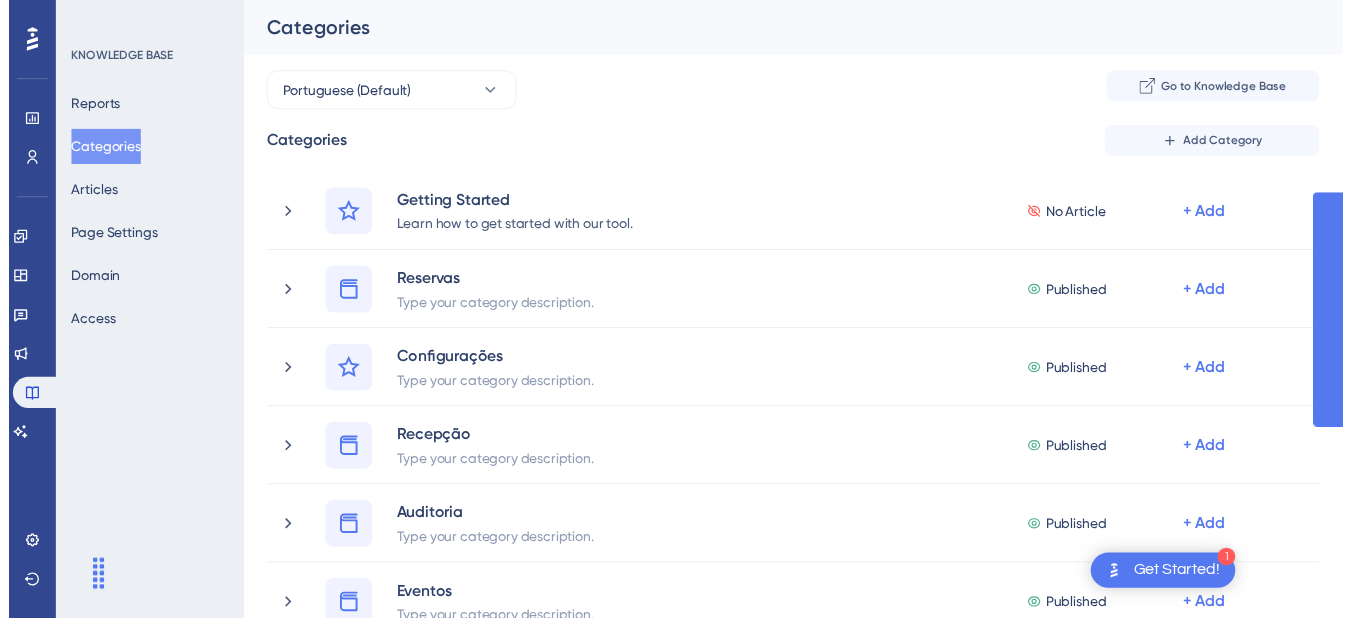 scroll, scrollTop: 0, scrollLeft: 0, axis: both 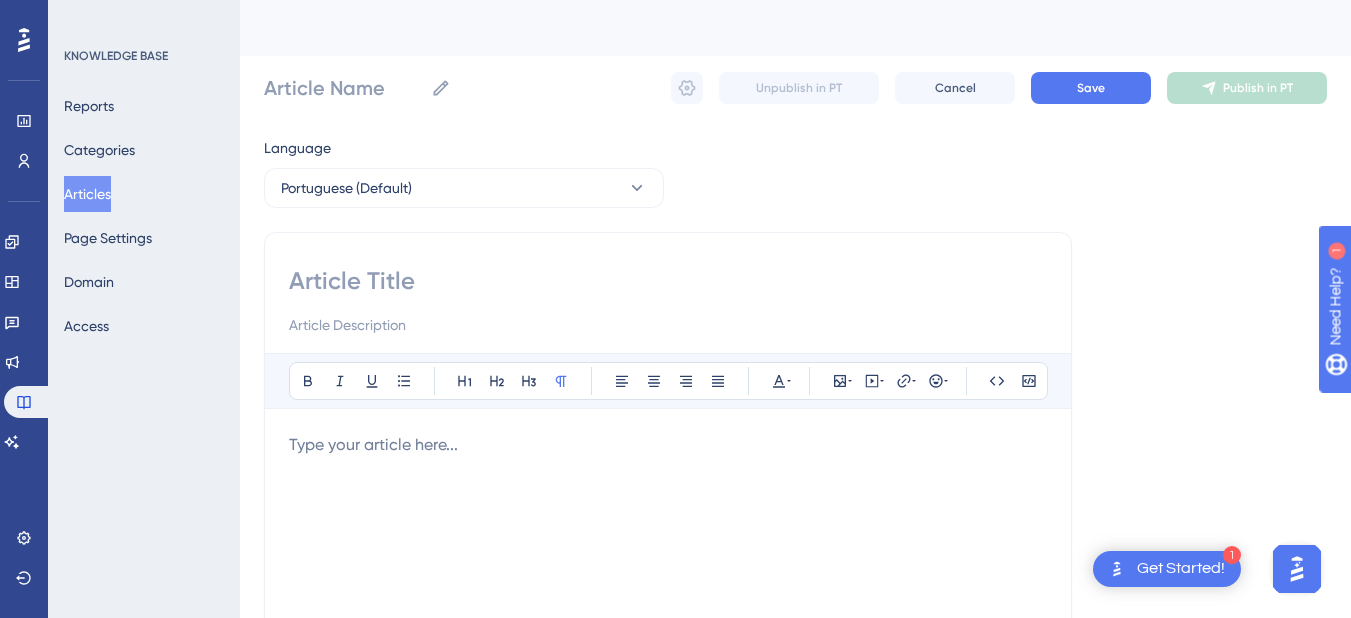 click on "Articles" at bounding box center [87, 194] 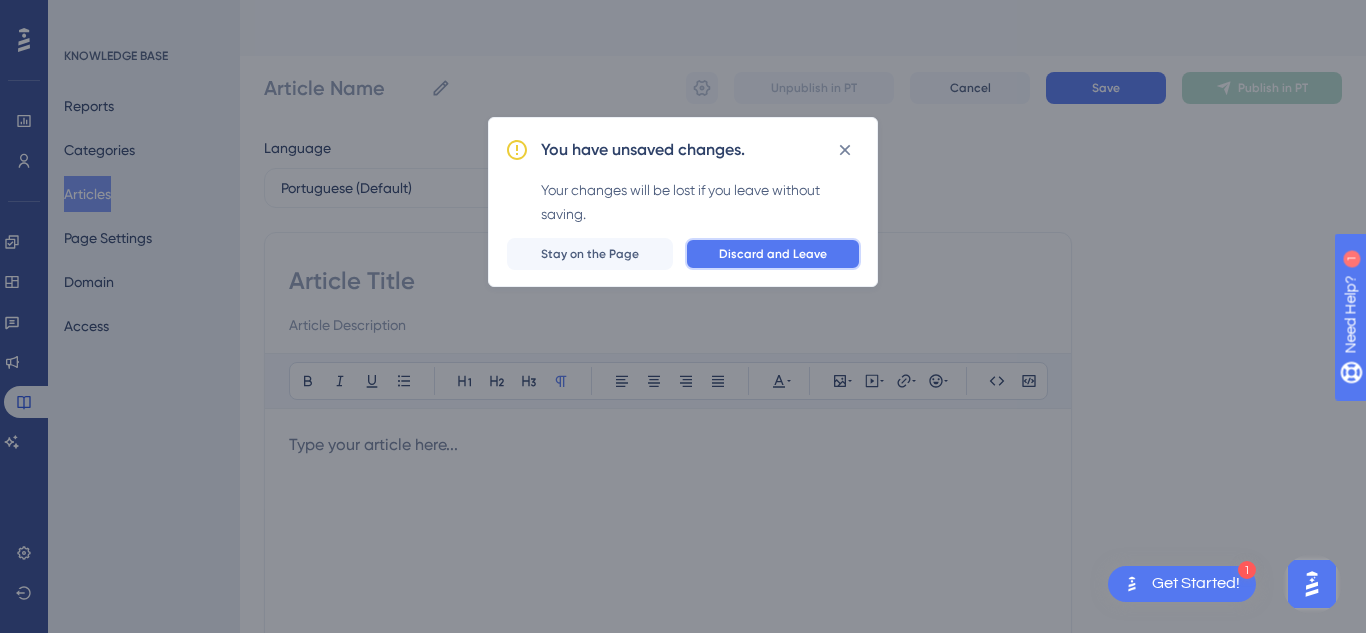 click on "Discard and Leave" at bounding box center (773, 254) 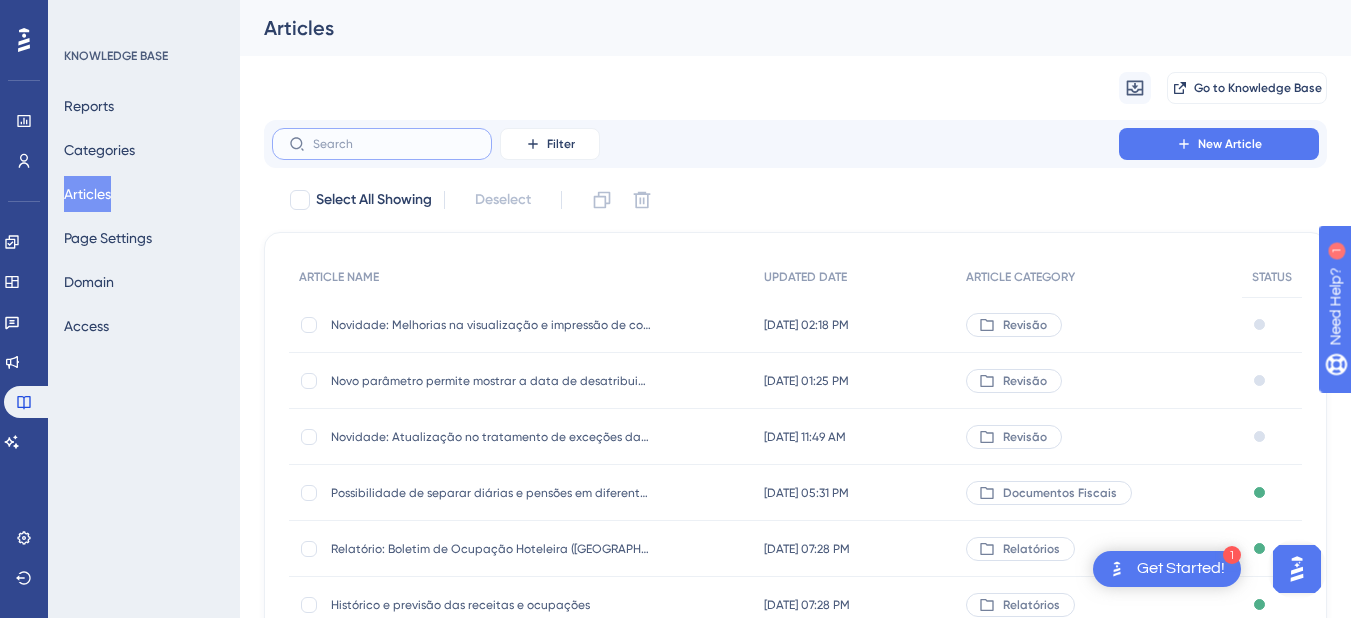 click at bounding box center [394, 144] 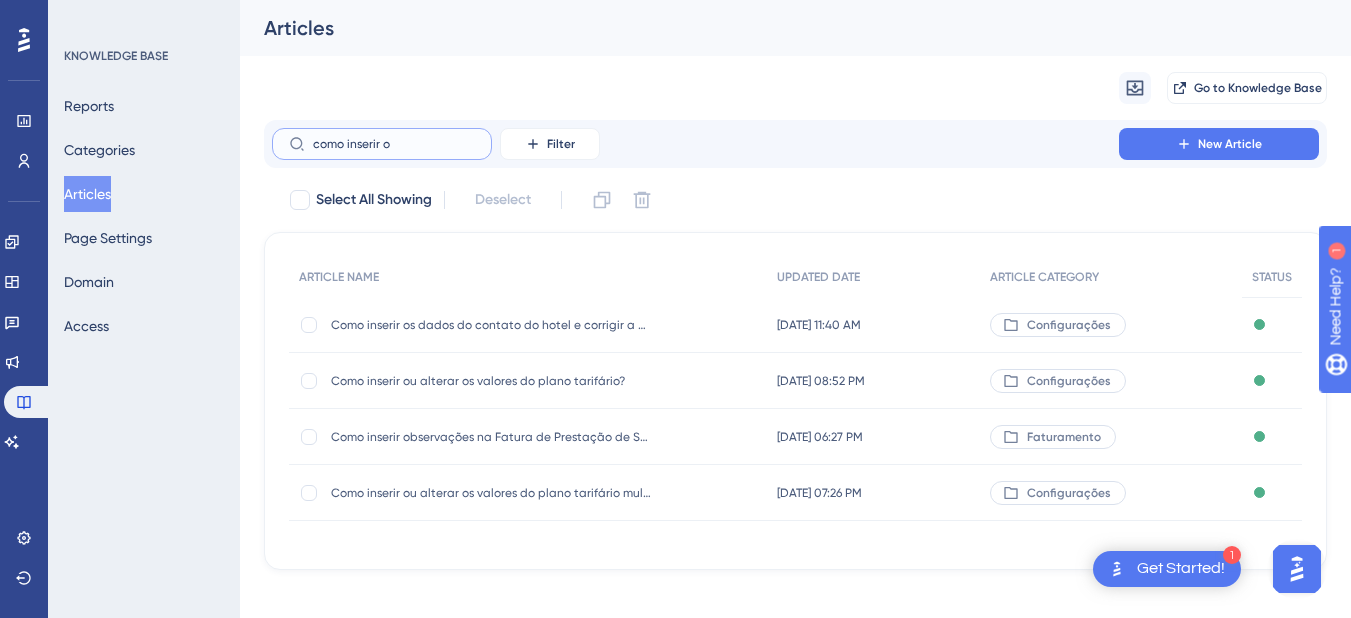 type on "como inserir on" 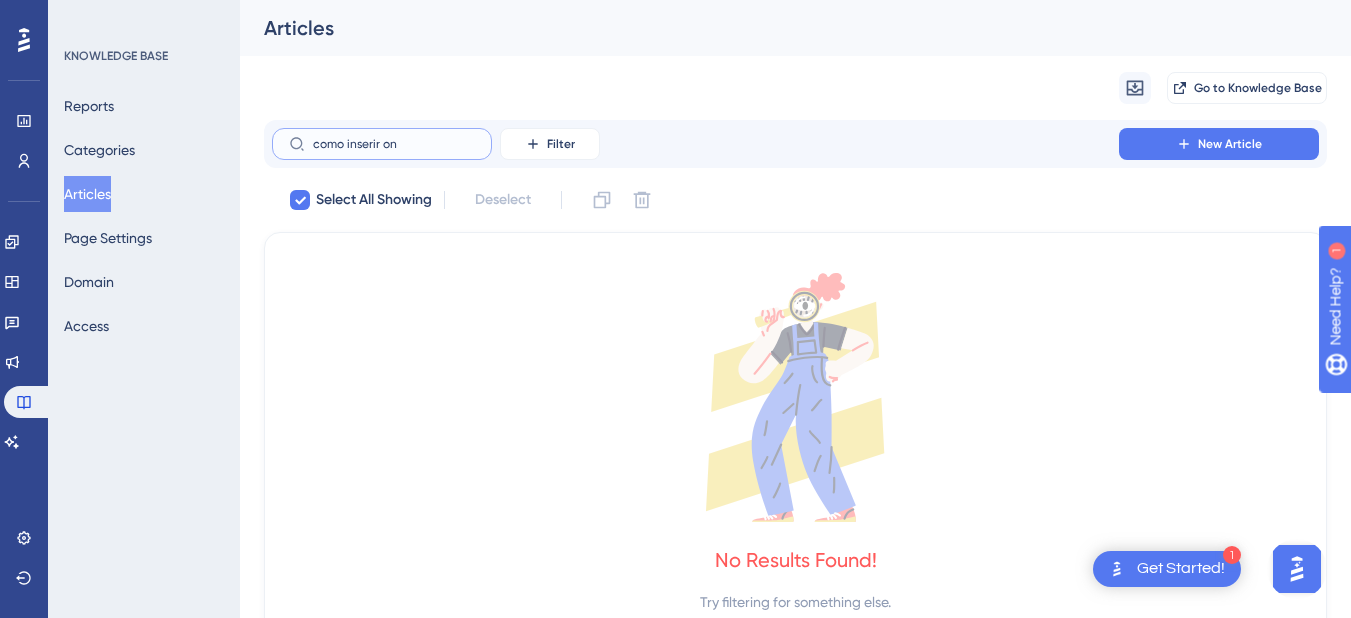 type on "como inserir o" 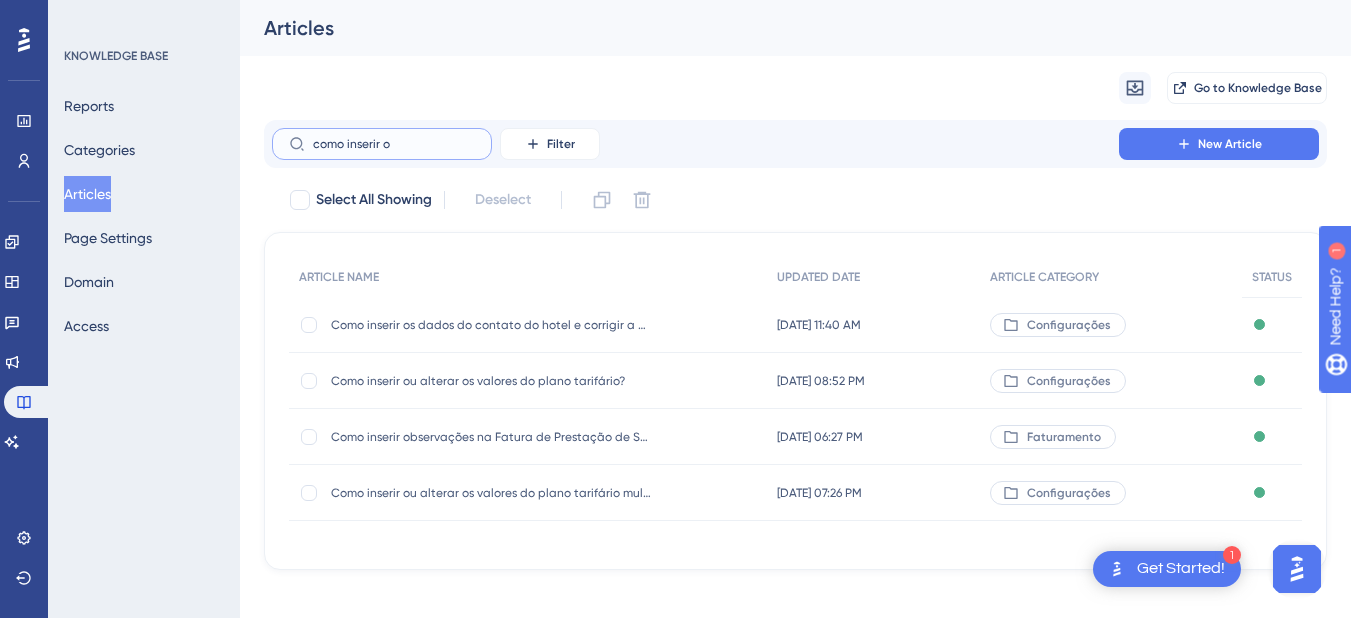 type on "como inserir o" 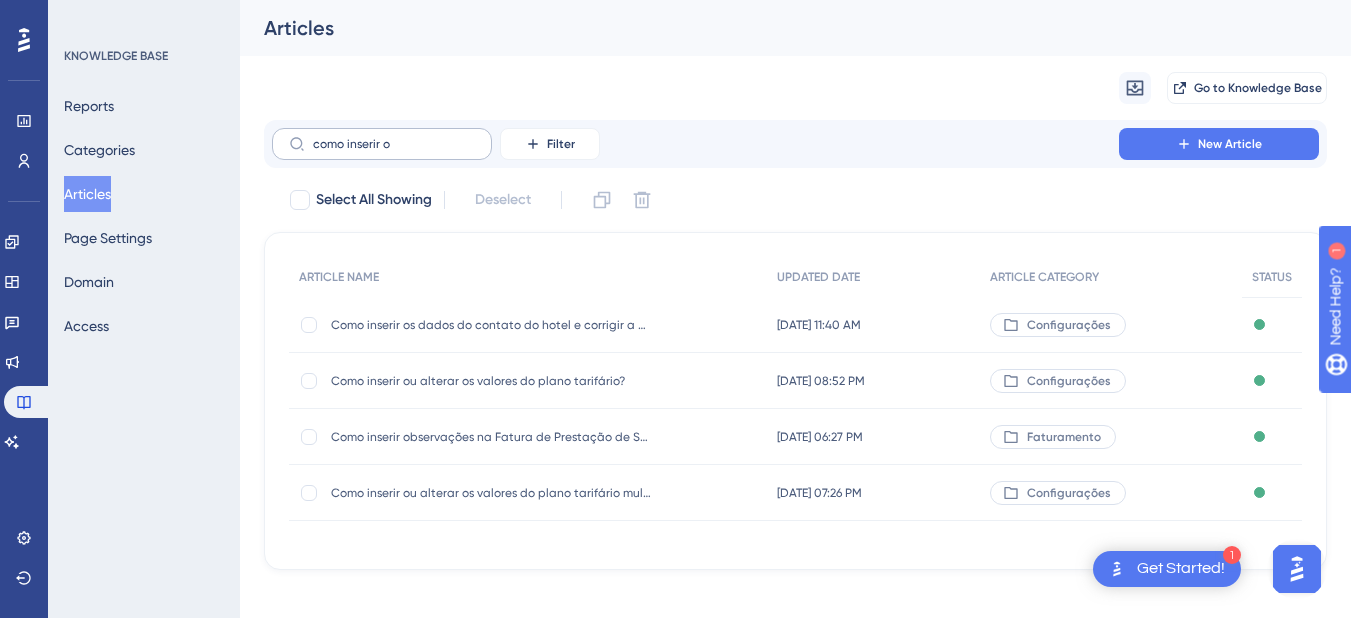 drag, startPoint x: 408, startPoint y: 134, endPoint x: 278, endPoint y: 135, distance: 130.00385 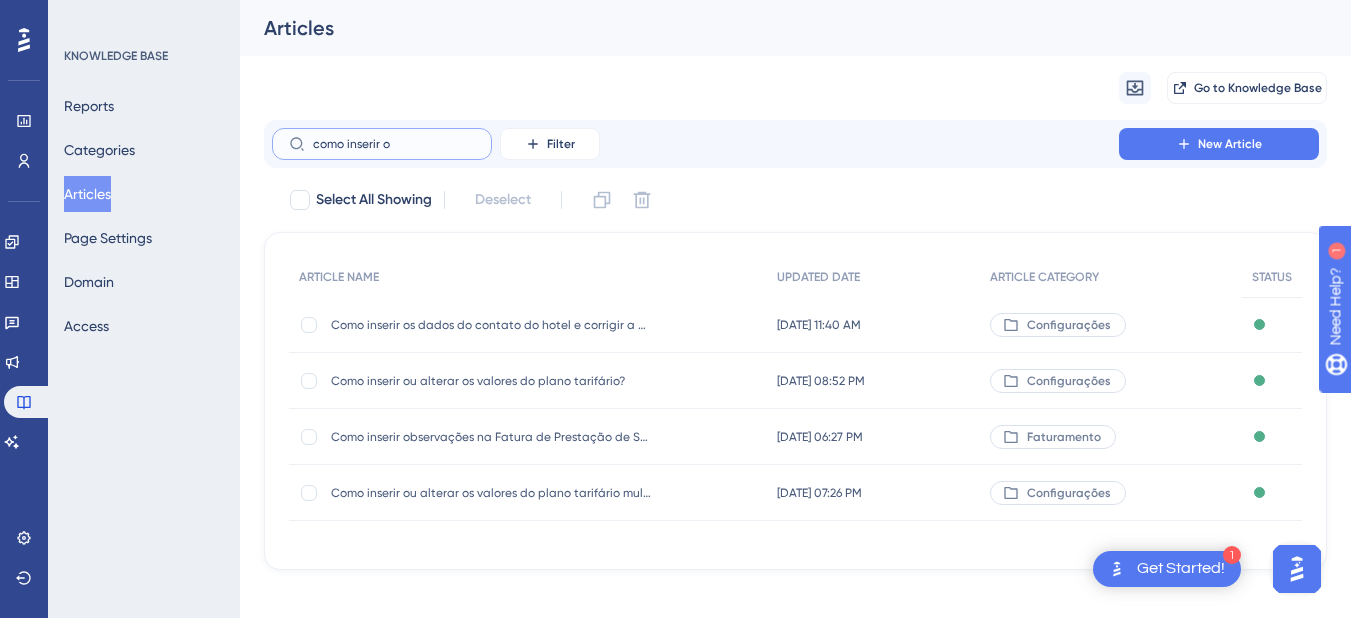click on "como inserir o" at bounding box center (394, 144) 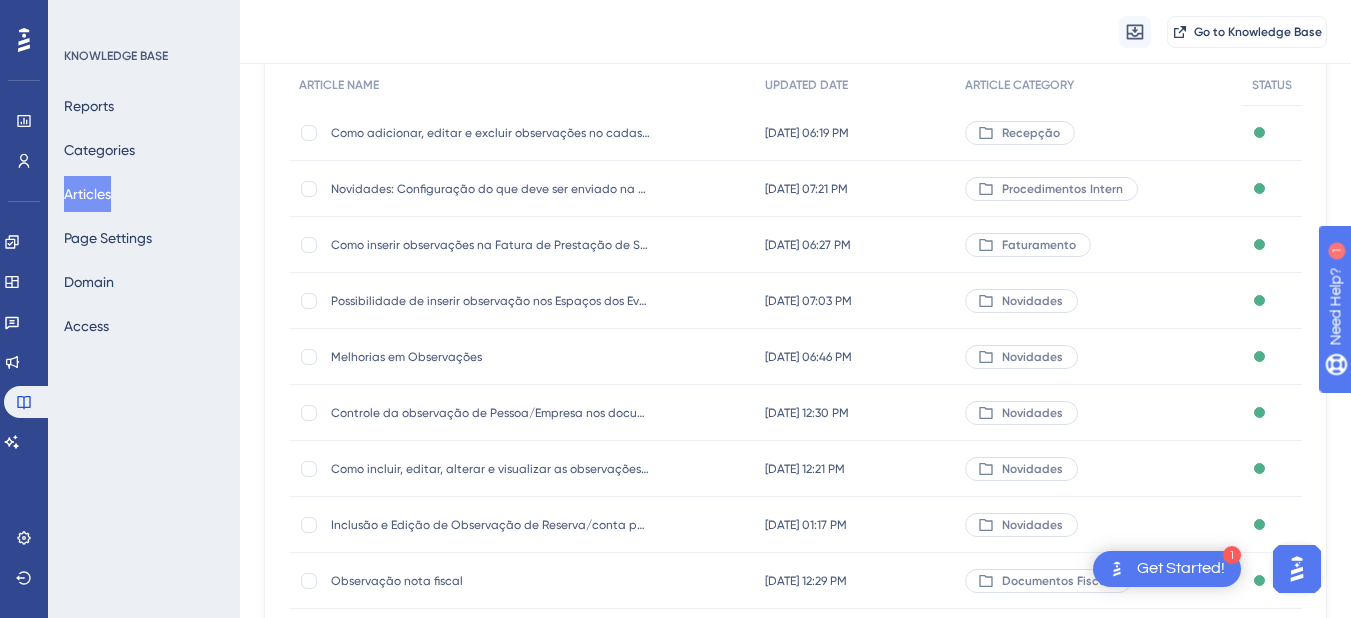 scroll, scrollTop: 400, scrollLeft: 0, axis: vertical 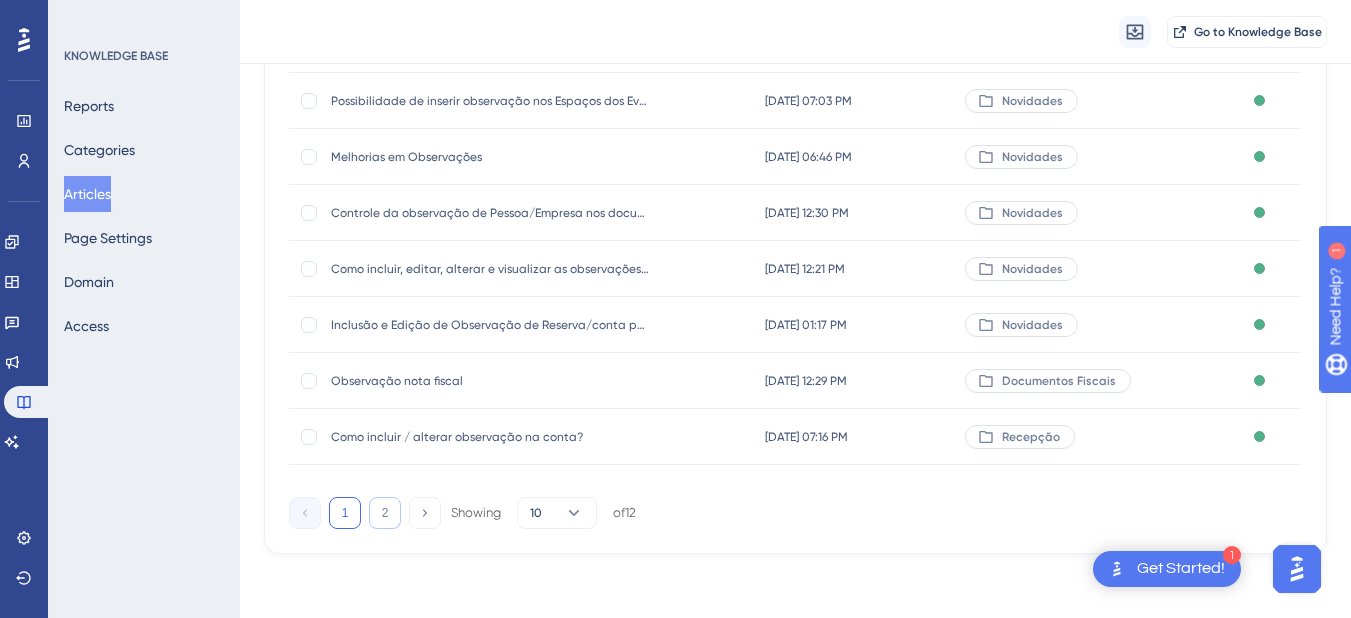 type on "obs" 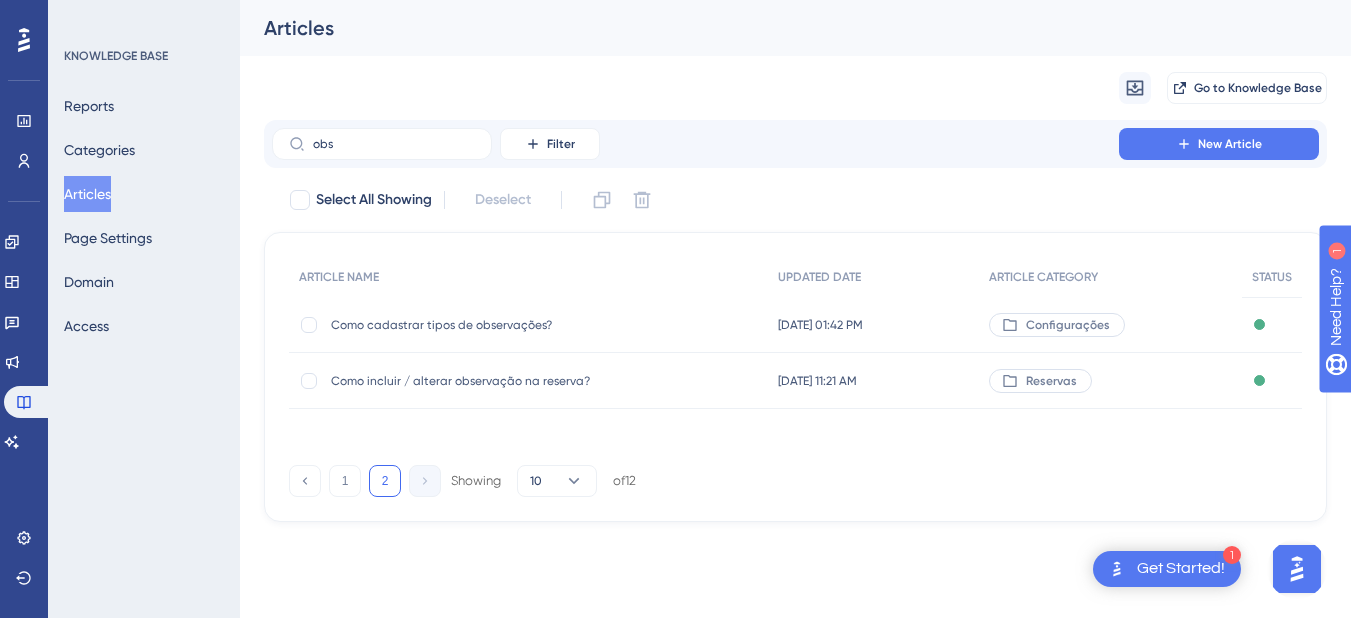 scroll, scrollTop: 0, scrollLeft: 0, axis: both 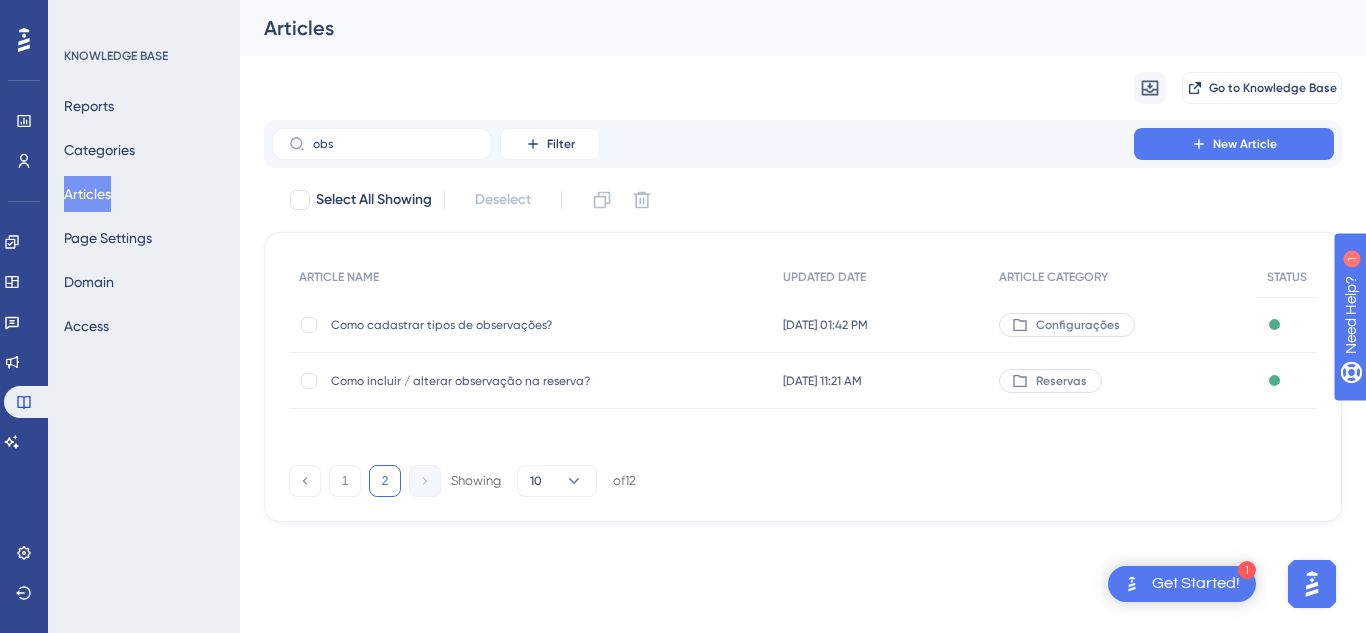 click on "Como incluir / alterar observação na reserva?" at bounding box center [491, 381] 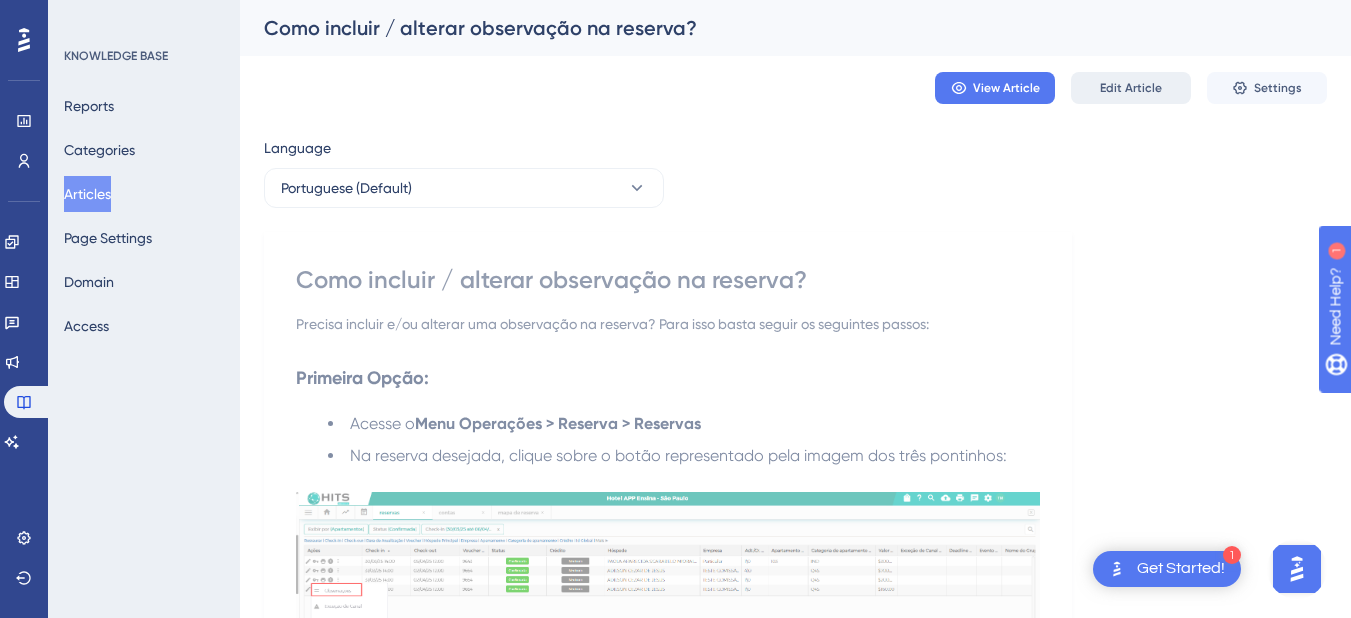 click on "Edit Article" at bounding box center (1131, 88) 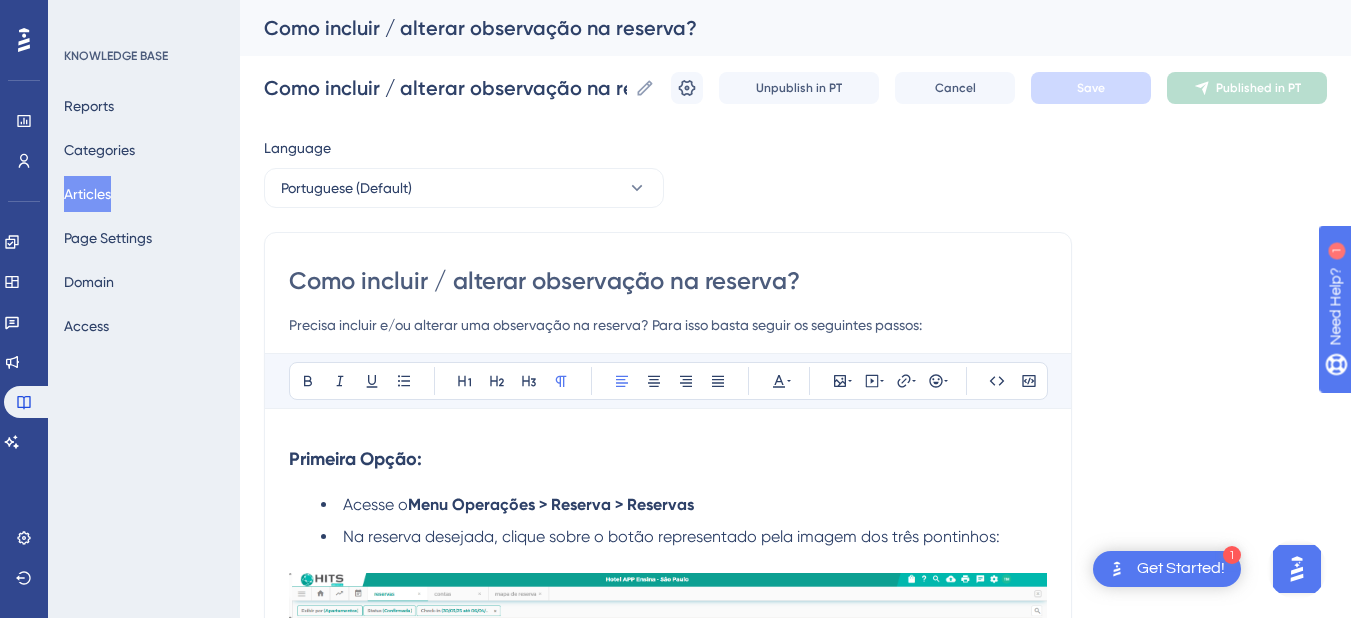 scroll, scrollTop: 677, scrollLeft: 0, axis: vertical 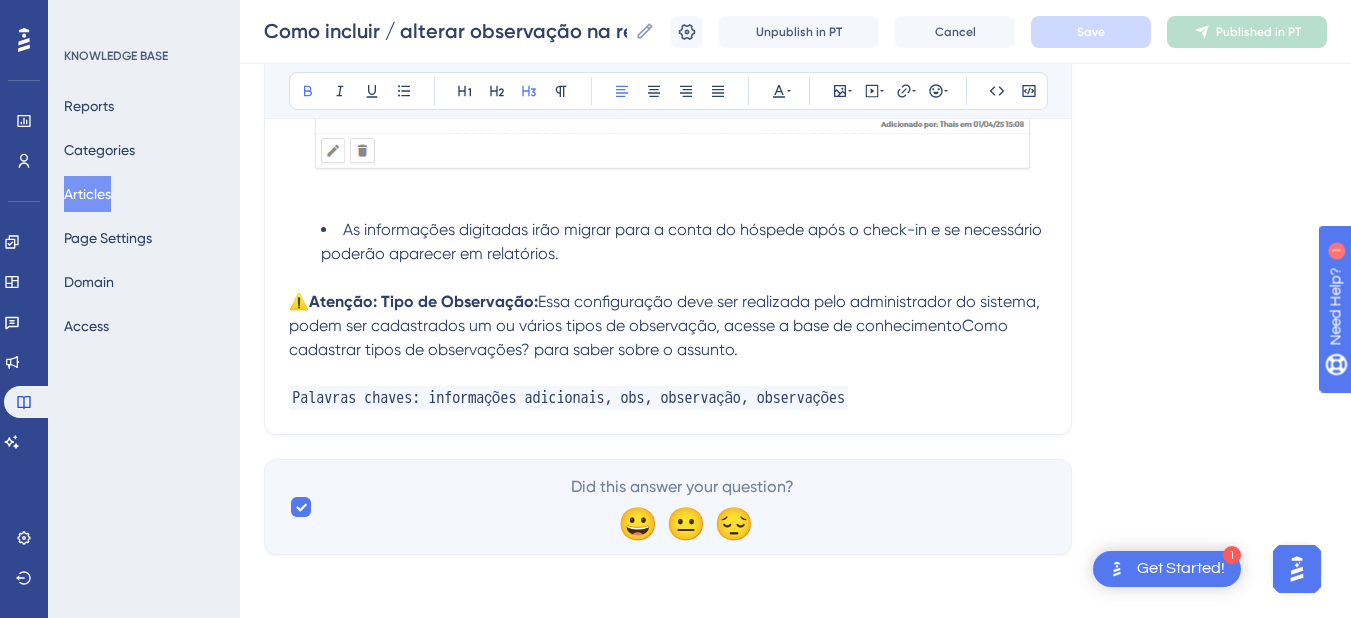 click at bounding box center (668, 278) 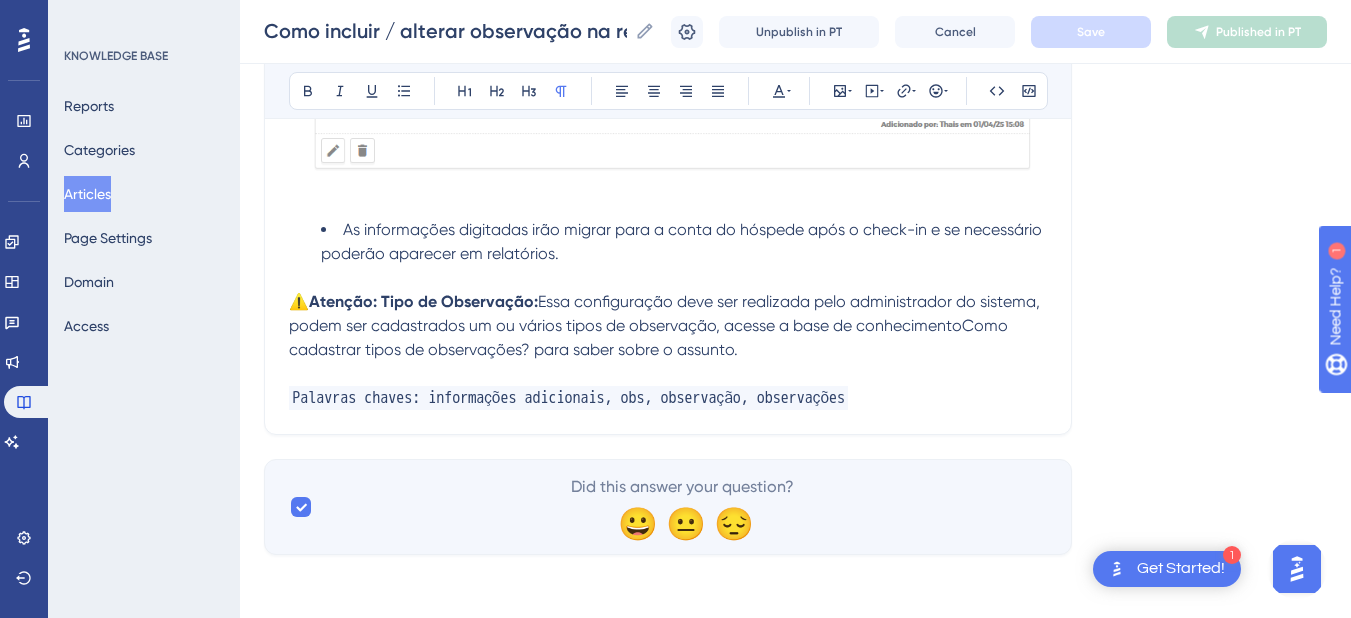 click on "As informações digitadas irão migrar para a conta do hóspede após o check-in e se necessário poderão aparecer em relatórios." at bounding box center (684, 242) 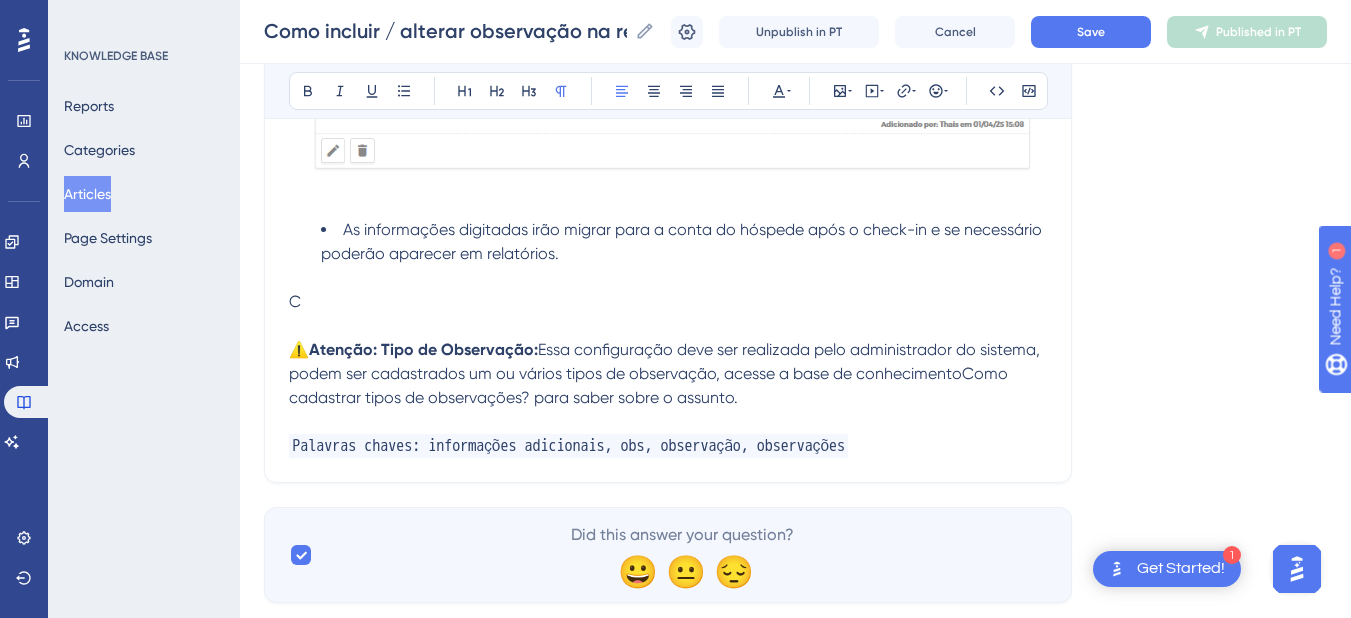 type 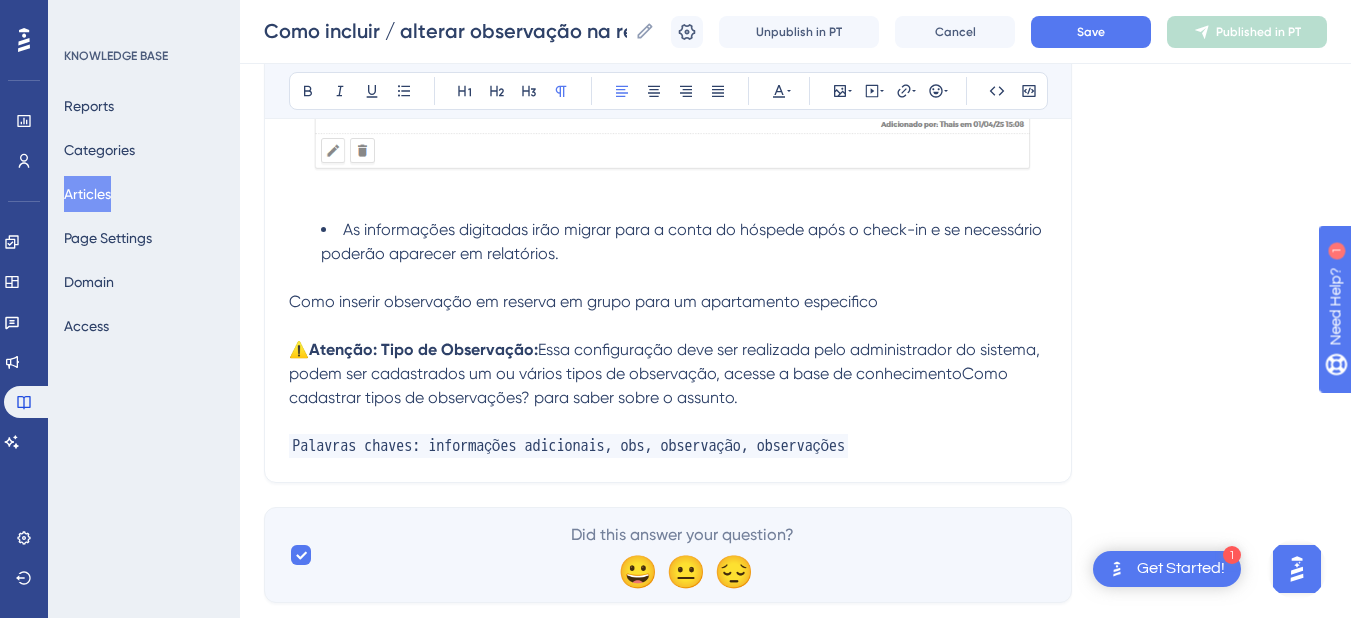 click on "Como inserir observação em reserva em grupo para um apartamento especifico" at bounding box center [583, 301] 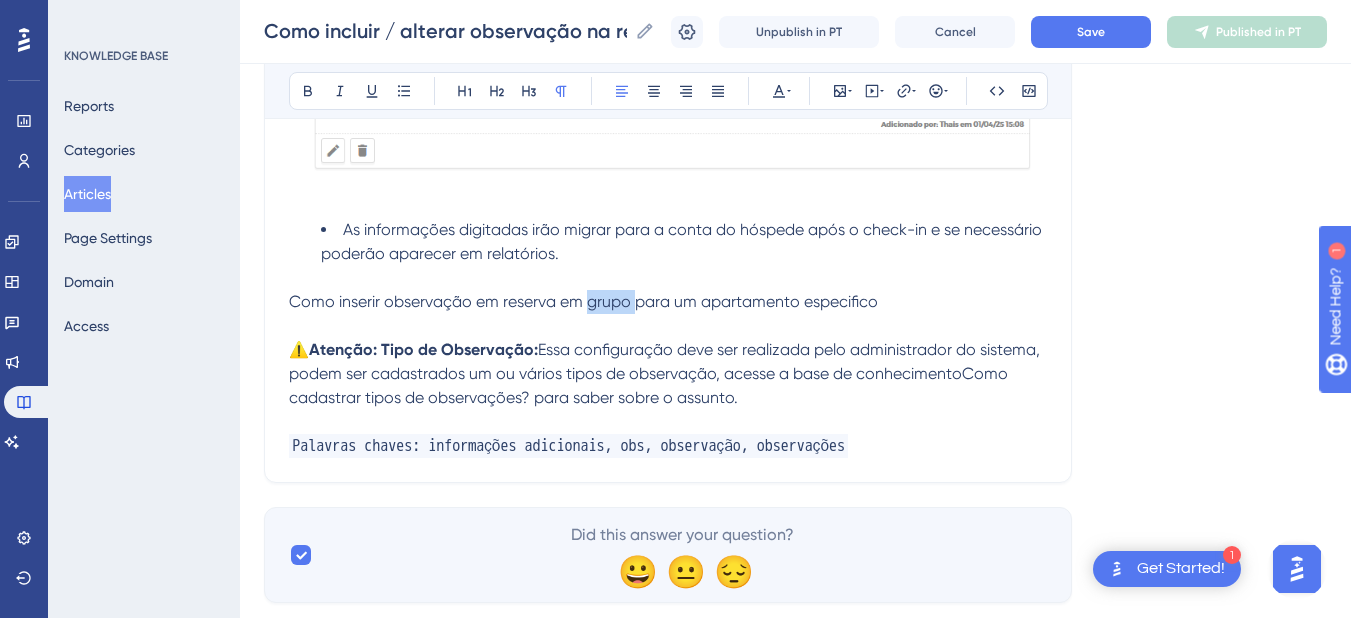 click on "Como inserir observação em reserva em grupo para um apartamento especifico" at bounding box center (583, 301) 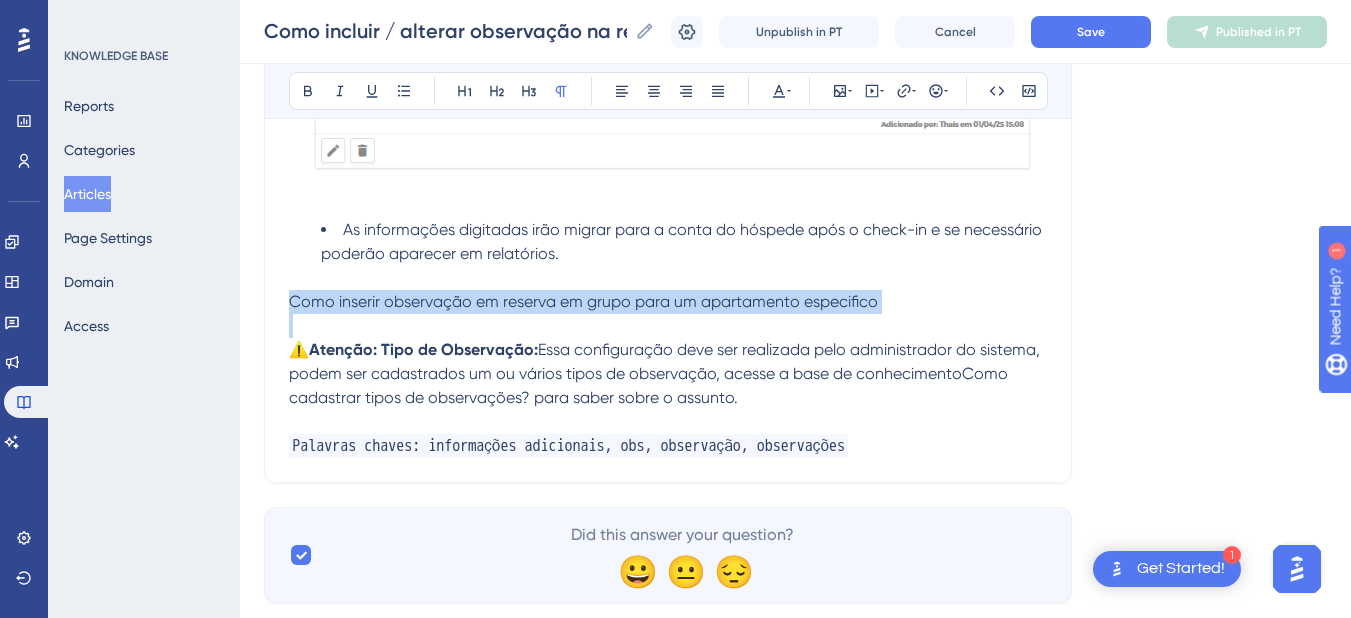 click on "Como inserir observação em reserva em grupo para um apartamento especifico" at bounding box center (583, 301) 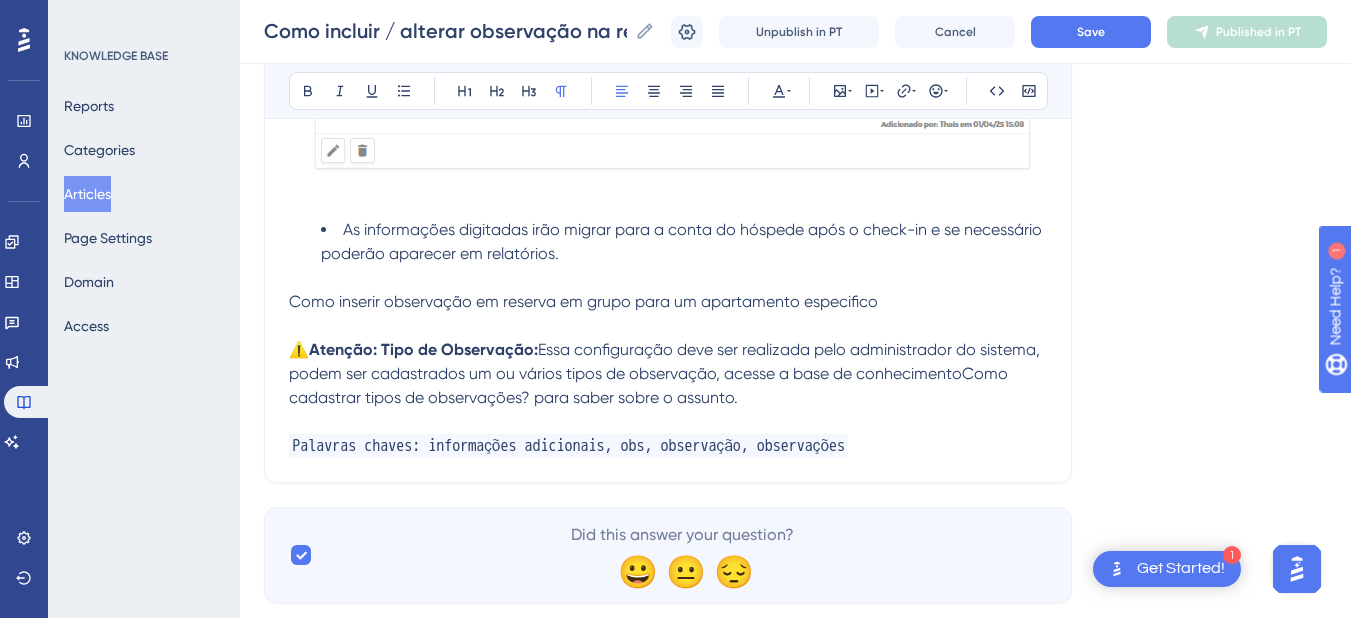 click on "Como inserir observação em reserva em grupo para um apartamento especifico" at bounding box center (583, 301) 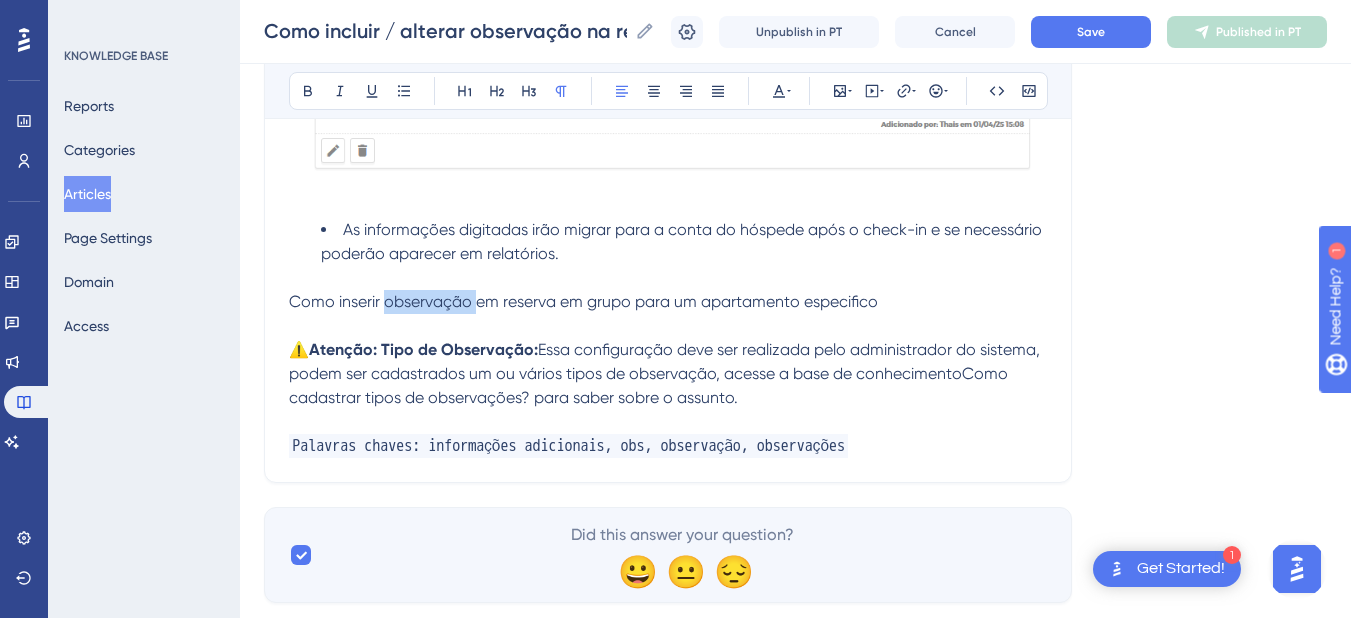 click on "Como inserir observação em reserva em grupo para um apartamento especifico" at bounding box center [583, 301] 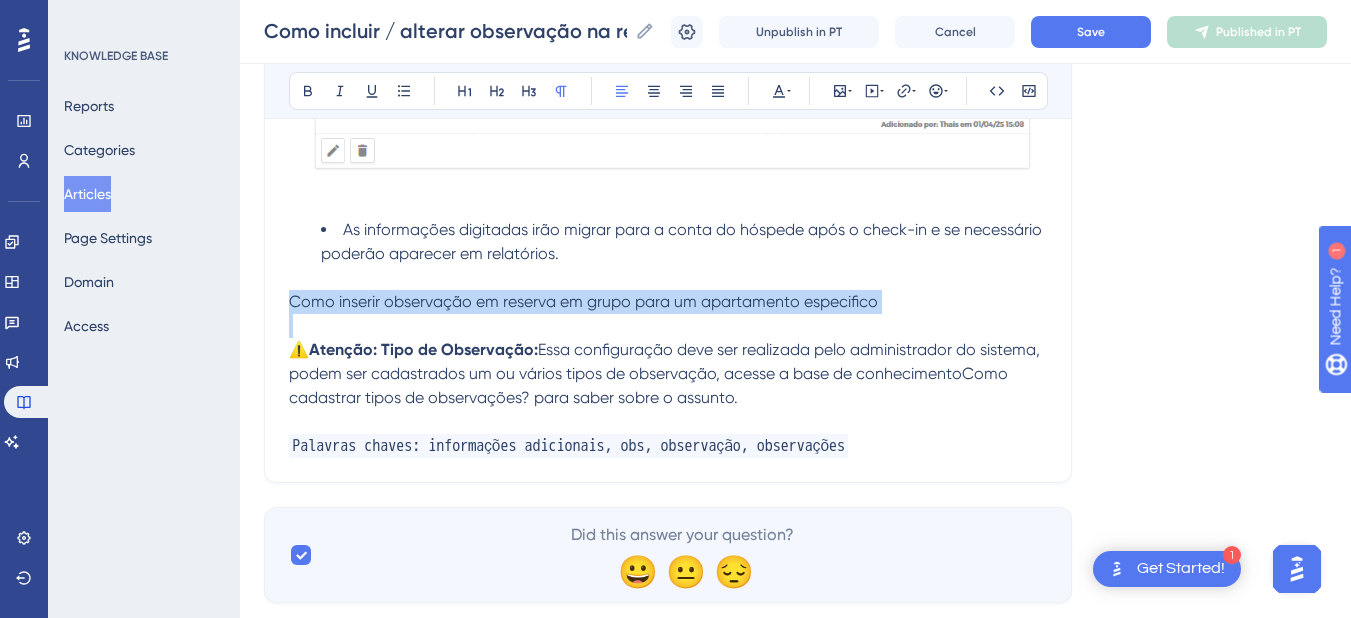 click on "Como inserir observação em reserva em grupo para um apartamento especifico" at bounding box center (583, 301) 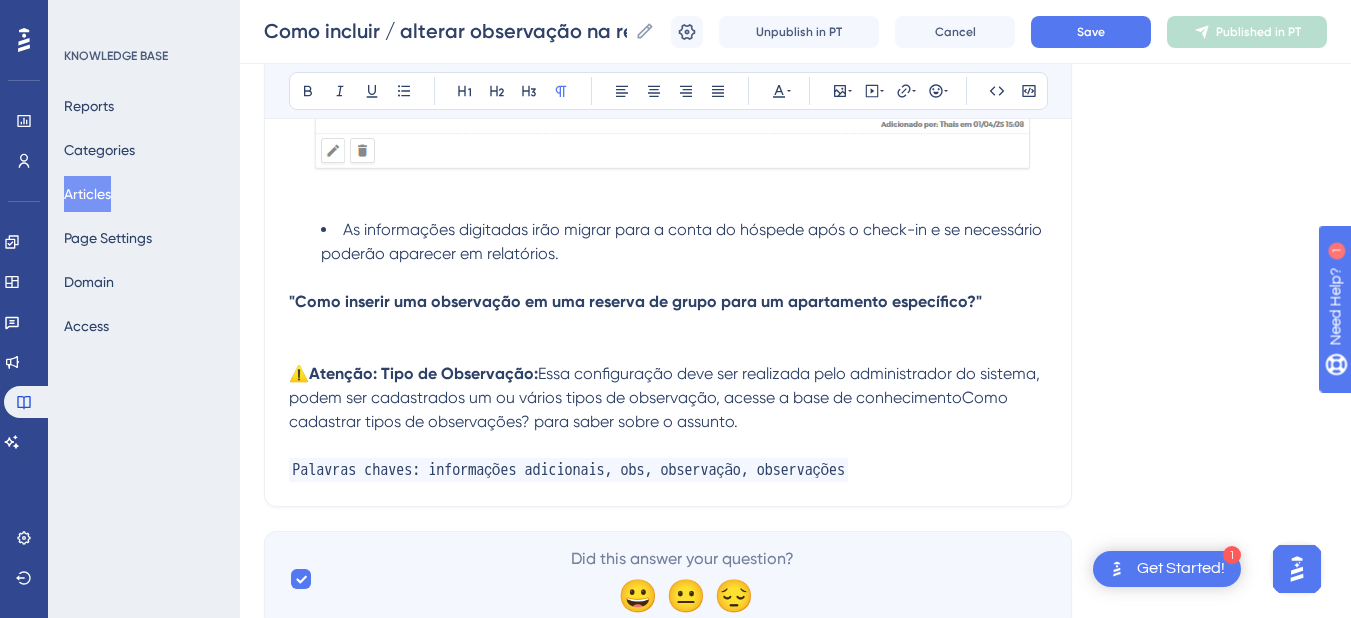 click on ""Como inserir uma observação em uma reserva de grupo para um apartamento específico?"" at bounding box center (635, 301) 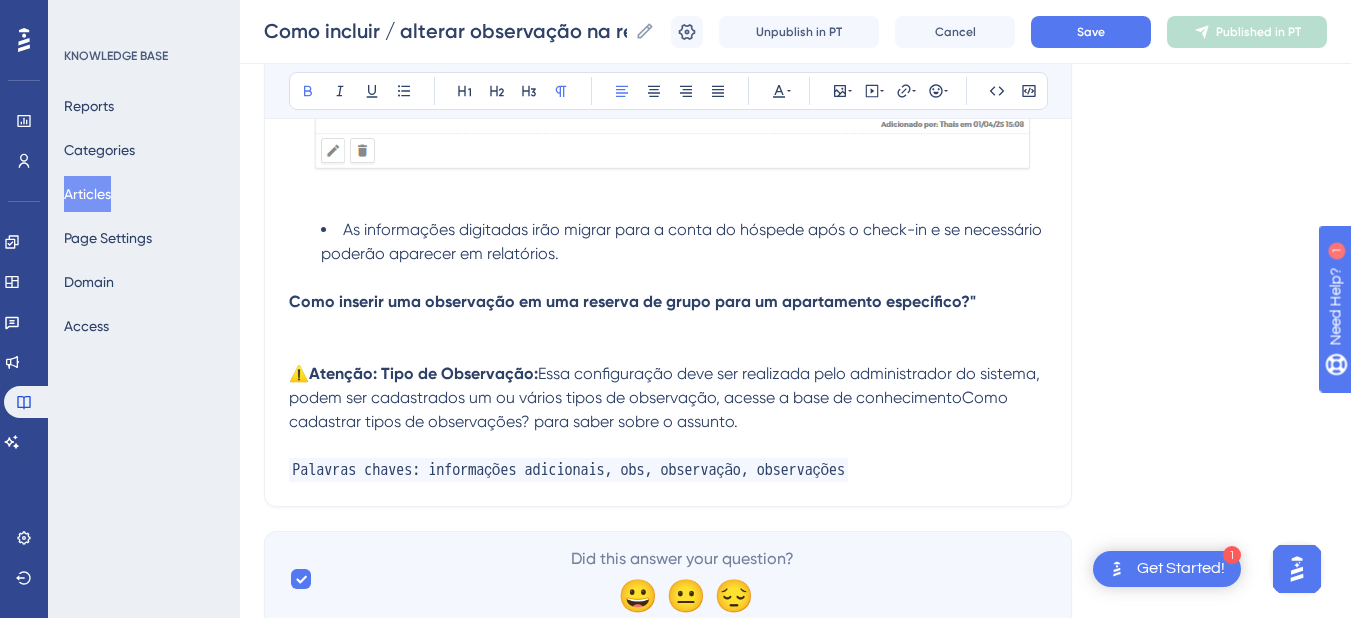 click on "Como inserir uma observação em uma reserva de grupo para um apartamento específico?"" at bounding box center [668, 302] 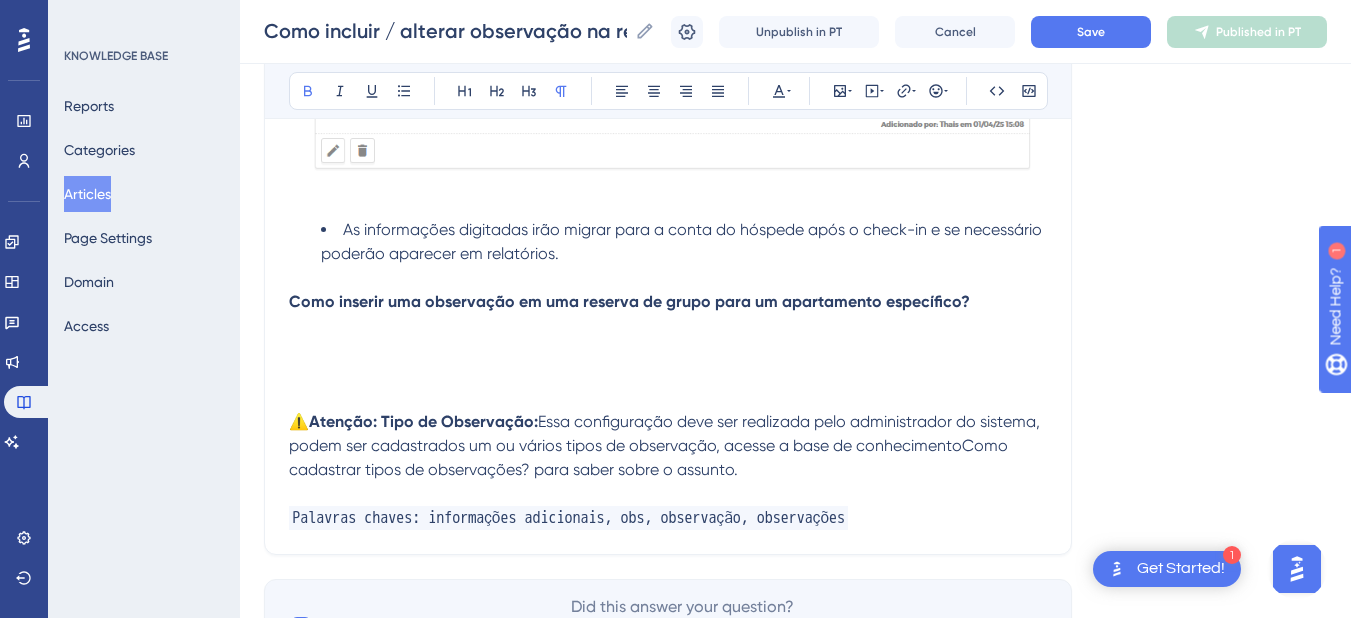 click on "Como inserir uma observação em uma reserva de grupo para um apartamento específico?" at bounding box center [629, 301] 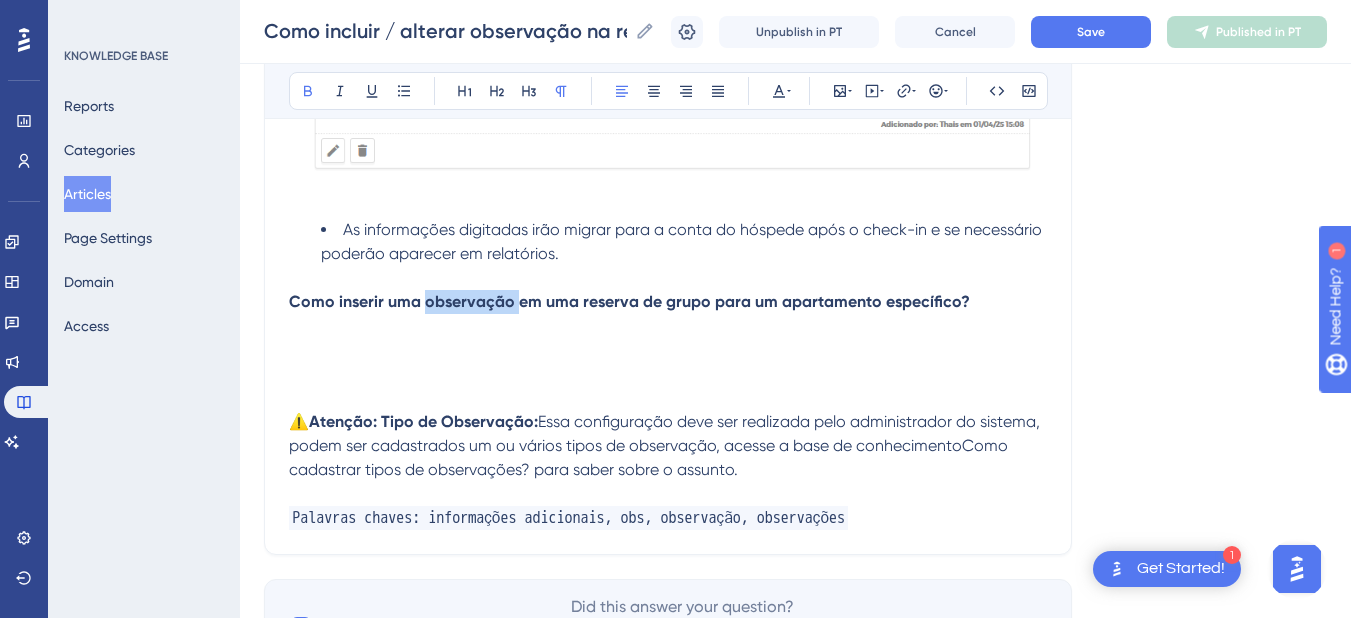 click on "Como inserir uma observação em uma reserva de grupo para um apartamento específico?" at bounding box center [629, 301] 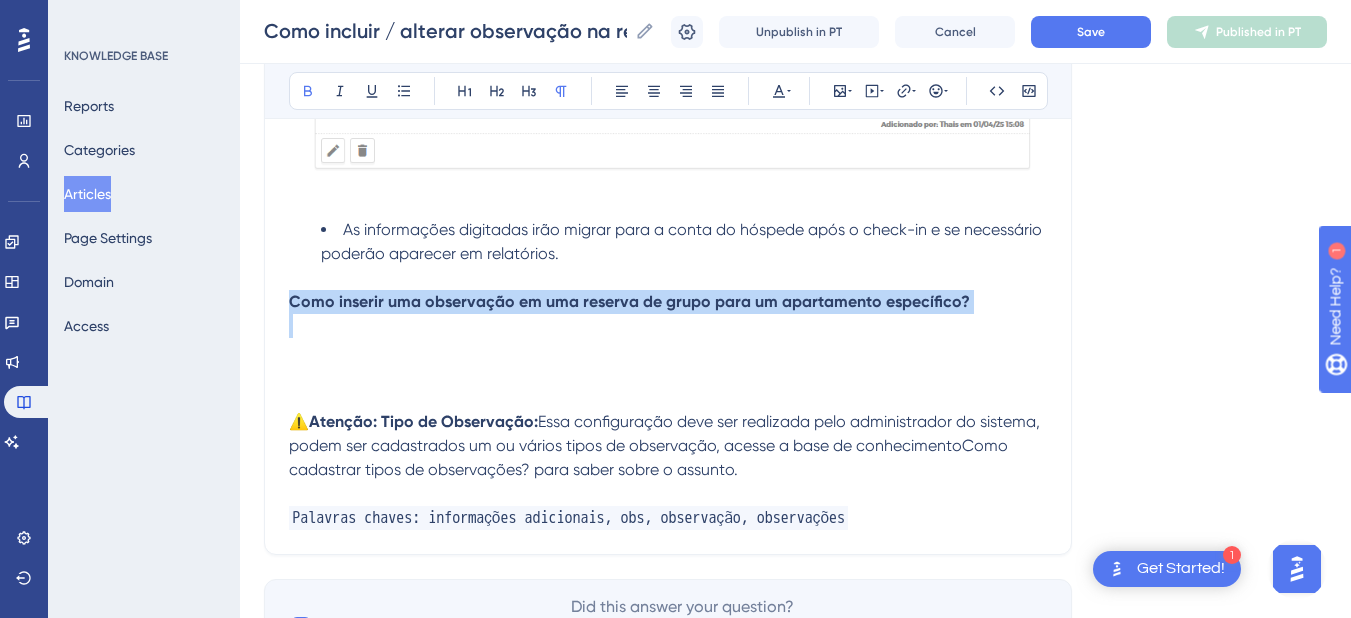 click on "Como inserir uma observação em uma reserva de grupo para um apartamento específico?" at bounding box center (629, 301) 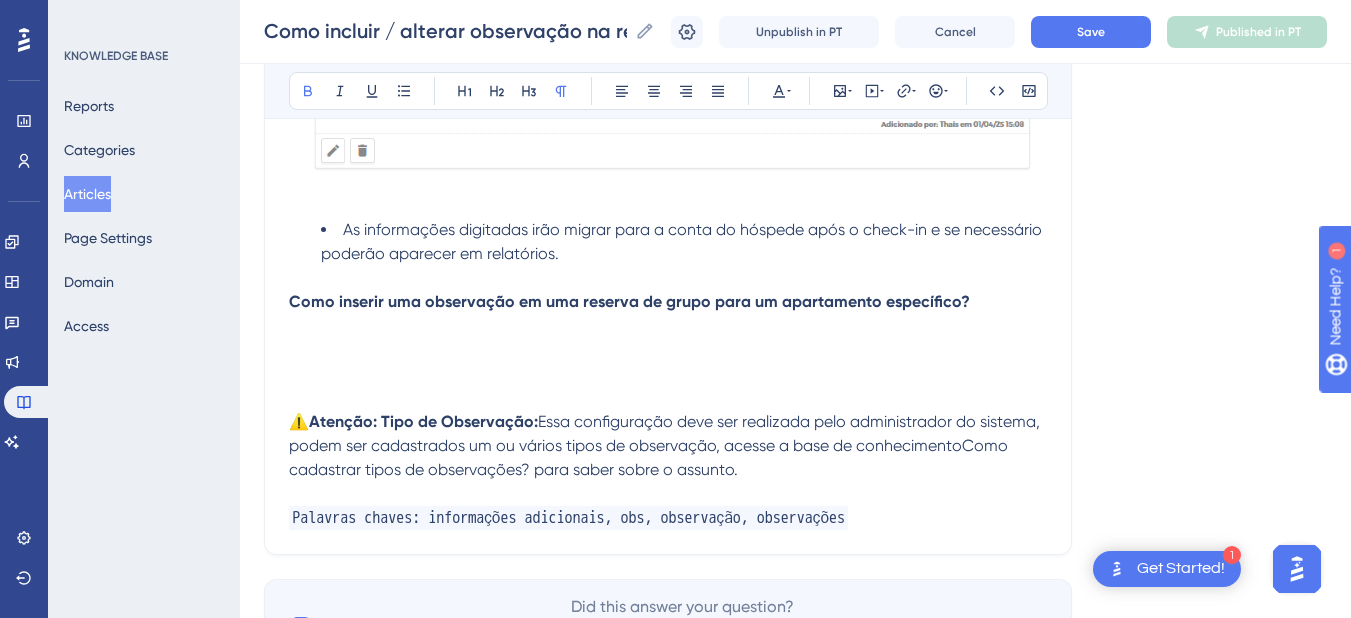 click at bounding box center [668, 326] 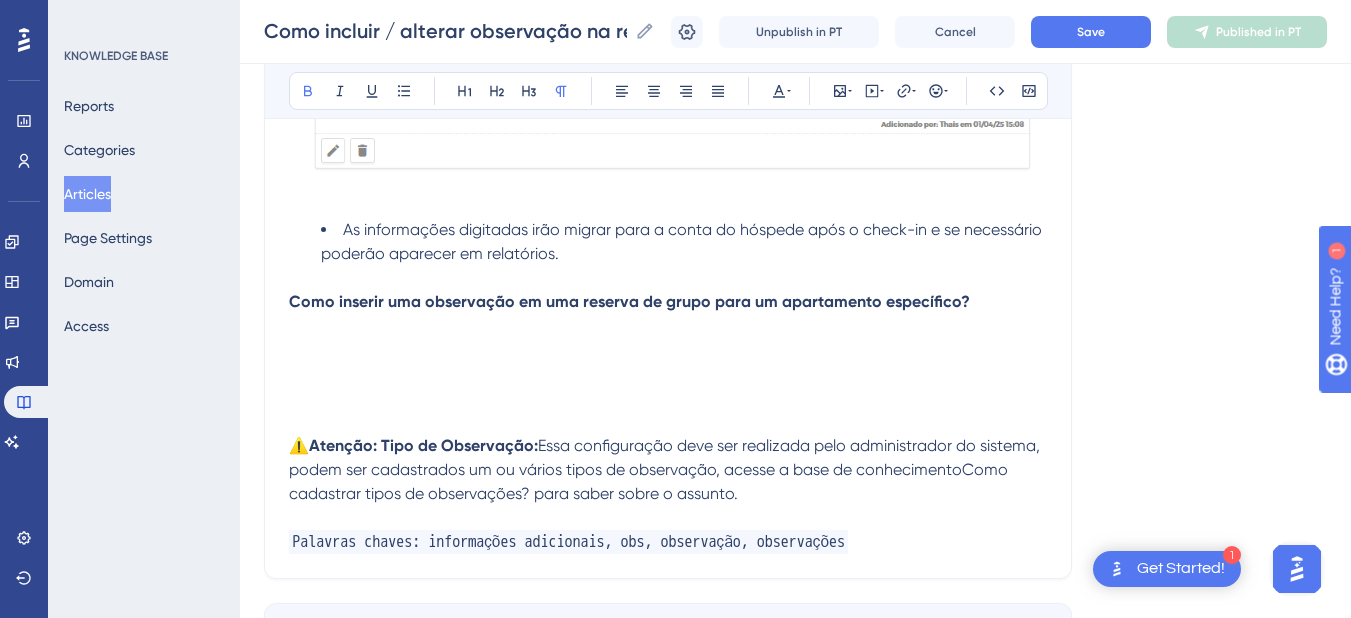 scroll, scrollTop: 2005, scrollLeft: 0, axis: vertical 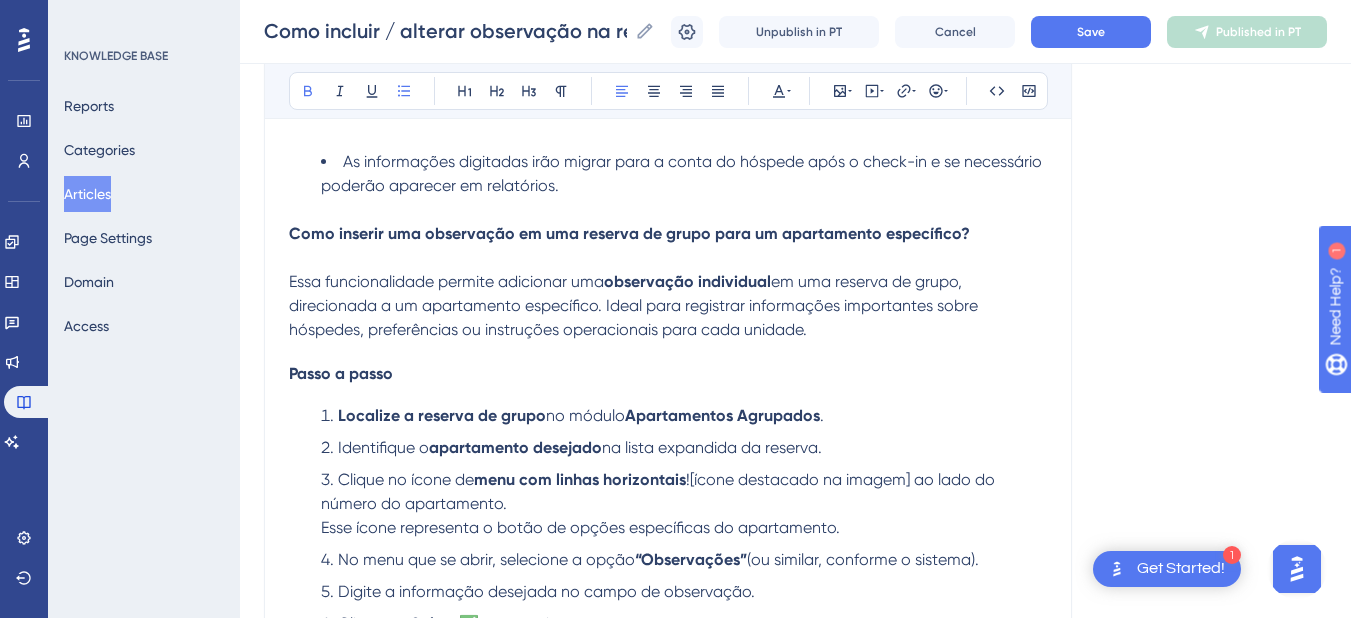 click on "em uma reserva de grupo, direcionada a um apartamento específico. Ideal para registrar informações importantes sobre hóspedes, preferências ou instruções operacionais para cada unidade." at bounding box center [635, 305] 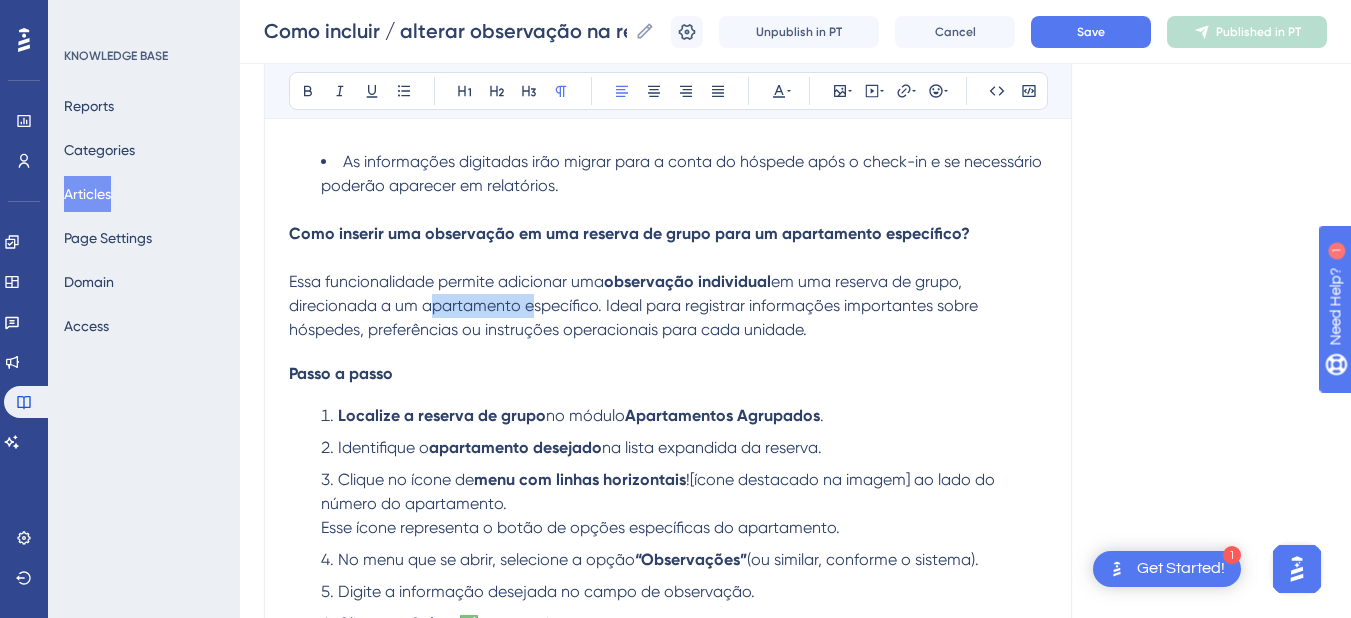click on "em uma reserva de grupo, direcionada a um apartamento específico. Ideal para registrar informações importantes sobre hóspedes, preferências ou instruções operacionais para cada unidade." at bounding box center [635, 305] 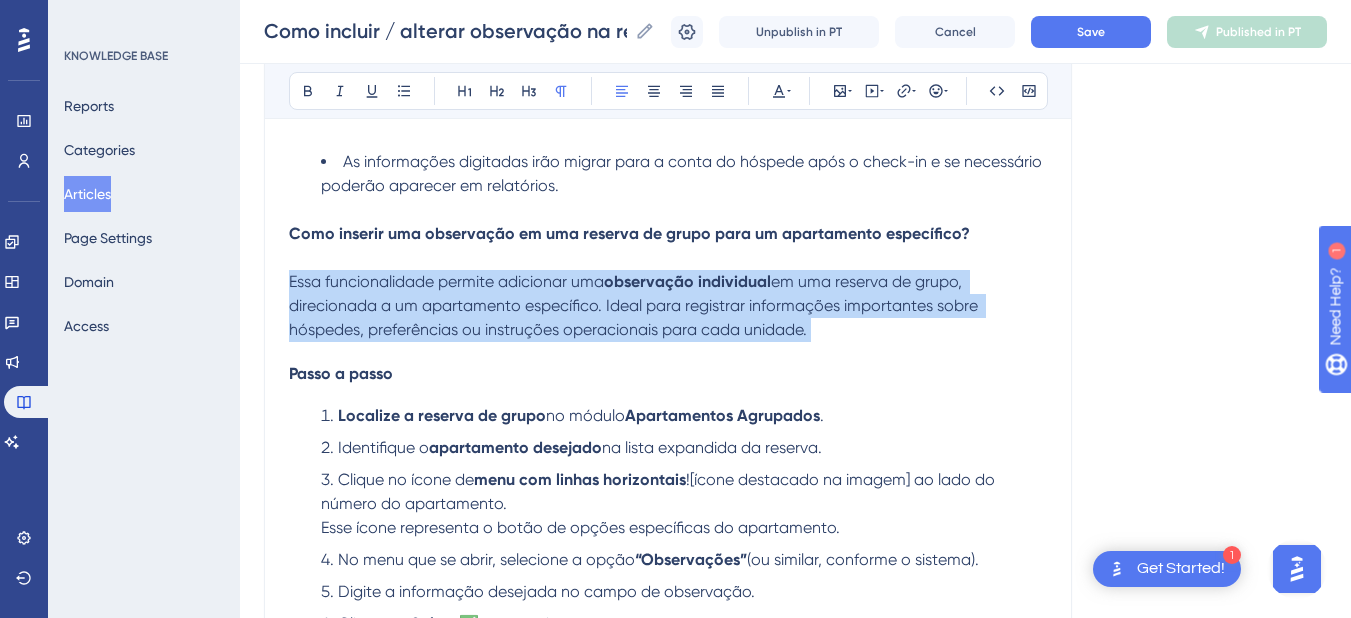 click on "em uma reserva de grupo, direcionada a um apartamento específico. Ideal para registrar informações importantes sobre hóspedes, preferências ou instruções operacionais para cada unidade." at bounding box center [635, 305] 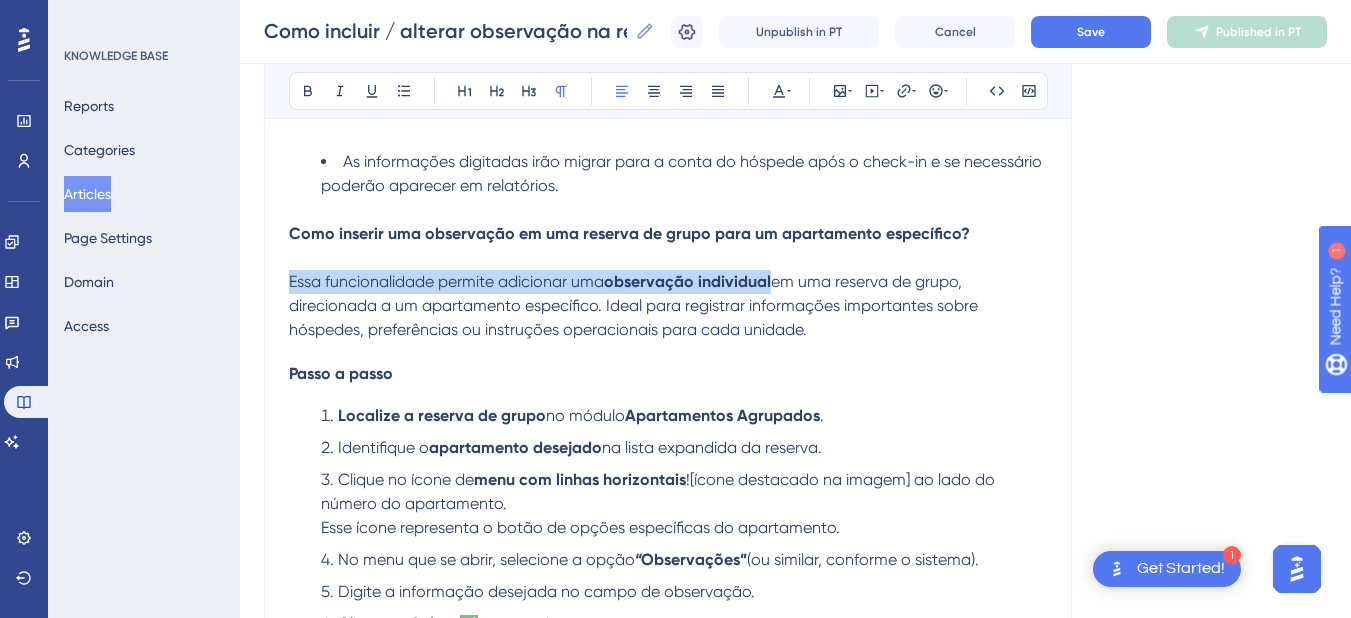 click on "em uma reserva de grupo, direcionada a um apartamento específico. Ideal para registrar informações importantes sobre hóspedes, preferências ou instruções operacionais para cada unidade." at bounding box center (635, 305) 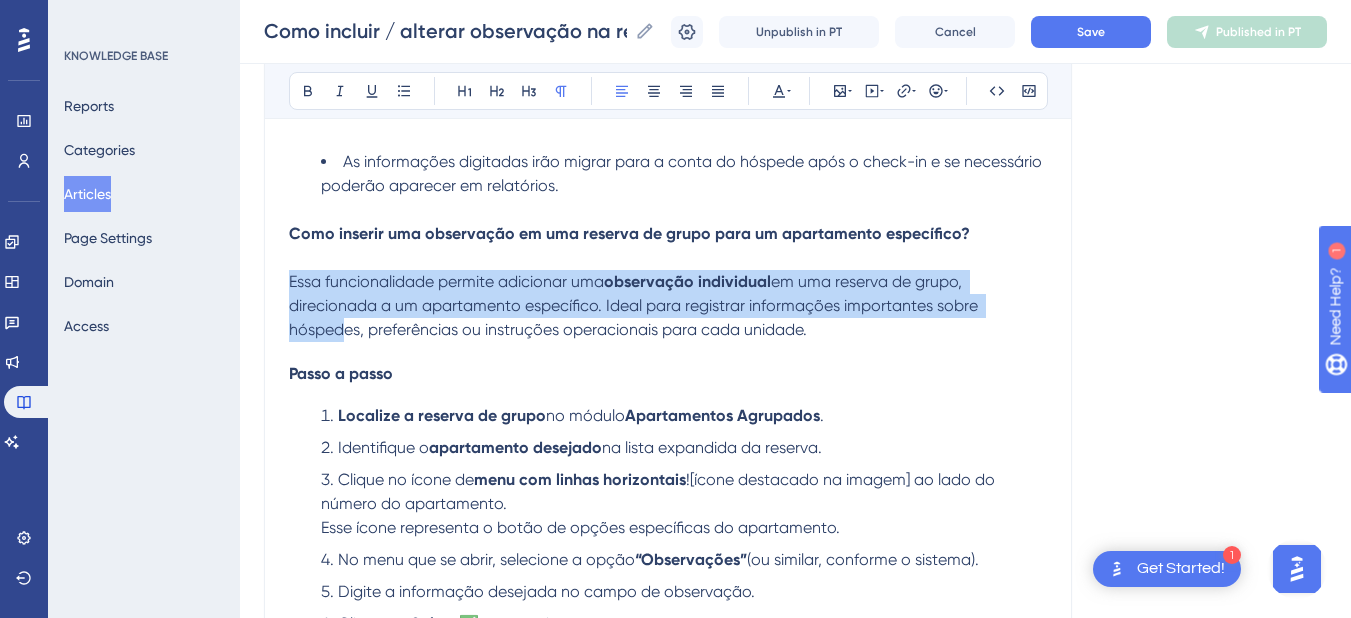 scroll, scrollTop: 2405, scrollLeft: 0, axis: vertical 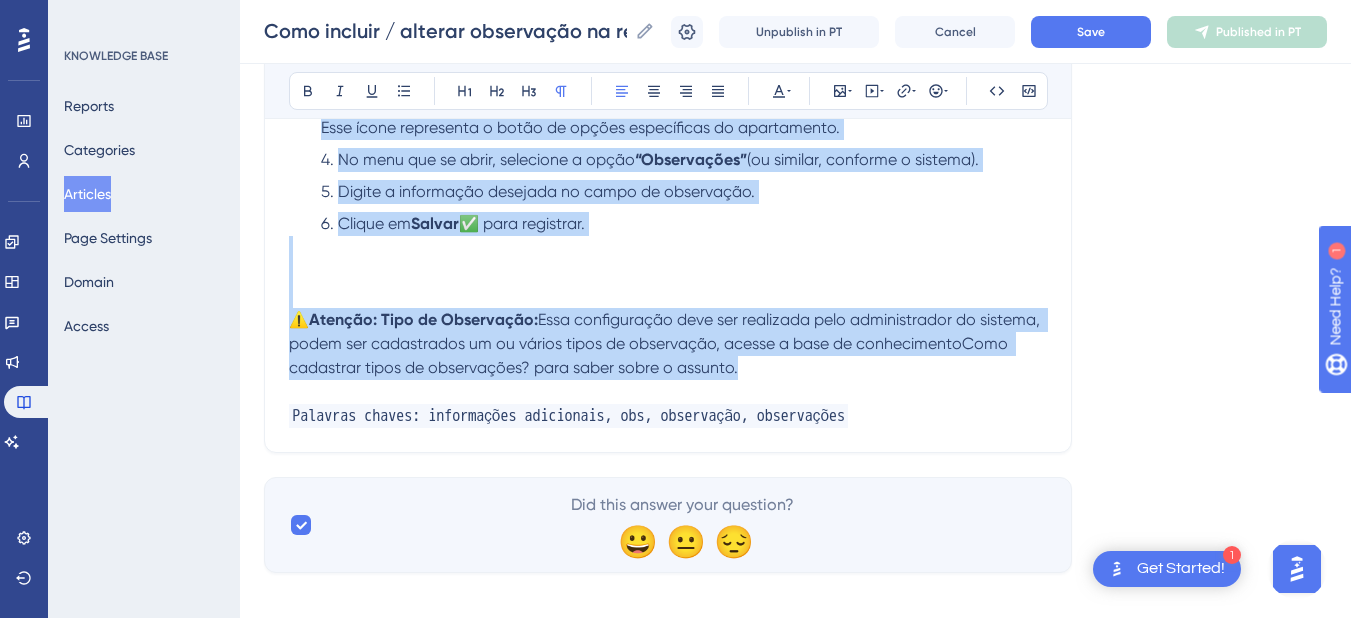 drag, startPoint x: 290, startPoint y: 283, endPoint x: 803, endPoint y: 372, distance: 520.663 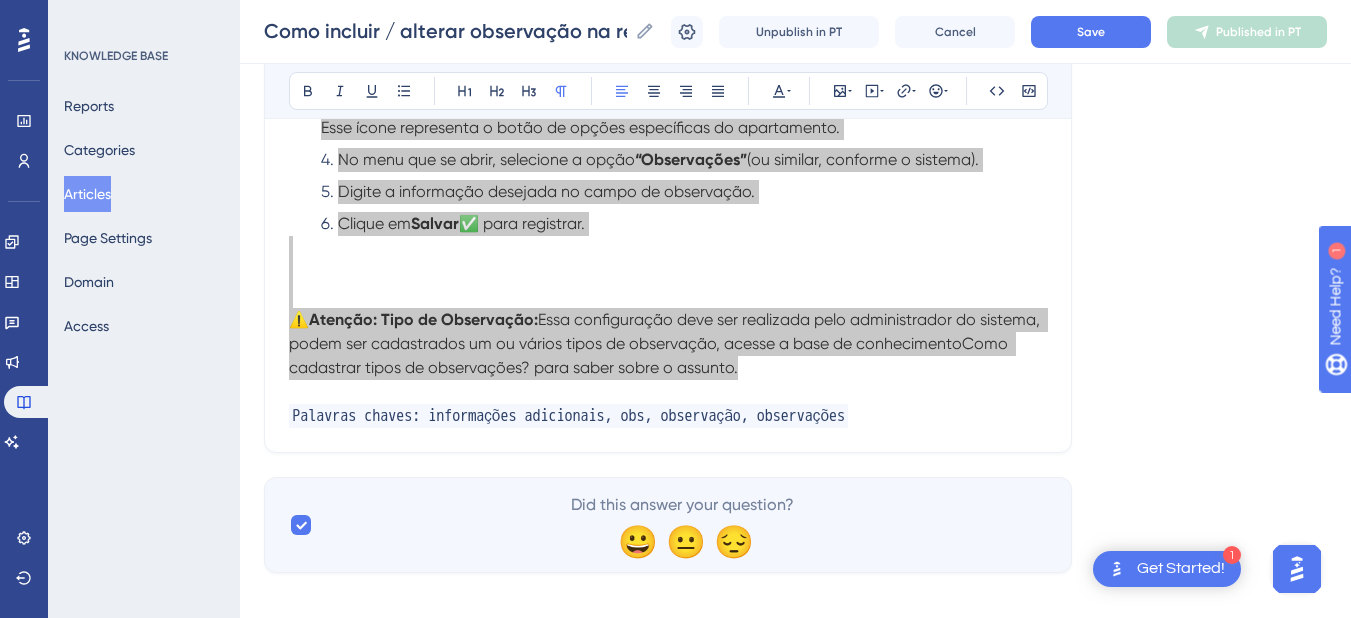 scroll, scrollTop: 2005, scrollLeft: 0, axis: vertical 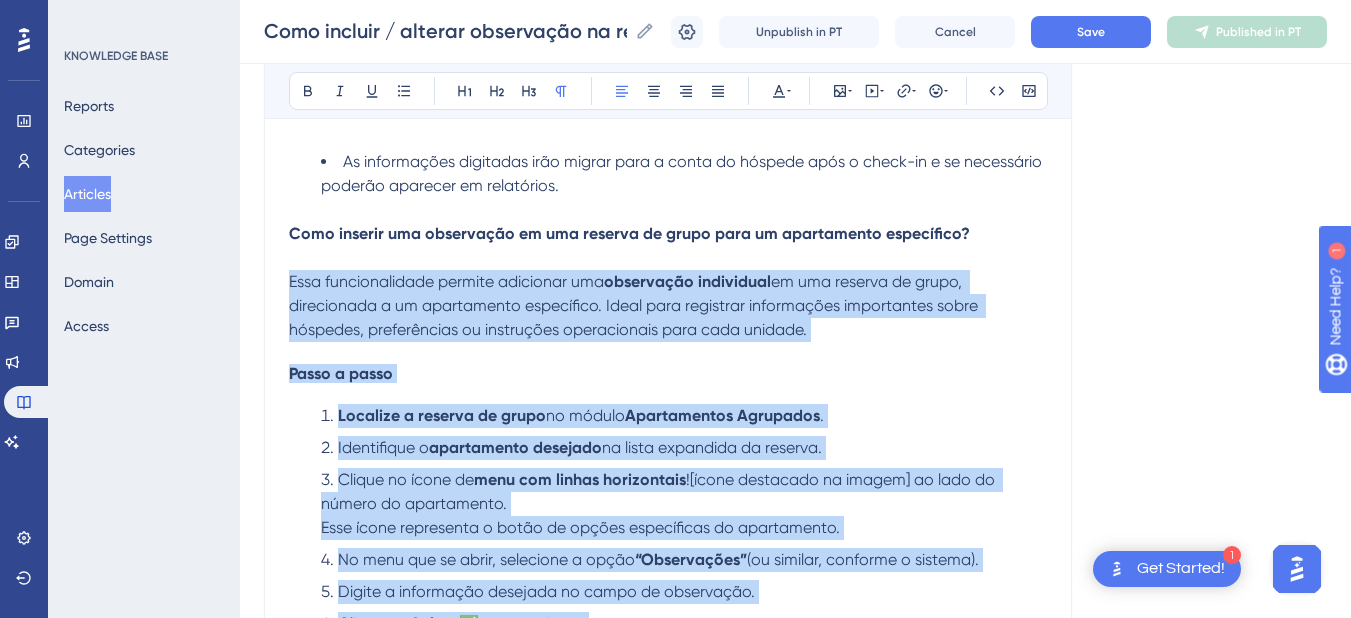 drag, startPoint x: 473, startPoint y: 407, endPoint x: 445, endPoint y: 362, distance: 53 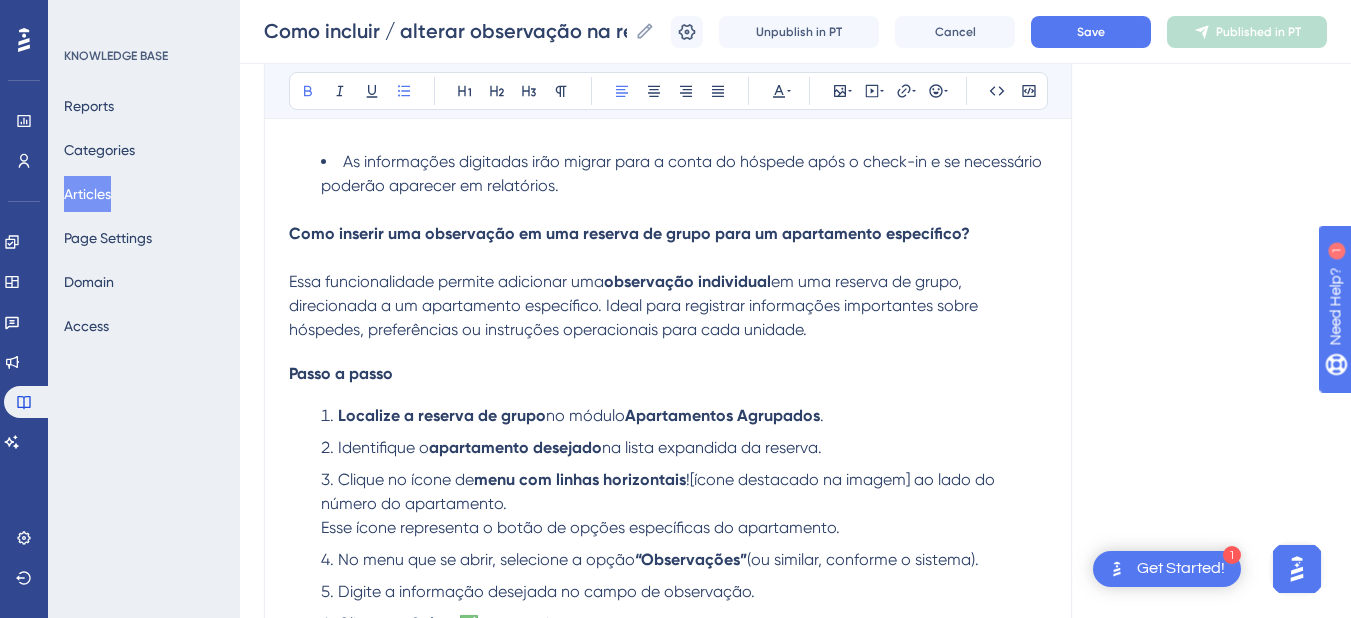 click on "em uma reserva de grupo, direcionada a um apartamento específico. Ideal para registrar informações importantes sobre hóspedes, preferências ou instruções operacionais para cada unidade." at bounding box center (635, 305) 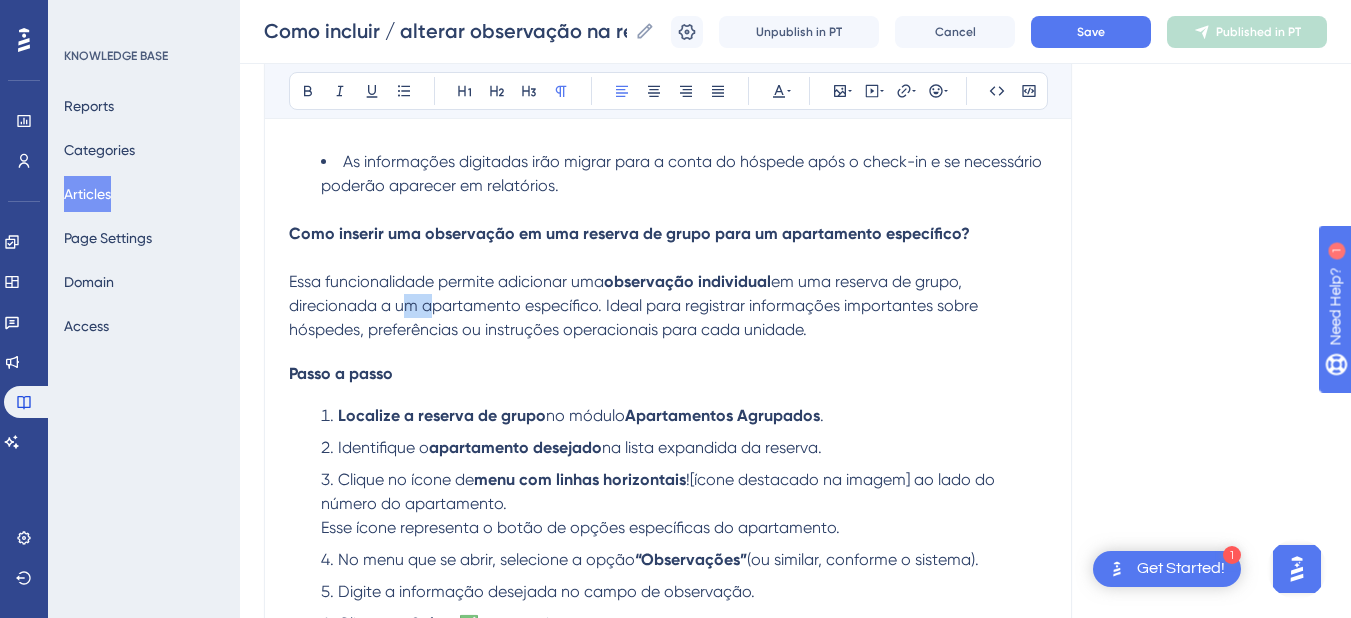click on "em uma reserva de grupo, direcionada a um apartamento específico. Ideal para registrar informações importantes sobre hóspedes, preferências ou instruções operacionais para cada unidade." at bounding box center (635, 305) 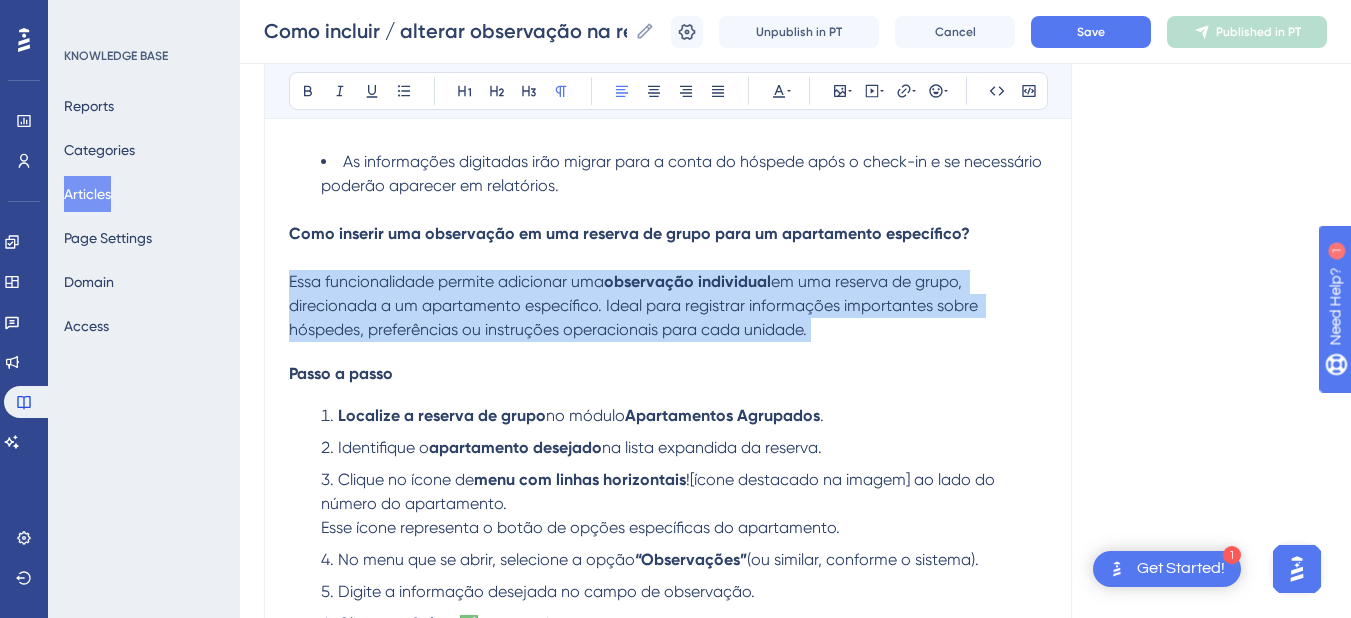 click on "em uma reserva de grupo, direcionada a um apartamento específico. Ideal para registrar informações importantes sobre hóspedes, preferências ou instruções operacionais para cada unidade." at bounding box center (635, 305) 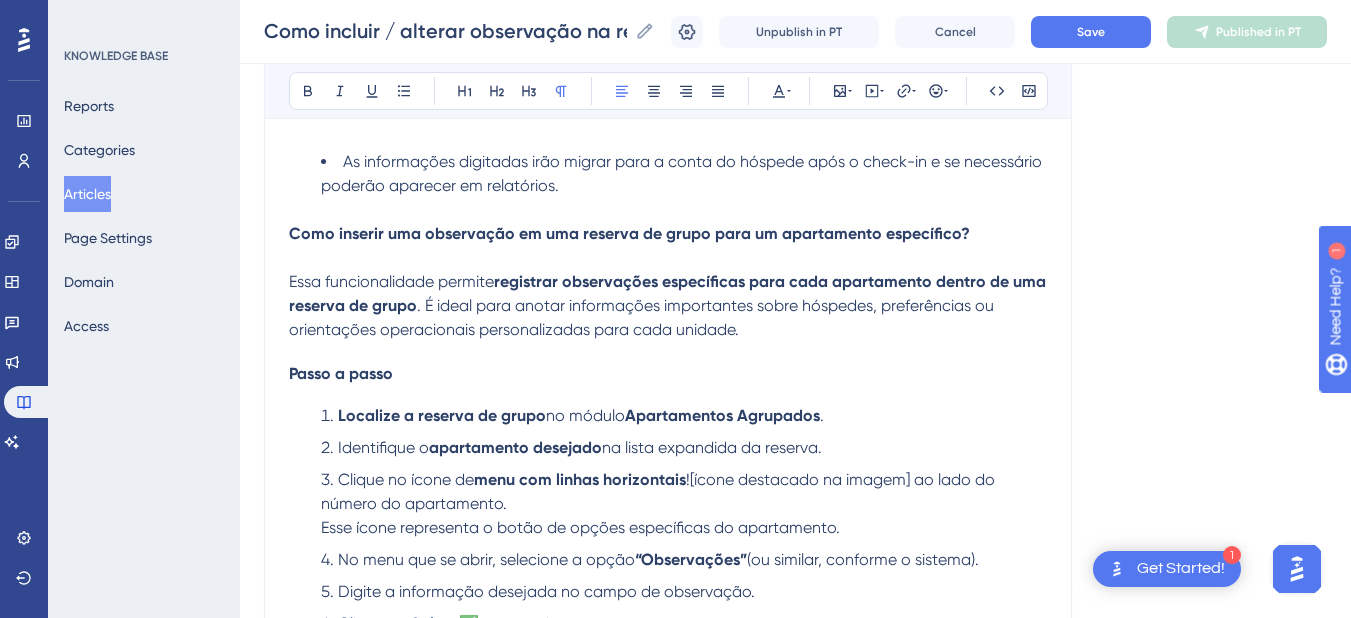 click on ". É ideal para anotar informações importantes sobre hóspedes, preferências ou orientações operacionais personalizadas para cada unidade." at bounding box center [643, 317] 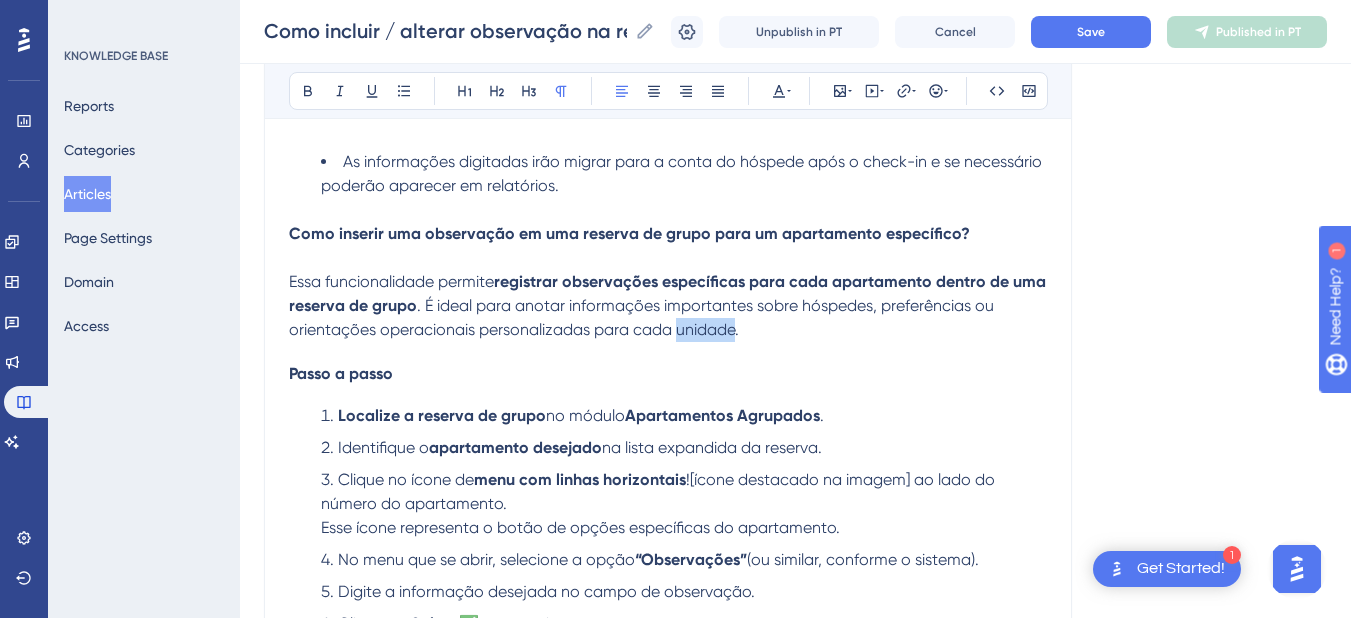 click on ". É ideal para anotar informações importantes sobre hóspedes, preferências ou orientações operacionais personalizadas para cada unidade." at bounding box center [643, 317] 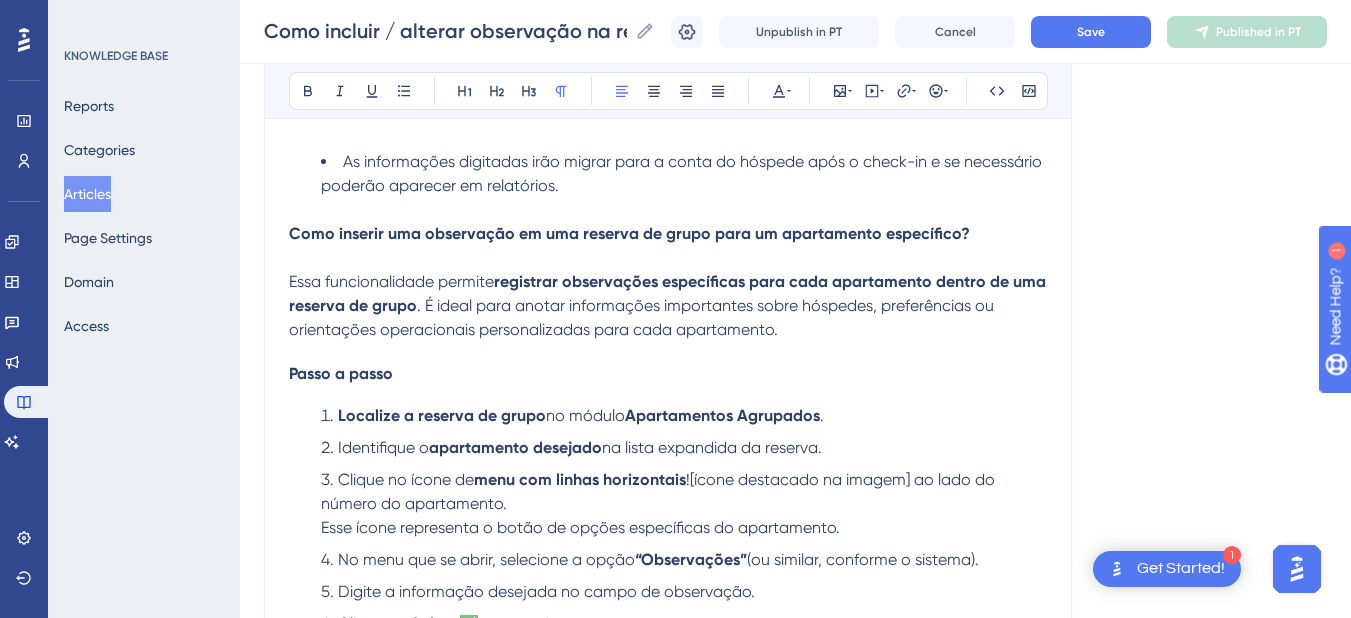 click on "Localize a reserva de grupo" at bounding box center [442, 415] 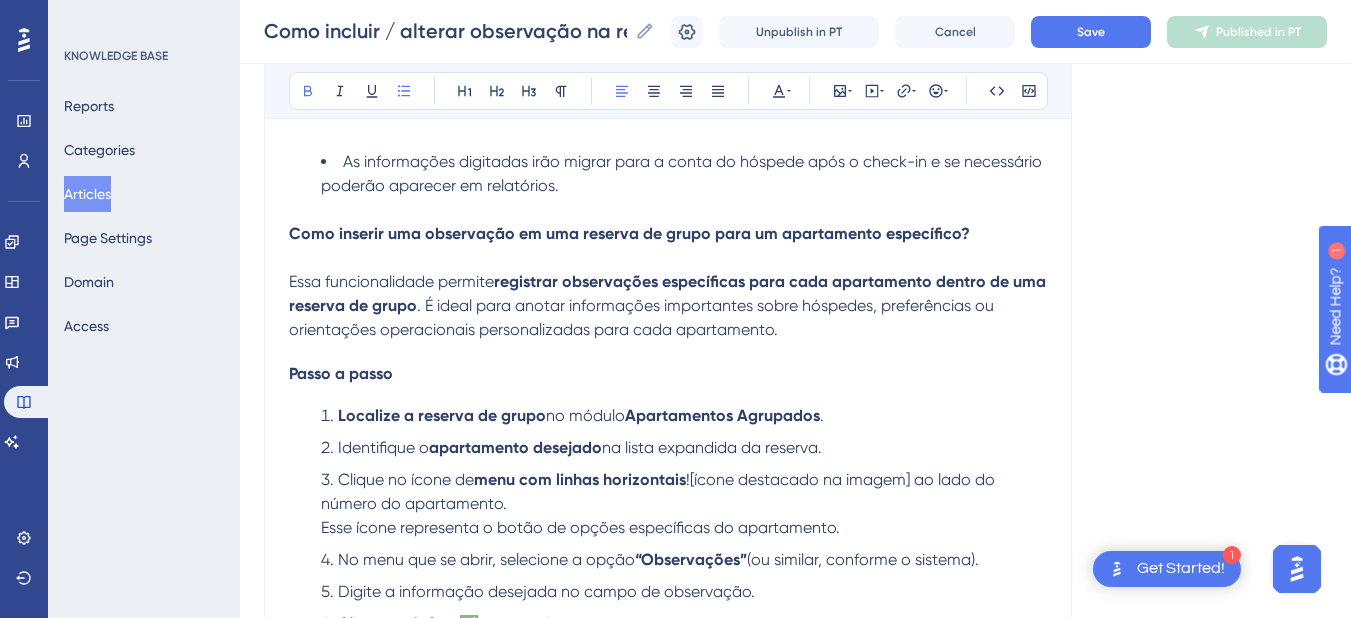 click on "Localize a reserva de grupo" at bounding box center (442, 415) 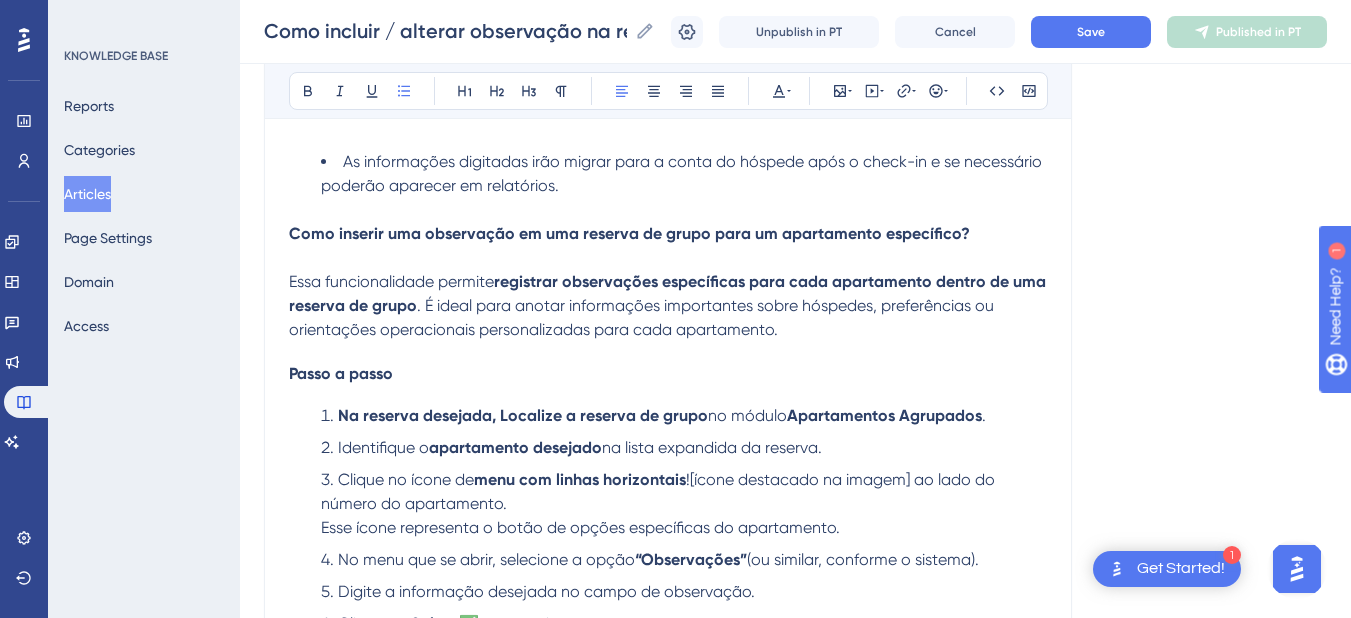 drag, startPoint x: 791, startPoint y: 415, endPoint x: 505, endPoint y: 419, distance: 286.02798 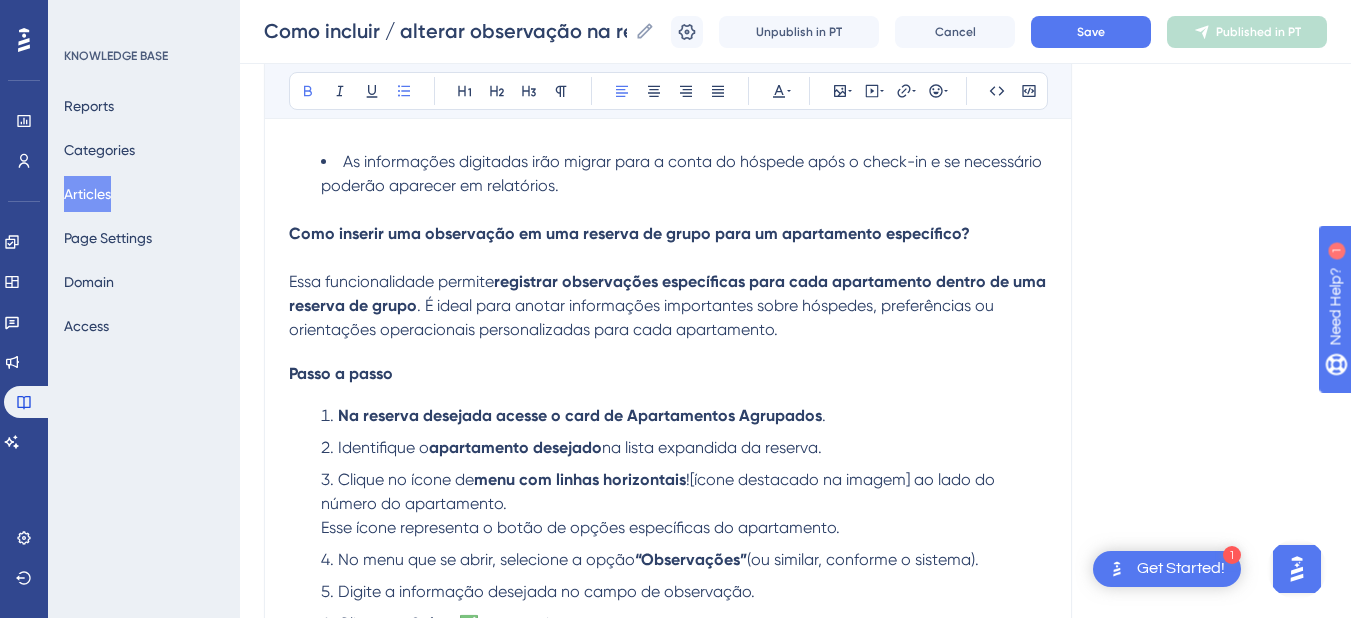 click on "Apartamentos Agrupados" at bounding box center (724, 415) 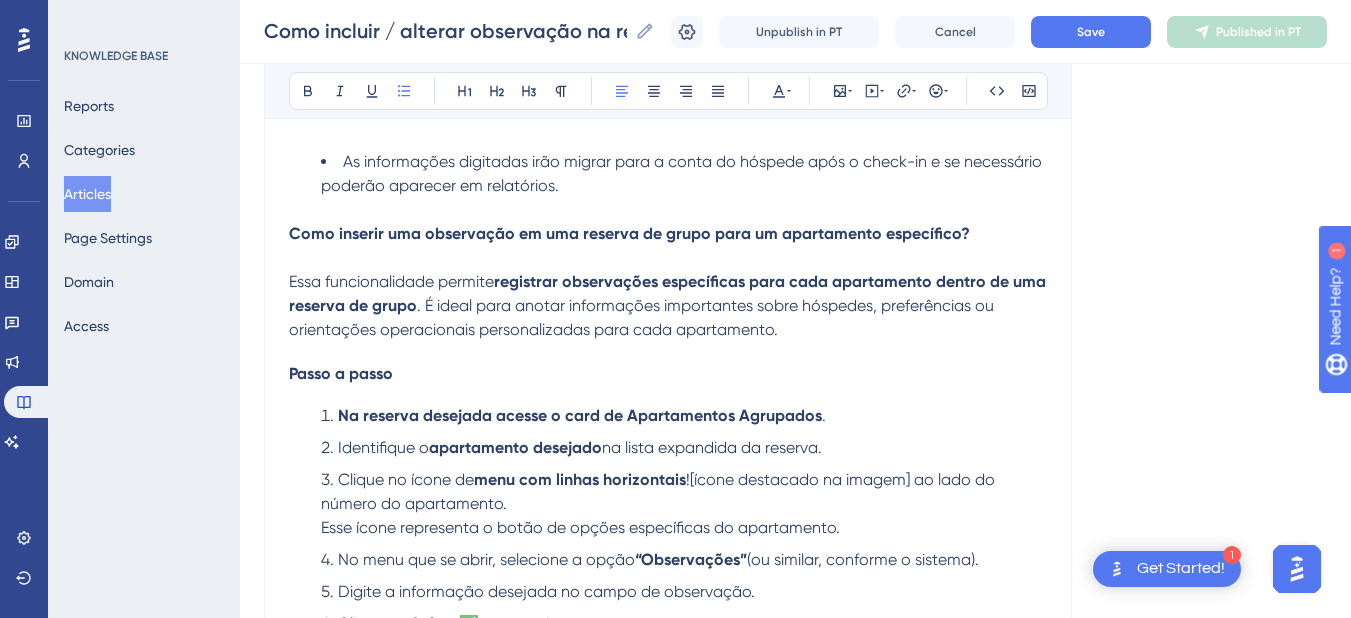 click on "Identifique o  apartamento desejado  na lista expandida da reserva." at bounding box center (684, 448) 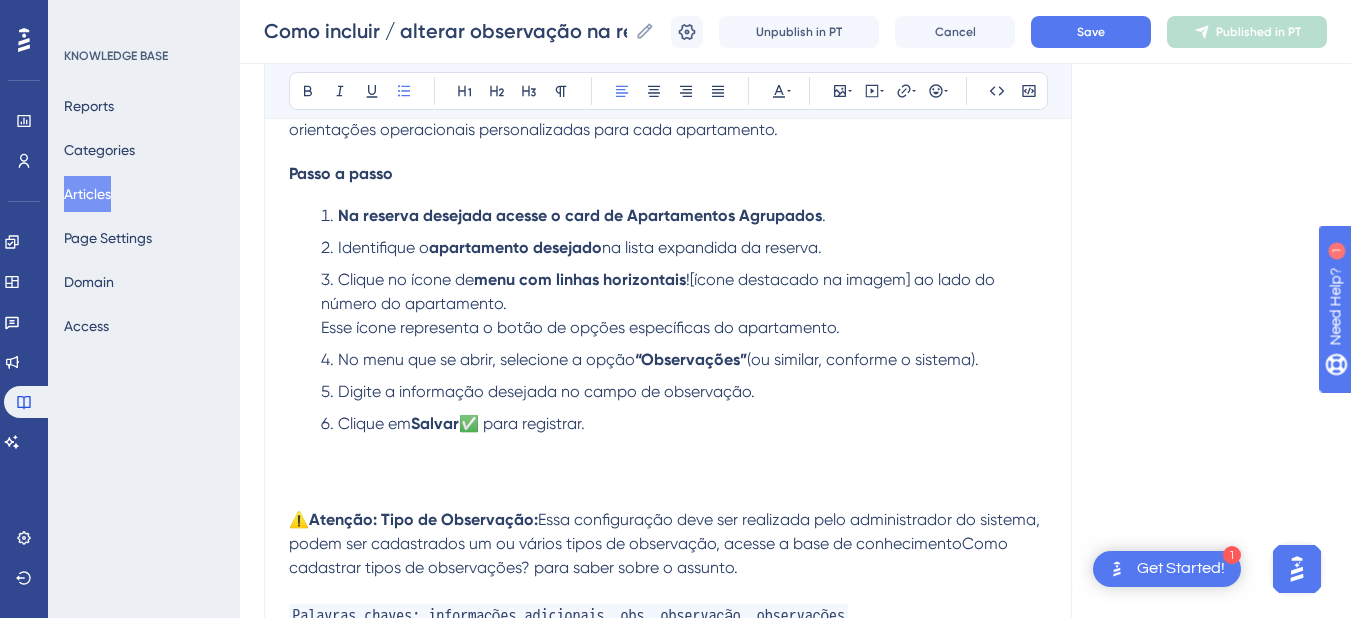 drag, startPoint x: 710, startPoint y: 408, endPoint x: 646, endPoint y: 416, distance: 64.49806 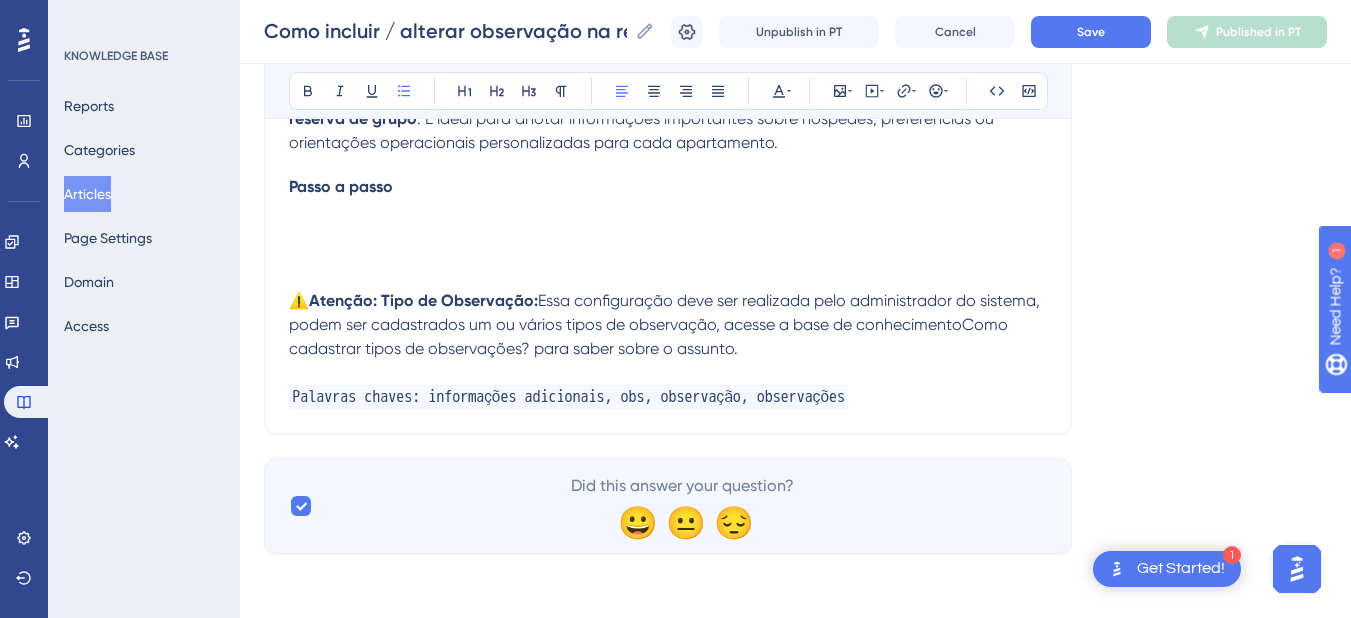 scroll, scrollTop: 2192, scrollLeft: 0, axis: vertical 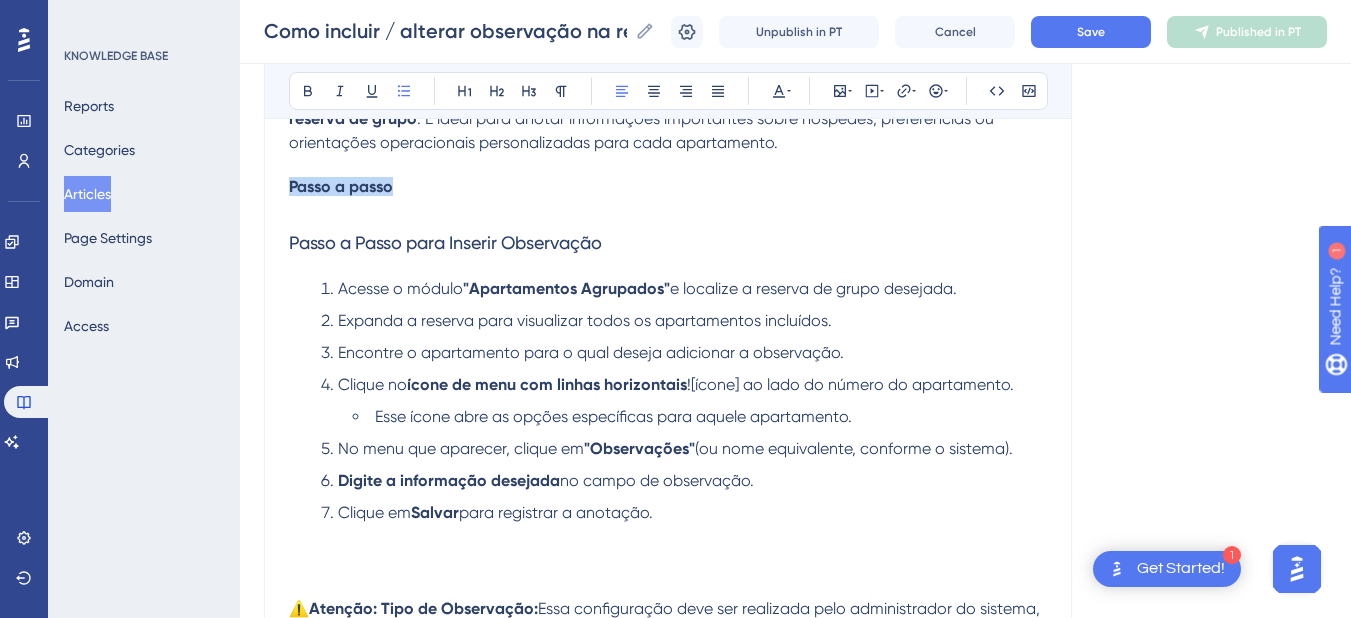 drag, startPoint x: 415, startPoint y: 188, endPoint x: 253, endPoint y: 188, distance: 162 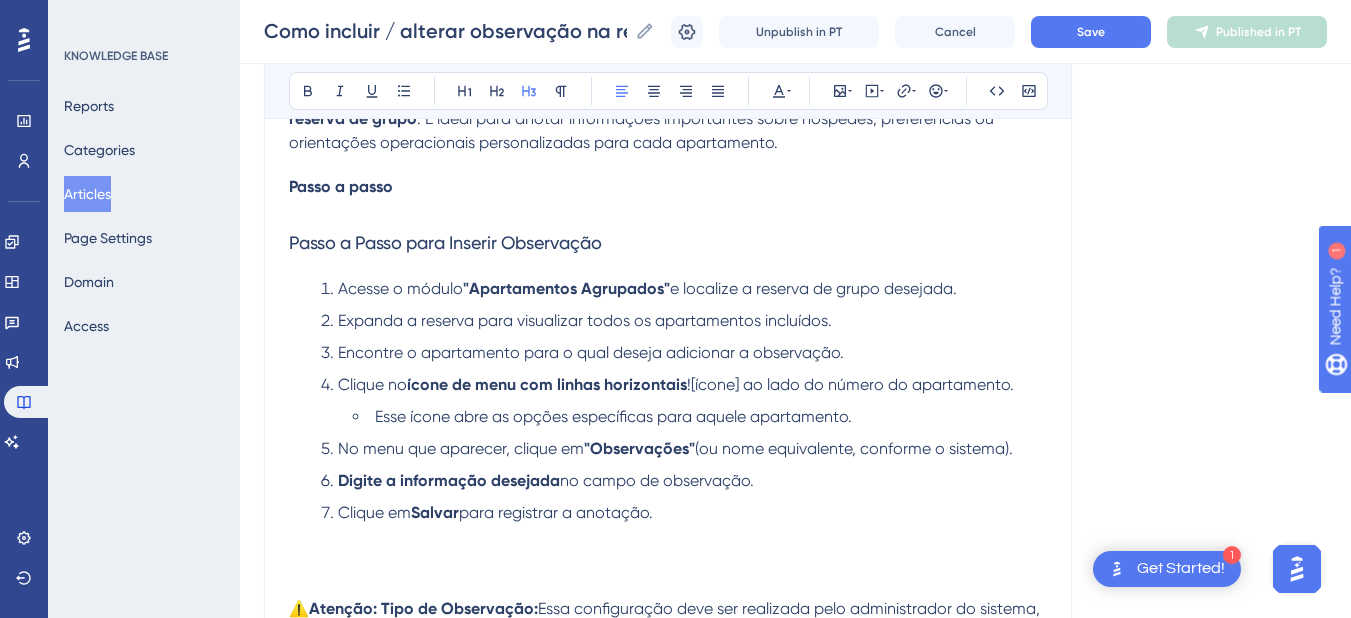 click on "Passo a Passo para Inserir Observação" at bounding box center (445, 242) 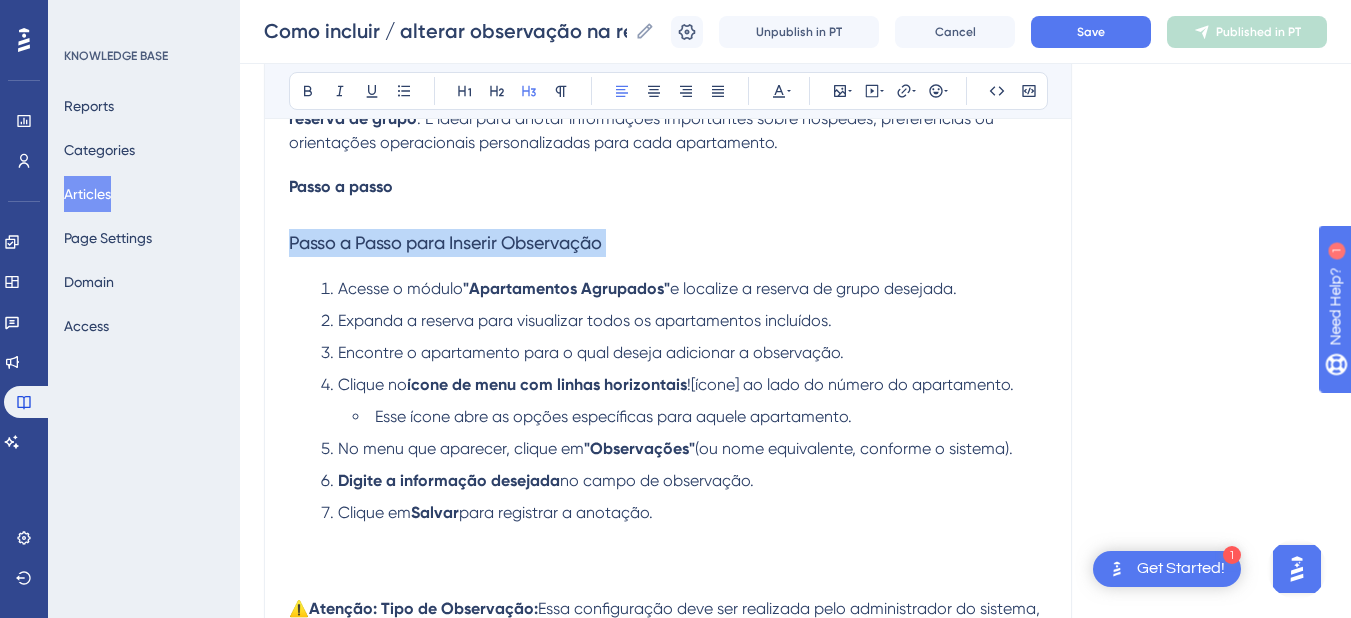 click on "Passo a Passo para Inserir Observação" at bounding box center [445, 242] 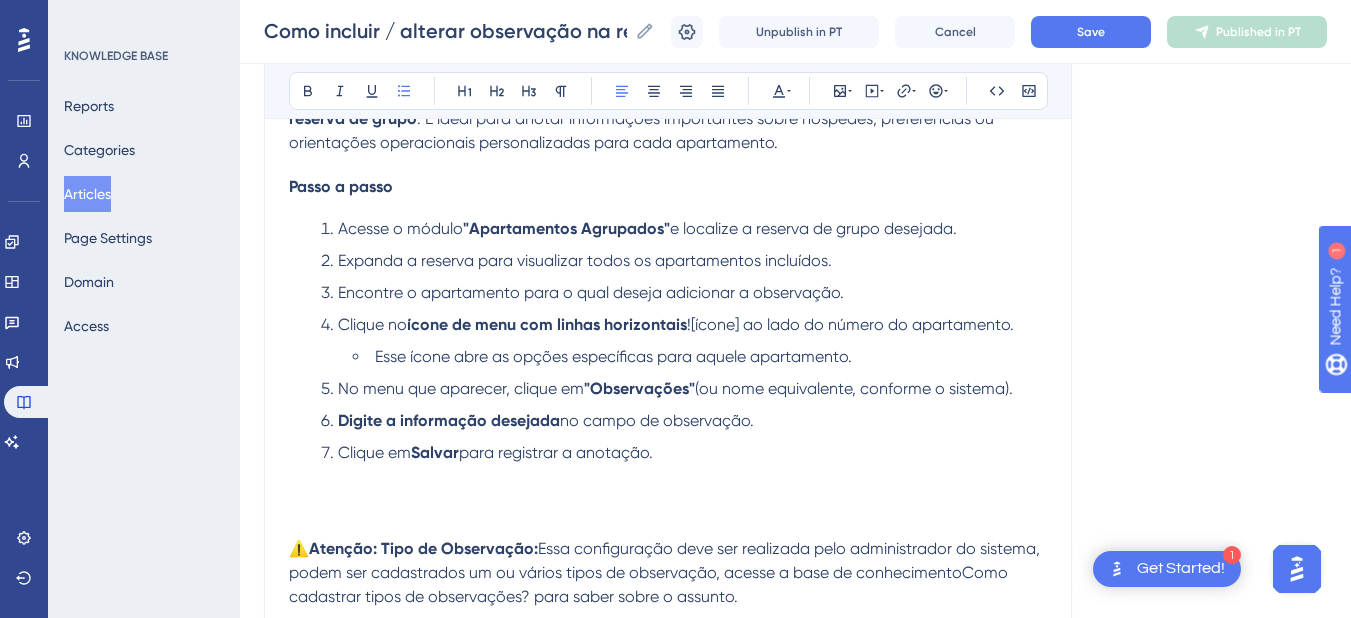 click on "Acesse o módulo" at bounding box center (400, 228) 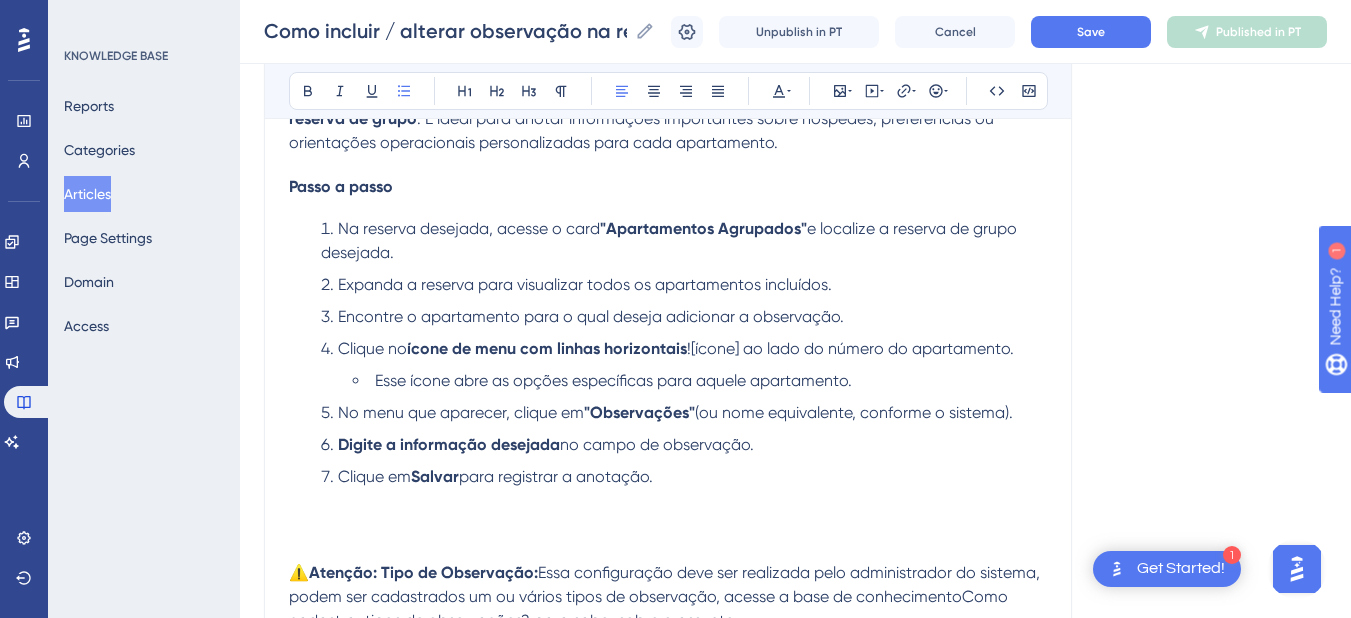 click on ""Apartamentos Agrupados"" at bounding box center (703, 228) 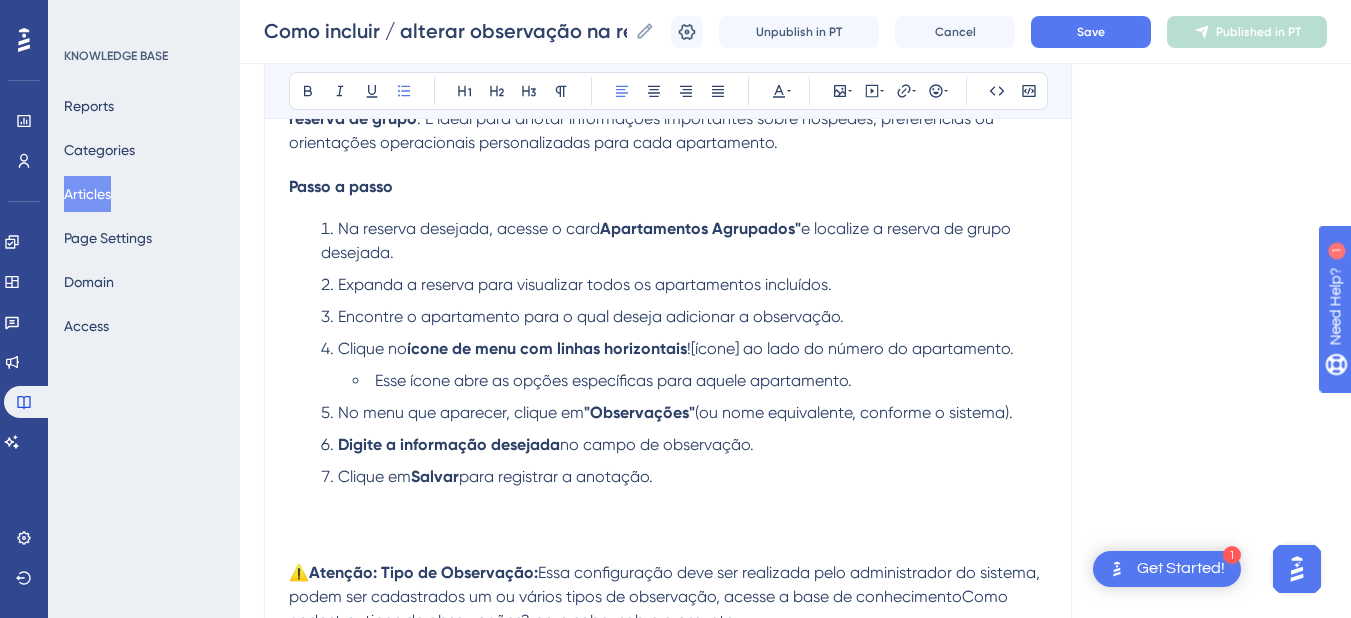 click on "e localize a reserva de grupo desejada." at bounding box center (668, 240) 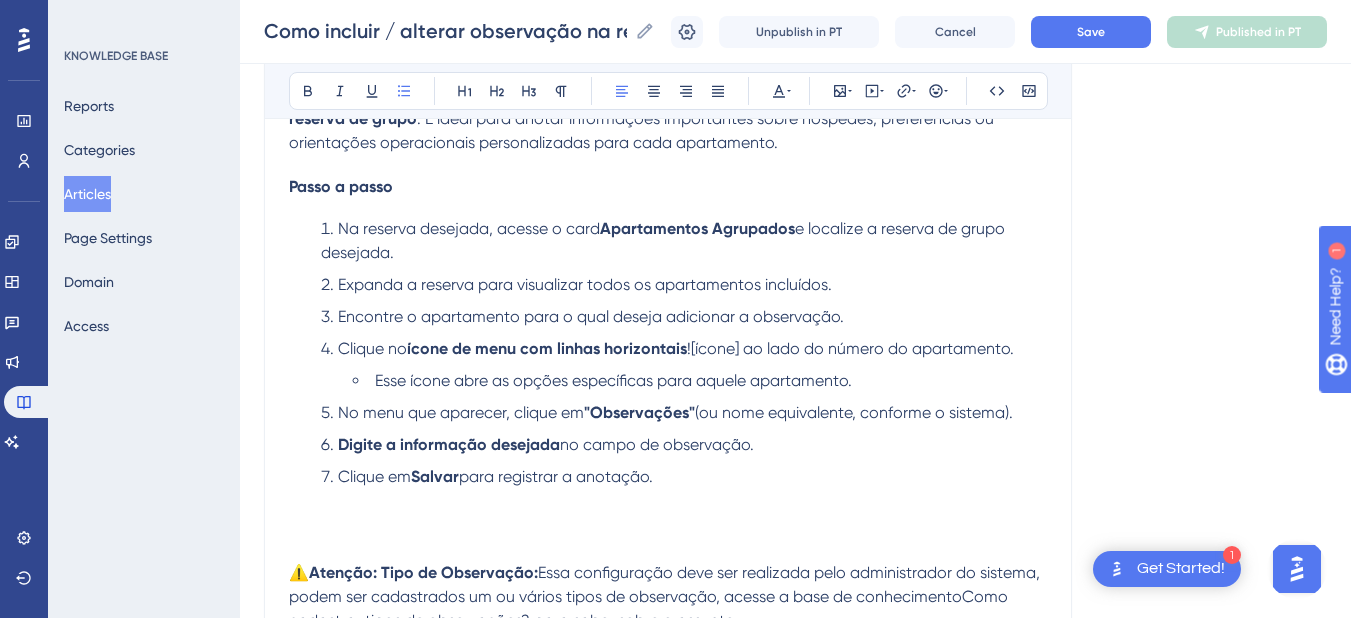 drag, startPoint x: 470, startPoint y: 253, endPoint x: 803, endPoint y: 230, distance: 333.79333 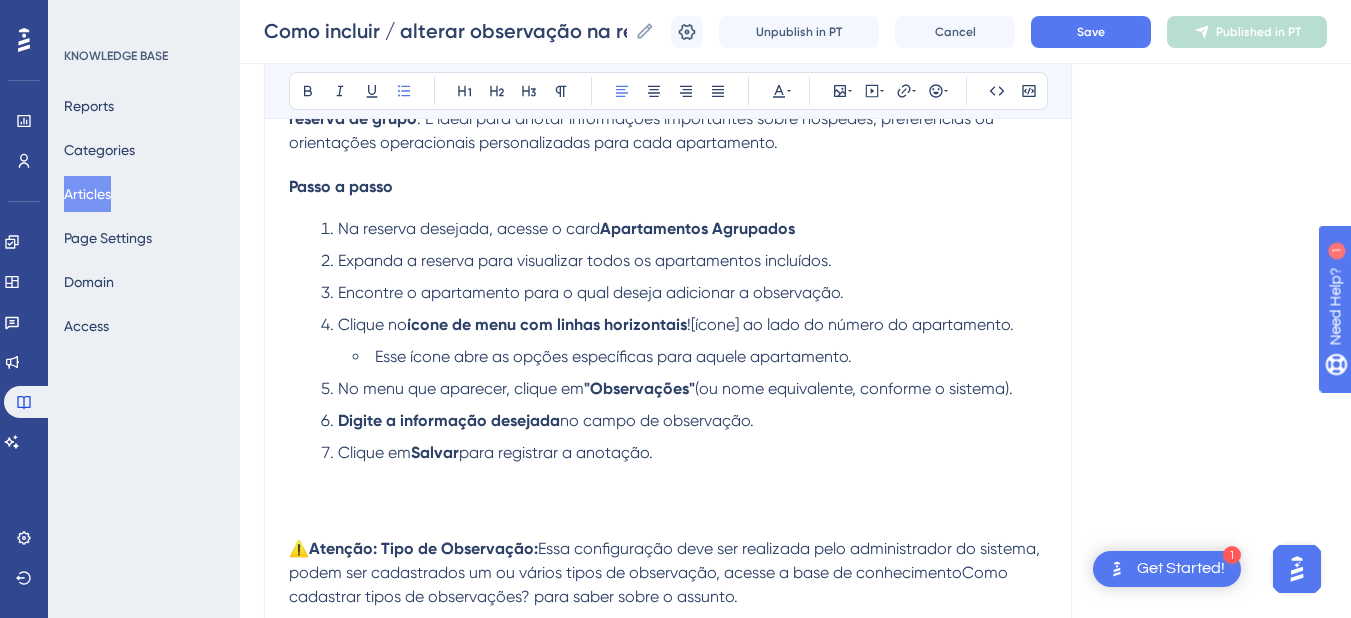 click on "Na reserva desejada, acesse o card  Apartamentos Agrupados" at bounding box center (684, 229) 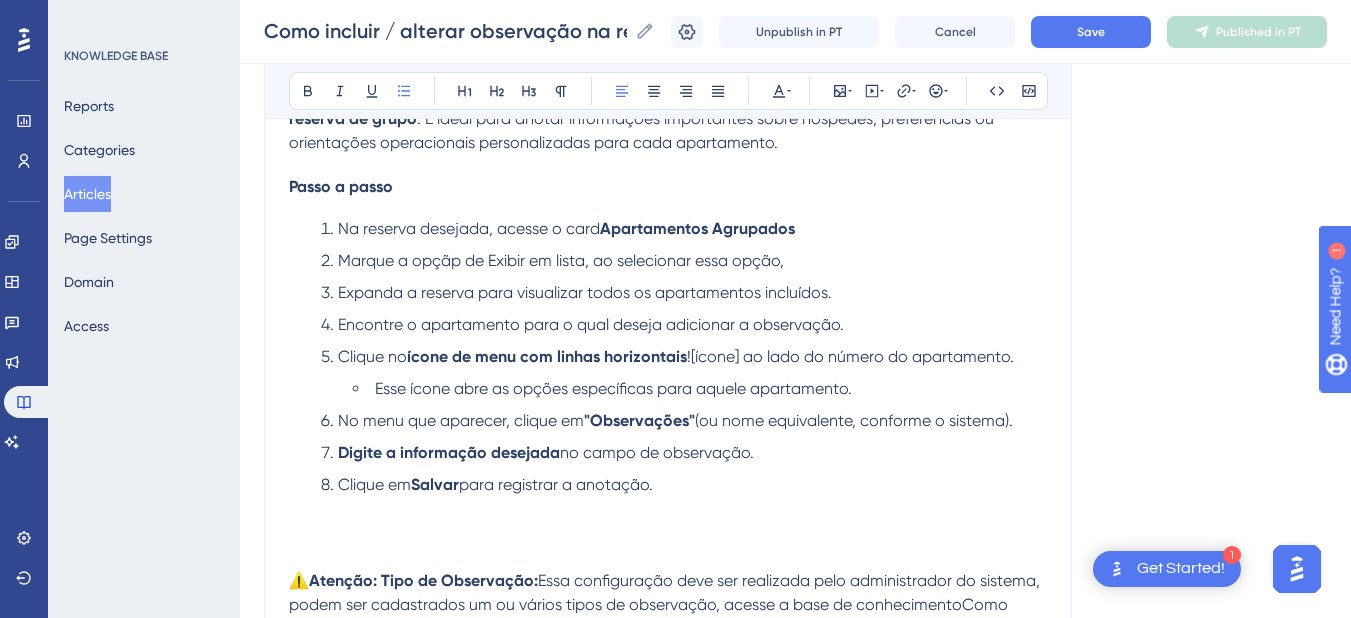 click on "Marque a opçãp de Exibir em lista, ao selecionar essa opção," at bounding box center [684, 261] 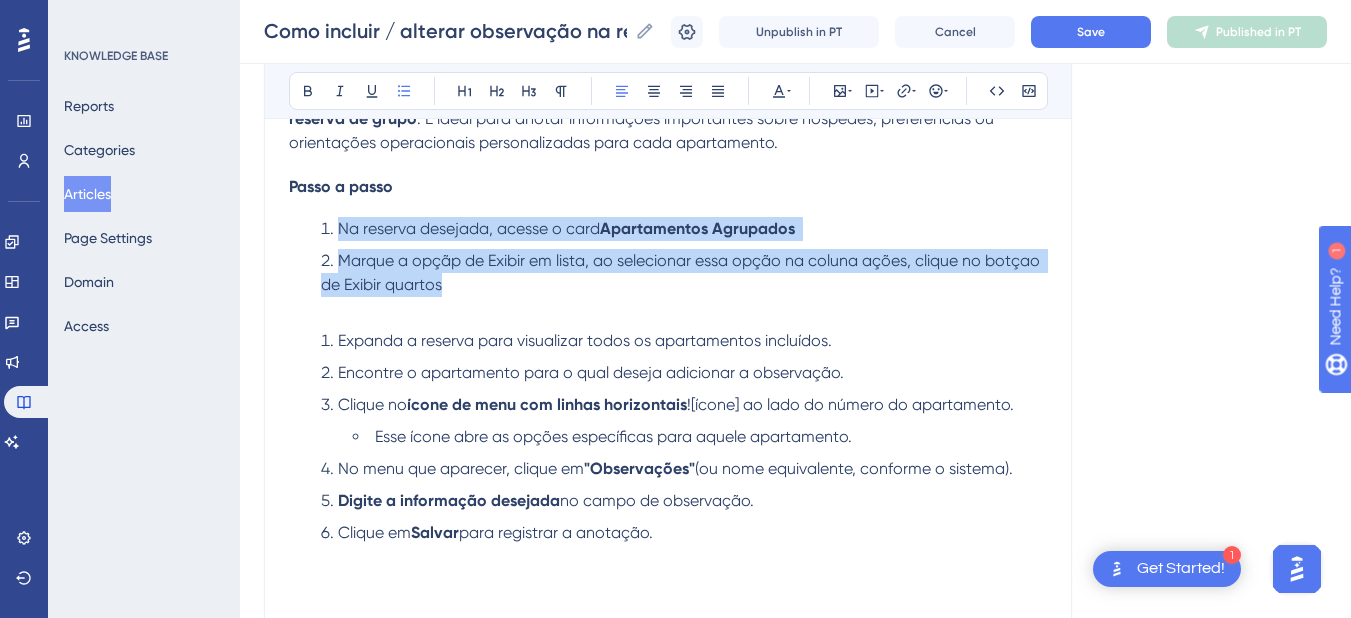 drag, startPoint x: 470, startPoint y: 291, endPoint x: 282, endPoint y: 219, distance: 201.31567 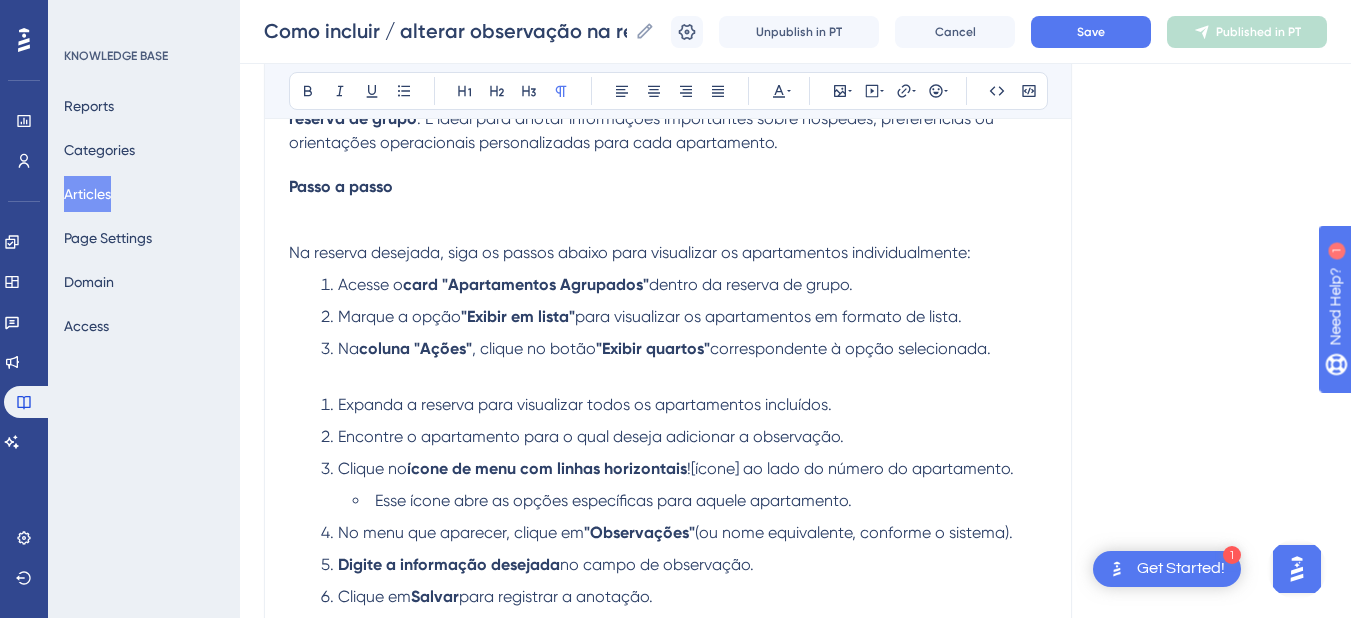 click at bounding box center [668, 229] 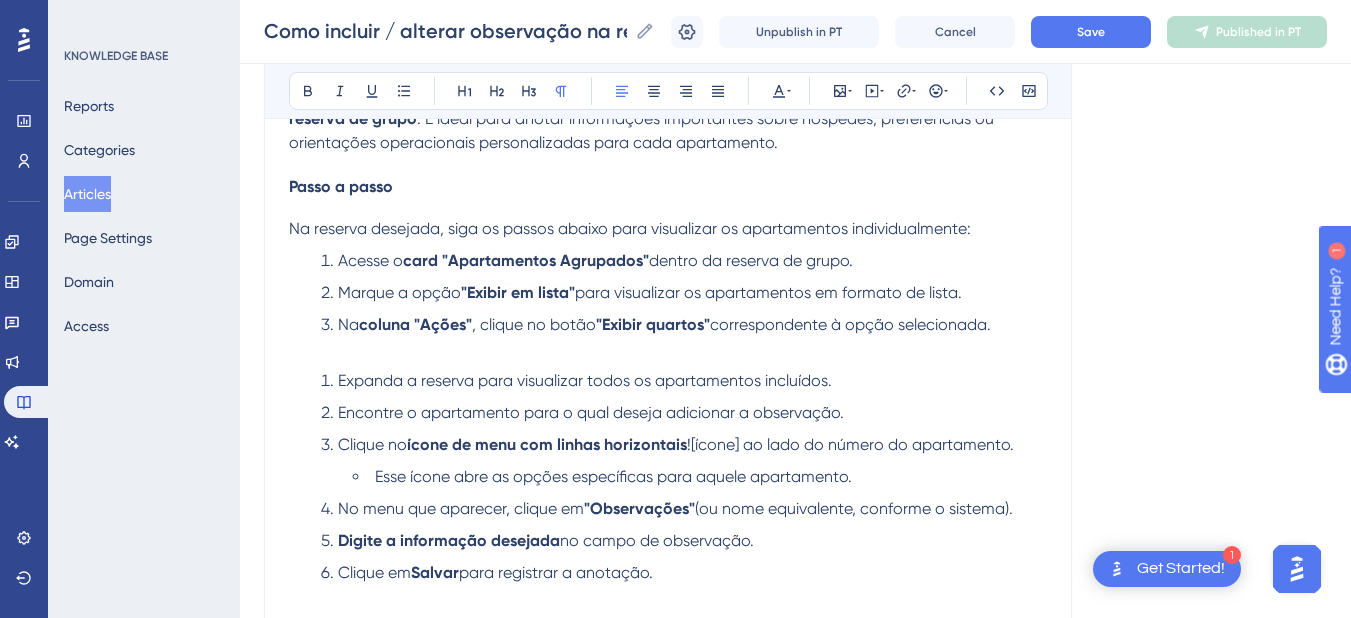 click at bounding box center [668, 349] 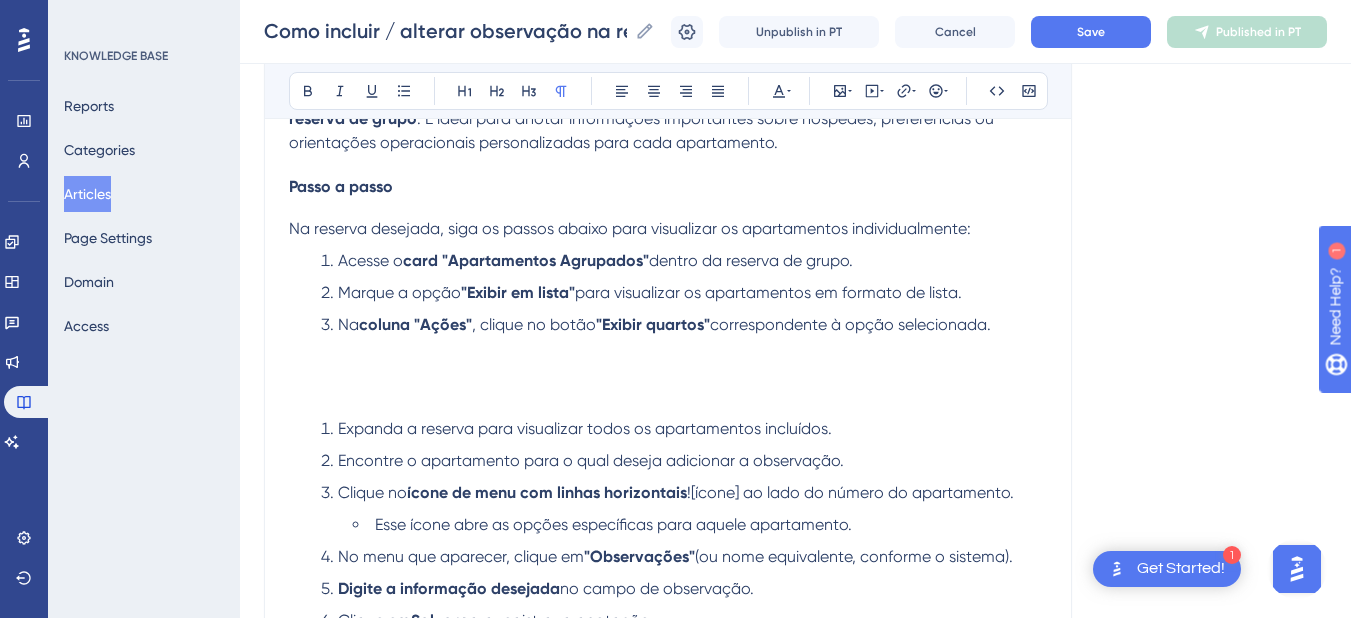 click at bounding box center (668, 373) 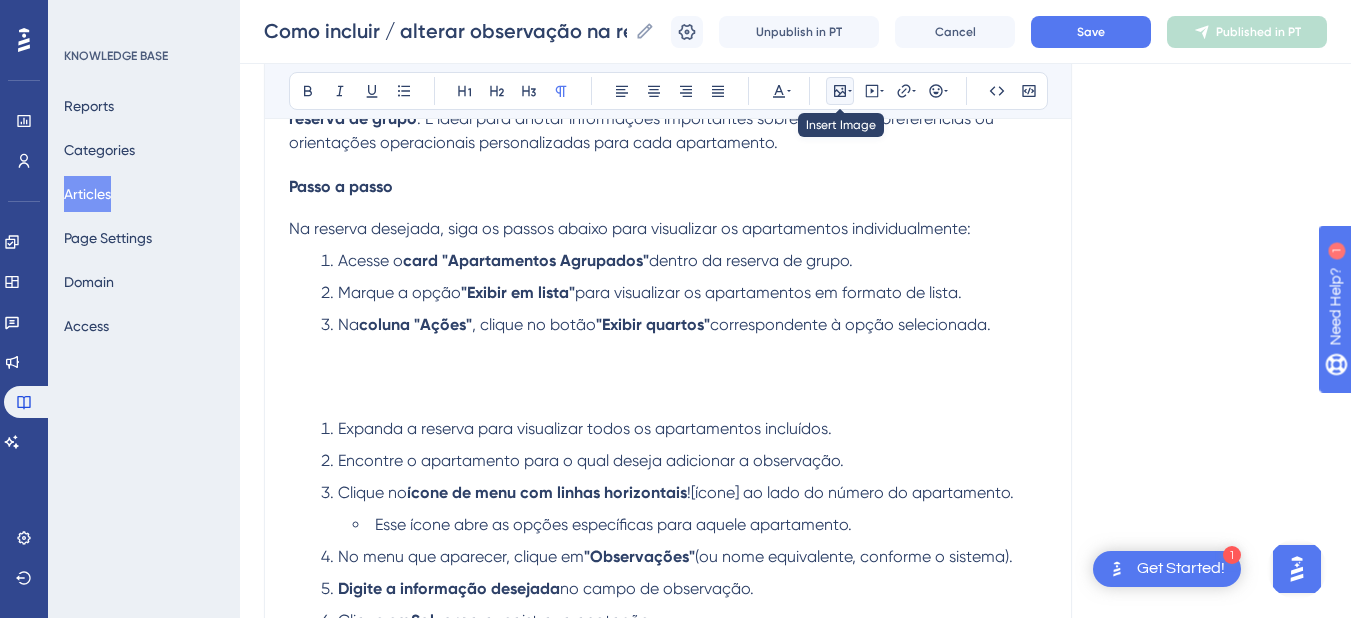click at bounding box center [840, 91] 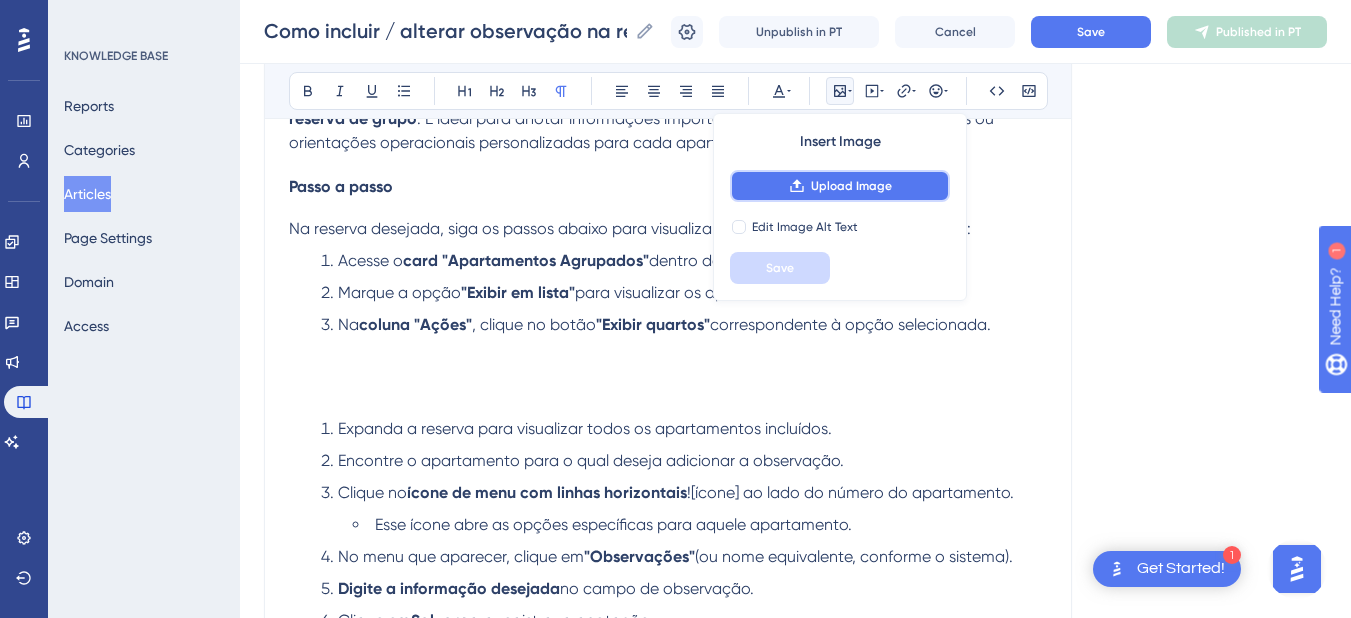 click on "Upload Image" at bounding box center [851, 186] 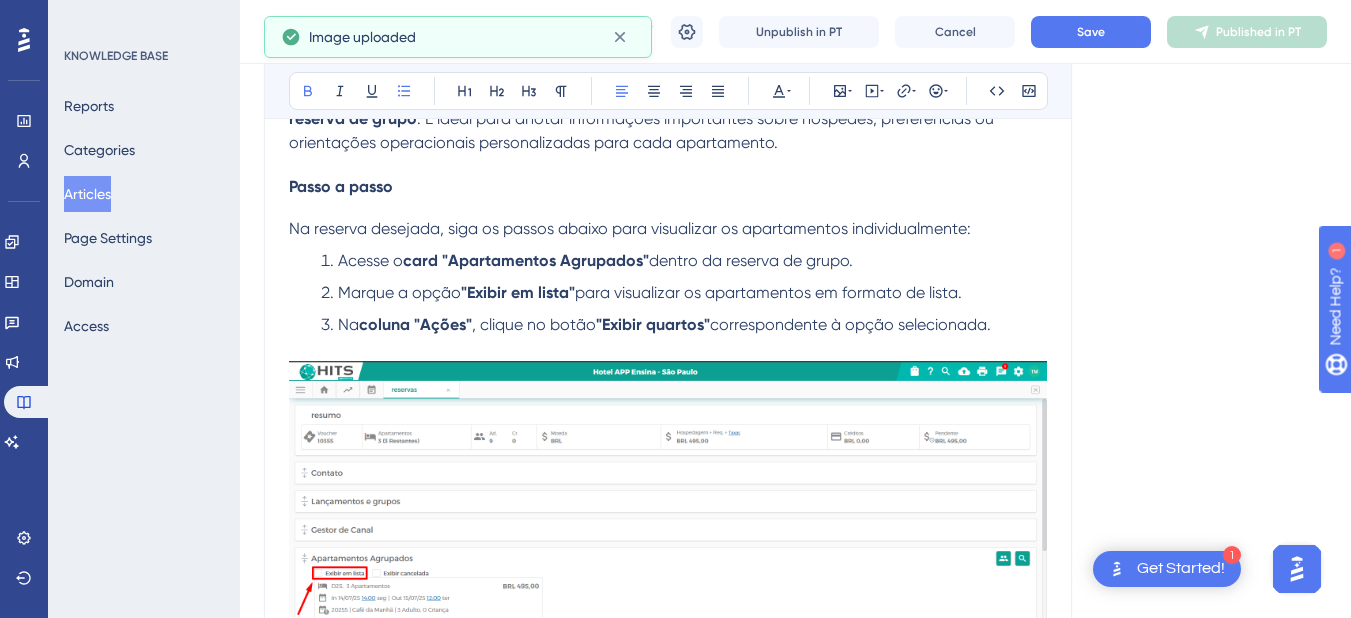 click on "card "Apartamentos Agrupados"" at bounding box center (526, 260) 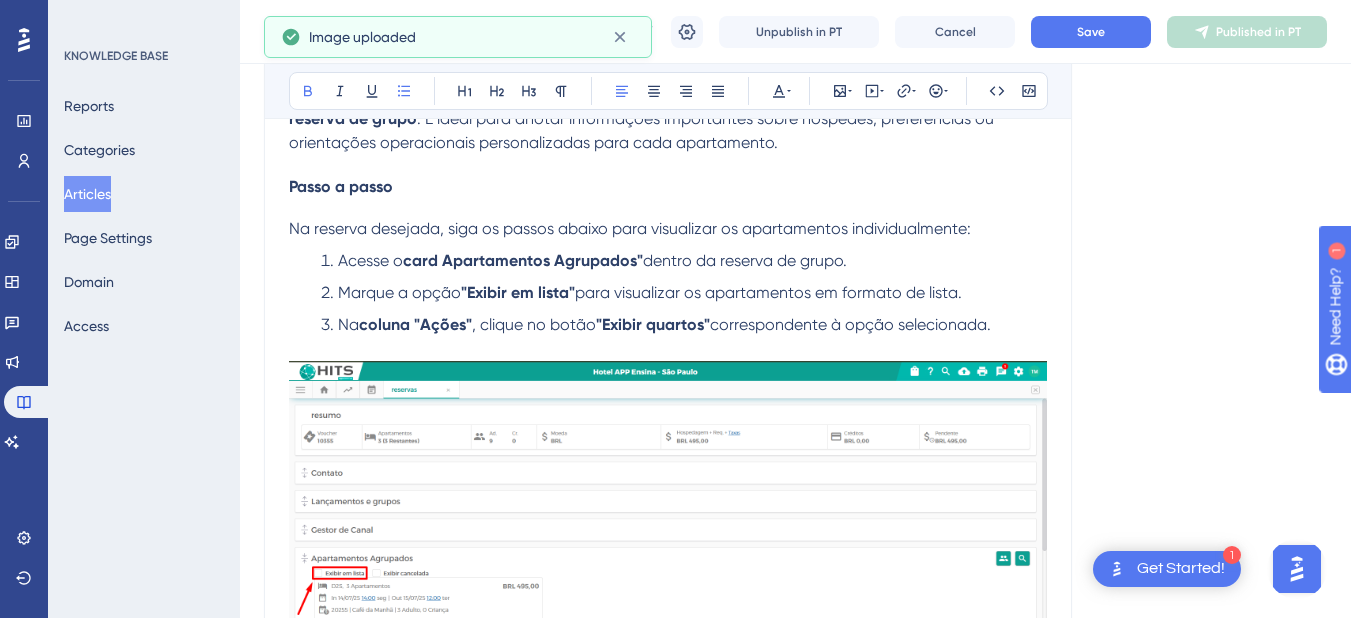 click on "dentro da reserva de grupo." at bounding box center [745, 260] 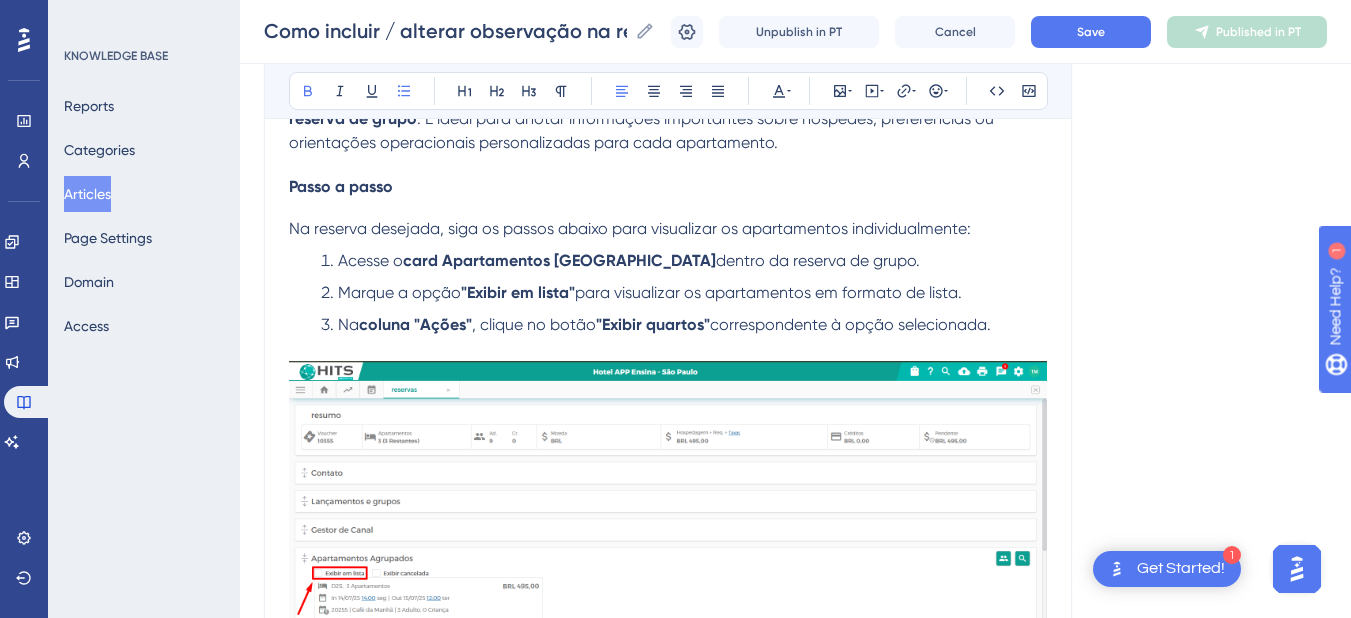click on ""Exibir em lista"" at bounding box center [518, 292] 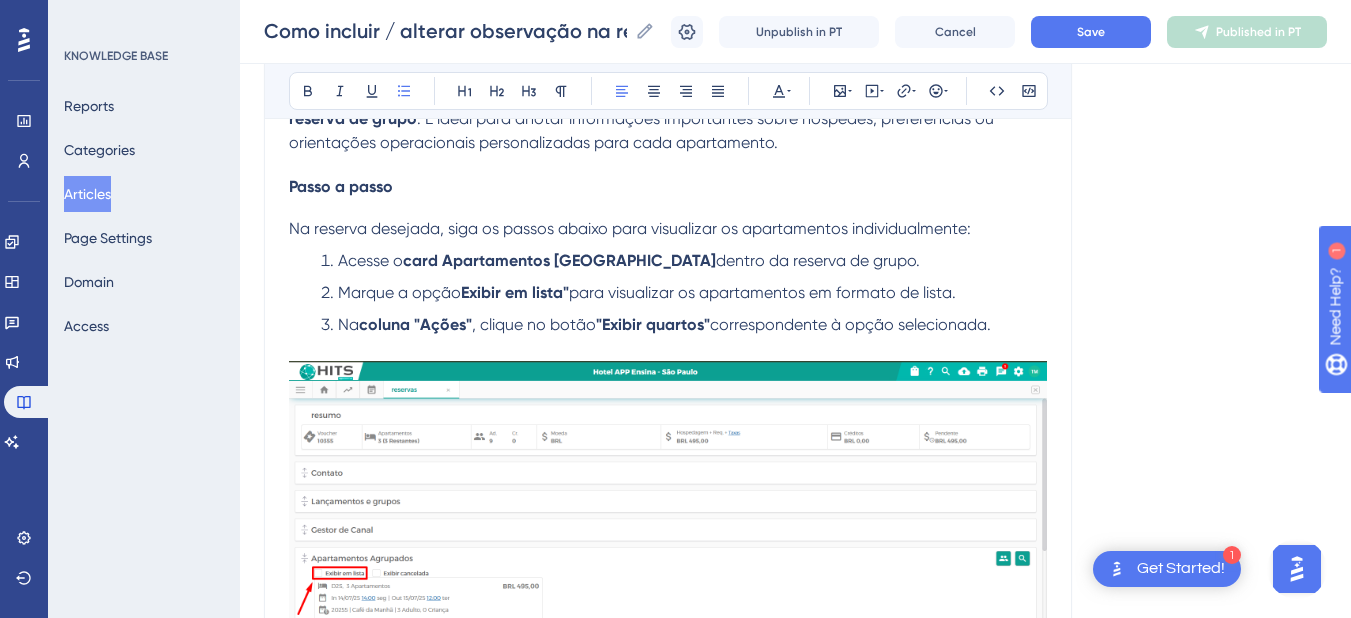 click on "para visualizar os apartamentos em formato de lista." at bounding box center (762, 292) 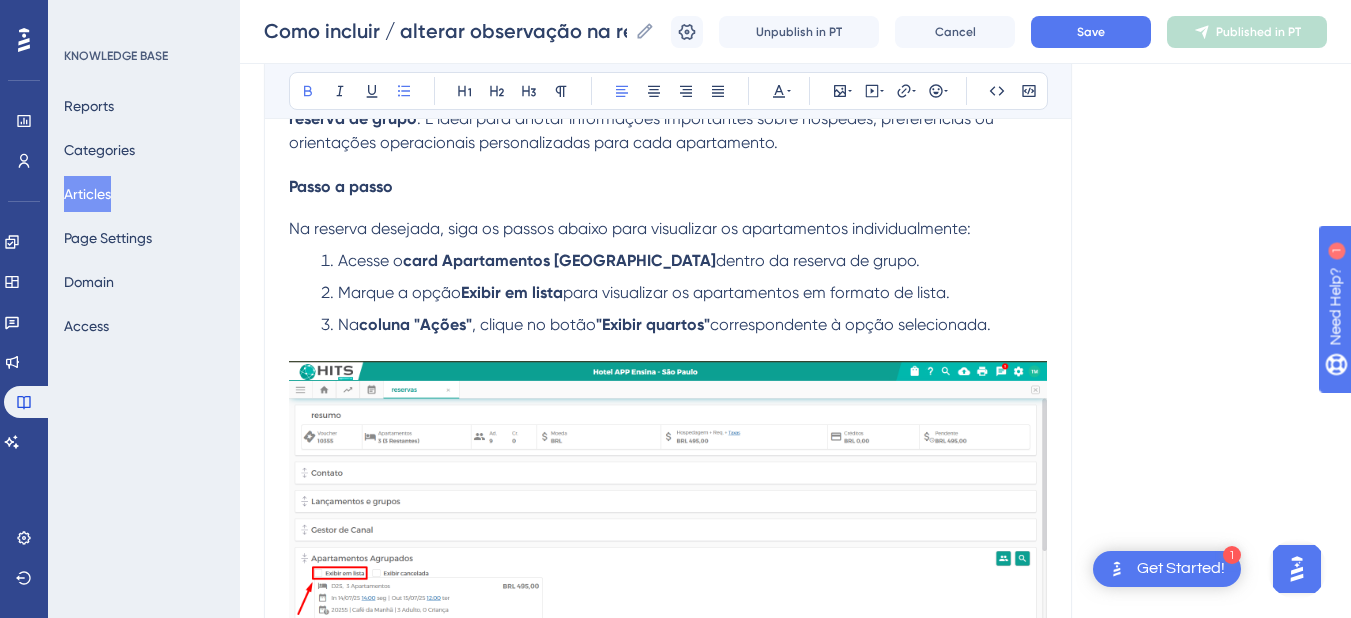 click on "coluna "Ações"" at bounding box center (415, 324) 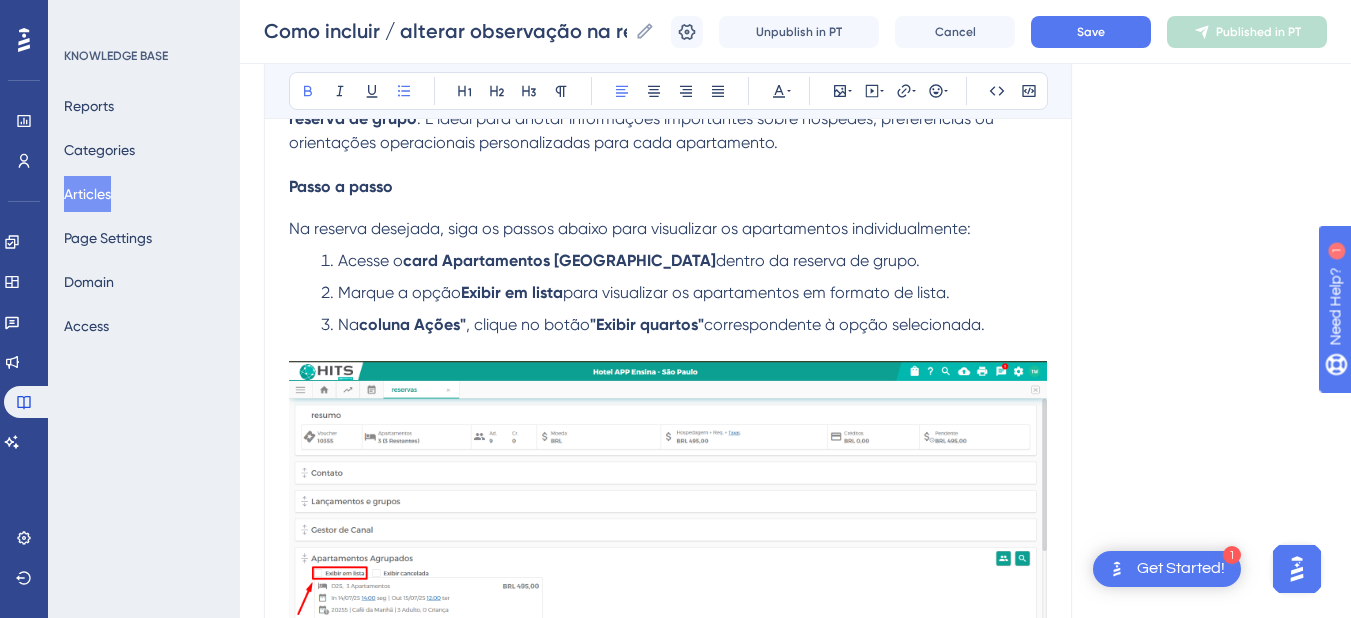 click on "coluna Ações"" at bounding box center [412, 324] 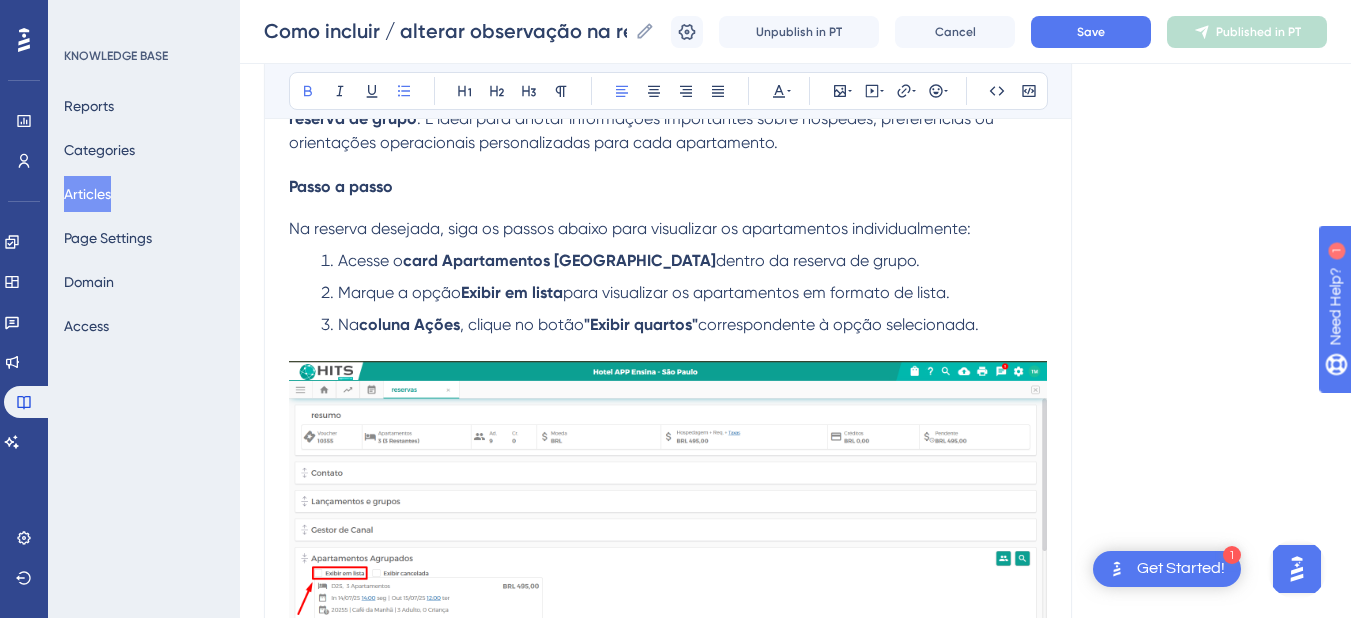 click on ""Exibir quartos"" at bounding box center [641, 324] 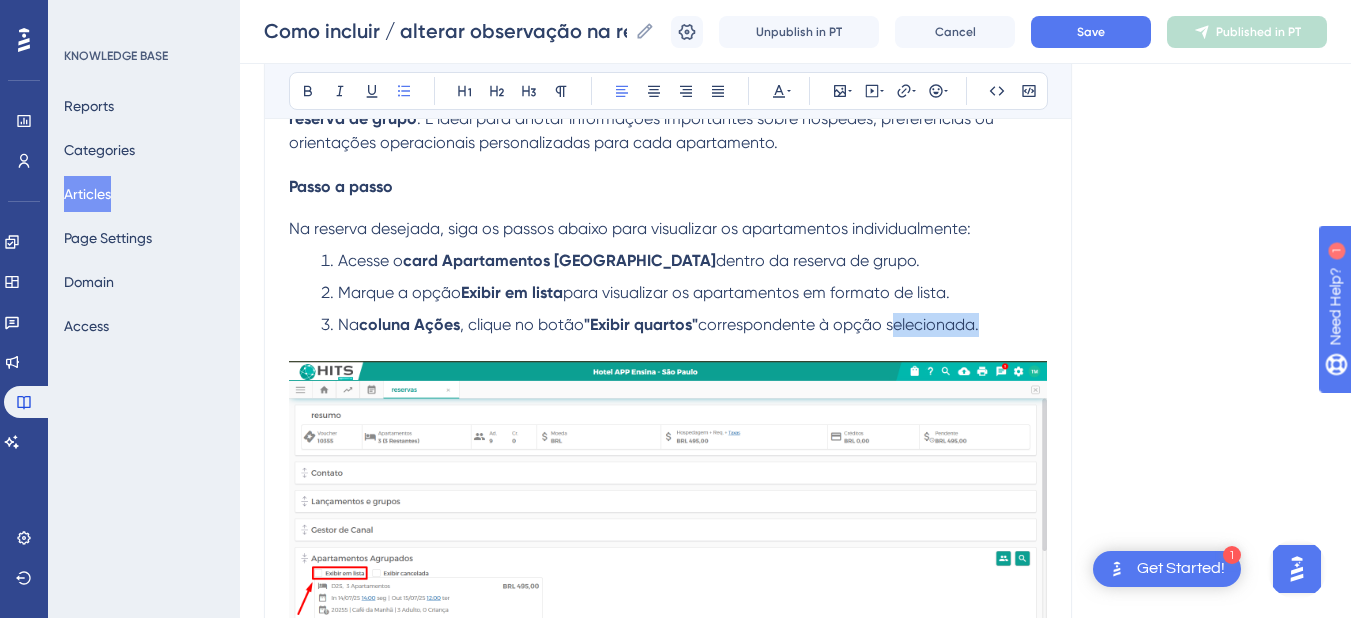 click on "correspondente à opção selecionada." at bounding box center (838, 324) 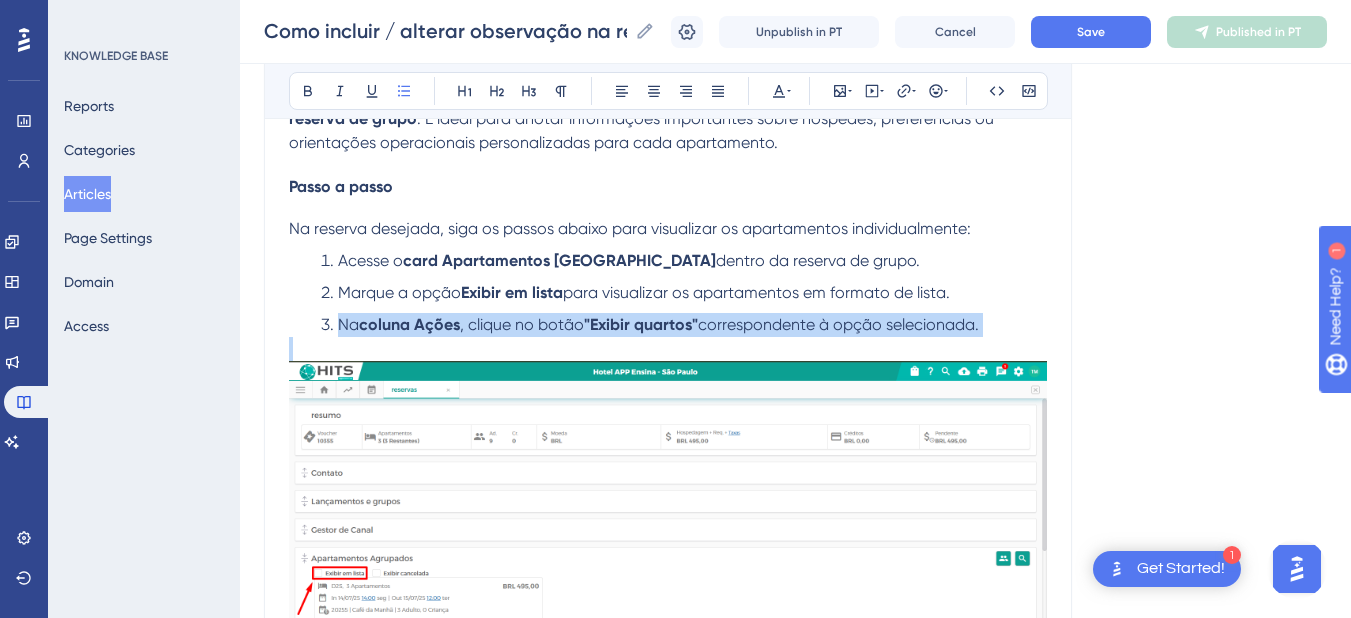 click on "correspondente à opção selecionada." at bounding box center [838, 324] 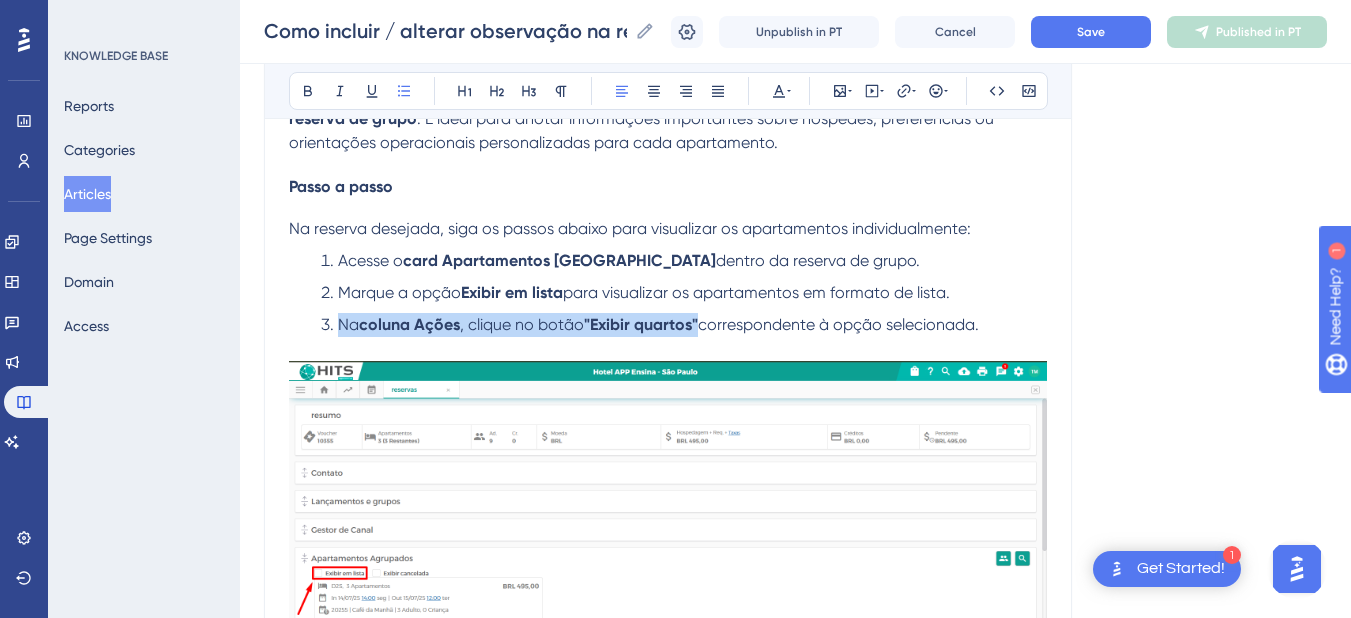 copy on "Na  coluna Ações , clique no botão  "Exibir quartos"" 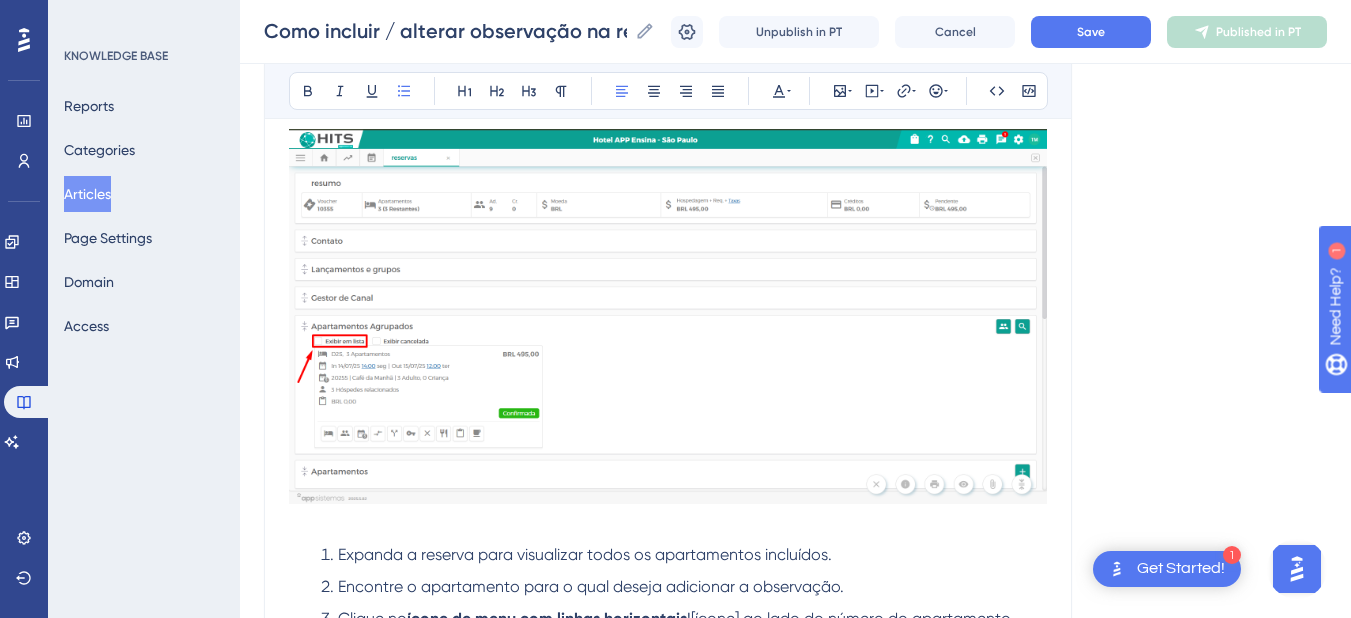 scroll, scrollTop: 2592, scrollLeft: 0, axis: vertical 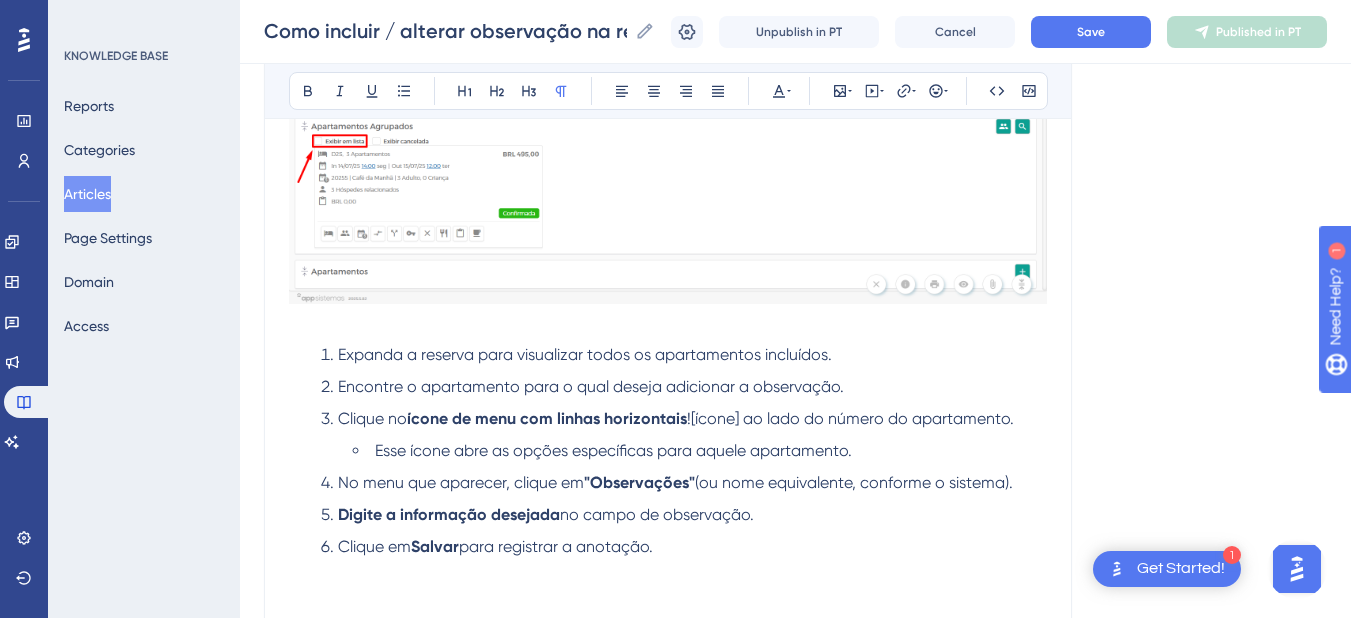 click at bounding box center [668, 323] 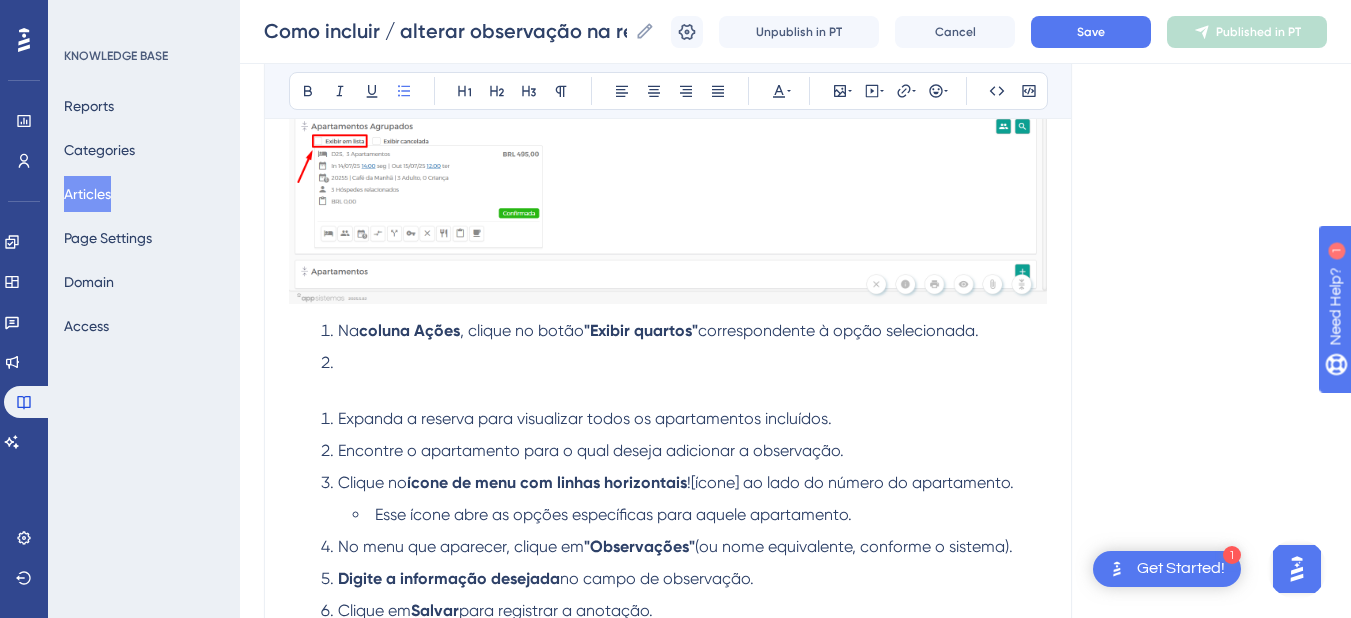 click on "Na  coluna Ações , clique no botão  "Exibir quartos"  correspondente à opção selecionada." at bounding box center (684, 331) 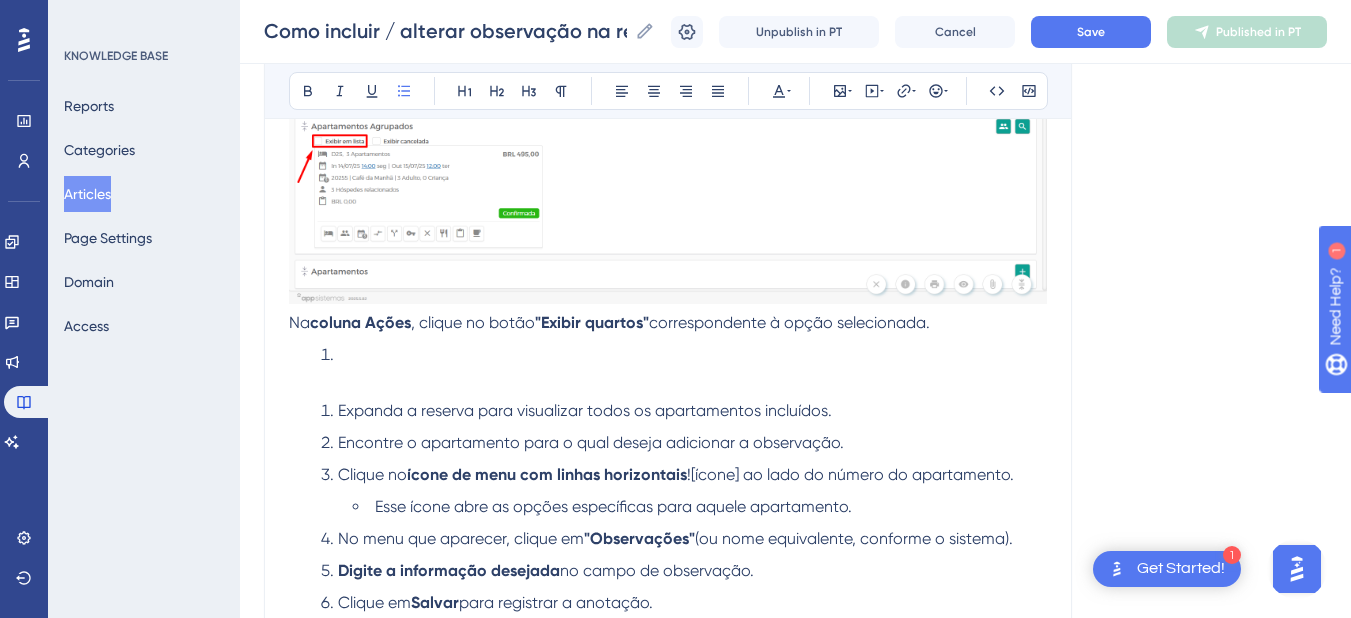click at bounding box center [684, 355] 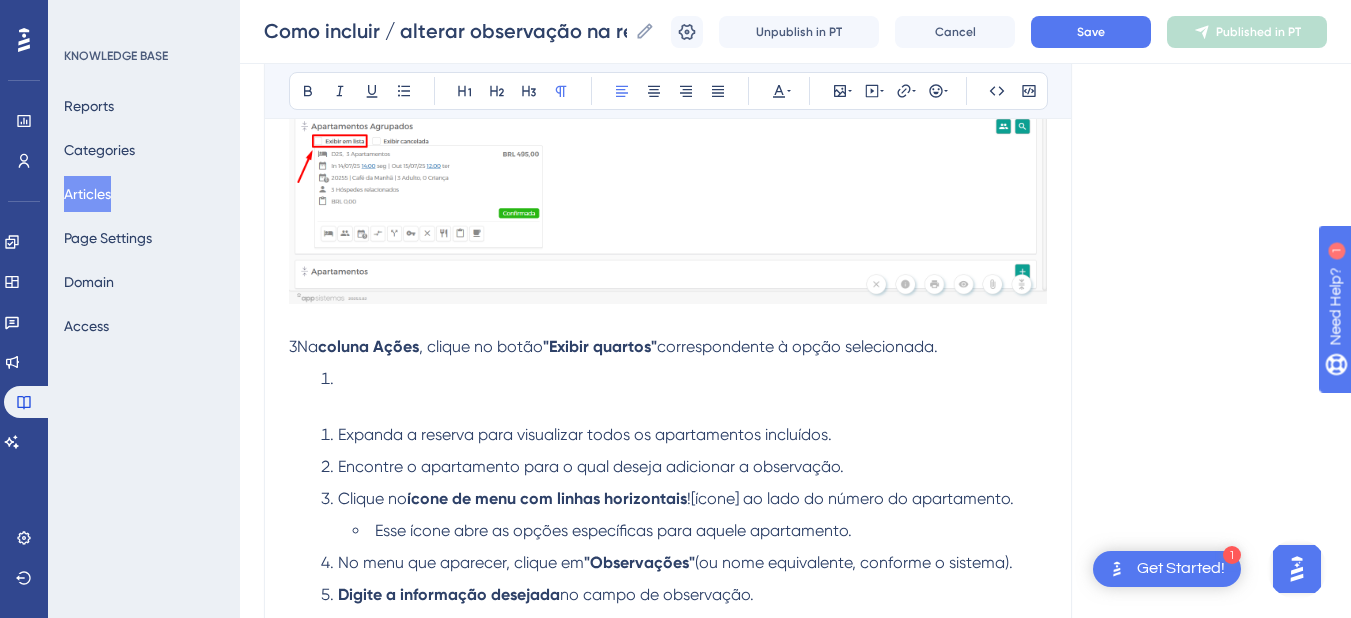 scroll, scrollTop: 2192, scrollLeft: 0, axis: vertical 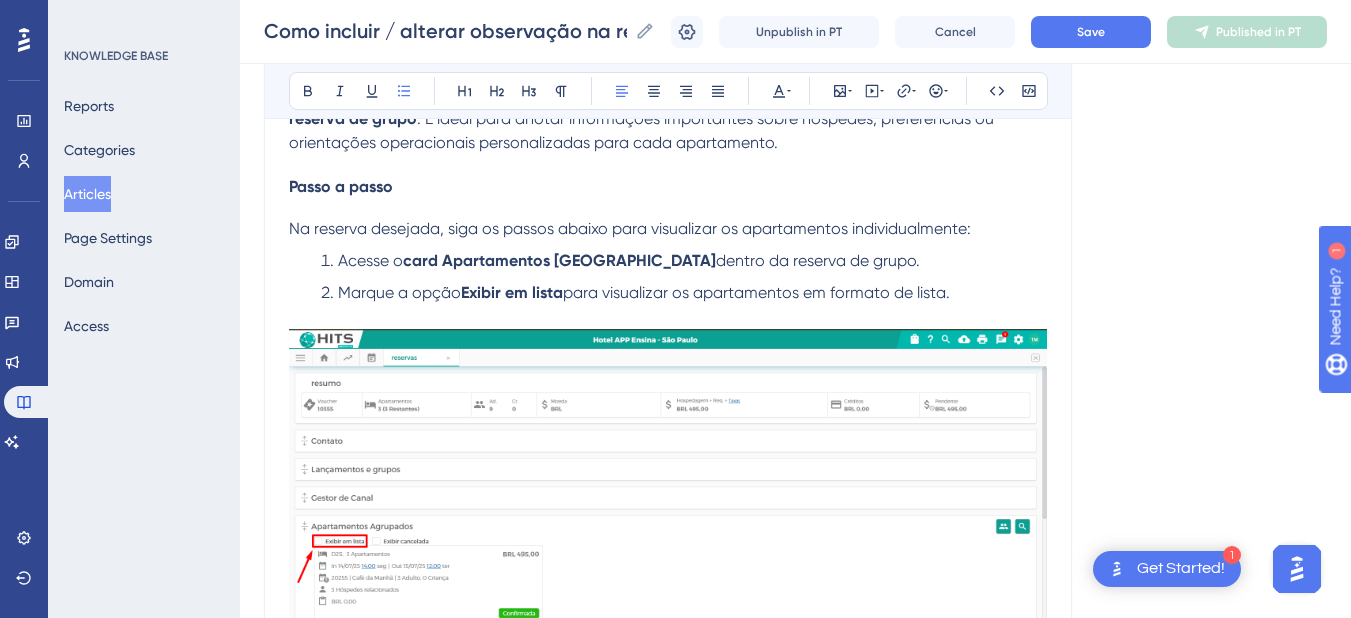 drag, startPoint x: 1001, startPoint y: 292, endPoint x: 326, endPoint y: 261, distance: 675.7115 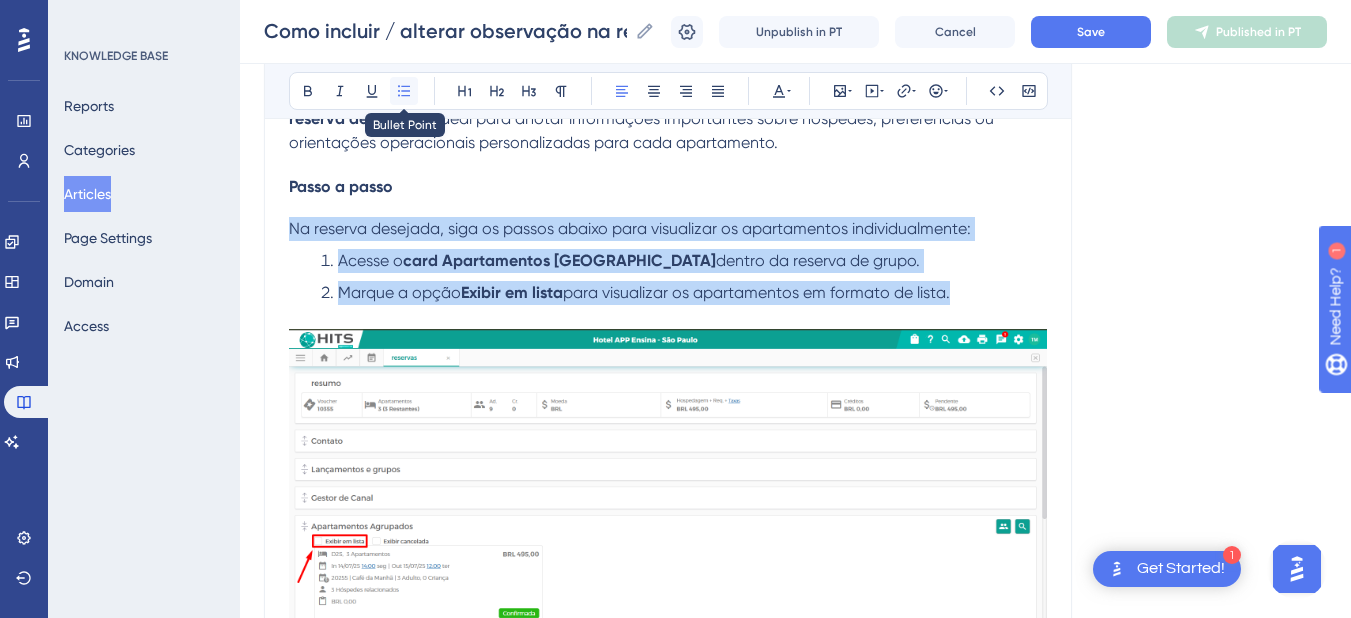 click at bounding box center [404, 91] 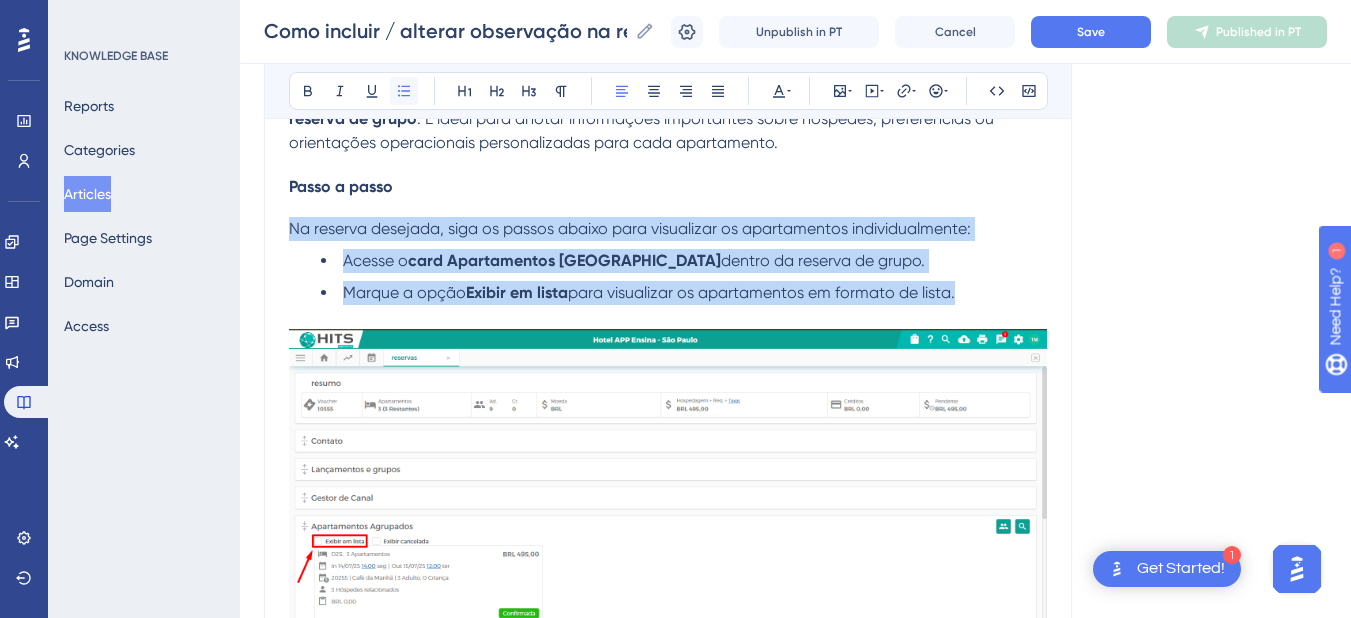 click at bounding box center [404, 91] 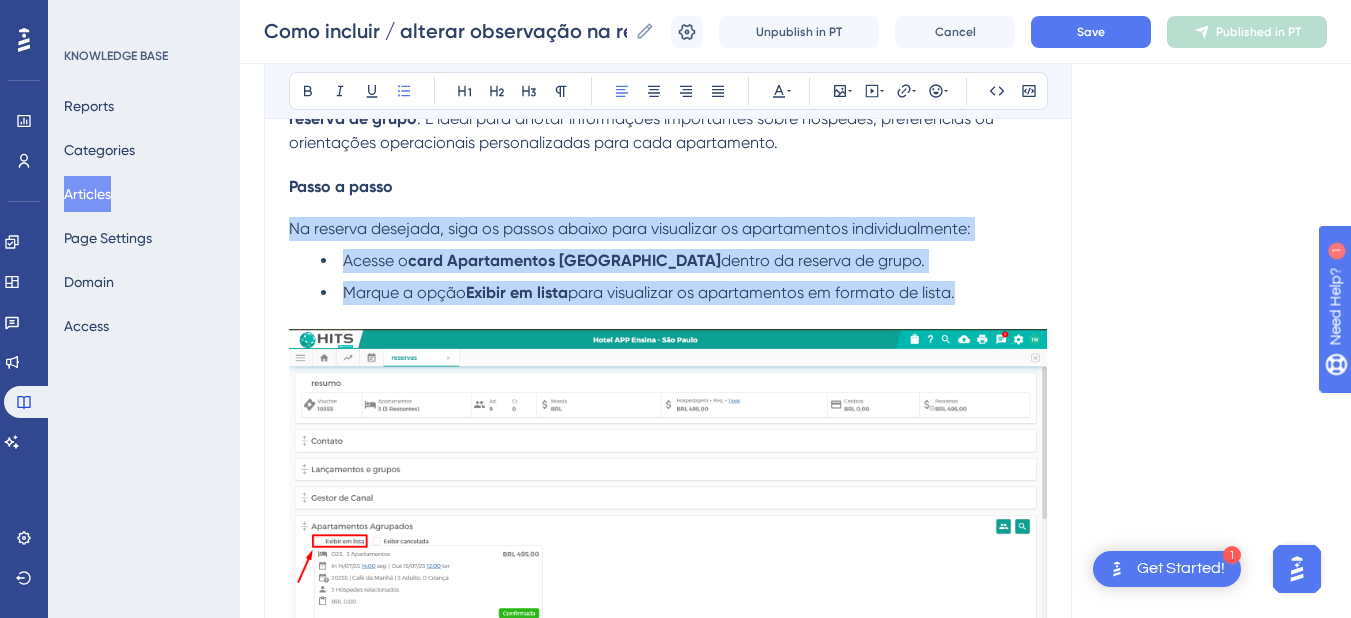scroll, scrollTop: 2592, scrollLeft: 0, axis: vertical 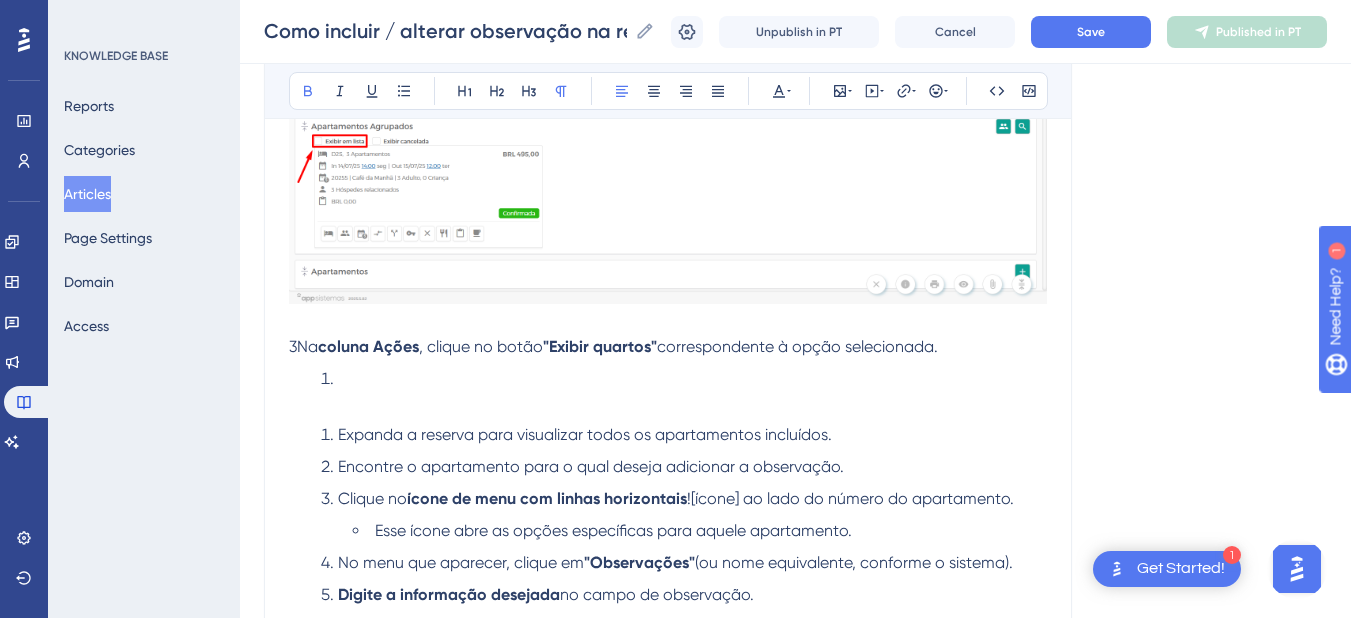 click on "coluna Ações" at bounding box center [368, 346] 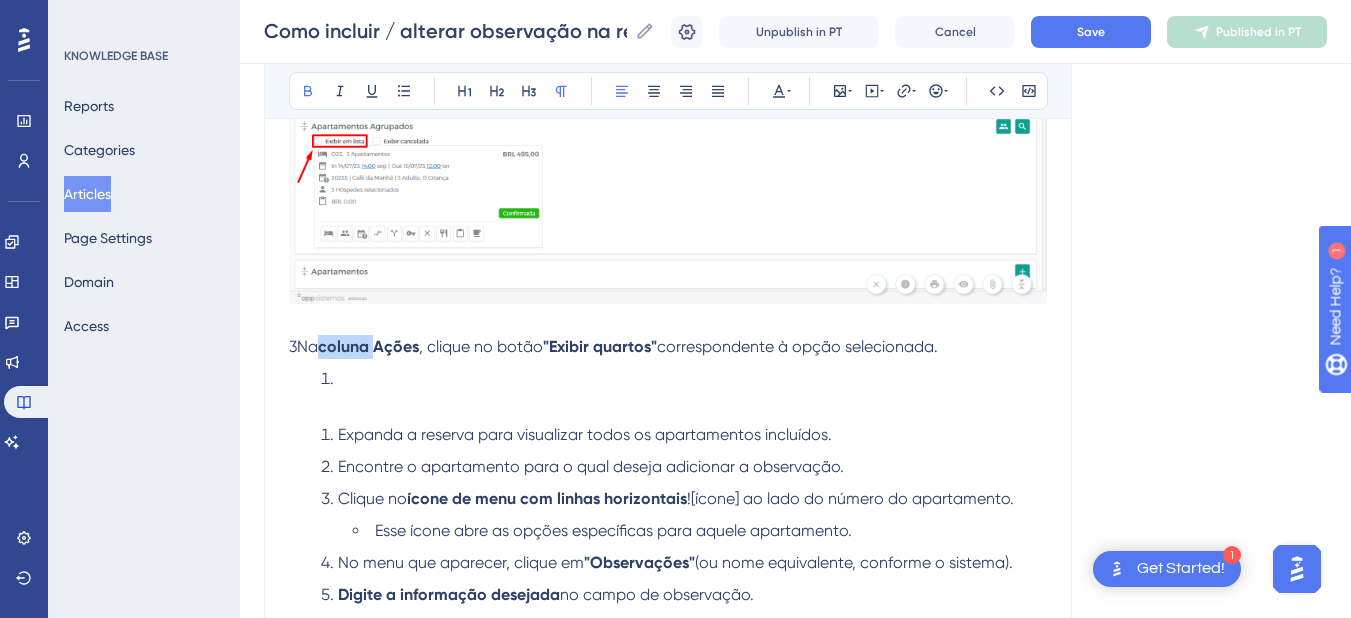 click on "coluna Ações" at bounding box center (368, 346) 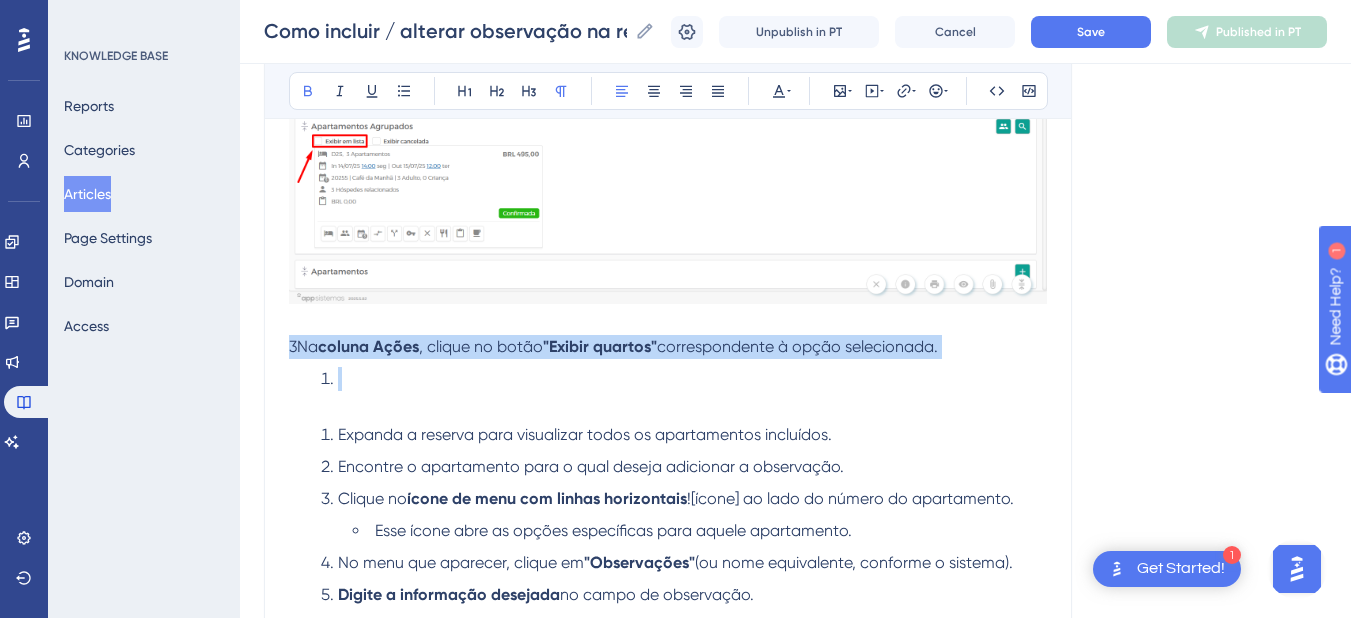 click on "coluna Ações" at bounding box center [368, 346] 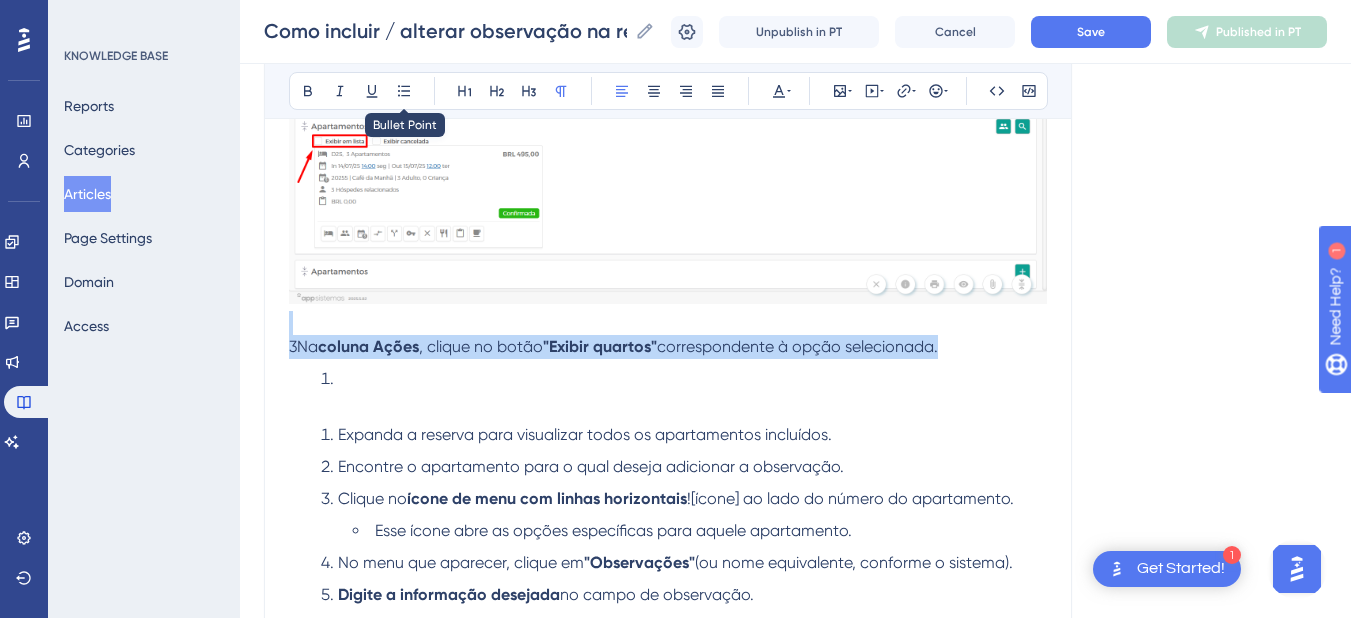 drag, startPoint x: 406, startPoint y: 91, endPoint x: 406, endPoint y: 117, distance: 26 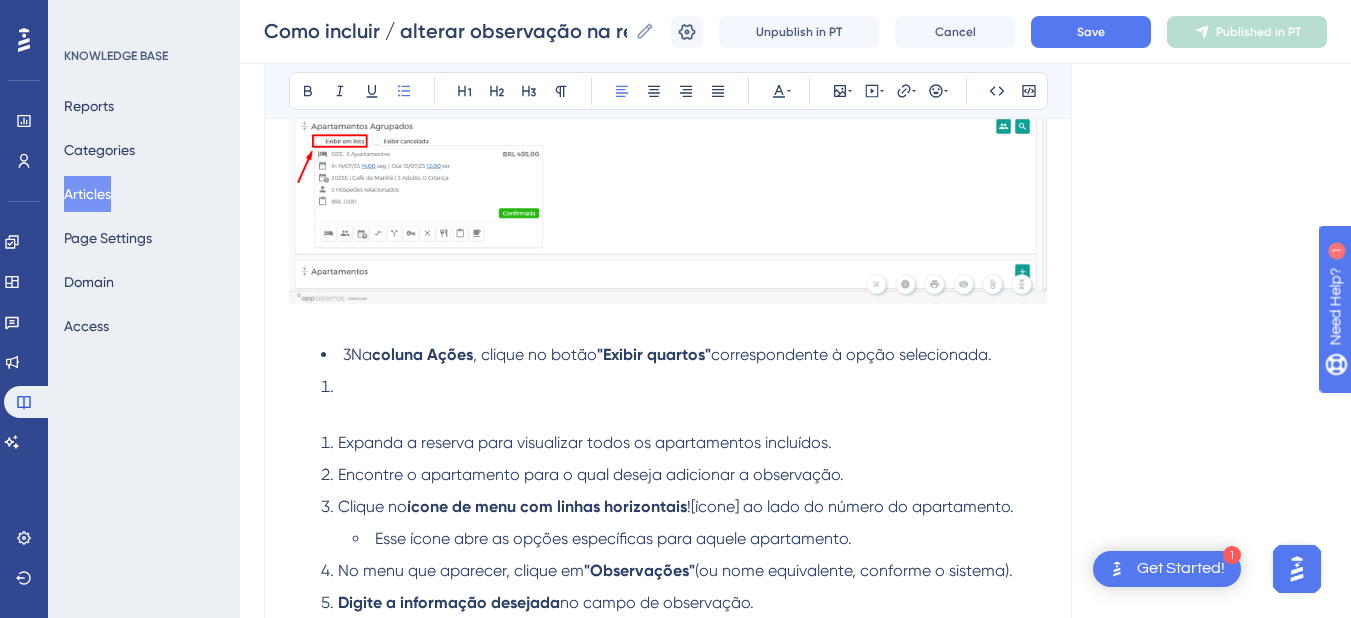 click at bounding box center [684, 387] 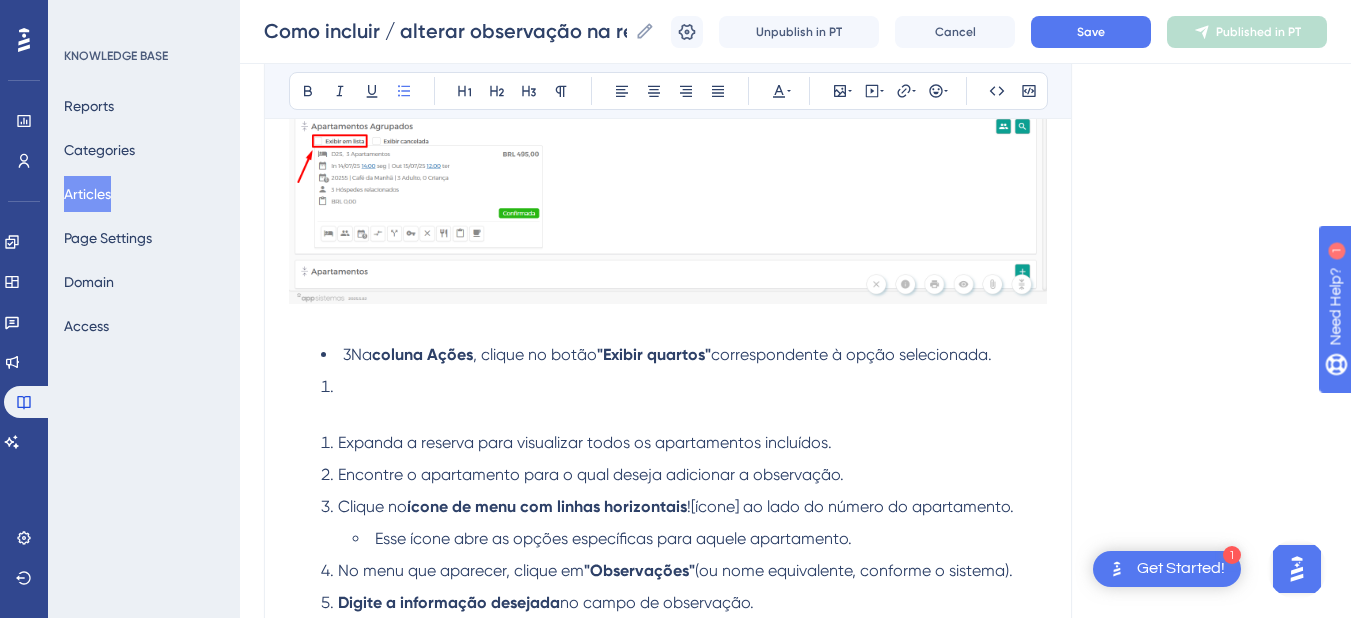 click on "3Na" at bounding box center [357, 354] 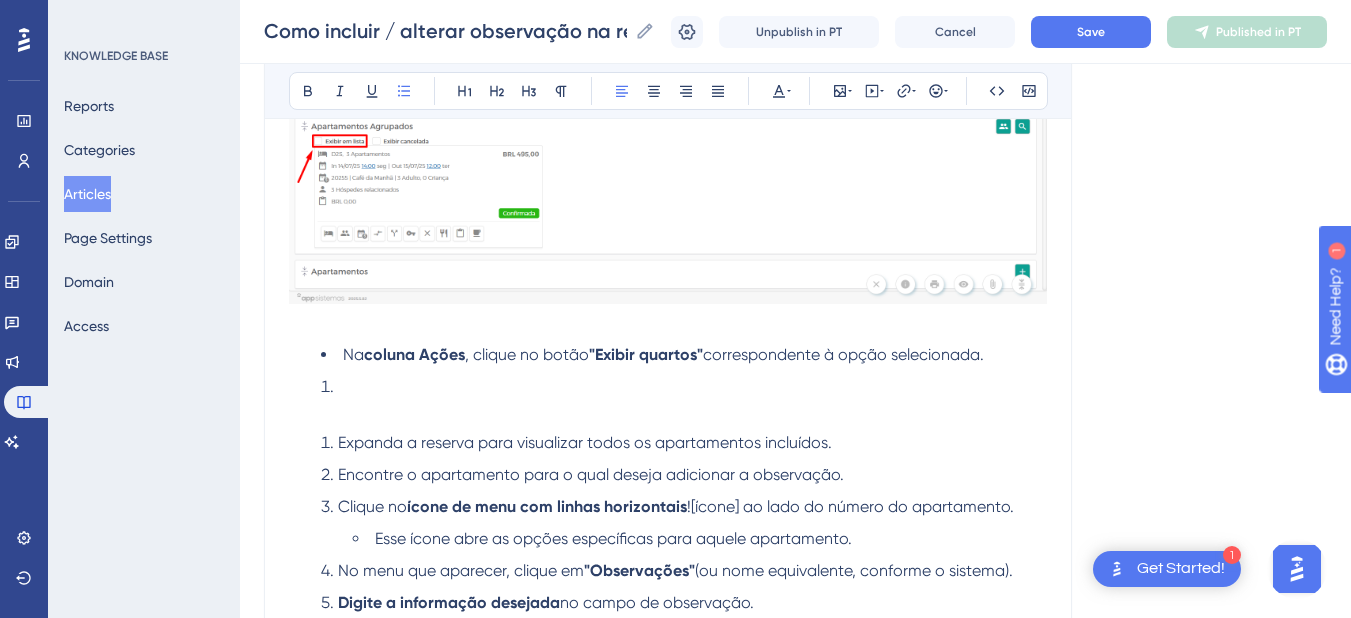 click on ""Exibir quartos"" at bounding box center (646, 354) 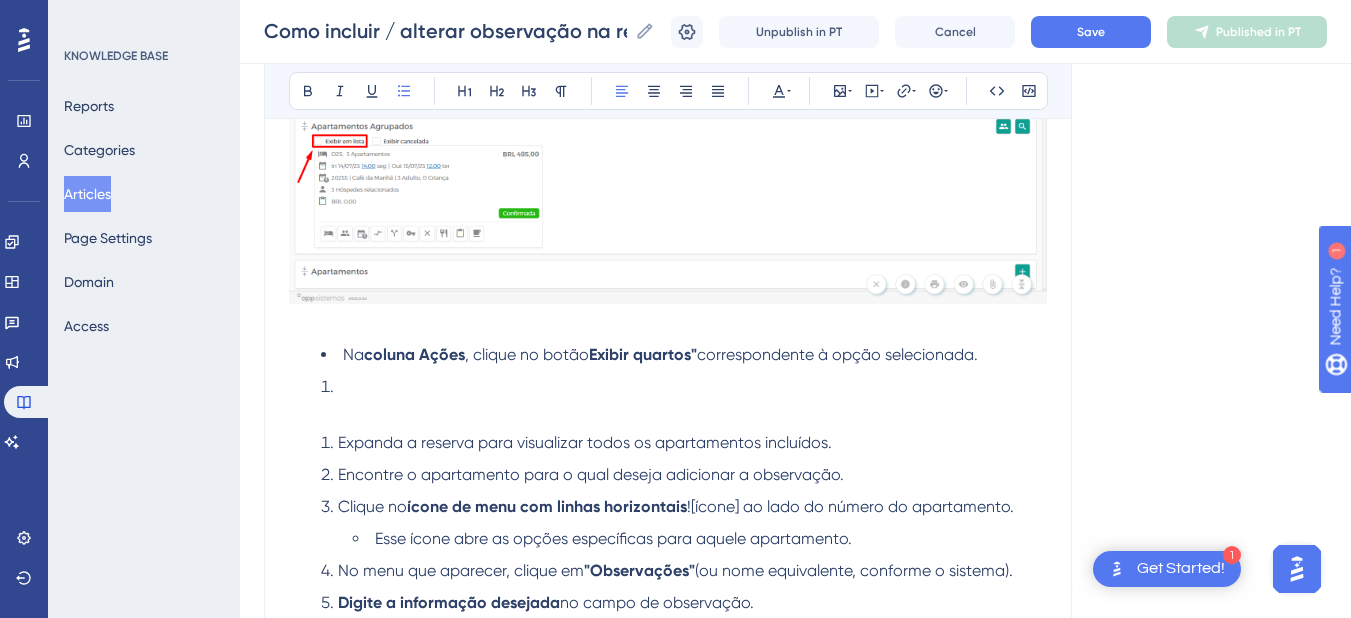 click on "Exibir quartos"" at bounding box center (643, 354) 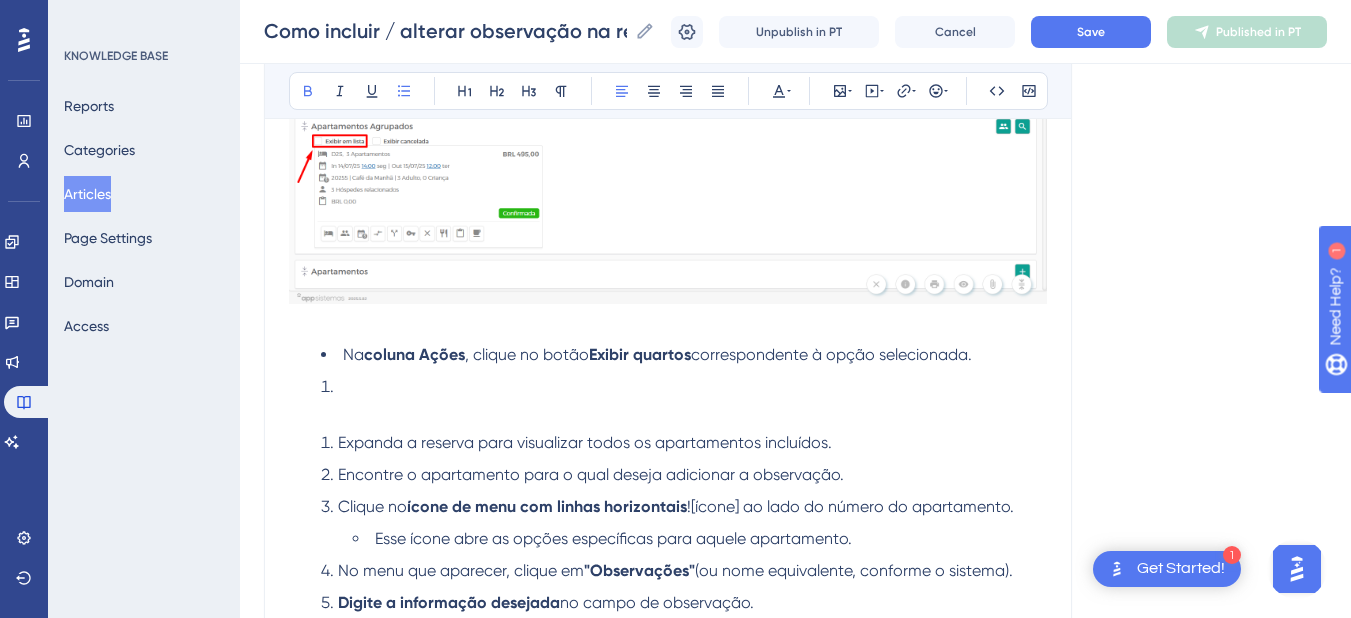 click on "Na  coluna Ações , clique no botão  Exibir quartos  correspondente à opção selecionada." at bounding box center (684, 355) 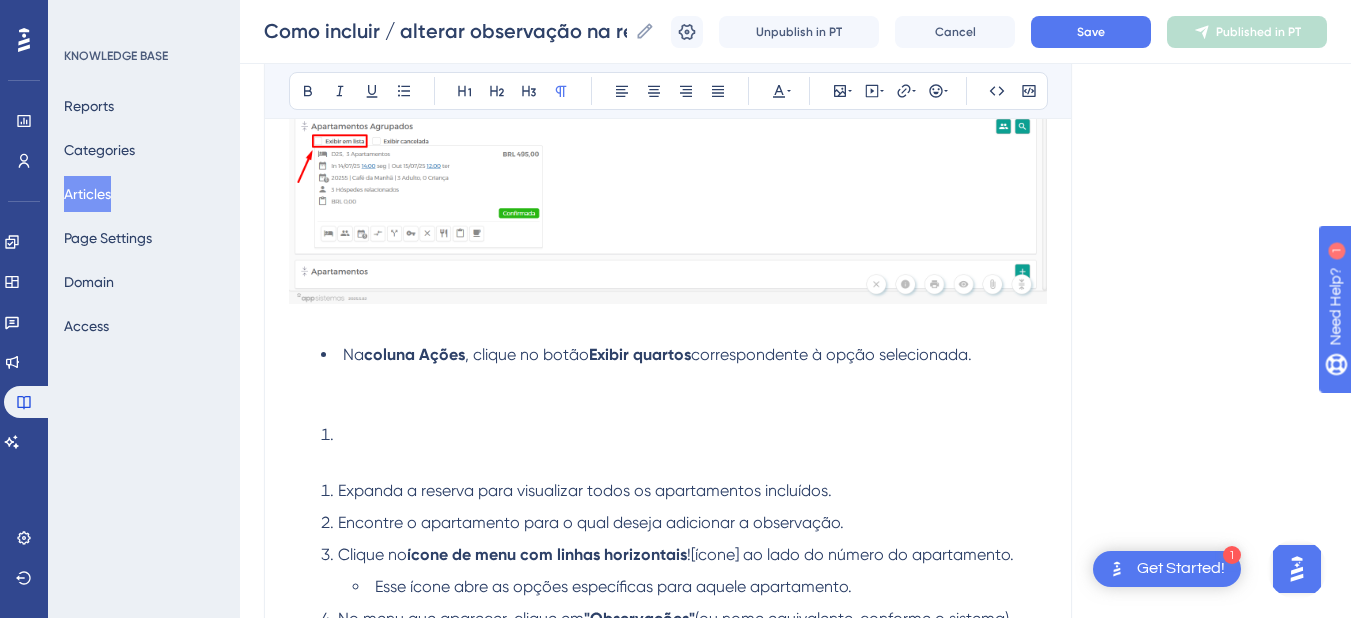 click at bounding box center [684, 435] 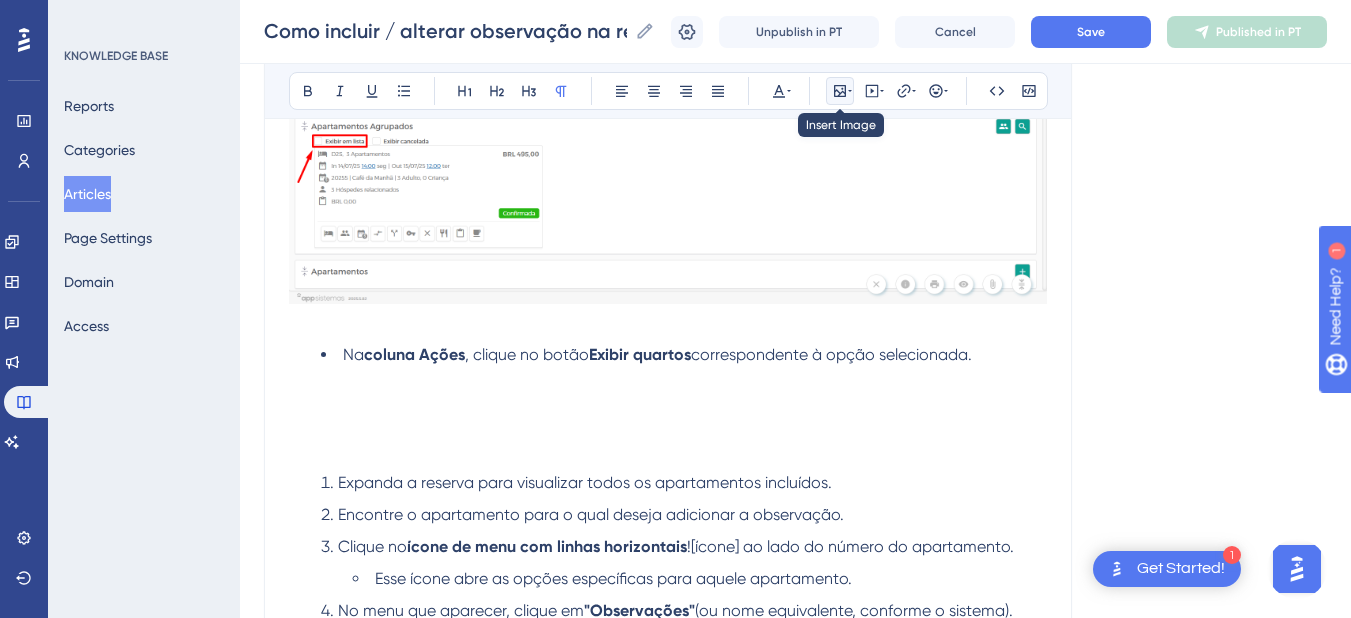 click 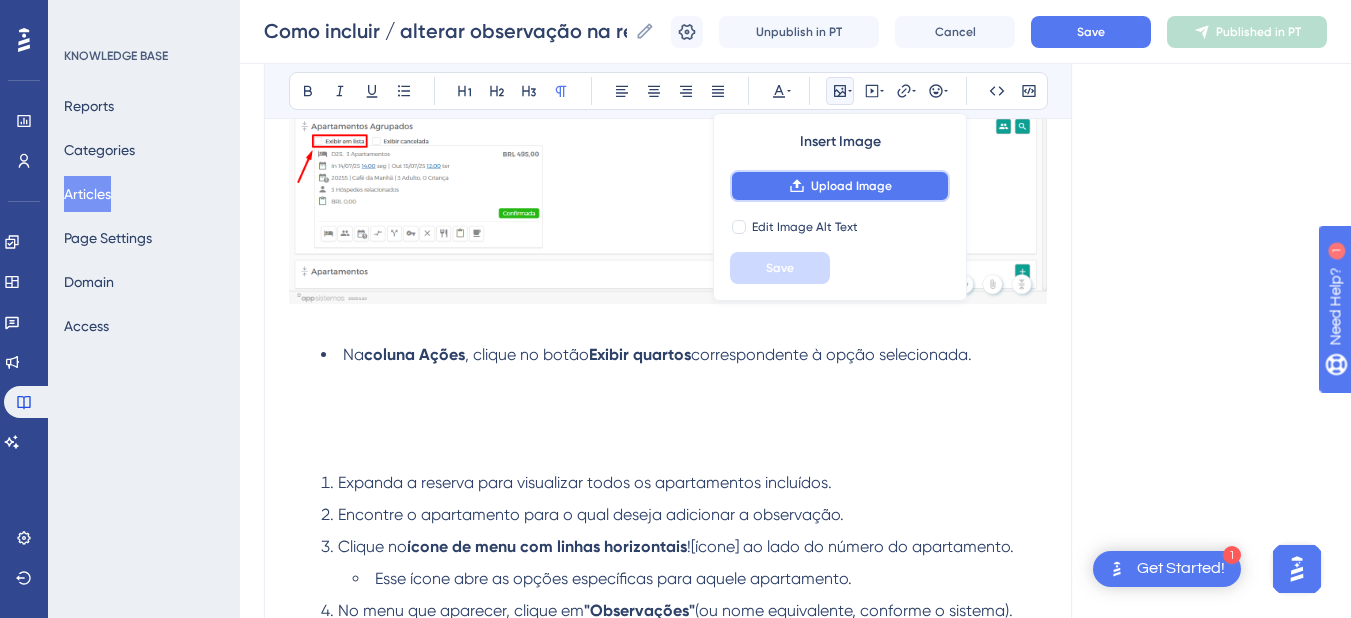 click on "Upload Image" at bounding box center [851, 186] 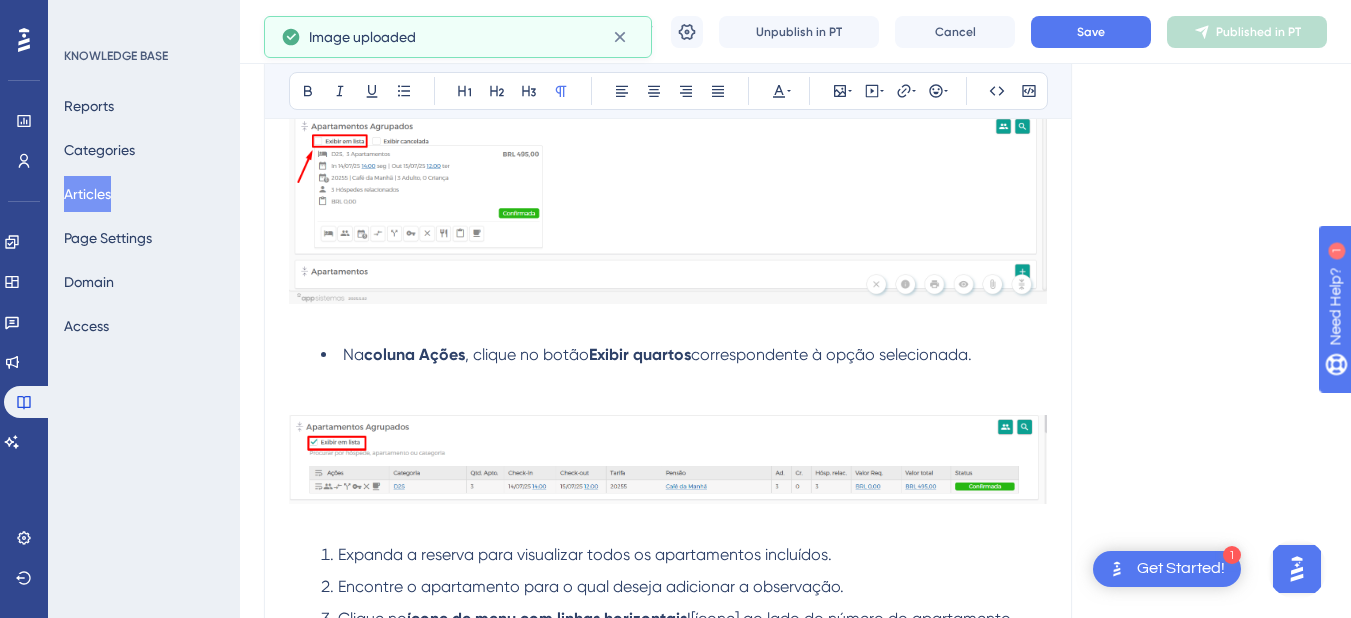 click at bounding box center [668, 379] 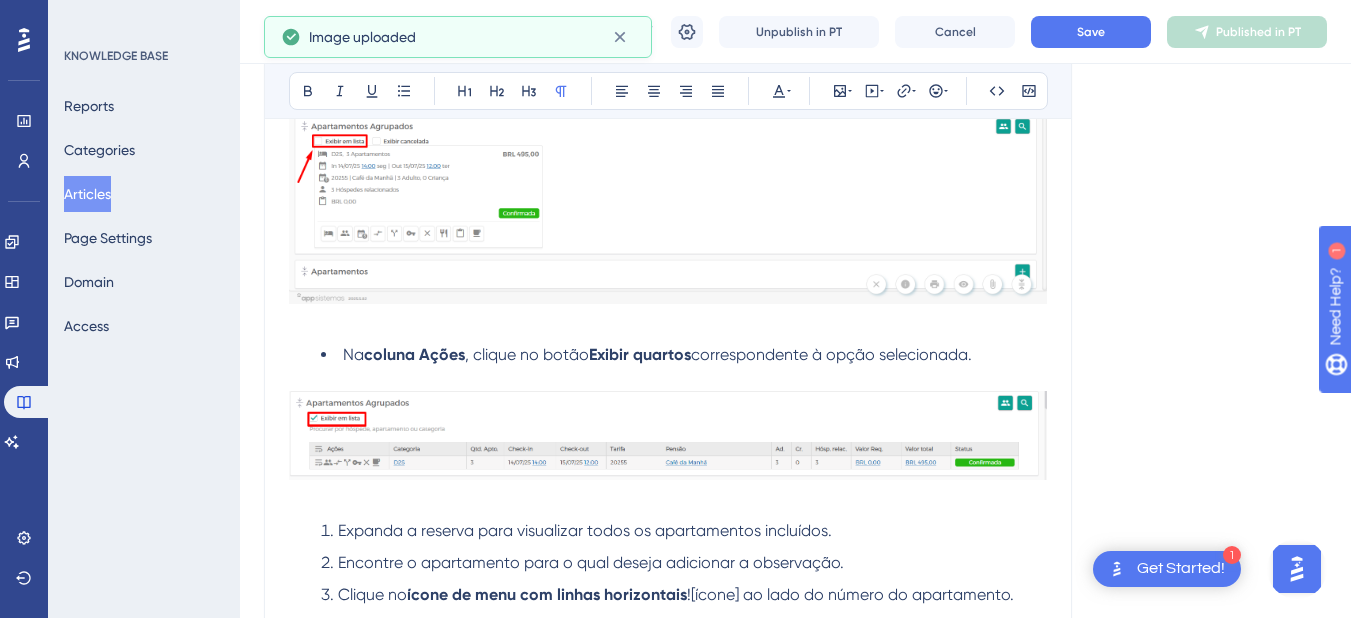 click at bounding box center (668, 499) 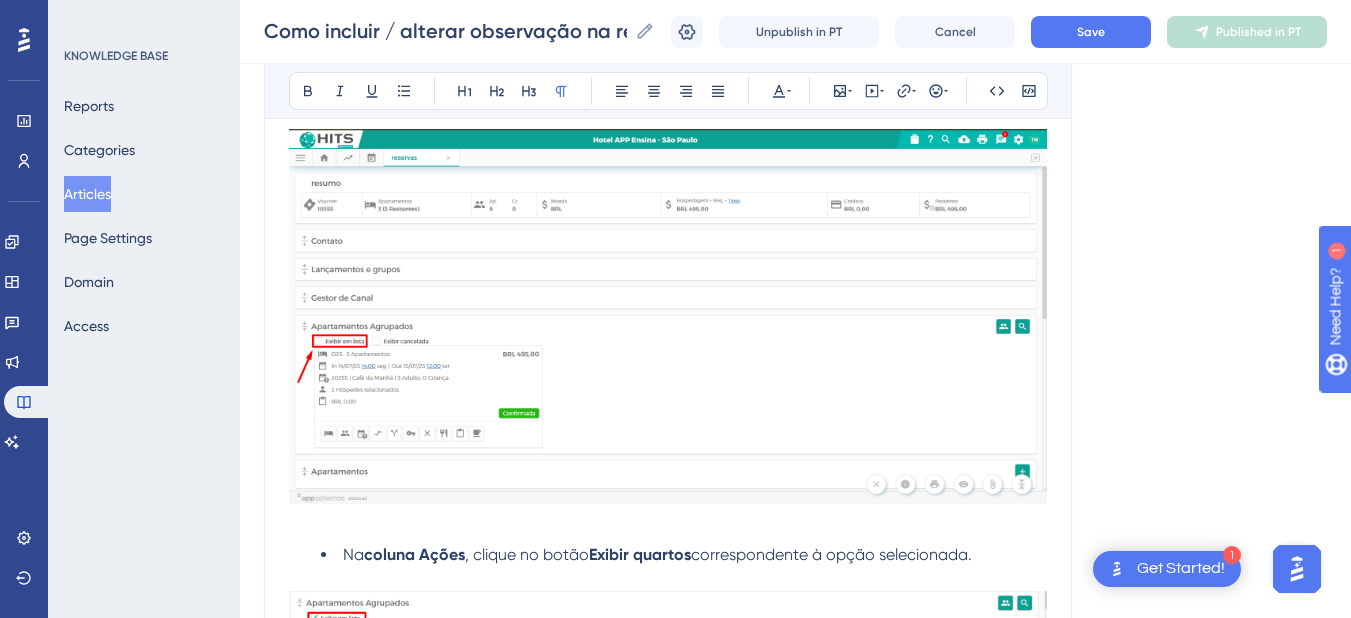 scroll, scrollTop: 2192, scrollLeft: 0, axis: vertical 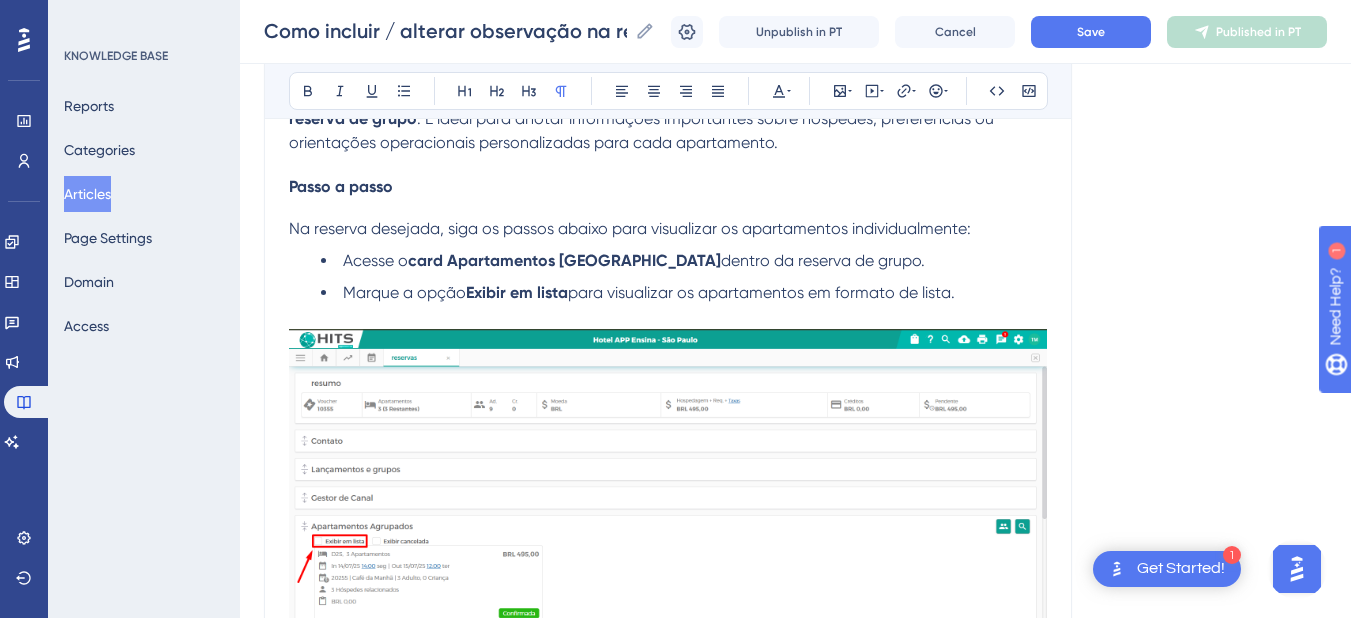 click on "Marque a opção" at bounding box center [404, 292] 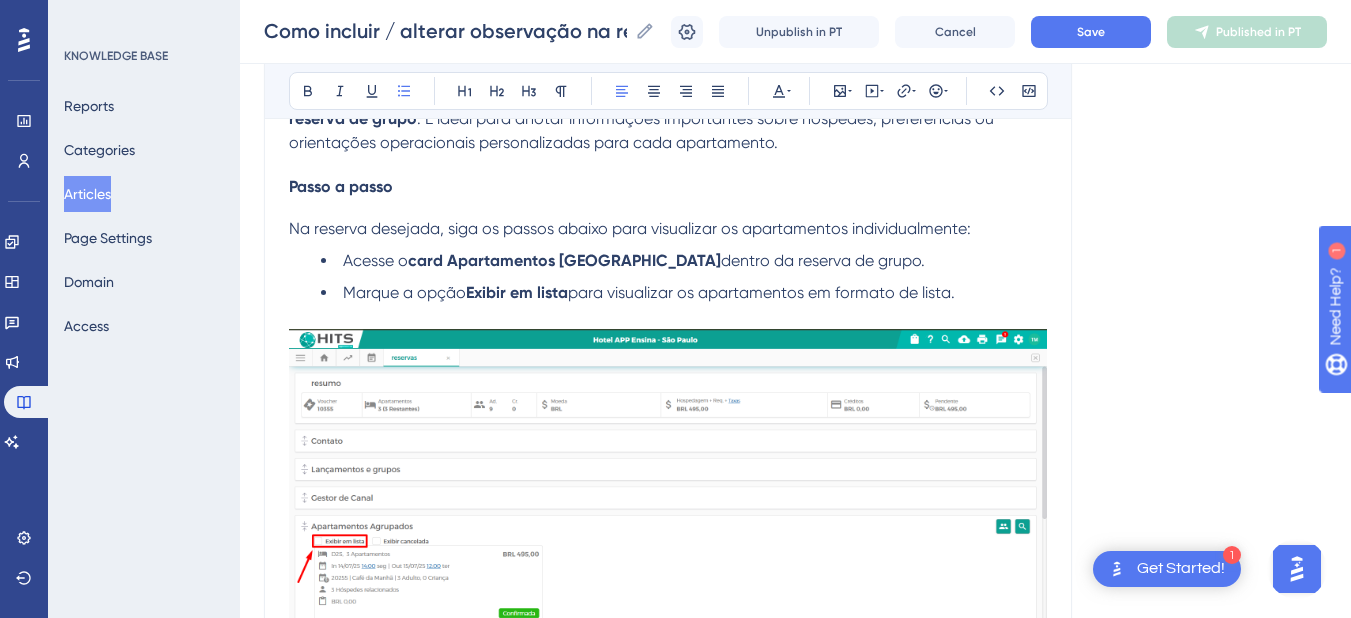 click on "Marque a opção" at bounding box center [404, 292] 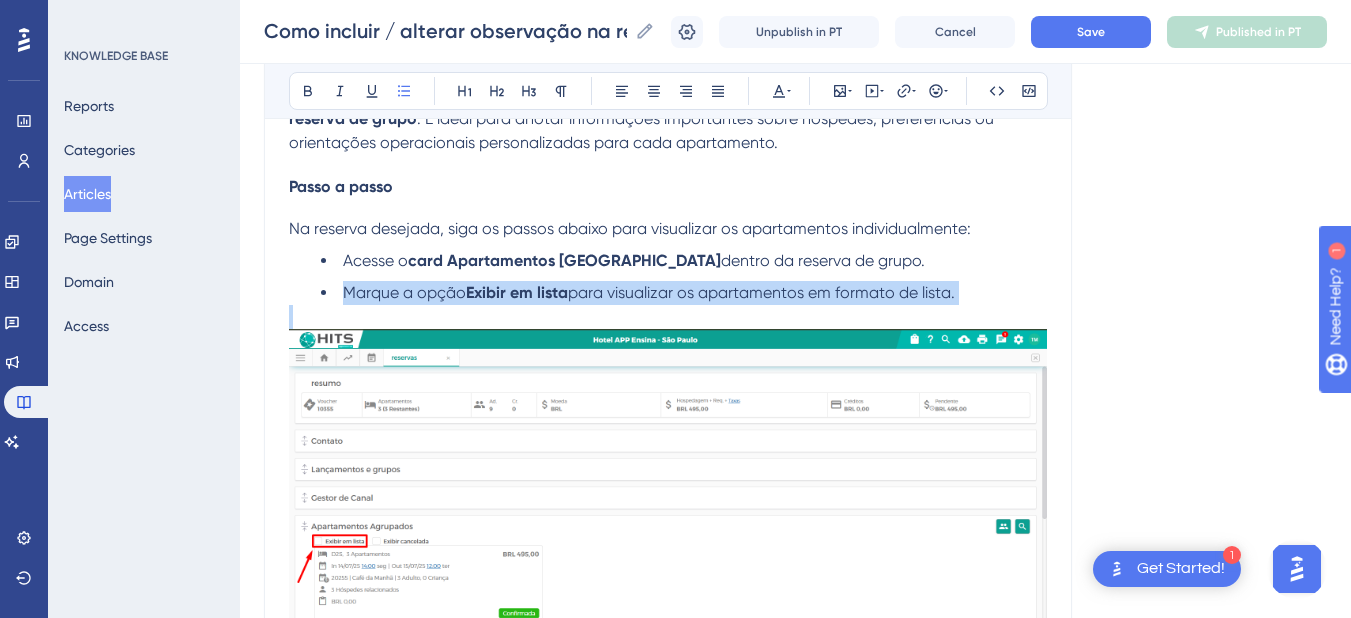 click on "Marque a opção" at bounding box center [404, 292] 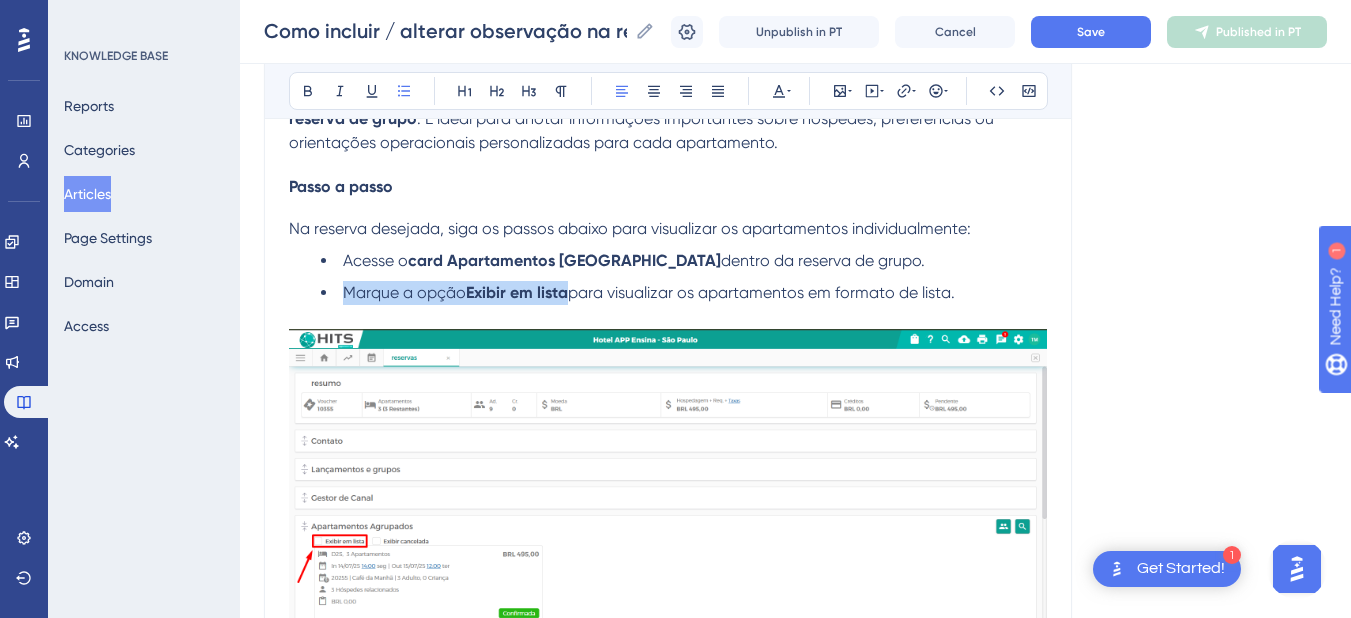 scroll, scrollTop: 2392, scrollLeft: 0, axis: vertical 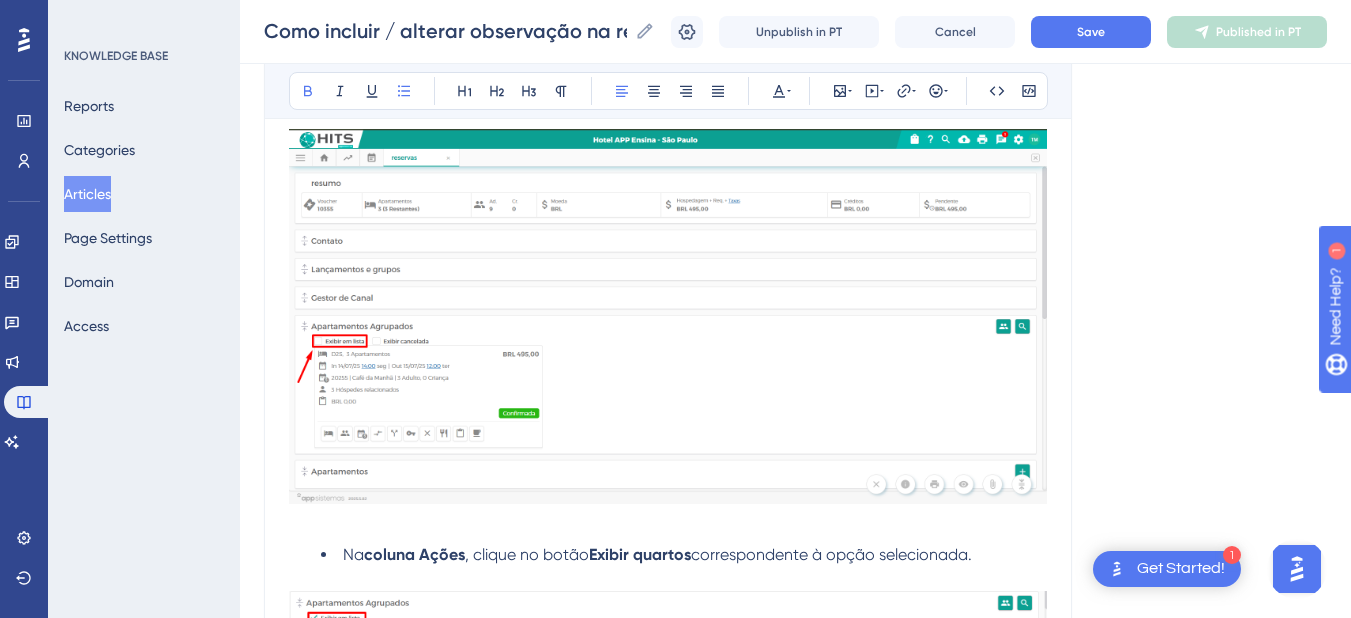 click on "coluna Ações" at bounding box center (414, 554) 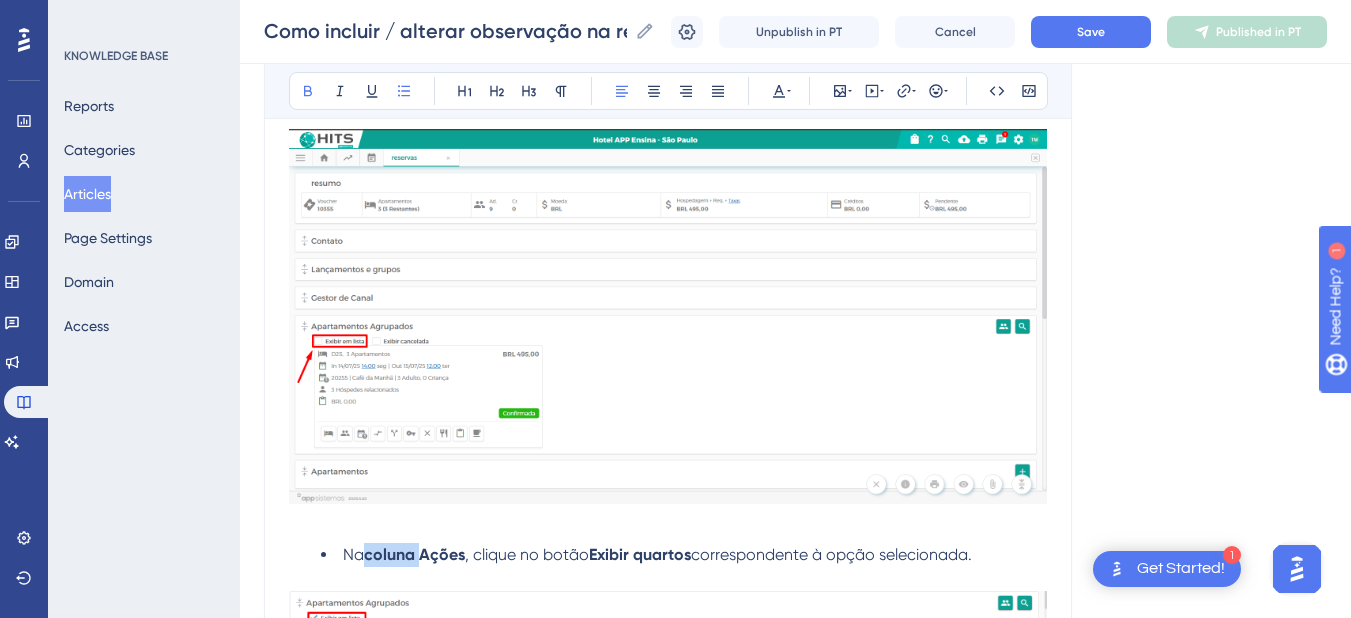 click on "coluna Ações" at bounding box center (414, 554) 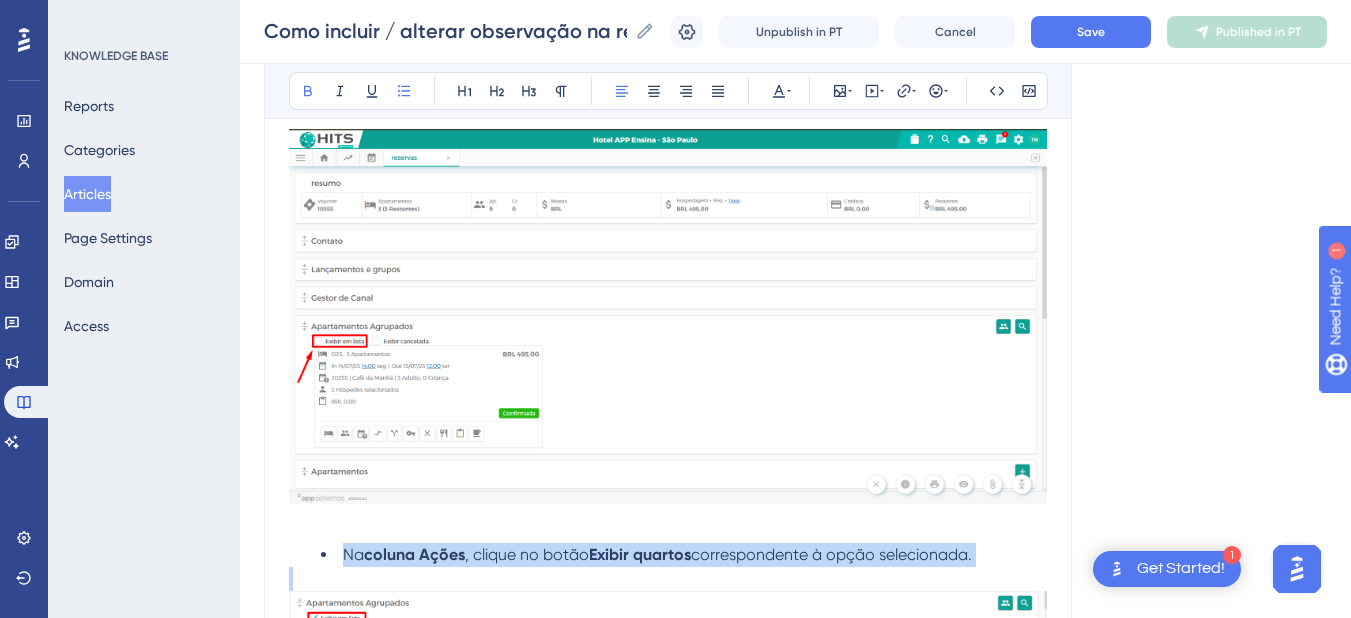 click on "coluna Ações" at bounding box center [414, 554] 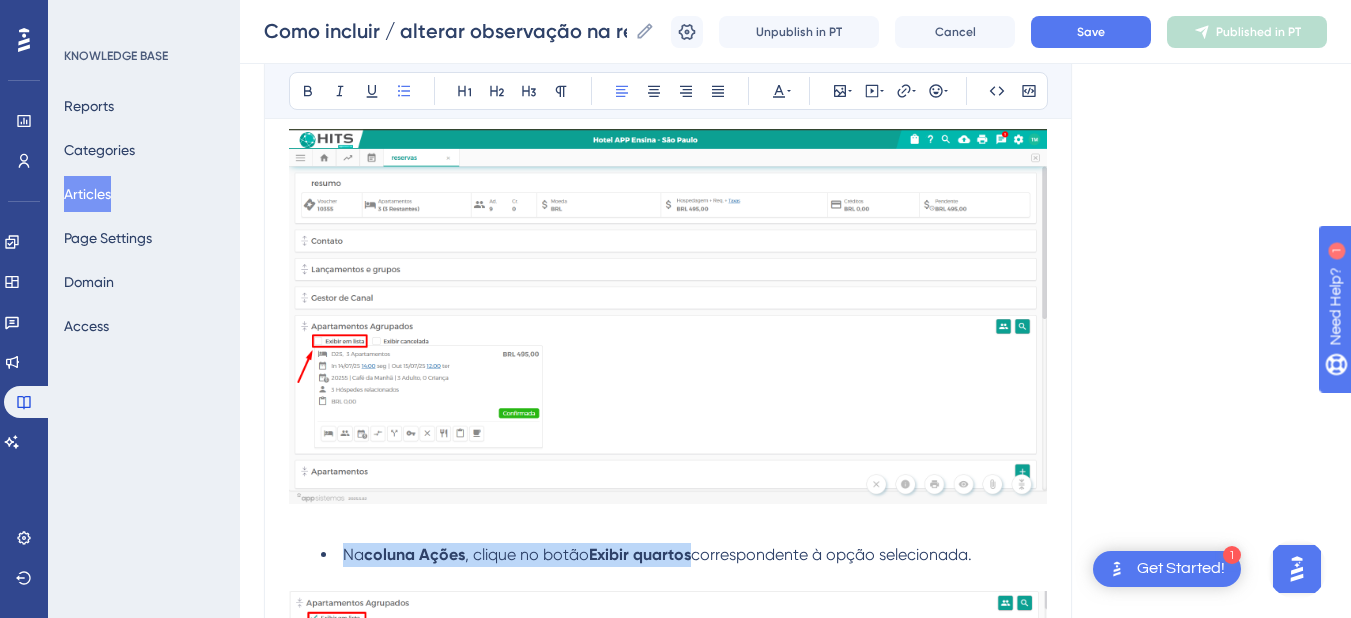 copy on "Na  coluna Ações , clique no botão  Exibir quartos" 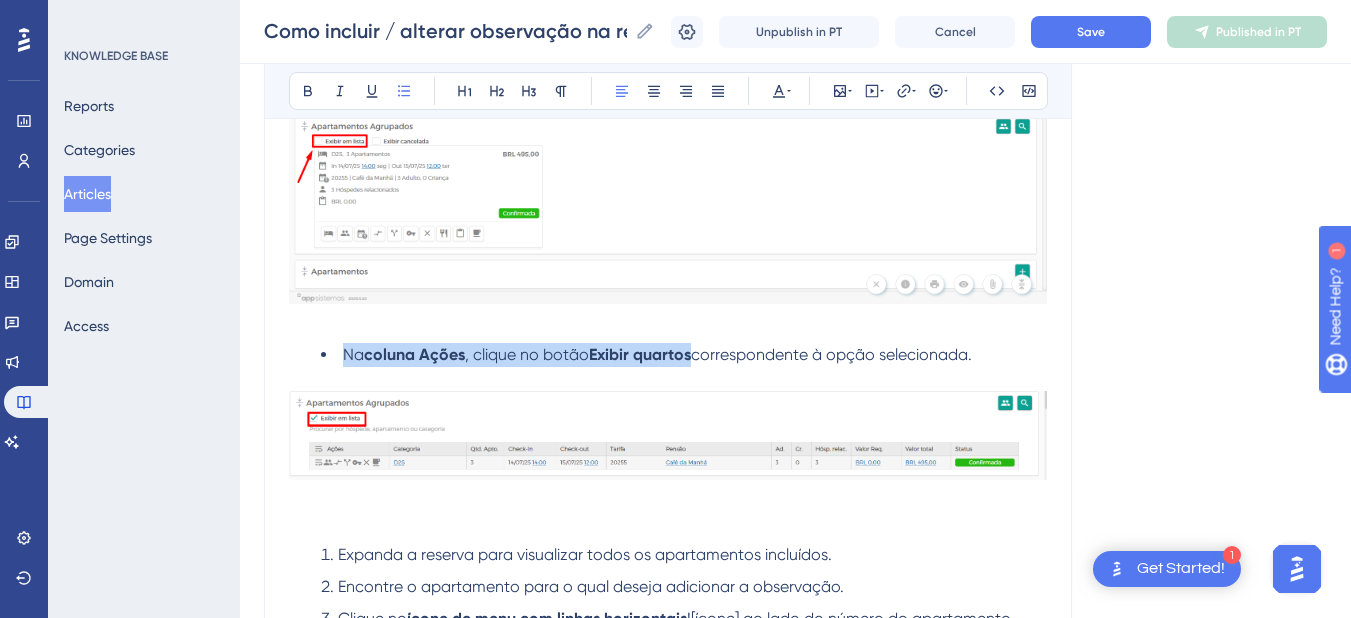 click on "Na" at bounding box center [353, 354] 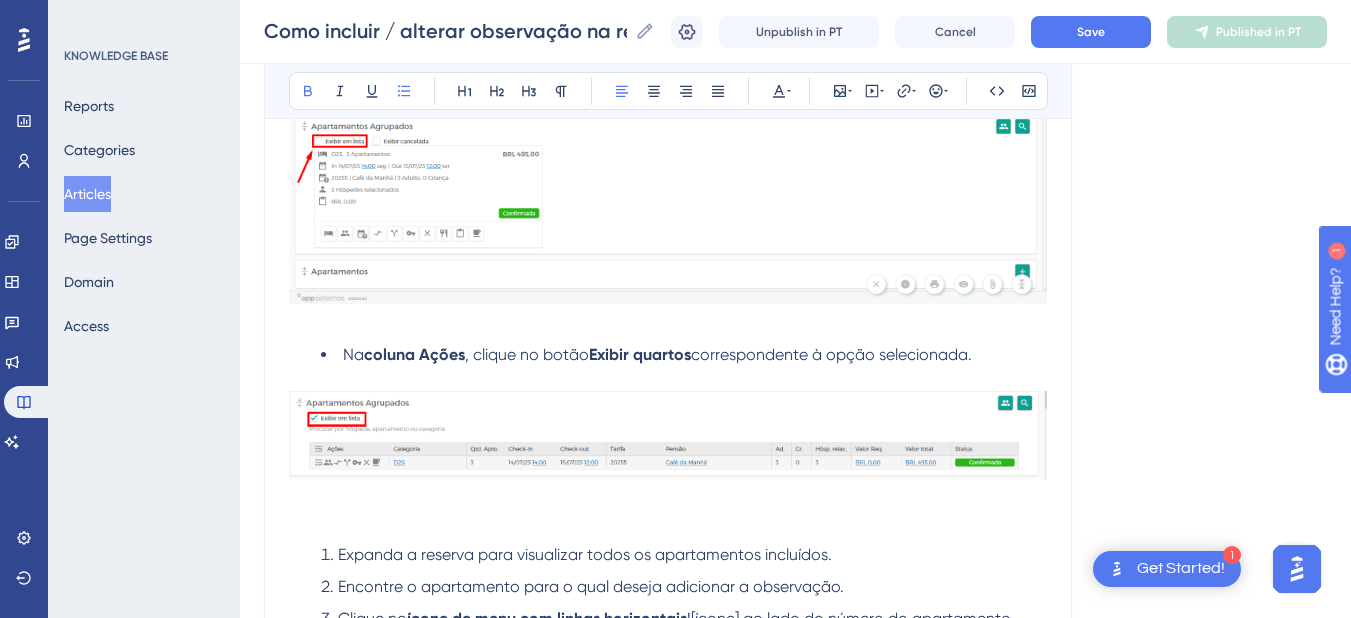 click on "coluna Ações" at bounding box center (414, 354) 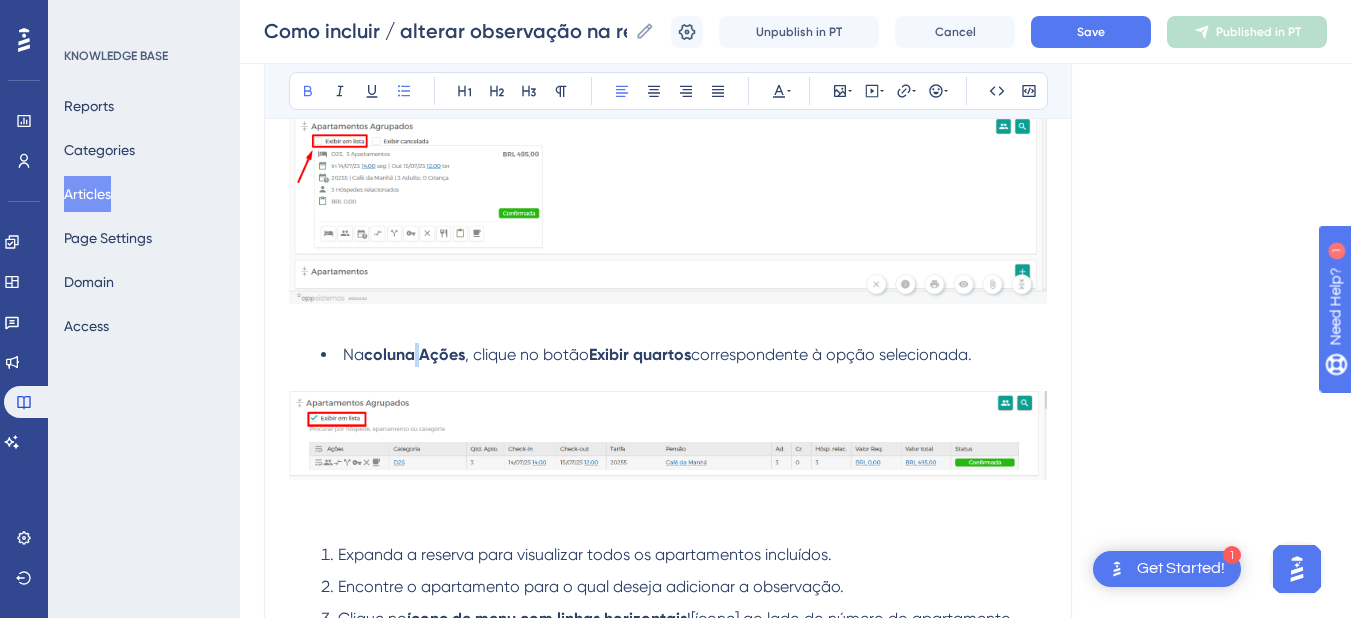 click on "coluna Ações" at bounding box center (414, 354) 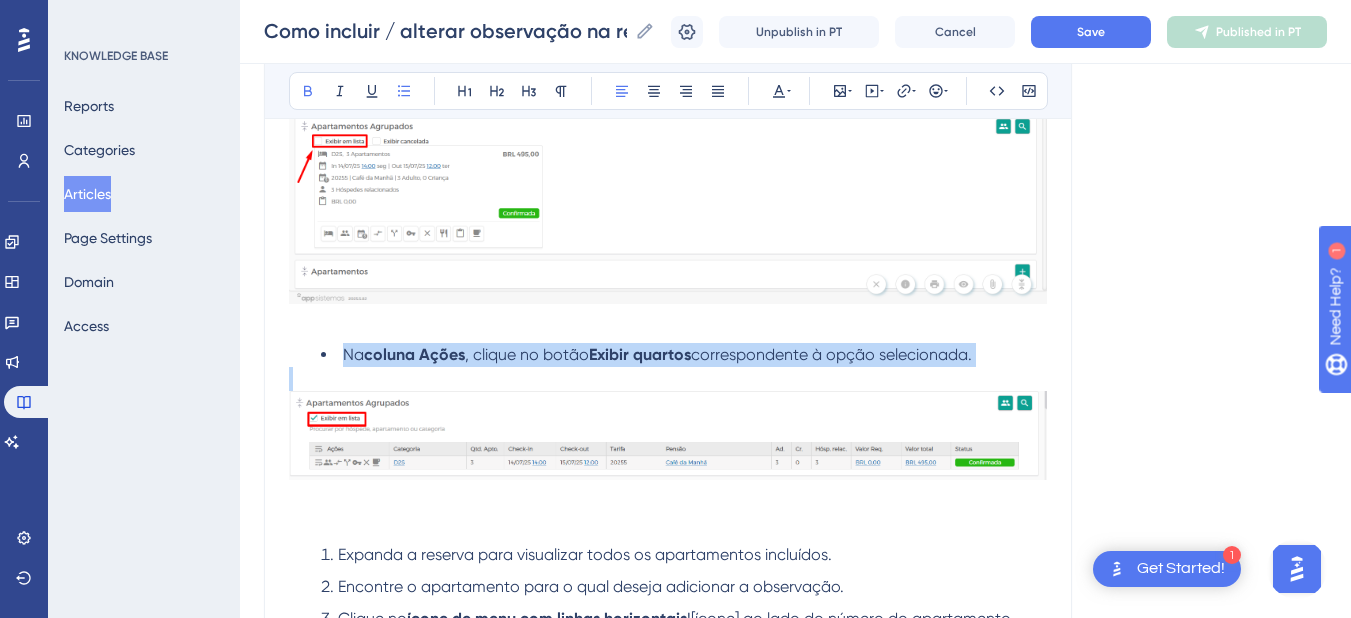 click on "coluna Ações" at bounding box center (414, 354) 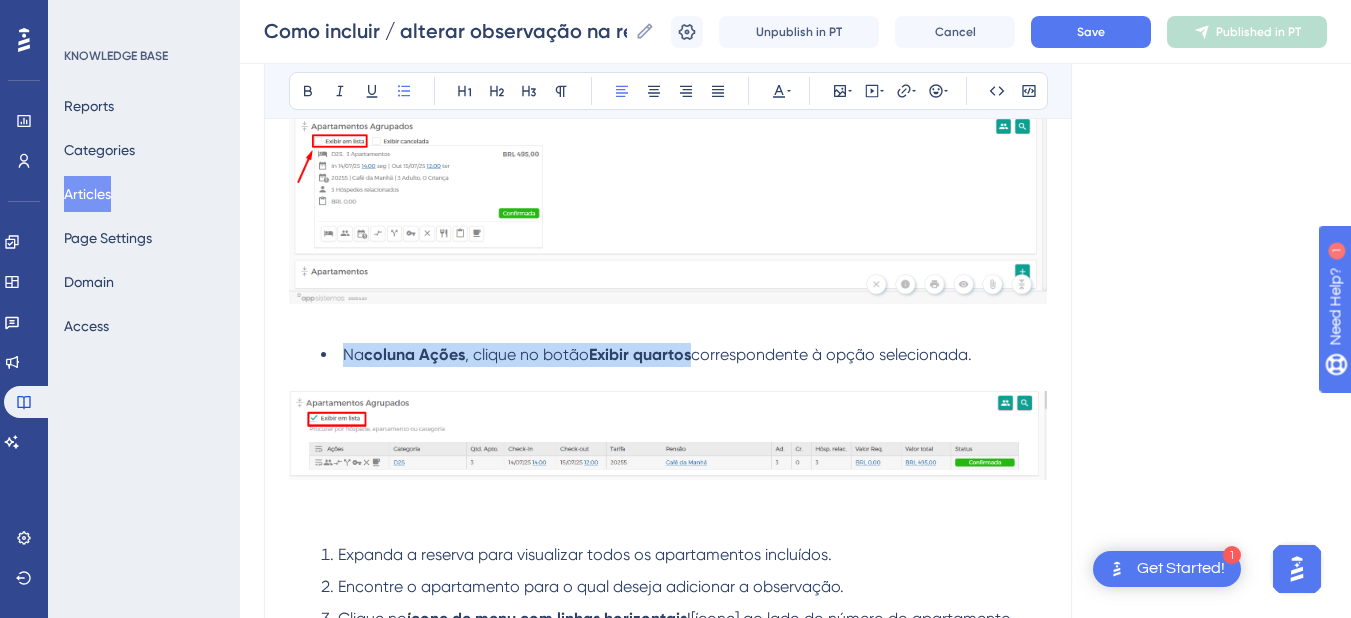 click on "coluna Ações" at bounding box center (414, 354) 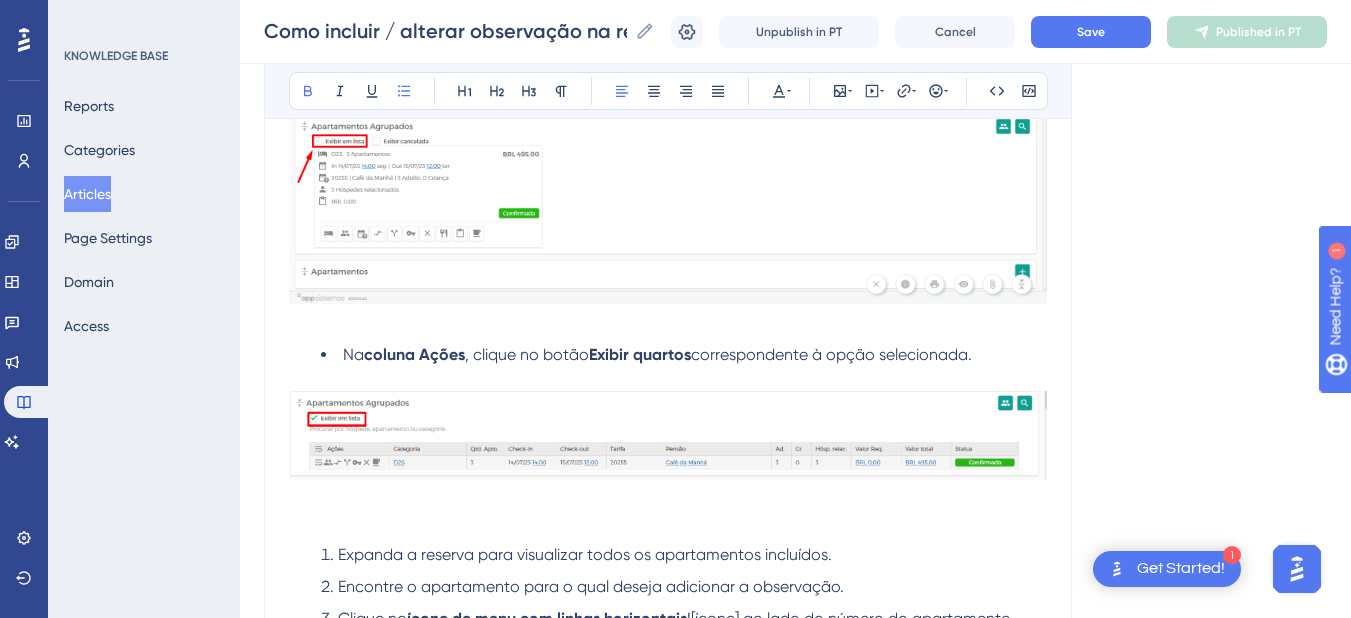 click on "Na" at bounding box center [353, 354] 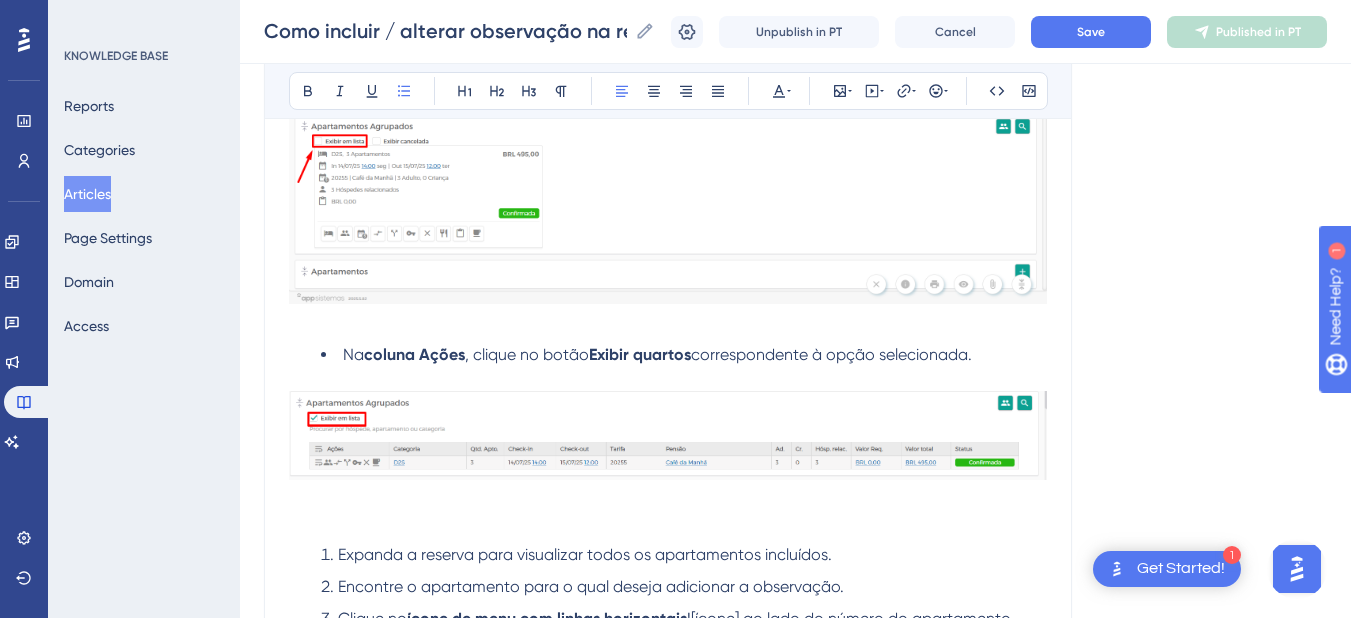 click on "Na  coluna Ações , clique no botão  Exibir quartos  correspondente à opção selecionada." at bounding box center [684, 355] 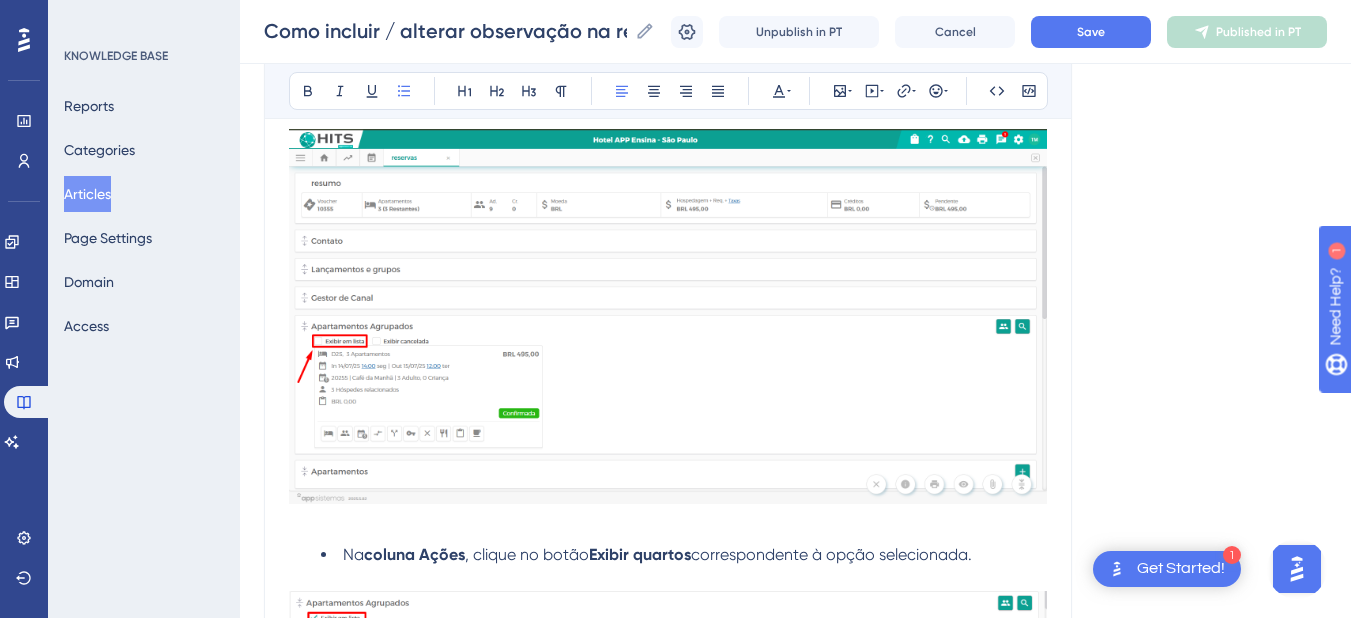 scroll, scrollTop: 2592, scrollLeft: 0, axis: vertical 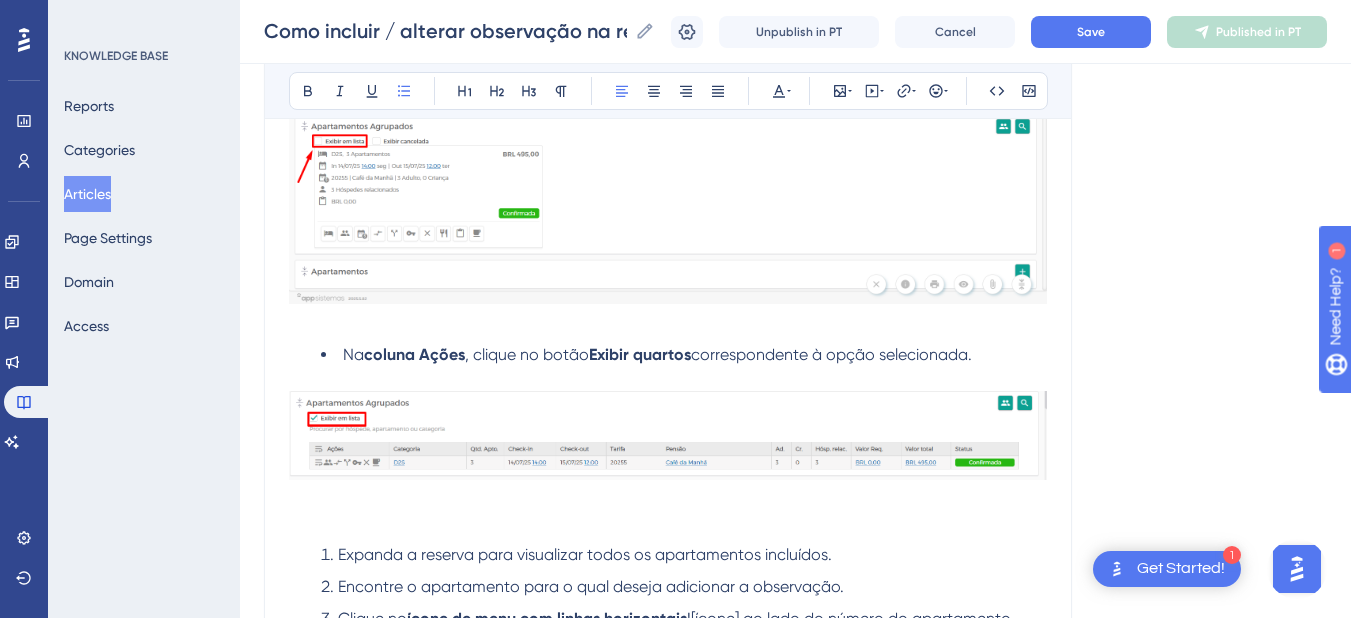 click on "coluna Ações" at bounding box center (414, 354) 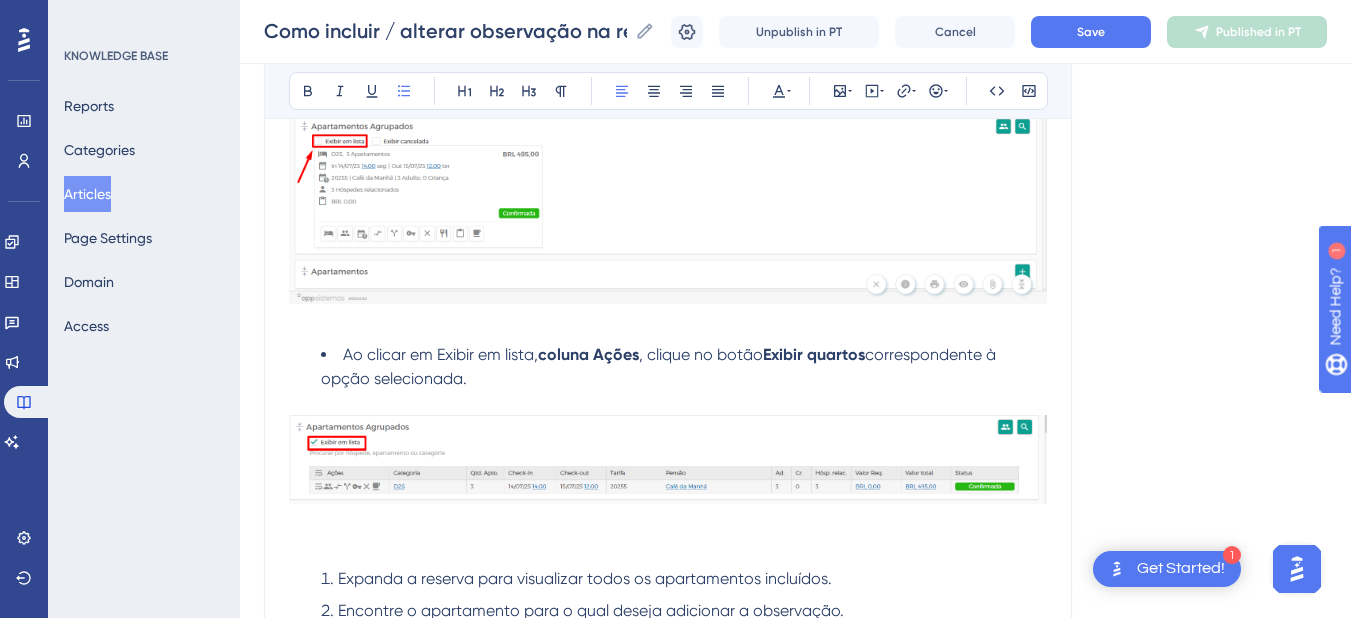 drag, startPoint x: 515, startPoint y: 384, endPoint x: 406, endPoint y: 356, distance: 112.53888 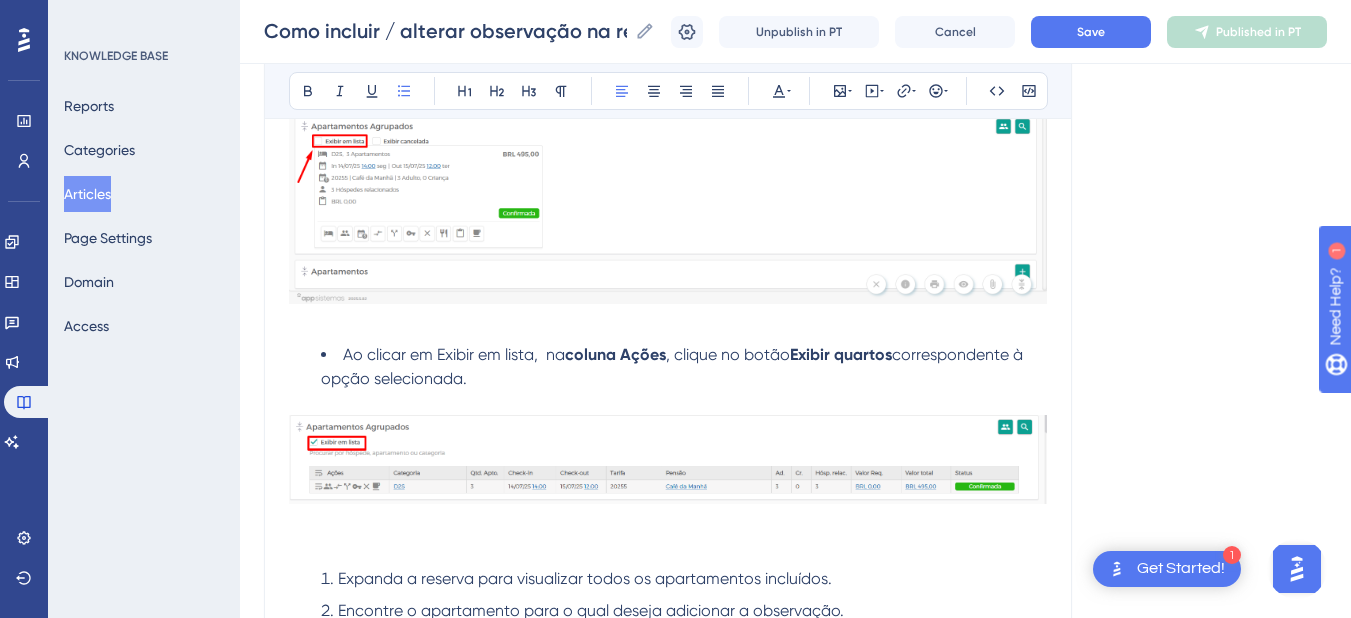 drag, startPoint x: 531, startPoint y: 374, endPoint x: 424, endPoint y: 359, distance: 108.04629 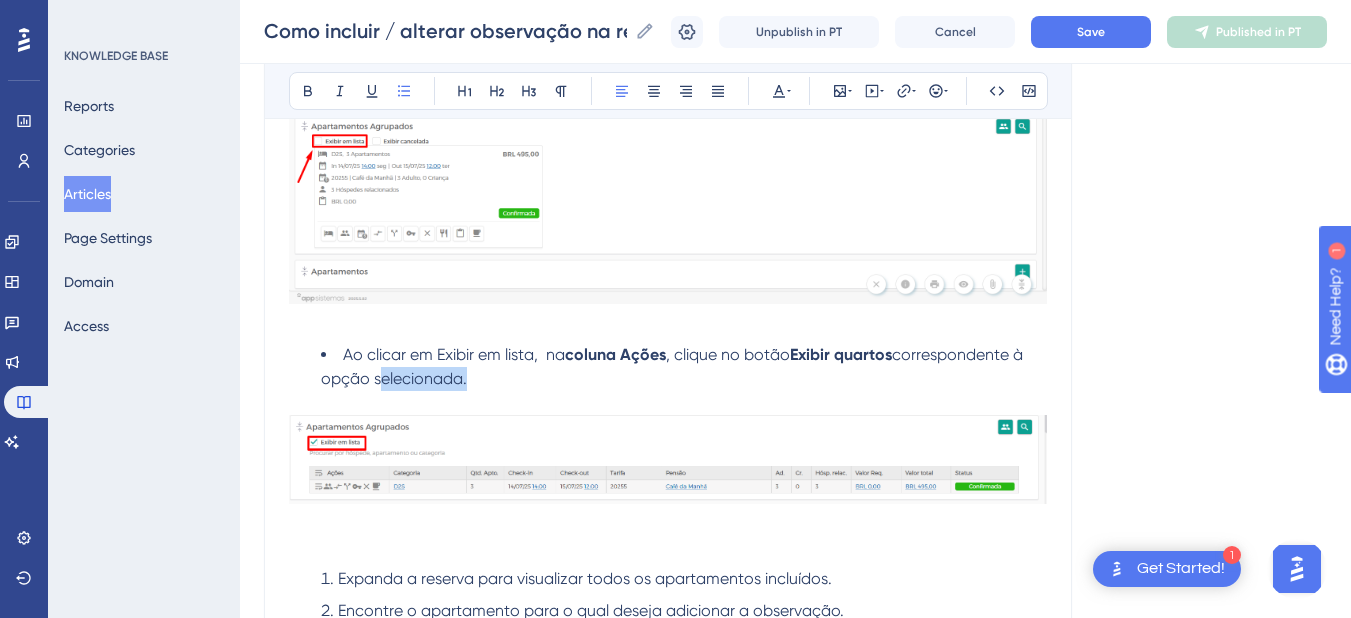 click on "correspondente à opção selecionada." at bounding box center (674, 366) 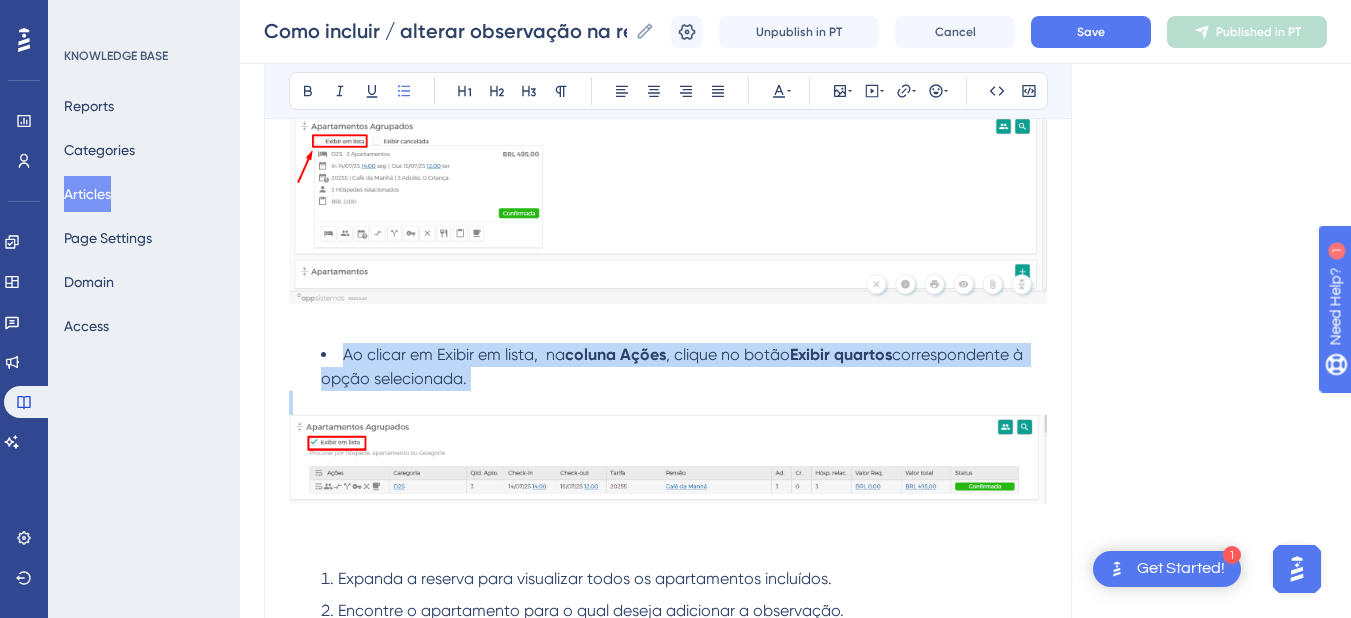 click on "correspondente à opção selecionada." at bounding box center [674, 366] 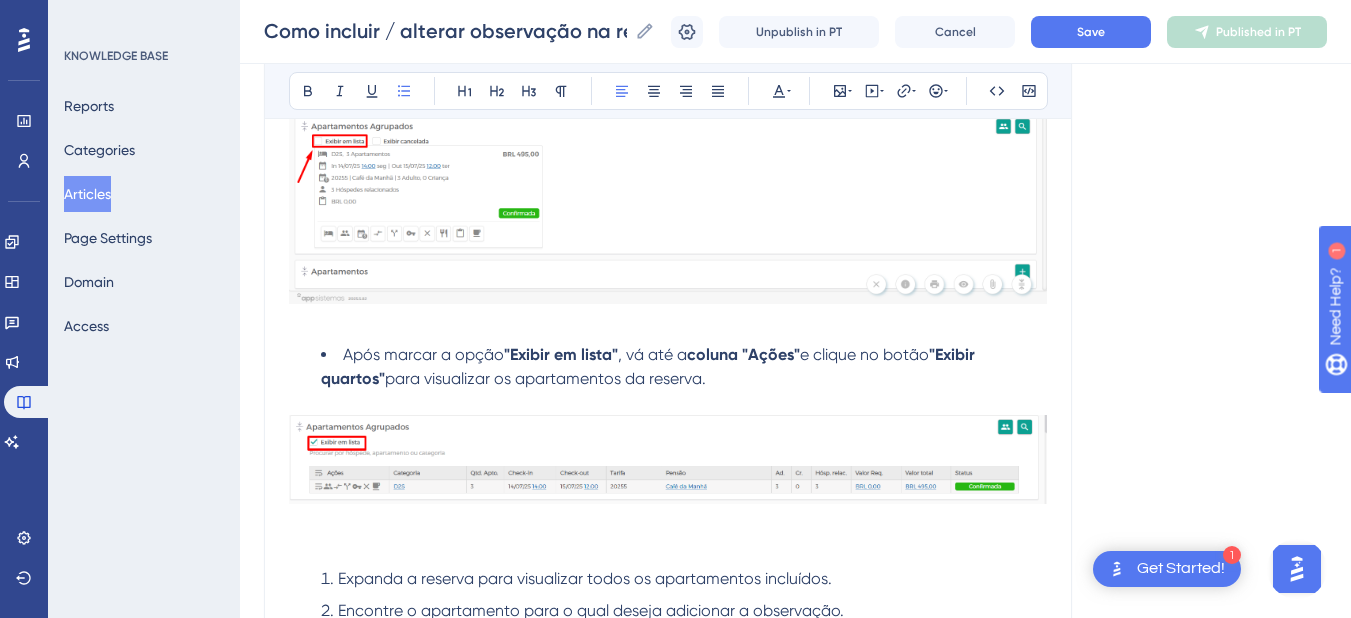 click on ""Exibir em lista"" at bounding box center (561, 354) 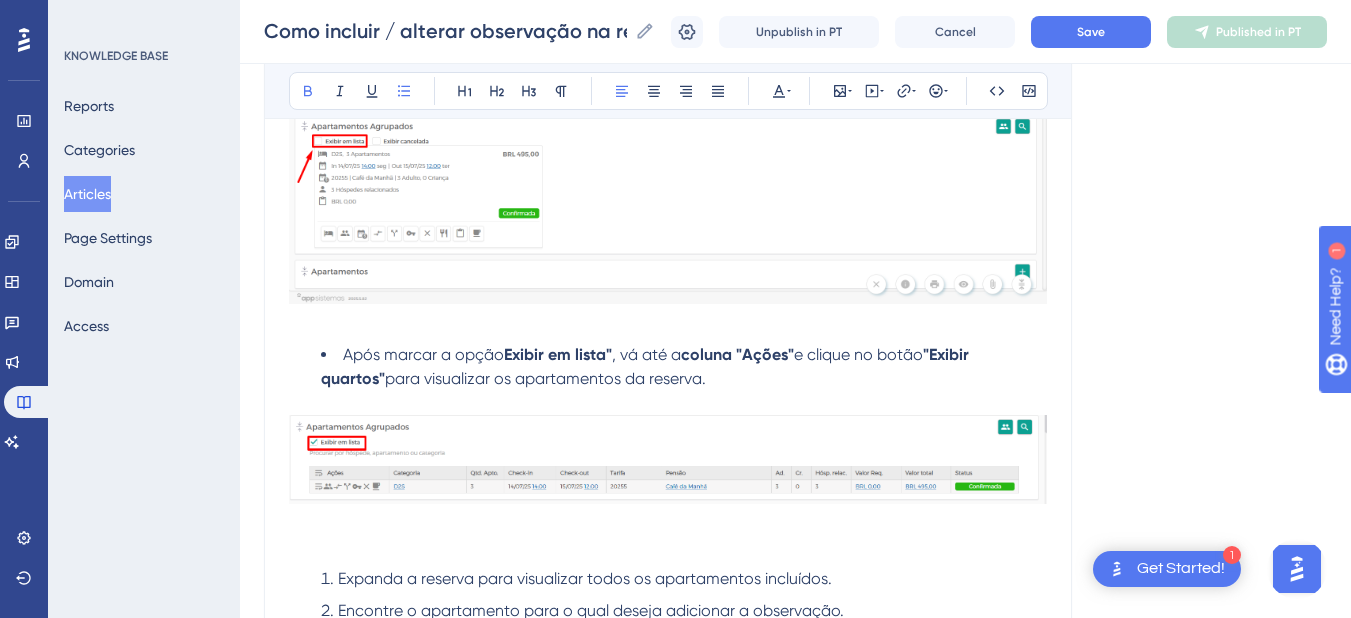 click on "Exibir em lista"" at bounding box center [558, 354] 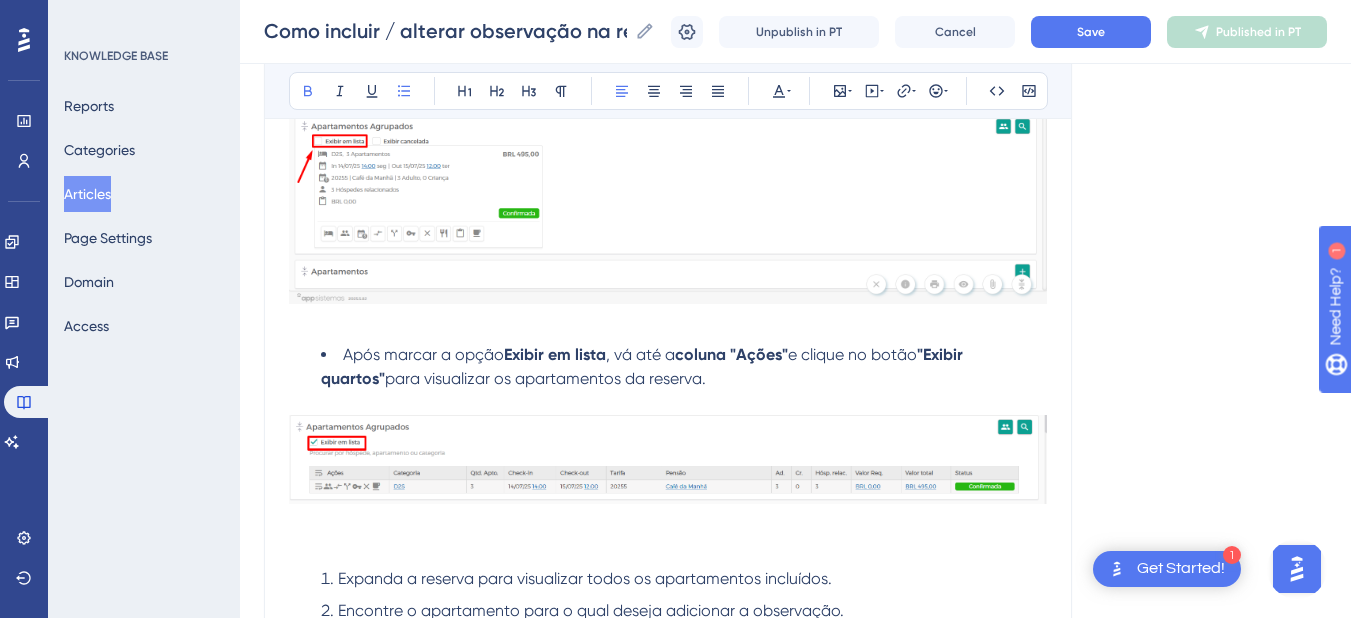 click on ""Exibir quartos"" at bounding box center (644, 366) 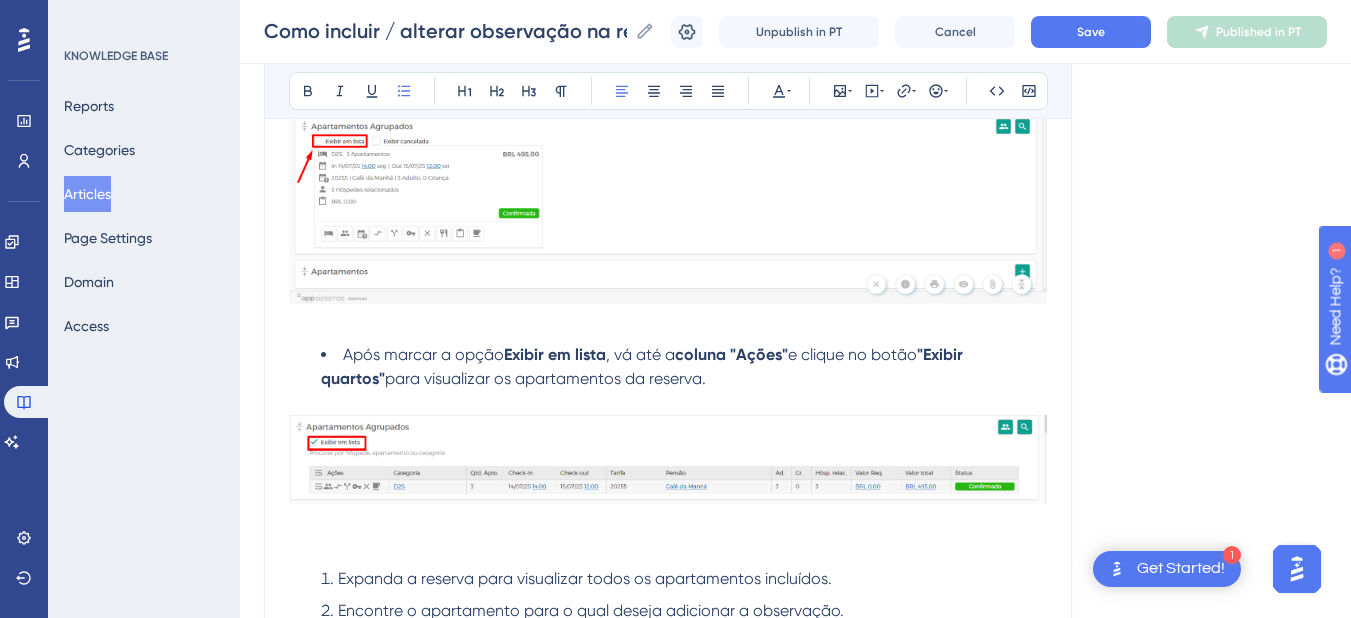 click on ""Exibir quartos"" at bounding box center (644, 366) 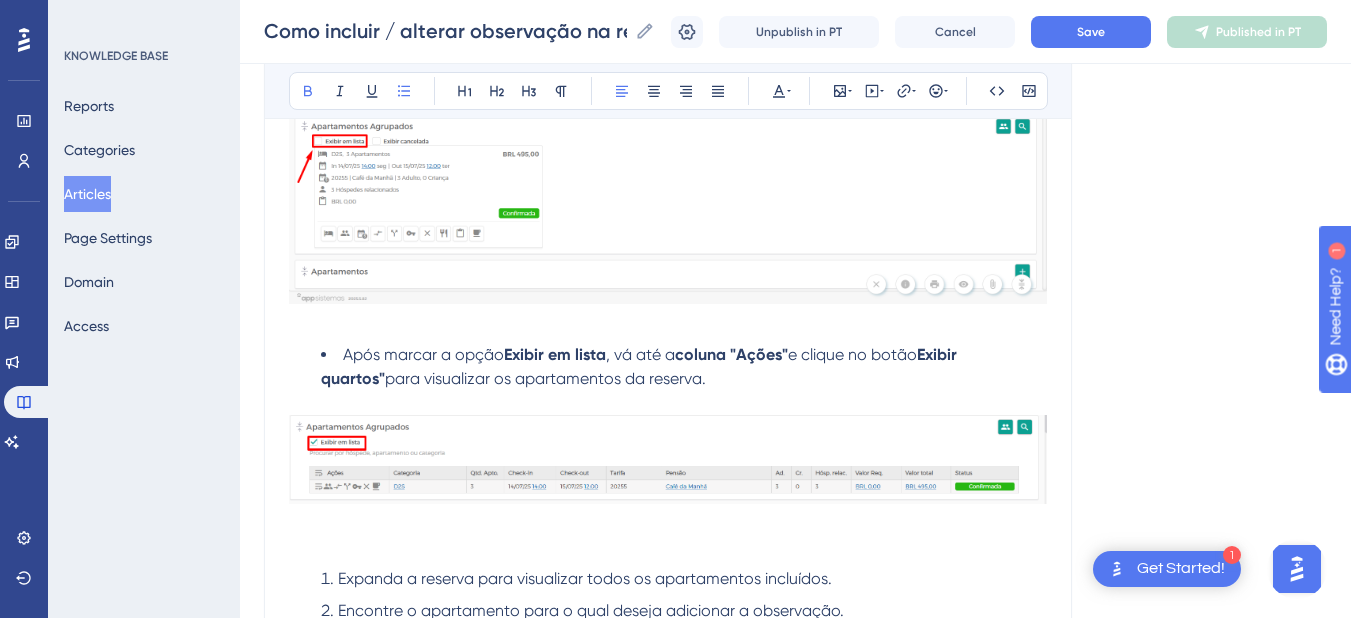 click on "Exibir quartos"" at bounding box center (641, 366) 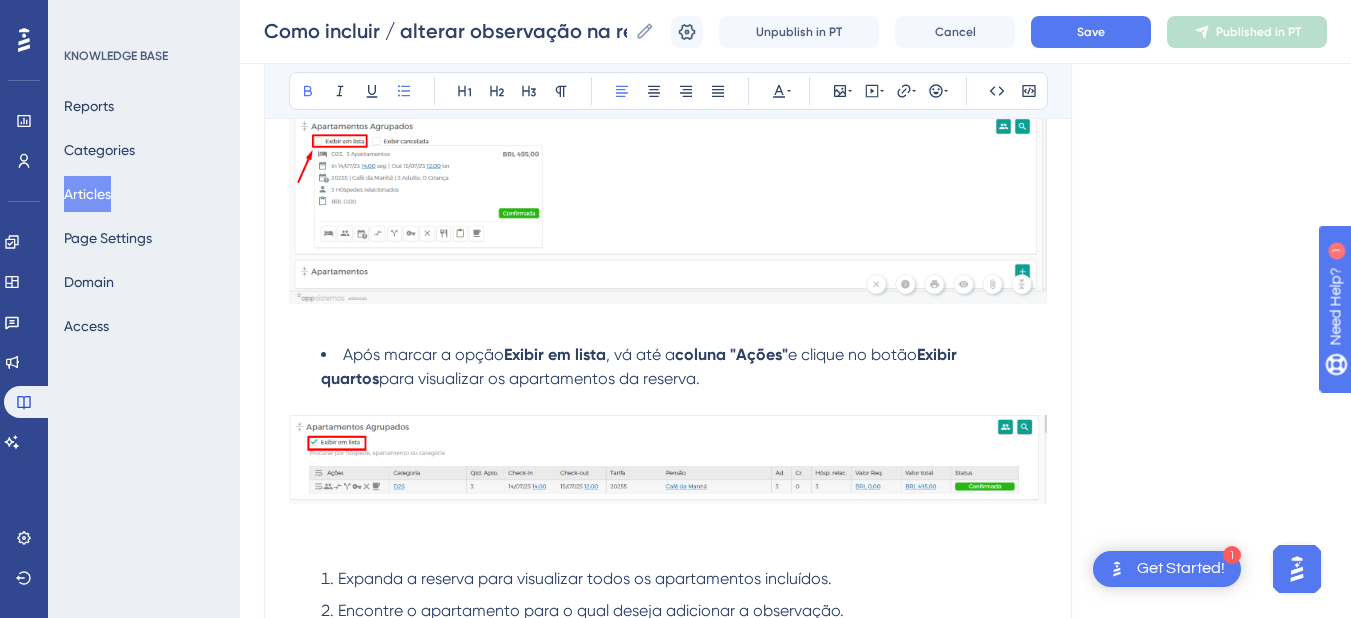 click at bounding box center (668, 459) 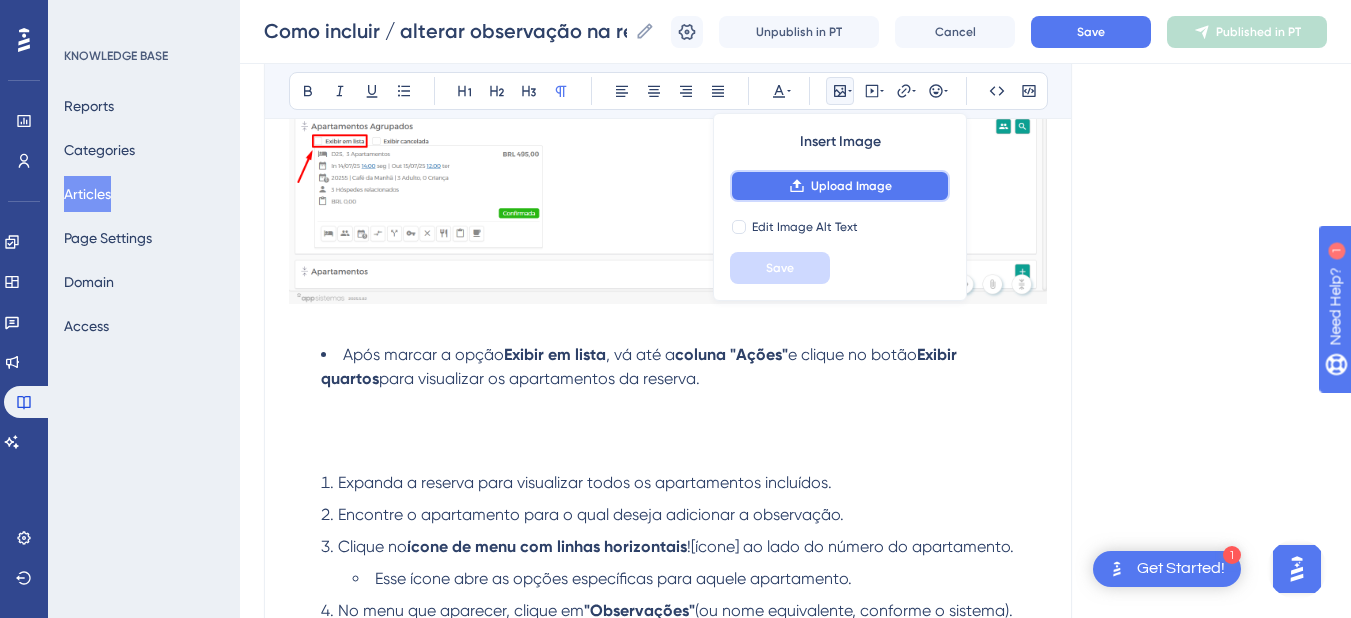 click on "Upload Image" at bounding box center [851, 186] 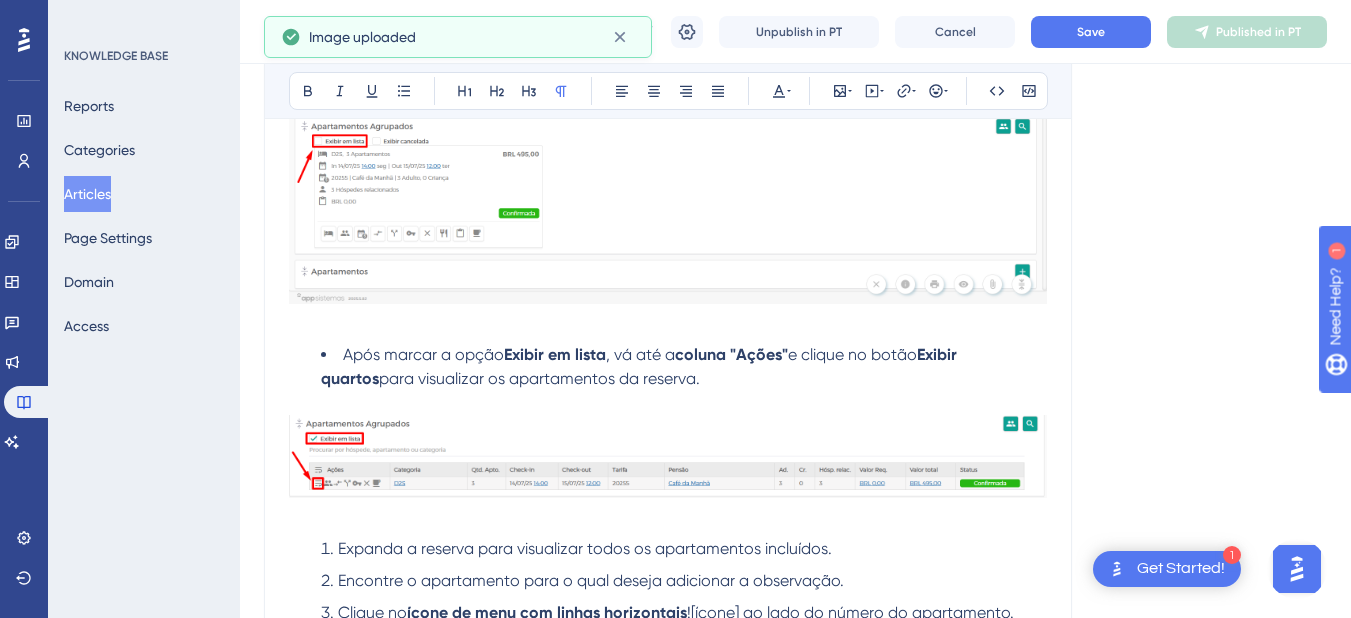 click at bounding box center [668, 403] 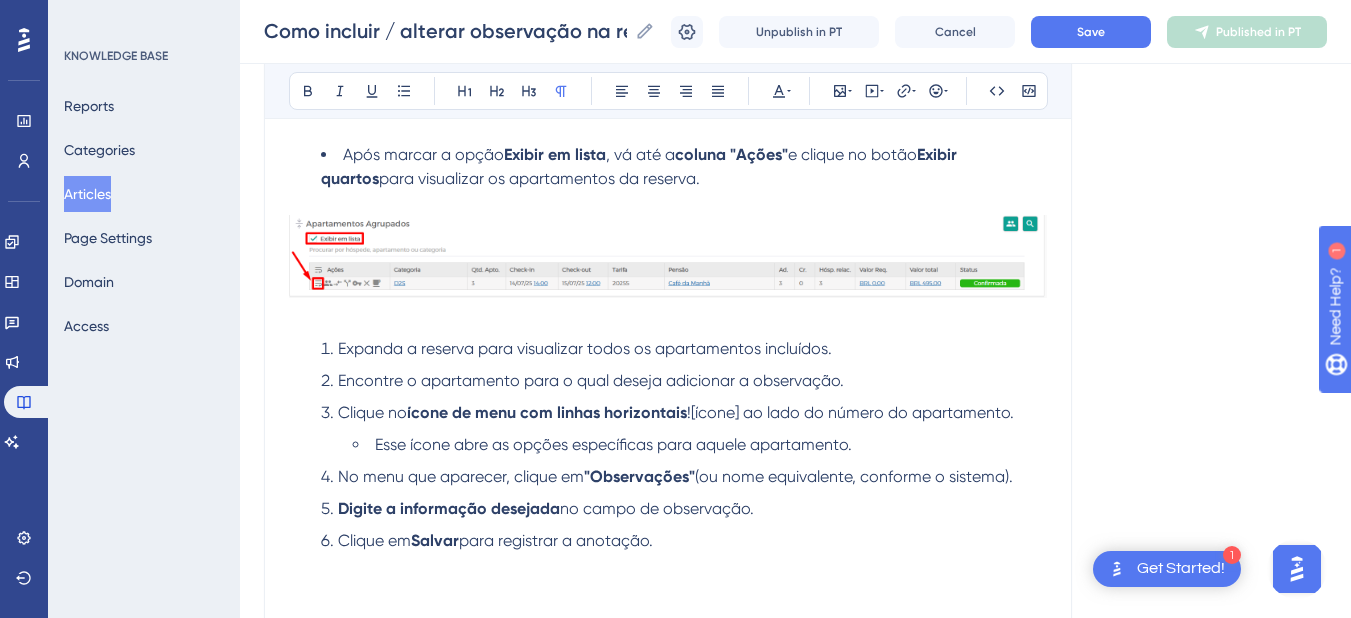 click on "Expanda a reserva para visualizar todos os apartamentos incluídos." at bounding box center [585, 348] 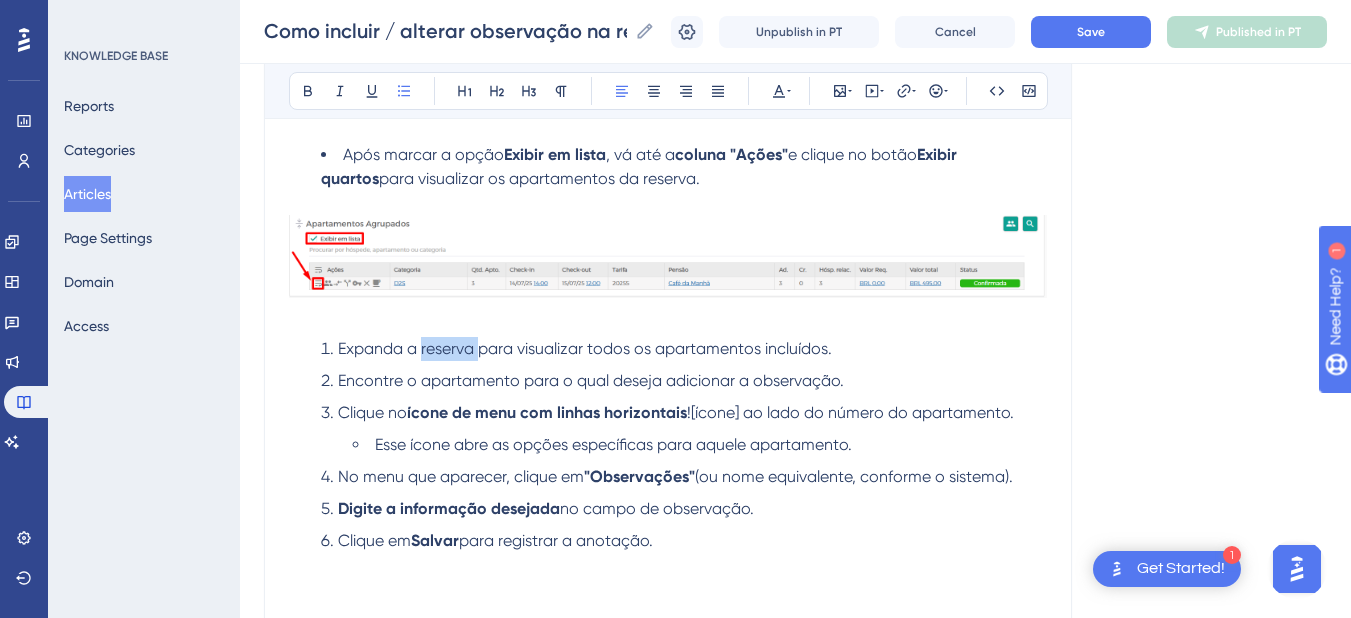 click on "Expanda a reserva para visualizar todos os apartamentos incluídos." at bounding box center [585, 348] 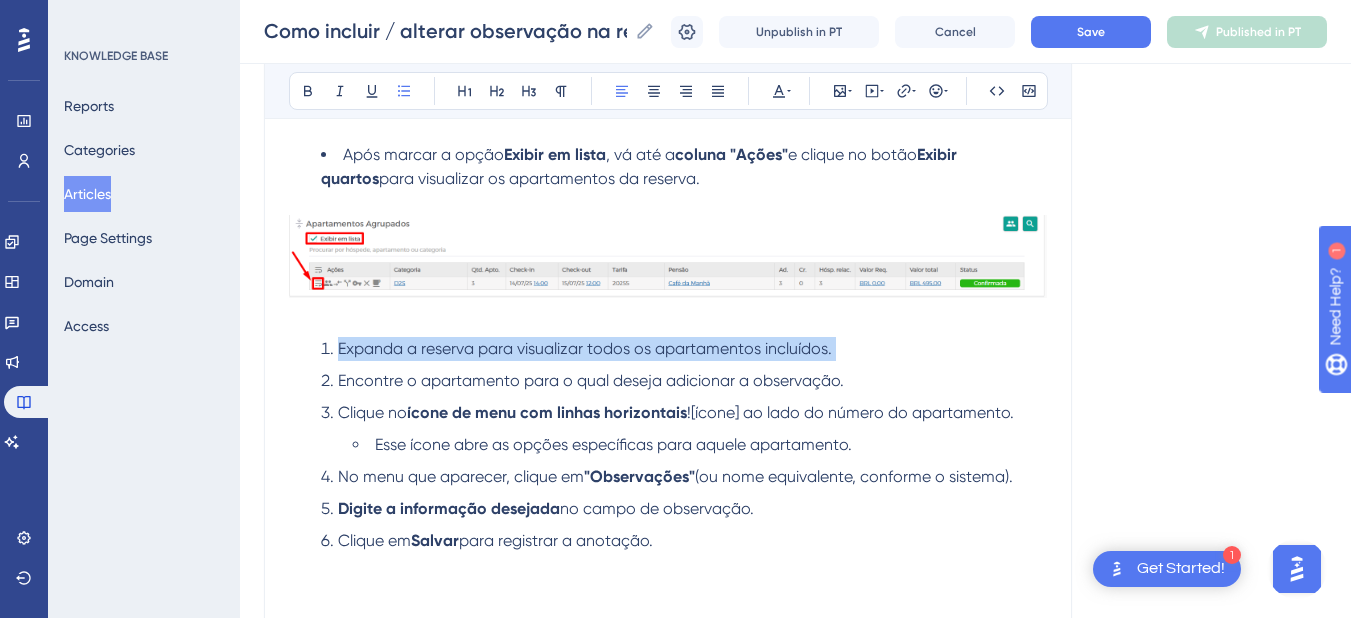 click on "Expanda a reserva para visualizar todos os apartamentos incluídos." at bounding box center (585, 348) 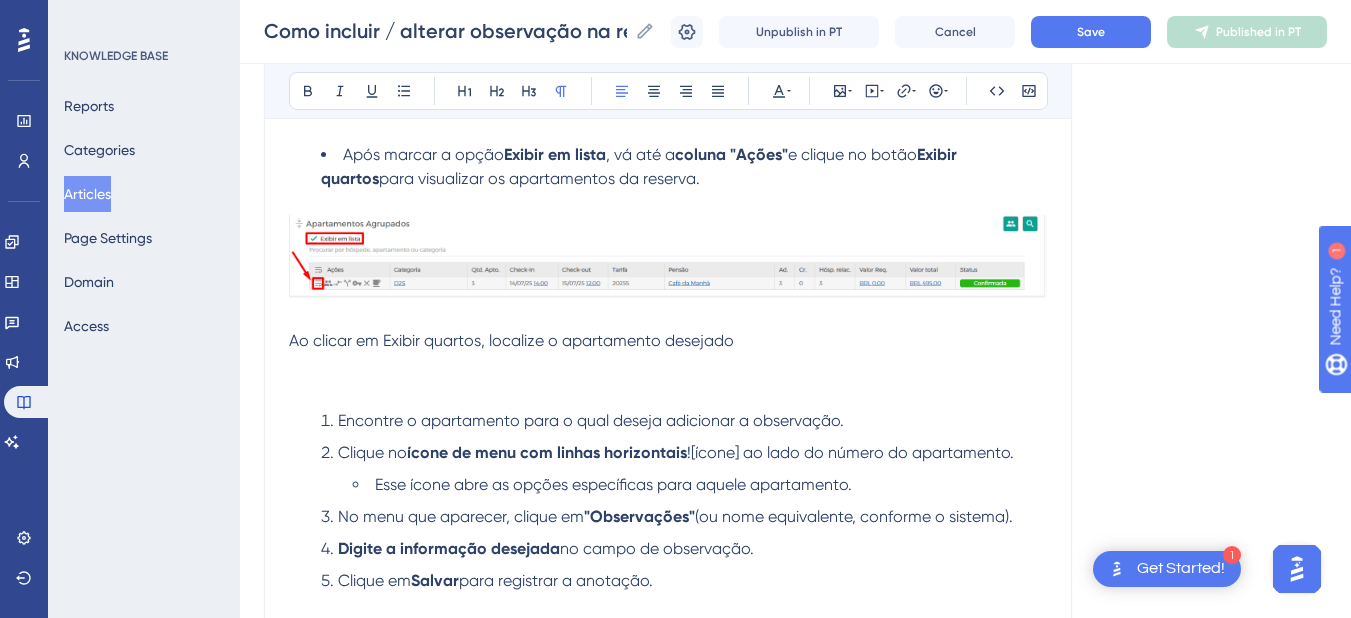 click on "Ao clicar em Exibir quartos, localize o apartamento desejado" at bounding box center [668, 341] 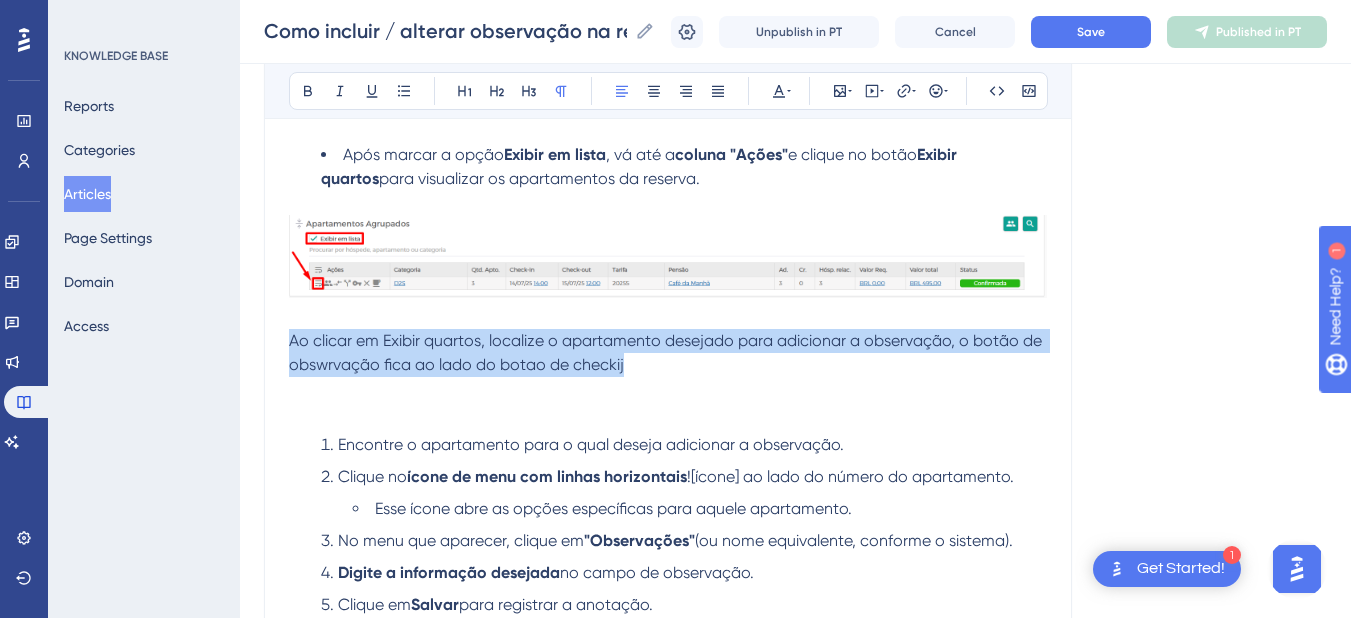 drag, startPoint x: 716, startPoint y: 366, endPoint x: 534, endPoint y: 366, distance: 182 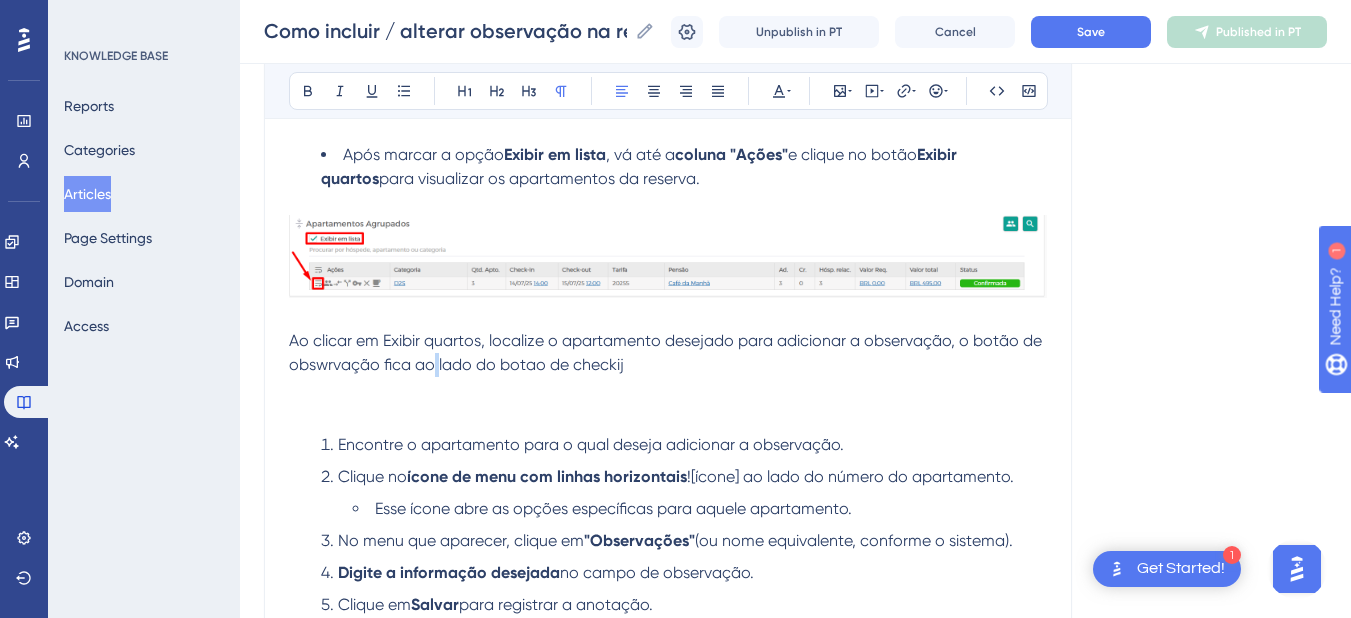 click on "Ao clicar em Exibir quartos, localize o apartamento desejado para adicionar a observação, o botão de obswrvação fica ao lado do botao de checkij" at bounding box center (667, 352) 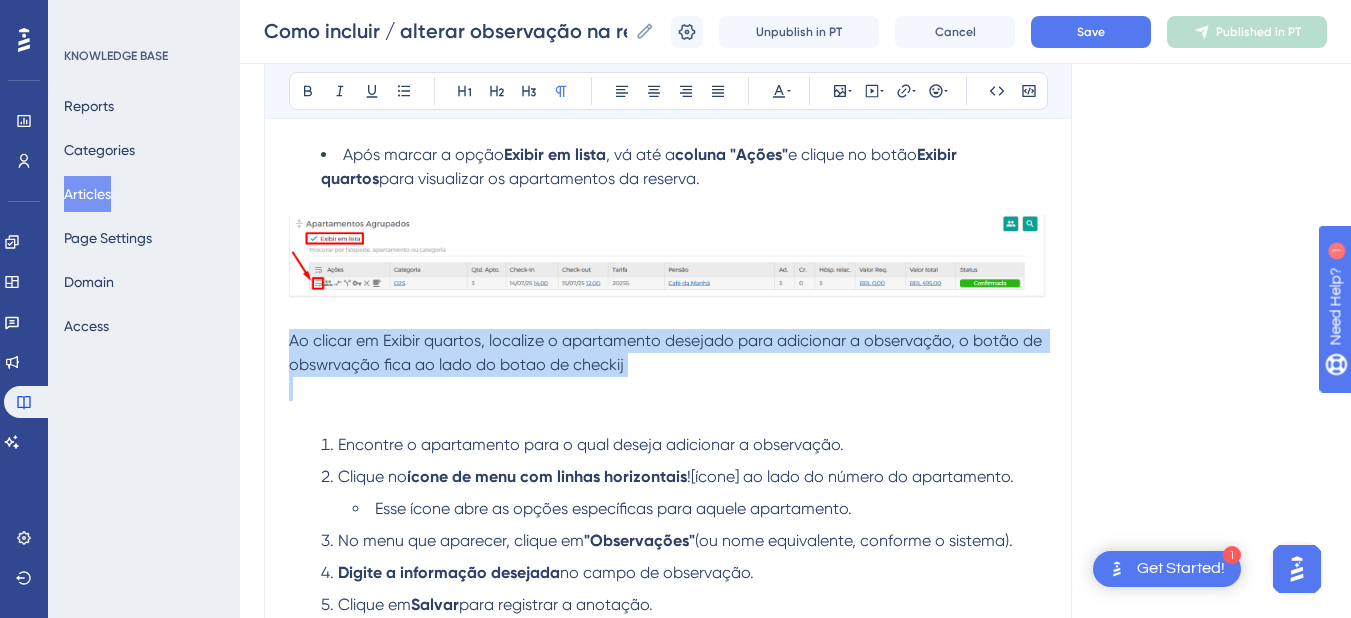 click on "Ao clicar em Exibir quartos, localize o apartamento desejado para adicionar a observação, o botão de obswrvação fica ao lado do botao de checkij" at bounding box center [667, 352] 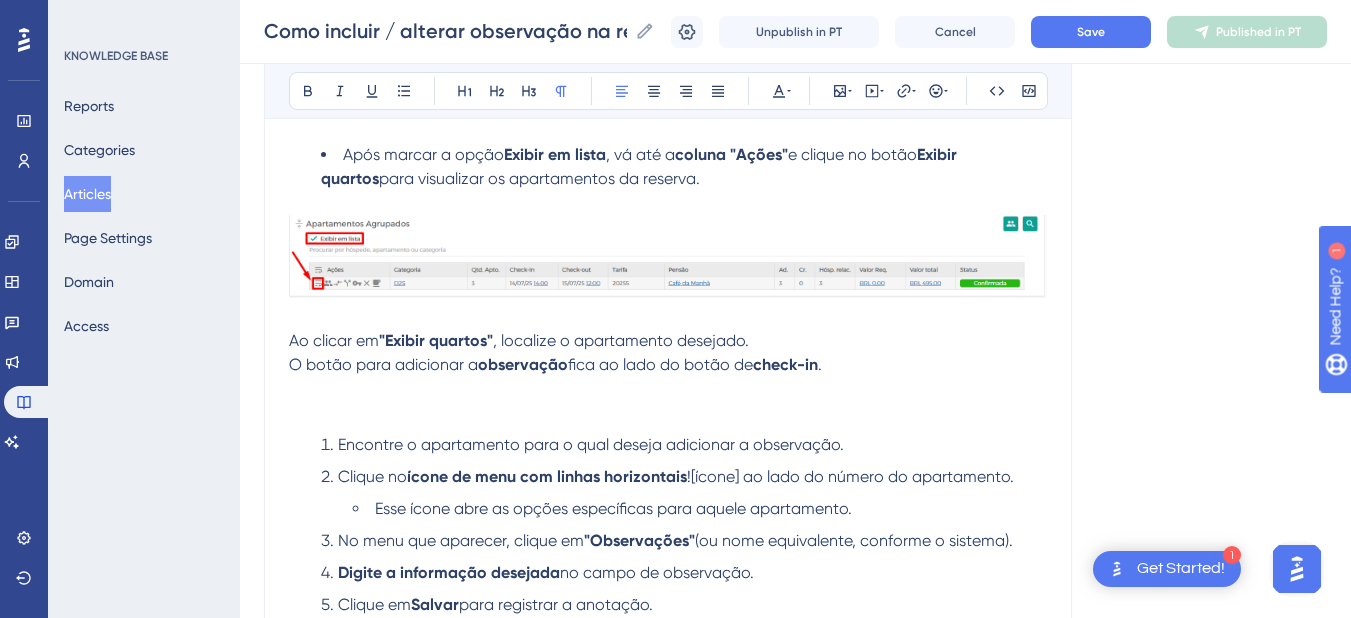 click on "O botão para adicionar a" at bounding box center [383, 364] 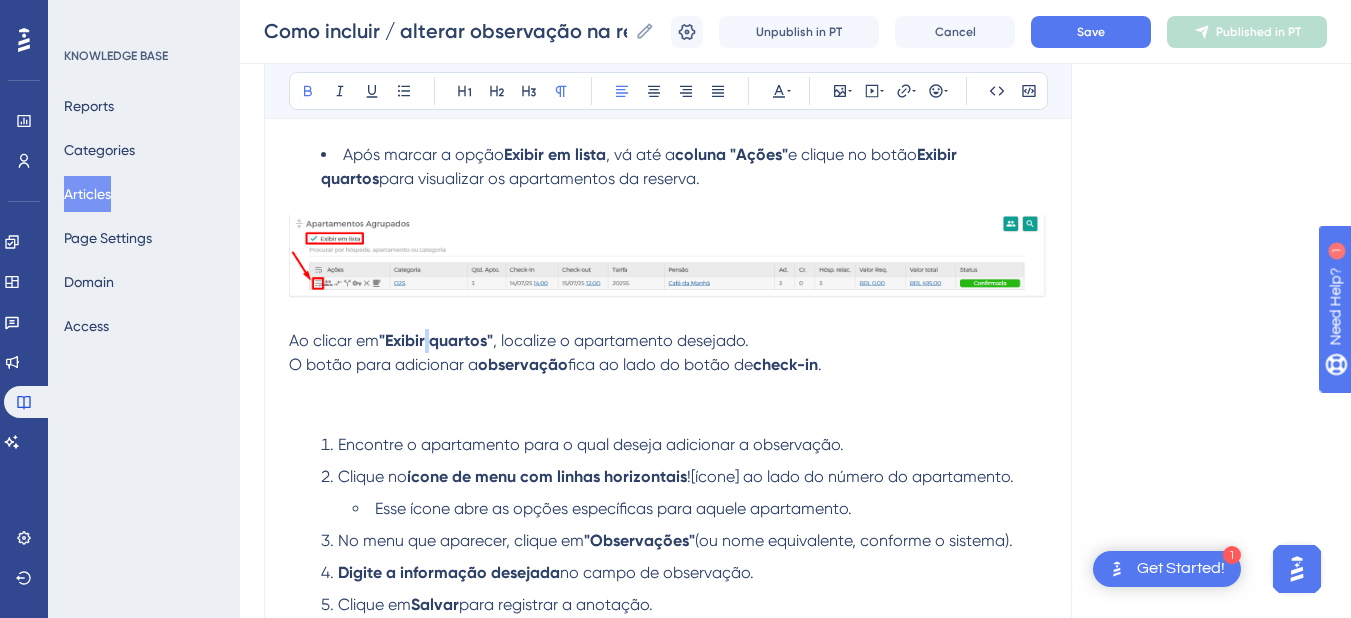 click on ""Exibir quartos"" at bounding box center [436, 340] 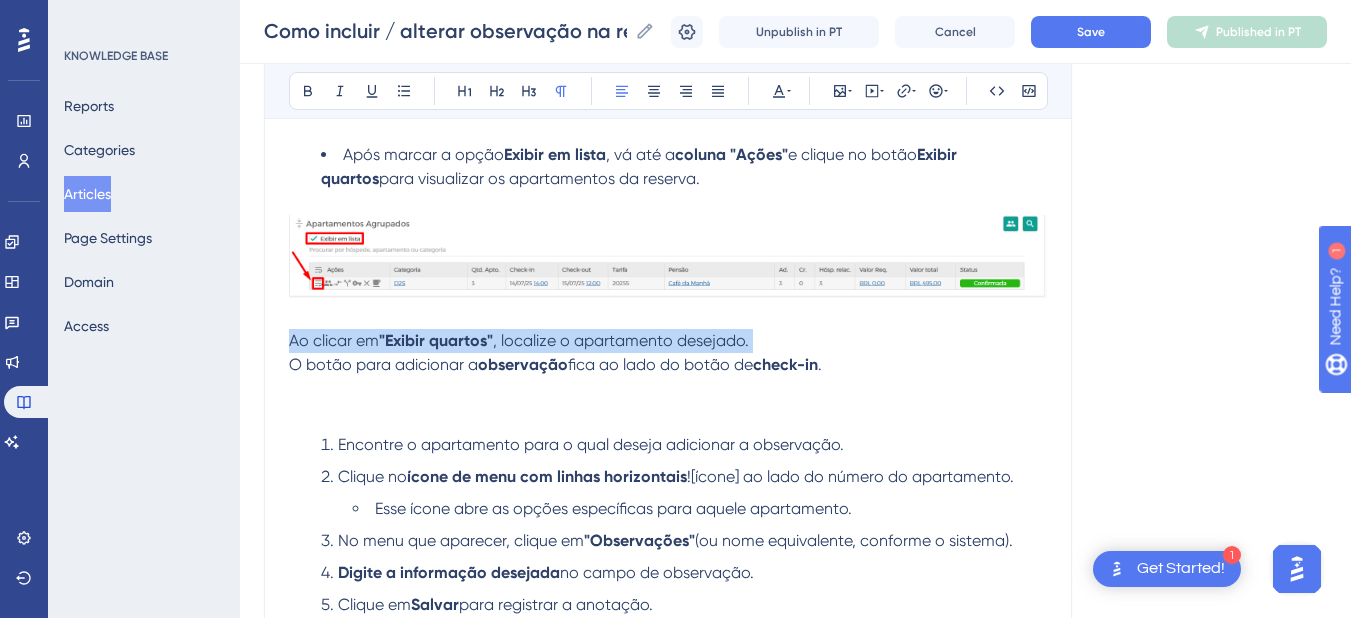 click on ""Exibir quartos"" at bounding box center (436, 340) 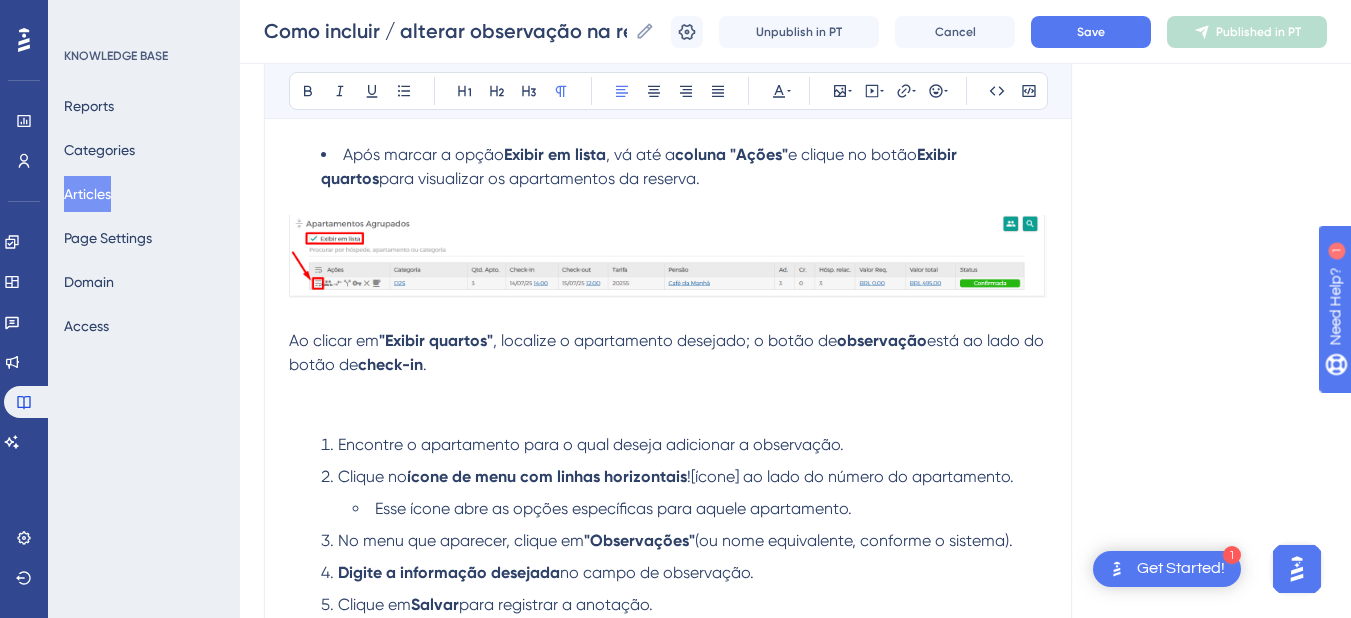 click on "está ao lado do botão de" at bounding box center (668, 352) 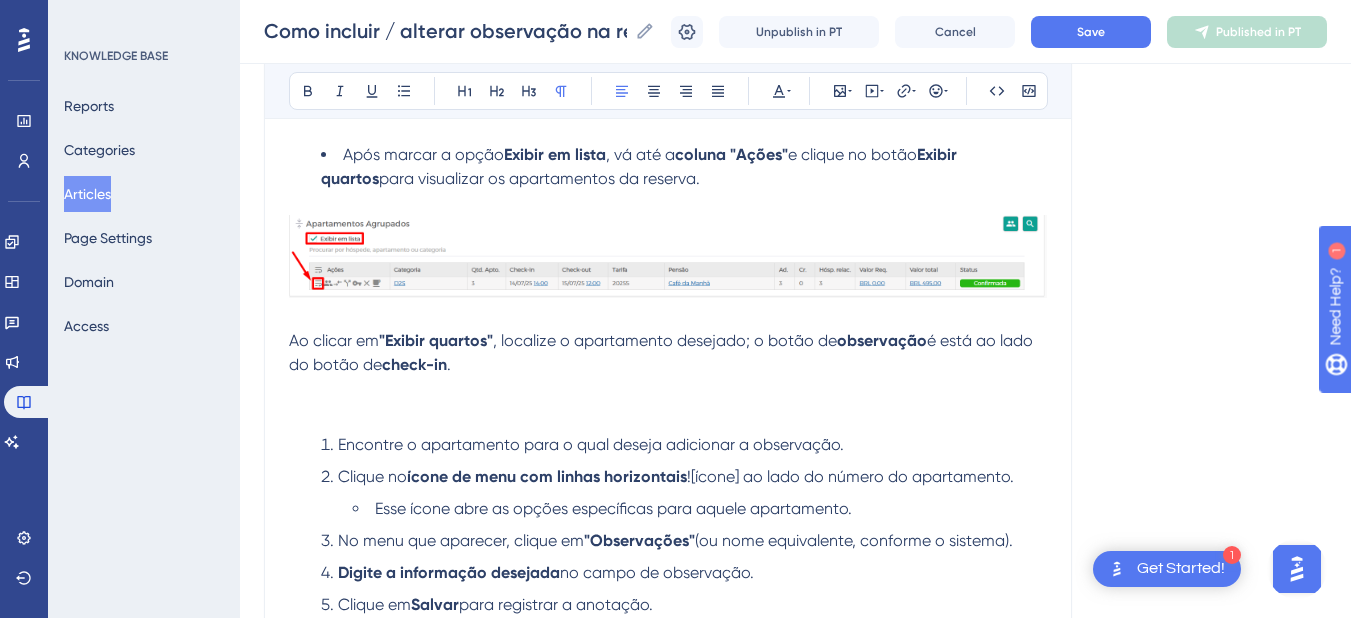 click on ""Exibir quartos"" at bounding box center [436, 340] 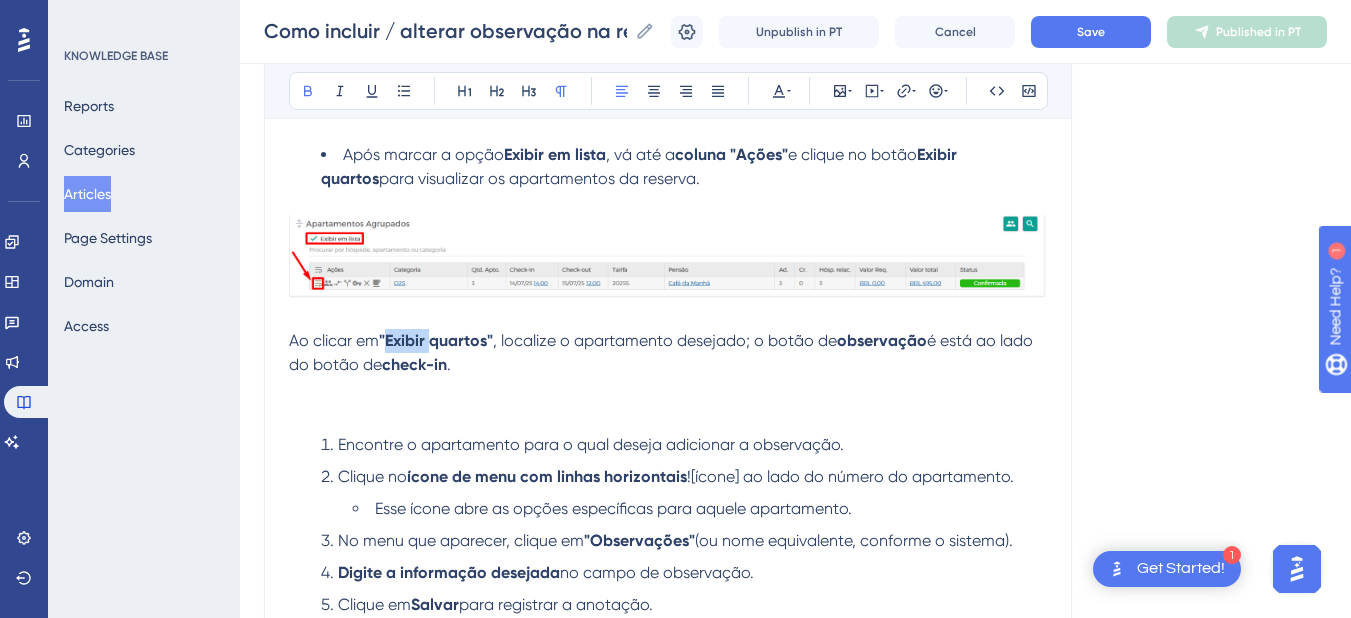 click on ""Exibir quartos"" at bounding box center (436, 340) 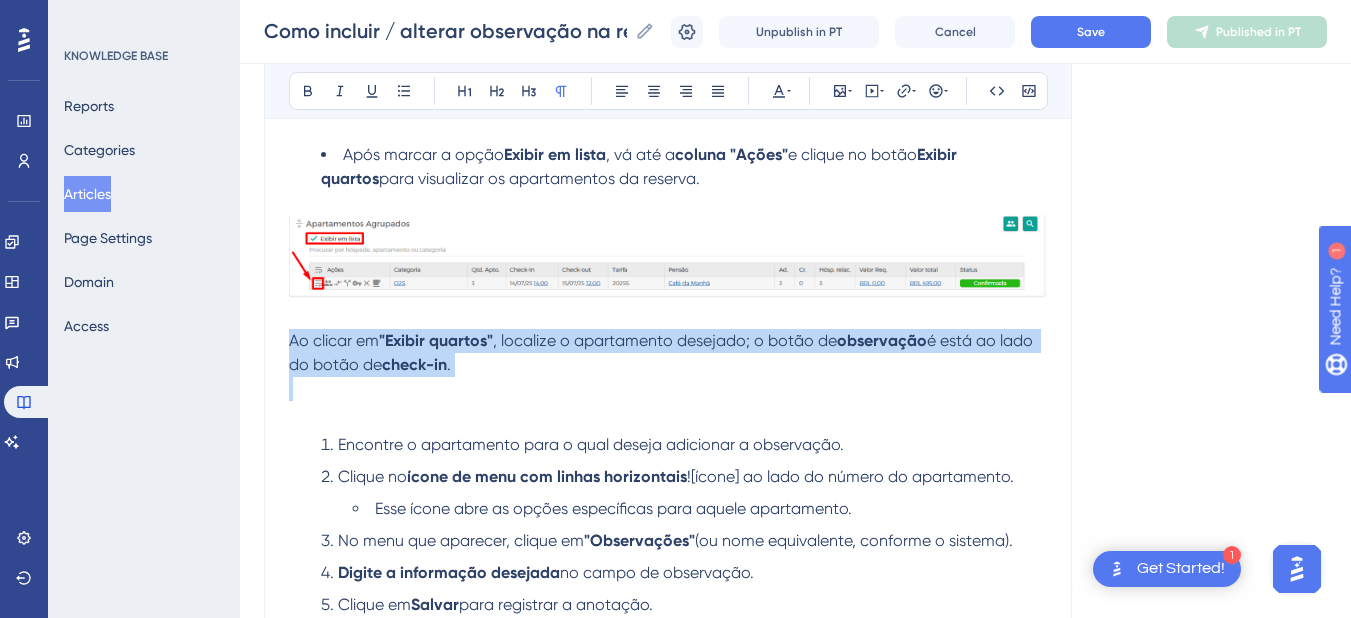 click on ""Exibir quartos"" at bounding box center [436, 340] 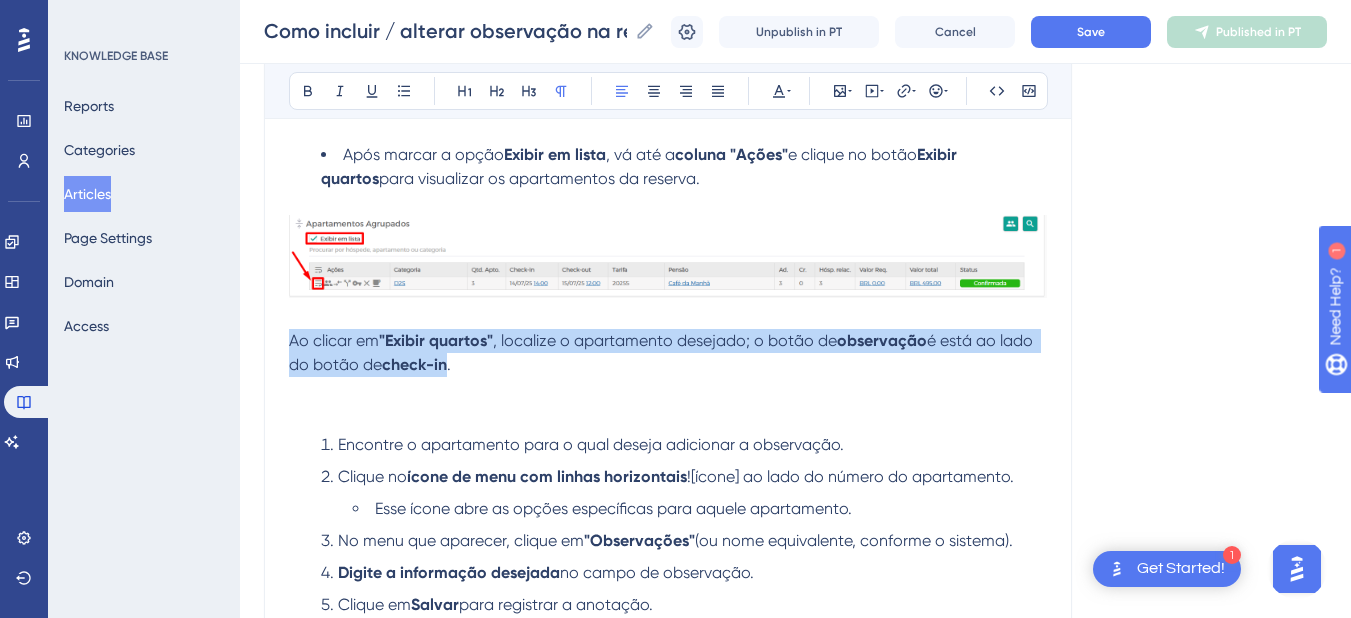 copy on "Ao clicar em  "Exibir quartos" , localize o apartamento desejado; o botão de  observação  é está ao lado do botão de  check-in" 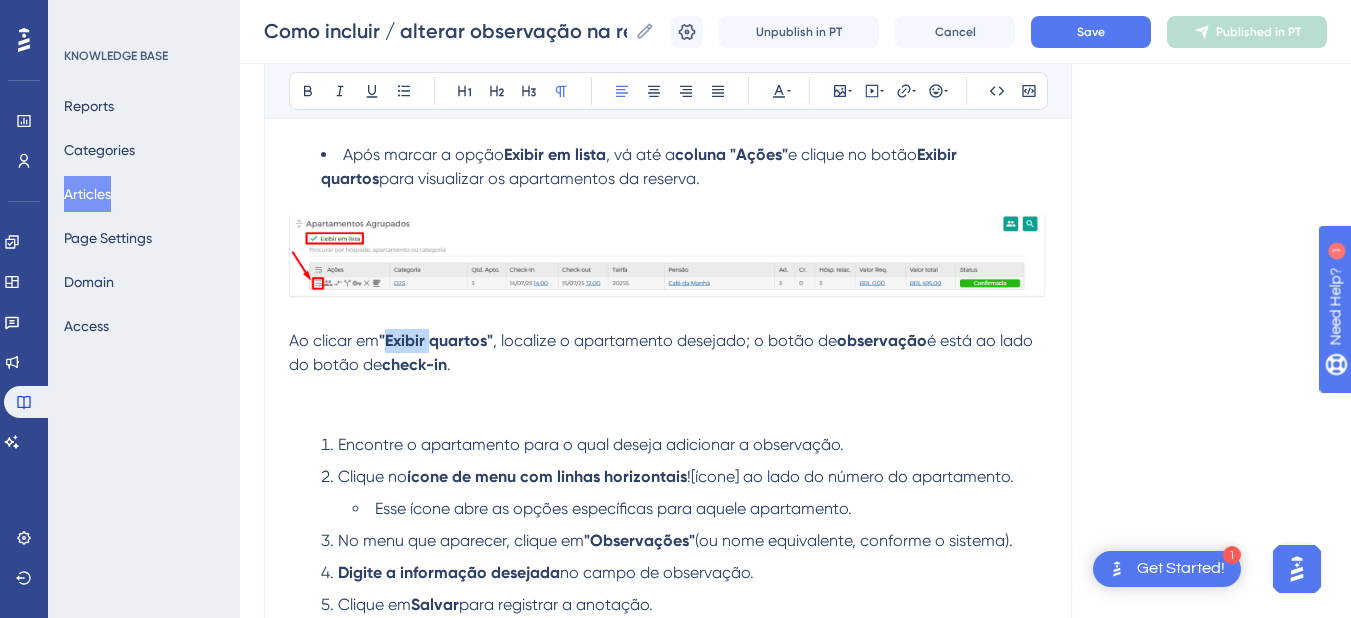 click on "Ao clicar em  "Exibir quartos" , localize o apartamento desejado; o botão de  observação  é está ao lado do botão de  check-in ." at bounding box center (668, 353) 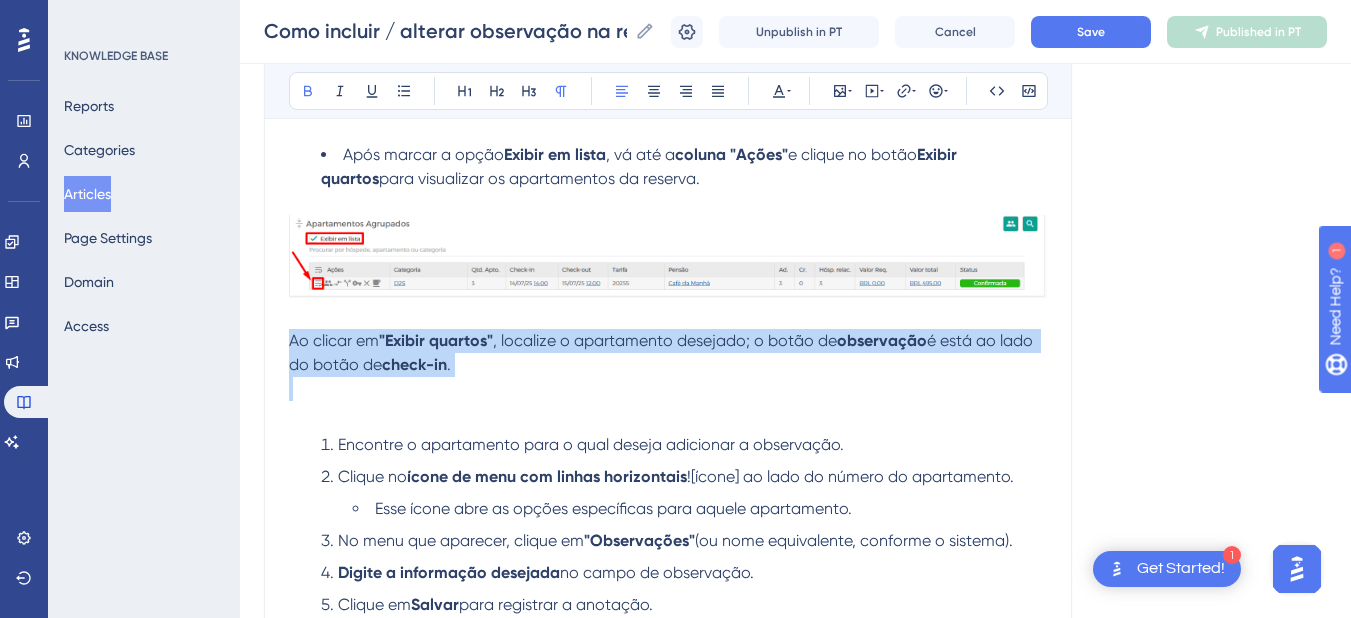 click on "Ao clicar em  "Exibir quartos" , localize o apartamento desejado; o botão de  observação  é está ao lado do botão de  check-in ." at bounding box center (668, 353) 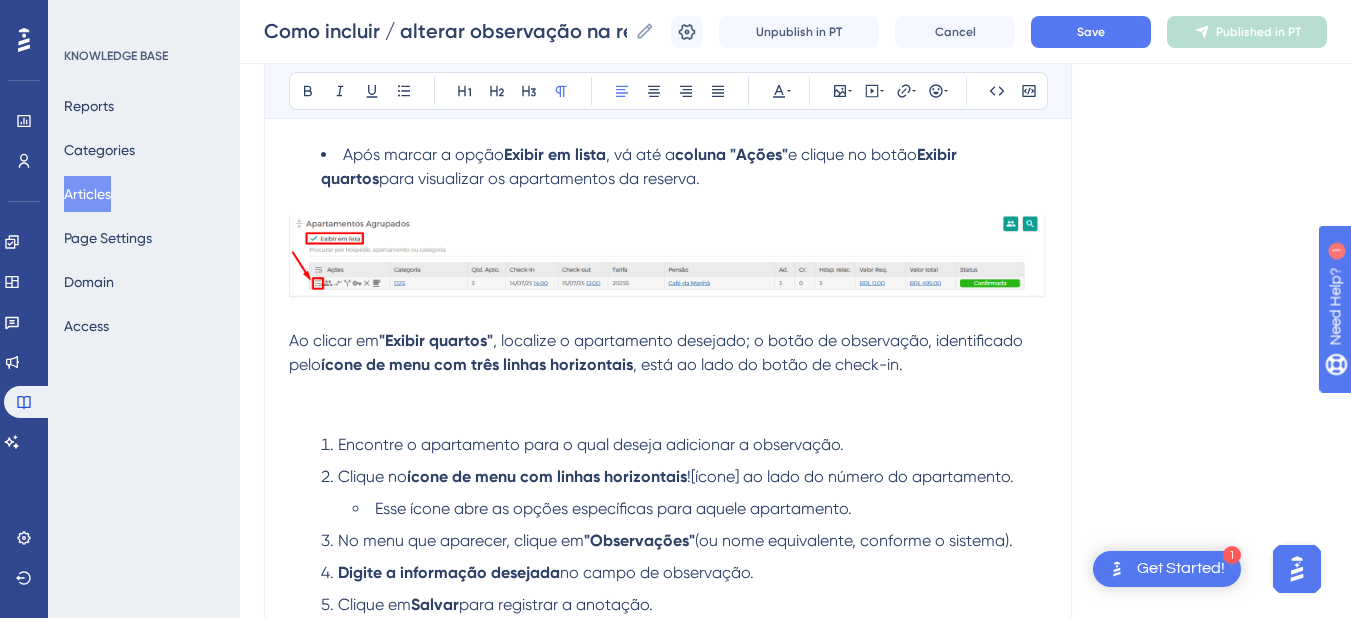 click on ""Exibir quartos"" at bounding box center [436, 340] 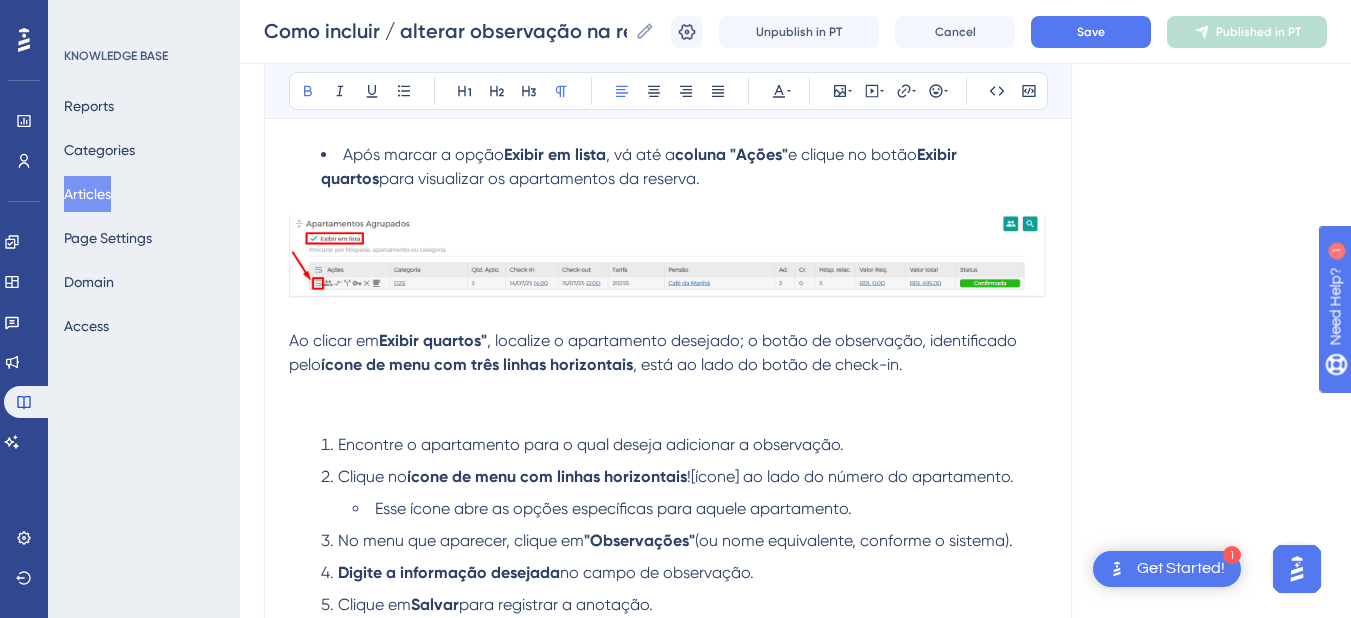 click on "Exibir quartos"" at bounding box center (433, 340) 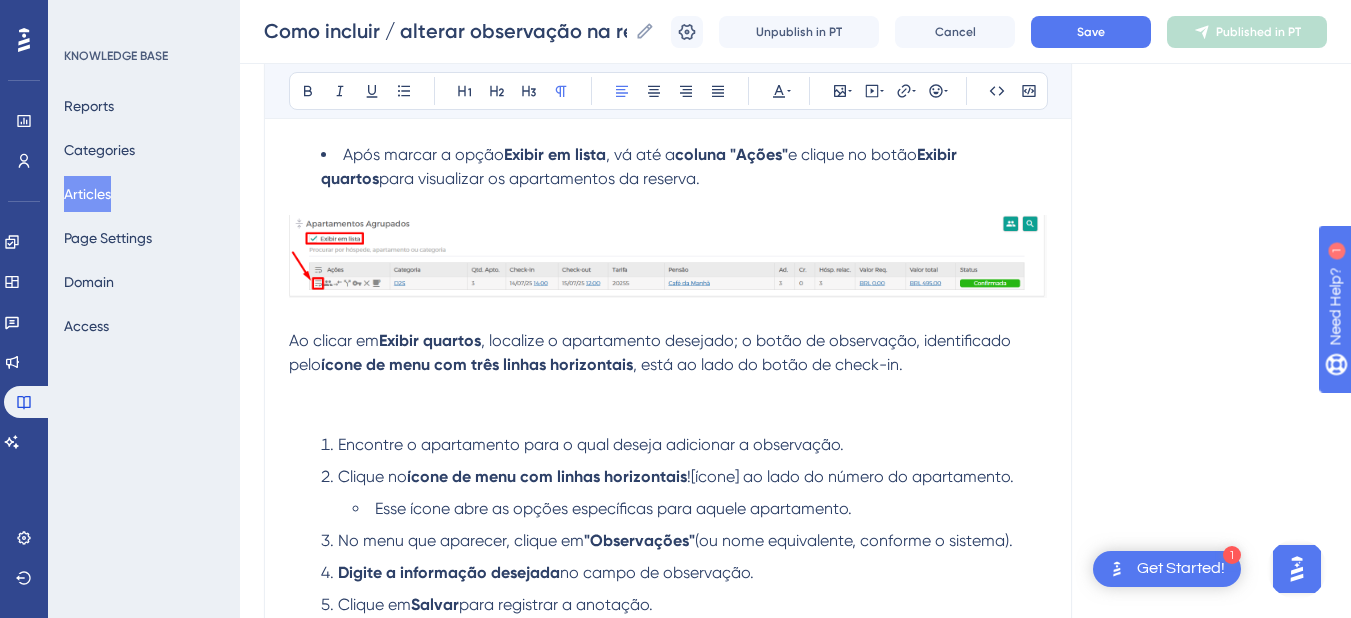 click on "Ao clicar em  Exibir quartos , localize o apartamento desejado; o botão de observação, identificado pelo  ícone de menu com três linhas horizontais , está ao lado do botão de check-in." at bounding box center [668, 353] 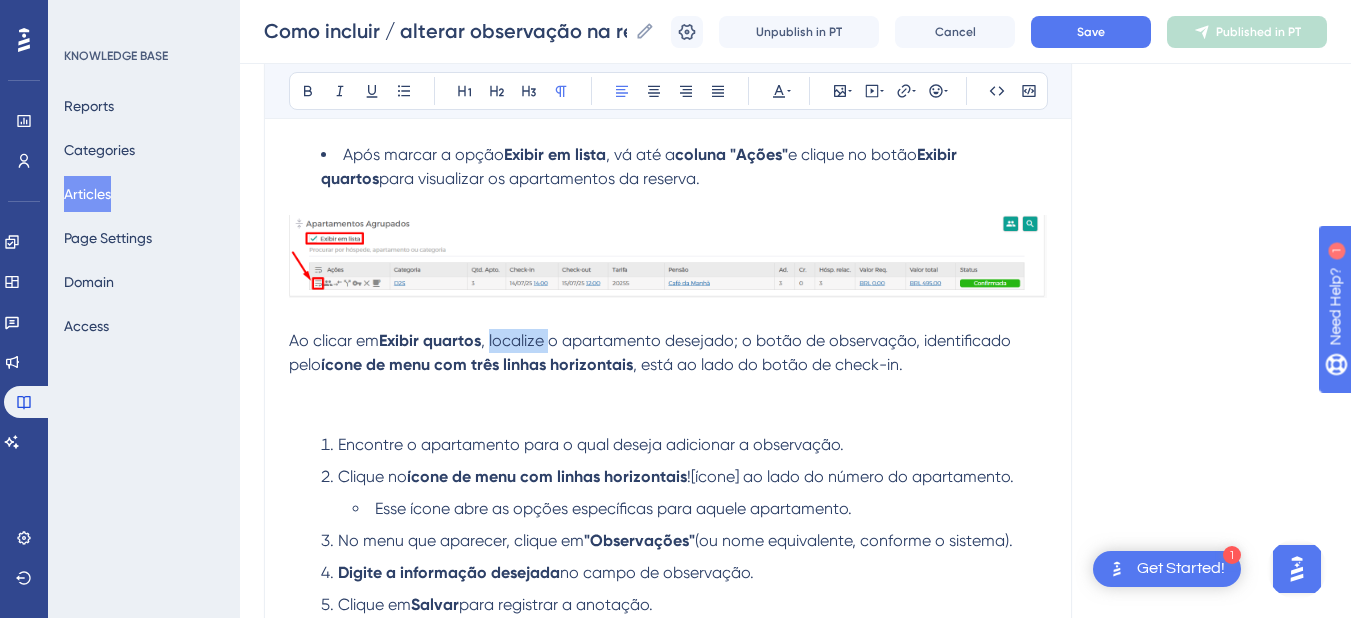 click on "Ao clicar em  Exibir quartos , localize o apartamento desejado; o botão de observação, identificado pelo  ícone de menu com três linhas horizontais , está ao lado do botão de check-in." at bounding box center [668, 353] 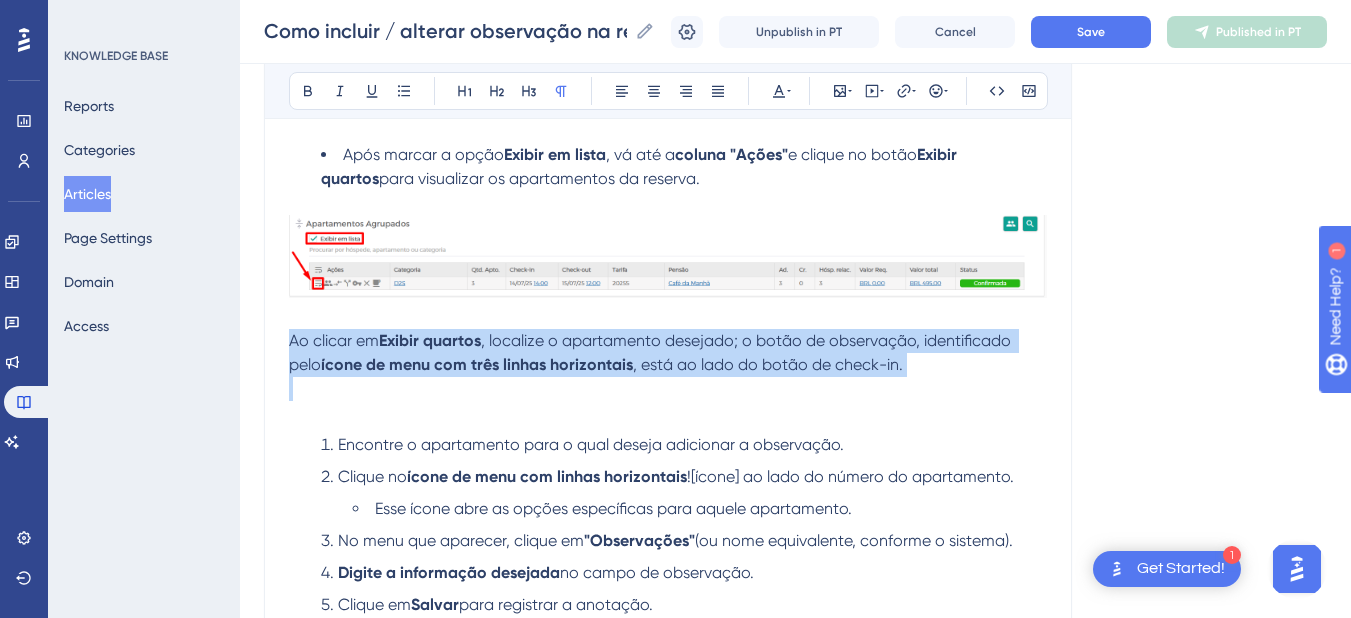 click on "Ao clicar em  Exibir quartos , localize o apartamento desejado; o botão de observação, identificado pelo  ícone de menu com três linhas horizontais , está ao lado do botão de check-in." at bounding box center (668, 353) 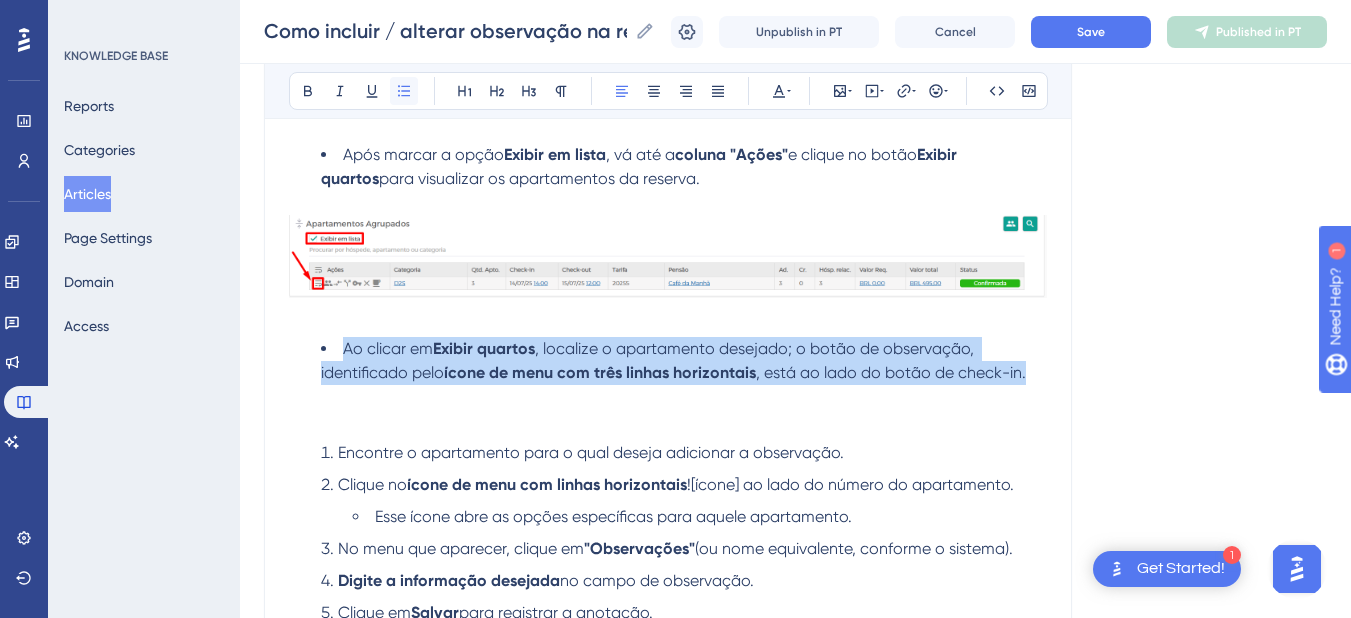 click 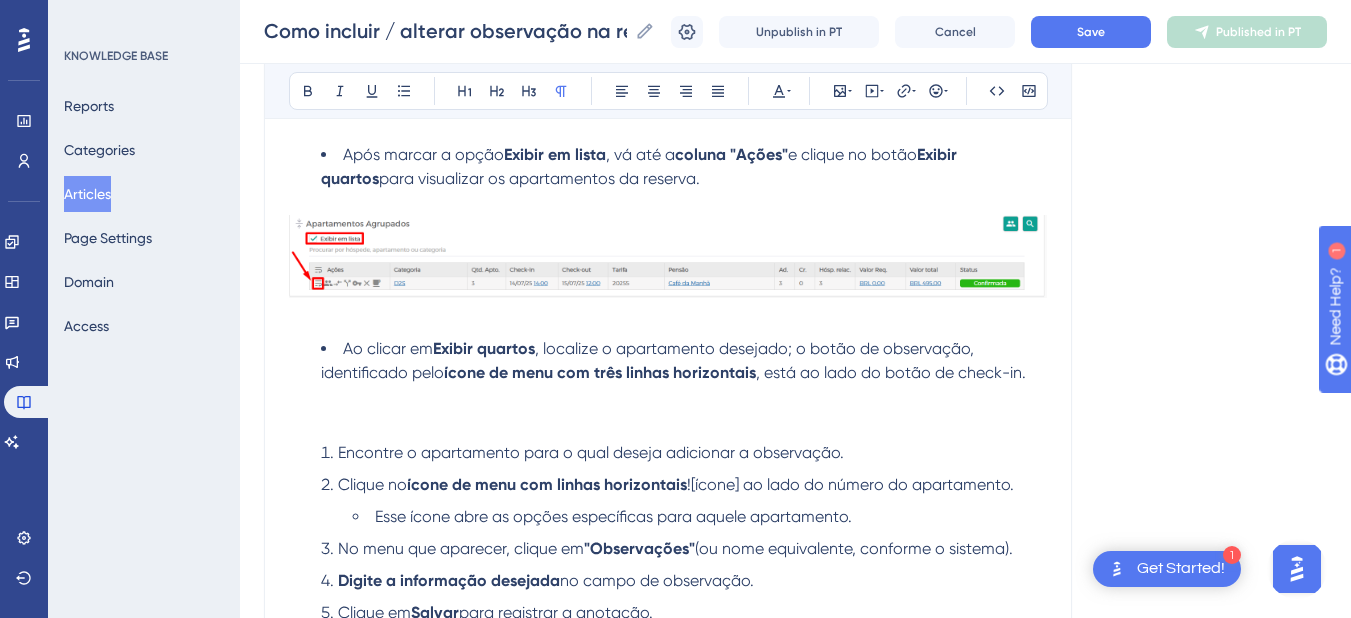 click at bounding box center (668, 421) 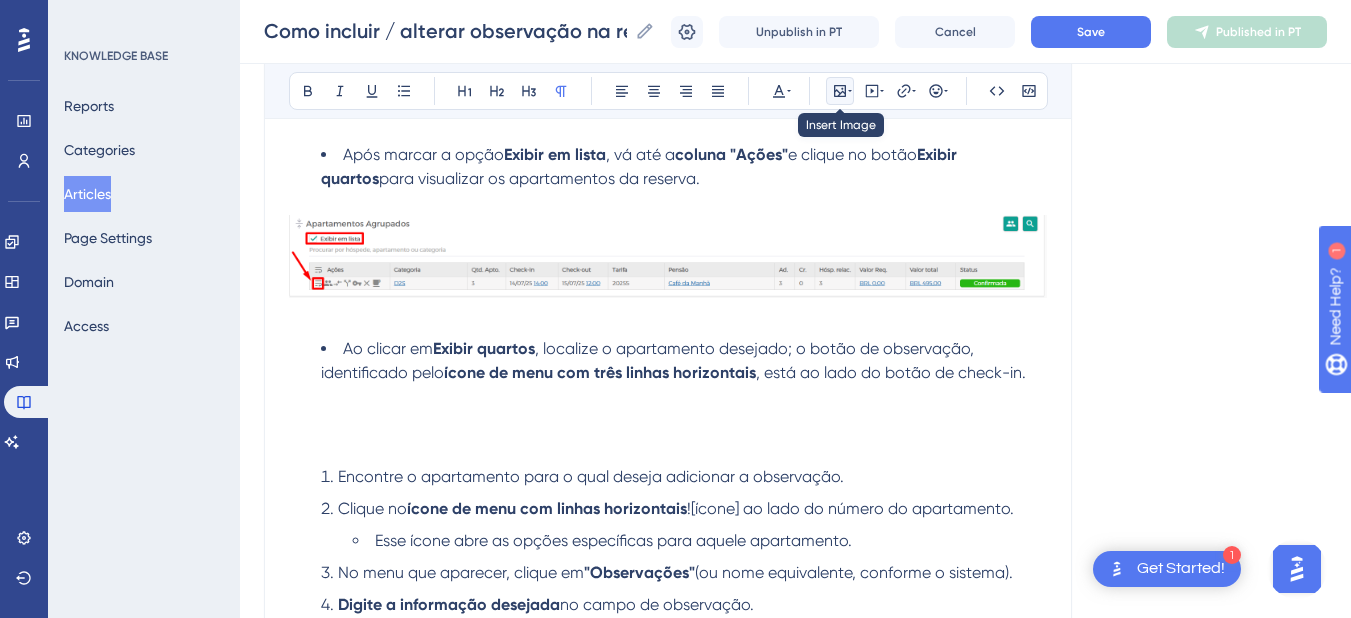 click at bounding box center (840, 91) 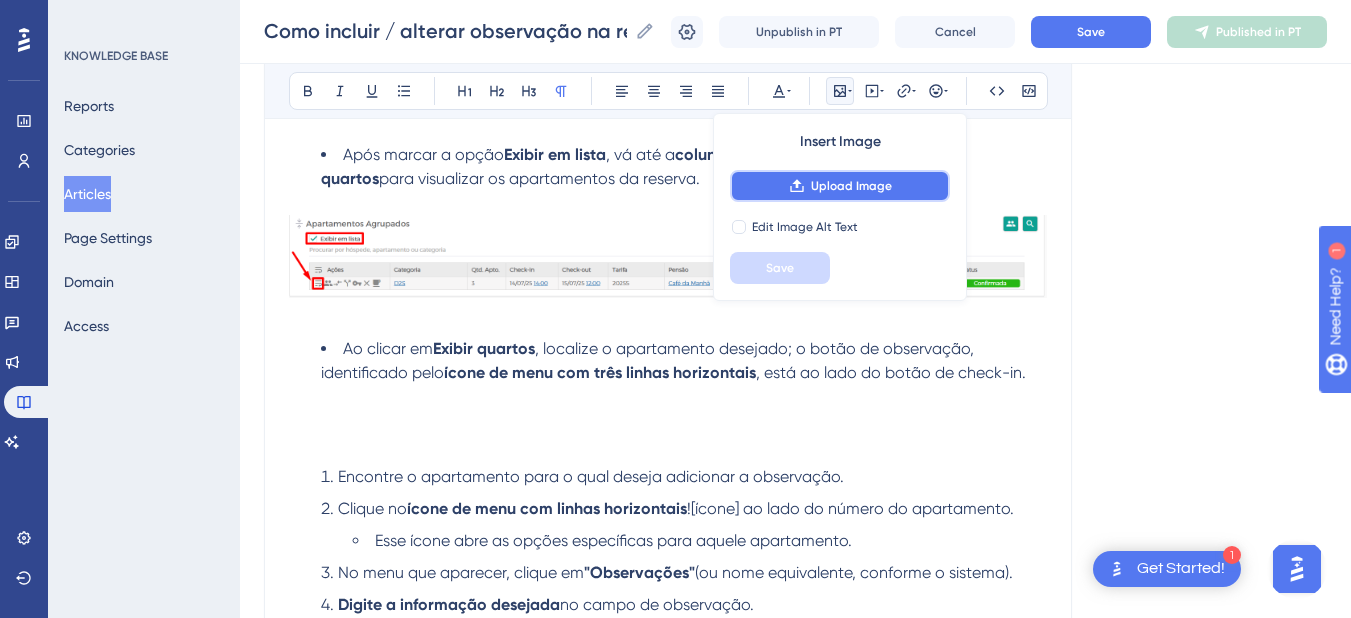 click on "Upload Image" at bounding box center [851, 186] 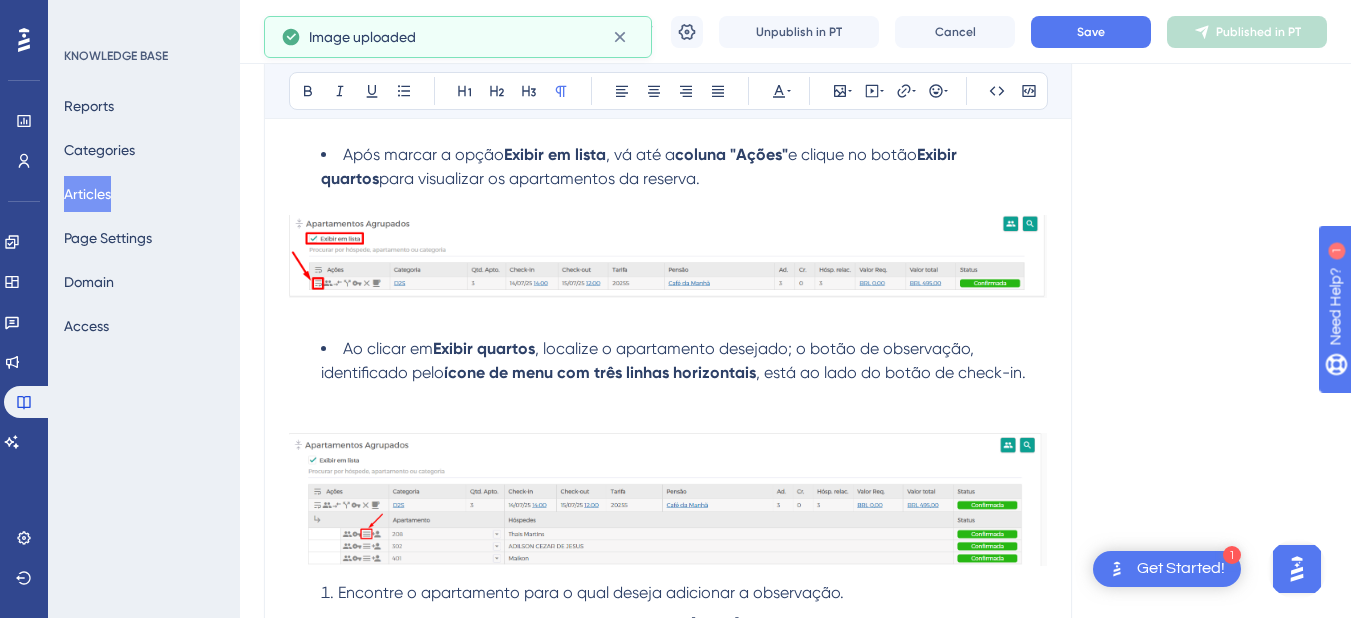 click at bounding box center [668, 421] 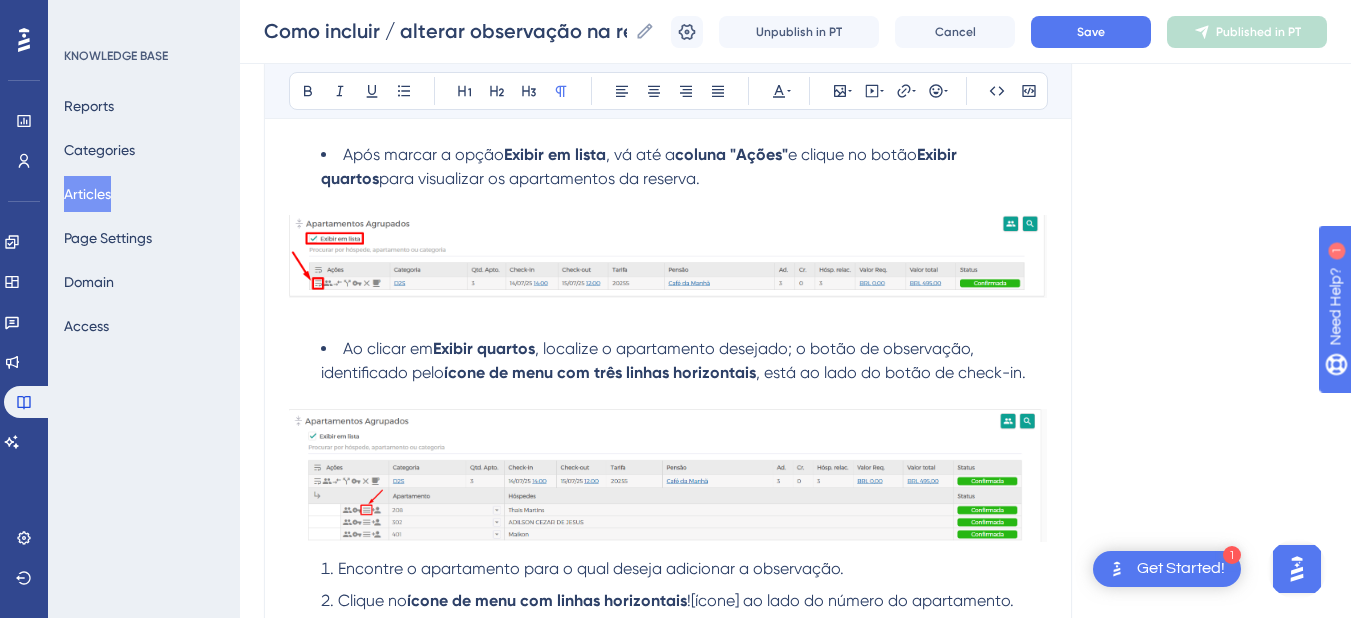 scroll, scrollTop: 2592, scrollLeft: 0, axis: vertical 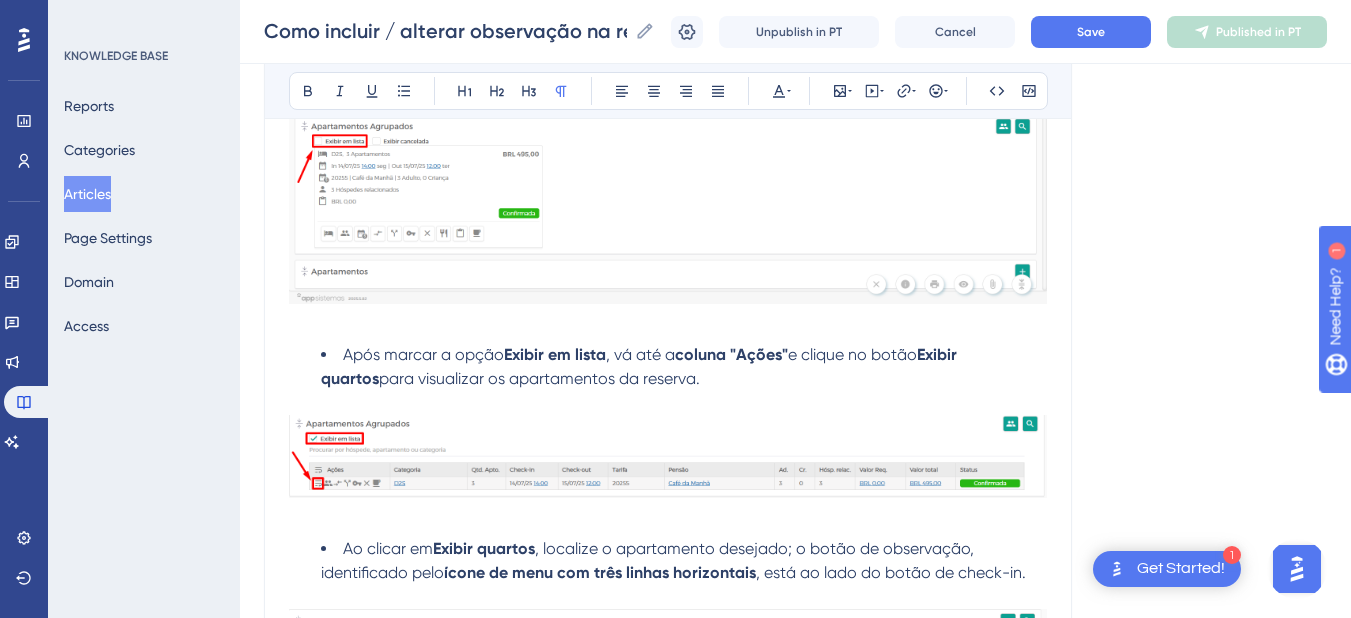 click on "para visualizar os apartamentos da reserva." at bounding box center [539, 378] 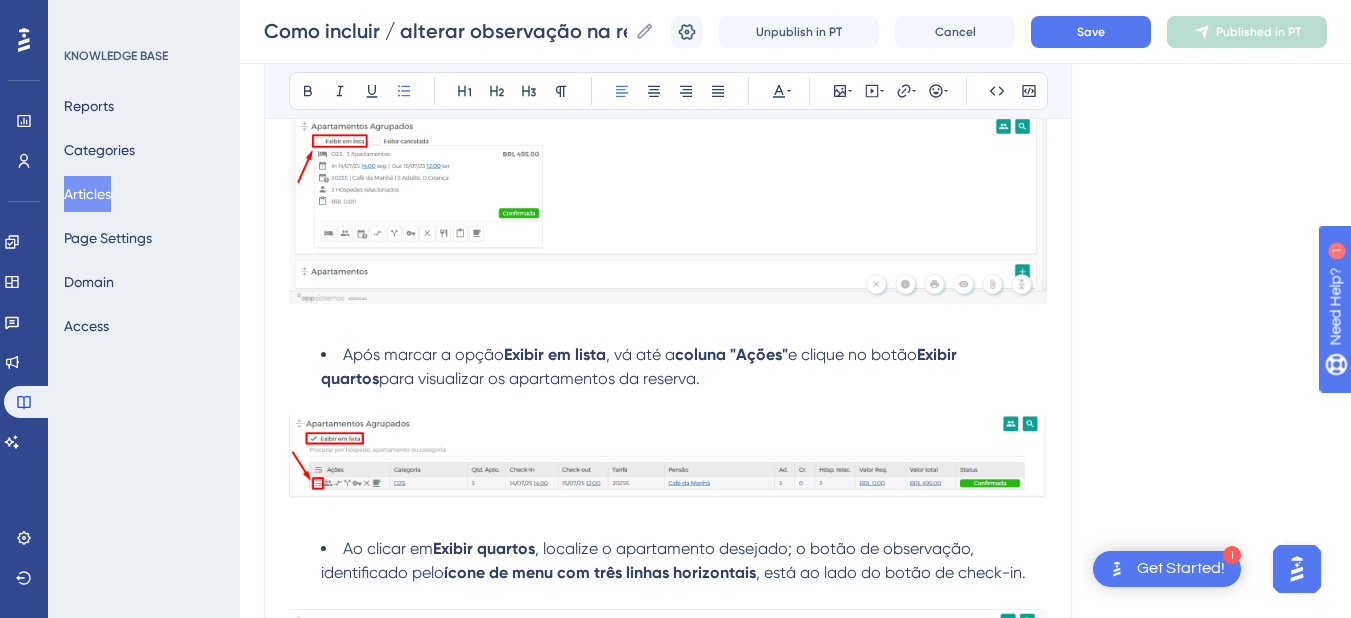 scroll, scrollTop: 2992, scrollLeft: 0, axis: vertical 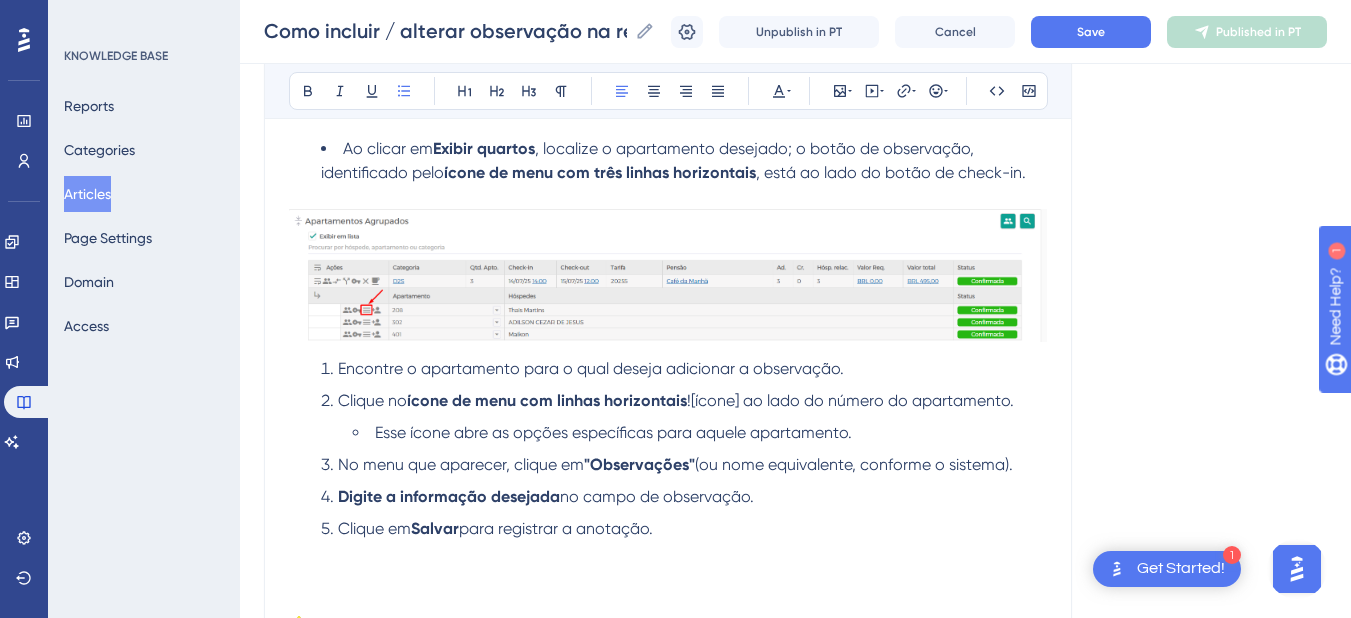 click on "Encontre o apartamento para o qual deseja adicionar a observação." at bounding box center [591, 368] 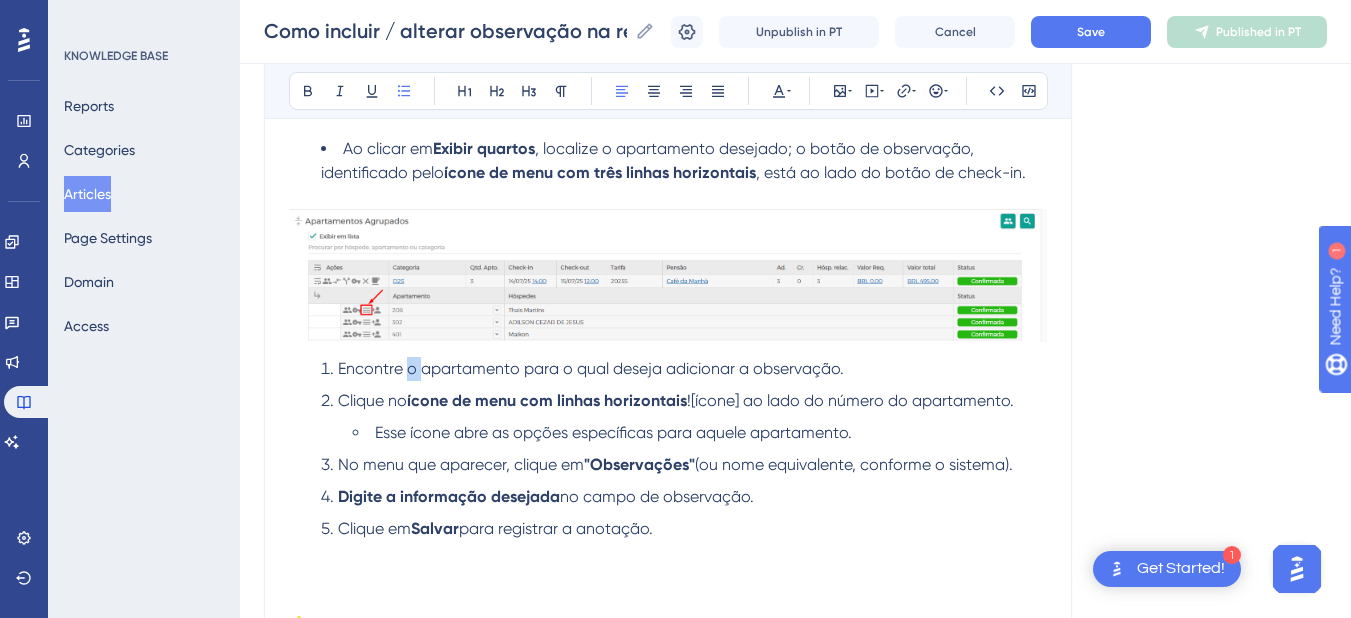 click on "Encontre o apartamento para o qual deseja adicionar a observação." at bounding box center [591, 368] 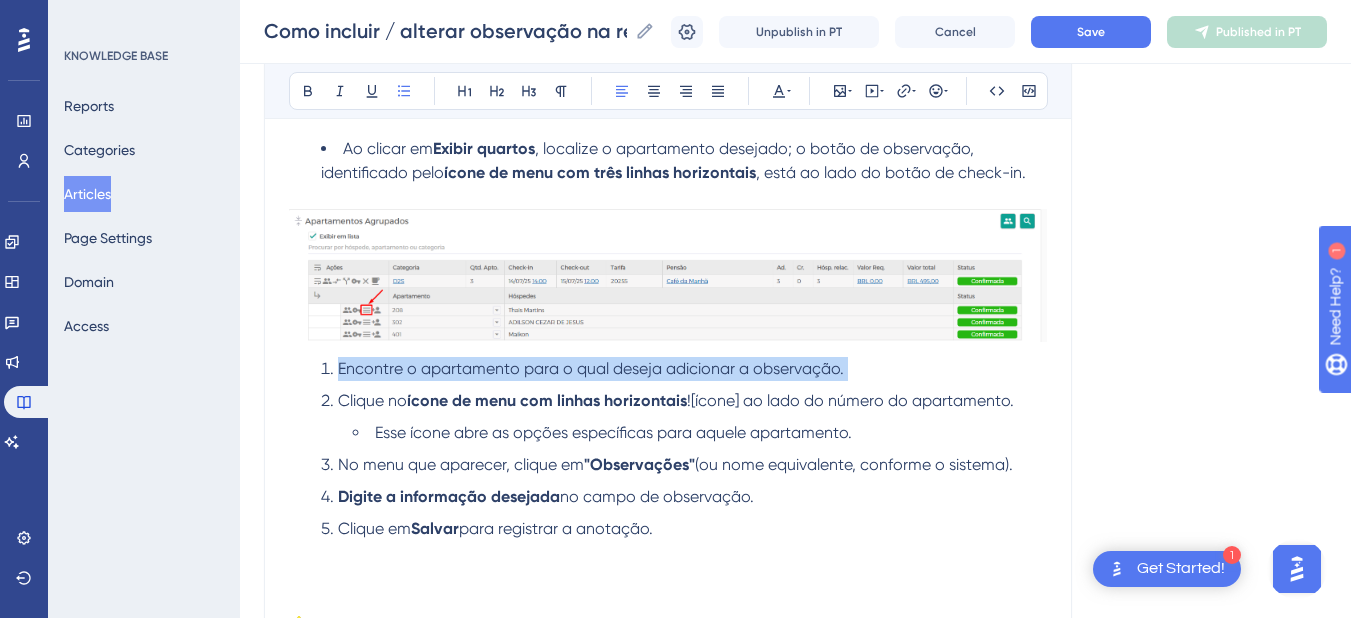 click on "Encontre o apartamento para o qual deseja adicionar a observação." at bounding box center (591, 368) 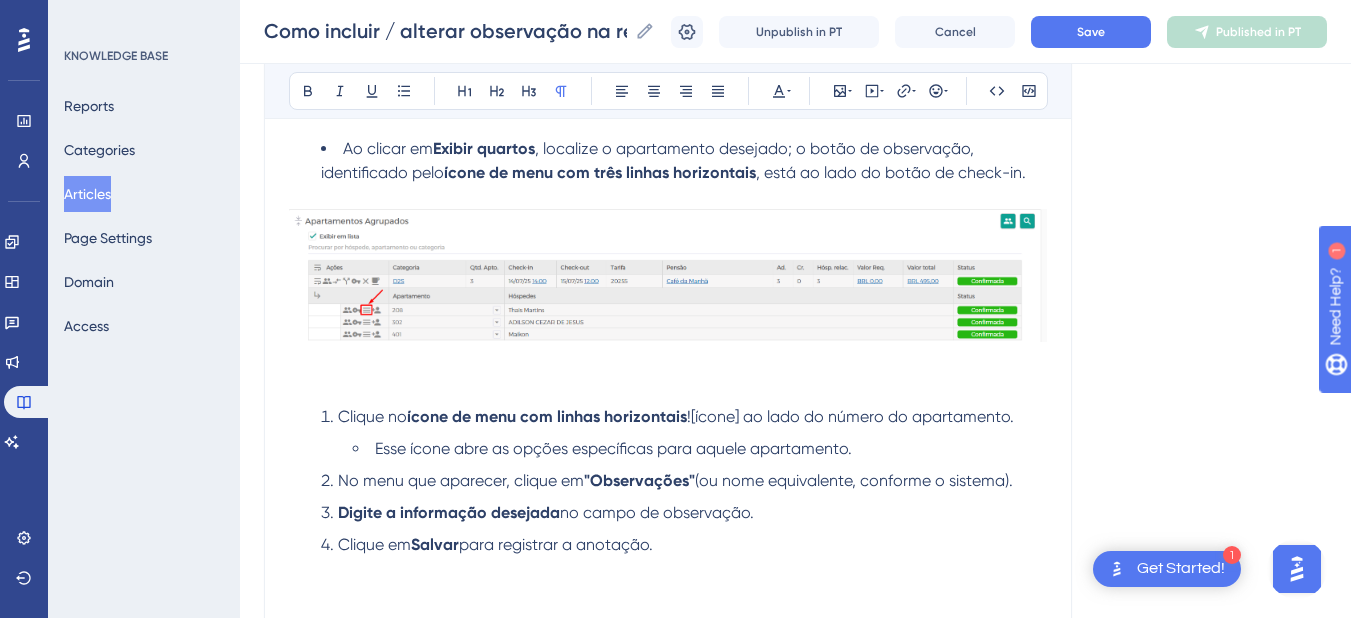 click at bounding box center (668, 385) 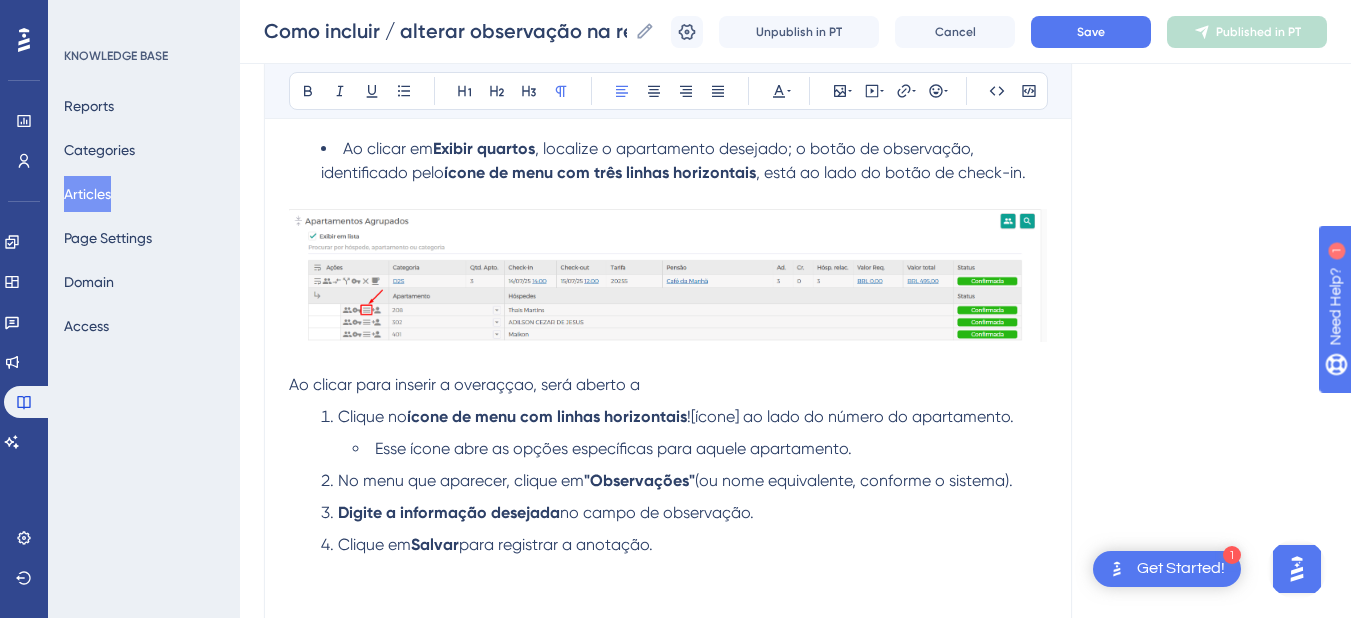 click on "Ao clicar para inserir a overaççao, será aberto a" at bounding box center (464, 384) 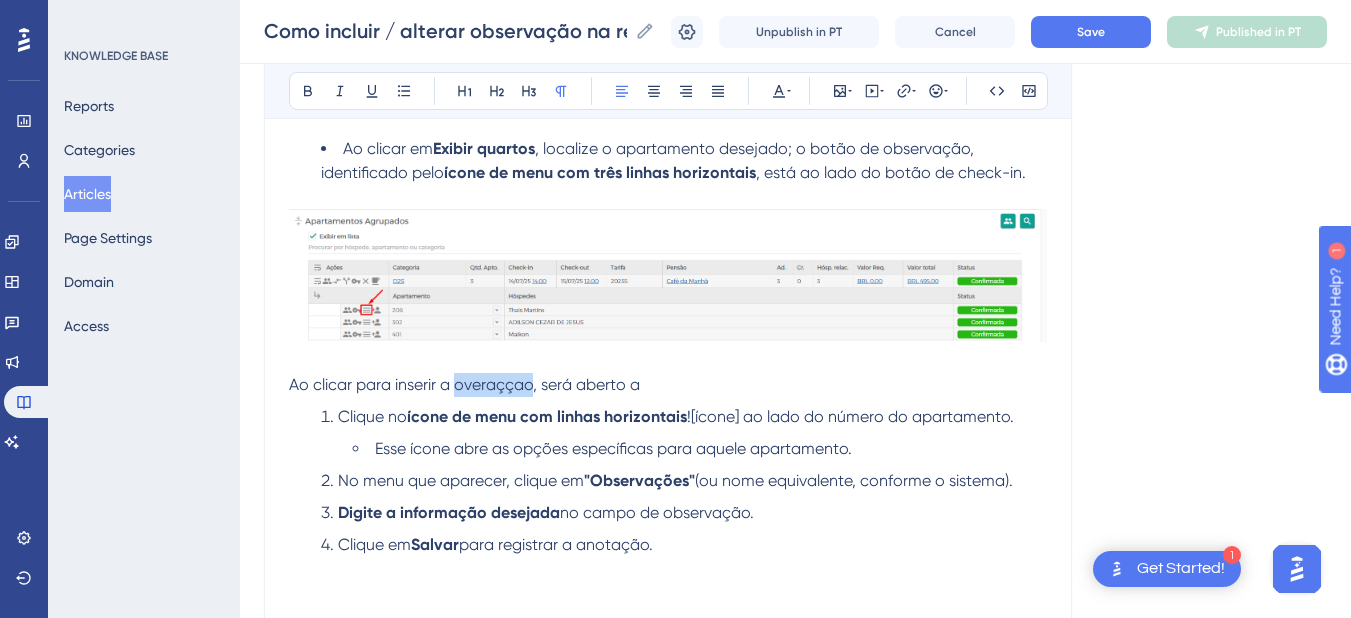 click on "Ao clicar para inserir a overaççao, será aberto a" at bounding box center [464, 384] 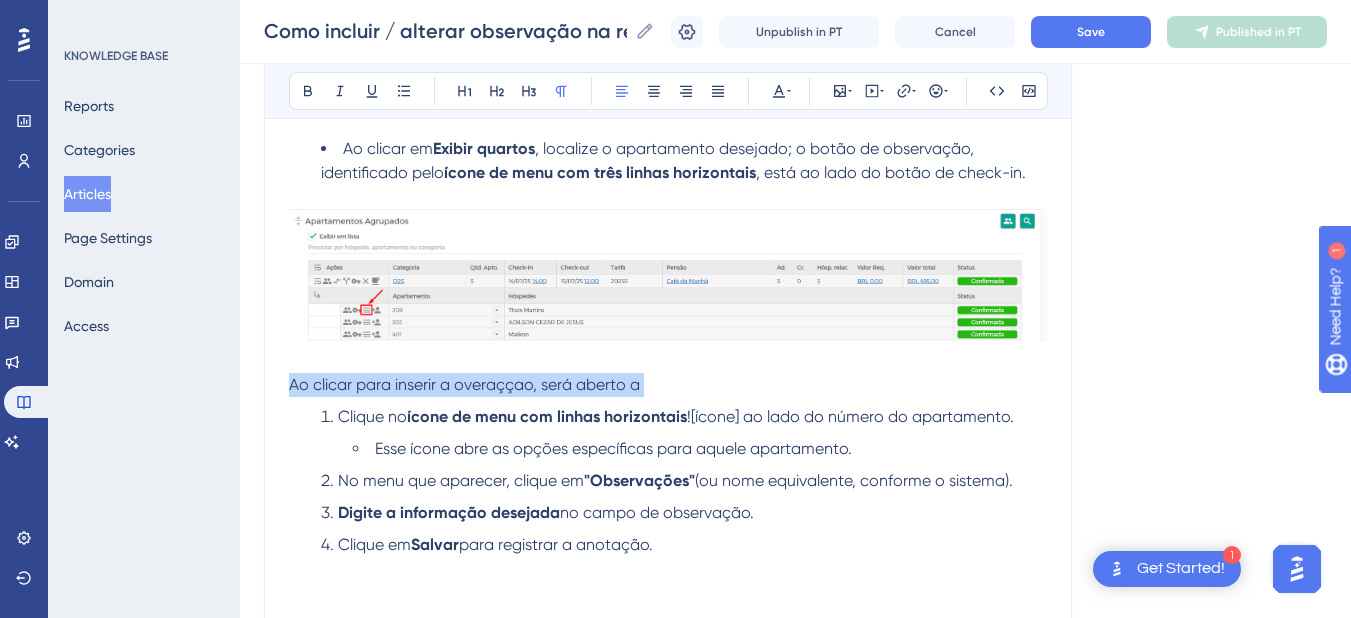 click on "Ao clicar para inserir a overaççao, será aberto a" at bounding box center (464, 384) 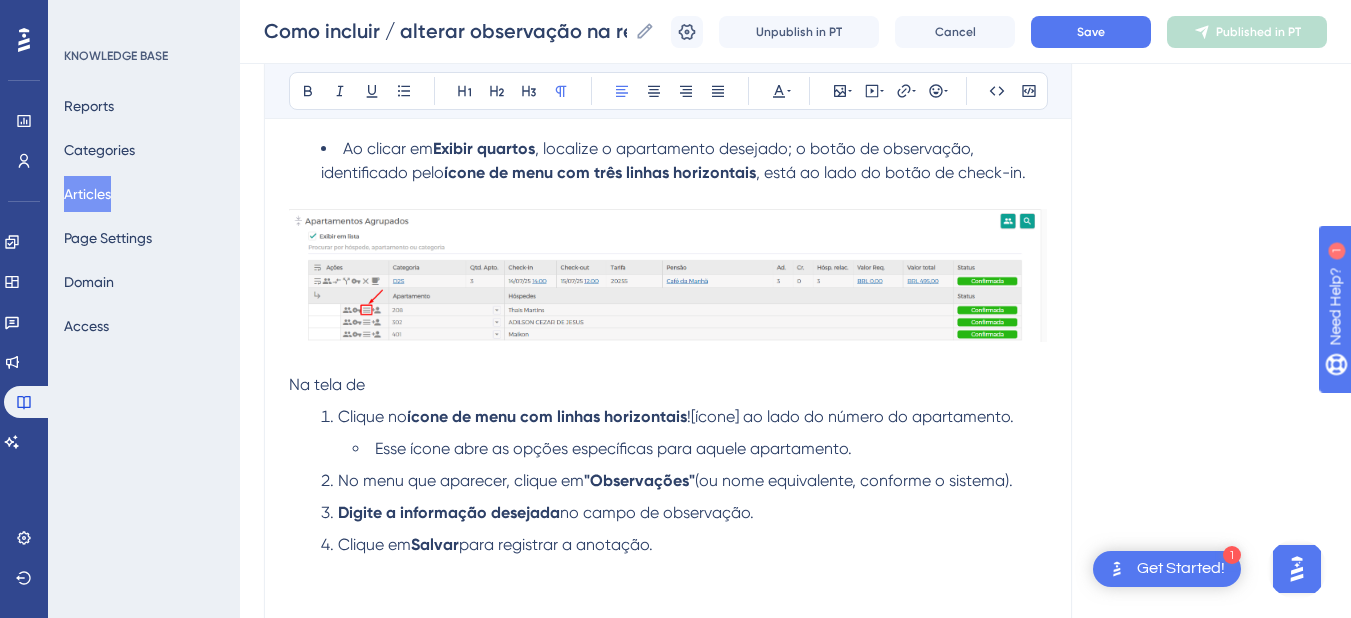 drag, startPoint x: 411, startPoint y: 380, endPoint x: 228, endPoint y: 380, distance: 183 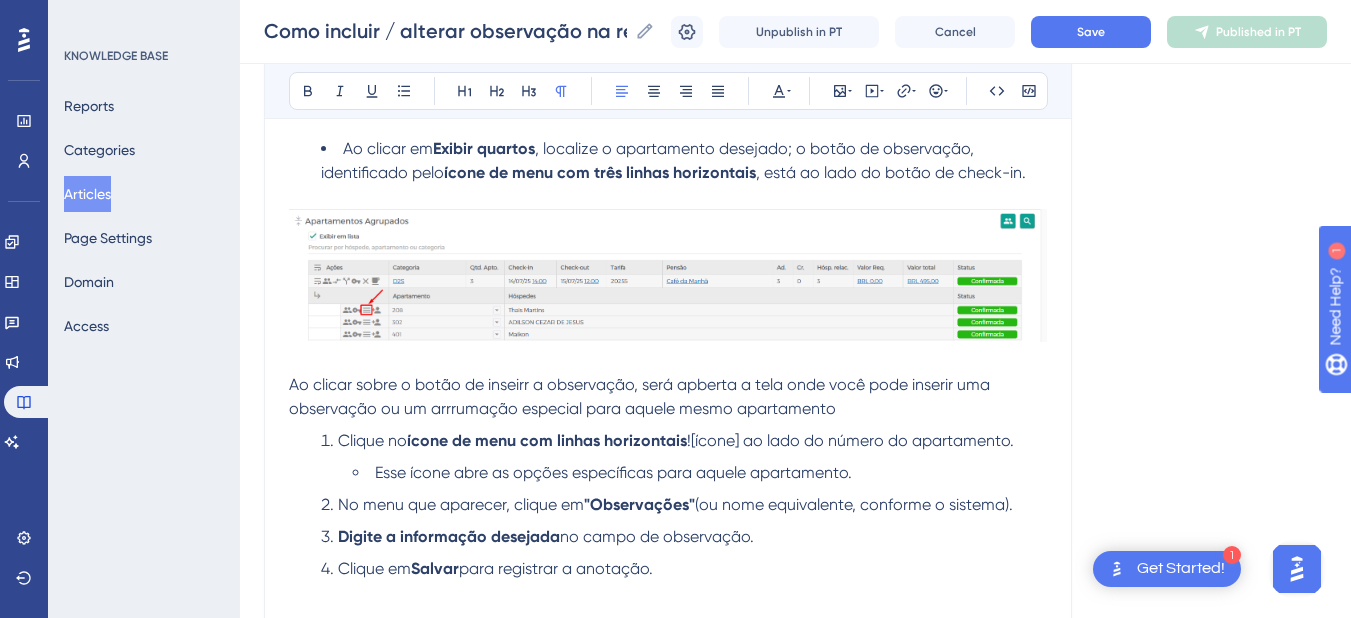 click on "Ao clicar sobre o botão de inseirr a observação, será apberta a tela onde você pode inserir uma observação ou um arrrumação especial para aquele mesmo apartamento" at bounding box center (668, 397) 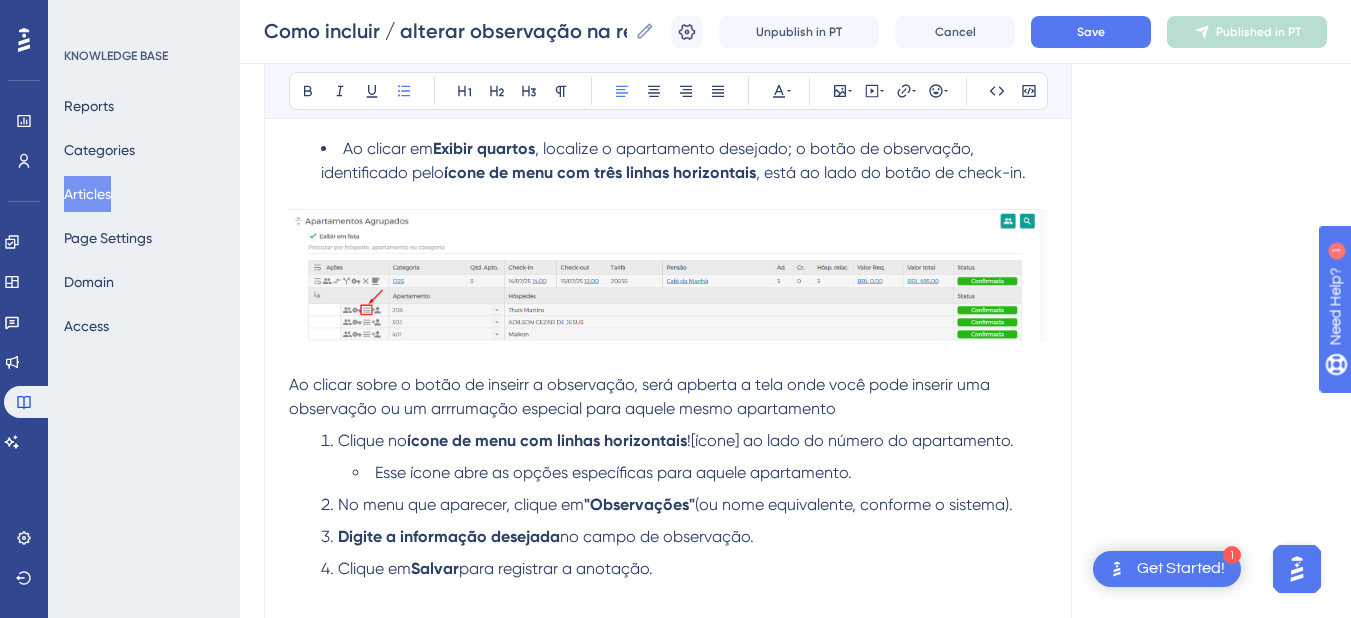 drag, startPoint x: 726, startPoint y: 567, endPoint x: 310, endPoint y: 434, distance: 436.74362 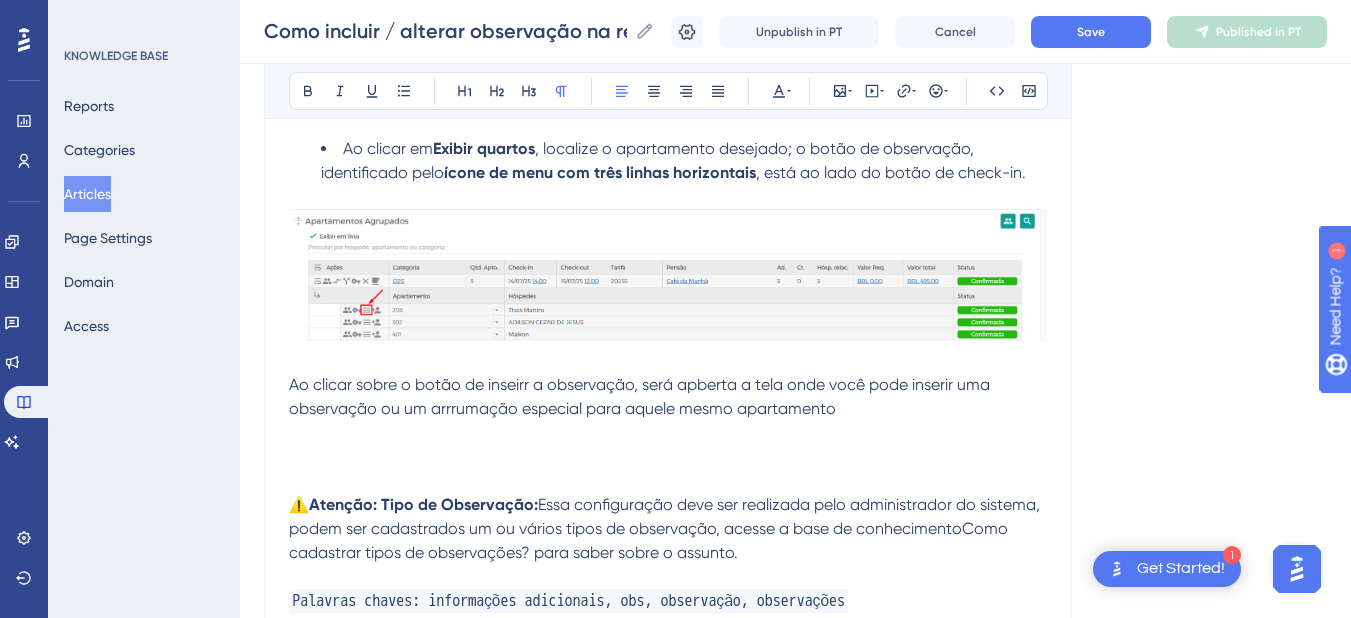 click on "Ao clicar sobre o botão de inseirr a observação, será apberta a tela onde você pode inserir uma observação ou um arrrumação especial para aquele mesmo apartamento" at bounding box center [641, 396] 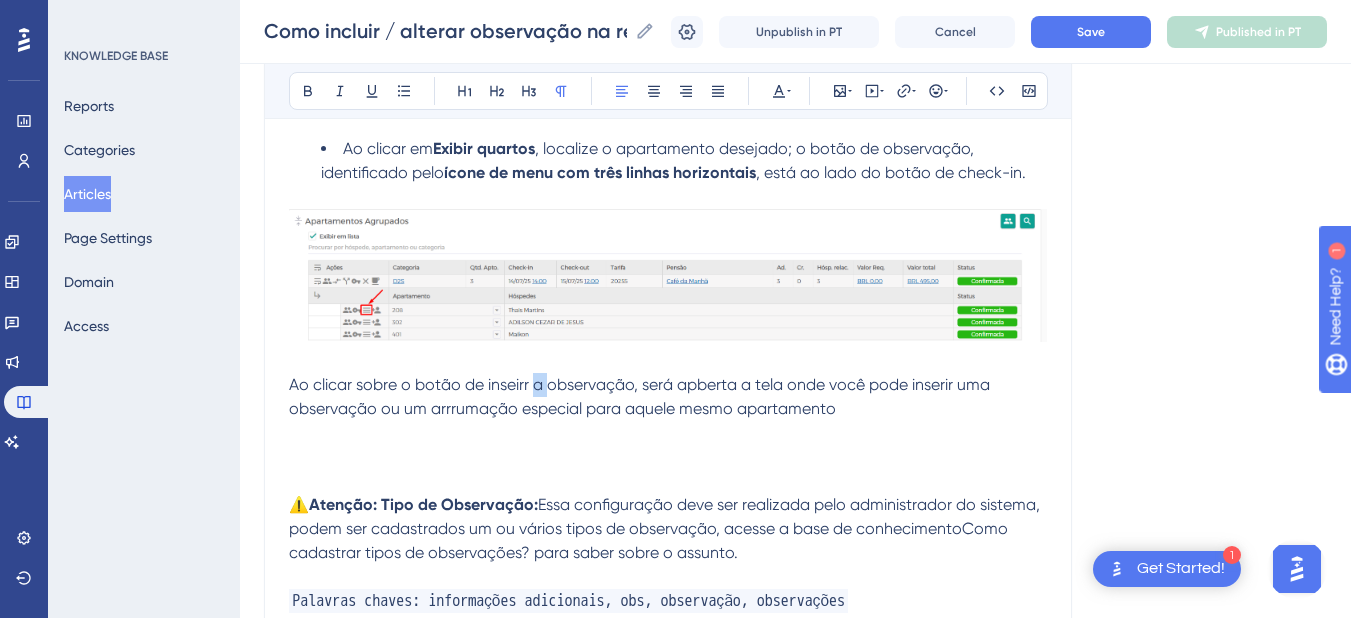click on "Ao clicar sobre o botão de inseirr a observação, será apberta a tela onde você pode inserir uma observação ou um arrrumação especial para aquele mesmo apartamento" at bounding box center (641, 396) 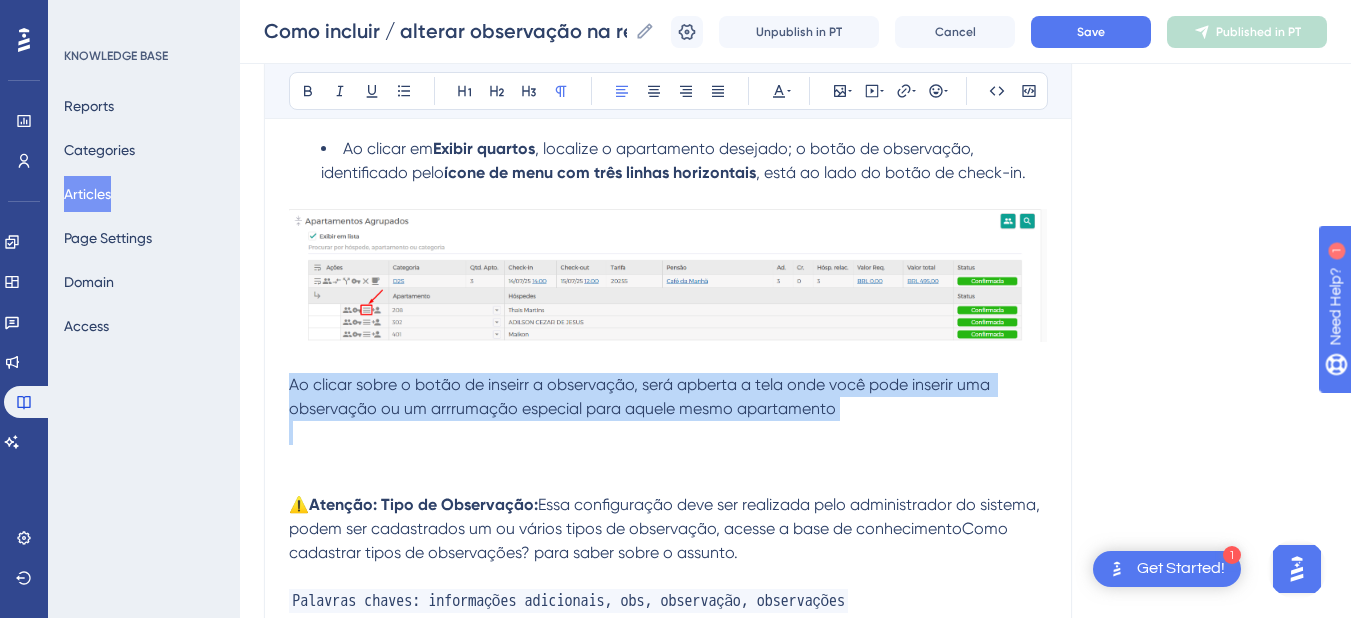 click on "Ao clicar sobre o botão de inseirr a observação, será apberta a tela onde você pode inserir uma observação ou um arrrumação especial para aquele mesmo apartamento" at bounding box center (641, 396) 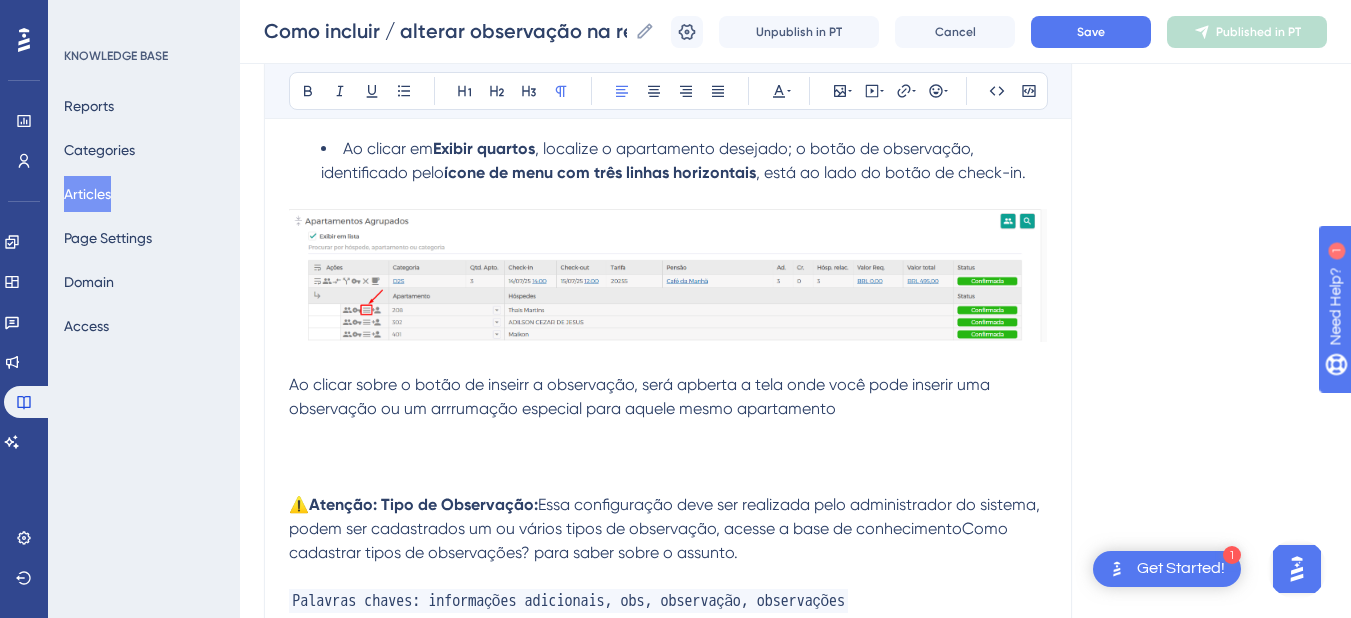 click on "Ao clicar sobre o botão de inseirr a observação, será apberta a tela onde você pode inserir uma observação ou um arrrumação especial para aquele mesmo apartamento" at bounding box center (641, 396) 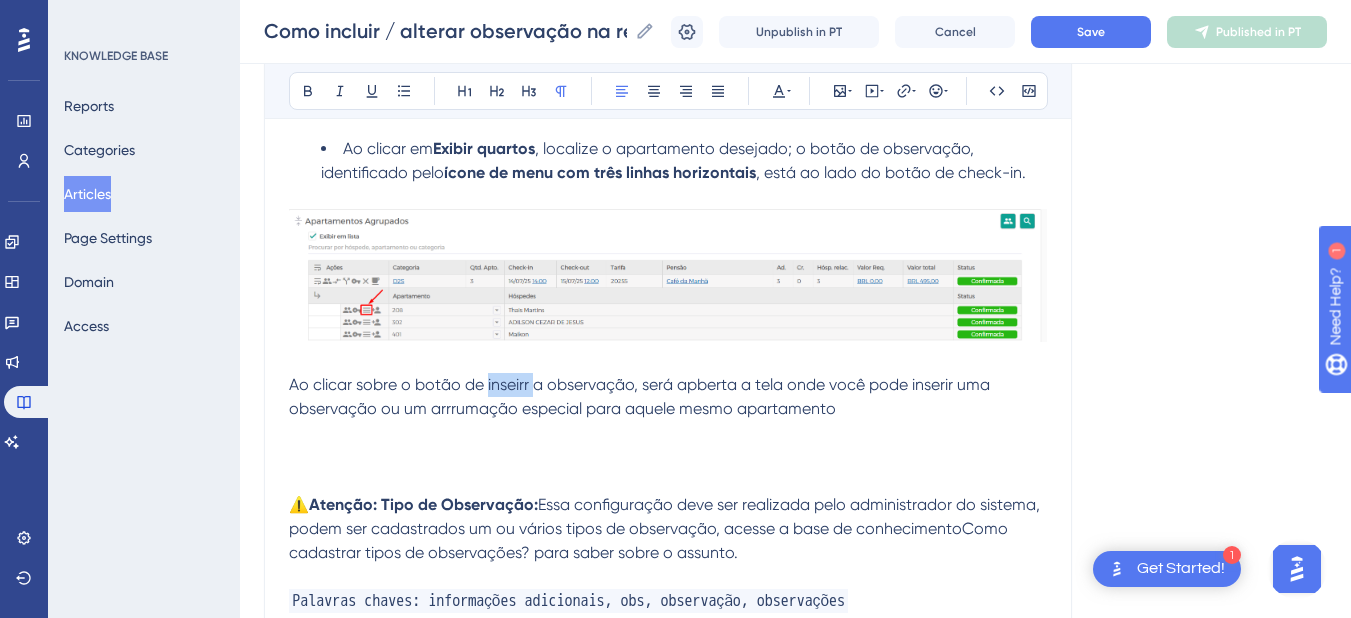 click on "Ao clicar sobre o botão de inseirr a observação, será apberta a tela onde você pode inserir uma observação ou um arrrumação especial para aquele mesmo apartamento" at bounding box center [641, 396] 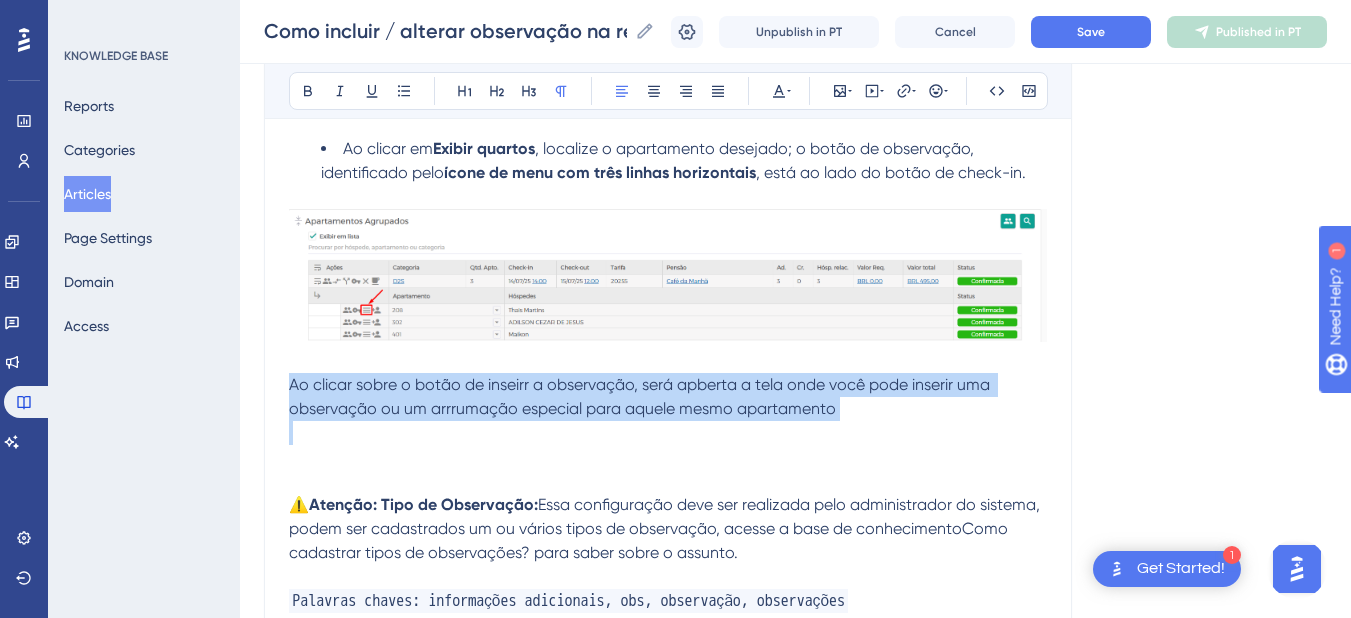 click on "Ao clicar sobre o botão de inseirr a observação, será apberta a tela onde você pode inserir uma observação ou um arrrumação especial para aquele mesmo apartamento" at bounding box center [641, 396] 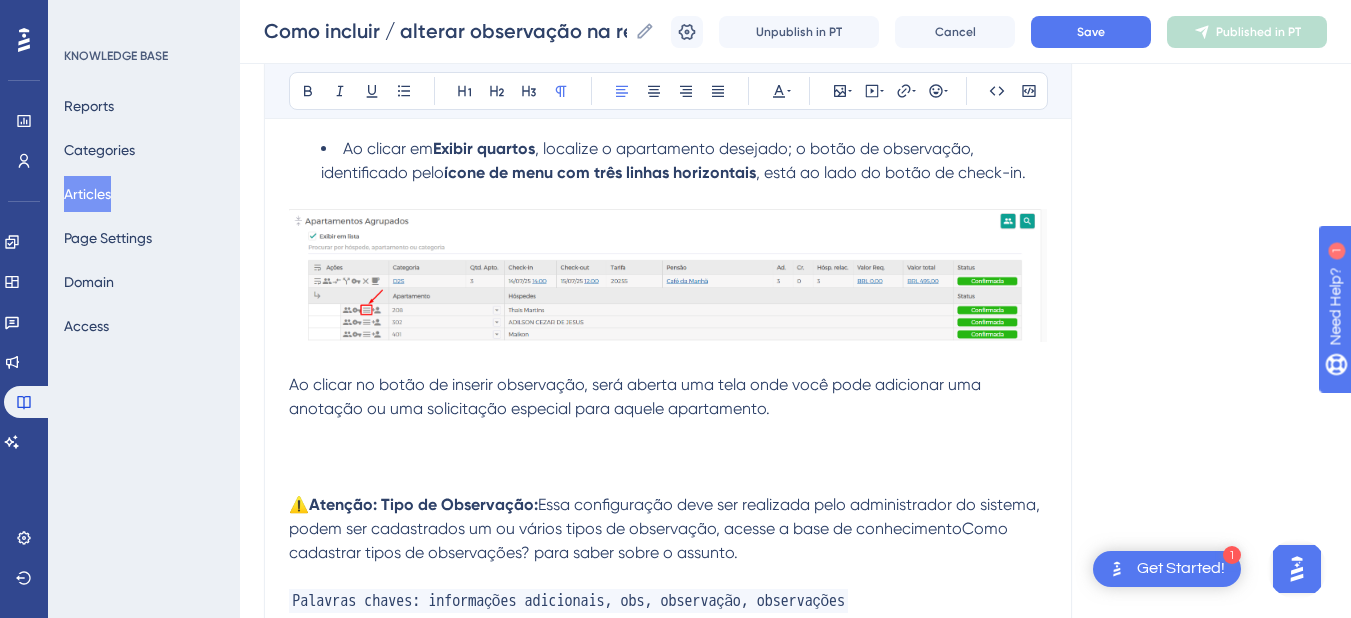 click on "Ao clicar no botão de inserir observação, será aberta uma tela onde você pode adicionar uma anotação ou uma solicitação especial para aquele apartamento." at bounding box center [637, 396] 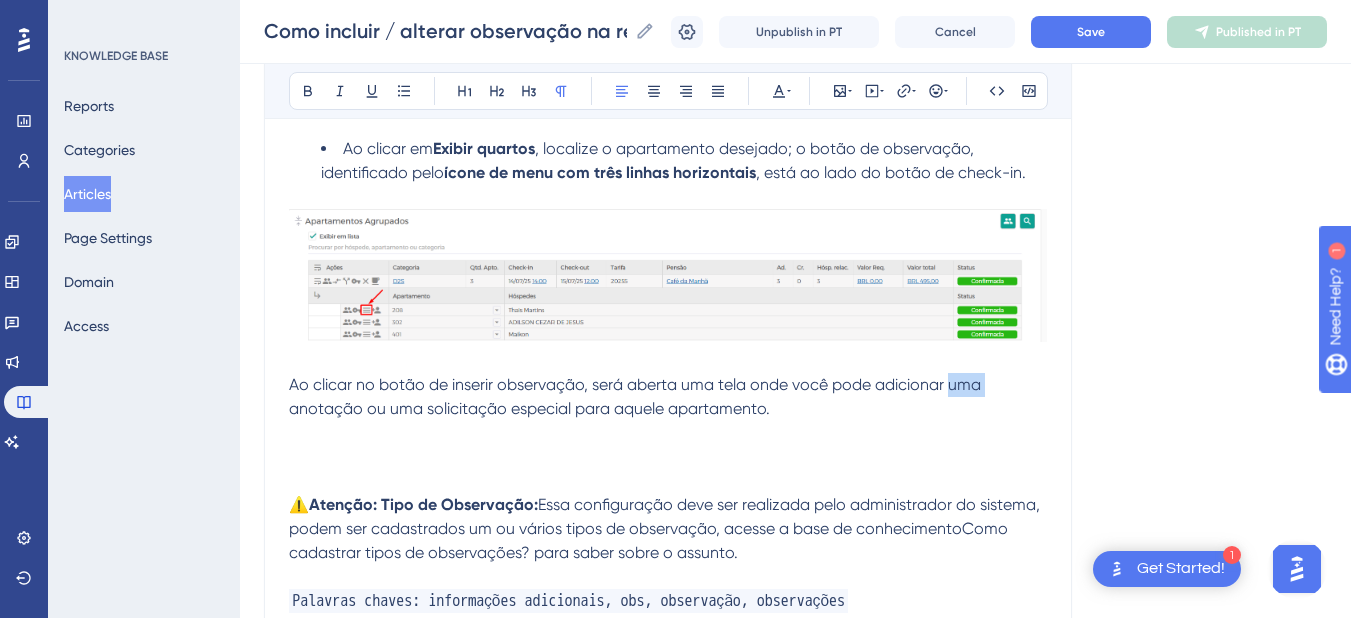 click on "Ao clicar no botão de inserir observação, será aberta uma tela onde você pode adicionar uma anotação ou uma solicitação especial para aquele apartamento." at bounding box center [637, 396] 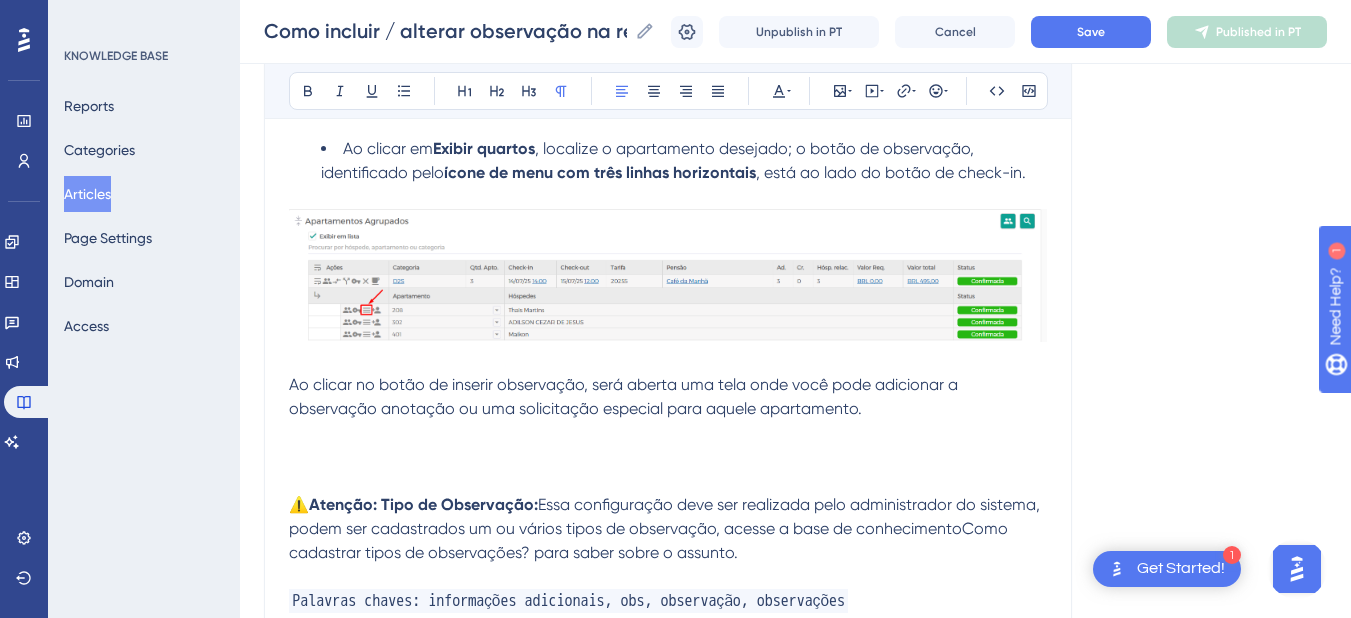 click on "Ao clicar no botão de inserir observação, será aberta uma tela onde você pode adicionar a observação anotação ou uma solicitação especial para aquele apartamento." at bounding box center (625, 396) 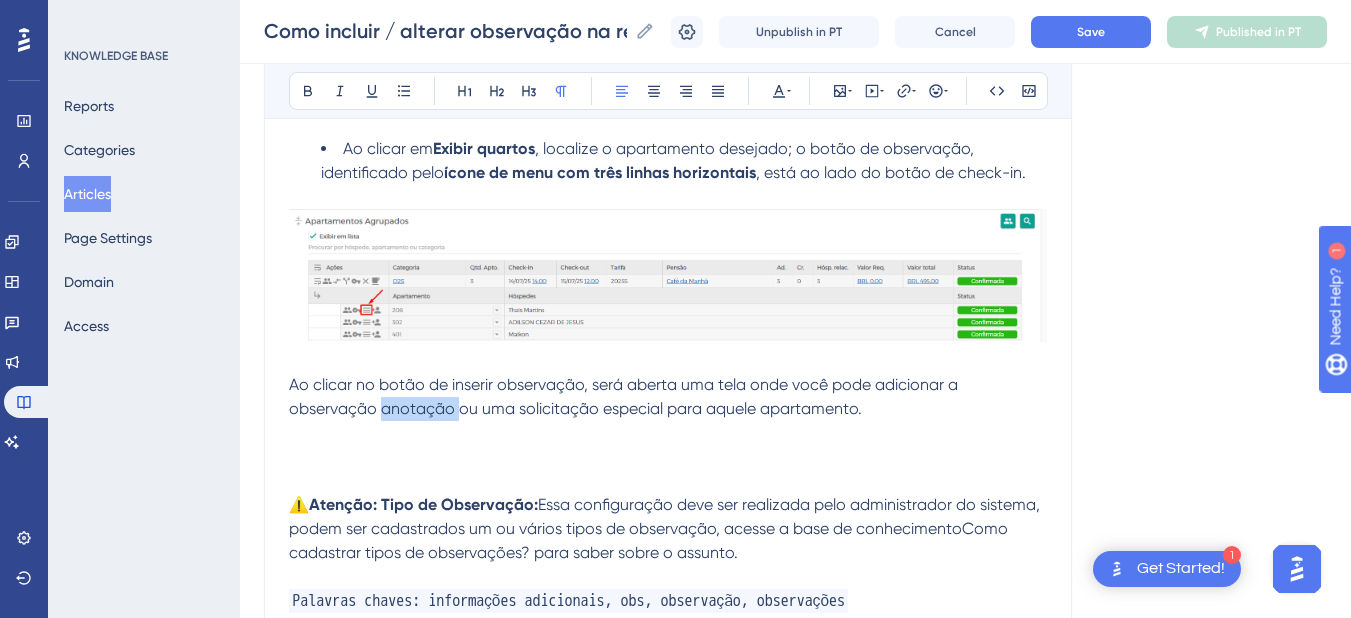 click on "Ao clicar no botão de inserir observação, será aberta uma tela onde você pode adicionar a observação anotação ou uma solicitação especial para aquele apartamento." at bounding box center (625, 396) 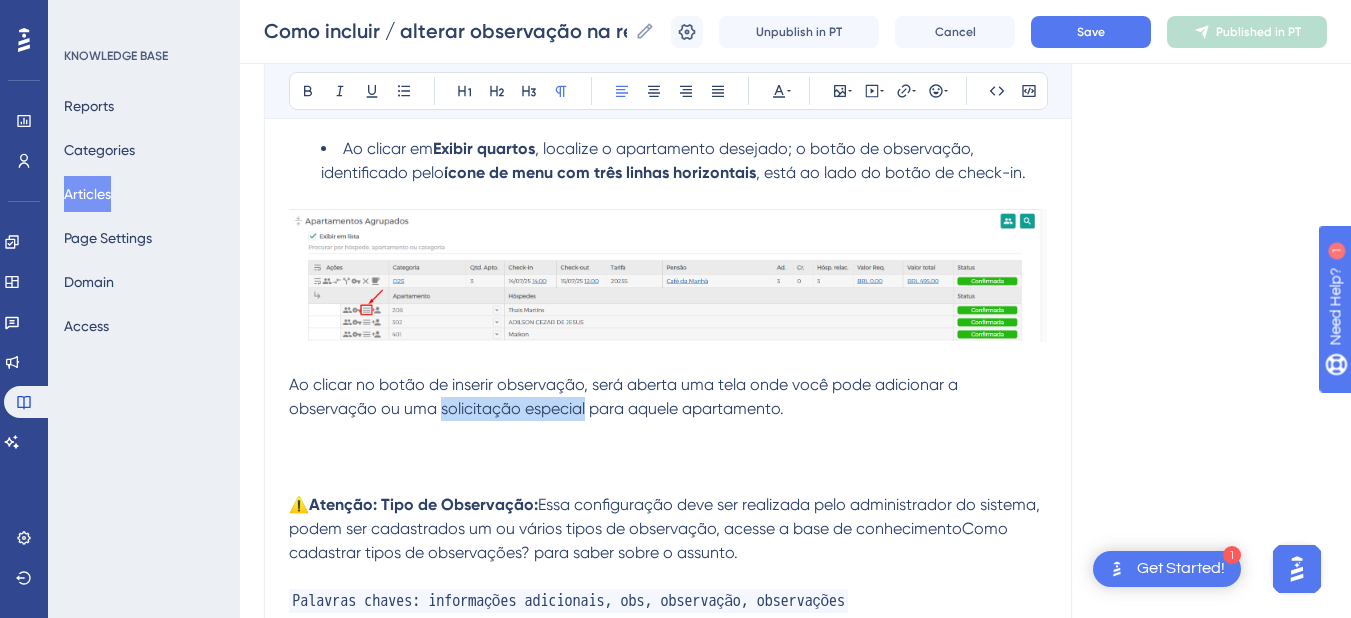 drag, startPoint x: 442, startPoint y: 409, endPoint x: 584, endPoint y: 411, distance: 142.01408 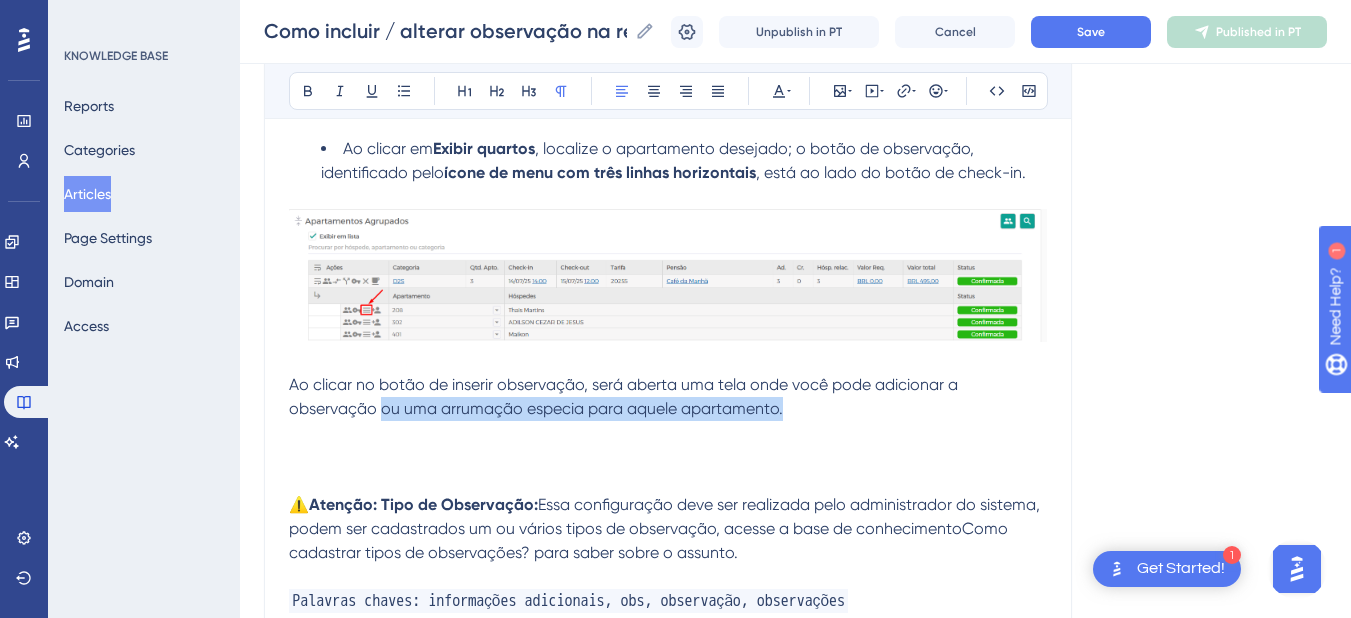 drag, startPoint x: 669, startPoint y: 398, endPoint x: 379, endPoint y: 413, distance: 290.38766 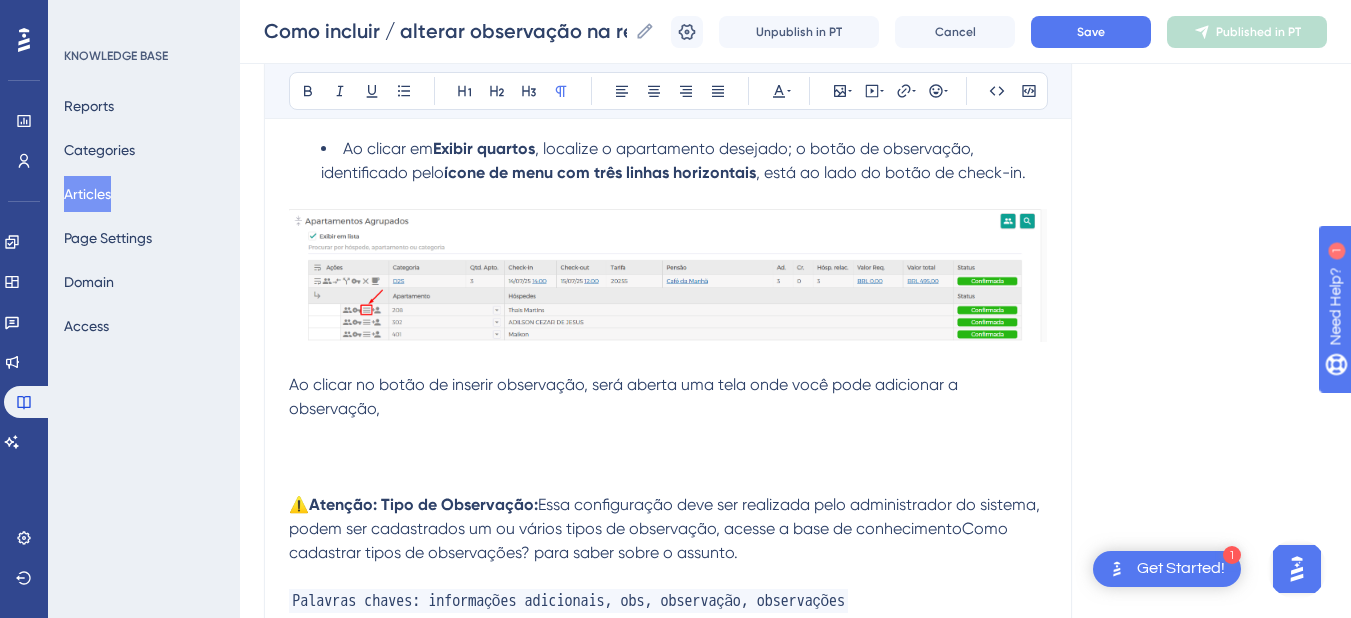 click at bounding box center [668, 457] 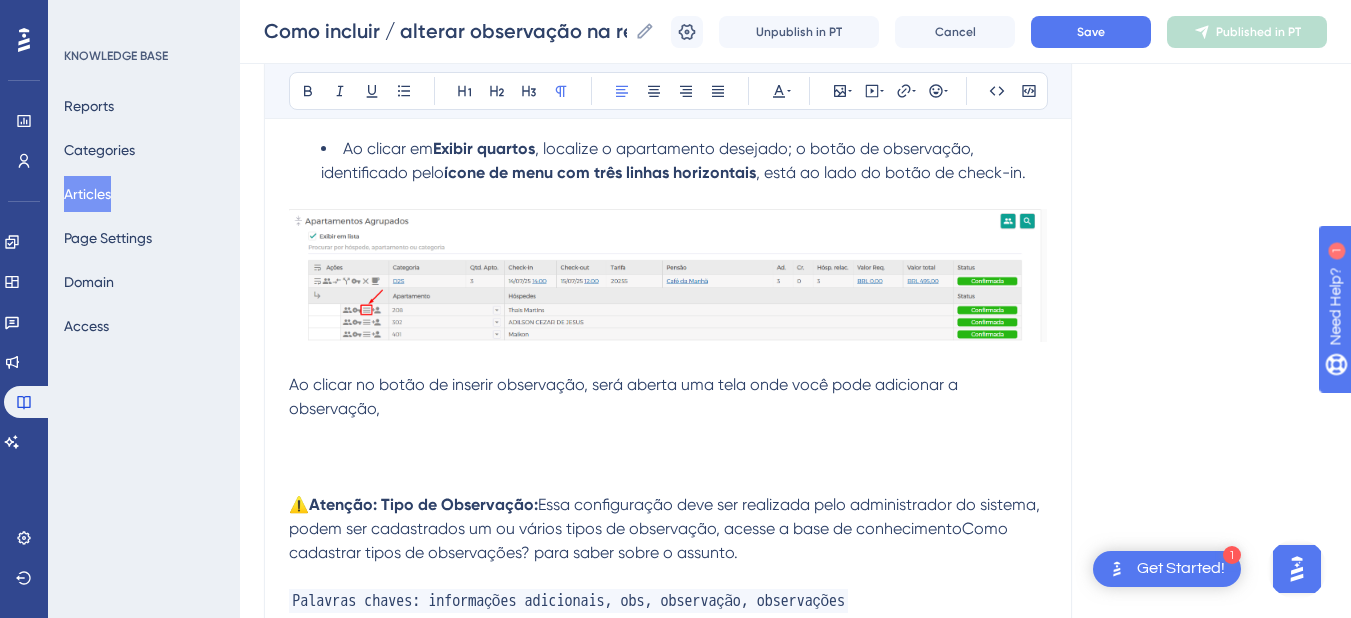 click on "Ao clicar no botão de inserir observação, será aberta uma tela onde você pode adicionar a observação," at bounding box center (625, 396) 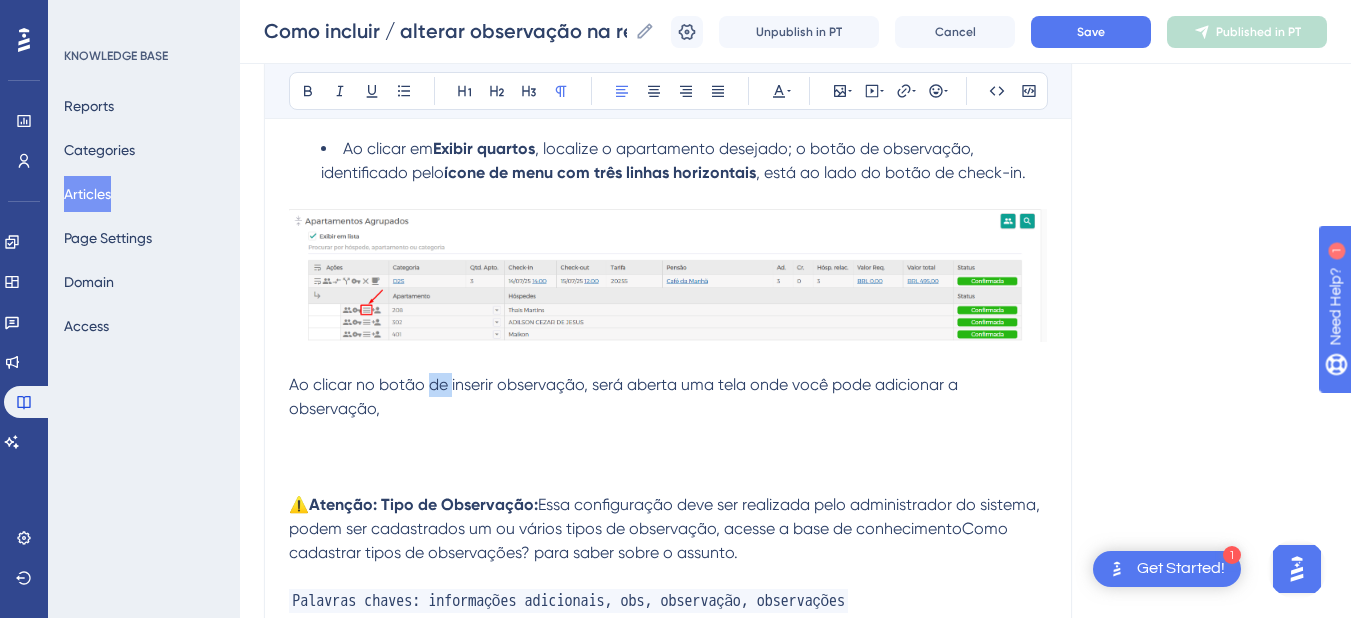 click on "Ao clicar no botão de inserir observação, será aberta uma tela onde você pode adicionar a observação," at bounding box center [625, 396] 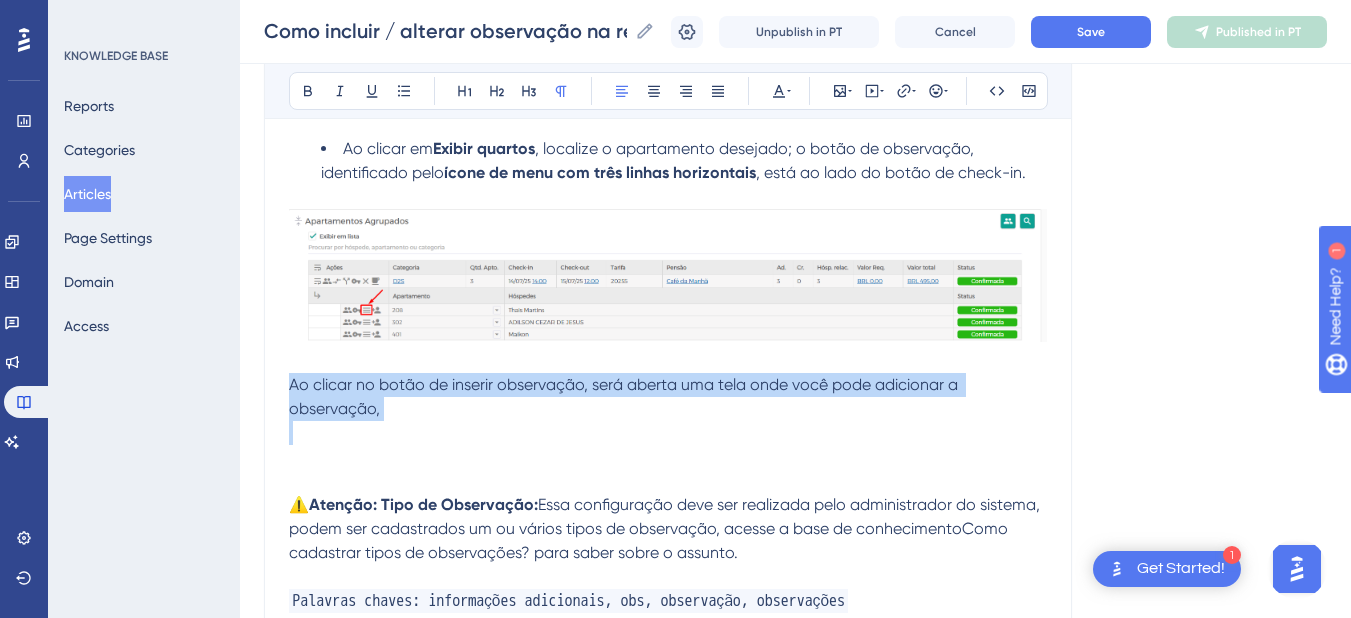 click on "Ao clicar no botão de inserir observação, será aberta uma tela onde você pode adicionar a observação," at bounding box center (625, 396) 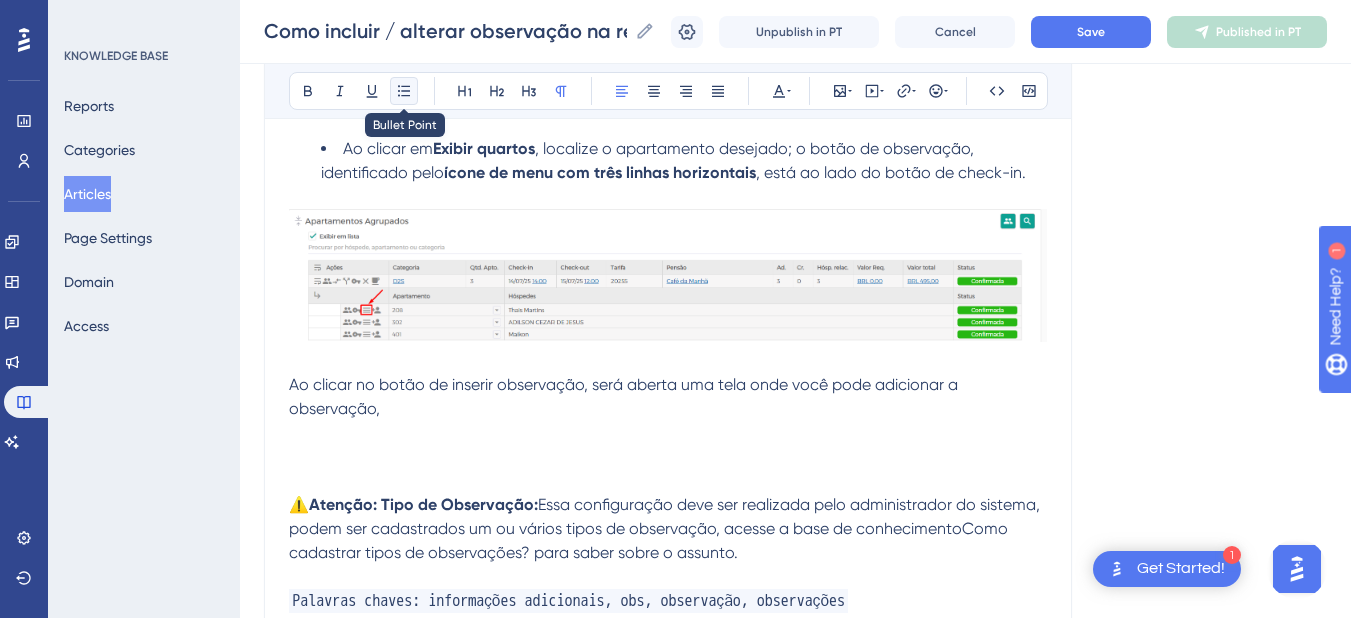 click 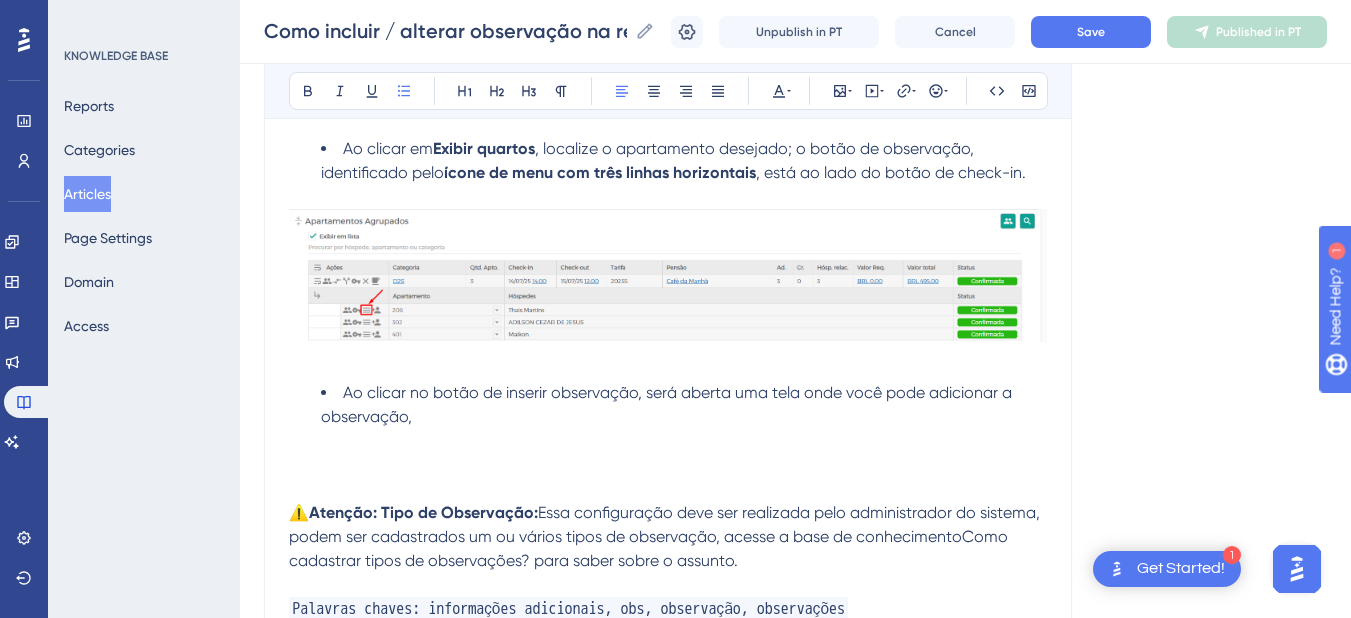 click on "Ao clicar no botão de inserir observação, será aberta uma tela onde você pode adicionar a observação," at bounding box center (684, 405) 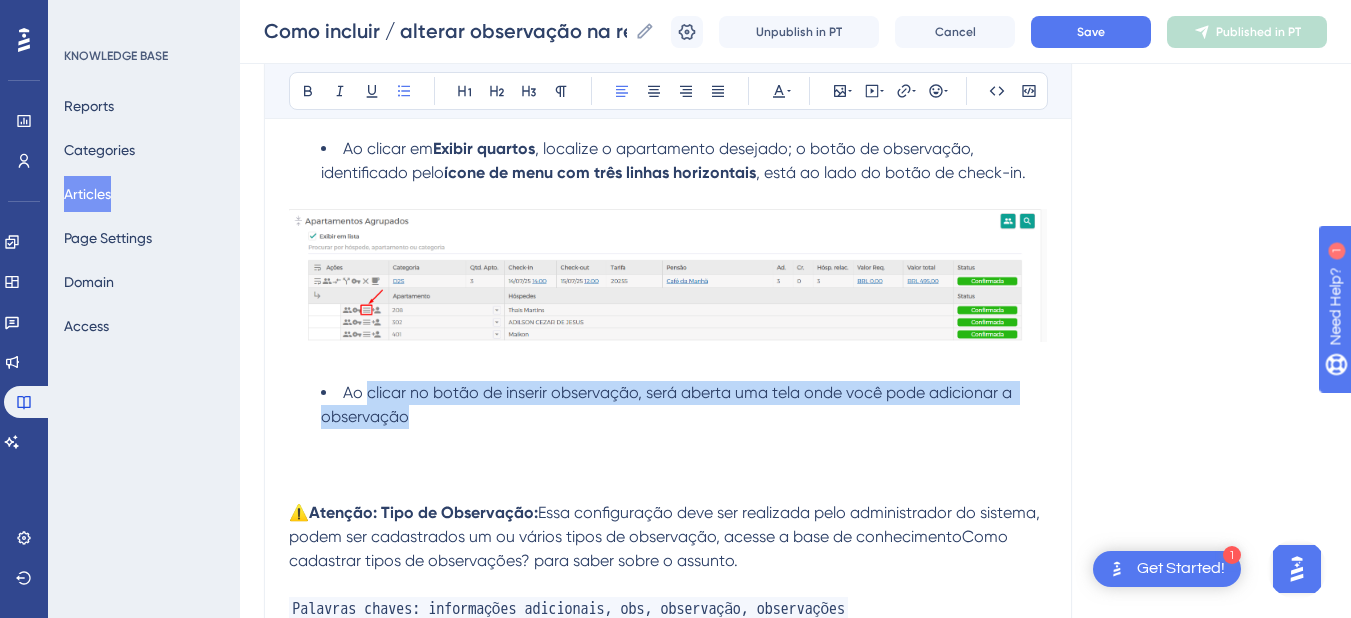 drag, startPoint x: 432, startPoint y: 419, endPoint x: 368, endPoint y: 403, distance: 65.96969 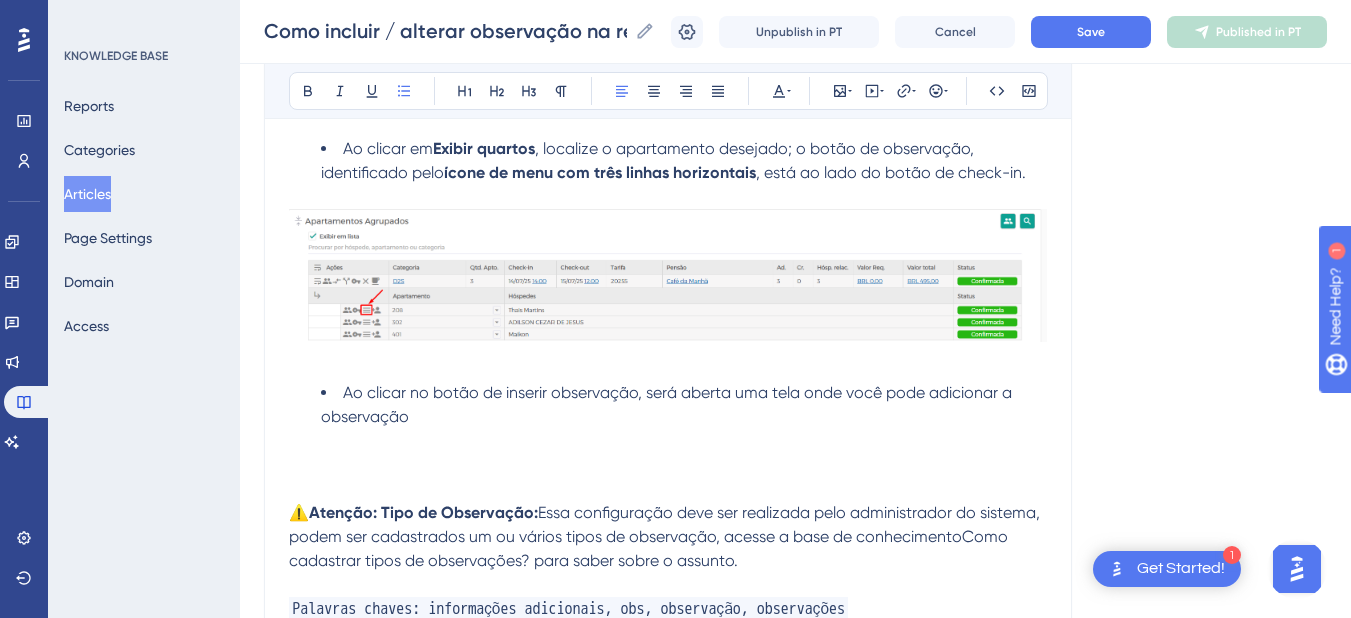 click on ", localize o apartamento desejado; o botão de observação, identificado pelo" at bounding box center (649, 160) 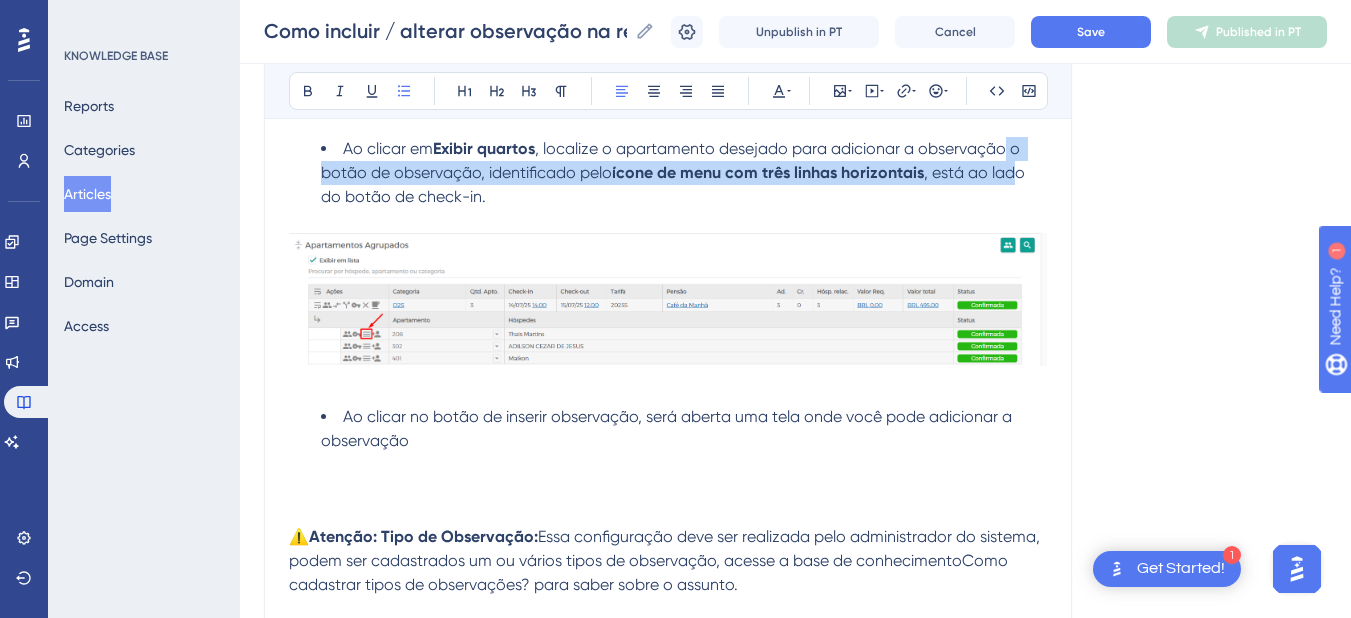 drag, startPoint x: 1011, startPoint y: 150, endPoint x: 1016, endPoint y: 180, distance: 30.413813 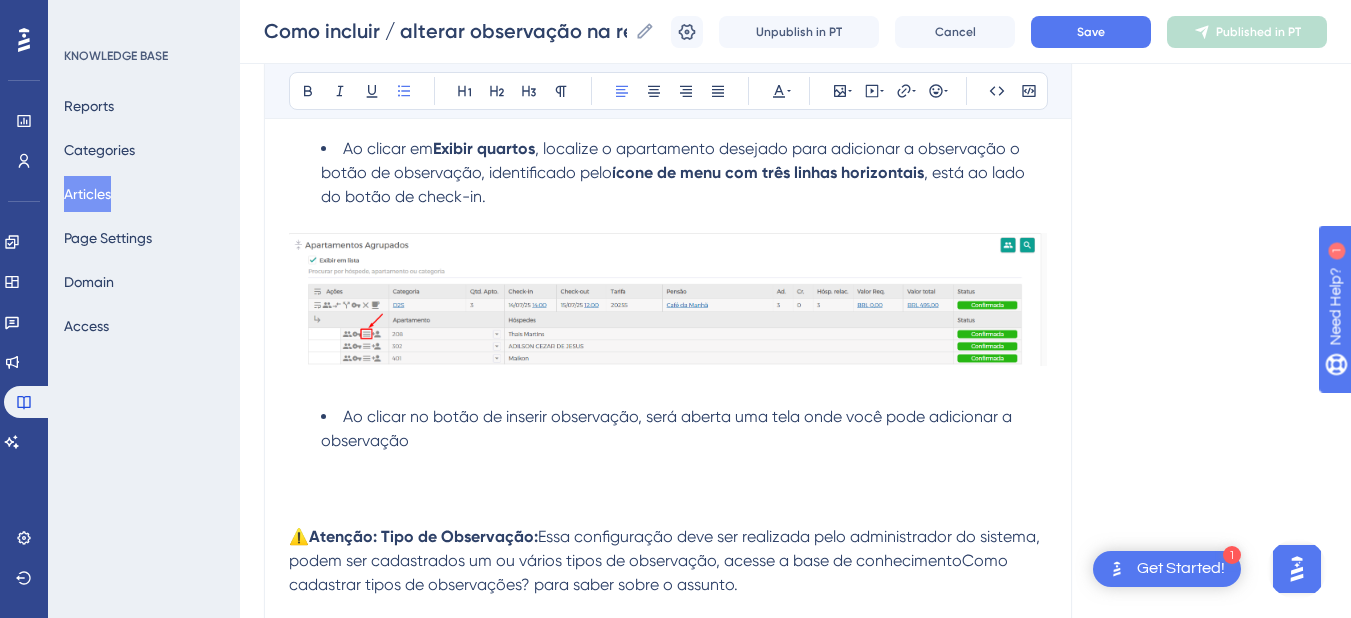 click on "Ao clicar em  Exibir quartos , localize o apartamento desejado para adicionar a observação o botão de observação, identificado pelo  ícone de menu com três linhas horizontais , está ao lado do botão de check-in." at bounding box center (684, 173) 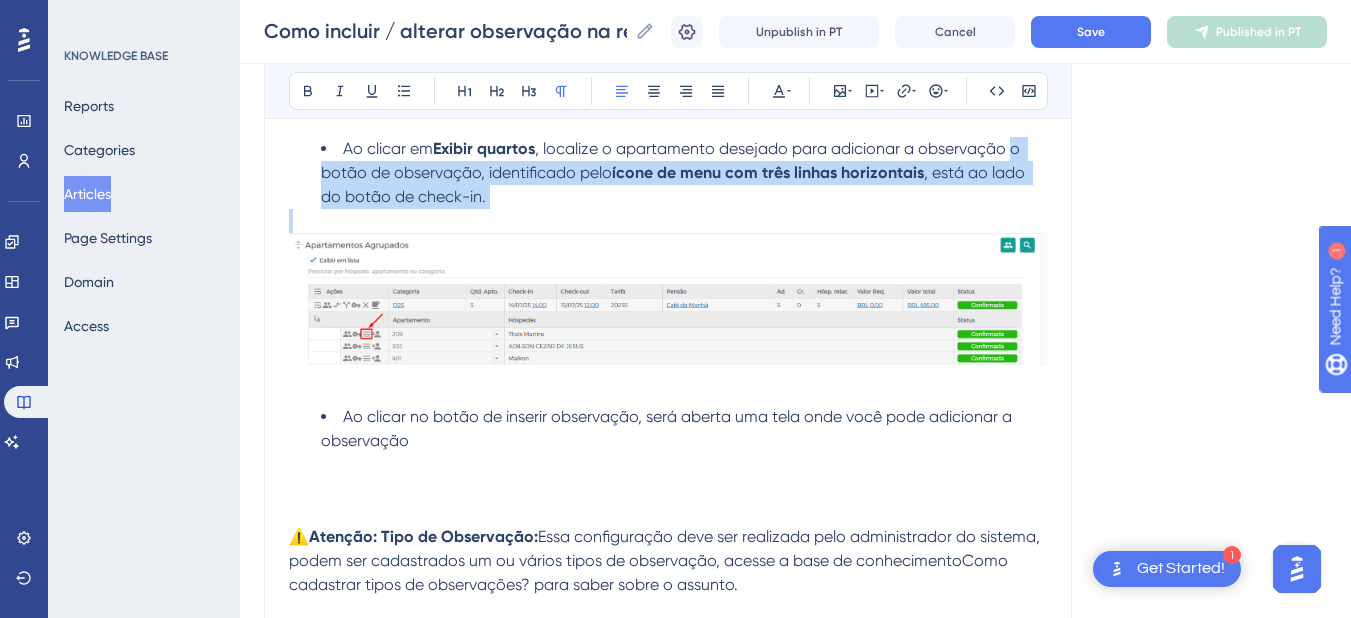 drag, startPoint x: 526, startPoint y: 194, endPoint x: 1014, endPoint y: 153, distance: 489.7193 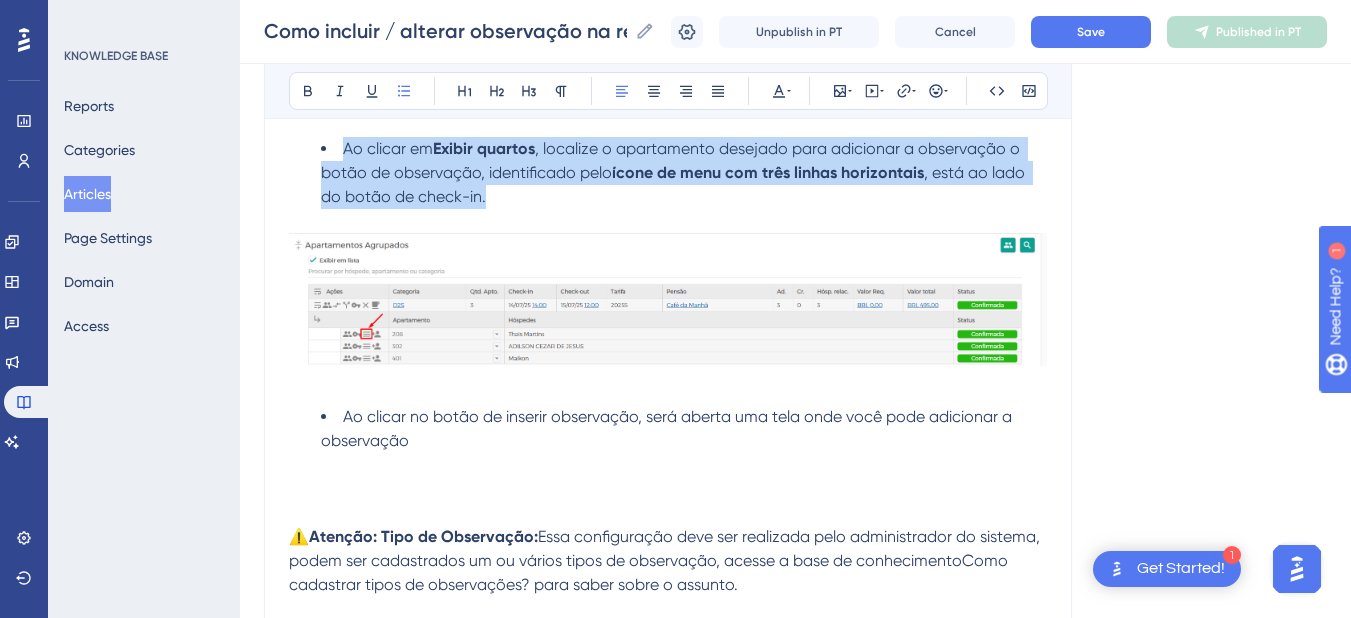 drag, startPoint x: 563, startPoint y: 195, endPoint x: 340, endPoint y: 145, distance: 228.53665 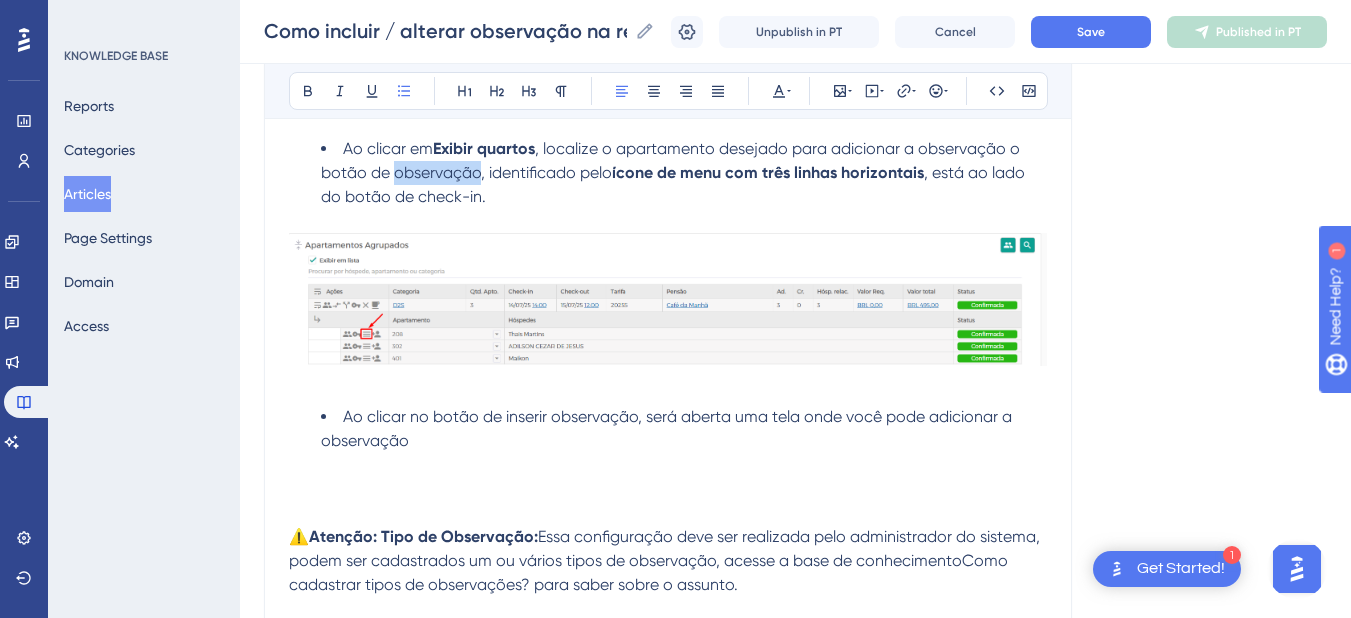 click on ", localize o apartamento desejado para adicionar a observação o botão de observação, identificado pelo" at bounding box center [672, 160] 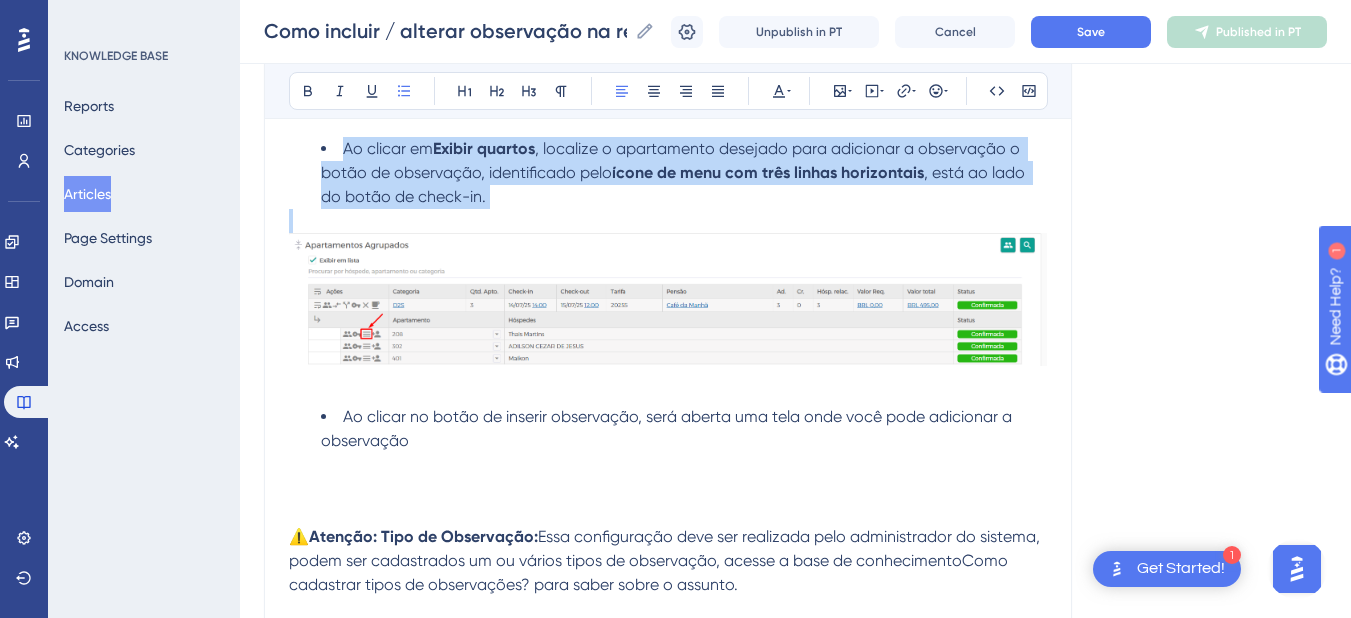click on ", localize o apartamento desejado para adicionar a observação o botão de observação, identificado pelo" at bounding box center (672, 160) 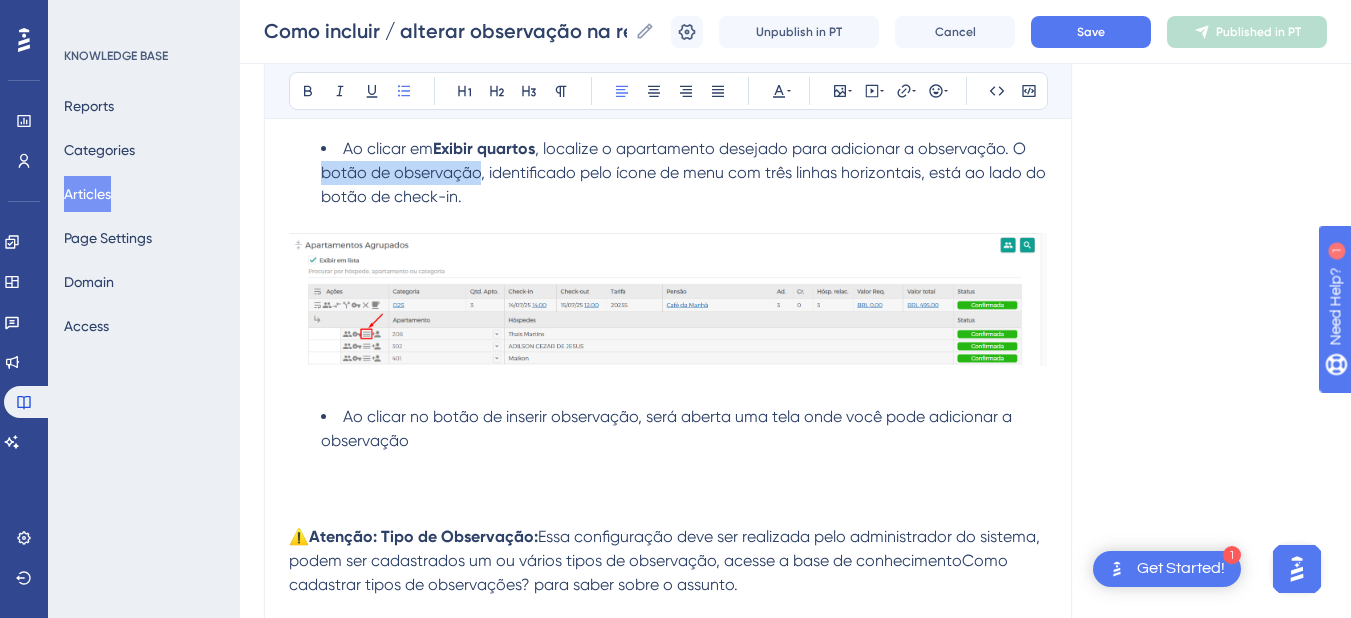 drag, startPoint x: 482, startPoint y: 170, endPoint x: 311, endPoint y: 174, distance: 171.04678 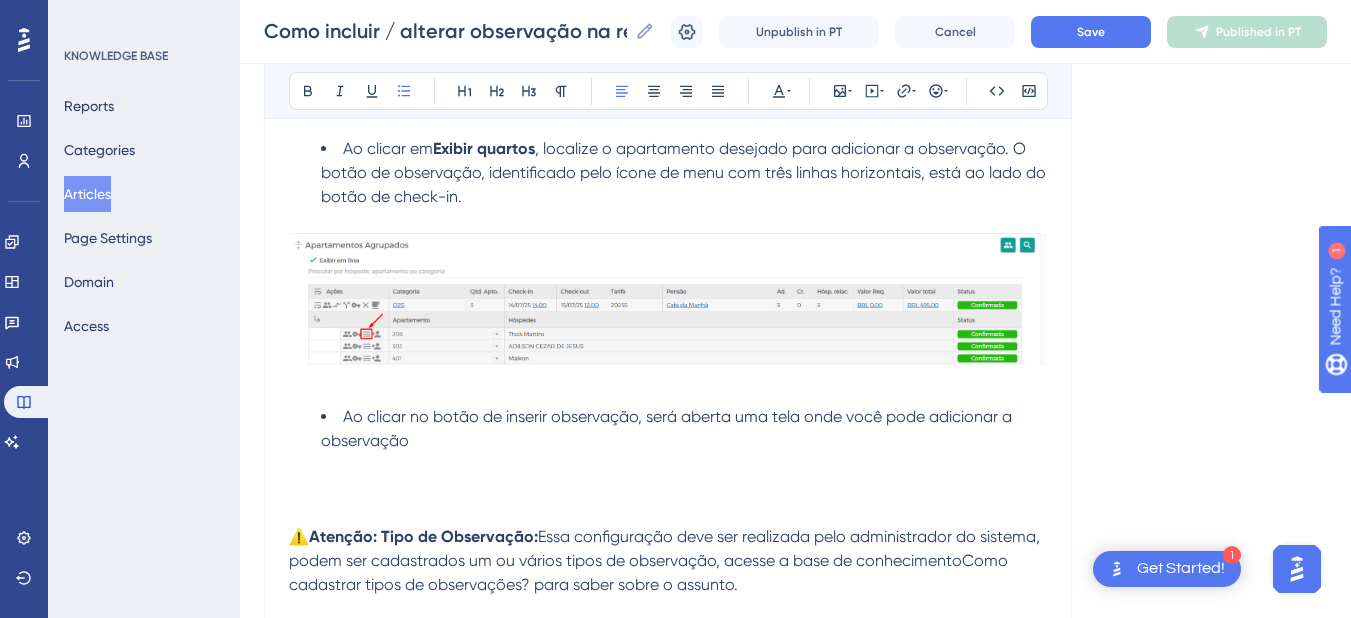 click on ", localize o apartamento desejado para adicionar a observação. O botão de observação, identificado pelo ícone de menu com três linhas horizontais, está ao lado do botão de check-in." at bounding box center [685, 172] 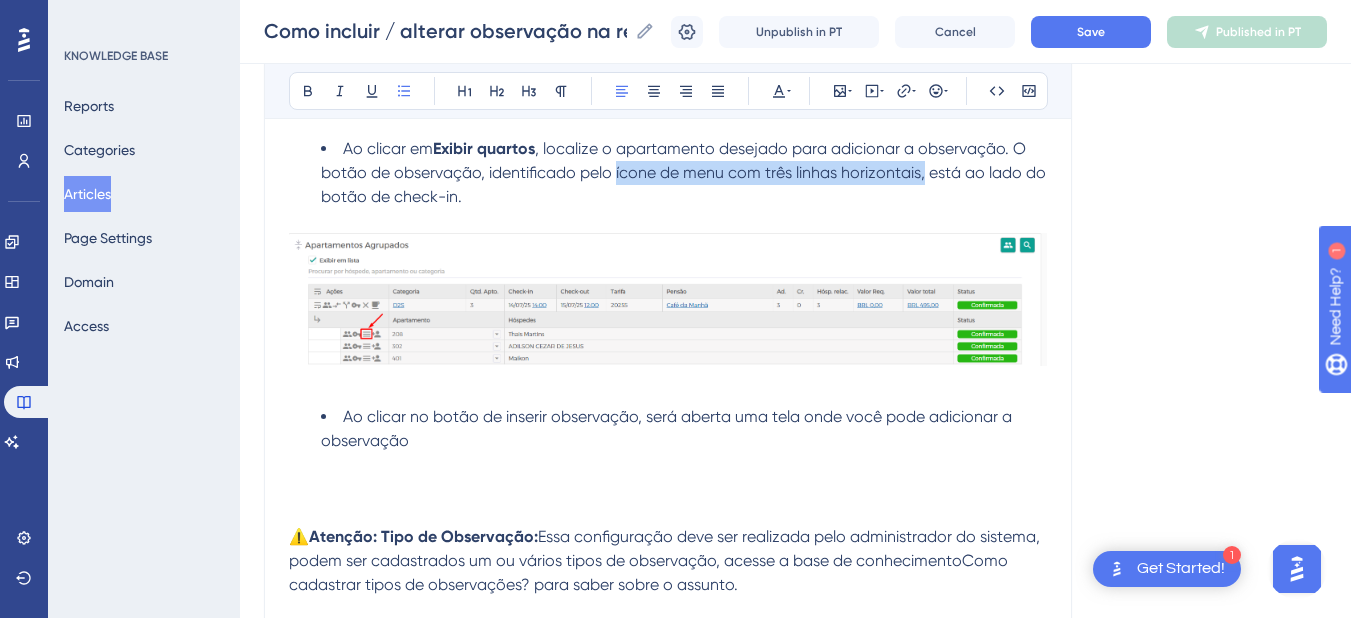 drag, startPoint x: 924, startPoint y: 172, endPoint x: 618, endPoint y: 173, distance: 306.00165 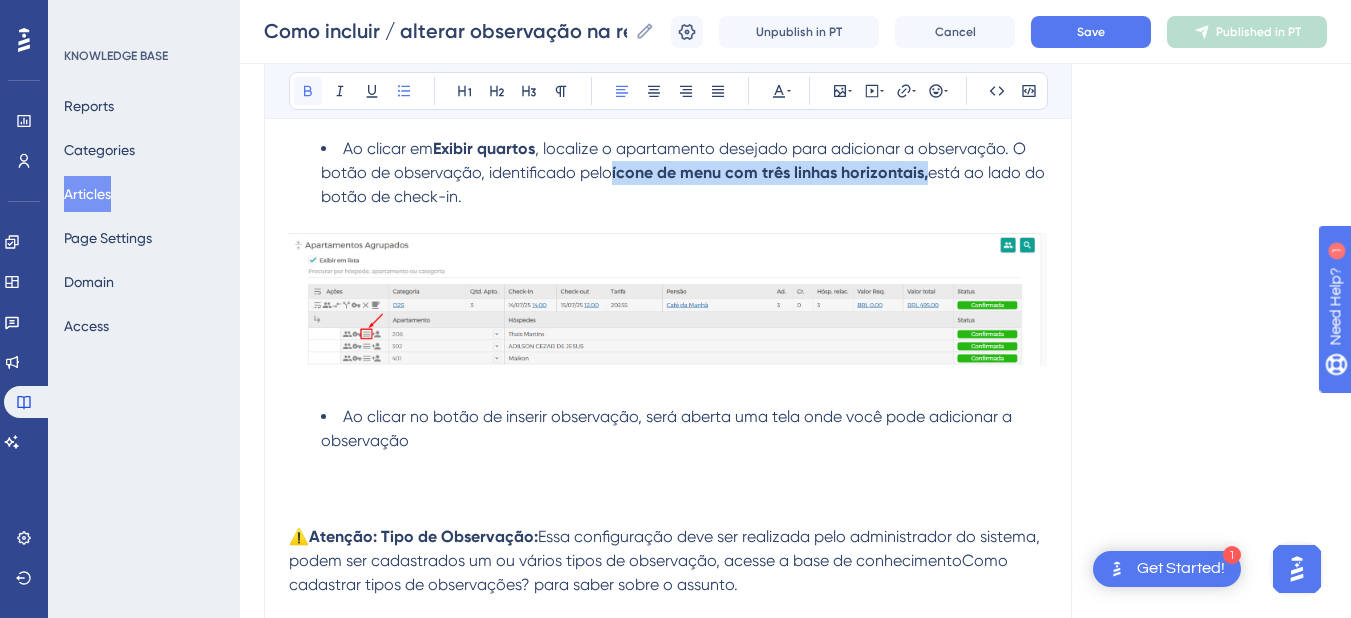 click 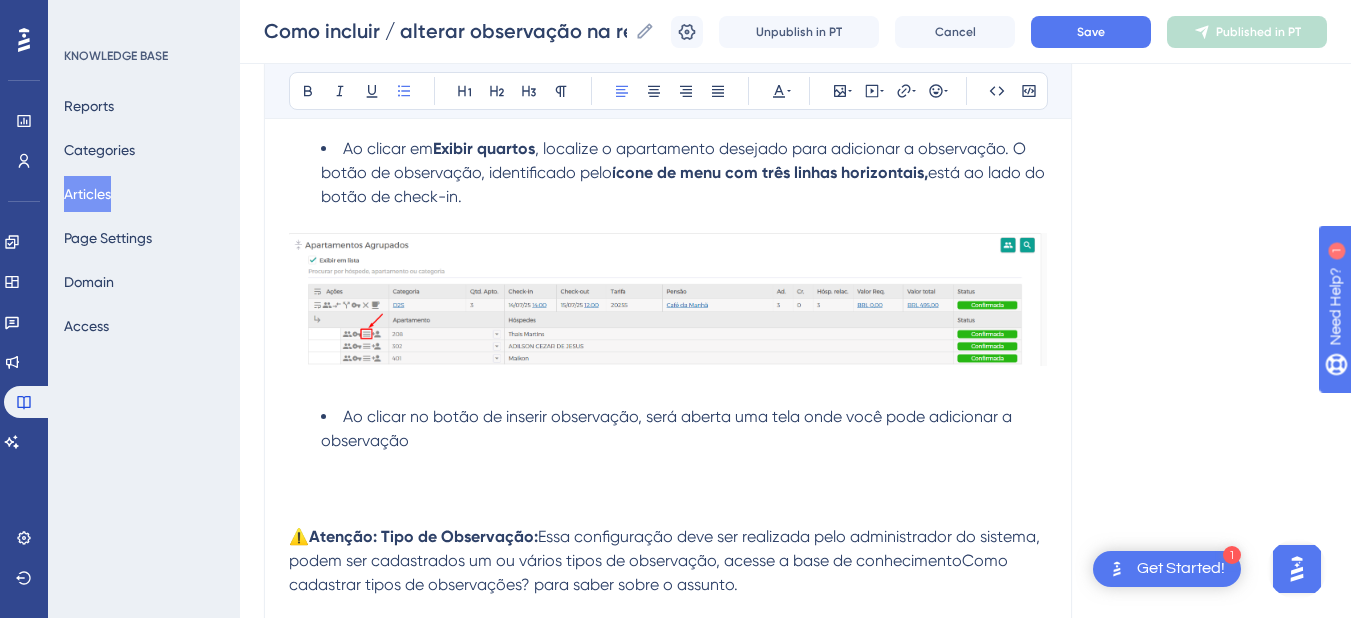 click on "Ao clicar em  Exibir quartos , localize o apartamento desejado para adicionar a observação. O botão de observação, identificado pelo  ícone de menu com três linhas horizontais,  está ao lado do botão de check-in." at bounding box center (684, 173) 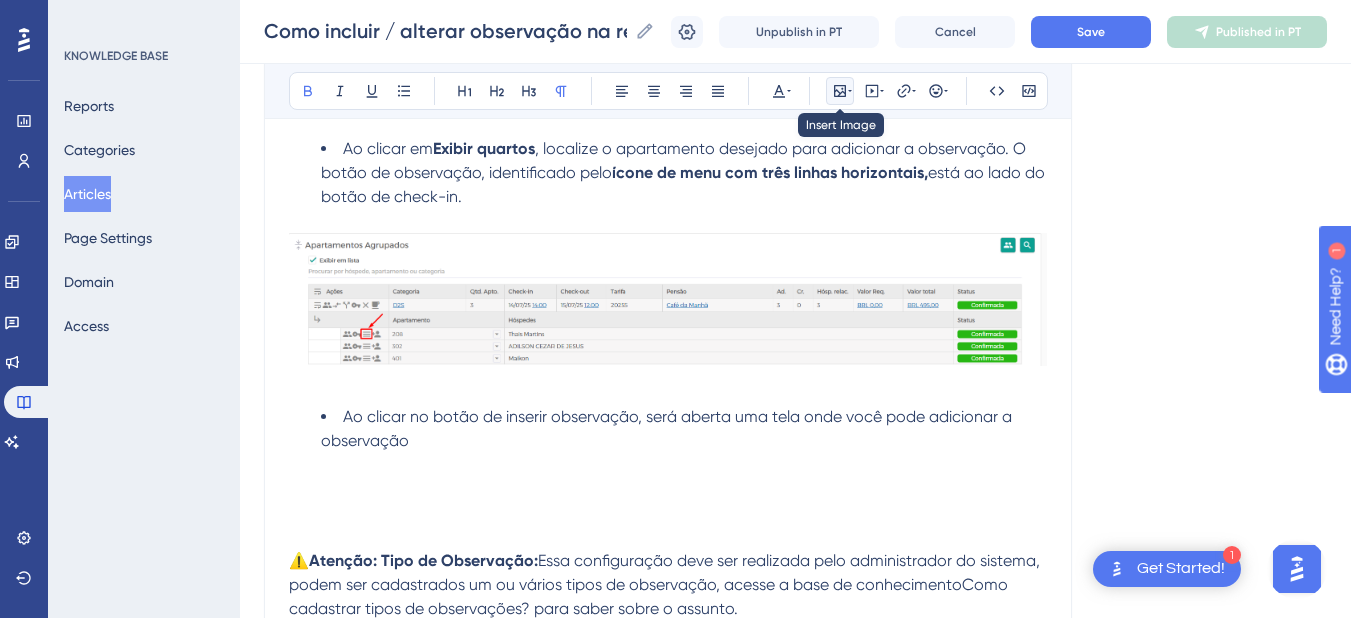 click 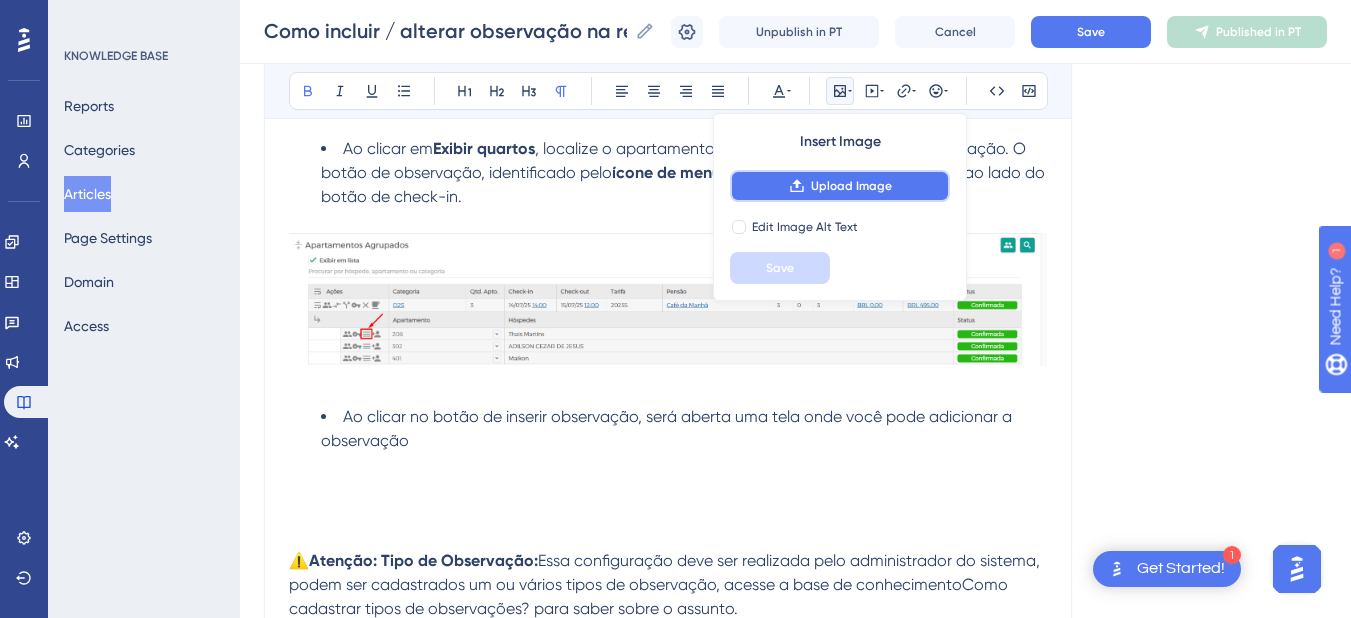 click on "Upload Image" at bounding box center (840, 186) 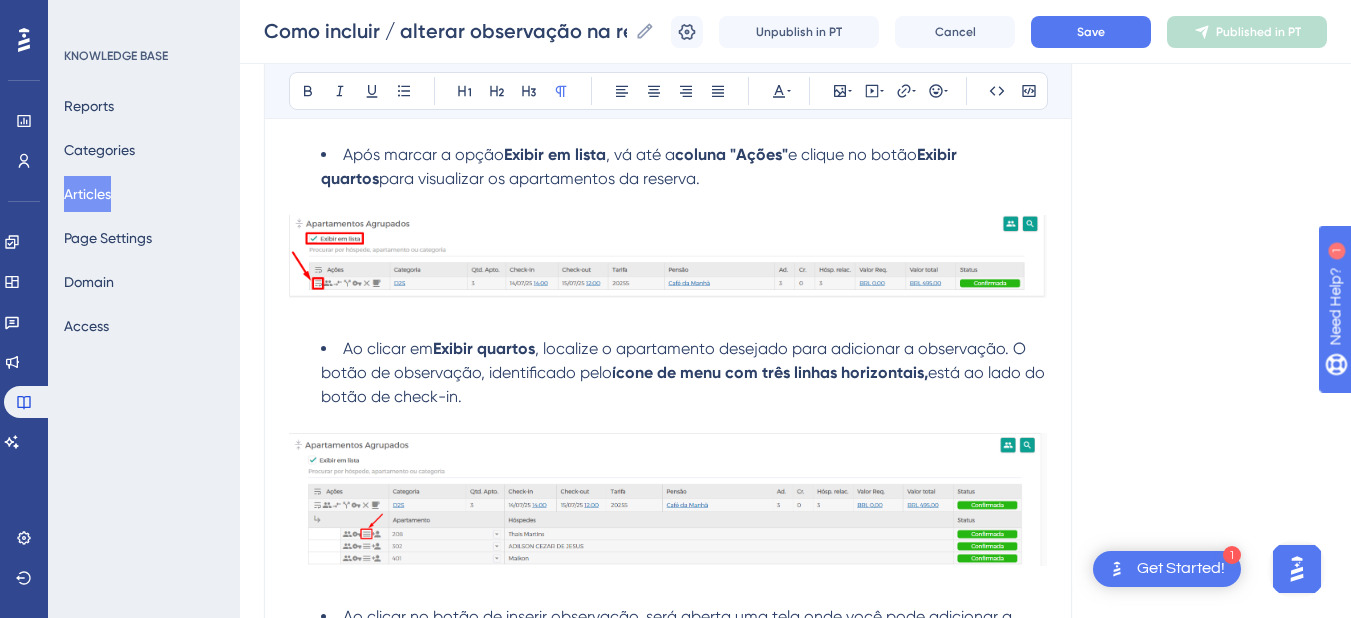 scroll, scrollTop: 3392, scrollLeft: 0, axis: vertical 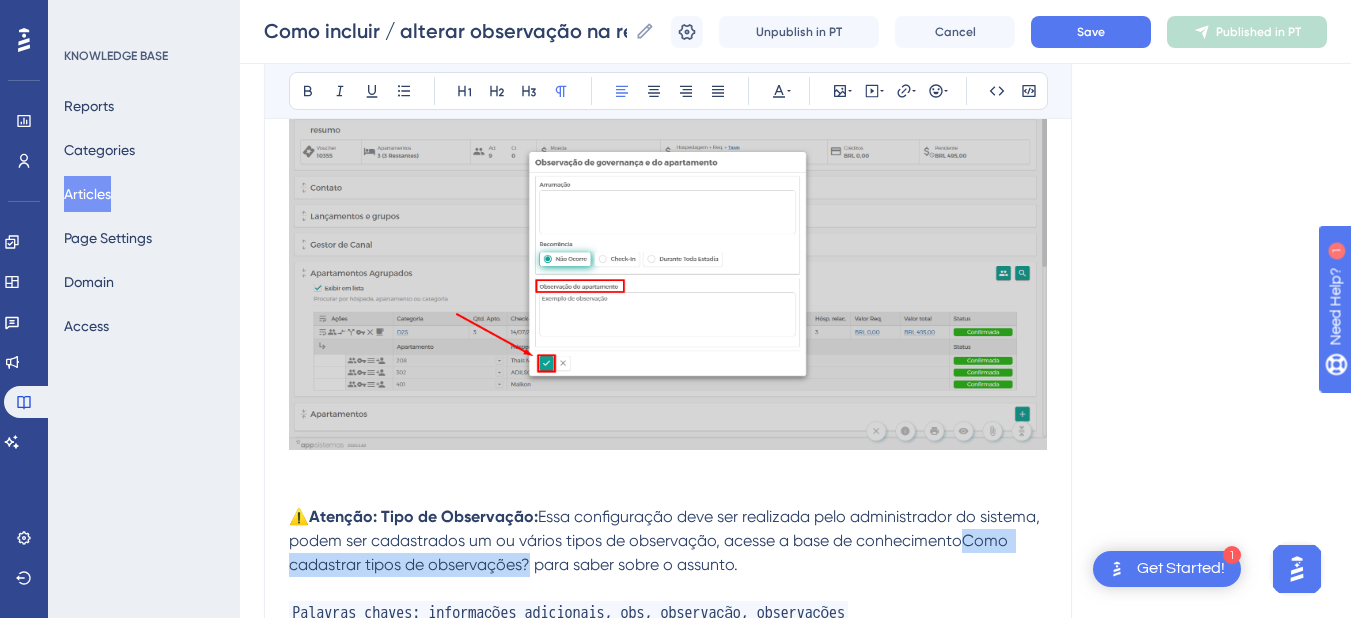 drag, startPoint x: 528, startPoint y: 560, endPoint x: 969, endPoint y: 544, distance: 441.29016 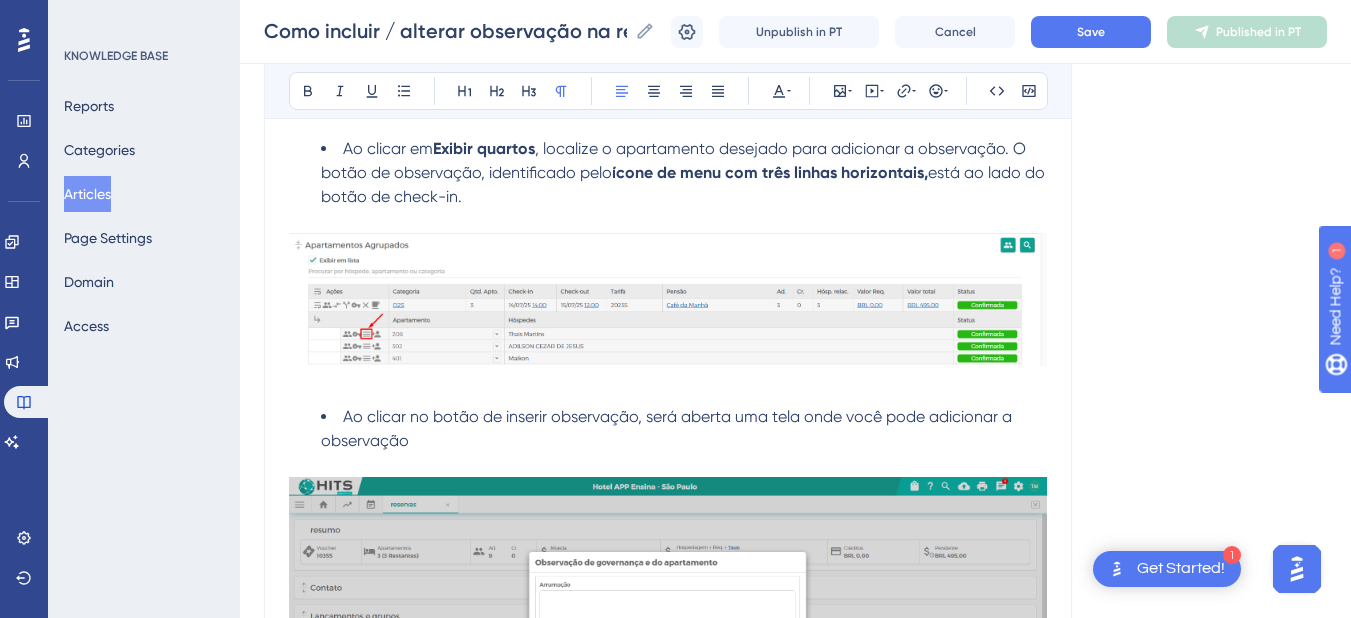 scroll, scrollTop: 3608, scrollLeft: 0, axis: vertical 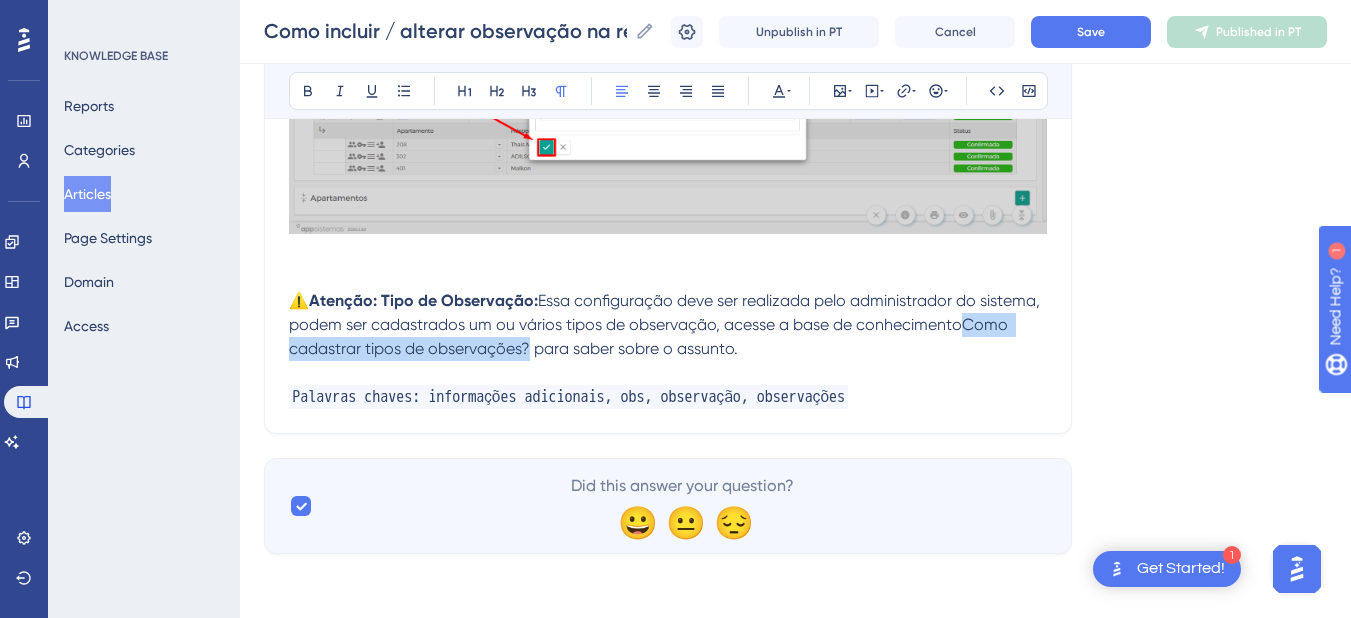 drag, startPoint x: 922, startPoint y: 334, endPoint x: 532, endPoint y: 345, distance: 390.1551 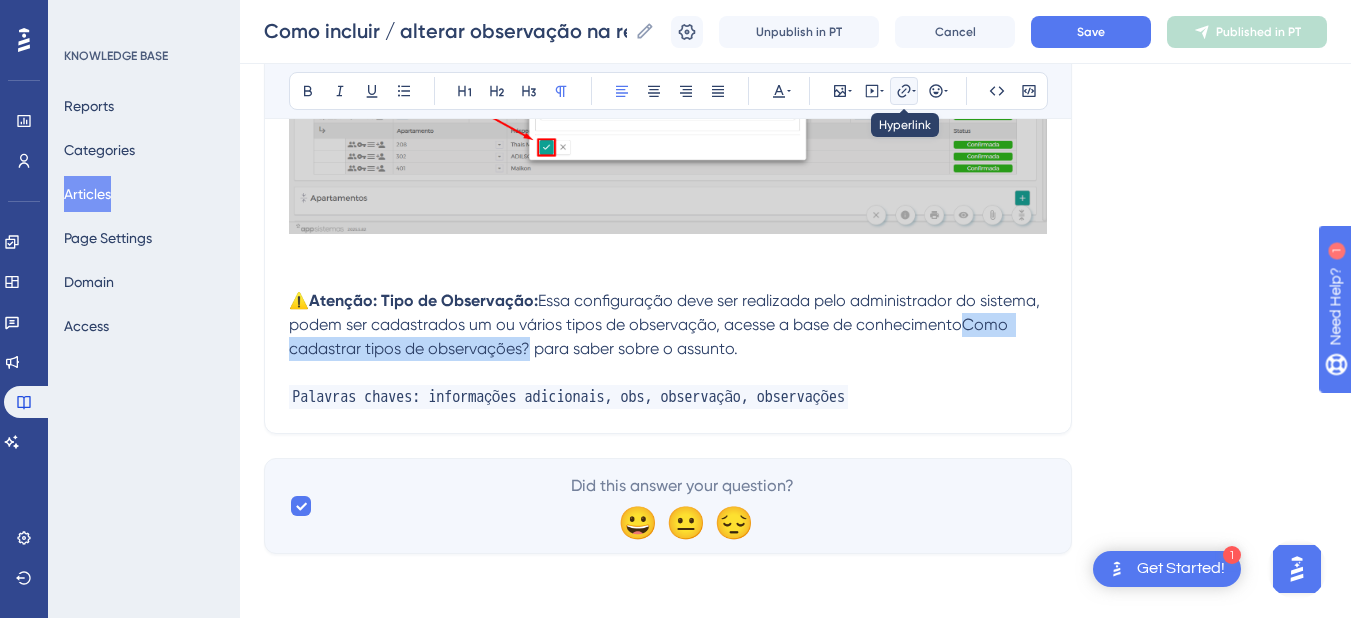 click 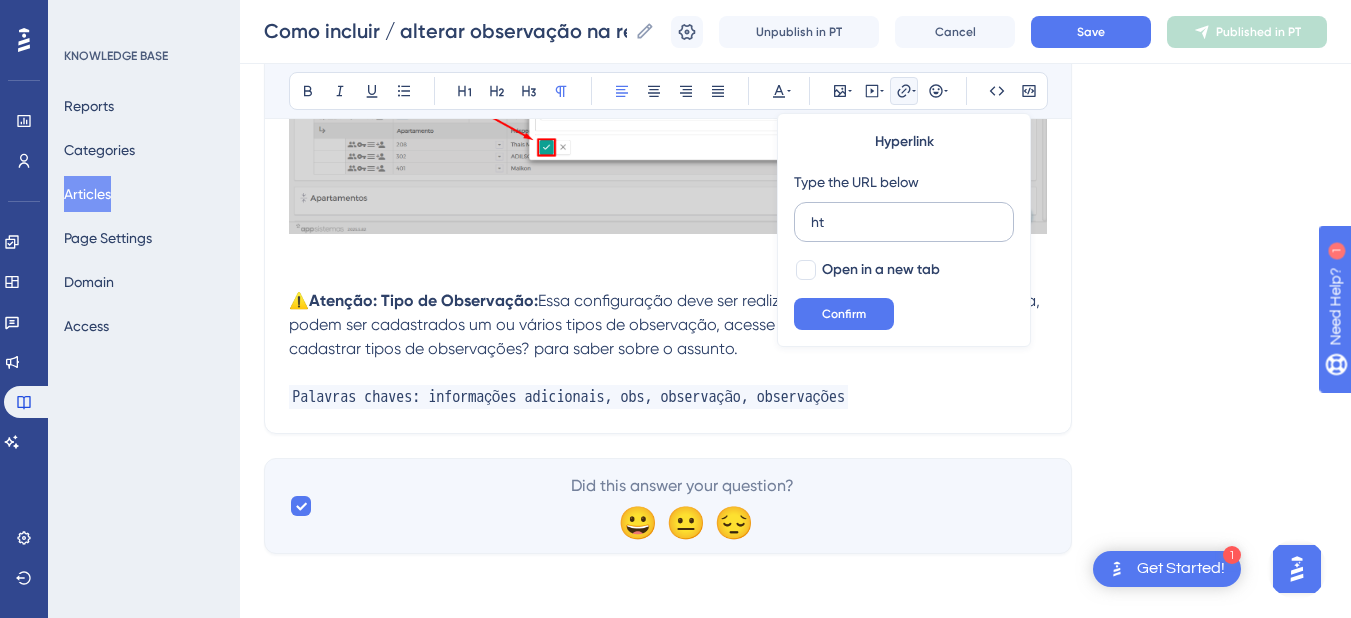 type on "h" 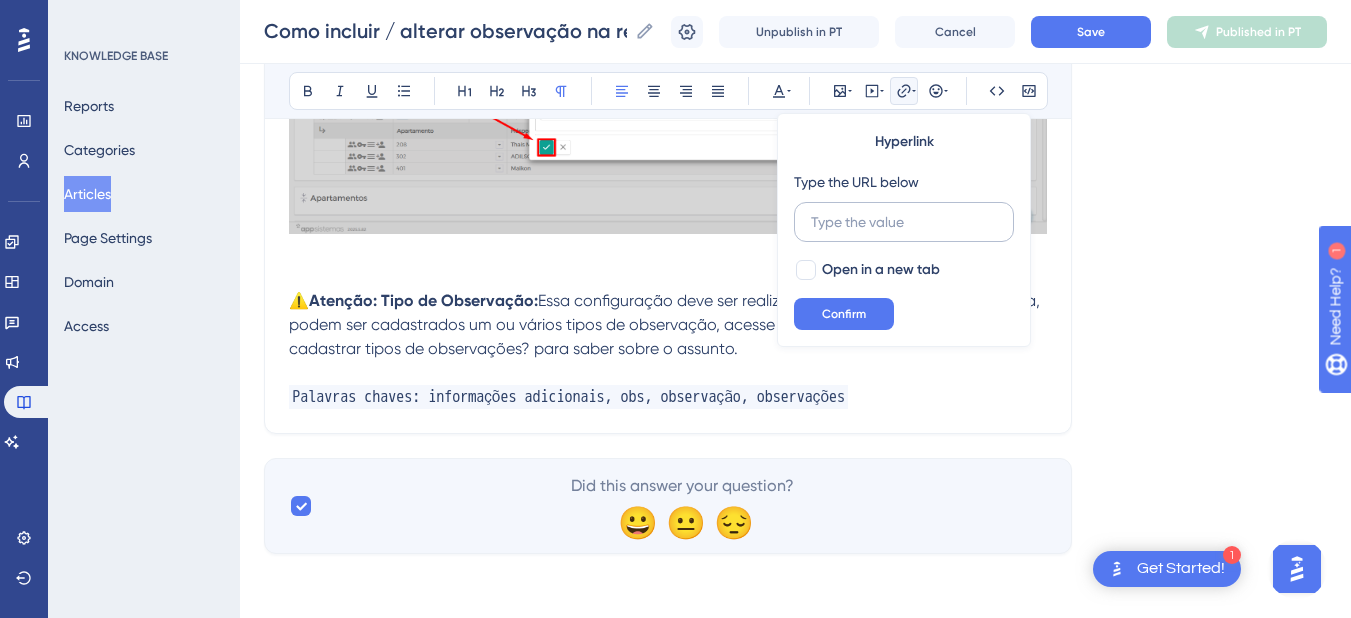 drag, startPoint x: 884, startPoint y: 220, endPoint x: 850, endPoint y: 220, distance: 34 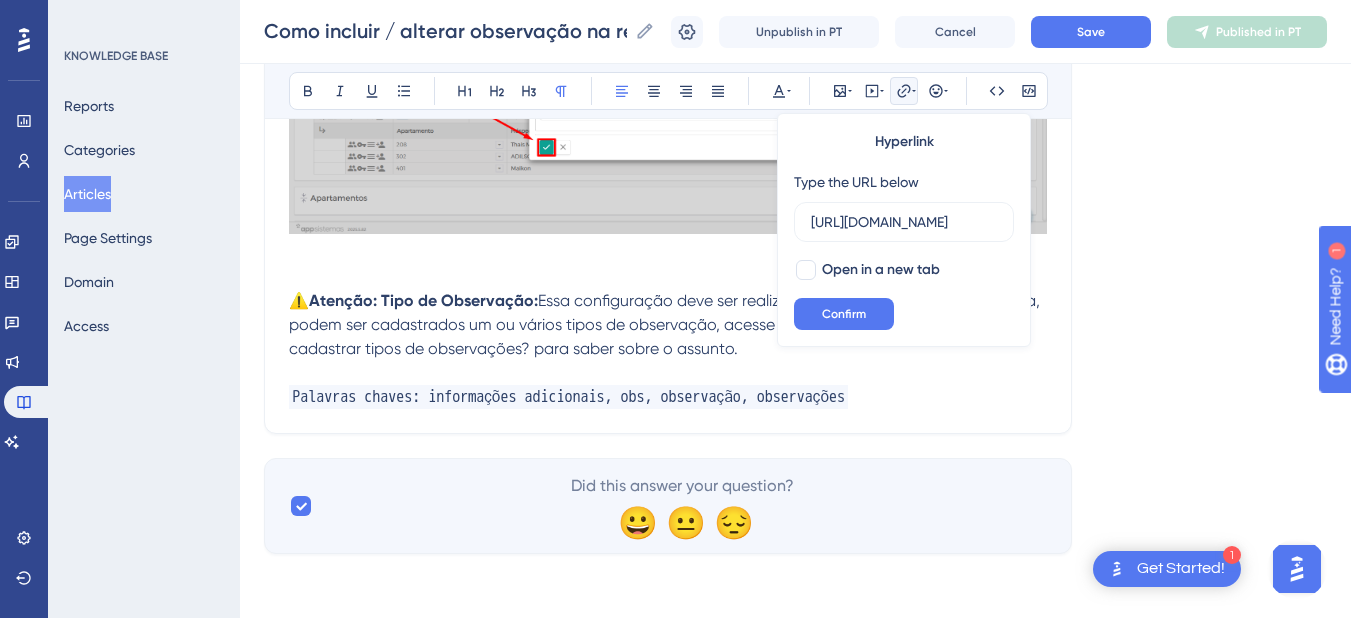 scroll, scrollTop: 0, scrollLeft: 448, axis: horizontal 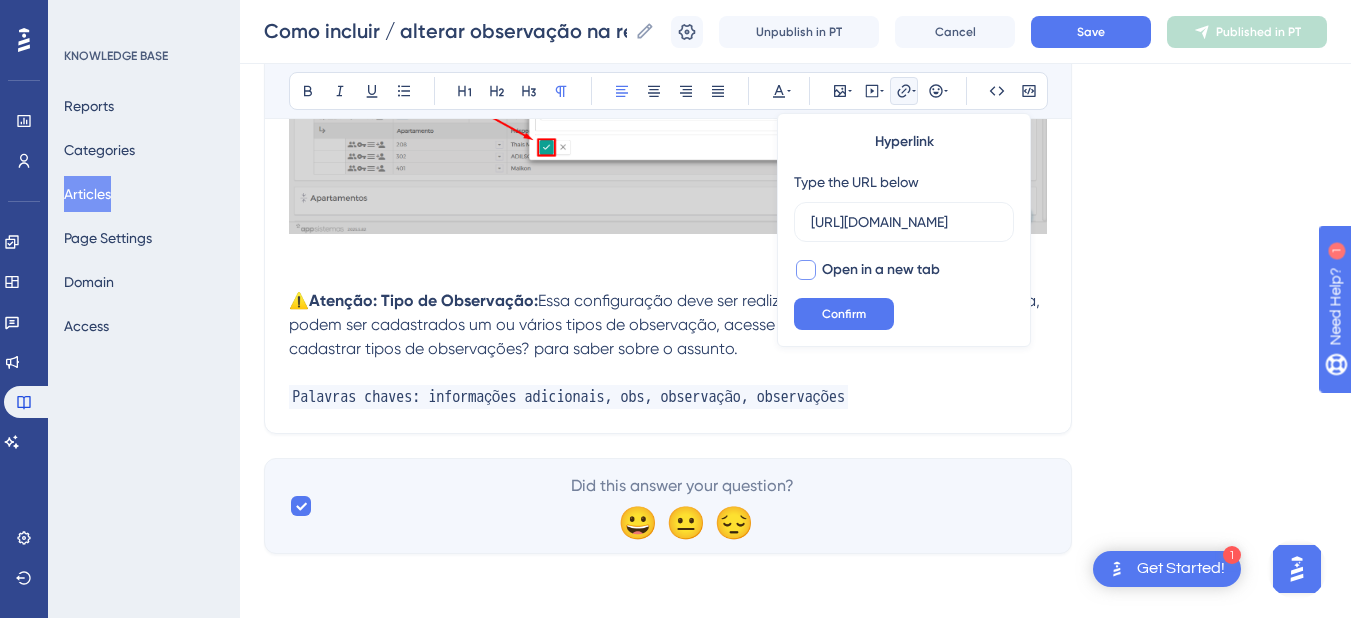 click on "Open in a new tab" at bounding box center [881, 270] 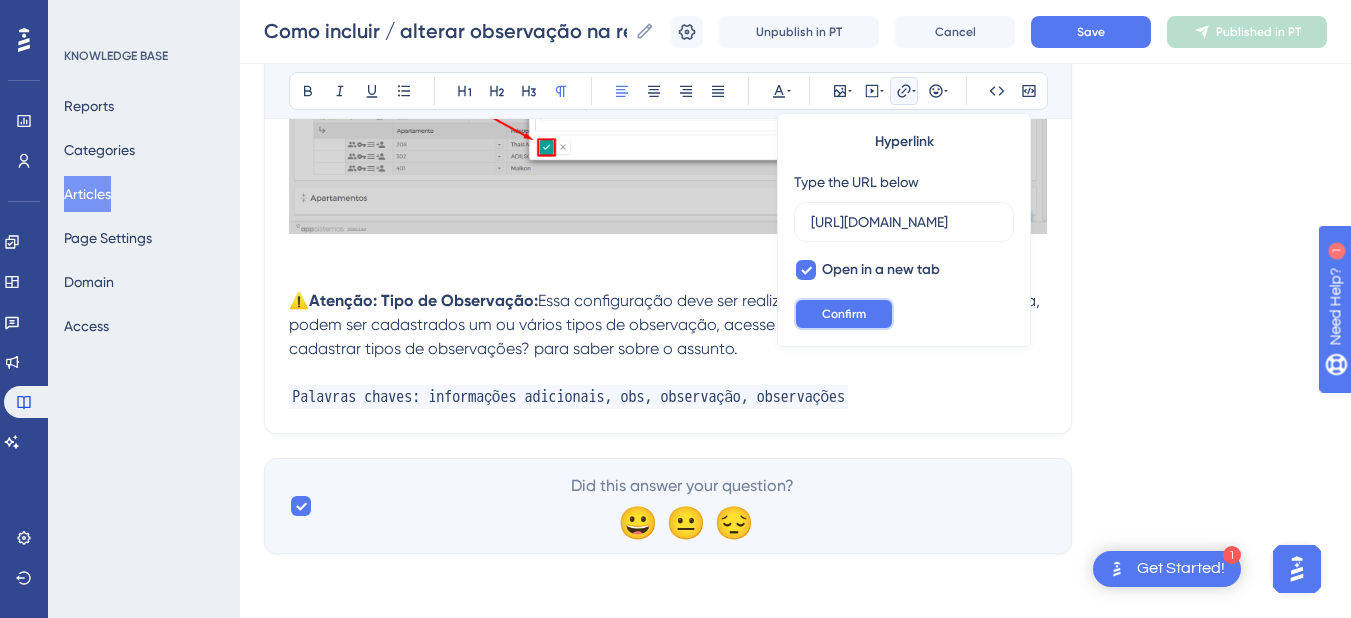 click on "Confirm" at bounding box center (844, 314) 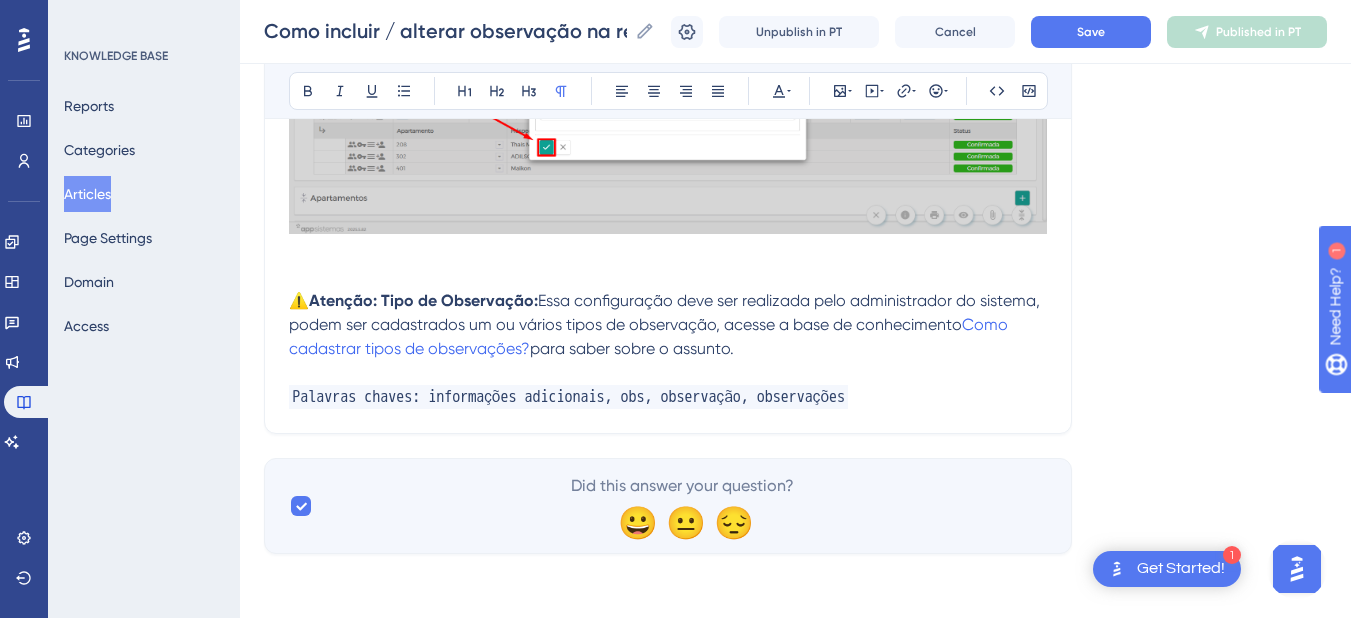click at bounding box center (668, 373) 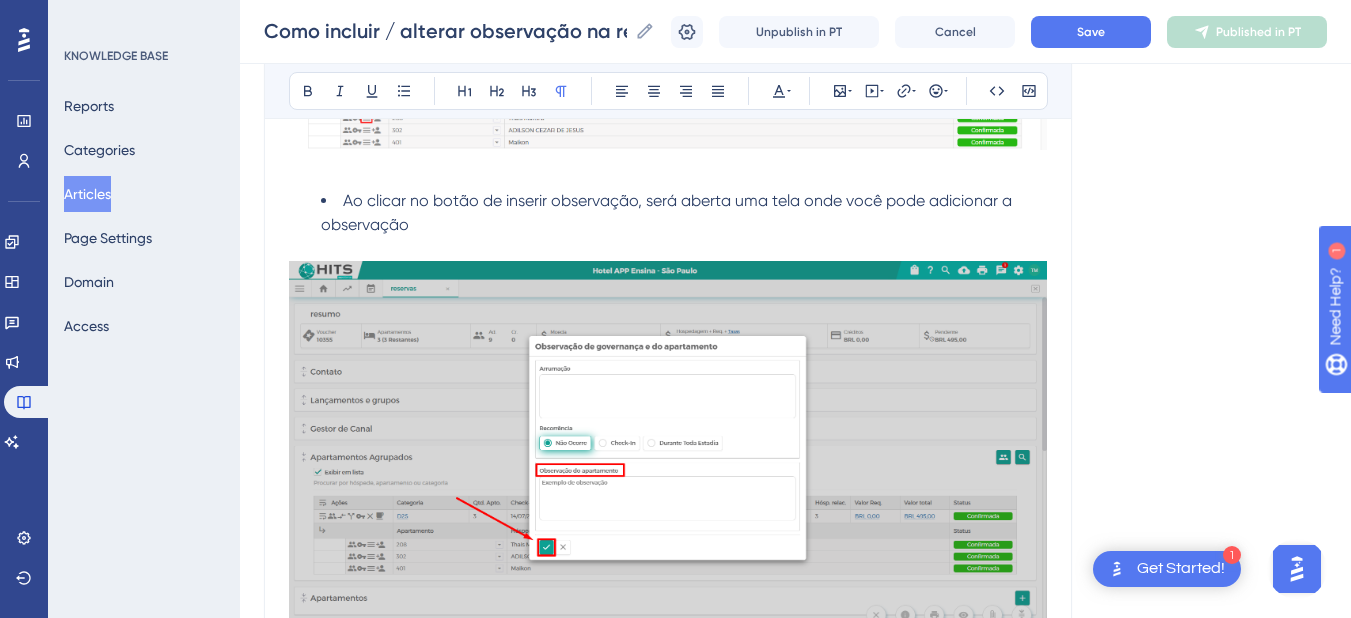 scroll, scrollTop: 3008, scrollLeft: 0, axis: vertical 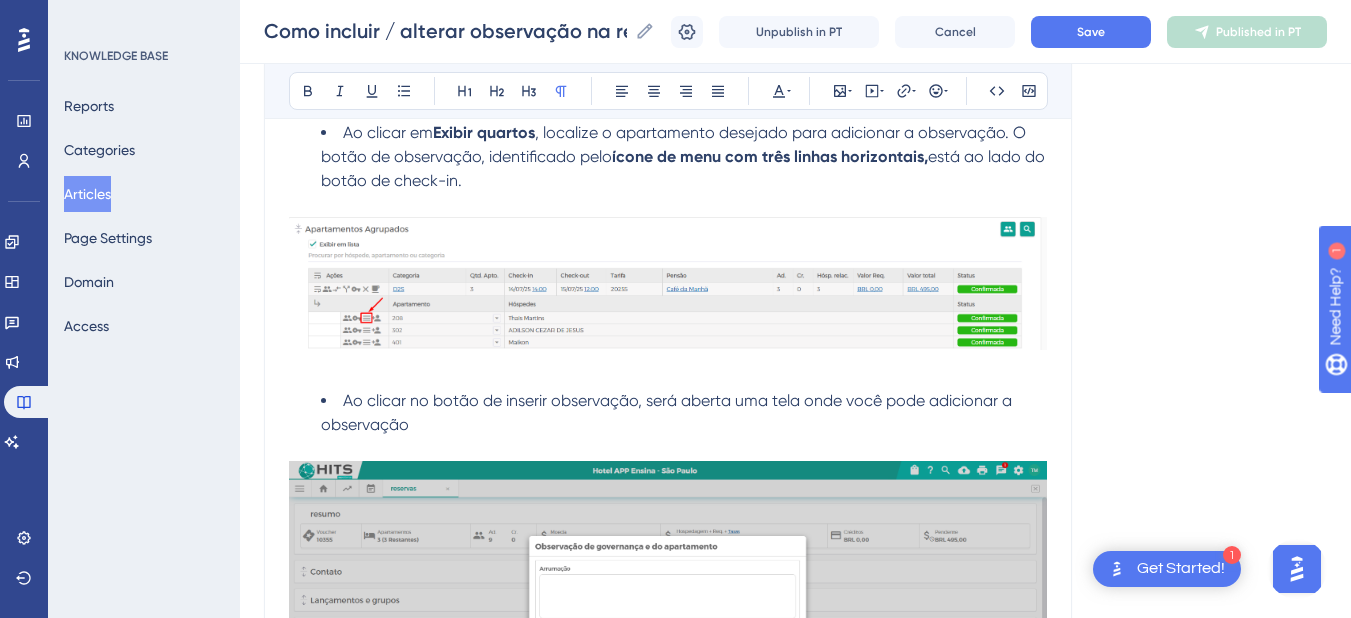 click on "Ao clicar no botão de inserir observação, será aberta uma tela onde você pode adicionar a observação" at bounding box center [684, 413] 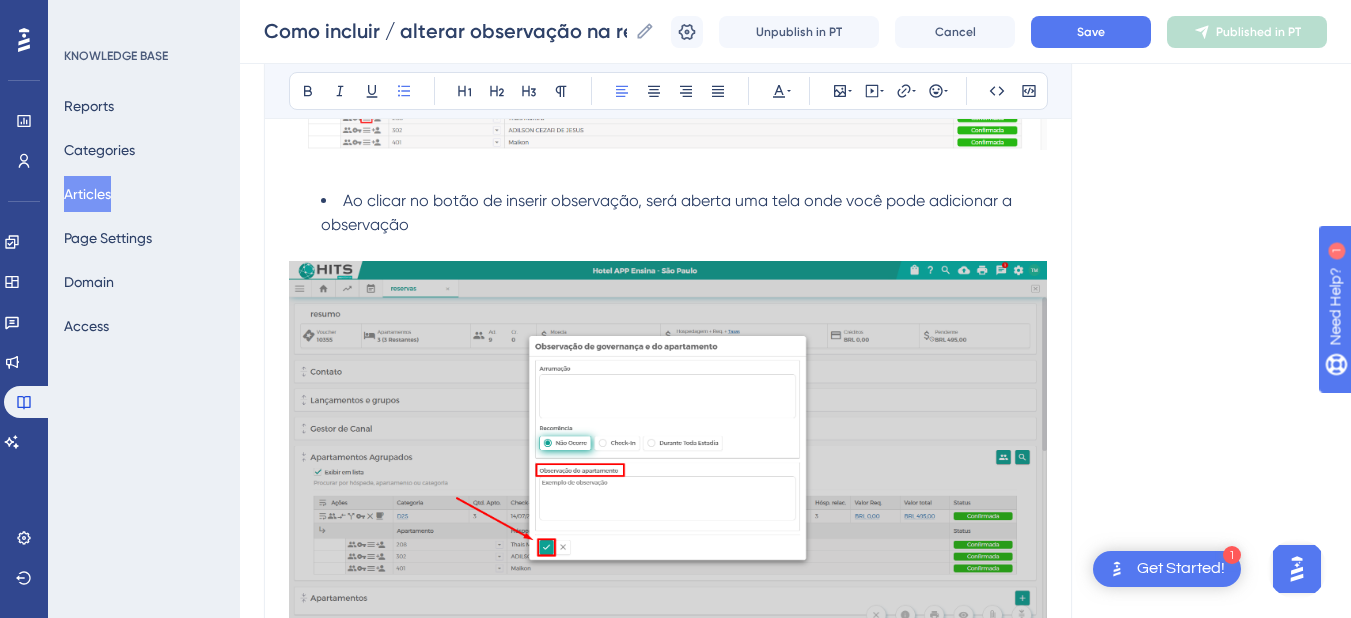 scroll, scrollTop: 3008, scrollLeft: 0, axis: vertical 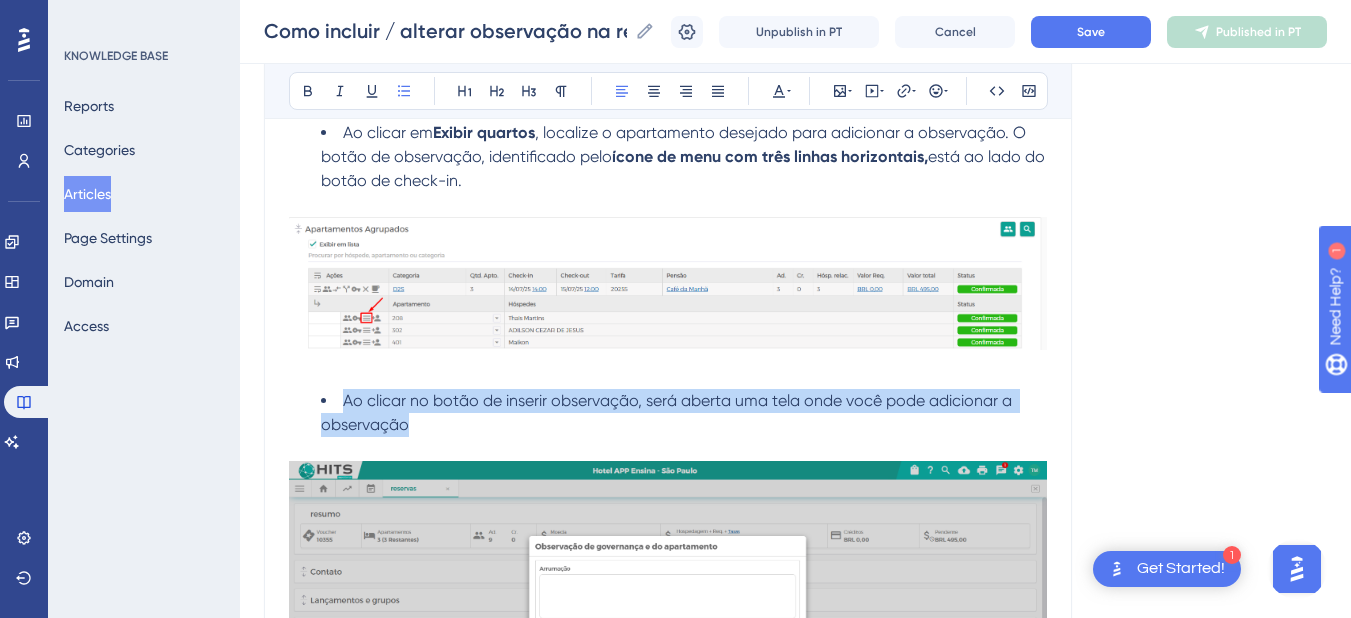 drag, startPoint x: 433, startPoint y: 420, endPoint x: 346, endPoint y: 401, distance: 89.050545 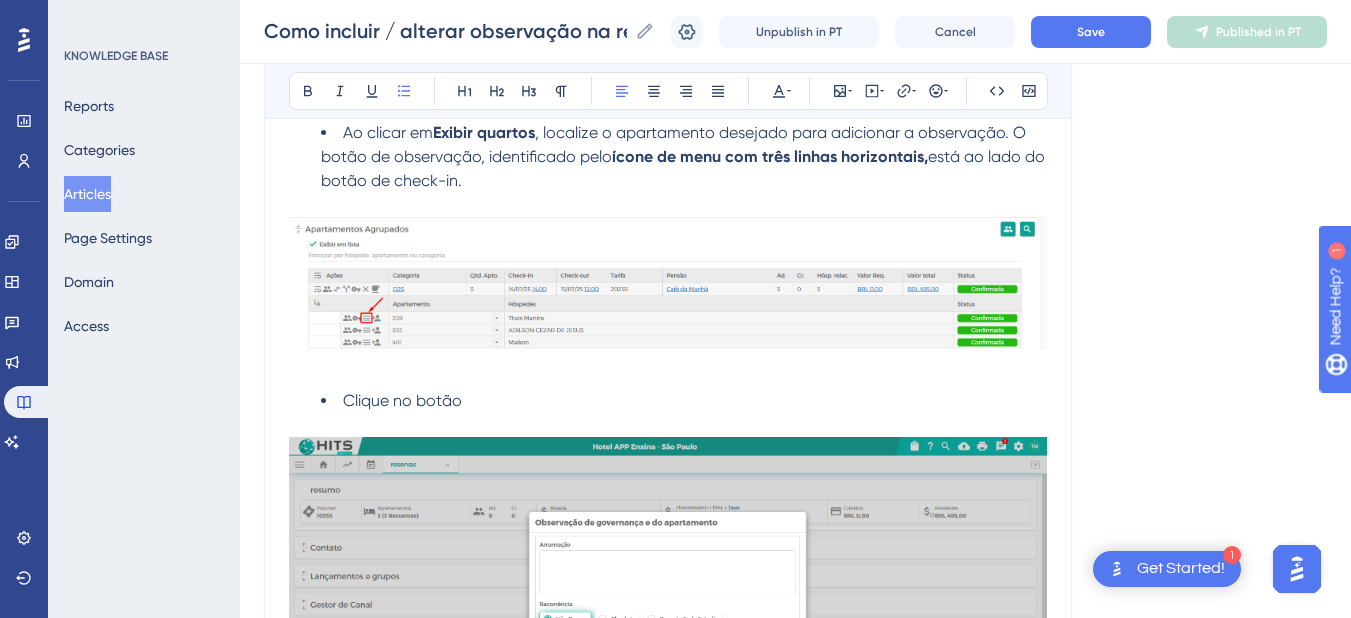 drag, startPoint x: 1012, startPoint y: 128, endPoint x: 1023, endPoint y: 174, distance: 47.296936 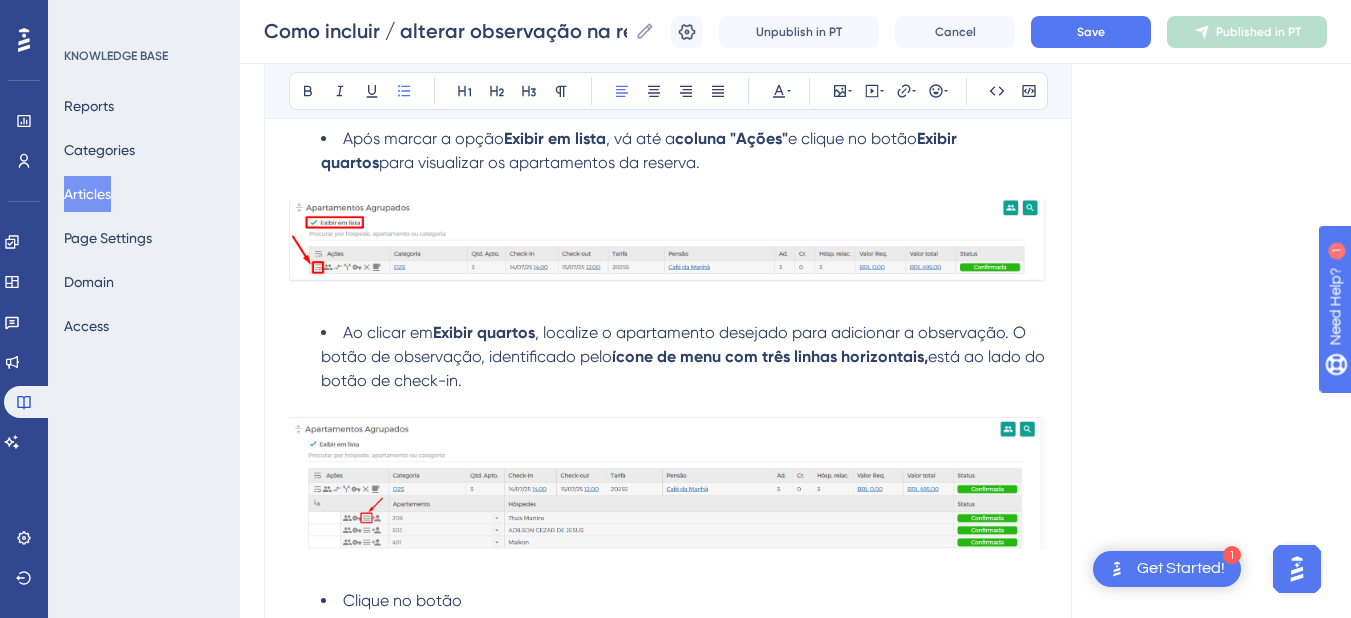 scroll, scrollTop: 3008, scrollLeft: 0, axis: vertical 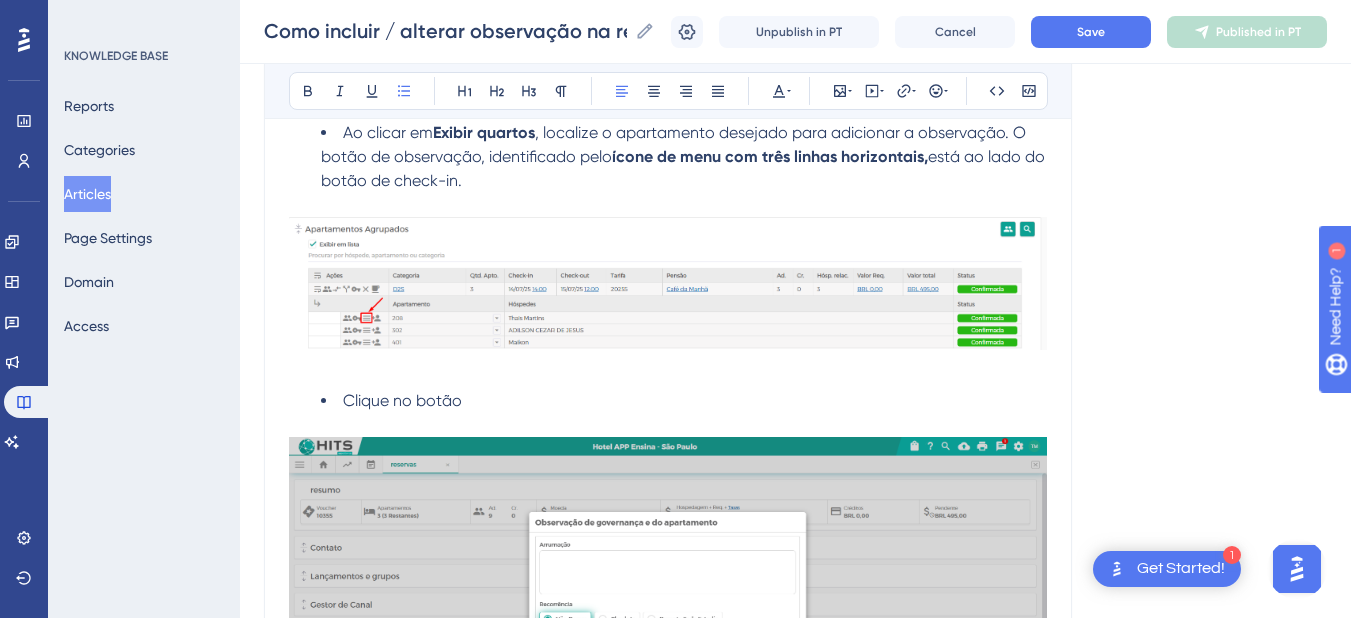 click on ", localize o apartamento desejado para adicionar a observação. O botão de observação, identificado pelo" at bounding box center (675, 144) 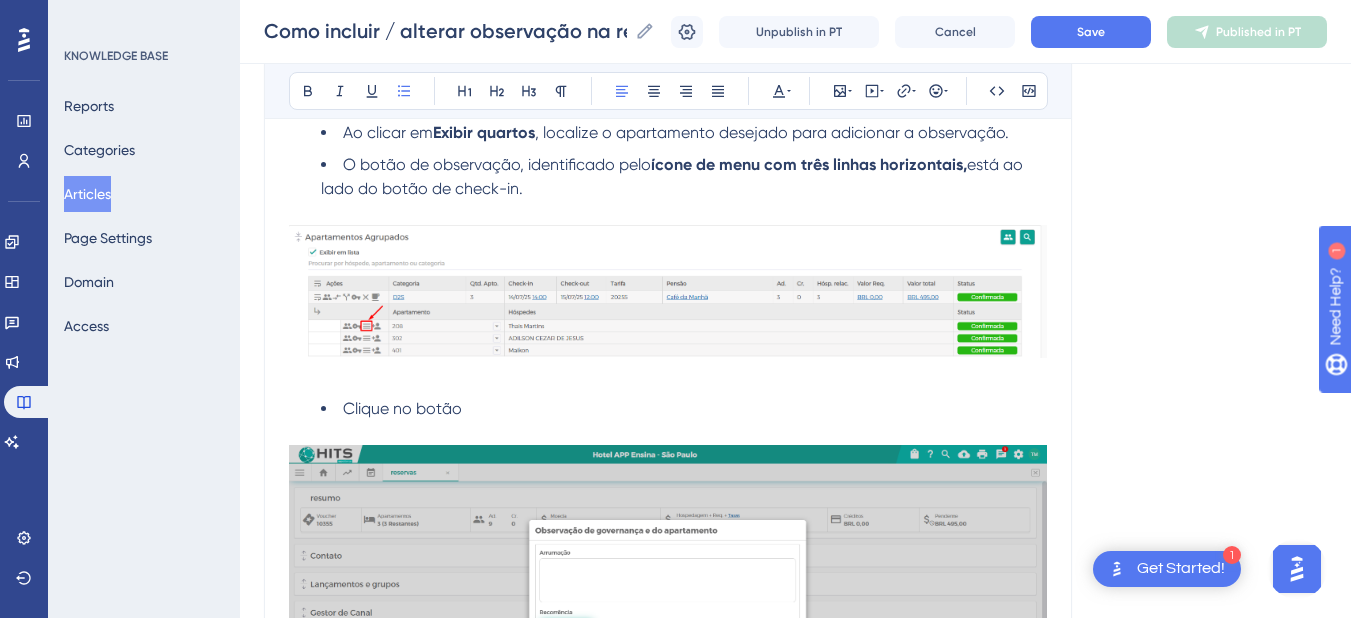 drag, startPoint x: 556, startPoint y: 190, endPoint x: 330, endPoint y: 167, distance: 227.16734 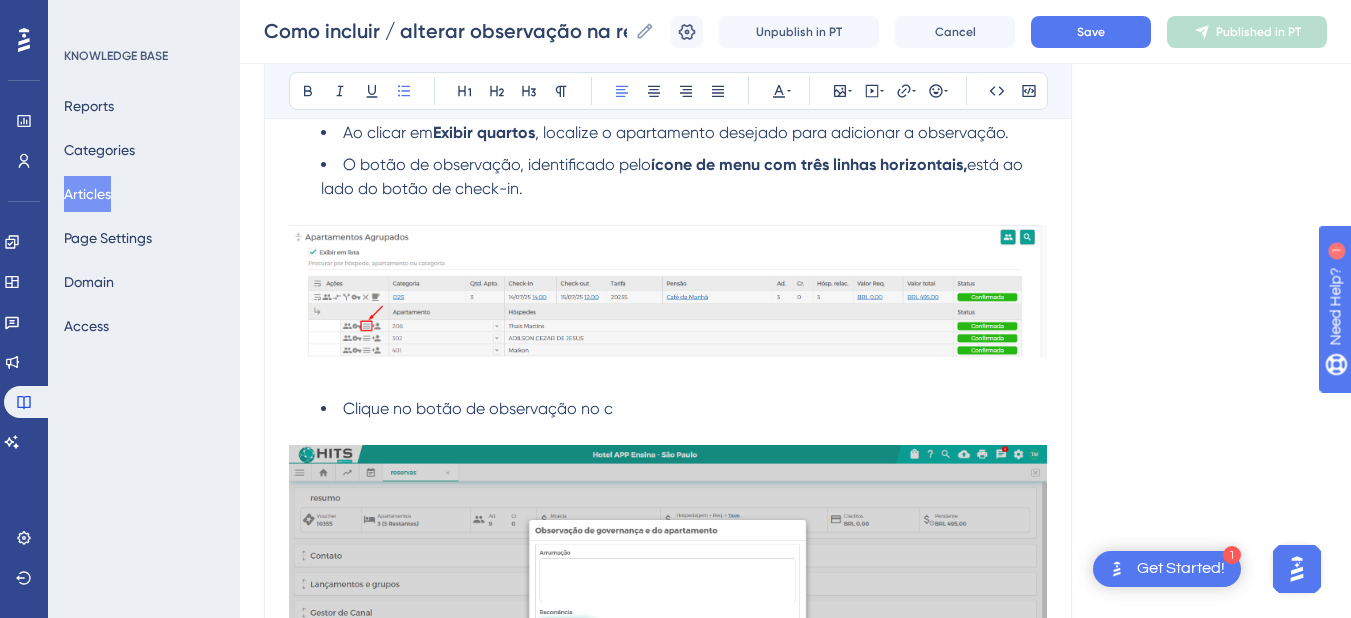click on "Clique no botão de observação no c" at bounding box center (684, 409) 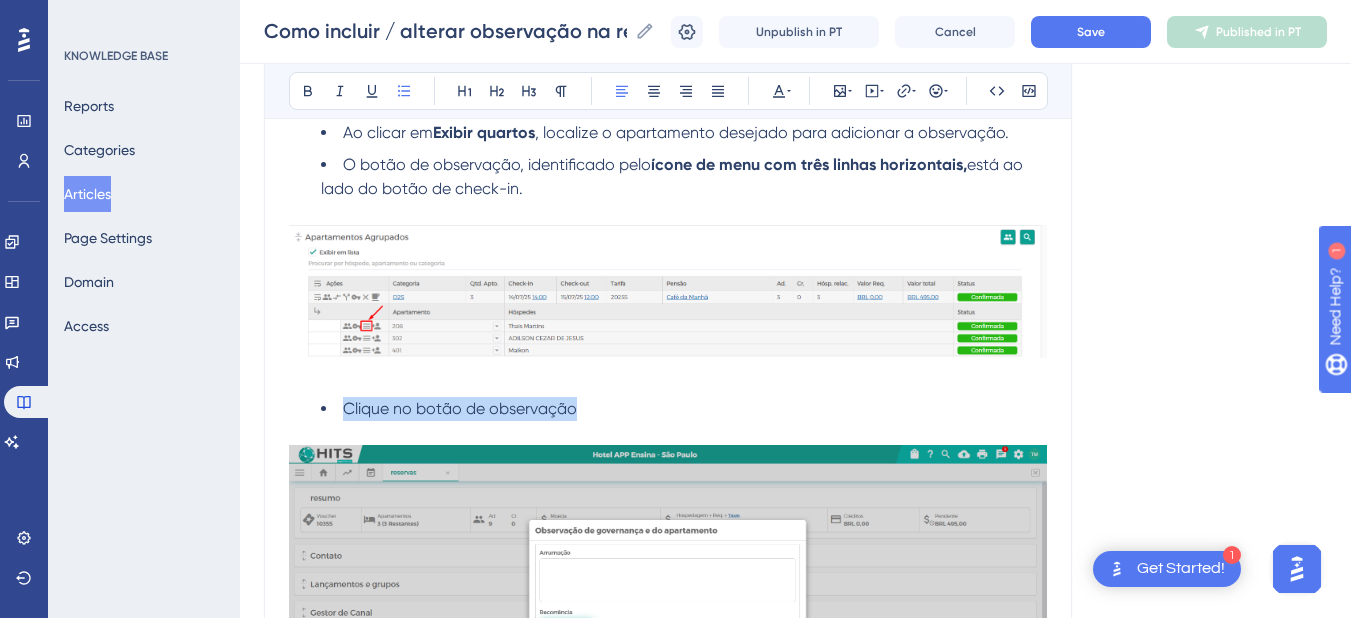 drag, startPoint x: 619, startPoint y: 407, endPoint x: 334, endPoint y: 414, distance: 285.08594 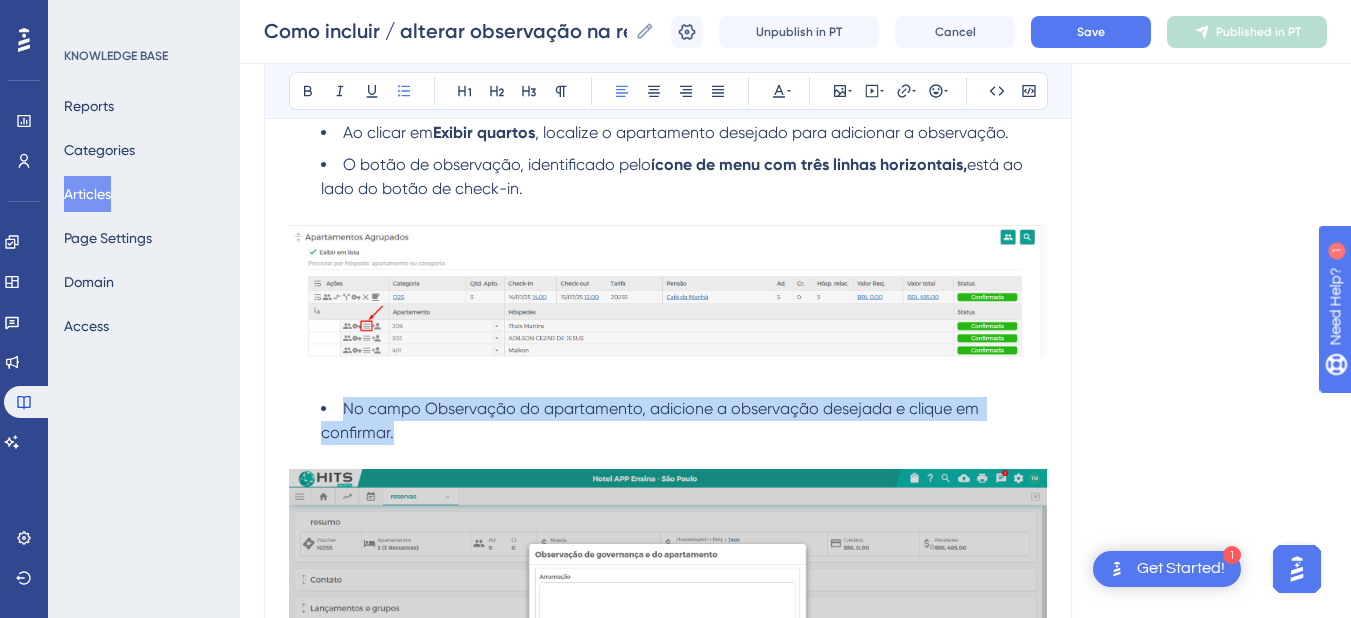 drag, startPoint x: 412, startPoint y: 430, endPoint x: 333, endPoint y: 407, distance: 82.28001 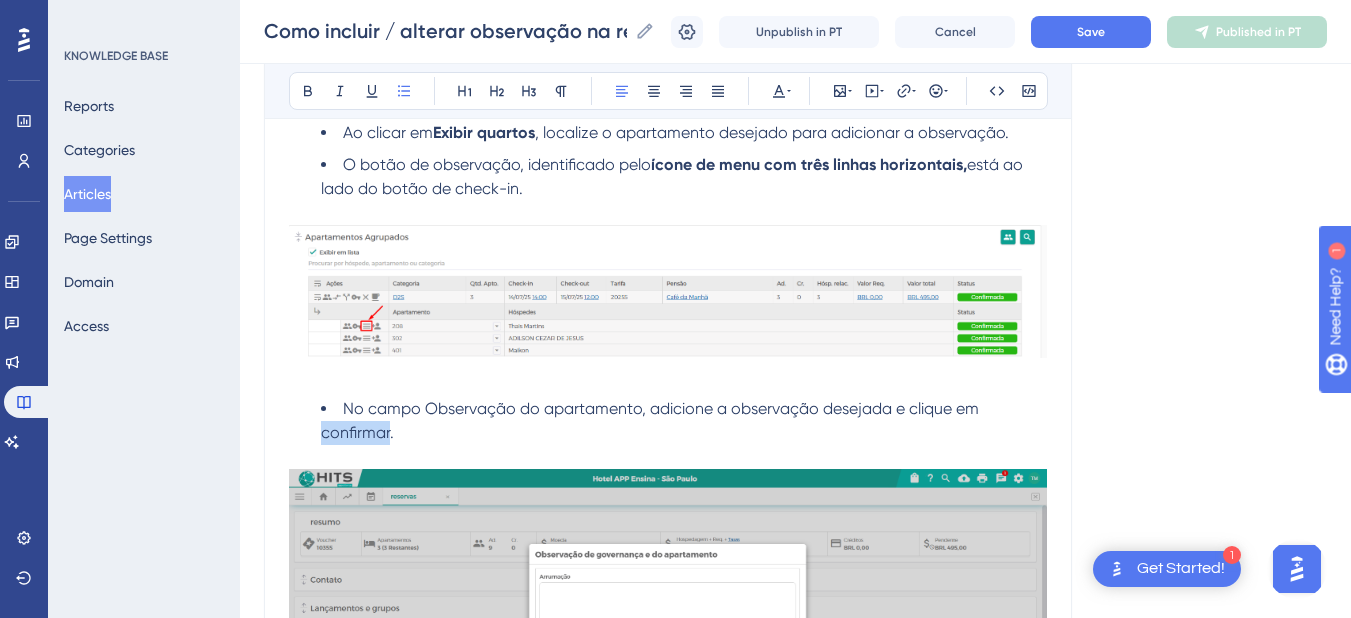 click on "No campo Observação do apartamento, adicione a observação desejada e clique em confirmar." at bounding box center (652, 420) 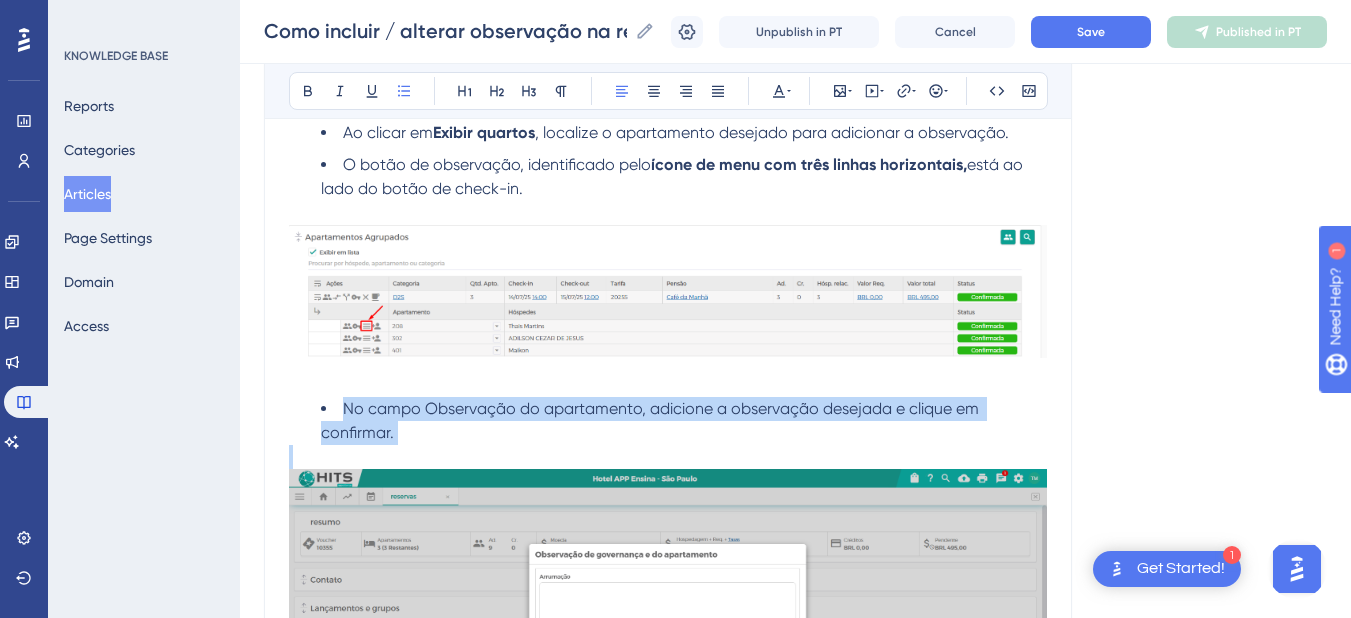 click on "No campo Observação do apartamento, adicione a observação desejada e clique em confirmar." at bounding box center (652, 420) 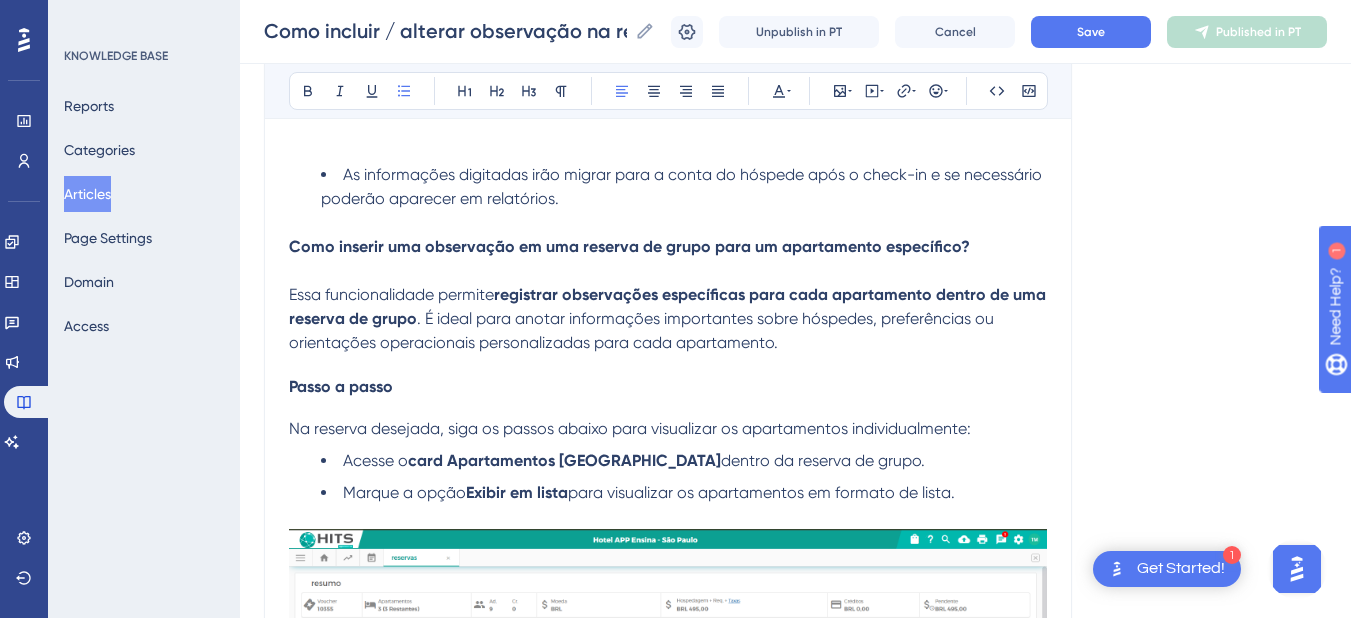 scroll, scrollTop: 1792, scrollLeft: 0, axis: vertical 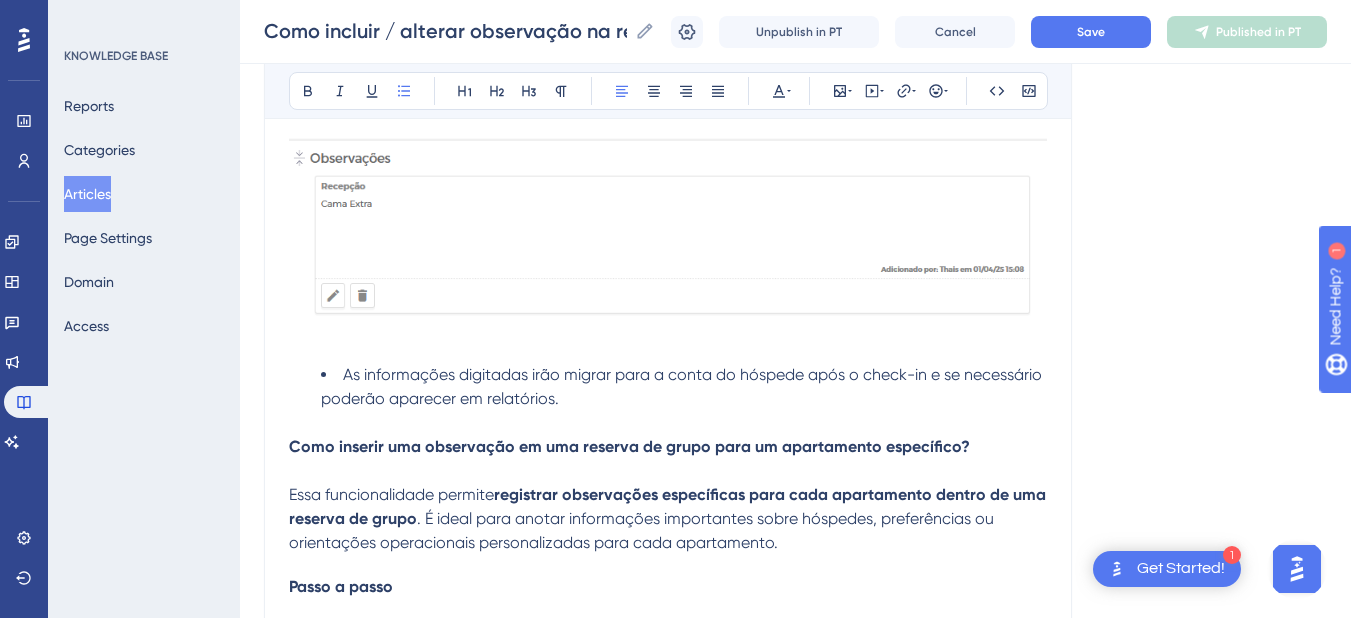 click on "registrar observações específicas para cada apartamento dentro de uma reserva de grupo" at bounding box center (669, 506) 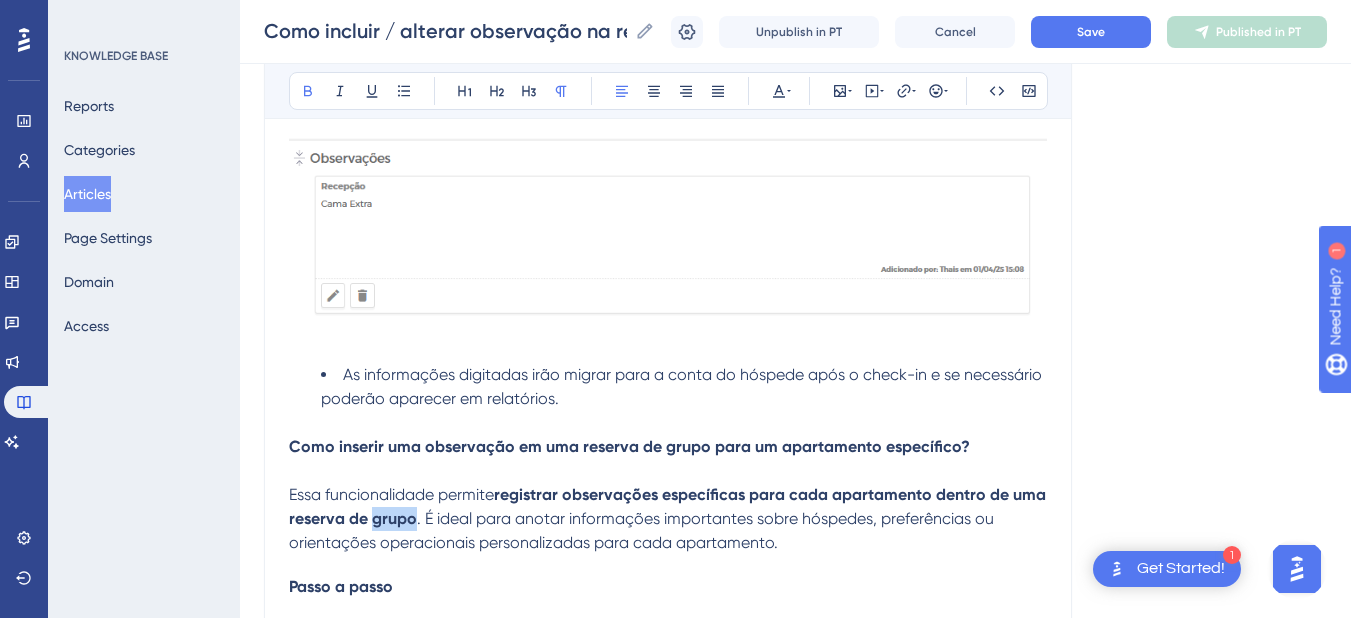 click on "registrar observações específicas para cada apartamento dentro de uma reserva de grupo" at bounding box center (669, 506) 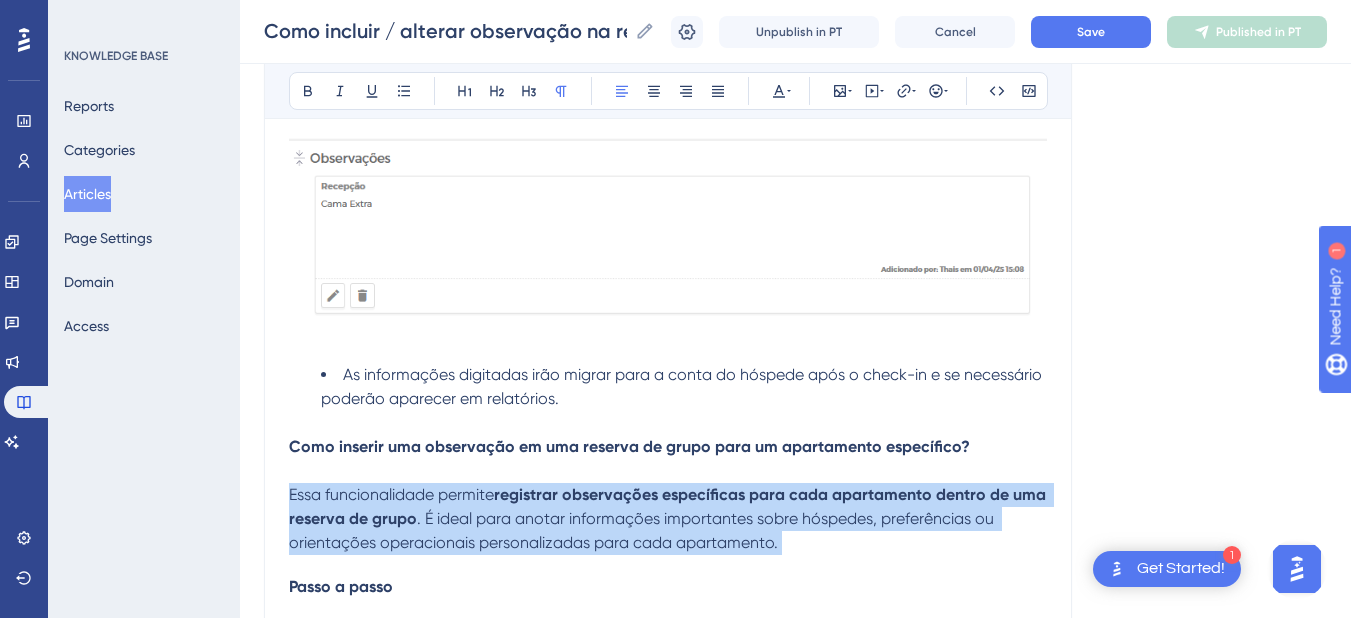 click on "registrar observações específicas para cada apartamento dentro de uma reserva de grupo" at bounding box center (669, 506) 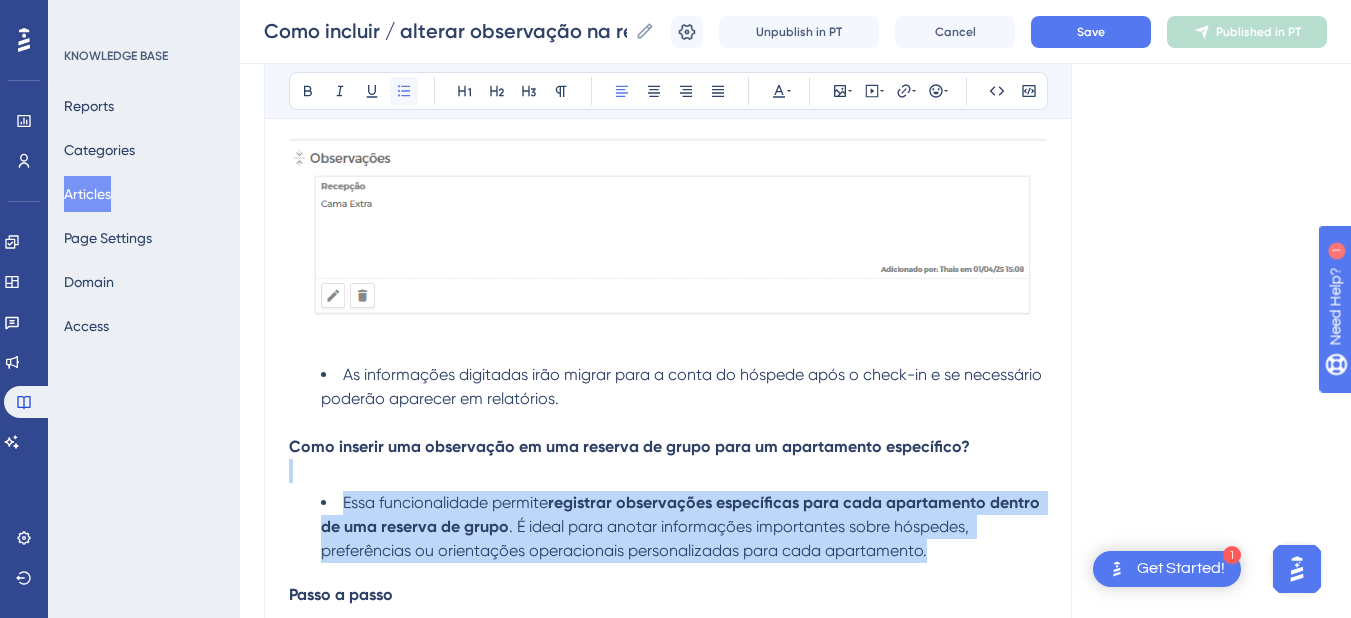 click at bounding box center (404, 91) 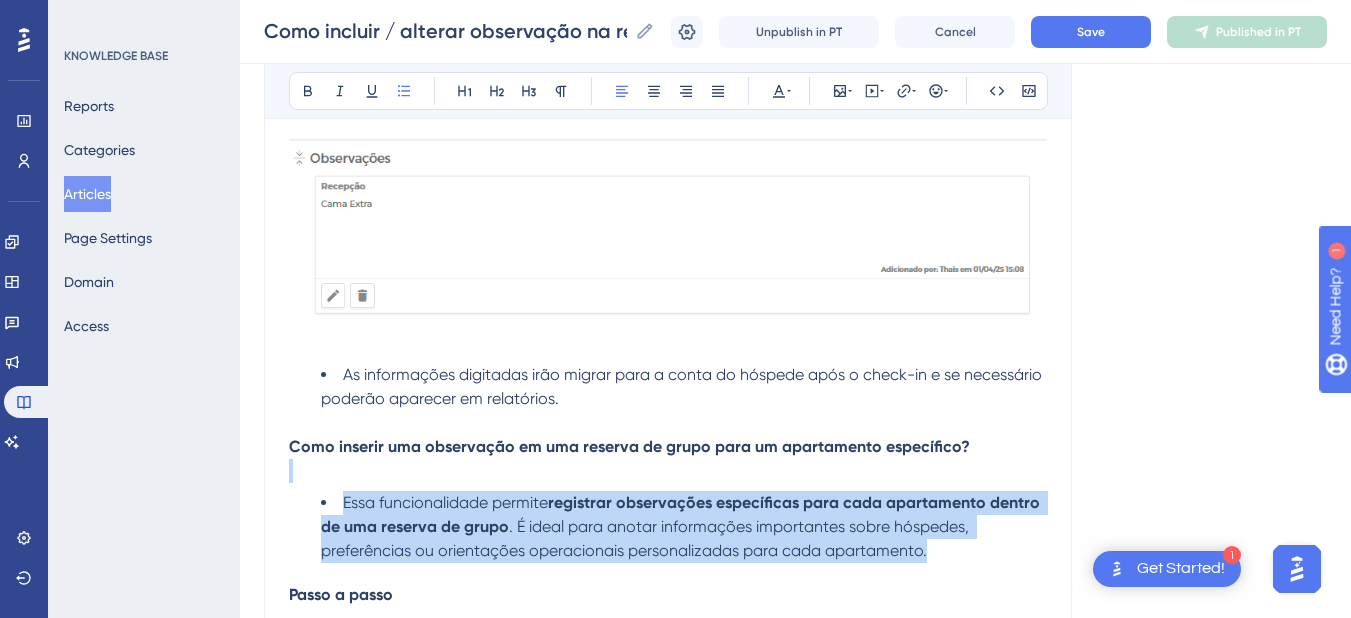 scroll, scrollTop: 1992, scrollLeft: 0, axis: vertical 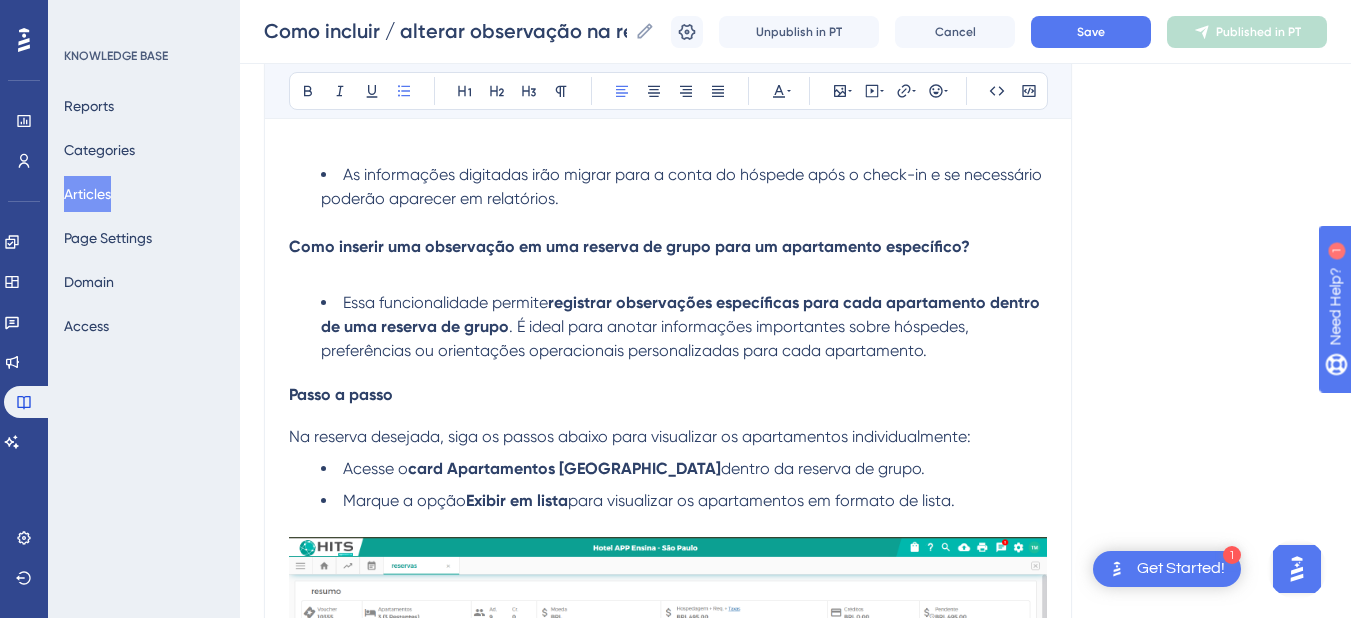 click on "Primeira Opção: Acesse o  Menu Operações > Reserva > Reservas Na reserva desejada, clique sobre o botão representado pela imagem dos três pontinhos: Clique na opção:  Observações  e em seguida será apresentado em tela um card: Segunda Opção: Caso você esteja na tela de edição da reserva Utilize a barra de rolagem e navegue até o card: Observações Em seguida clique no botão:  Incluir Selecione o  Tipo de Observação Digite a observação desejada e em seguida clique no botão:  Confirmar Após inserir a observação na  reserva,  a mesma ficará disponível para consulta/edições futuras. As informações digitadas irão migrar para a conta do hóspede após o check-in e se necessário poderão aparecer em relatórios. Como inserir uma observação em uma reserva de grupo para um apartamento específico? Essa funcionalidade permite  registrar observações específicas para cada apartamento dentro de uma reserva de grupo Passo a passo Acesse o  card Apartamentos Agrupados  Exibir em lista" at bounding box center [668, 225] 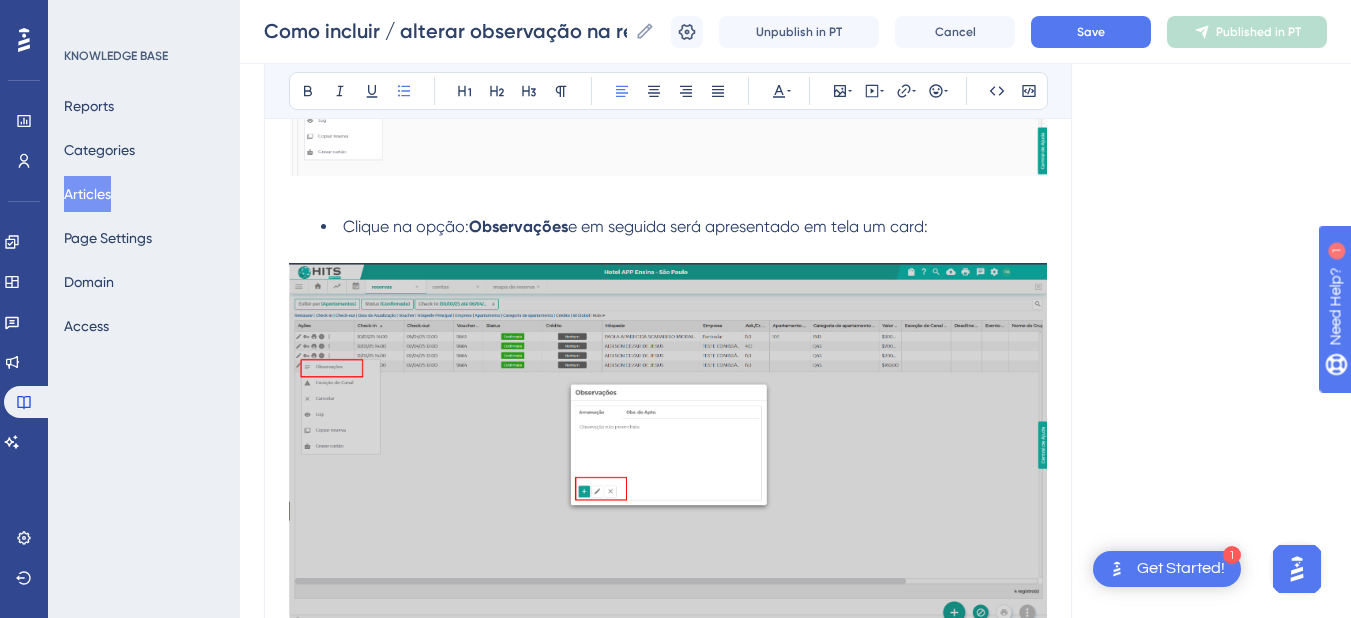 scroll, scrollTop: 192, scrollLeft: 0, axis: vertical 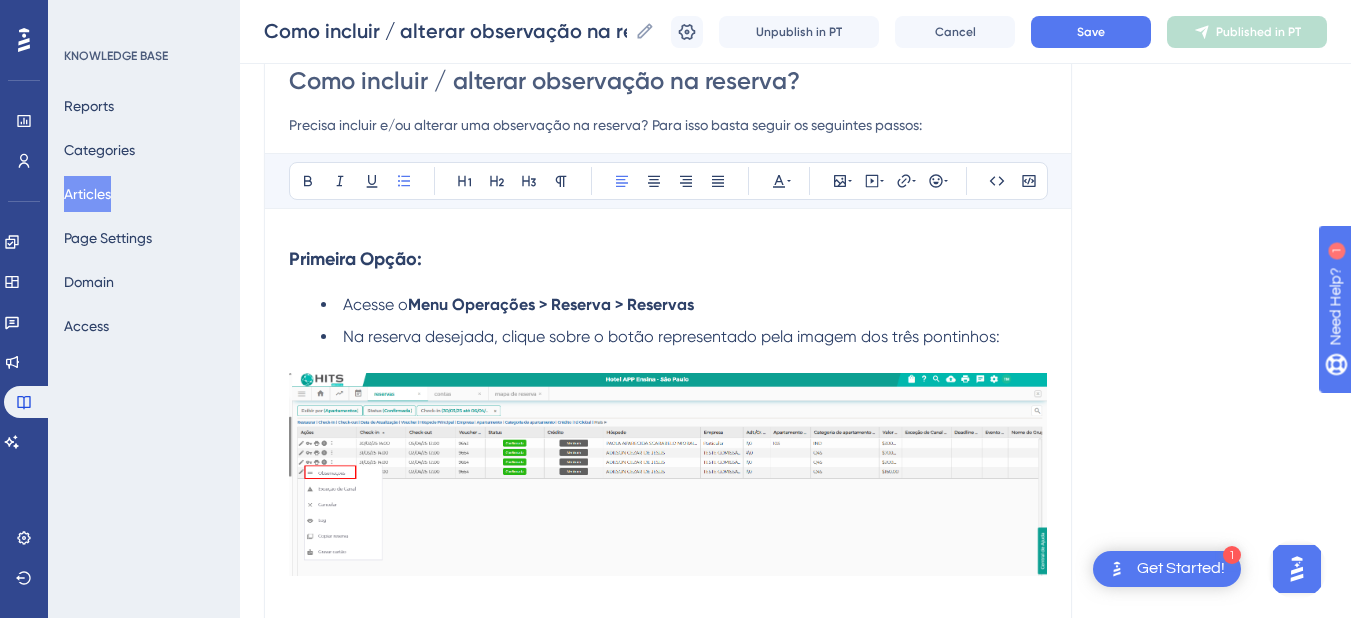 click on "Primeira Opção:" at bounding box center [355, 259] 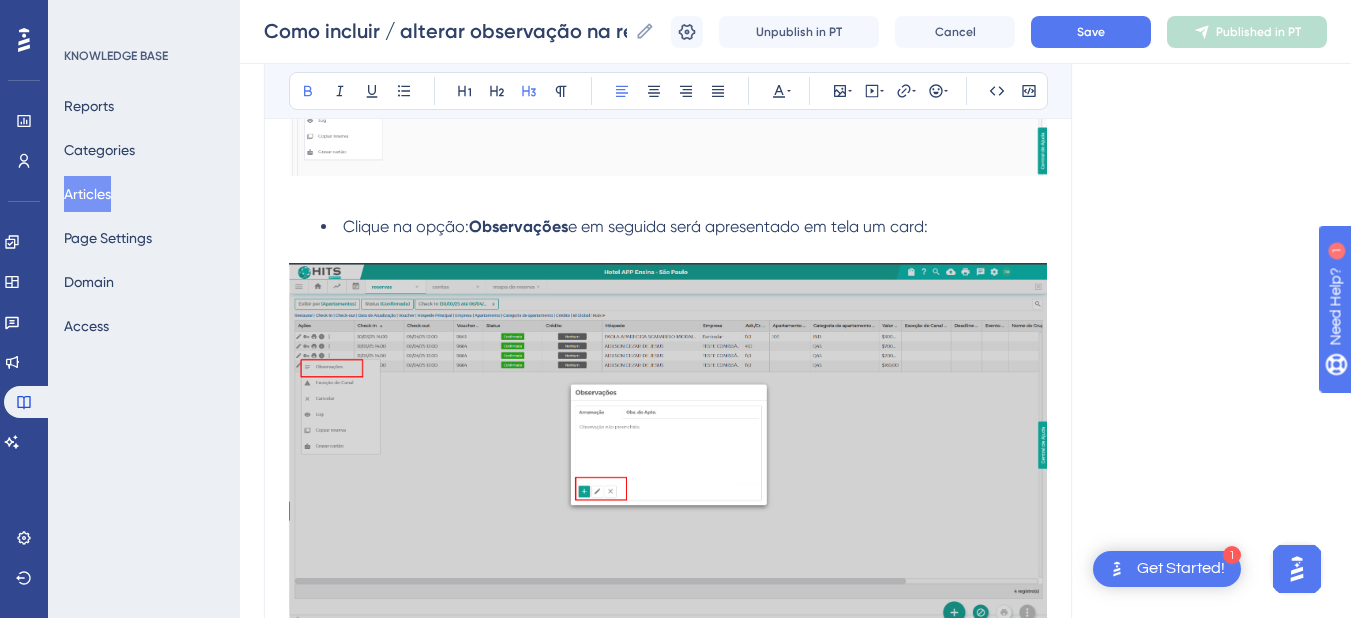 scroll, scrollTop: 0, scrollLeft: 0, axis: both 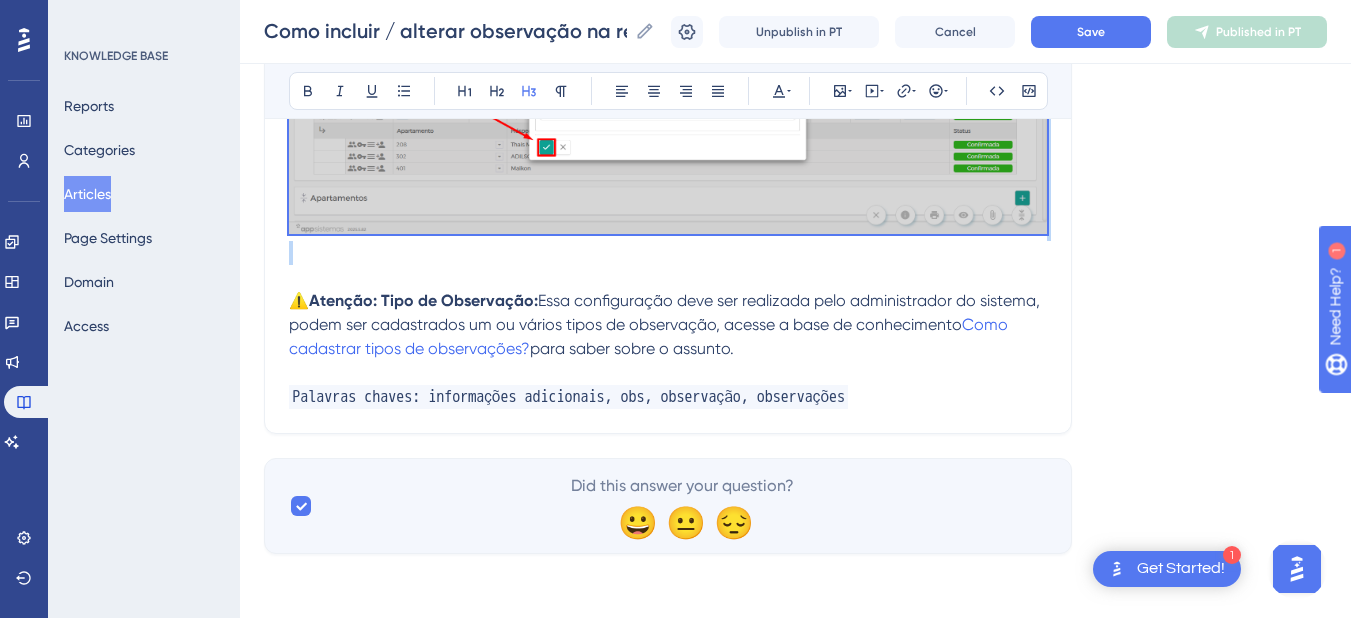 drag, startPoint x: 292, startPoint y: 454, endPoint x: 745, endPoint y: 223, distance: 508.4978 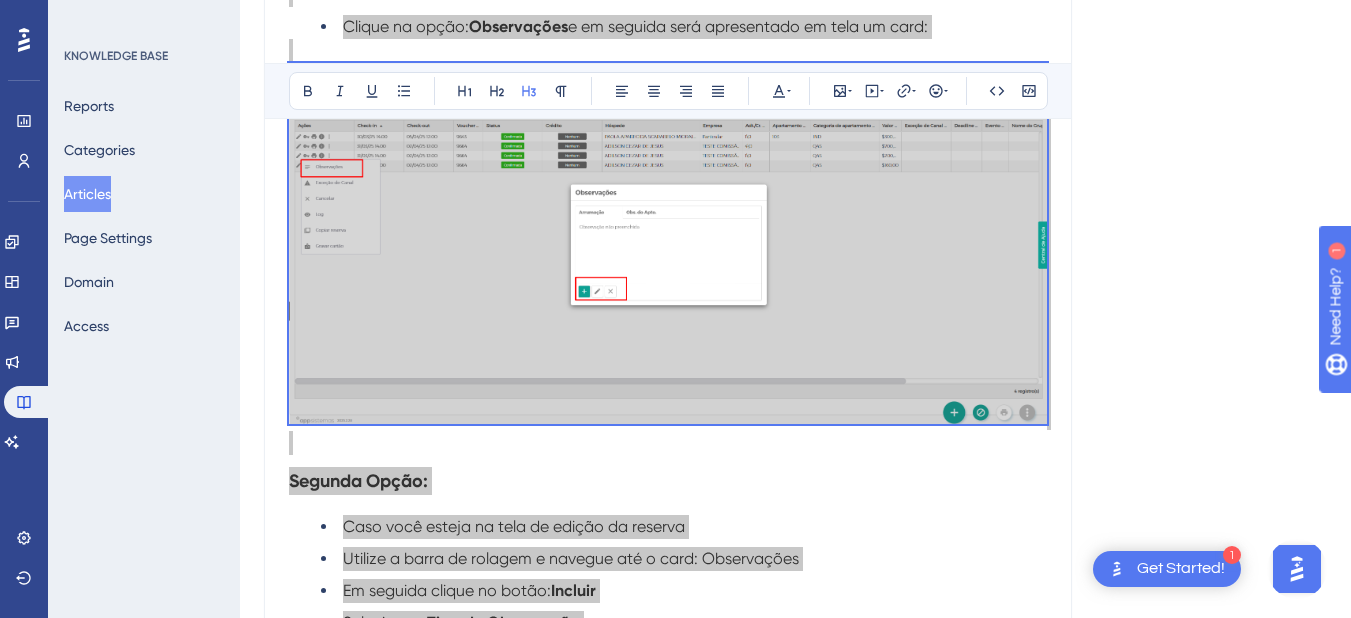 scroll, scrollTop: 0, scrollLeft: 0, axis: both 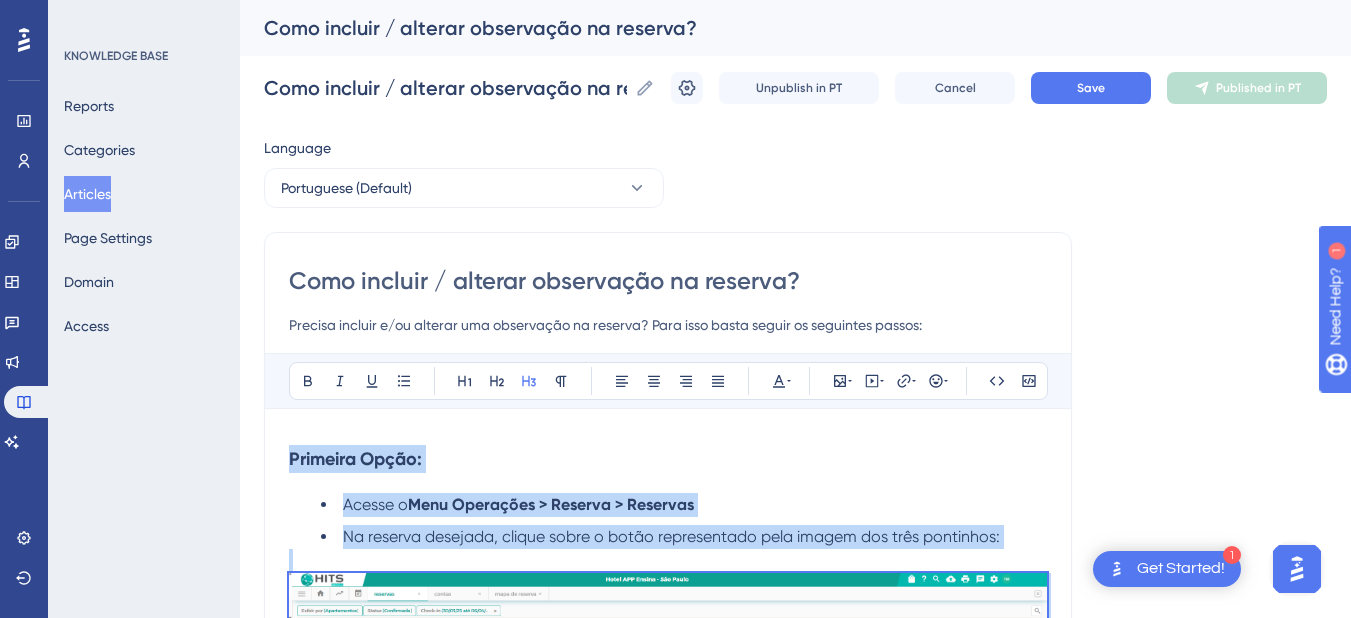 click on "Primeira Opção:" at bounding box center (668, 459) 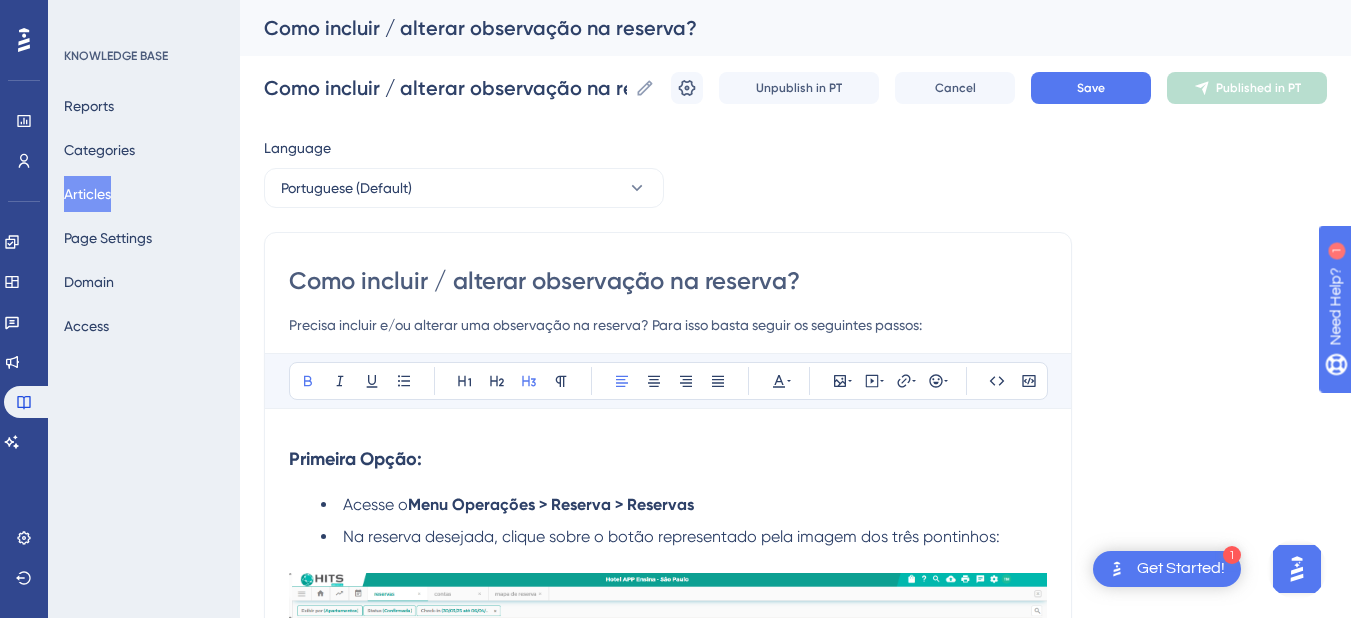 click on "Primeira Opção:" at bounding box center [668, 459] 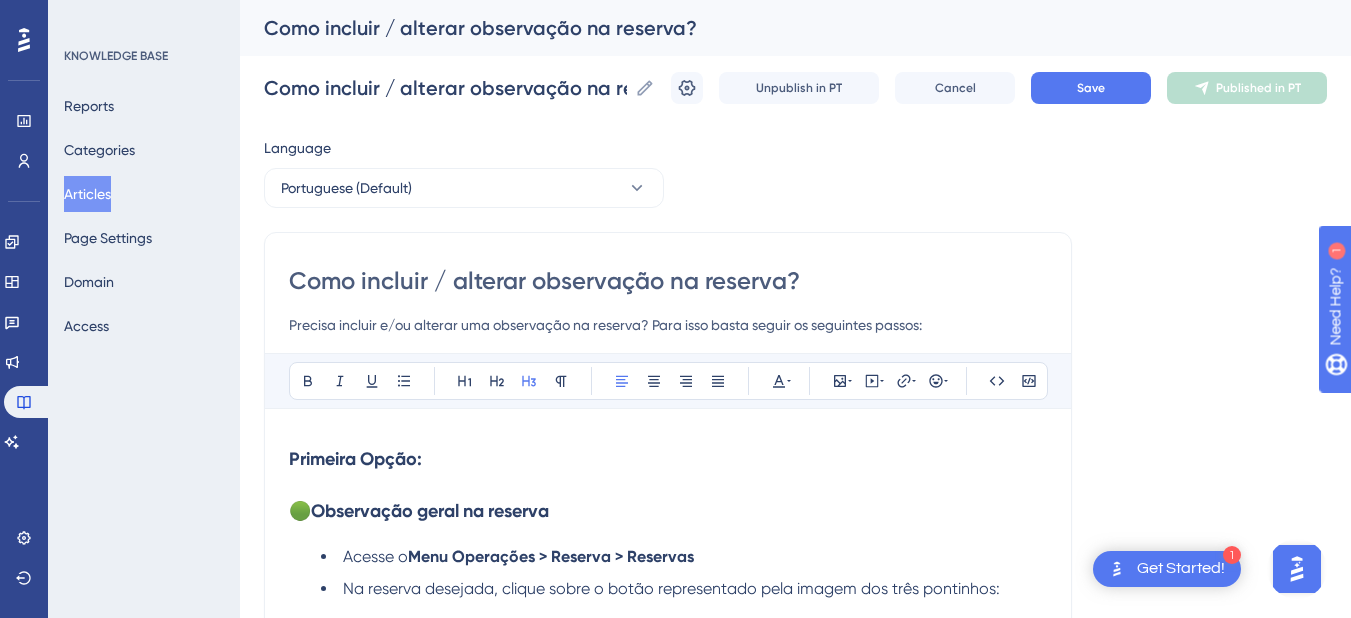 click on "Observação geral na reserva" at bounding box center [430, 511] 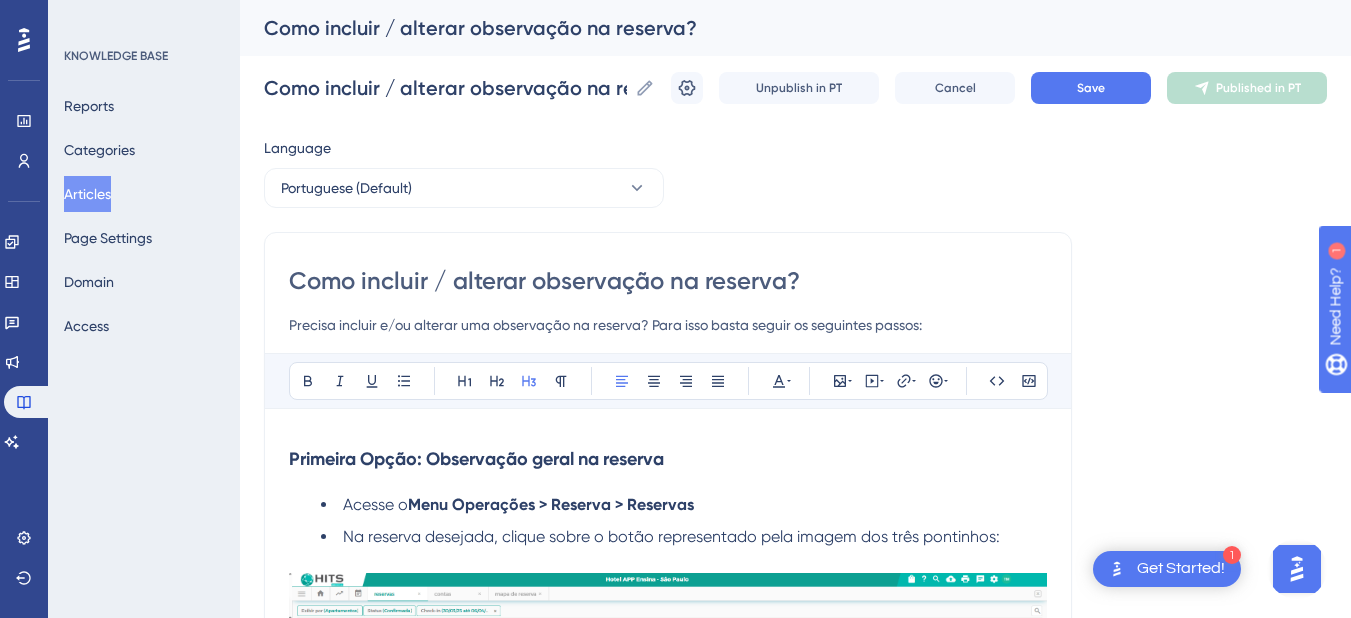 click on "Primeira Opção:   Observação geral na reserva" at bounding box center [668, 459] 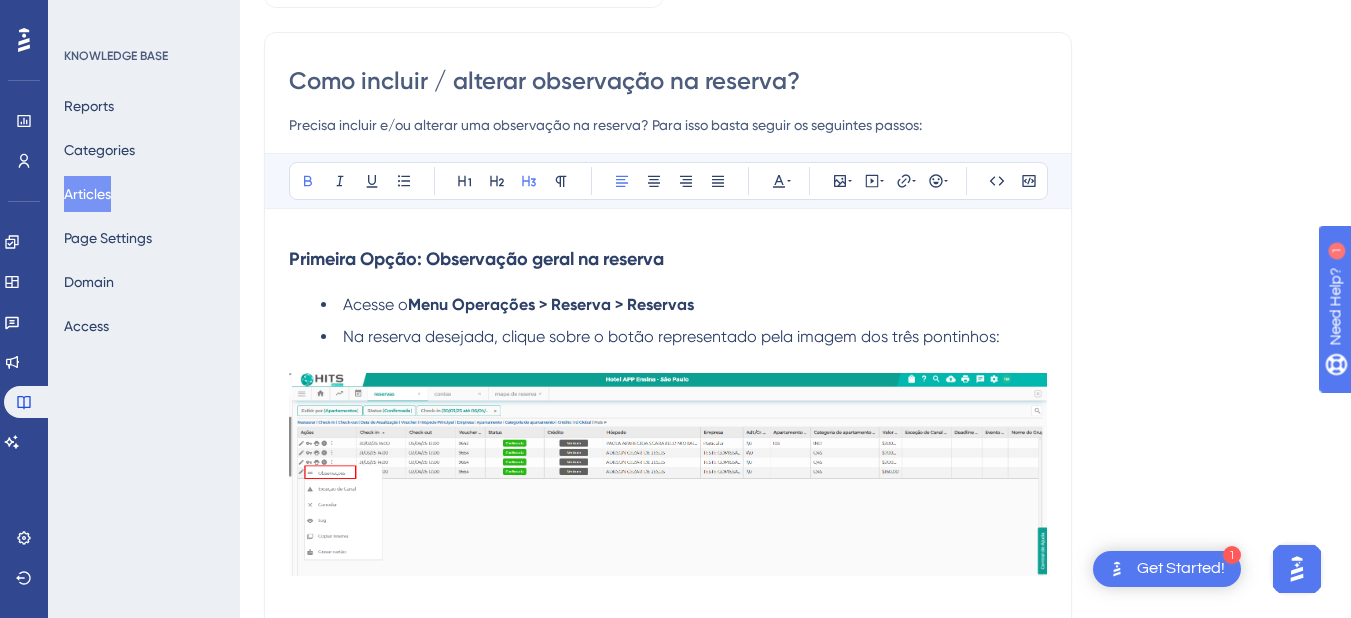 scroll, scrollTop: 0, scrollLeft: 0, axis: both 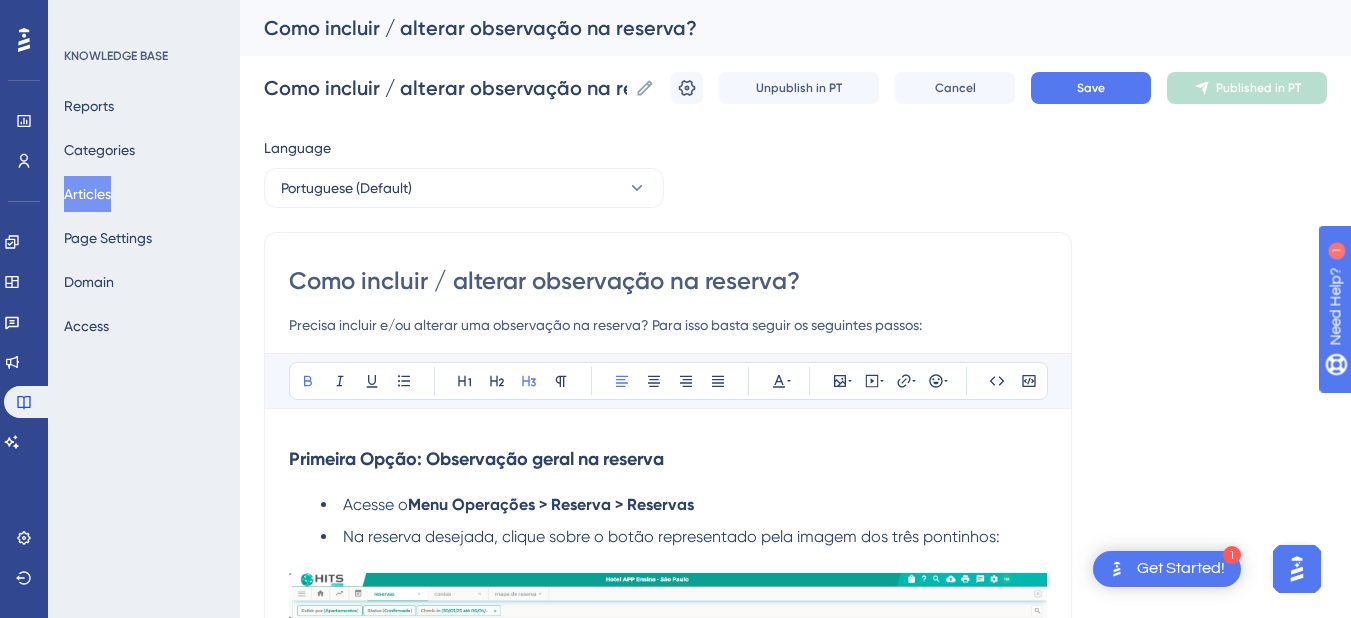 click on "Primeira Opção:" at bounding box center [355, 459] 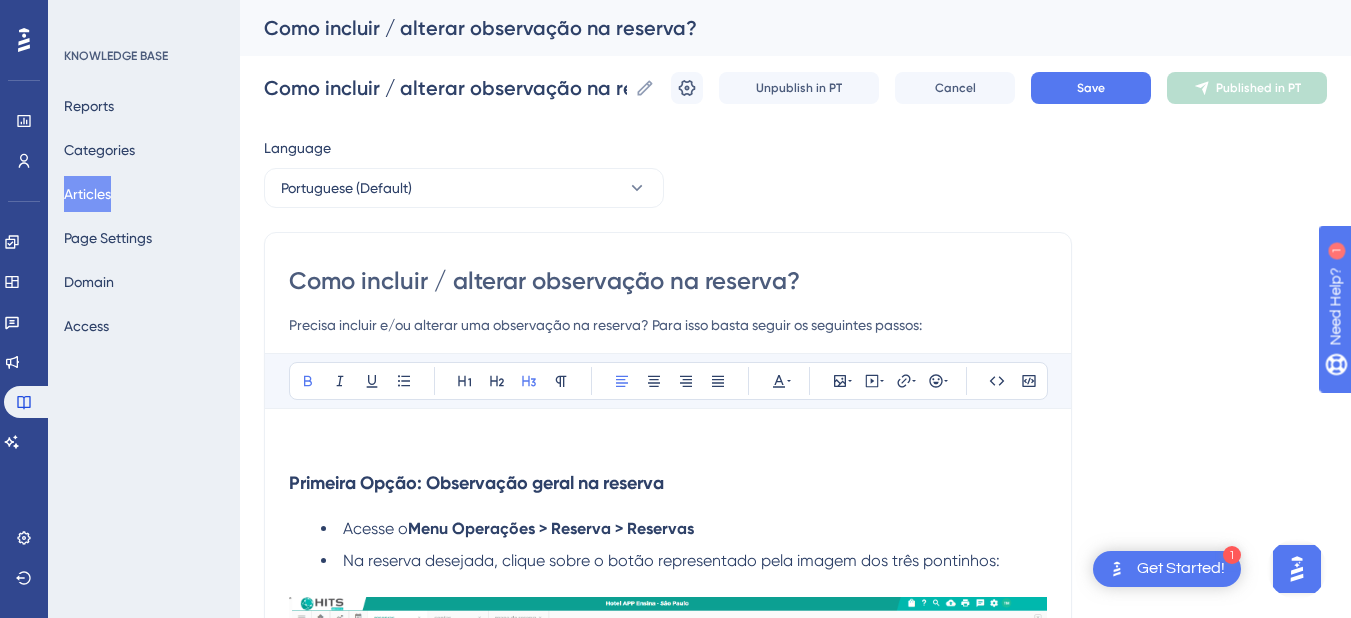 click at bounding box center (668, 445) 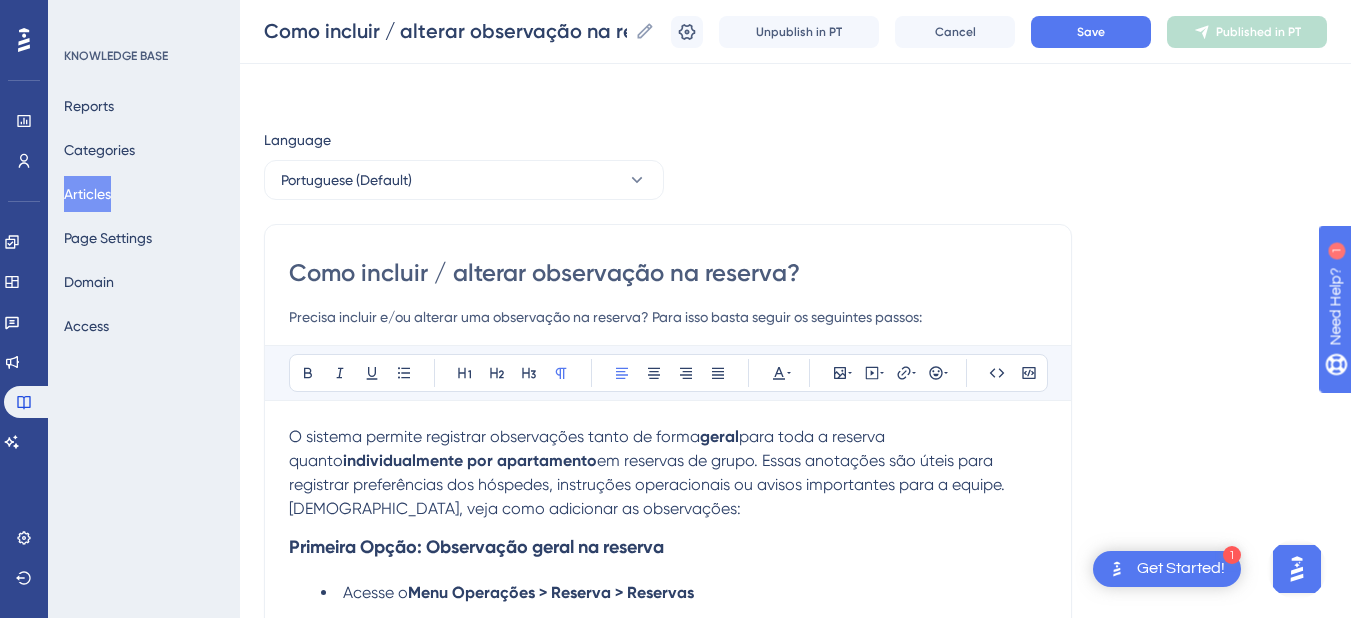 scroll, scrollTop: 200, scrollLeft: 0, axis: vertical 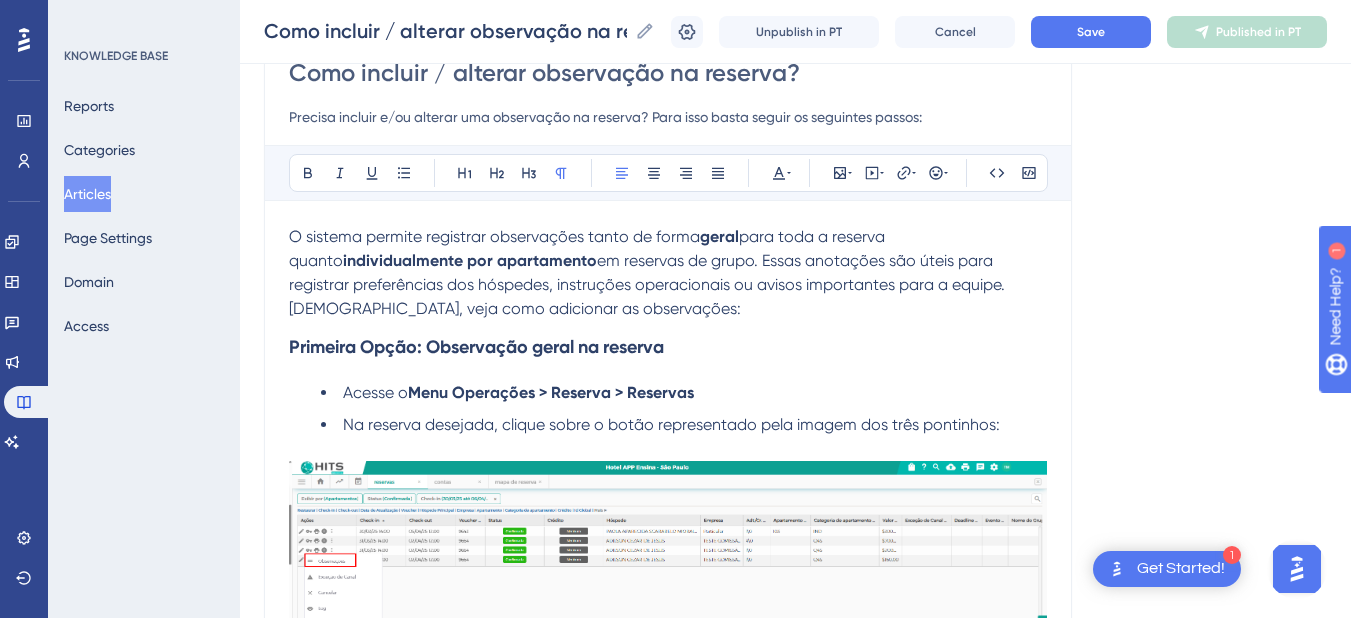 click on "O sistema permite registrar observações tanto de forma" at bounding box center (494, 236) 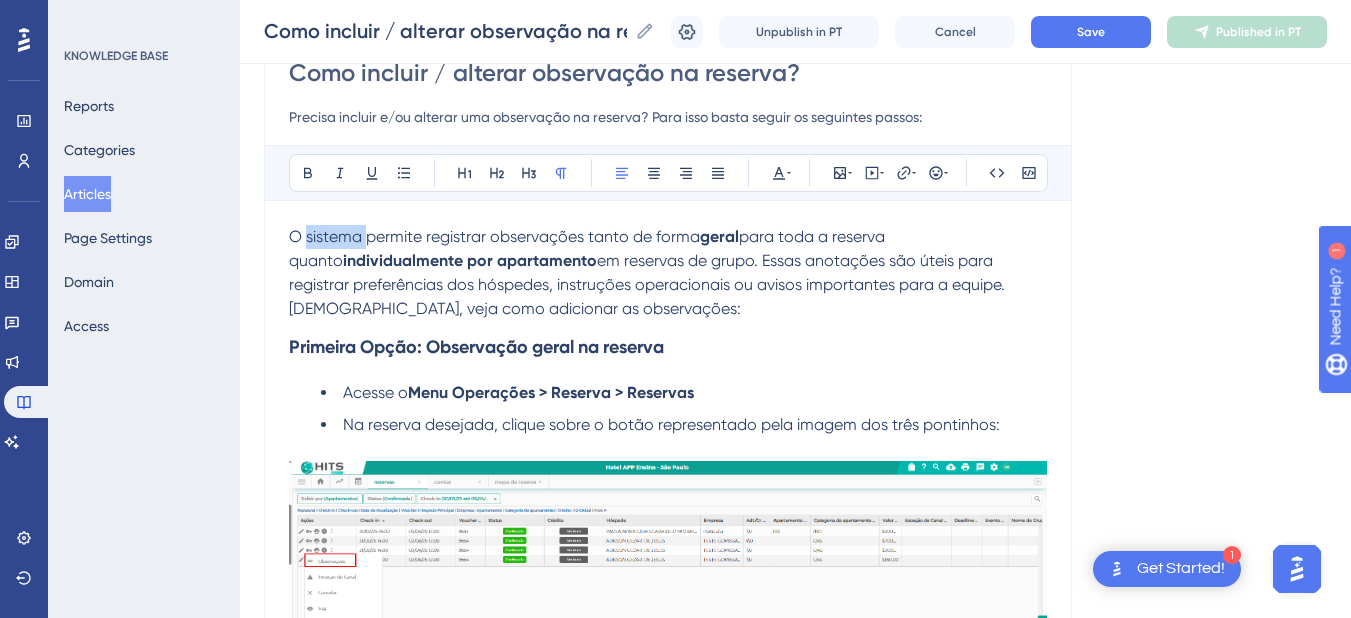 drag, startPoint x: 349, startPoint y: 235, endPoint x: 305, endPoint y: 235, distance: 44 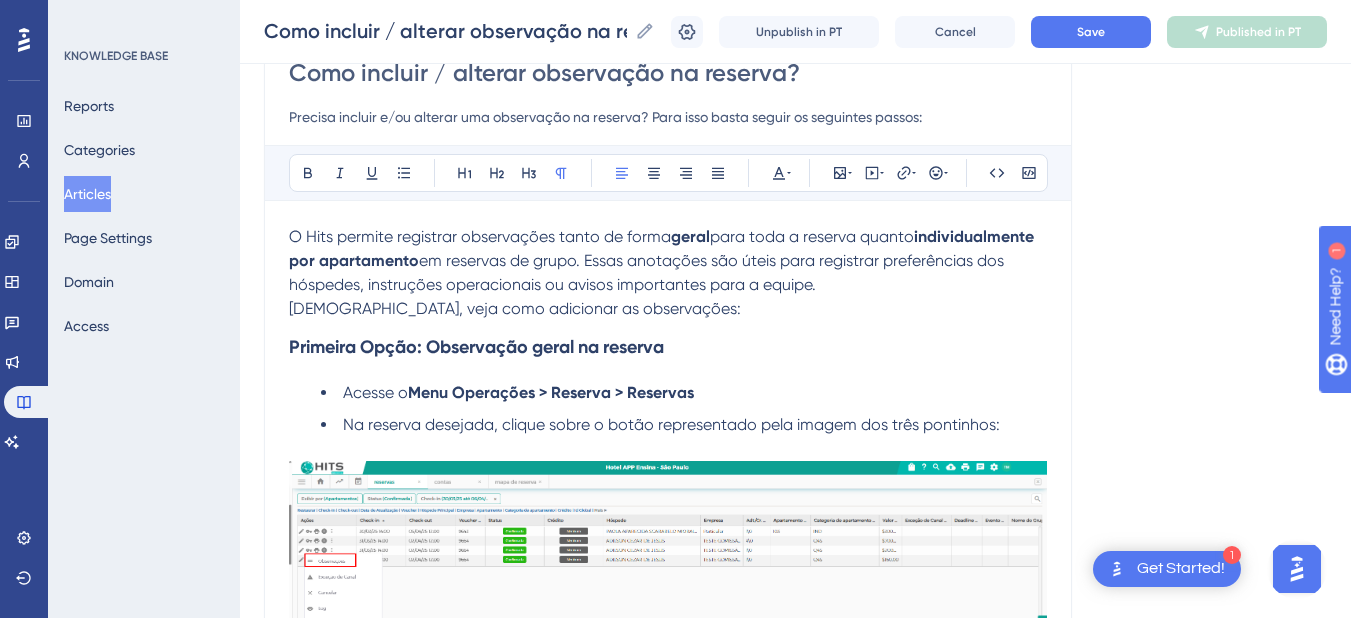 click on "Abaixo, veja como adicionar as observações:" at bounding box center (668, 309) 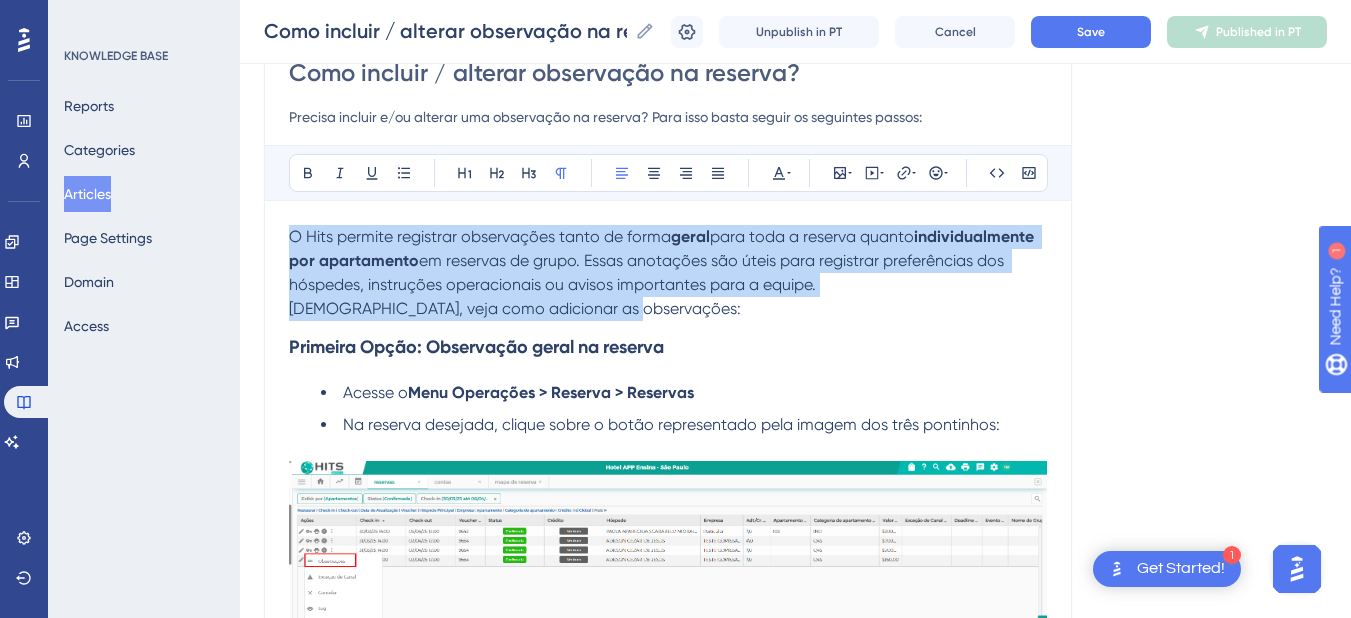 drag, startPoint x: 636, startPoint y: 307, endPoint x: 140, endPoint y: 205, distance: 506.3793 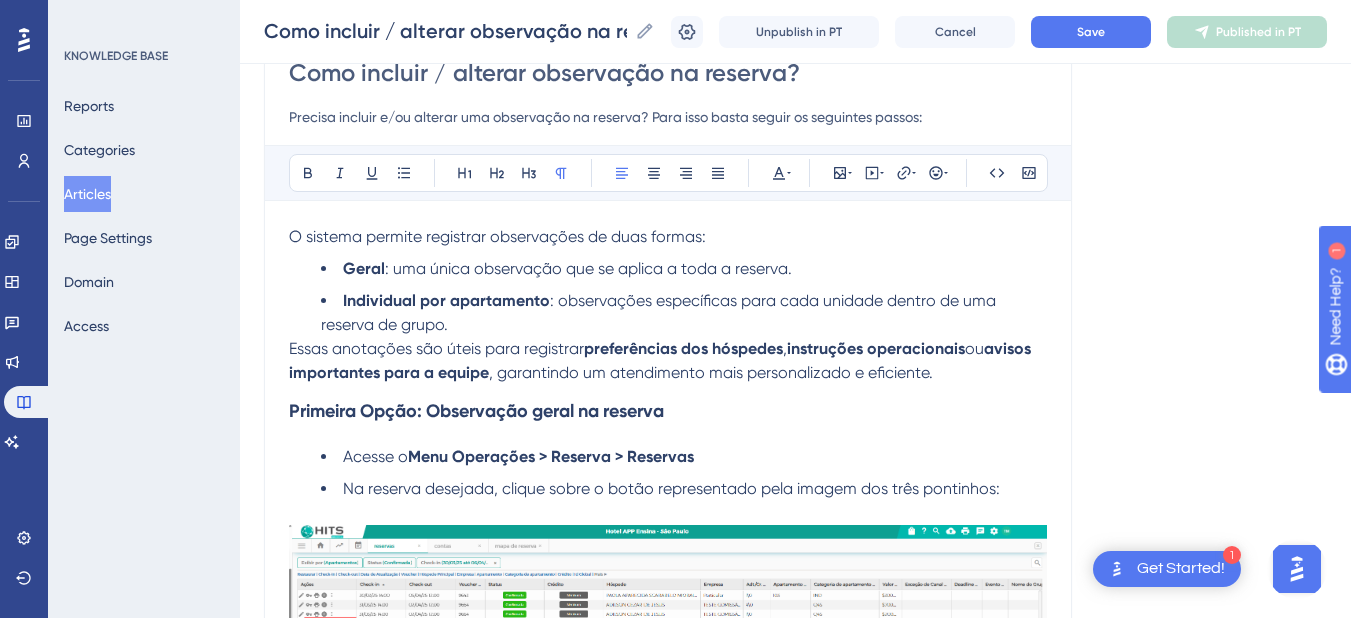 click on "O sistema permite registrar observações de duas formas:" at bounding box center (497, 236) 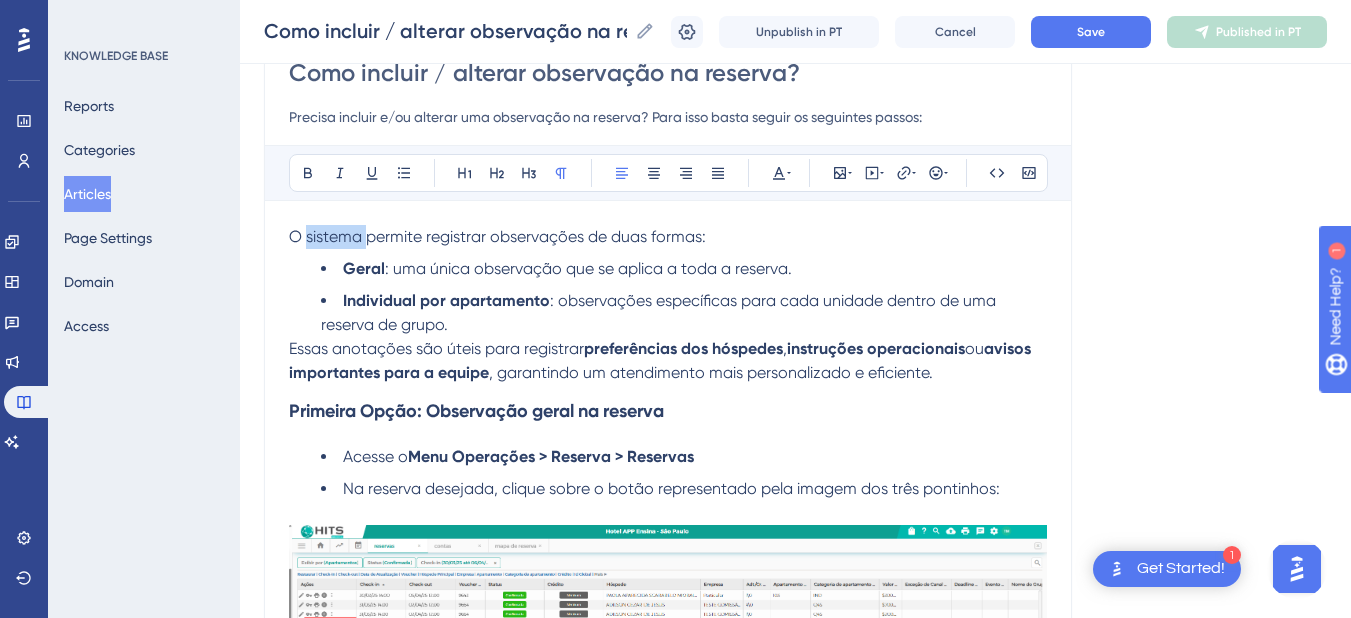 click on "O sistema permite registrar observações de duas formas:" at bounding box center [497, 236] 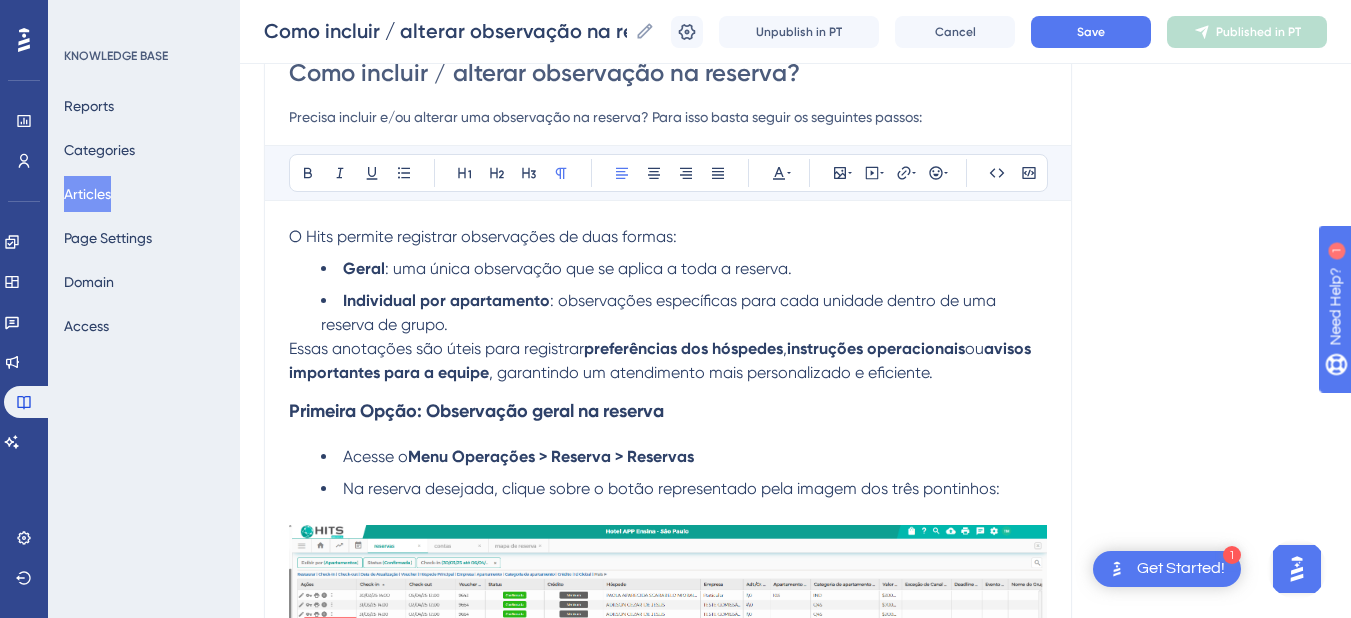 click on "Essas anotações são úteis para registrar" at bounding box center [436, 348] 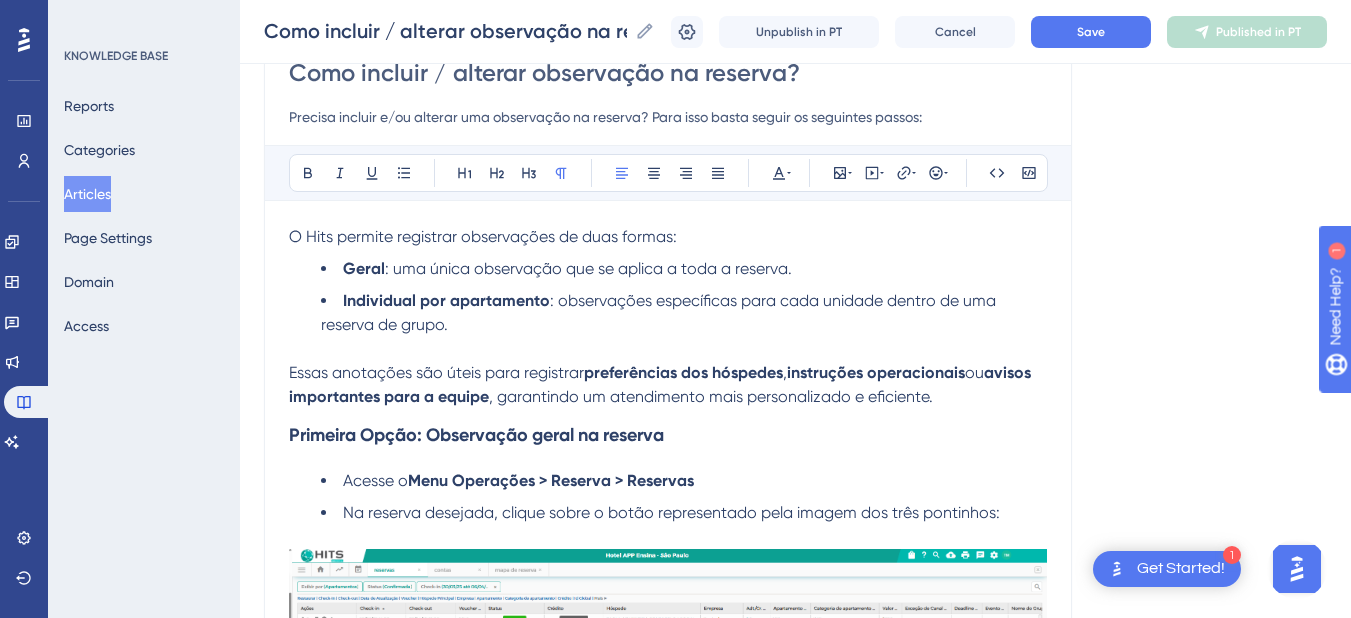 scroll, scrollTop: 400, scrollLeft: 0, axis: vertical 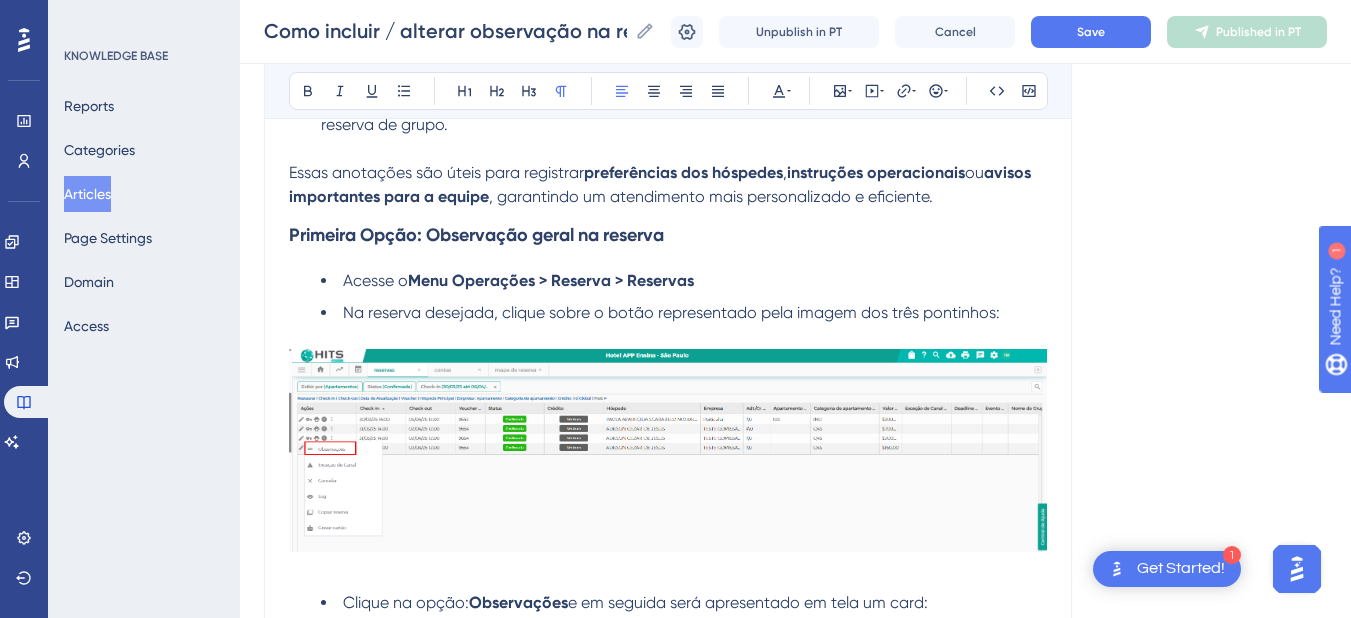 click on "Primeira Opção:   Observação geral na reserva" at bounding box center [668, 235] 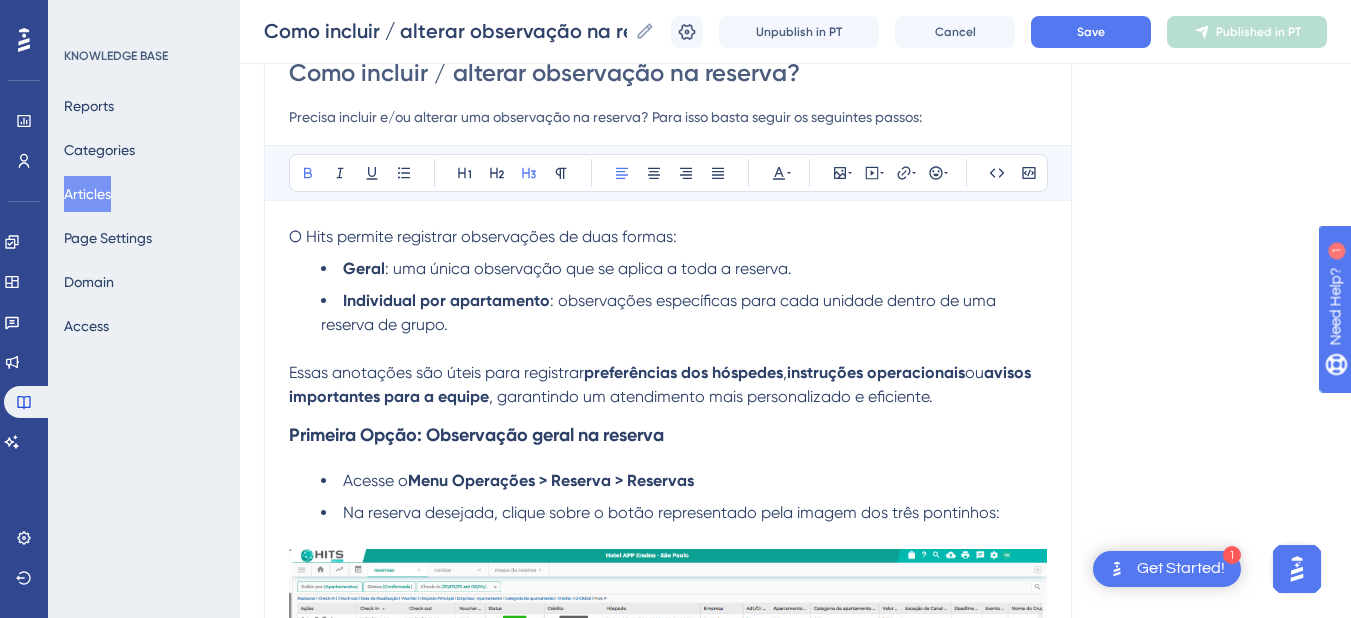 scroll, scrollTop: 400, scrollLeft: 0, axis: vertical 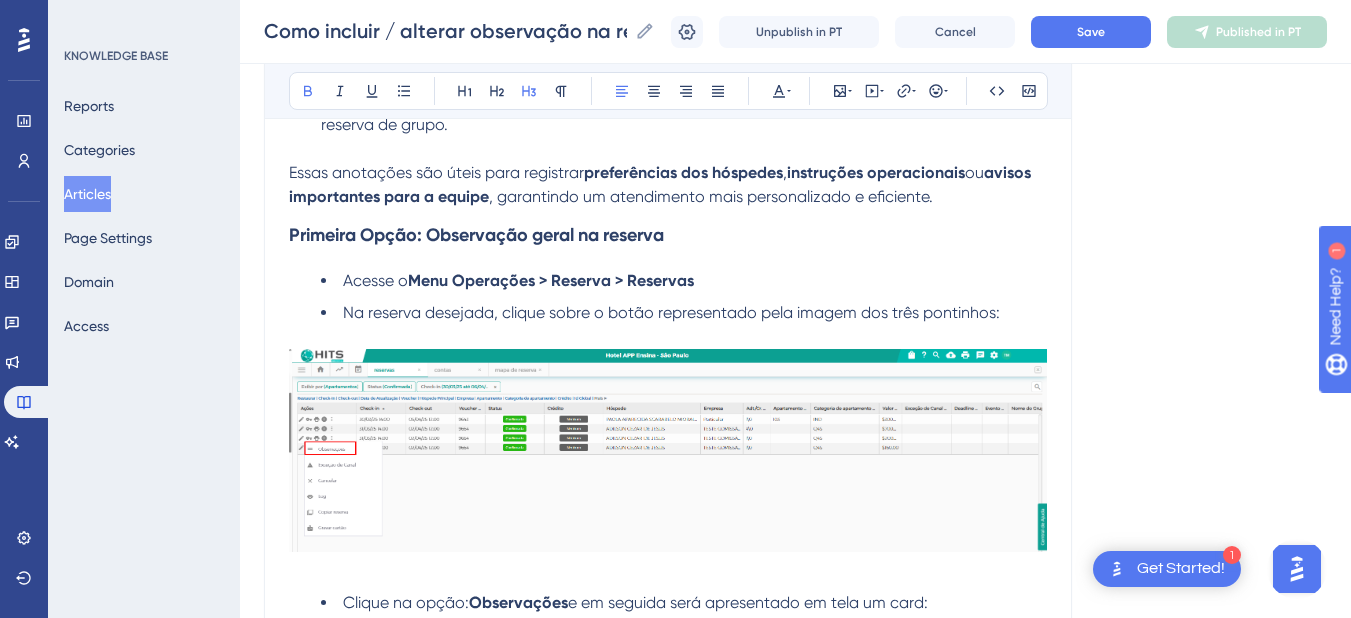 drag, startPoint x: 699, startPoint y: 434, endPoint x: 488, endPoint y: 405, distance: 212.98357 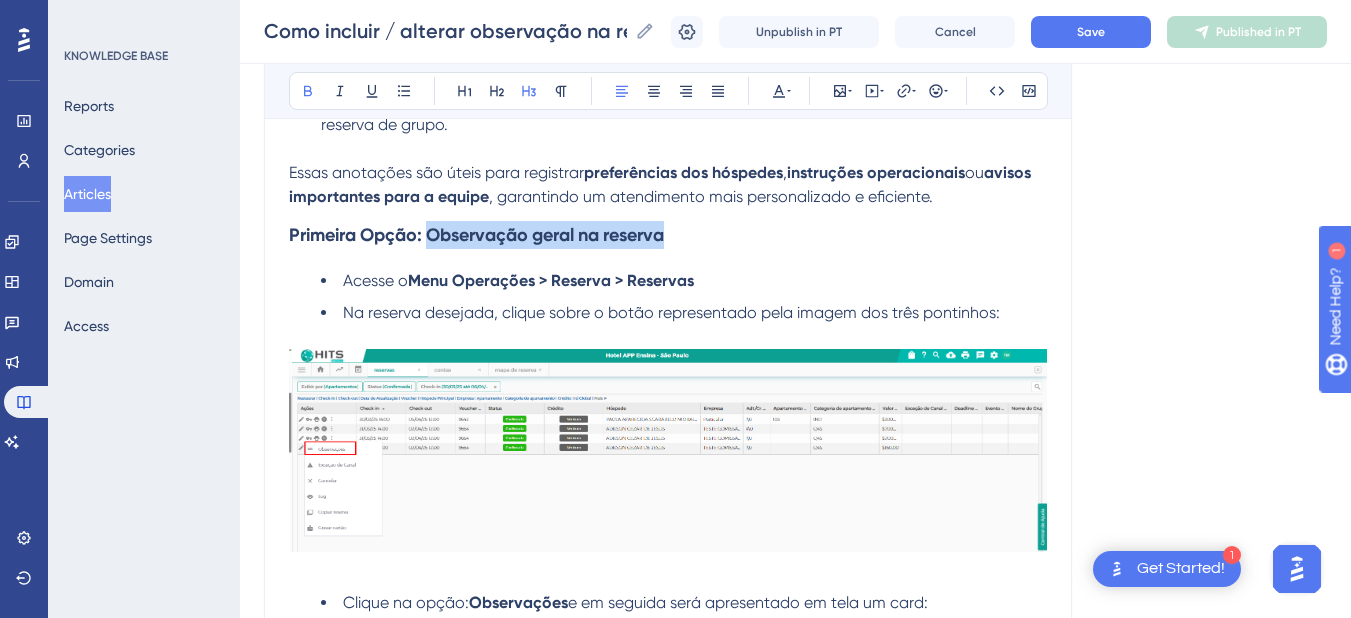 drag, startPoint x: 699, startPoint y: 237, endPoint x: 432, endPoint y: 226, distance: 267.2265 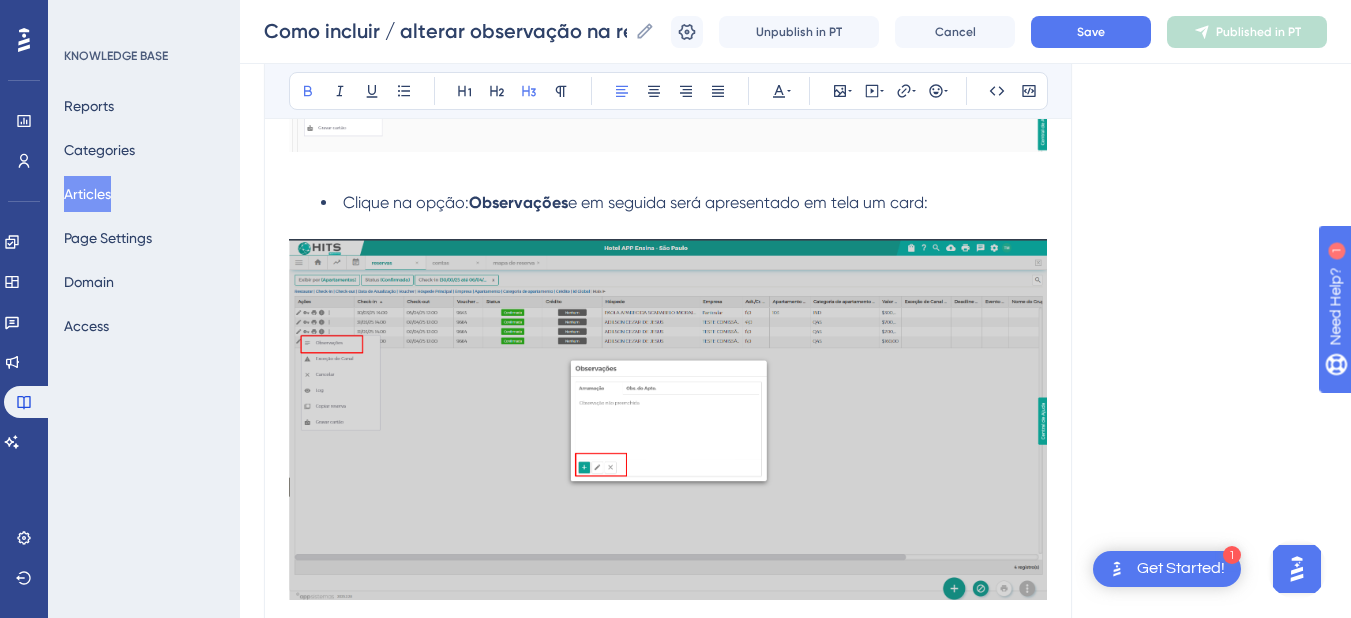 scroll, scrollTop: 1000, scrollLeft: 0, axis: vertical 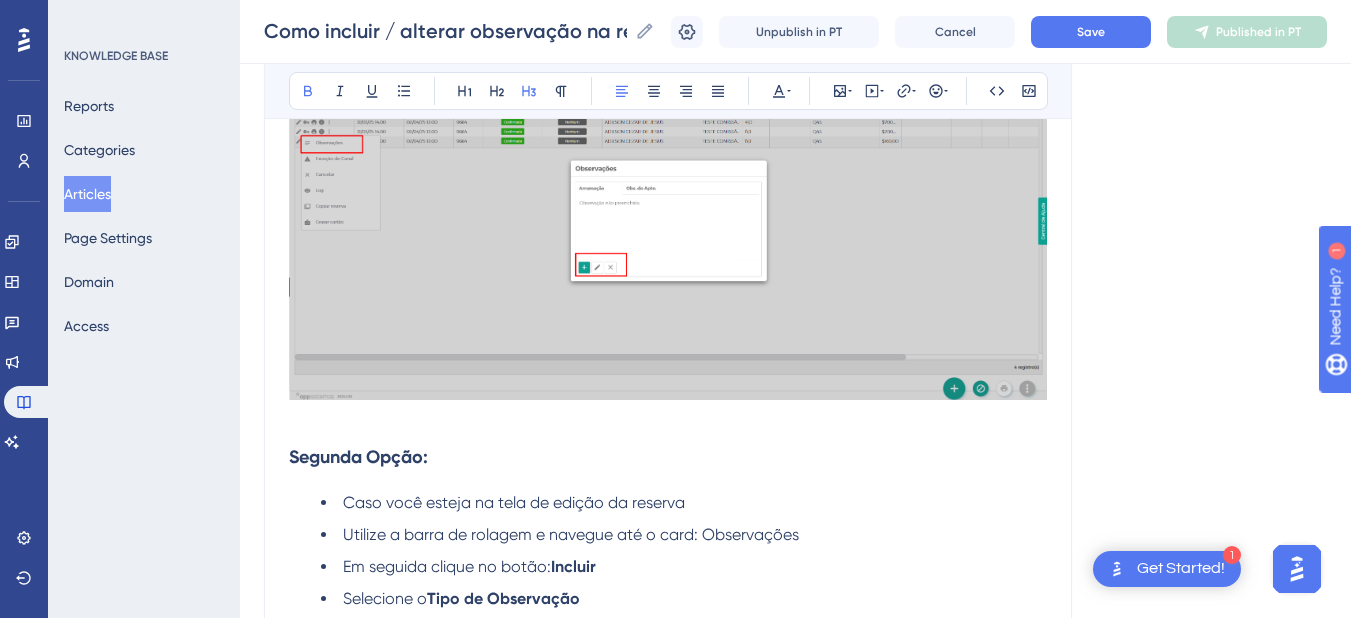 click on "Segunda Opção:" at bounding box center [668, 457] 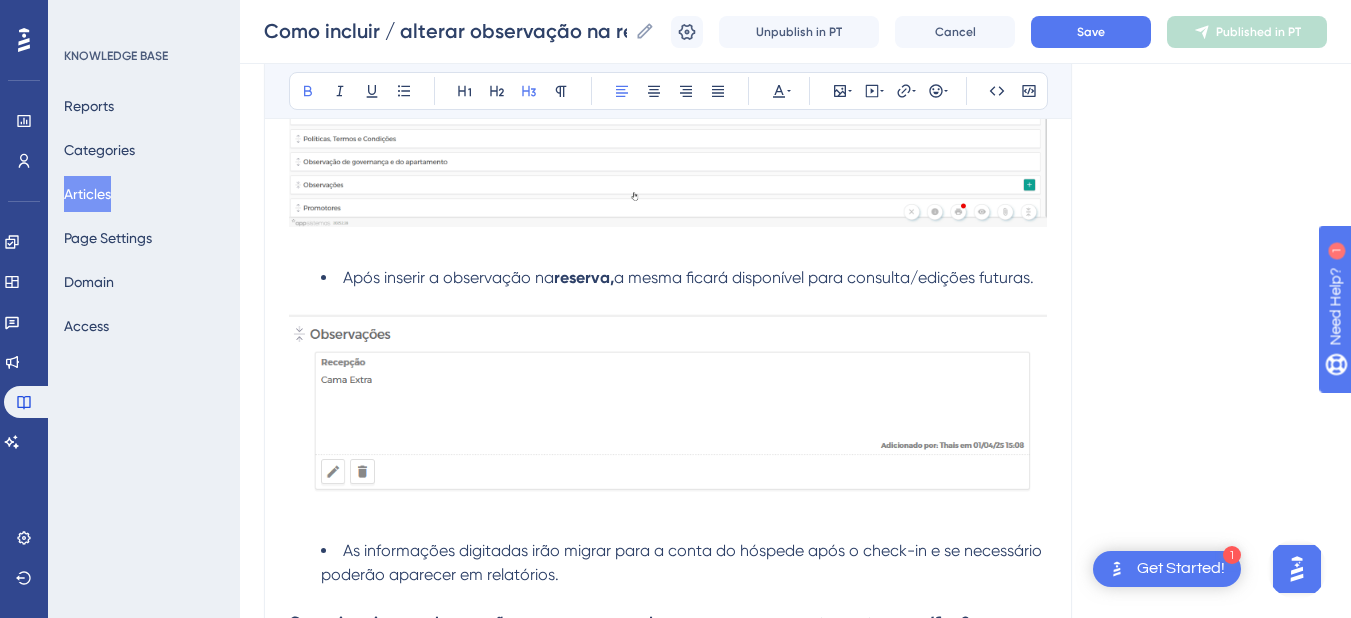 scroll, scrollTop: 2000, scrollLeft: 0, axis: vertical 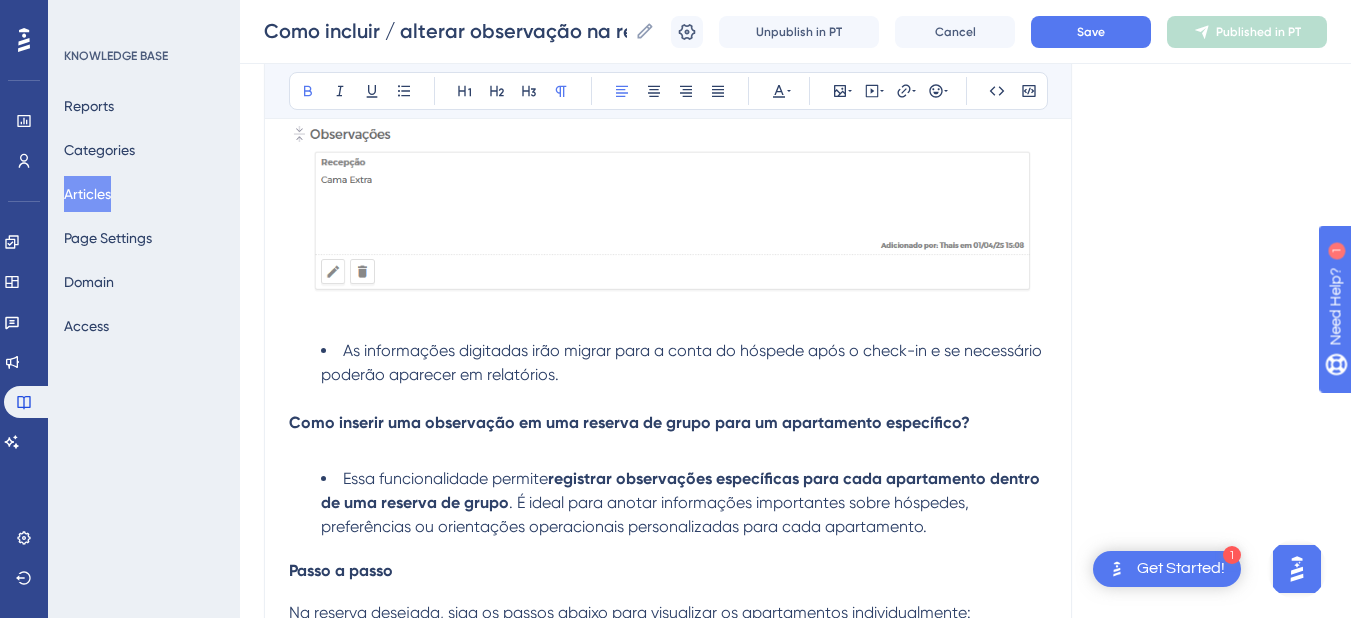 click on "Como inserir uma observação em uma reserva de grupo para um apartamento específico?" at bounding box center (629, 422) 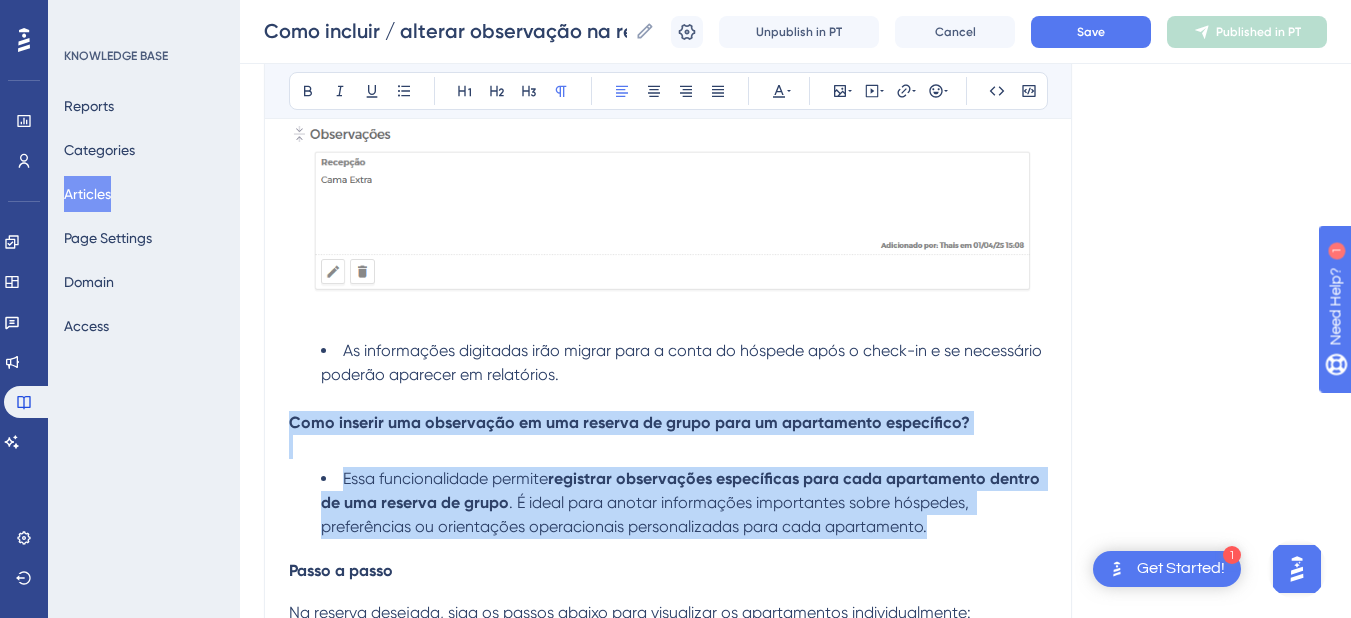 drag, startPoint x: 291, startPoint y: 423, endPoint x: 944, endPoint y: 534, distance: 662.36694 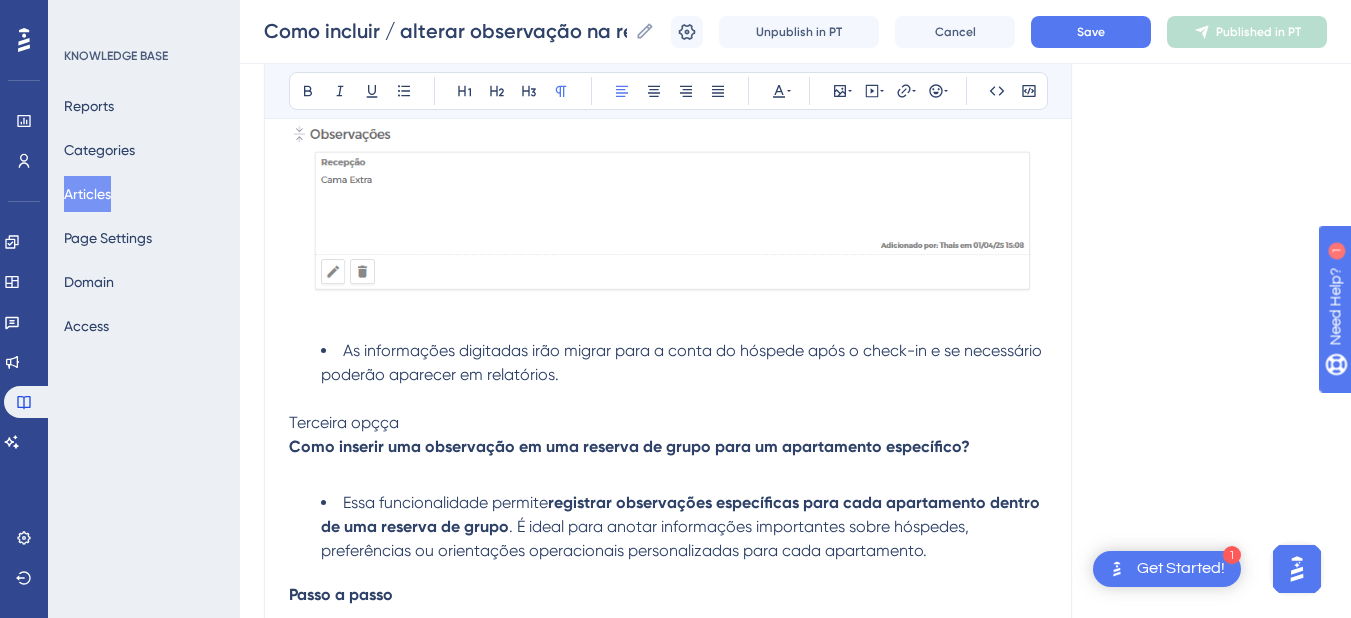 scroll, scrollTop: 1200, scrollLeft: 0, axis: vertical 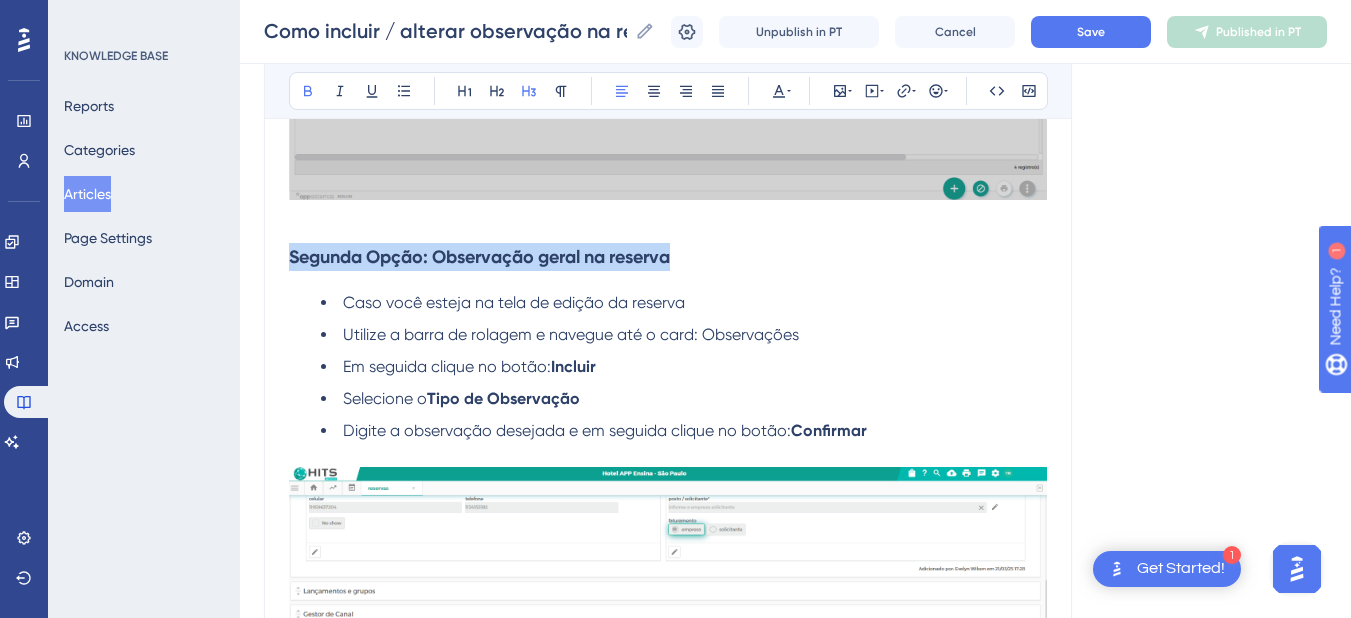 drag, startPoint x: 629, startPoint y: 260, endPoint x: 271, endPoint y: 257, distance: 358.01257 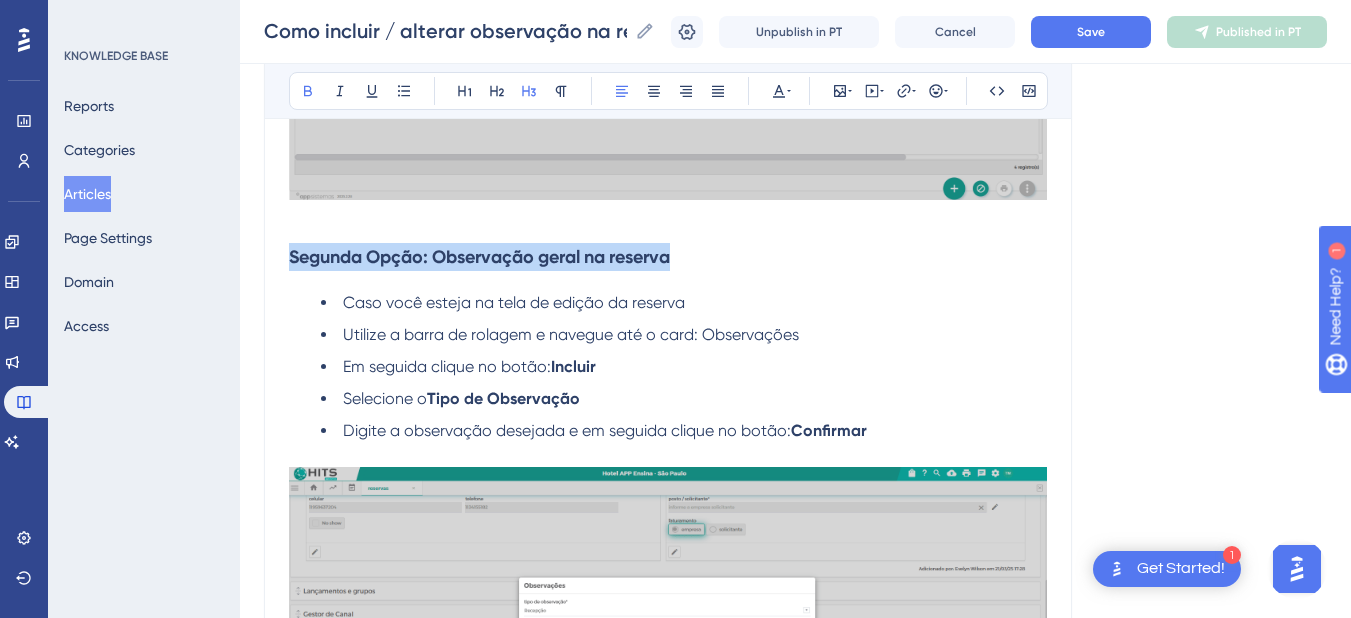 click on "Como incluir / alterar observação na reserva? Precisa incluir e/ou alterar uma observação na reserva? Para isso basta seguir os seguintes passos: Bold Italic Underline Bullet Point Heading 1 Heading 2 Heading 3 Normal Align Left Align Center Align Right Align Justify Text Color Insert Image Embed Video Hyperlink Emojis Code Code Block O Hits permite registrar observações de duas formas: Geral : uma única observação que se aplica a toda a reserva. Individual por apartamento : observações específicas para cada unidade dentro de uma reserva de grupo. Essas anotações são úteis para registrar  preferências dos hóspedes ,  instruções operacionais  ou  avisos importantes para a equipe , garantindo um atendimento mais personalizado e eficiente. Primeira Opção:   Observação geral na reserva Acesse o  Menu Operações > Reserva > Reservas Na reserva desejada, clique sobre o botão representado pela imagem dos três pontinhos: Clique na opção:  Observações Em seguida clique no botão:  ." at bounding box center [668, 1033] 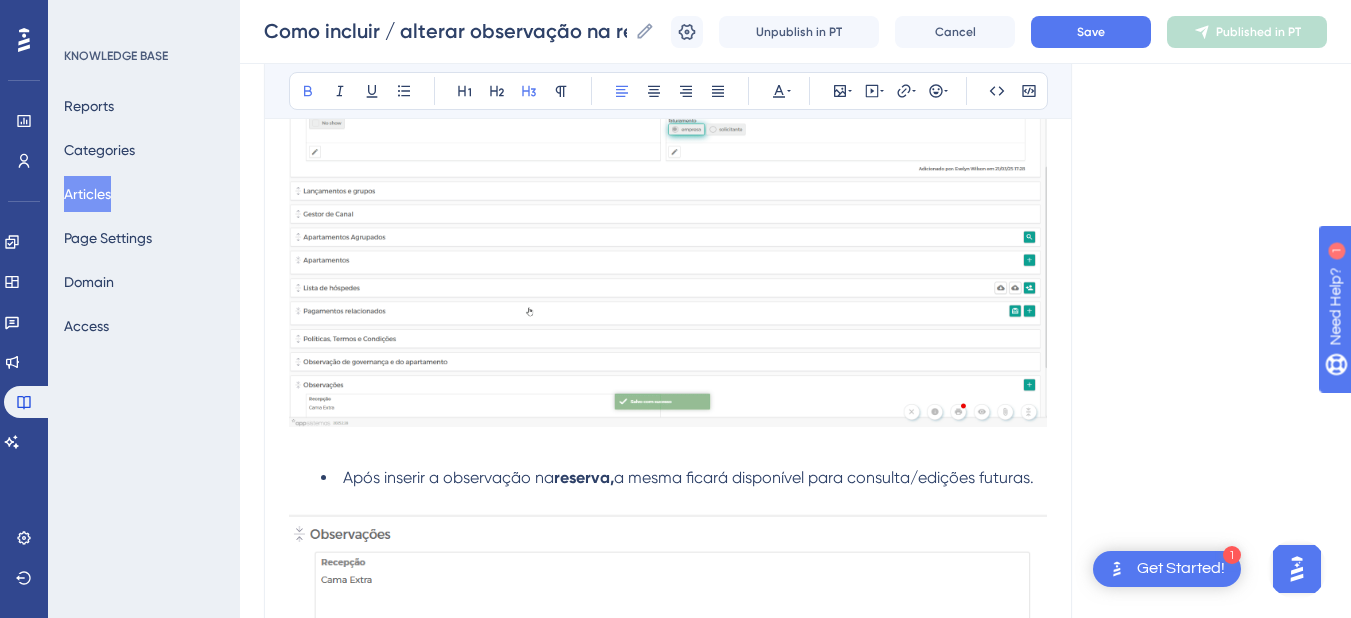 scroll, scrollTop: 2000, scrollLeft: 0, axis: vertical 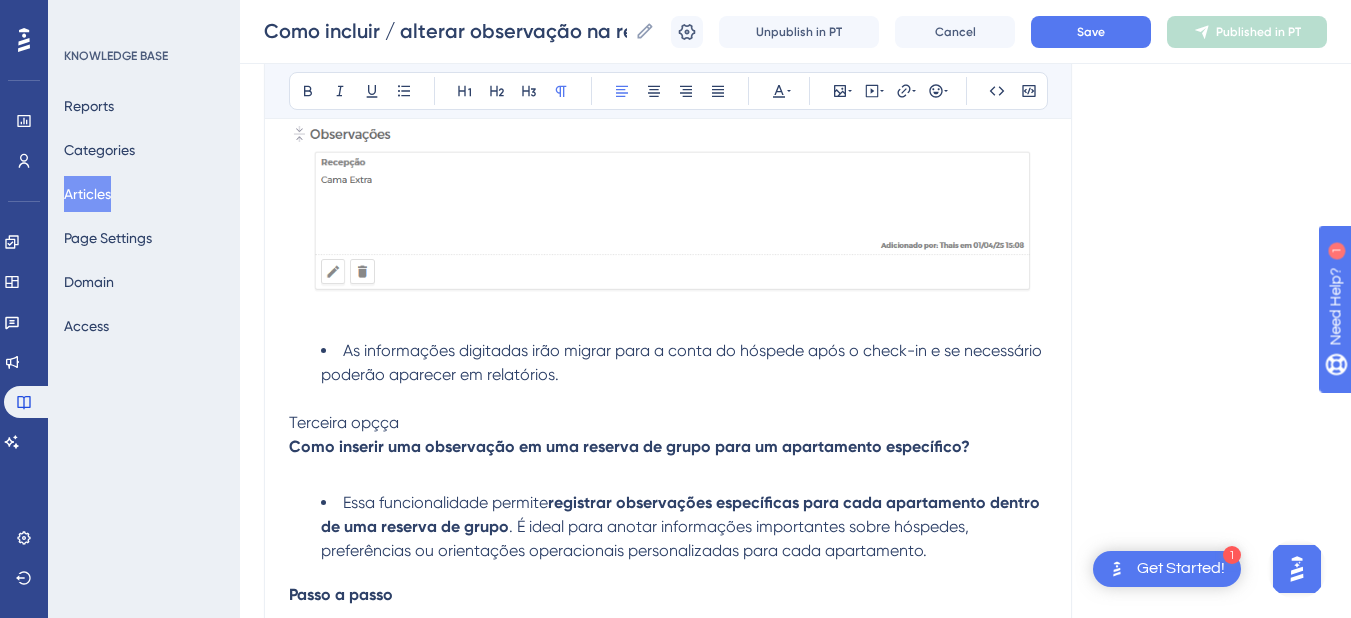 click on "Terceira opçça" at bounding box center [668, 423] 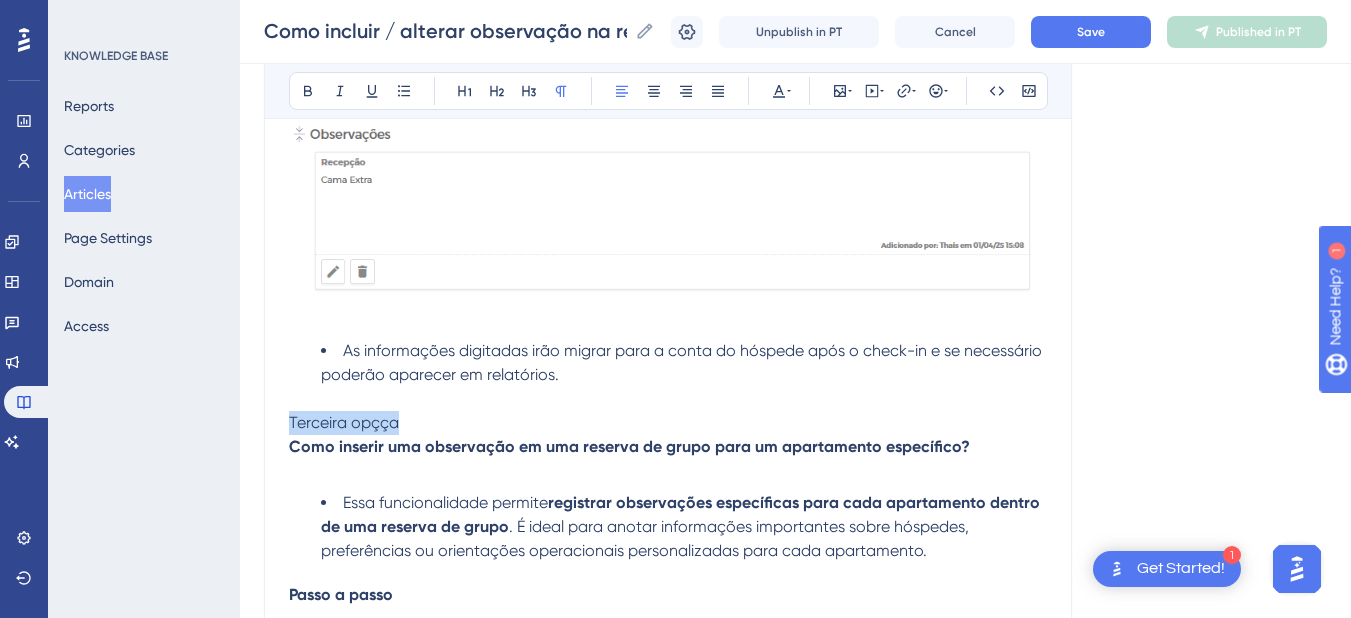 drag, startPoint x: 432, startPoint y: 434, endPoint x: 252, endPoint y: 412, distance: 181.33946 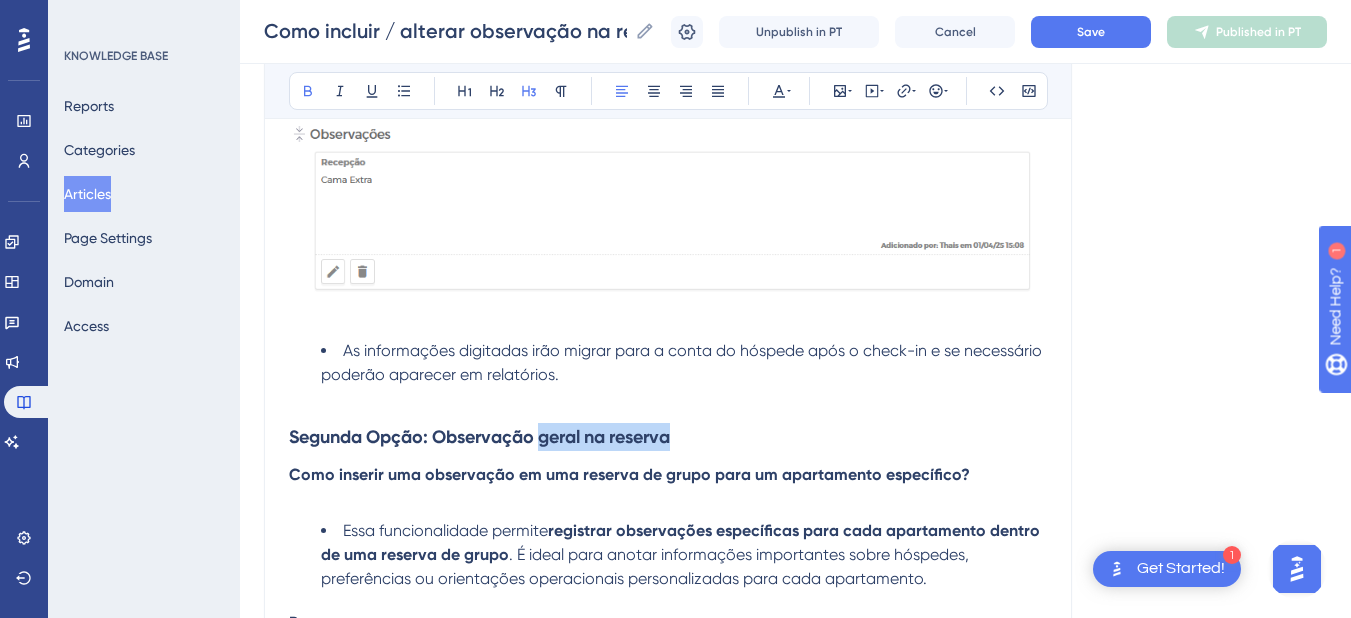 drag, startPoint x: 723, startPoint y: 440, endPoint x: 554, endPoint y: 437, distance: 169.02663 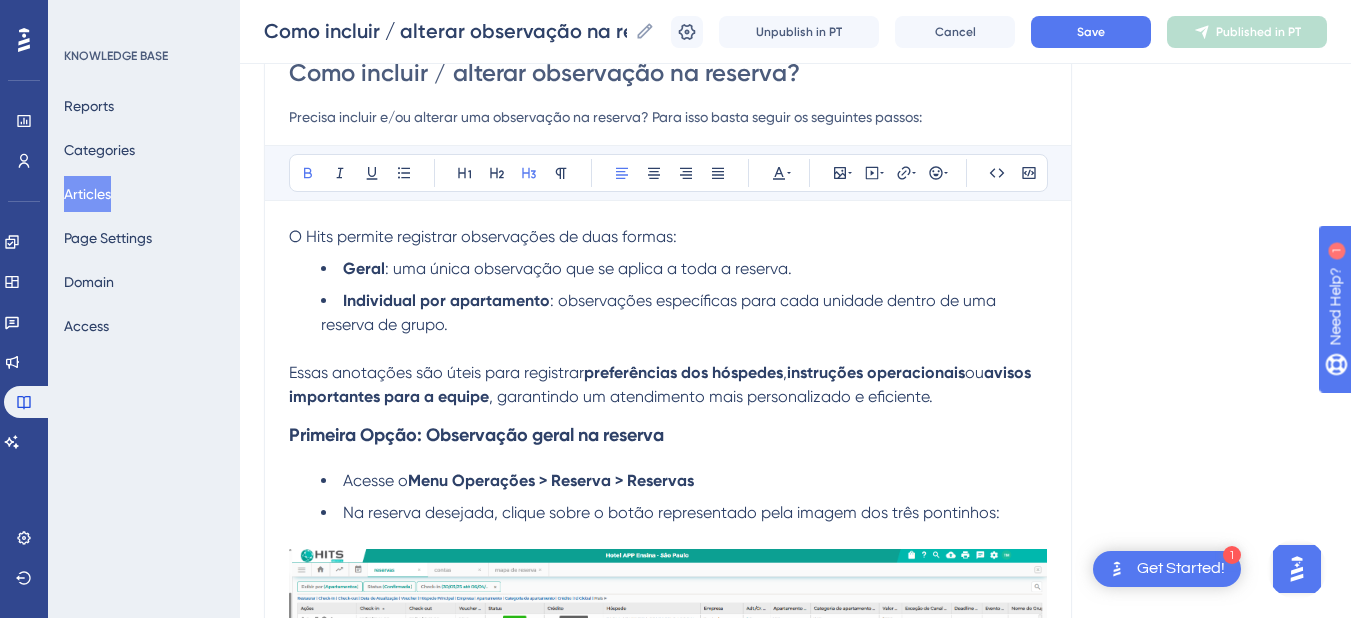 scroll, scrollTop: 0, scrollLeft: 0, axis: both 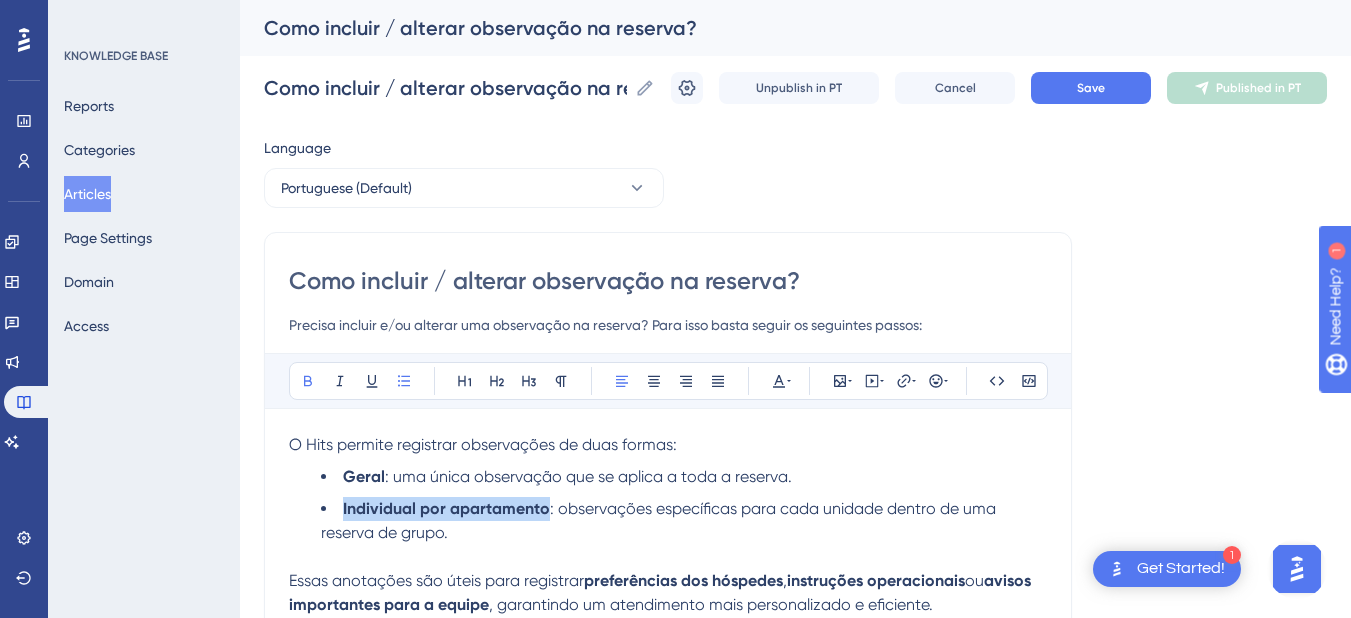 drag, startPoint x: 548, startPoint y: 510, endPoint x: 343, endPoint y: 499, distance: 205.2949 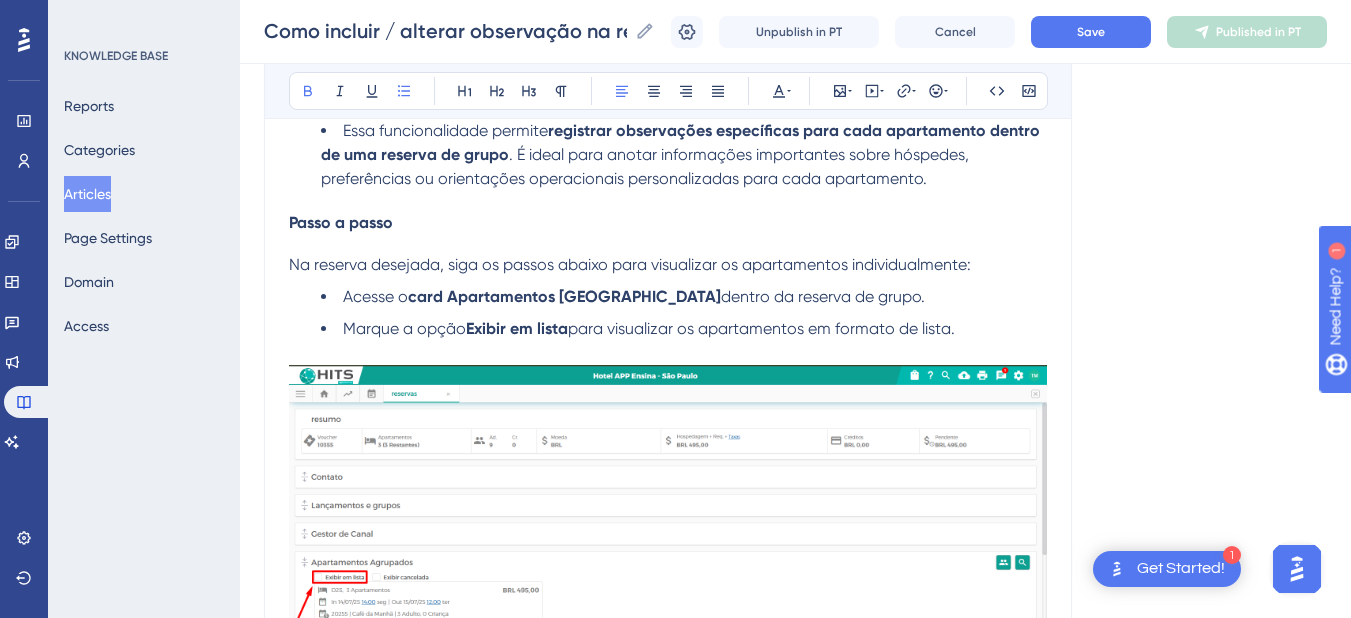 scroll, scrollTop: 2000, scrollLeft: 0, axis: vertical 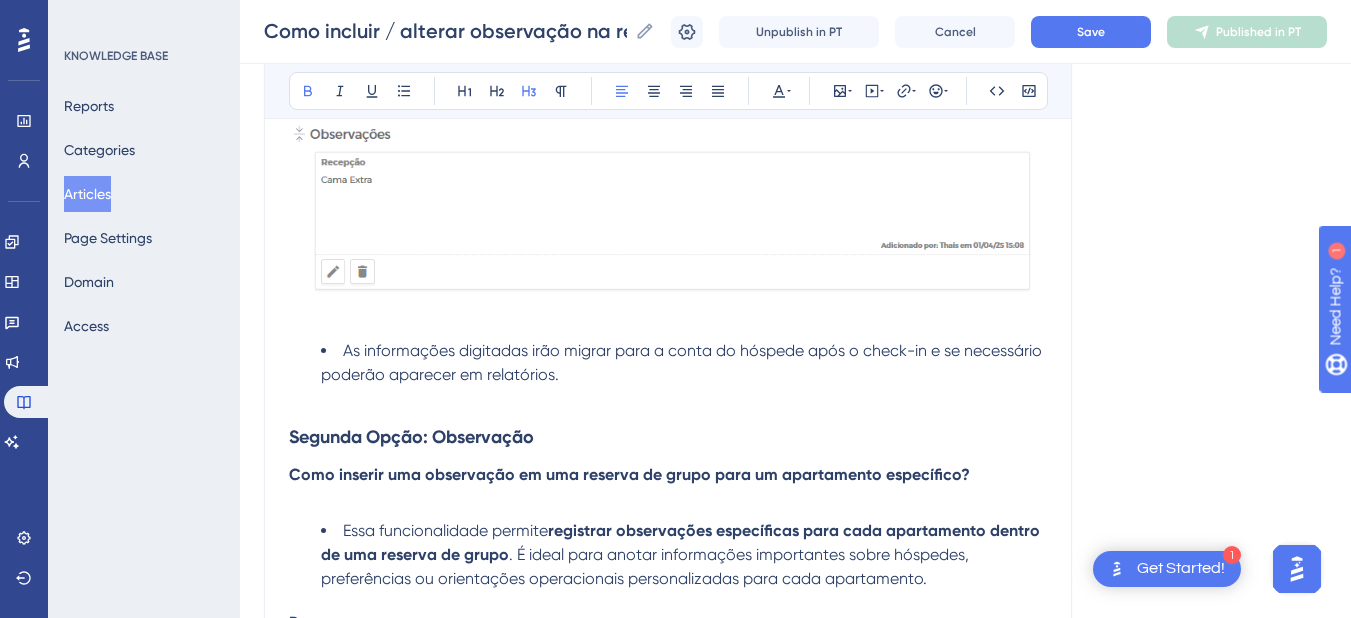 click on "Segunda Opção: Observação" at bounding box center (668, 437) 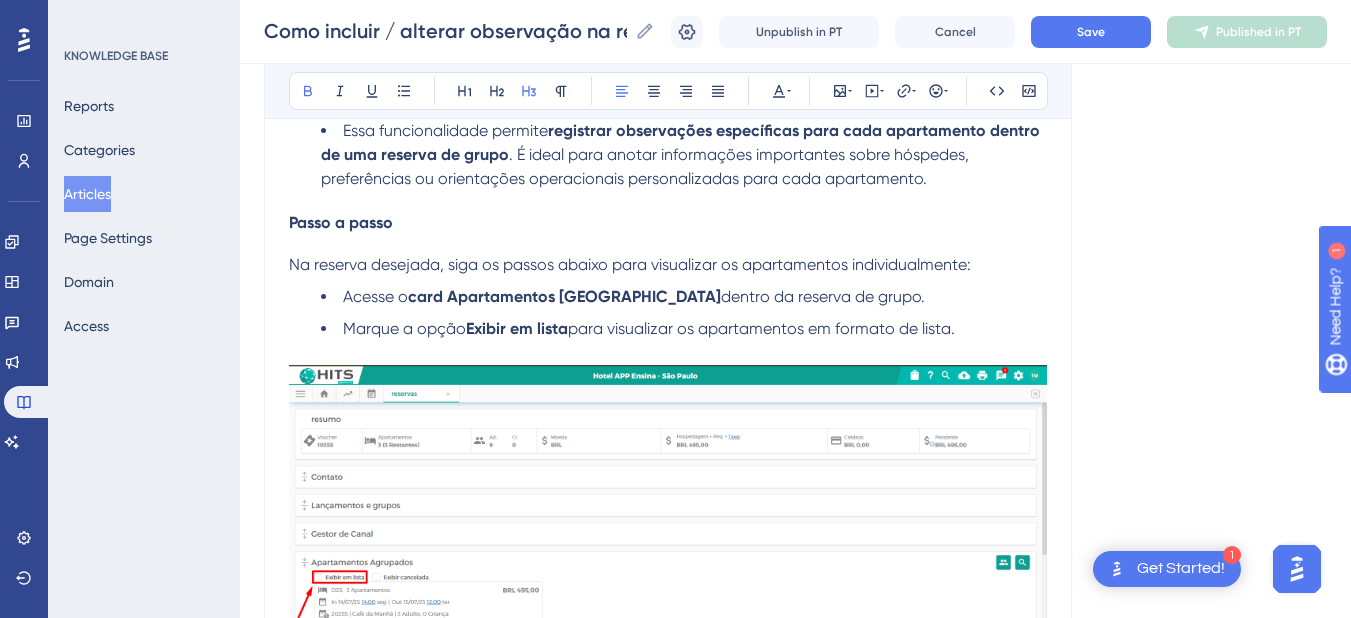scroll, scrollTop: 2000, scrollLeft: 0, axis: vertical 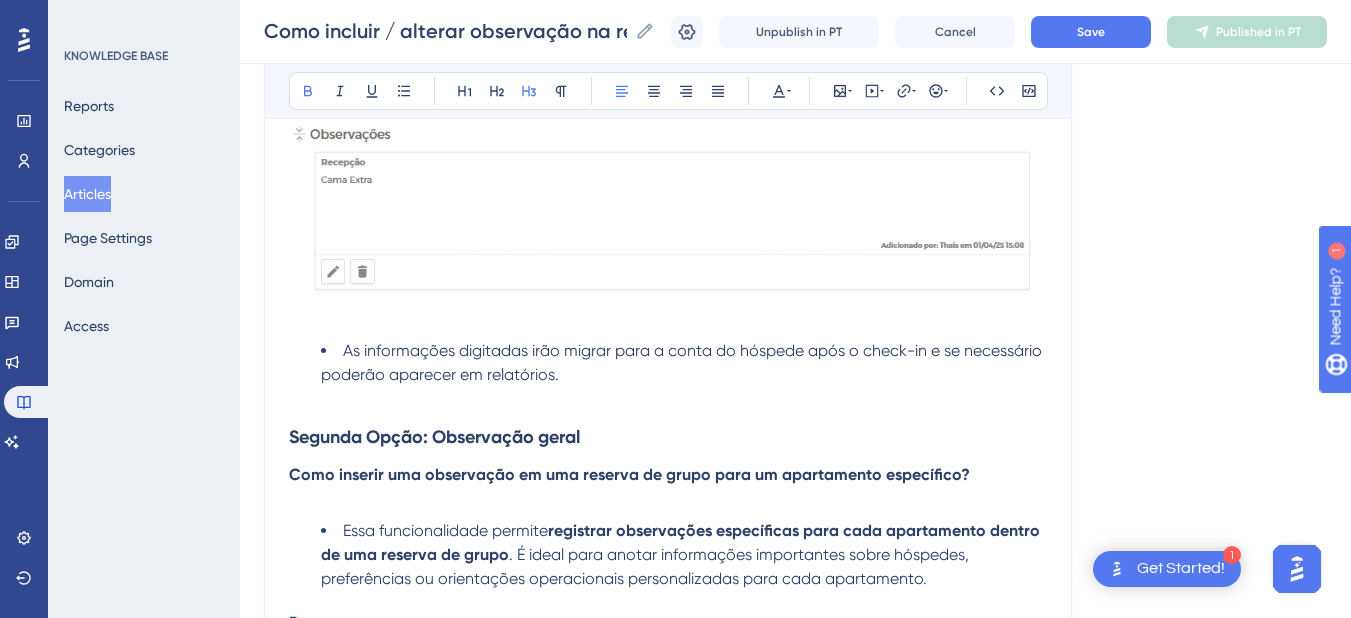 click on "Segunda Opção: Observação geral" at bounding box center [668, 437] 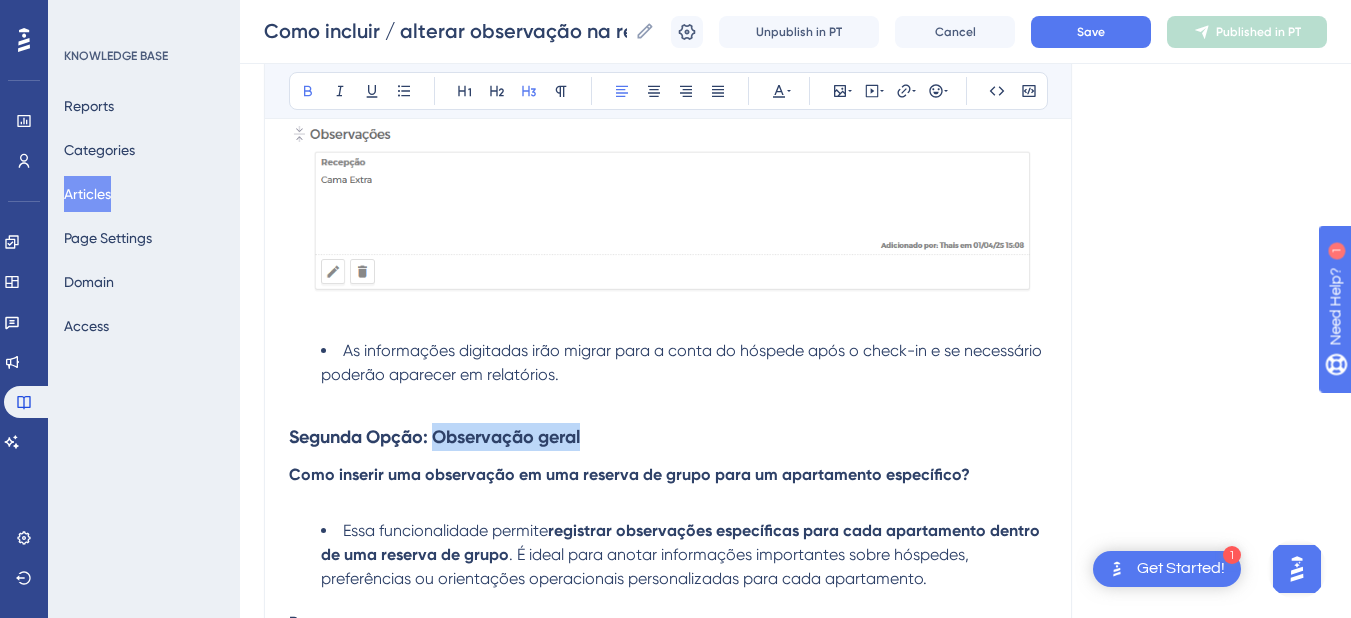 drag, startPoint x: 618, startPoint y: 433, endPoint x: 436, endPoint y: 434, distance: 182.00275 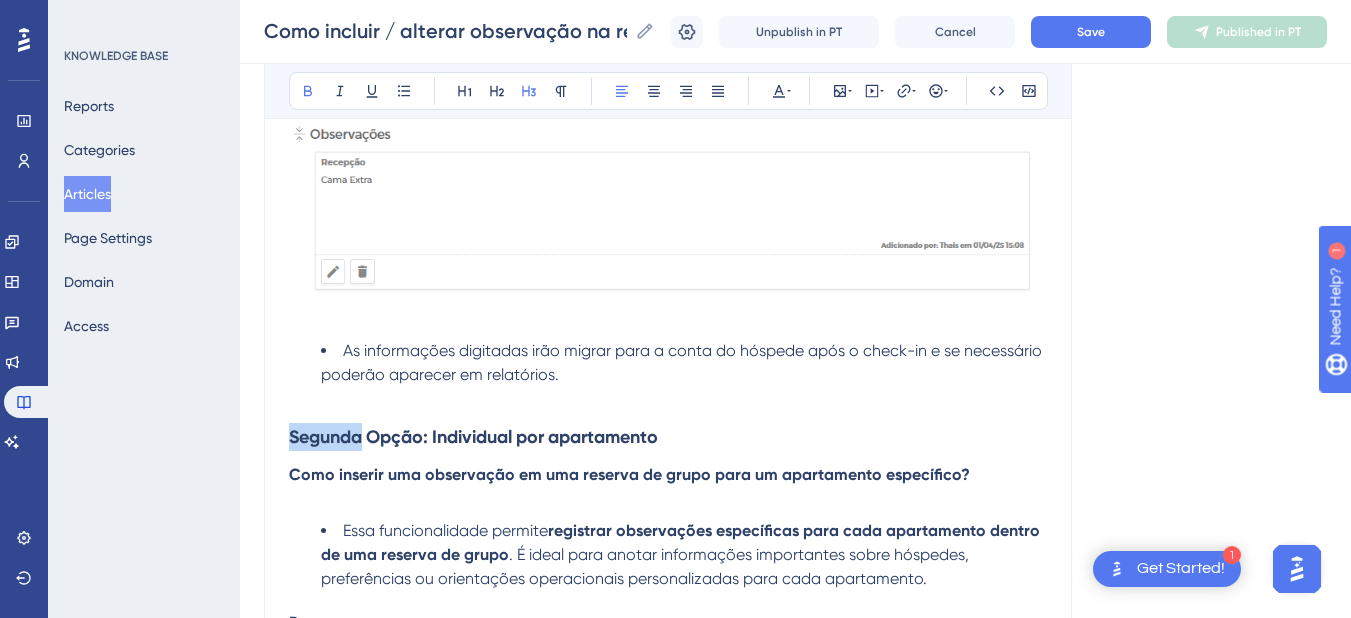drag, startPoint x: 362, startPoint y: 435, endPoint x: 243, endPoint y: 441, distance: 119.15116 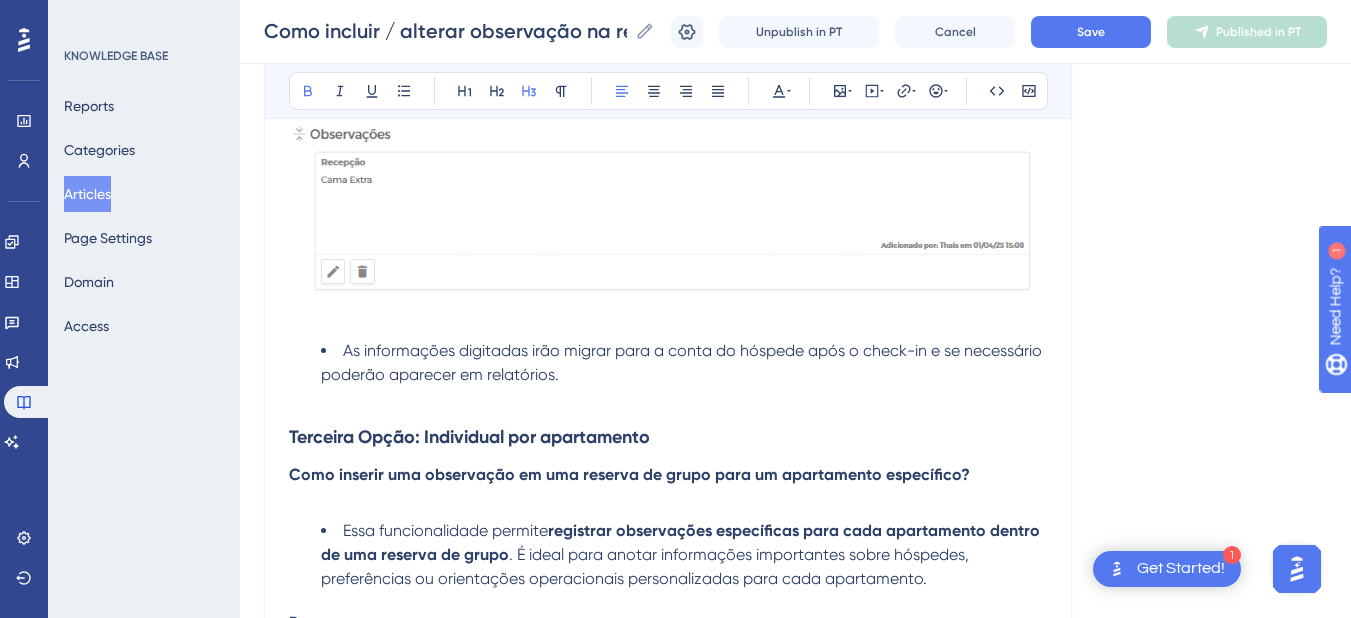 click on "Terceira Opção: Individual por apartamento" at bounding box center [469, 437] 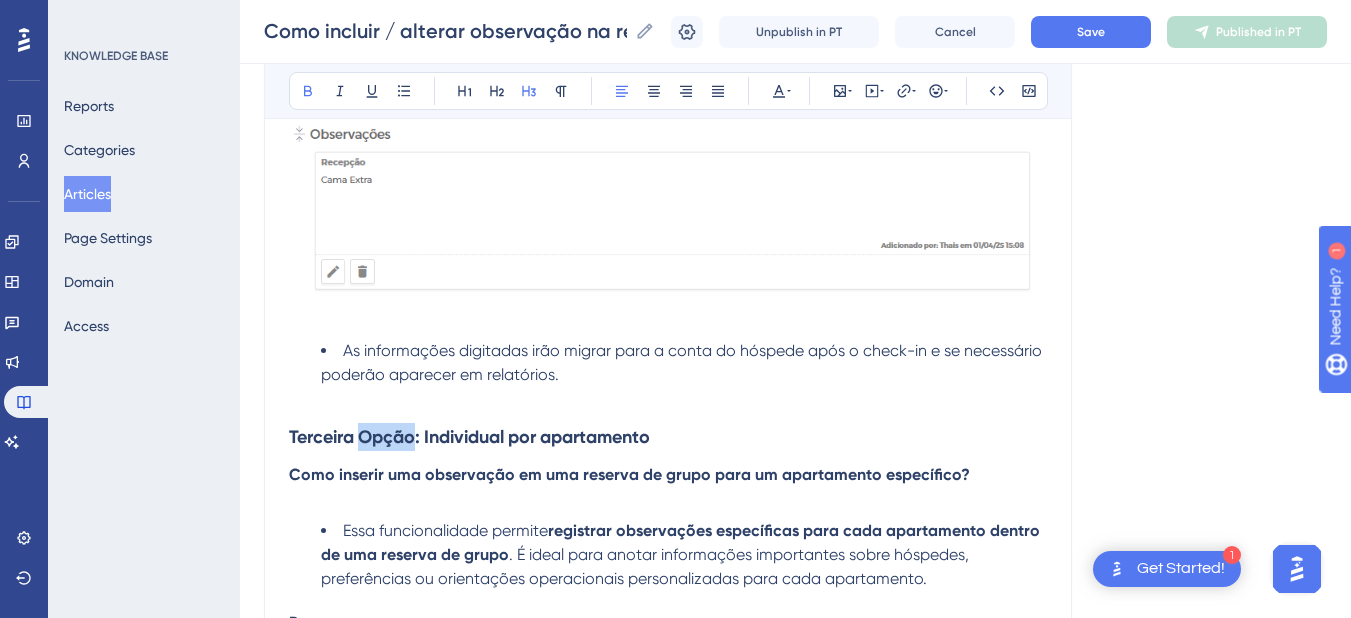 click on "Terceira Opção: Individual por apartamento" at bounding box center (469, 437) 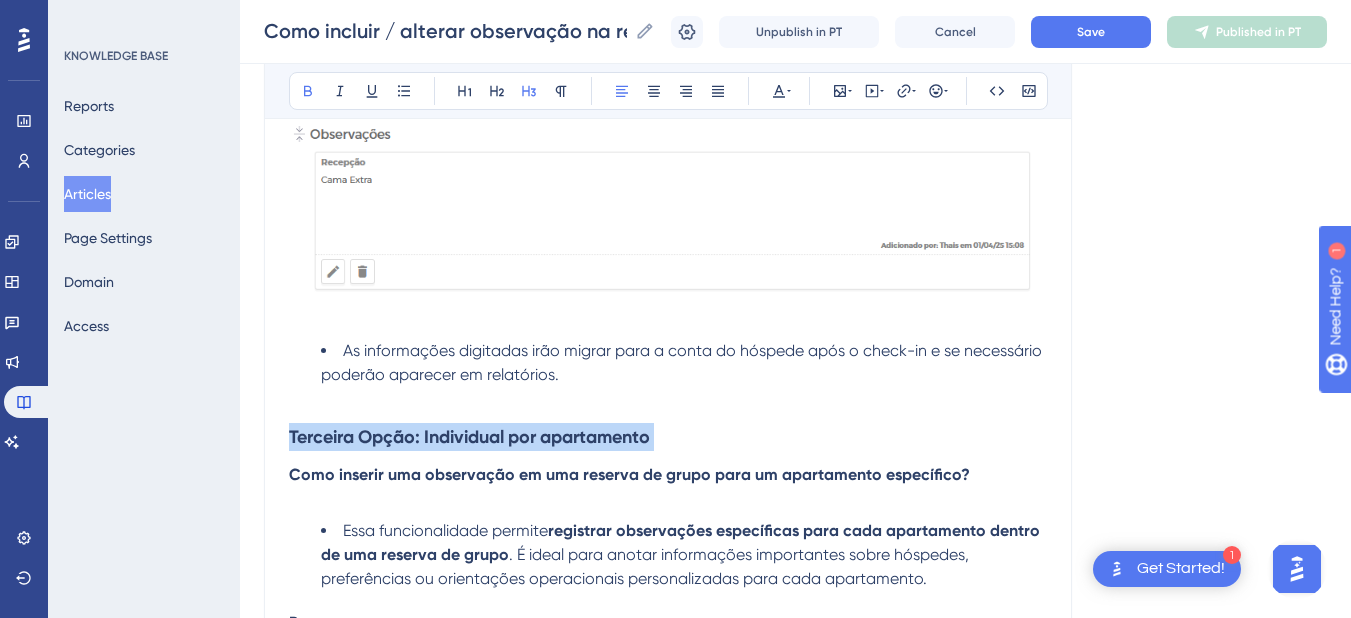 click on "Terceira Opção: Individual por apartamento" at bounding box center (469, 437) 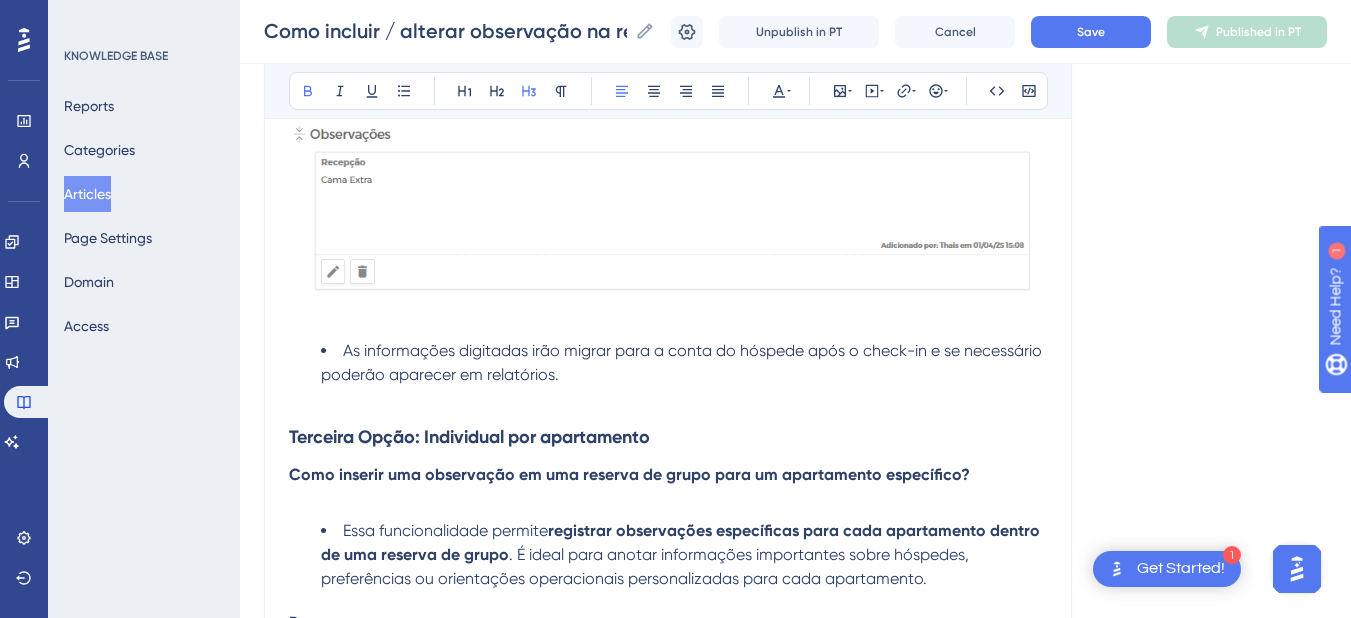 click on "Terceira Opção: Individual por apartamento" at bounding box center [469, 437] 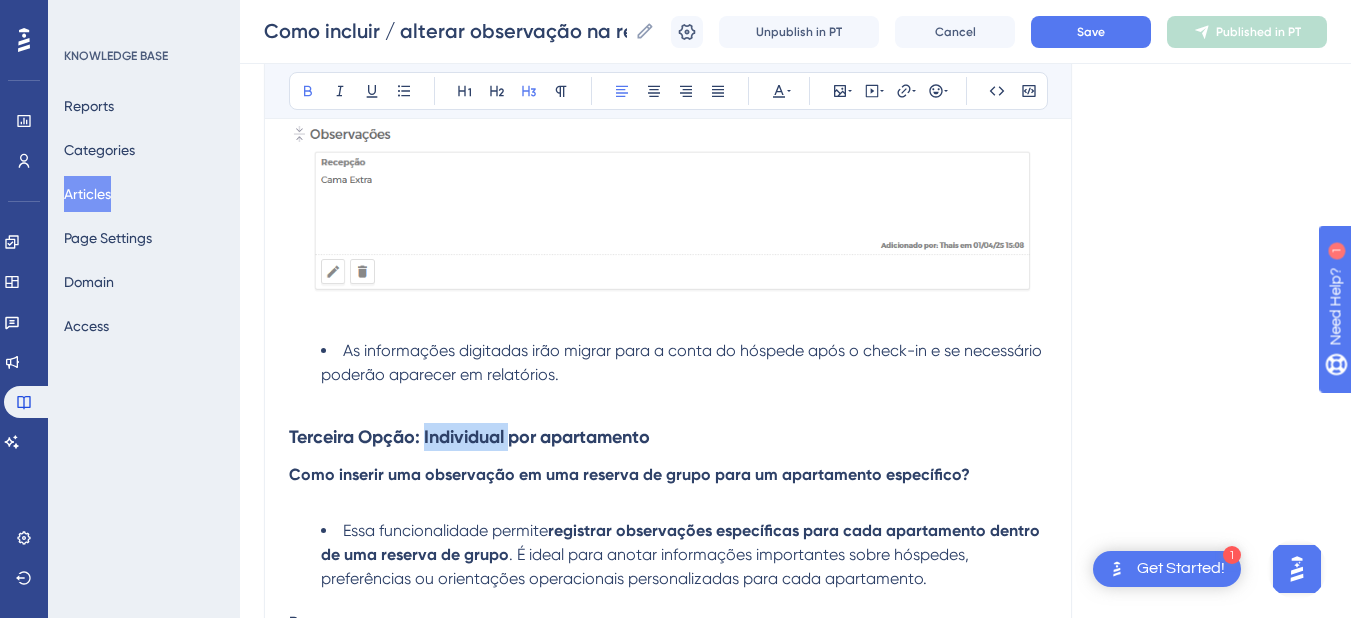click on "Terceira Opção: Individual por apartamento" at bounding box center (469, 437) 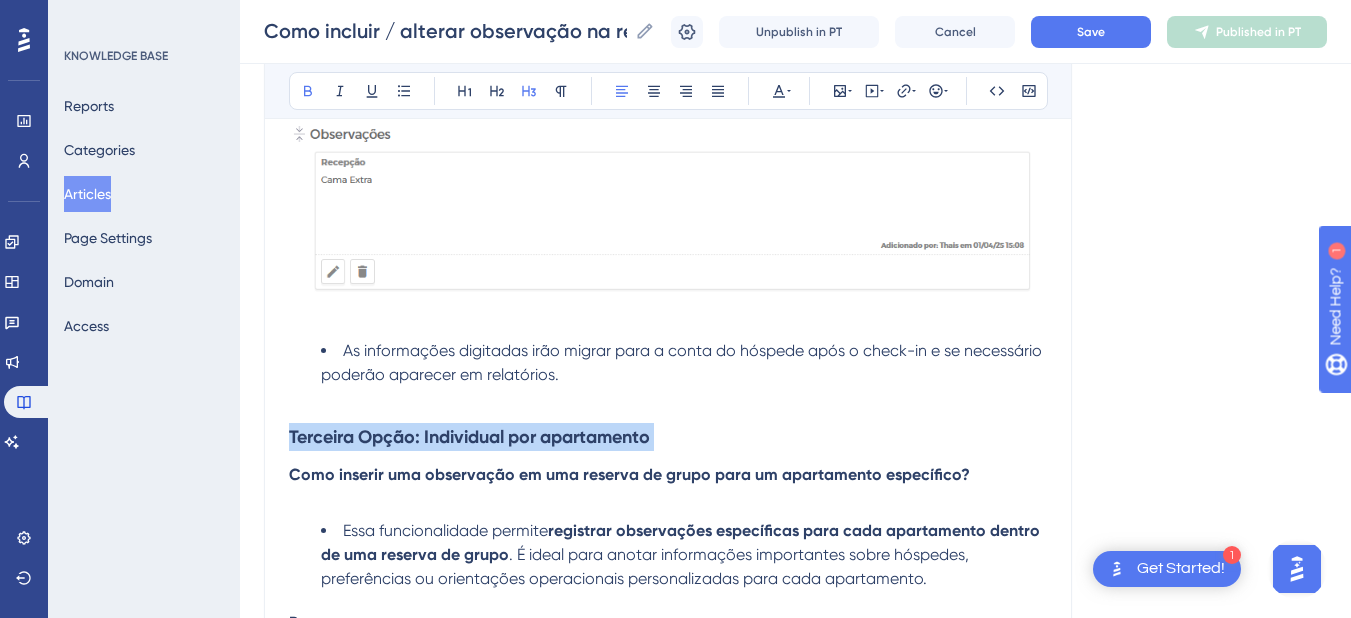 click on "Terceira Opção: Individual por apartamento" at bounding box center (469, 437) 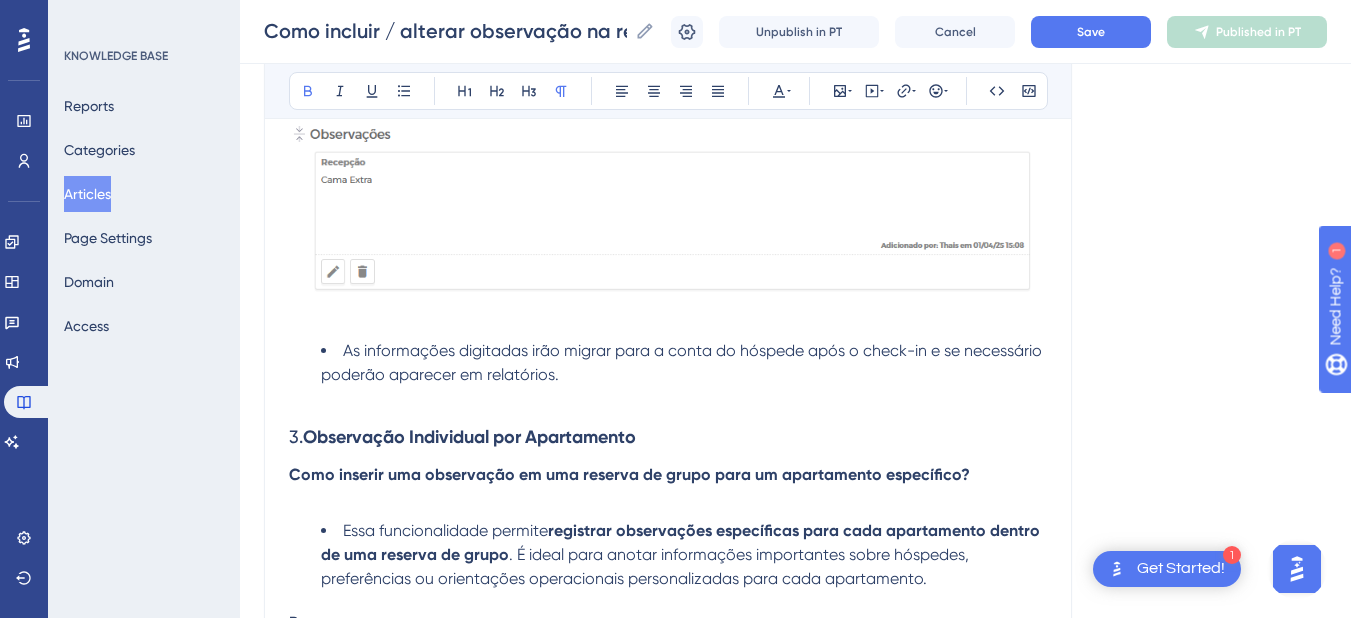 click at bounding box center (668, 499) 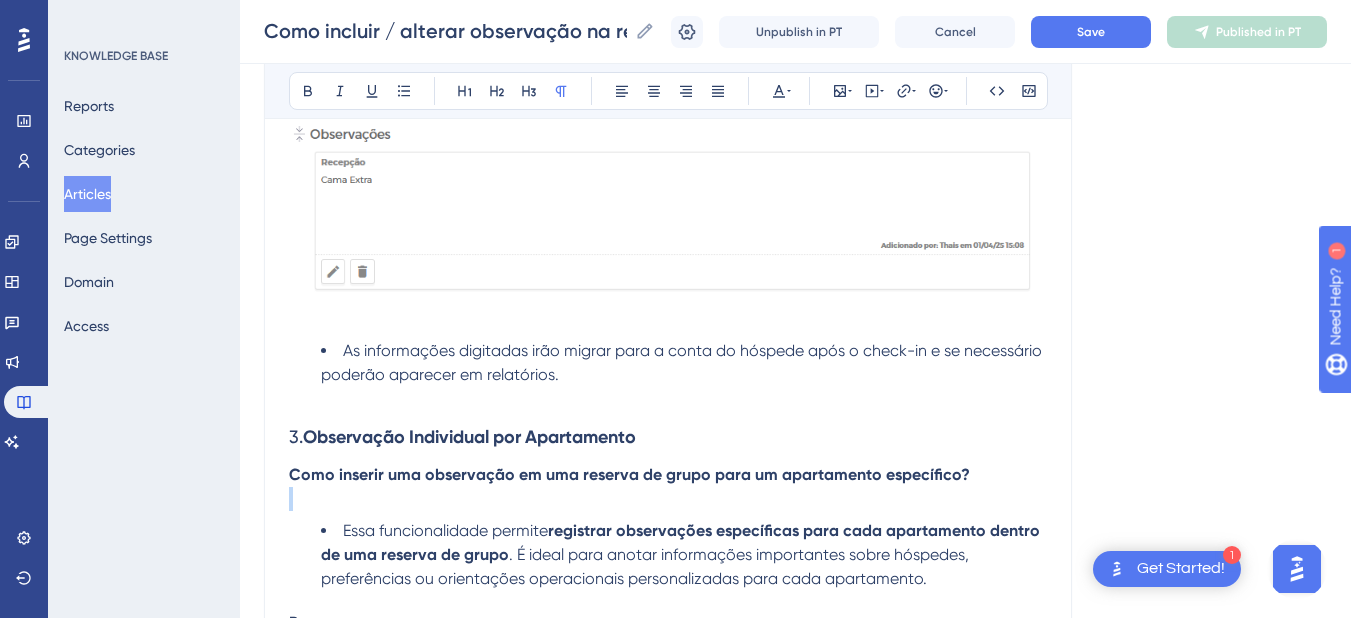 click at bounding box center (668, 499) 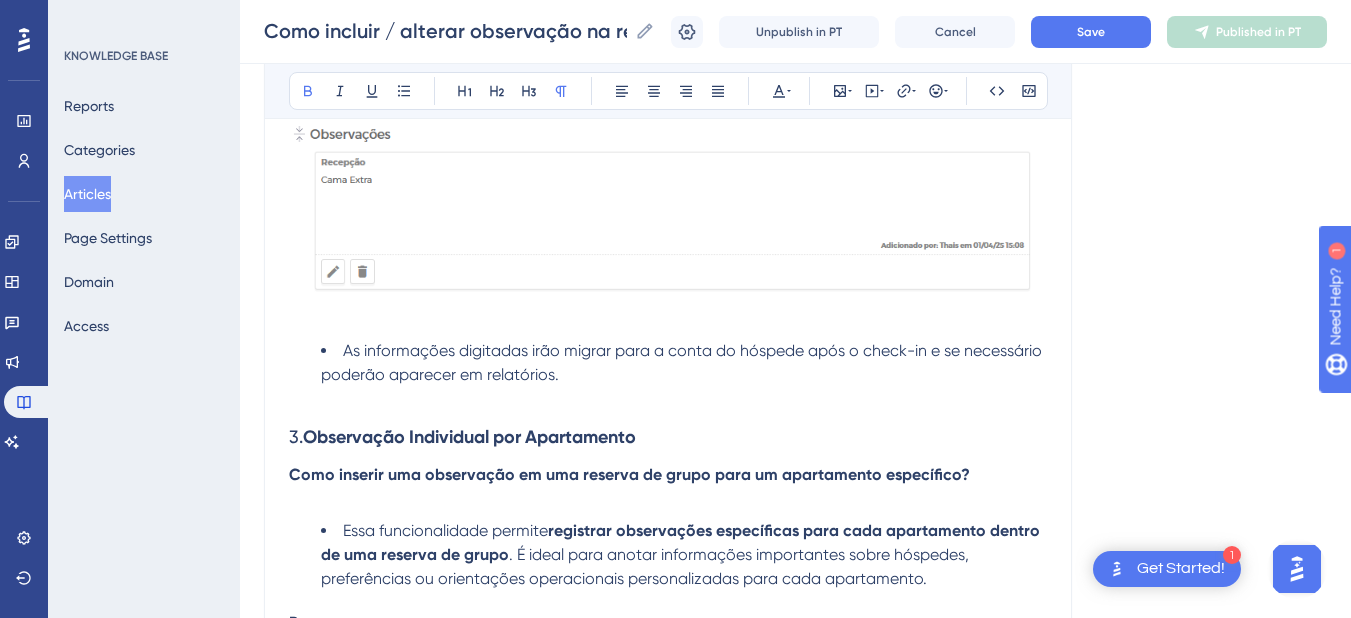 scroll, scrollTop: 2200, scrollLeft: 0, axis: vertical 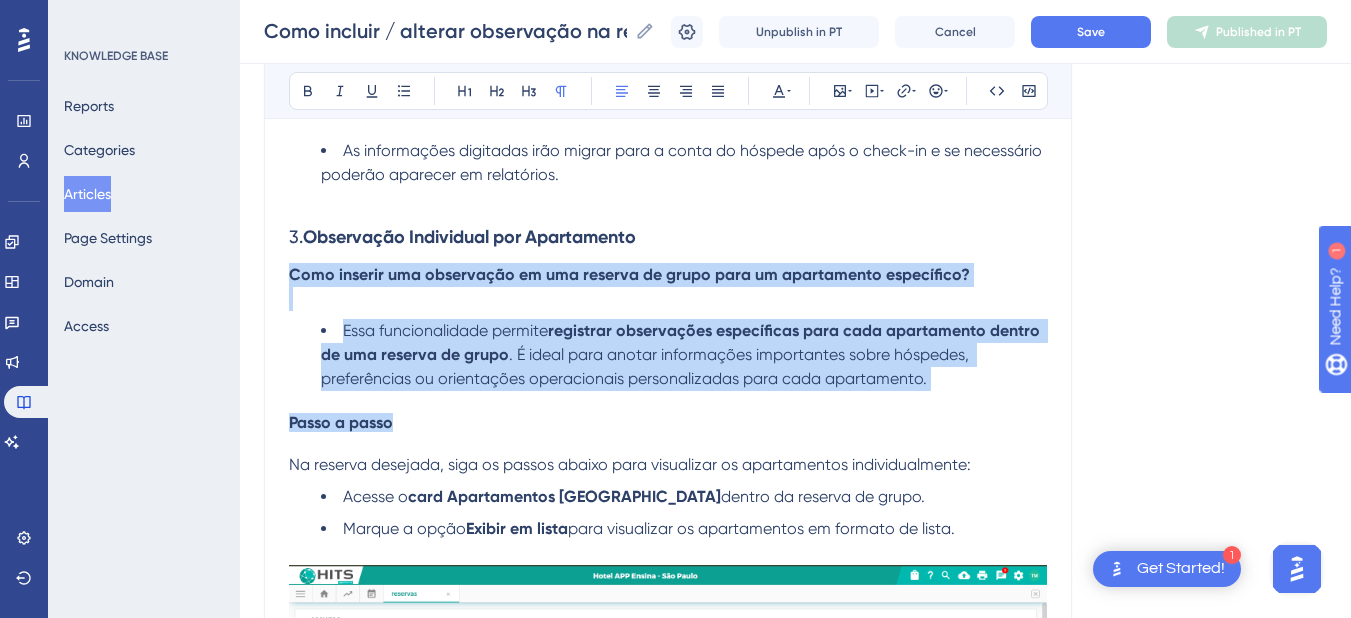 drag, startPoint x: 422, startPoint y: 430, endPoint x: 282, endPoint y: 278, distance: 206.64946 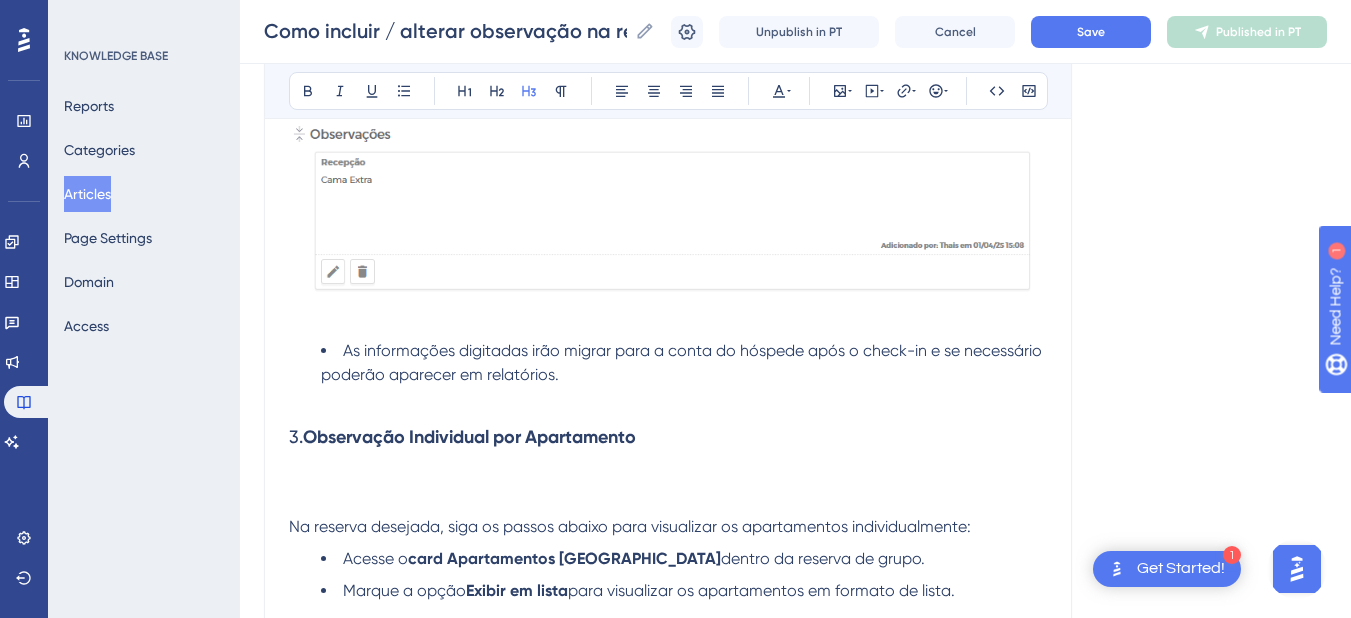scroll, scrollTop: 1800, scrollLeft: 0, axis: vertical 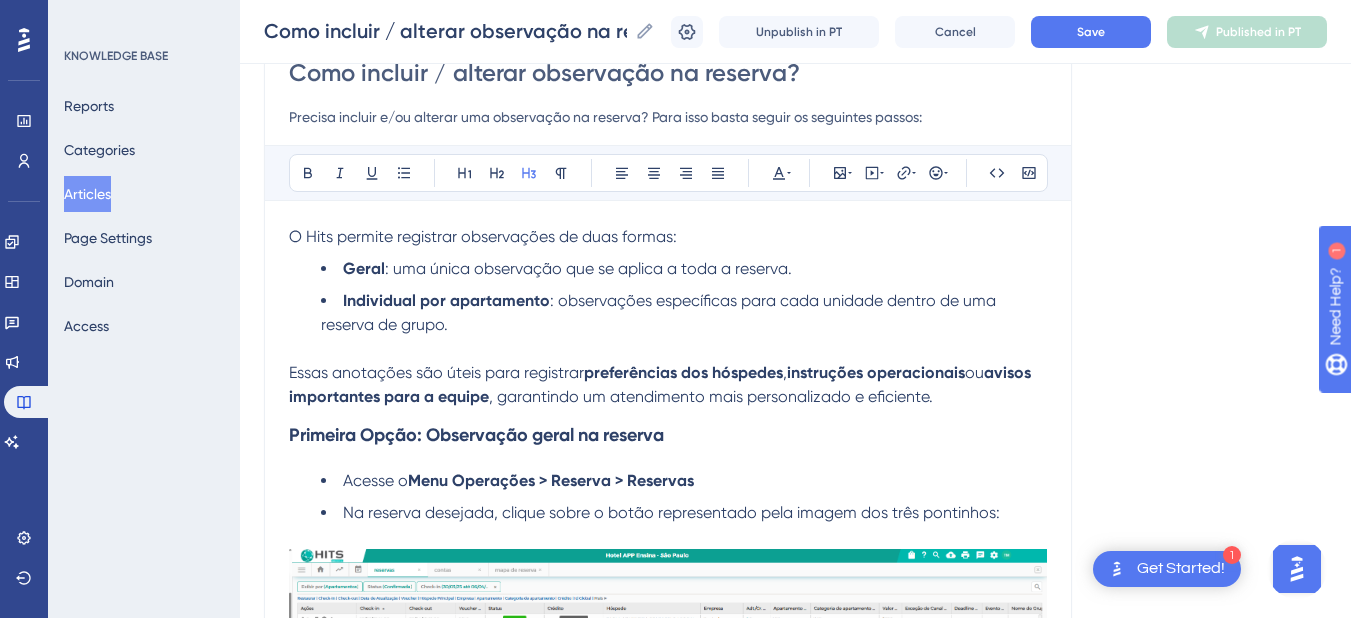 click on "Essas anotações são úteis para registrar" at bounding box center (436, 372) 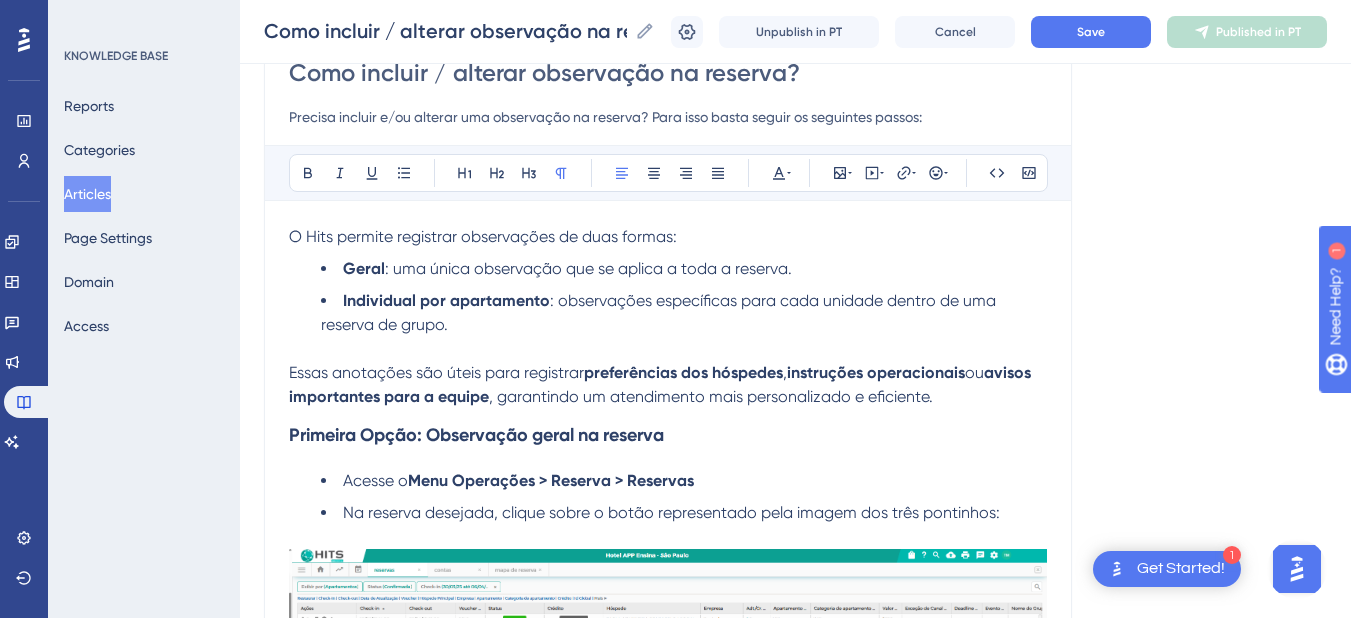 click on "Essas anotações são úteis para registrar" at bounding box center (436, 372) 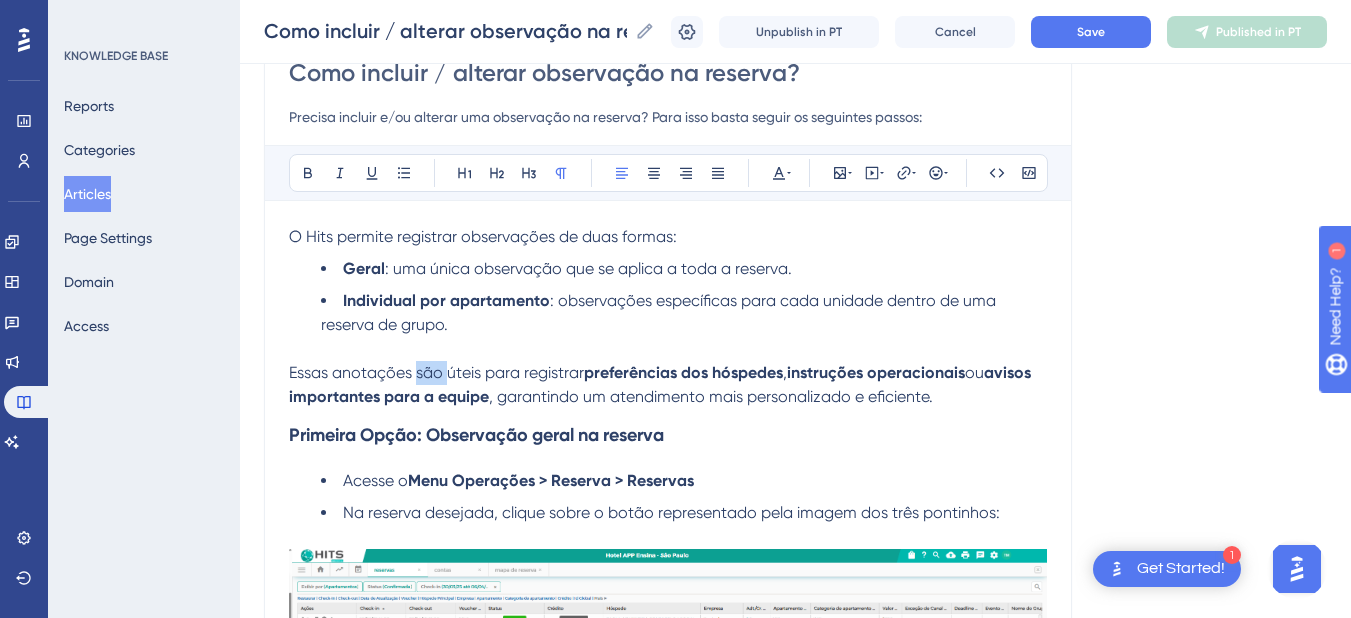 click on "Essas anotações são úteis para registrar" at bounding box center [436, 372] 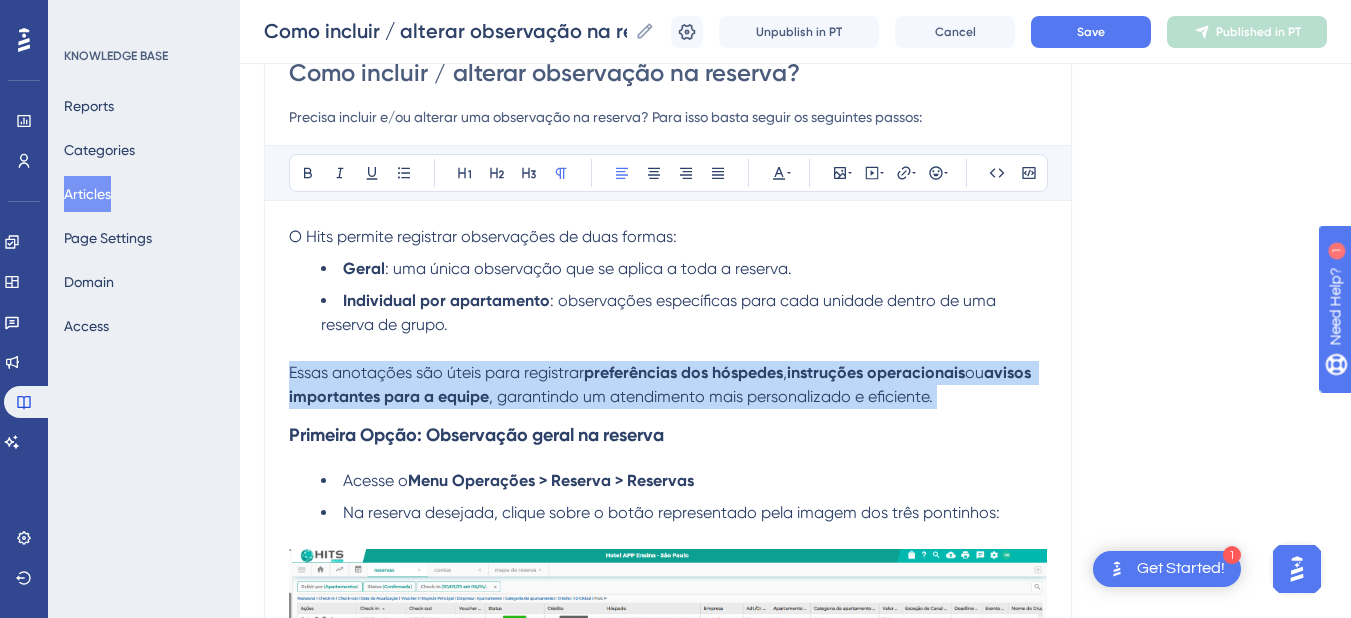 click on "Essas anotações são úteis para registrar" at bounding box center [436, 372] 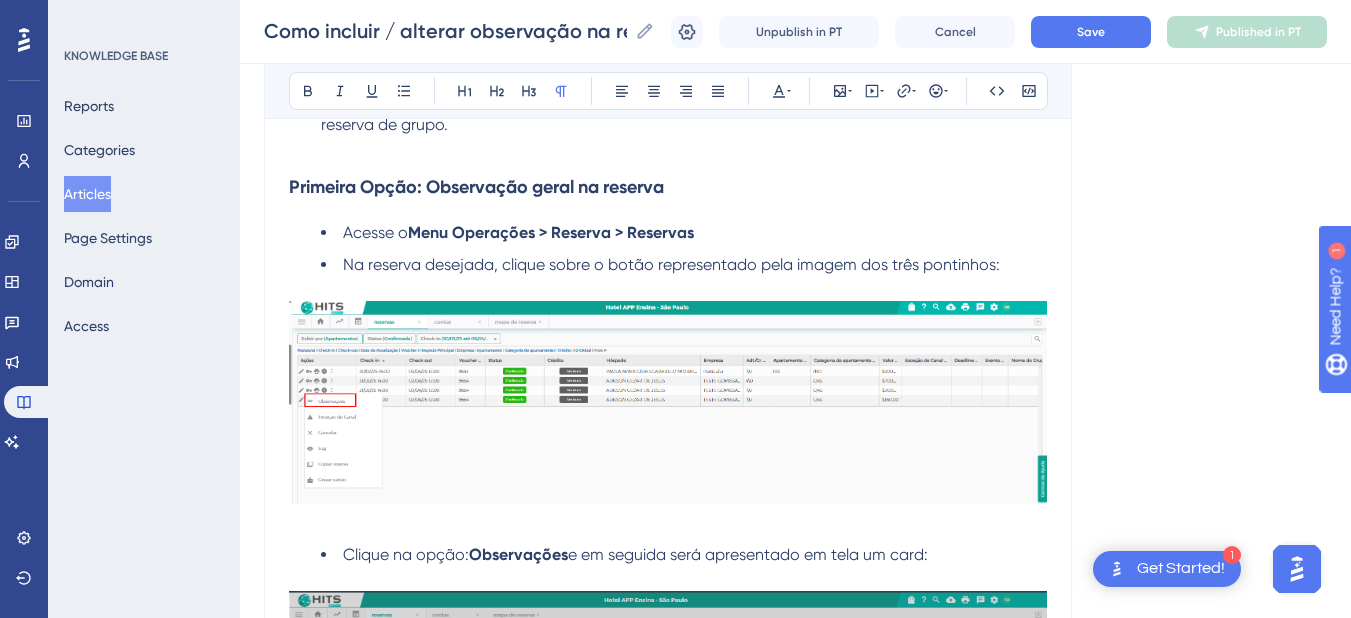 scroll, scrollTop: 200, scrollLeft: 0, axis: vertical 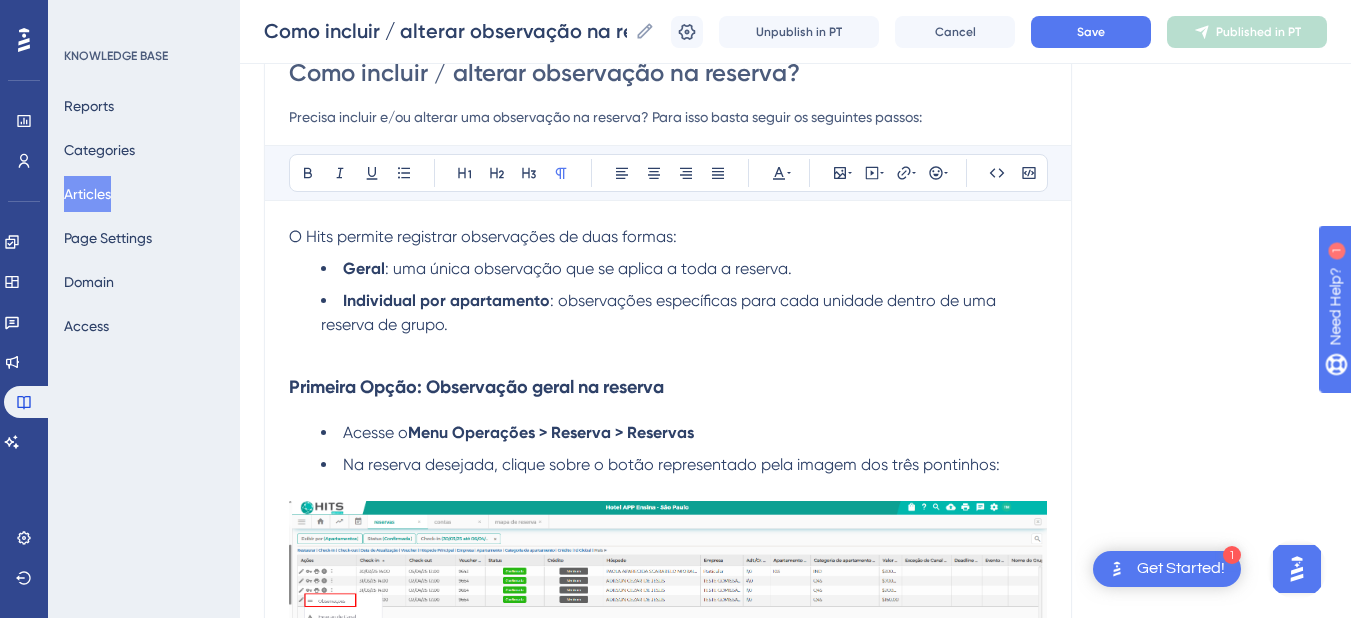 click at bounding box center [668, 349] 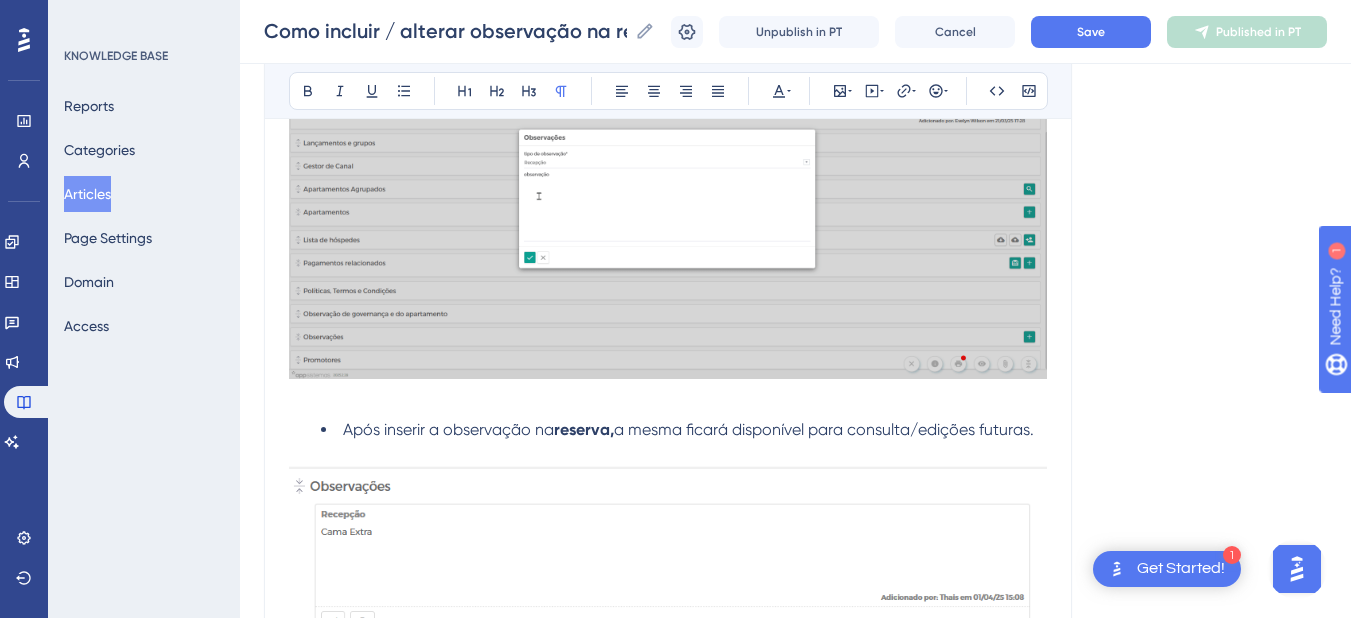 scroll, scrollTop: 2000, scrollLeft: 0, axis: vertical 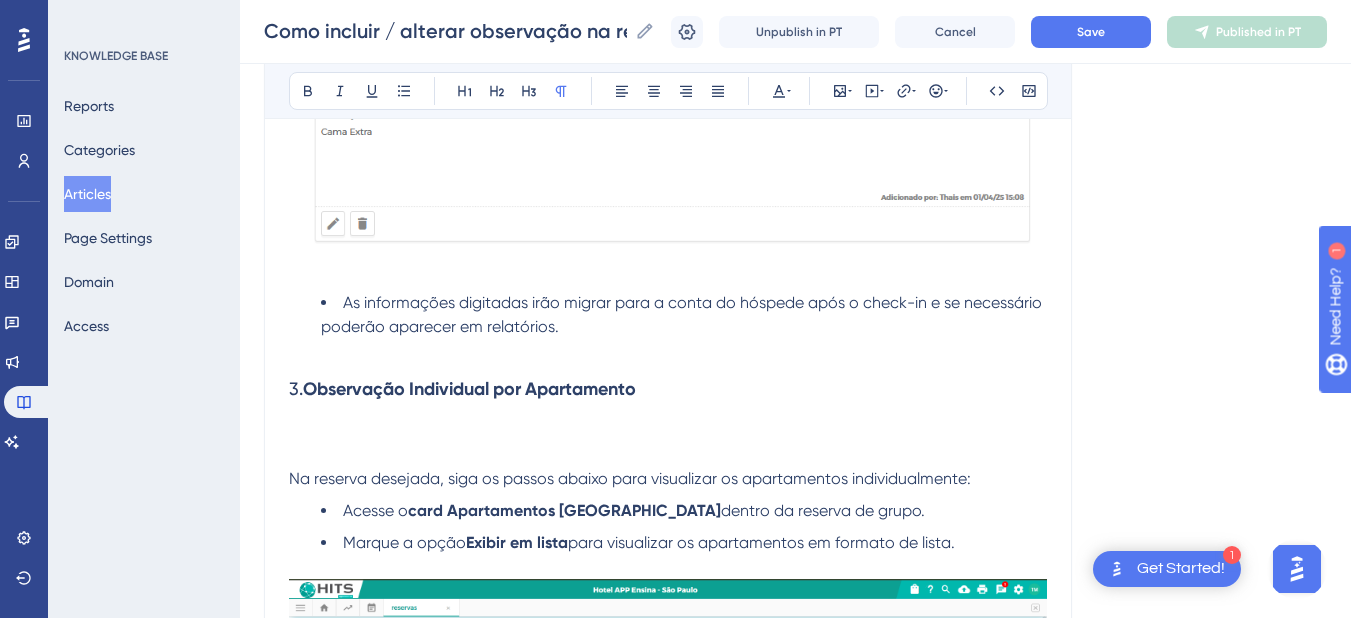 click at bounding box center [668, 441] 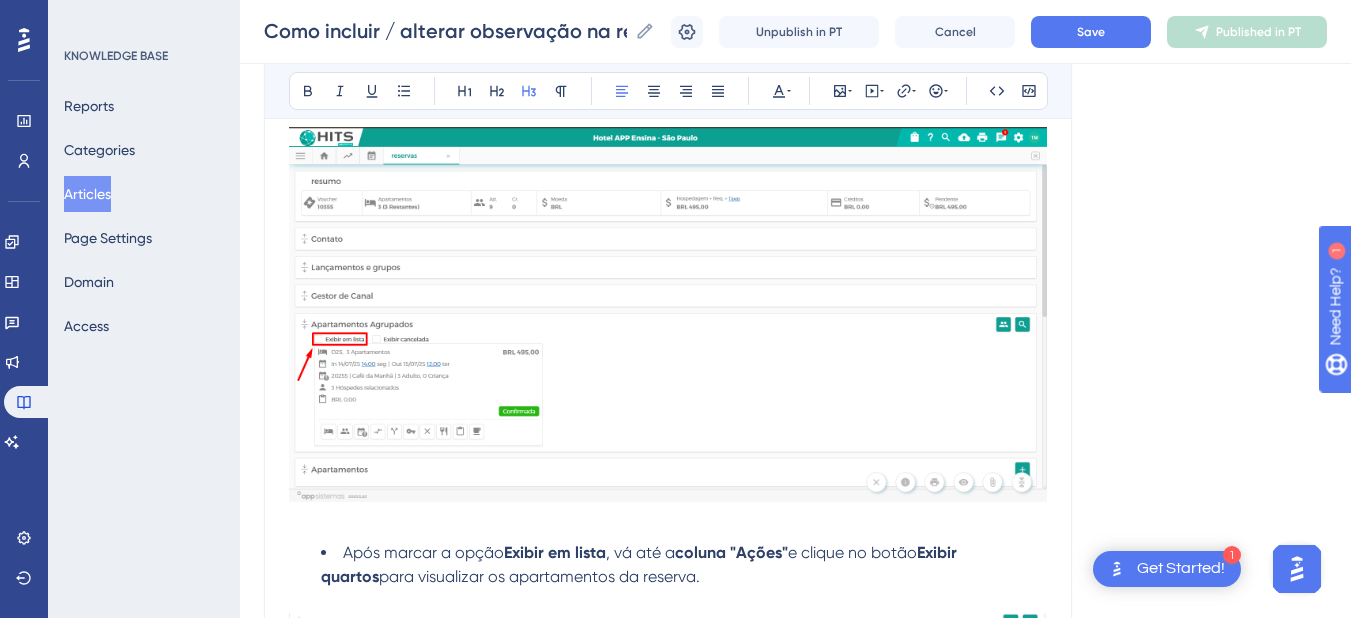 scroll, scrollTop: 2600, scrollLeft: 0, axis: vertical 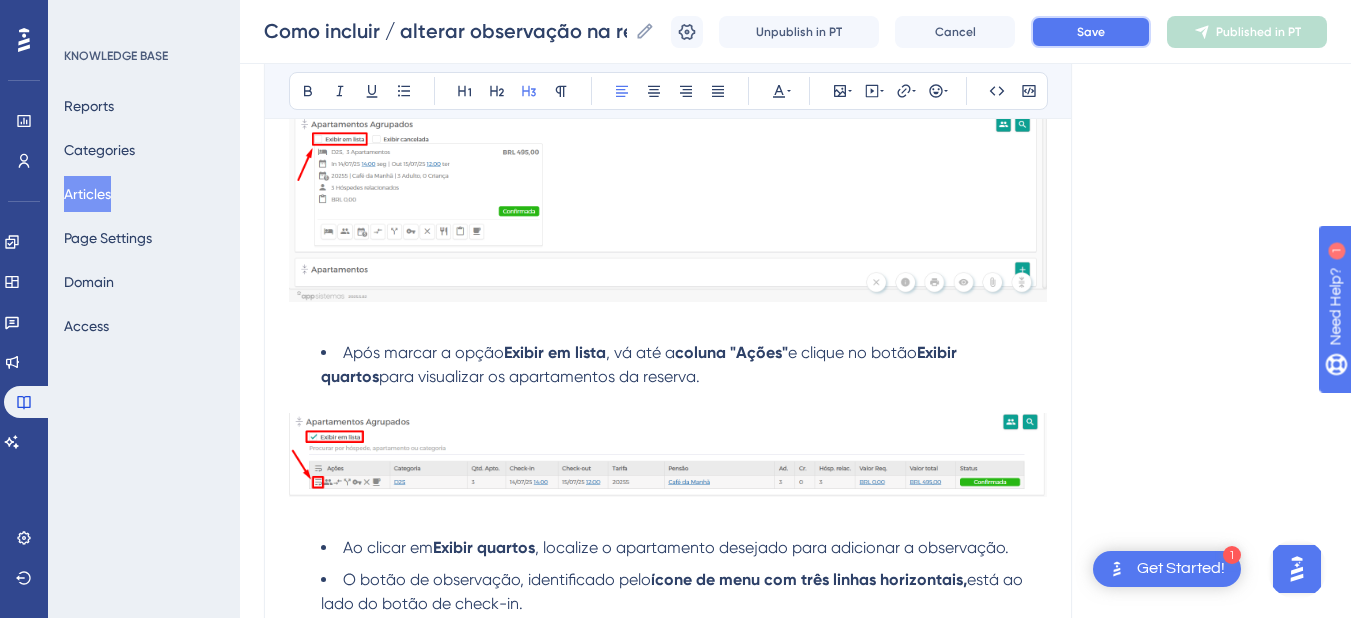 click on "Save" at bounding box center [1091, 32] 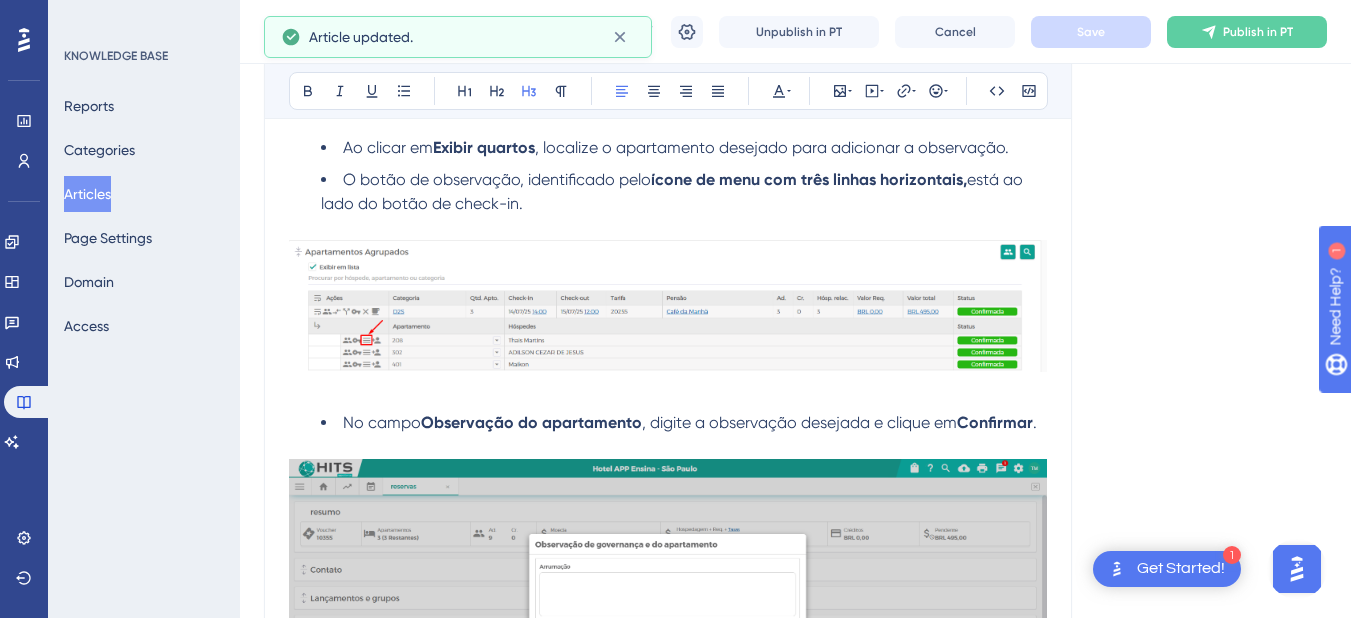 scroll, scrollTop: 3400, scrollLeft: 0, axis: vertical 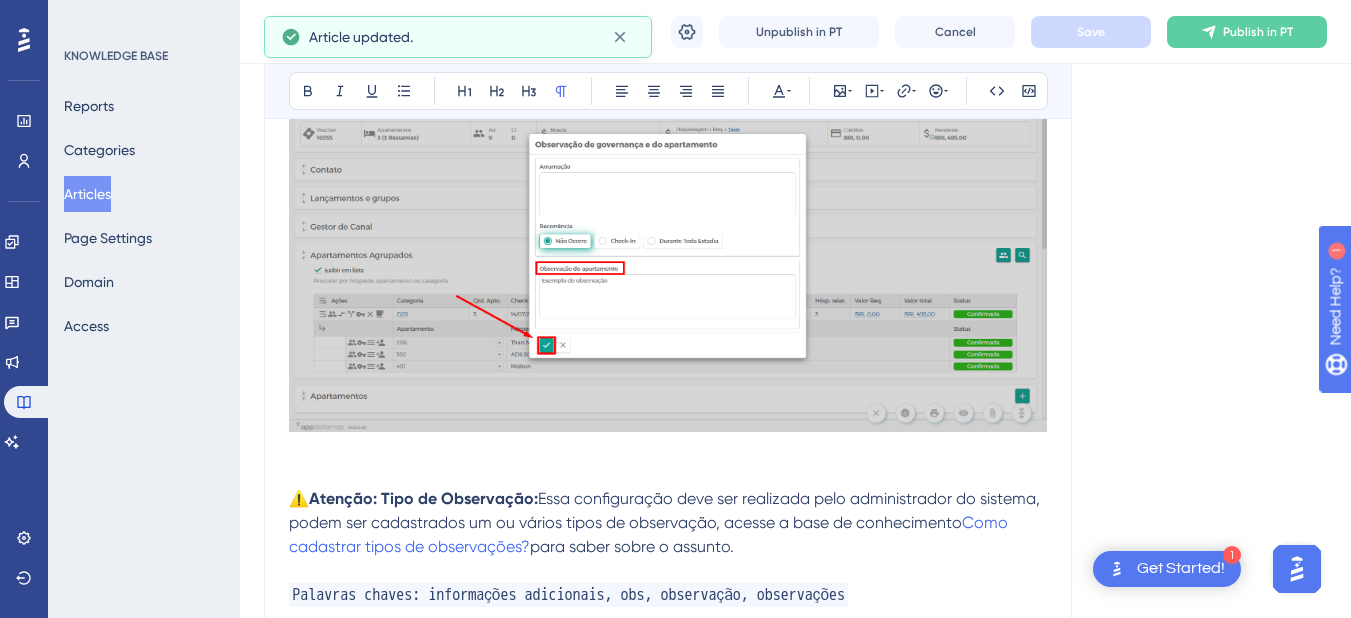 click at bounding box center [668, 451] 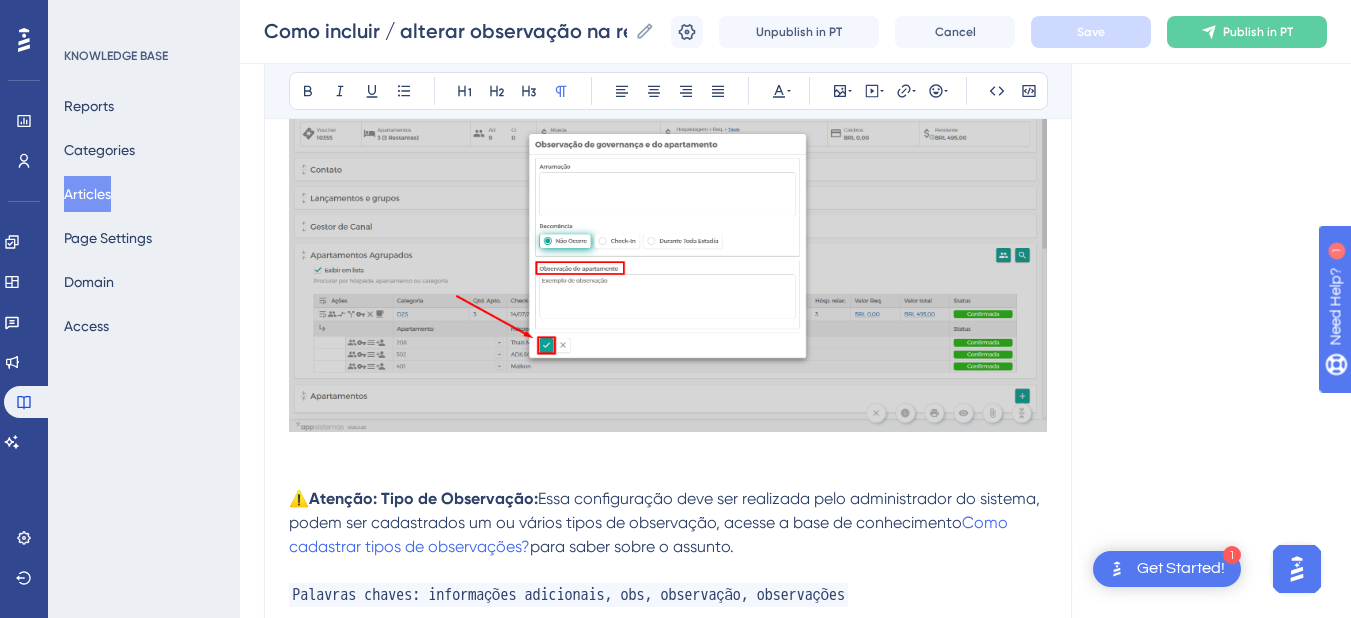 click at bounding box center (668, 475) 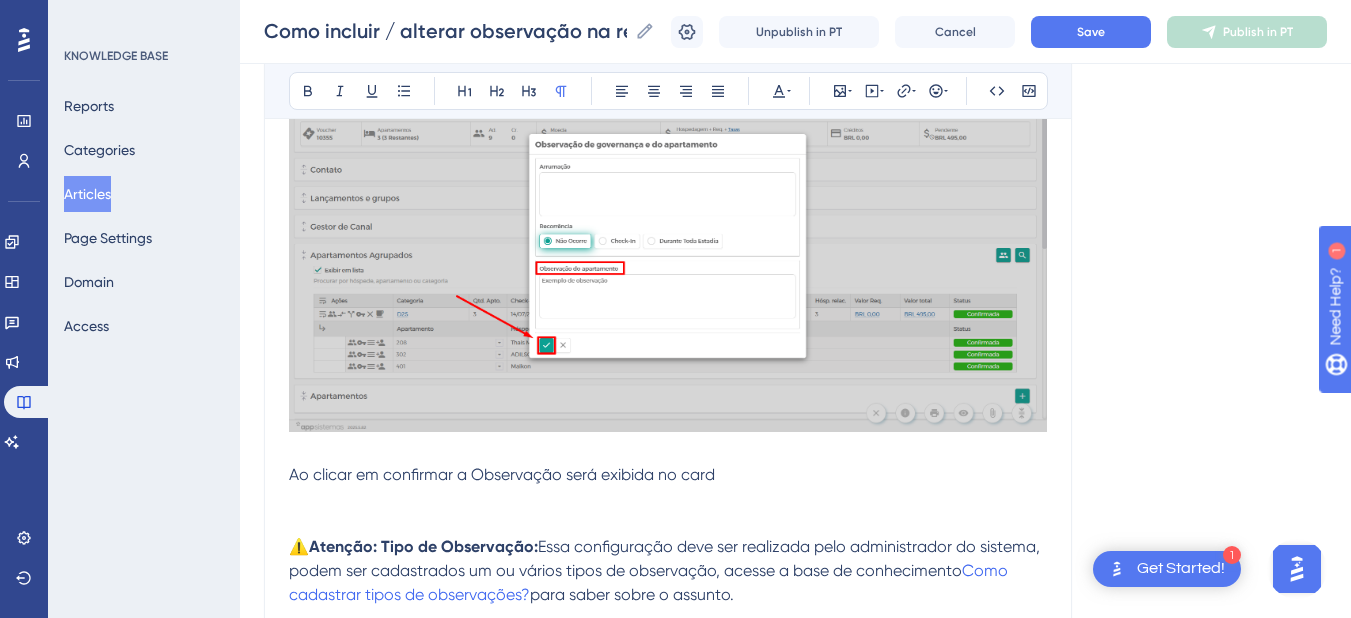 click on "Ao clicar em confirmar a Observação será exibida no card" at bounding box center [668, 475] 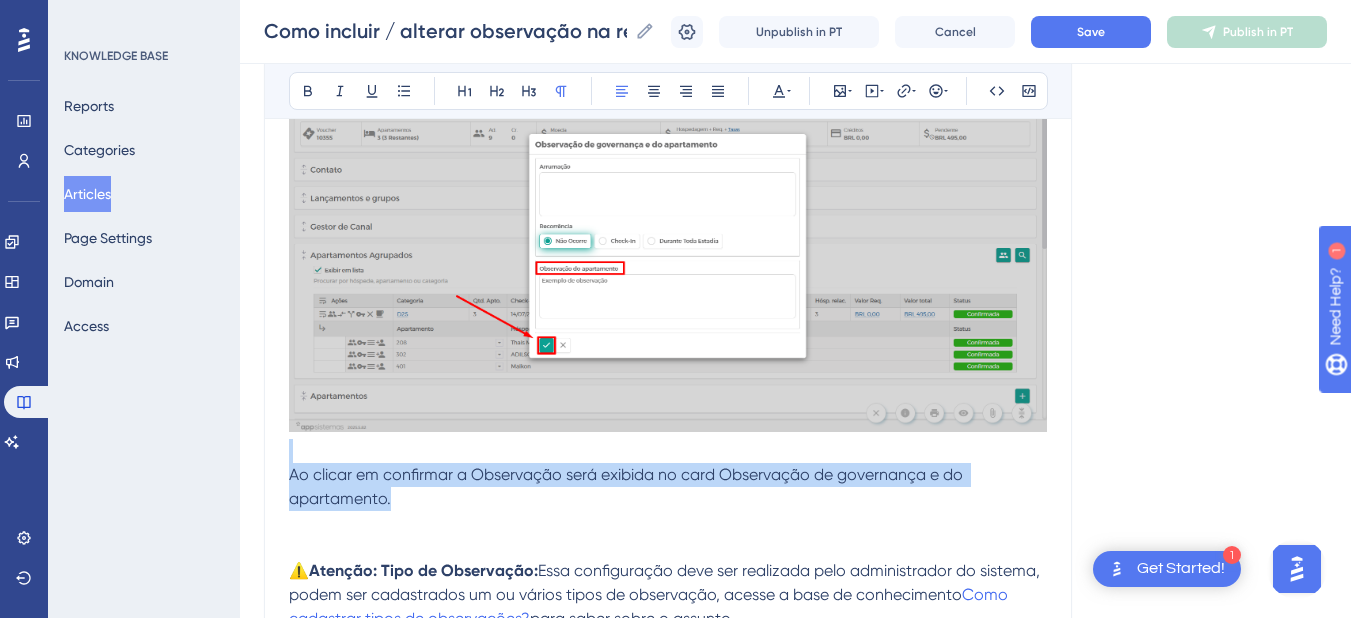 drag, startPoint x: 415, startPoint y: 499, endPoint x: 247, endPoint y: 462, distance: 172.02615 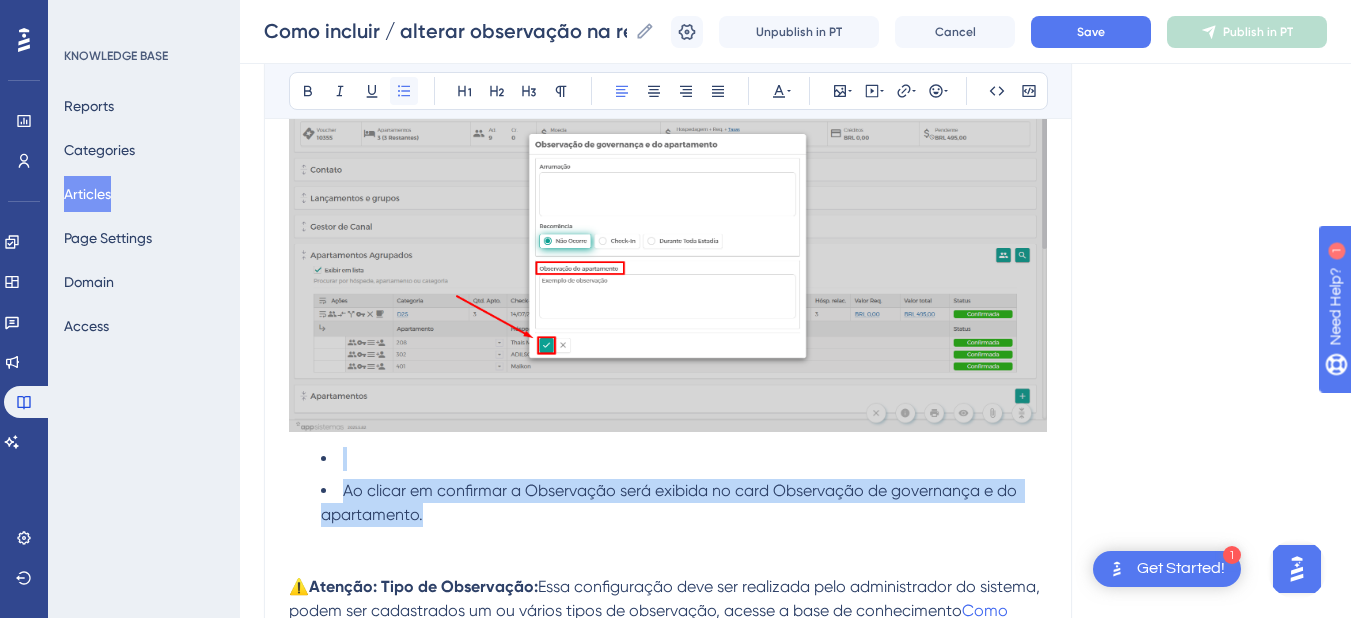 click 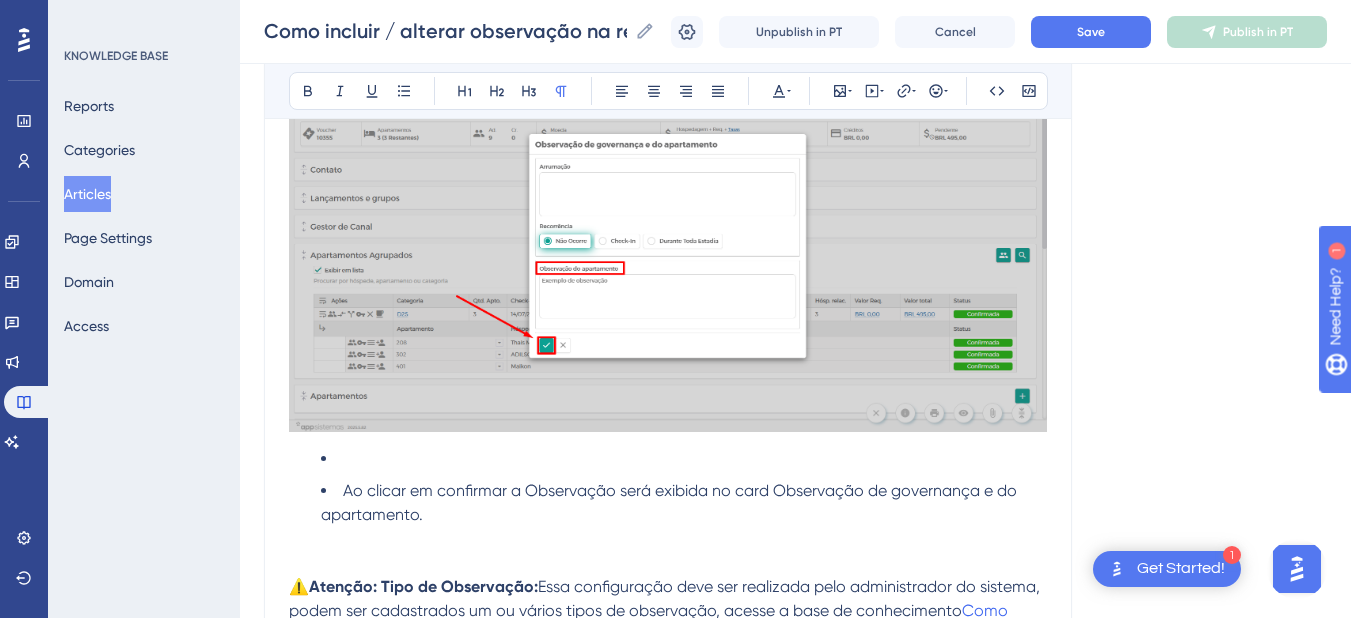 click at bounding box center [668, 539] 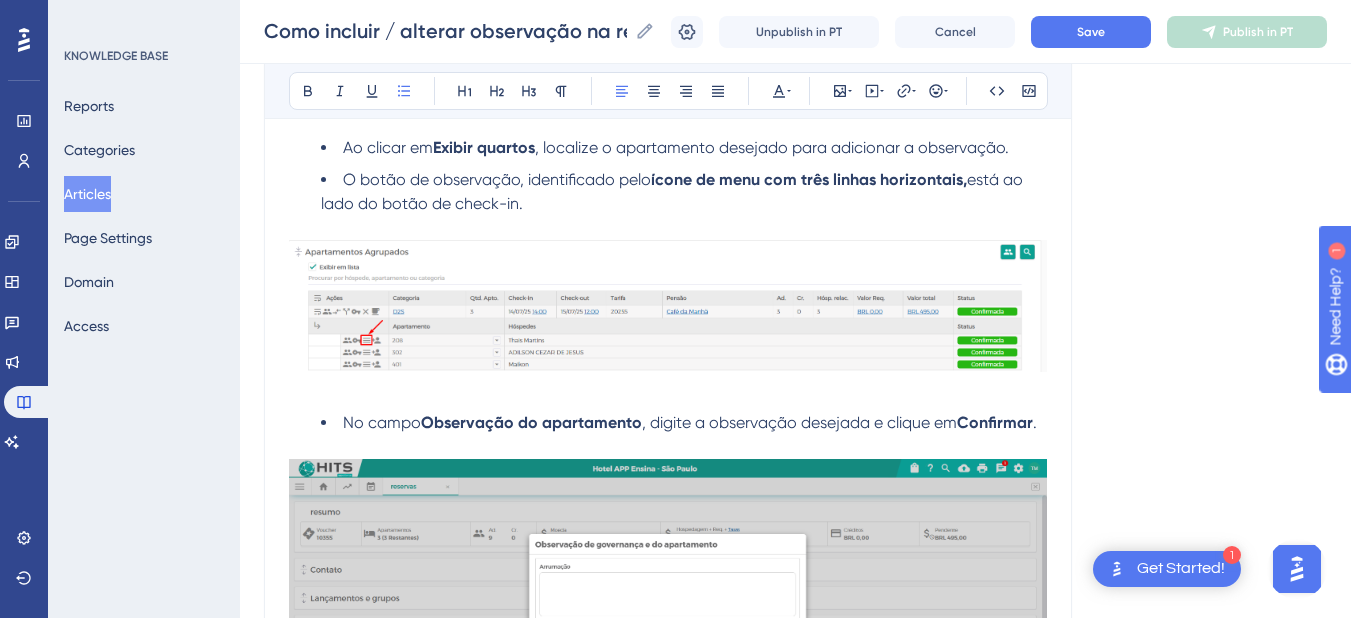 scroll, scrollTop: 3654, scrollLeft: 0, axis: vertical 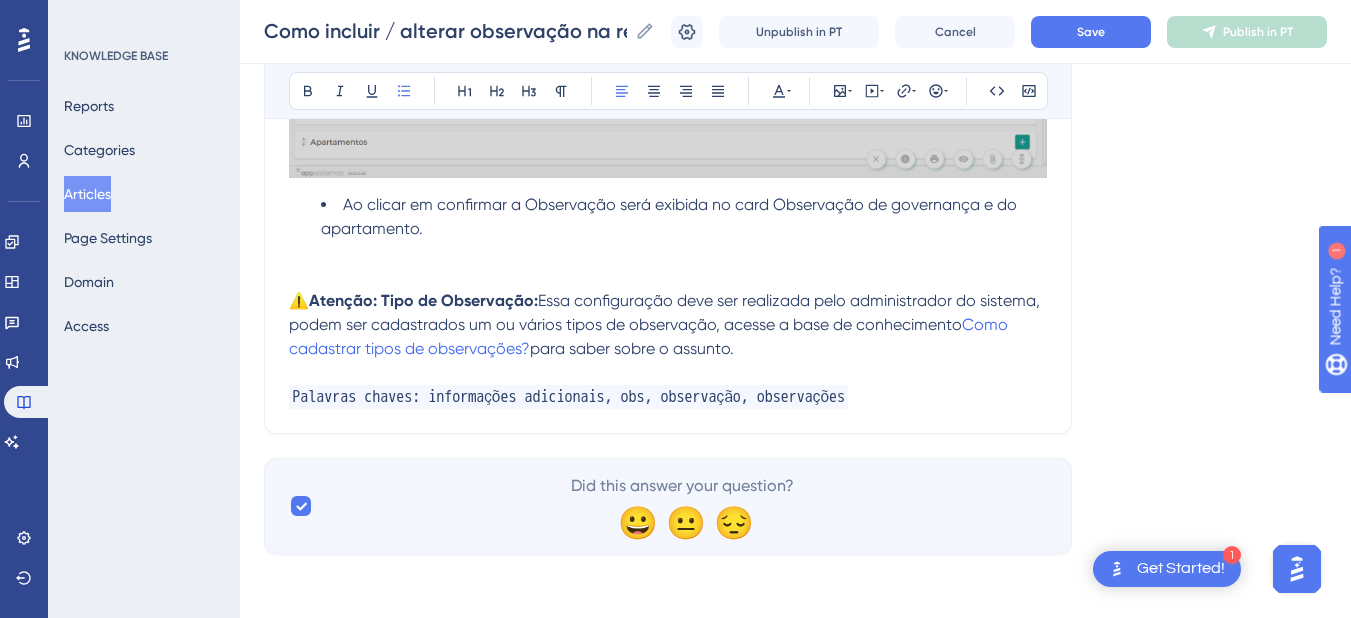 click at bounding box center (668, 253) 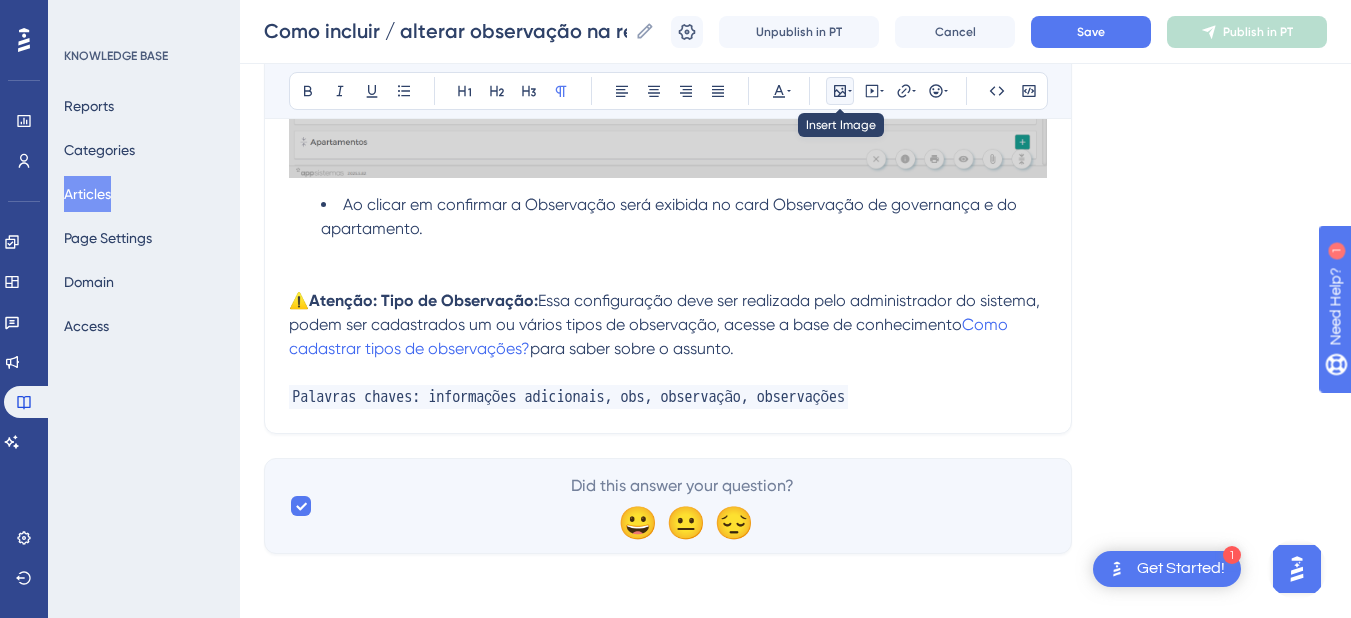 click 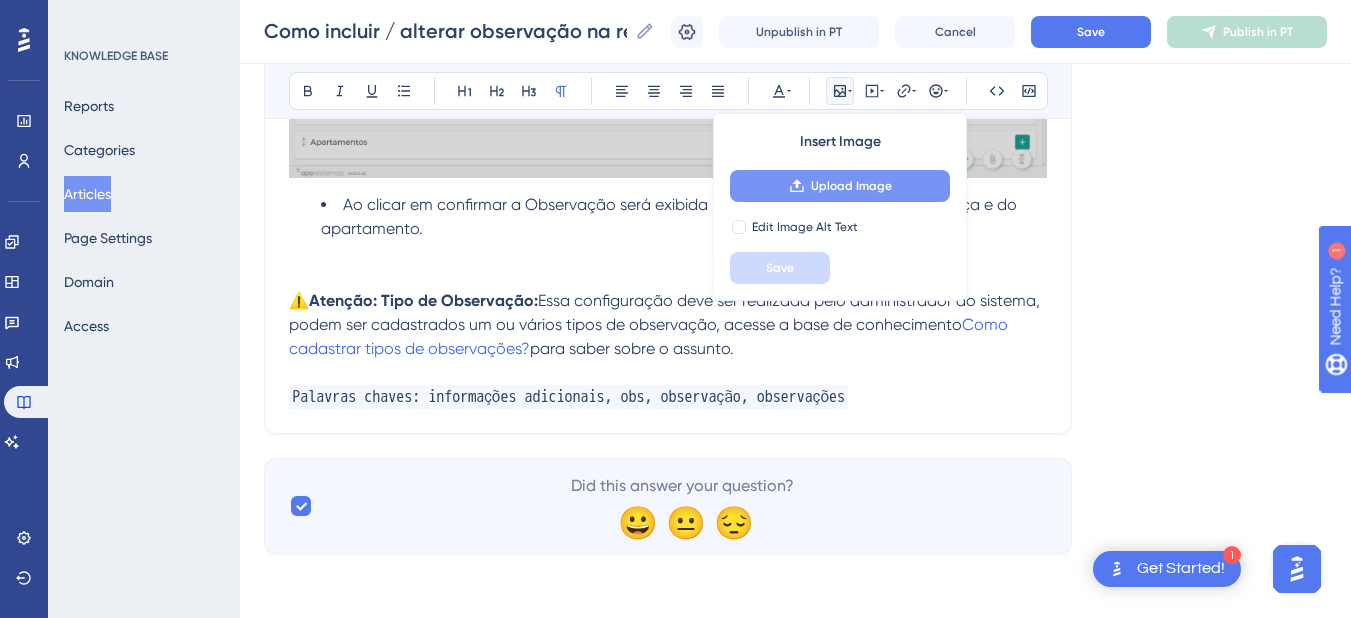 click on "Upload Image" at bounding box center [840, 186] 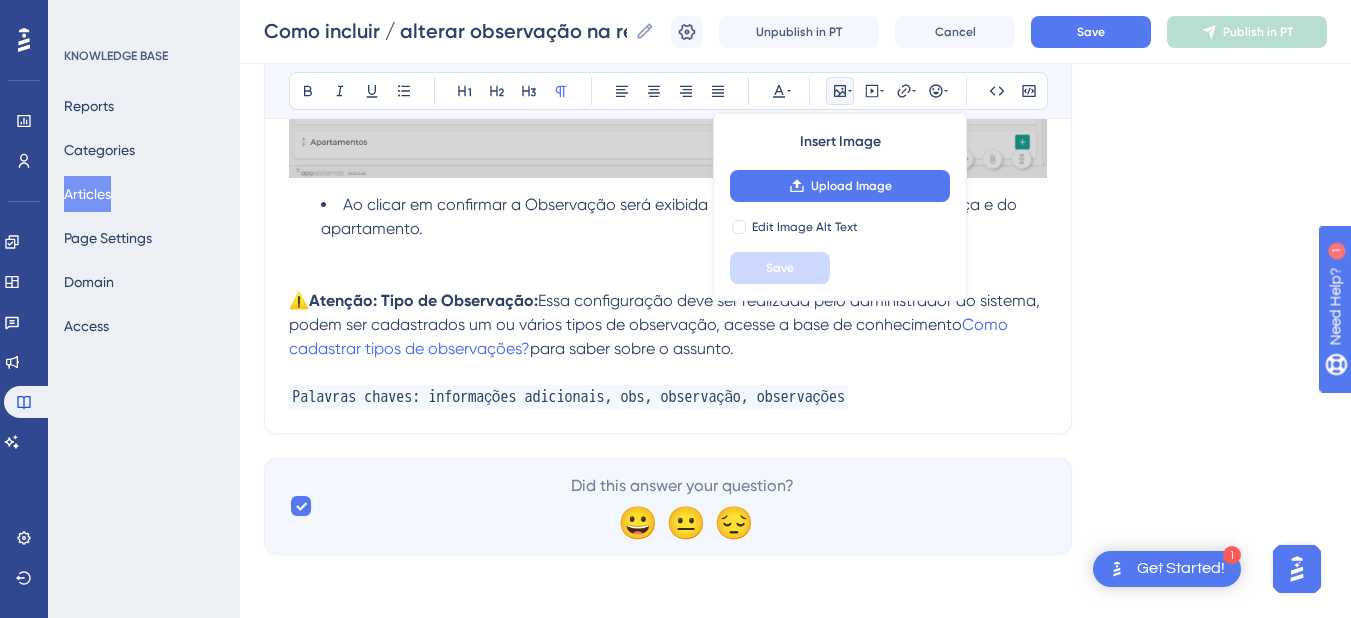 click 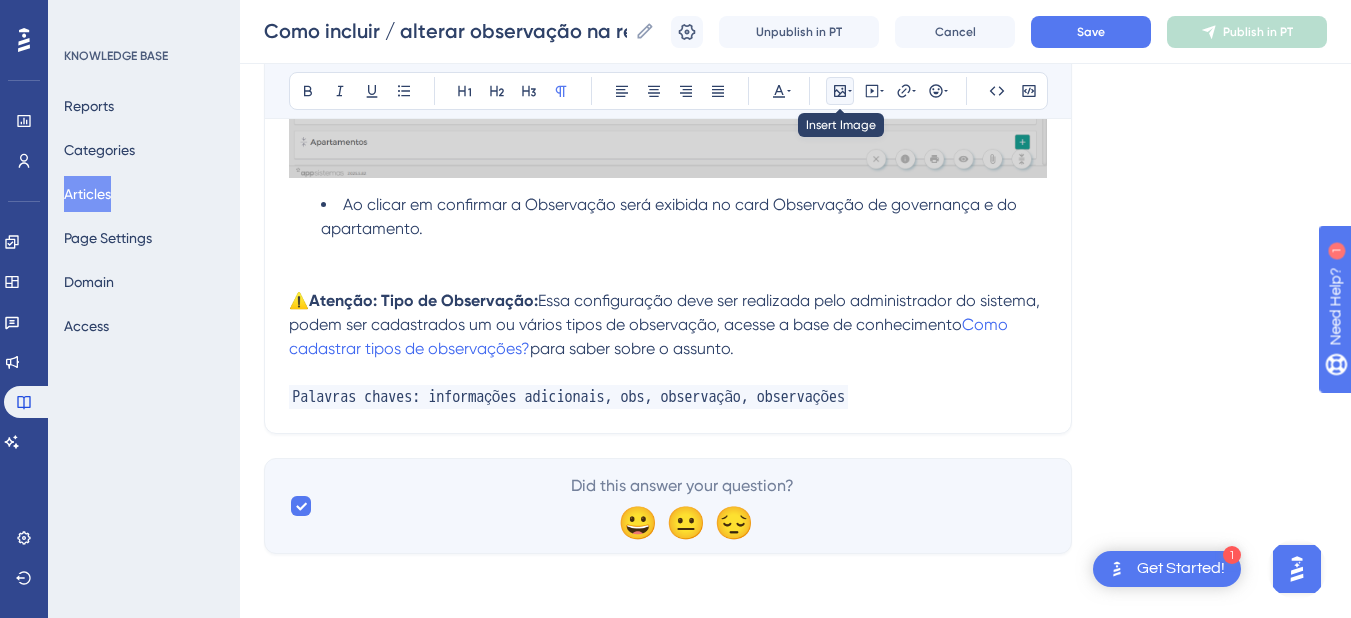 click 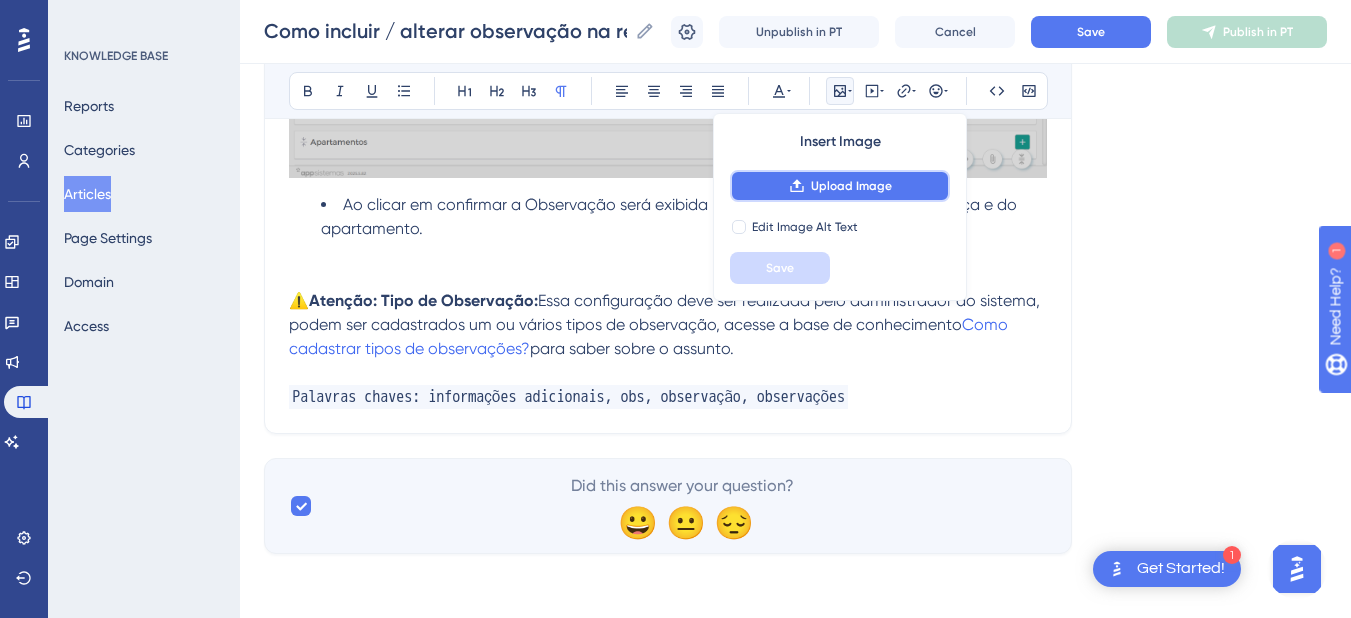 click 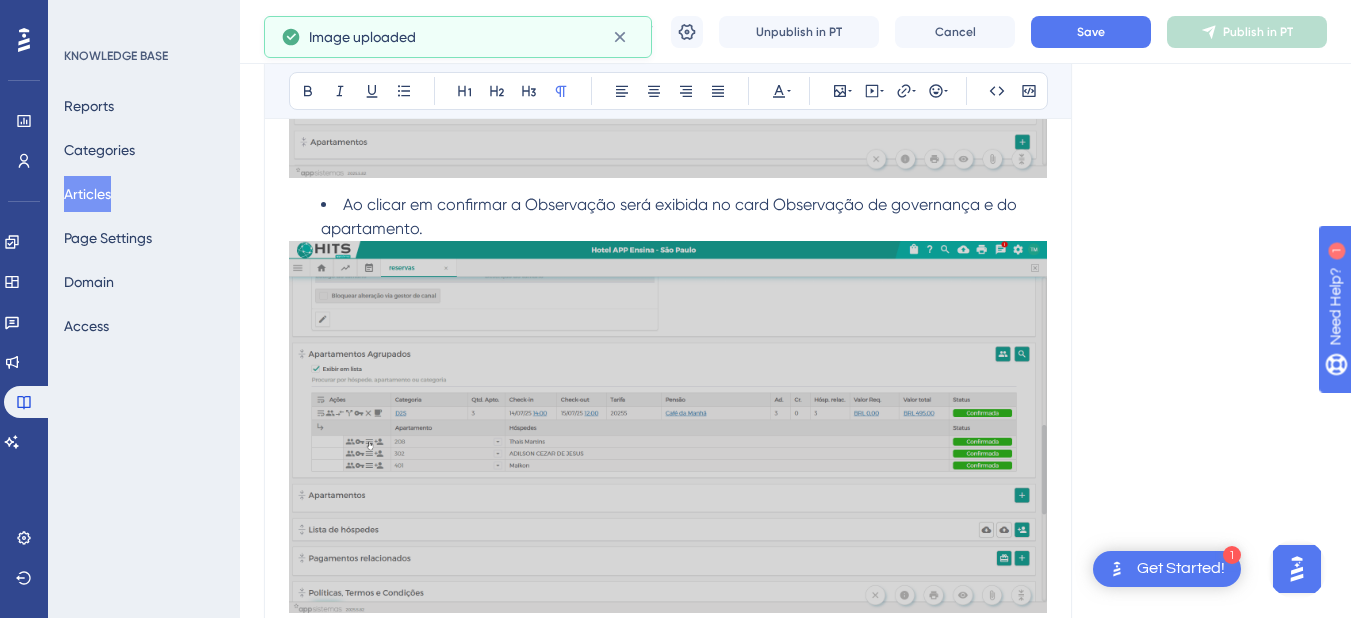 click on "Ao clicar em confirmar a Observação será exibida no card Observação de governança e do apartamento." at bounding box center [684, 217] 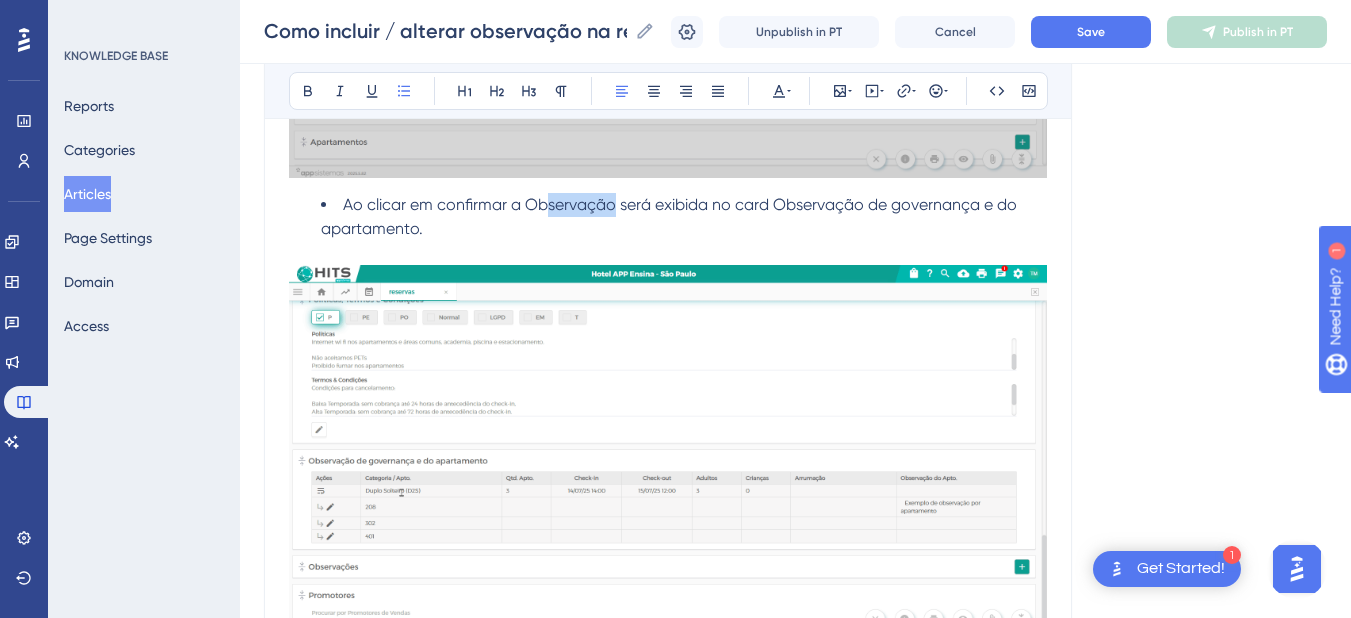 drag, startPoint x: 617, startPoint y: 209, endPoint x: 544, endPoint y: 204, distance: 73.171036 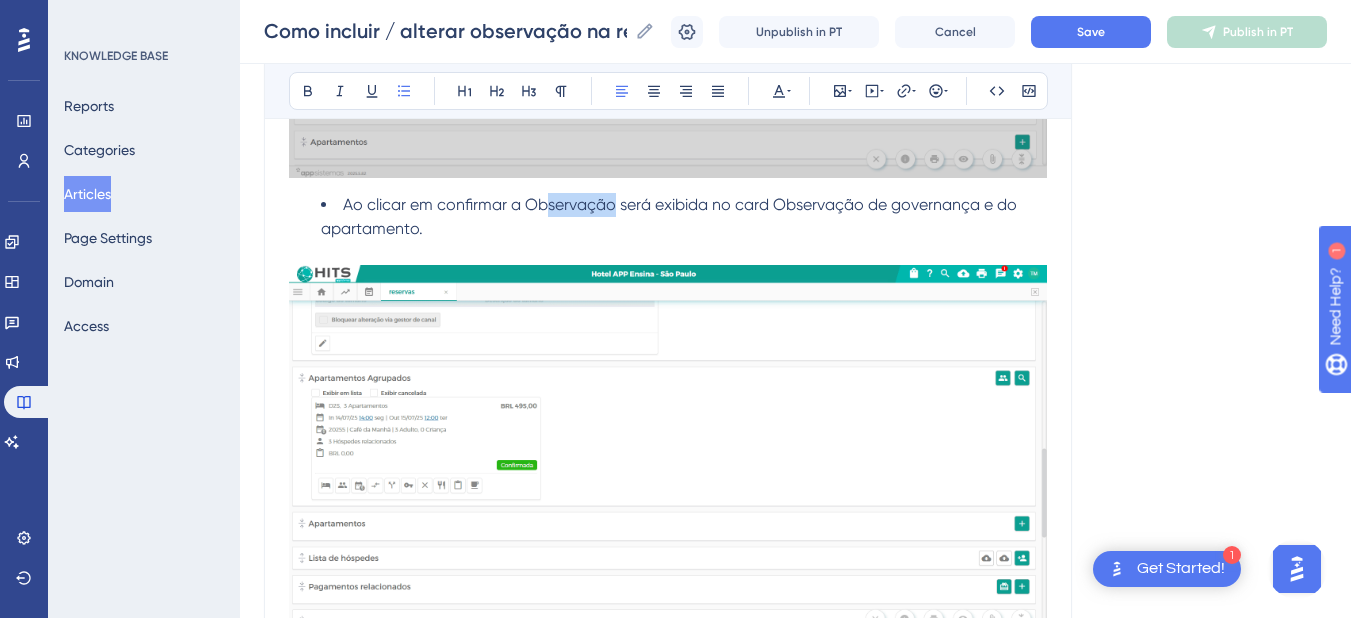 click on "Ao clicar em confirmar a Observação será exibida no card Observação de governança e do apartamento." at bounding box center [671, 216] 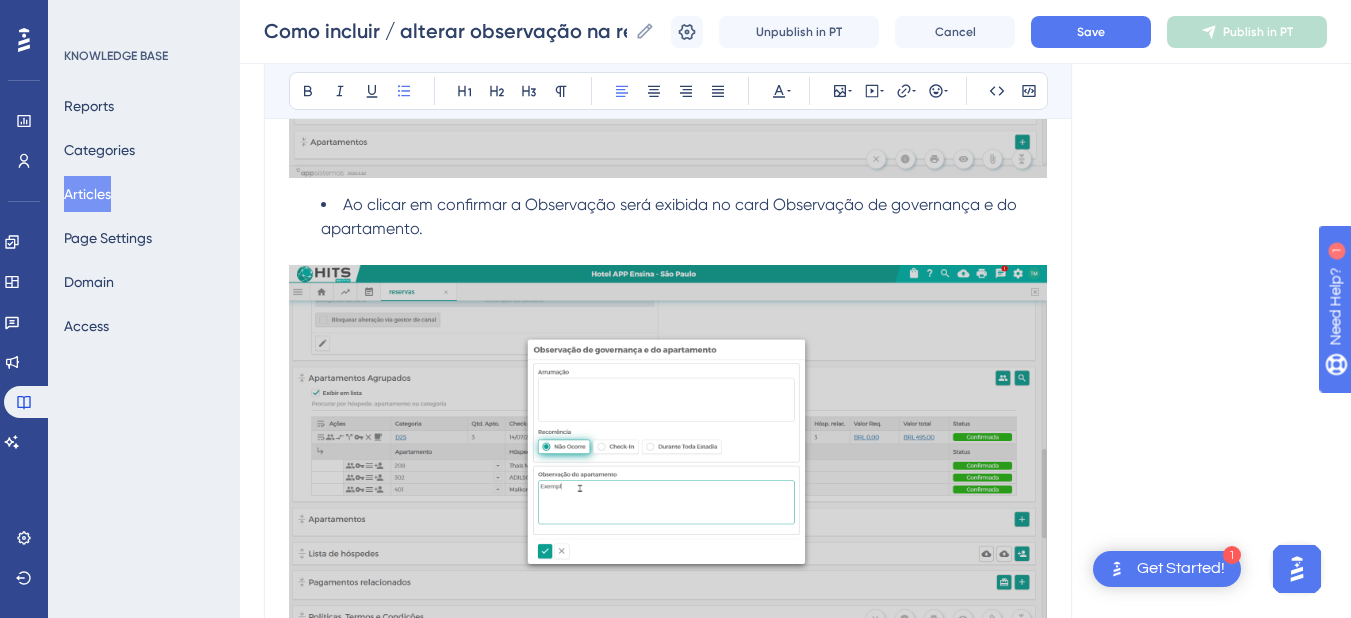click on "Ao clicar em confirmar a Observação será exibida no card Observação de governança e do apartamento." at bounding box center [671, 216] 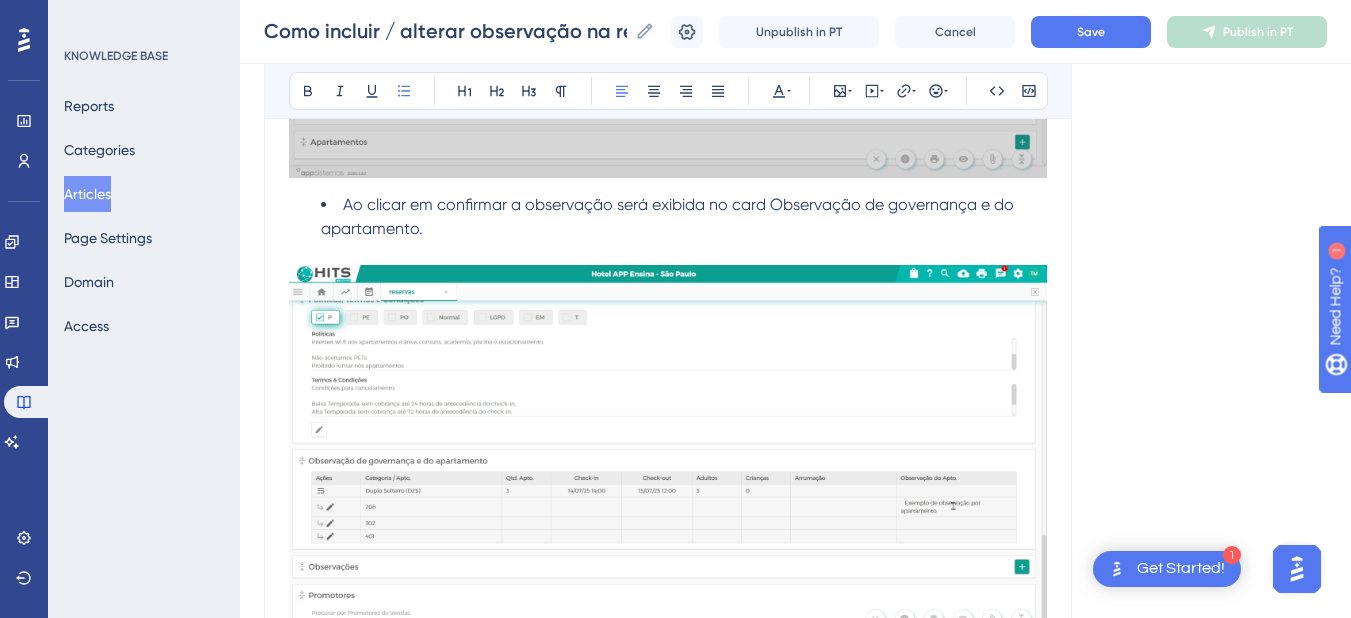 click on "Ao clicar em confirmar a observação será exibida no card Observação de governança e do apartamento." at bounding box center (669, 216) 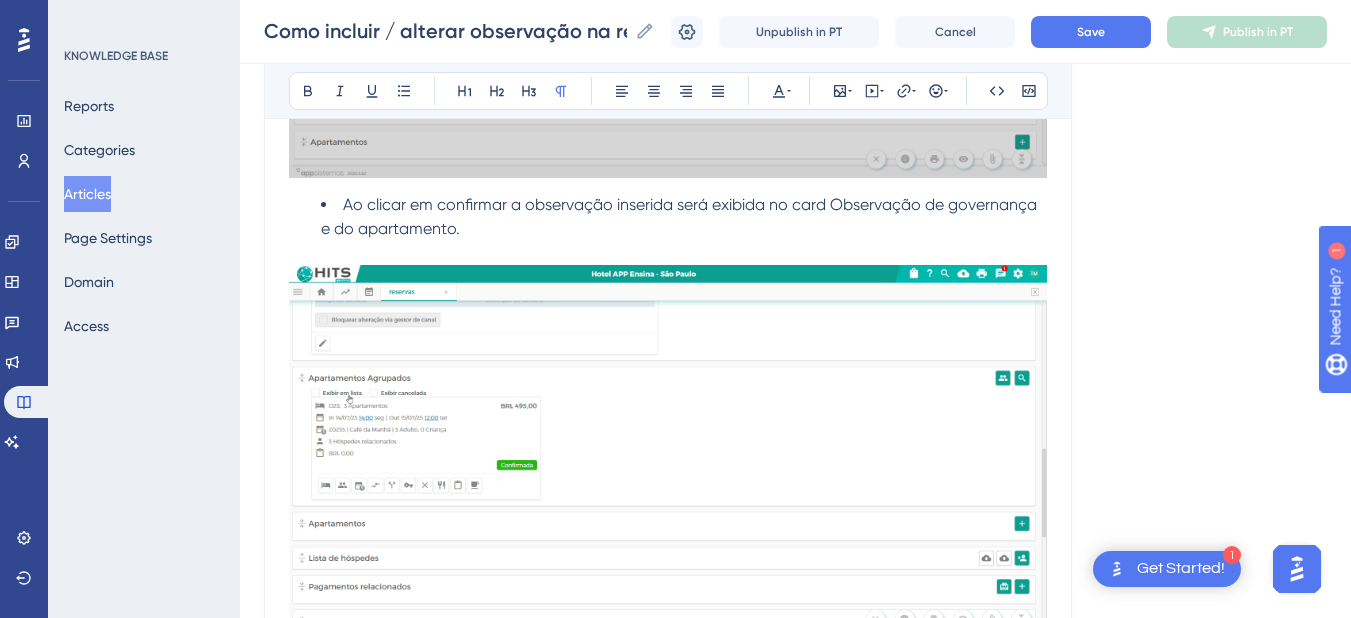 drag, startPoint x: 591, startPoint y: 263, endPoint x: 572, endPoint y: 263, distance: 19 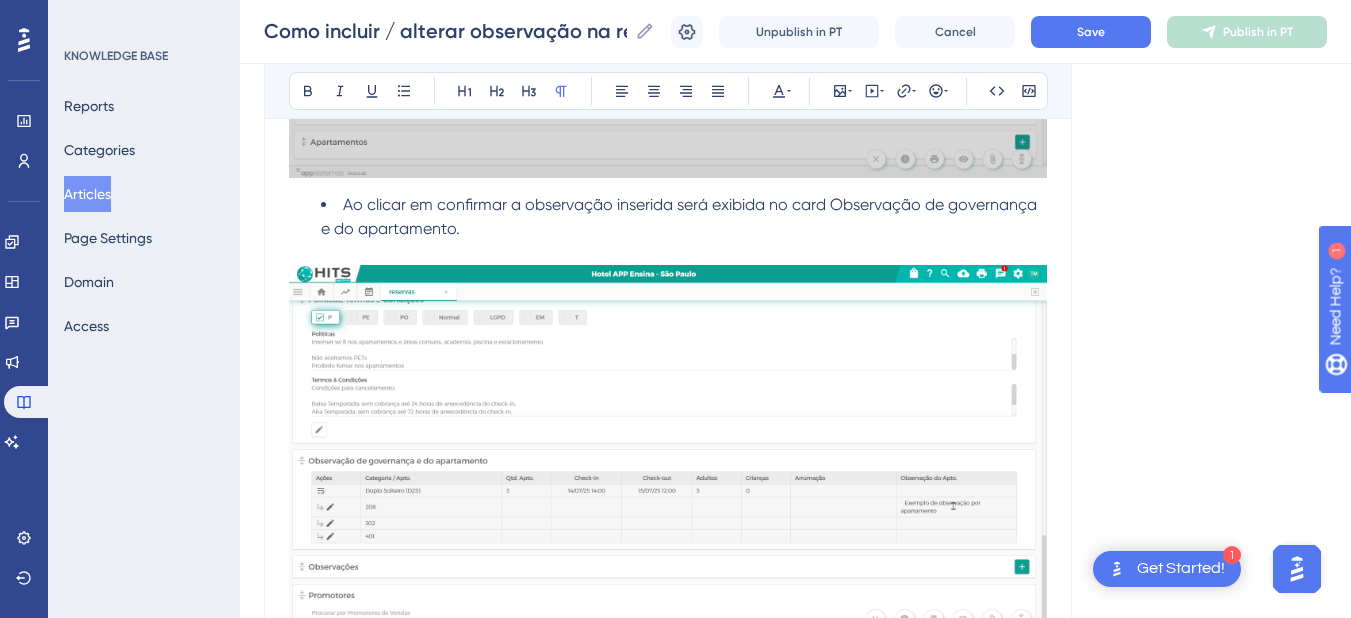 click at bounding box center (668, 253) 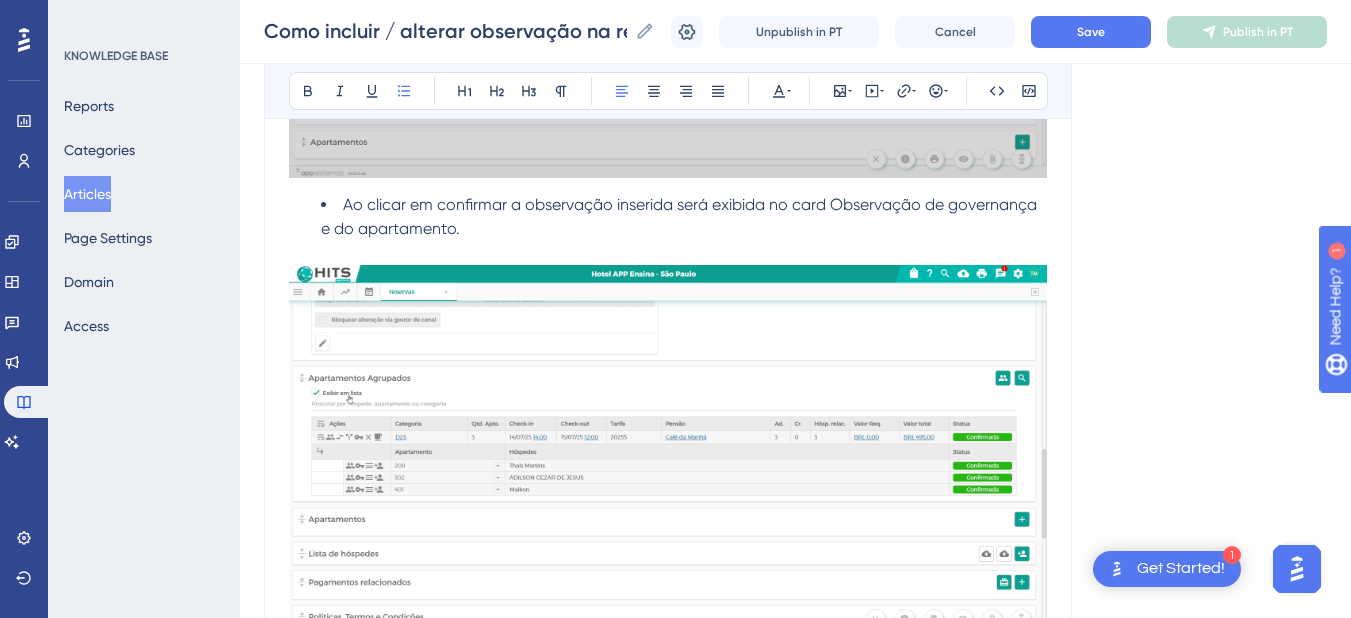 click on "Ao clicar em confirmar a observação inserida será exibida no card Observação de governança e do apartamento." at bounding box center [684, 217] 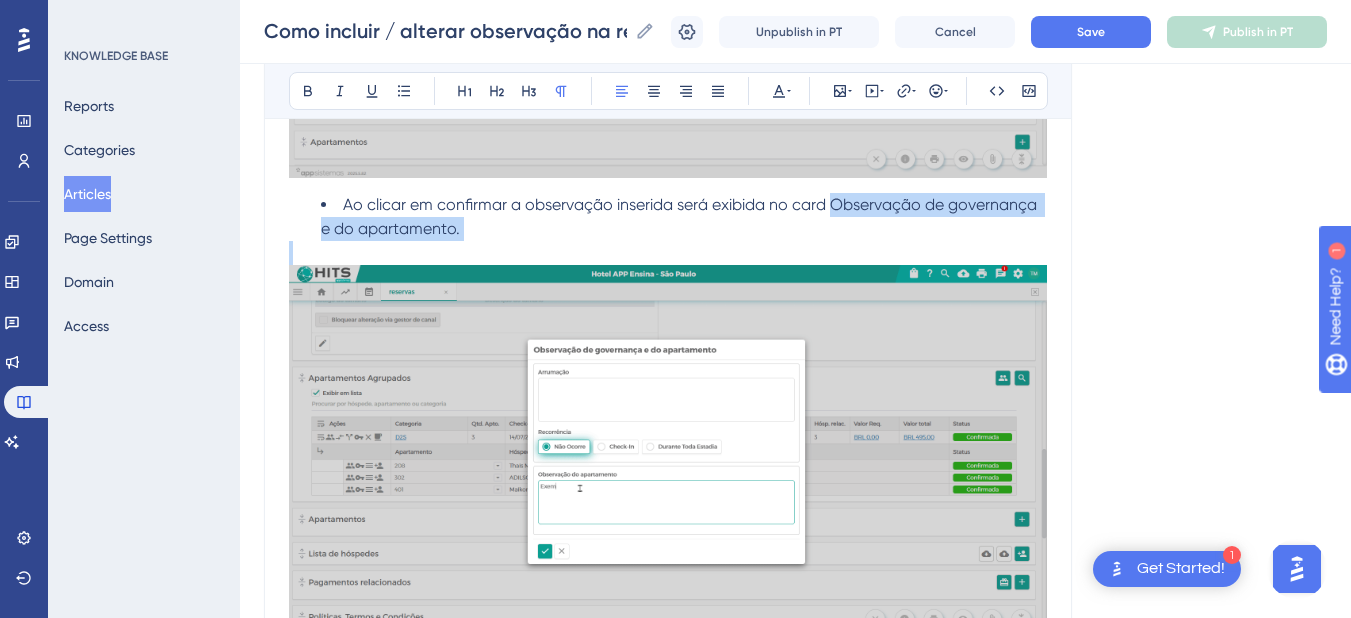 drag, startPoint x: 485, startPoint y: 227, endPoint x: 838, endPoint y: 209, distance: 353.45862 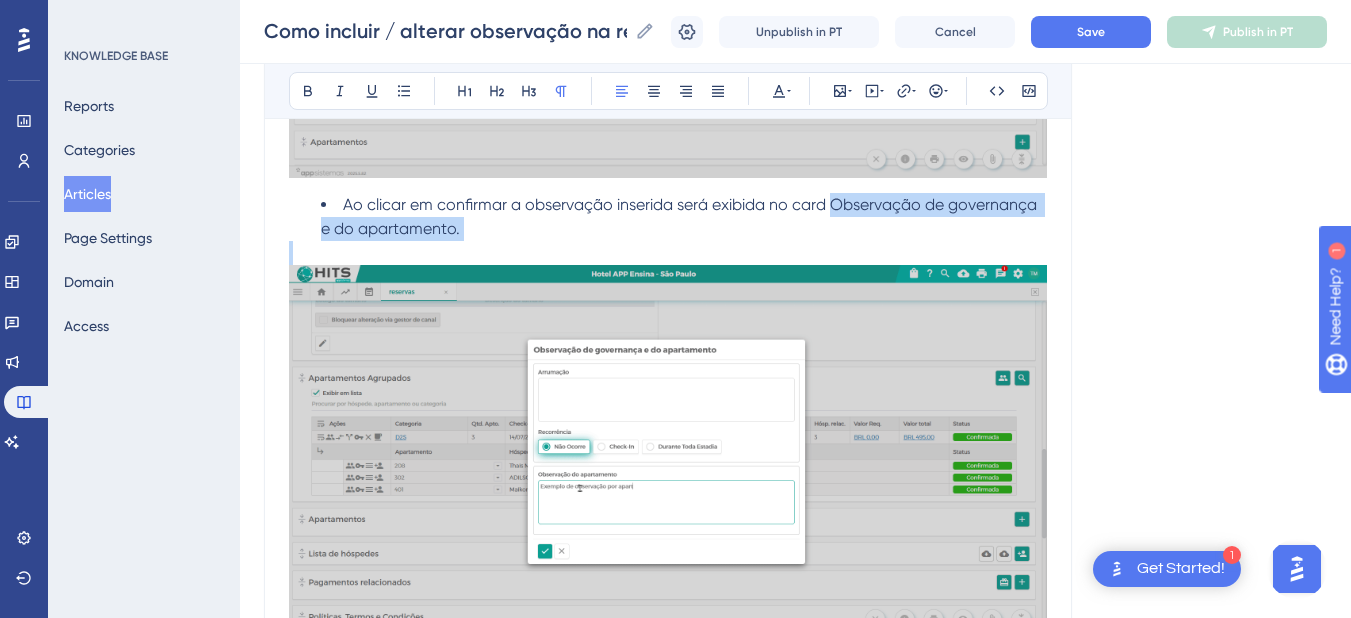 click on "Ao clicar em confirmar a observação inserida será exibida no card Observação de governança e do apartamento." at bounding box center (684, 217) 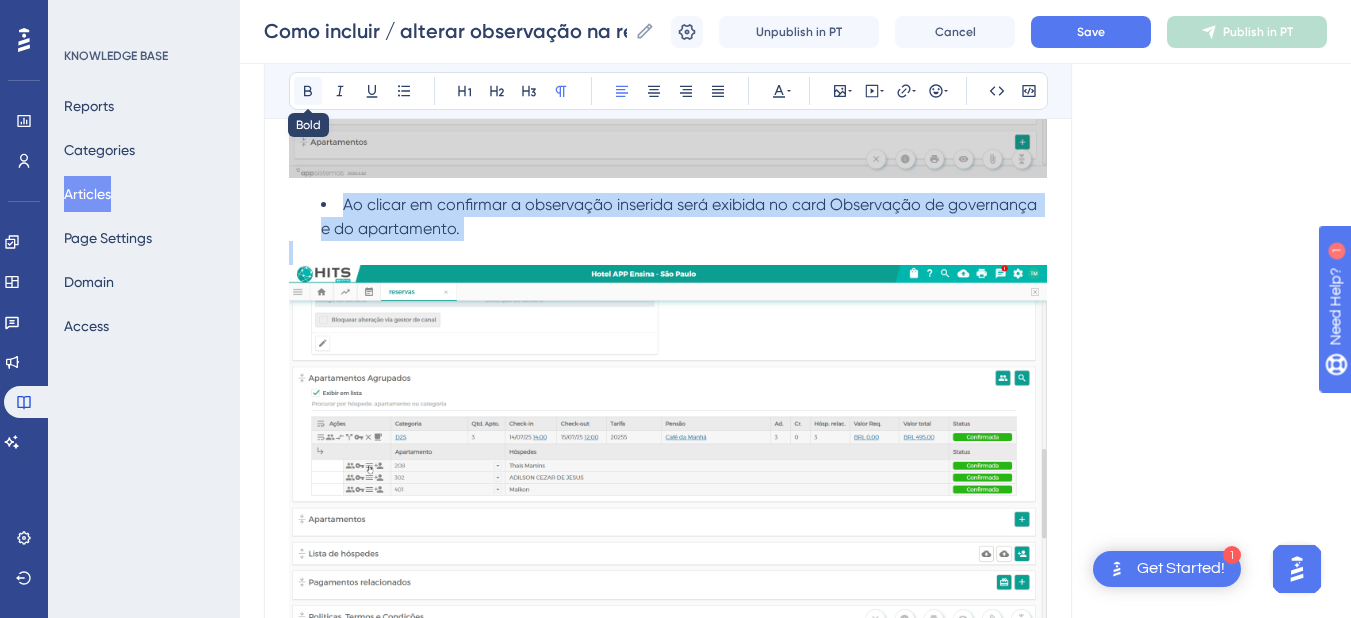 click 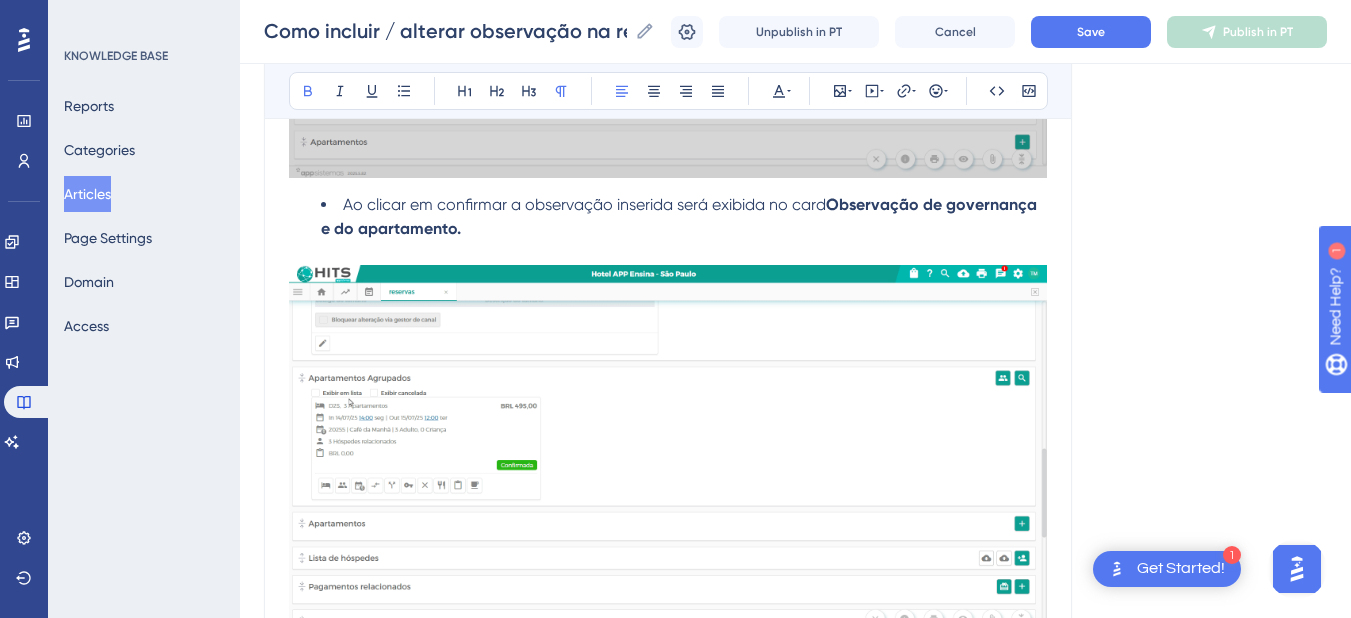 click at bounding box center [668, 454] 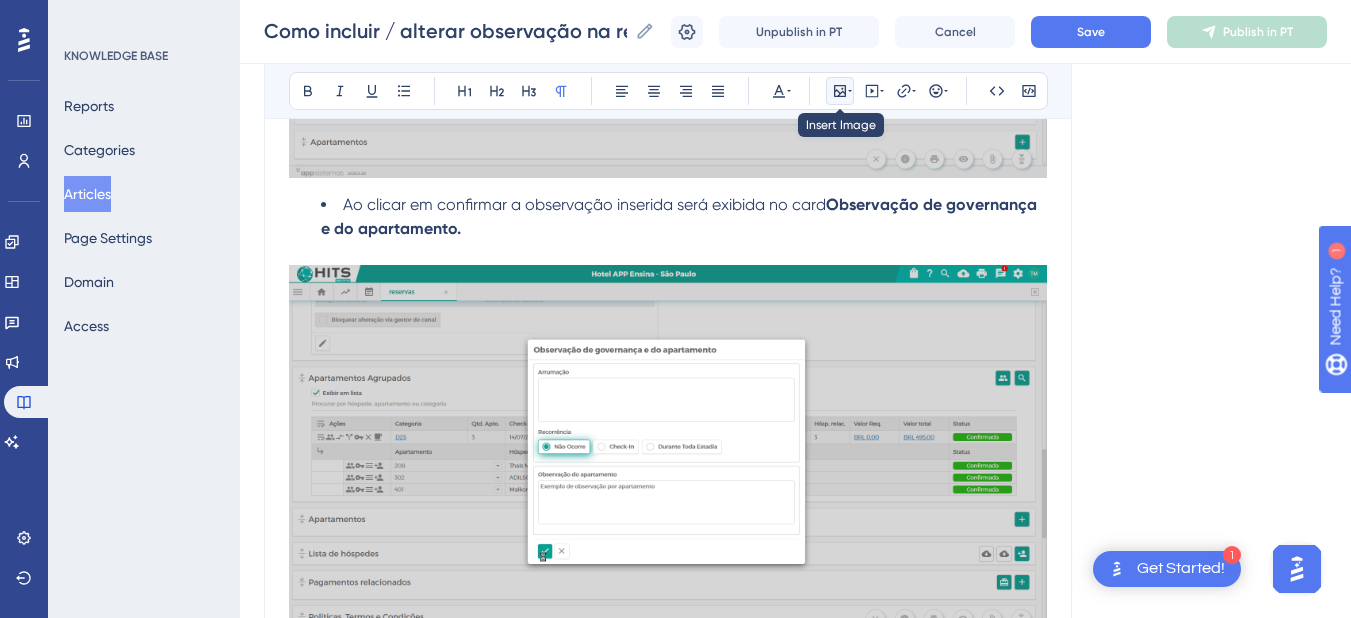 click 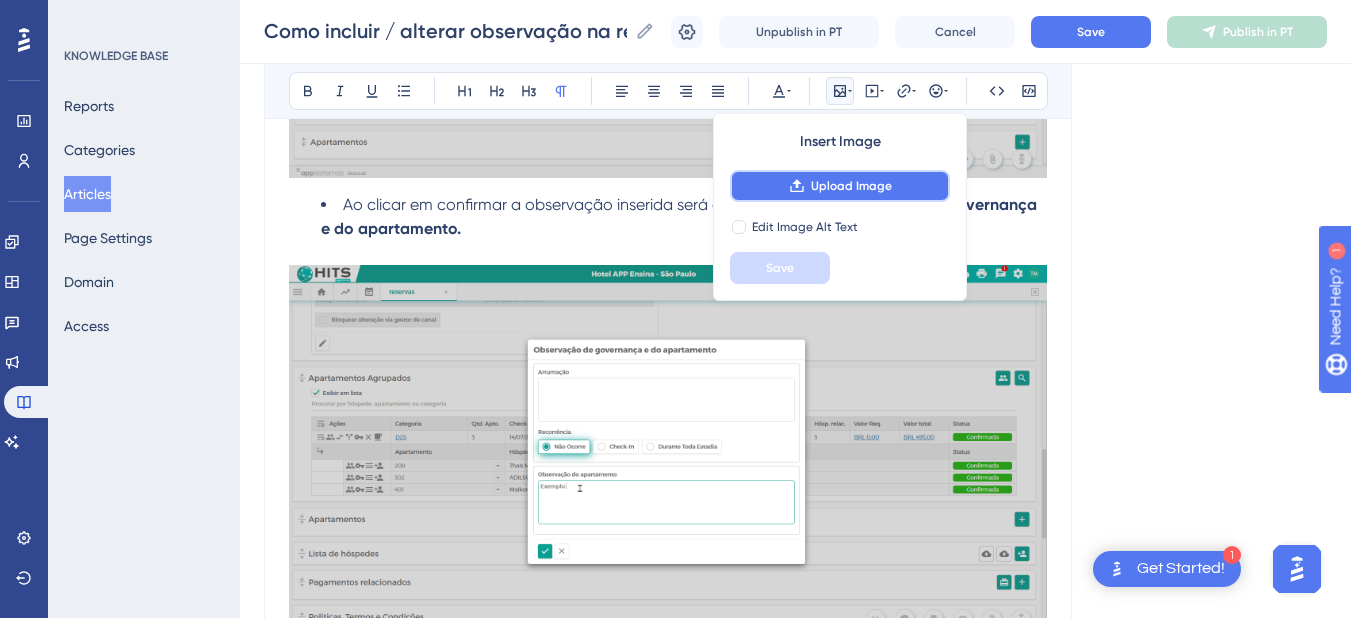 click on "Upload Image" at bounding box center (851, 186) 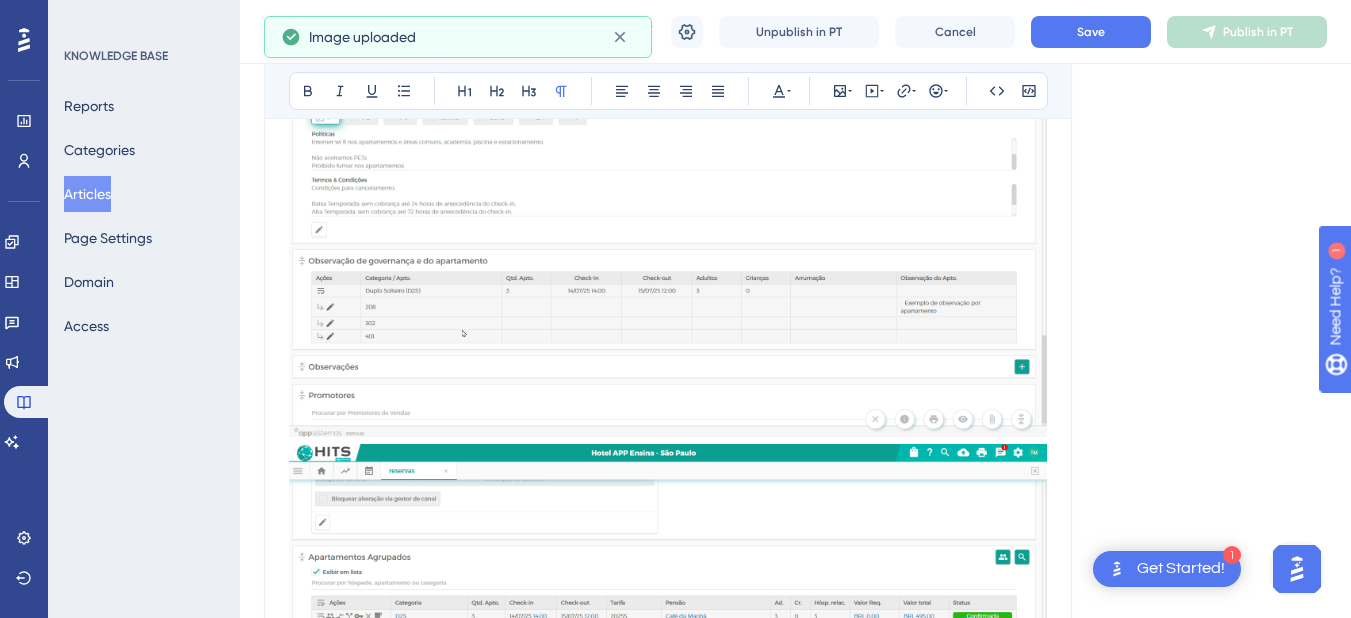 scroll, scrollTop: 4033, scrollLeft: 0, axis: vertical 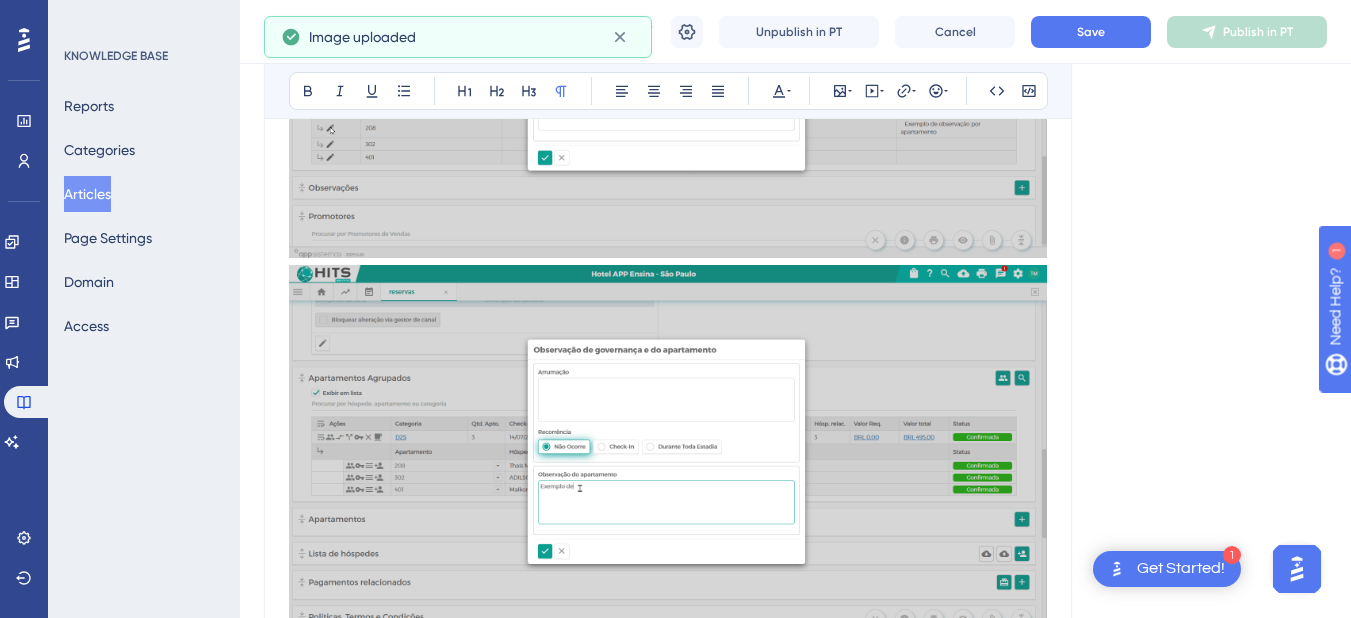 click at bounding box center [668, 656] 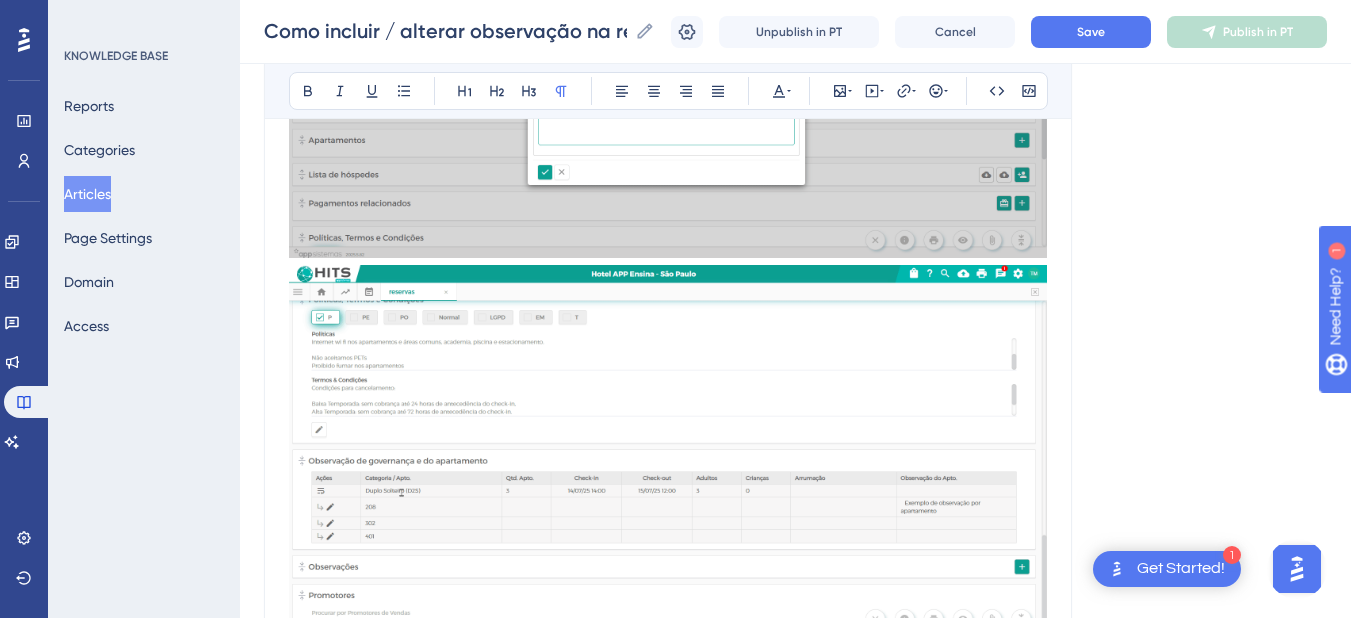 click at bounding box center (668, 656) 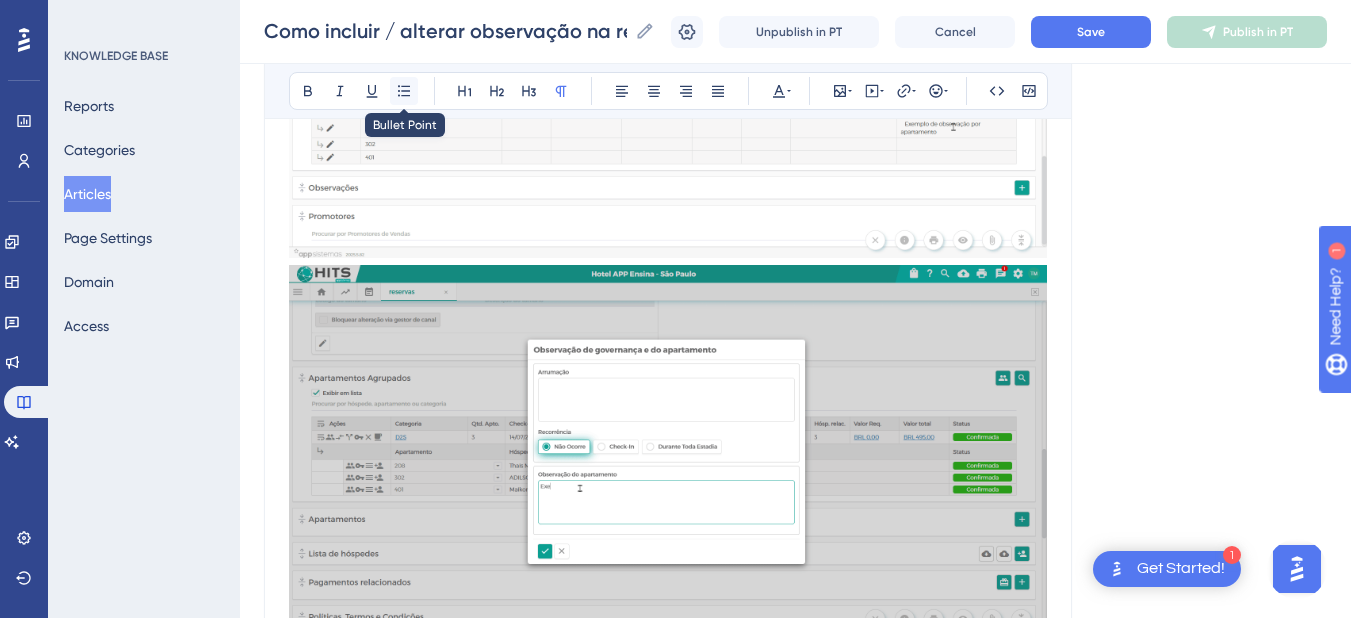 click 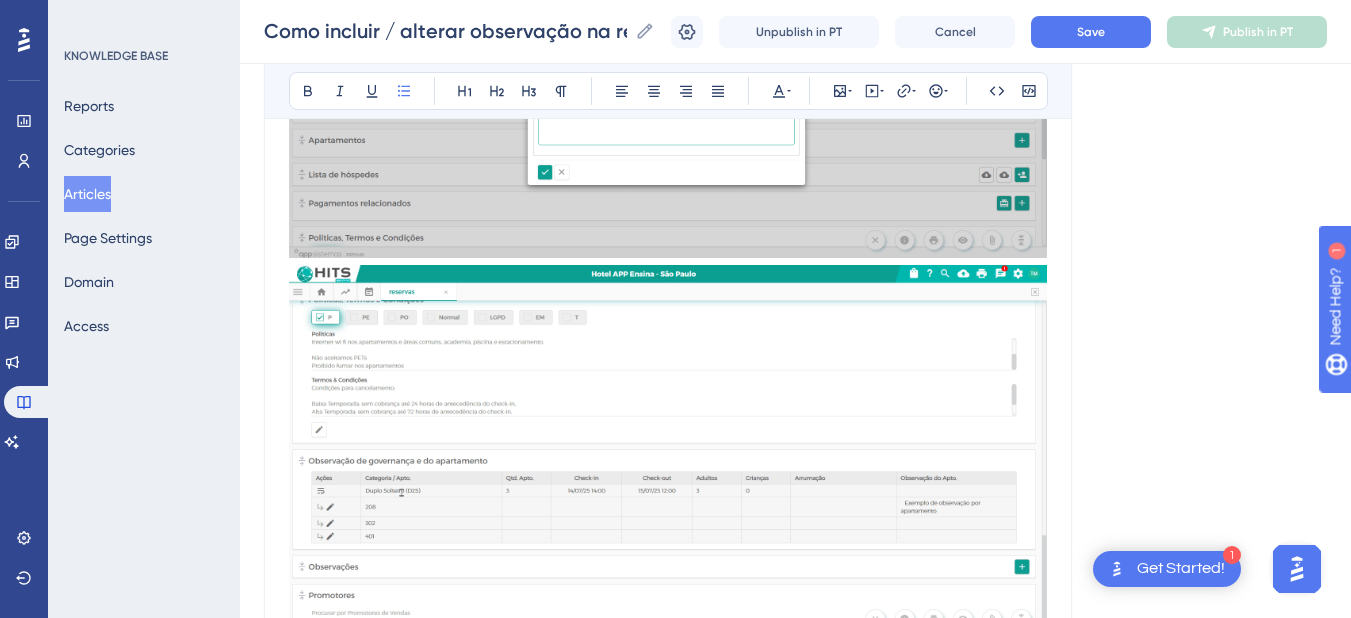 click at bounding box center [684, 664] 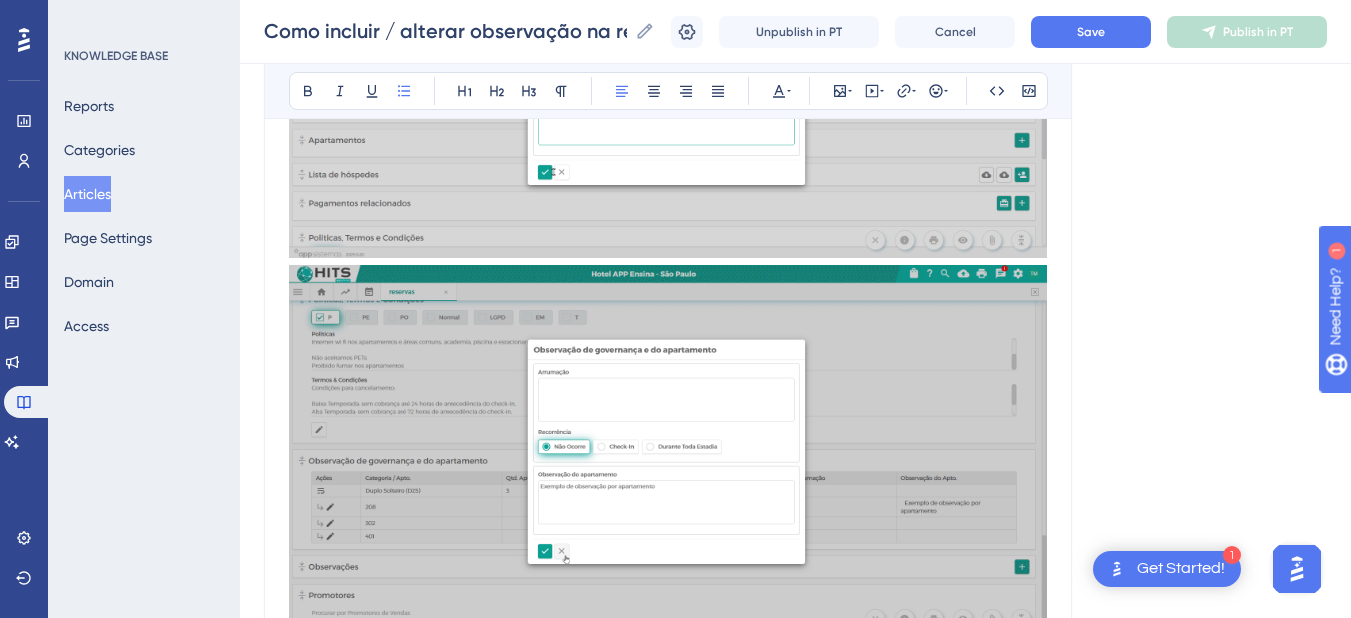 scroll, scrollTop: 3633, scrollLeft: 0, axis: vertical 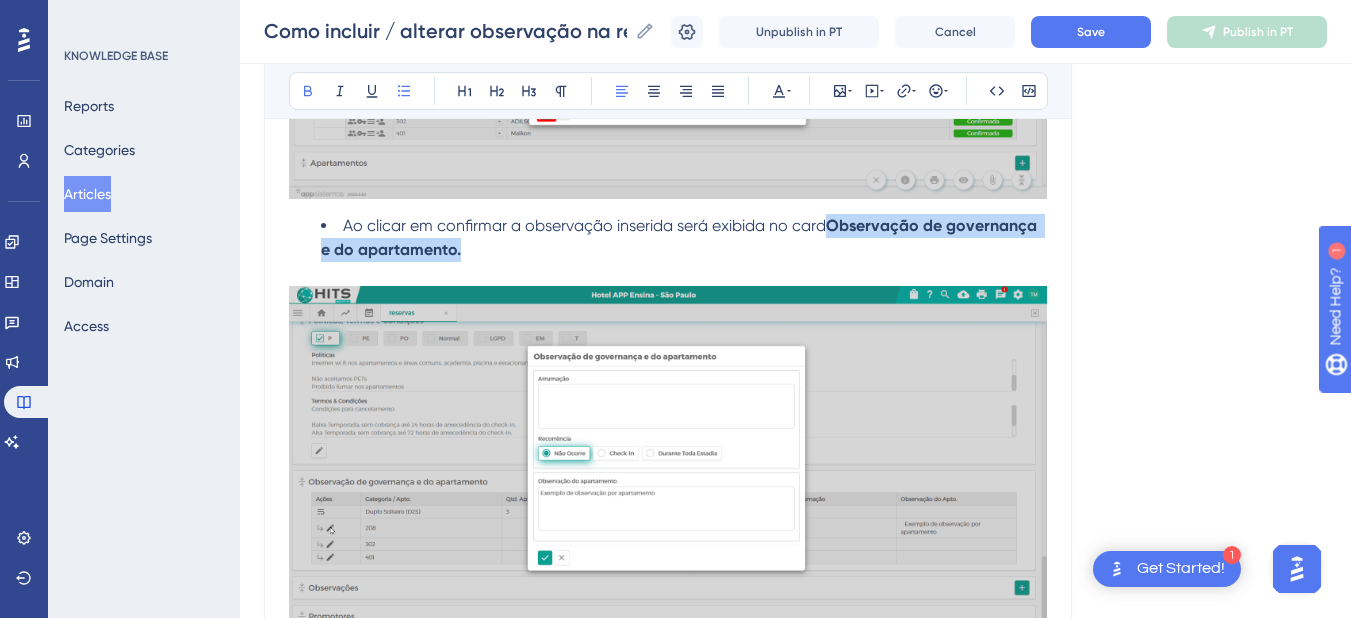 drag, startPoint x: 834, startPoint y: 224, endPoint x: 845, endPoint y: 241, distance: 20.248457 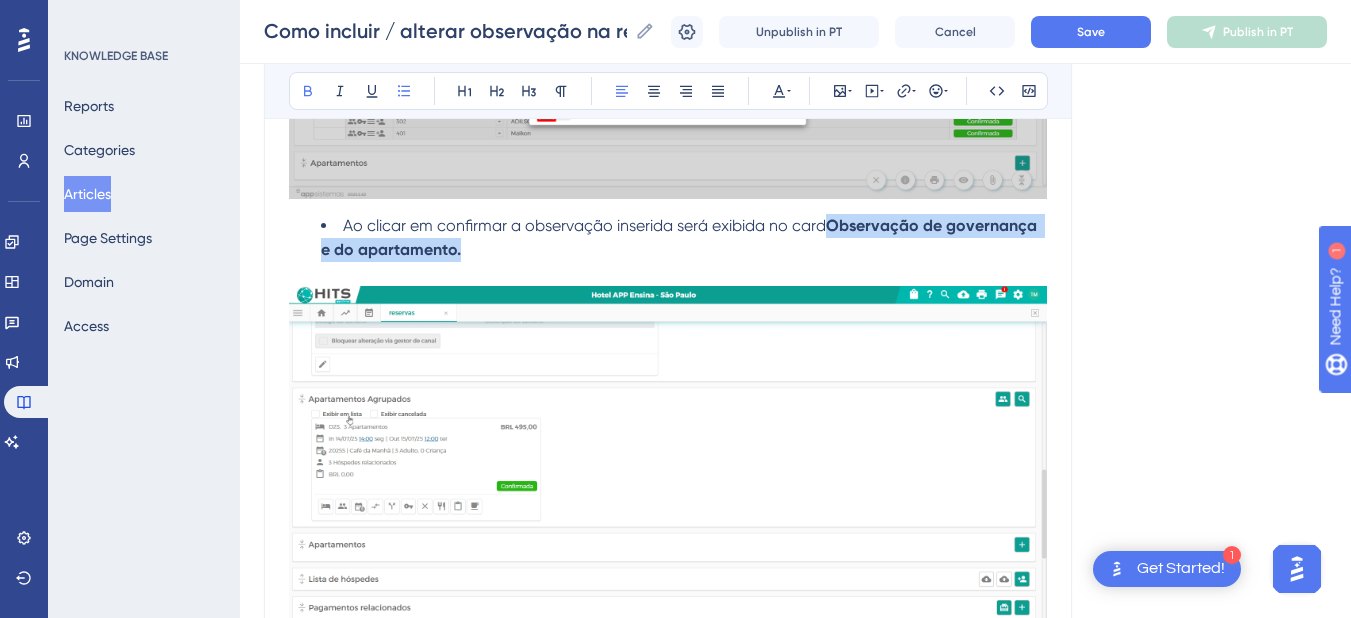 click on "Ao clicar em confirmar a observação inserida será exibida no card  Observação de governança e do apartamento." at bounding box center (684, 238) 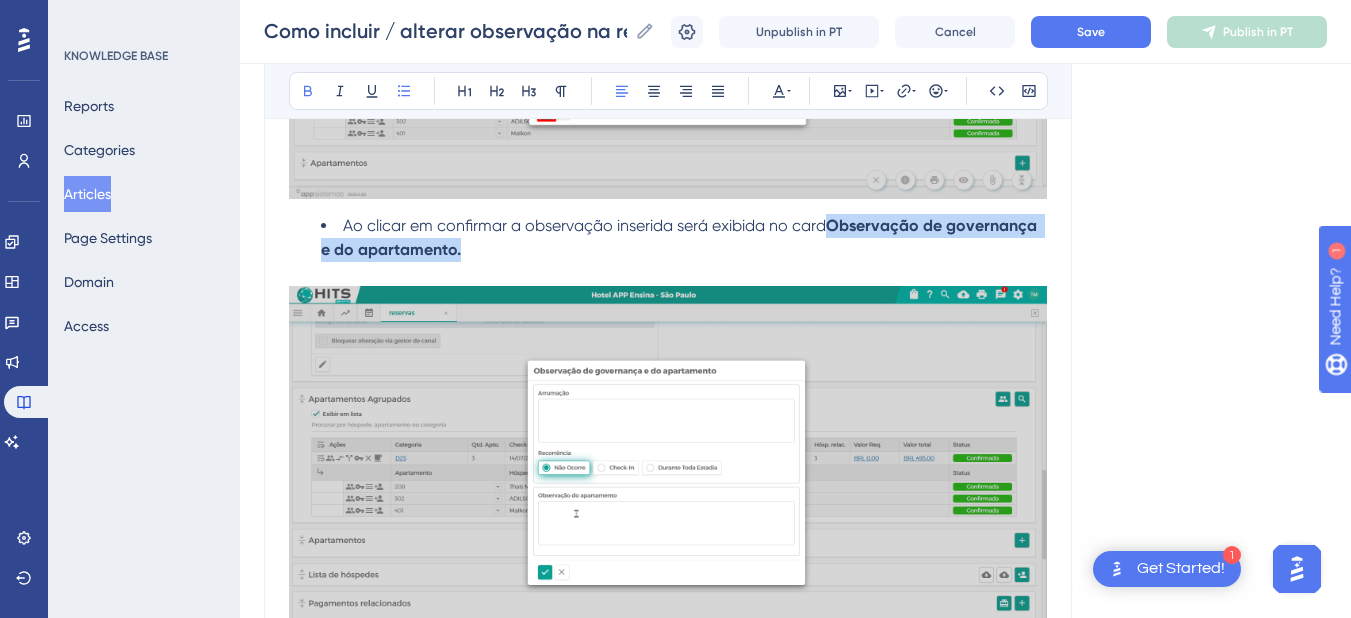 scroll, scrollTop: 3833, scrollLeft: 0, axis: vertical 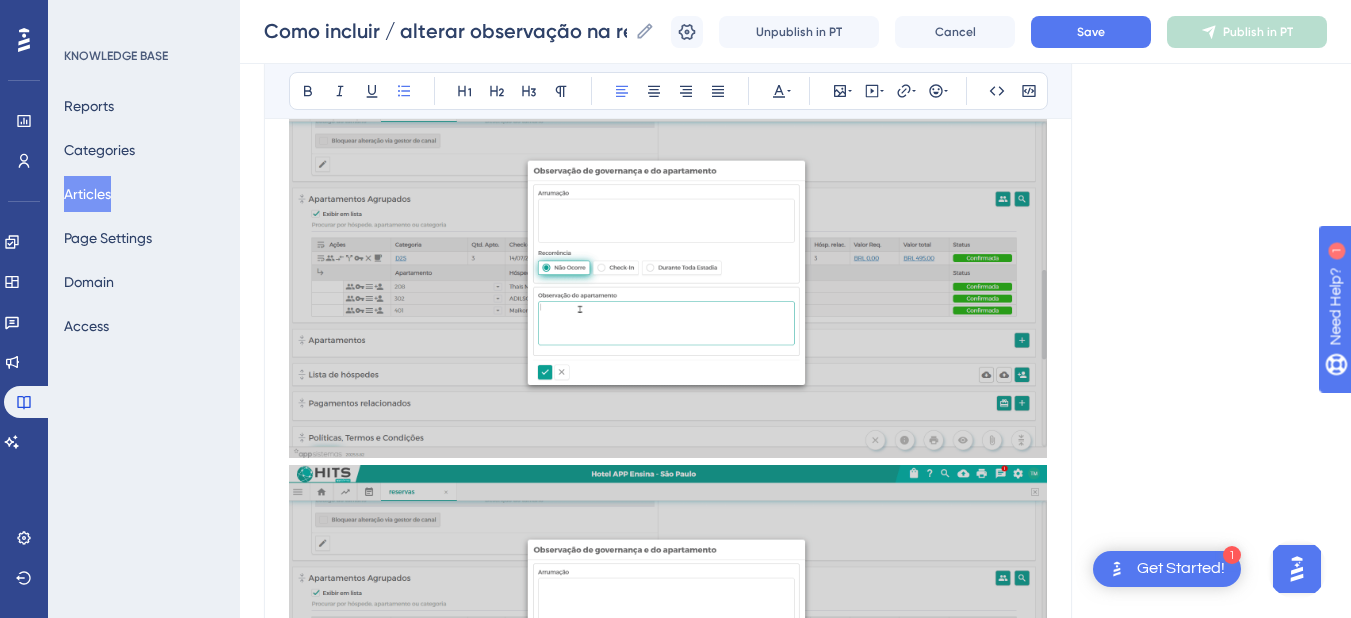 click on "No card de Observação" at bounding box center (684, 864) 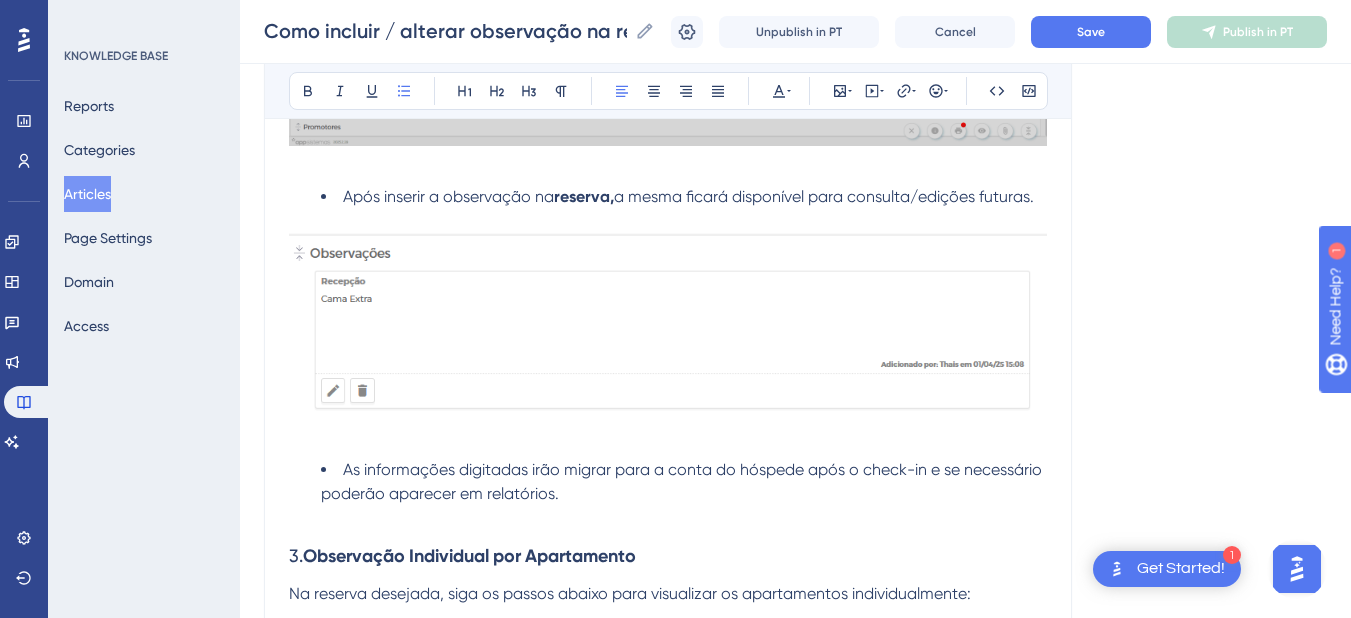 scroll, scrollTop: 2033, scrollLeft: 0, axis: vertical 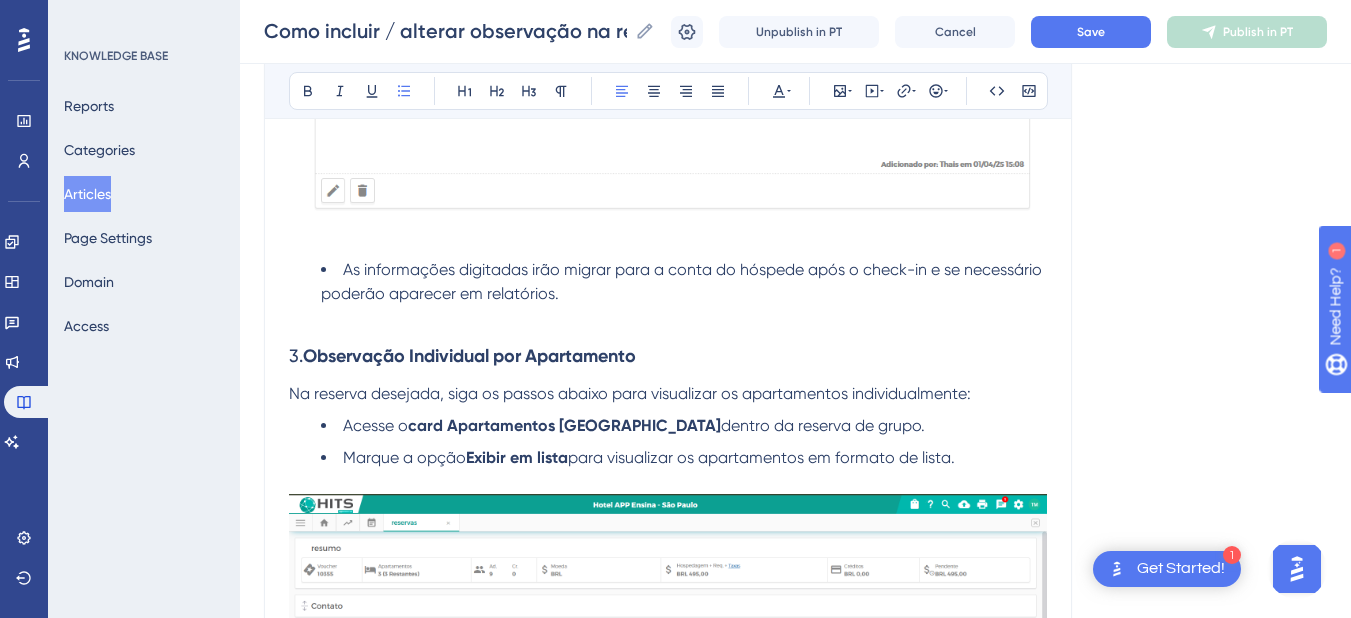 click on "Na reserva desejada, siga os passos abaixo para visualizar os apartamentos individualmente:" at bounding box center (668, 394) 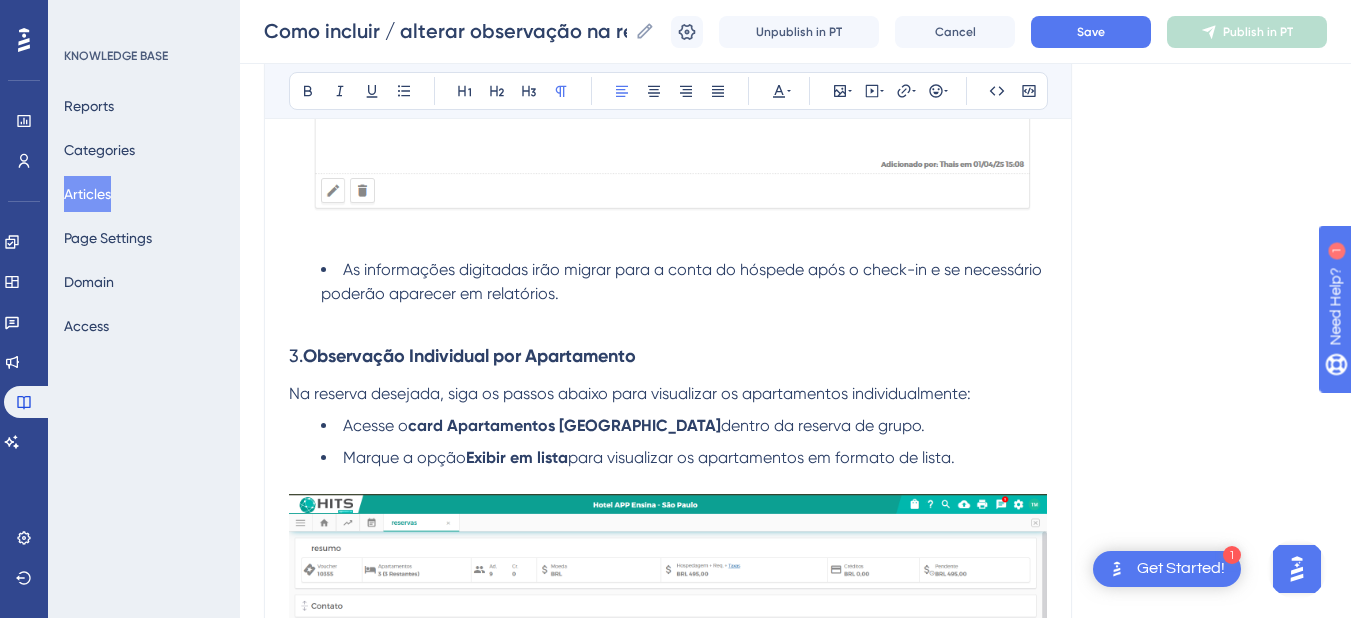click on "3.  Observação Individual por Apartamento" at bounding box center [668, 356] 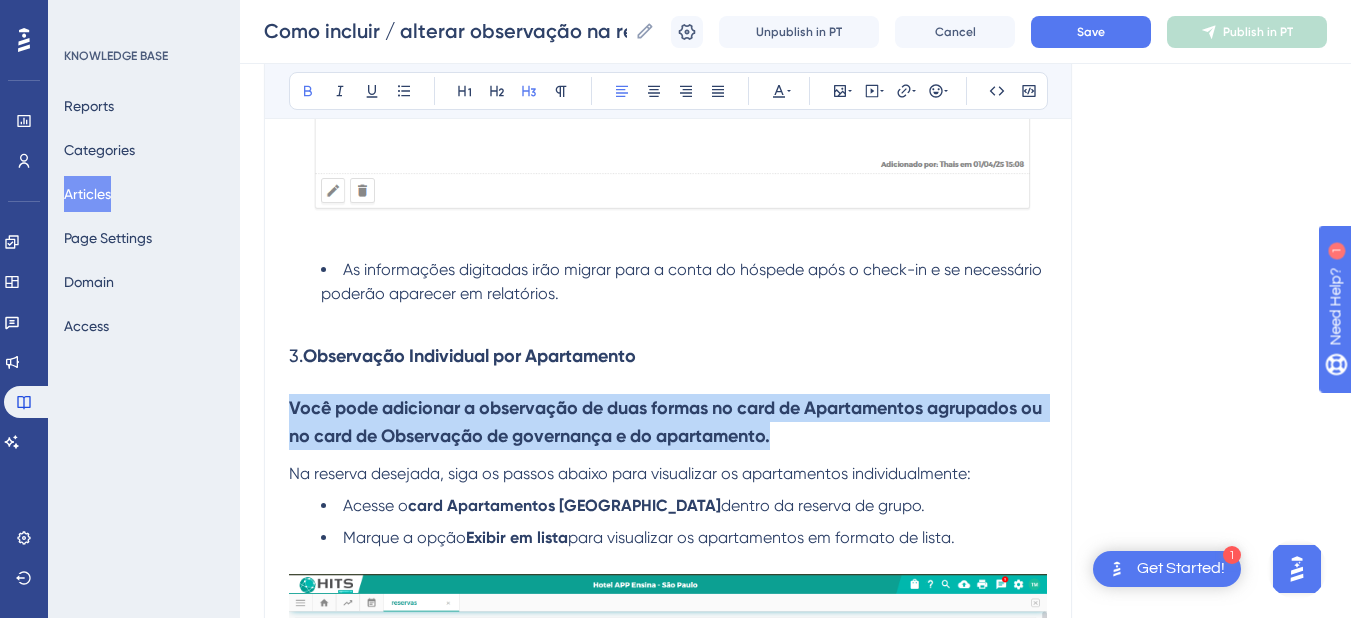 drag, startPoint x: 825, startPoint y: 432, endPoint x: 202, endPoint y: 399, distance: 623.8734 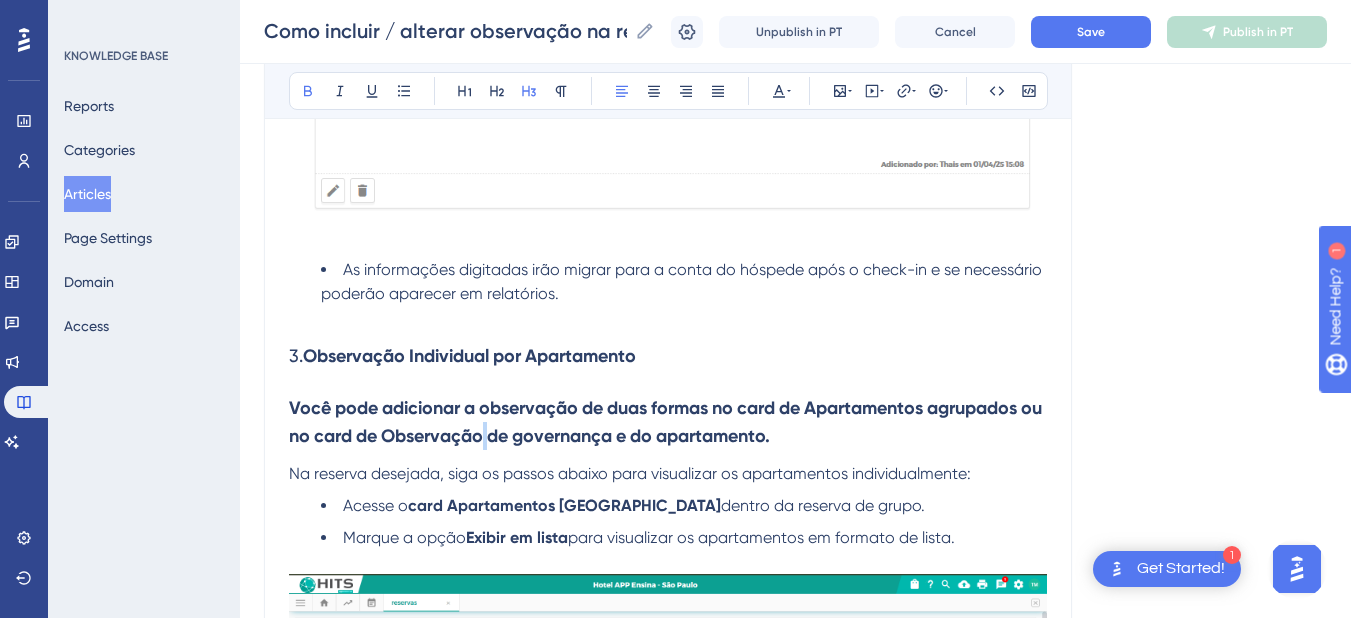 click on "Você pode adicionar a observação de duas formas no card de Apartamentos agrupados ou no card de Observação de governança e do apartamento." at bounding box center [667, 422] 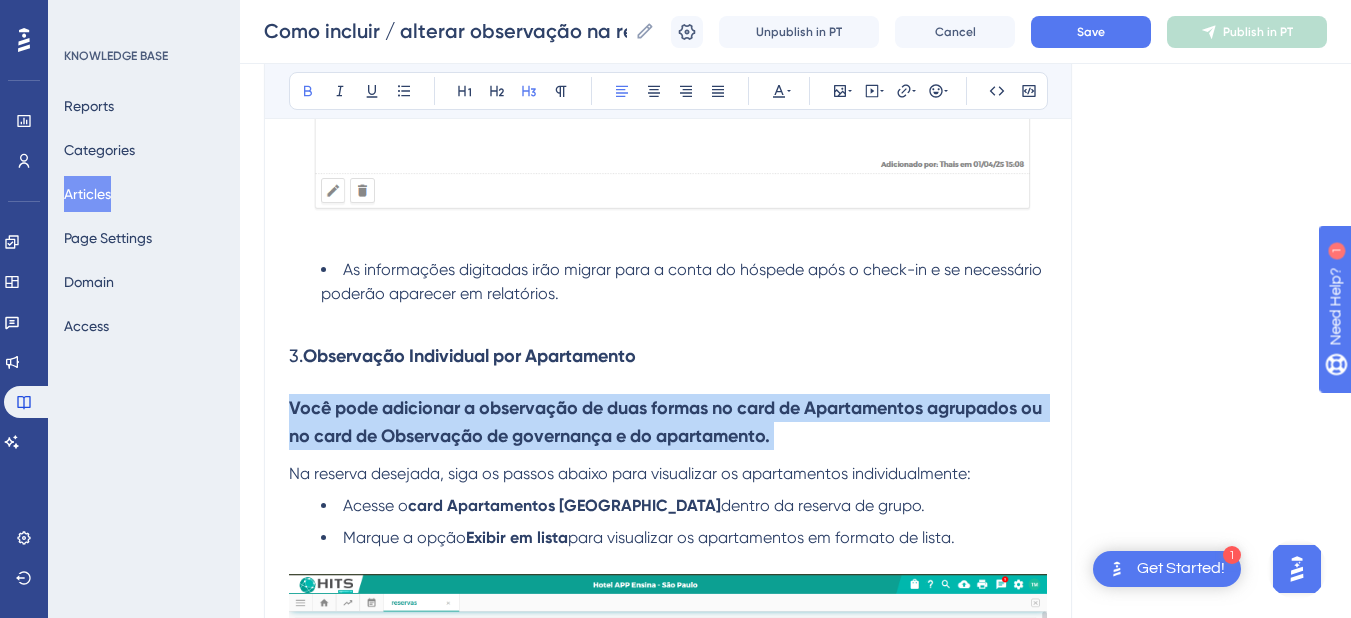 click on "Você pode adicionar a observação de duas formas no card de Apartamentos agrupados ou no card de Observação de governança e do apartamento." at bounding box center [667, 422] 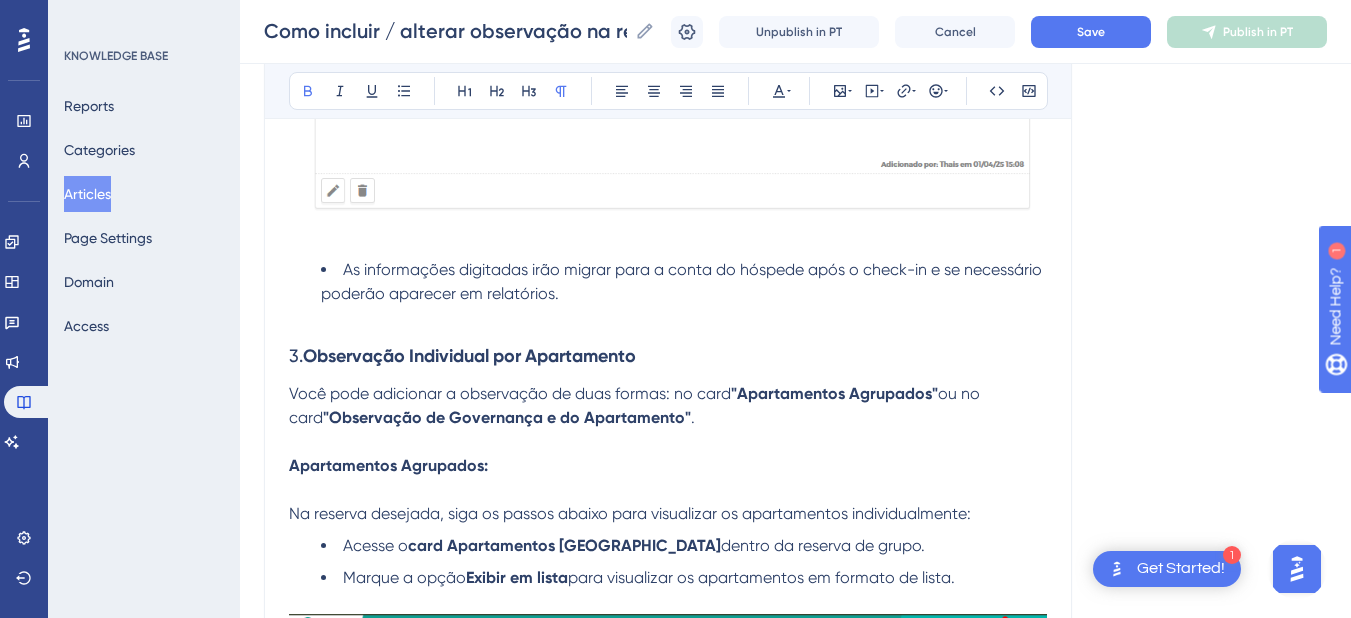 click on "Como incluir / alterar observação na reserva? Precisa incluir e/ou alterar uma observação na reserva? Para isso basta seguir os seguintes passos: Bold Italic Underline Bullet Point Heading 1 Heading 2 Heading 3 Normal Align Left Align Center Align Right Align Justify Text Color Insert Image Embed Video Hyperlink Emojis Code Code Block O Hits permite registrar observações de duas formas: Geral : uma única observação que se aplica a toda a reserva. Individual por apartamento : observações específicas para cada unidade dentro de uma reserva de grupo. Primeira Opção:   Observação geral na reserva Acesse o  Menu Operações > Reserva > Reservas Na reserva desejada, clique sobre o botão representado pela imagem dos três pontinhos: Clique na opção:  Observações  e em seguida será apresentado em tela um card: Segunda Opção: Observação geral na reserva Caso você esteja na tela de edição da reserva Utilize a barra de rolagem e navegue até o card: Observações Incluir Selecione o  3.  . ." at bounding box center (668, 578) 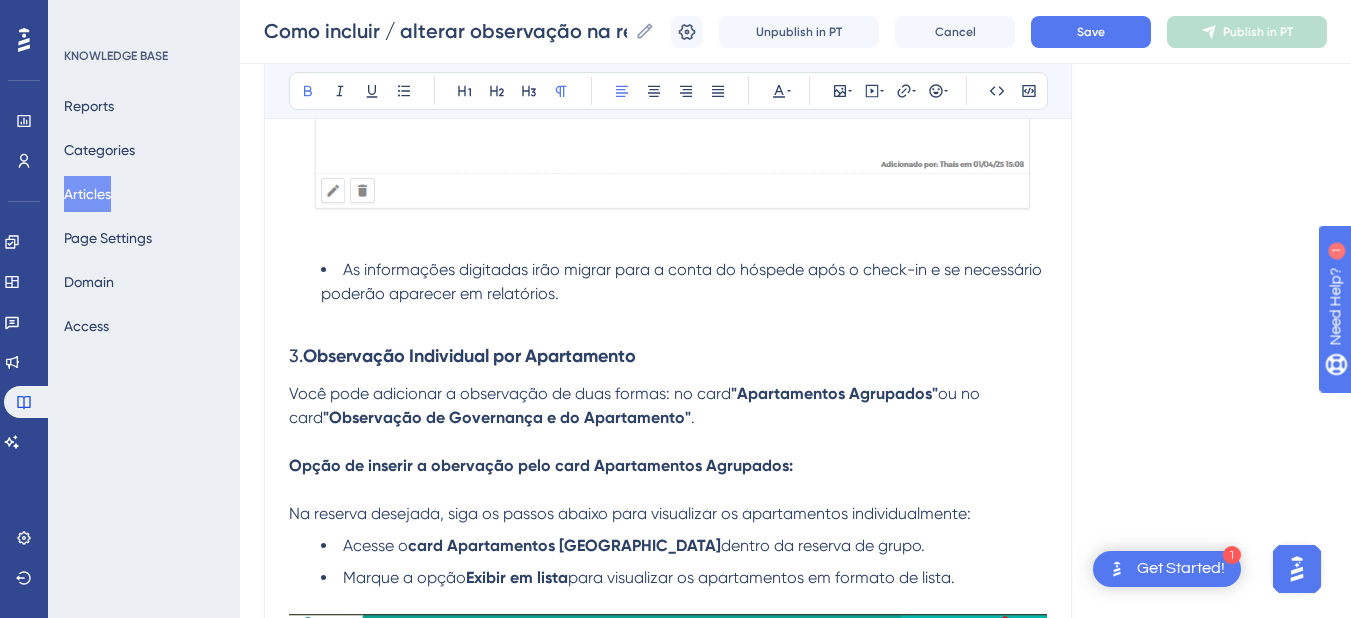 click on "Opção de inserir a obervação pelo card Apartamentos Agrupados:" at bounding box center [541, 465] 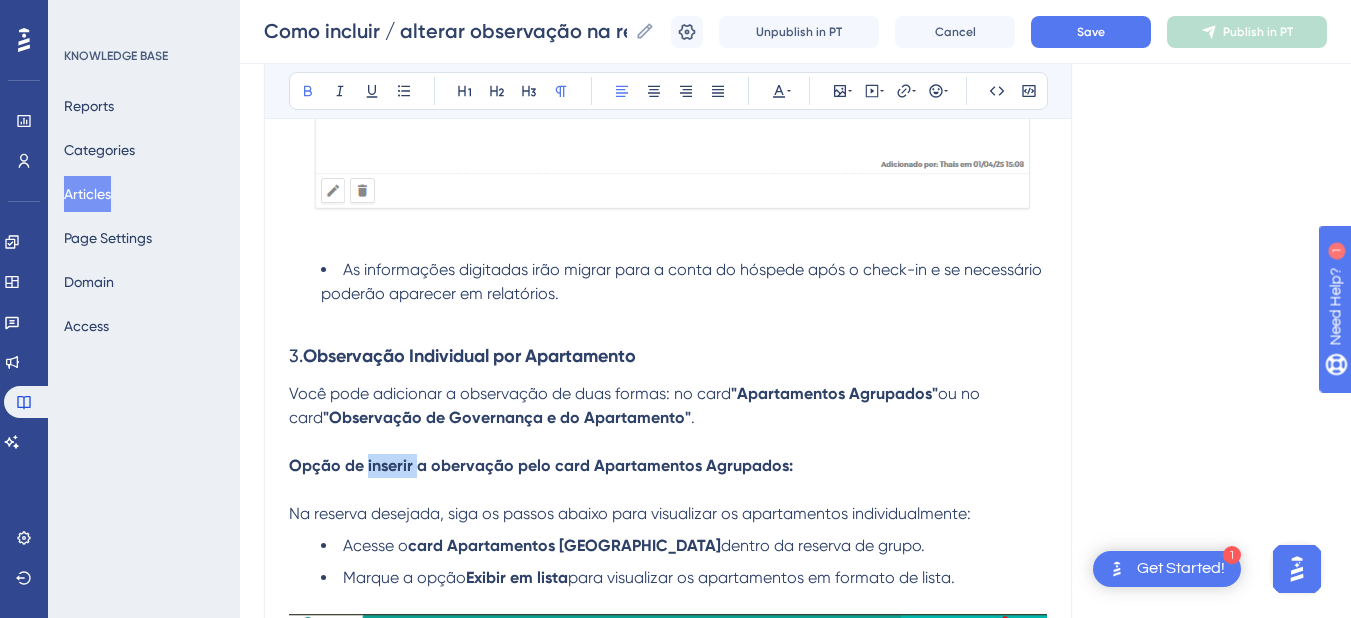 click on "Opção de inserir a obervação pelo card Apartamentos Agrupados:" at bounding box center (541, 465) 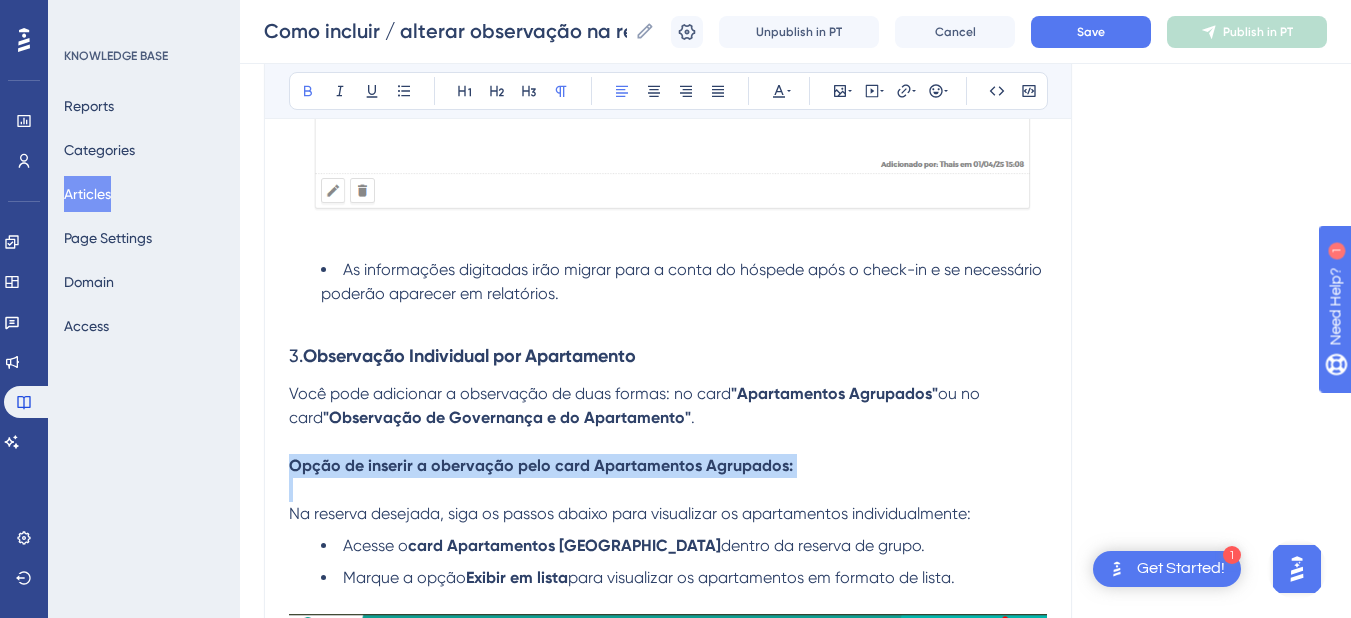 click on "Opção de inserir a obervação pelo card Apartamentos Agrupados:" at bounding box center (541, 465) 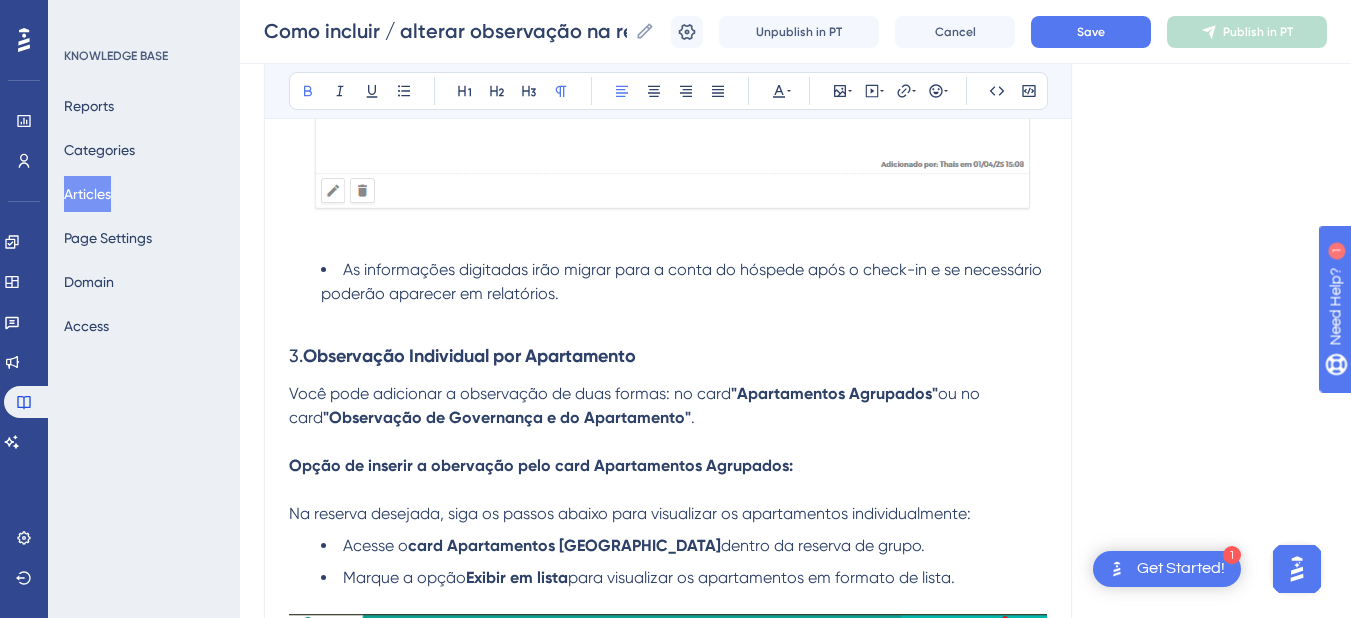 click on "Opção de inserir a obervação pelo card Apartamentos Agrupados:" at bounding box center (668, 466) 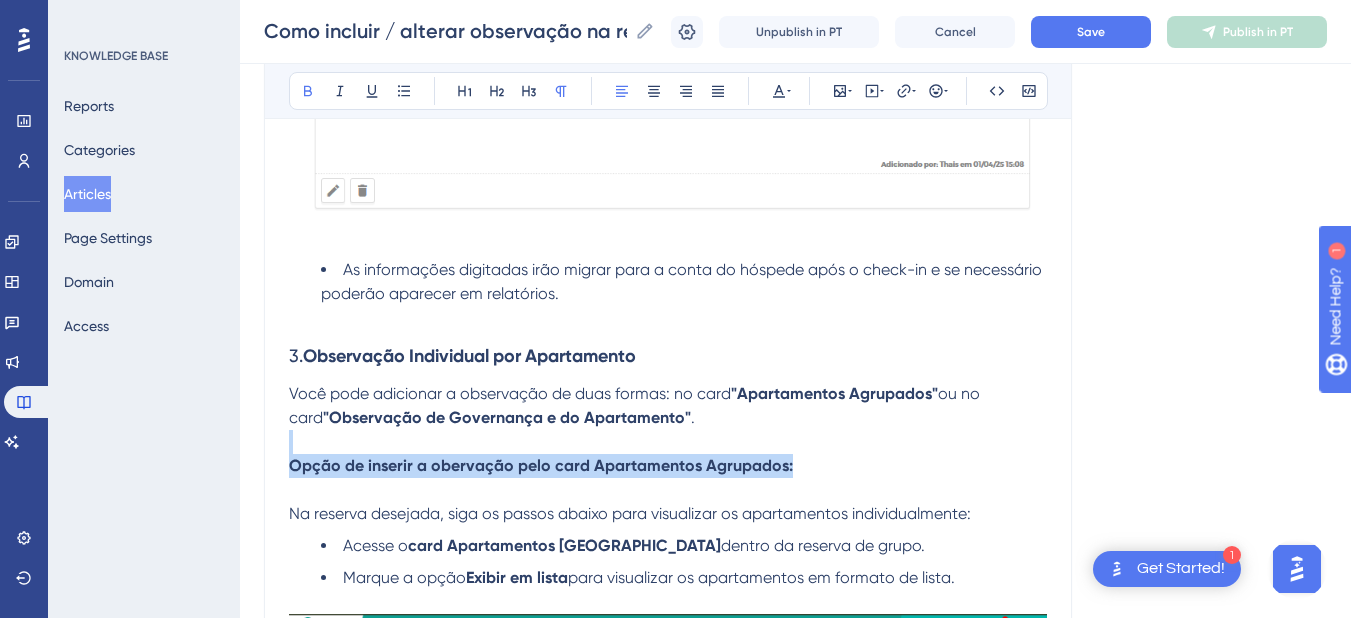 drag, startPoint x: 814, startPoint y: 470, endPoint x: 242, endPoint y: 436, distance: 573.0096 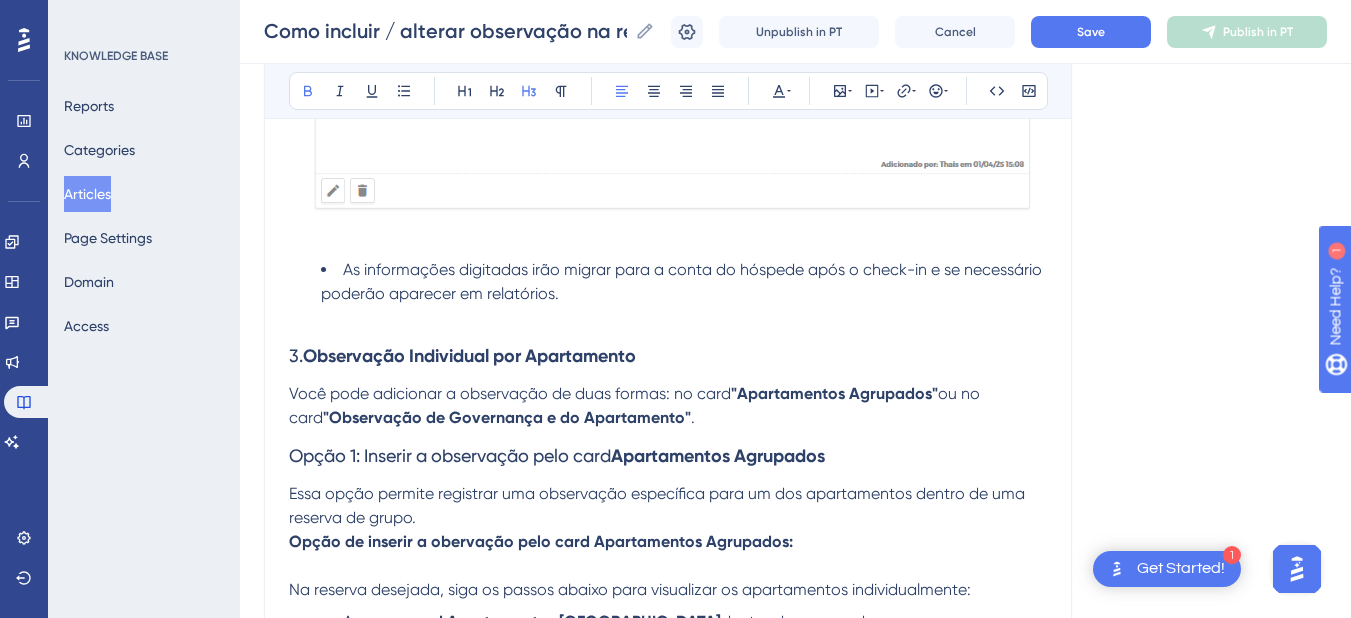 click on "Apartamentos Agrupados" at bounding box center (718, 456) 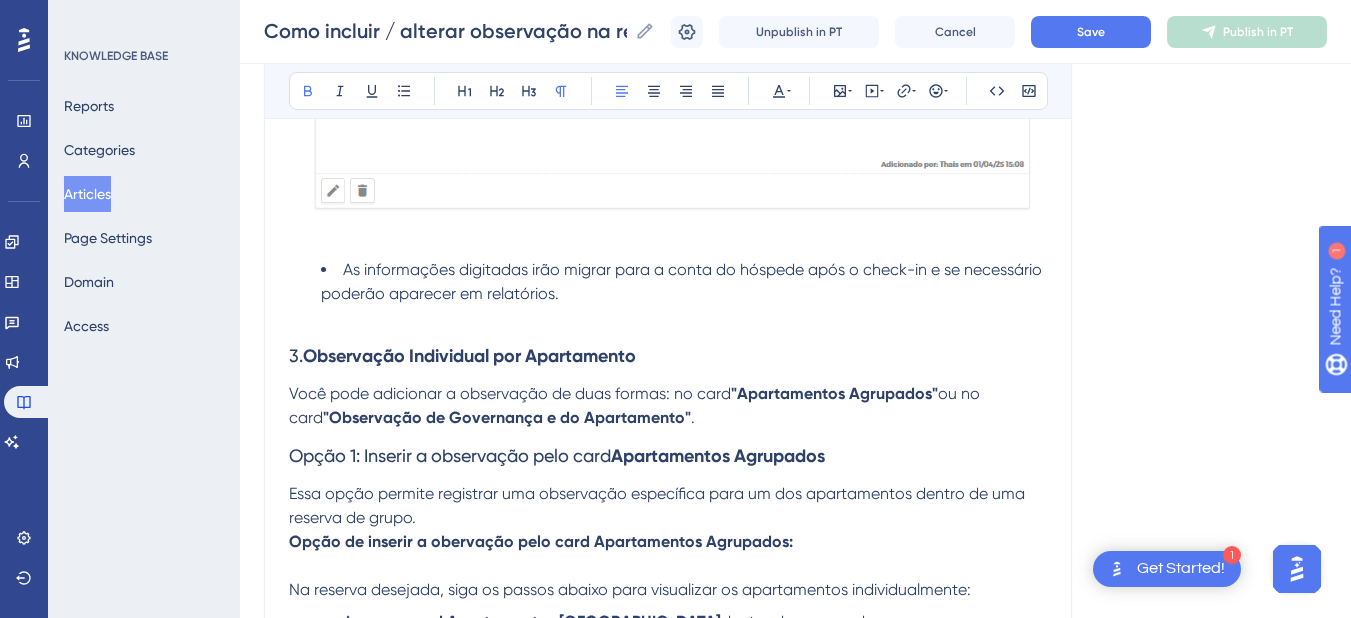 click on "Opção de inserir a obervação pelo card Apartamentos Agrupados:" at bounding box center (541, 541) 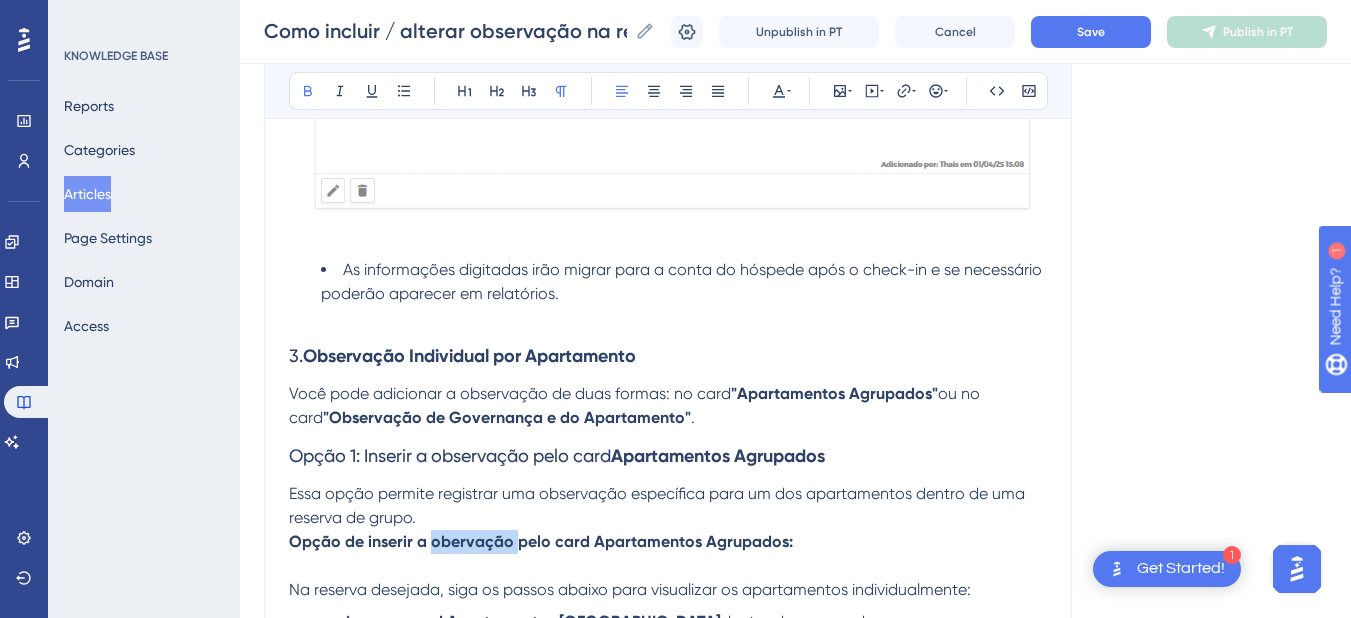 click on "Opção de inserir a obervação pelo card Apartamentos Agrupados:" at bounding box center (541, 541) 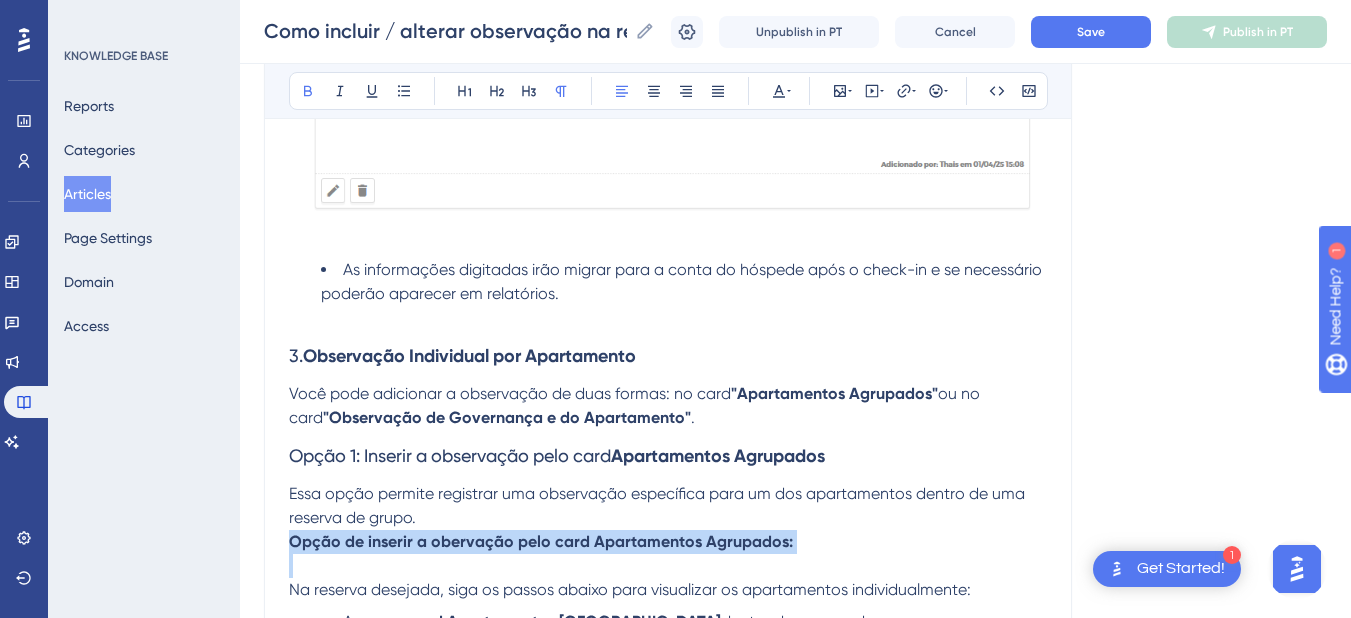 click on "Opção de inserir a obervação pelo card Apartamentos Agrupados:" at bounding box center (541, 541) 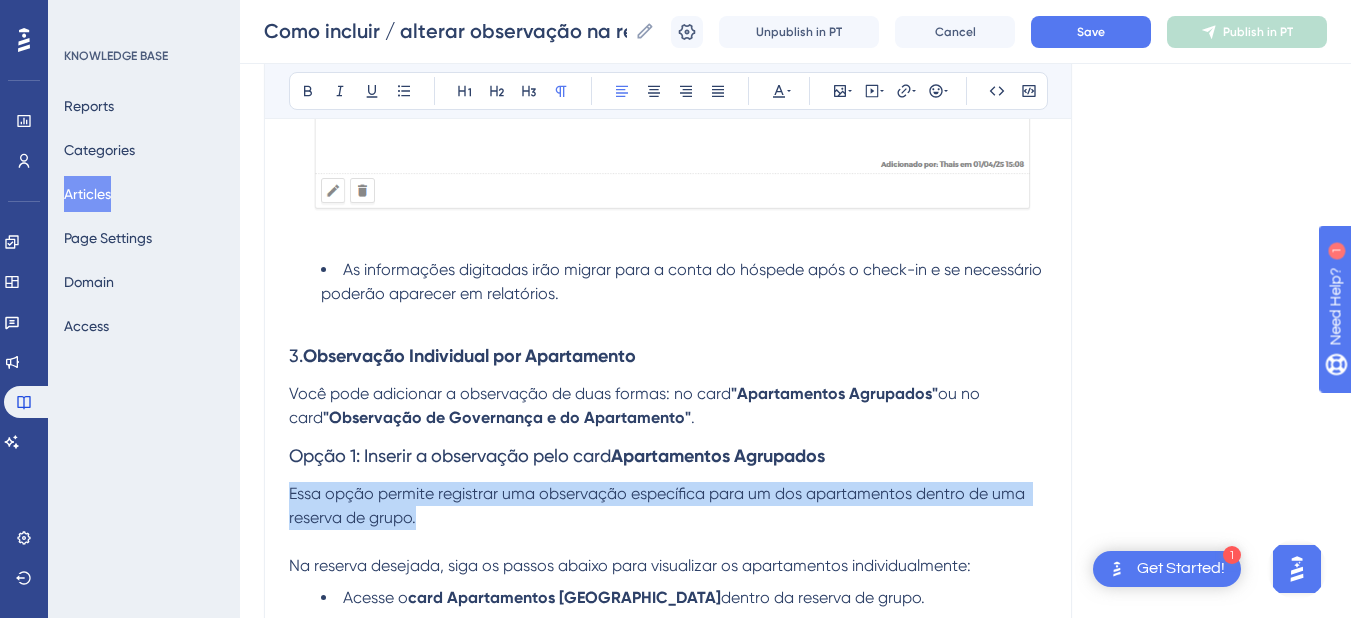 drag, startPoint x: 293, startPoint y: 495, endPoint x: 237, endPoint y: 487, distance: 56.568542 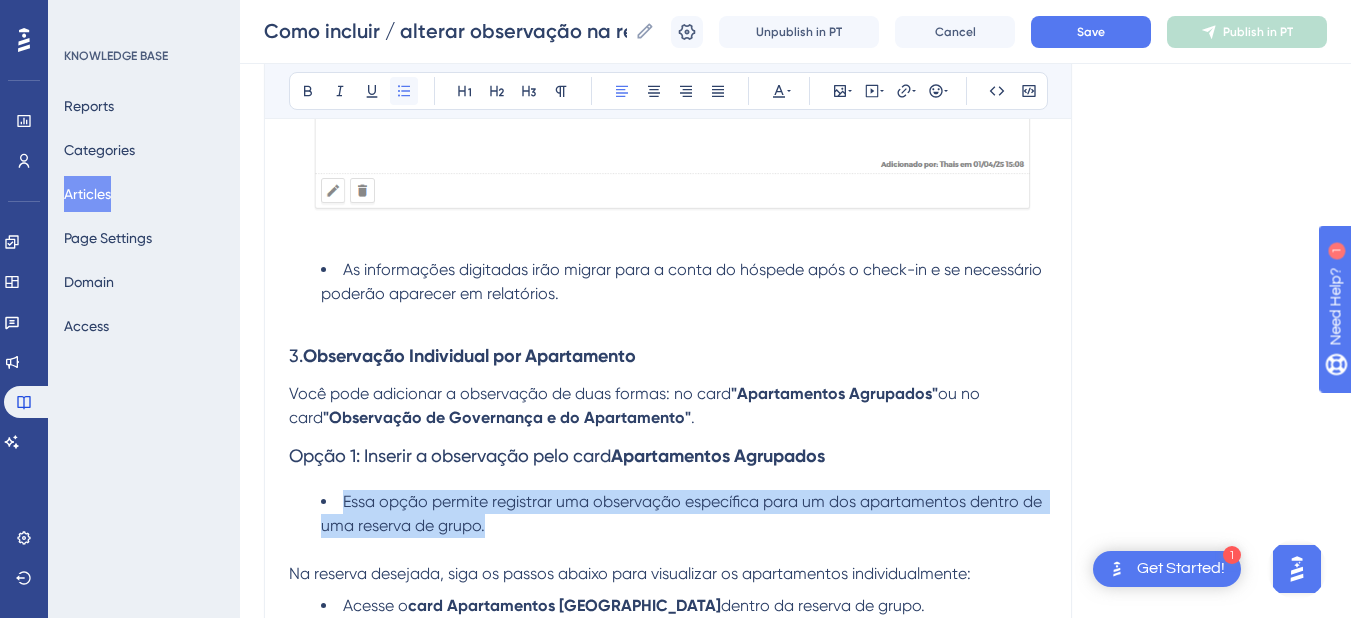 click 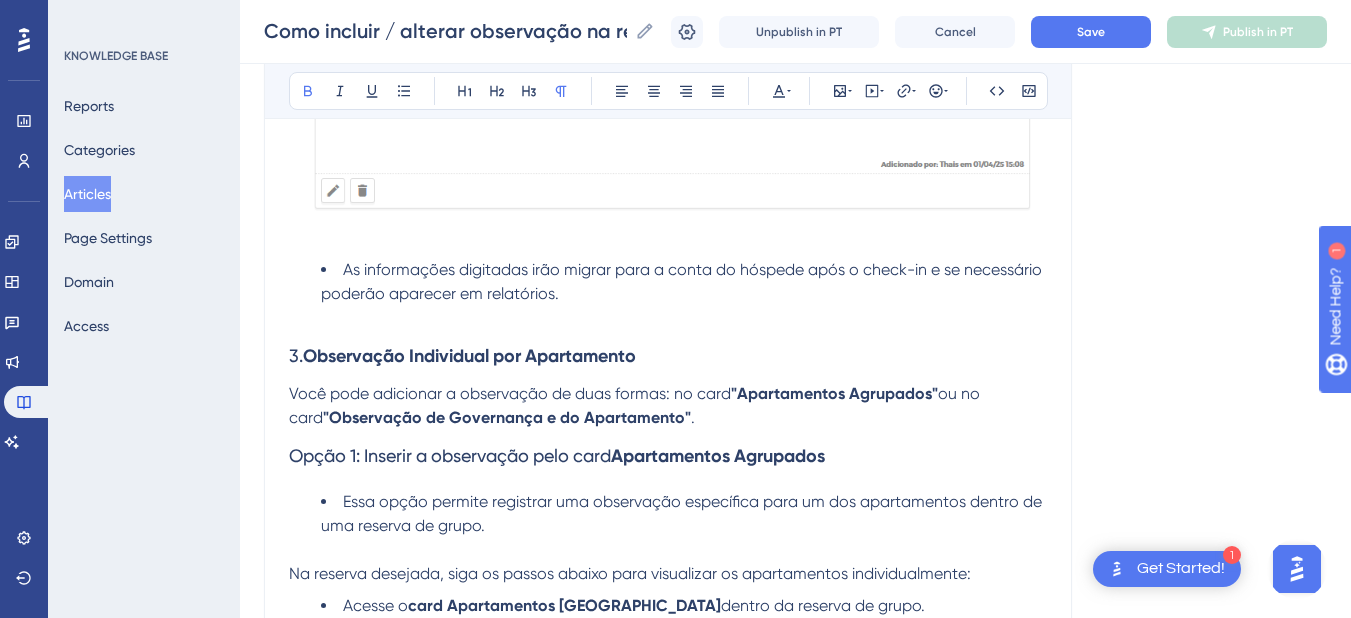 click at bounding box center [668, 550] 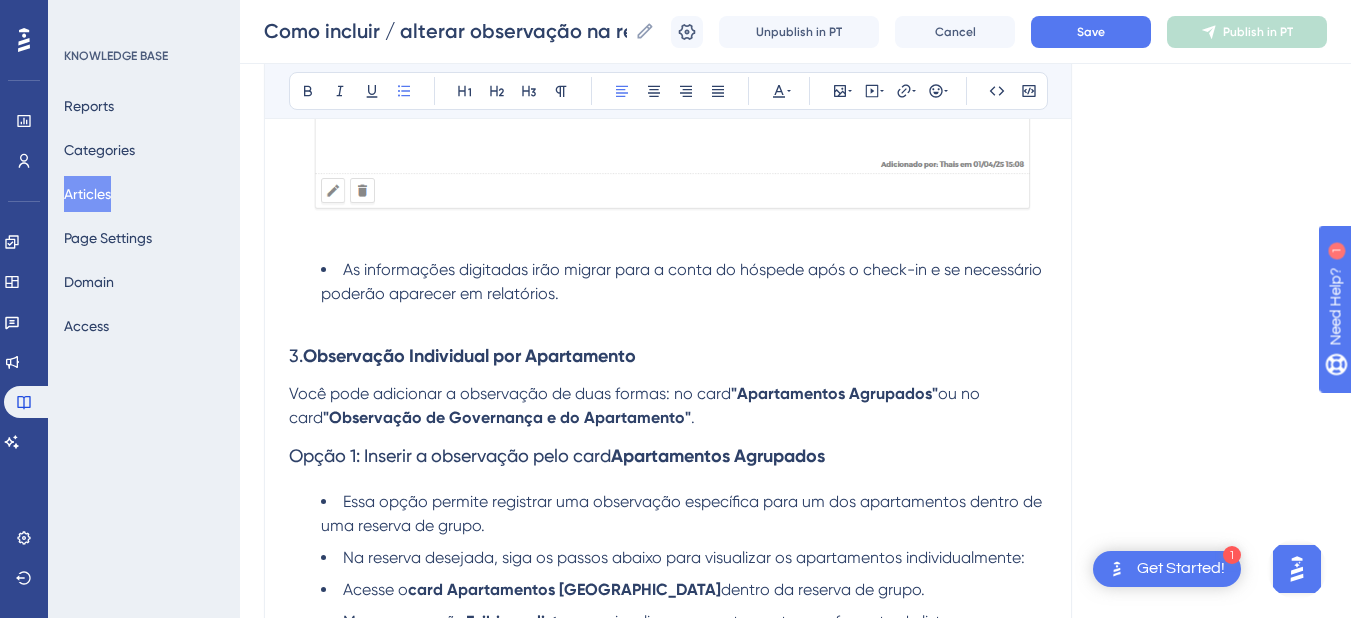scroll, scrollTop: 2233, scrollLeft: 0, axis: vertical 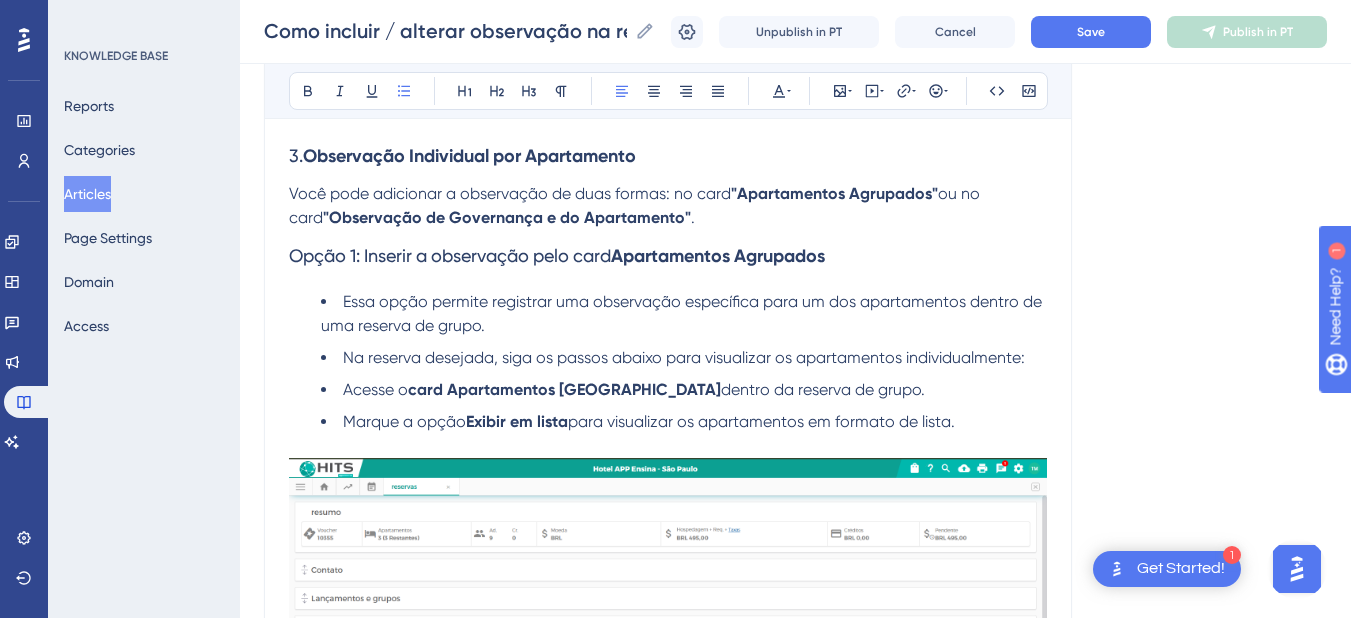 click on "Na reserva desejada, siga os passos abaixo para visualizar os apartamentos individualmente:" at bounding box center [684, 358] 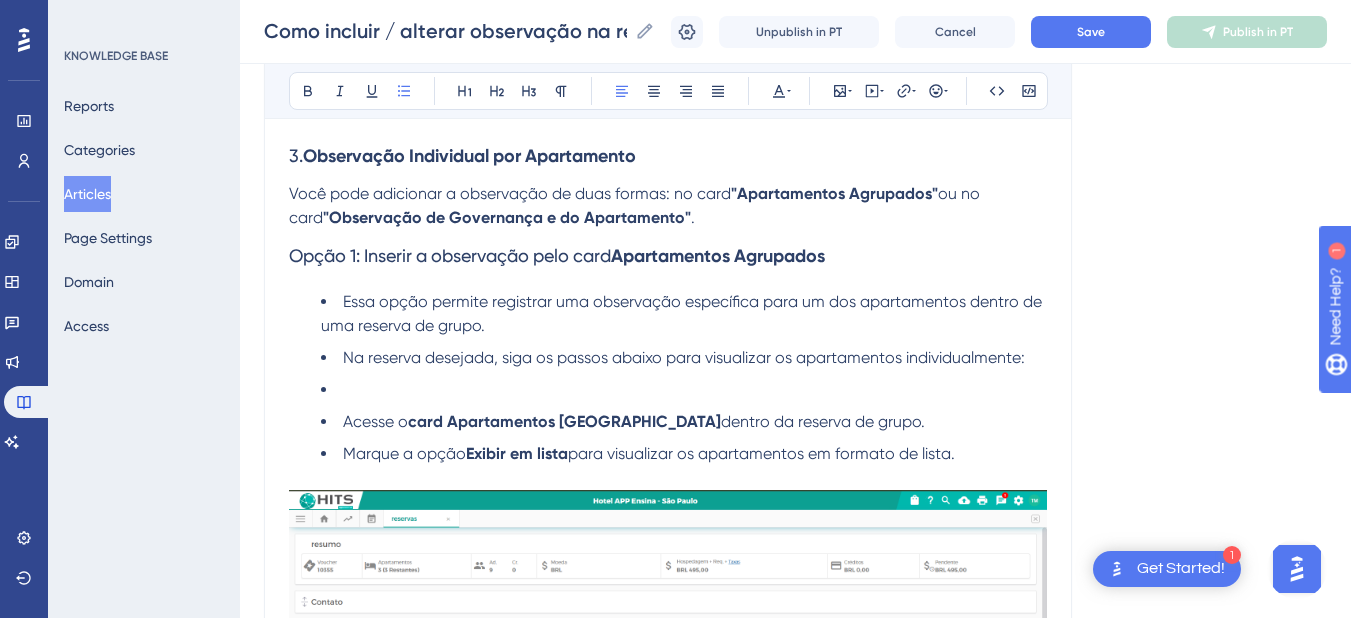 click at bounding box center [684, 390] 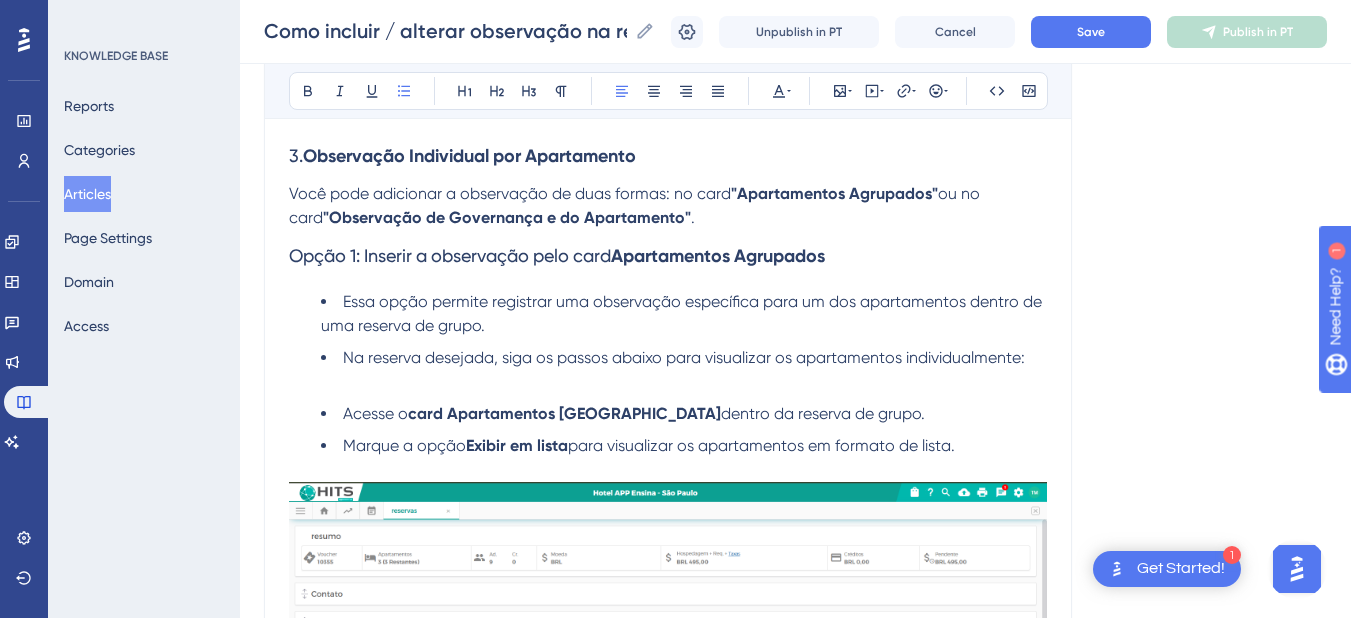 click on "Acesse o" at bounding box center (375, 413) 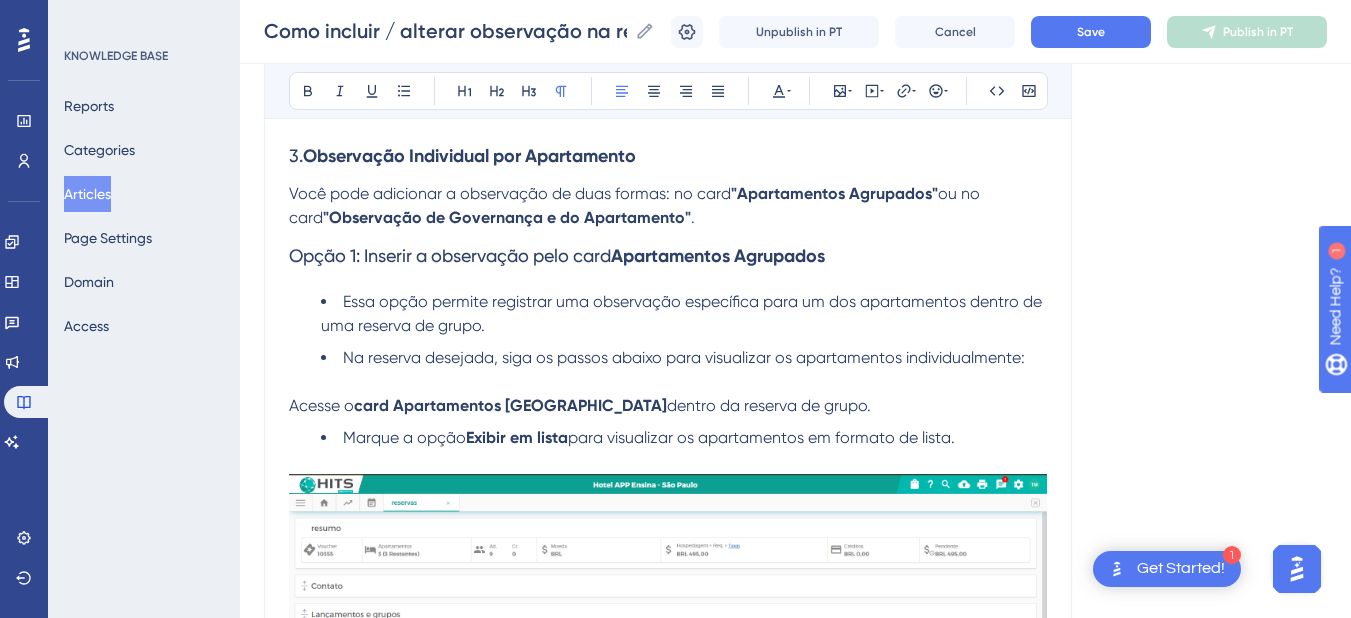 scroll, scrollTop: 2033, scrollLeft: 0, axis: vertical 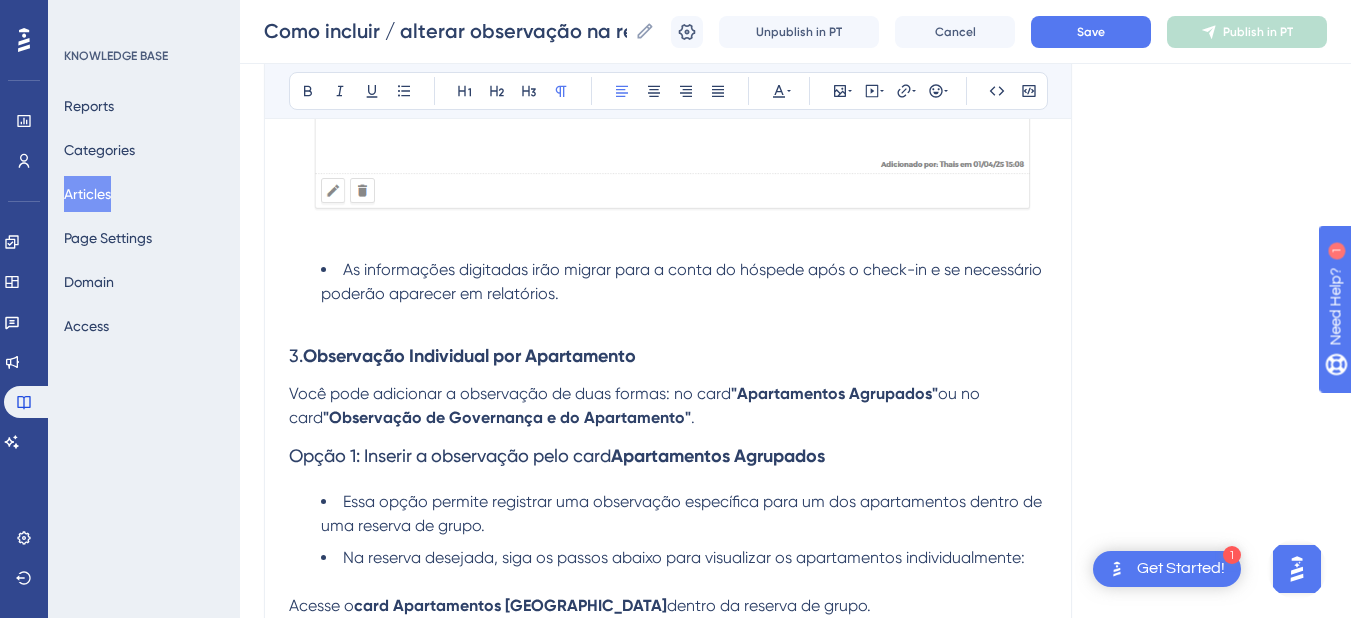 click on "Você pode adicionar a observação de duas formas: no card  "Apartamentos Agrupados"  ou no card  "Observação de Governança e do Apartamento" ." at bounding box center [668, 406] 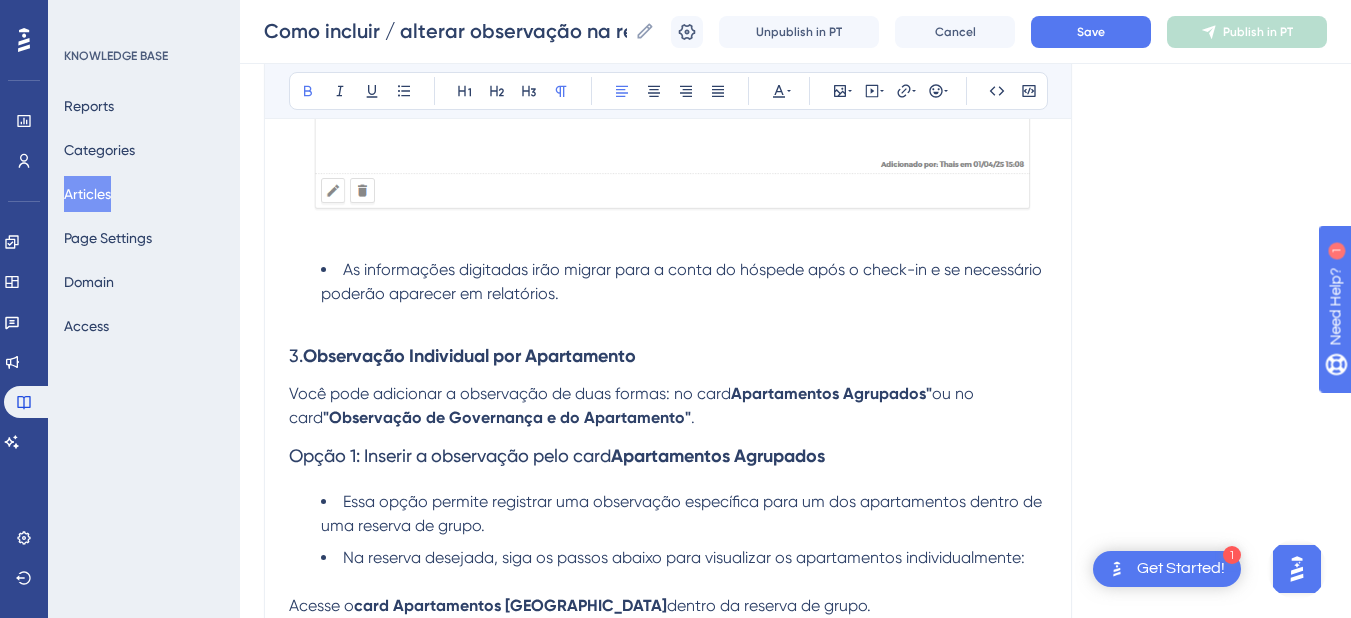 click on "ou no card" at bounding box center (633, 405) 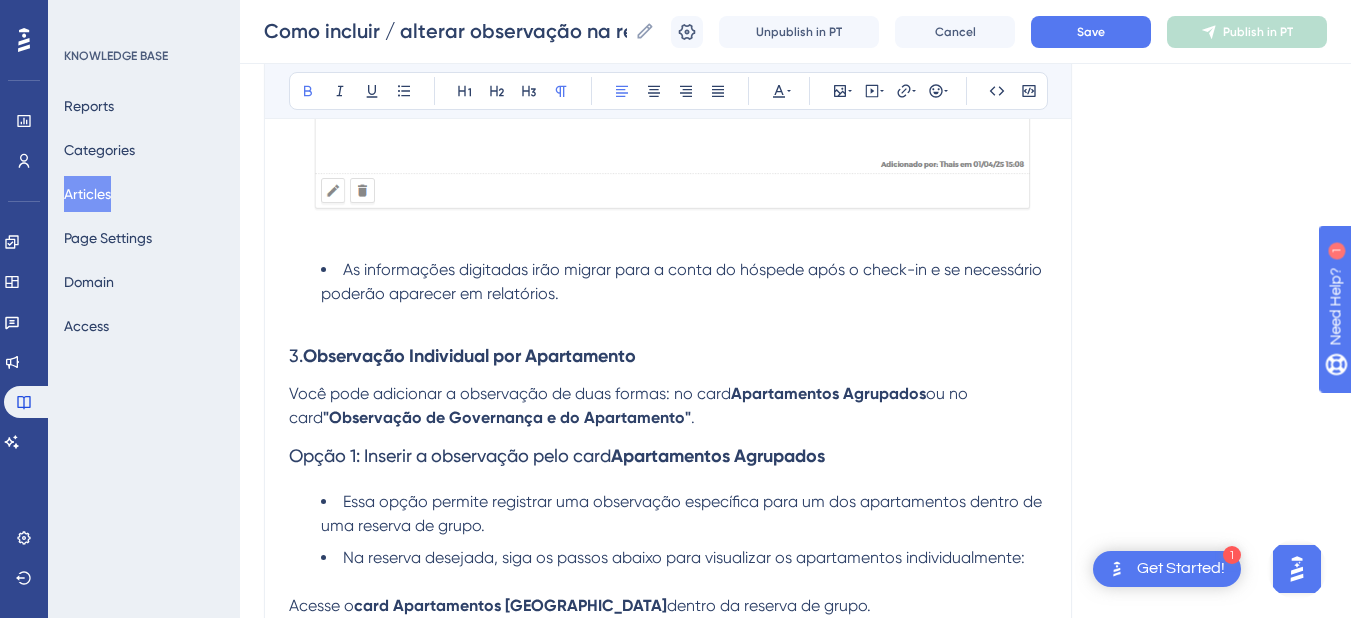 click on ""Observação de Governança e do Apartamento"" at bounding box center (507, 417) 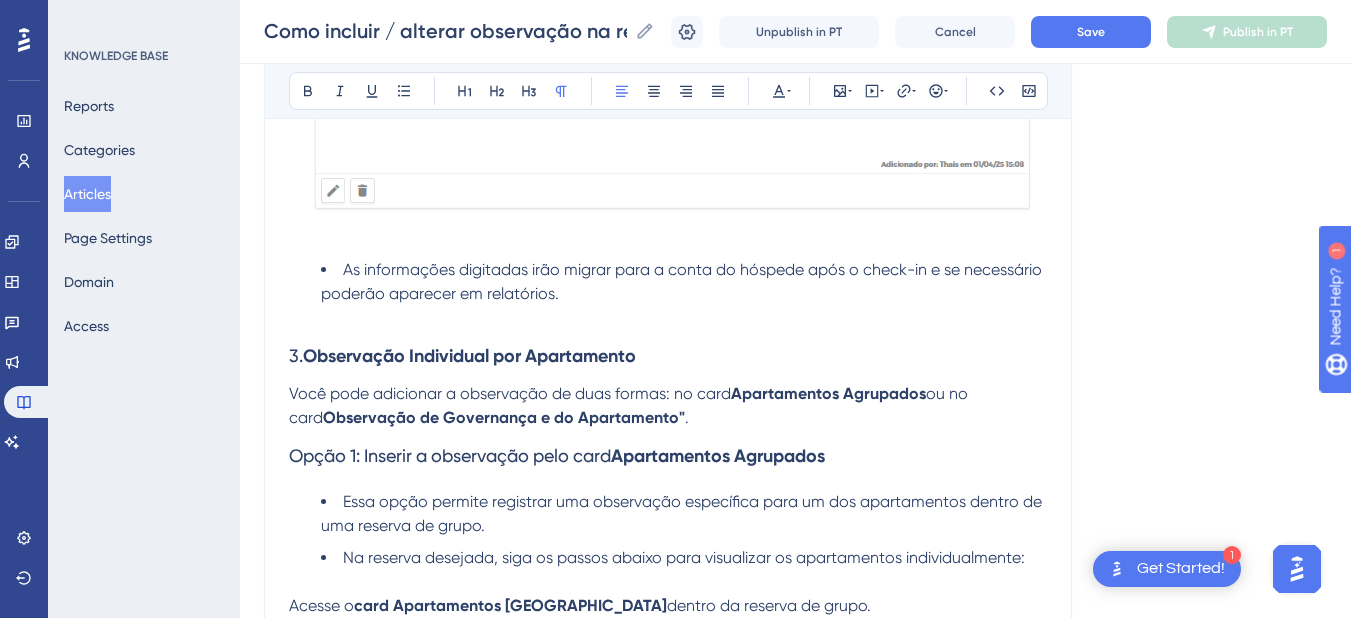 click on "Observação de Governança e do Apartamento"" at bounding box center (504, 417) 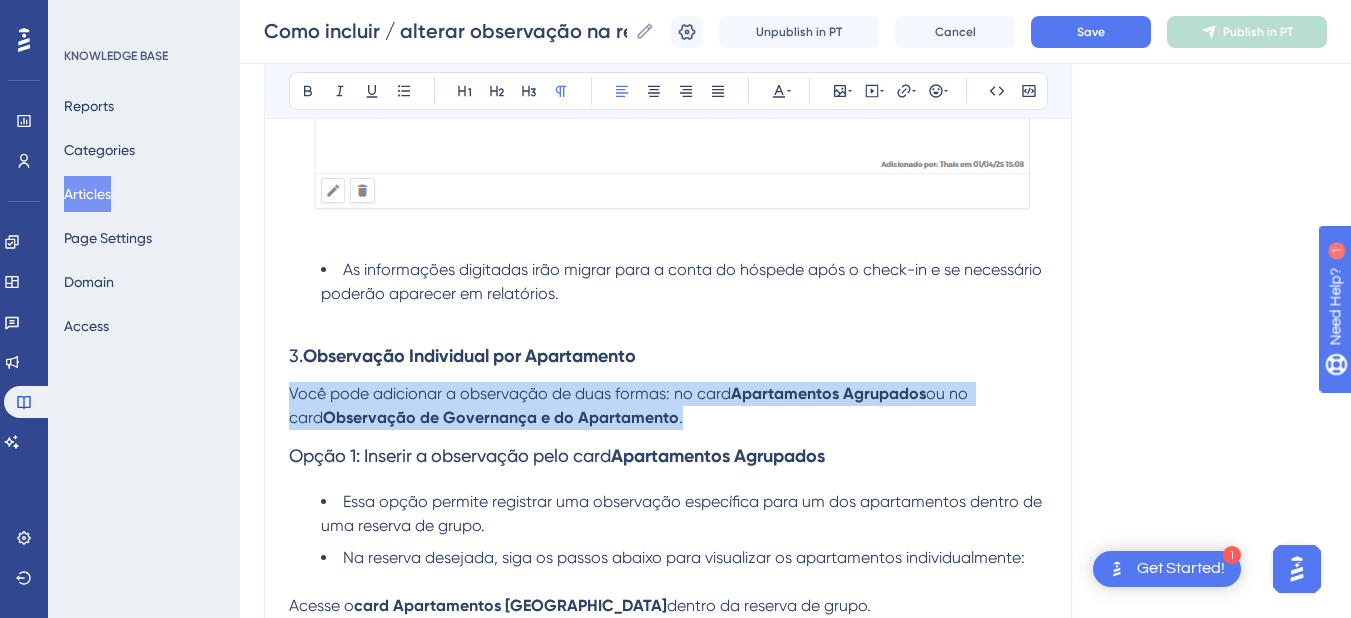 drag, startPoint x: 675, startPoint y: 420, endPoint x: 273, endPoint y: 393, distance: 402.9057 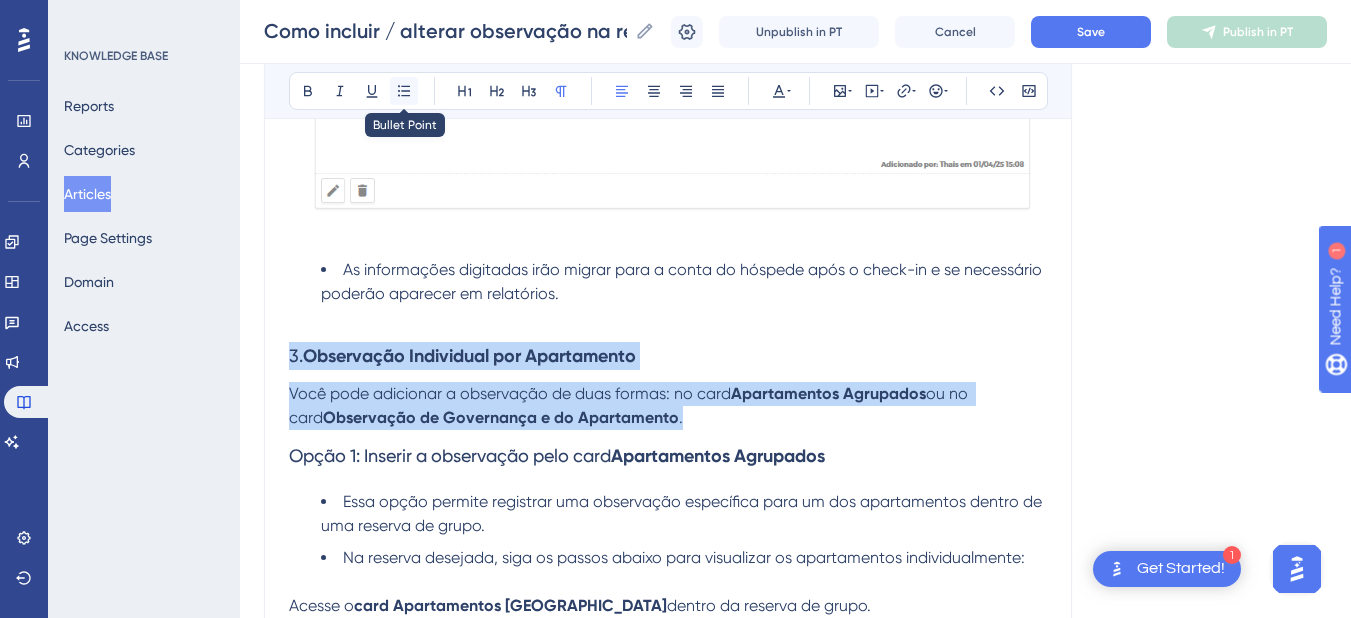 click 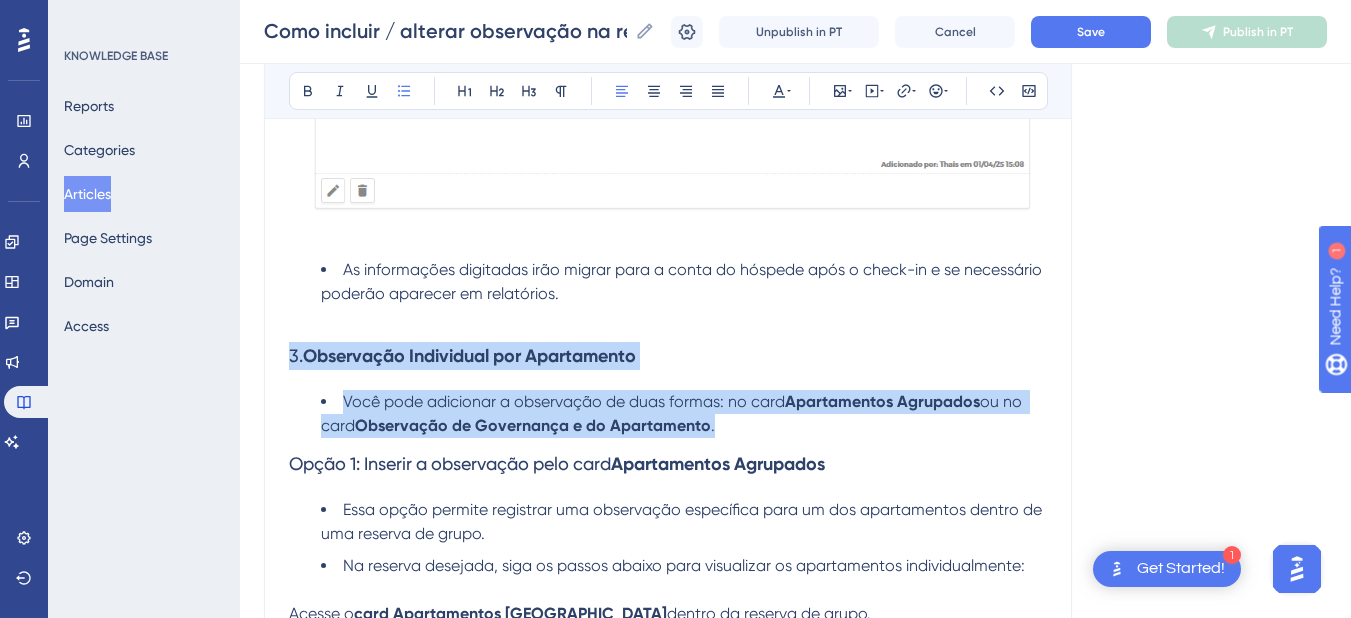 click on "Você pode adicionar a observação de duas formas: no card" at bounding box center (564, 401) 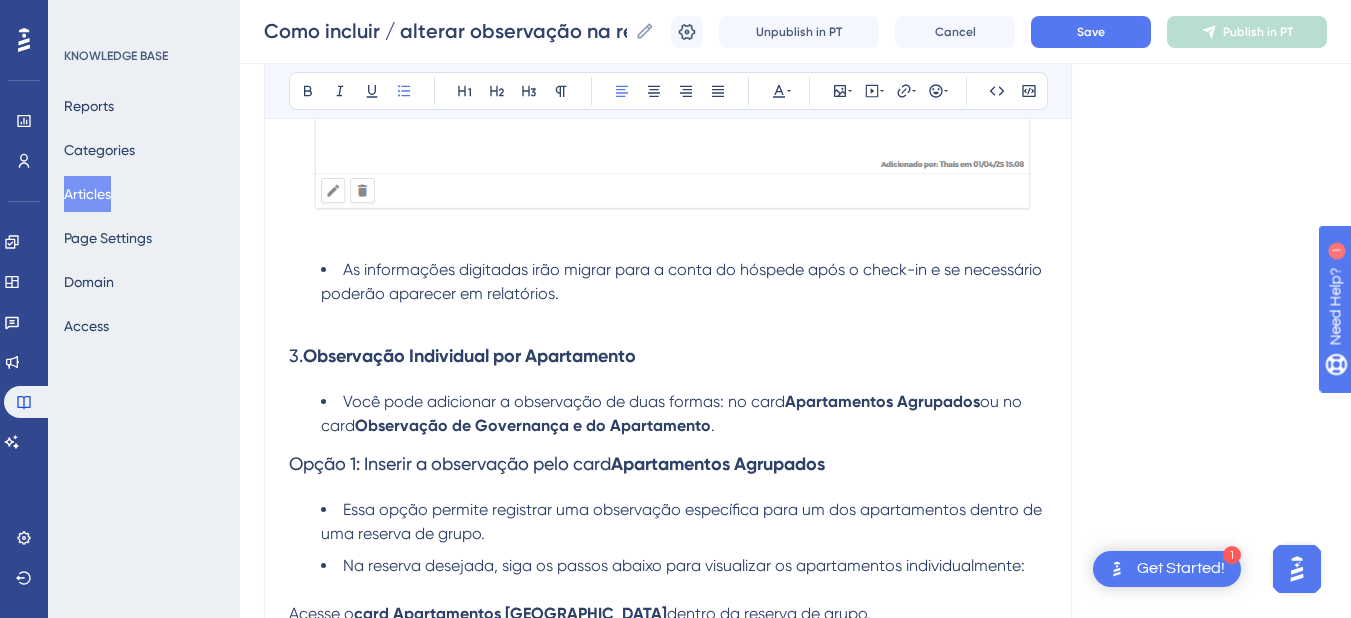 click on "Opção 1: Inserir a observação pelo card" at bounding box center (450, 463) 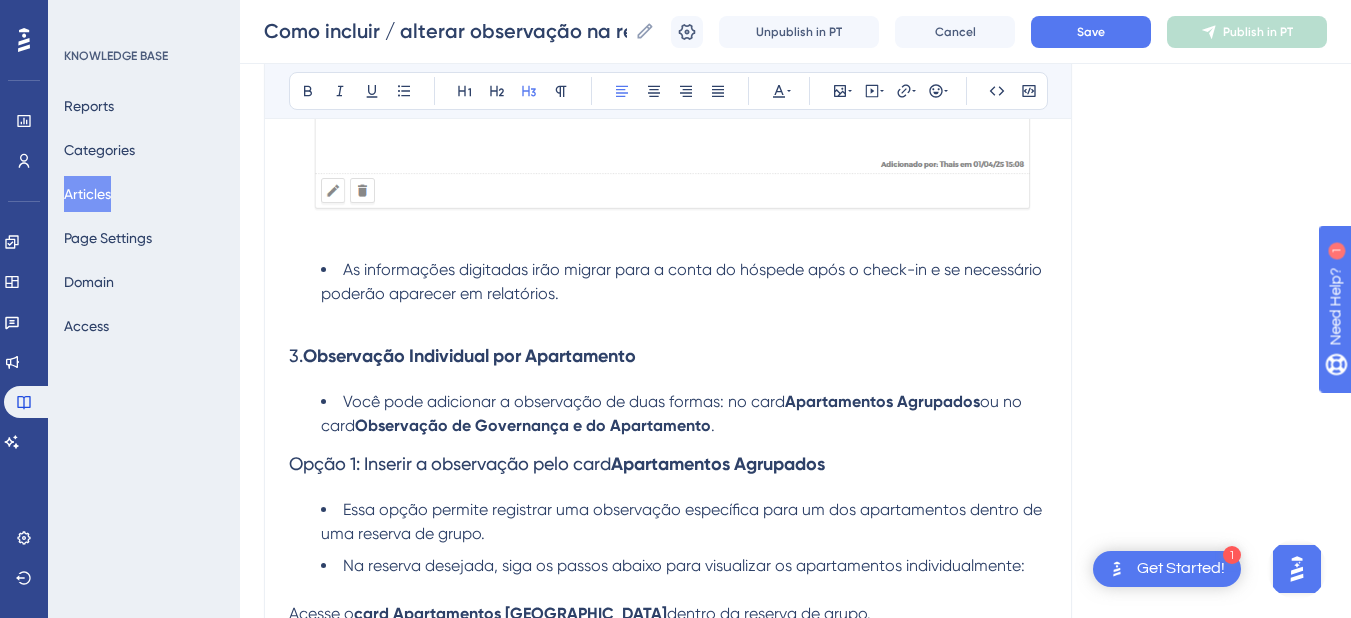 scroll, scrollTop: 2233, scrollLeft: 0, axis: vertical 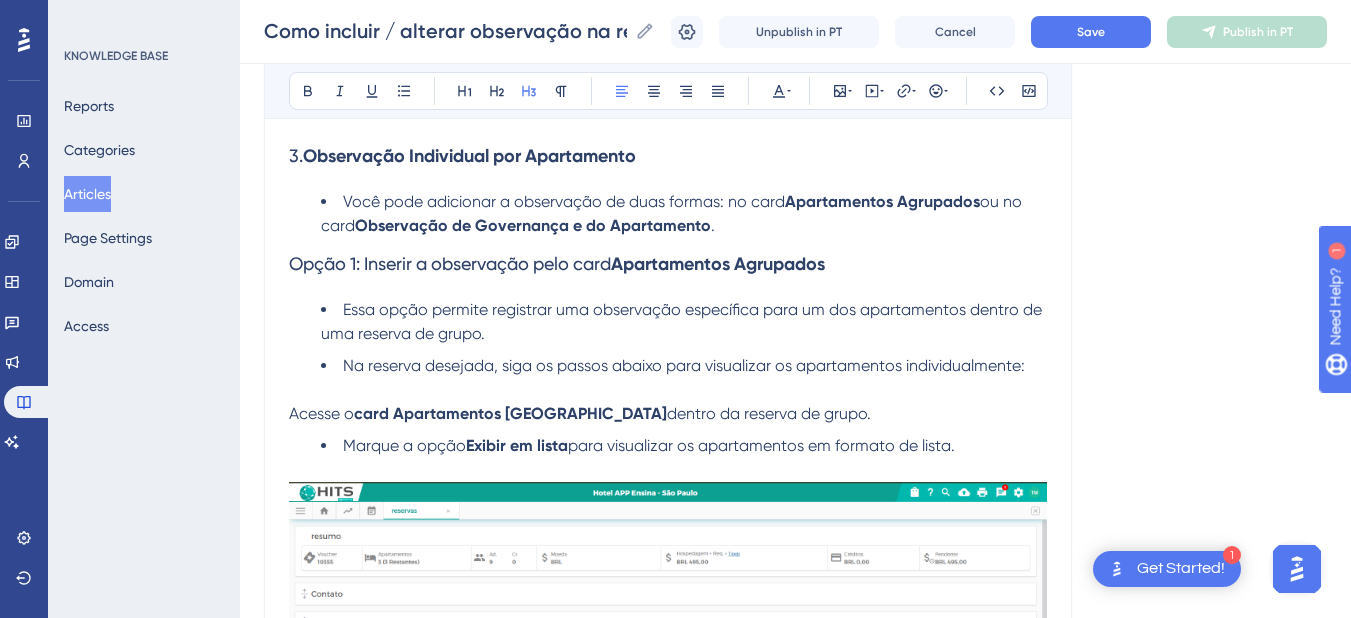 click on "Opção 1: Inserir a observação pelo card" at bounding box center (450, 263) 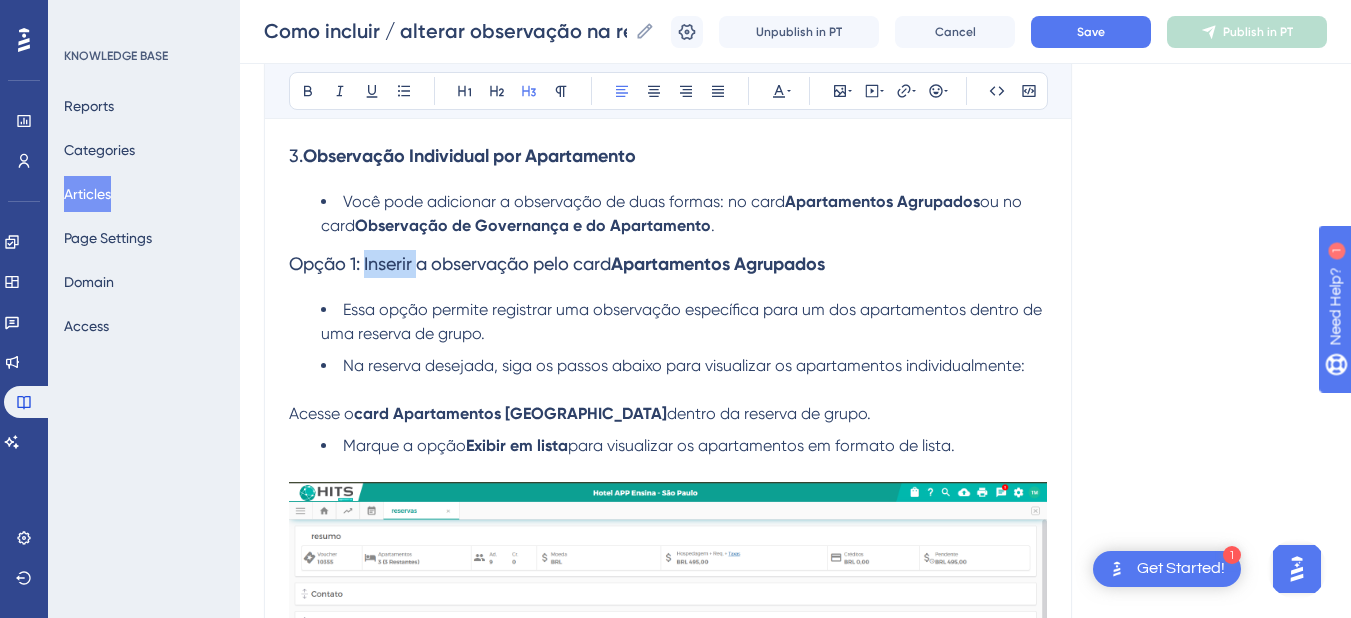 click on "Opção 1: Inserir a observação pelo card" at bounding box center [450, 263] 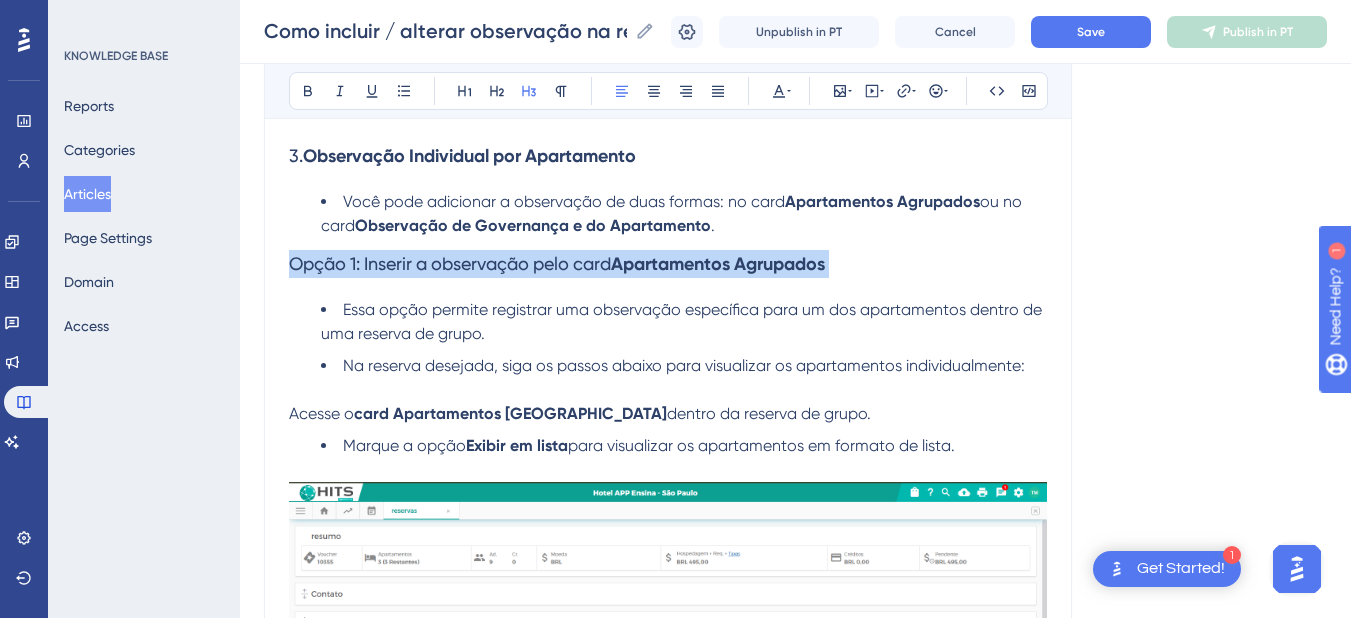 click on "Opção 1: Inserir a observação pelo card" at bounding box center [450, 263] 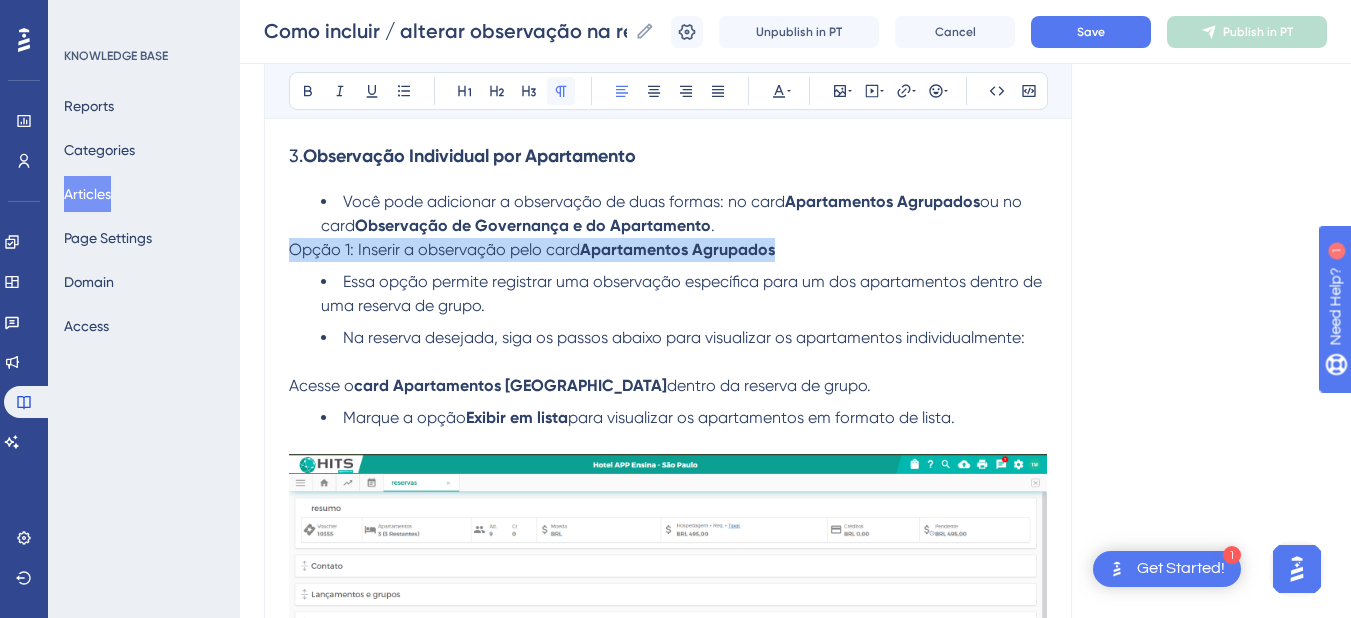 click at bounding box center (561, 91) 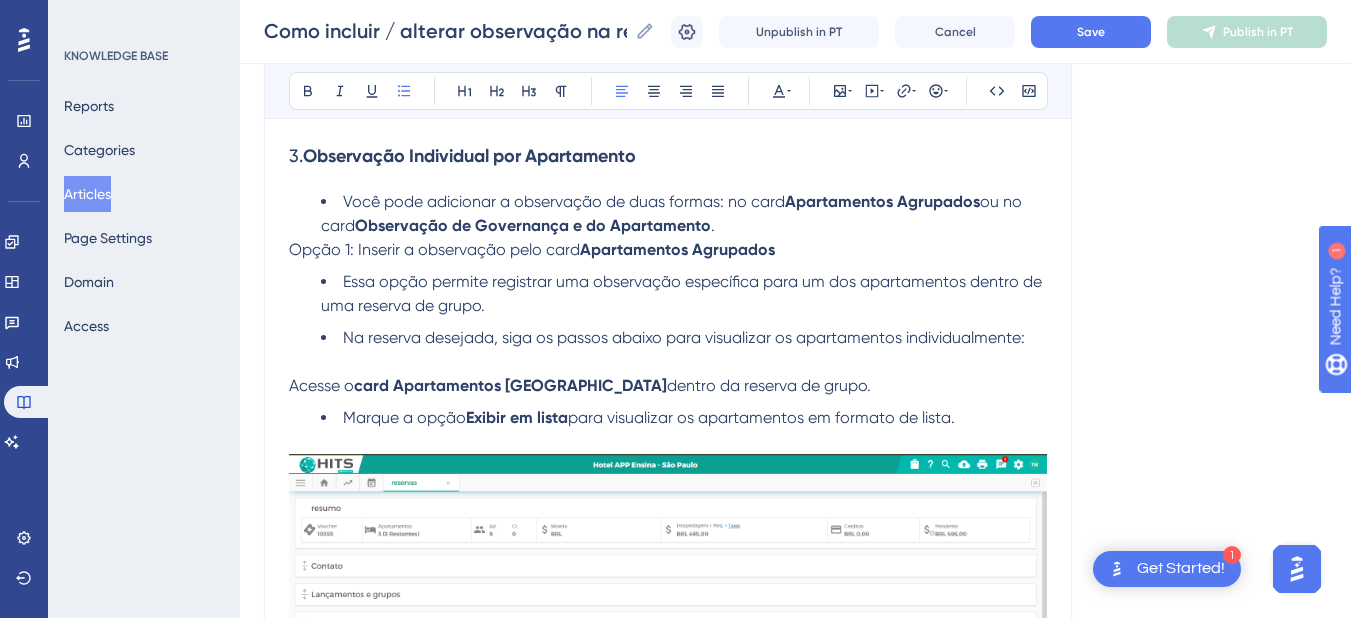click on "O Hits permite registrar observações de duas formas: Geral : uma única observação que se aplica a toda a reserva. Individual por apartamento : observações específicas para cada unidade dentro de uma reserva de grupo. Primeira Opção:   Observação geral na reserva Acesse o  Menu Operações > Reserva > Reservas Na reserva desejada, clique sobre o botão representado pela imagem dos três pontinhos: Clique na opção:  Observações  e em seguida será apresentado em tela um card: Segunda Opção: Observação geral na reserva Caso você esteja na tela de edição da reserva Utilize a barra de rolagem e navegue até o card: Observações Em seguida clique no botão:  Incluir Selecione o  Tipo de Observação Digite a observação desejada e em seguida clique no botão:  Confirmar Após inserir a observação na  reserva,  a mesma ficará disponível para consulta/edições futuras. 3.  Observação Individual por Apartamento Você pode adicionar a observação de duas formas: no card   ou no card  ." at bounding box center [668, 486] 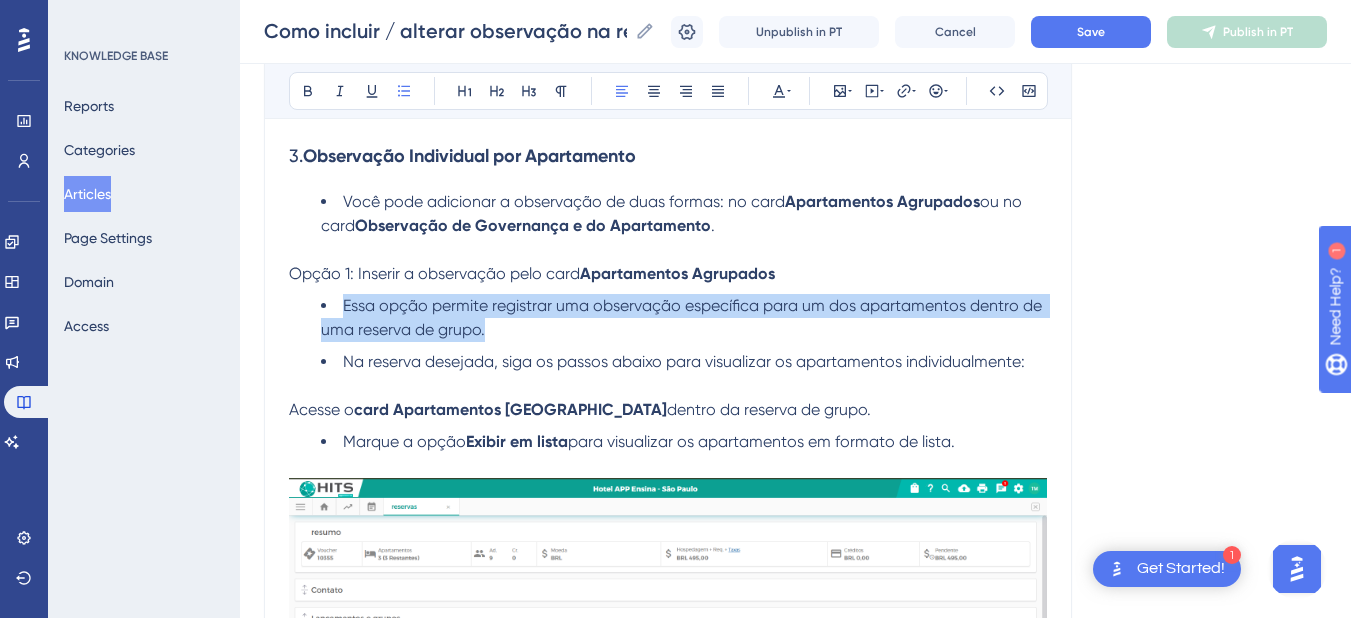 drag, startPoint x: 500, startPoint y: 331, endPoint x: 342, endPoint y: 303, distance: 160.46184 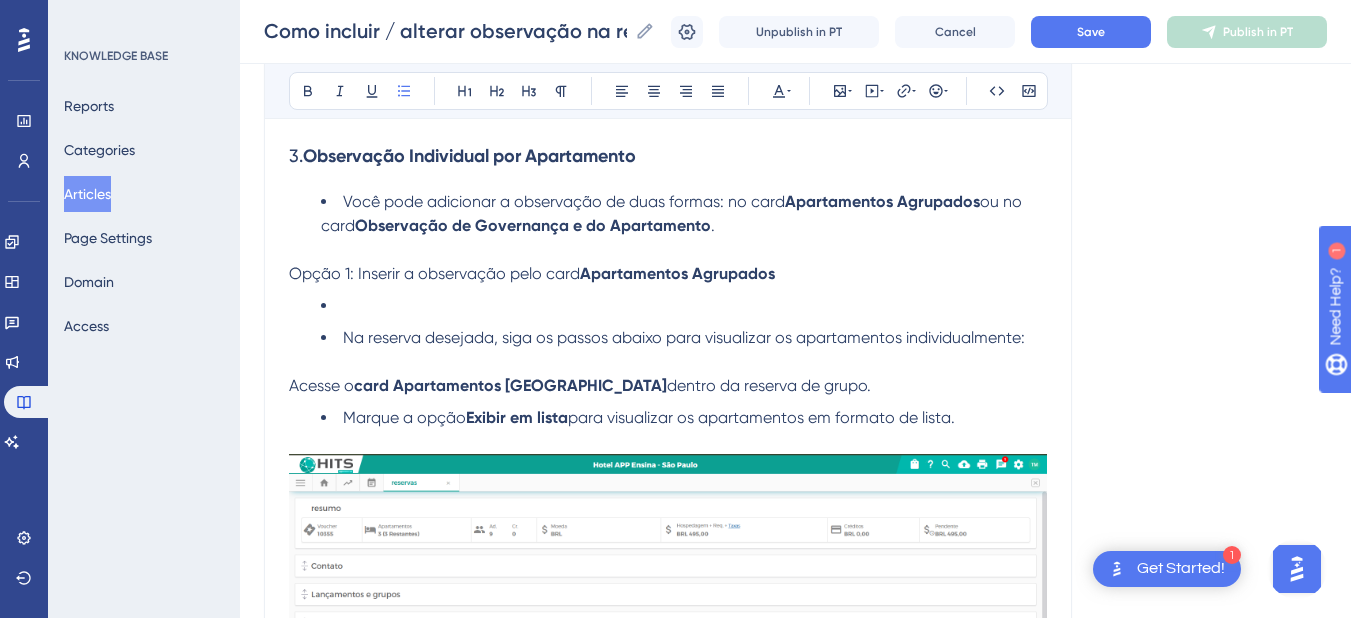 click on "Na reserva desejada, siga os passos abaixo para visualizar os apartamentos individualmente:" at bounding box center [684, 337] 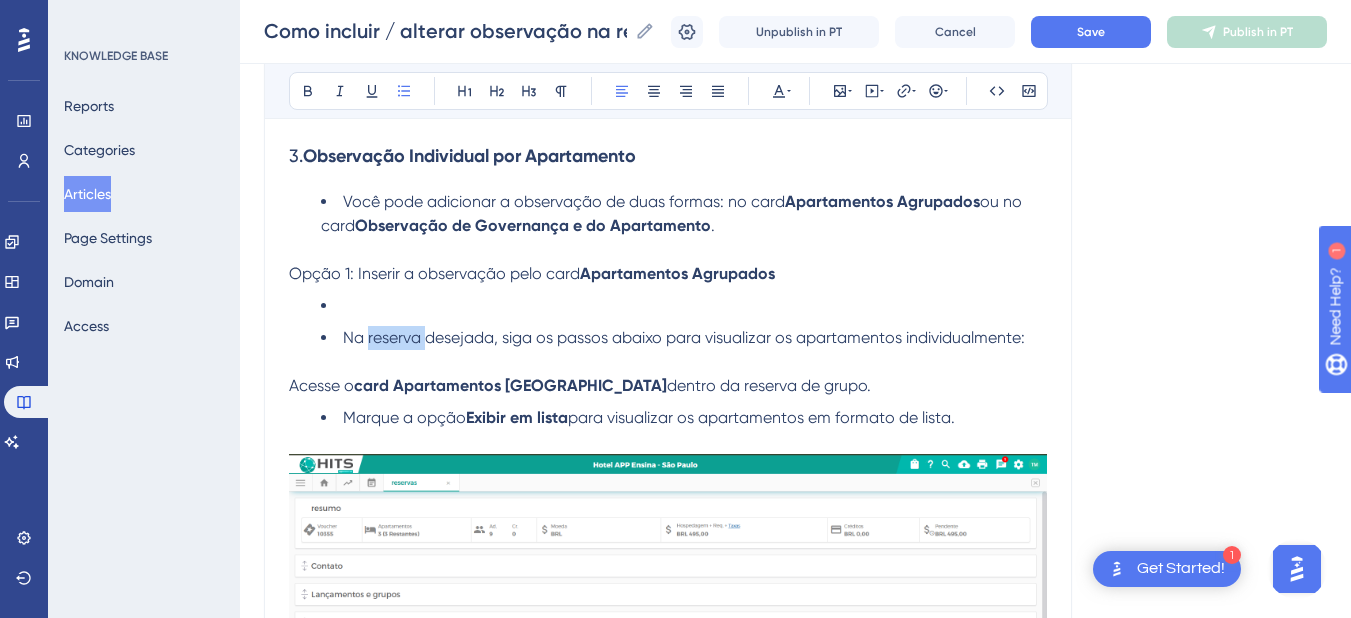 click on "Na reserva desejada, siga os passos abaixo para visualizar os apartamentos individualmente:" at bounding box center [684, 337] 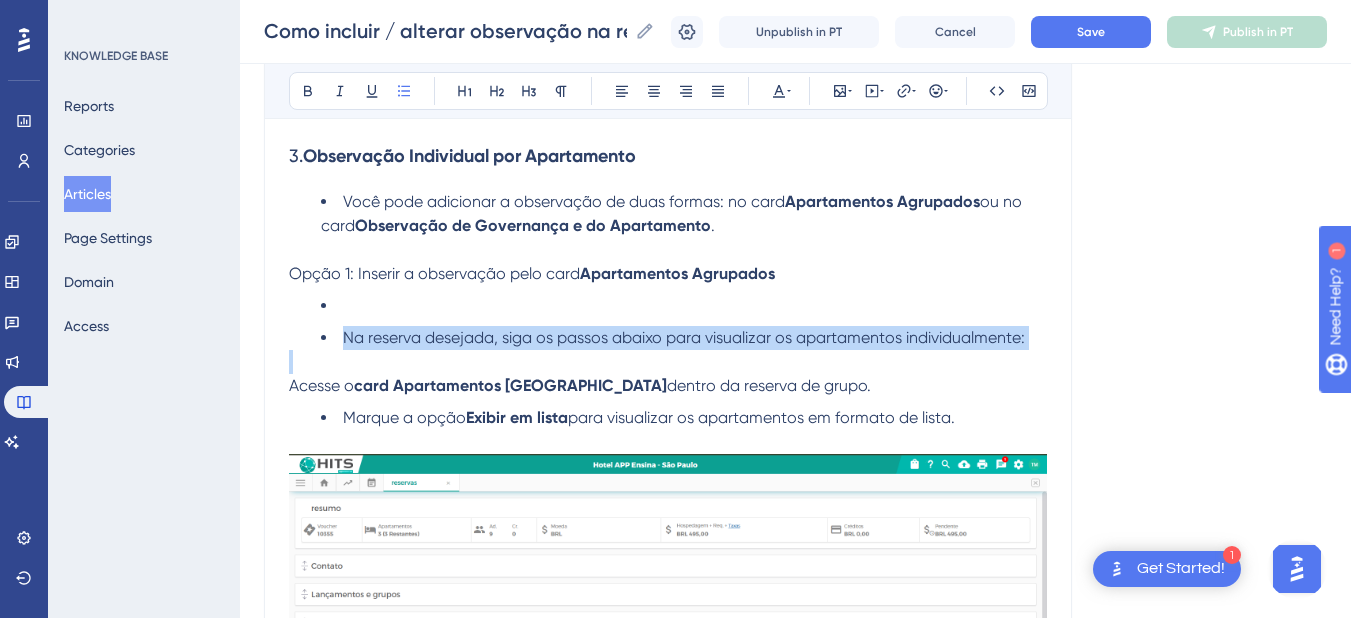 click on "Na reserva desejada, siga os passos abaixo para visualizar os apartamentos individualmente:" at bounding box center (684, 337) 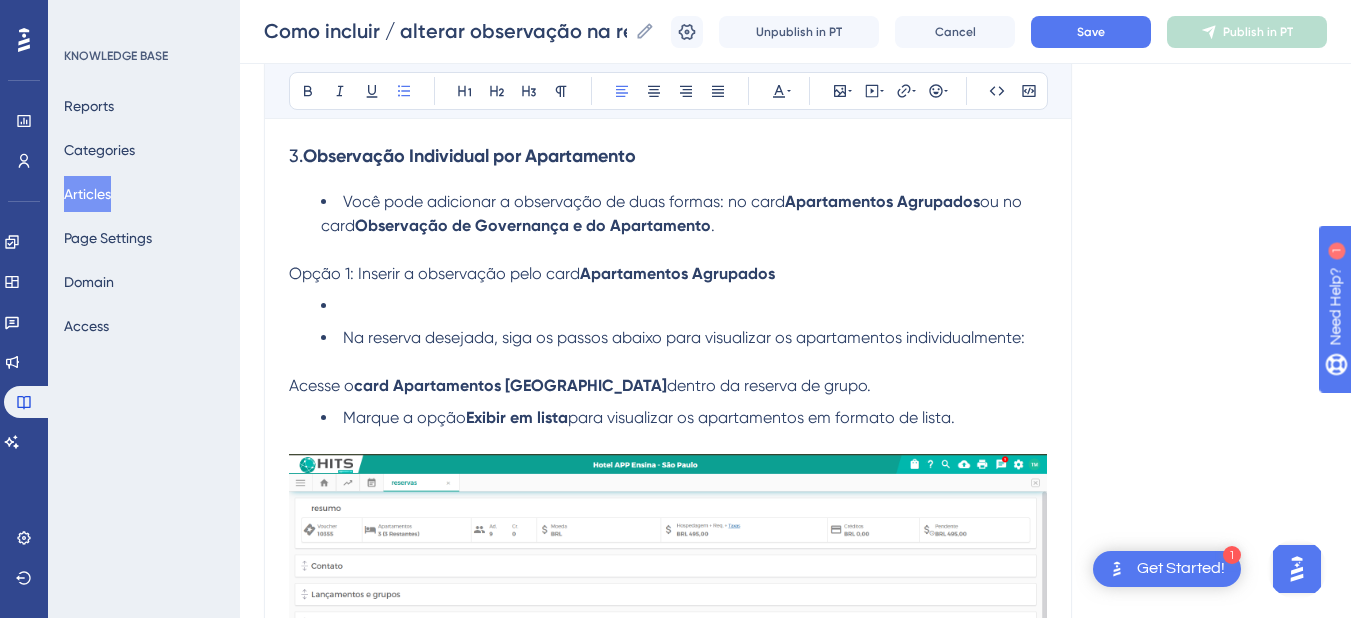 drag, startPoint x: 392, startPoint y: 335, endPoint x: 335, endPoint y: 297, distance: 68.50548 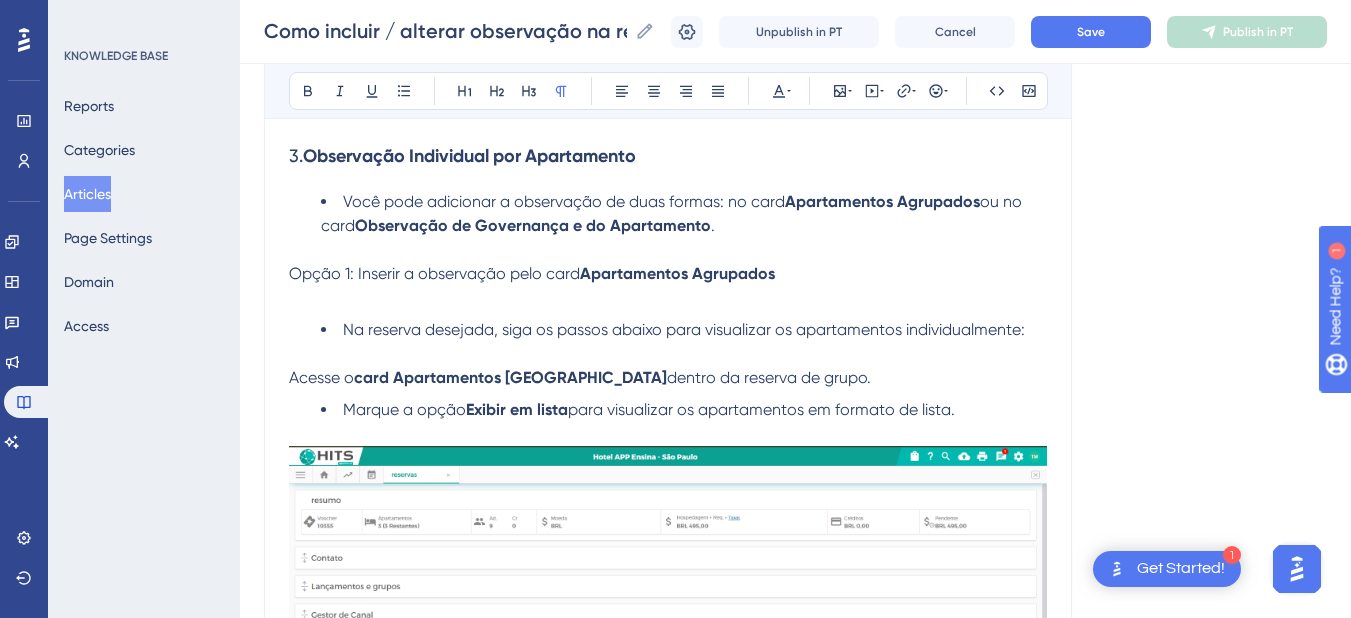 click on "Acesse o" at bounding box center [321, 377] 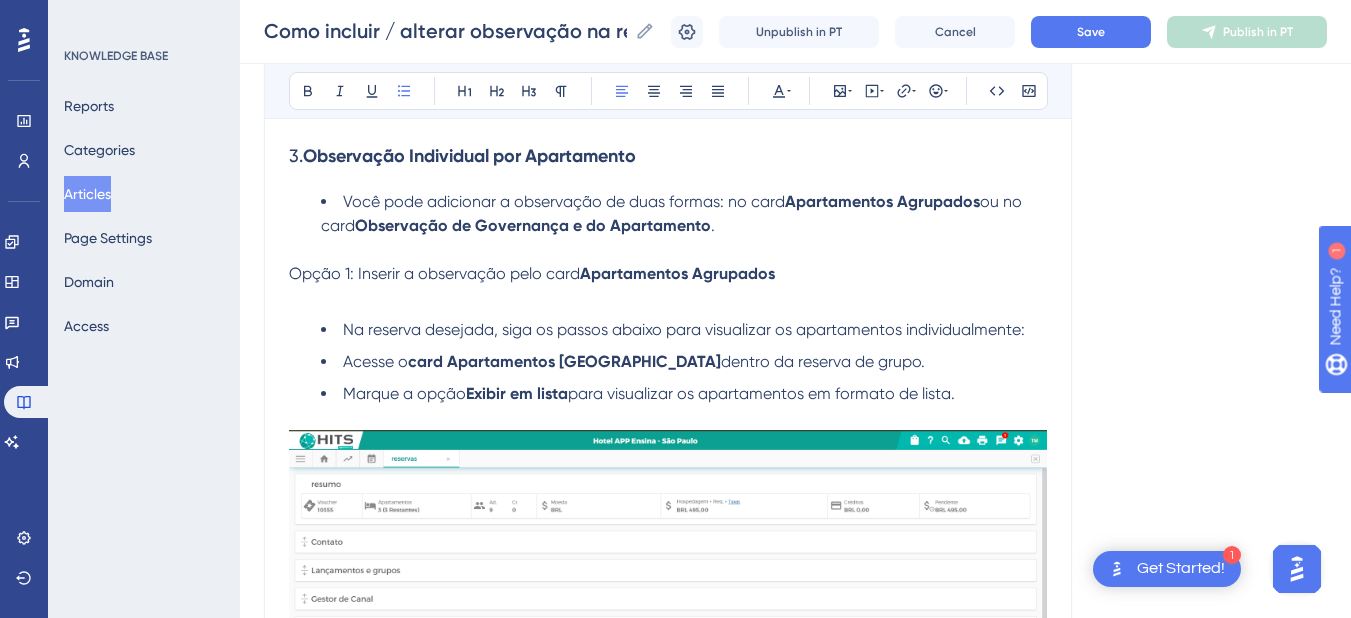 click at bounding box center [668, 298] 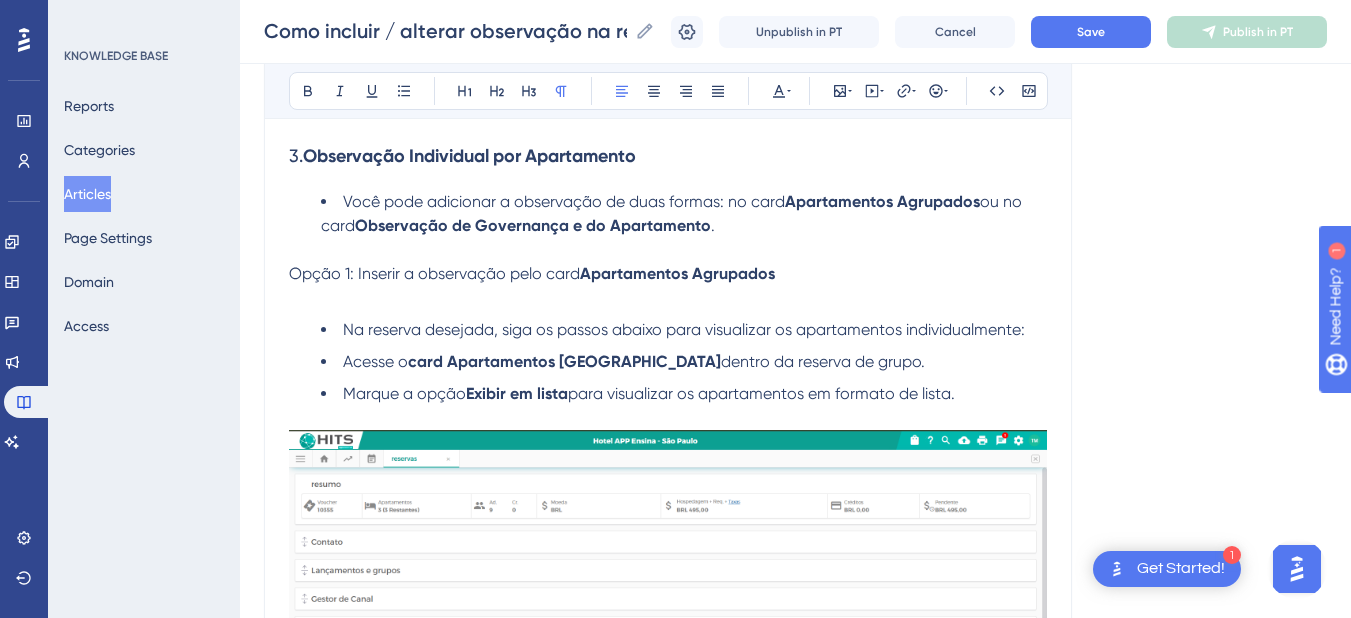click on "Opção 1: Inserir a observação pelo card" at bounding box center (434, 273) 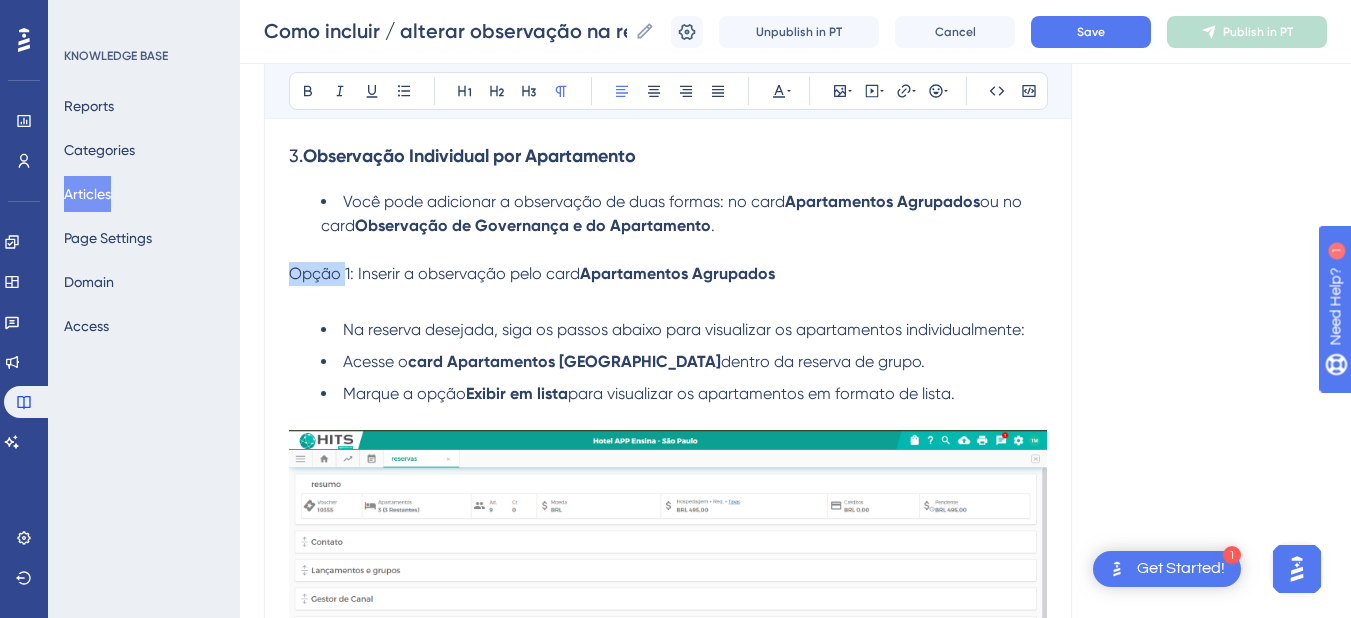 click on "Opção 1: Inserir a observação pelo card" at bounding box center (434, 273) 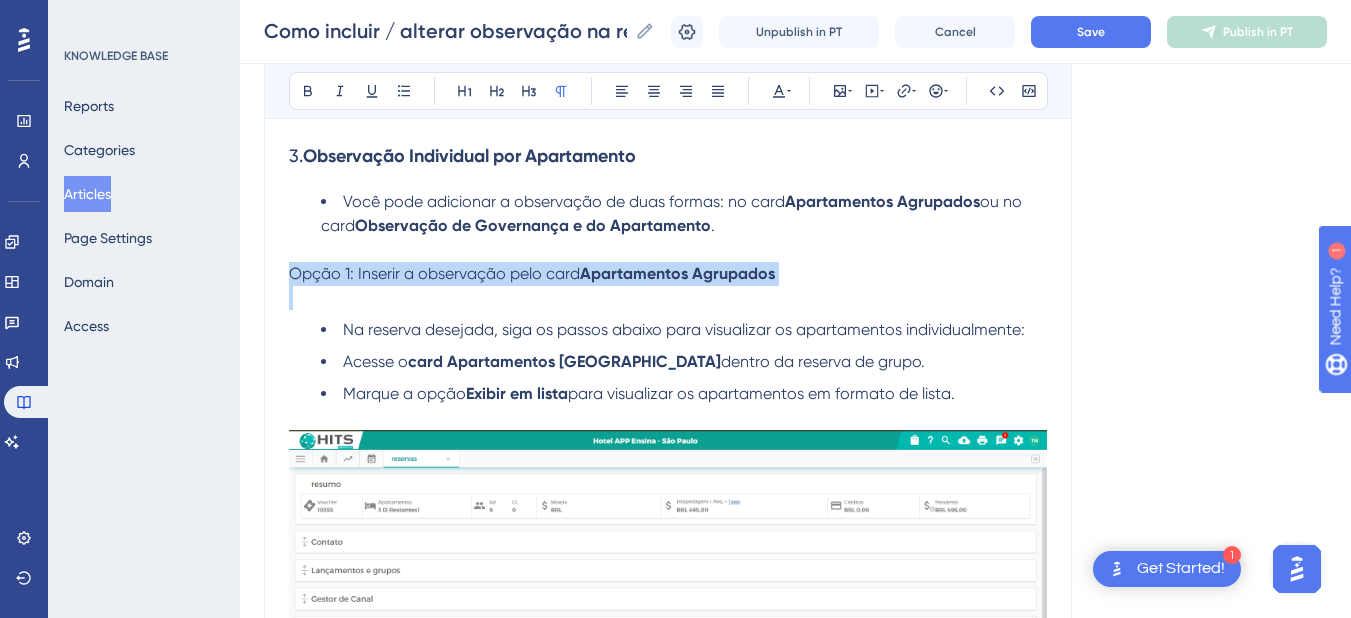click on "Opção 1: Inserir a observação pelo card" at bounding box center (434, 273) 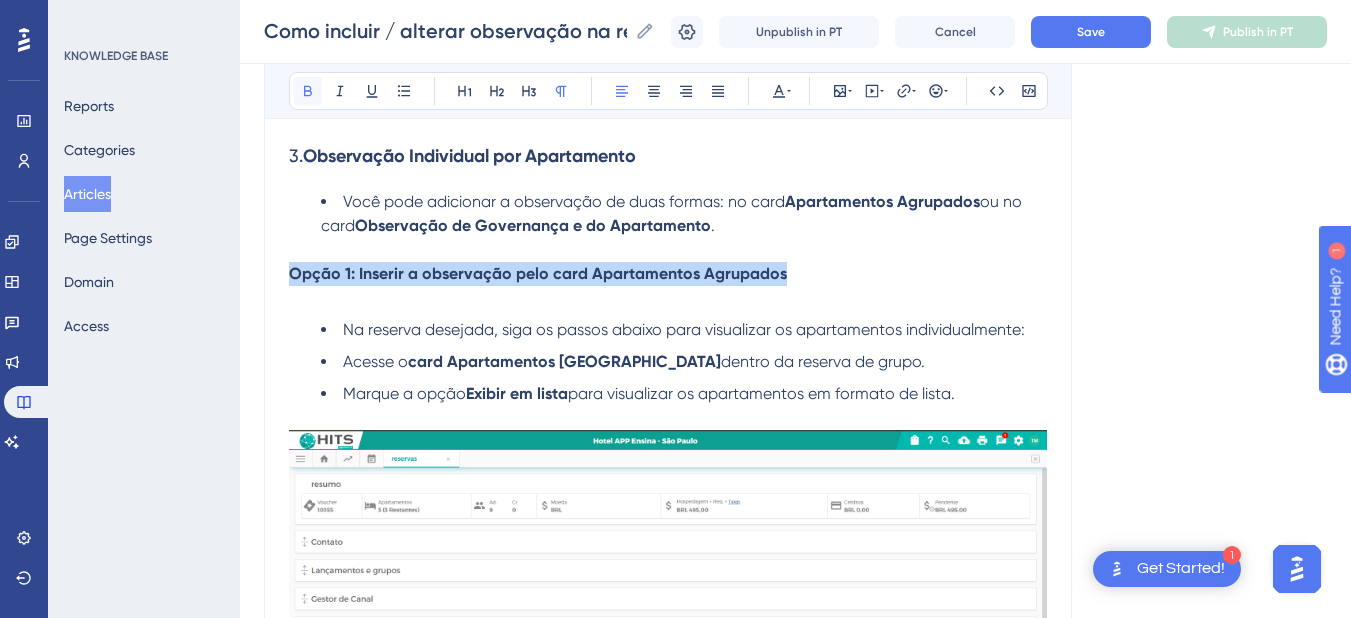 click 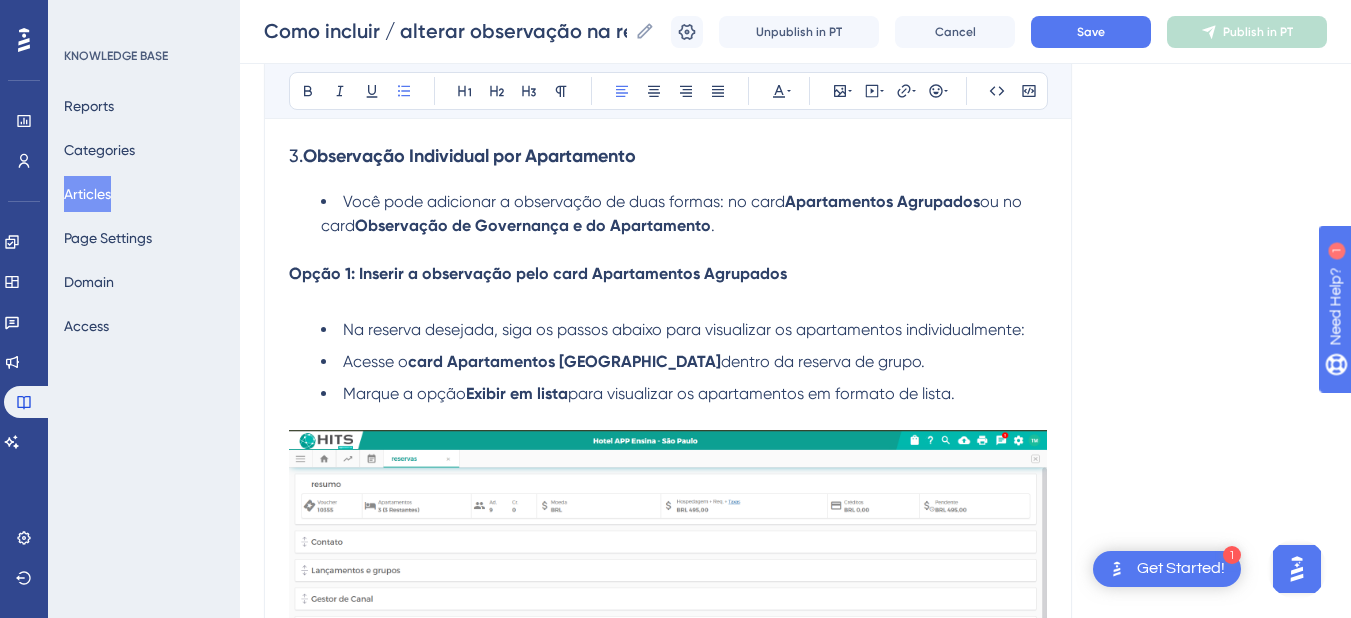 click on "O Hits permite registrar observações de duas formas: Geral : uma única observação que se aplica a toda a reserva. Individual por apartamento : observações específicas para cada unidade dentro de uma reserva de grupo. Primeira Opção:   Observação geral na reserva Acesse o  Menu Operações > Reserva > Reservas Na reserva desejada, clique sobre o botão representado pela imagem dos três pontinhos: Clique na opção:  Observações  e em seguida será apresentado em tela um card: Segunda Opção: Observação geral na reserva Caso você esteja na tela de edição da reserva Utilize a barra de rolagem e navegue até o card: Observações Em seguida clique no botão:  Incluir Selecione o  Tipo de Observação Digite a observação desejada e em seguida clique no botão:  Confirmar Após inserir a observação na  reserva,  a mesma ficará disponível para consulta/edições futuras. 3.  Observação Individual por Apartamento Você pode adicionar a observação de duas formas: no card   ou no card  ." at bounding box center (668, 474) 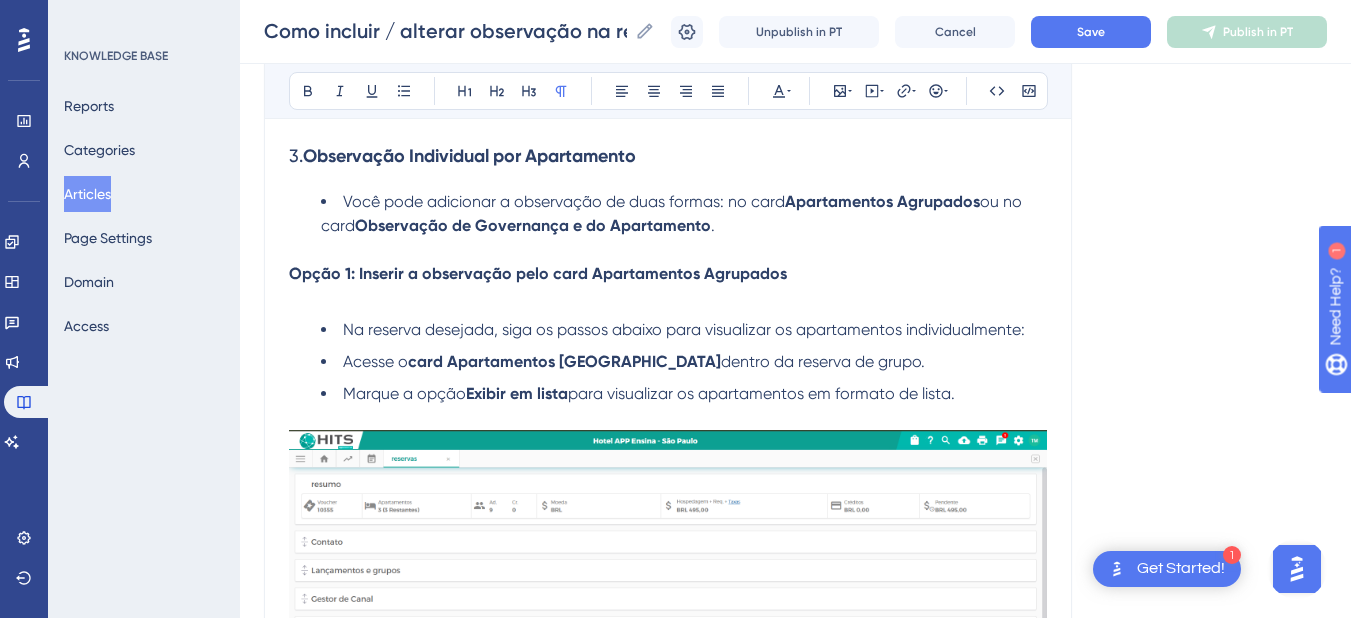 scroll, scrollTop: 2033, scrollLeft: 0, axis: vertical 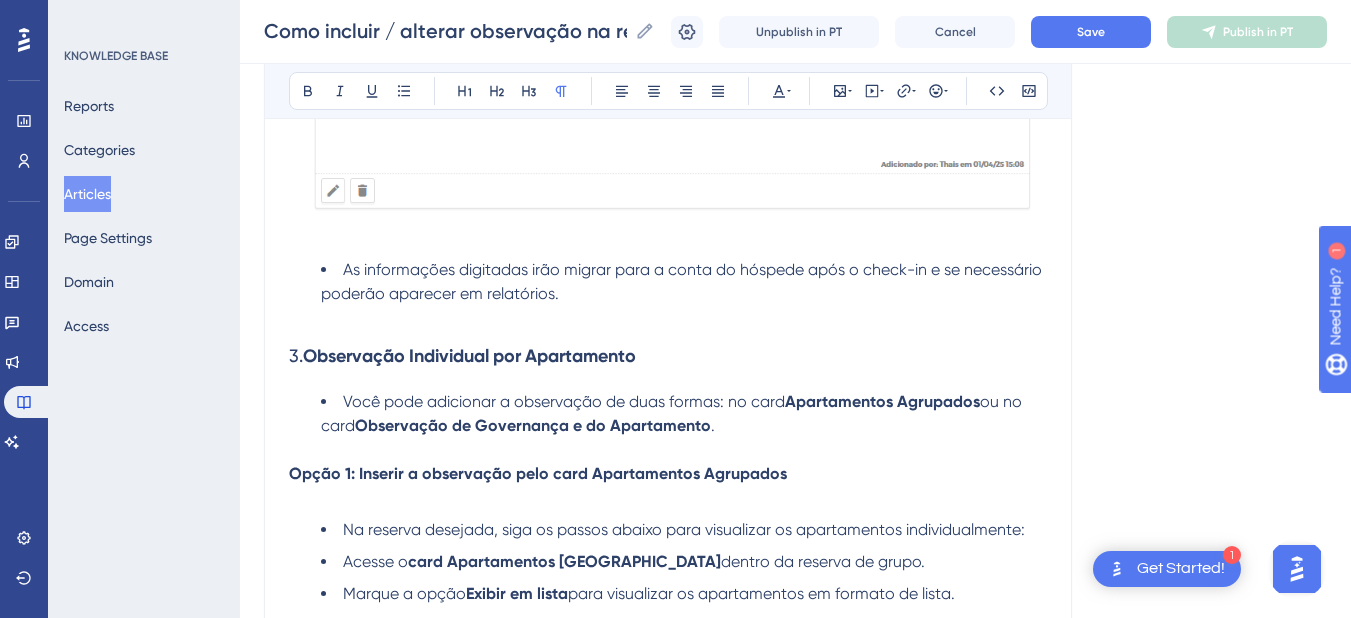 click on "Você pode adicionar a observação de duas formas: no card  Apartamentos Agrupados  ou no card  Observação de Governança e do Apartamento ." at bounding box center (684, 414) 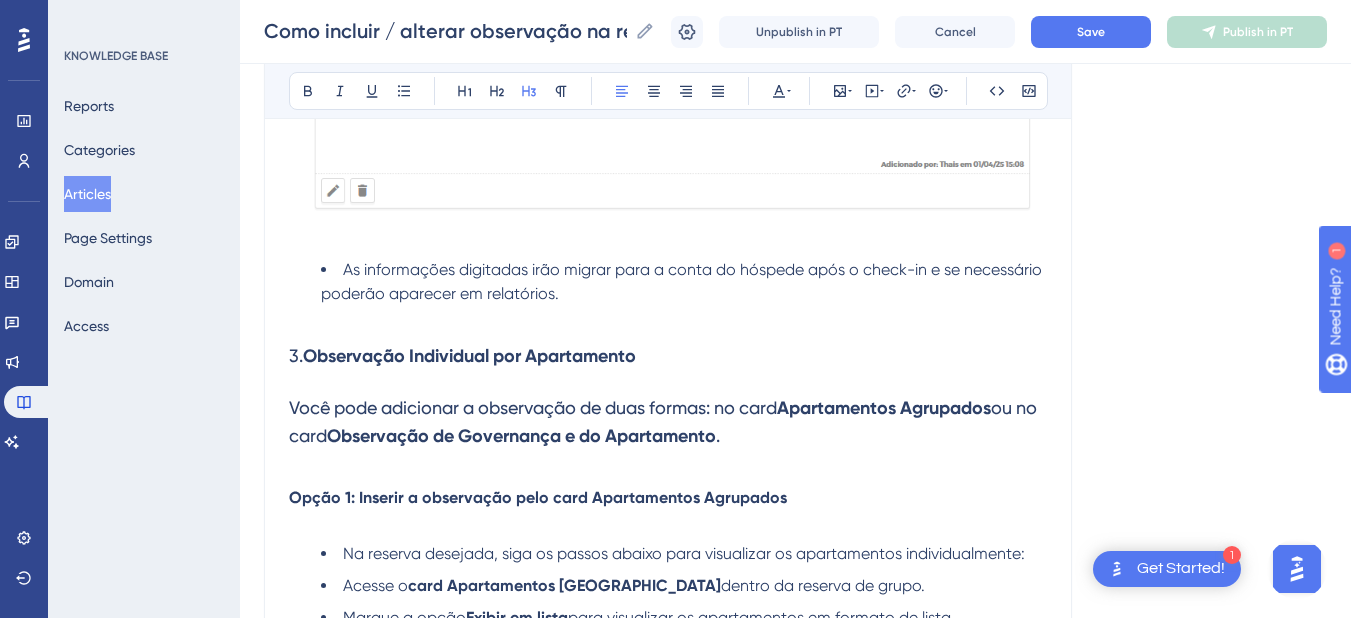 click on "Você pode adicionar a observação de duas formas: no card  Apartamentos Agrupados  ou no card  Observação de Governança e do Apartamento ." at bounding box center (668, 422) 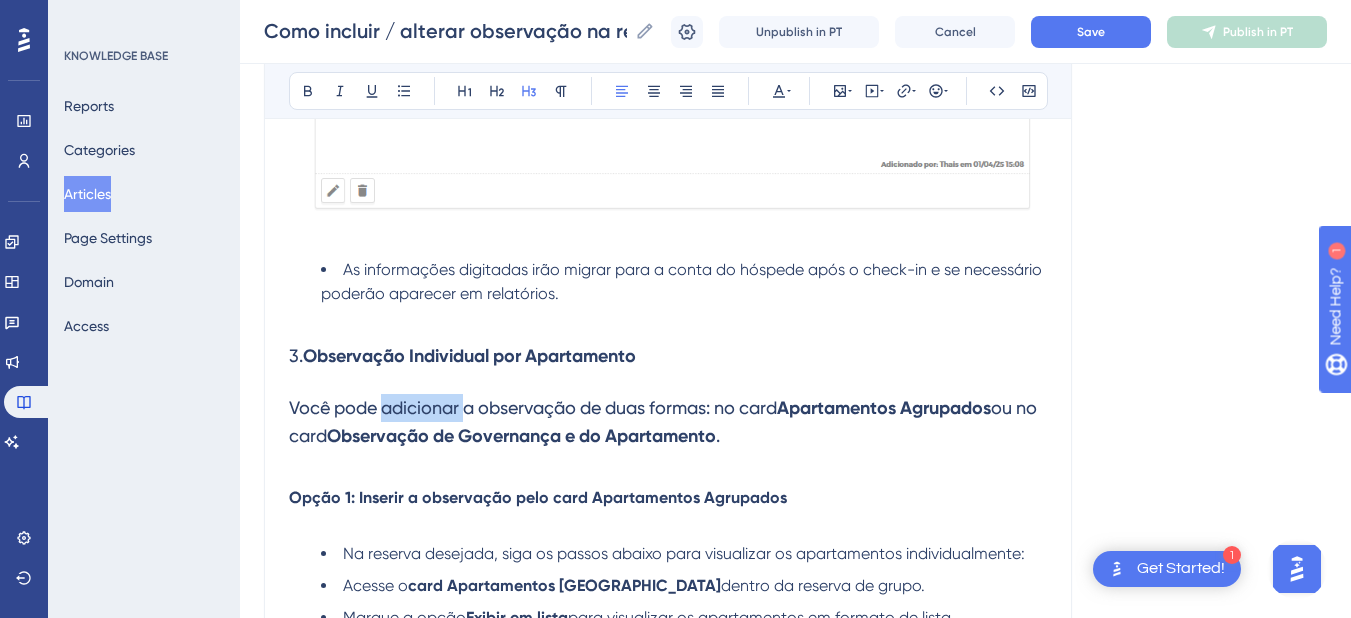 click on "Você pode adicionar a observação de duas formas: no card  Apartamentos Agrupados  ou no card  Observação de Governança e do Apartamento ." at bounding box center (668, 422) 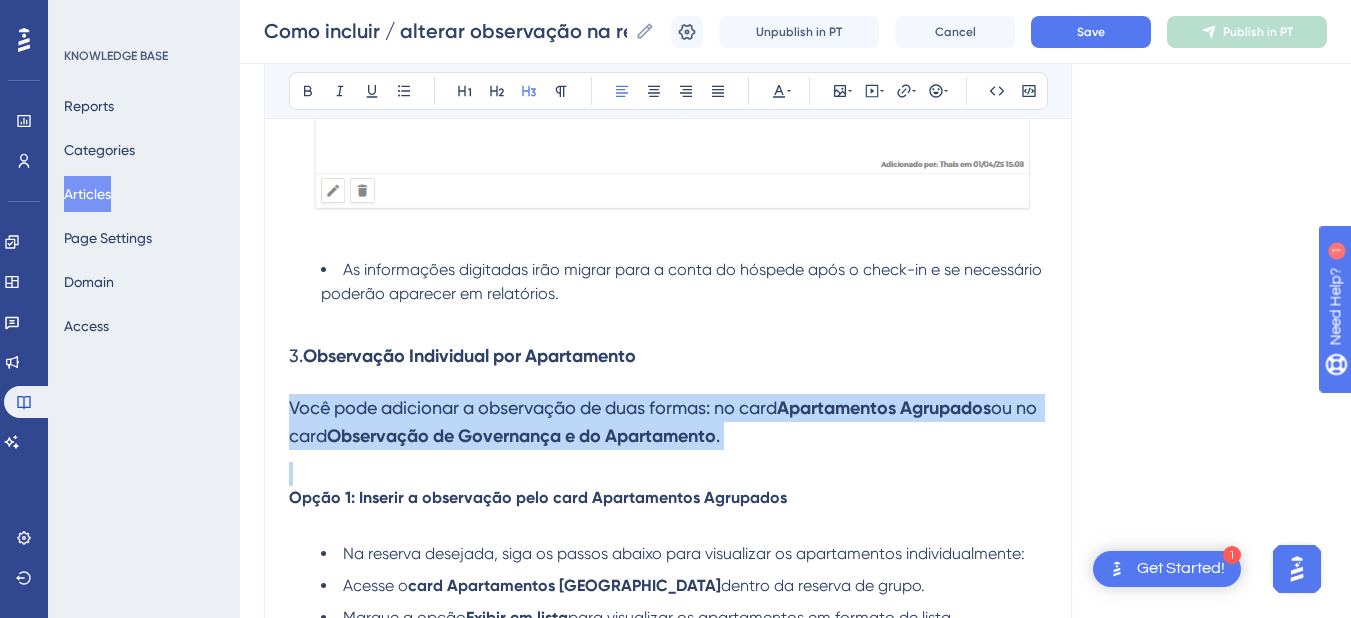click on "Você pode adicionar a observação de duas formas: no card  Apartamentos Agrupados  ou no card  Observação de Governança e do Apartamento ." at bounding box center (668, 422) 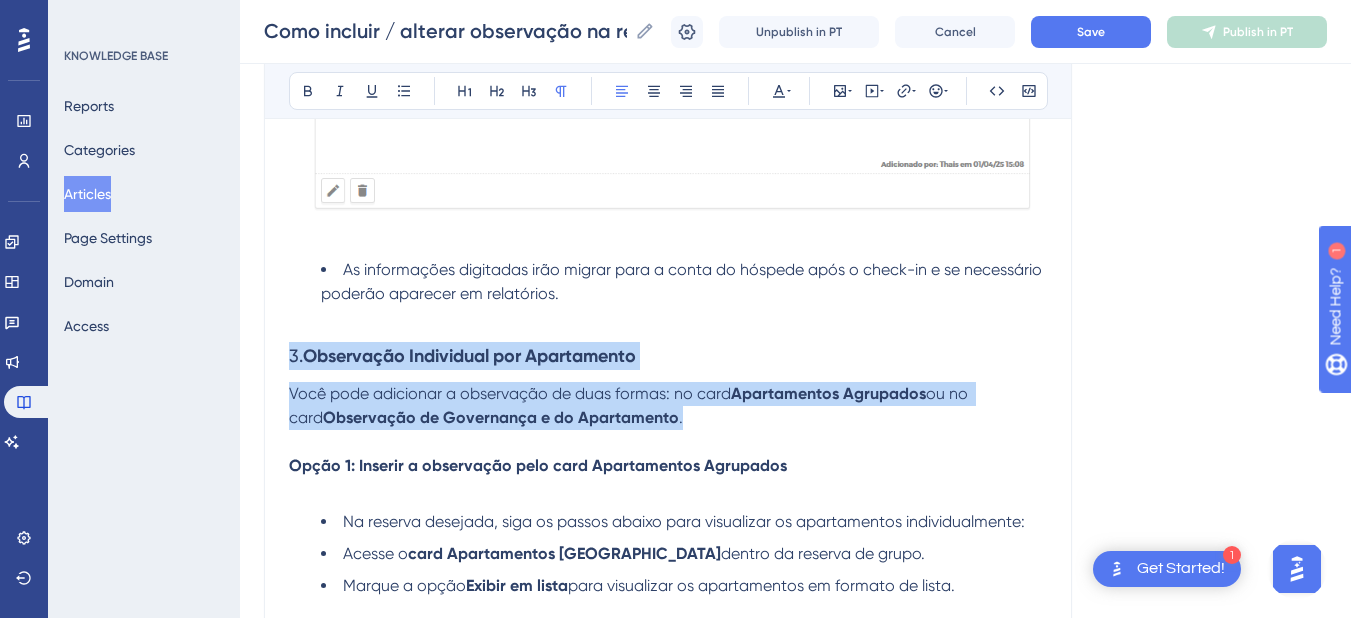 drag, startPoint x: 562, startPoint y: 87, endPoint x: 479, endPoint y: 239, distance: 173.18488 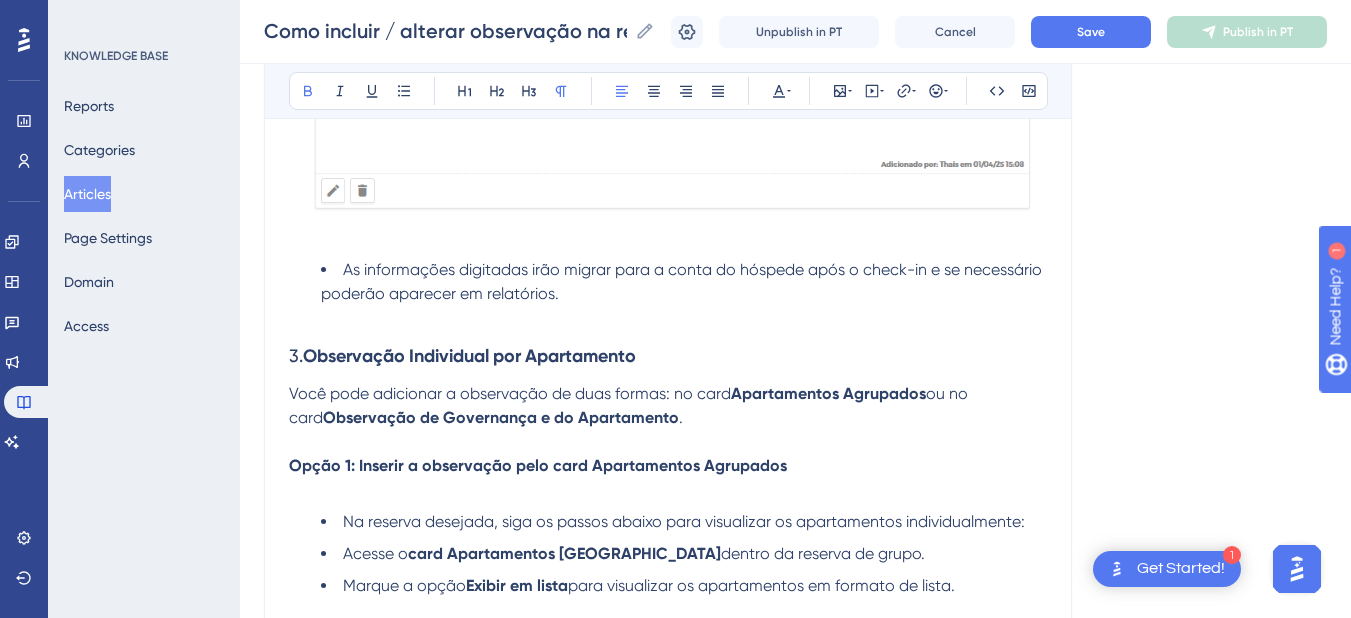 click on "Opção 1: Inserir a observação pelo card Apartamentos Agrupados" at bounding box center (538, 465) 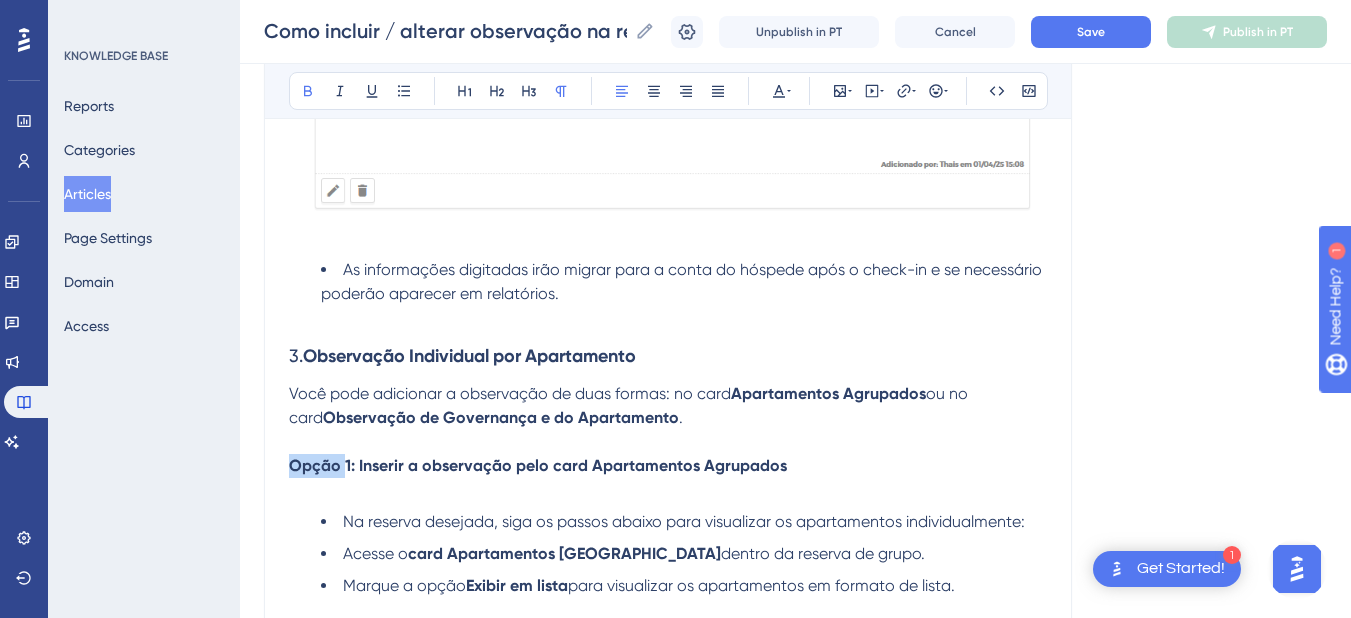 click on "Opção 1: Inserir a observação pelo card Apartamentos Agrupados" at bounding box center (538, 465) 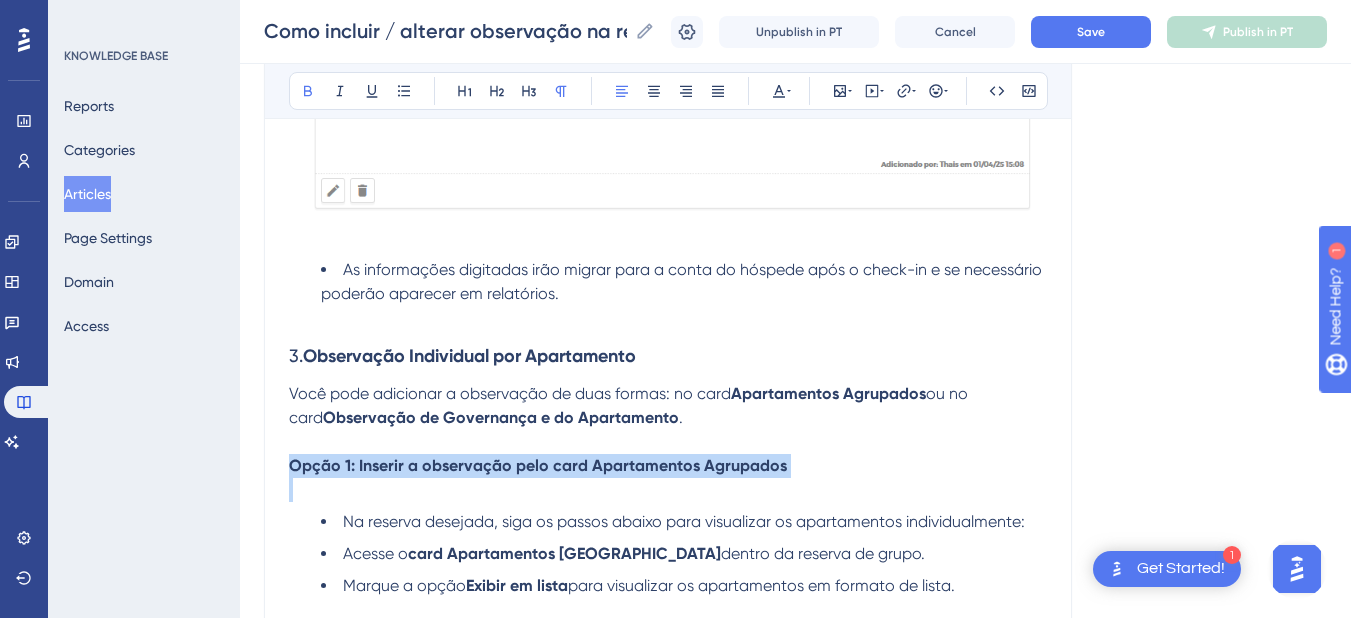 click on "Opção 1: Inserir a observação pelo card Apartamentos Agrupados" at bounding box center (538, 465) 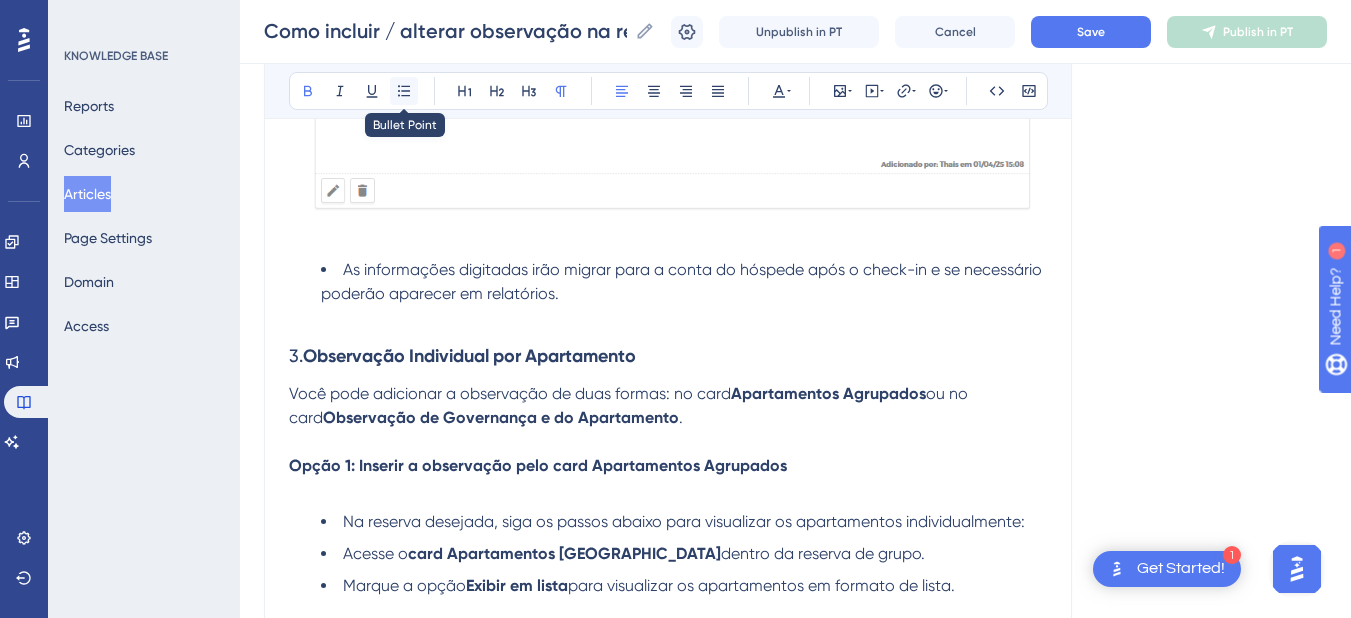 click 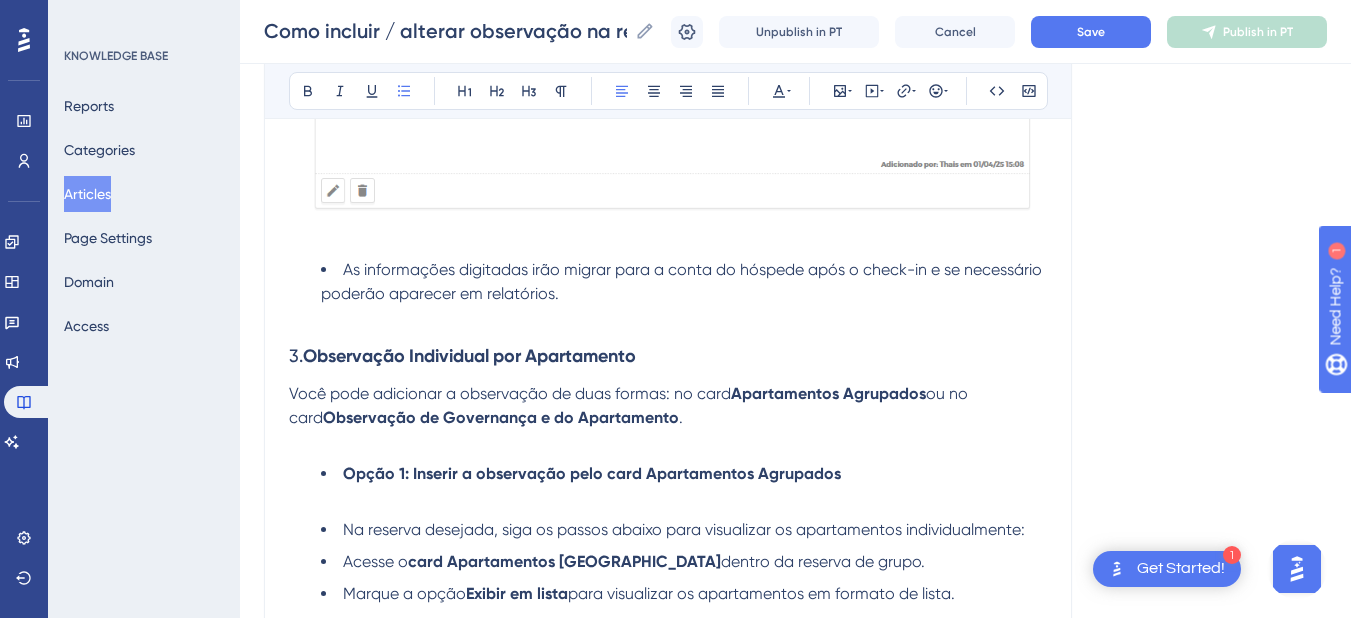 click on "Na reserva desejada, siga os passos abaixo para visualizar os apartamentos individualmente:" at bounding box center (684, 530) 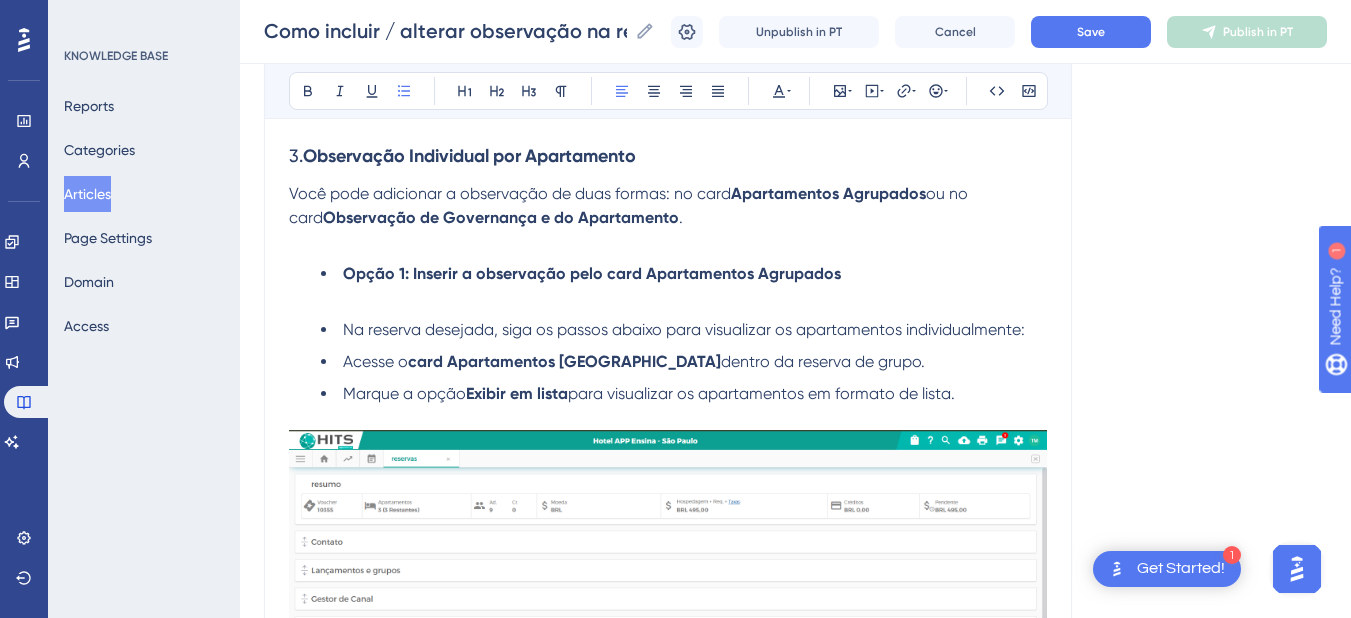 click on "Opção 1: Inserir a observação pelo card Apartamentos Agrupados" at bounding box center [684, 274] 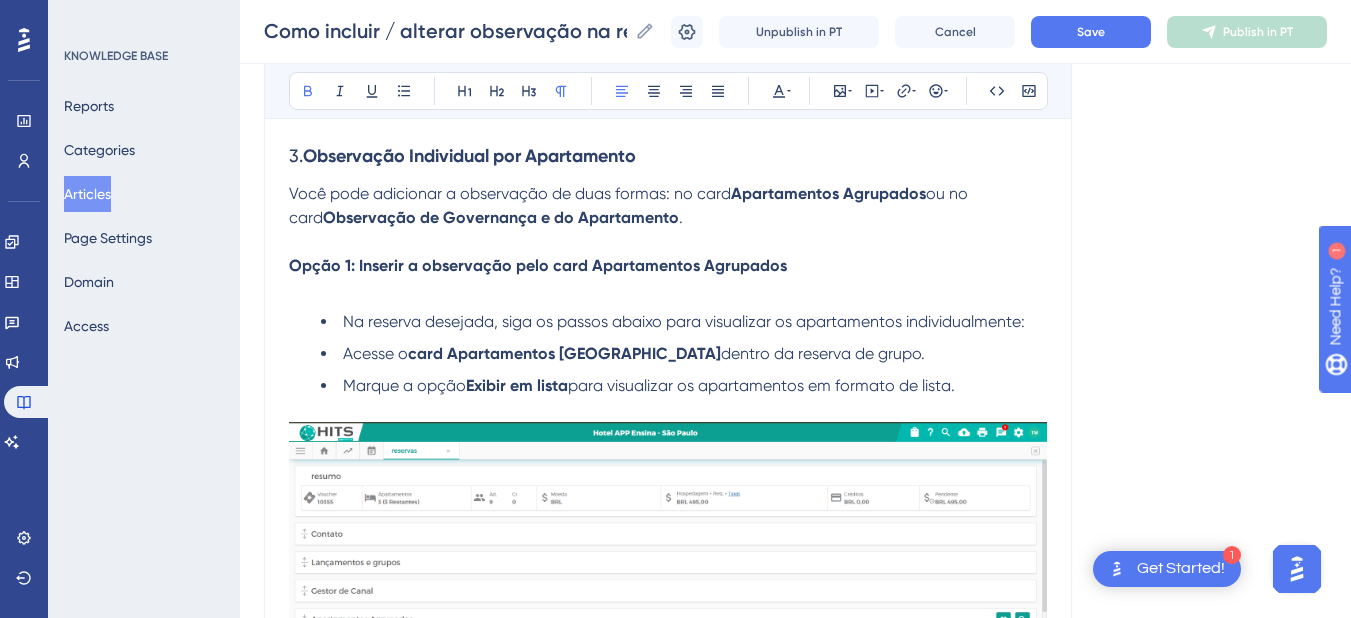click at bounding box center (668, 290) 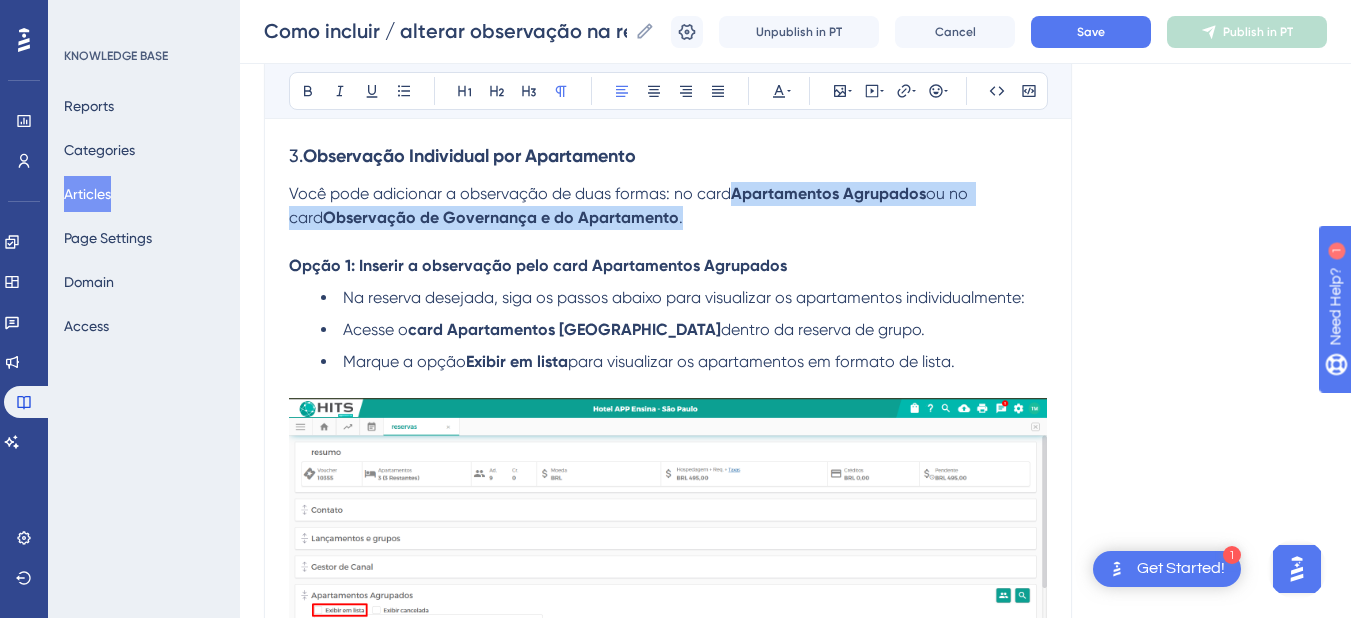 drag, startPoint x: 670, startPoint y: 215, endPoint x: 733, endPoint y: 197, distance: 65.52099 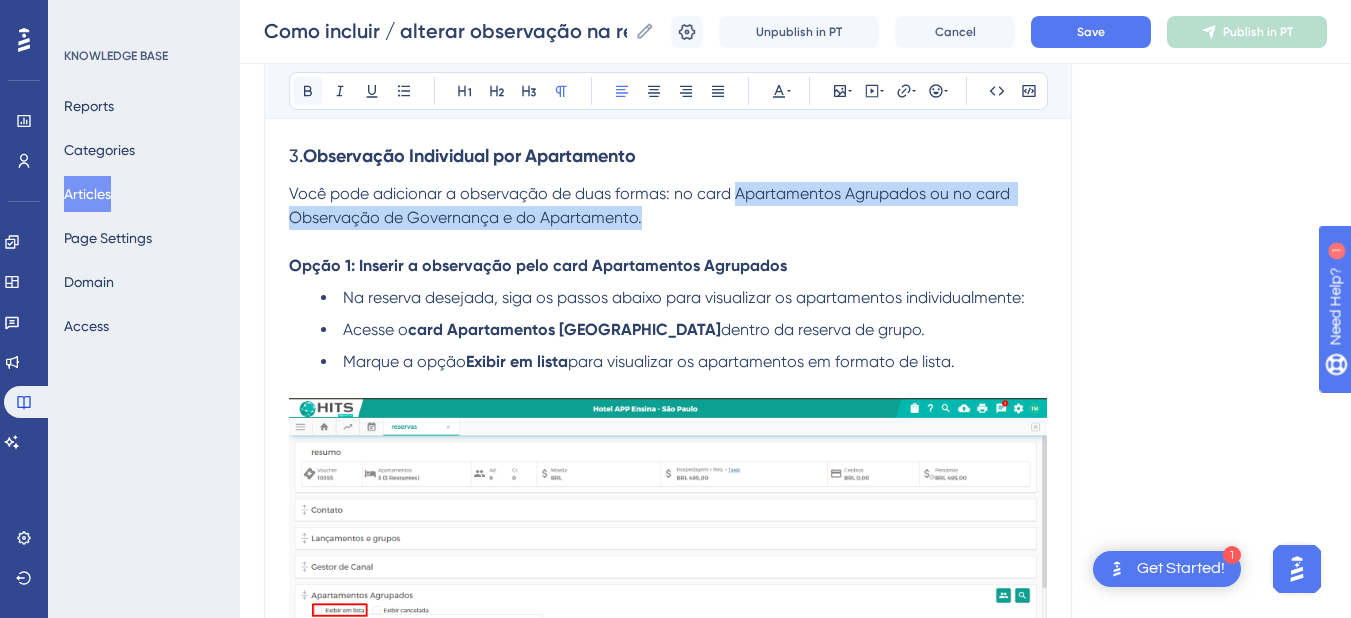 click 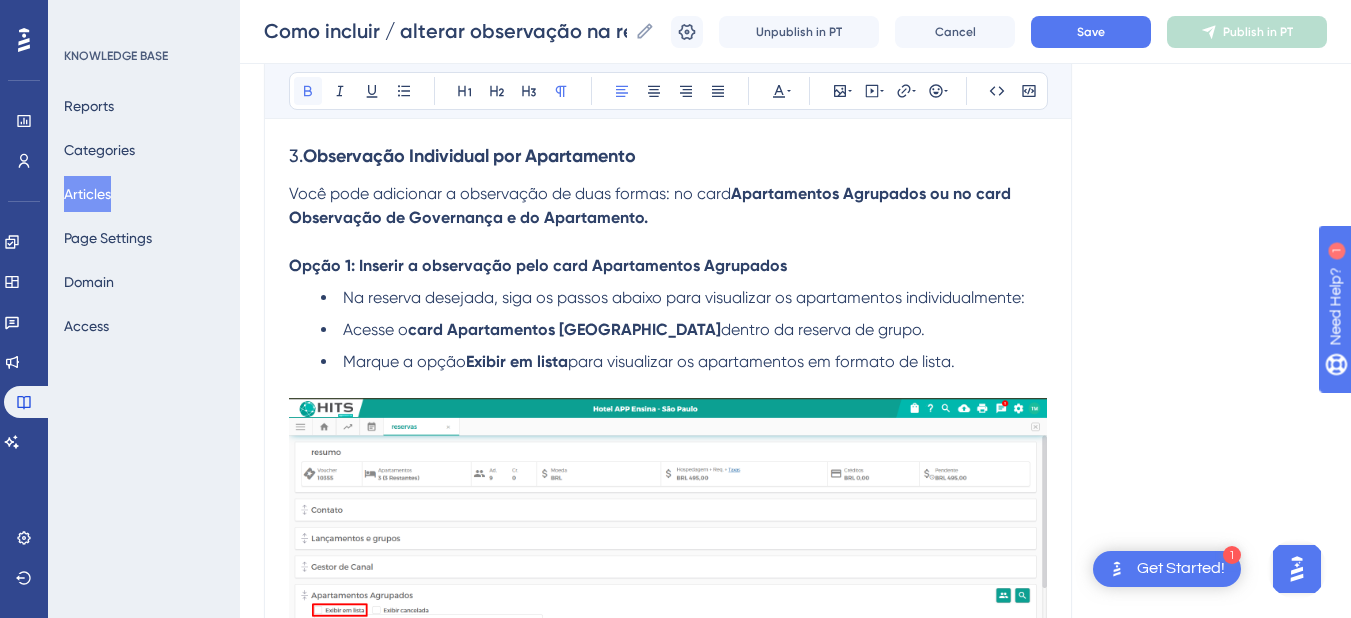 click 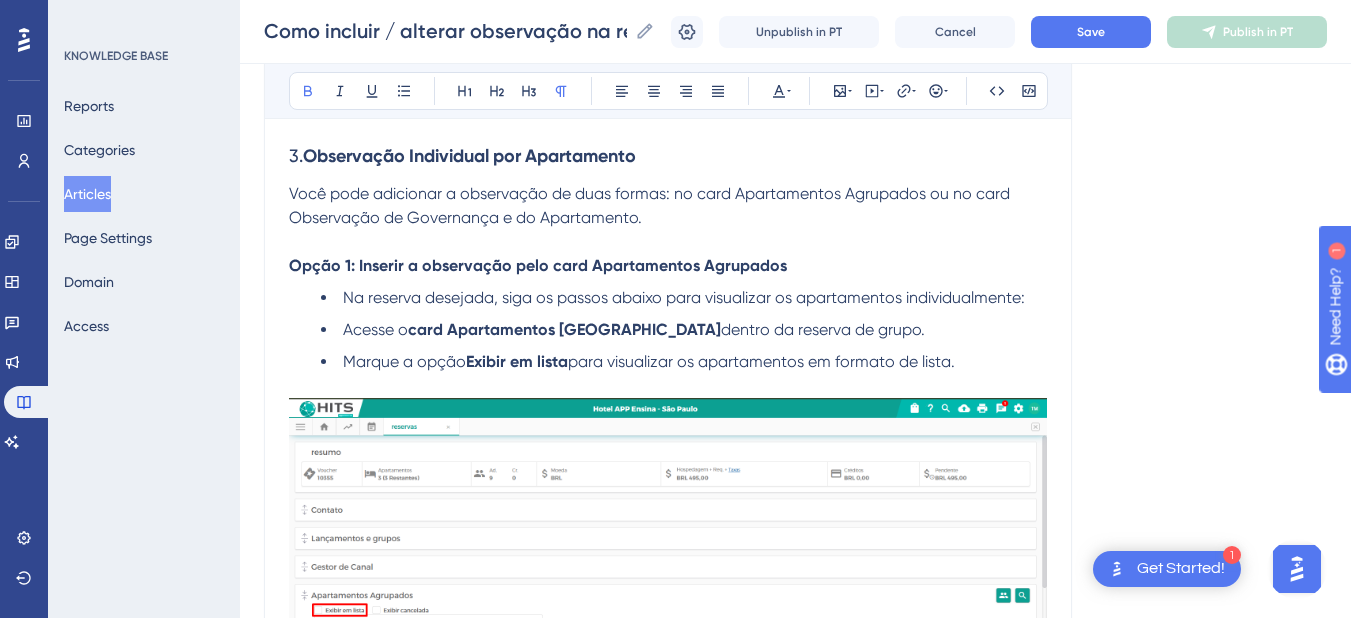click at bounding box center [668, 242] 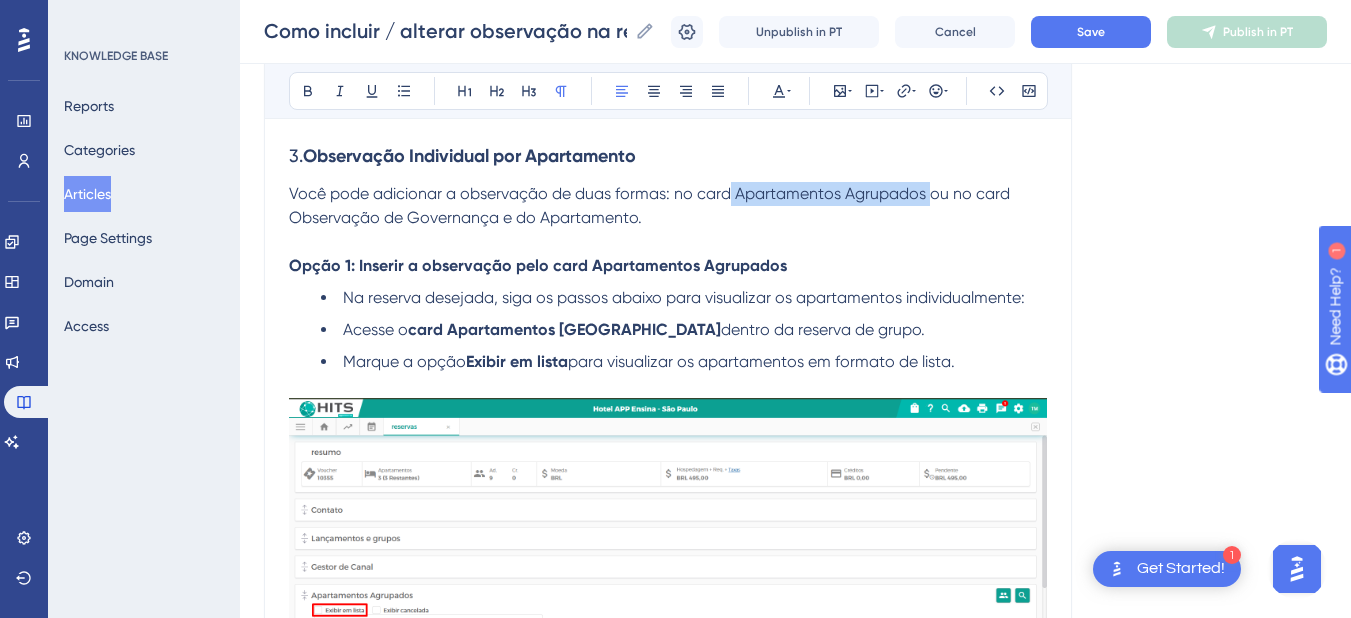drag, startPoint x: 733, startPoint y: 196, endPoint x: 928, endPoint y: 194, distance: 195.01025 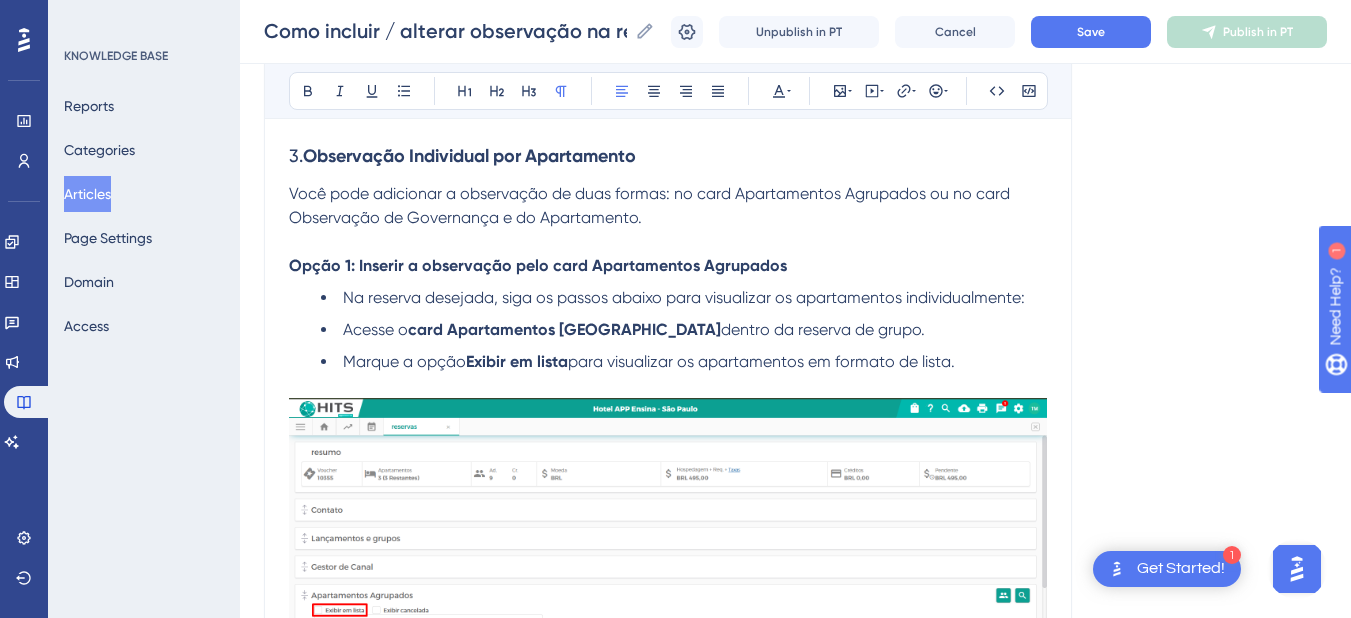 drag, startPoint x: 876, startPoint y: 263, endPoint x: 756, endPoint y: 189, distance: 140.98227 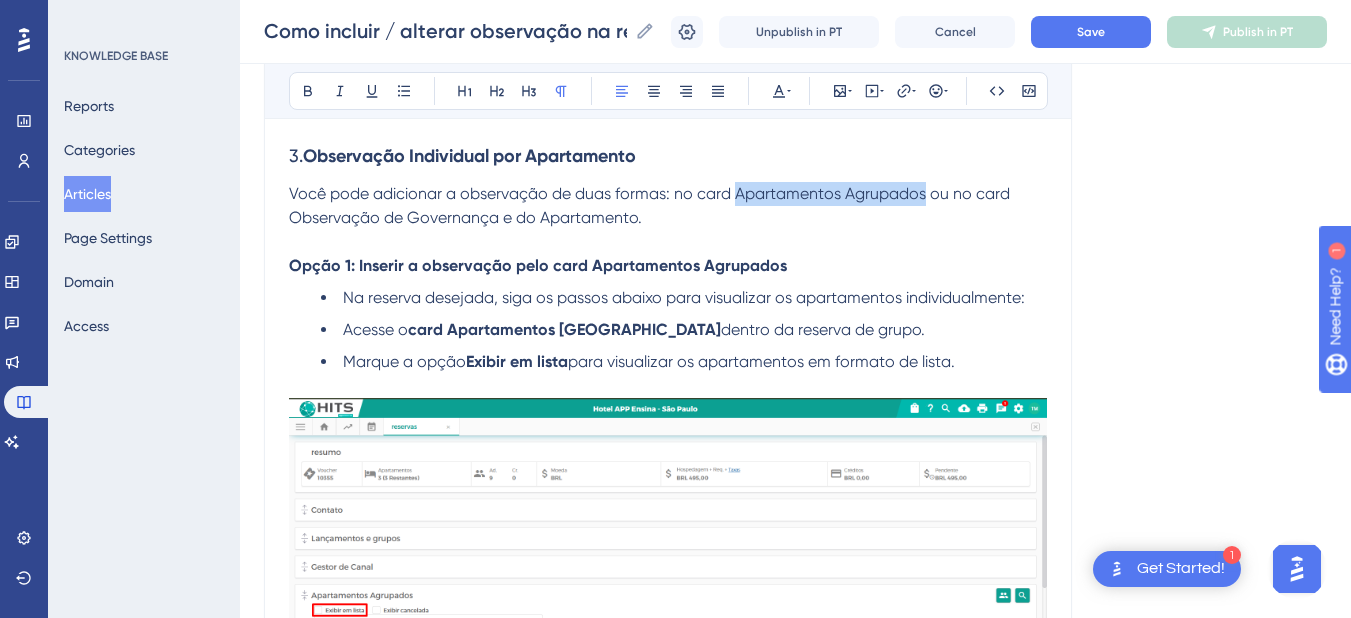 drag, startPoint x: 738, startPoint y: 191, endPoint x: 925, endPoint y: 195, distance: 187.04277 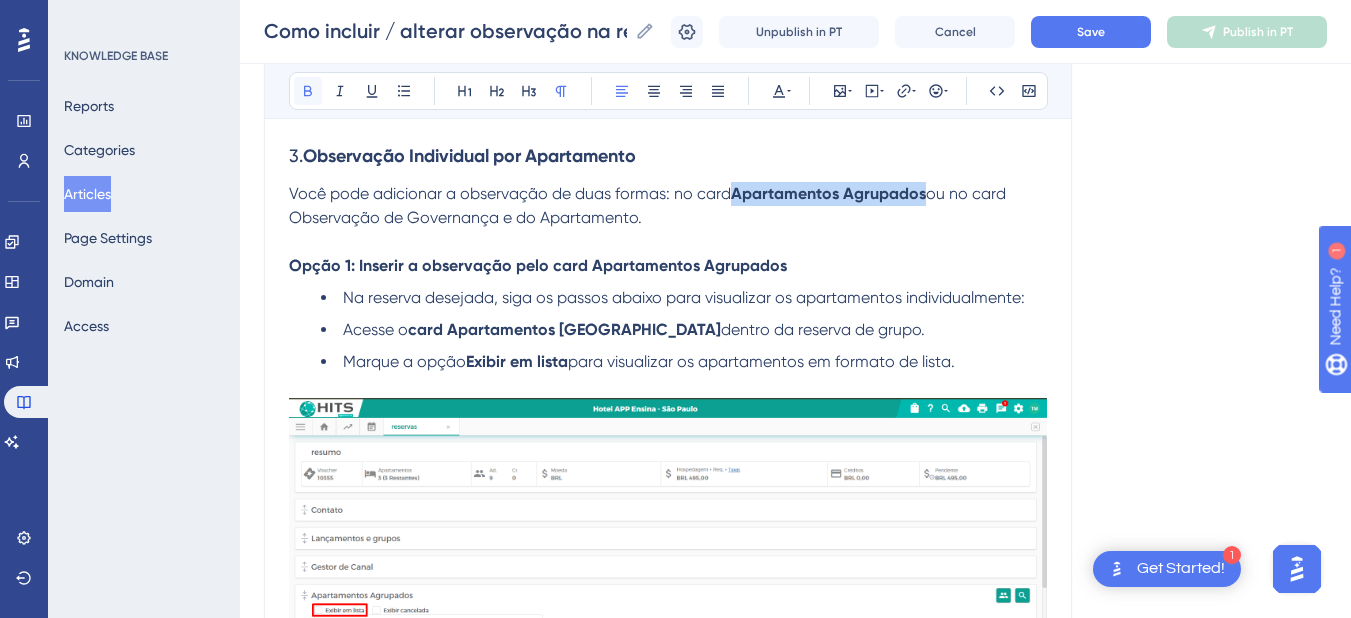 click at bounding box center [308, 91] 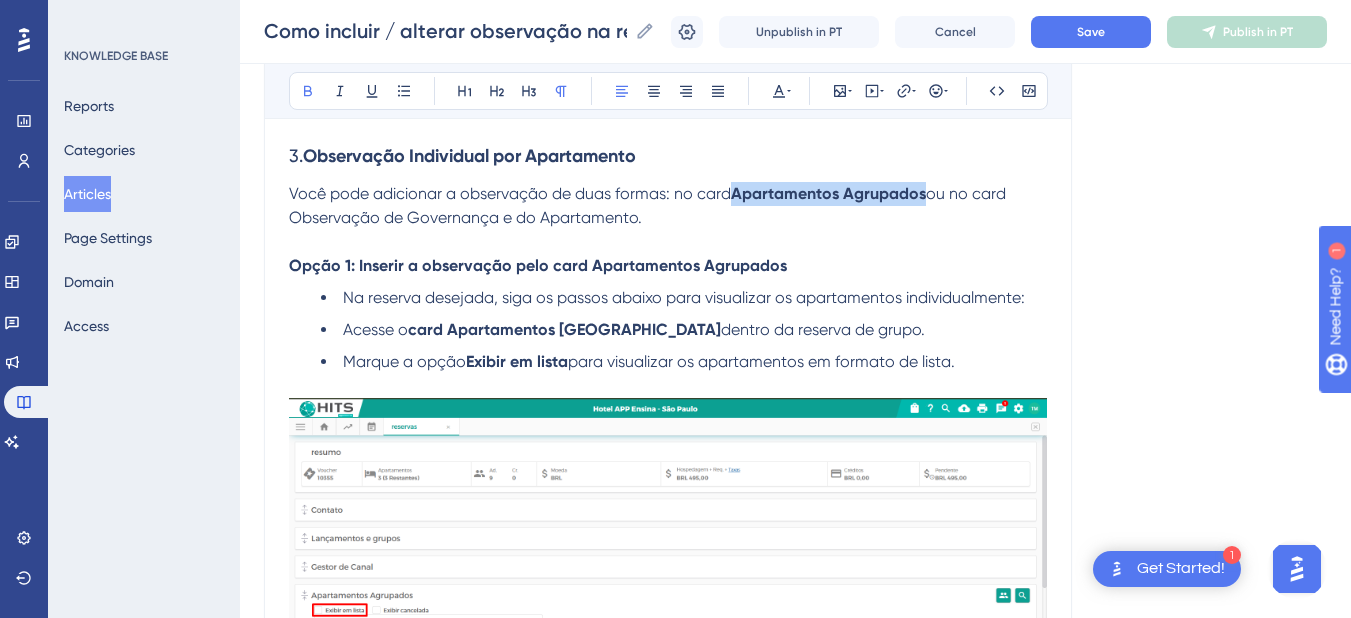 click on "Você pode adicionar a observação de duas formas: no card  Apartamentos Agrupados  ou no card Observação de Governança e do Apartamento." at bounding box center (668, 206) 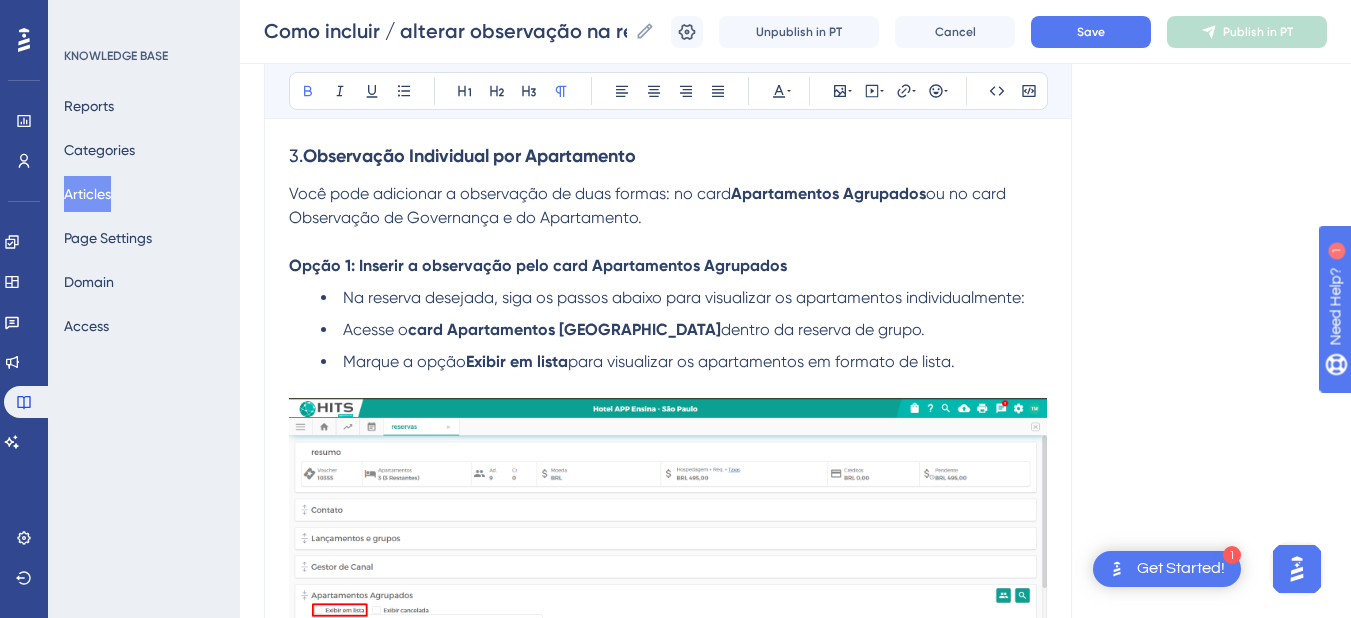 click at bounding box center (668, 242) 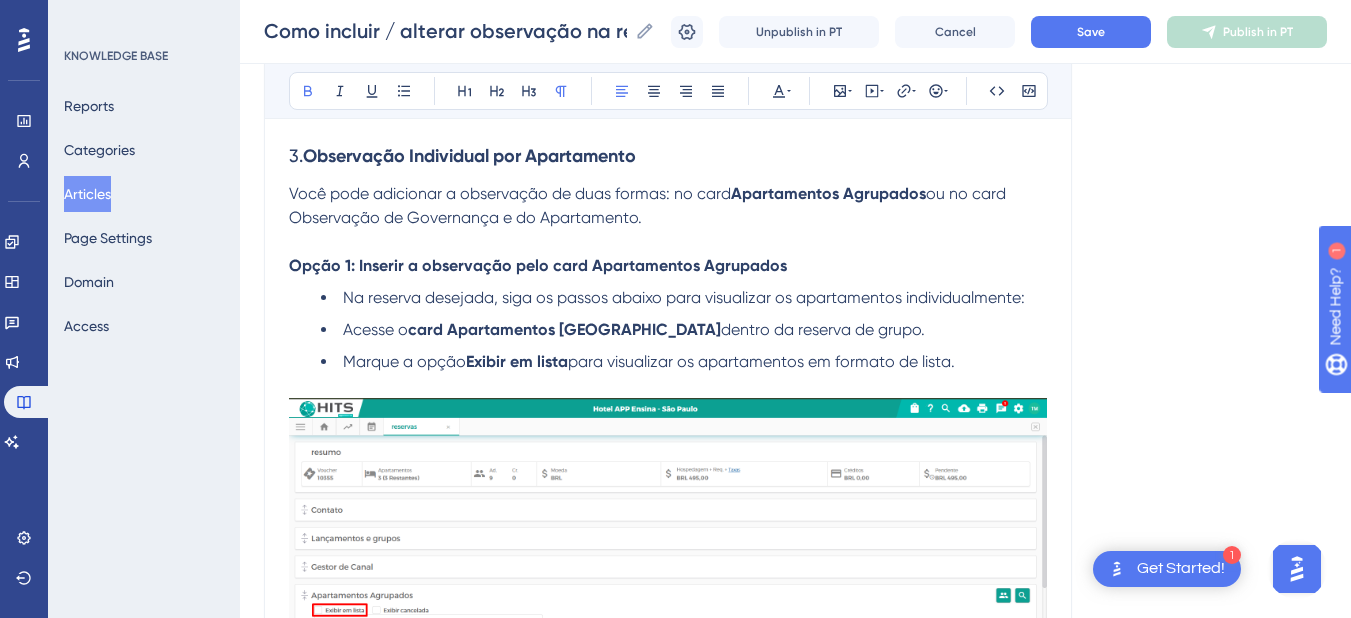 click on "Opção 1: Inserir a observação pelo card Apartamentos Agrupados" at bounding box center [538, 265] 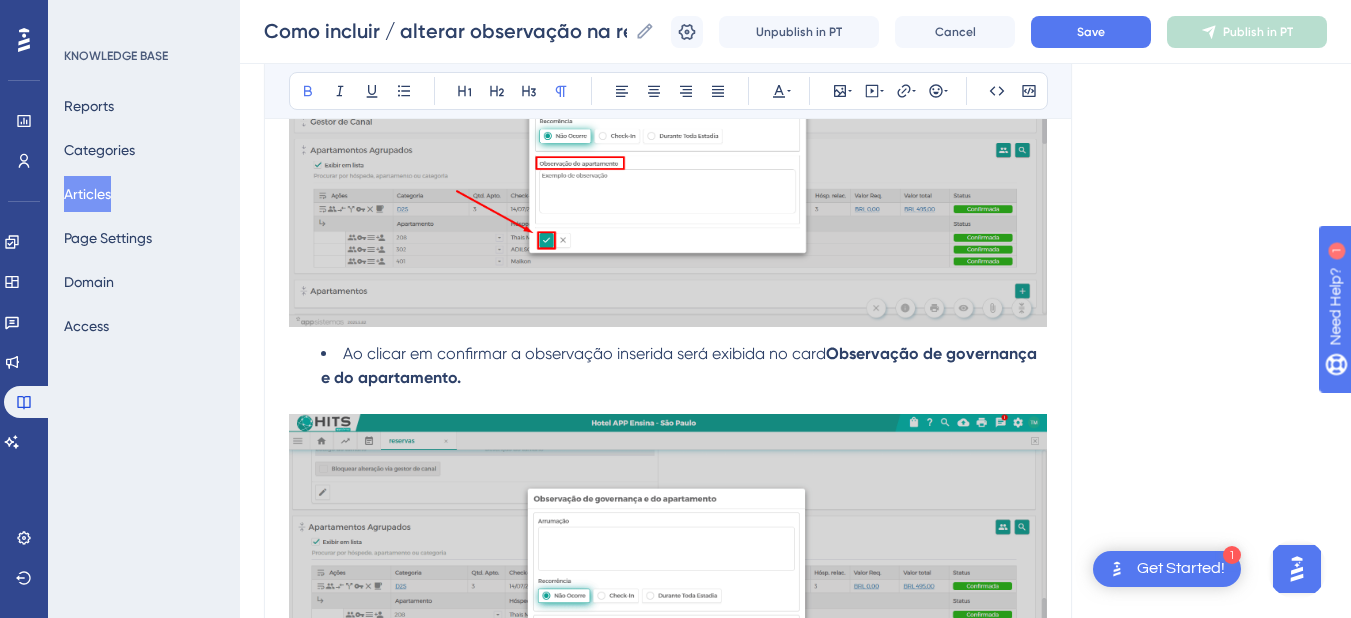 scroll, scrollTop: 4193, scrollLeft: 0, axis: vertical 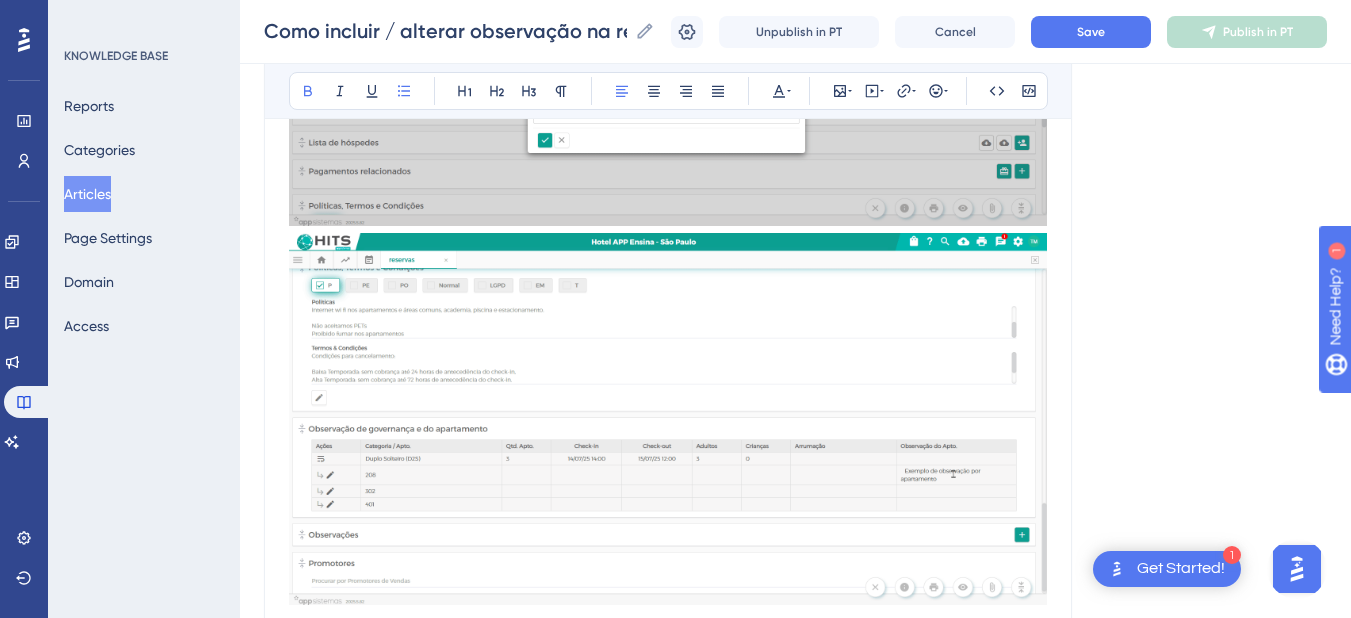 click on "No card de  Observação de governança e do apartamento." at bounding box center (684, 632) 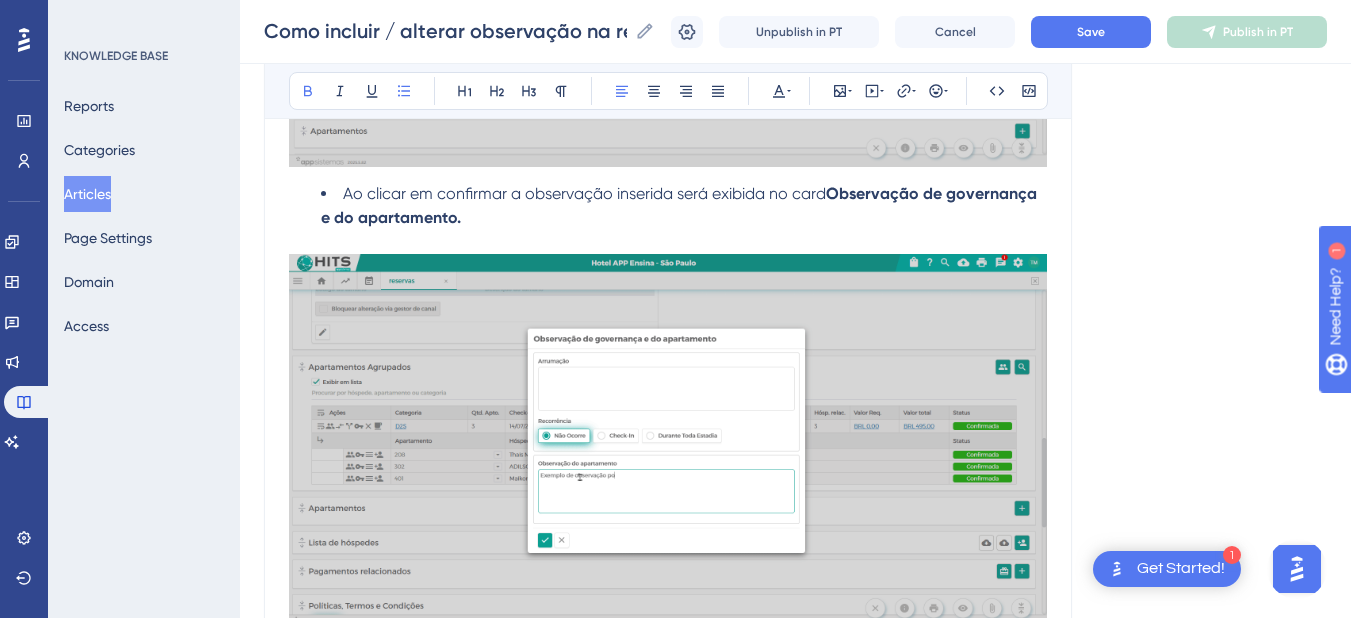 scroll, scrollTop: 4193, scrollLeft: 0, axis: vertical 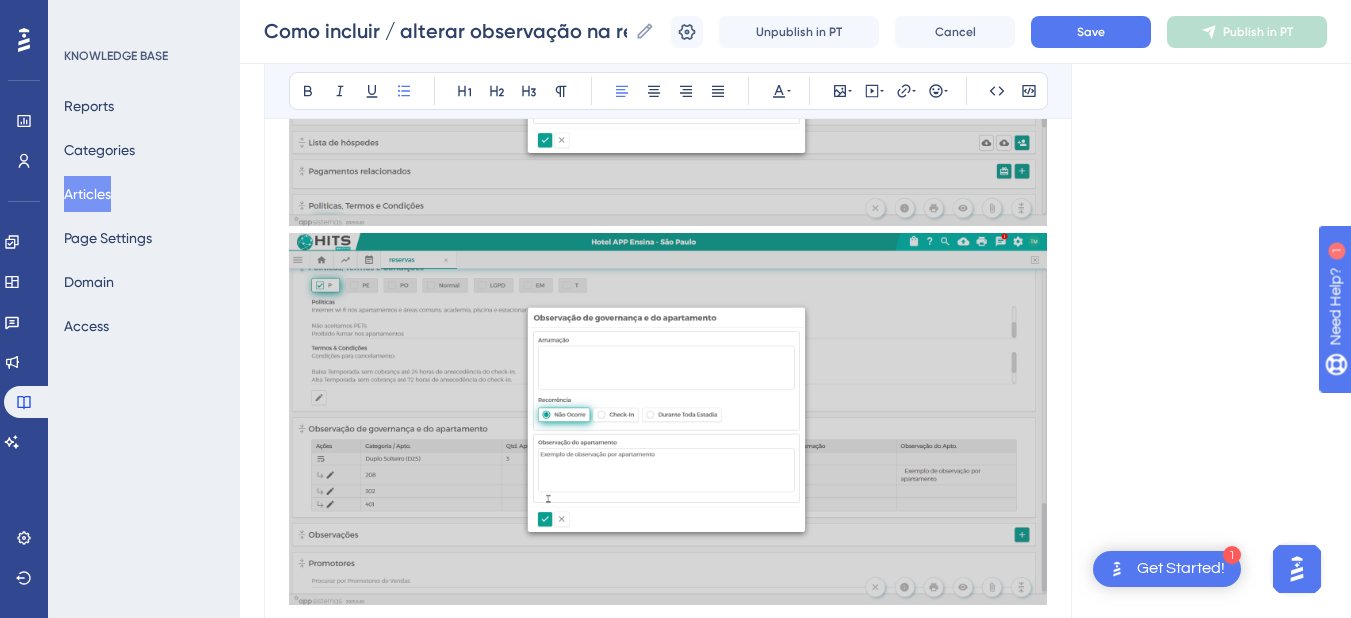 drag, startPoint x: 810, startPoint y: 246, endPoint x: 343, endPoint y: 252, distance: 467.03854 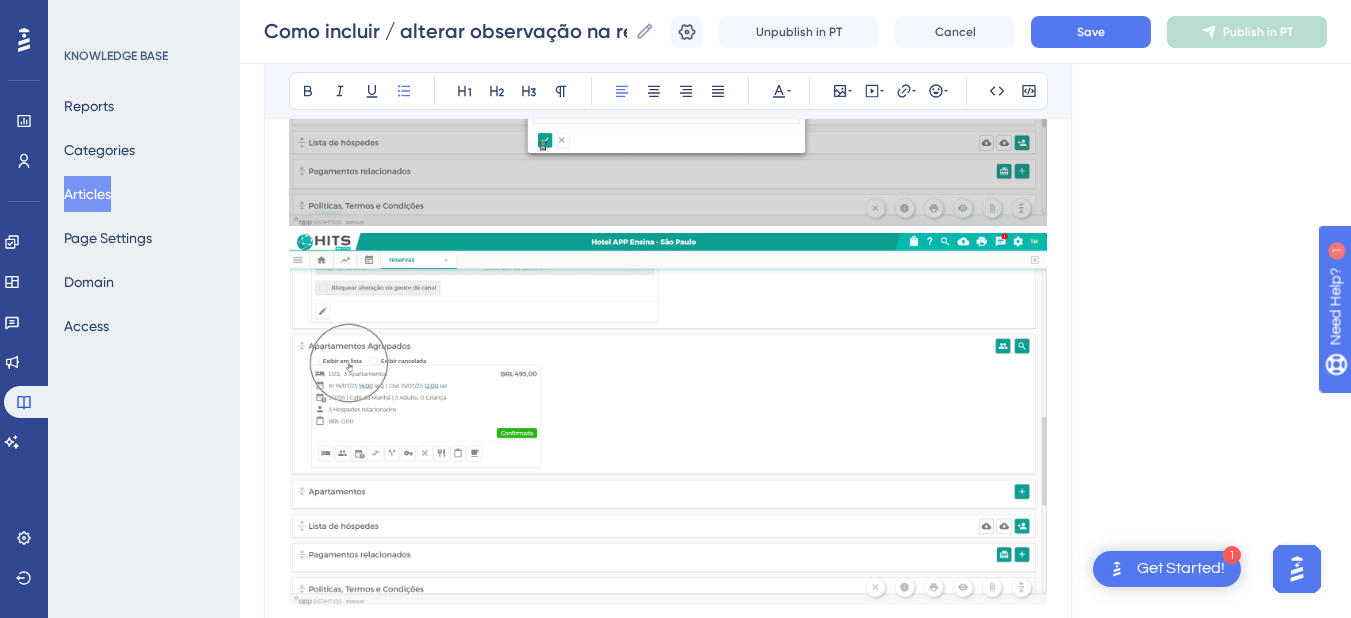 click on "No card de  Observação de governança e do apartamento." at bounding box center (684, 632) 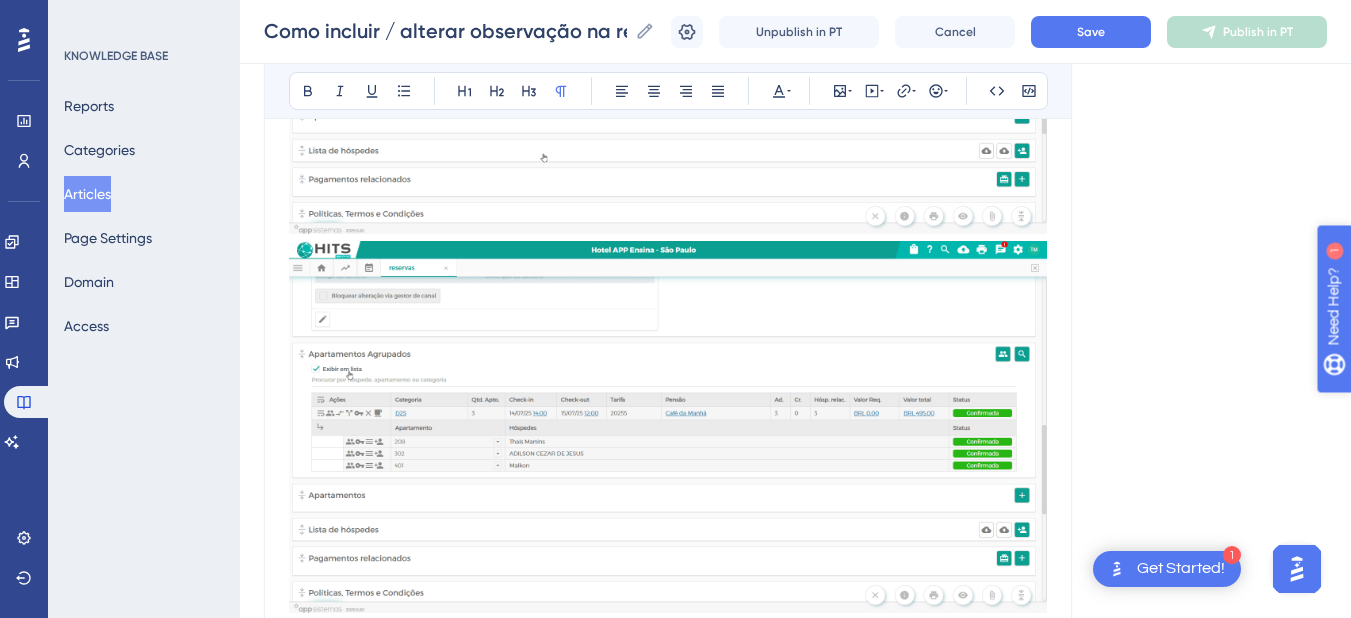 scroll, scrollTop: 4193, scrollLeft: 0, axis: vertical 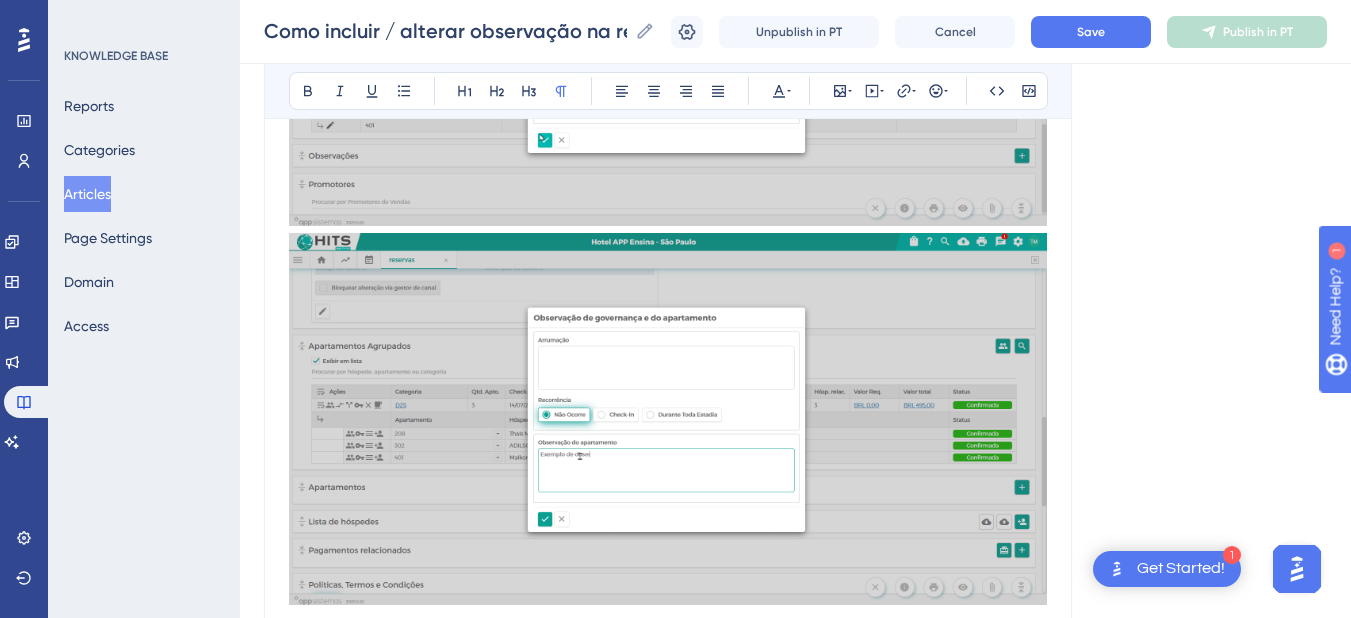 click at bounding box center [668, 648] 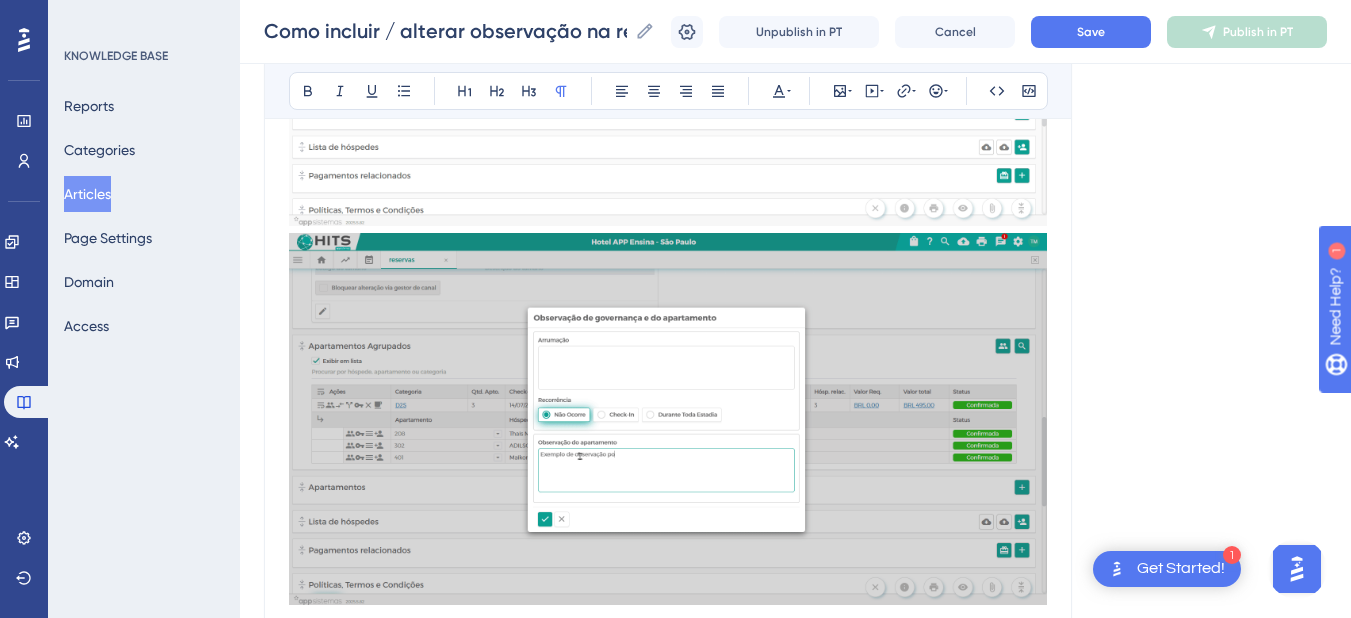 scroll, scrollTop: 3793, scrollLeft: 0, axis: vertical 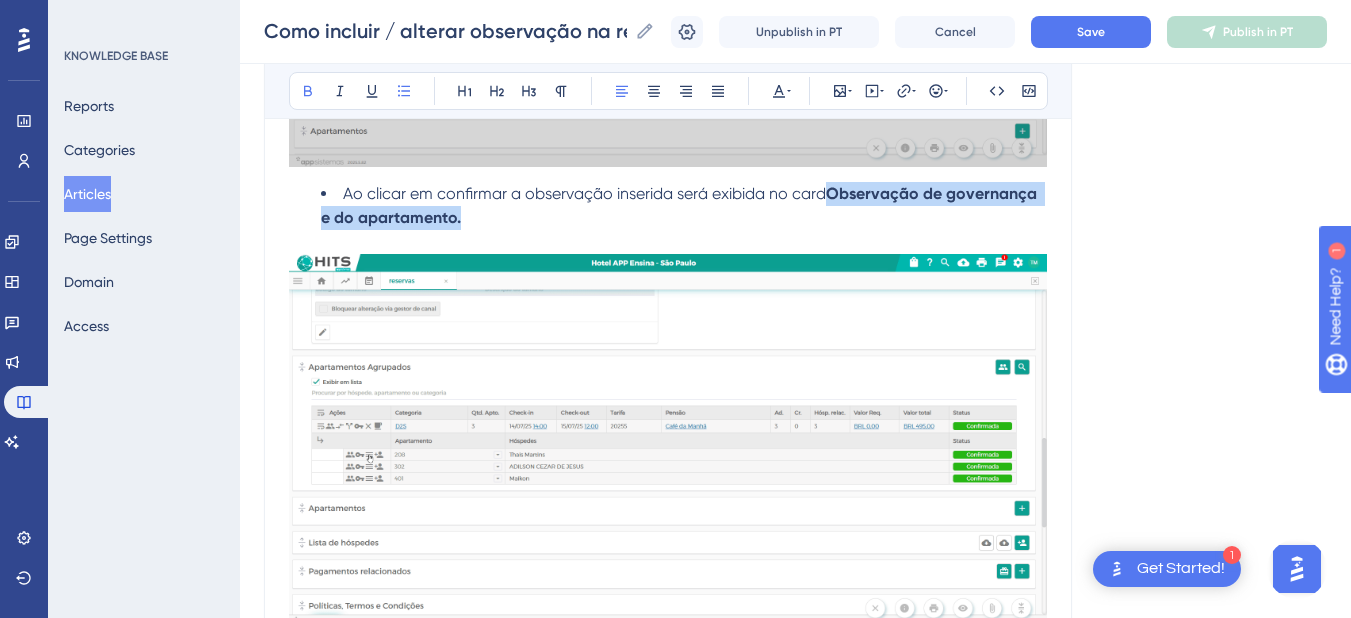 drag, startPoint x: 833, startPoint y: 195, endPoint x: 836, endPoint y: 211, distance: 16.27882 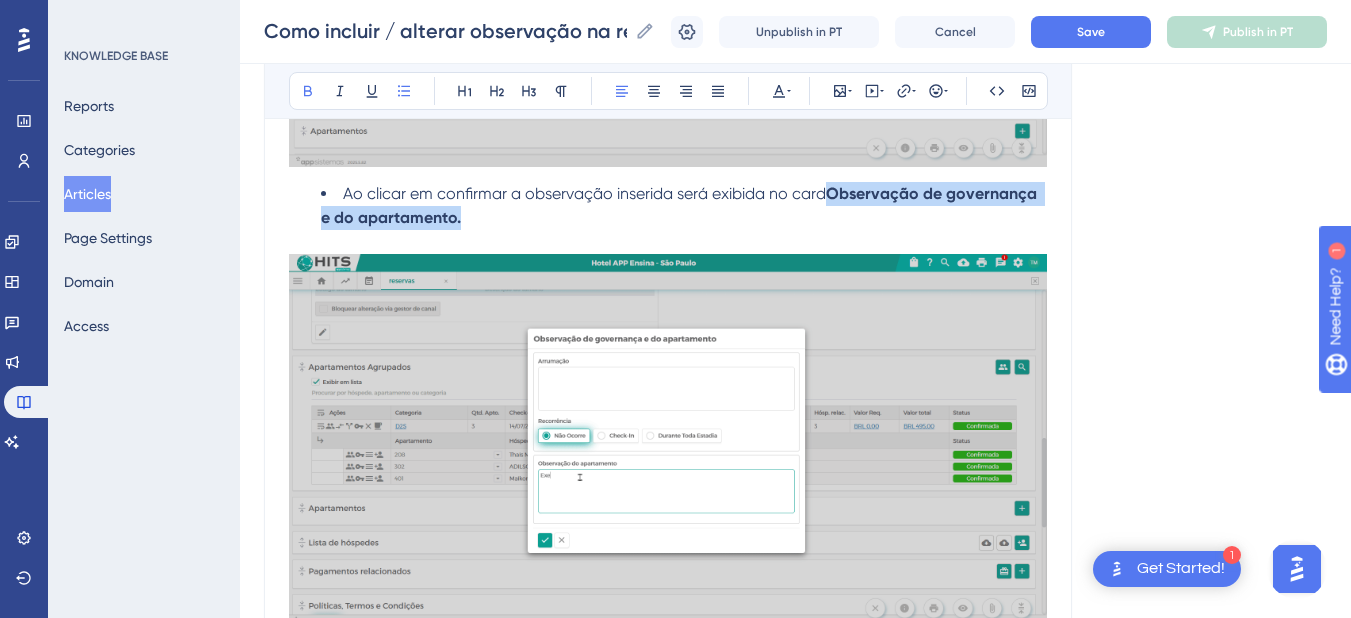 click on "Ao clicar em confirmar a observação inserida será exibida no card  Observação de governança e do apartamento." at bounding box center [684, 206] 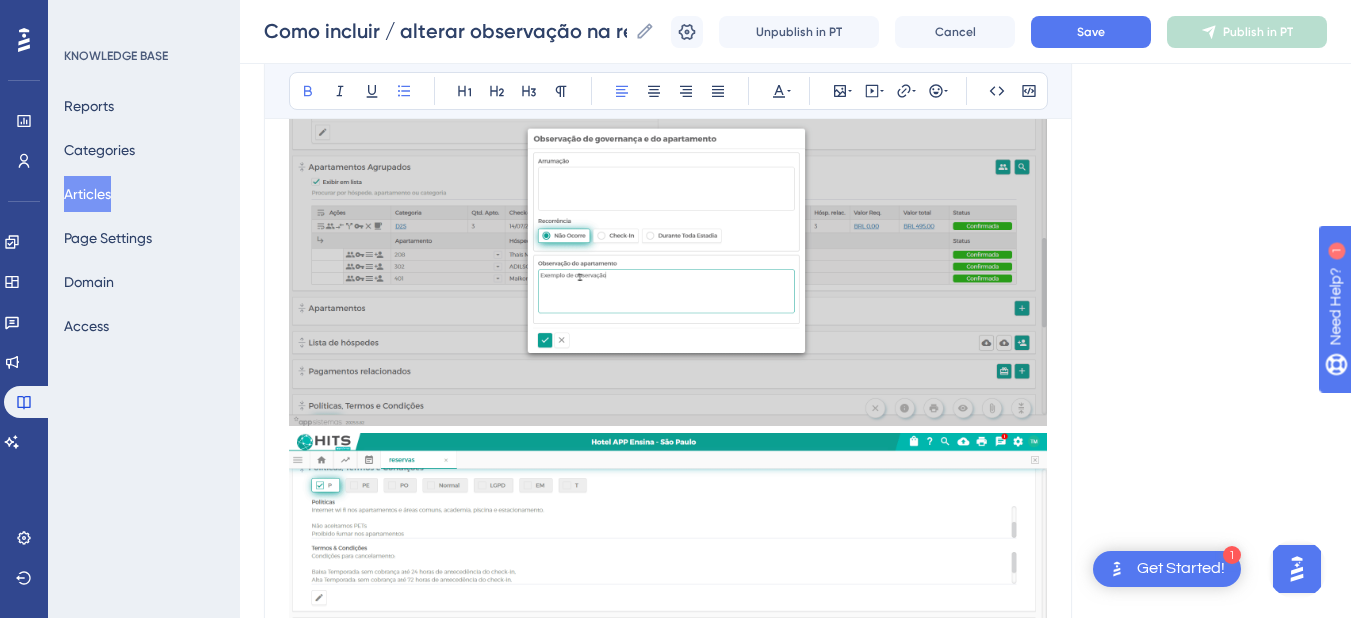 scroll, scrollTop: 4193, scrollLeft: 0, axis: vertical 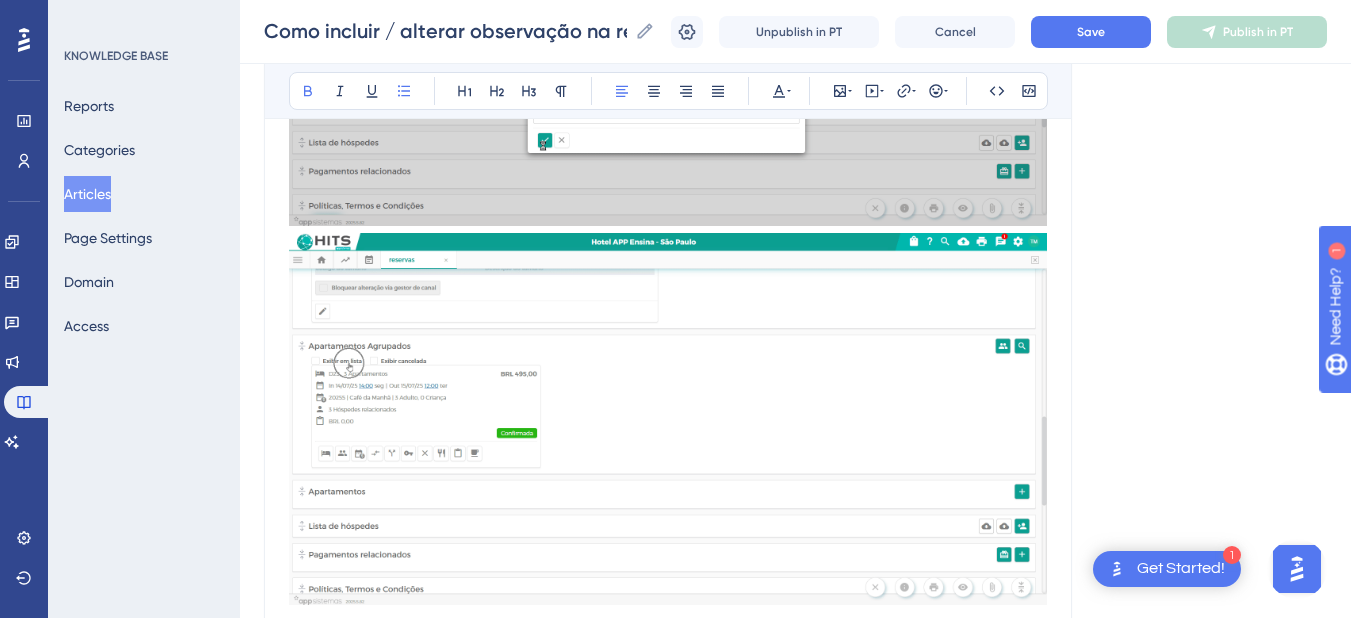 click at bounding box center [668, 624] 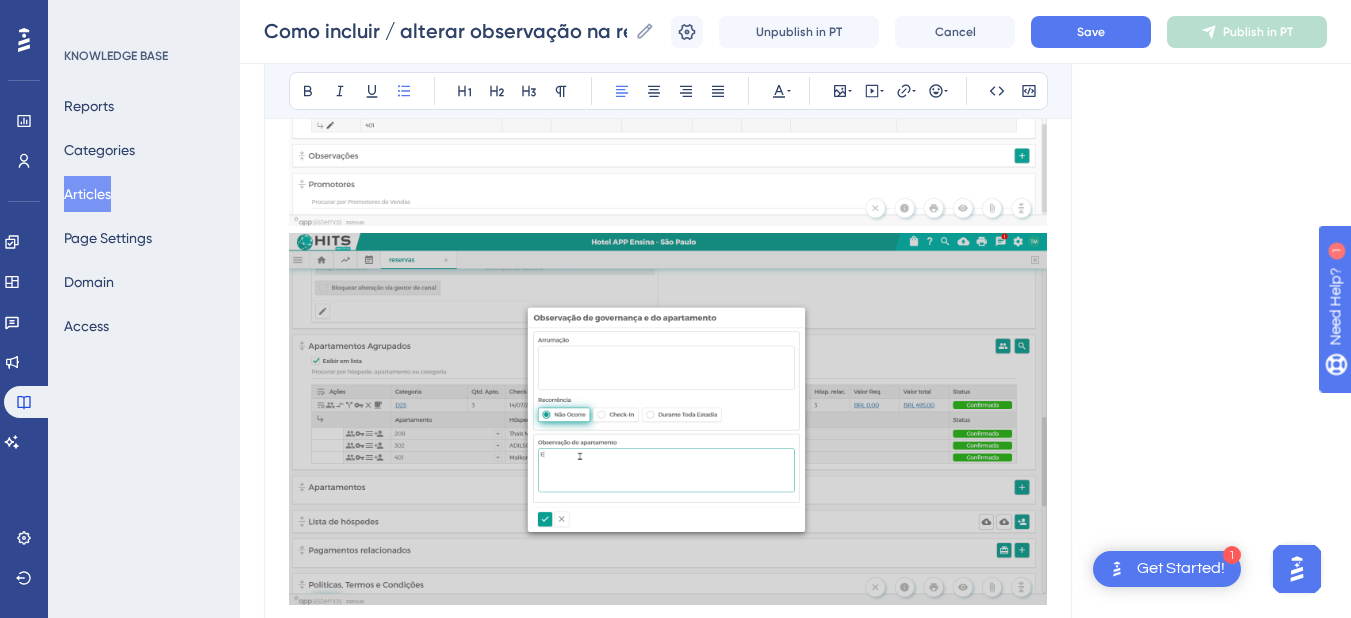 click on "Opção 2: Inserir a observação pelo card" at bounding box center [451, 661] 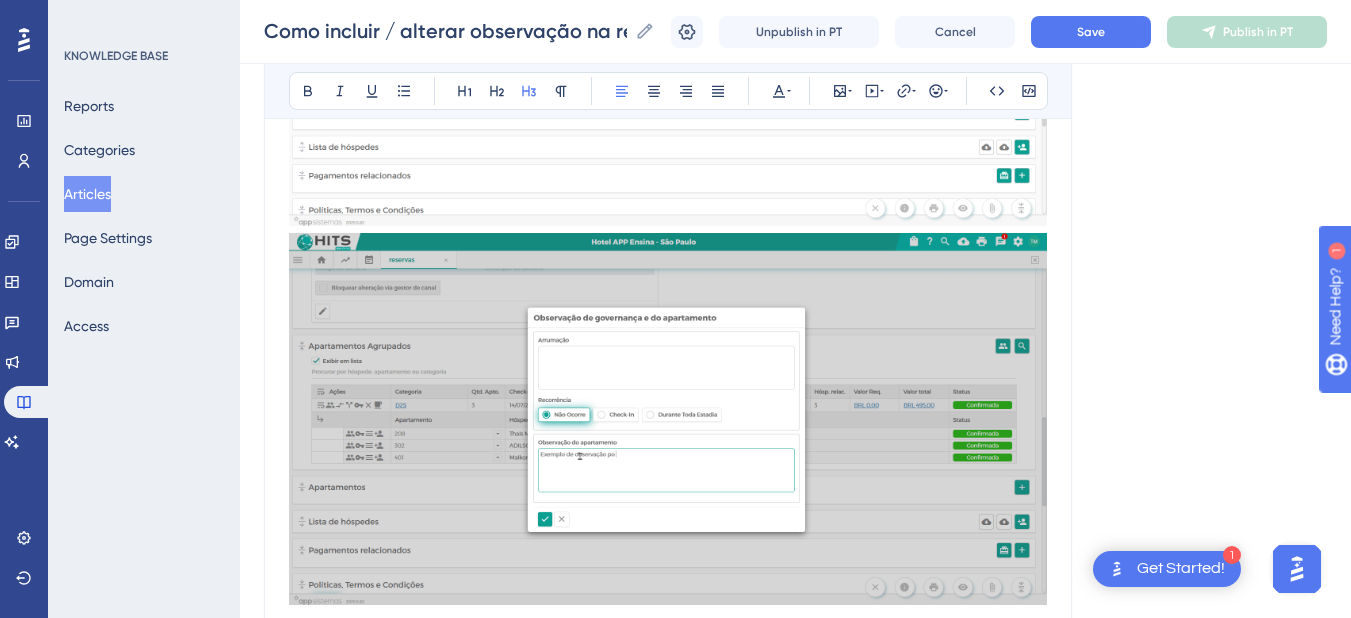 click on "Opção 2: Inserir a observação pelo card" at bounding box center [451, 661] 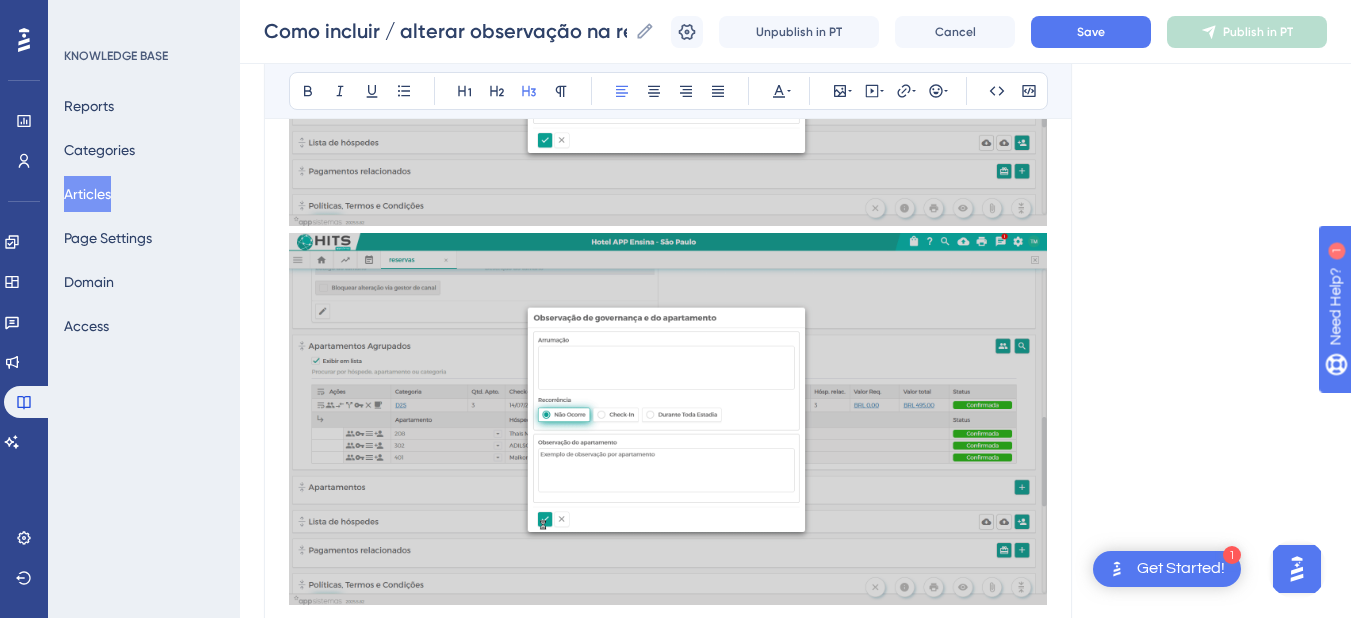 click on "Opção 2: Inserir a observação pelo card" at bounding box center (451, 661) 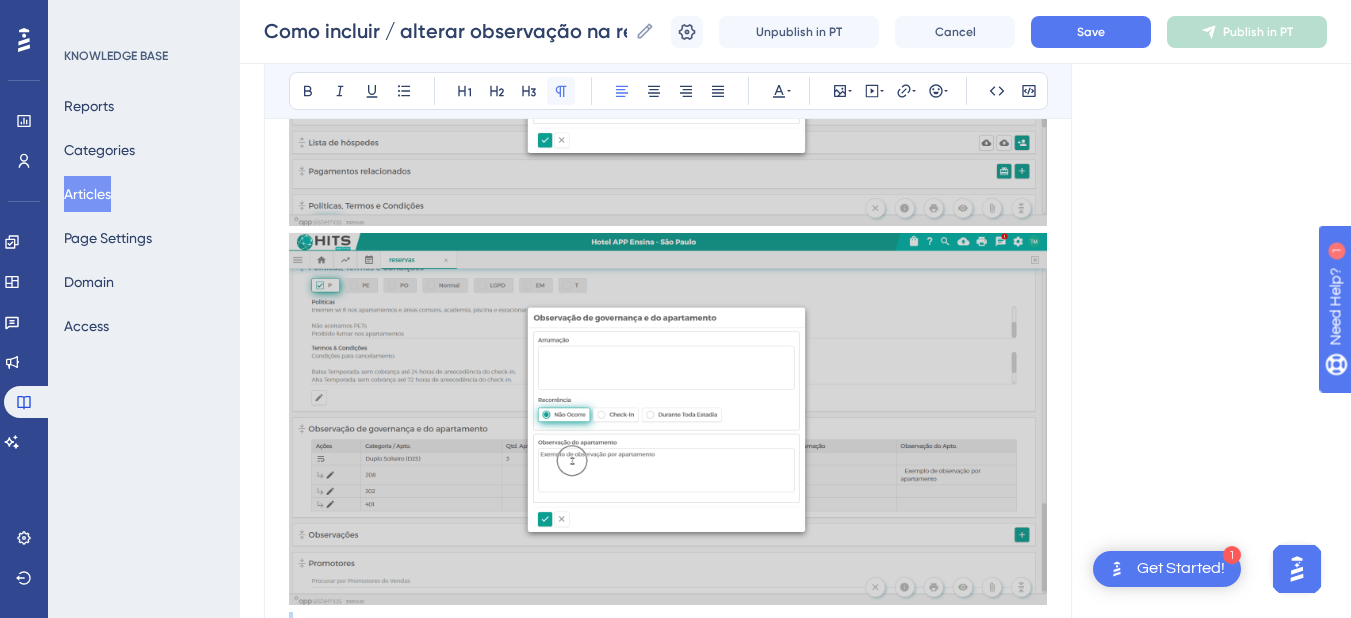 click at bounding box center (561, 91) 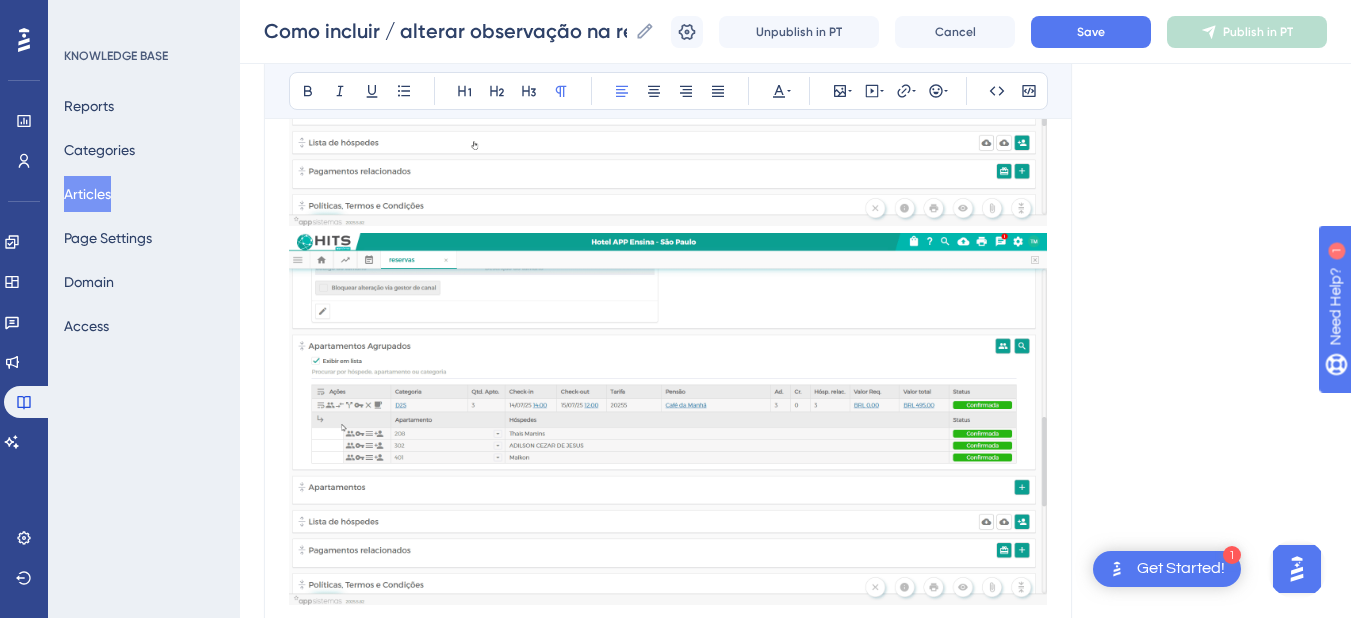 click on "Essa opção permite registrar observações diretamente relacionadas à governança e ao status operacional de cada apartamento, inclusive dentro de reservas de grupo." at bounding box center [637, 683] 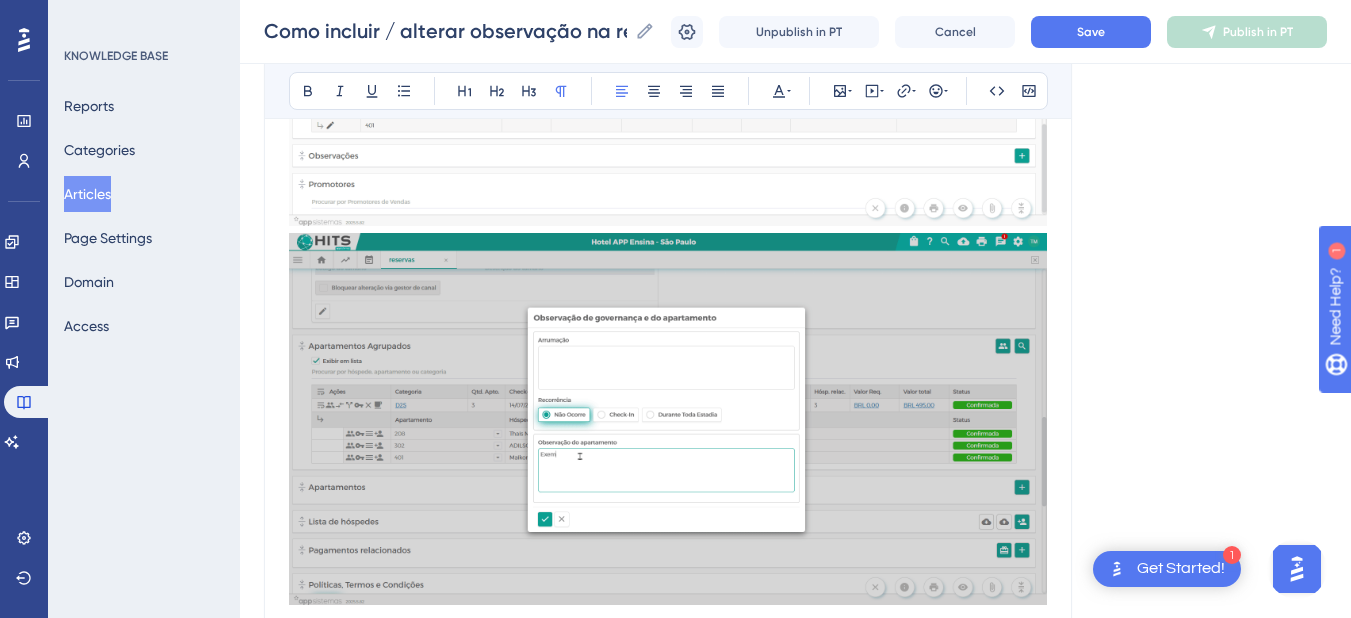 click on "Essa opção permite registrar observações diretamente relacionadas à governança e ao status operacional de cada apartamento, inclusive dentro de reservas de grupo." at bounding box center [668, 684] 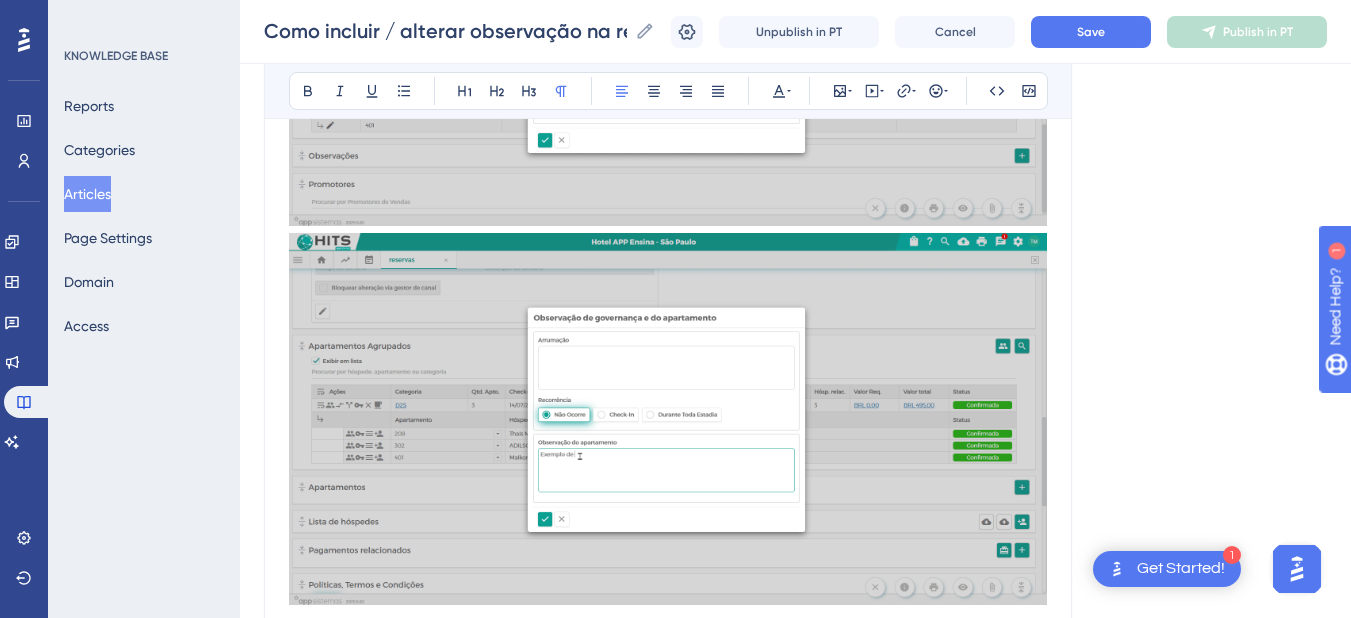 click on "Essa opção permite registrar observações diretamente relacionadas à governança e ao status operacional de cada apartamento, inclusive dentro de reservas de grupo." at bounding box center [668, 684] 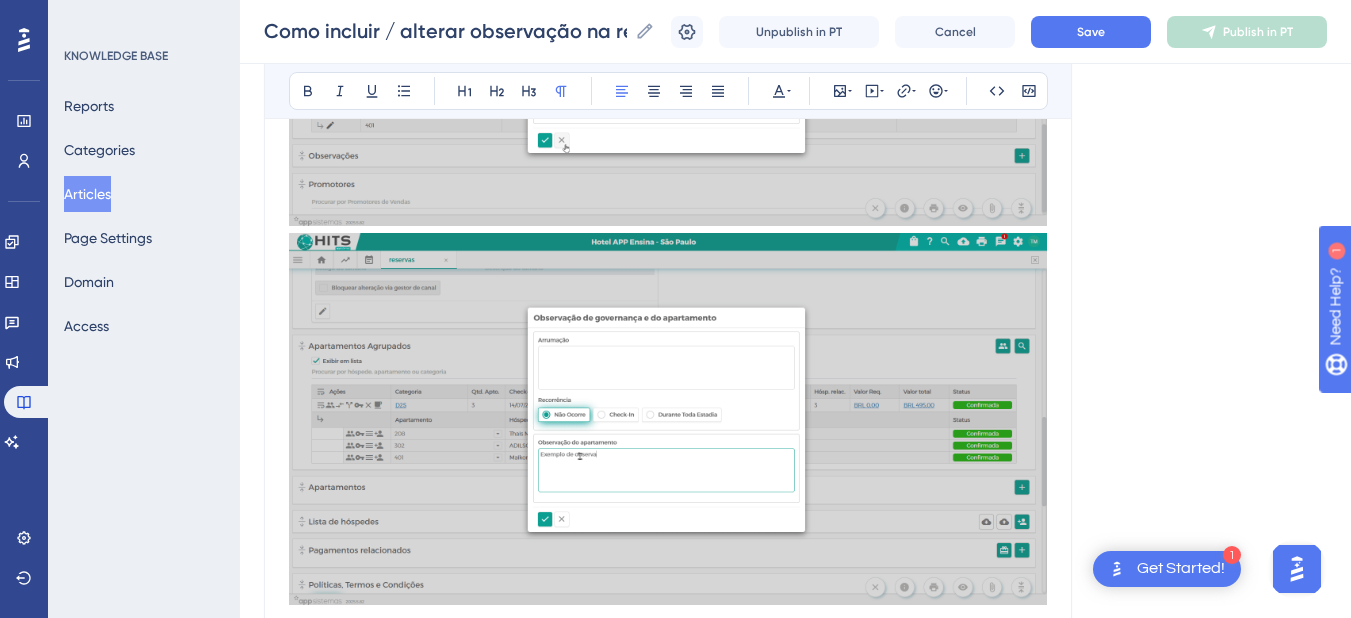 click on "Essa opção permite registrar observações diretamente relacionadas à governança e ao status operacional de cada apartamento, inclusive dentro de reservas de grupo." at bounding box center (668, 684) 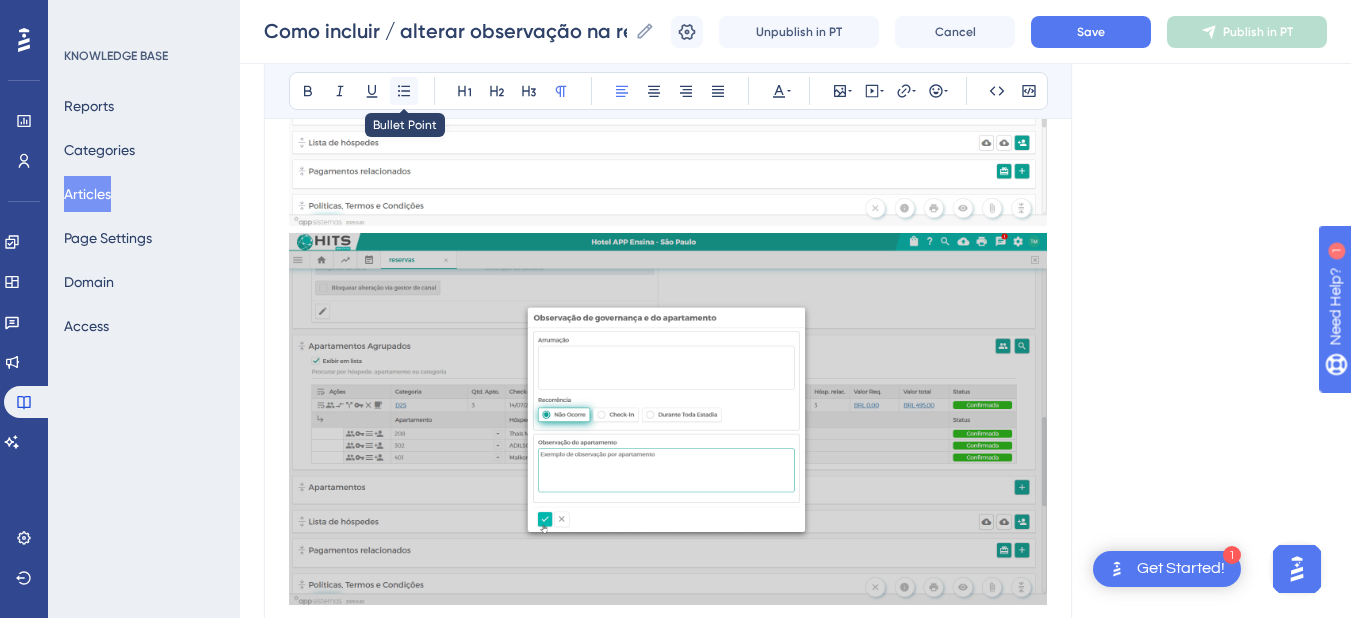click 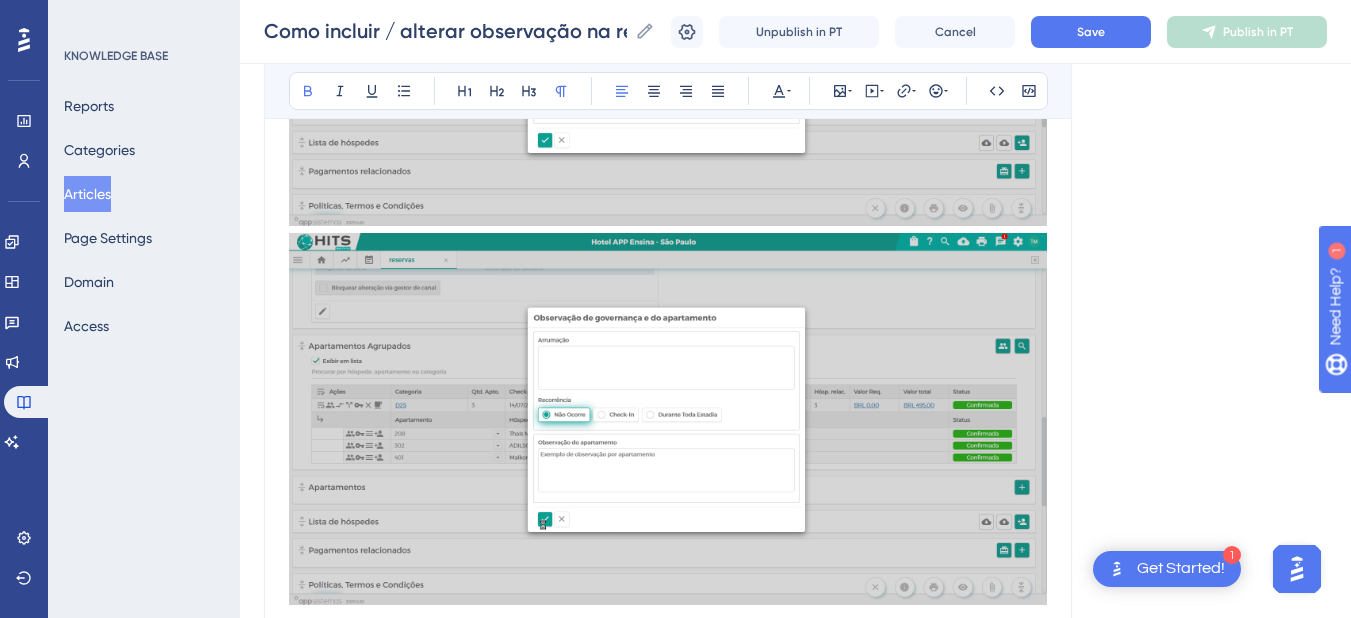 click on "Opção 2: Inserir a observação pelo card  Observação de Governança e do Apartamento" at bounding box center (668, 648) 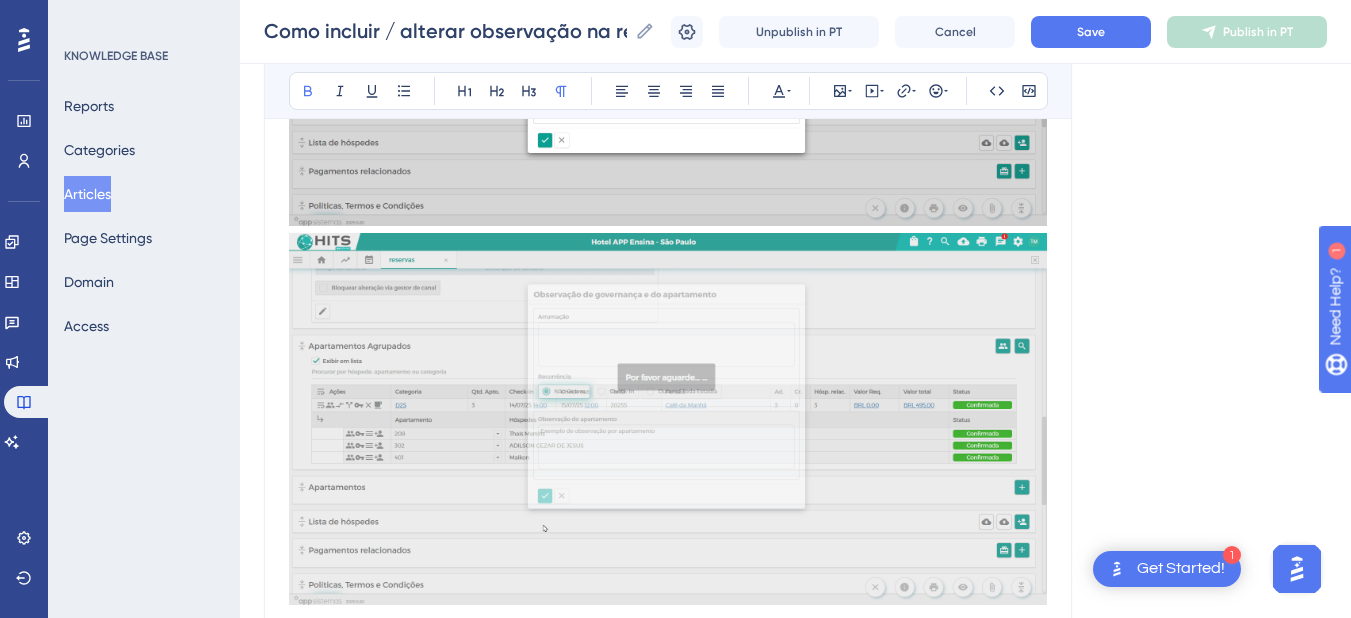 scroll, scrollTop: 4393, scrollLeft: 0, axis: vertical 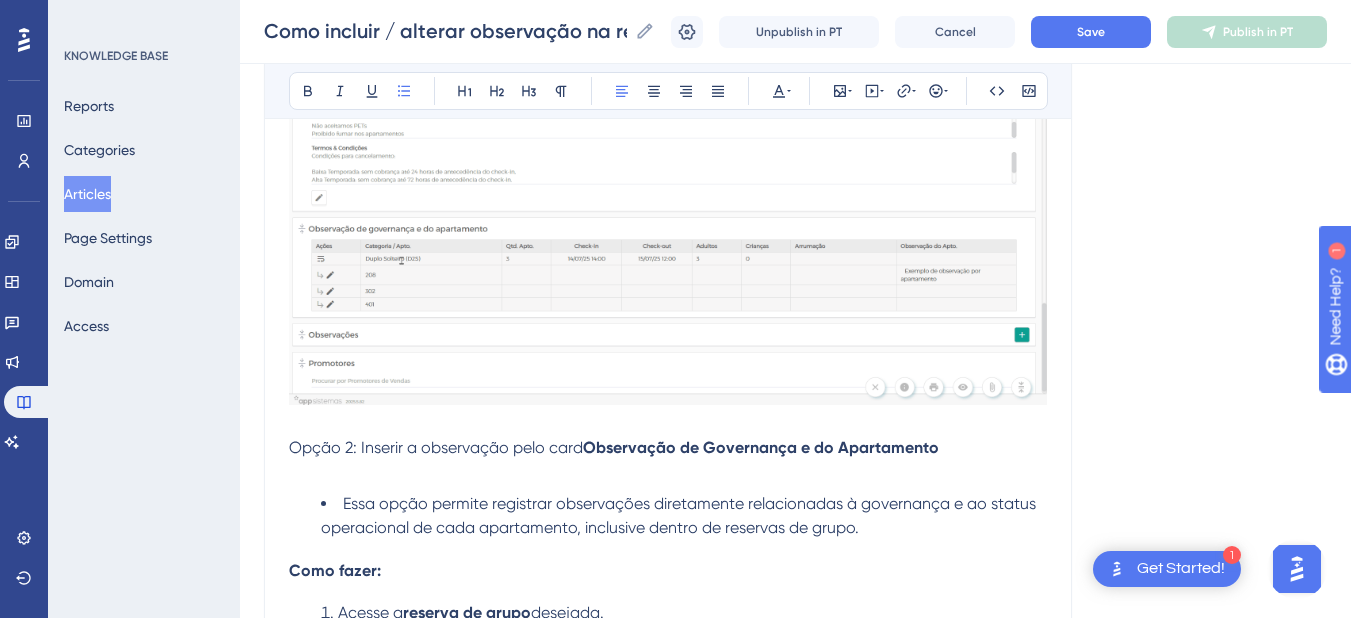 drag, startPoint x: 337, startPoint y: 241, endPoint x: 347, endPoint y: 97, distance: 144.3468 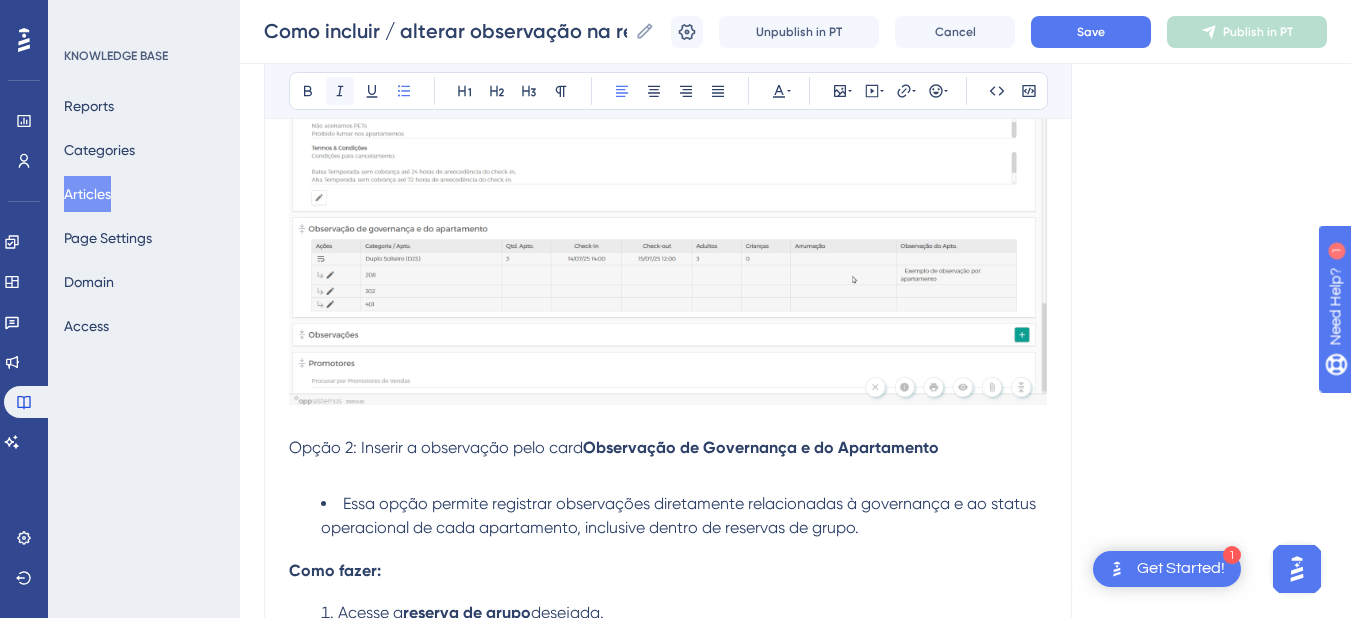 click on "Acesse a  reserva de grupo  desejada. Vá até o card  "Observação de Governança e do Apartamento" . Localize o  apartamento desejado  na lista exibida. Clique no botão de  inserir observação  correspondente à linha do apartamento. Na janela que se abrir, digite a observação ou instrução específica (ex.: manutenção, limpeza especial, observações do hóspede etc.). Clique em  Confirmar  para salvar a informação." at bounding box center (668, 705) 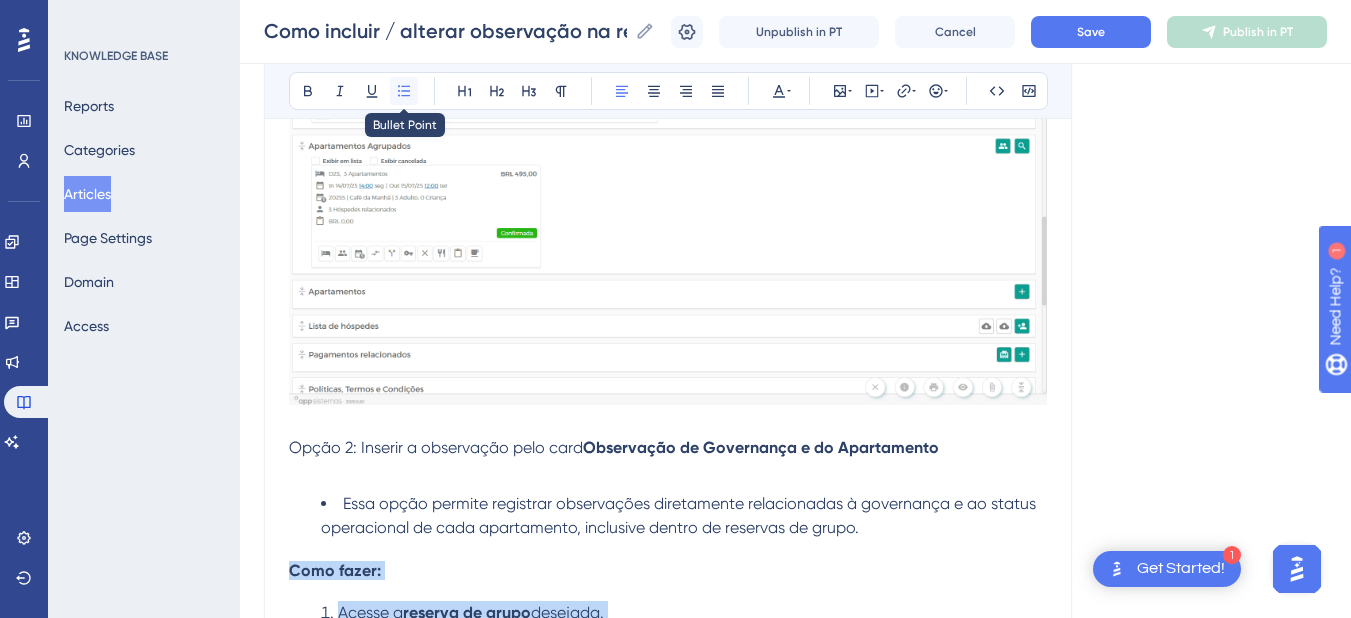 click at bounding box center [404, 91] 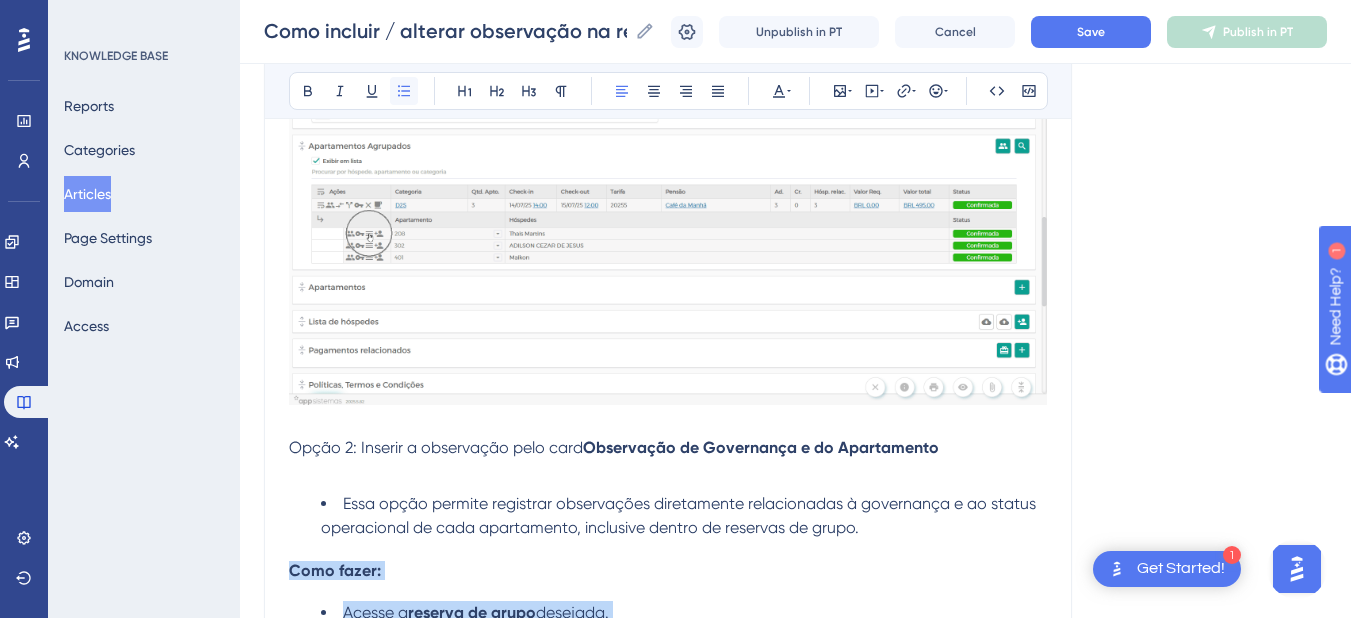 click at bounding box center (404, 91) 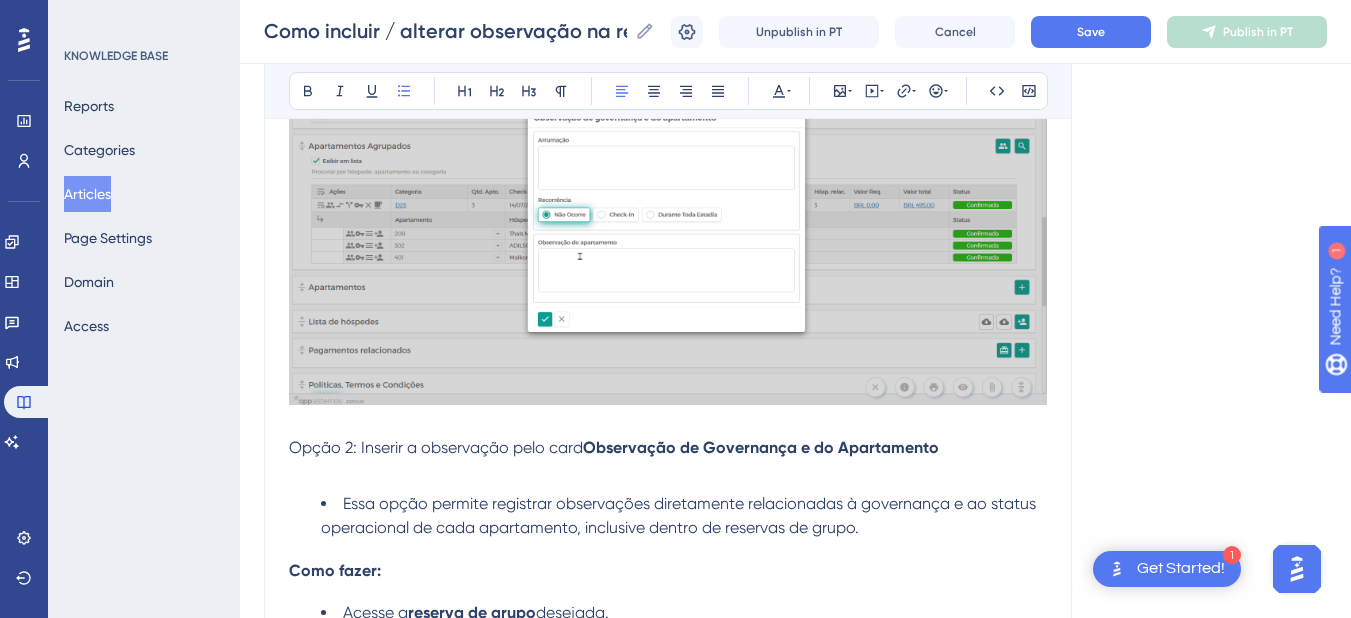 click at bounding box center [668, 821] 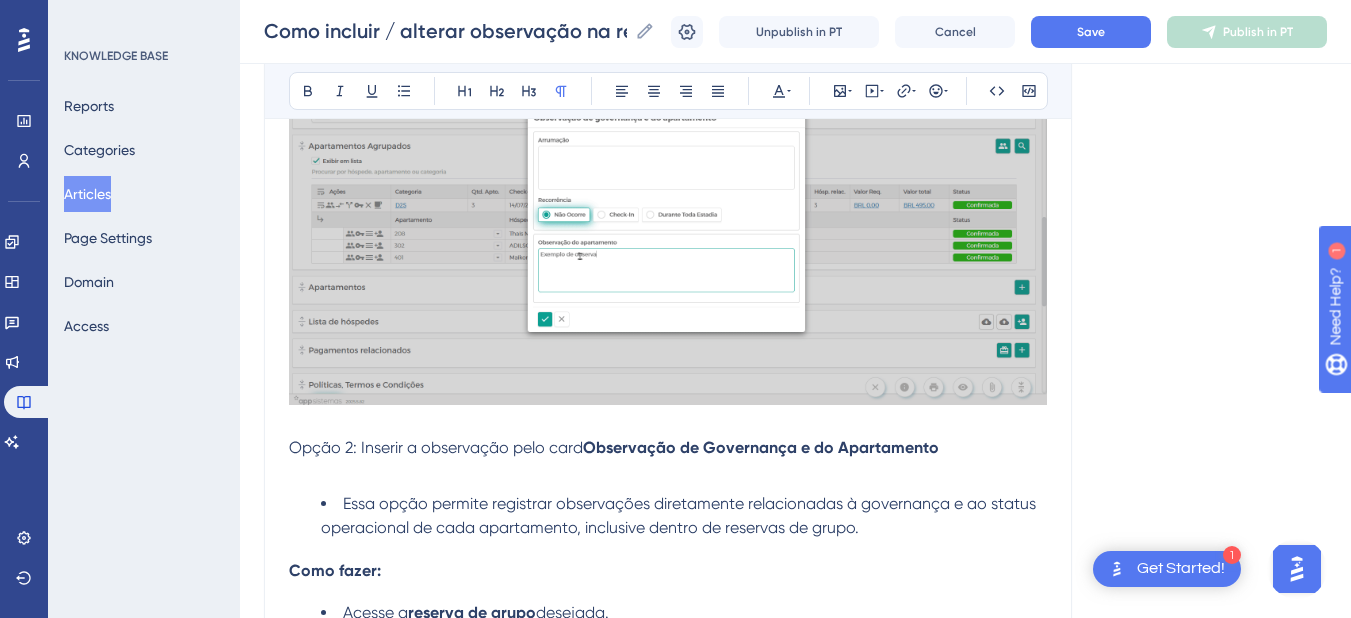 scroll, scrollTop: 4193, scrollLeft: 0, axis: vertical 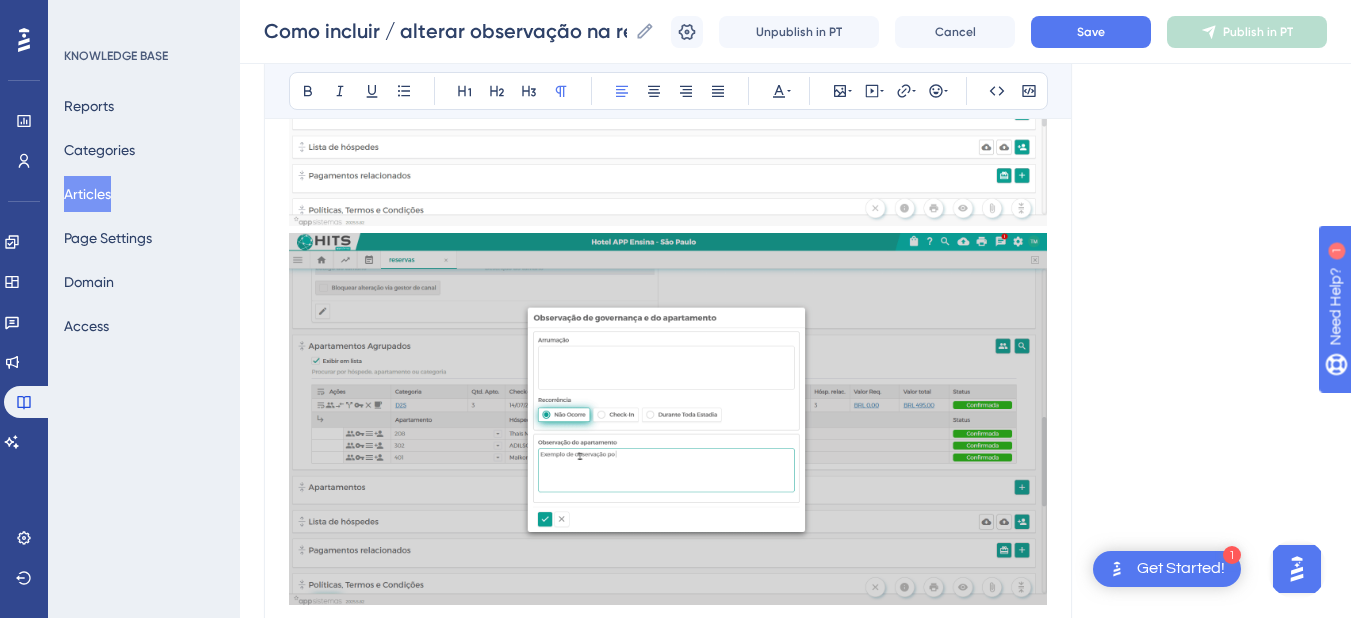click on "Como fazer:" at bounding box center (668, 770) 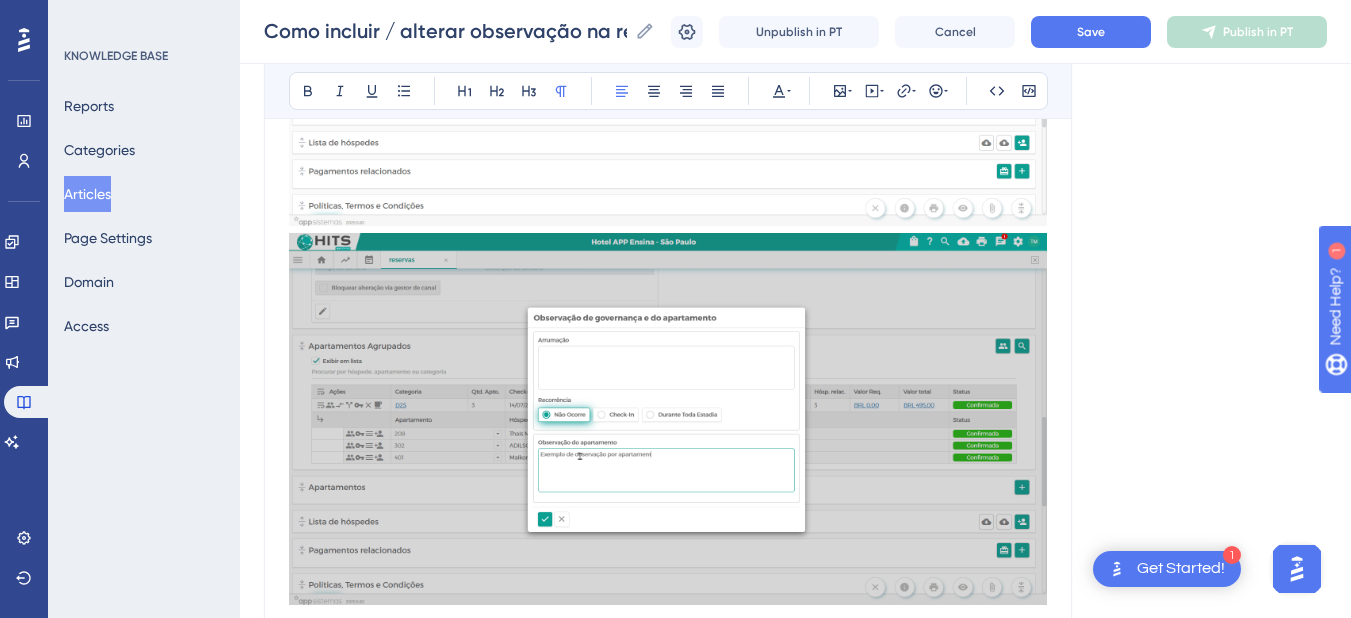 drag, startPoint x: 409, startPoint y: 388, endPoint x: 231, endPoint y: 388, distance: 178 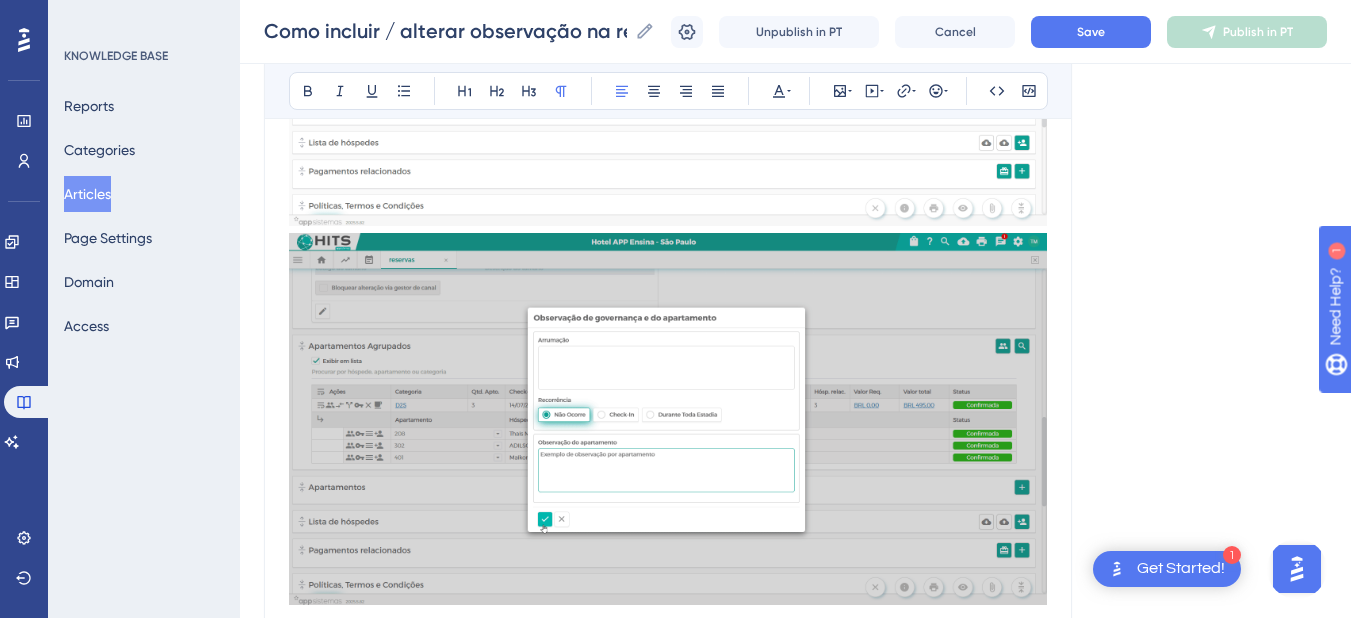 click on "Performance Users Engagement Widgets Feedback Product Updates Knowledge Base AI Assistant Settings Logout KNOWLEDGE BASE Reports Categories Articles Page Settings Domain Access Como incluir / alterar observação na reserva? Como incluir / alterar observação na reserva? Como incluir / alterar observação na reserva? Unpublish in PT Cancel Save Publish in PT Language Portuguese (Default) Como incluir / alterar observação na reserva? Precisa incluir e/ou alterar uma observação na reserva? Para isso basta seguir os seguintes passos: Bold Italic Underline Bullet Point Heading 1 Heading 2 Heading 3 Normal Align Left Align Center Align Right Align Justify Text Color Insert Image Embed Video Hyperlink Emojis Code Code Block O Hits permite registrar observações de duas formas: Geral : uma única observação que se aplica a toda a reserva. Individual por apartamento : observações específicas para cada unidade dentro de uma reserva de grupo. Primeira Opção:   Observação geral na reserva Acesse o  3.  ." at bounding box center (795, -1420) 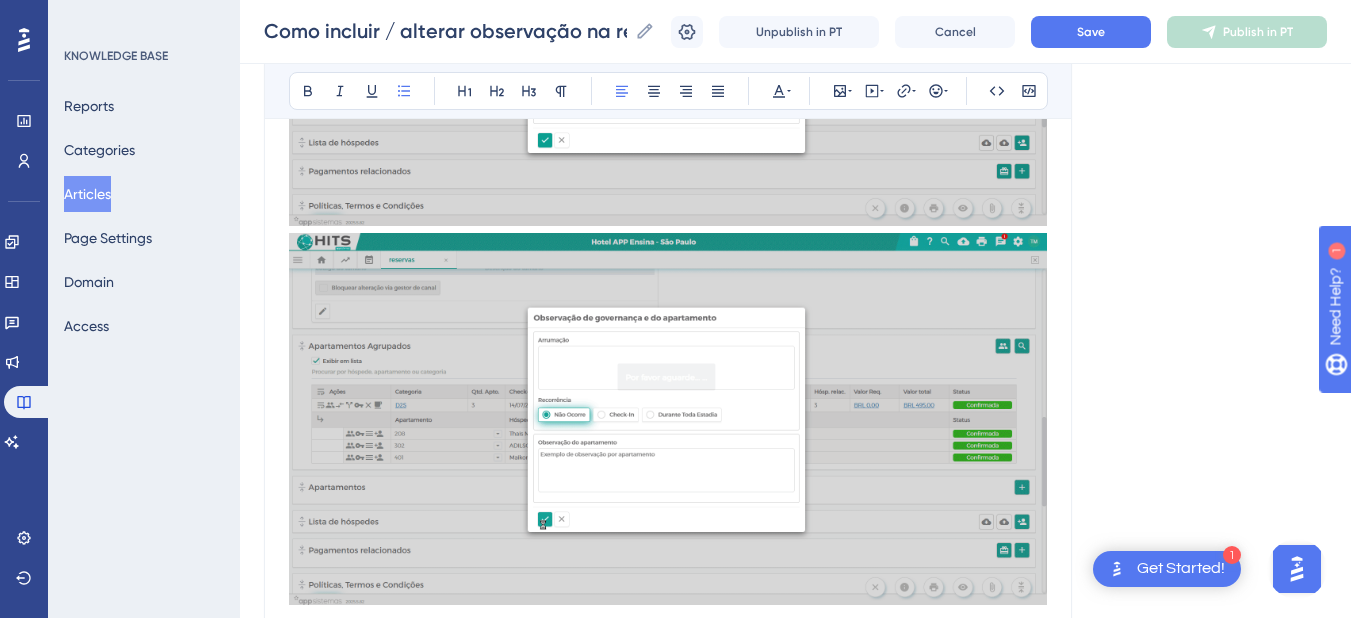 drag, startPoint x: 869, startPoint y: 345, endPoint x: 345, endPoint y: 335, distance: 524.0954 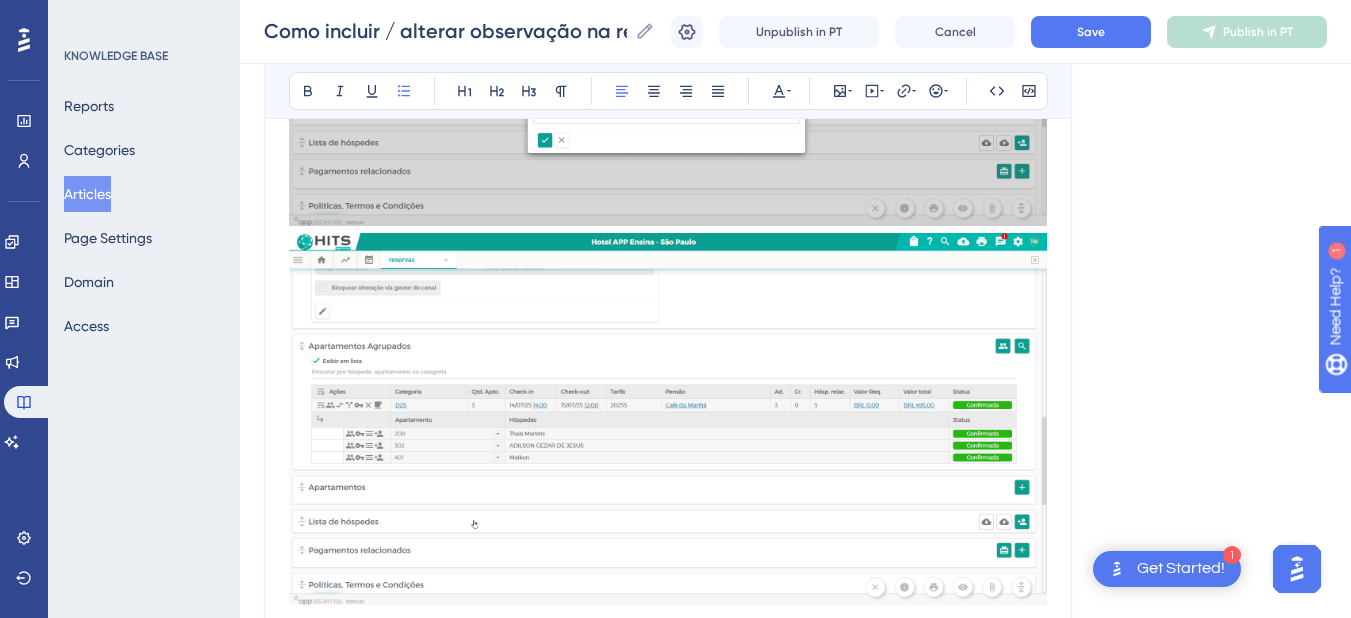 click on "Essa opção permite registrar observações diretamente relacionadas à governança e ao status operacional de cada apartamento, inclusive dentro de reservas de grupo." at bounding box center [684, 716] 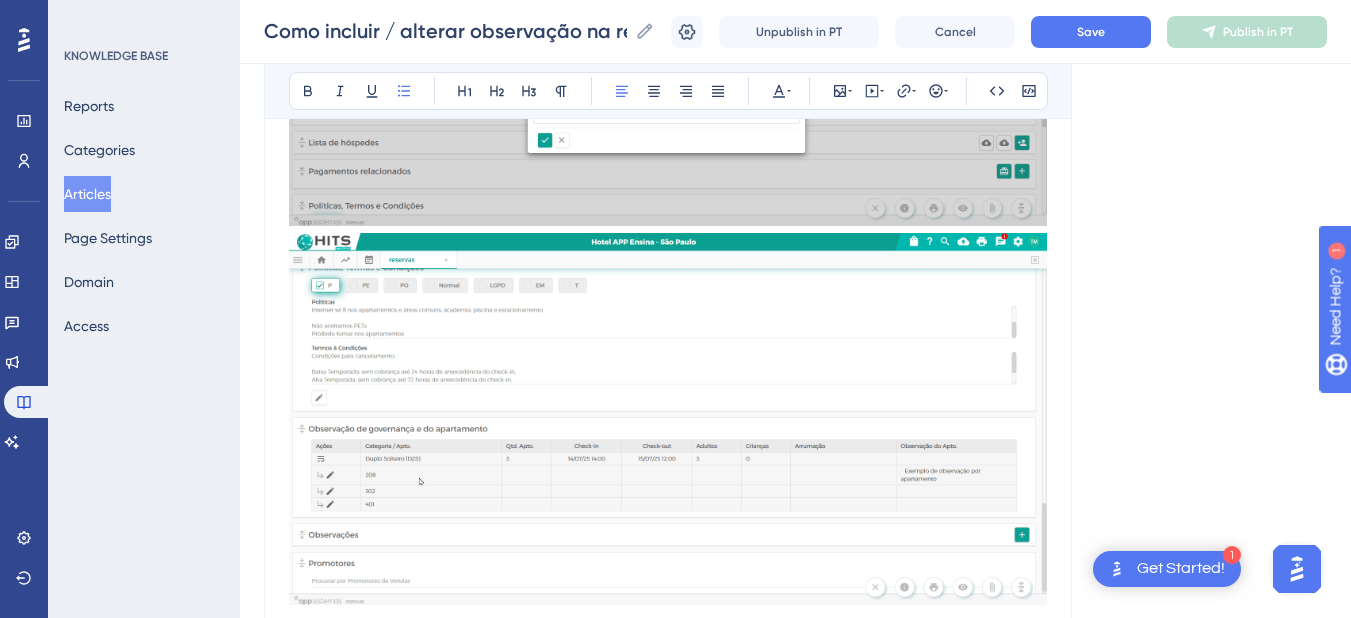 click on "Acesse a" at bounding box center (375, 735) 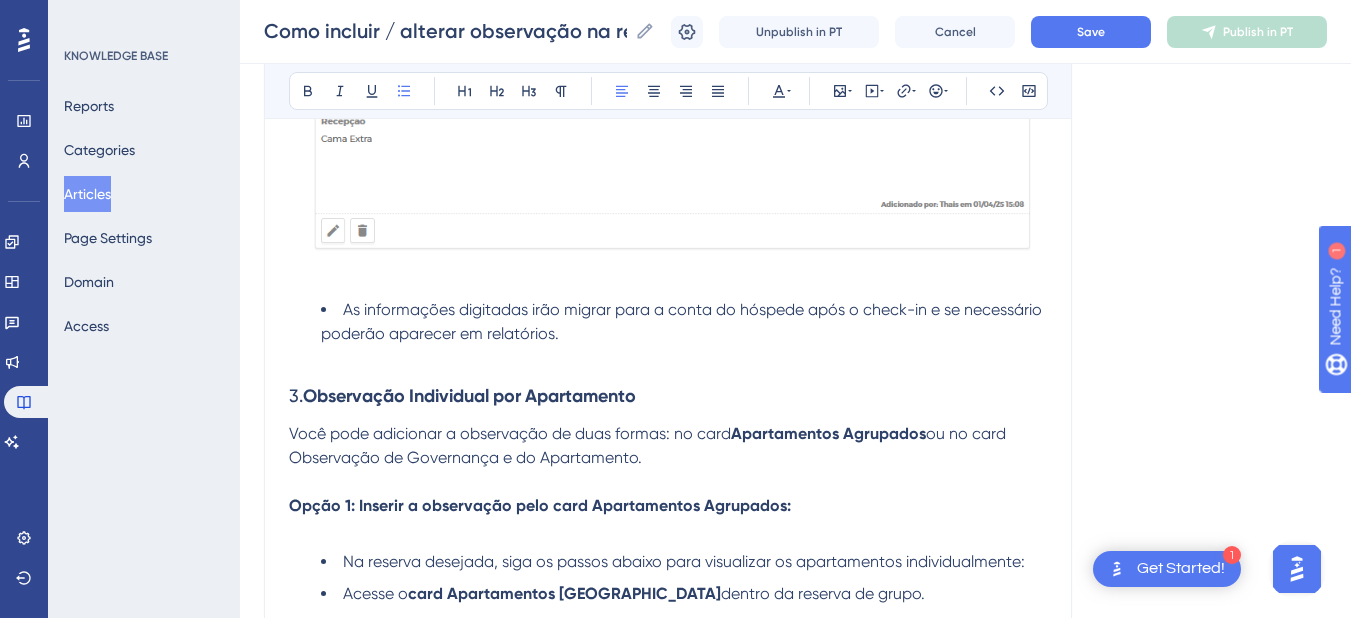 scroll, scrollTop: 2193, scrollLeft: 0, axis: vertical 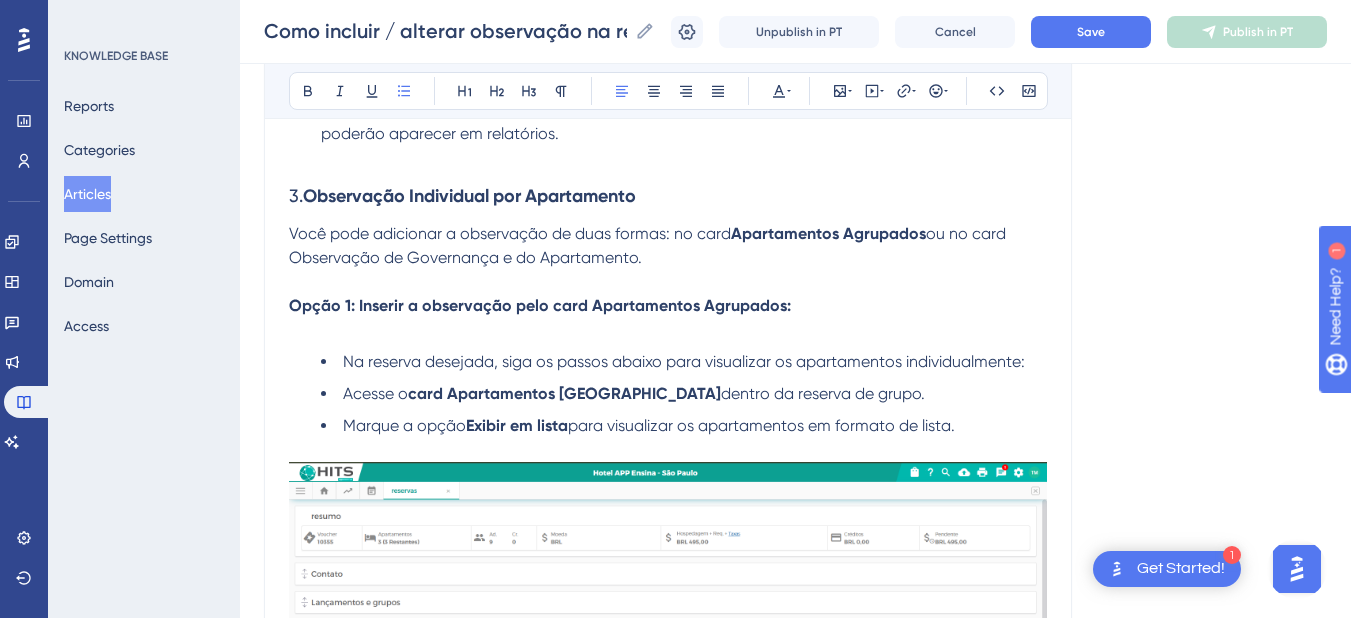 drag, startPoint x: 344, startPoint y: 364, endPoint x: 996, endPoint y: 424, distance: 654.75494 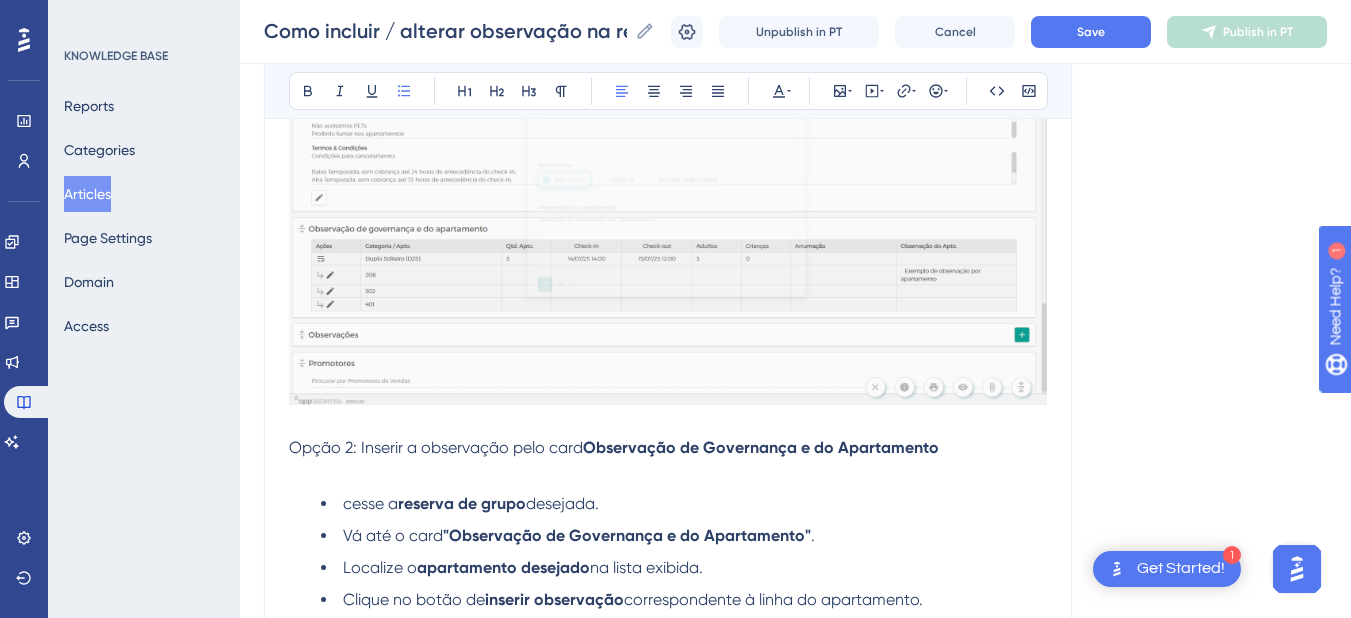 scroll, scrollTop: 4193, scrollLeft: 0, axis: vertical 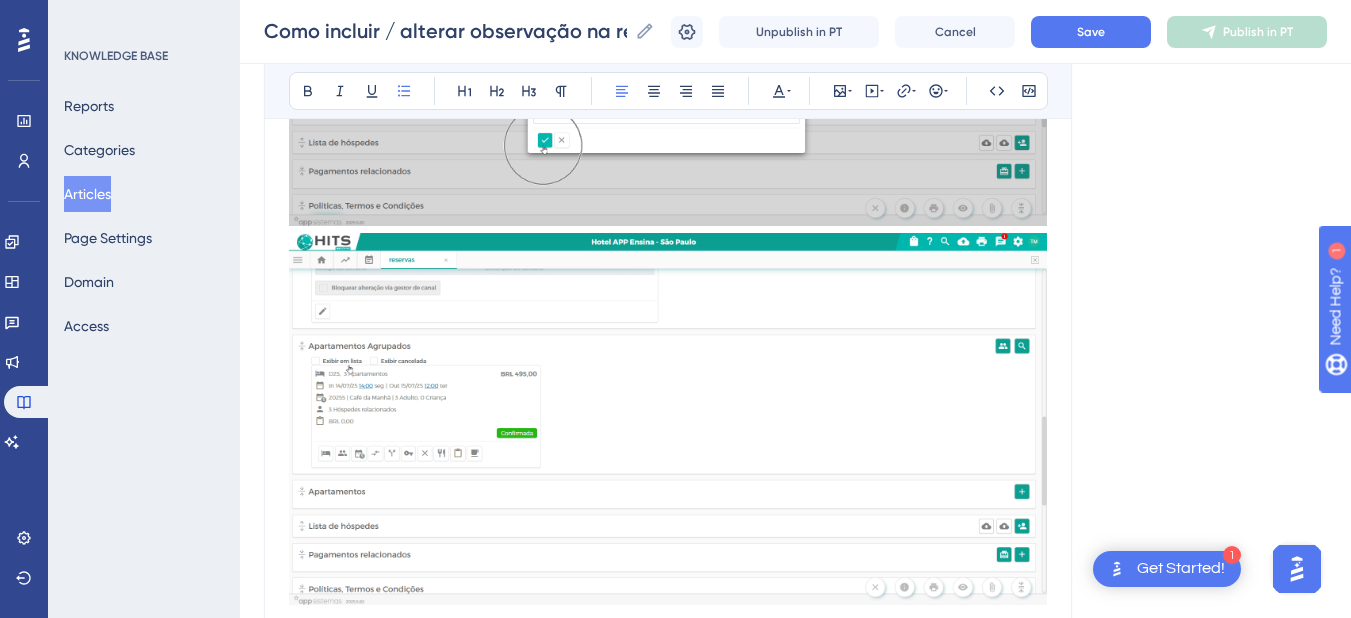 click at bounding box center [668, 672] 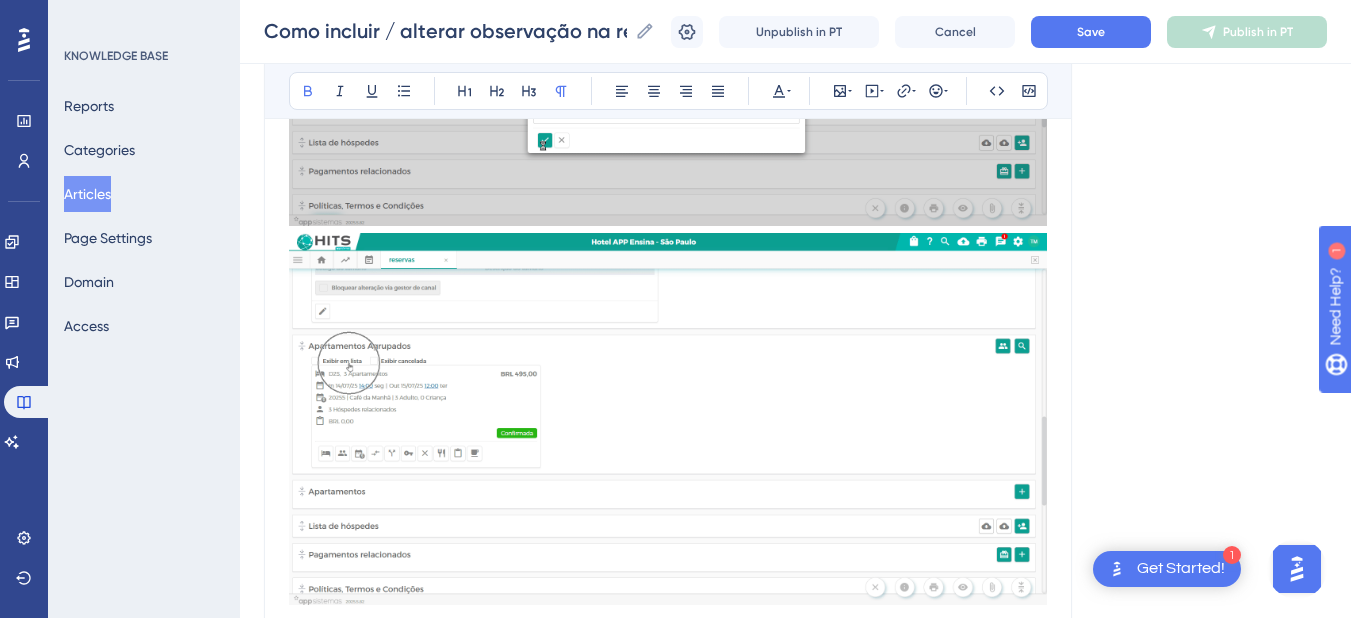 click on "cesse a  reserva de grupo  desejada." at bounding box center [684, 704] 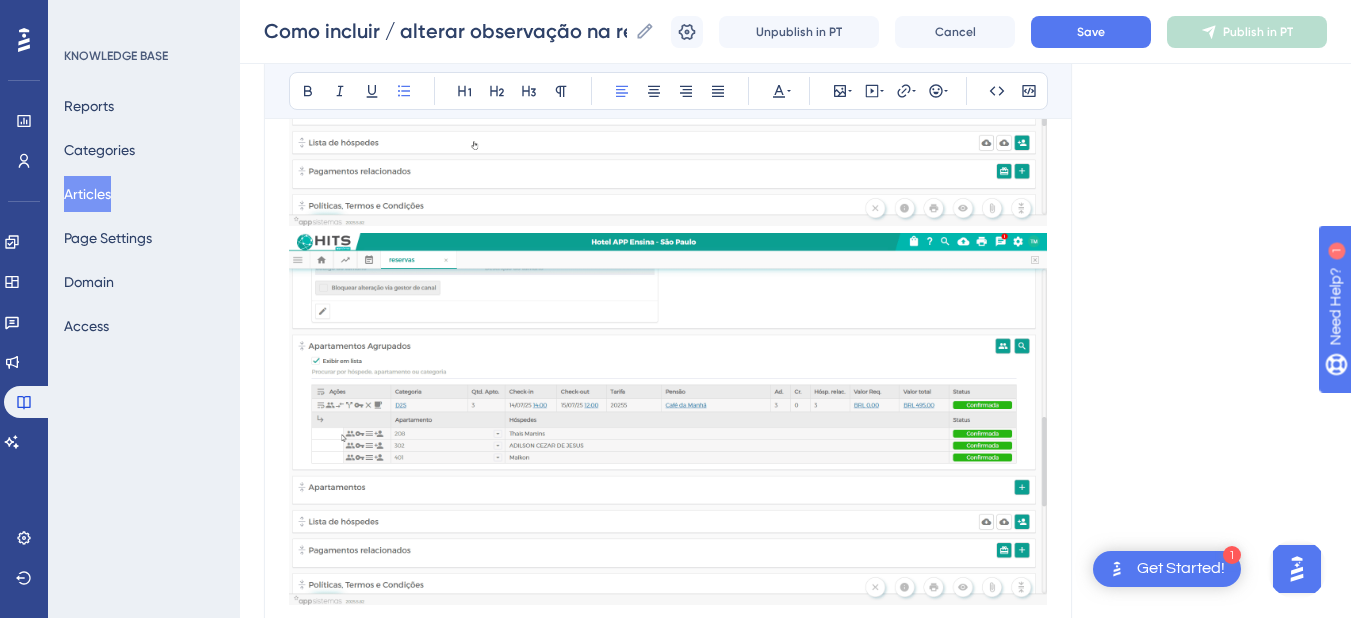 click at bounding box center (684, 704) 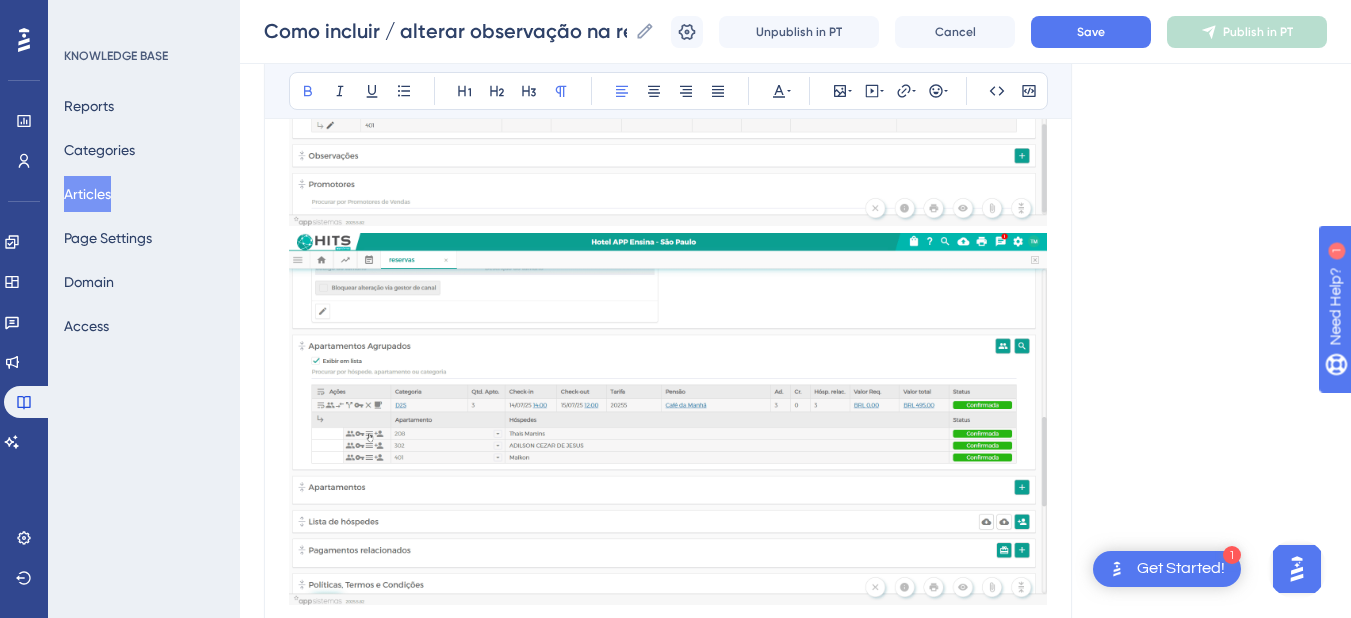 drag, startPoint x: 949, startPoint y: 265, endPoint x: 593, endPoint y: 266, distance: 356.0014 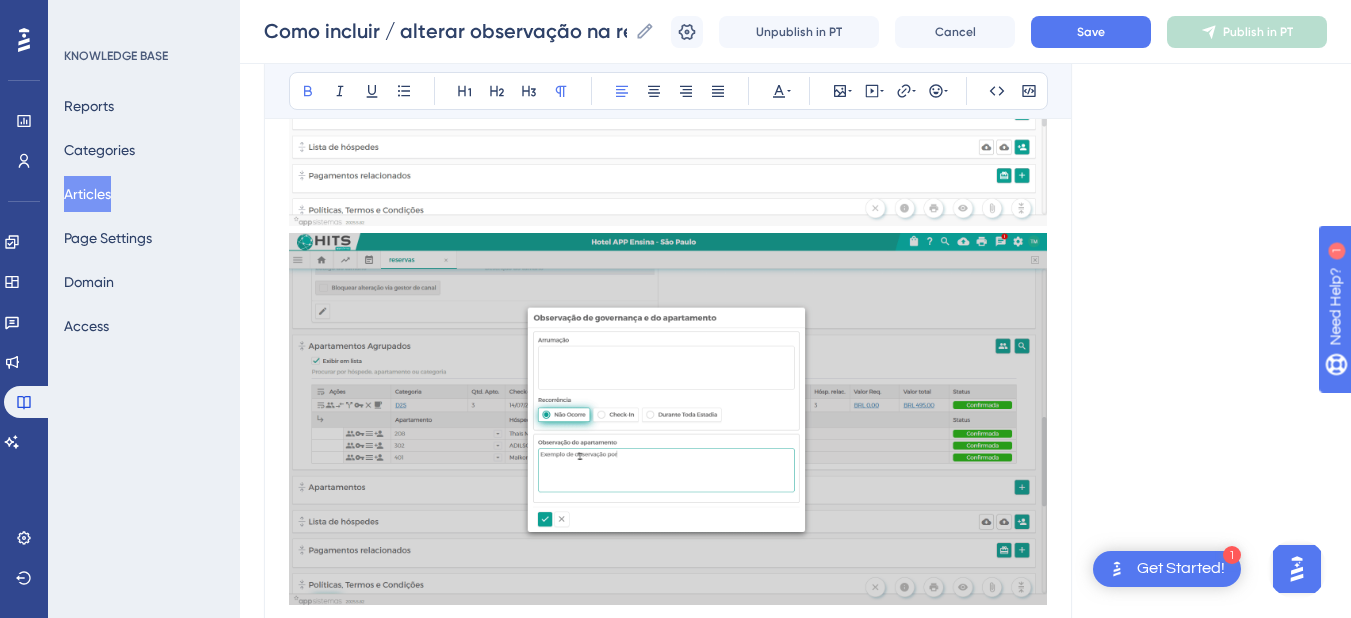 click on "Opção 2: Inserir a observação pelo card  Observação de Governança e do Apartamento" at bounding box center (668, 648) 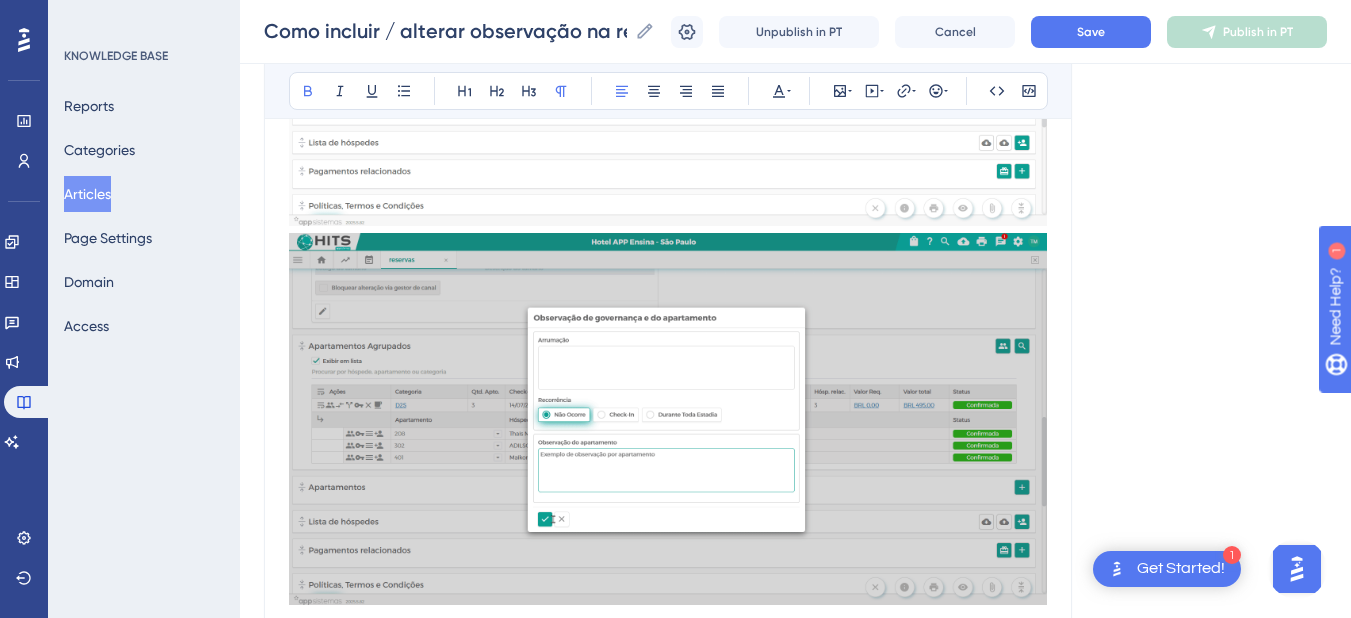 click on "dentro da reserva de grupo." at bounding box center (823, 735) 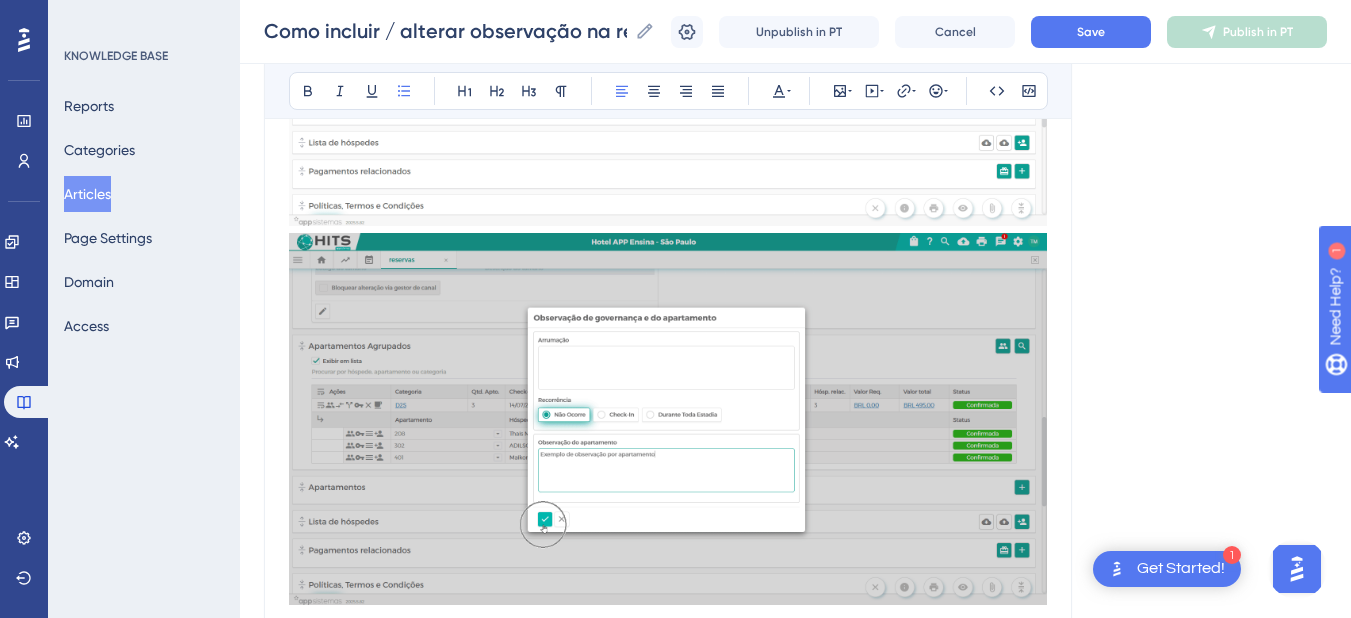 drag, startPoint x: 499, startPoint y: 329, endPoint x: 1040, endPoint y: 326, distance: 541.0083 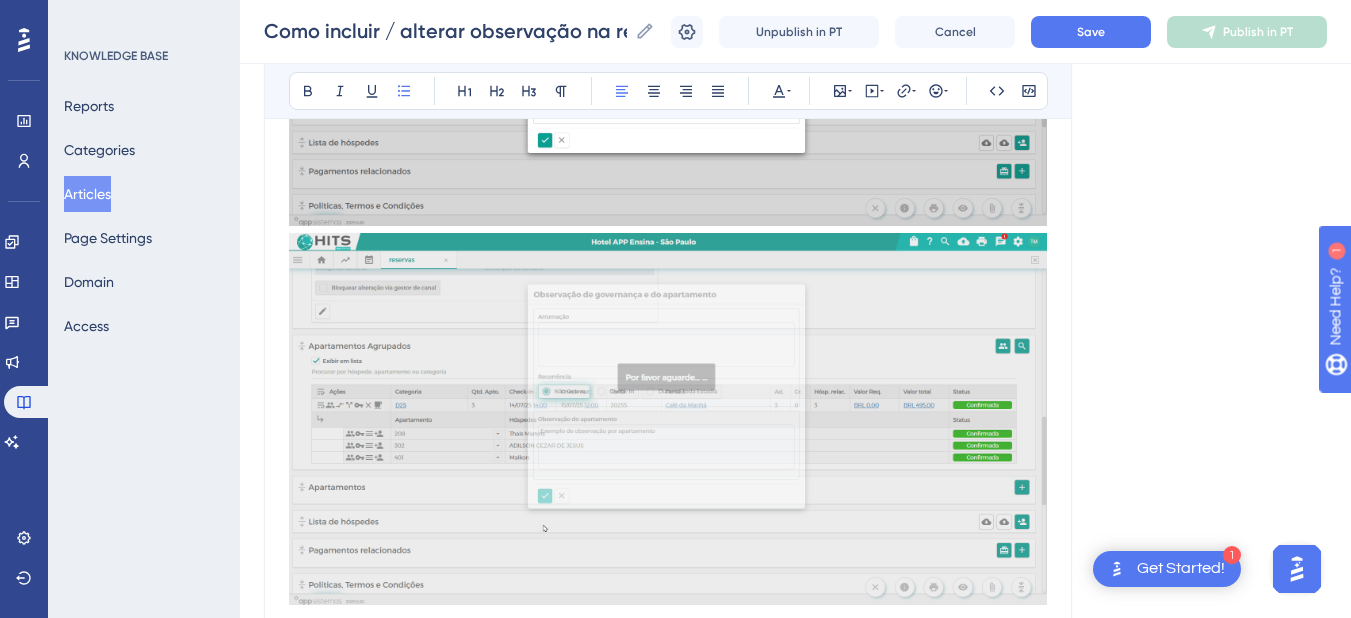 click on "Na reserva desejada, siga os passos abaixo para visualizar os apartamentos individualmente:" at bounding box center (684, 704) 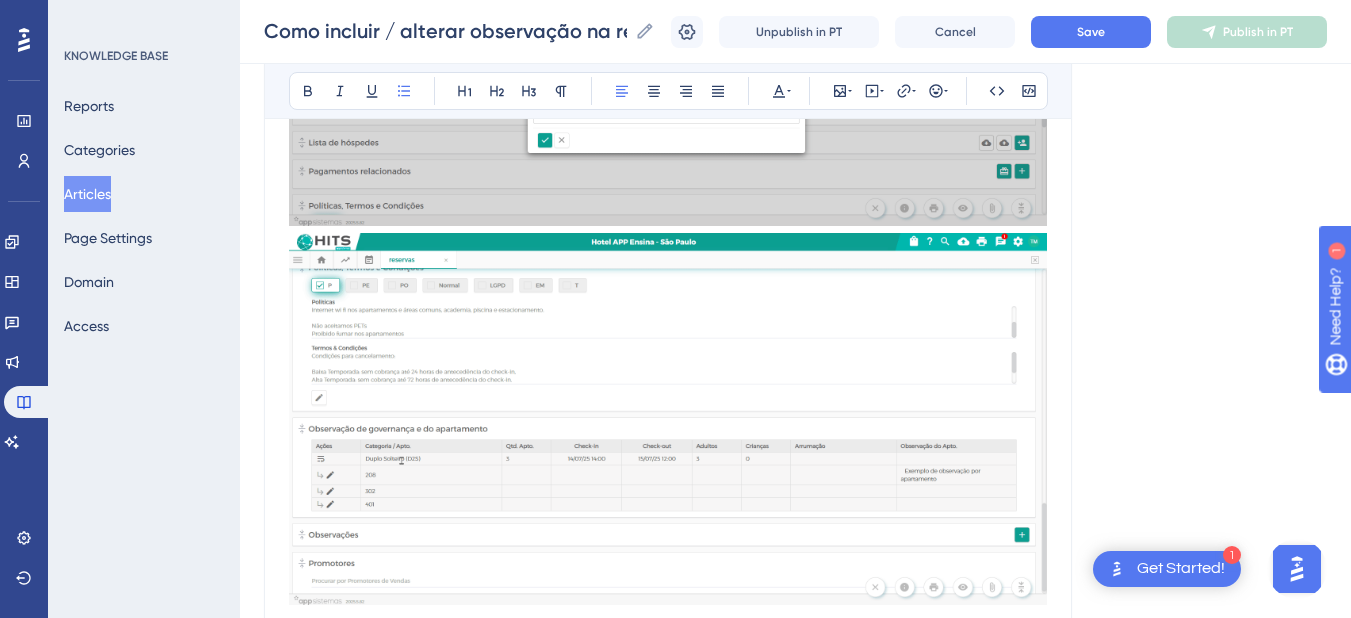 click on "Acesse o  card Apartamentos Agrupados  dentro da reserva de grupo." at bounding box center [684, 736] 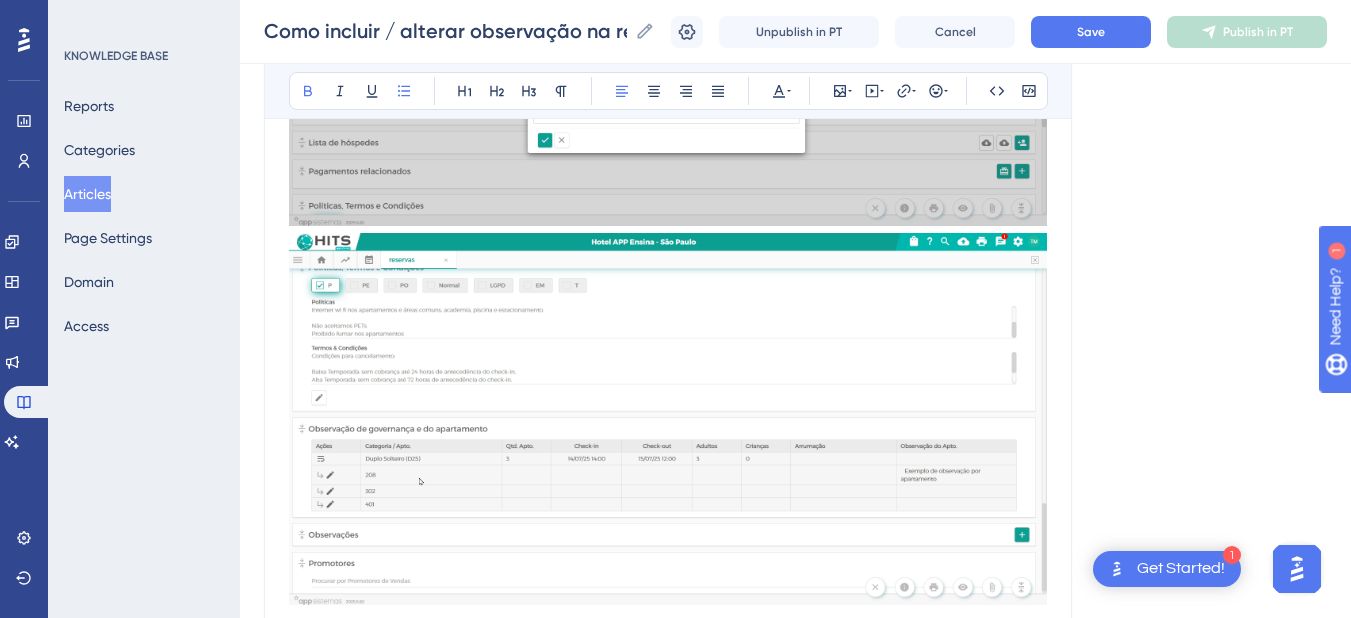 drag, startPoint x: 568, startPoint y: 323, endPoint x: 798, endPoint y: 322, distance: 230.00217 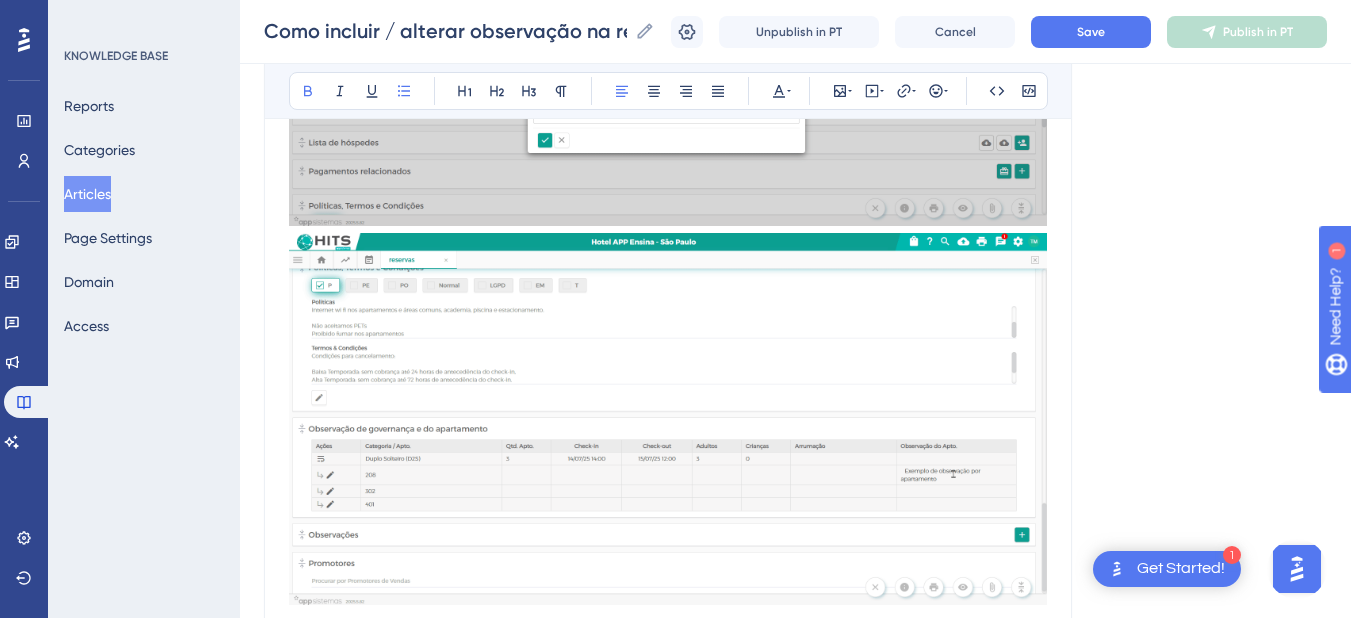 click on "card Apartamentos Agrupados" at bounding box center [719, 703] 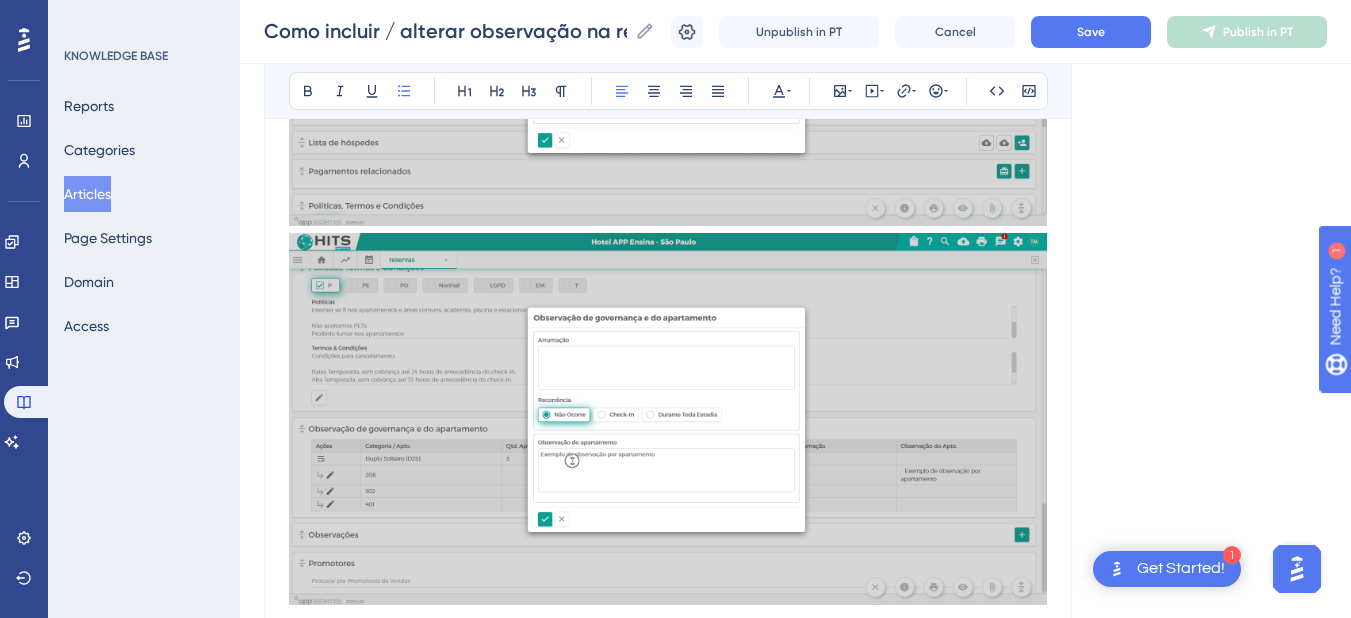 drag, startPoint x: 926, startPoint y: 324, endPoint x: 965, endPoint y: 337, distance: 41.109608 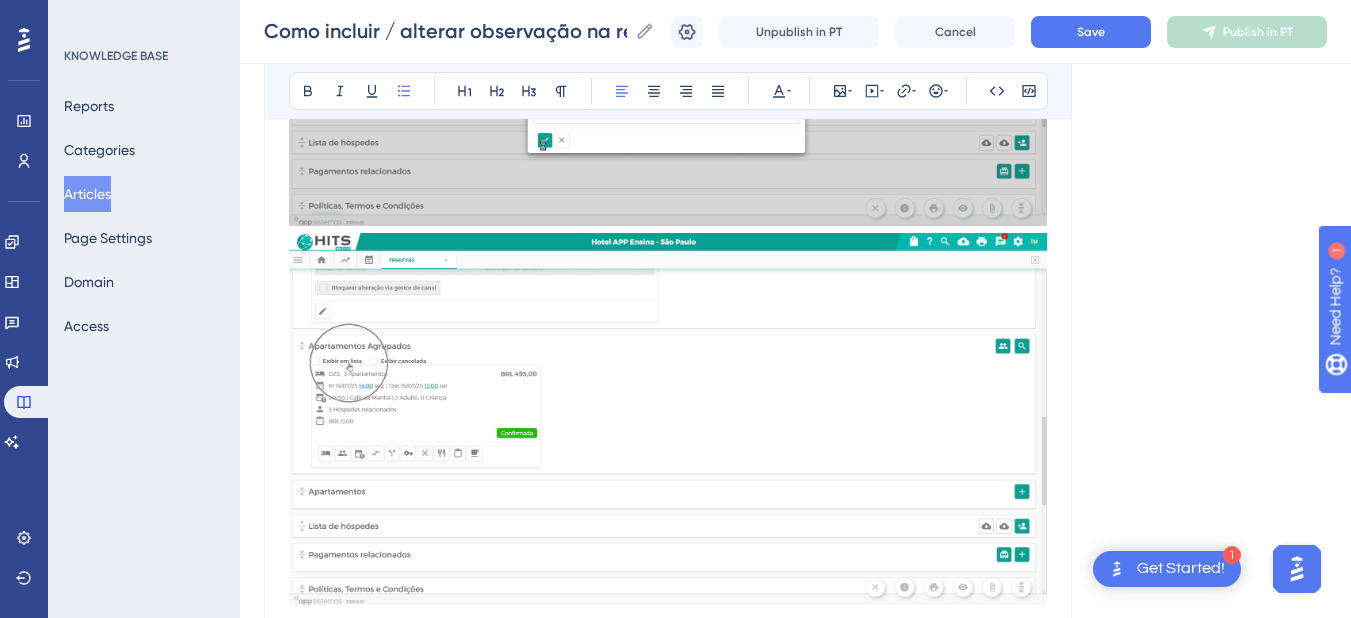 click on "Na reserva desejada acesse o  Observação de Governança e do Apartamento  dentro da reserva de grupo." at bounding box center (684, 716) 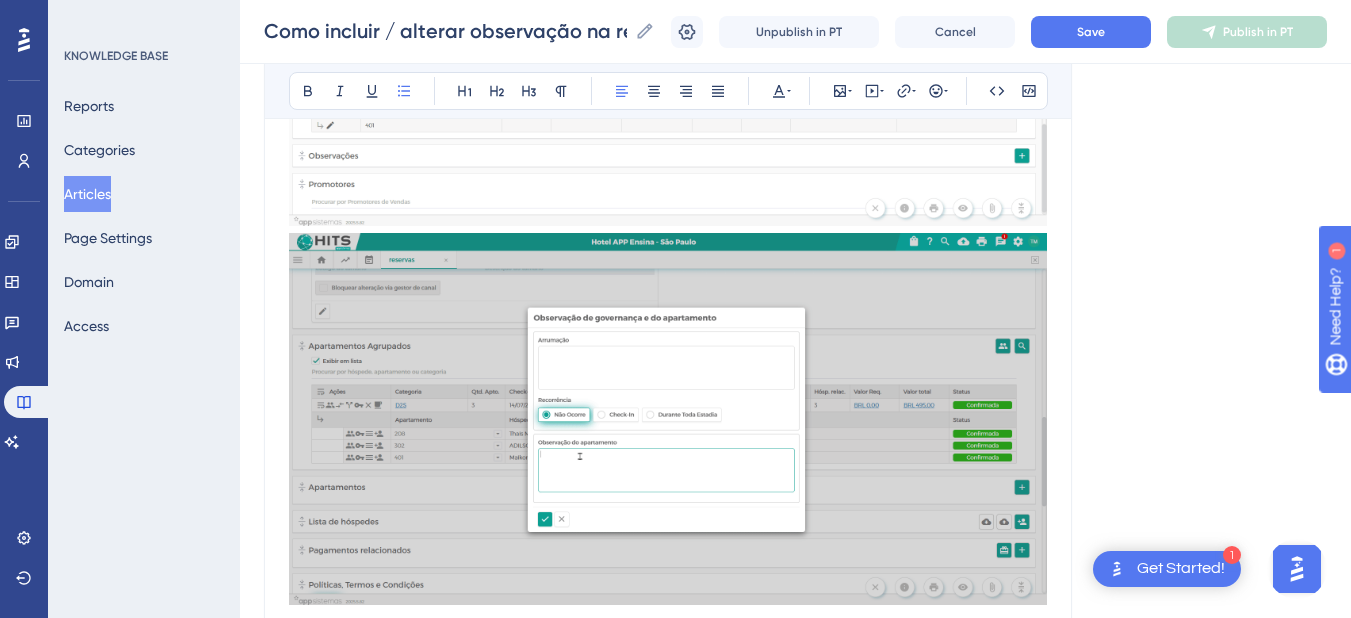 drag, startPoint x: 575, startPoint y: 357, endPoint x: 517, endPoint y: 357, distance: 58 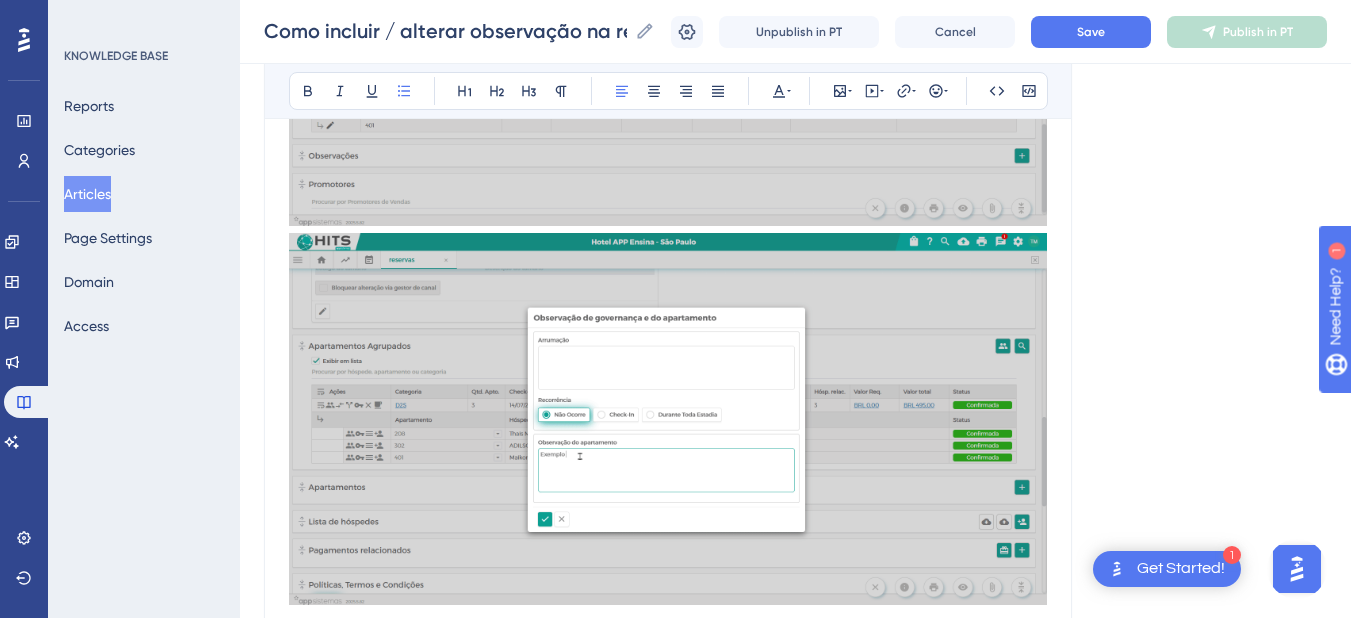 click on "Marque a opção  Exibir em lista  para visualizar os apartamentos em formato de lista." at bounding box center (684, 736) 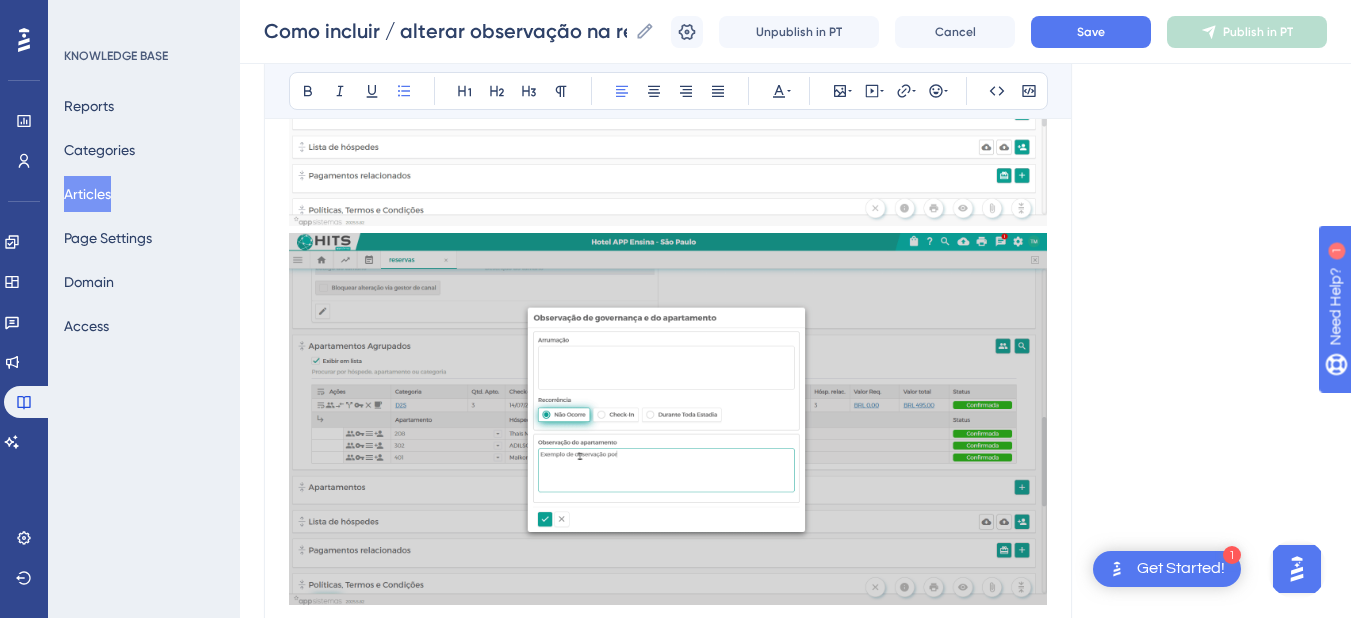drag, startPoint x: 408, startPoint y: 407, endPoint x: 343, endPoint y: 383, distance: 69.289246 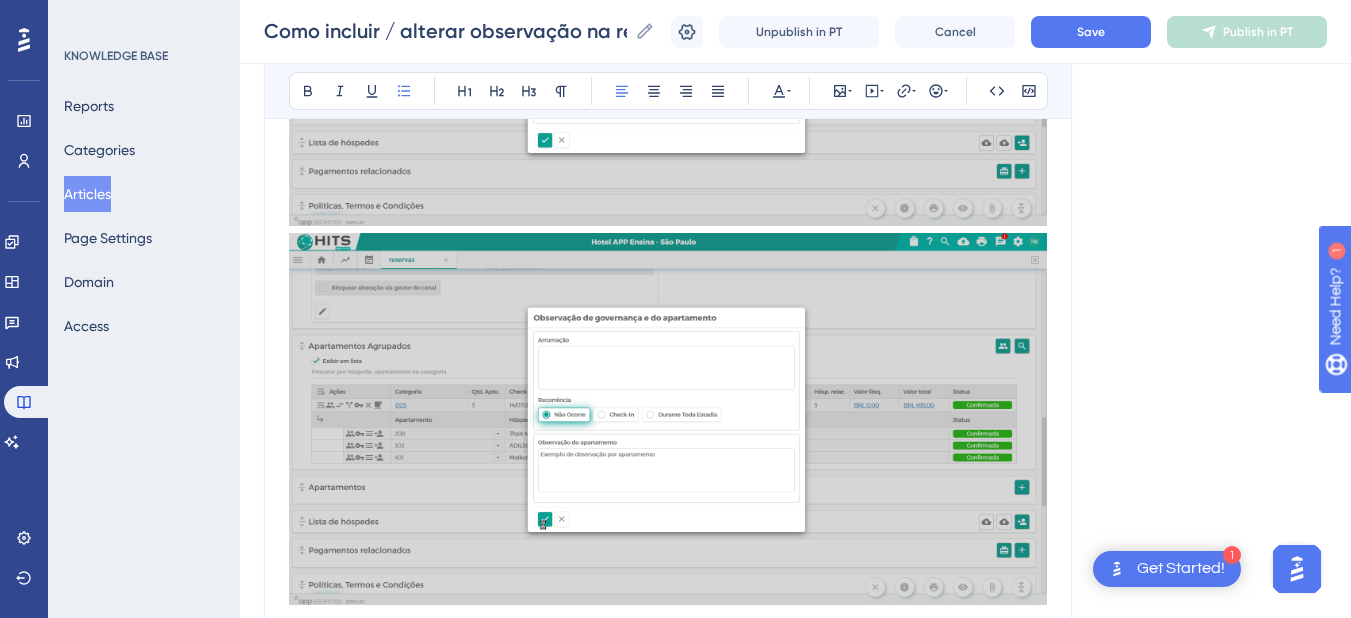 click on "Na reserva desejada acesse o  Observação de Governança e do Apartamento  Marque a opção  Exibir  quartos para visualizar os apartamentos em formato de lista. cesse a  reserva de grupo  desejada. Vá até o card  "Observação de Governança e do Apartamento" . Localize o  apartamento desejado  na lista exibida. Clique no botão de  inserir observação  correspondente à linha do apartamento. Na janela que se abrir, digite a observação ou instrução específica (ex.: manutenção, limpeza especial, observações do hóspede etc.). Clique em  Confirmar  para salvar a informação." at bounding box center [668, 828] 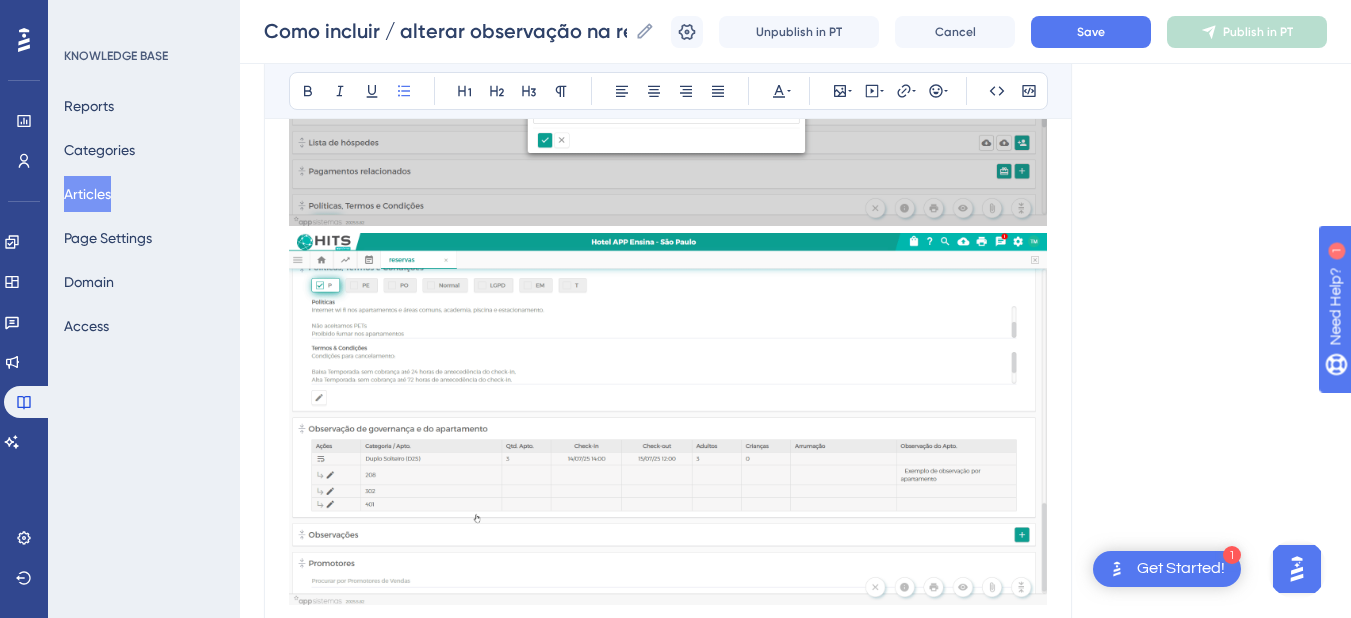 click on "Localize o  apartamento desejado  na lista exibida." at bounding box center [684, 800] 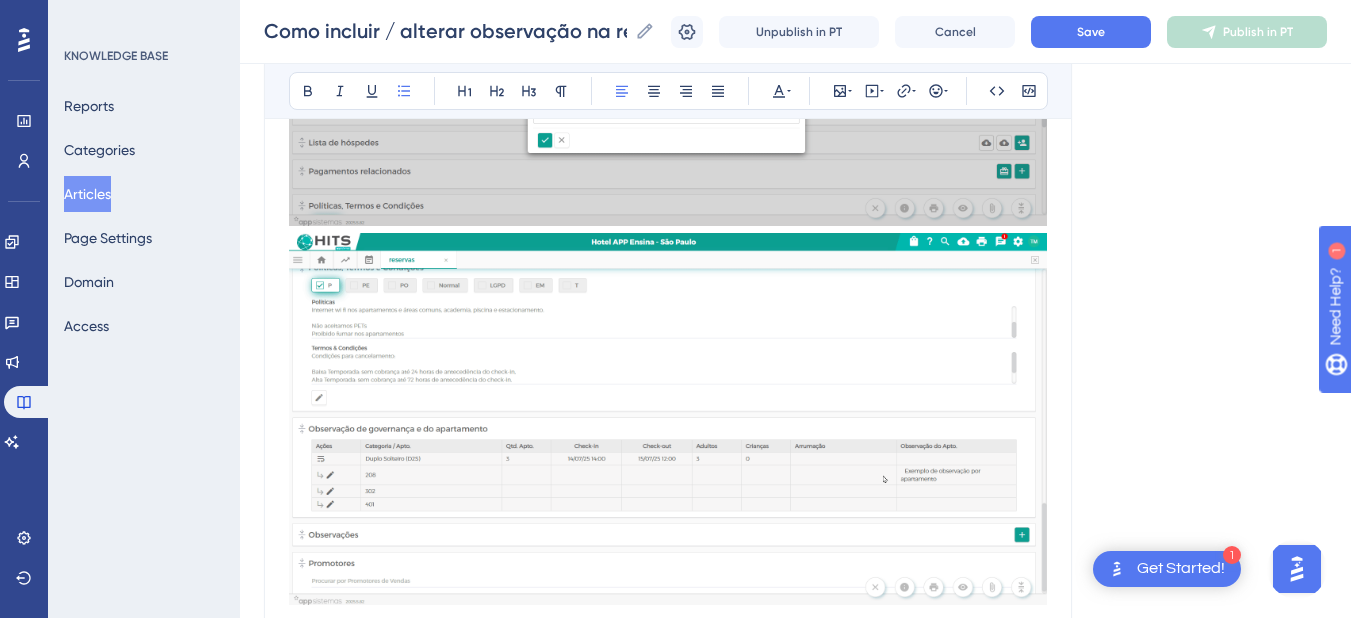 drag, startPoint x: 576, startPoint y: 423, endPoint x: 631, endPoint y: 425, distance: 55.03635 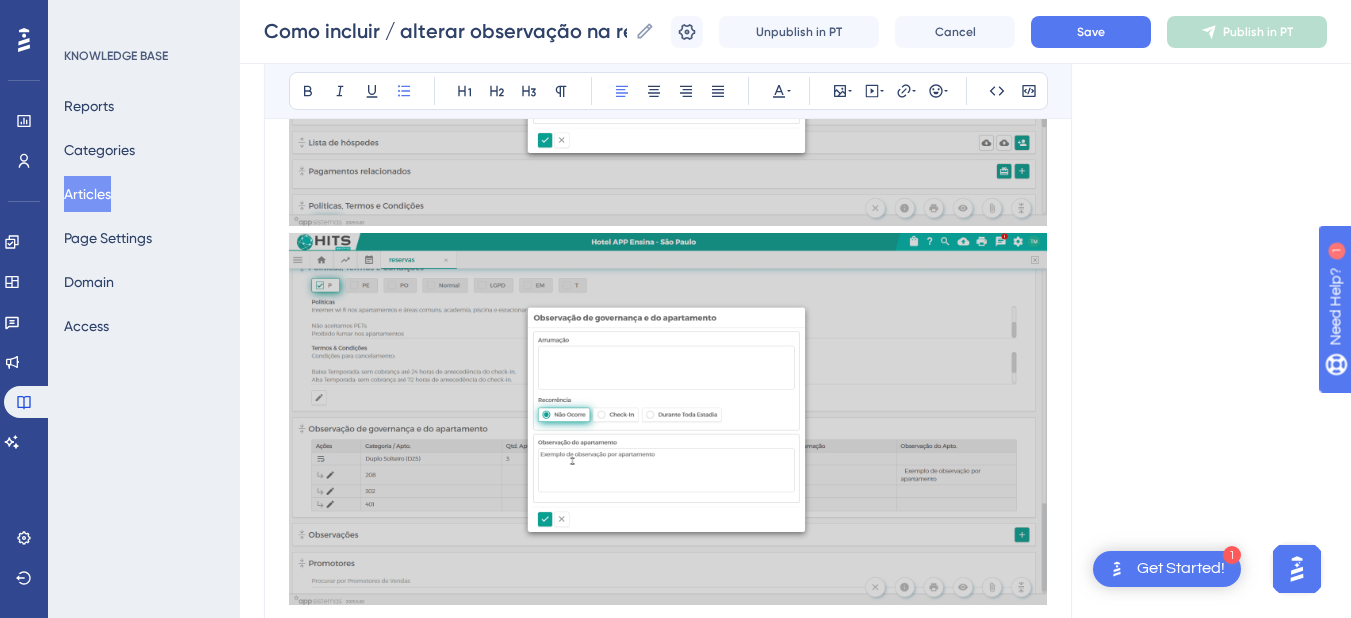 click on "Clique no botão de  inserir observação  correspondente à linha do apartamento." at bounding box center [684, 800] 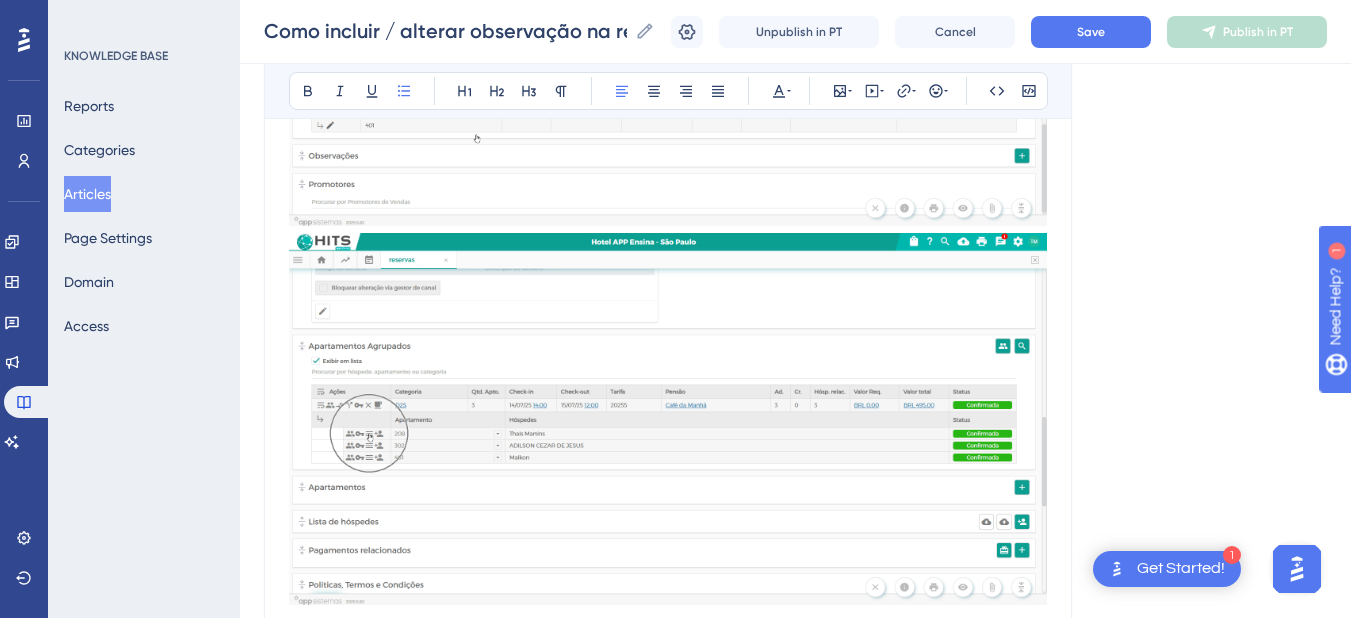 click on "Localize o" at bounding box center (380, 767) 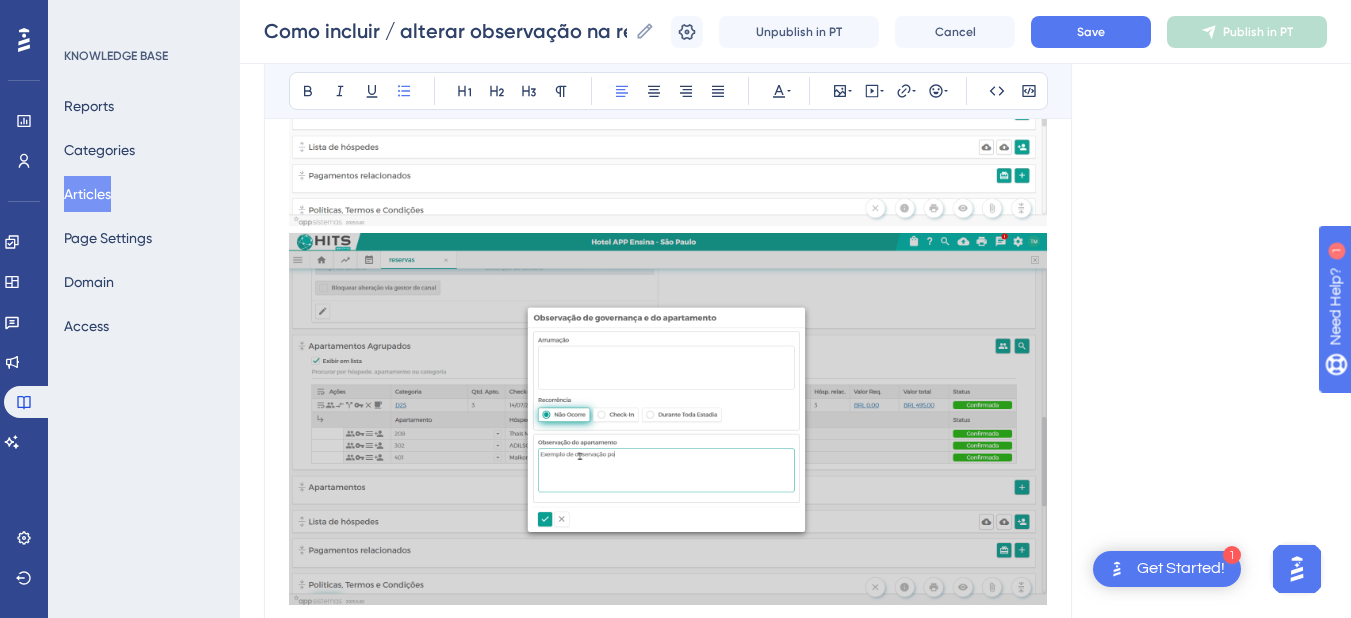 click on "Clique no botão de correspondente à linha do apartamento." at bounding box center [565, 799] 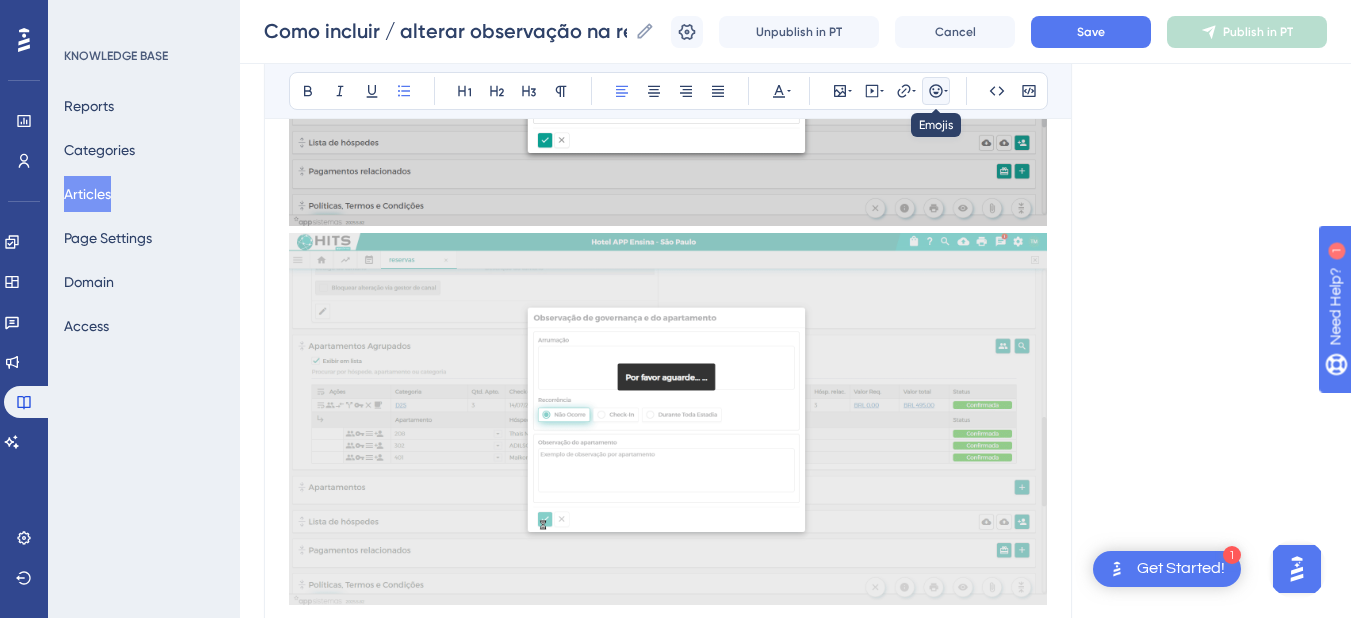 click 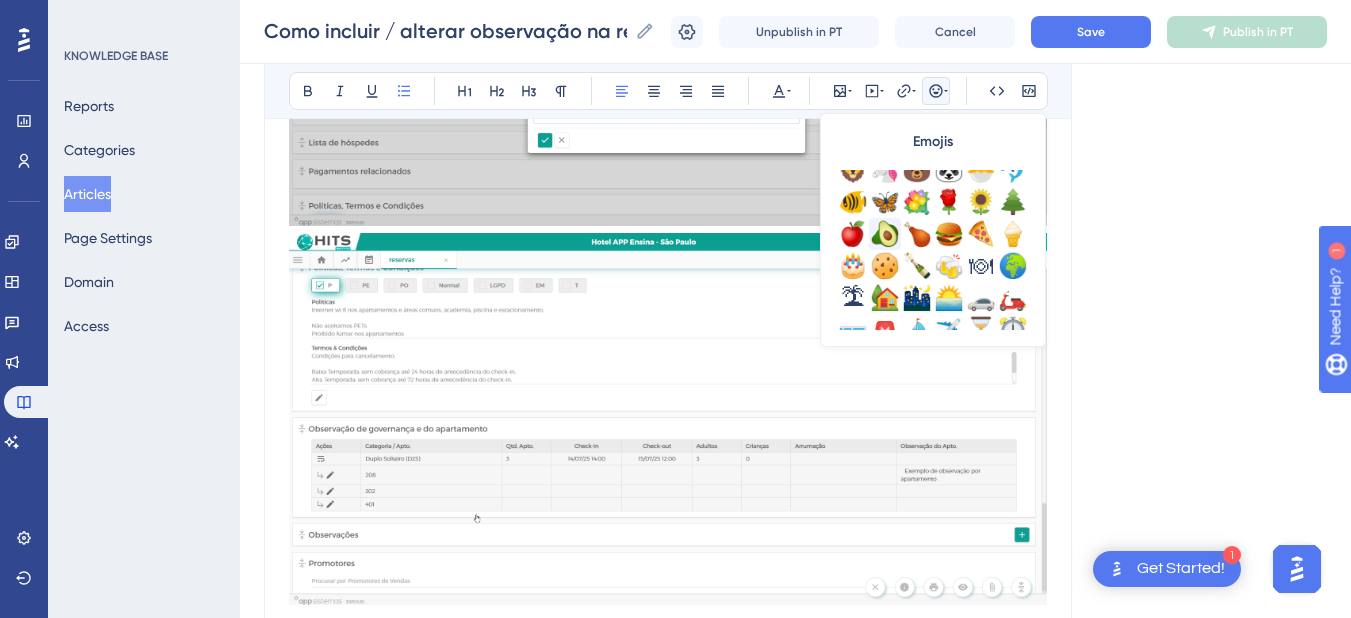 scroll, scrollTop: 600, scrollLeft: 0, axis: vertical 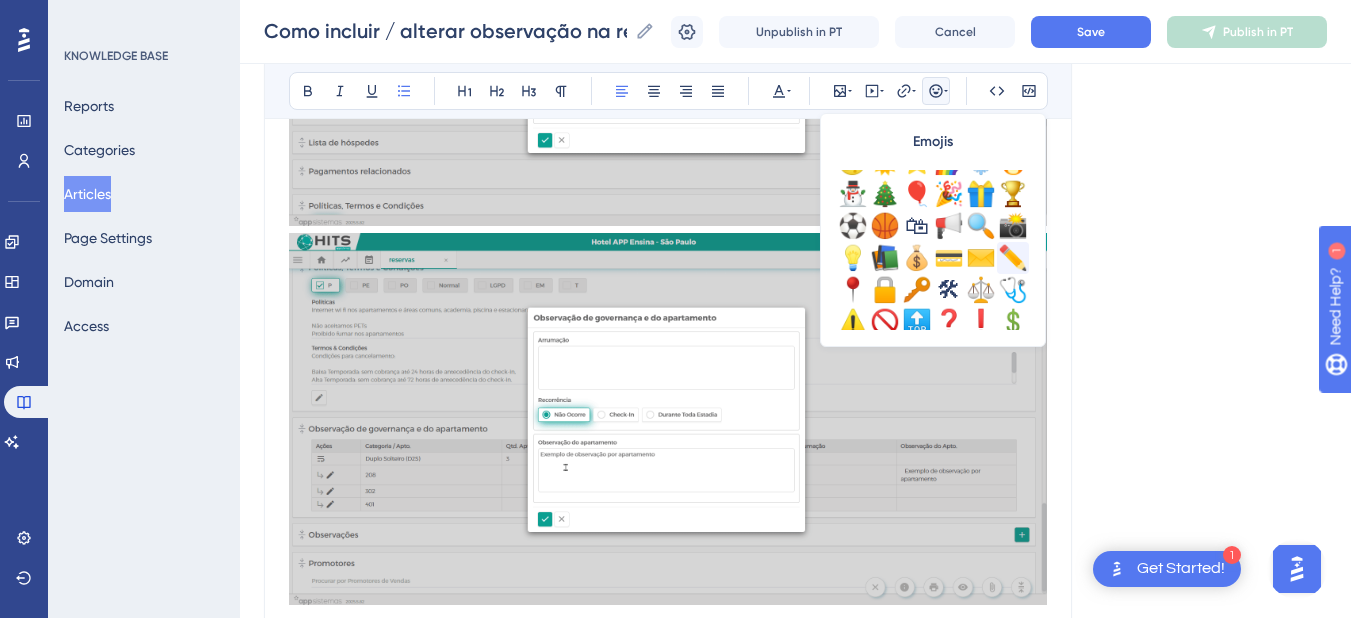 click on "✏️" at bounding box center [1013, 258] 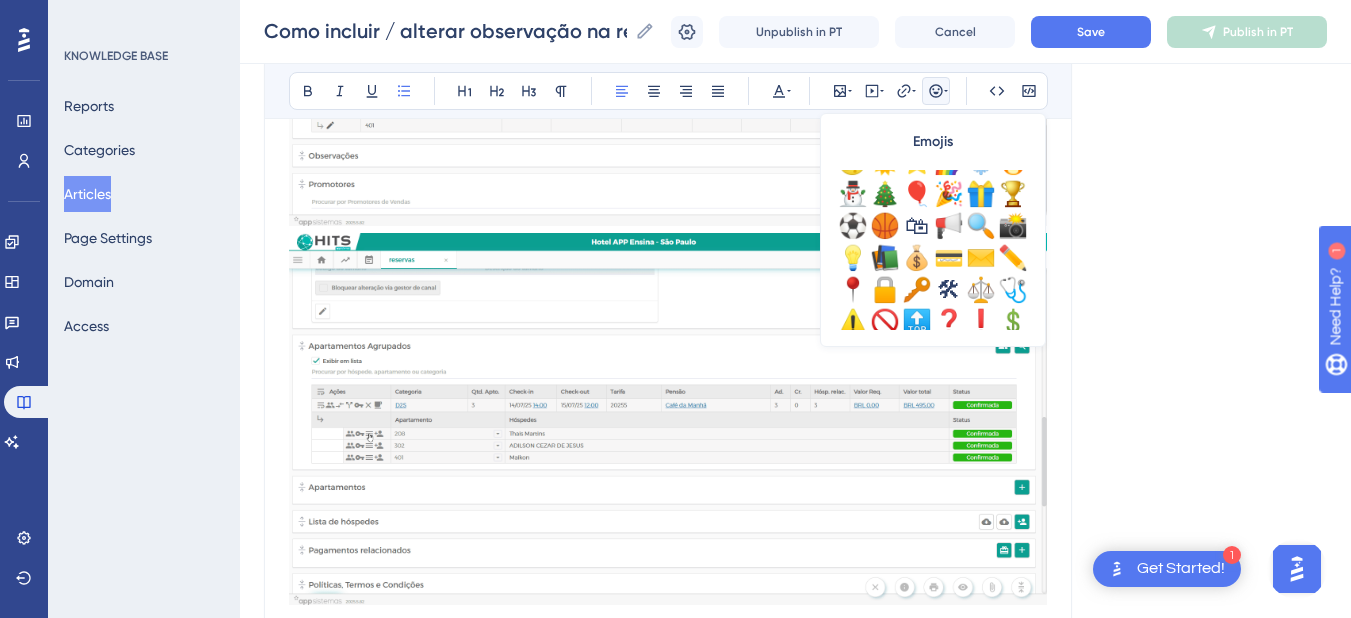 click on "Clique no botão alterar representado por um lapís ✏️de correspondente à linha do apartamento." at bounding box center [684, 812] 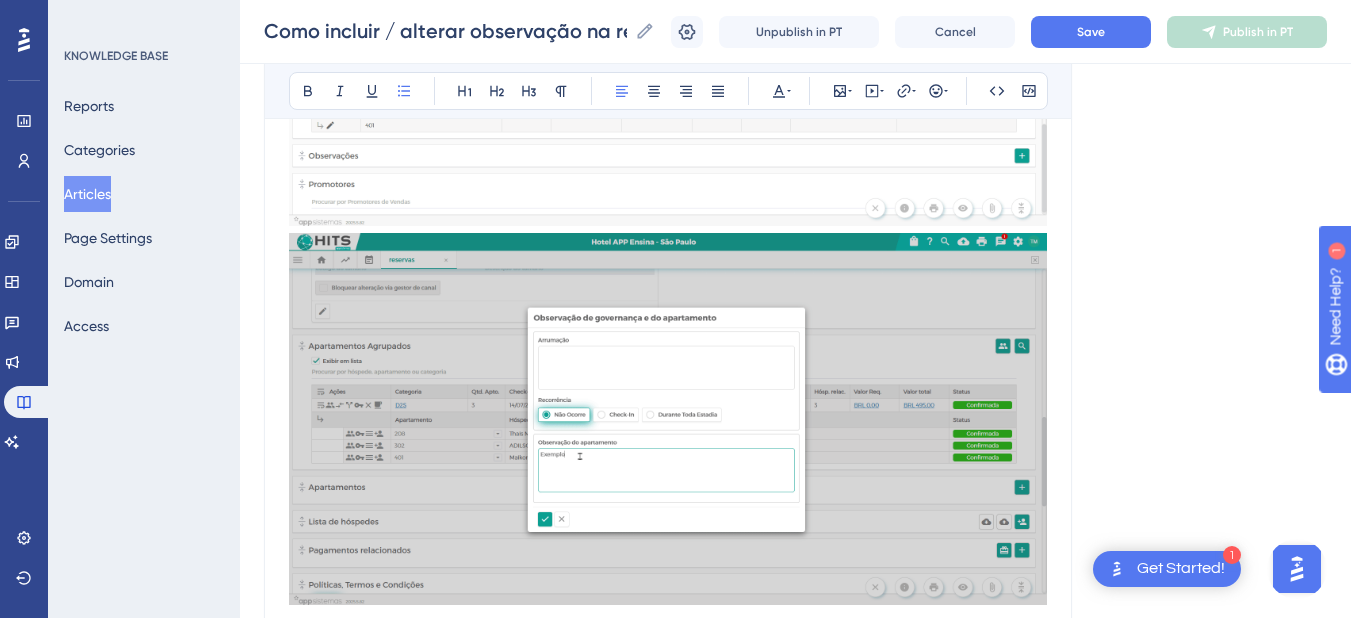 drag, startPoint x: 741, startPoint y: 419, endPoint x: 753, endPoint y: 444, distance: 27.730848 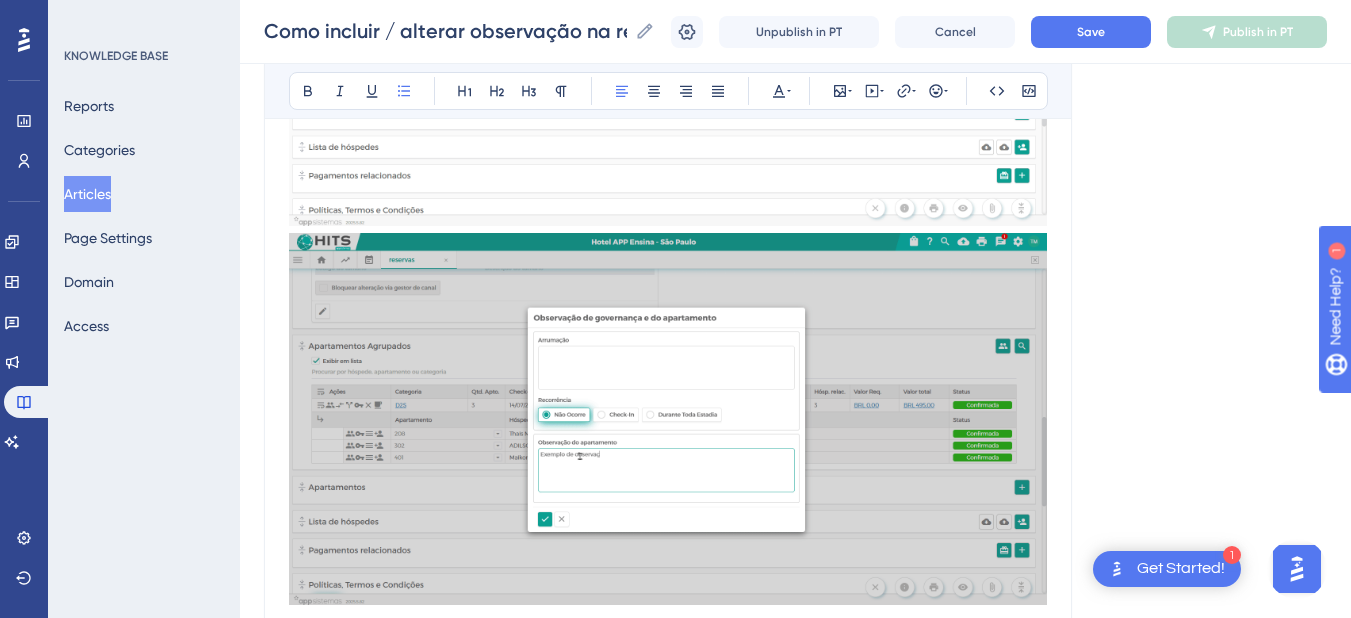 click on "Clique no botão alterar representado por um lapís ✏️de correspondente à linha do apartamento." at bounding box center [684, 812] 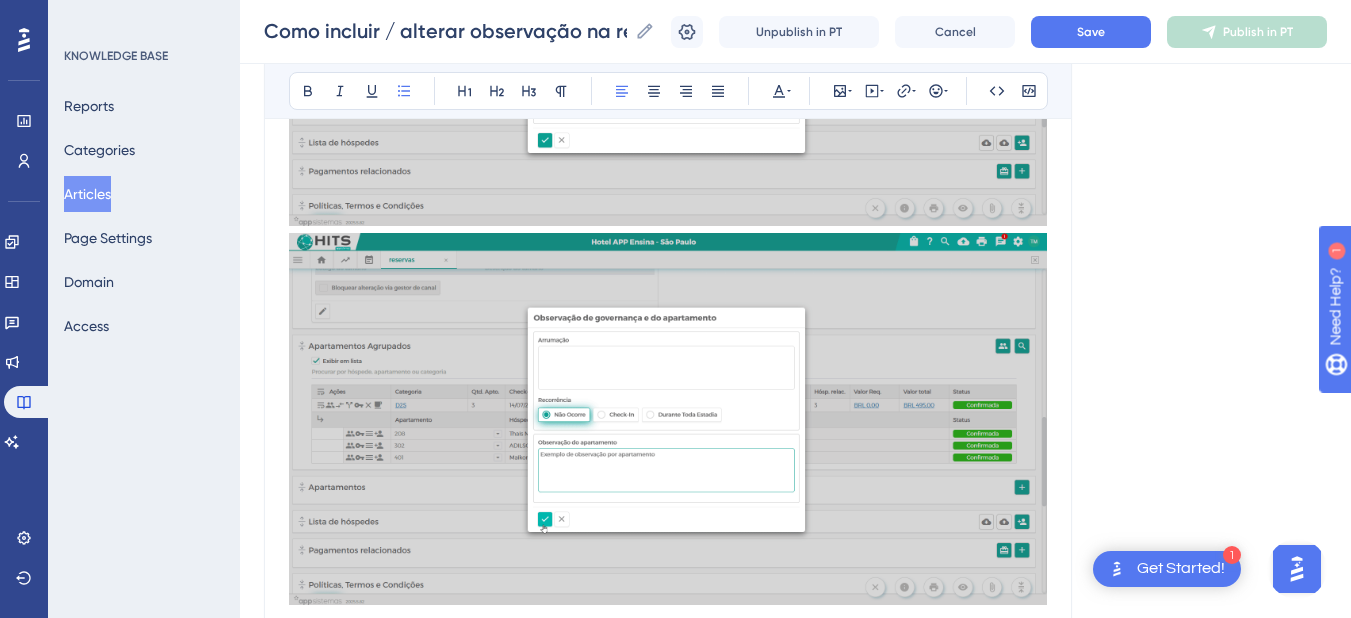 click on "Na janela que se abrir, digite a observação ou instrução específica (ex.: manutenção, limpeza especial, observações do hóspede etc.)." at bounding box center [684, 844] 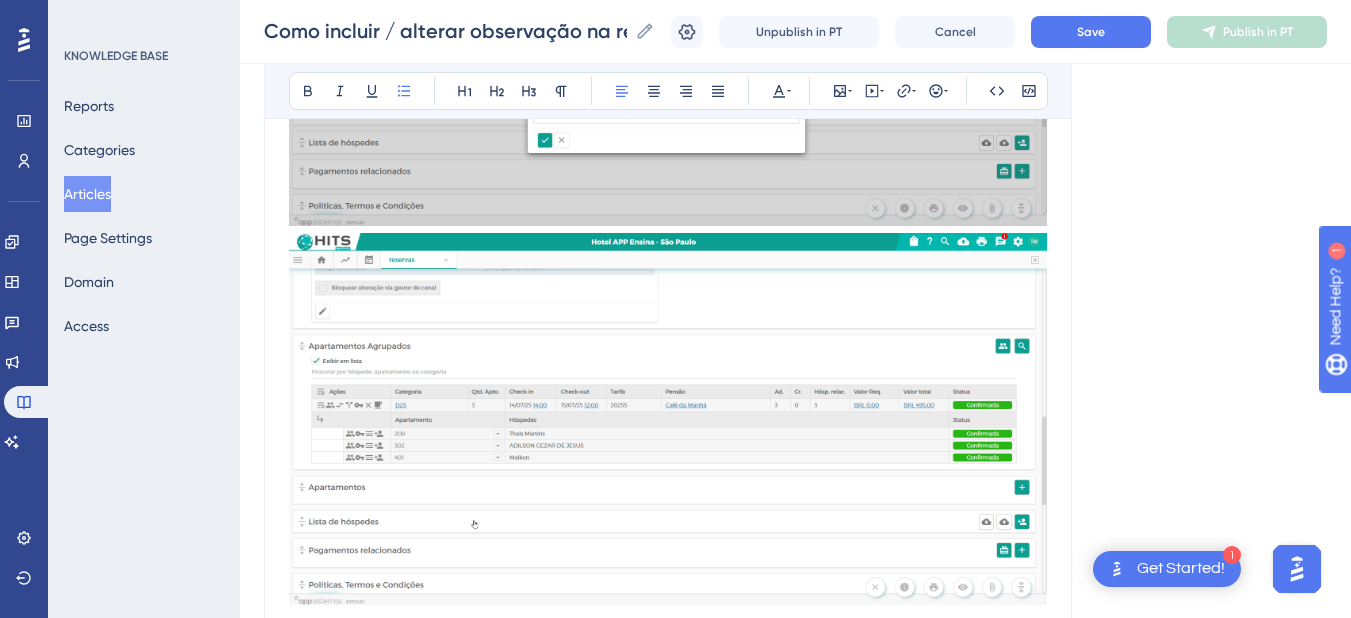 drag, startPoint x: 704, startPoint y: 507, endPoint x: 328, endPoint y: 458, distance: 379.17938 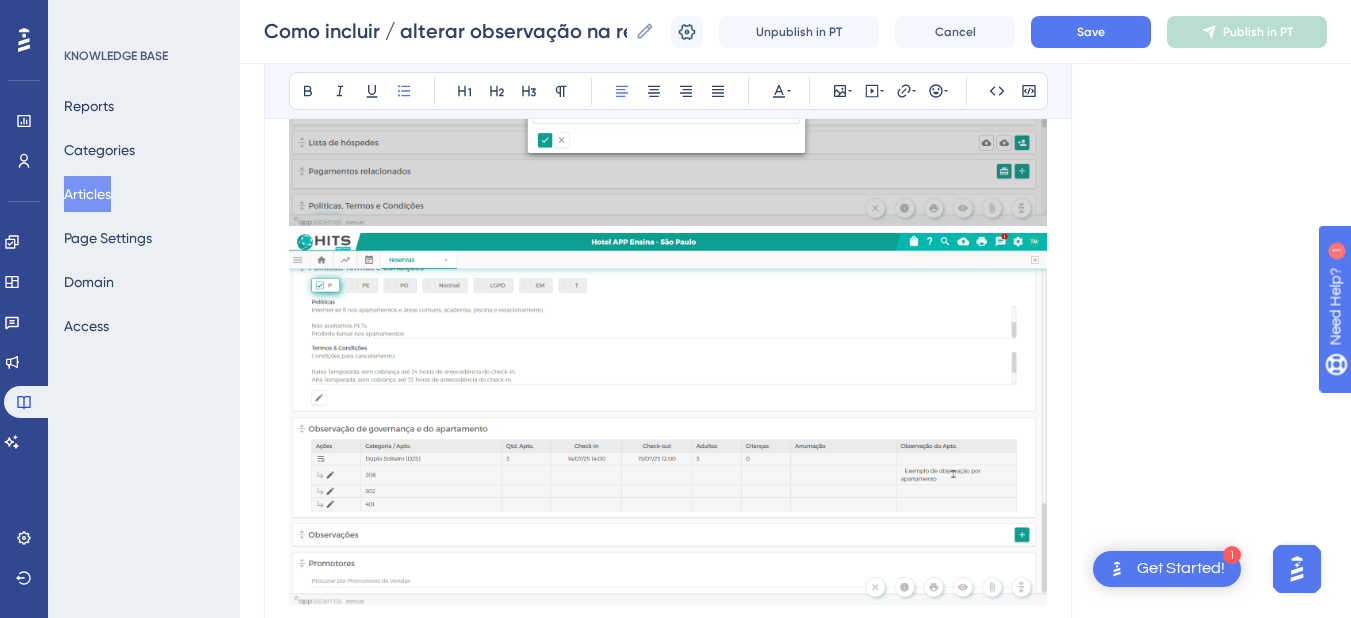 click on "Na reserva desejada acesse o  Observação de Governança e do Apartamento  Marque a opção  Exibir  quartos para visualizar os apartamentos em formato de lista. Localize o  apartamento desejado  na lista exibida. Clique no botão alterar representado por um lapís ✏️ Na janela que se abrir, digite a observação ou instrução específica (ex.: manutenção, limpeza especial, observações do hóspede etc.). Clique em  Confirmar  para salvar a informação." at bounding box center (668, 796) 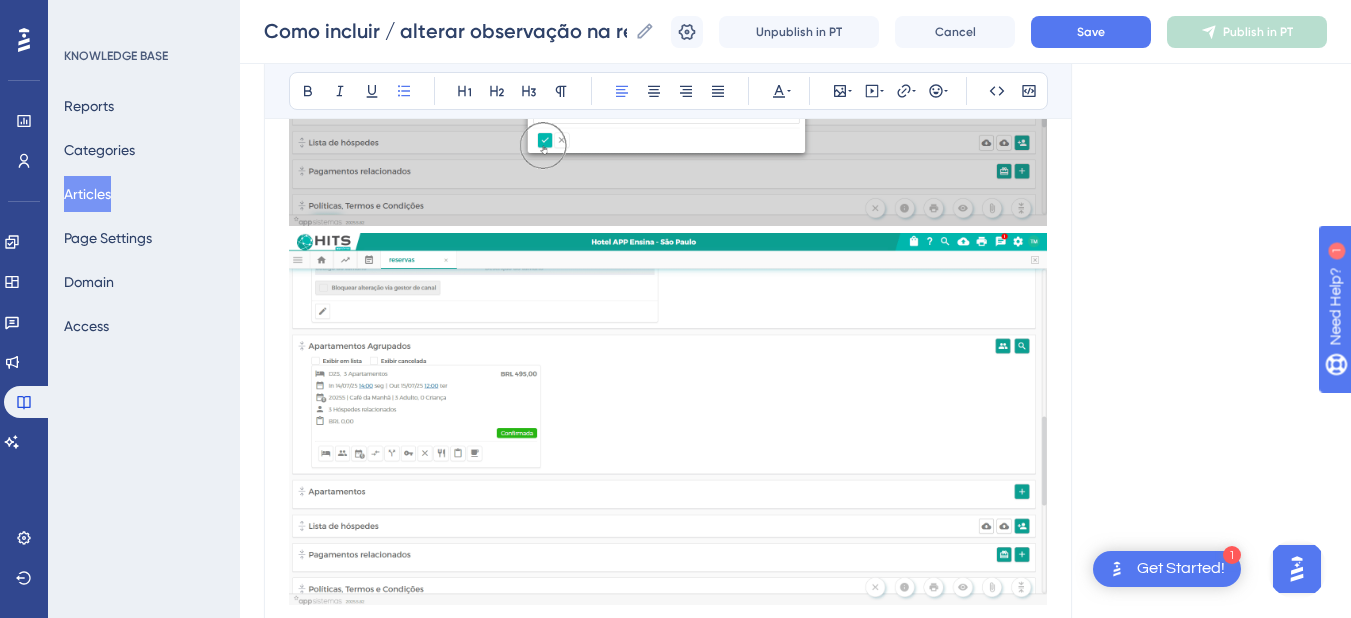 click on "Opção 2: Inserir a observação pelo card" at bounding box center [436, 647] 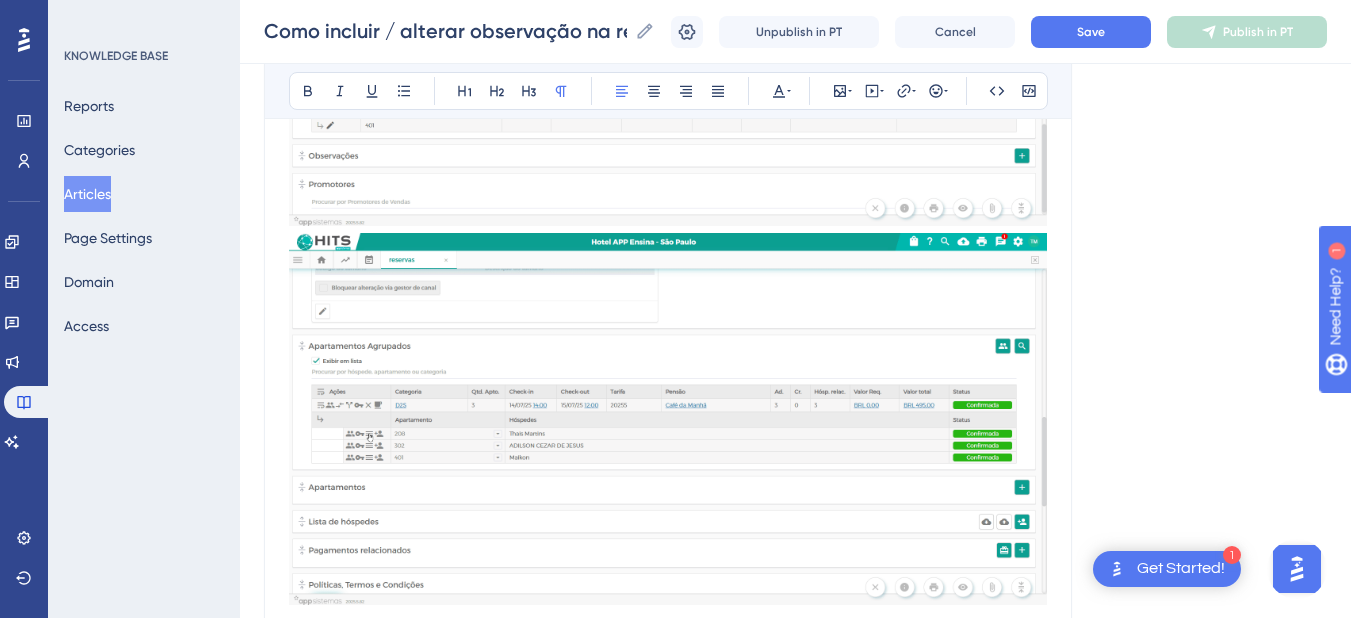 click on "Opção 2: Inserir a observação pelo card" at bounding box center [436, 647] 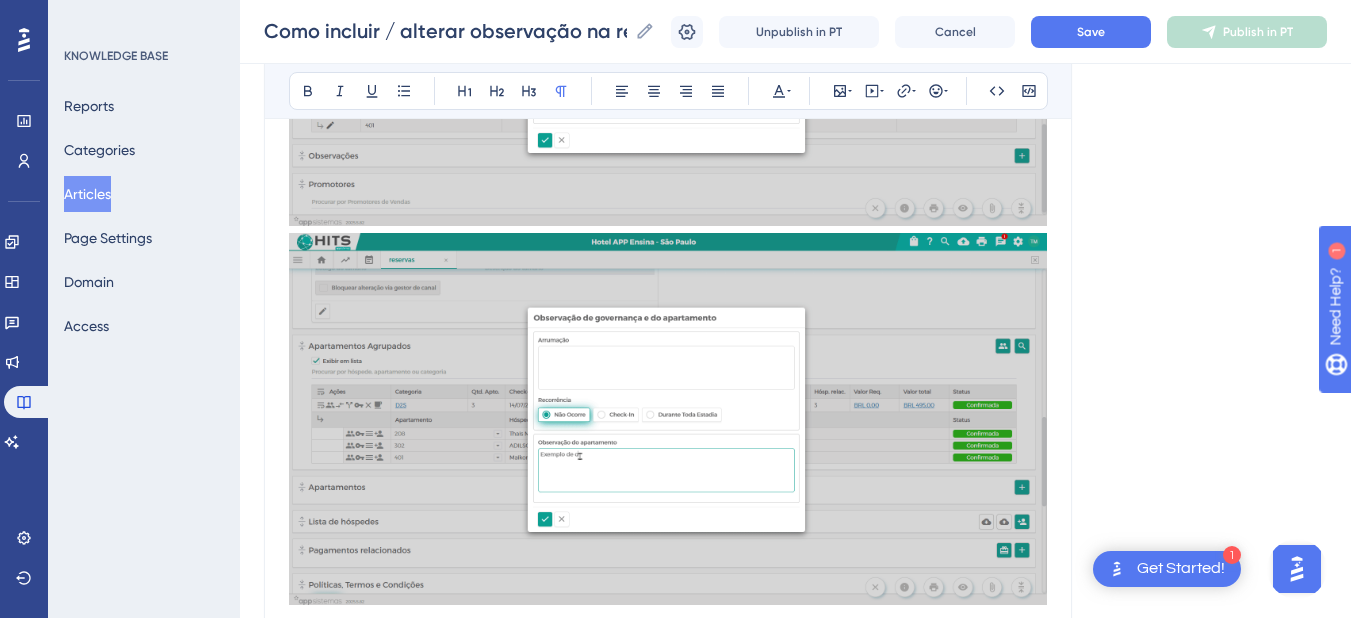 click on "Opção 2: Inserir a observação pelo card" at bounding box center [436, 647] 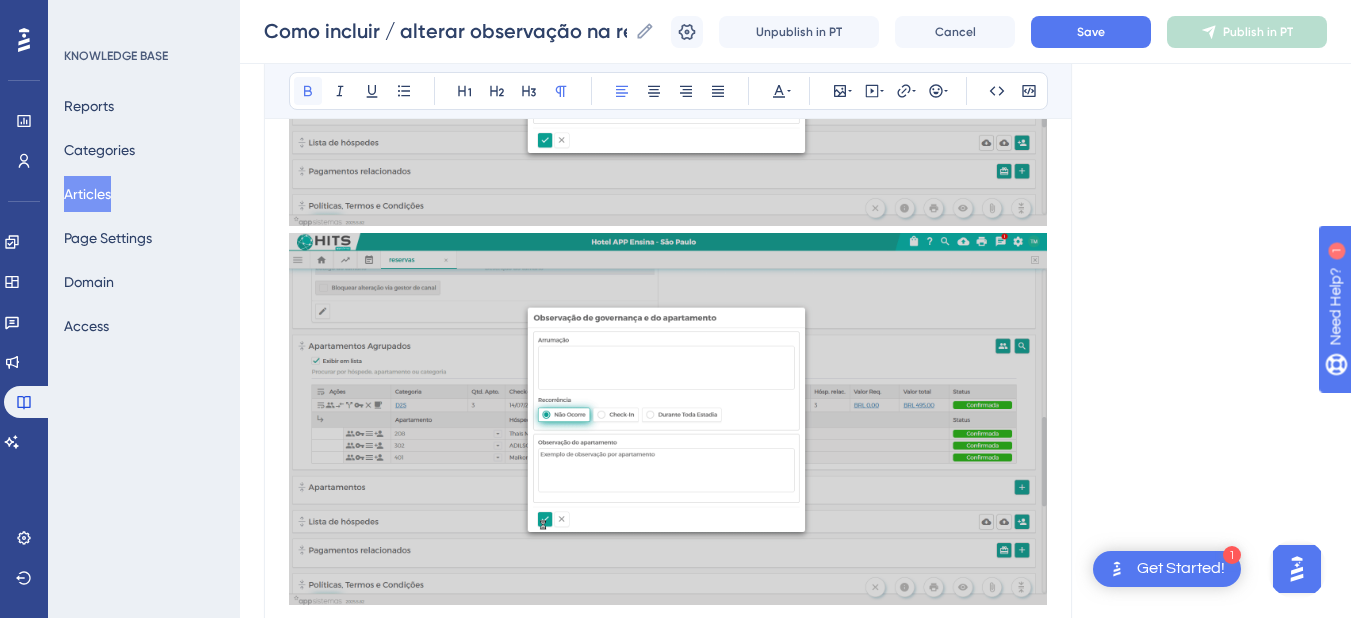 click 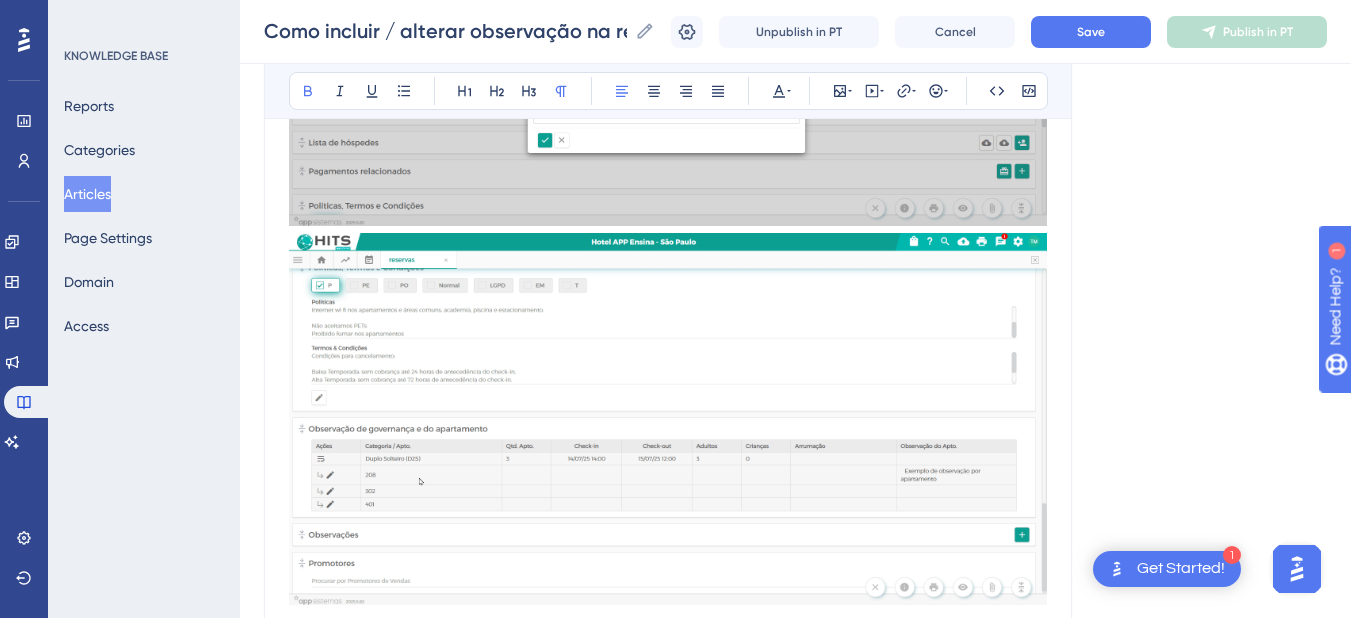 click at bounding box center [668, 672] 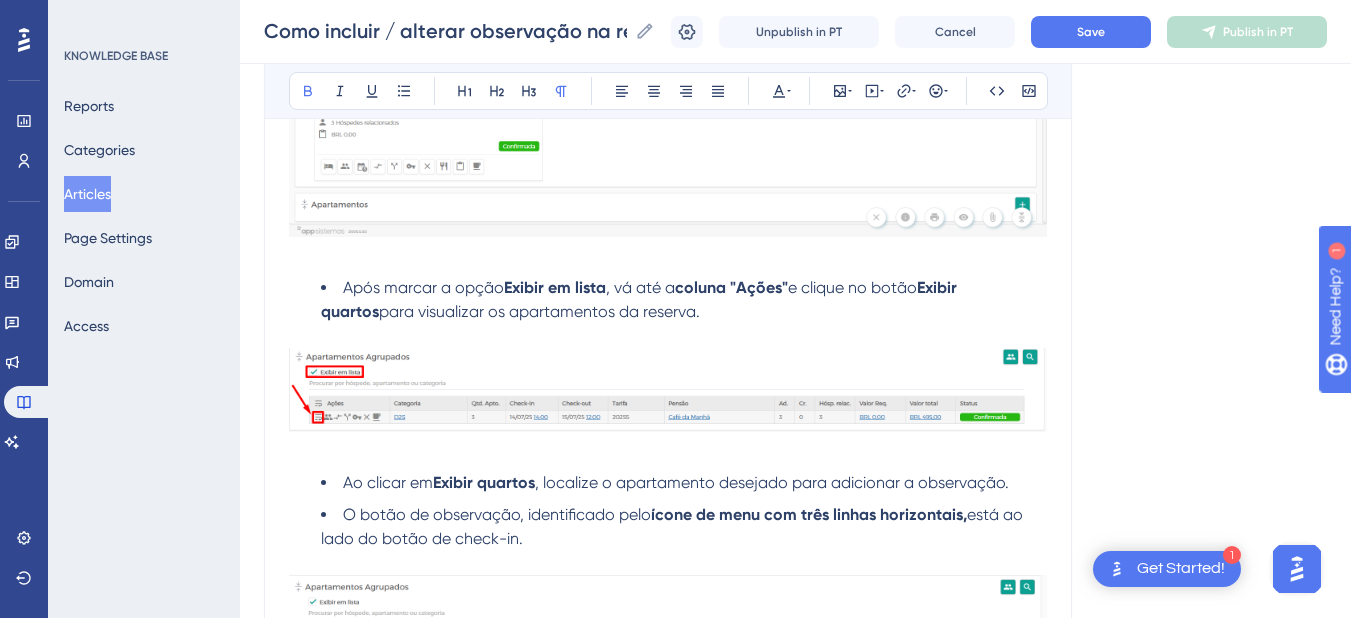 scroll, scrollTop: 2193, scrollLeft: 0, axis: vertical 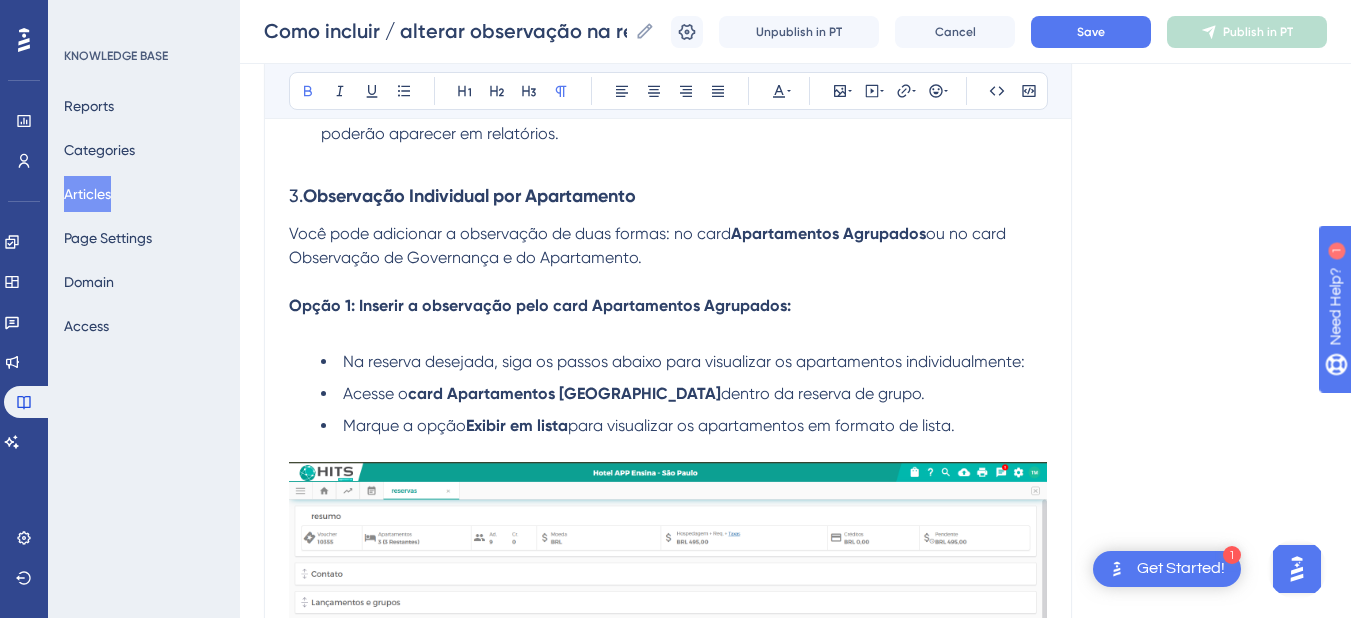 click at bounding box center (668, 330) 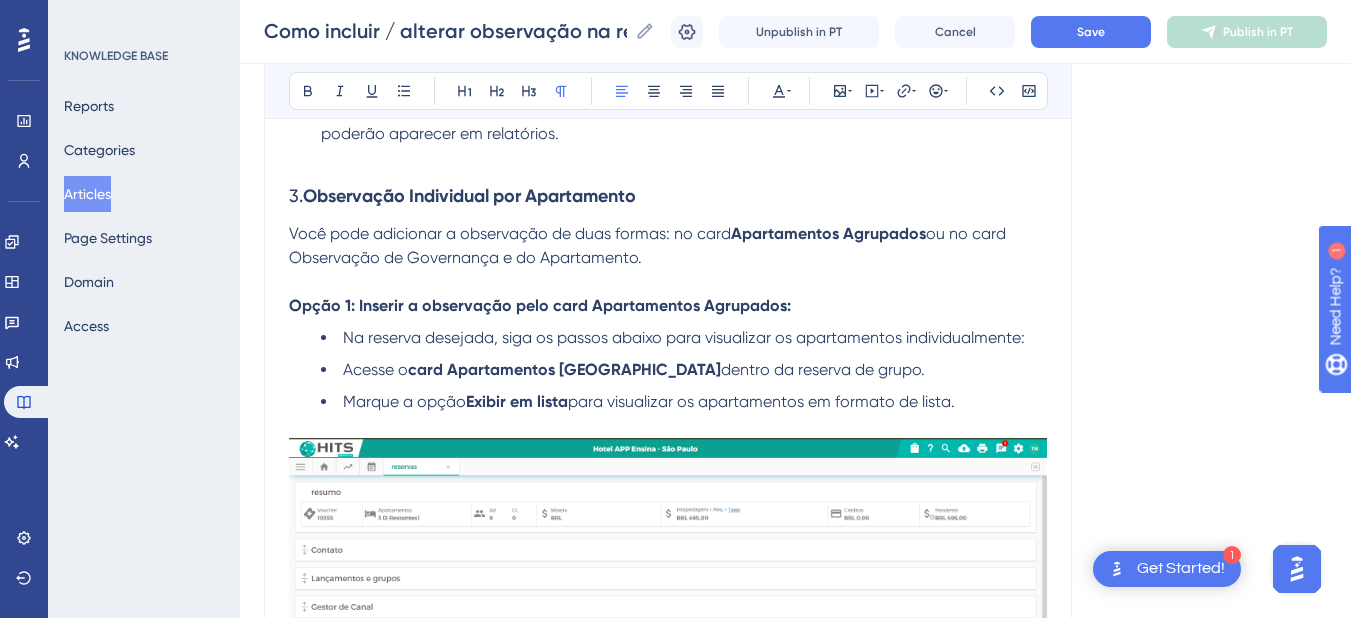 drag, startPoint x: 654, startPoint y: 256, endPoint x: 266, endPoint y: 264, distance: 388.08246 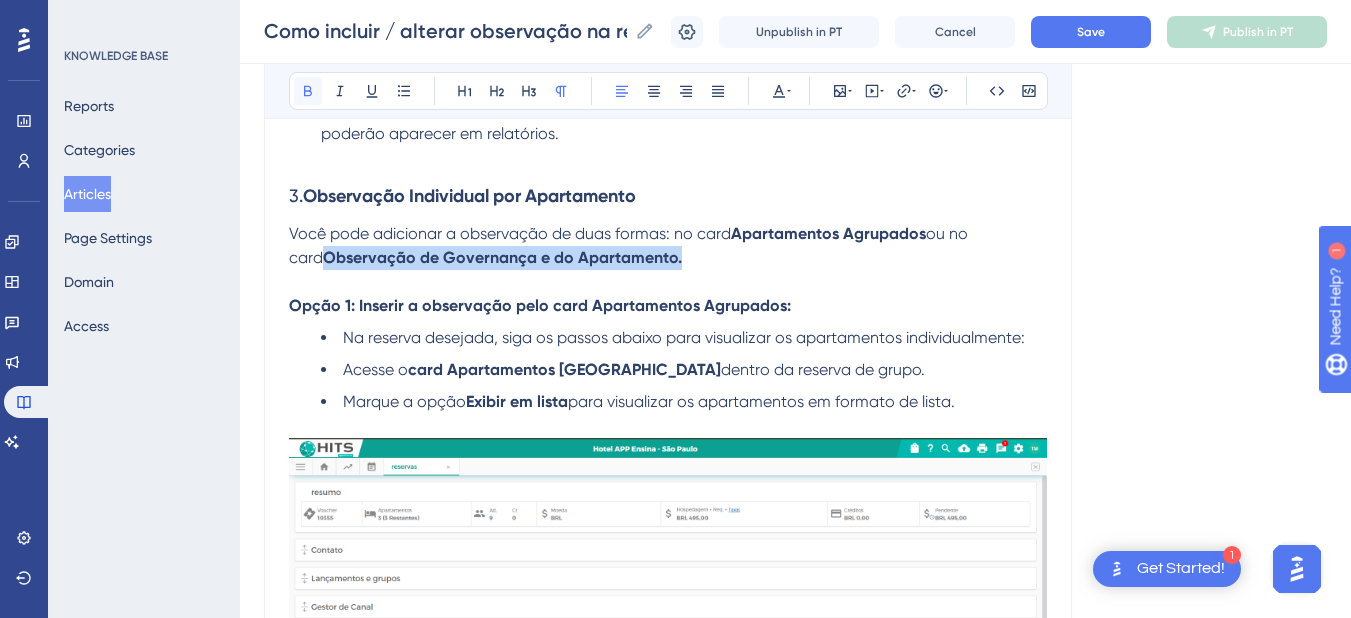 click 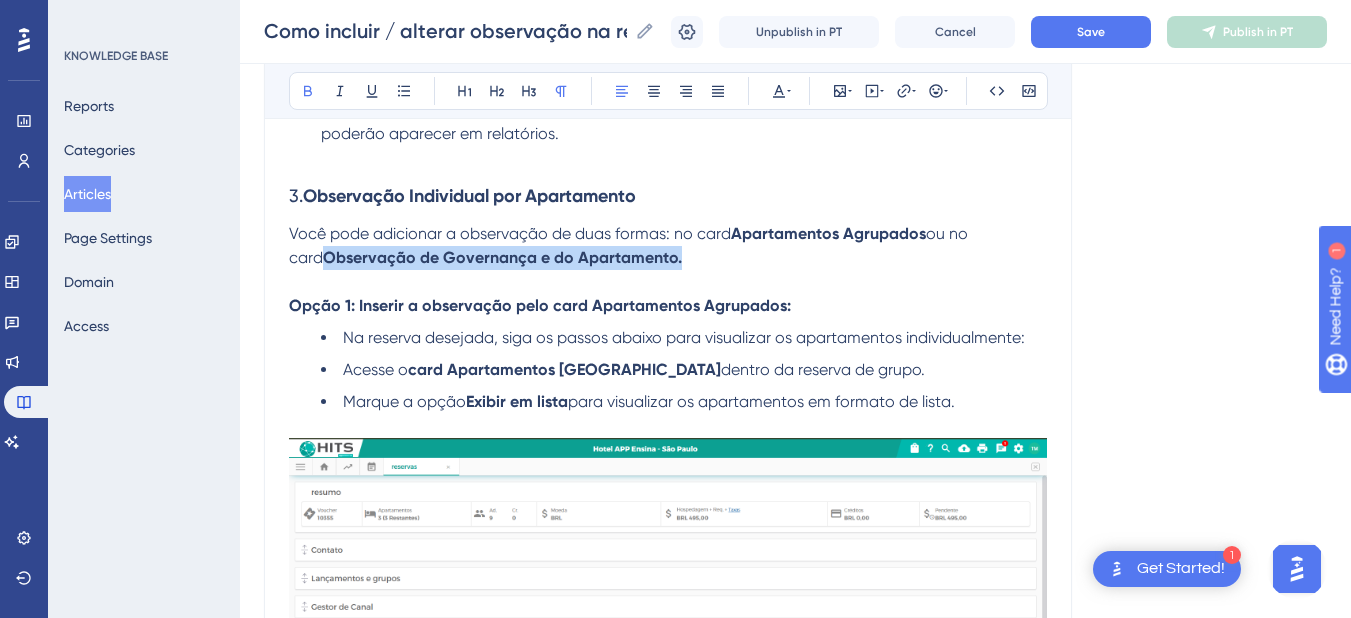 click on "Observação de Governança e do Apartamento." at bounding box center (502, 257) 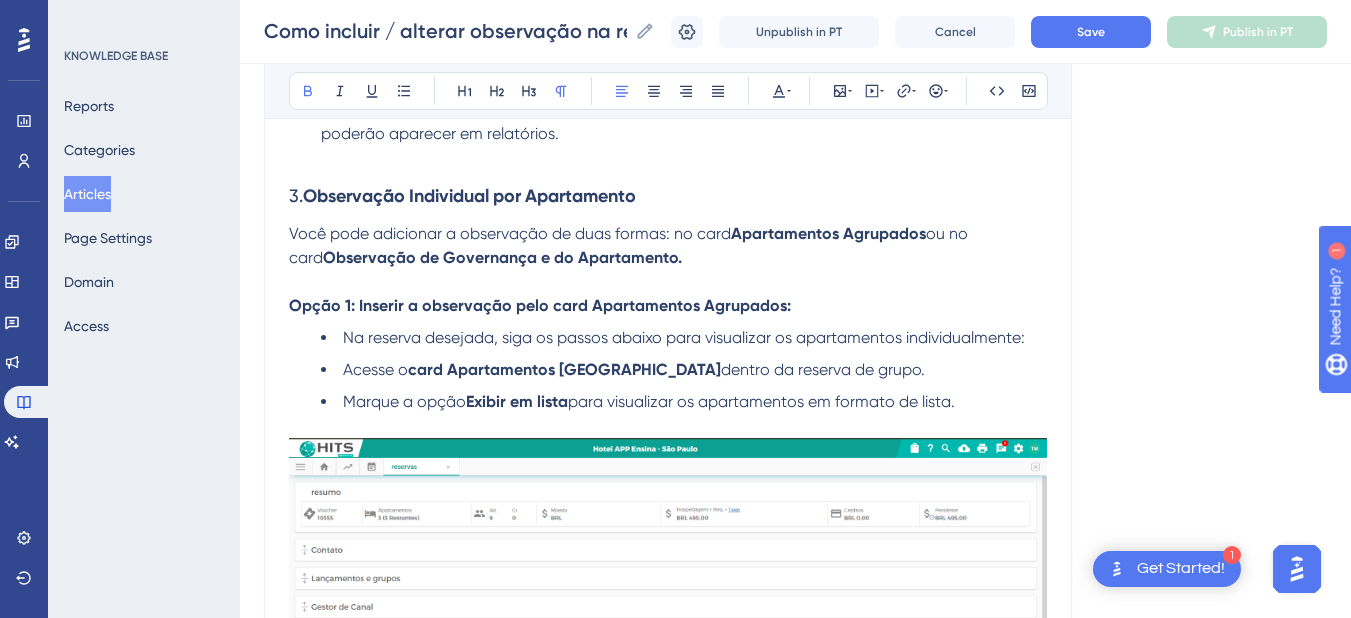 click on "Você pode adicionar a observação de duas formas: no card" at bounding box center [510, 233] 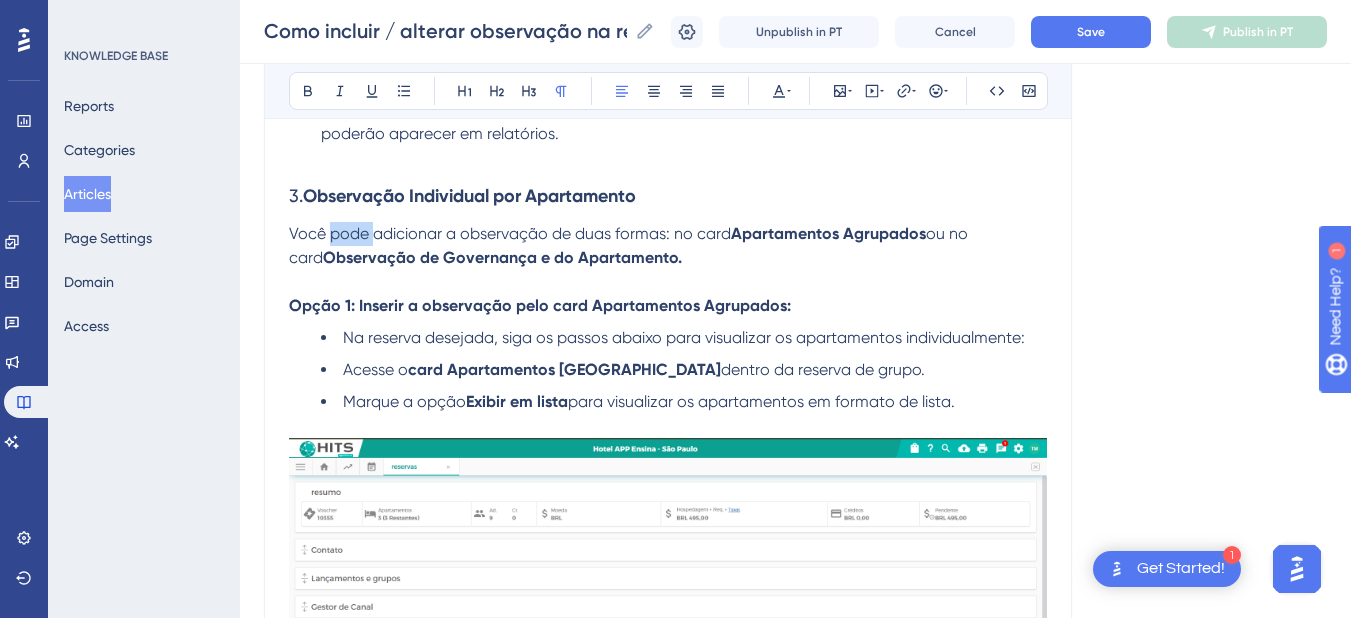 click on "Você pode adicionar a observação de duas formas: no card" at bounding box center (510, 233) 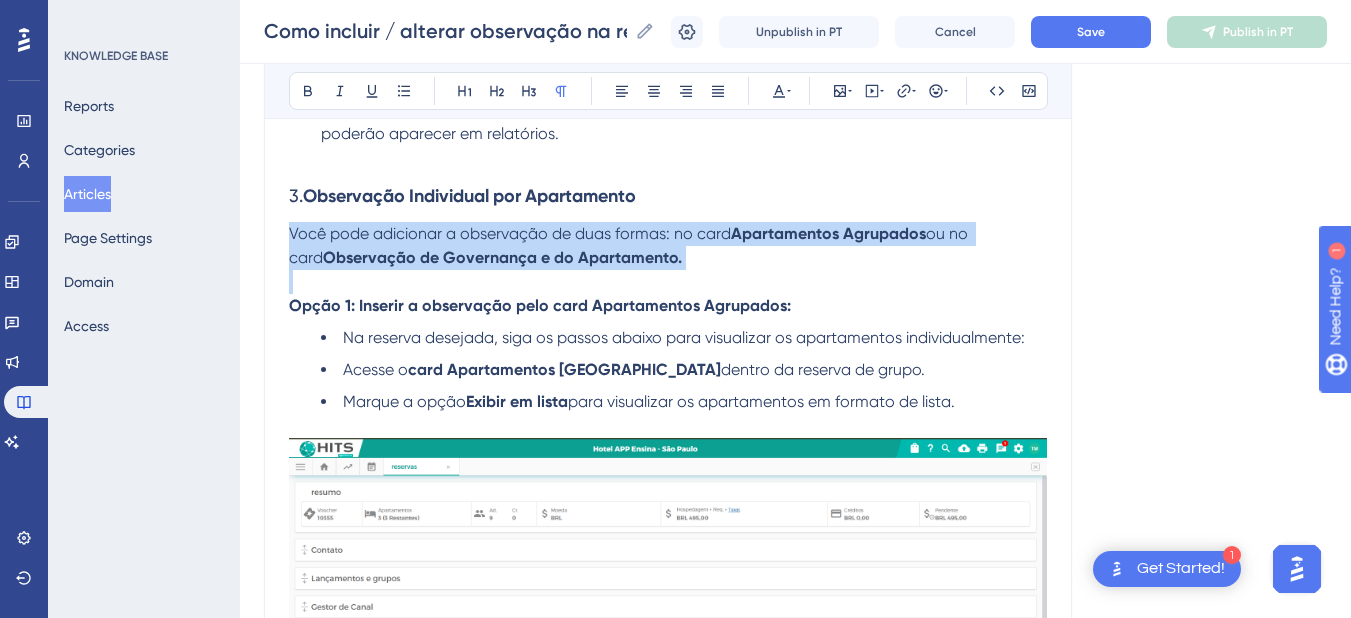 click on "Você pode adicionar a observação de duas formas: no card" at bounding box center [510, 233] 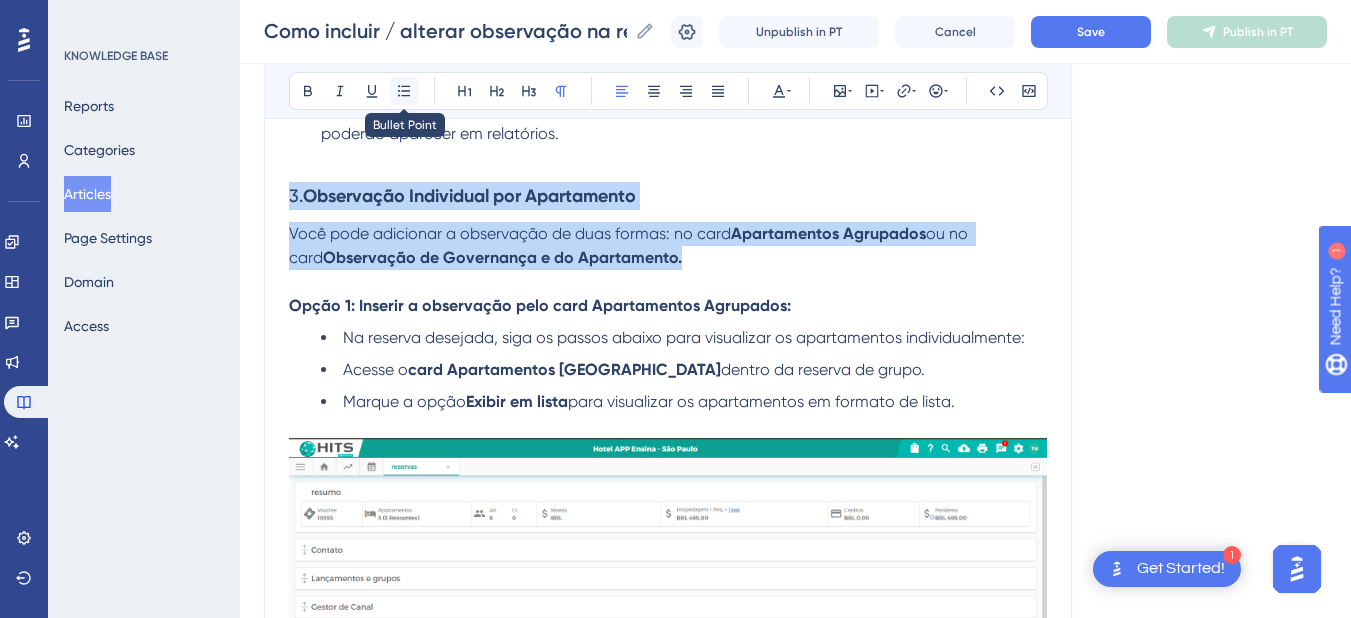 click 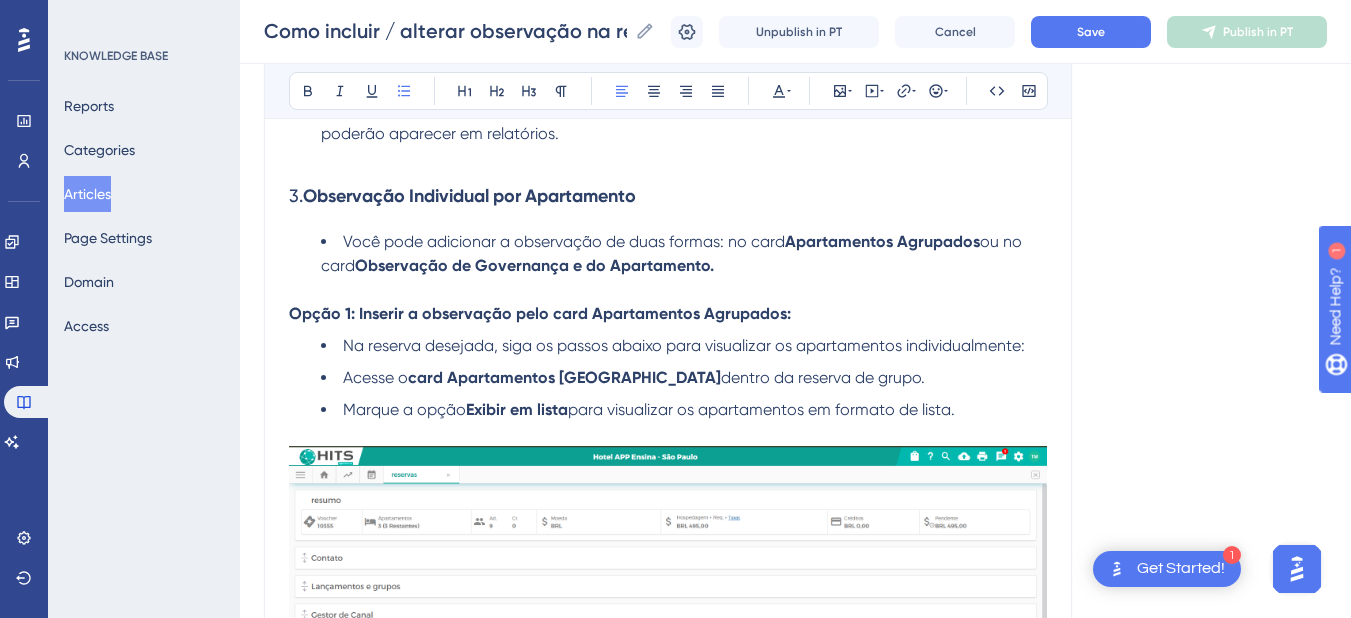 click on "Como incluir / alterar observação na reserva? Precisa incluir e/ou alterar uma observação na reserva? Para isso basta seguir os seguintes passos: Bold Italic Underline Bullet Point Heading 1 Heading 2 Heading 3 Normal Align Left Align Center Align Right Align Justify Text Color Insert Image Embed Video Hyperlink Emojis Code Code Block O Hits permite registrar observações de duas formas: Geral : uma única observação que se aplica a toda a reserva. Individual por apartamento : observações específicas para cada unidade dentro de uma reserva de grupo. Primeira Opção:   Observação geral na reserva Acesse o  Menu Operações > Reserva > Reservas Na reserva desejada, clique sobre o botão representado pela imagem dos três pontinhos: Clique na opção:  Observações  e em seguida será apresentado em tela um card: Segunda Opção: Observação geral na reserva Caso você esteja na tela de edição da reserva Utilize a barra de rolagem e navegue até o card: Observações Incluir Selecione o  3.  ." at bounding box center (668, 522) 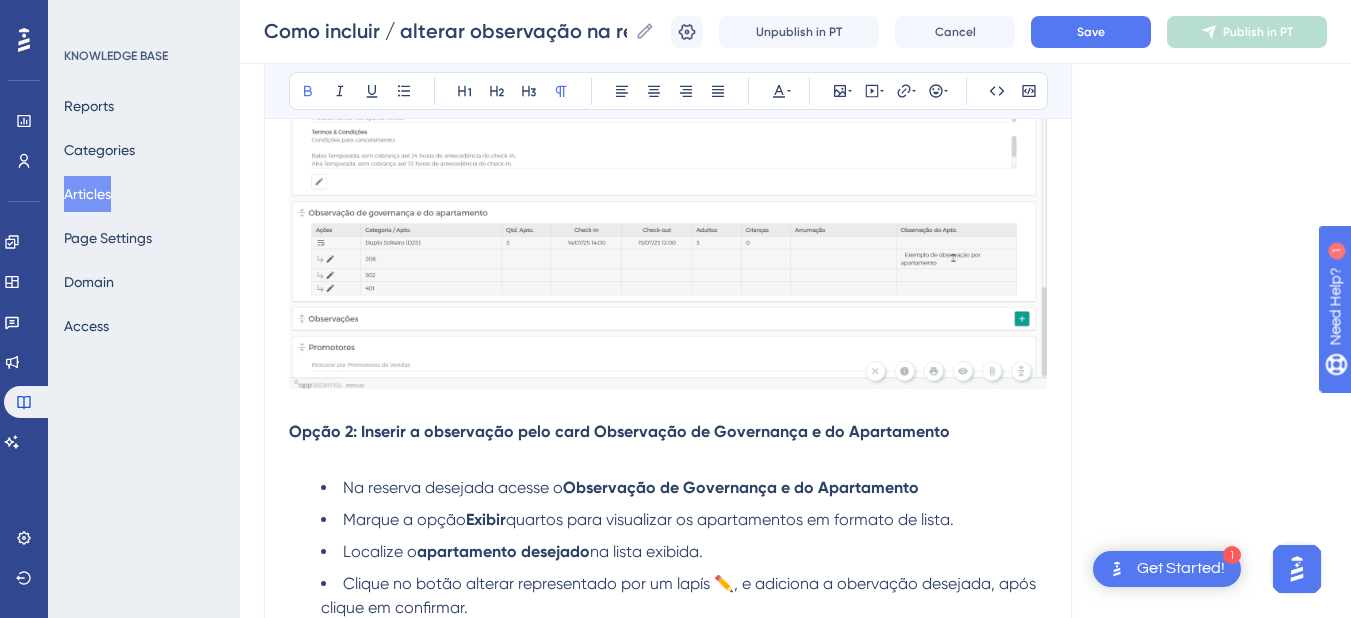 scroll, scrollTop: 4193, scrollLeft: 0, axis: vertical 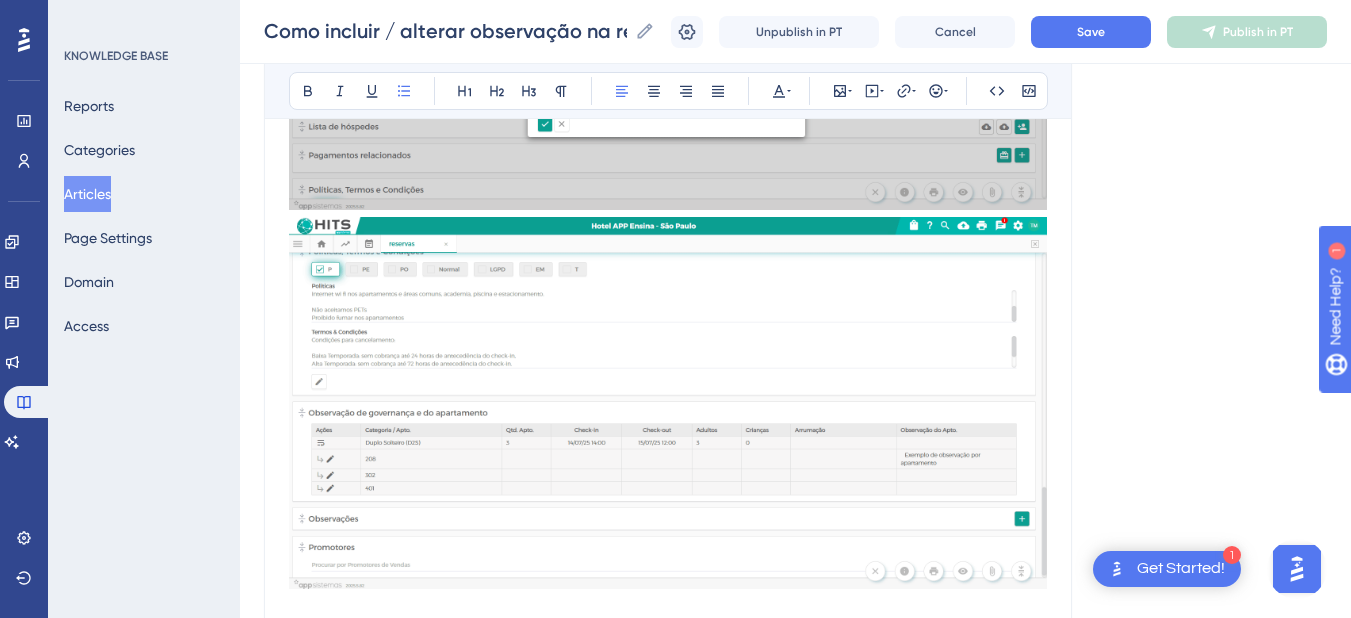 drag, startPoint x: 327, startPoint y: 303, endPoint x: 274, endPoint y: 253, distance: 72.862885 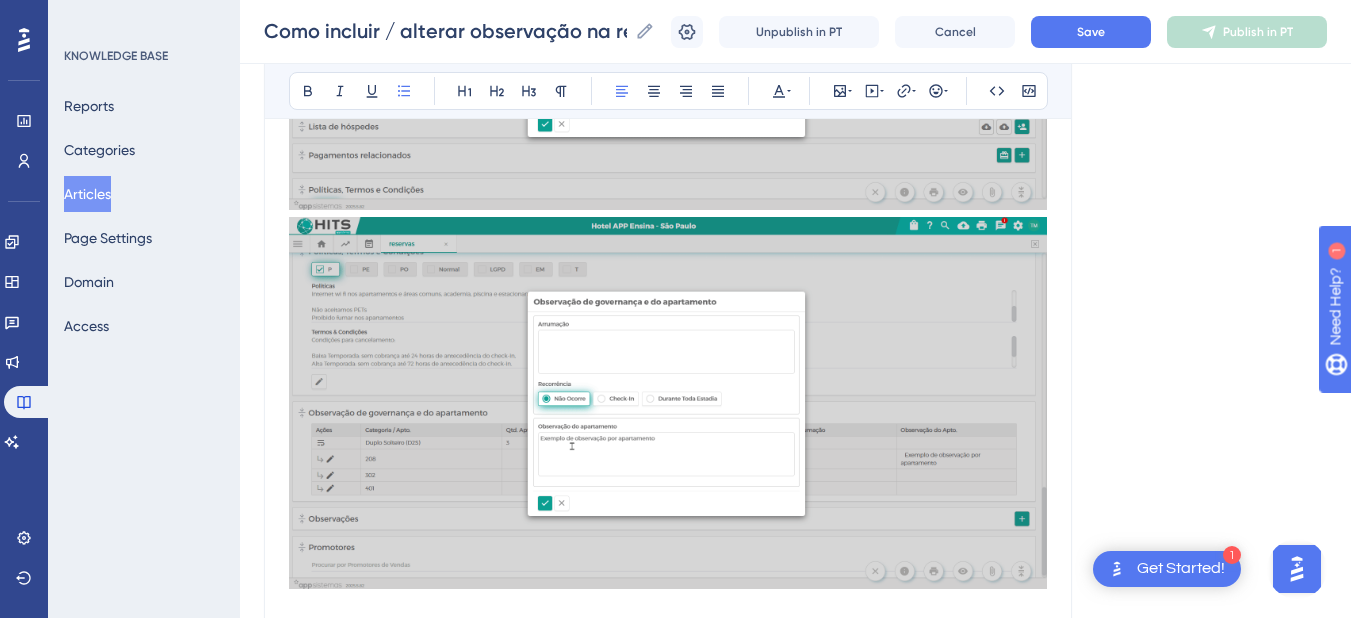 click on "Como incluir / alterar observação na reserva? Precisa incluir e/ou alterar uma observação na reserva? Para isso basta seguir os seguintes passos: Bold Italic Underline Bullet Point Heading 1 Heading 2 Heading 3 Normal Align Left Align Center Align Right Align Justify Text Color Insert Image Embed Video Hyperlink Emojis Code Code Block O Hits permite registrar observações de duas formas: Geral : uma única observação que se aplica a toda a reserva. Individual por apartamento : observações específicas para cada unidade dentro de uma reserva de grupo. Primeira Opção:   Observação geral na reserva Acesse o  Menu Operações > Reserva > Reservas Na reserva desejada, clique sobre o botão representado pela imagem dos três pontinhos: Clique na opção:  Observações  e em seguida será apresentado em tela um card: Segunda Opção: Observação geral na reserva Caso você esteja na tela de edição da reserva Utilize a barra de rolagem e navegue até o card: Observações Incluir Selecione o  3.  ." at bounding box center (668, -1478) 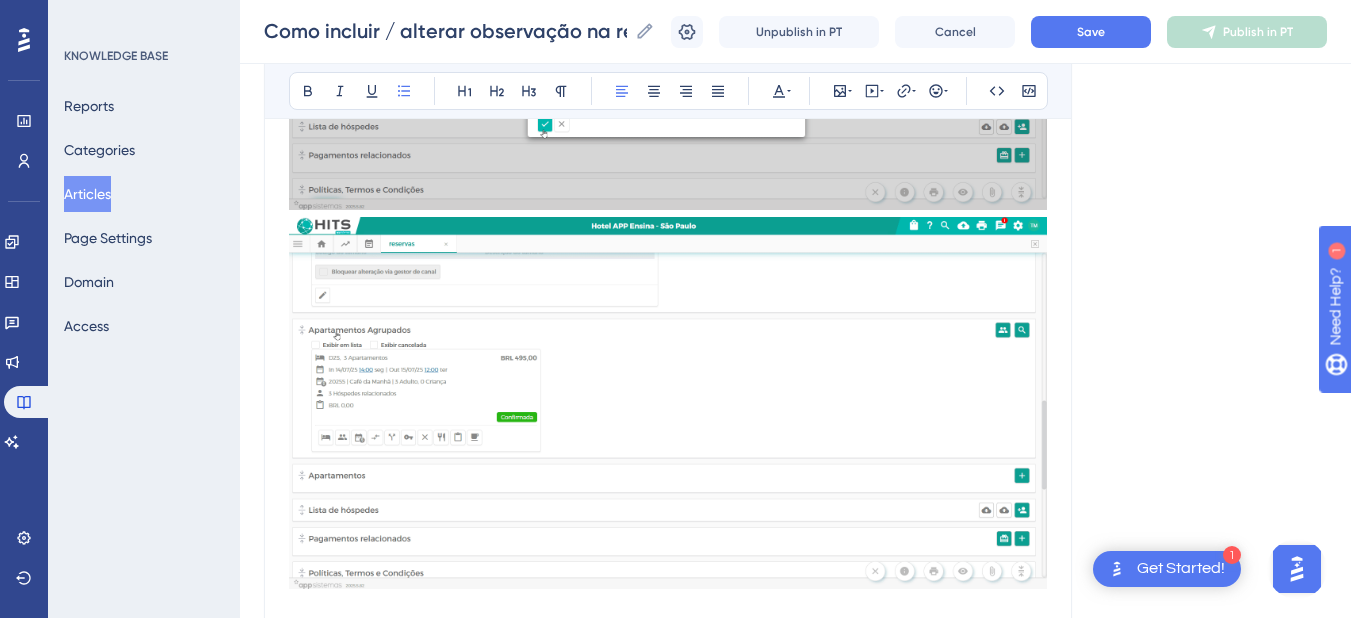 click on "Clique no botão alterar representado por um lapís ✏️, e adiciona a obervação desejada, após clique em confirmar." at bounding box center [680, 795] 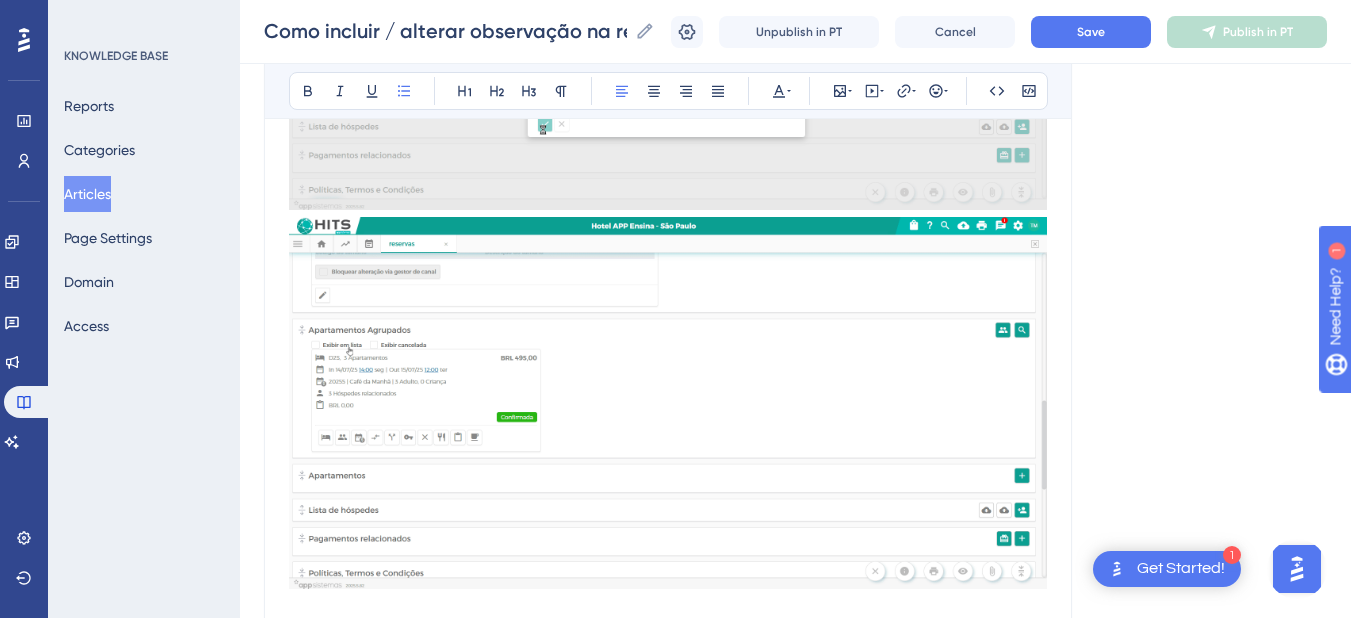 drag, startPoint x: 484, startPoint y: 434, endPoint x: 290, endPoint y: 250, distance: 267.37988 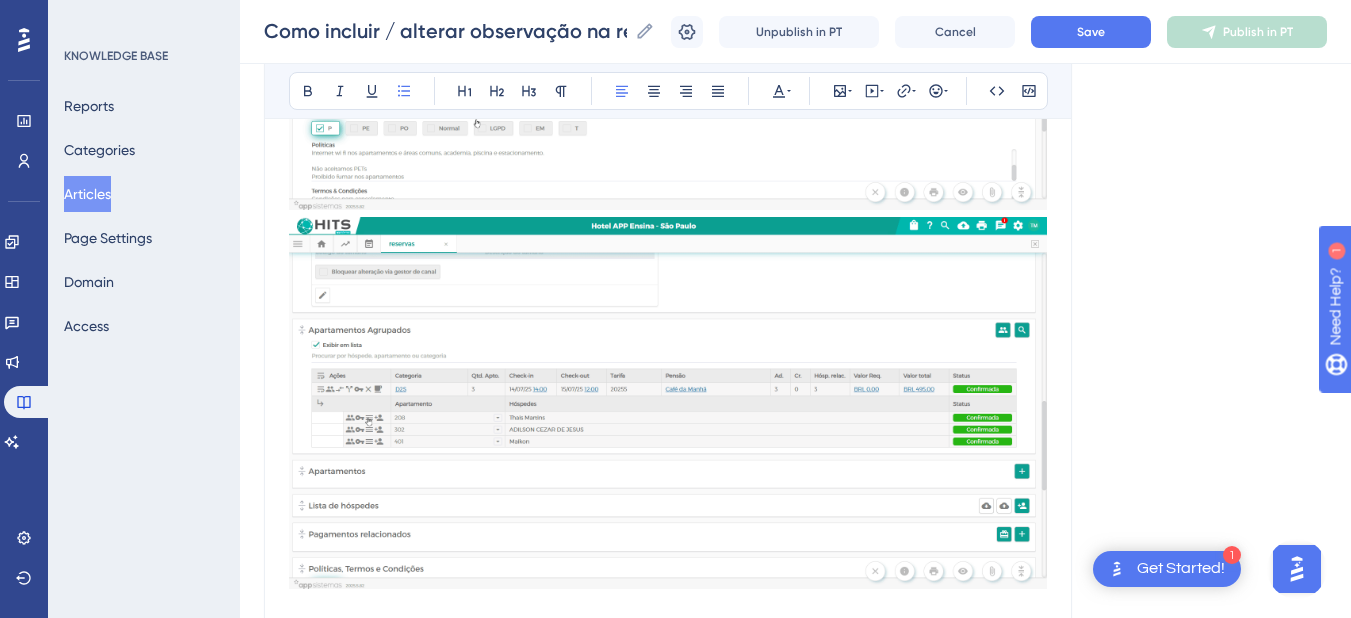 click on "O Hits permite registrar observações de duas formas: Geral : uma única observação que se aplica a toda a reserva. Individual por apartamento : observações específicas para cada unidade dentro de uma reserva de grupo. Primeira Opção:   Observação geral na reserva Acesse o  Menu Operações > Reserva > Reservas Na reserva desejada, clique sobre o botão representado pela imagem dos três pontinhos: Clique na opção:  Observações  e em seguida será apresentado em tela um card: Segunda Opção: Observação geral na reserva Caso você esteja na tela de edição da reserva Utilize a barra de rolagem e navegue até o card: Observações Em seguida clique no botão:  Incluir Selecione o  Tipo de Observação Digite a observação desejada e em seguida clique no botão:  Confirmar Após inserir a observação na  reserva,  a mesma ficará disponível para consulta/edições futuras. 3.  Observação Individual por Apartamento Você pode adicionar a observação de duas formas: no card   ou no card  ." at bounding box center (668, -1390) 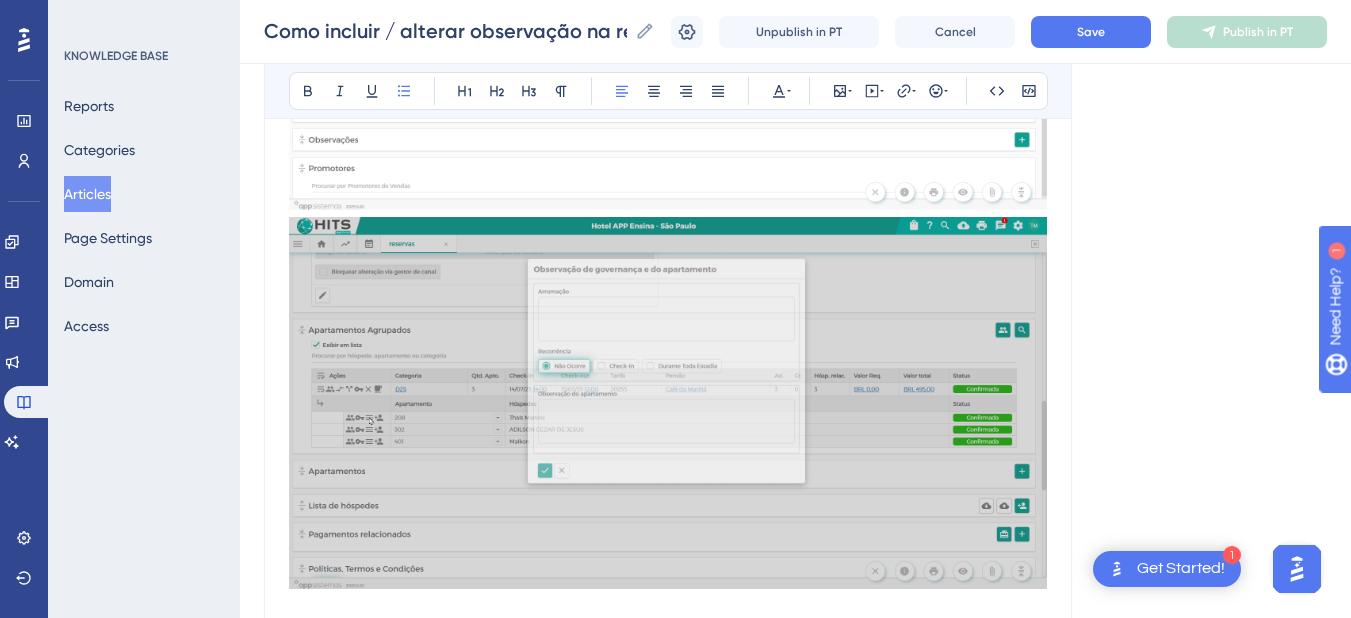 click on "Opção 2: Inserir a observação pelo card" at bounding box center (451, 645) 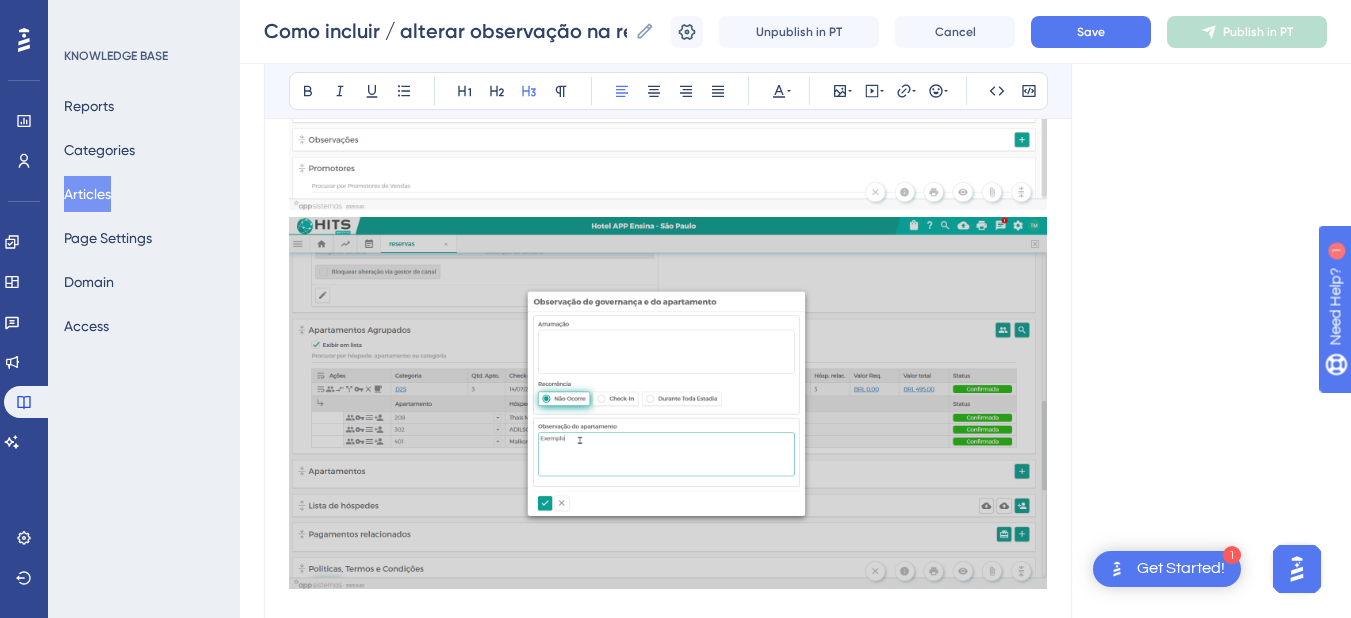 click on "Opção 2: Inserir a observação pelo card" at bounding box center [451, 645] 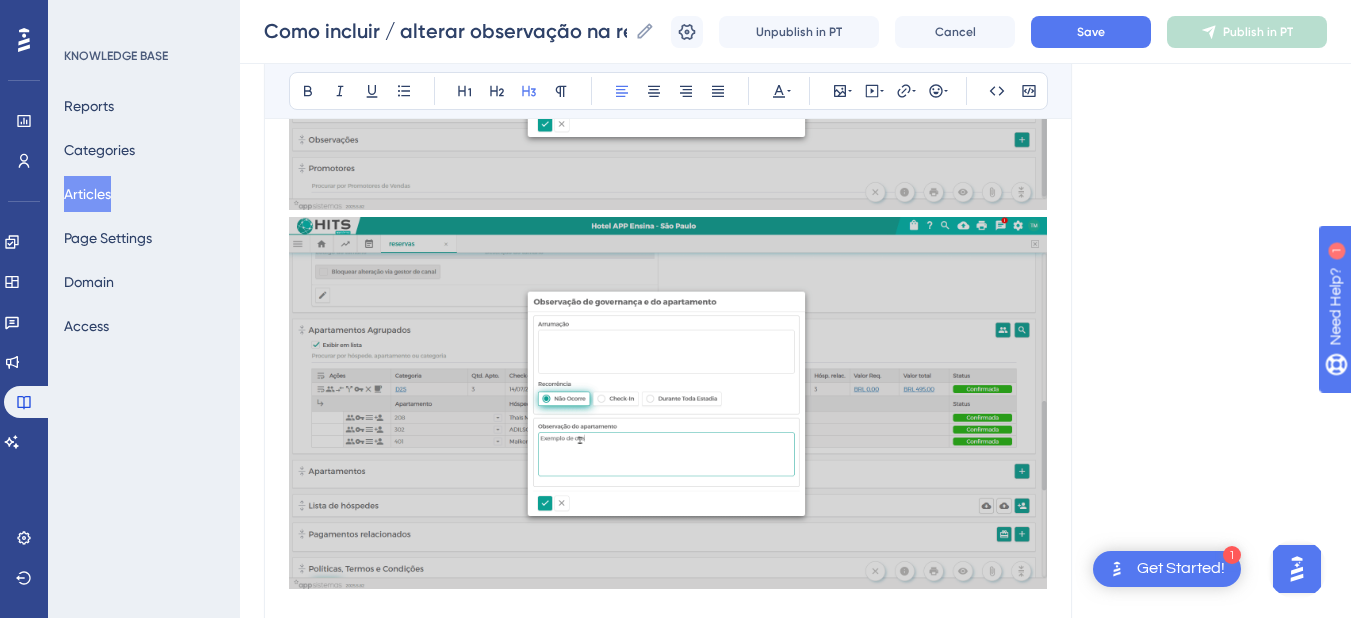 click on "Opção 2: Inserir a observação pelo card" at bounding box center [451, 645] 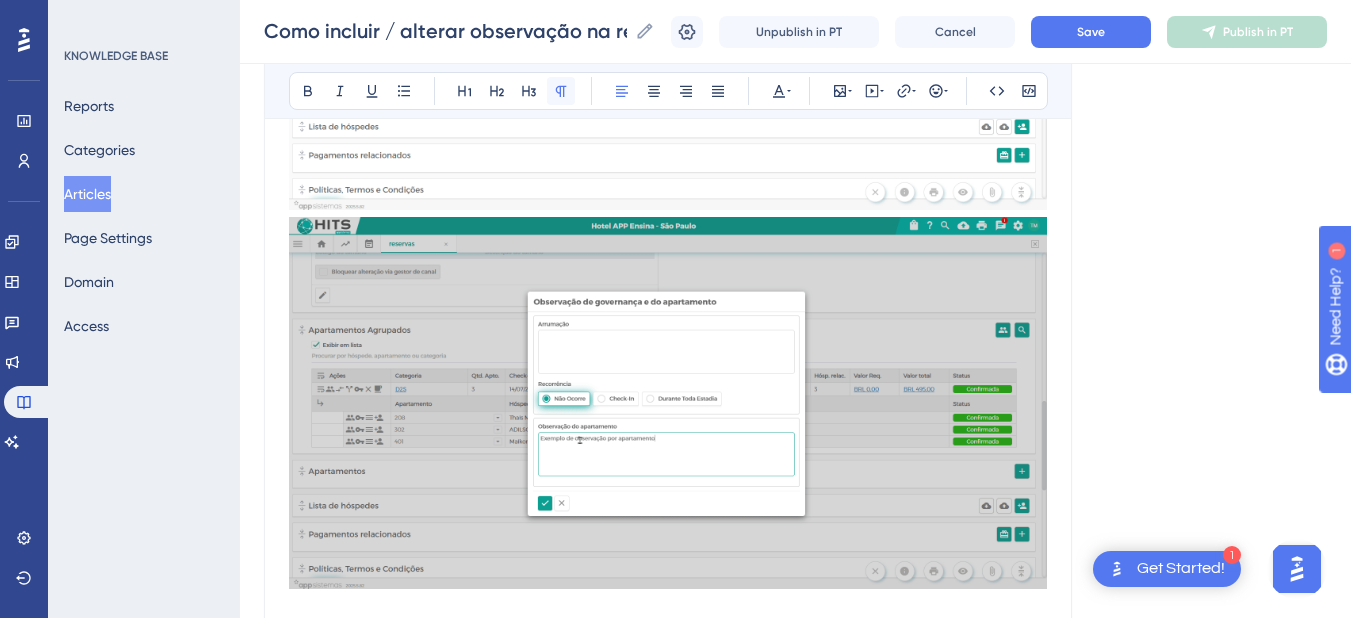 click at bounding box center [561, 91] 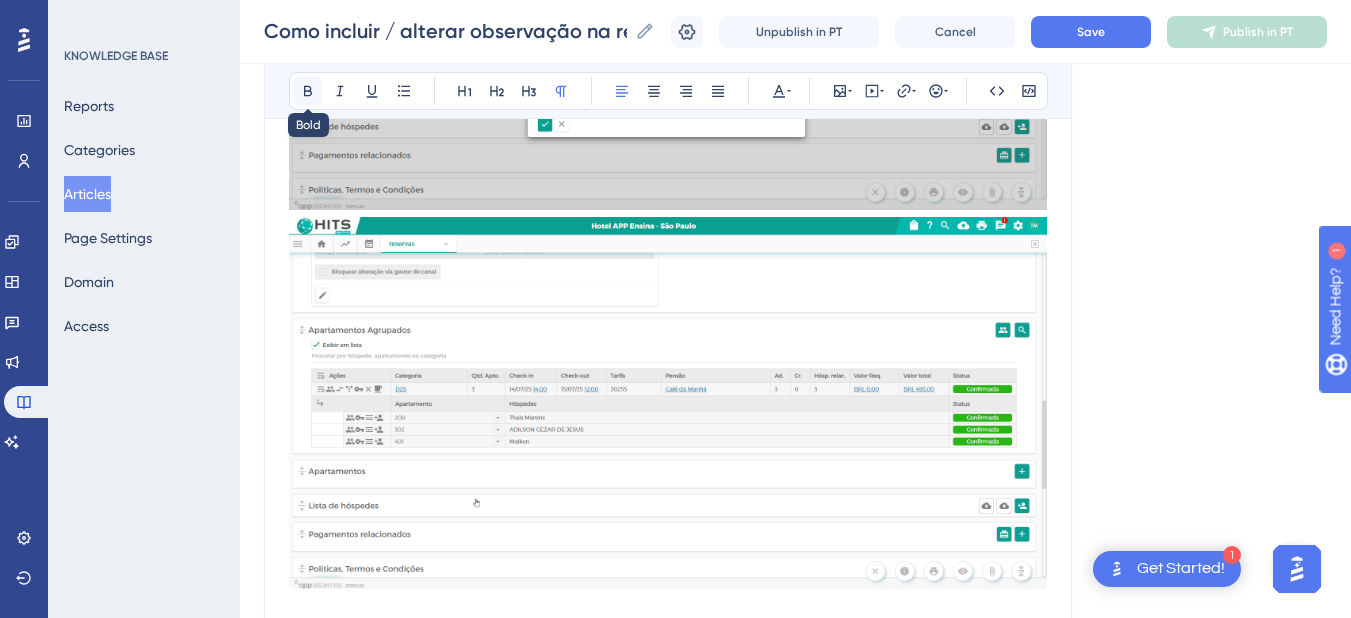 click 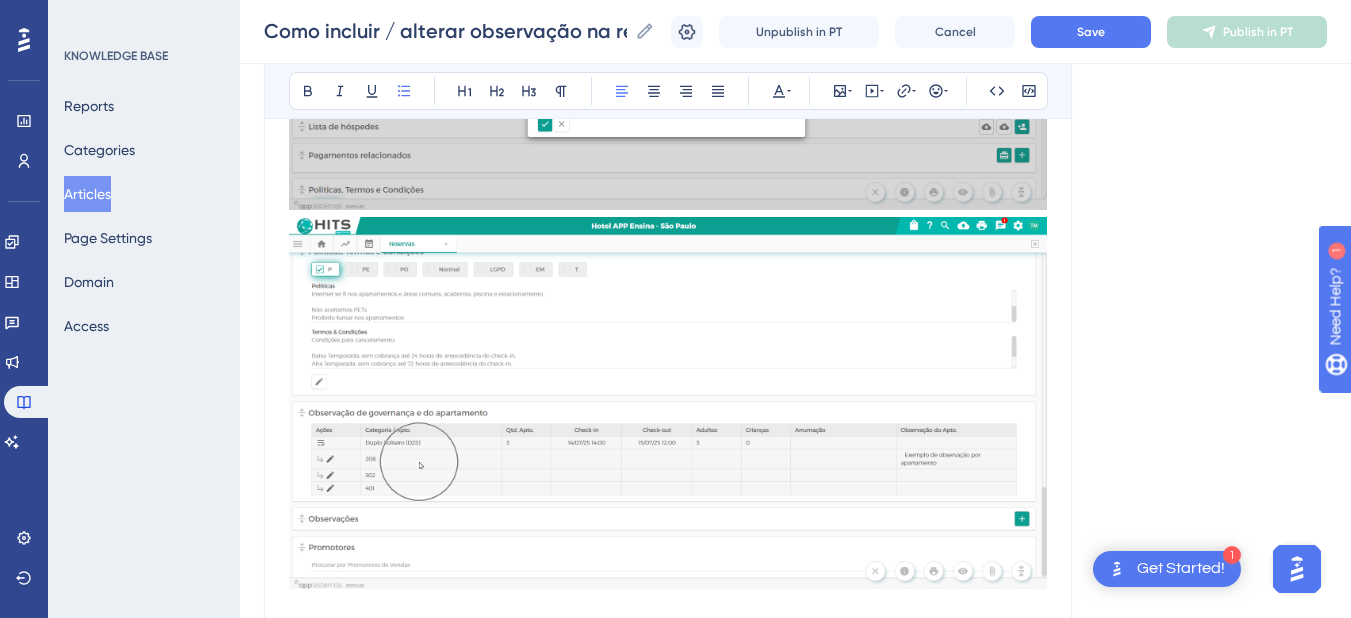 click on "O Hits permite registrar observações de duas formas: Geral : uma única observação que se aplica a toda a reserva. Individual por apartamento : observações específicas para cada unidade dentro de uma reserva de grupo. Primeira Opção:   Observação geral na reserva Acesse o  Menu Operações > Reserva > Reservas Na reserva desejada, clique sobre o botão representado pela imagem dos três pontinhos: Clique na opção:  Observações  e em seguida será apresentado em tela um card: Segunda Opção: Observação geral na reserva Caso você esteja na tela de edição da reserva Utilize a barra de rolagem e navegue até o card: Observações Em seguida clique no botão:  Incluir Selecione o  Tipo de Observação Digite a observação desejada e em seguida clique no botão:  Confirmar Após inserir a observação na  reserva,  a mesma ficará disponível para consulta/edições futuras. 3.  Observação Individual por Apartamento Você pode adicionar a observação de duas formas: no card   ou no card  ." at bounding box center (668, -1370) 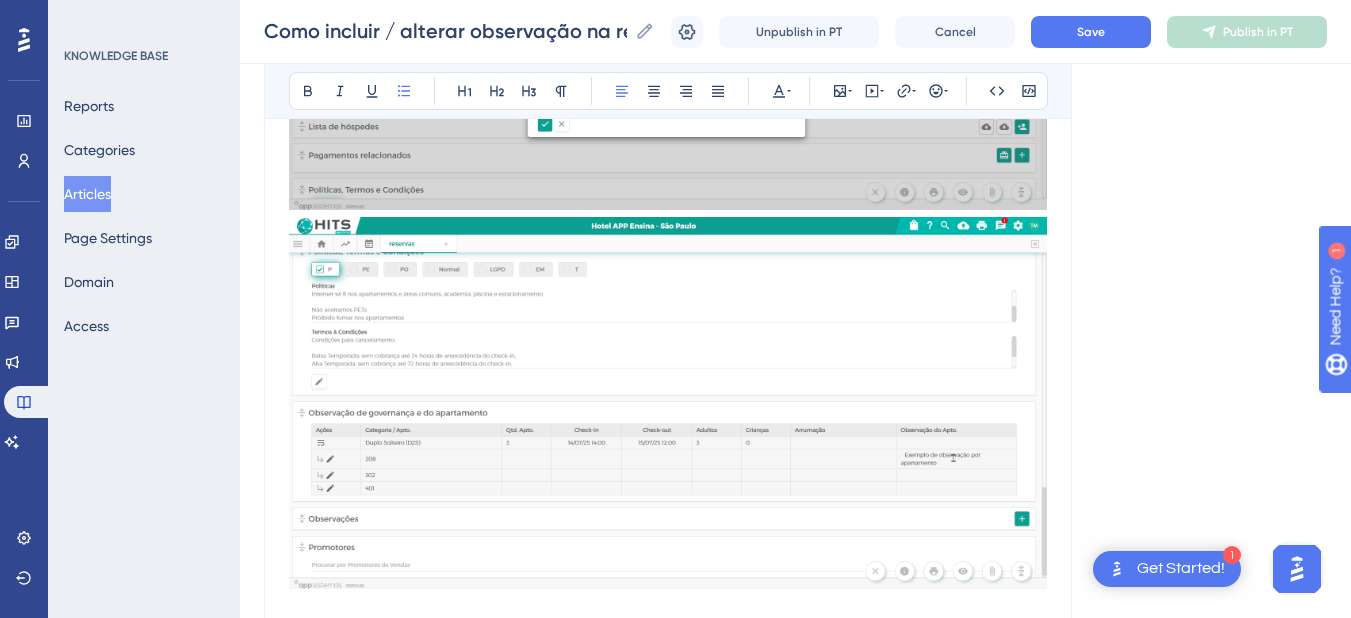 drag, startPoint x: 694, startPoint y: 452, endPoint x: 316, endPoint y: 284, distance: 413.65204 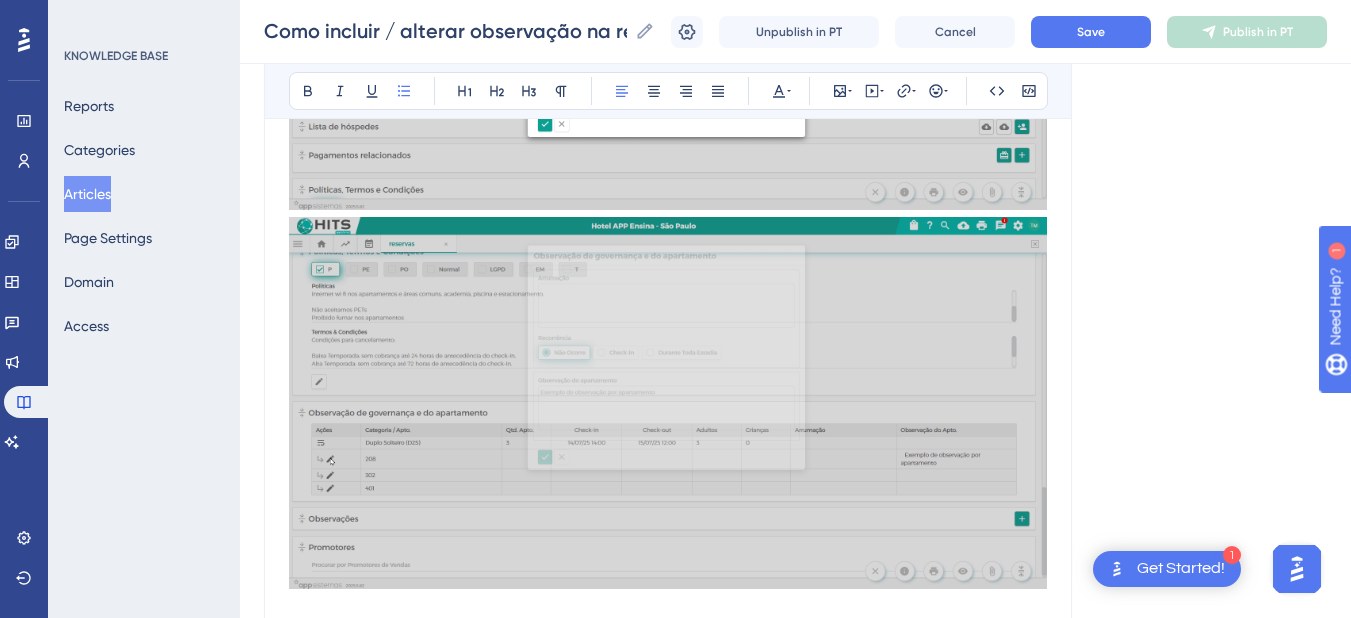 click on "Na reserva desejada, acesse o card  "Observação de Governança e do Apartamento" . Marque a opção  "Exibir quartos"  para visualizar os apartamentos em formato de lista. Localize o apartamento desejado na lista exibida. Clique no botão  Alterar , representado pelo ícone de lápis (✏️). Adicione a observação desejada no campo disponível. Clique em  Confirmar  para salvar a observação." at bounding box center [668, 744] 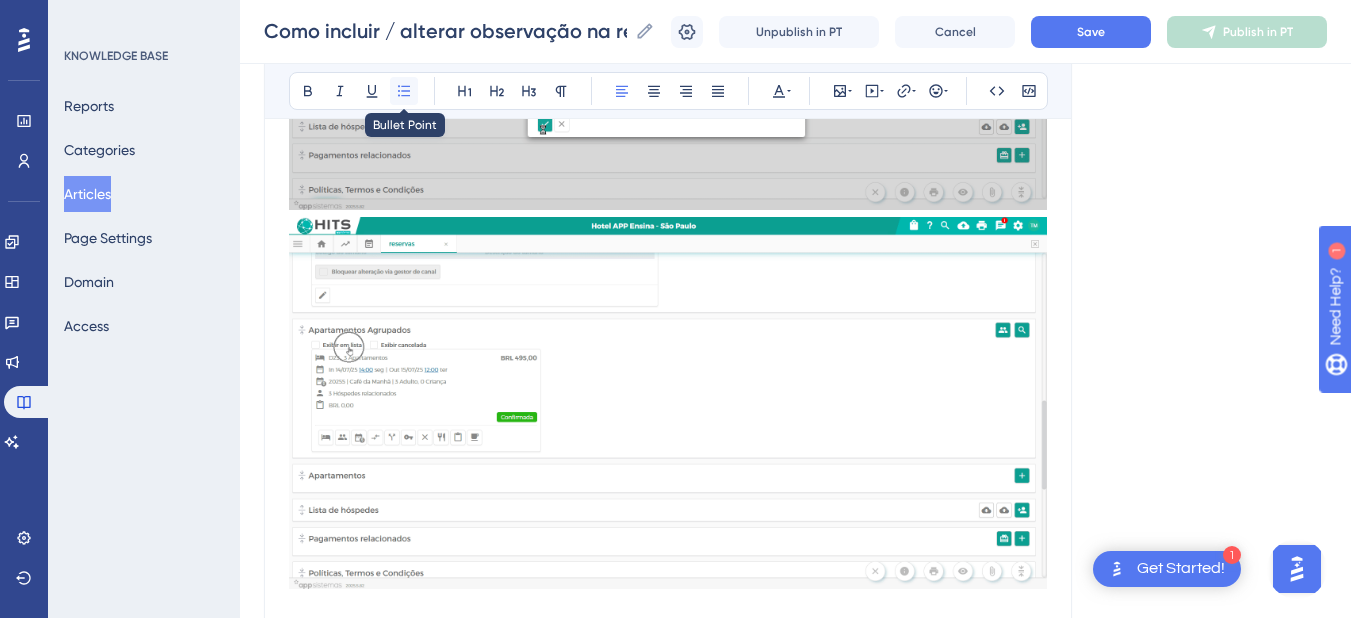 click at bounding box center (404, 91) 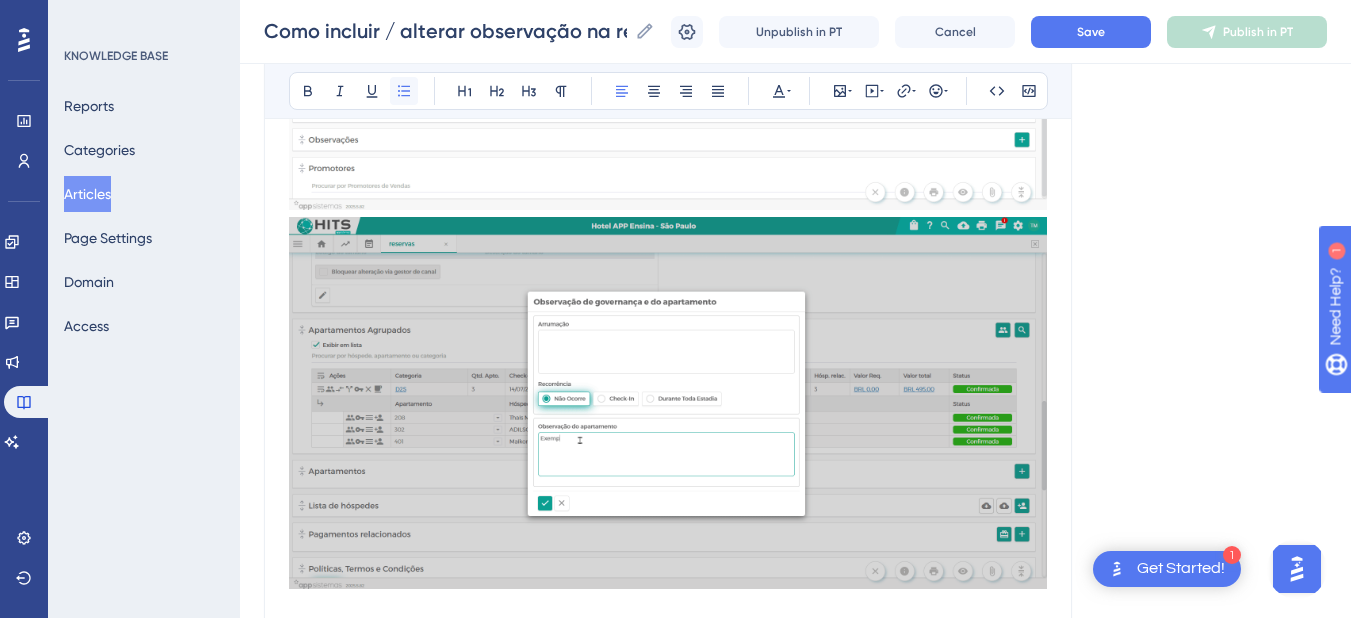 click at bounding box center (404, 91) 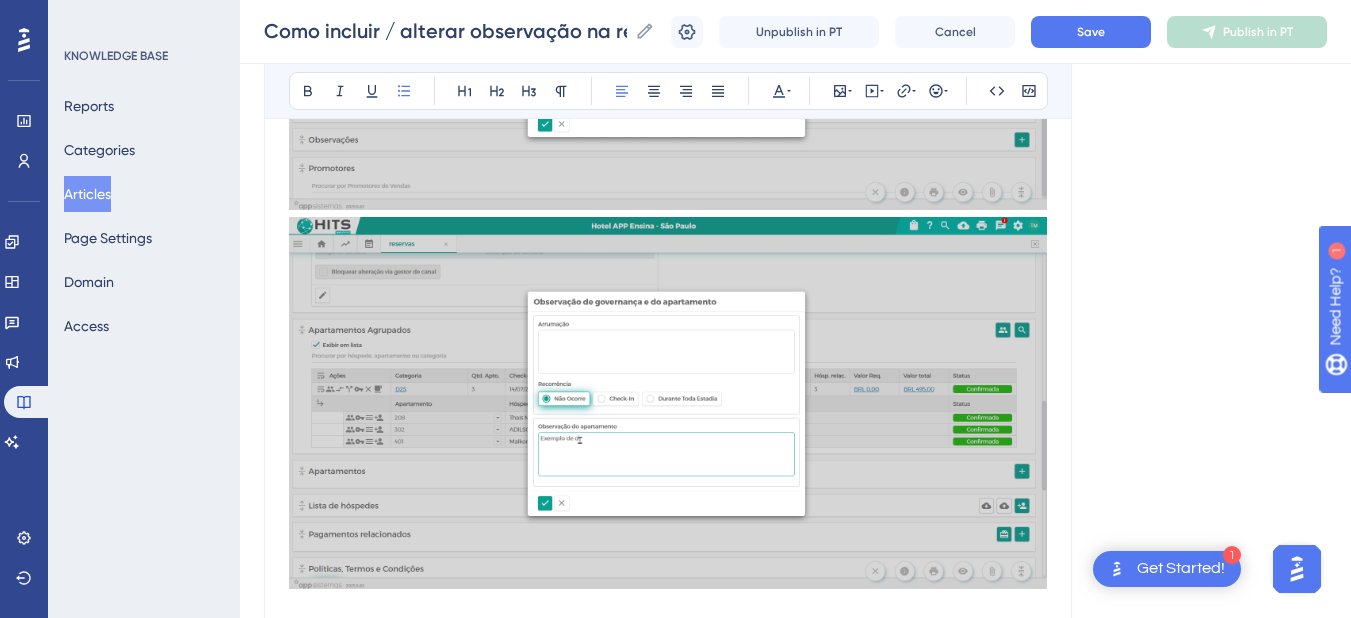 click on ", representado pelo ícone de lápis (✏️)." at bounding box center [655, 759] 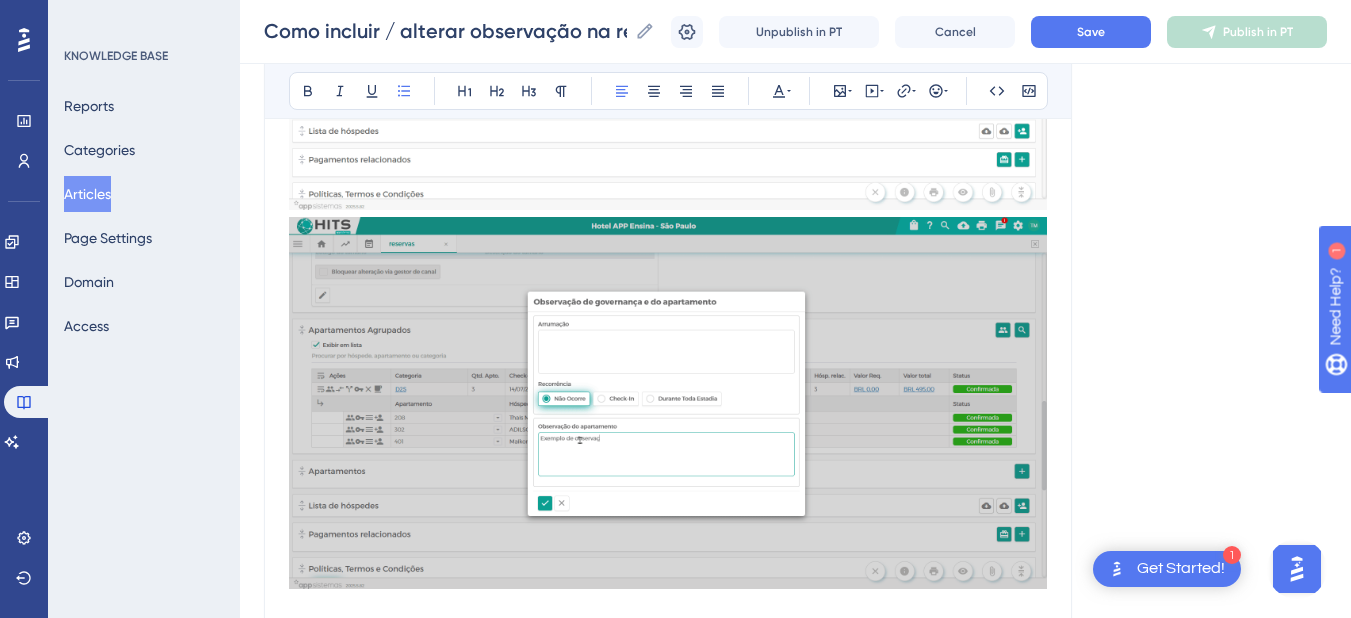 click on ""Observação de Governança e do Apartamento"" at bounding box center (789, 663) 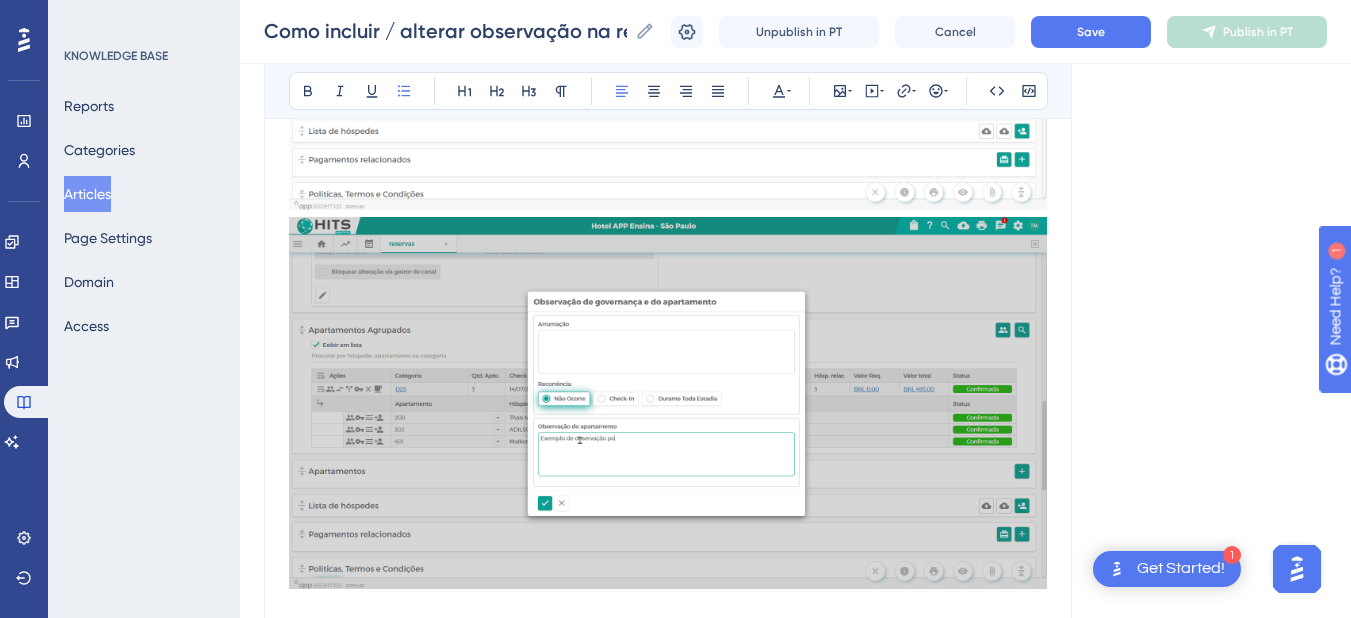 click on "." at bounding box center (969, 663) 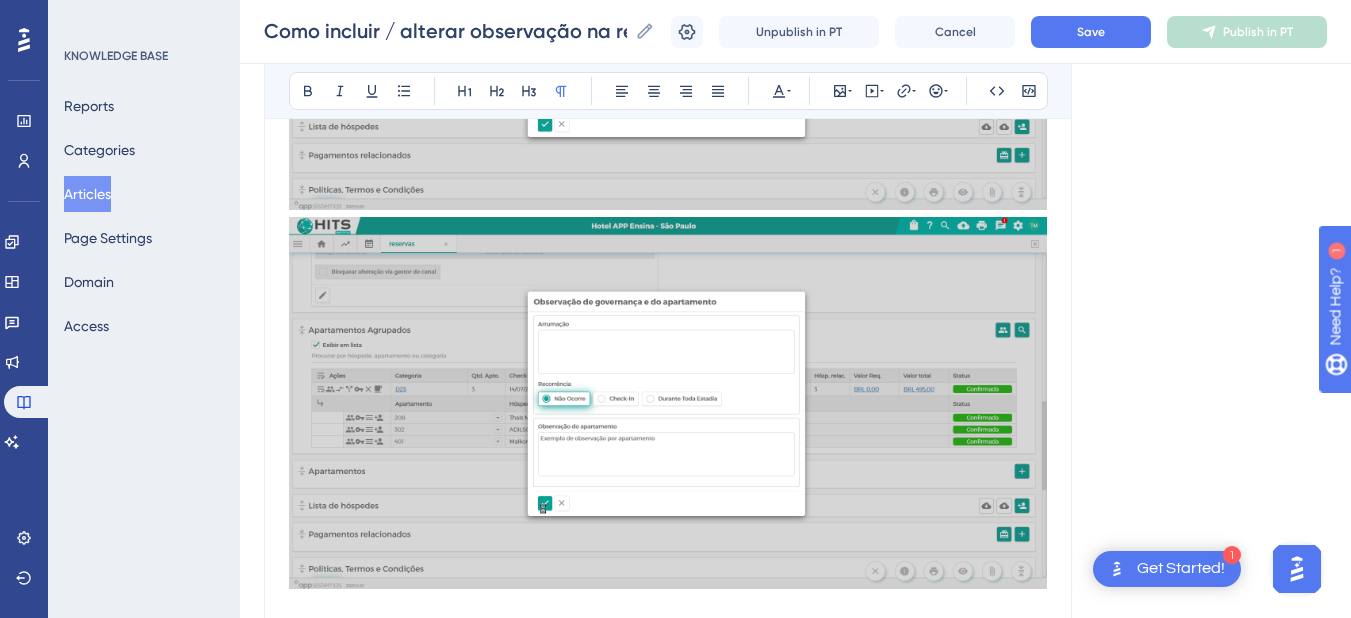 click at bounding box center [668, 872] 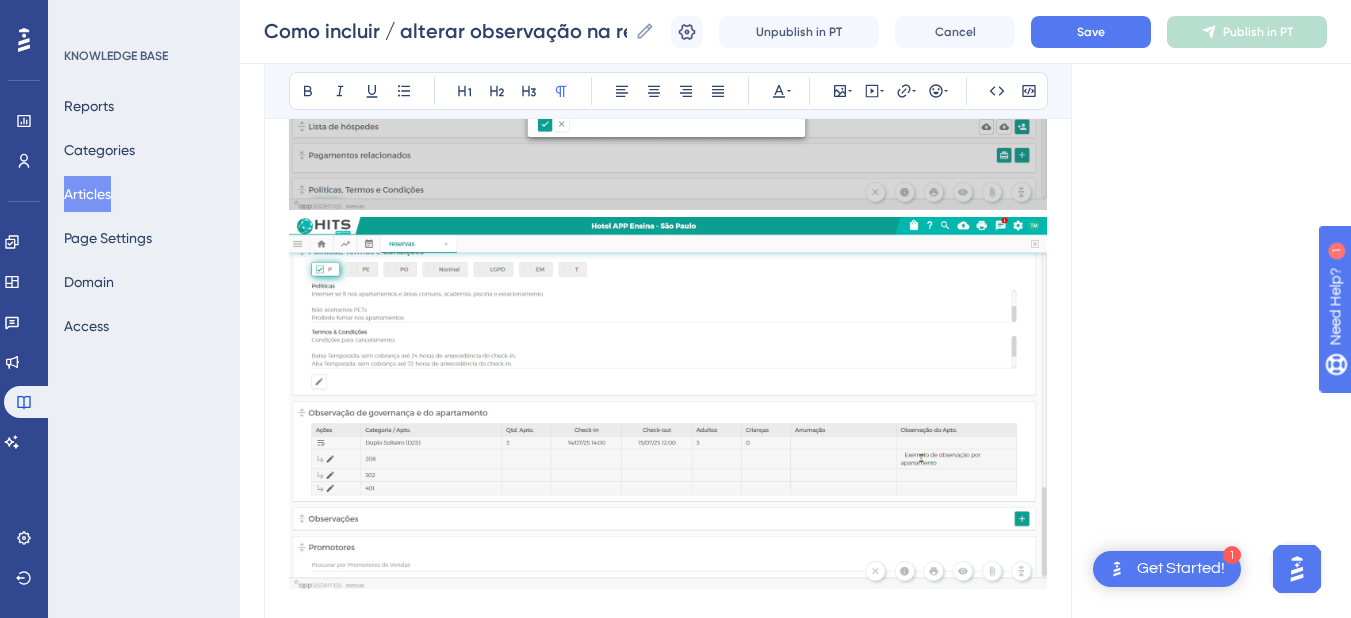 click at bounding box center (668, 872) 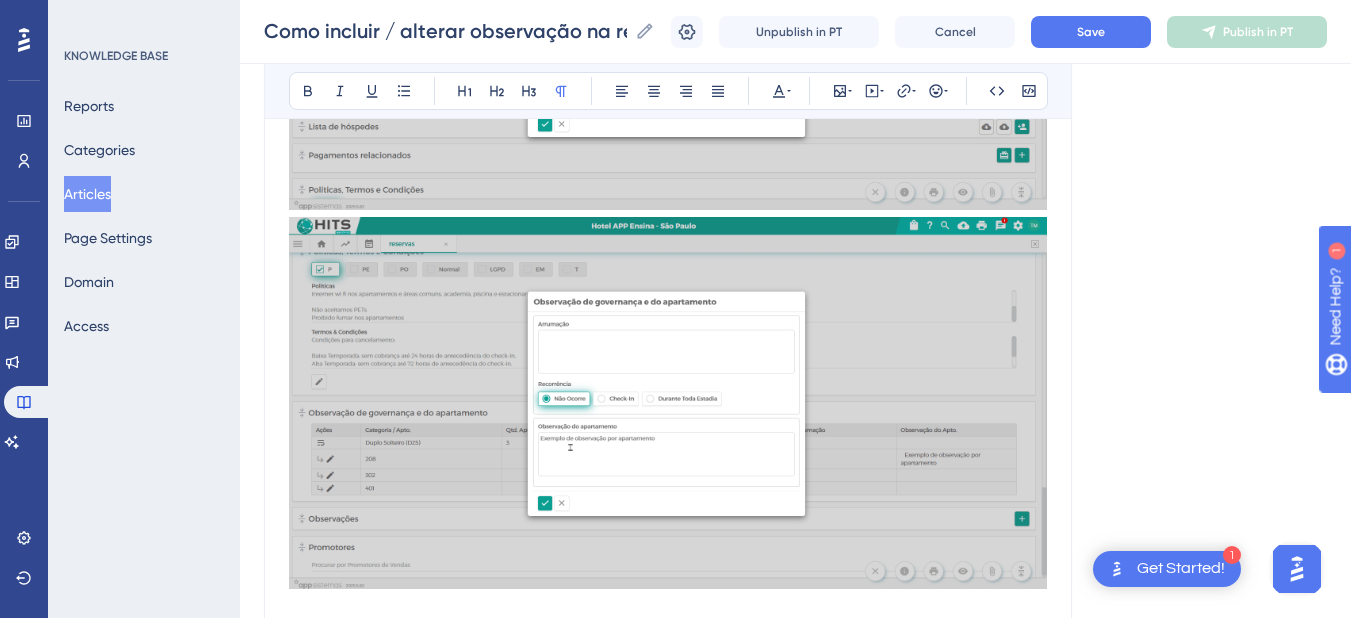 click on "Localize o apartamento desejado na lista exibida." at bounding box center (684, 728) 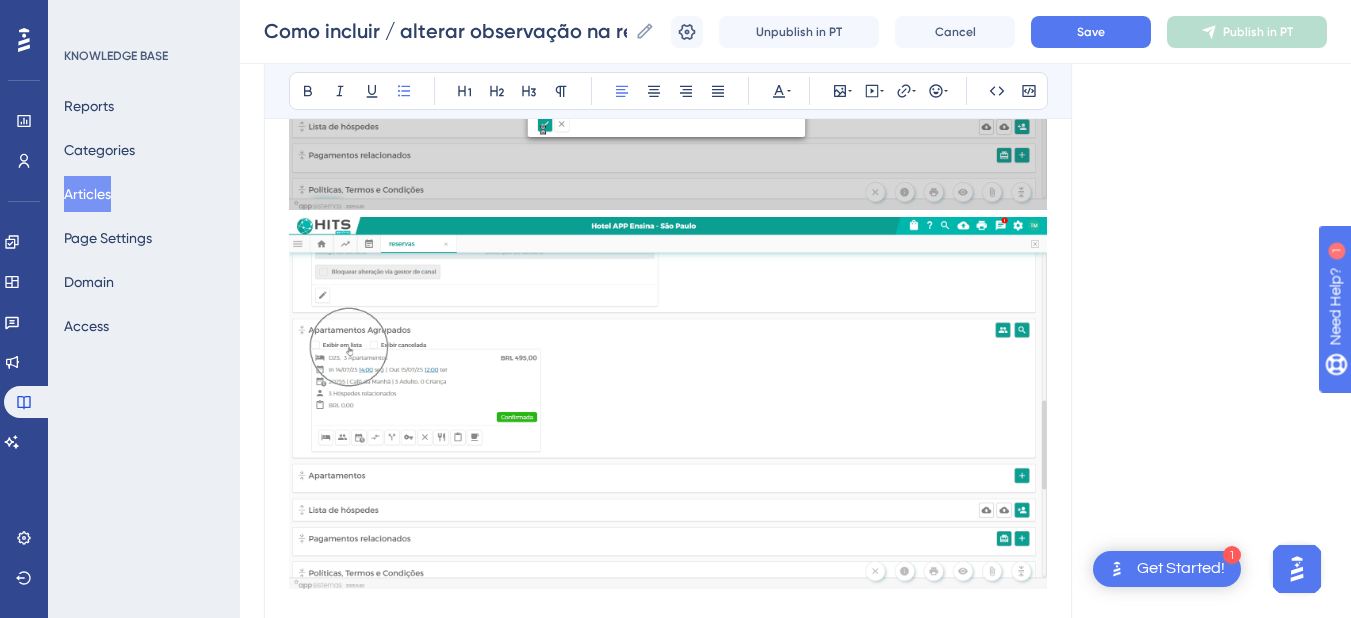 click on "Clique no botão  Alterar , representado pelo ícone de lápis (✏️)." at bounding box center (684, 760) 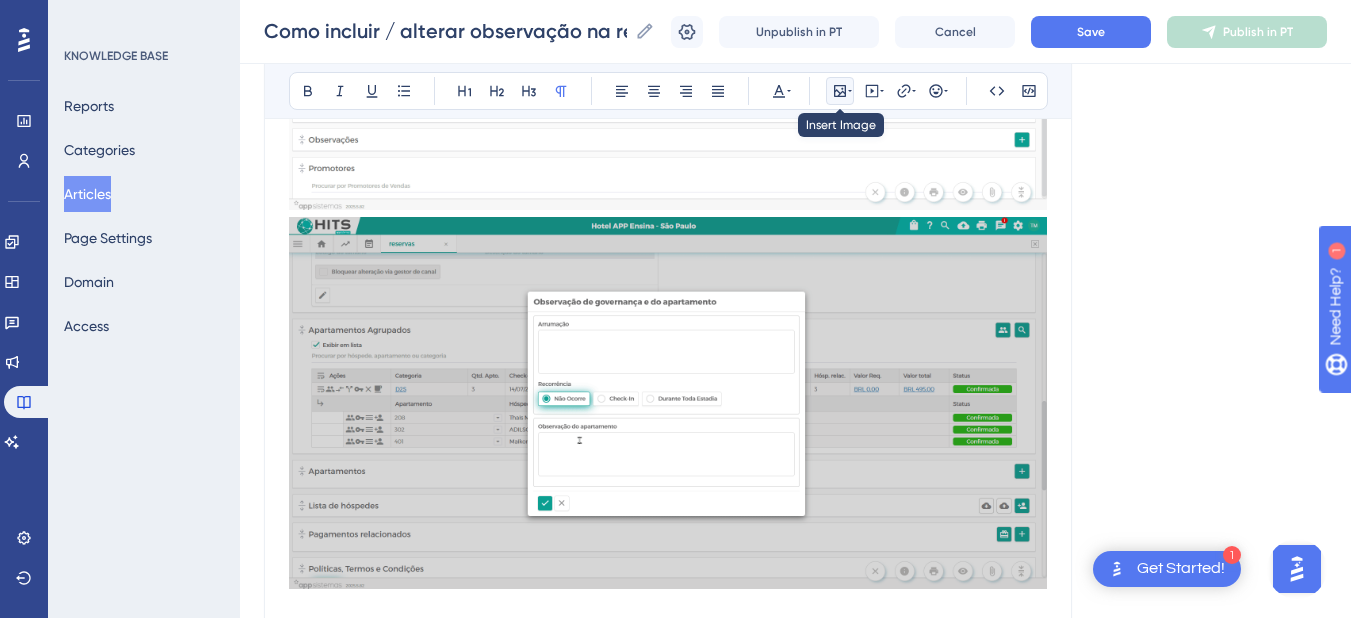 click at bounding box center [840, 91] 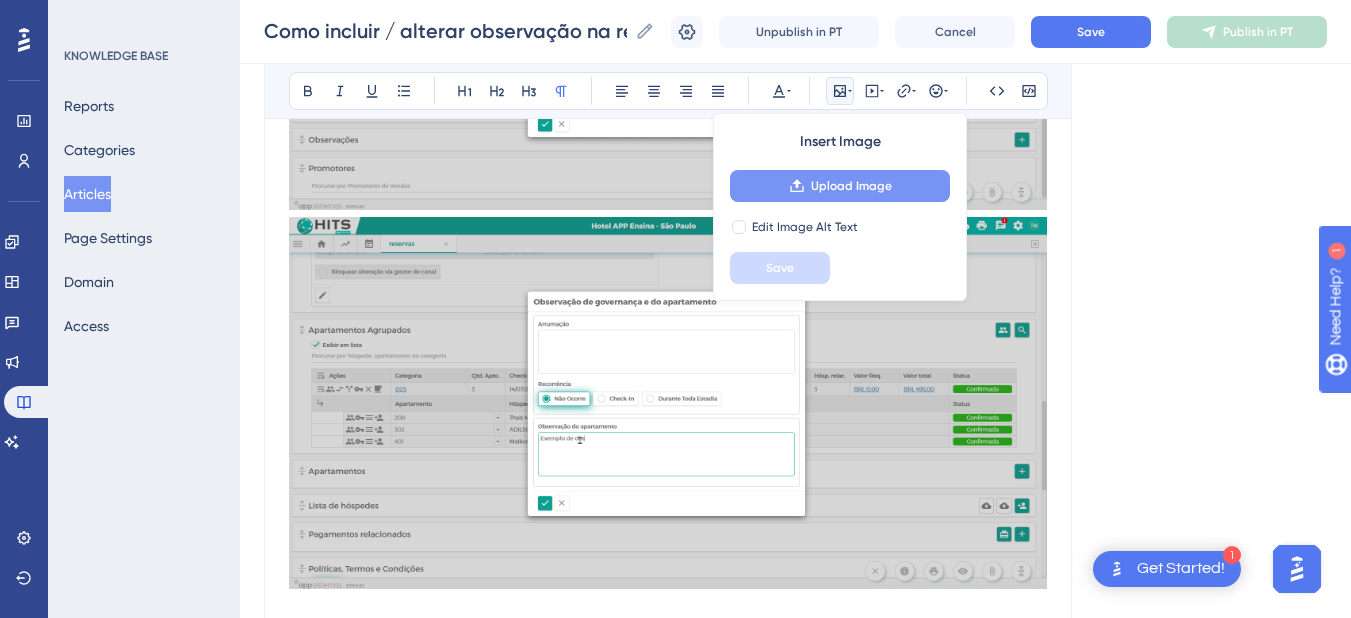 click on "Upload Image" at bounding box center (840, 186) 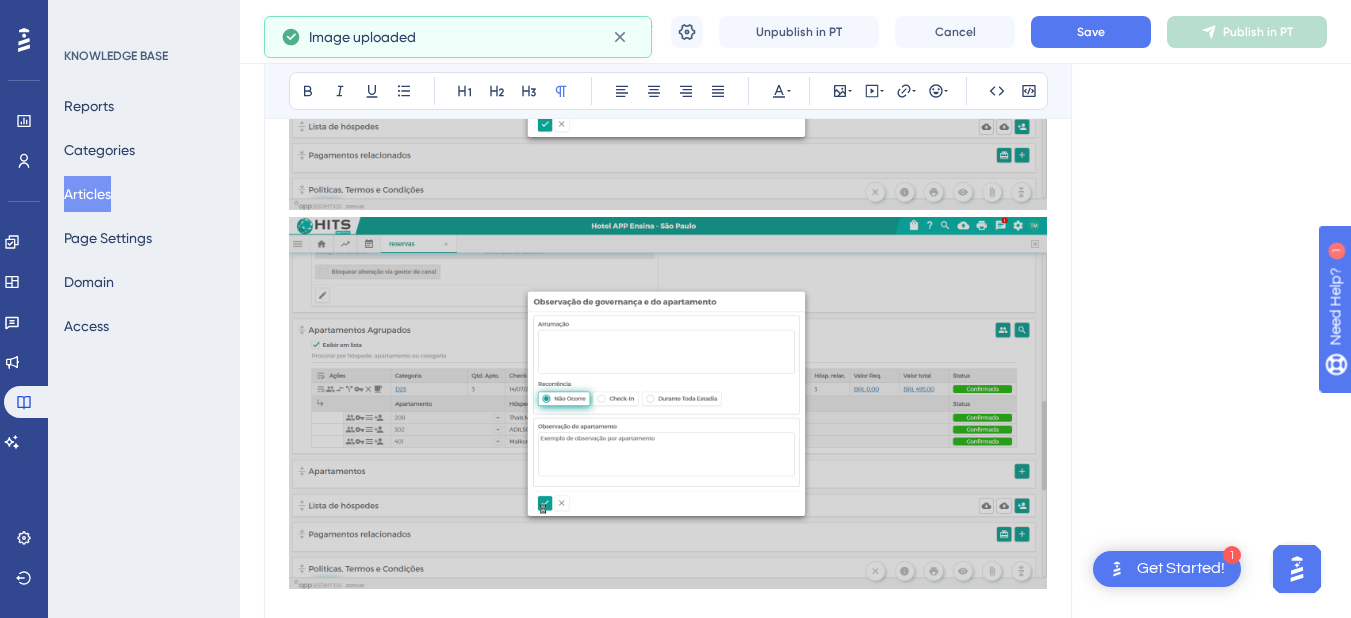 click on "Clique no botão  Alterar , representado pelo ícone de lápis (✏️)." at bounding box center [684, 760] 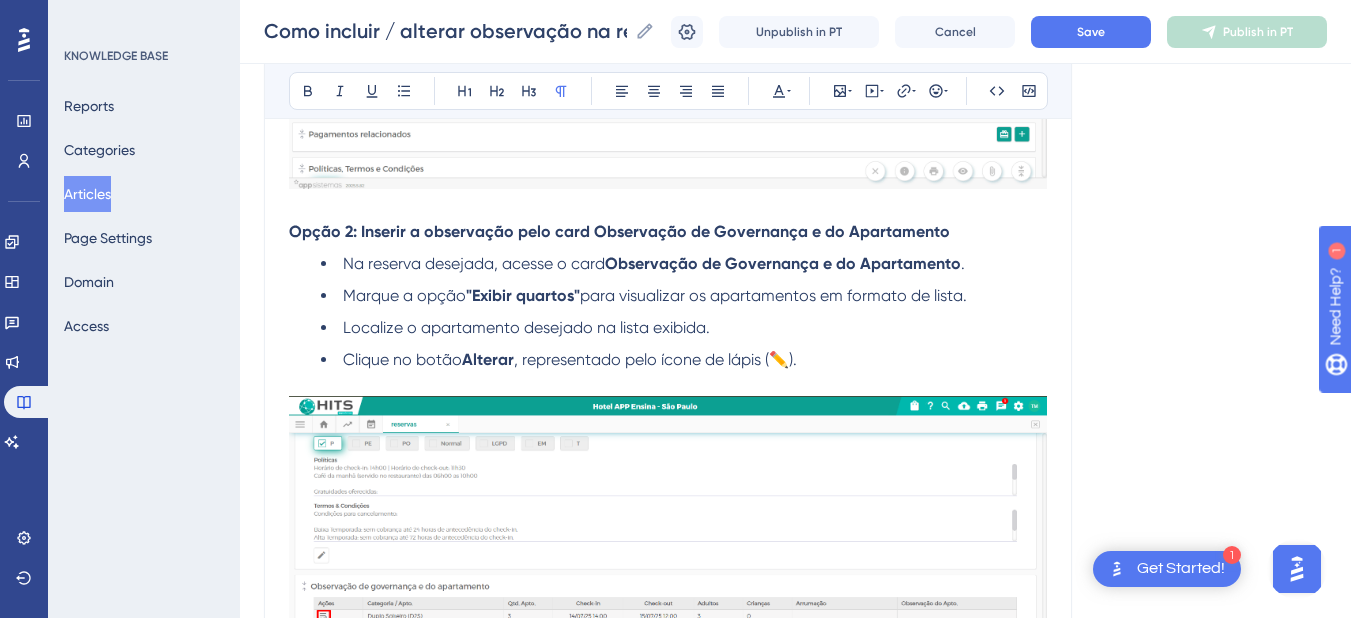 scroll, scrollTop: 4793, scrollLeft: 0, axis: vertical 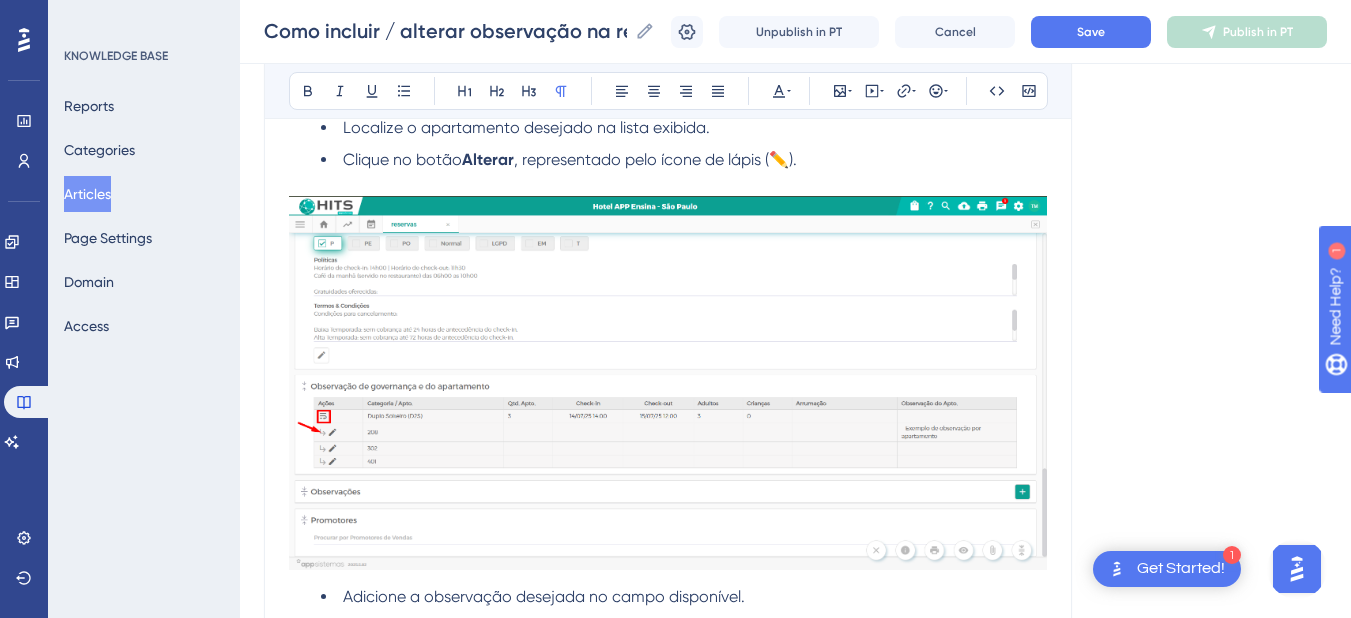 click at bounding box center (668, 677) 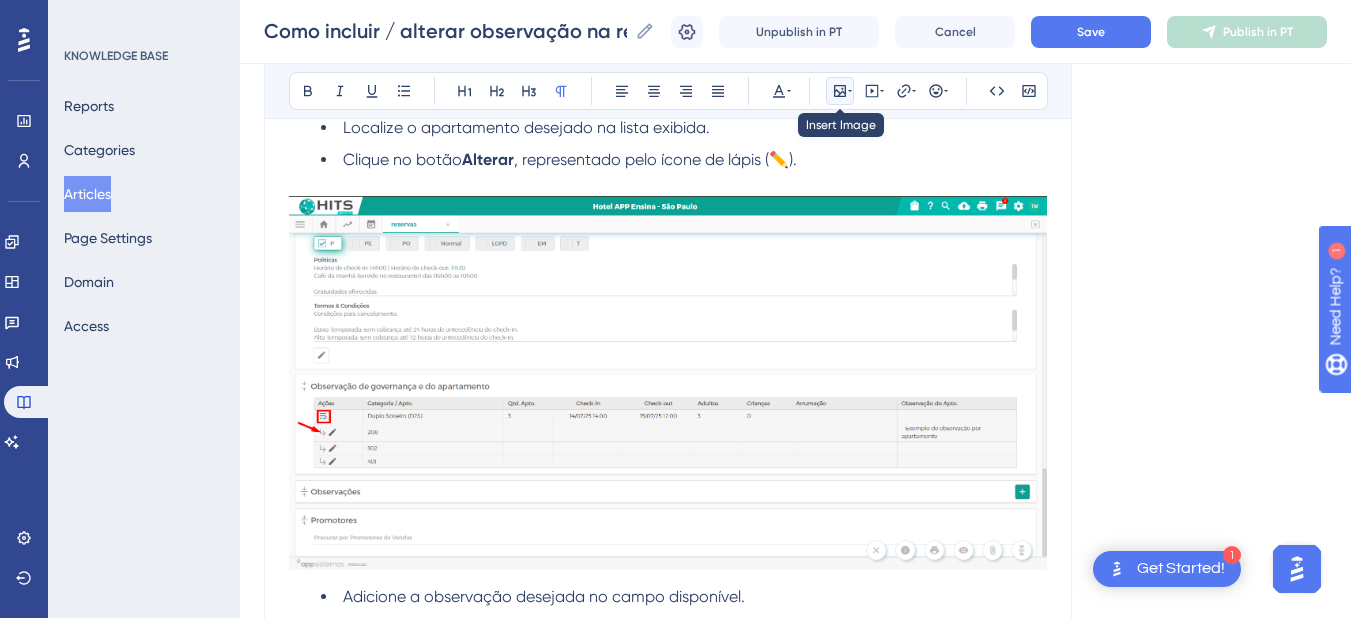 click 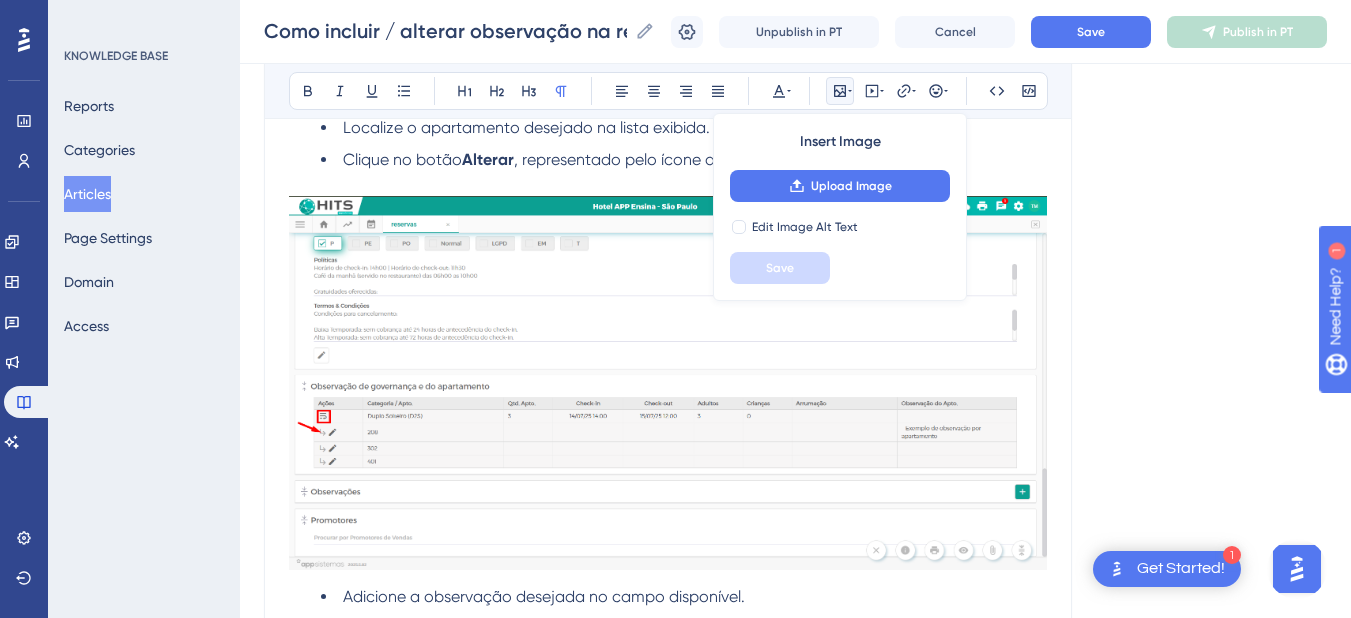 click on "Upload Image" at bounding box center (840, 186) 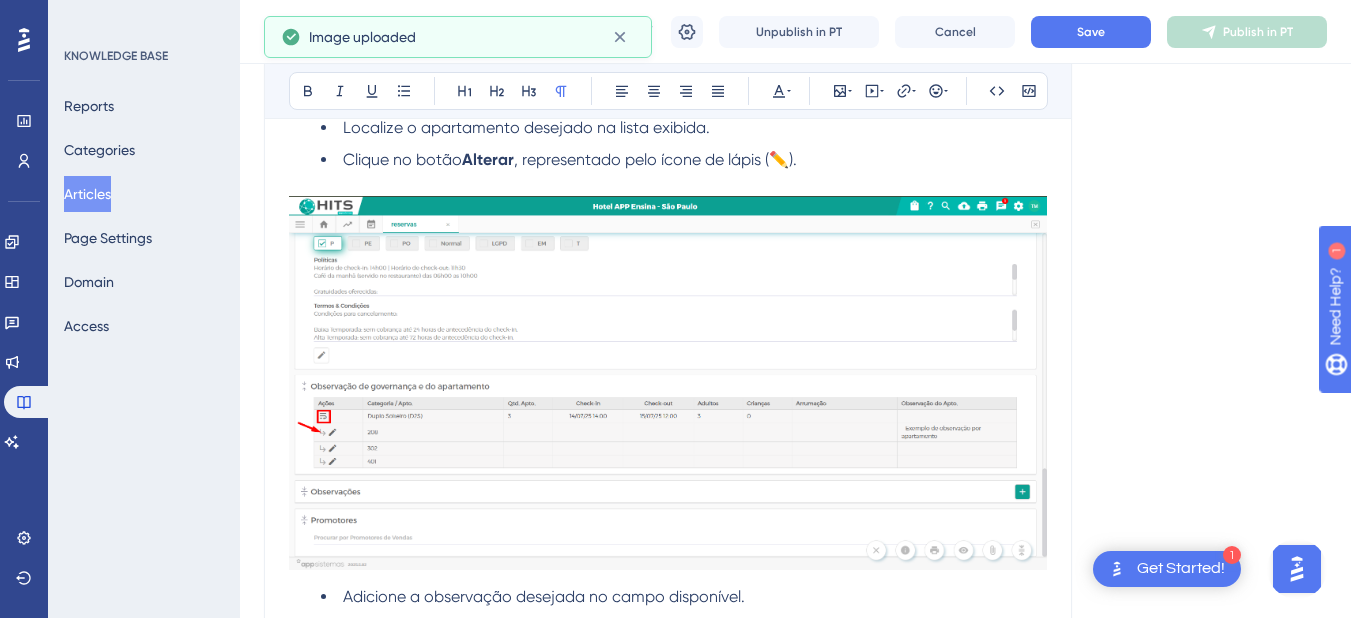 click at bounding box center [668, 653] 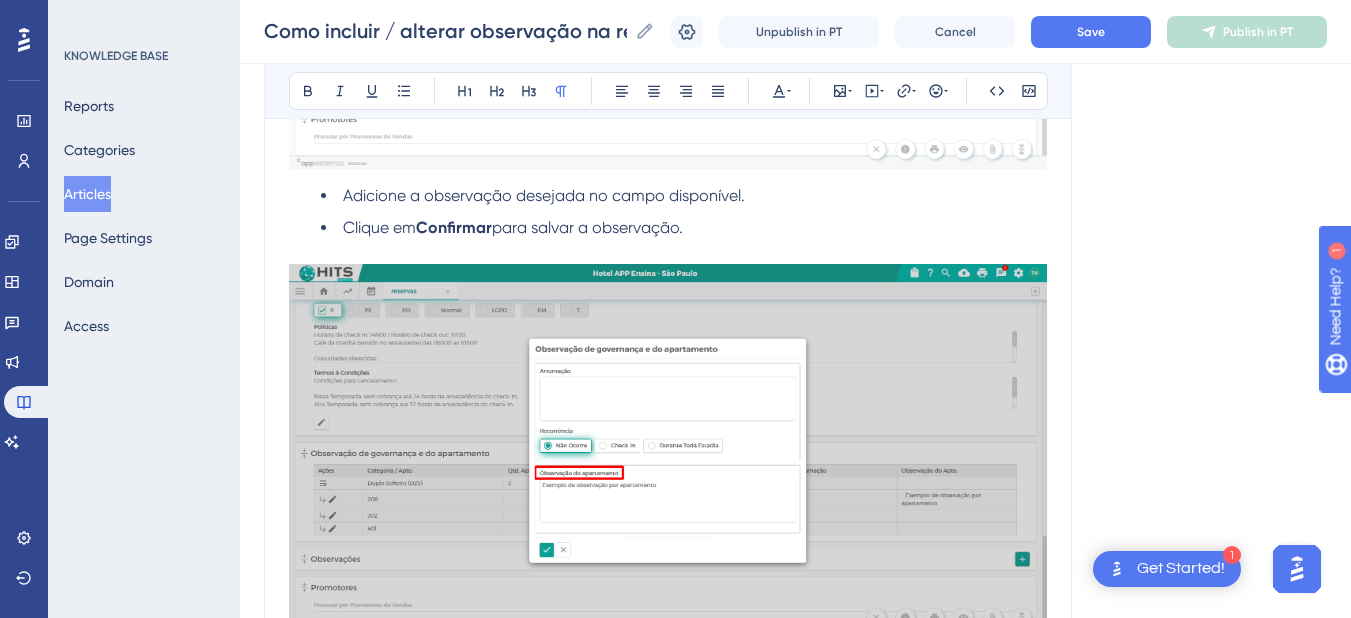 scroll, scrollTop: 4994, scrollLeft: 0, axis: vertical 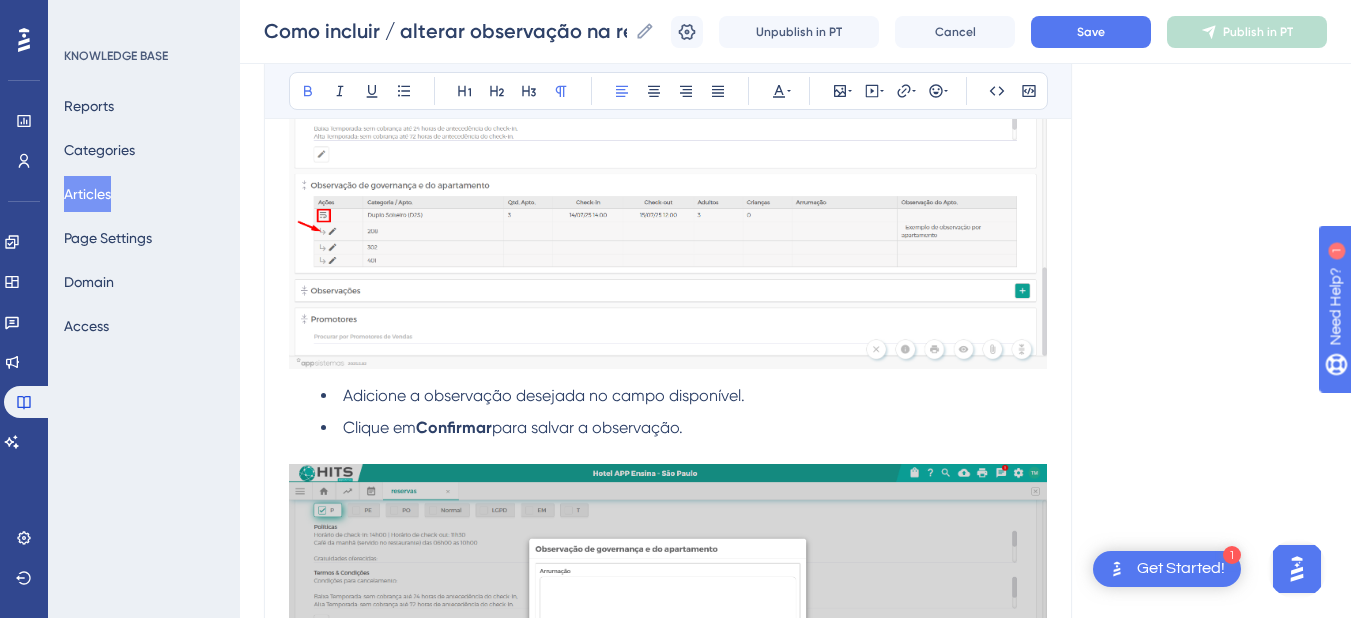 drag, startPoint x: 541, startPoint y: 500, endPoint x: 550, endPoint y: 507, distance: 11.401754 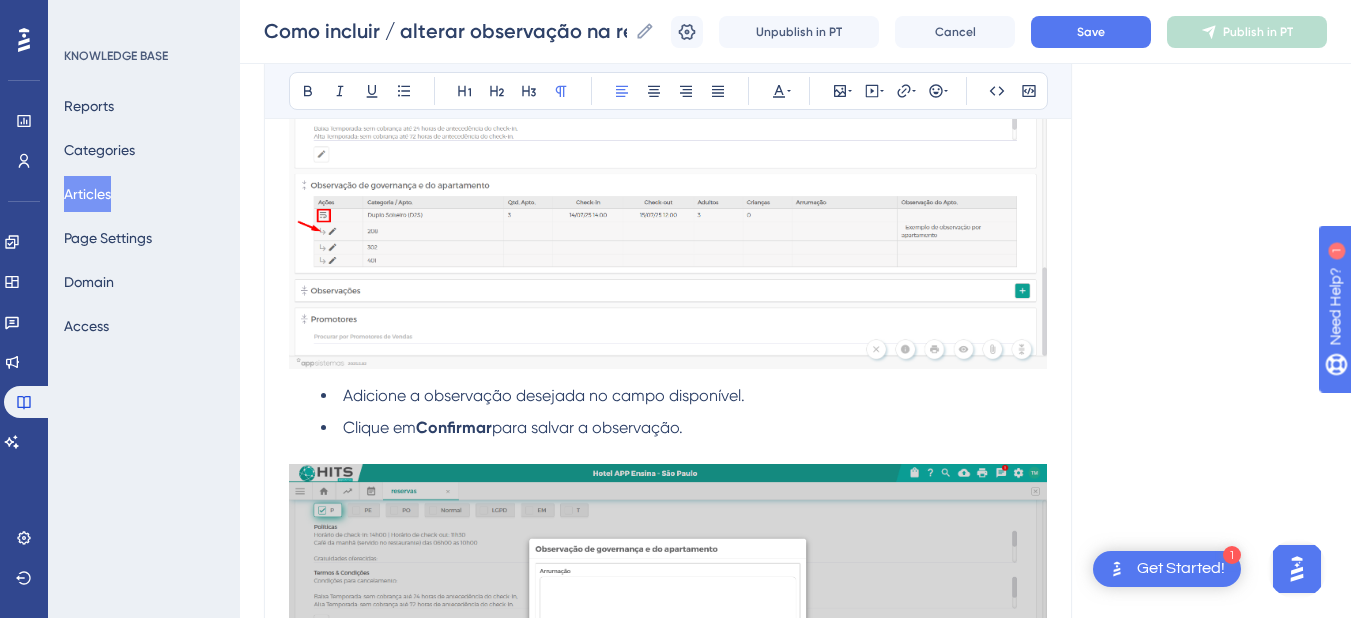 drag, startPoint x: 771, startPoint y: 549, endPoint x: 254, endPoint y: 491, distance: 520.2432 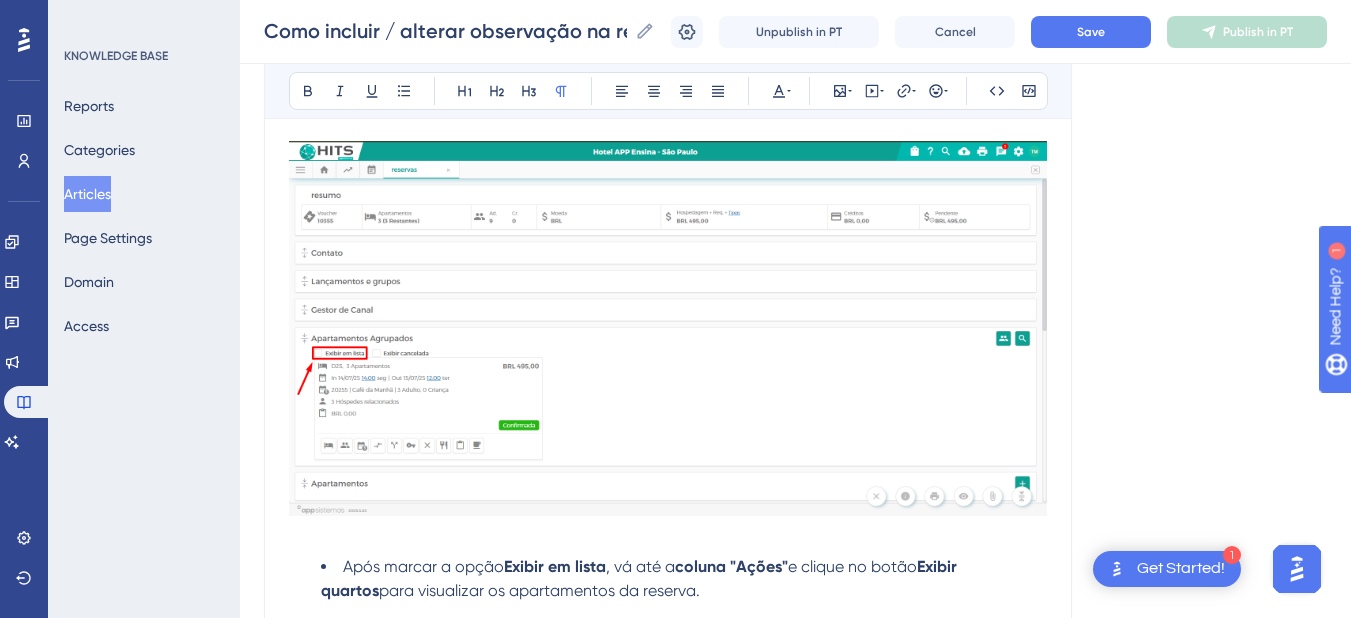 scroll, scrollTop: 1898, scrollLeft: 0, axis: vertical 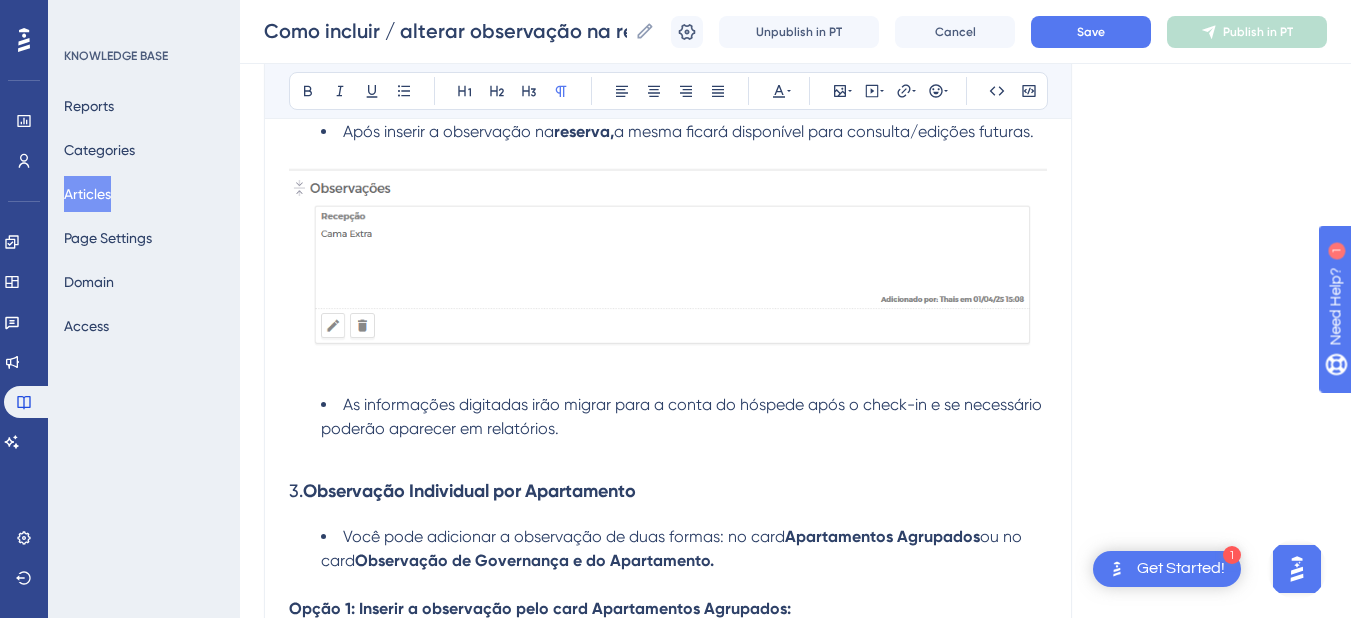 click at bounding box center (668, 453) 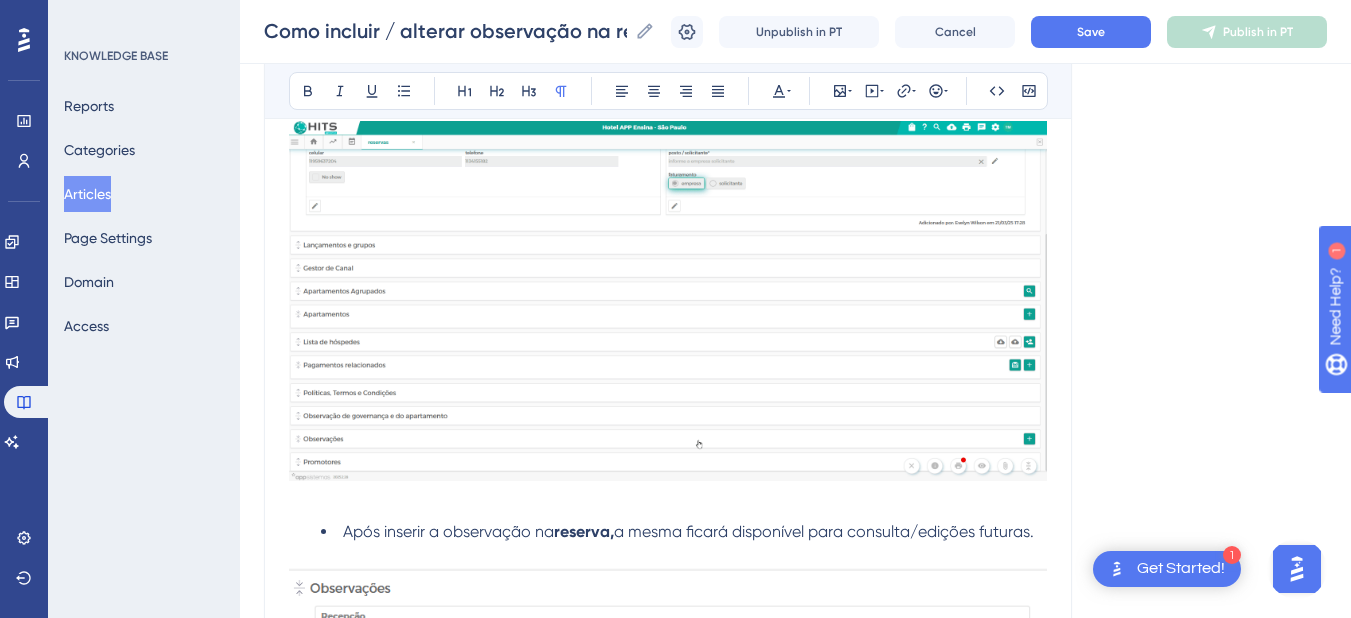 click at bounding box center (668, 500) 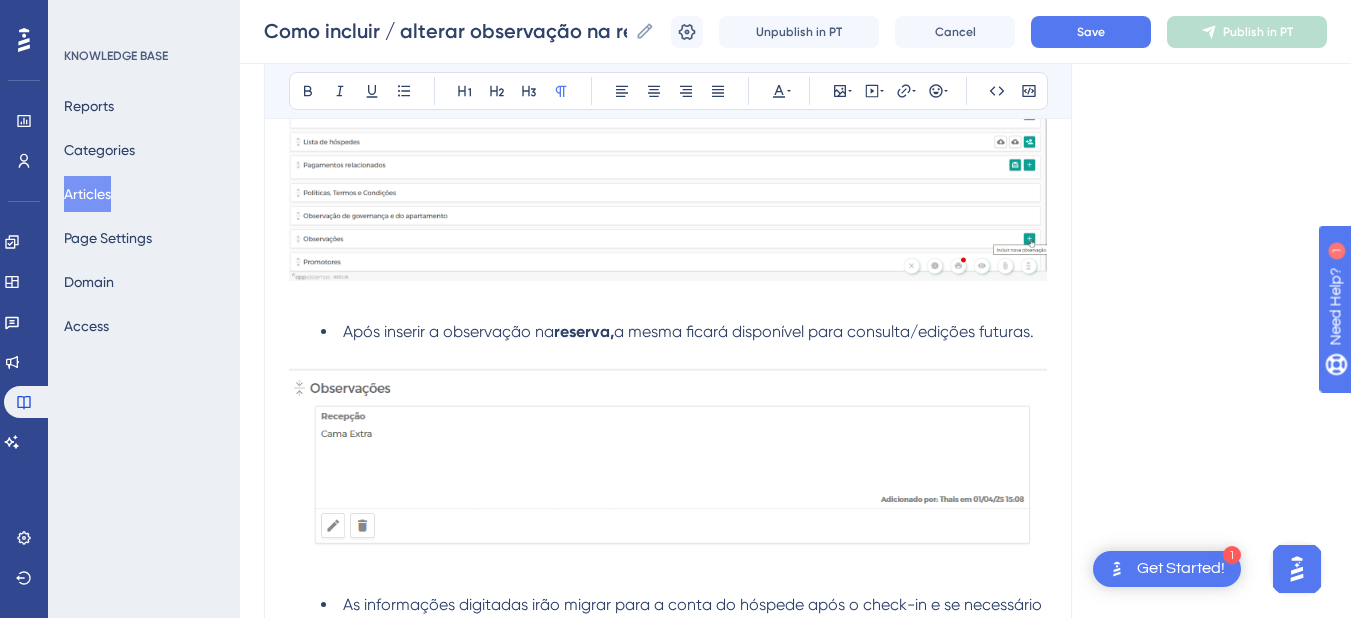 scroll, scrollTop: 2098, scrollLeft: 0, axis: vertical 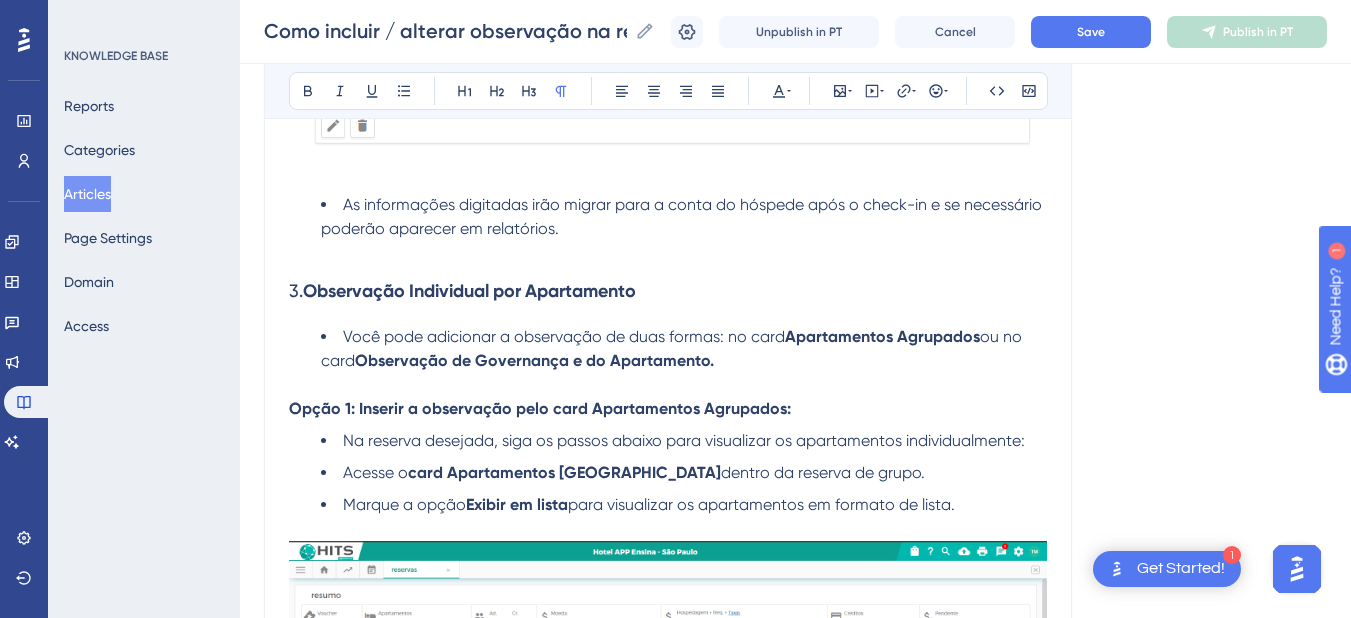 click at bounding box center (668, 253) 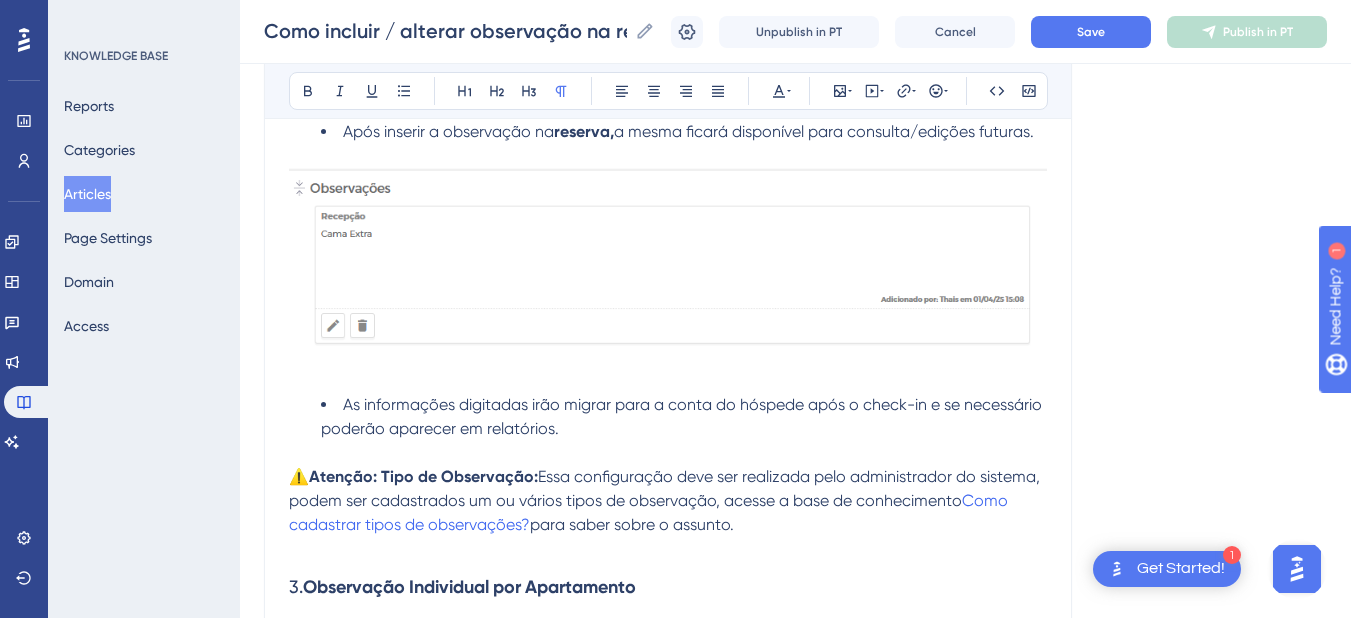 click on "Essa configuração deve ser realizada pelo administrador do sistema, podem ser cadastrados um ou vários tipos de observação, acesse a base de conhecimento" at bounding box center (666, 488) 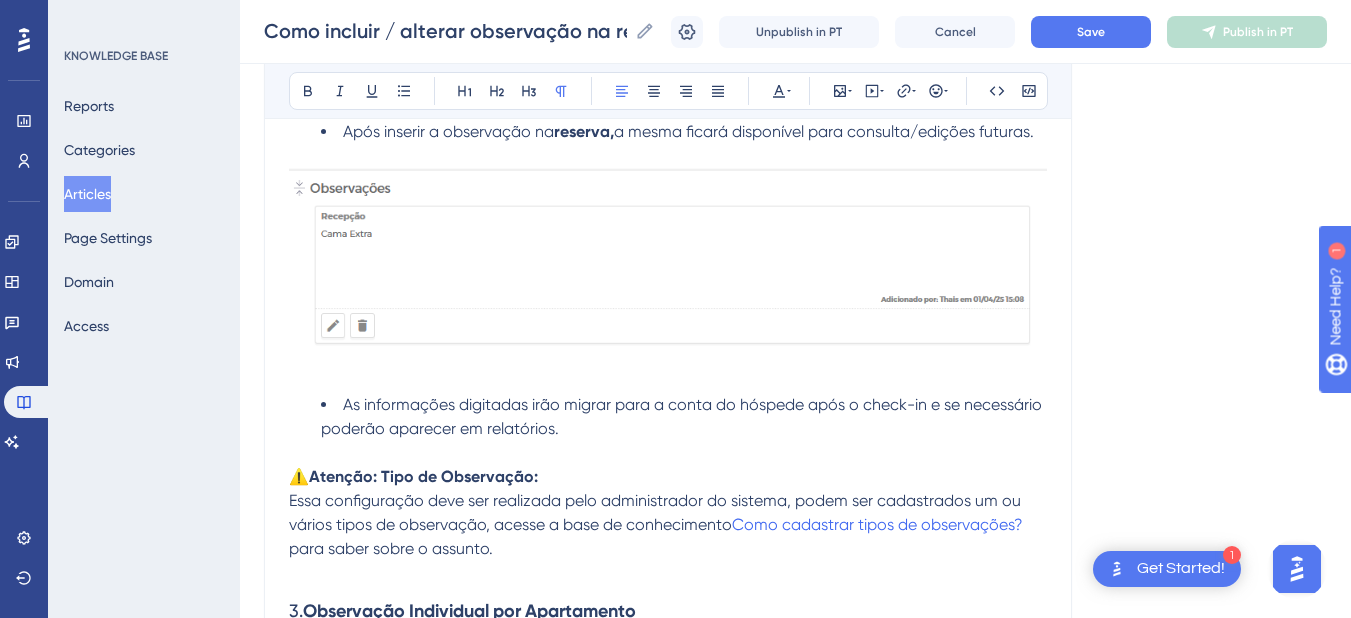 drag, startPoint x: 515, startPoint y: 556, endPoint x: 262, endPoint y: 506, distance: 257.8934 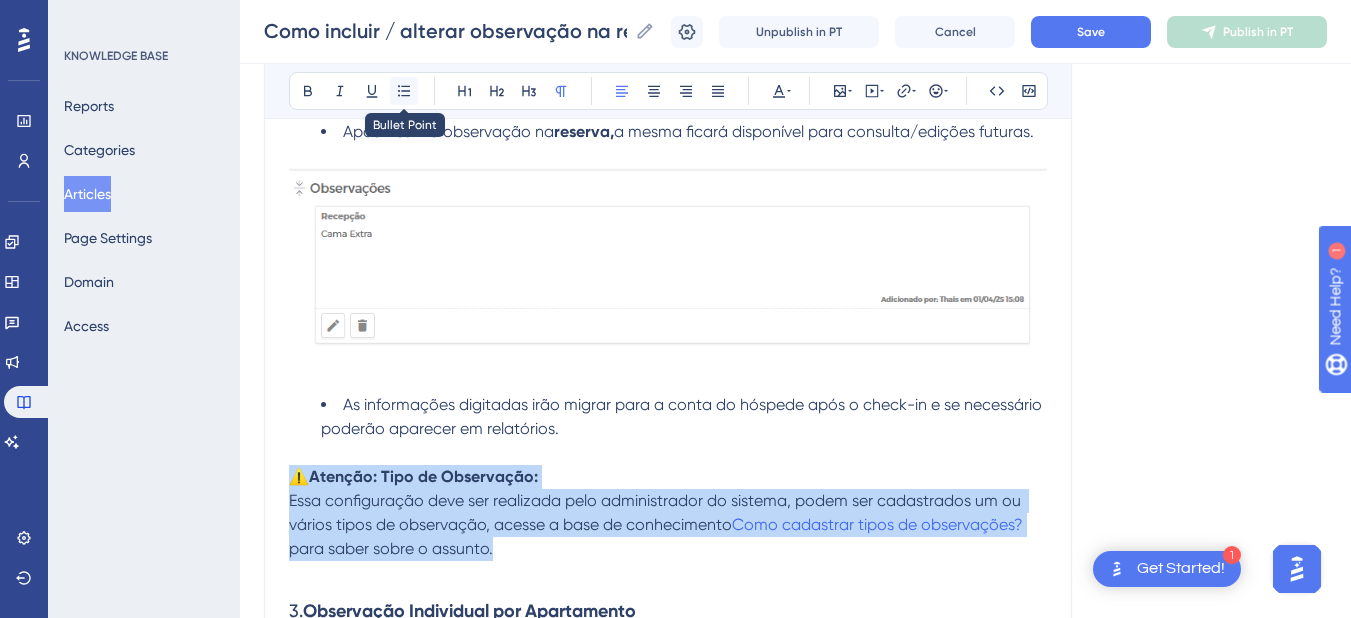 click 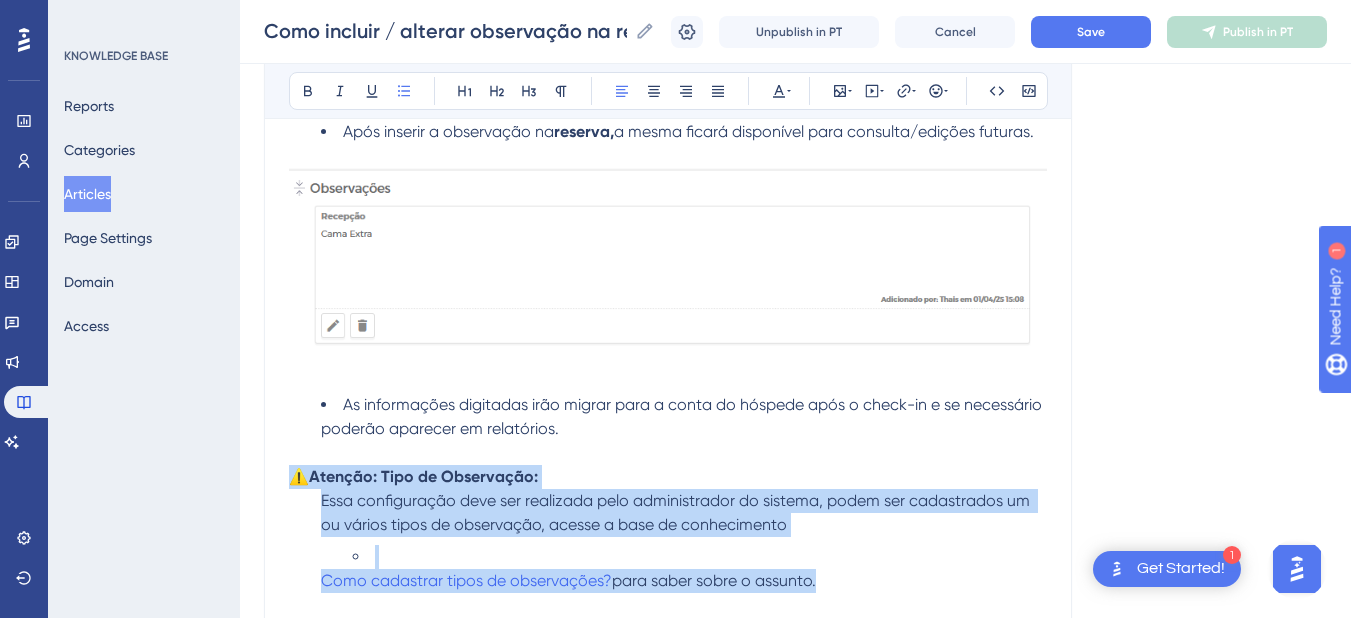 click on "Essa configuração deve ser realizada pelo administrador do sistema, podem ser cadastrados um ou vários tipos de observação, acesse a base de conhecimento  Como cadastrar tipos de observações?  para saber sobre o assunto." at bounding box center (684, 541) 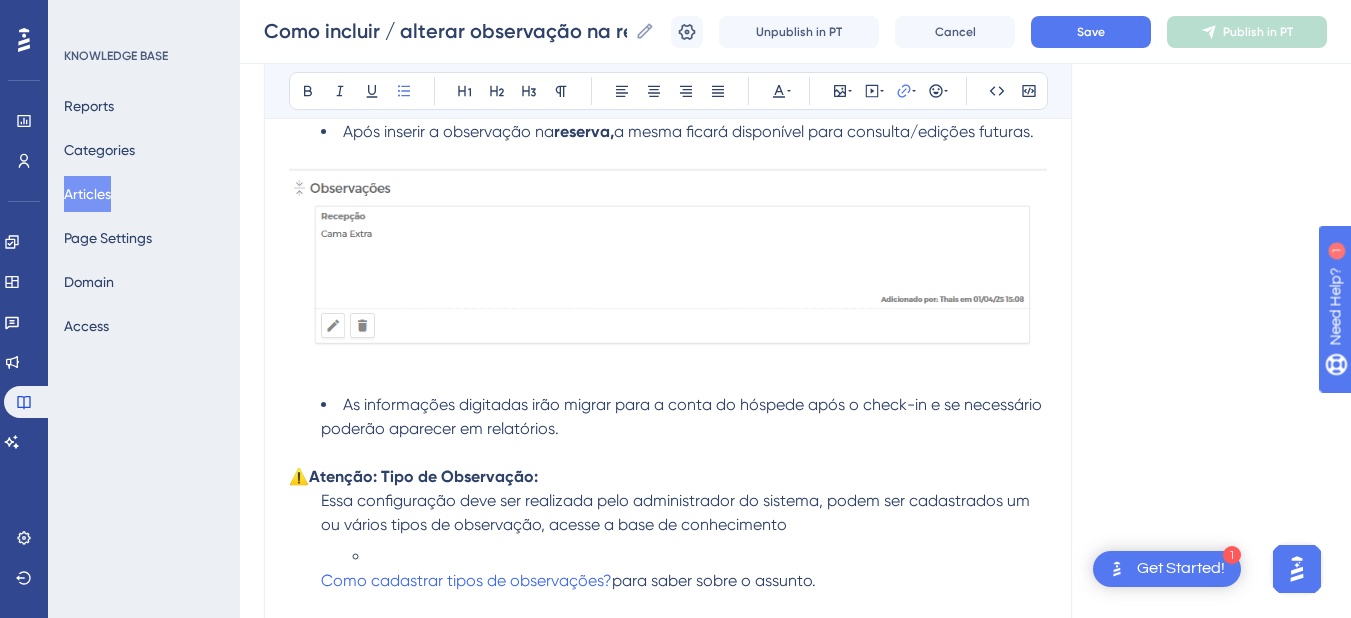 click on "Essa configuração deve ser realizada pelo administrador do sistema, podem ser cadastrados um ou vários tipos de observação, acesse a base de conhecimento  Como cadastrar tipos de observações?  para saber sobre o assunto." at bounding box center (668, 541) 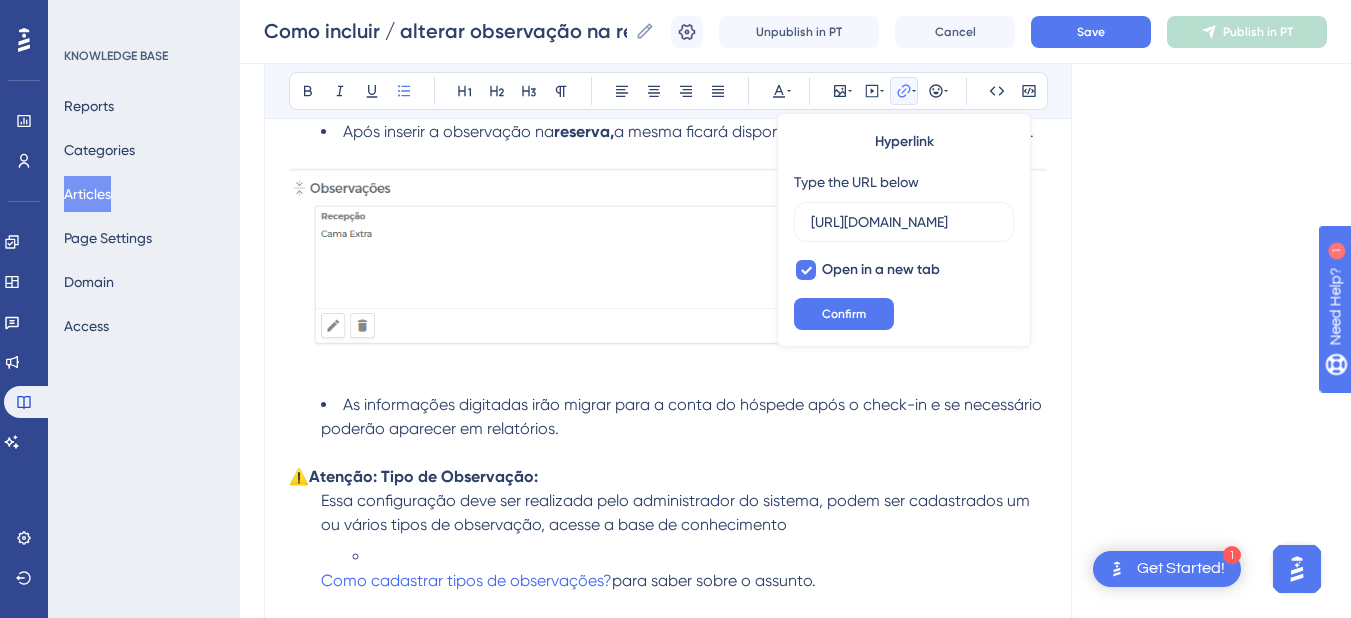 scroll, scrollTop: 0, scrollLeft: 443, axis: horizontal 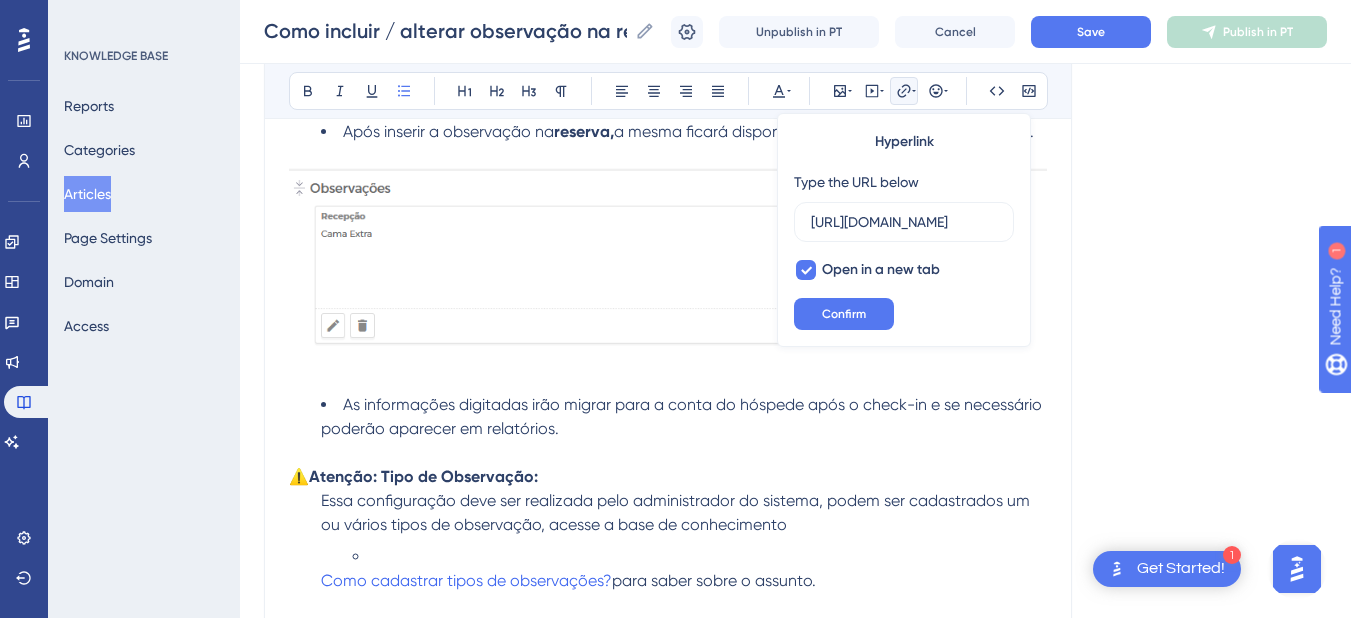 click at bounding box center [700, 557] 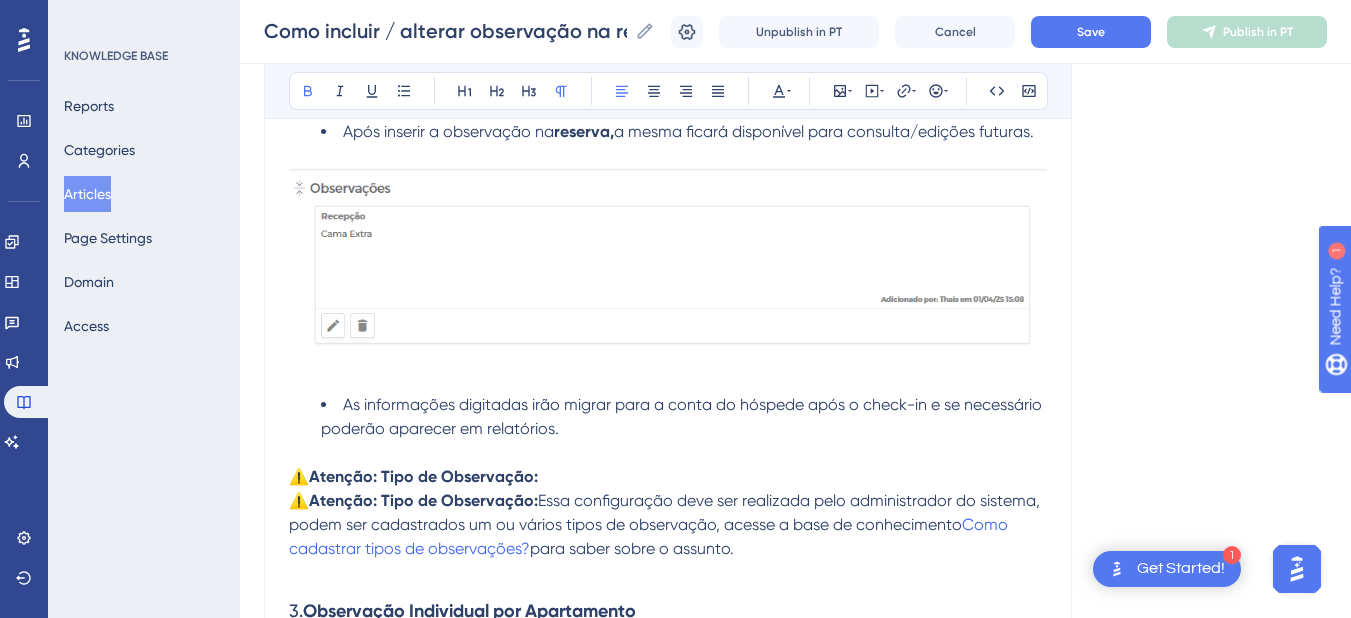 drag, startPoint x: 519, startPoint y: 473, endPoint x: 272, endPoint y: 457, distance: 247.51767 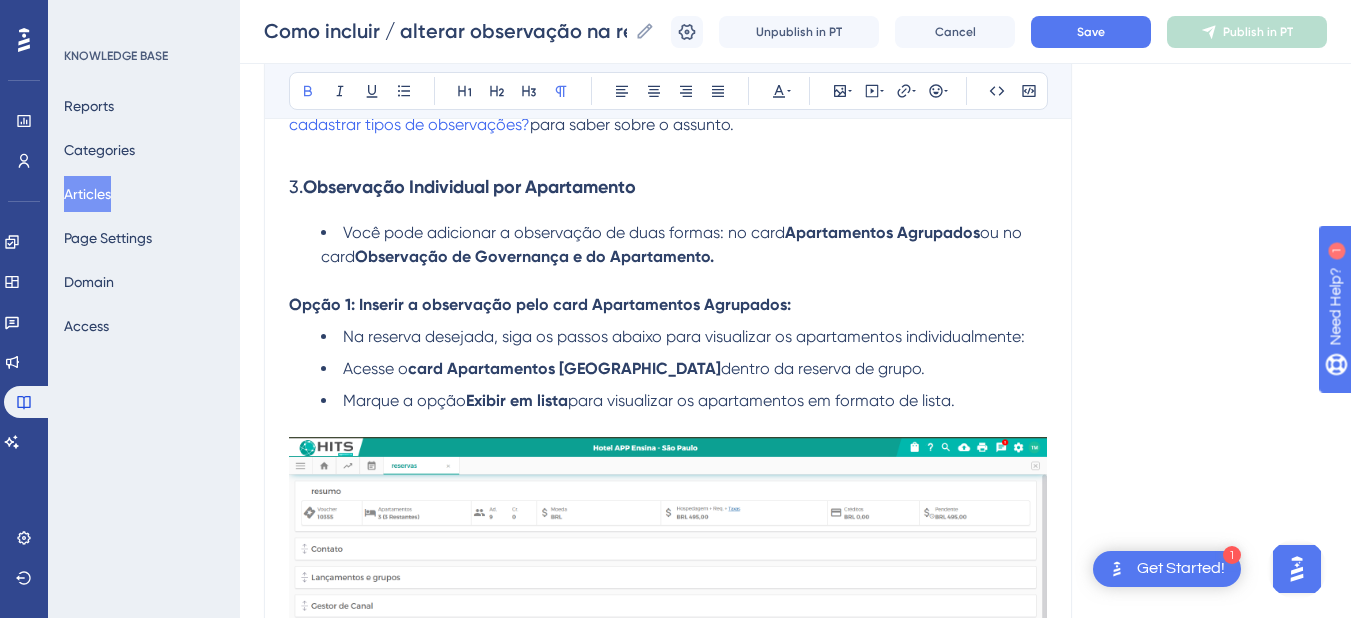 scroll, scrollTop: 2098, scrollLeft: 0, axis: vertical 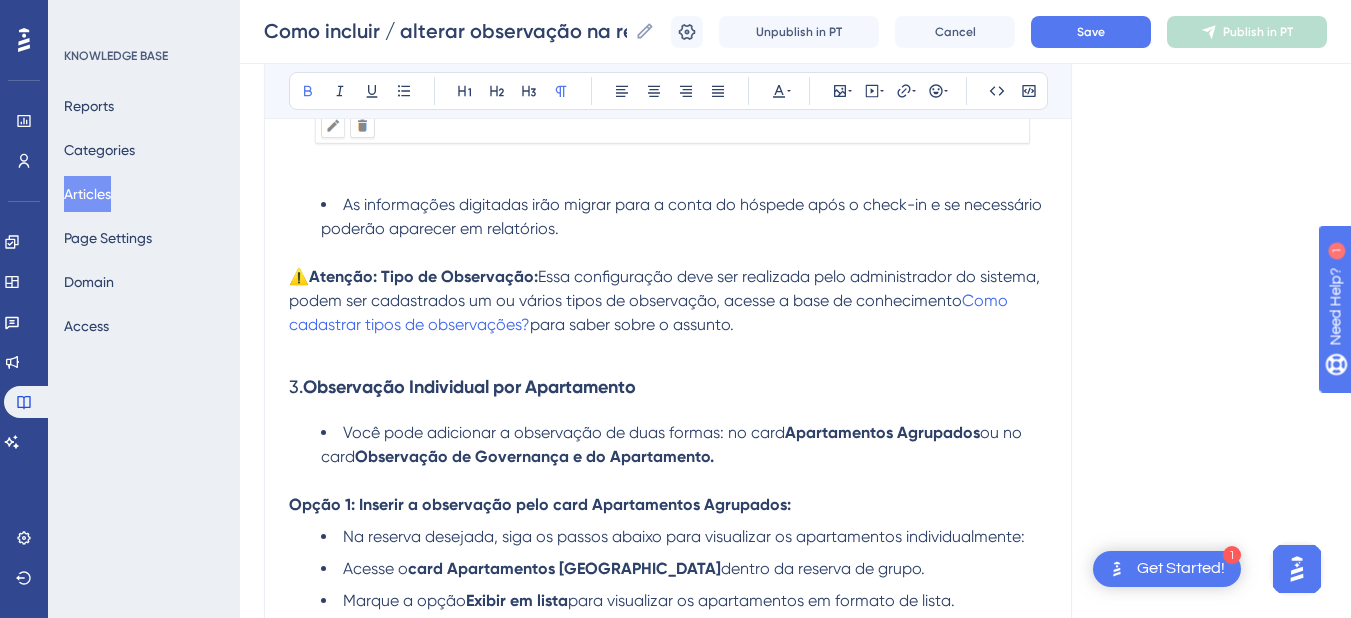 click at bounding box center [668, 349] 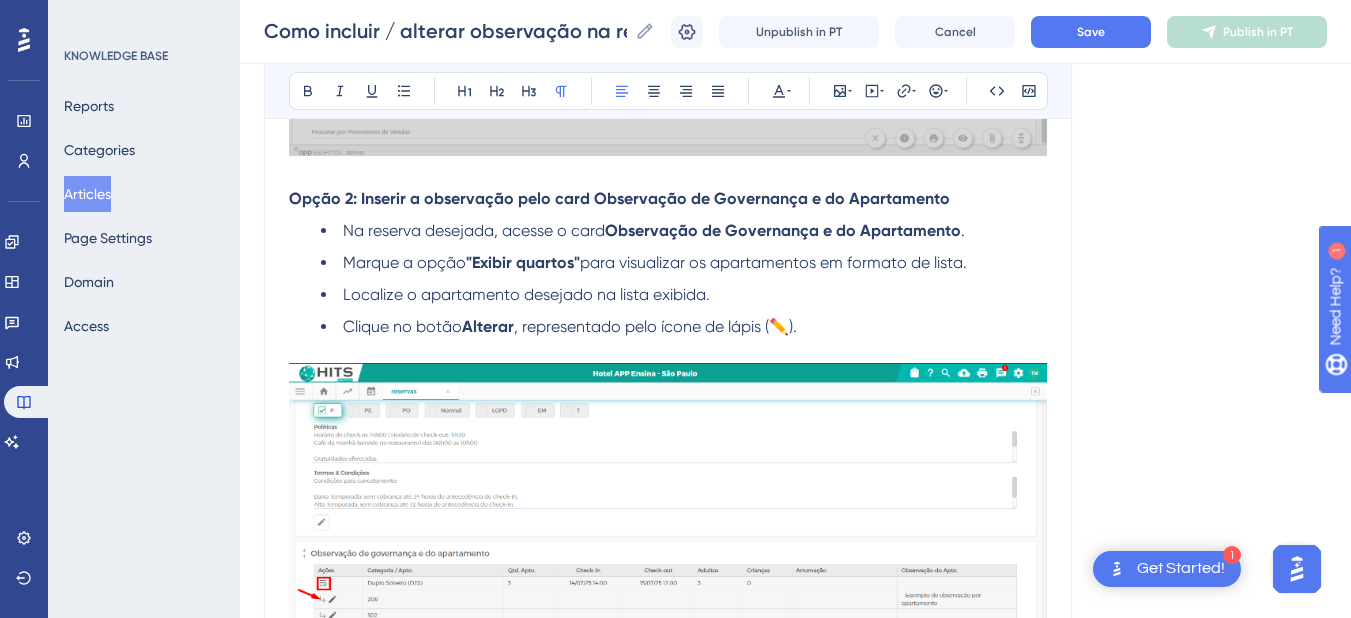 scroll, scrollTop: 5098, scrollLeft: 0, axis: vertical 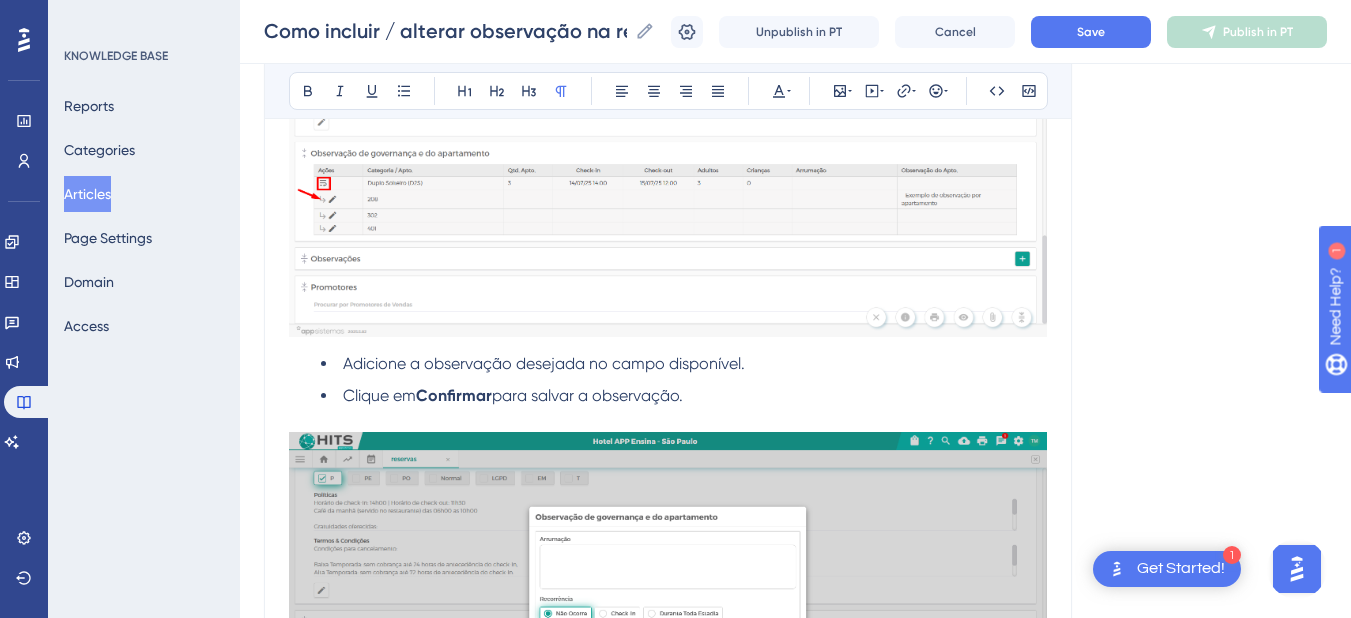 drag, startPoint x: 452, startPoint y: 436, endPoint x: 473, endPoint y: 437, distance: 21.023796 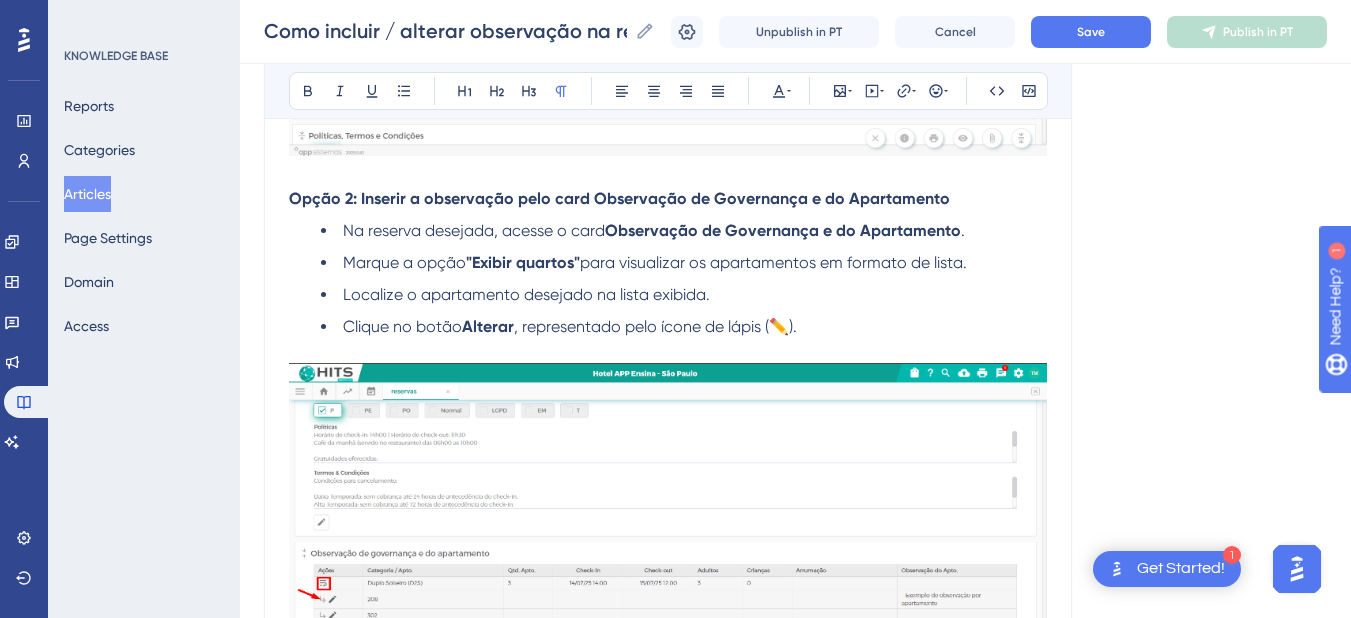 scroll, scrollTop: 5170, scrollLeft: 0, axis: vertical 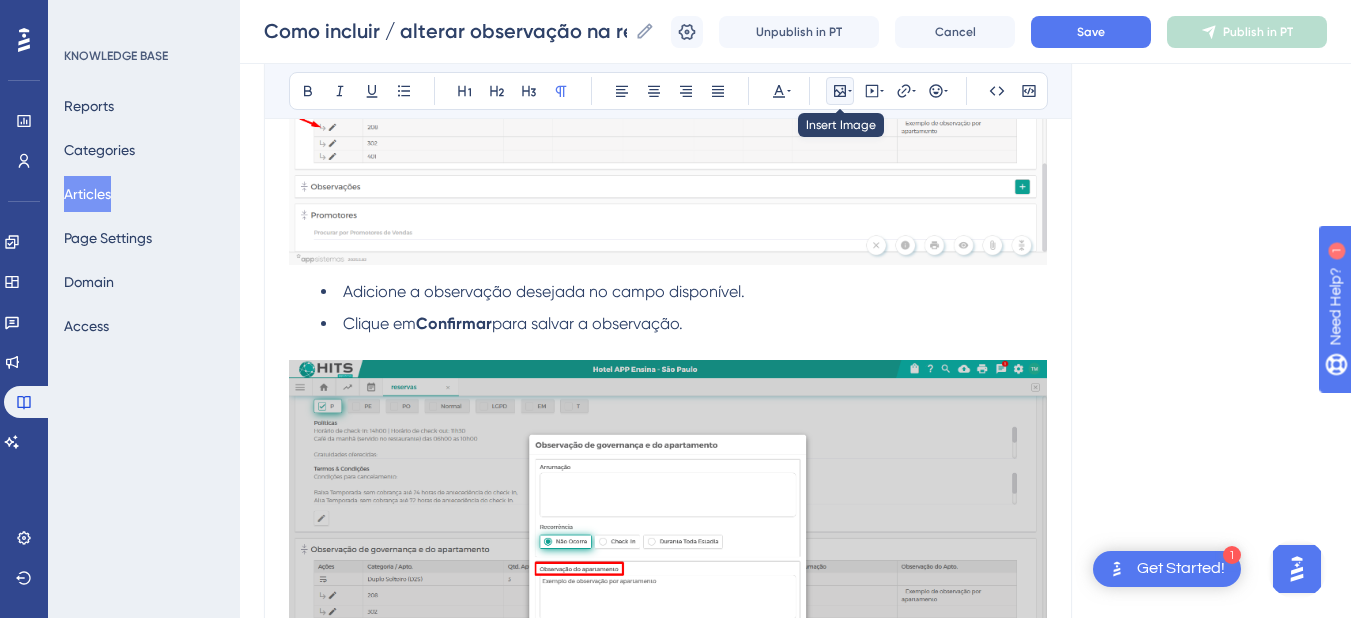 click at bounding box center (840, 91) 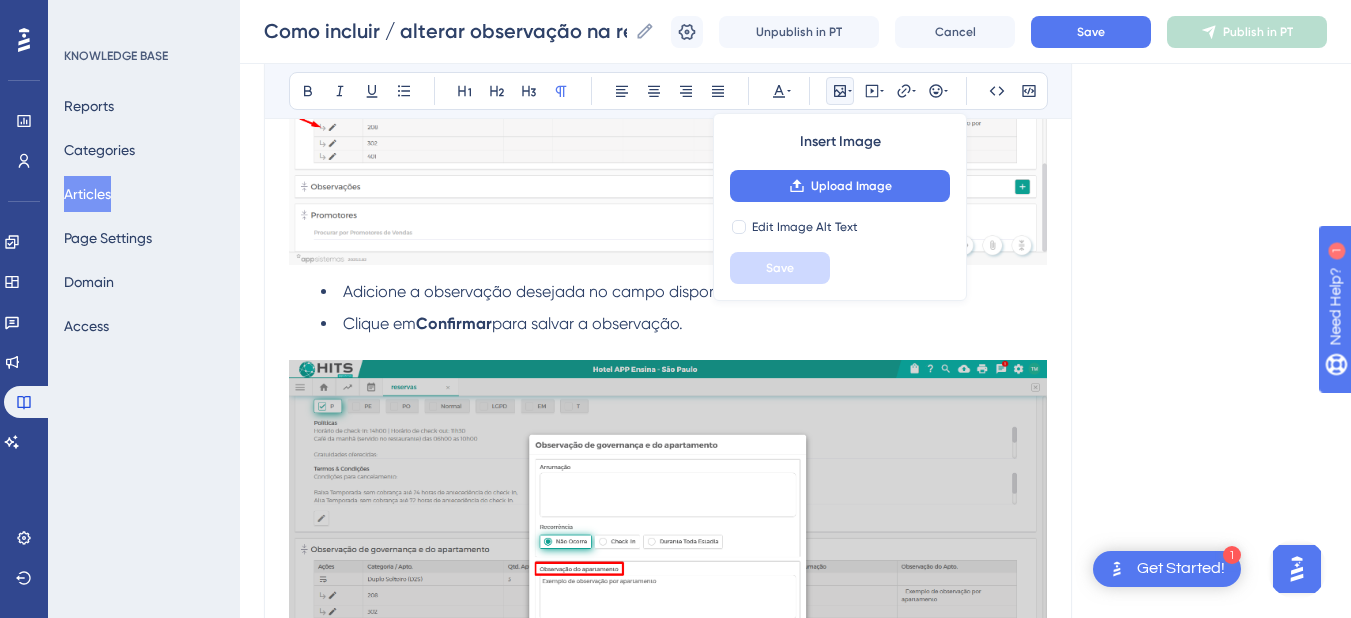 click on "Insert Image Upload Image Edit Image Alt Text Save" at bounding box center [840, 207] 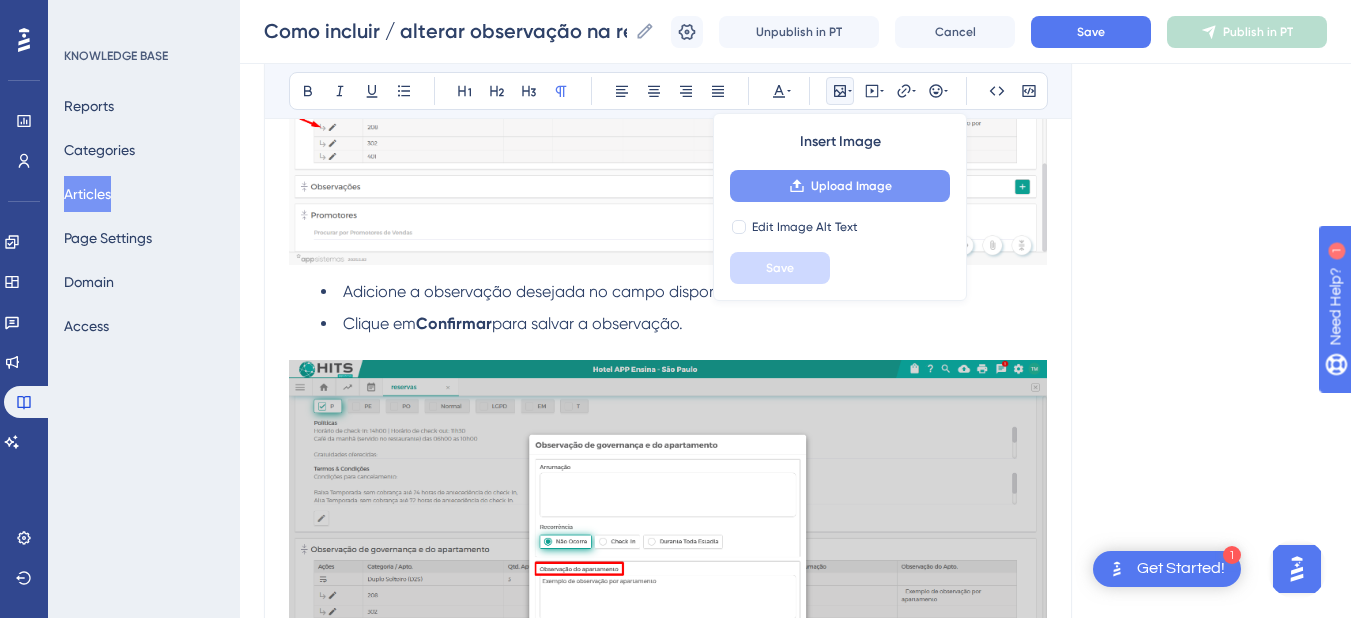 click 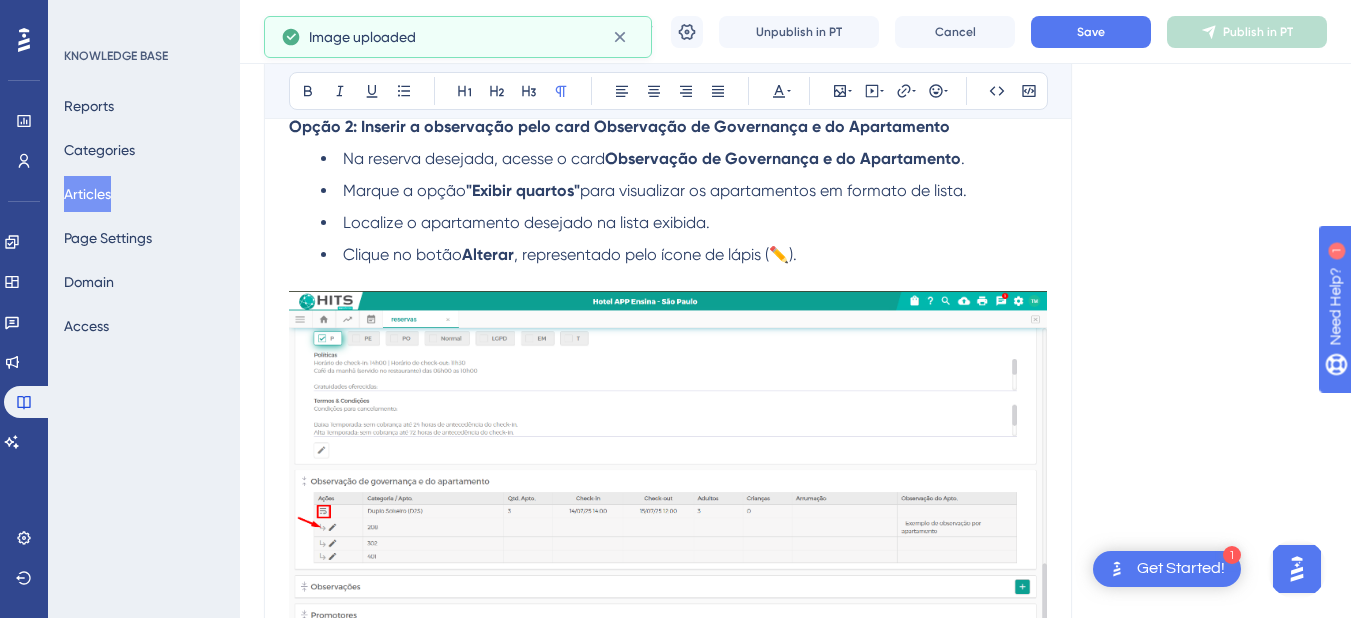 scroll, scrollTop: 5170, scrollLeft: 0, axis: vertical 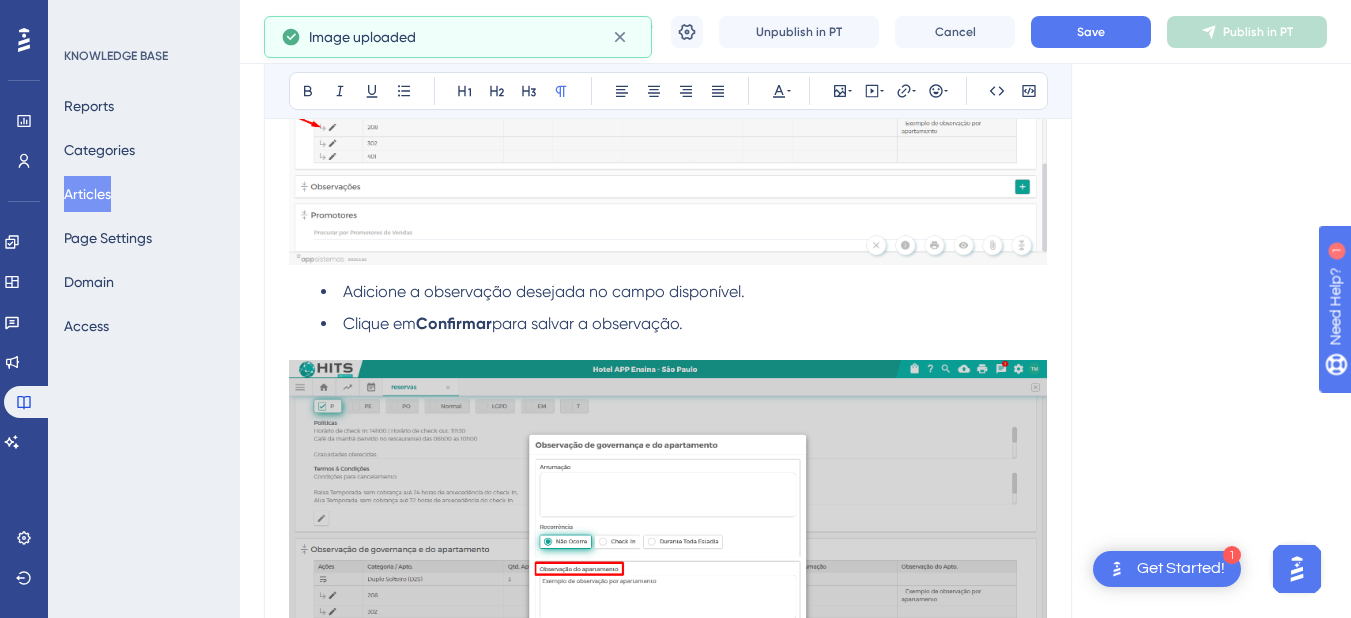 click at bounding box center [668, 752] 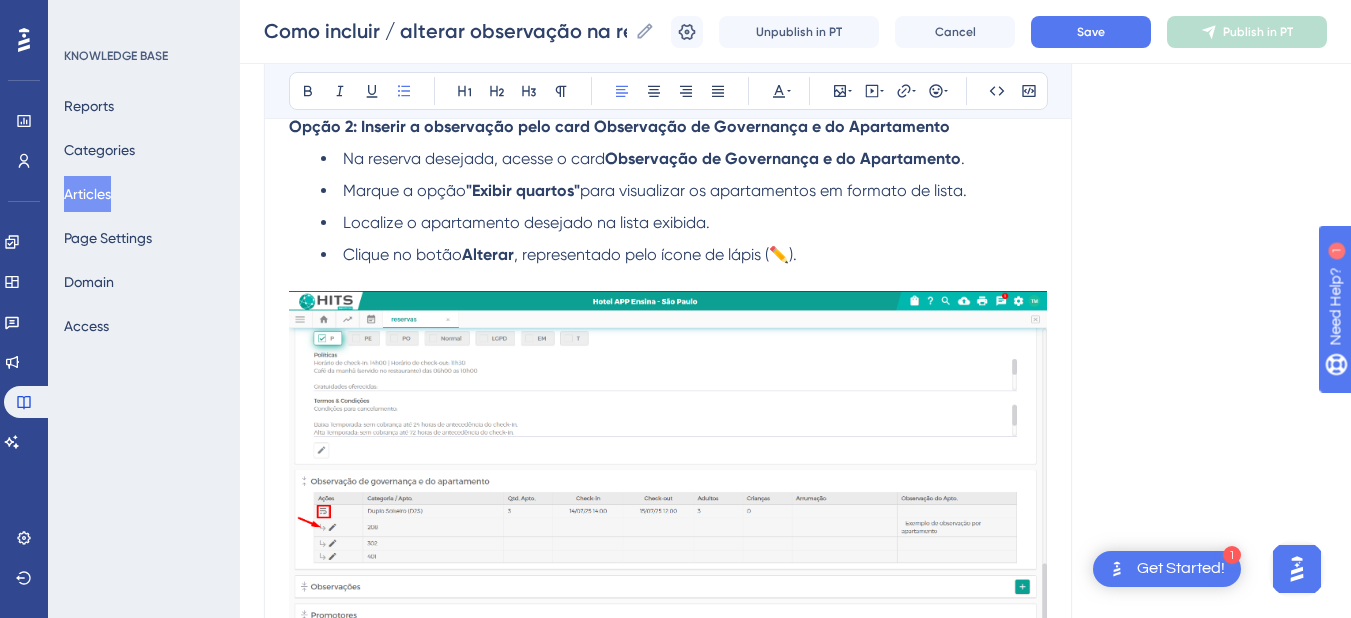 drag, startPoint x: 746, startPoint y: 347, endPoint x: 326, endPoint y: 340, distance: 420.05832 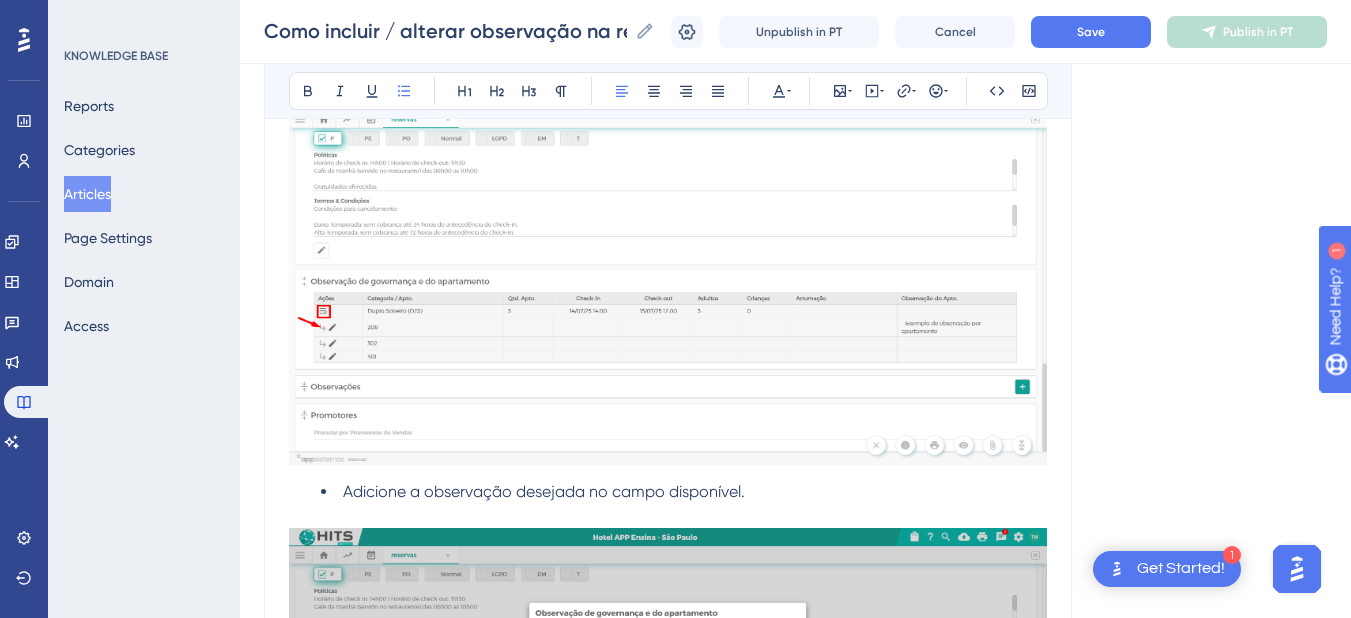 scroll, scrollTop: 4770, scrollLeft: 0, axis: vertical 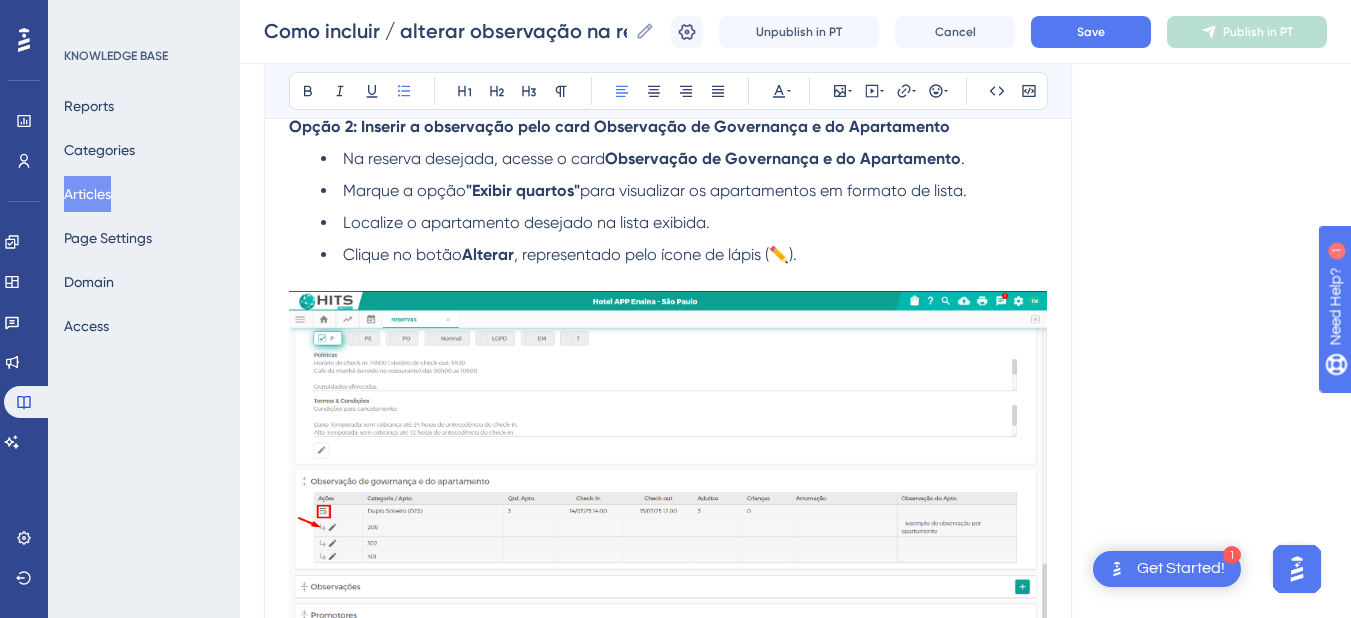 click on "Clique em  Confirmar  para salvar a observação." at bounding box center (684, 724) 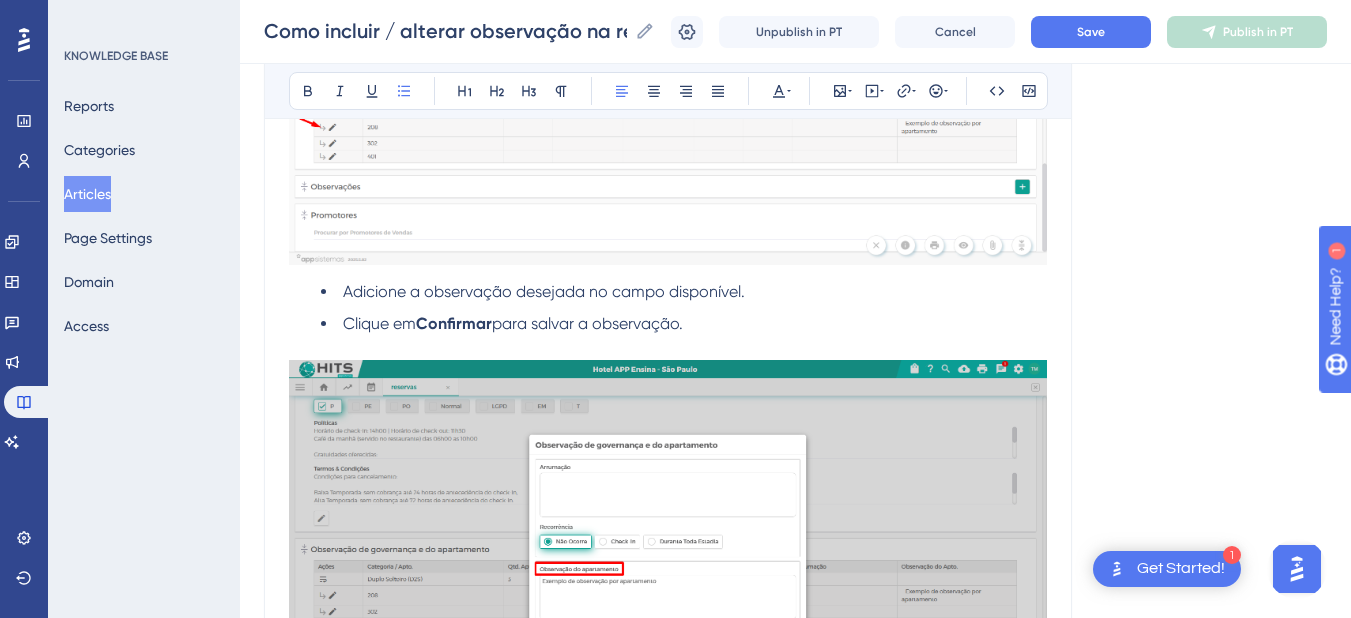 click at bounding box center [668, 752] 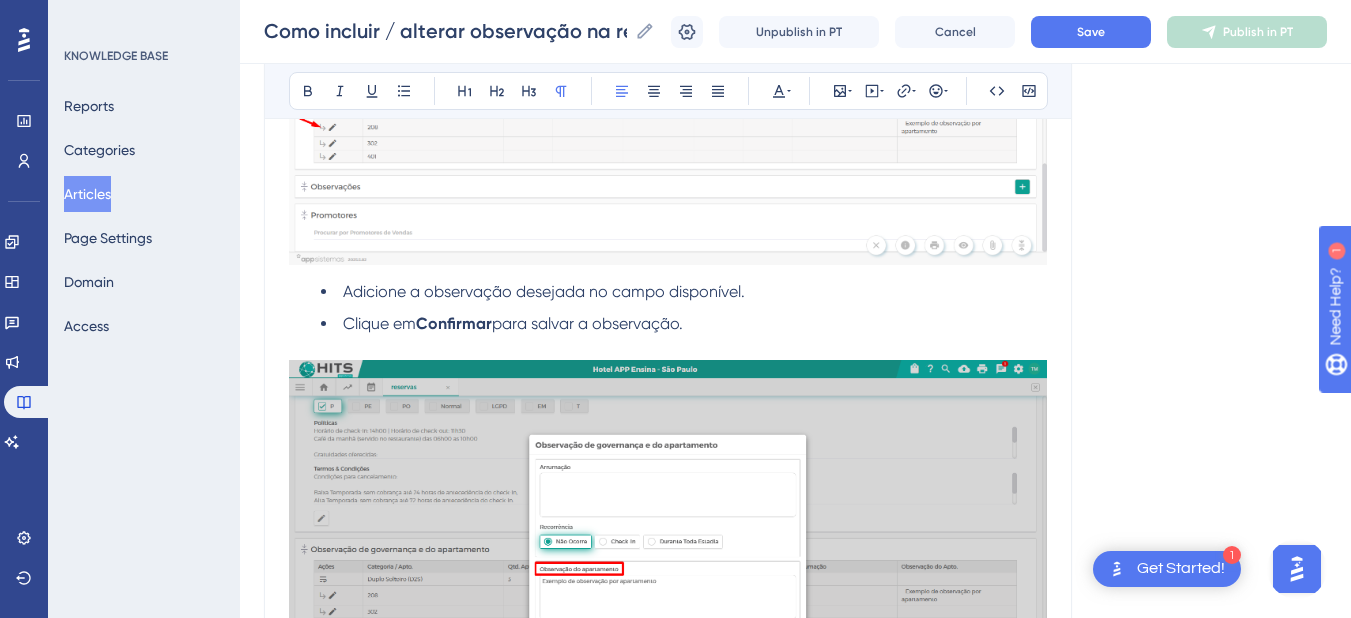 drag, startPoint x: 457, startPoint y: 417, endPoint x: 252, endPoint y: 381, distance: 208.13698 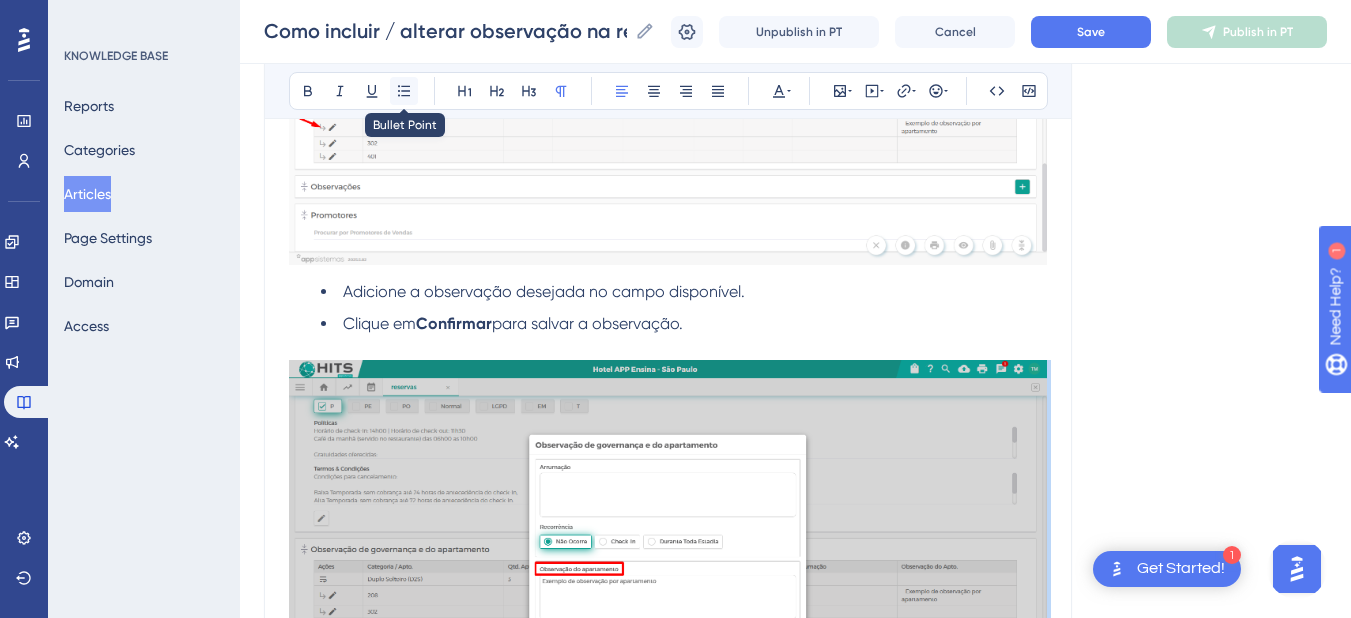 click 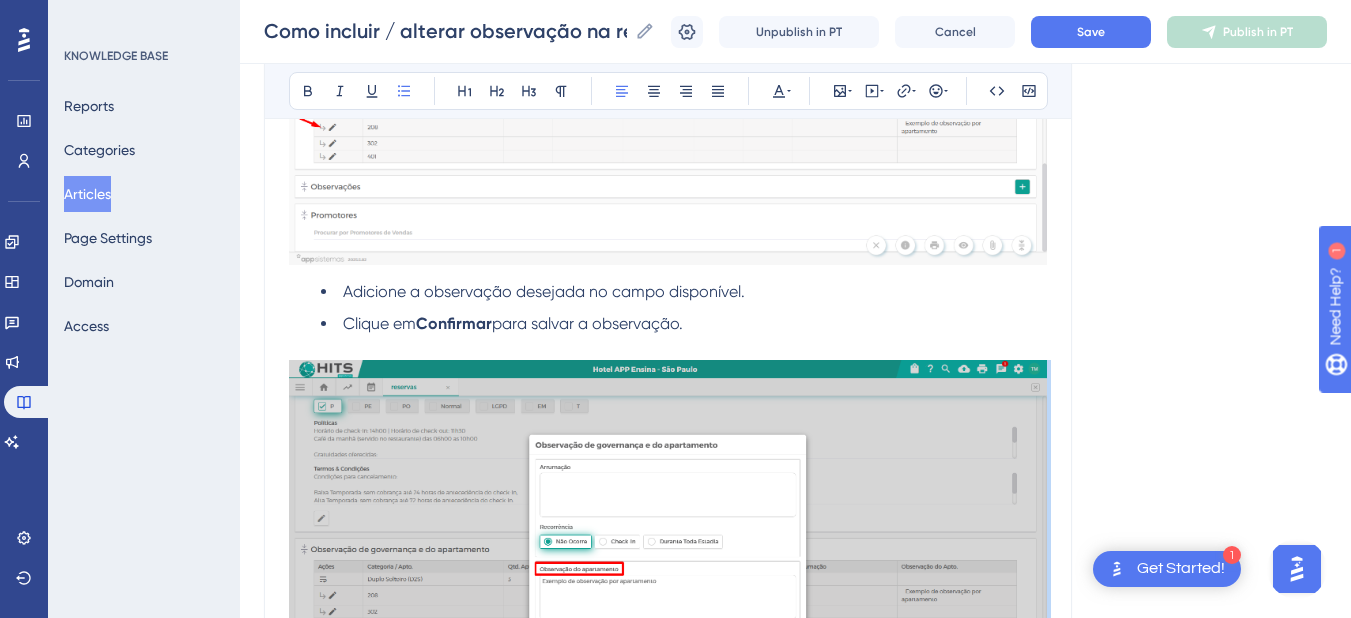click on "Ao clicar em confirmar a observação pode ser visualizada no card, caso precise alterar basta clicar no botão de alterar ✏️" at bounding box center (684, 804) 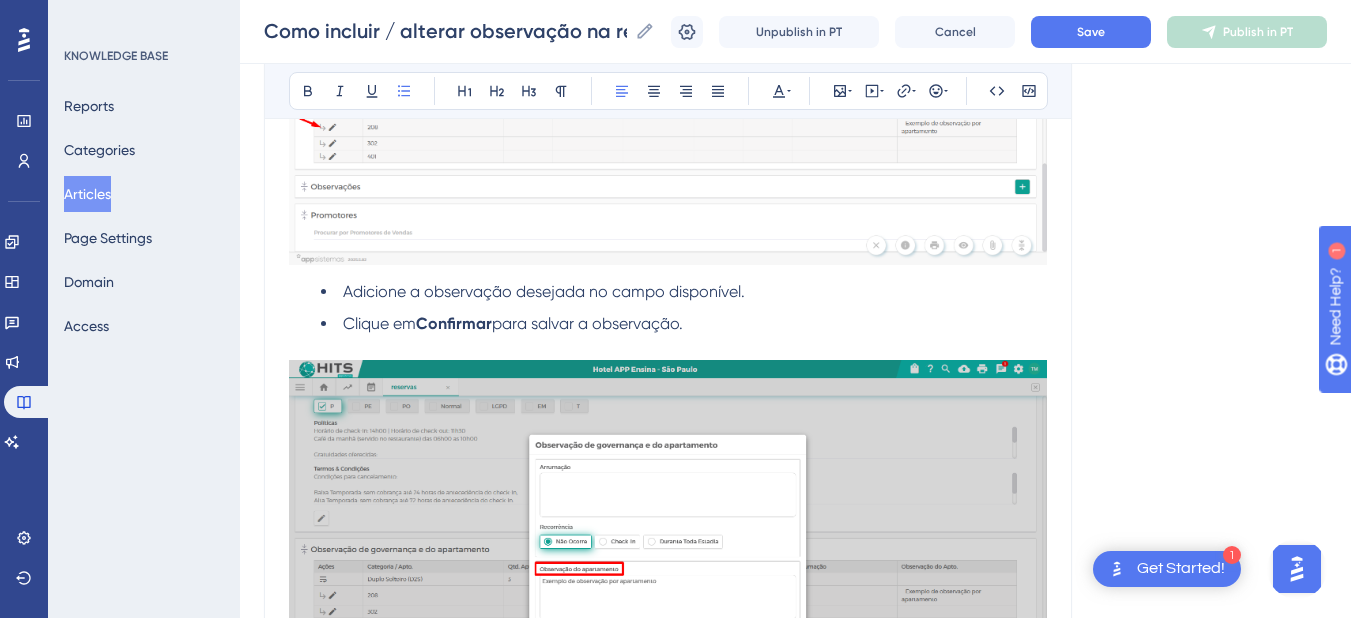 click on "Ao clicar em confirmar a observação pode ser visualizada no card, caso precise alterar basta clicar no botão de alterar ✏️" at bounding box center (684, 804) 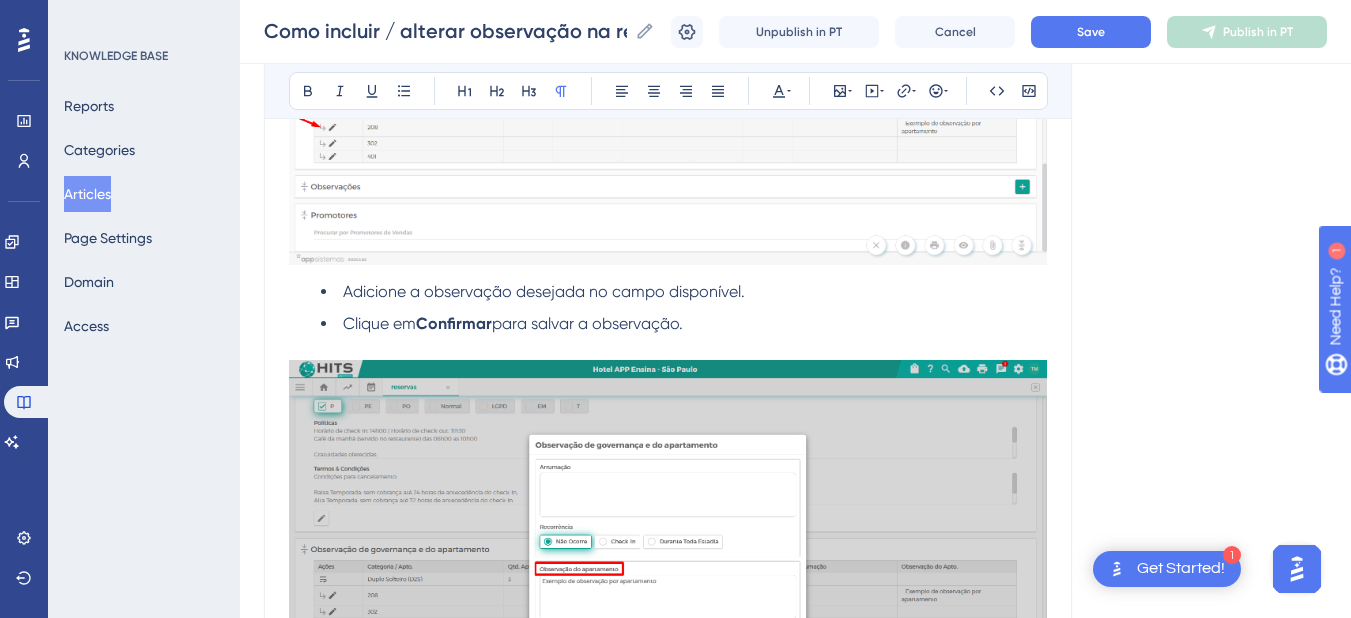 scroll, scrollTop: 5336, scrollLeft: 0, axis: vertical 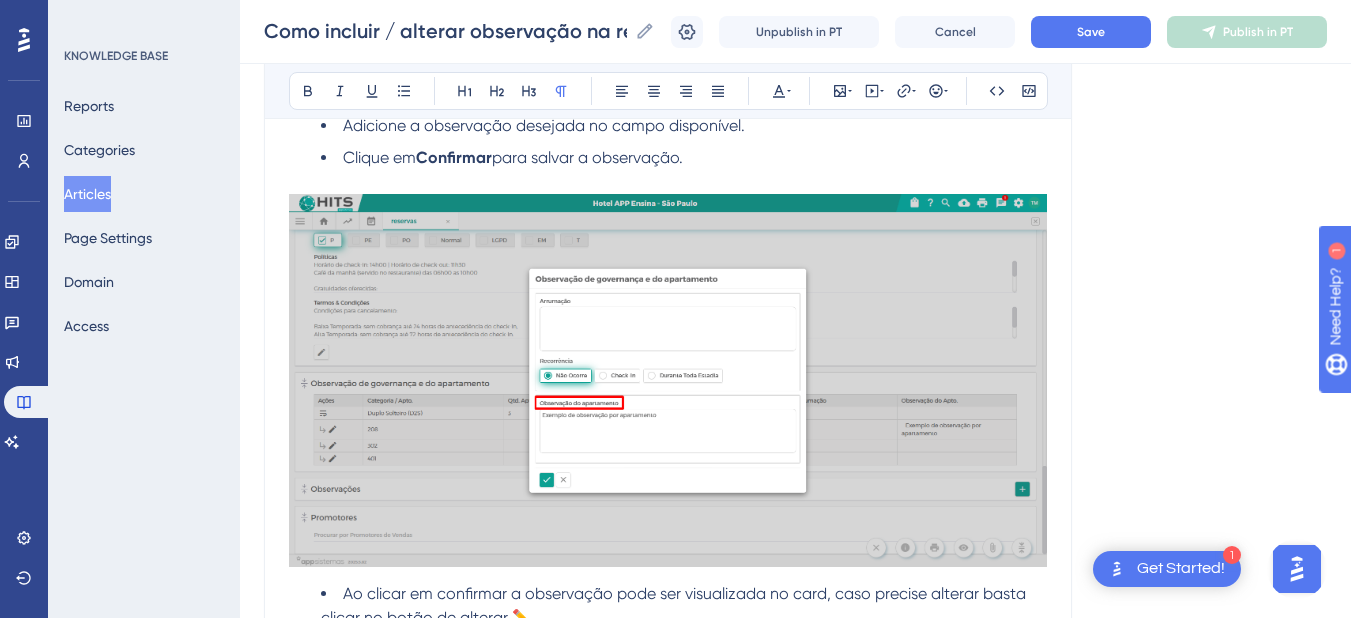 click on "Palavras chaves: informações adicionais, obs, observação, observações" at bounding box center (568, 776) 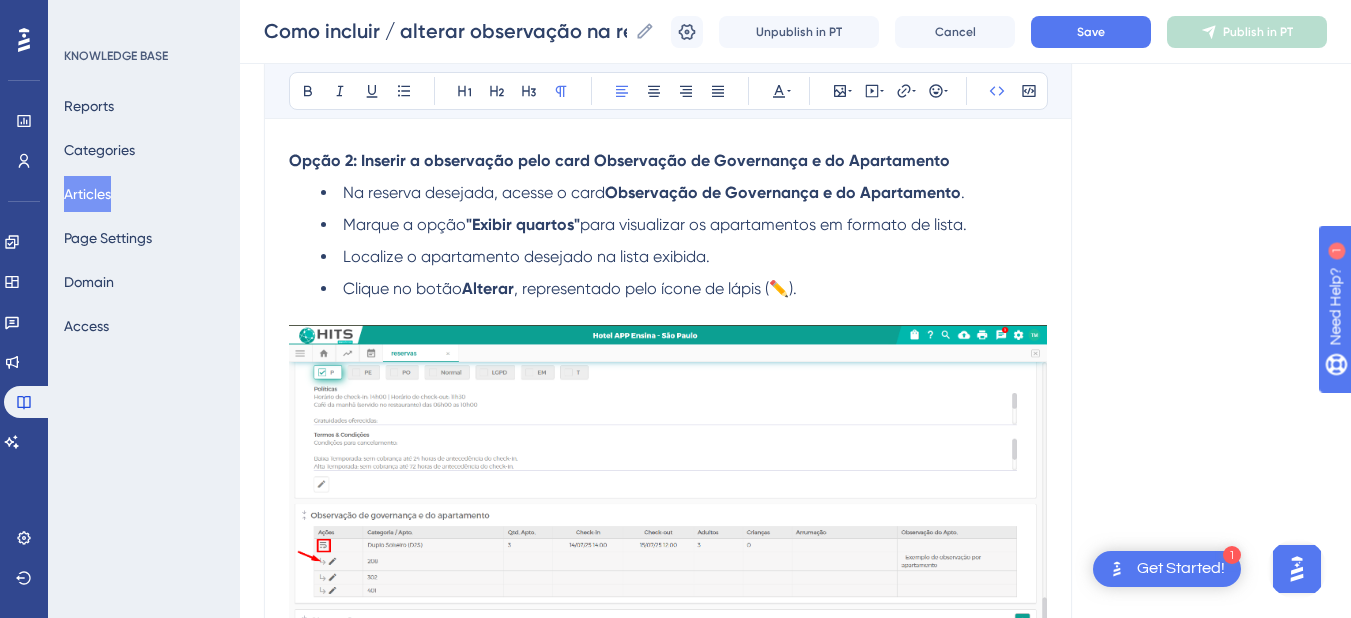 scroll, scrollTop: 4536, scrollLeft: 0, axis: vertical 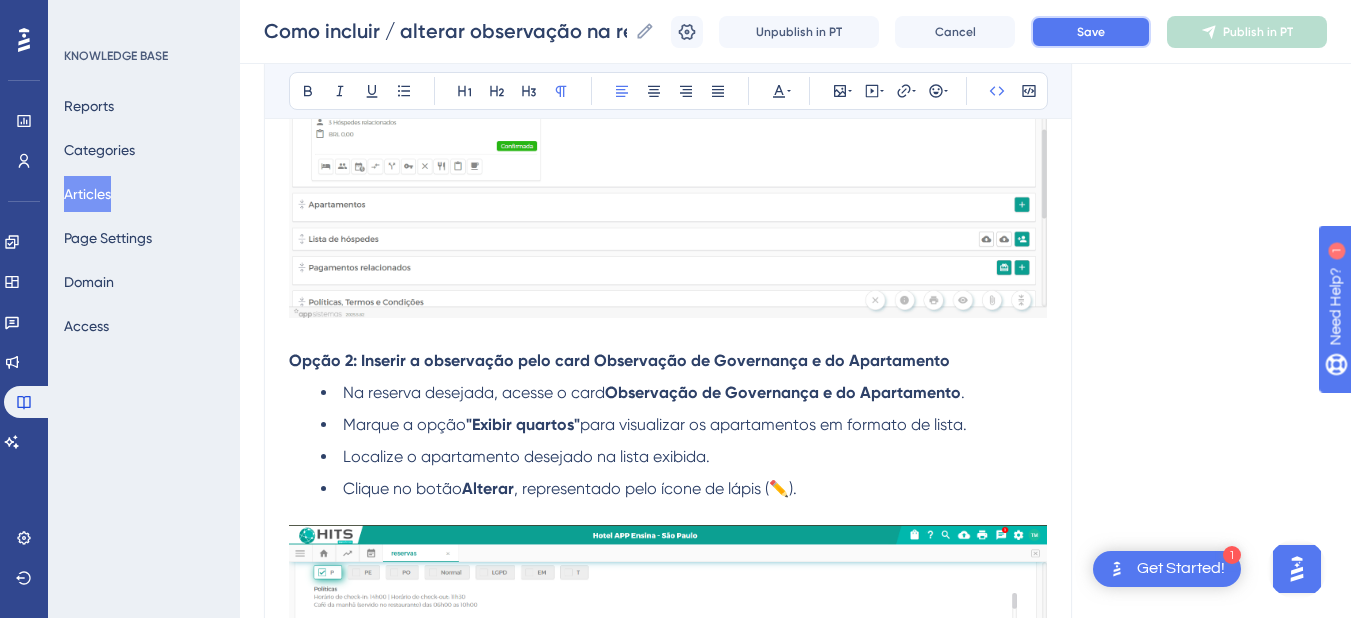 click on "Save" at bounding box center (1091, 32) 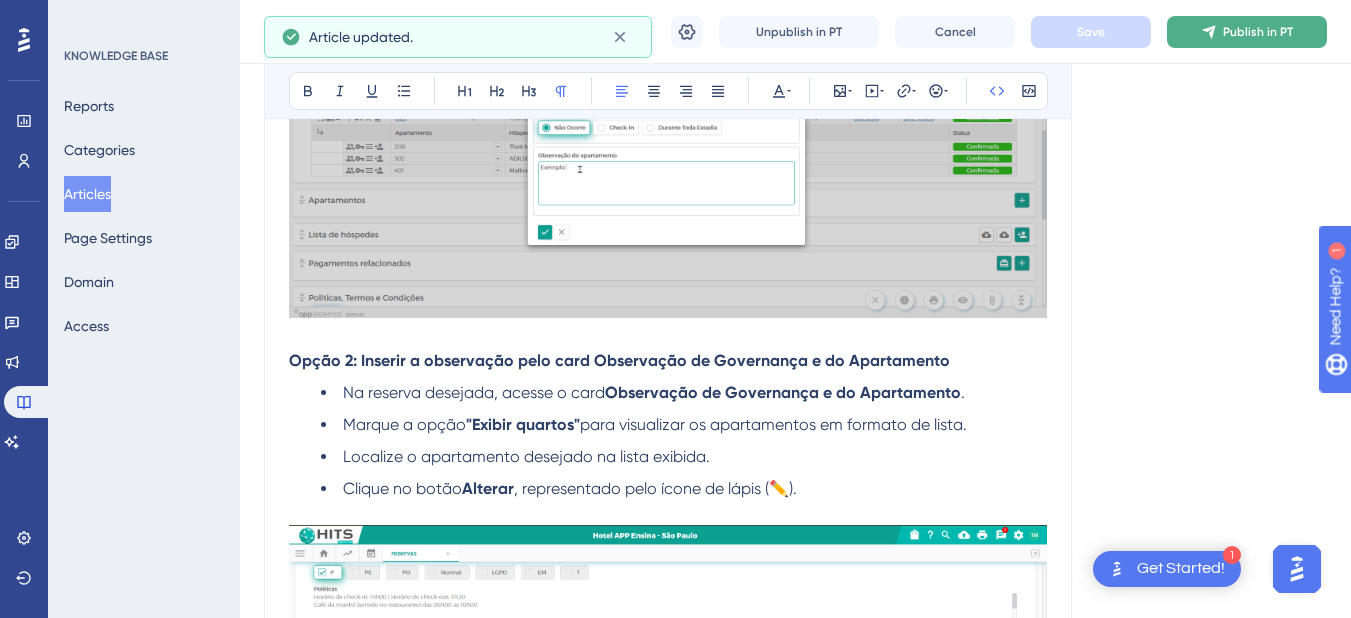 click on "Publish in PT" at bounding box center [1258, 32] 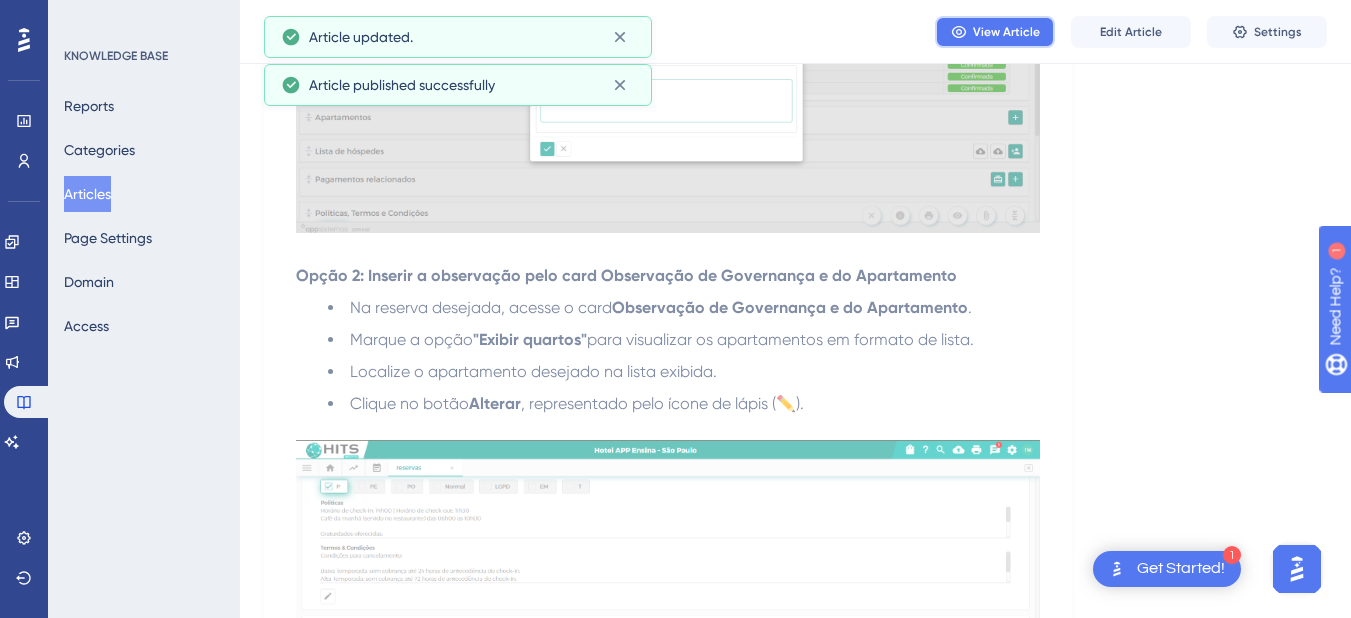 click on "View Article" at bounding box center (1006, 32) 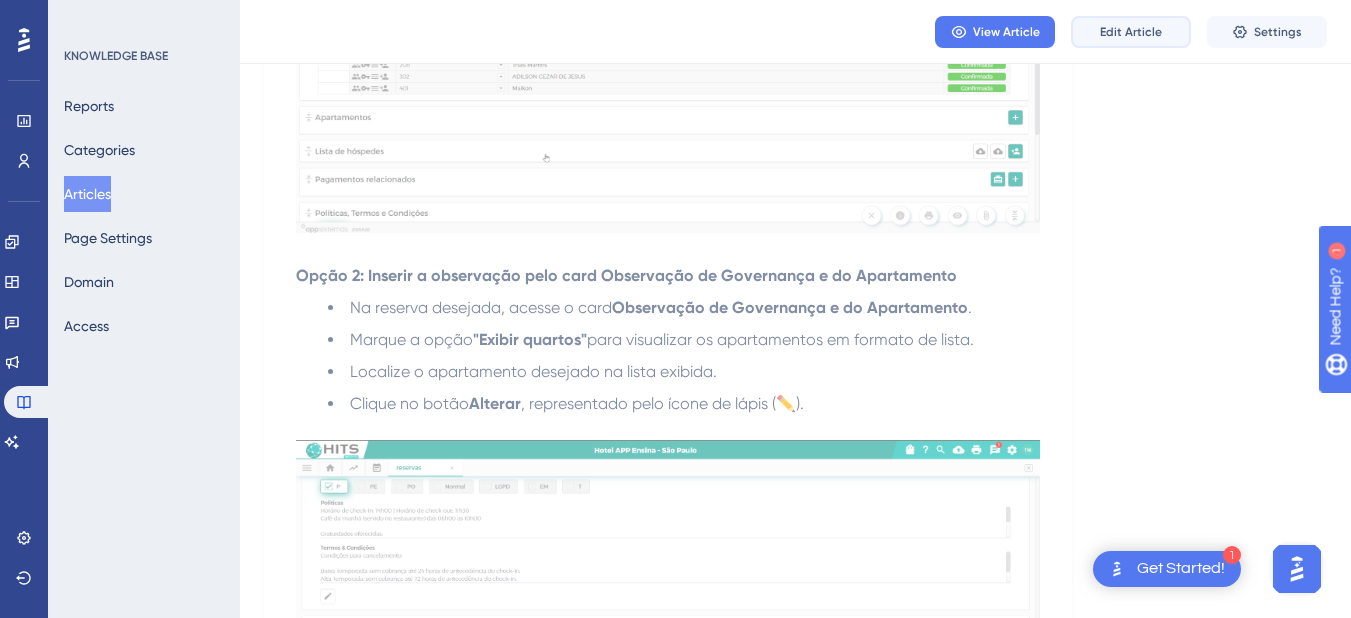 click on "Edit Article" at bounding box center (1131, 32) 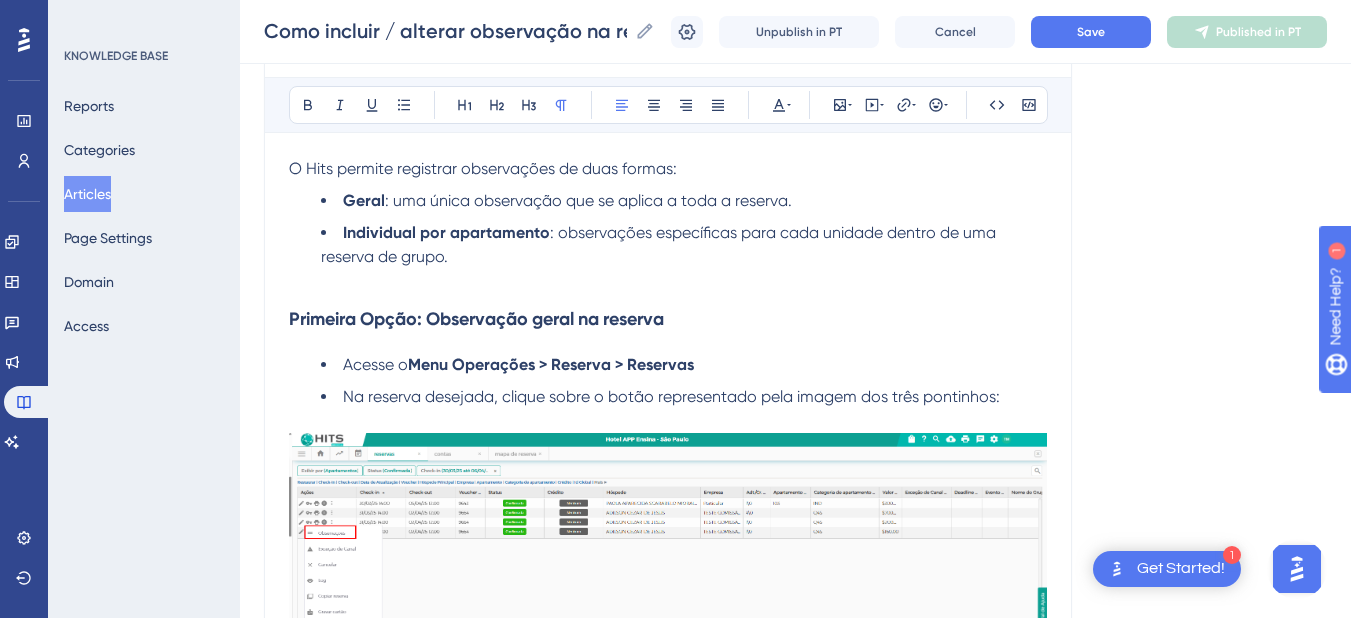 scroll, scrollTop: 0, scrollLeft: 0, axis: both 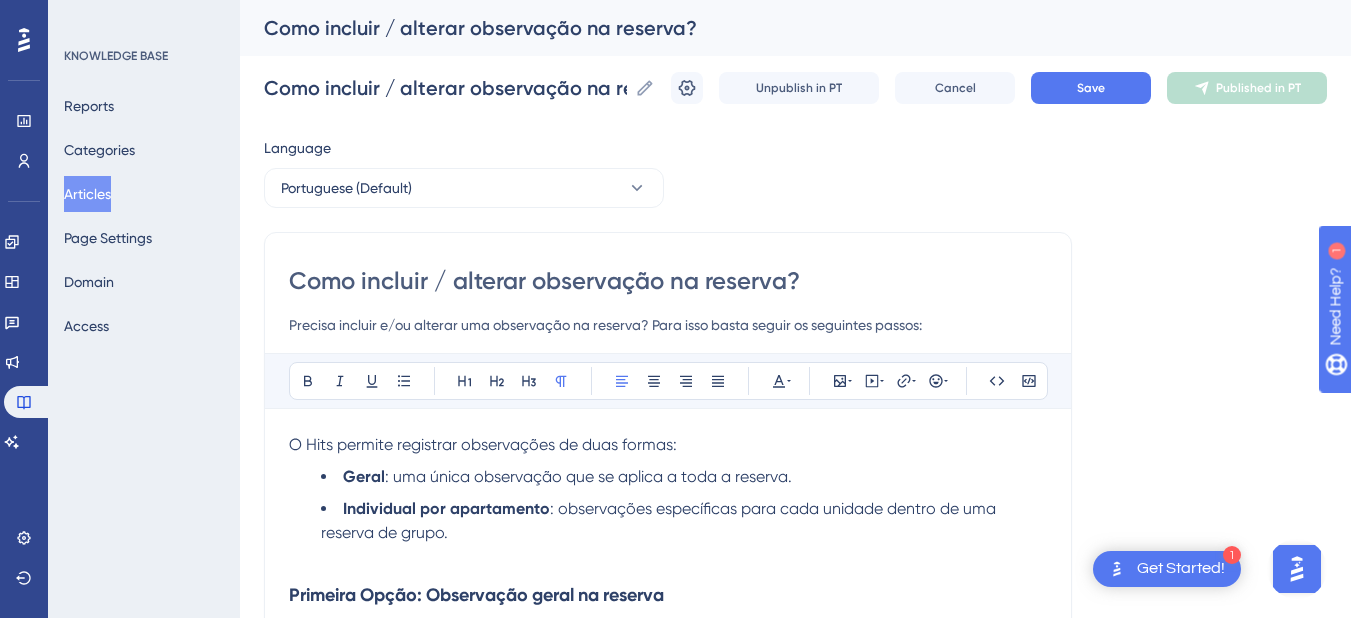 click on "O Hits permite registrar observações de duas formas:" at bounding box center [483, 444] 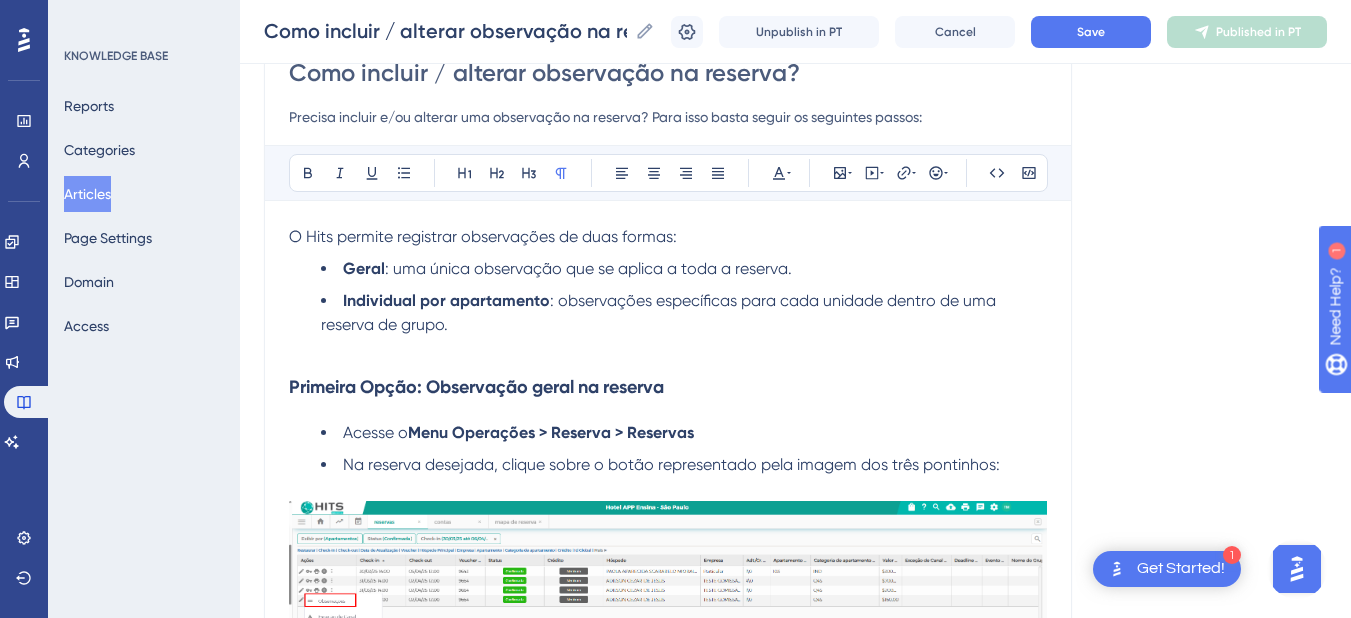 click at bounding box center [668, 349] 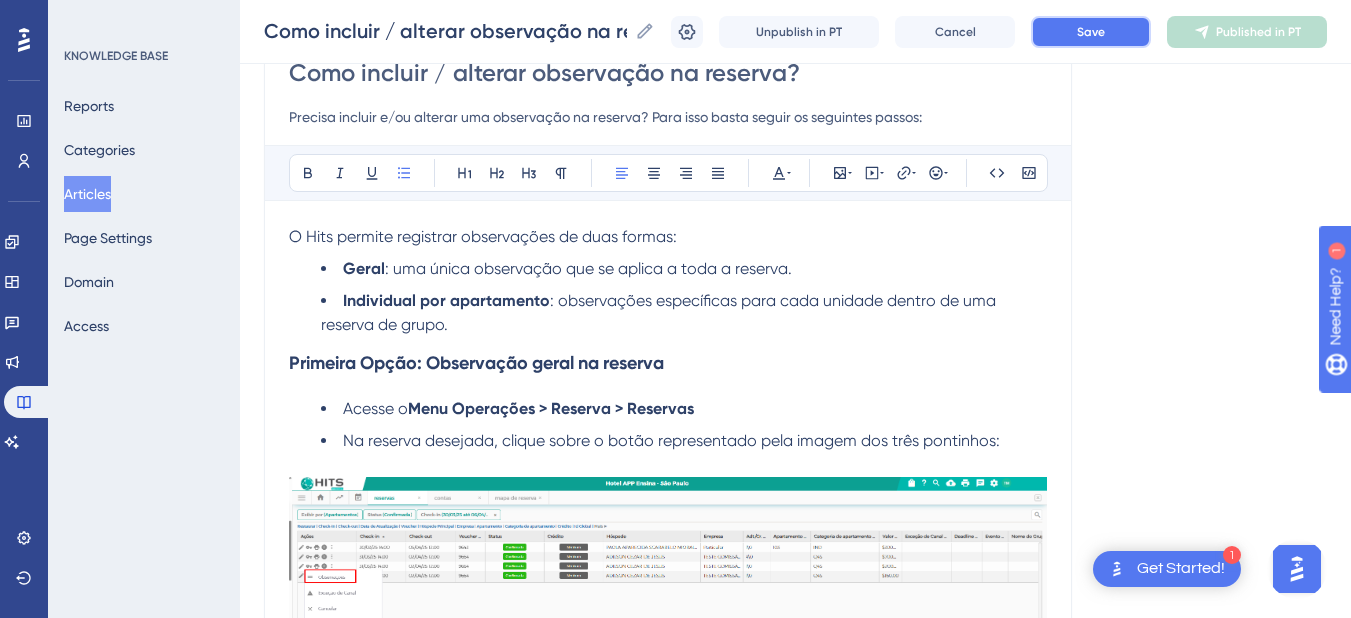 click on "Save" at bounding box center (1091, 32) 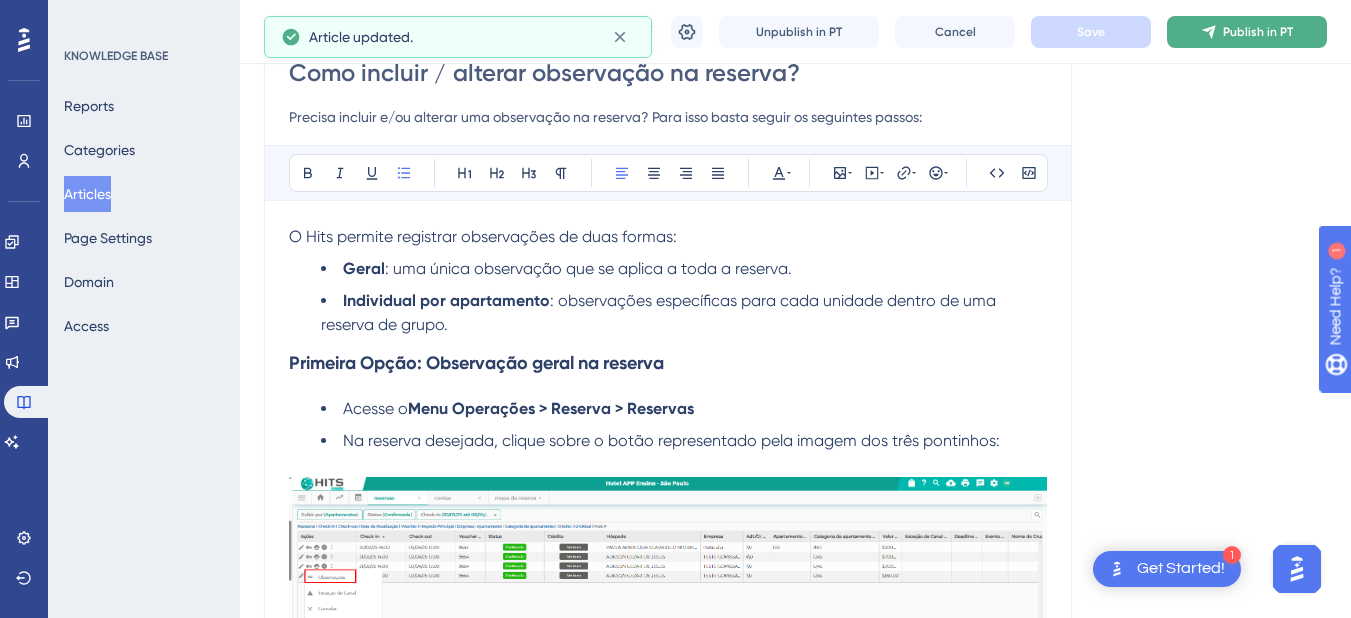click on "Publish in PT" at bounding box center [1247, 32] 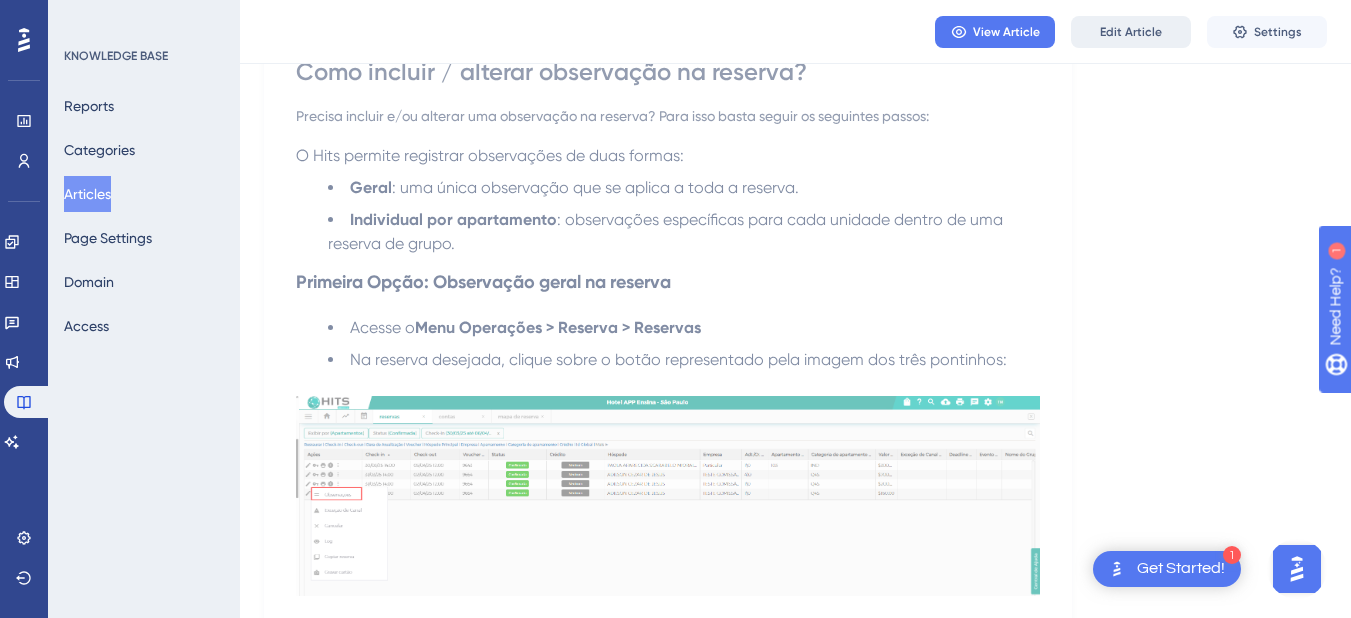 click on "Edit Article" at bounding box center [1131, 32] 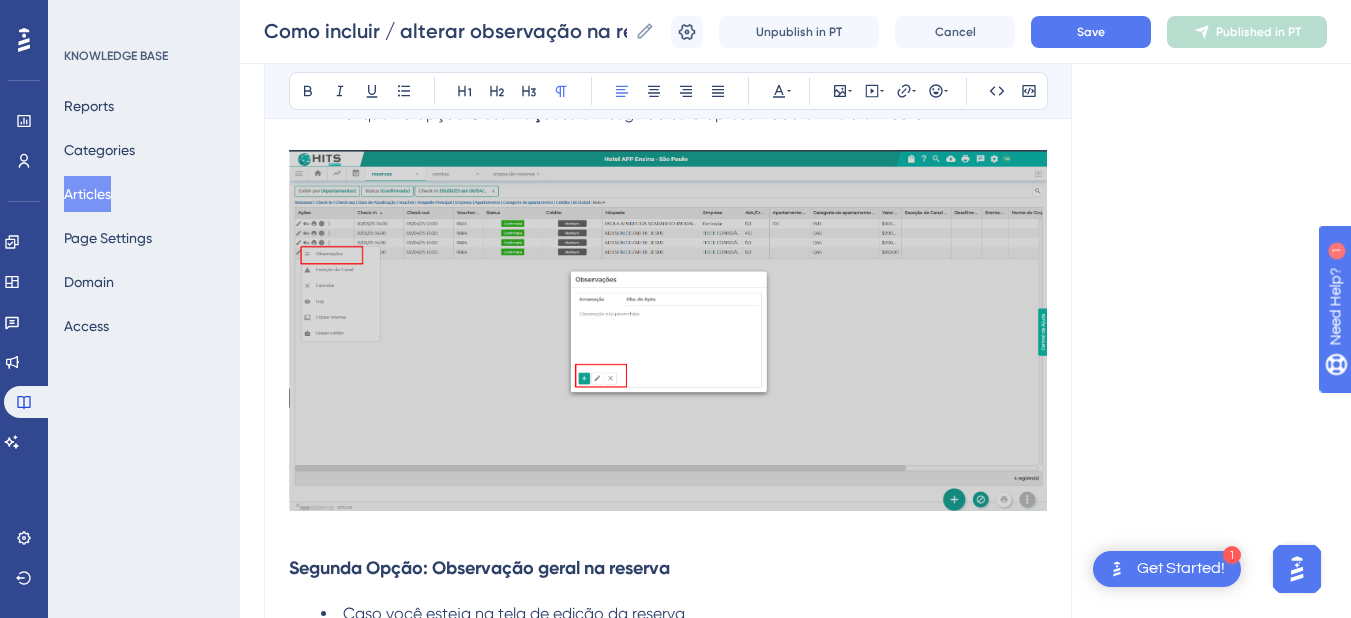 scroll, scrollTop: 0, scrollLeft: 0, axis: both 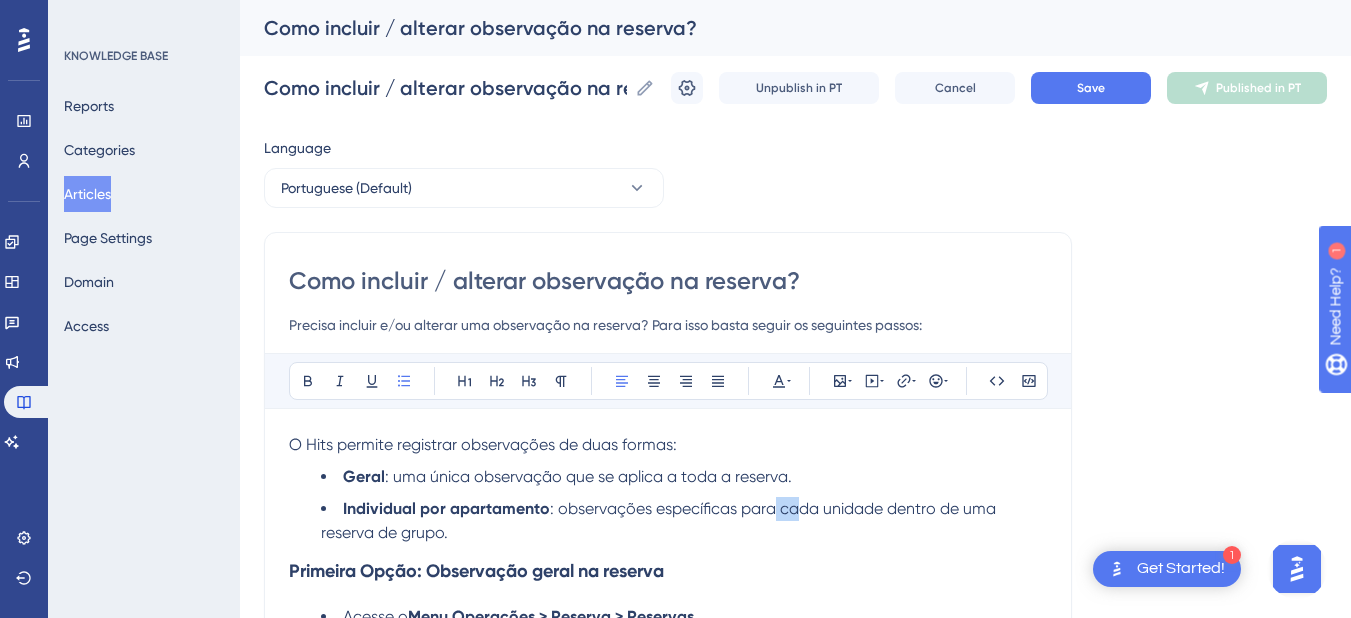 drag, startPoint x: 777, startPoint y: 510, endPoint x: 800, endPoint y: 520, distance: 25.079872 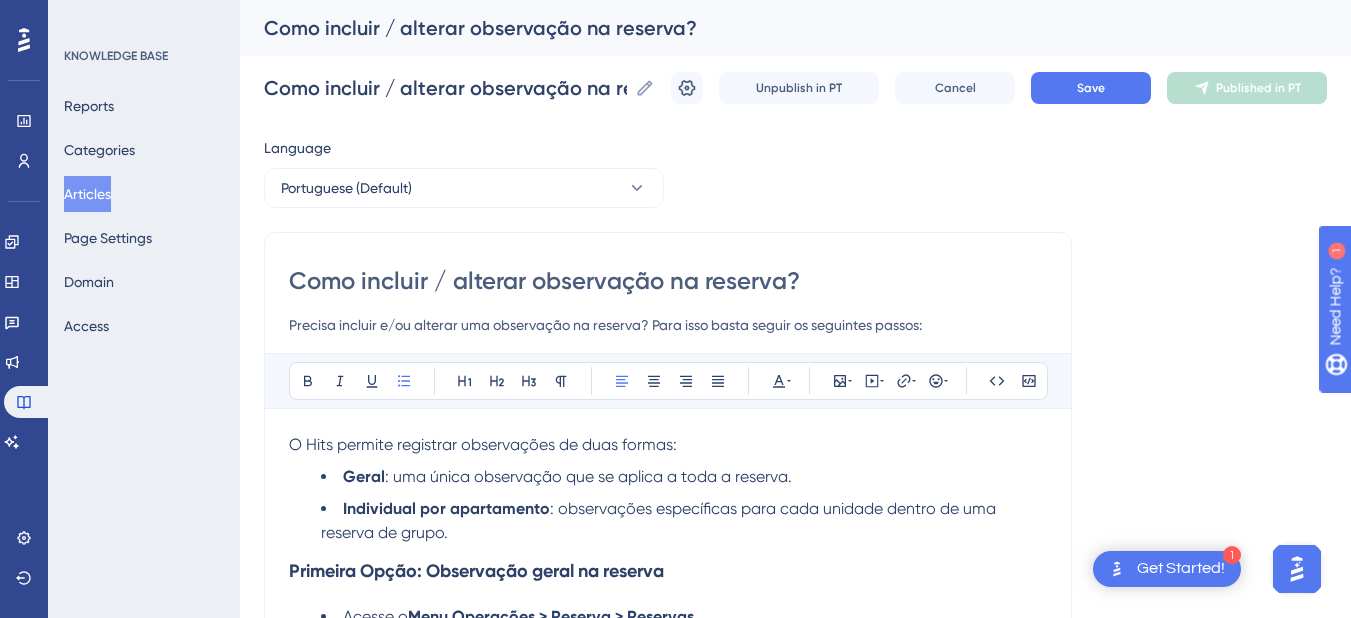 click on ": observações específicas para cada unidade dentro de uma reserva de grupo." at bounding box center [660, 520] 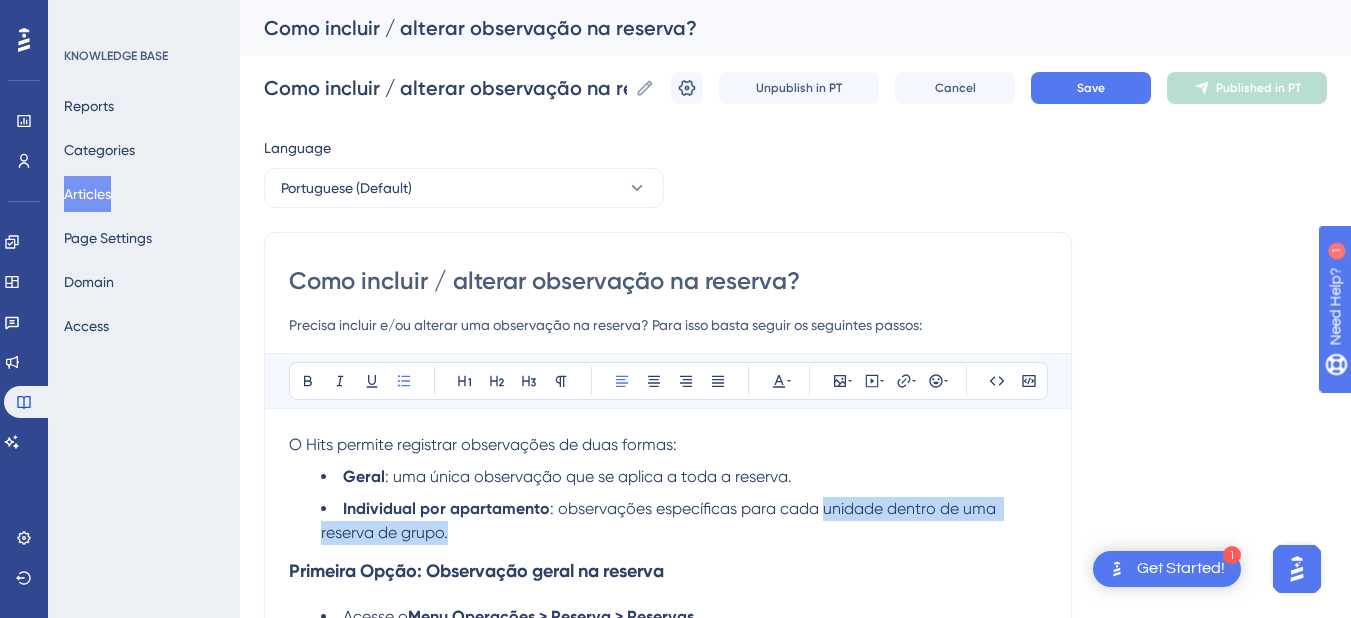 drag, startPoint x: 825, startPoint y: 514, endPoint x: 928, endPoint y: 522, distance: 103.31021 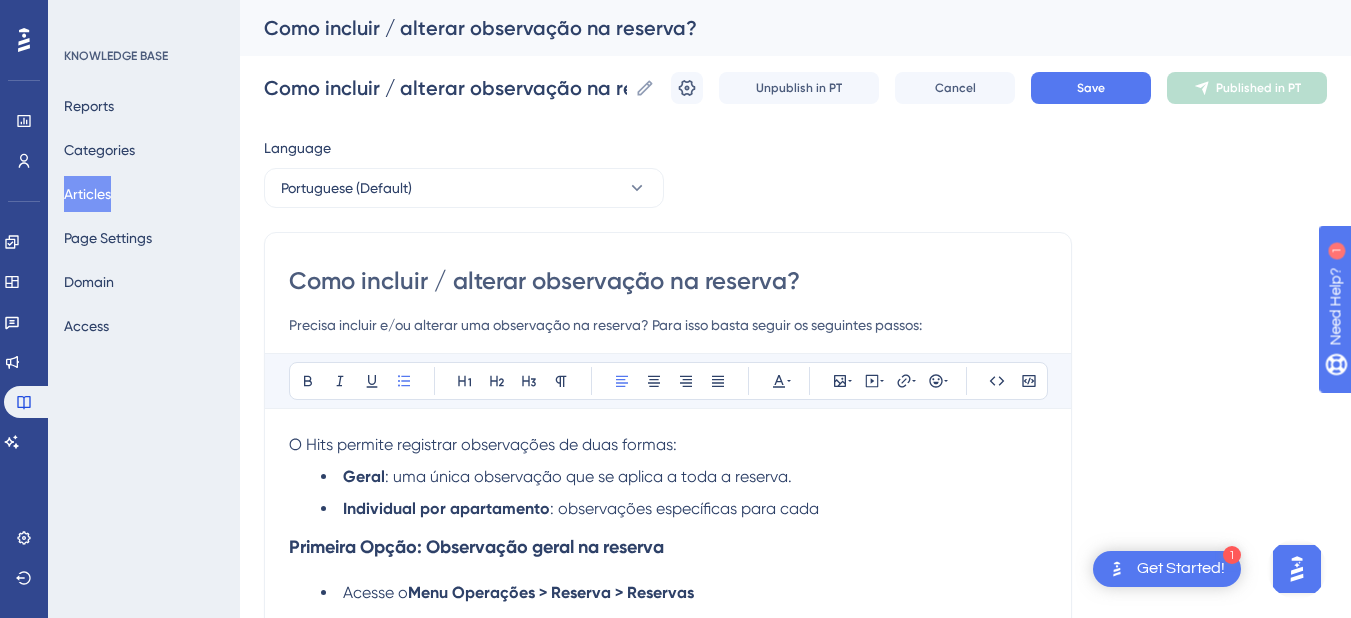 type 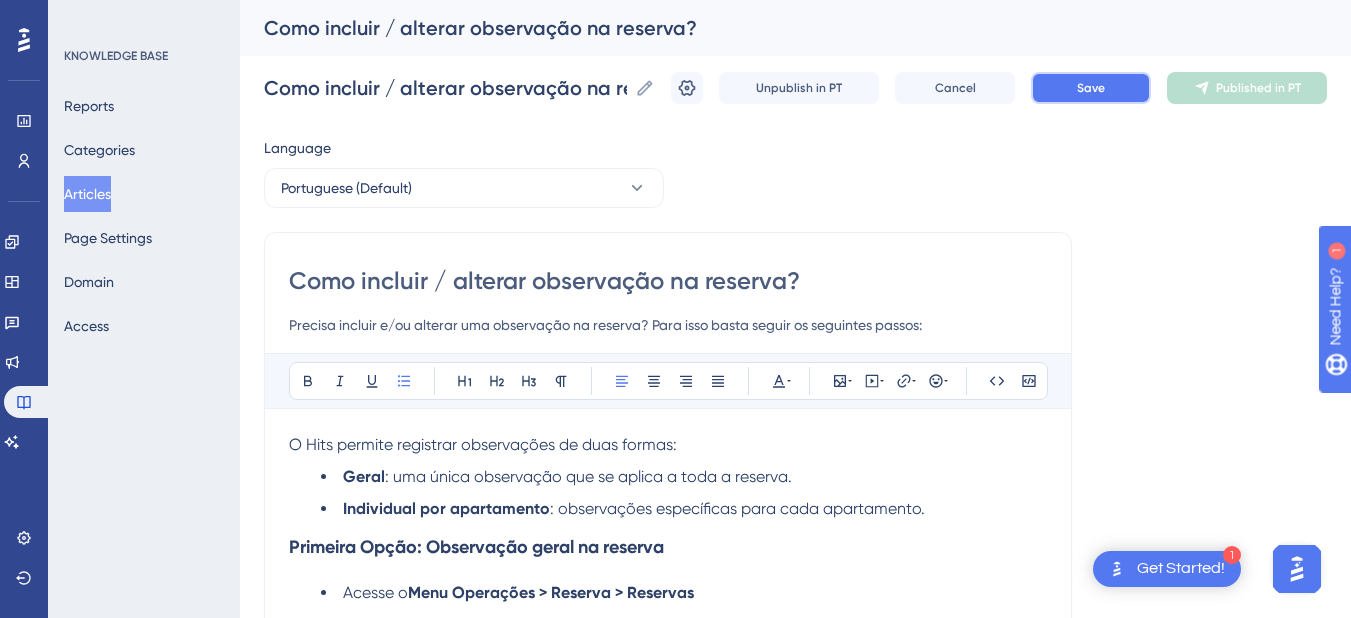 click on "Save" at bounding box center [1091, 88] 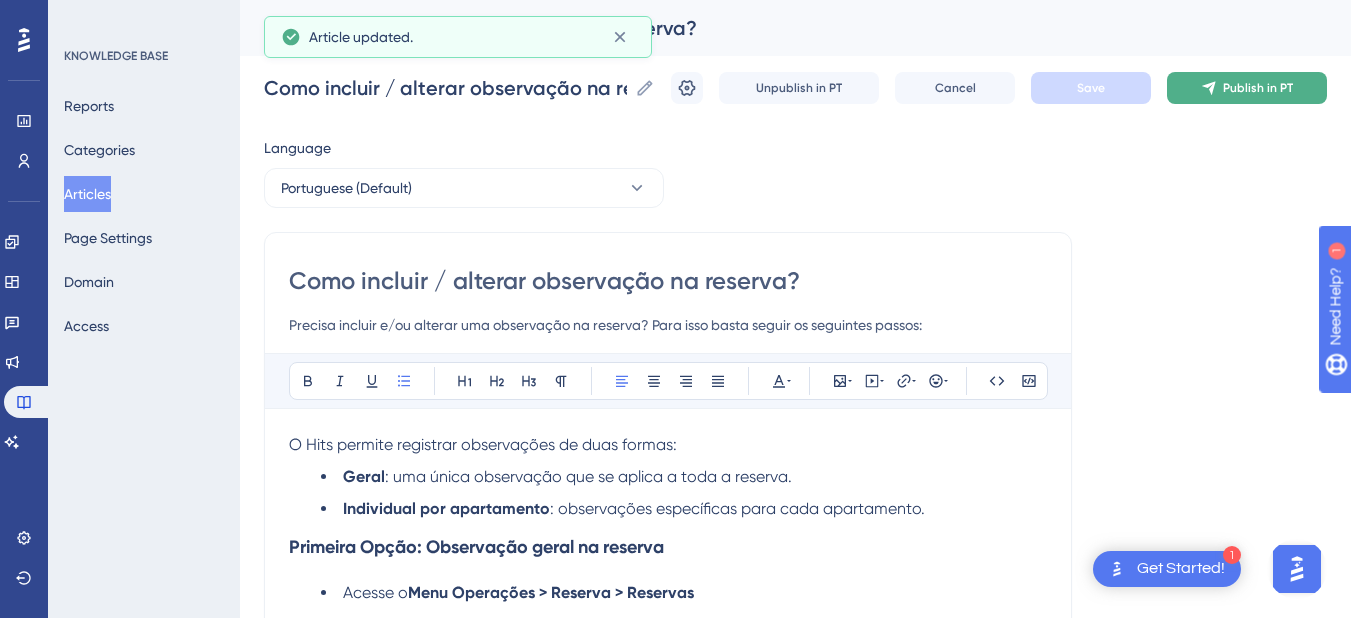 click on "Publish in PT" at bounding box center (1247, 88) 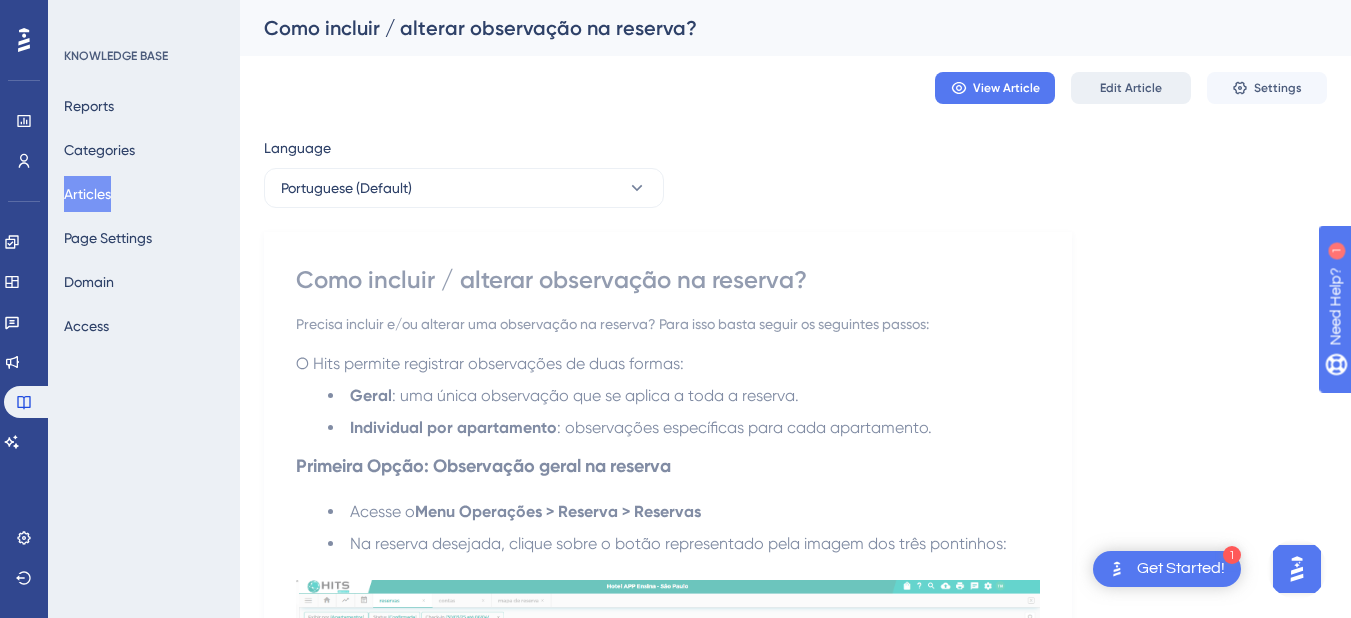 click on "Edit Article" at bounding box center (1131, 88) 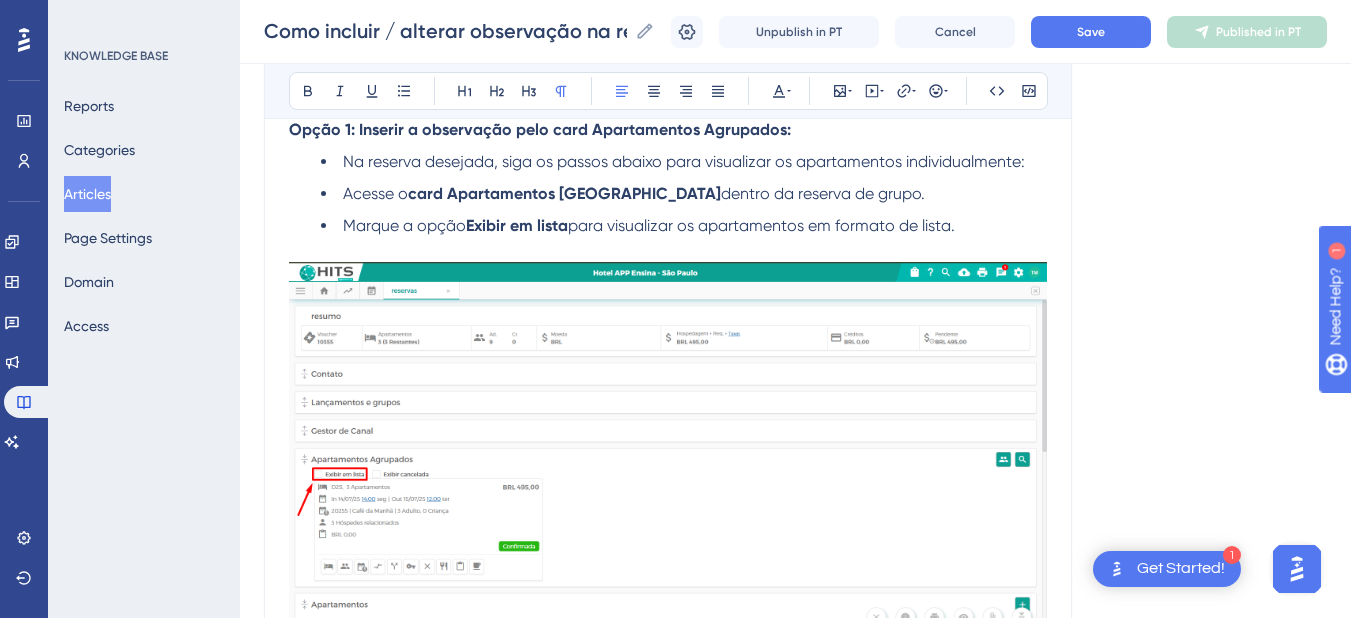 scroll, scrollTop: 2201, scrollLeft: 0, axis: vertical 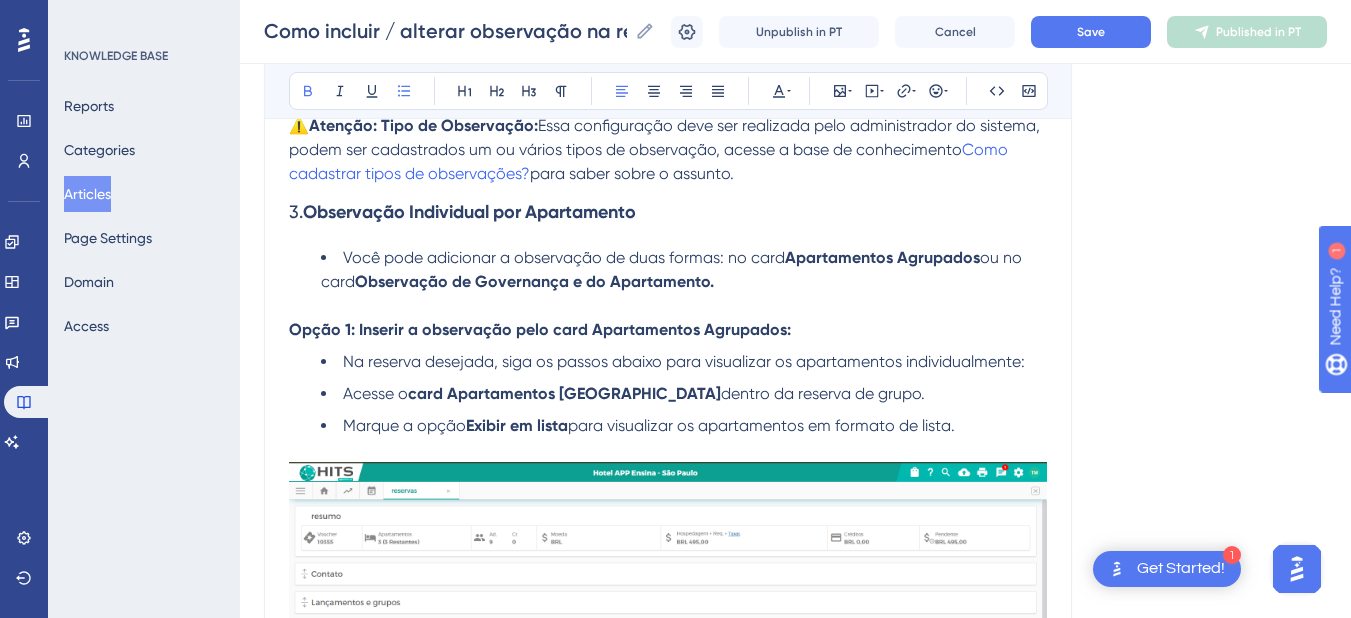 drag, startPoint x: 727, startPoint y: 274, endPoint x: 493, endPoint y: 243, distance: 236.0445 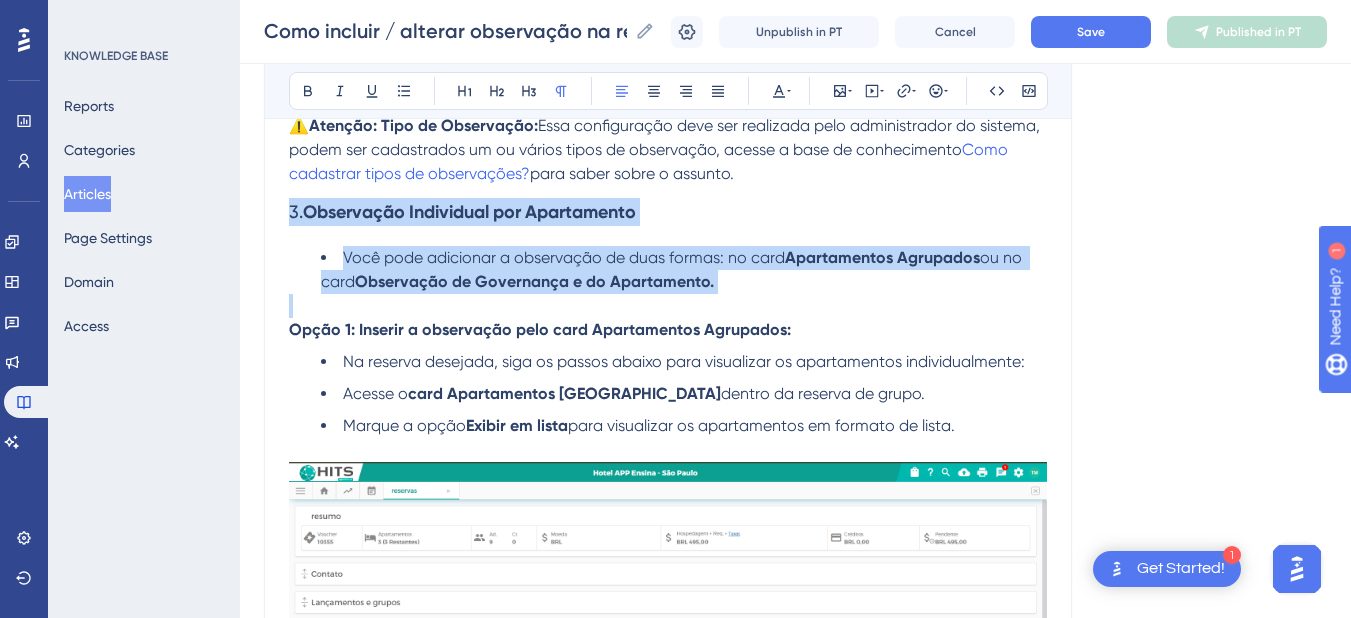 drag, startPoint x: 493, startPoint y: 243, endPoint x: 260, endPoint y: 222, distance: 233.94444 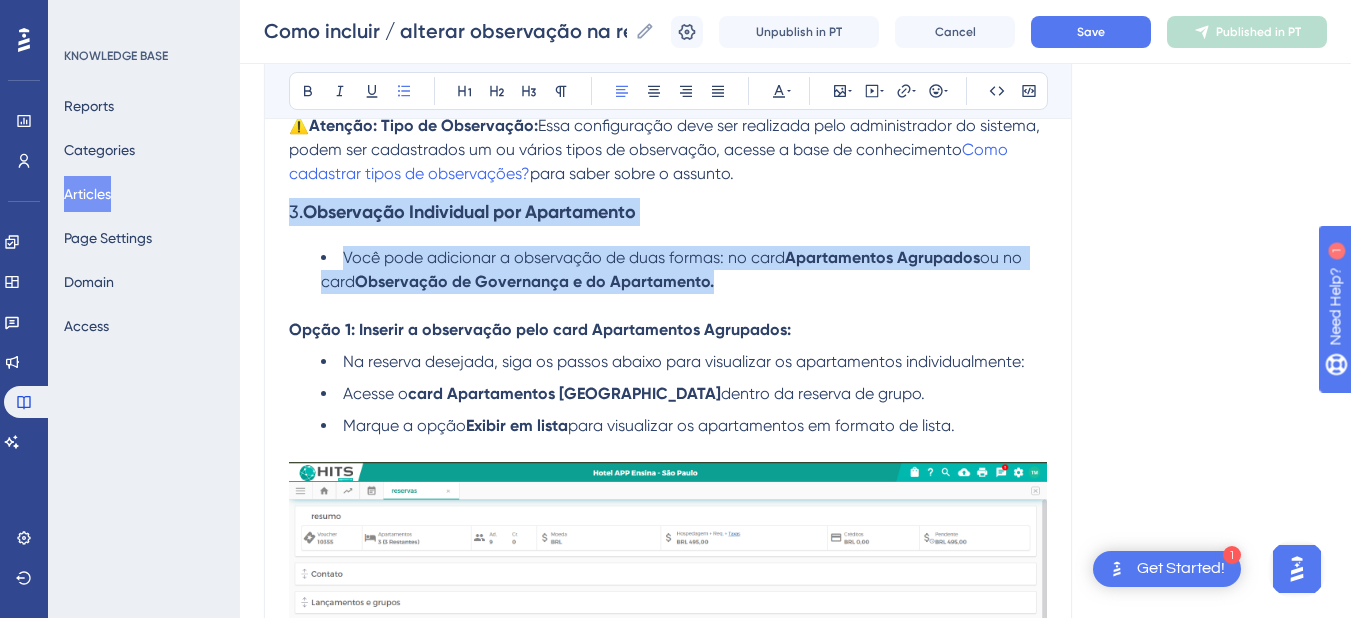 drag, startPoint x: 281, startPoint y: 178, endPoint x: 268, endPoint y: 215, distance: 39.217342 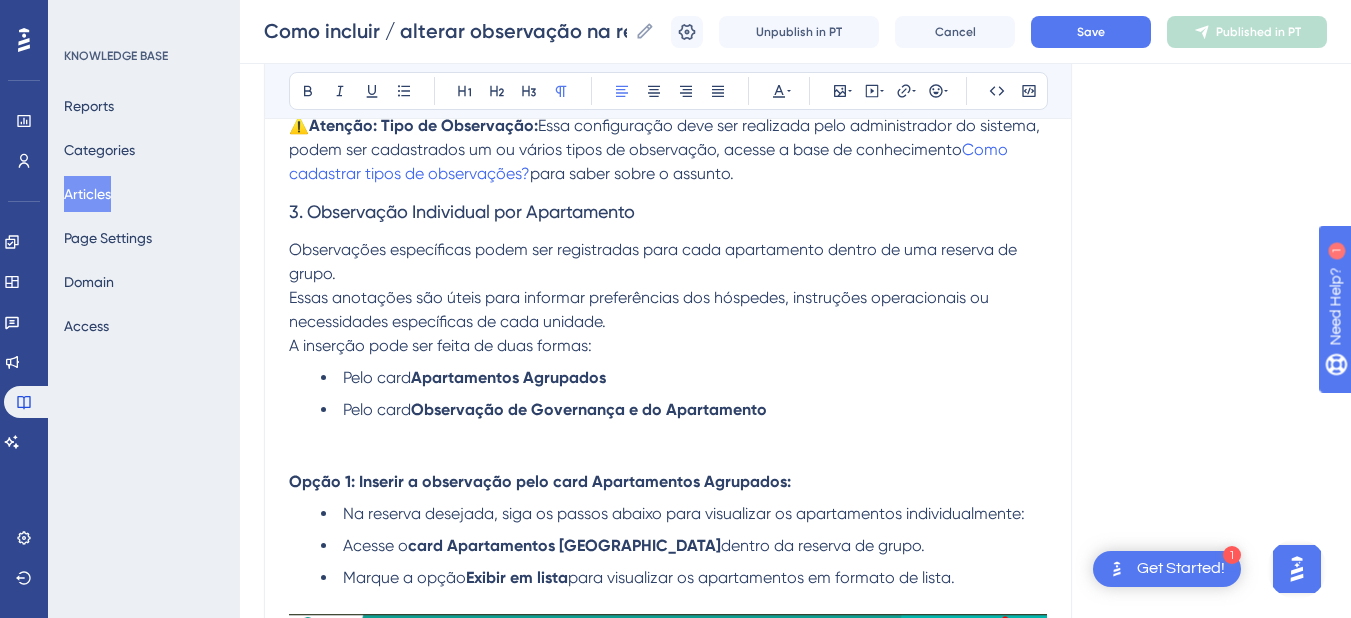 click on "Observações específicas podem ser registradas para cada apartamento dentro de uma reserva de grupo." at bounding box center [668, 262] 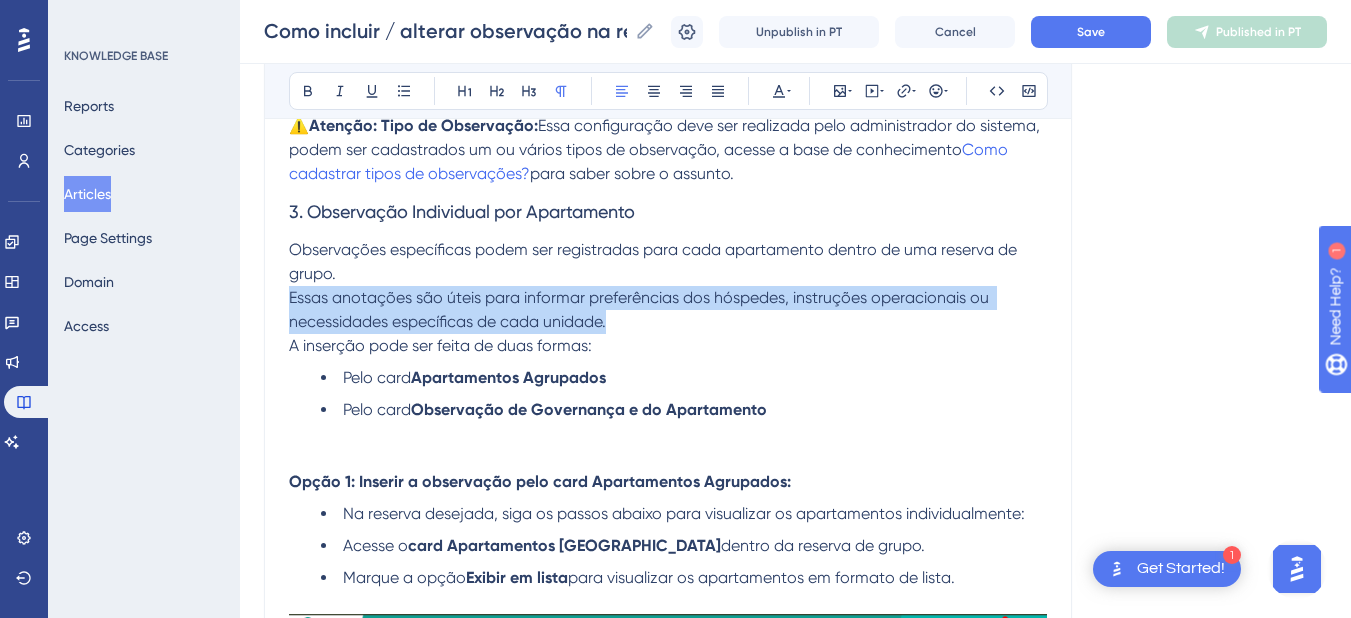 drag, startPoint x: 623, startPoint y: 321, endPoint x: 270, endPoint y: 309, distance: 353.20392 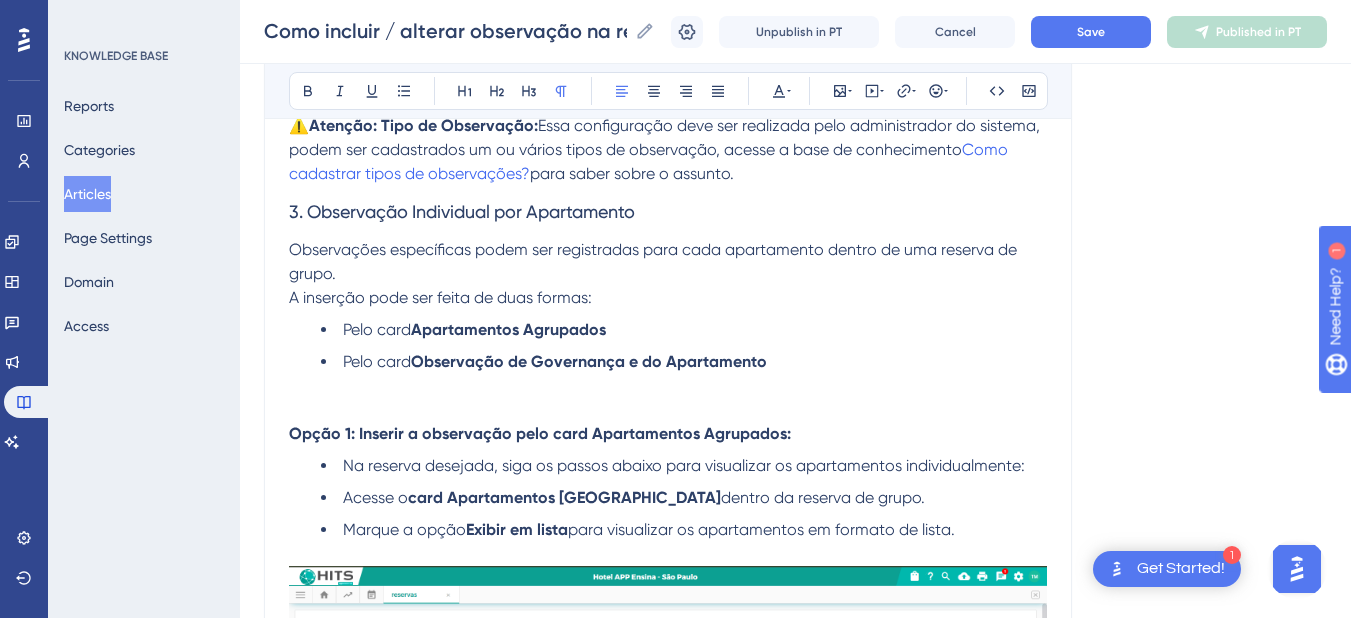 click on "Observações específicas podem ser registradas para cada apartamento dentro de uma reserva de grupo." at bounding box center [668, 262] 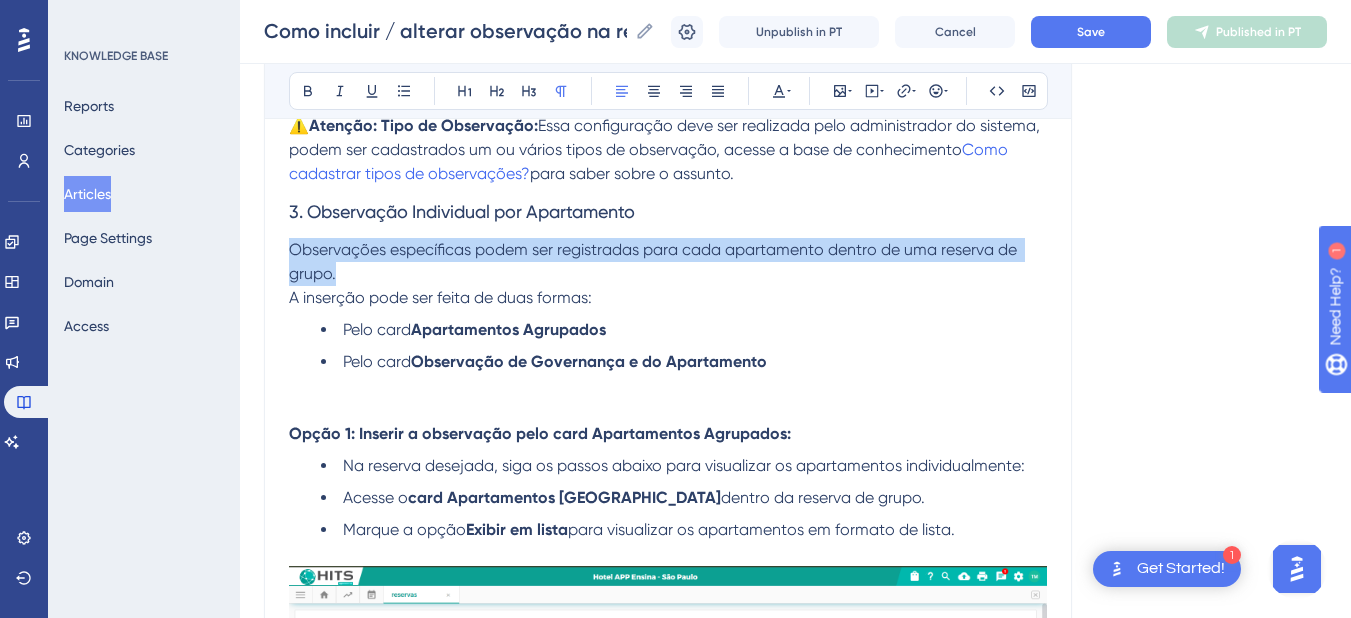 drag, startPoint x: 349, startPoint y: 272, endPoint x: 264, endPoint y: 242, distance: 90.13878 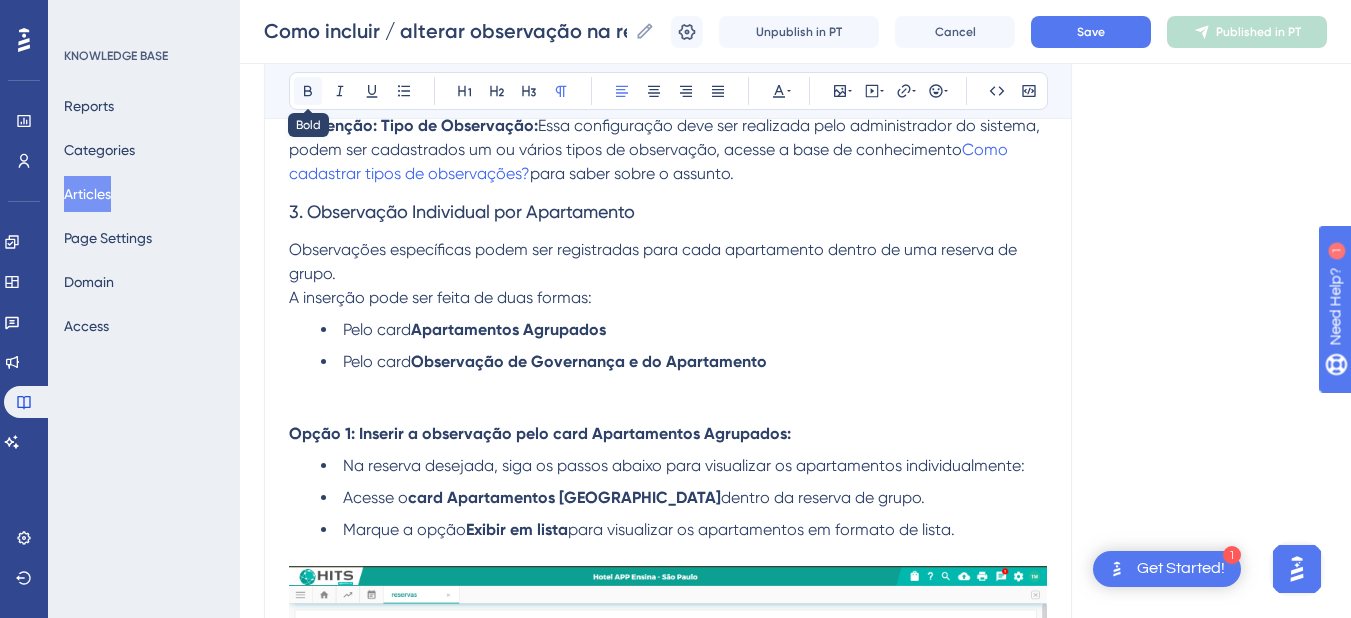 click 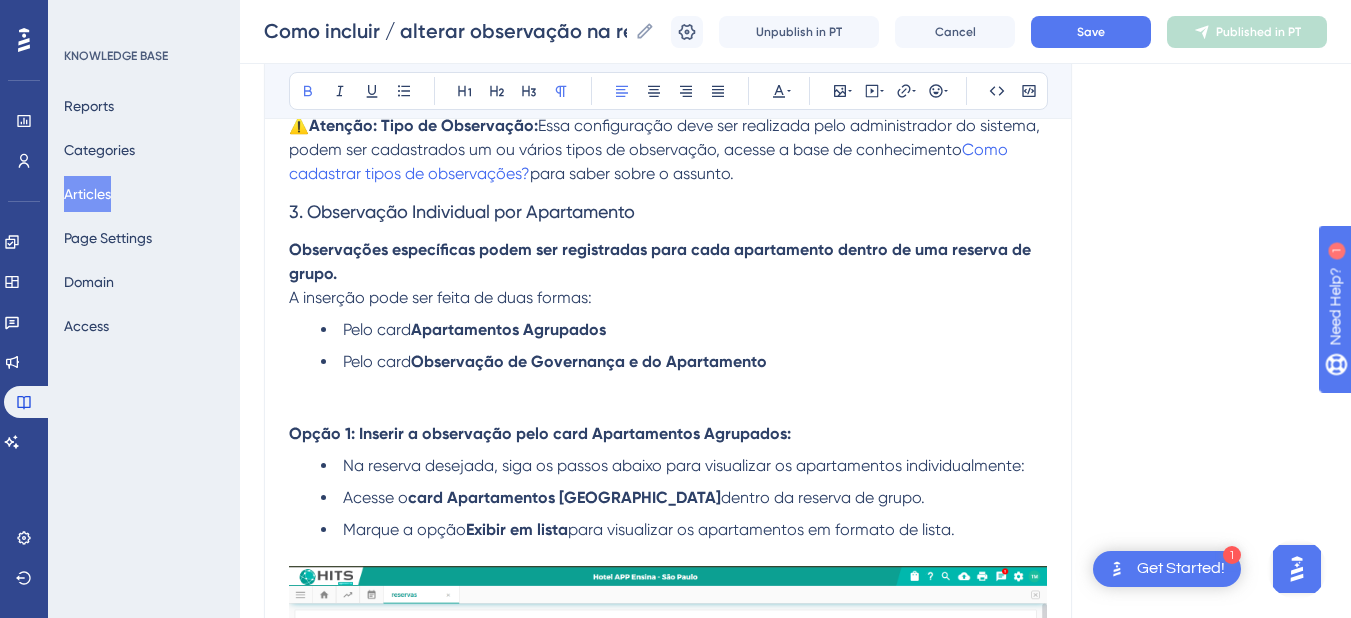 click on "Observações específicas podem ser registradas para cada apartamento dentro de uma reserva de grupo." at bounding box center (668, 262) 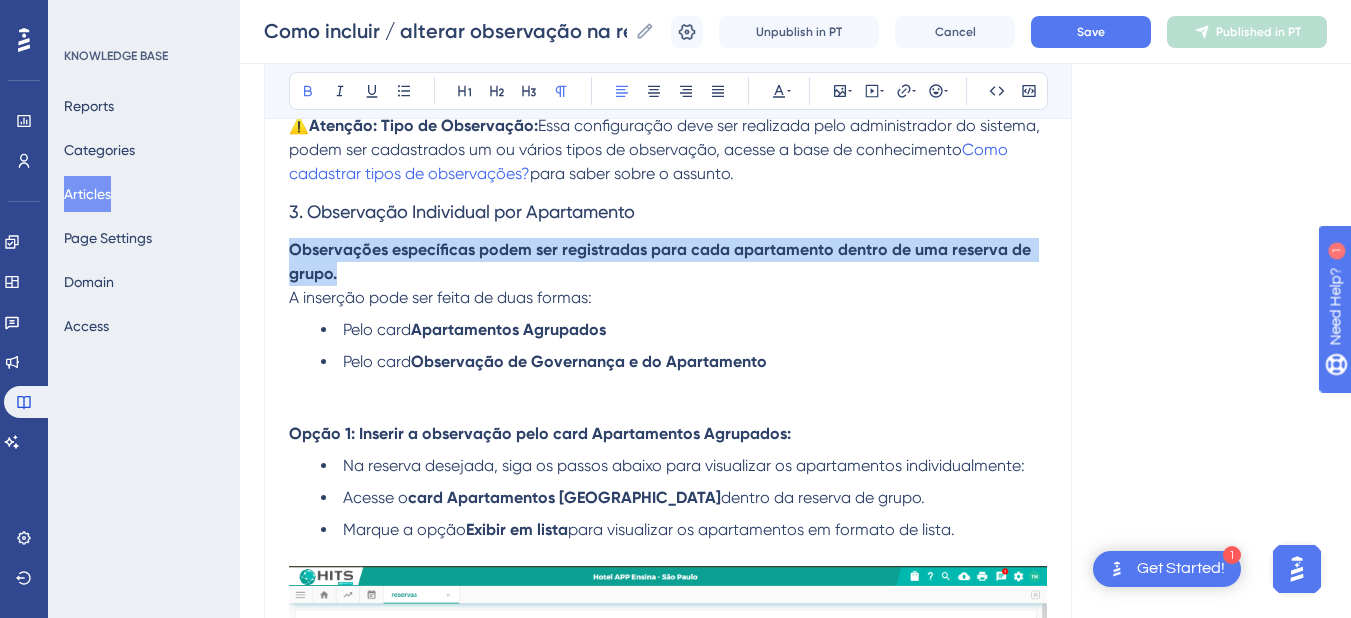 drag, startPoint x: 353, startPoint y: 267, endPoint x: 244, endPoint y: 239, distance: 112.53888 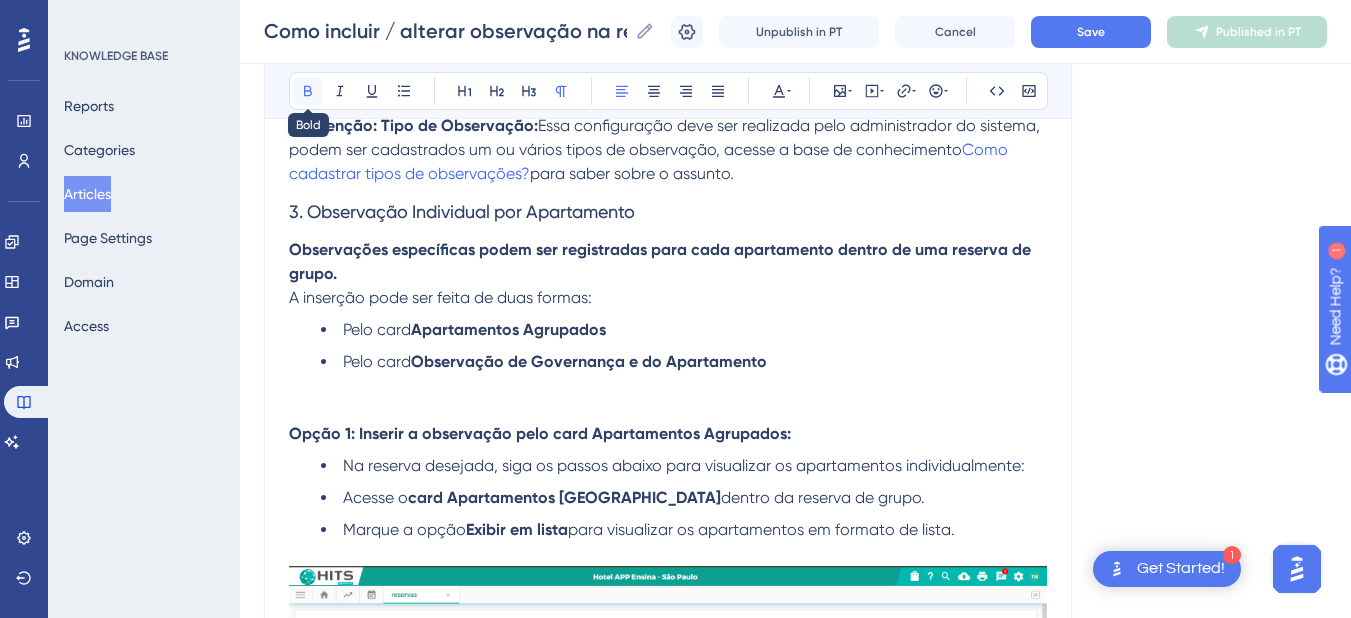 click at bounding box center (308, 91) 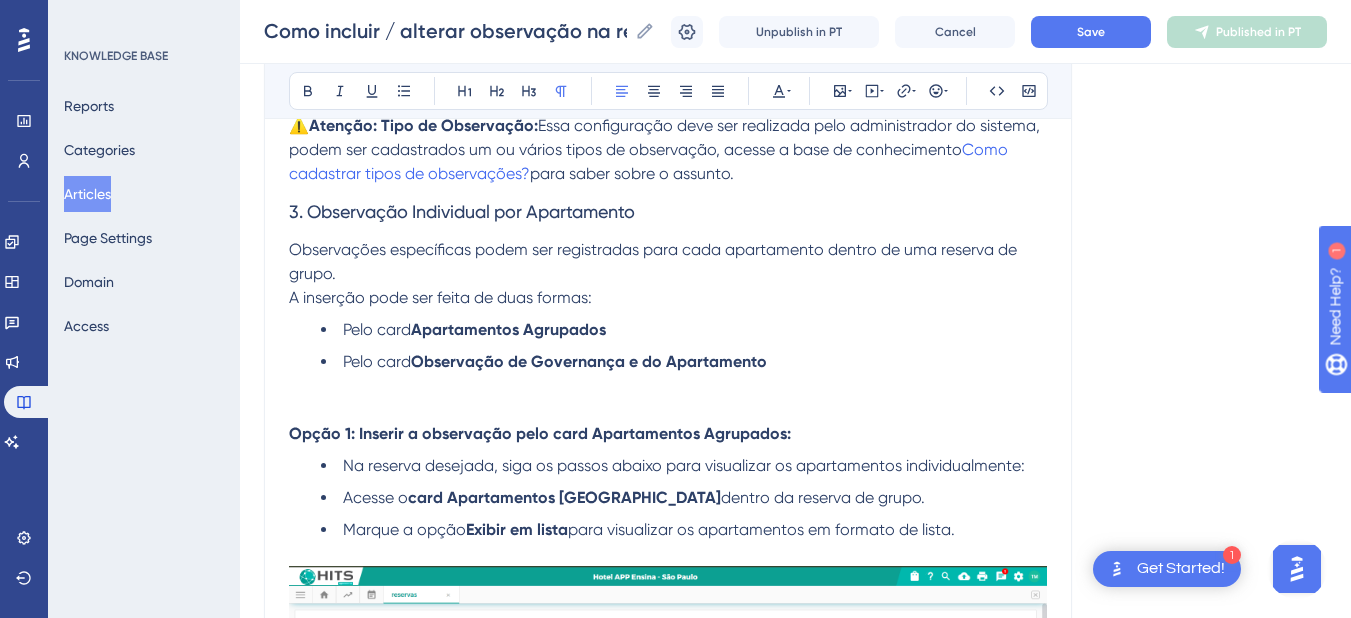 click on "Observações específicas podem ser registradas para cada apartamento dentro de uma reserva de grupo." at bounding box center [668, 262] 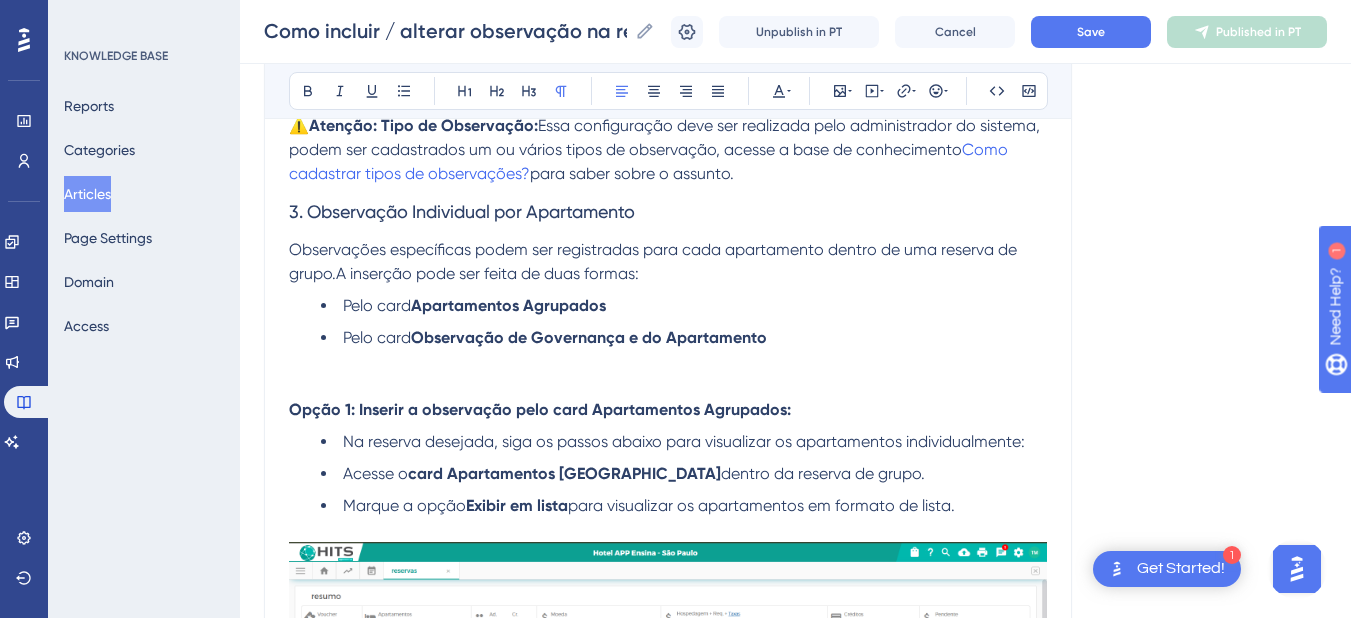type 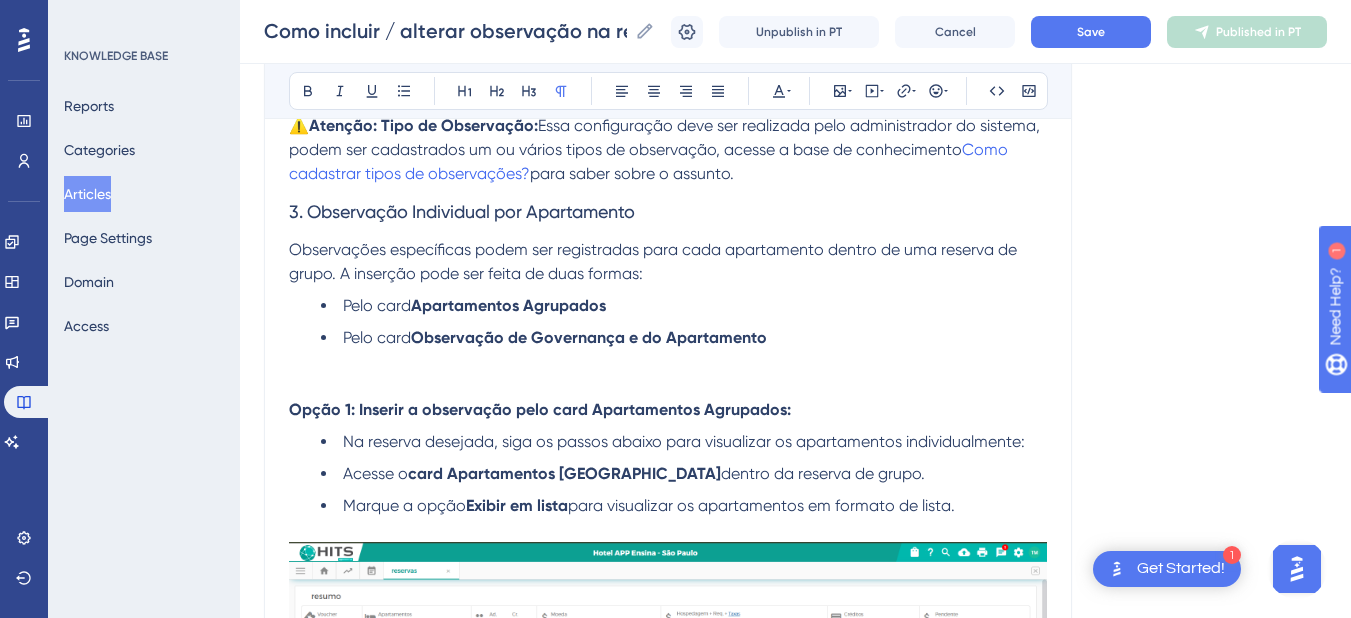 click at bounding box center [668, 362] 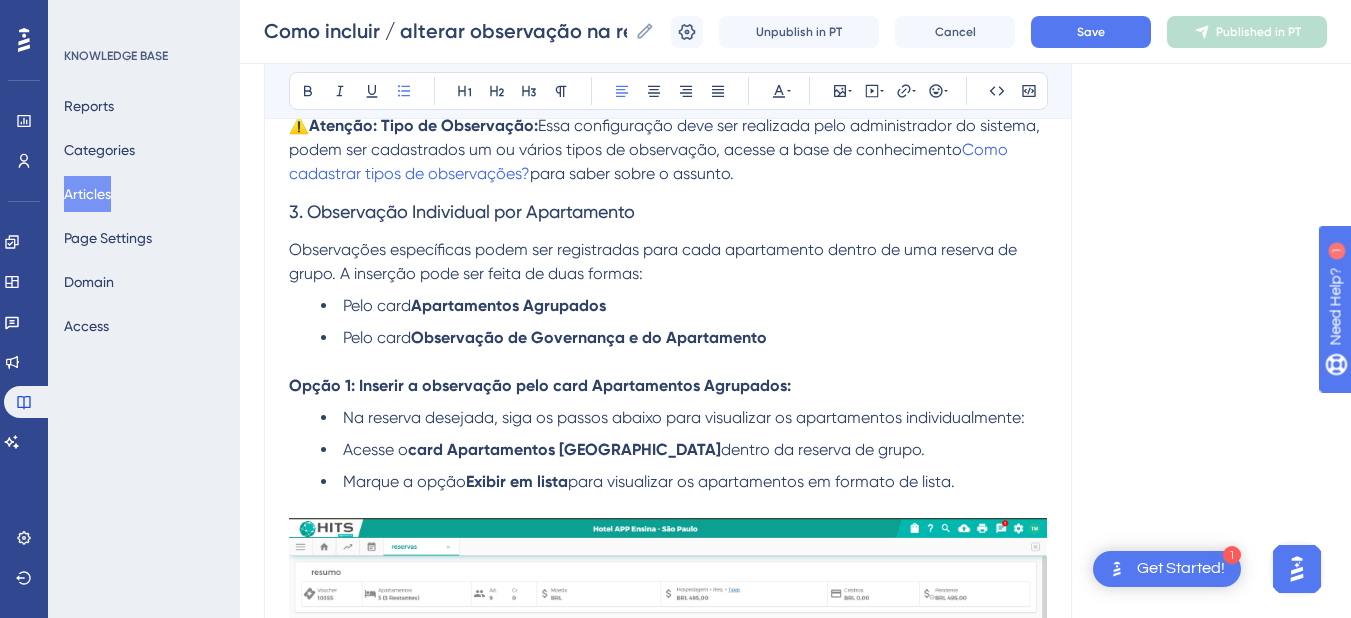 click on "Como incluir / alterar observação na reserva? Como incluir / alterar observação na reserva? Unpublish in PT Cancel Save Published in PT" at bounding box center (795, 32) 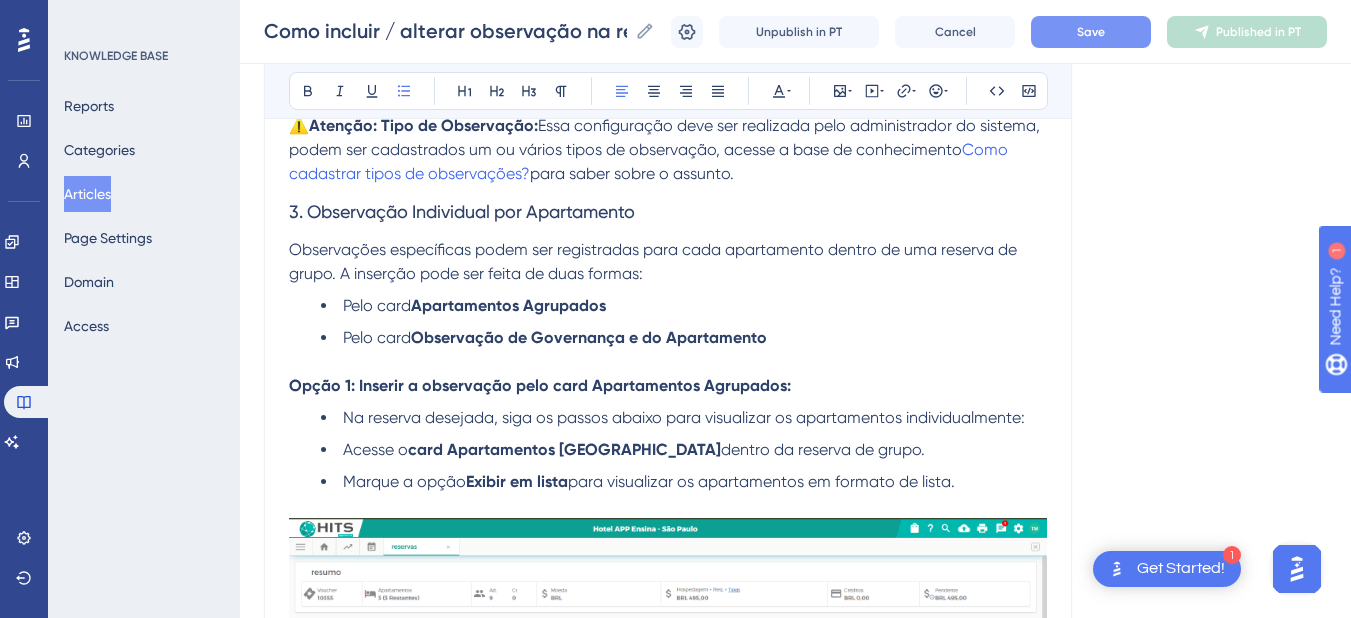 click on "Save" at bounding box center [1091, 32] 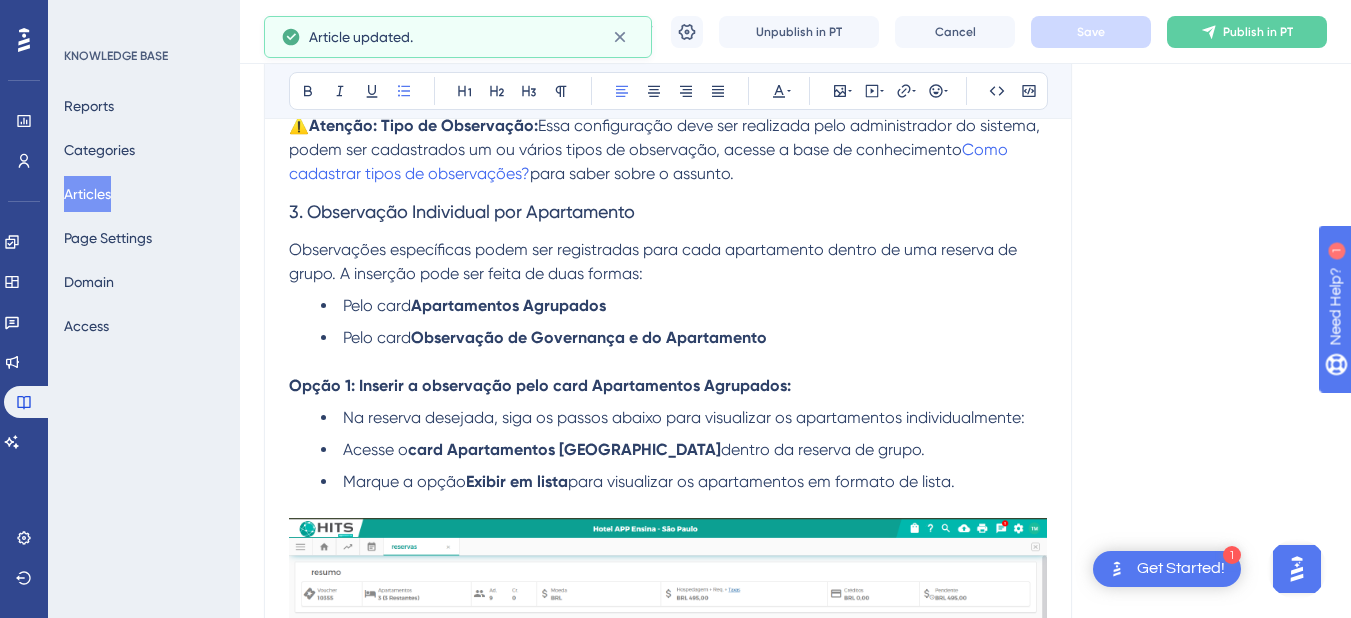 click on "Observações específicas podem ser registradas para cada apartamento dentro de uma reserva de grupo. A inserção pode ser feita de duas formas:" at bounding box center (655, 261) 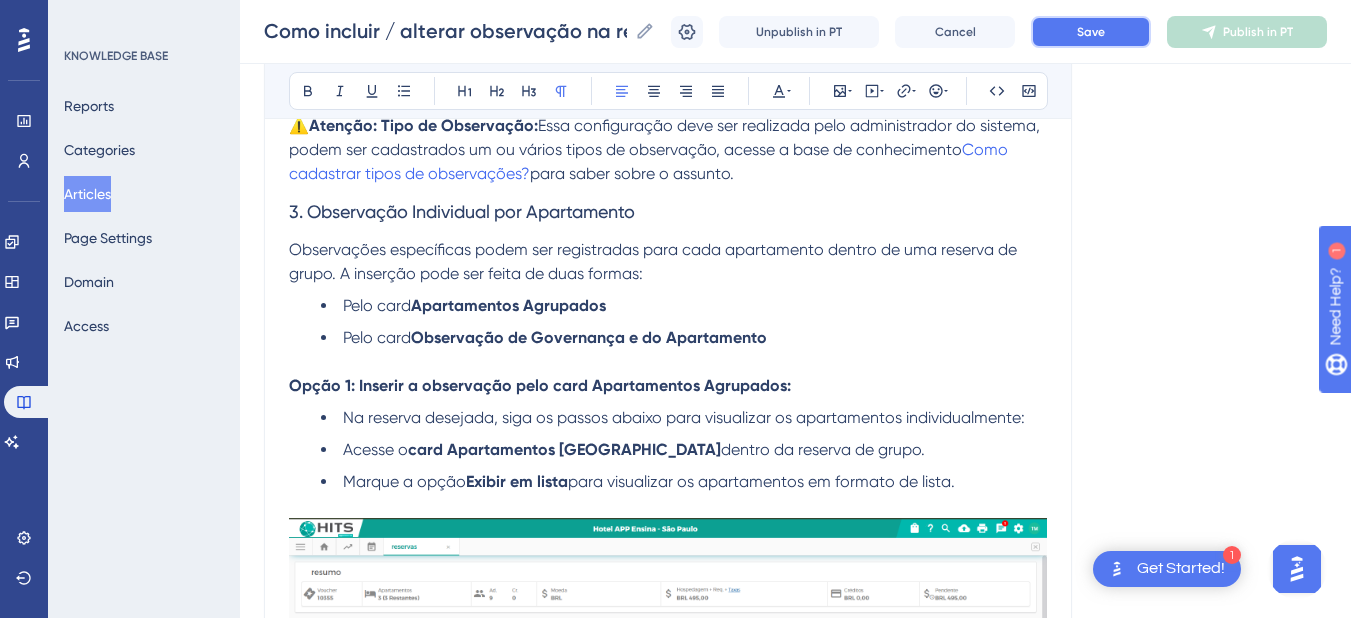 click on "Save" at bounding box center (1091, 32) 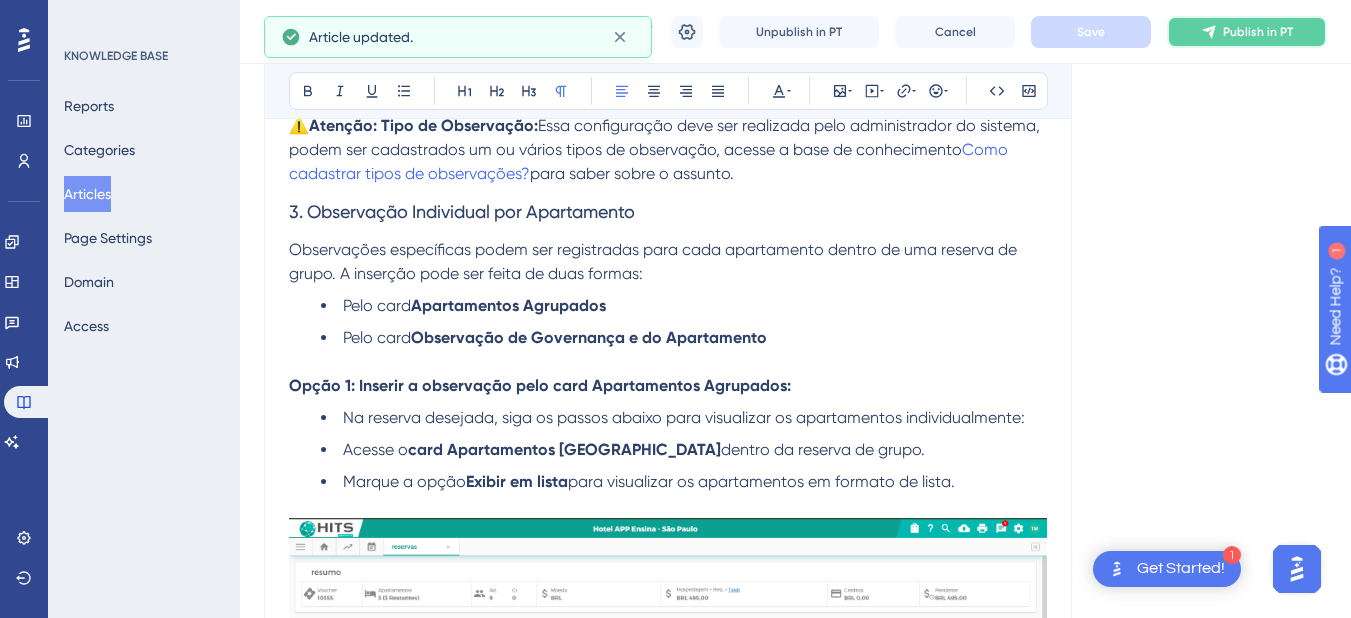 click on "Publish in PT" at bounding box center [1258, 32] 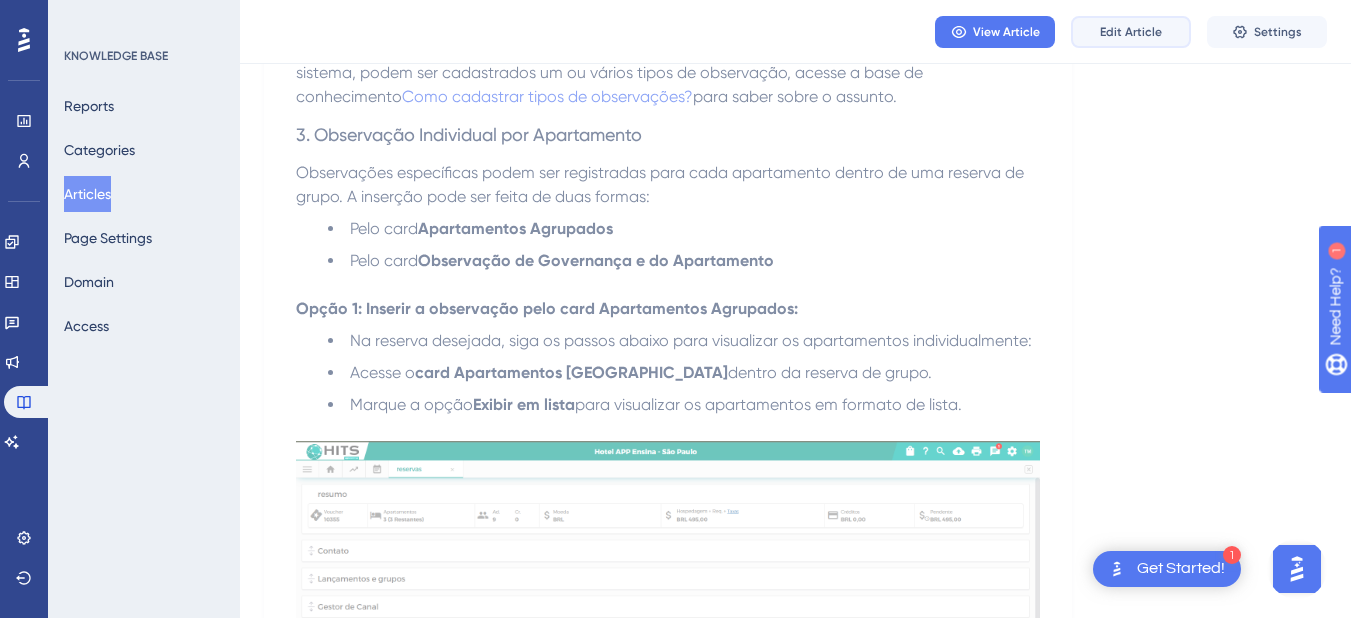 click on "Edit Article" at bounding box center [1131, 32] 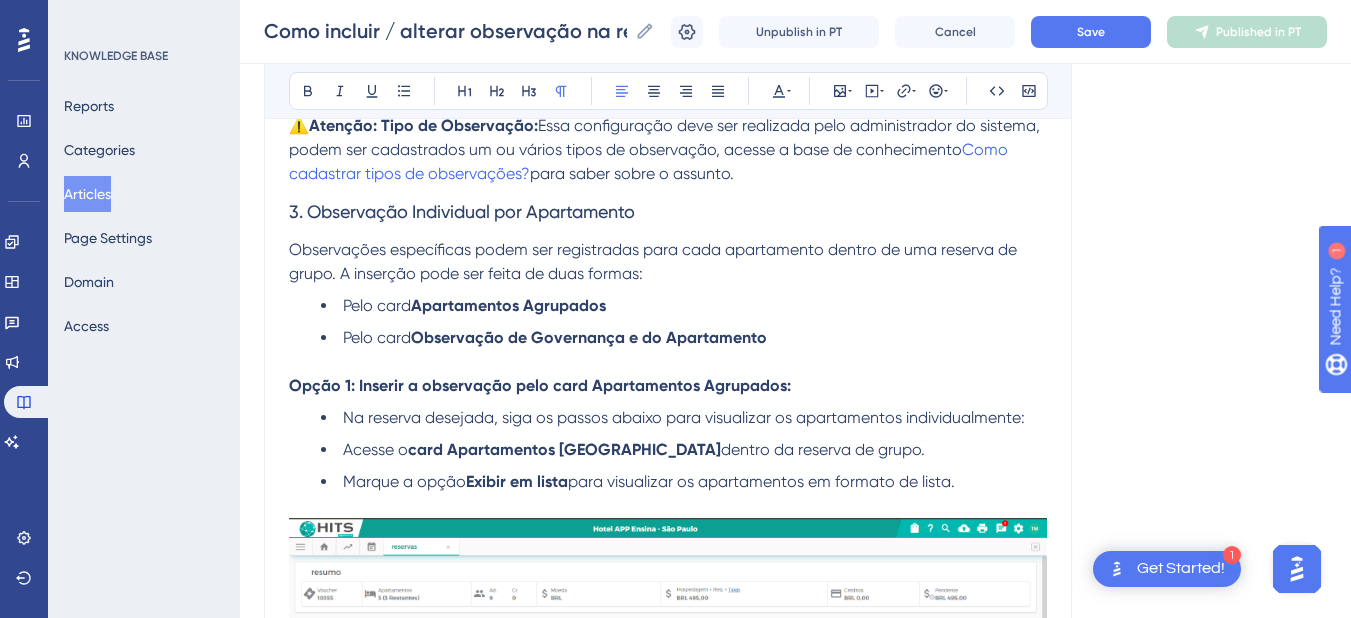 click on "Observações específicas podem ser registradas para cada apartamento dentro de uma reserva de grupo. A inserção pode ser feita de duas formas:" at bounding box center (655, 261) 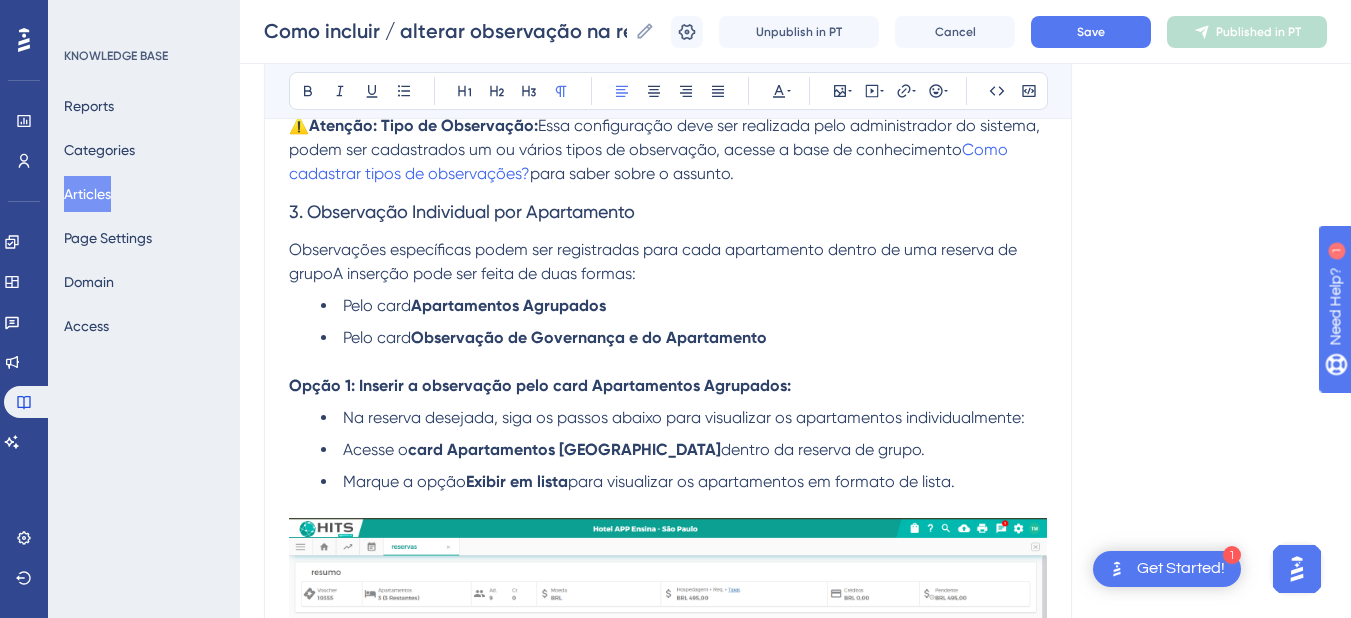 type 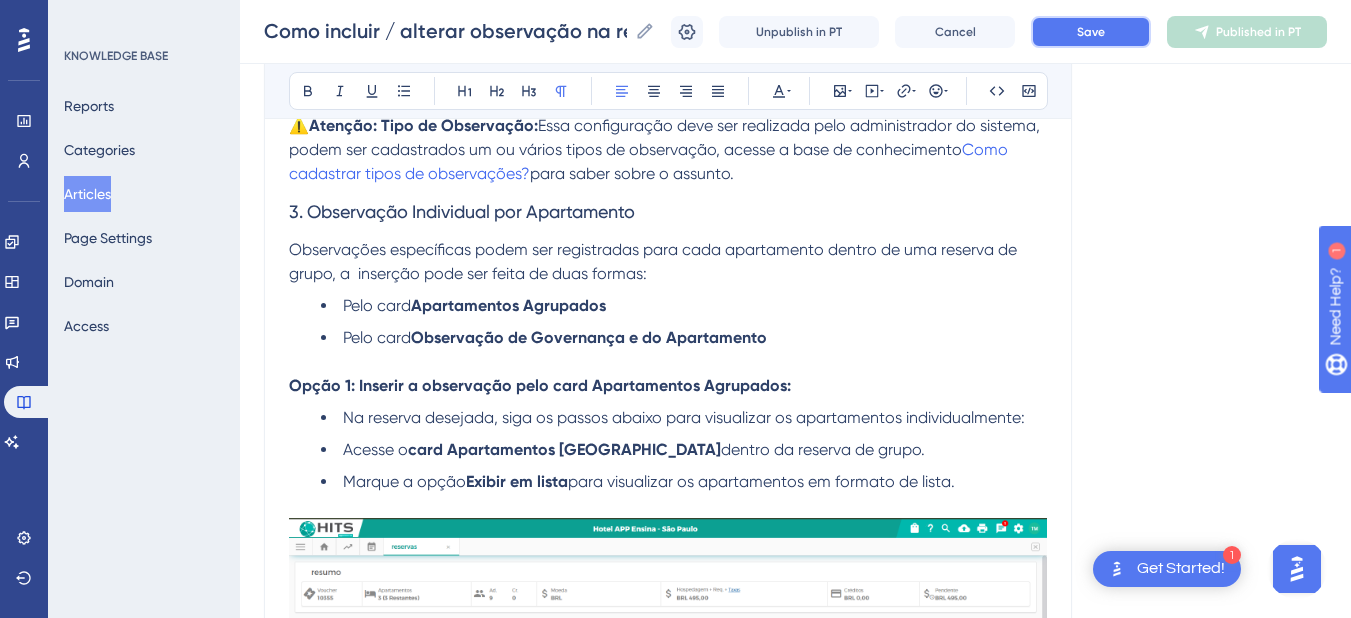 click on "Save" at bounding box center [1091, 32] 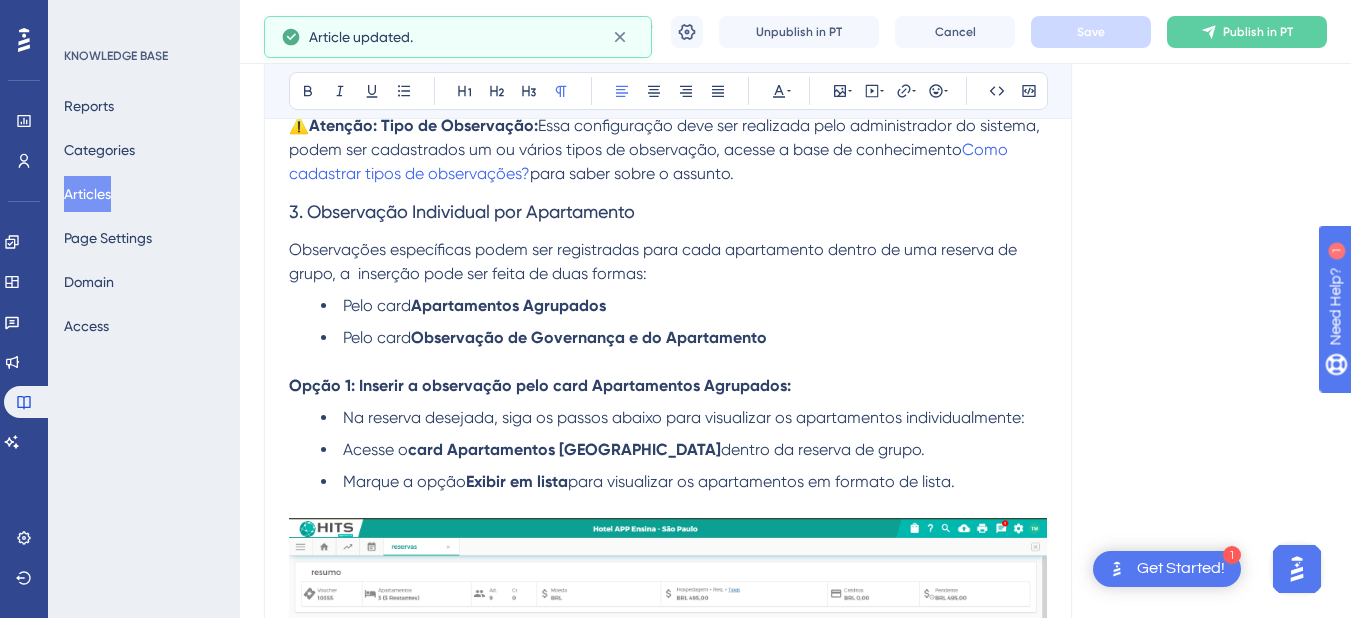 click on "Observações específicas podem ser registradas para cada apartamento dentro de uma reserva de grupo, a  inserção pode ser feita de duas formas:" at bounding box center [655, 261] 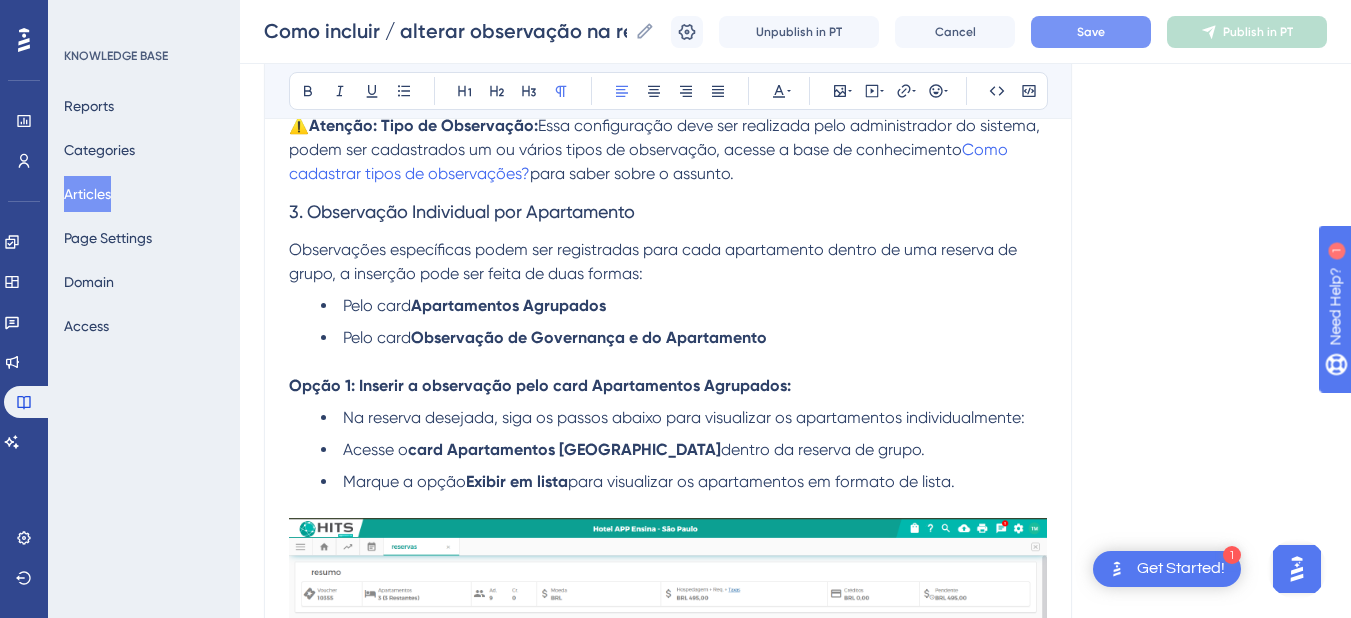 click on "Save" at bounding box center (1091, 32) 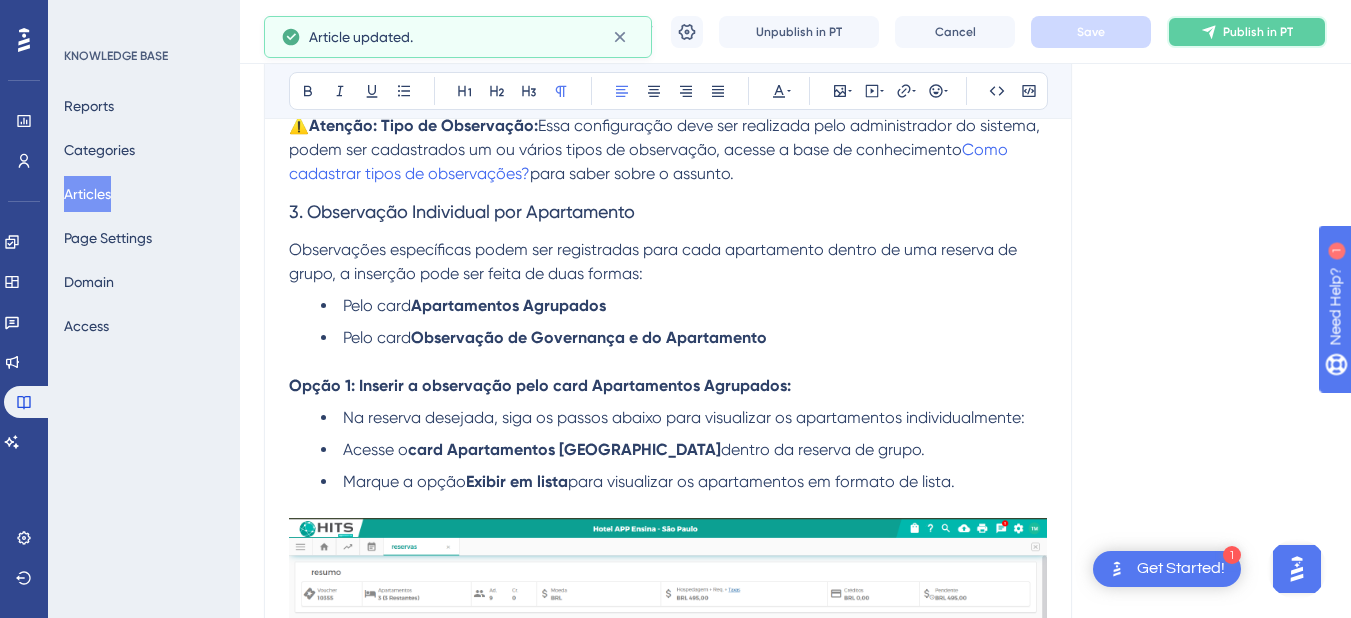 click on "Publish in PT" at bounding box center (1258, 32) 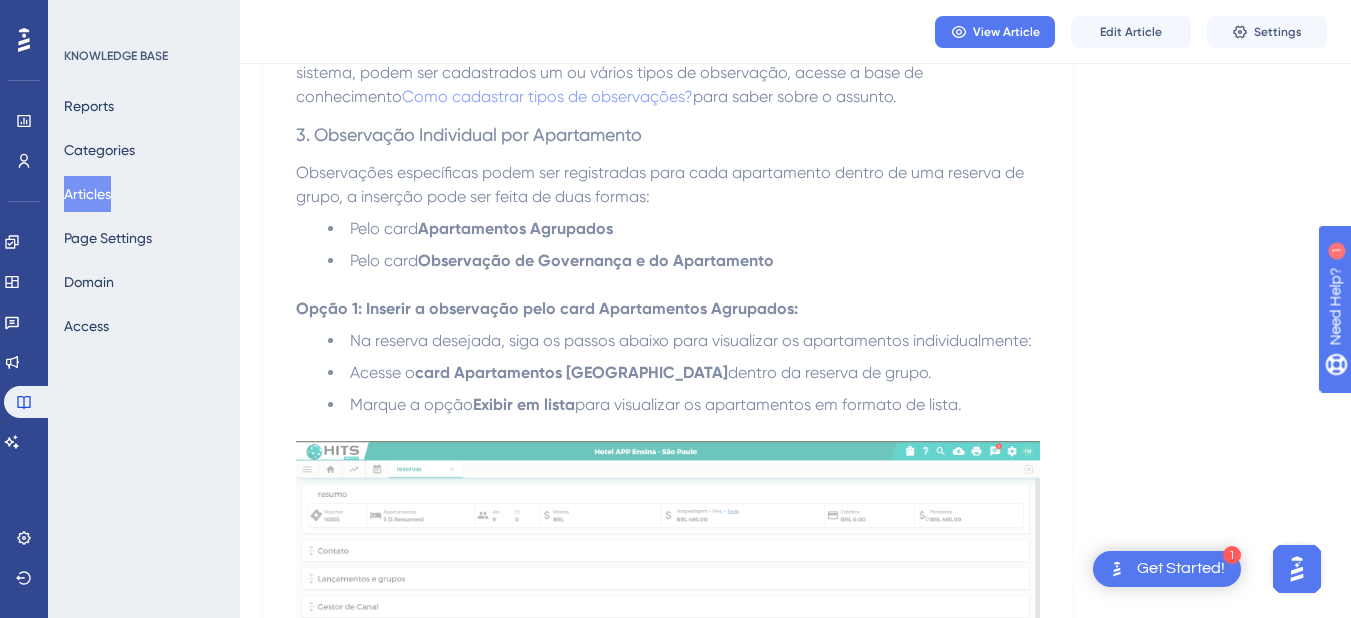 click on "Language Portuguese (Default) Como incluir / alterar observação na reserva? Precisa incluir e/ou alterar uma observação na reserva? Para isso basta seguir os seguintes passos: O Hits permite registrar observações de duas formas: Geral : uma única observação que se aplica a toda a reserva. Individual por apartamento : observações específicas para cada apartamento. Primeira Opção:   Observação geral na reserva Acesse o  Menu Operações > Reserva > Reservas Na reserva desejada, clique sobre o botão representado pela imagem dos três pontinhos: Clique na opção:  Observações  e em seguida será apresentado em tela um card: Segunda Opção: Observação geral na reserva Caso você esteja na tela de edição da reserva Utilize a barra de rolagem e navegue até o card: Observações Em seguida clique no botão:  Incluir Selecione o  Tipo de Observação Digite a observação desejada e em seguida clique no botão:  Confirmar Após inserir a observação na  reserva,  para saber sobre o assunto." at bounding box center (795, 964) 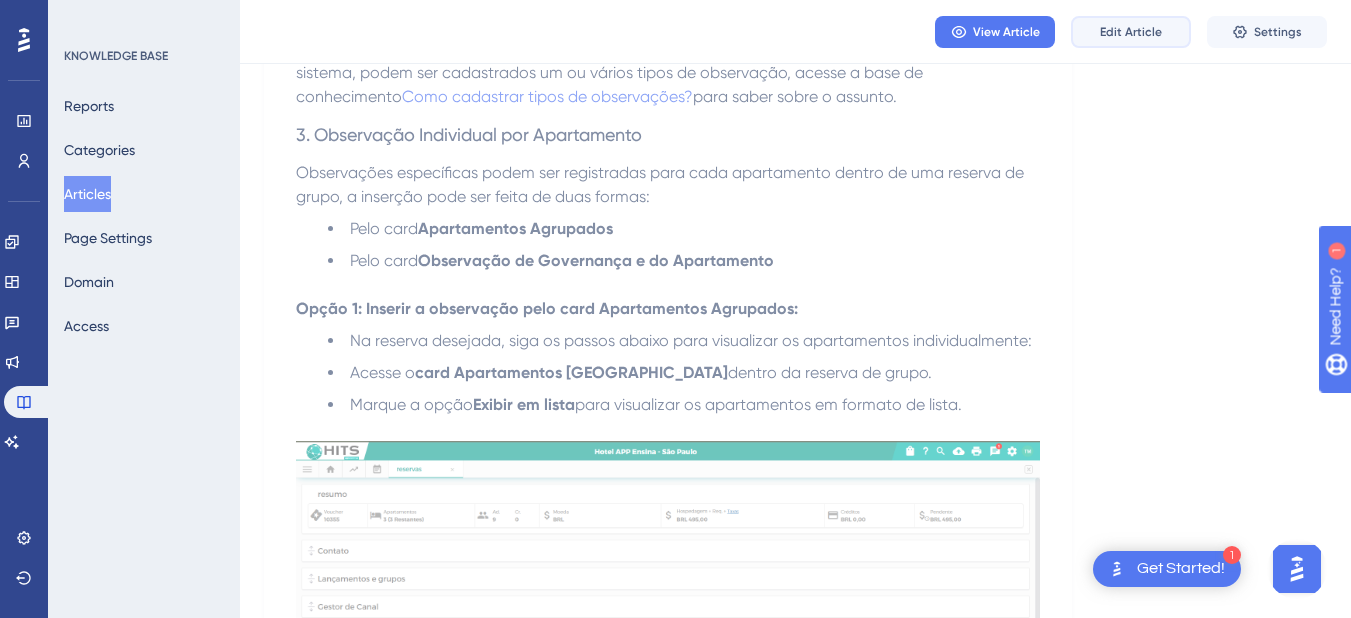 click on "Edit Article" at bounding box center (1131, 32) 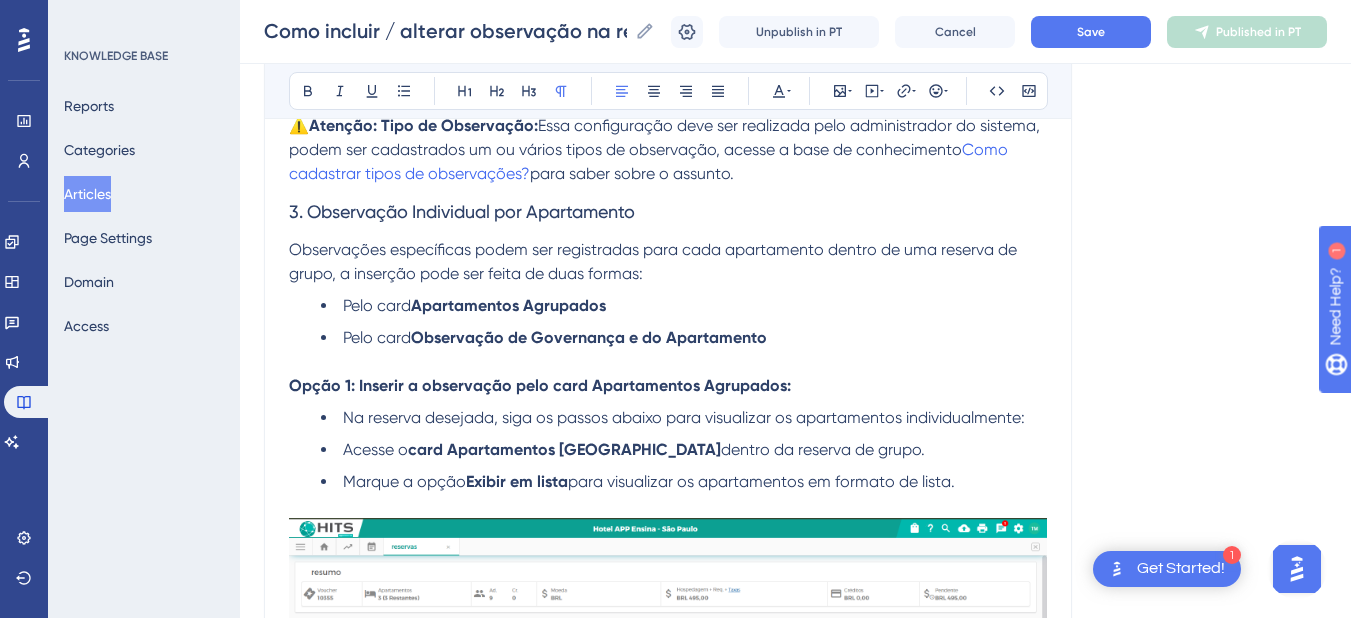 scroll, scrollTop: 2001, scrollLeft: 0, axis: vertical 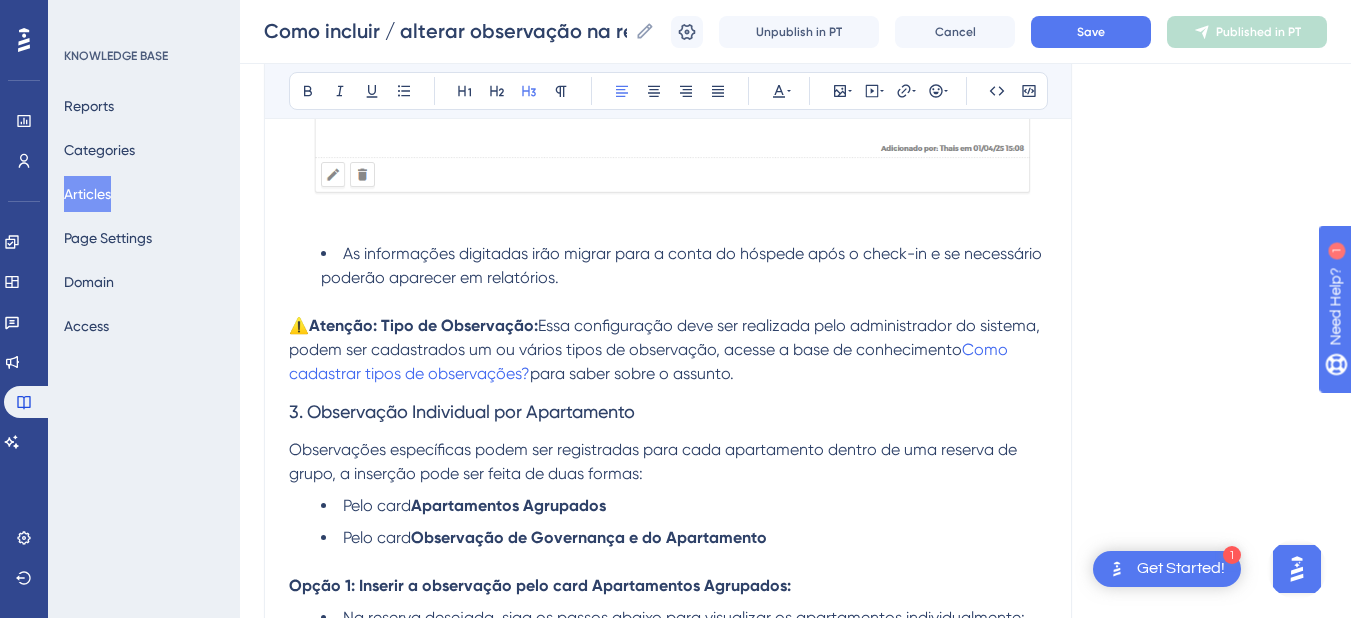 click on "3. Observação Individual por Apartamento" at bounding box center (462, 411) 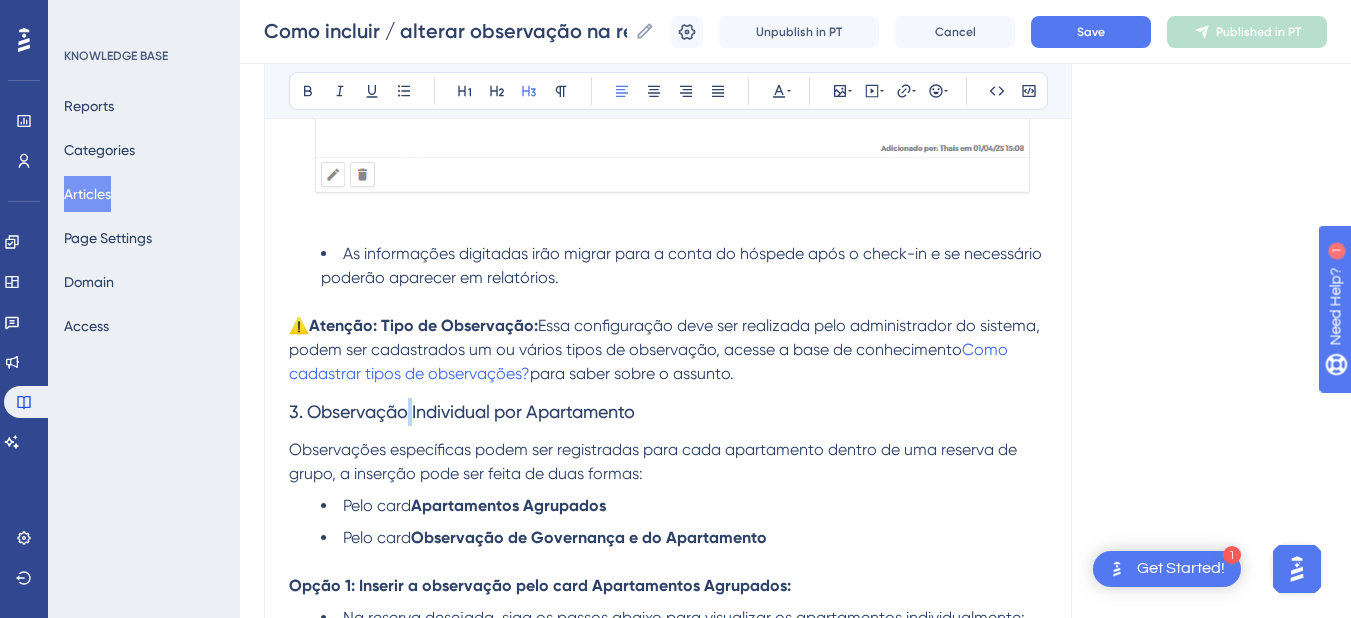 click on "3. Observação Individual por Apartamento" at bounding box center (462, 411) 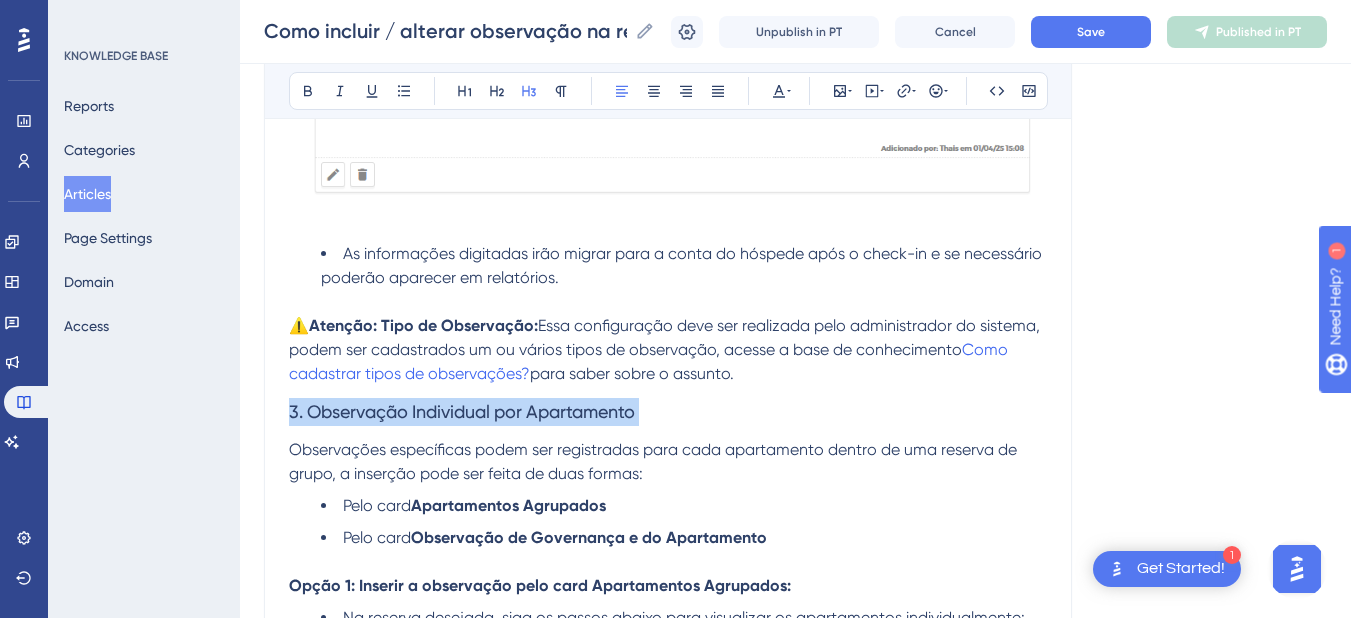 click on "3. Observação Individual por Apartamento" at bounding box center (462, 411) 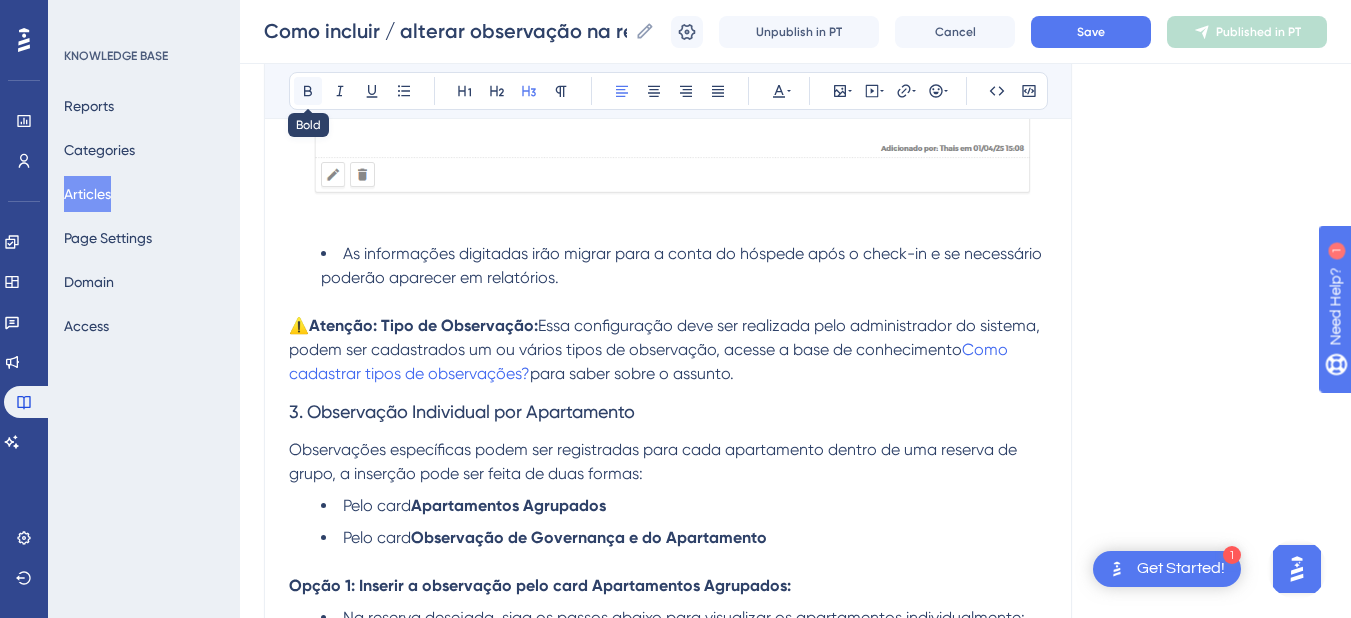 click 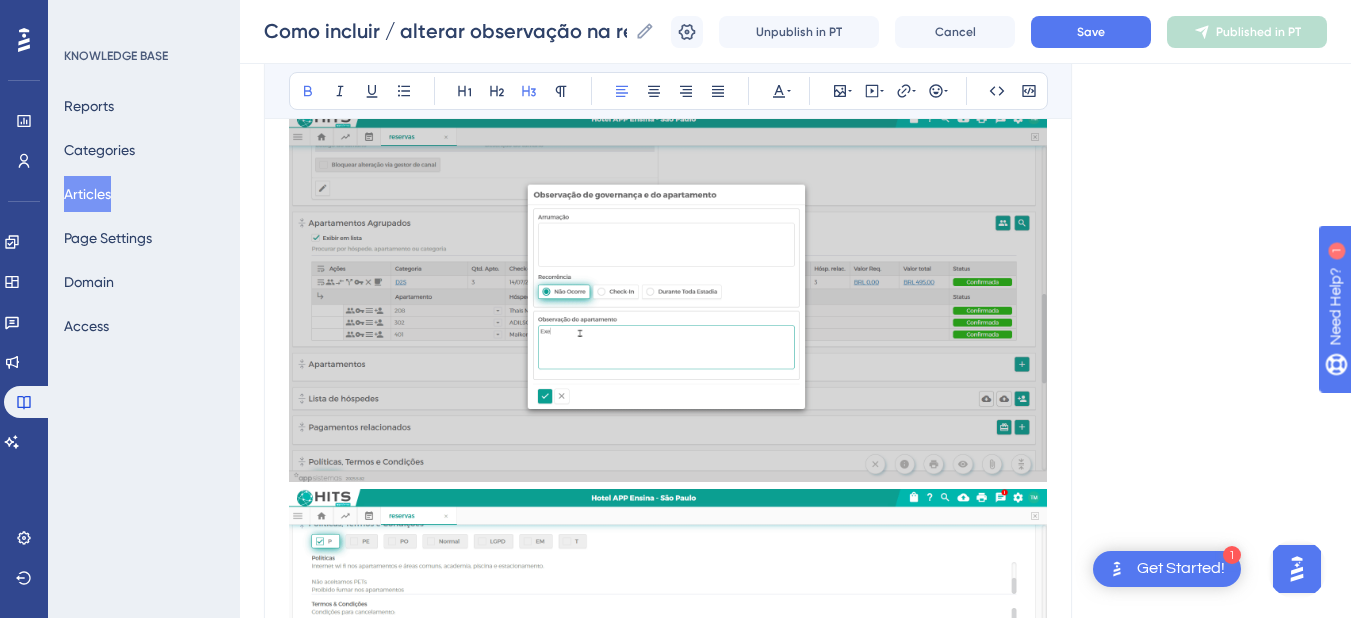 scroll, scrollTop: 4201, scrollLeft: 0, axis: vertical 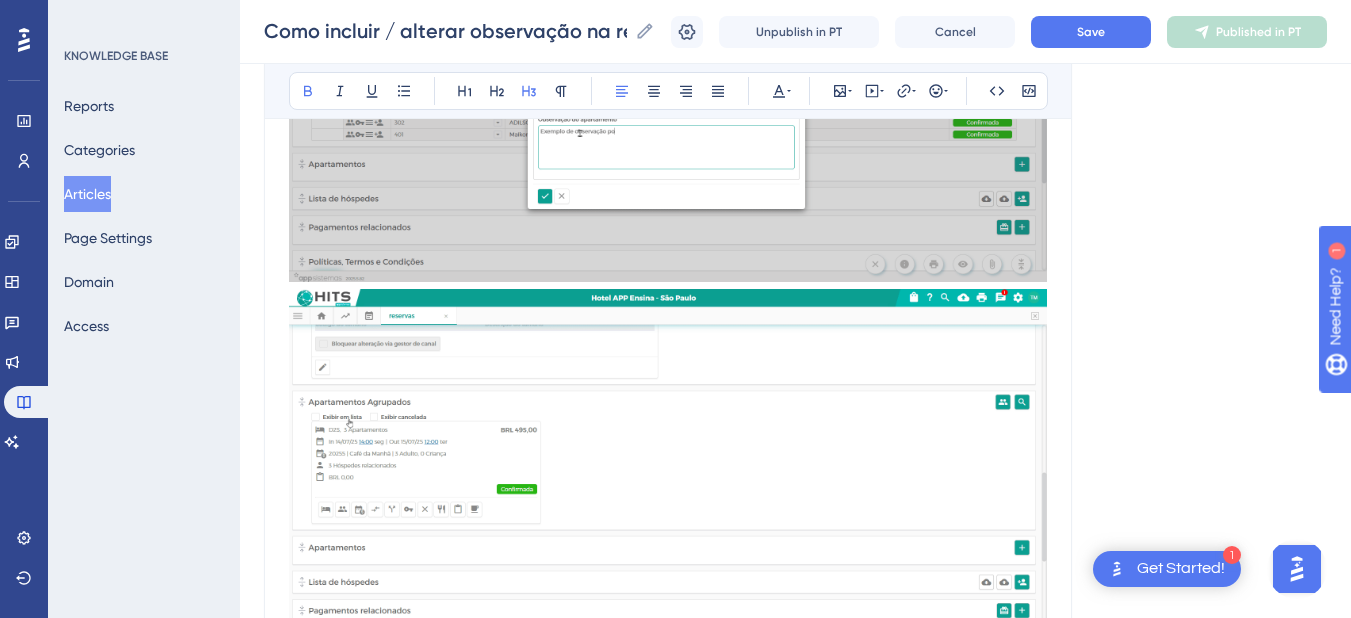 click at bounding box center [668, 475] 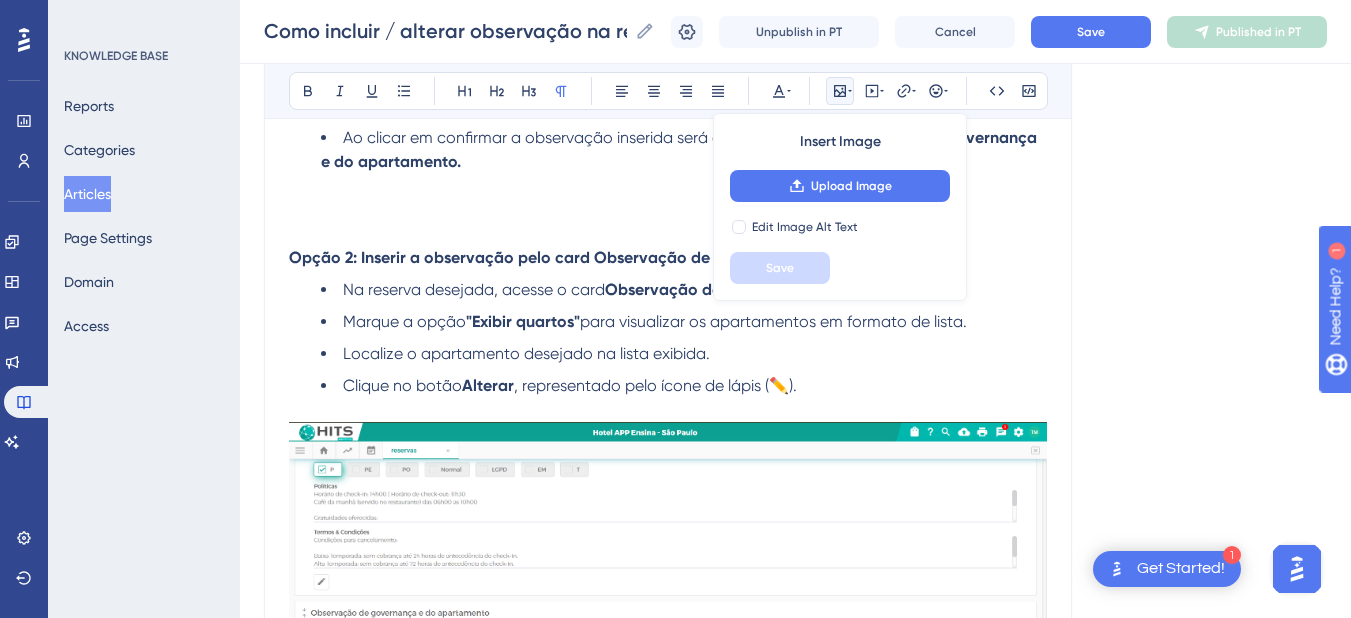 scroll, scrollTop: 3713, scrollLeft: 0, axis: vertical 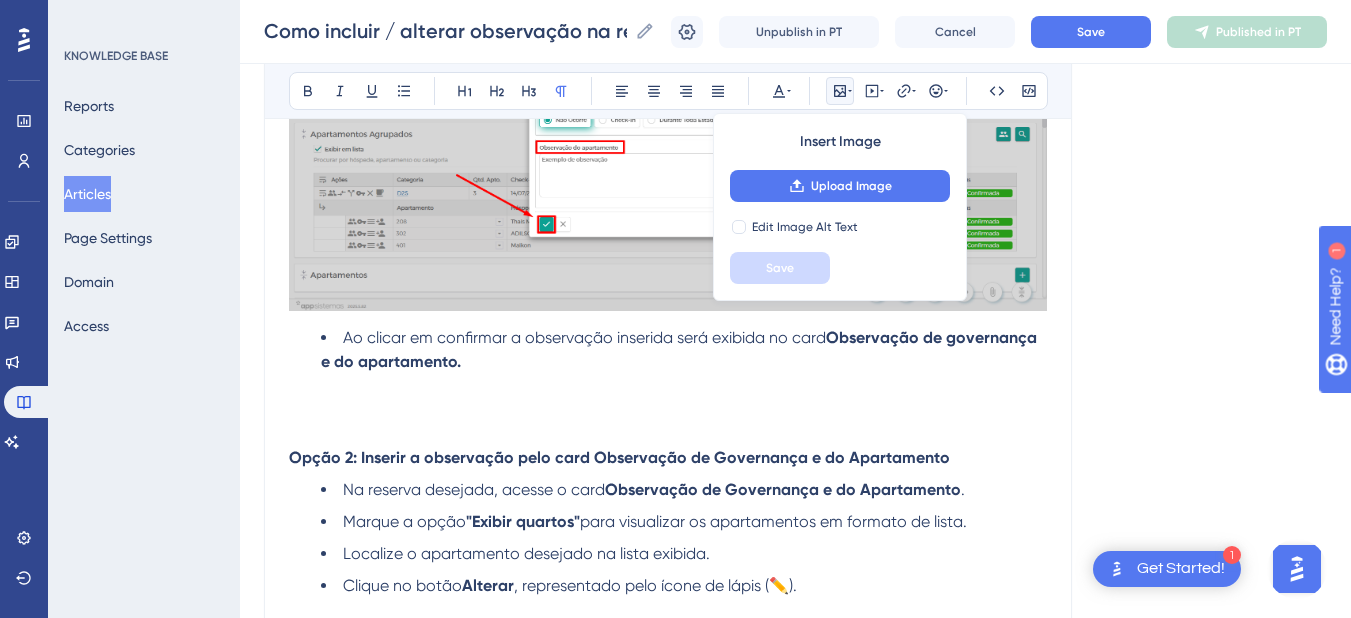 click at bounding box center [668, 410] 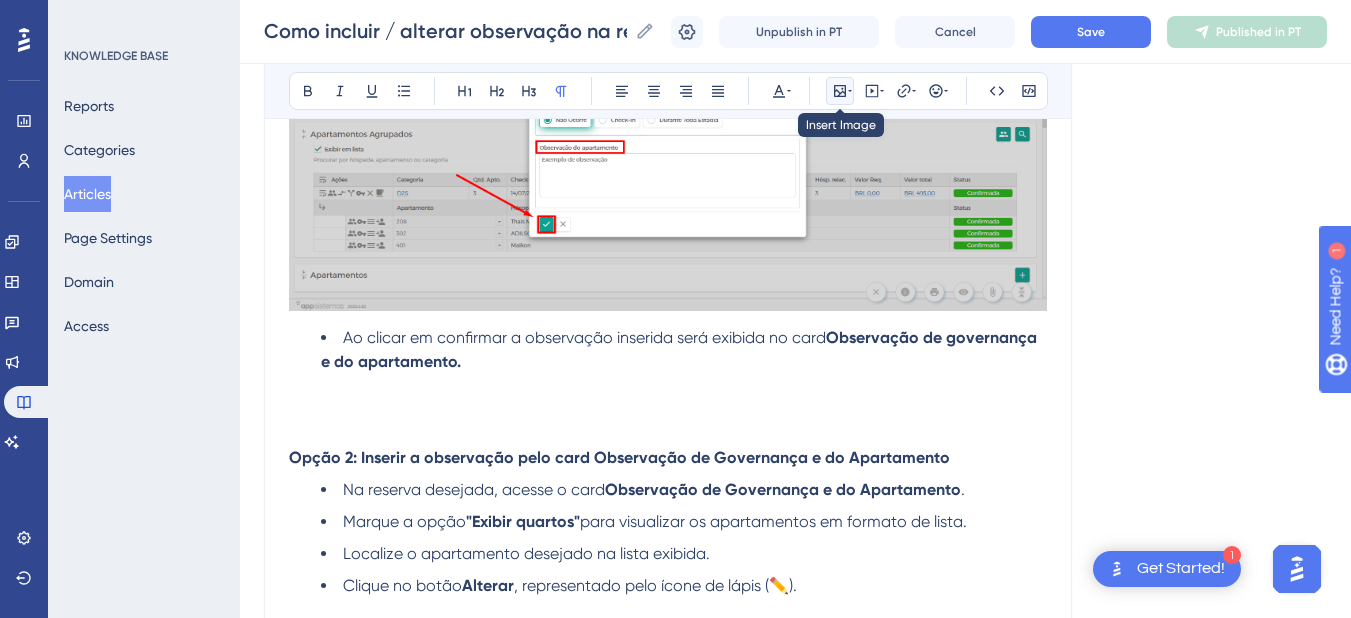 click at bounding box center (840, 91) 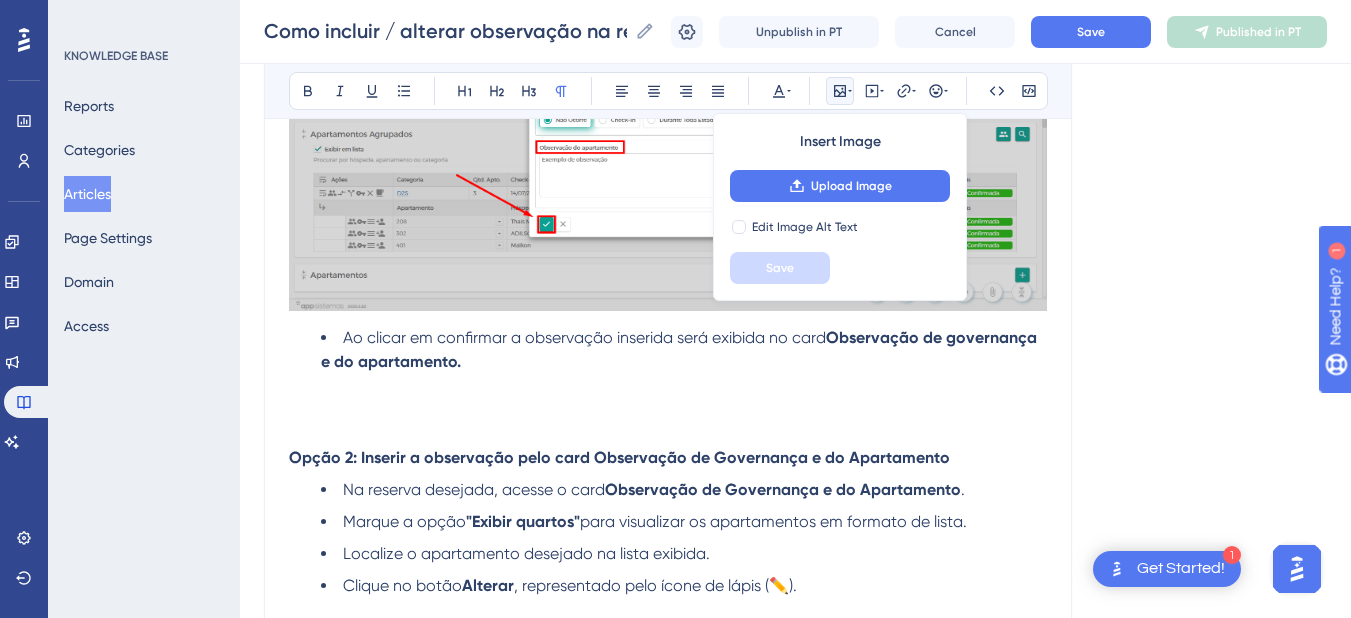 click on "Insert Image Upload Image Edit Image Alt Text Save" at bounding box center [840, 207] 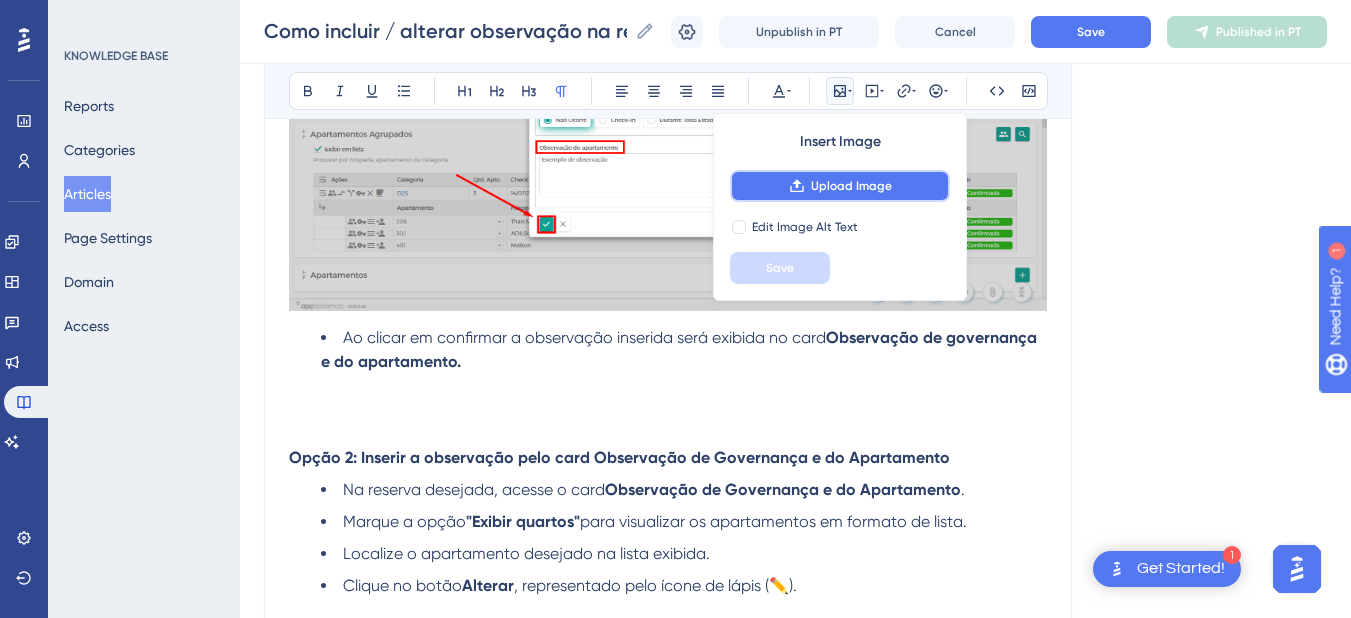 click on "Upload Image" at bounding box center (851, 186) 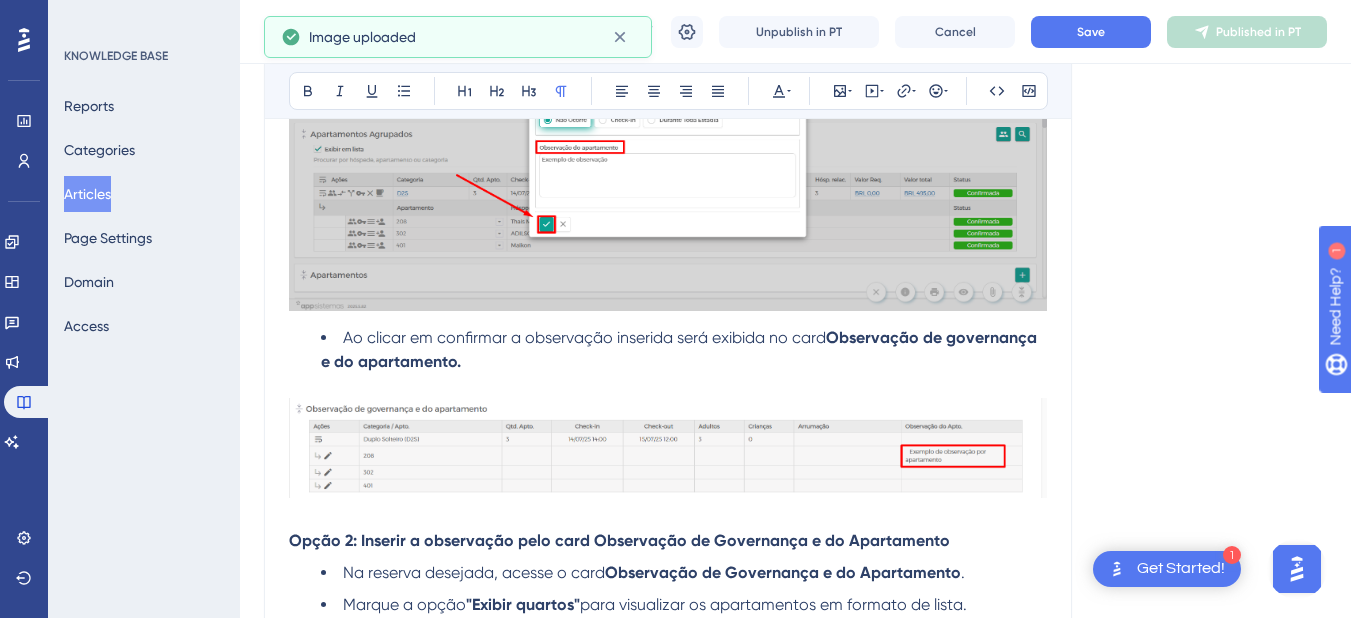 click at bounding box center [668, 386] 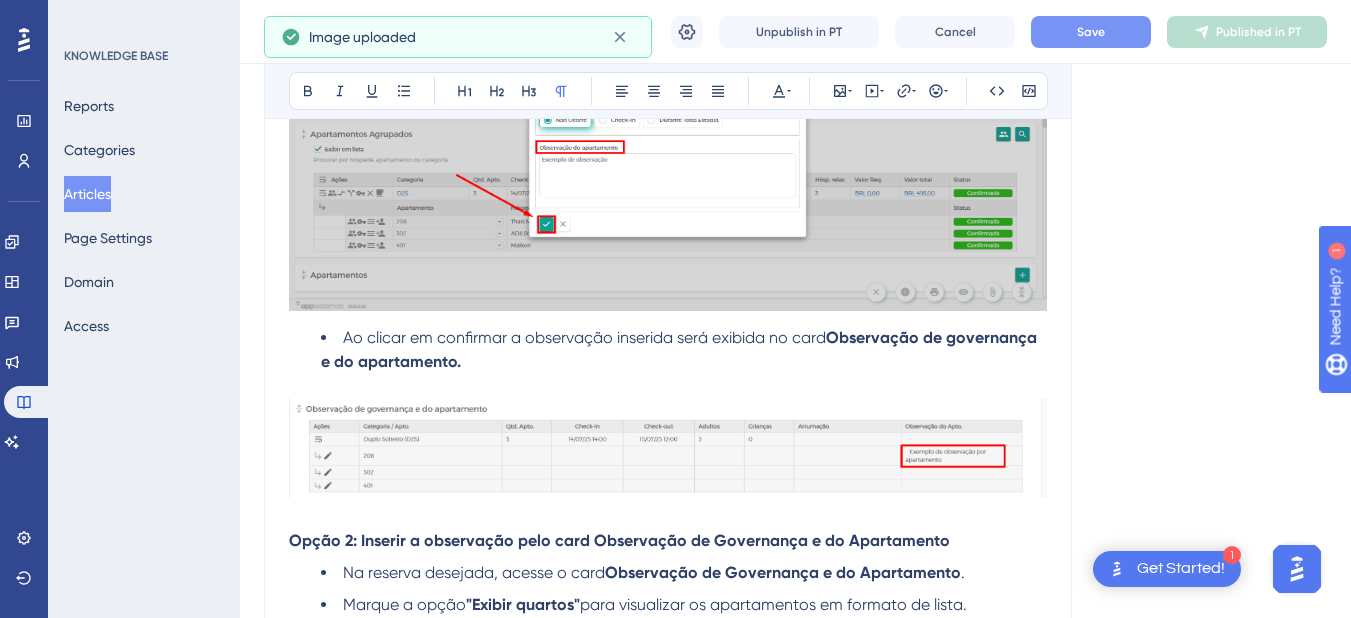 click on "Save" at bounding box center (1091, 32) 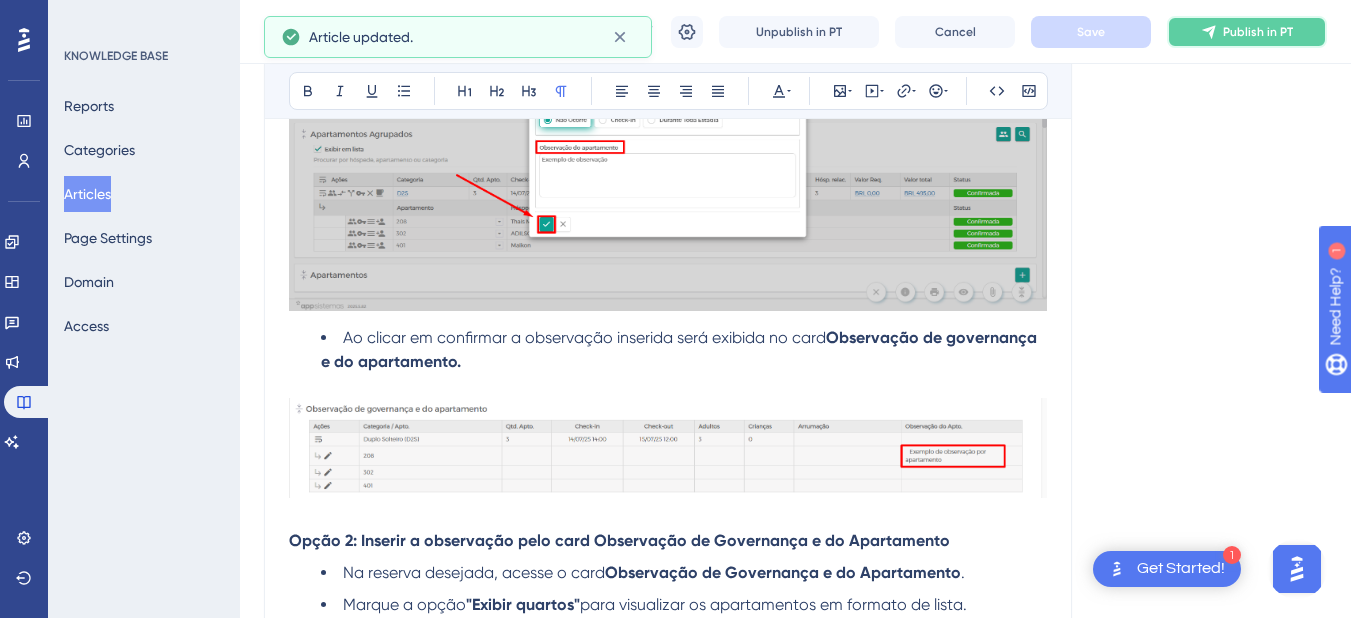 click on "Publish in PT" at bounding box center (1258, 32) 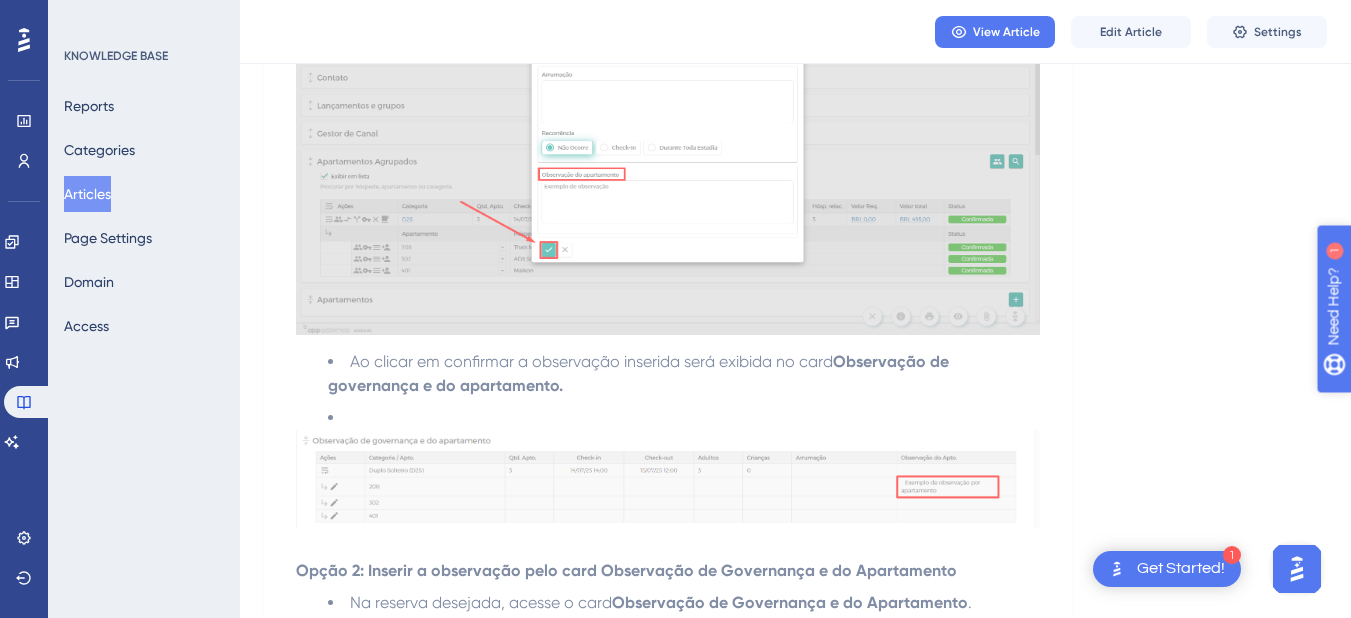 scroll, scrollTop: 3818, scrollLeft: 0, axis: vertical 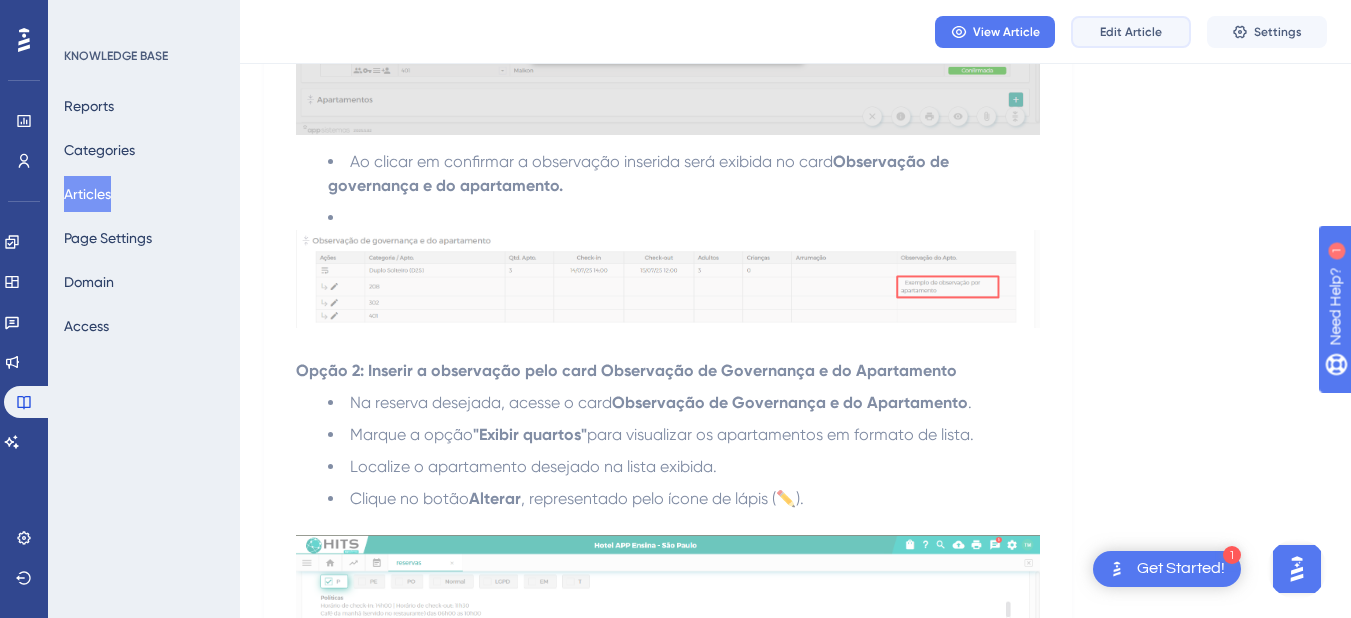 click on "Edit Article" at bounding box center (1131, 32) 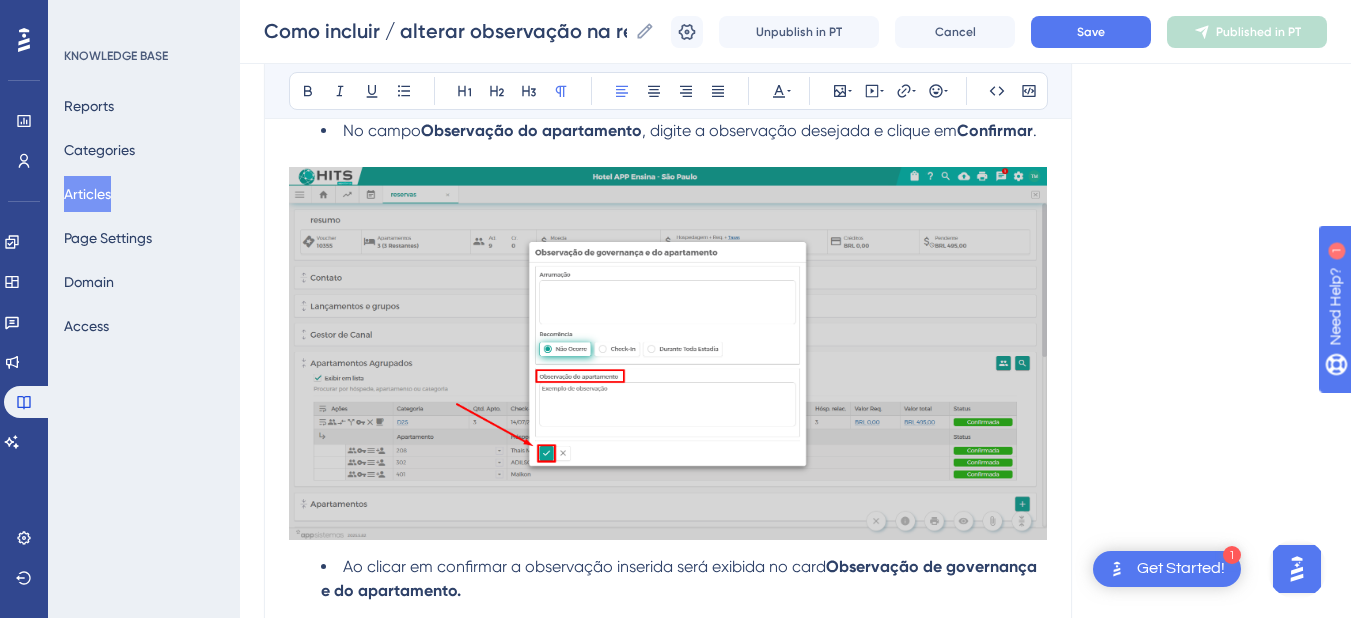 scroll, scrollTop: 3884, scrollLeft: 0, axis: vertical 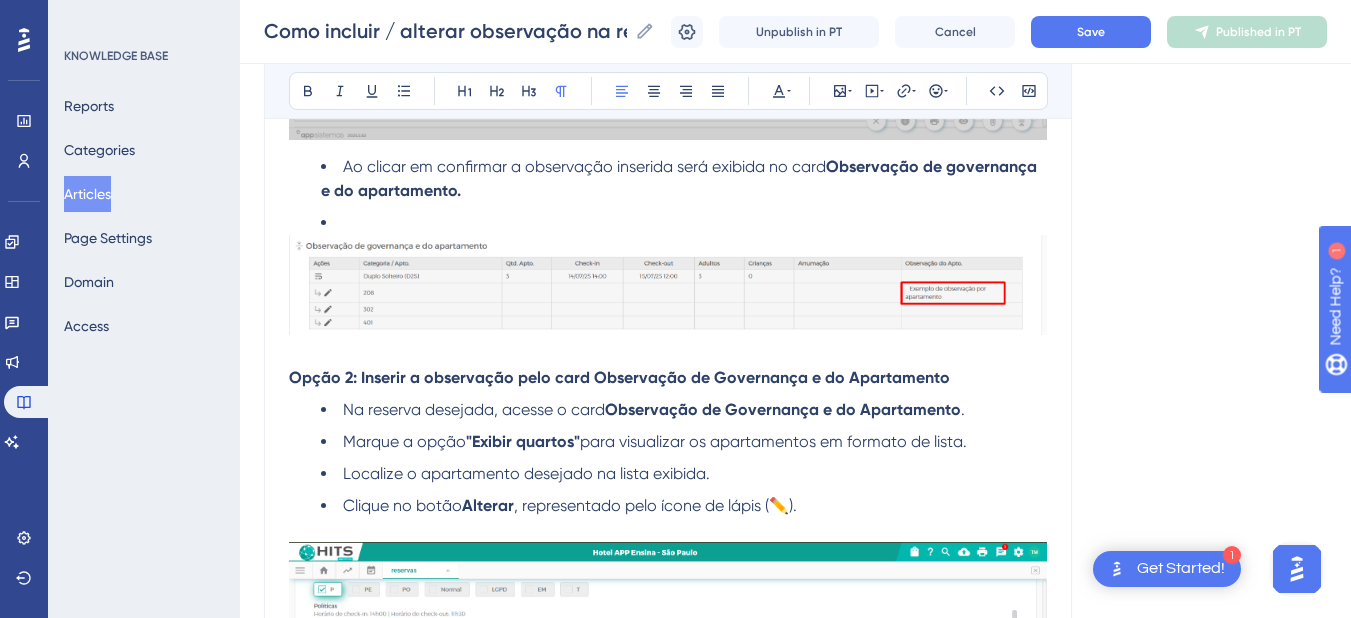 click at bounding box center (684, 223) 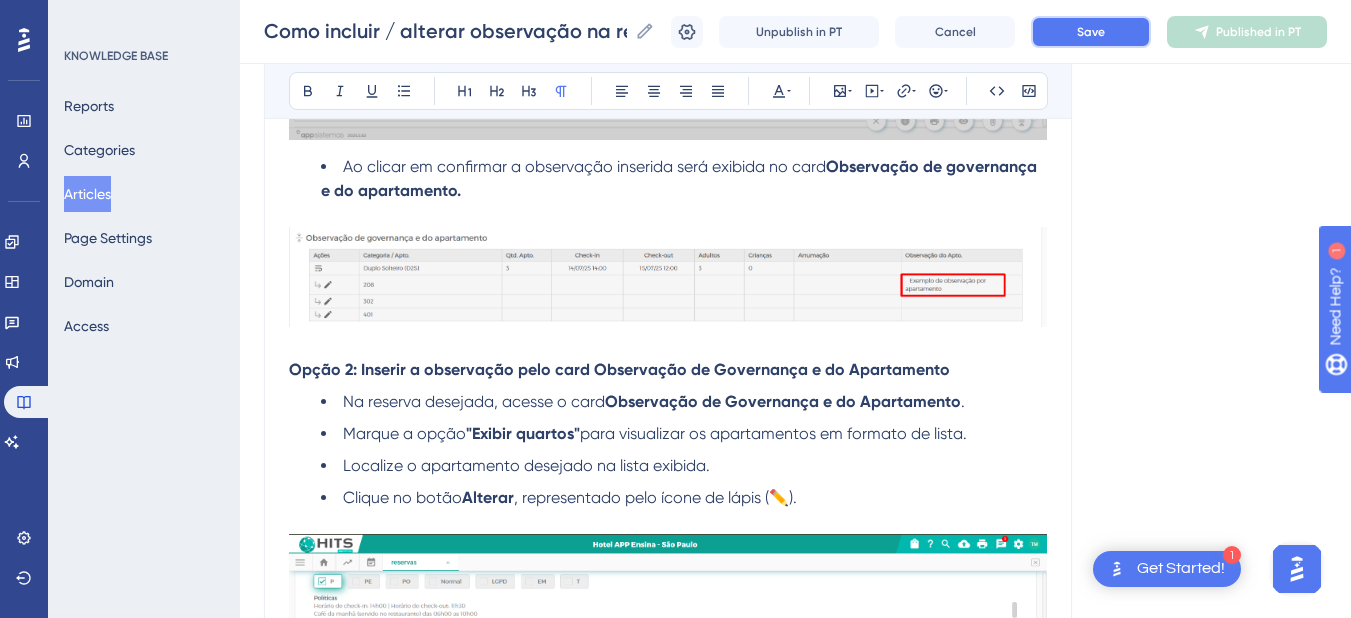 click on "Save" at bounding box center [1091, 32] 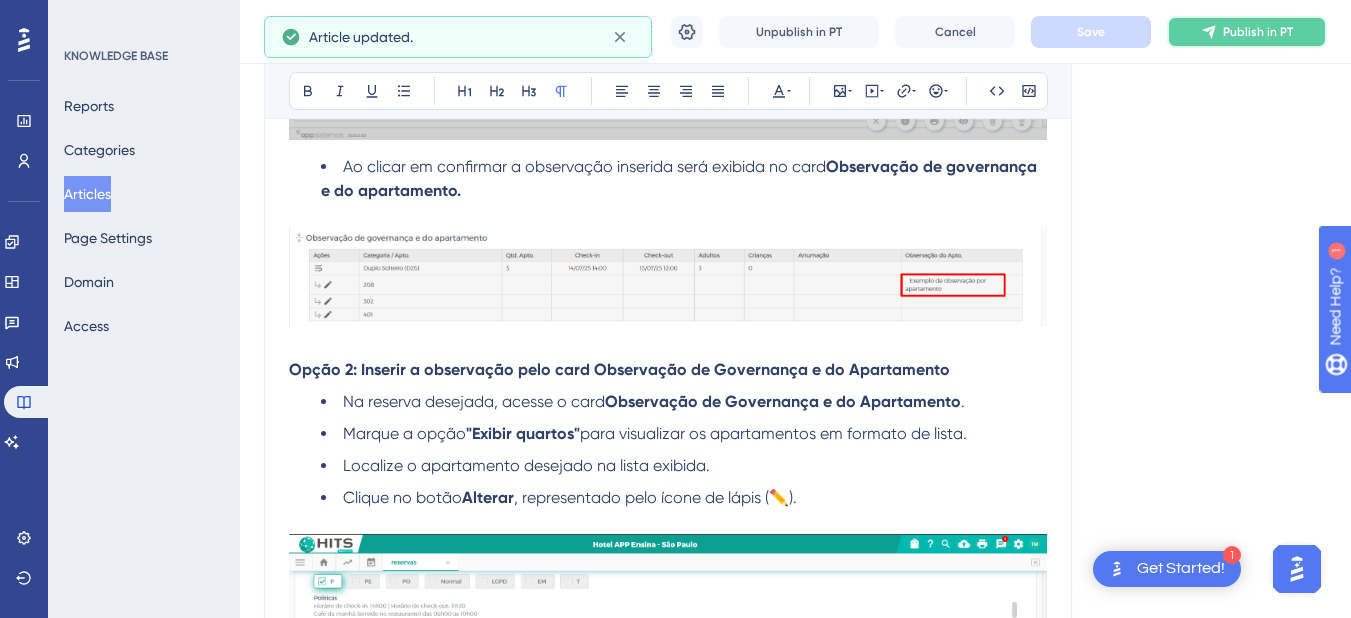 drag, startPoint x: 1229, startPoint y: 42, endPoint x: 1345, endPoint y: 19, distance: 118.258194 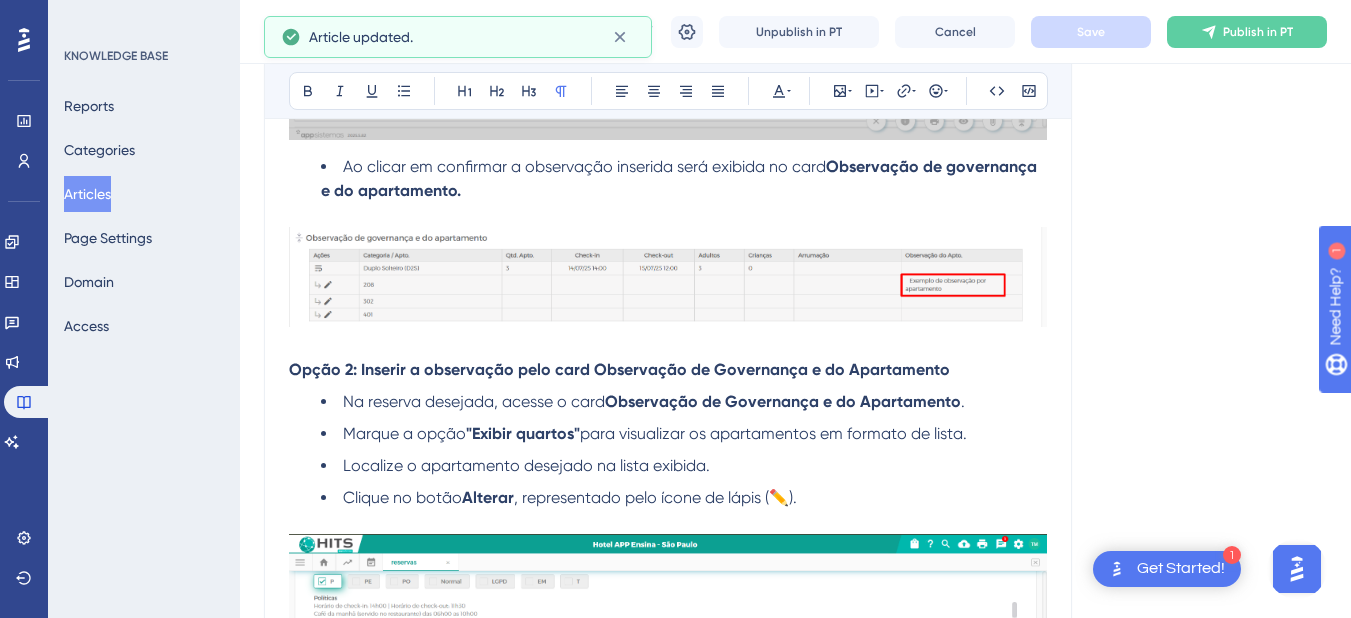click on "Publish in PT" at bounding box center [1247, 32] 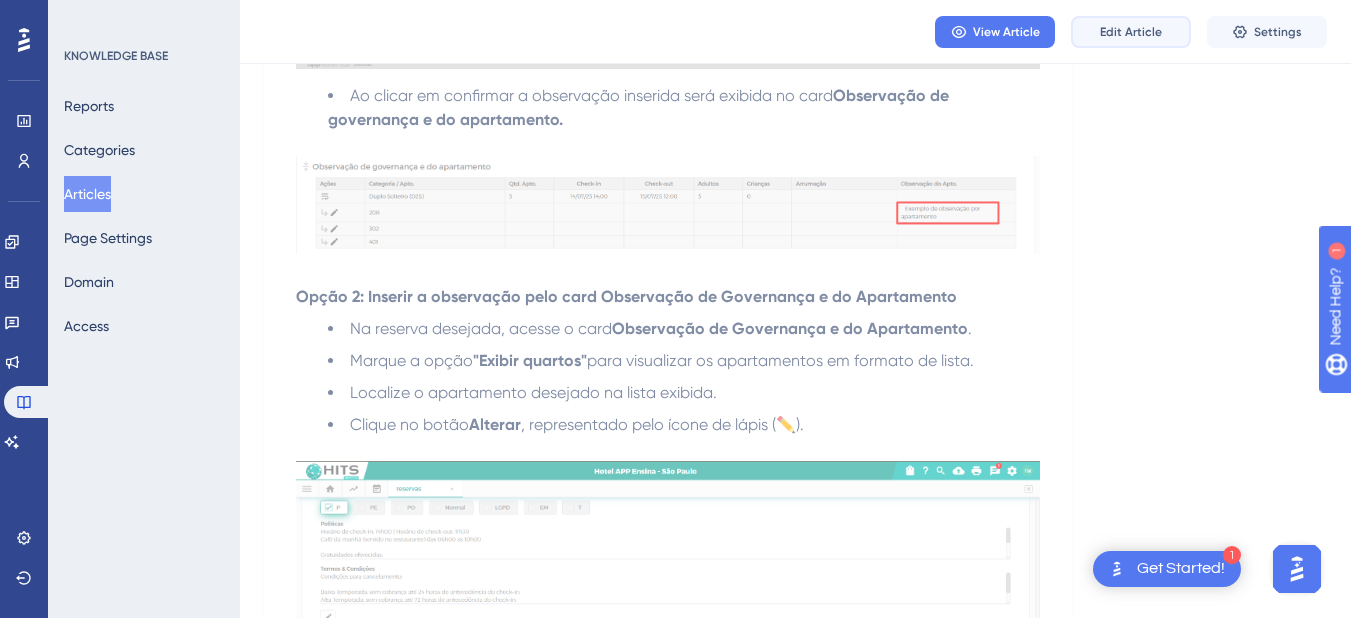 click on "Edit Article" at bounding box center (1131, 32) 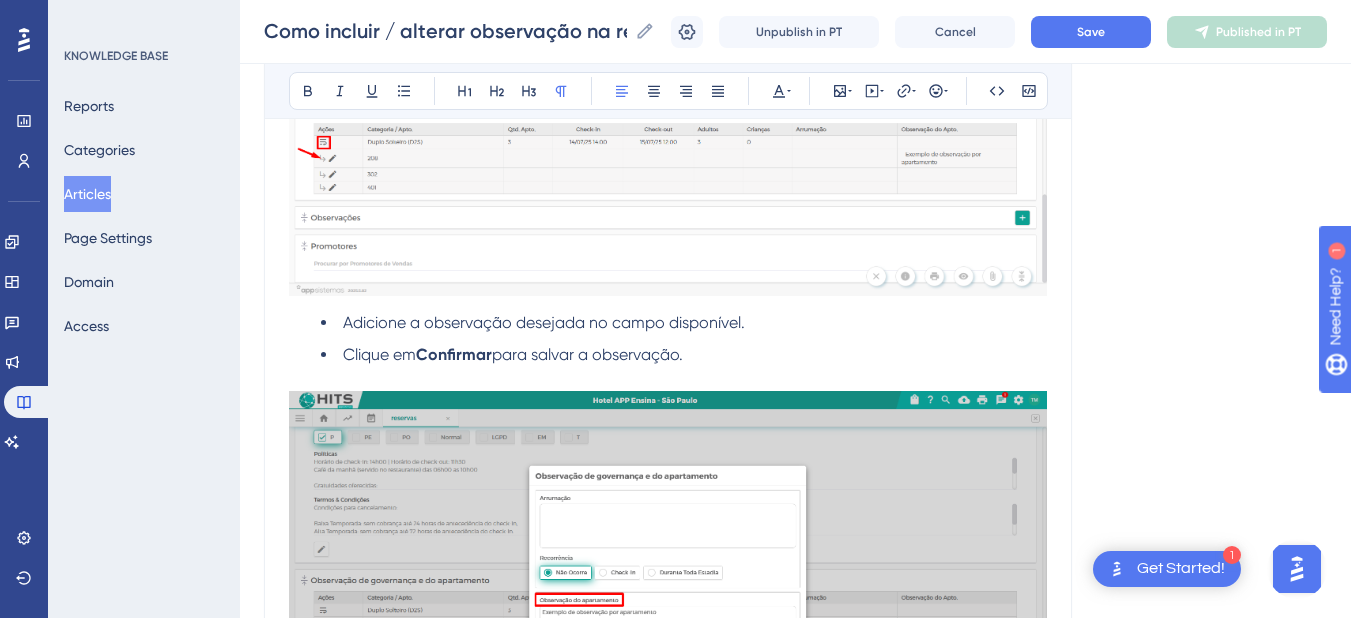 scroll, scrollTop: 4096, scrollLeft: 0, axis: vertical 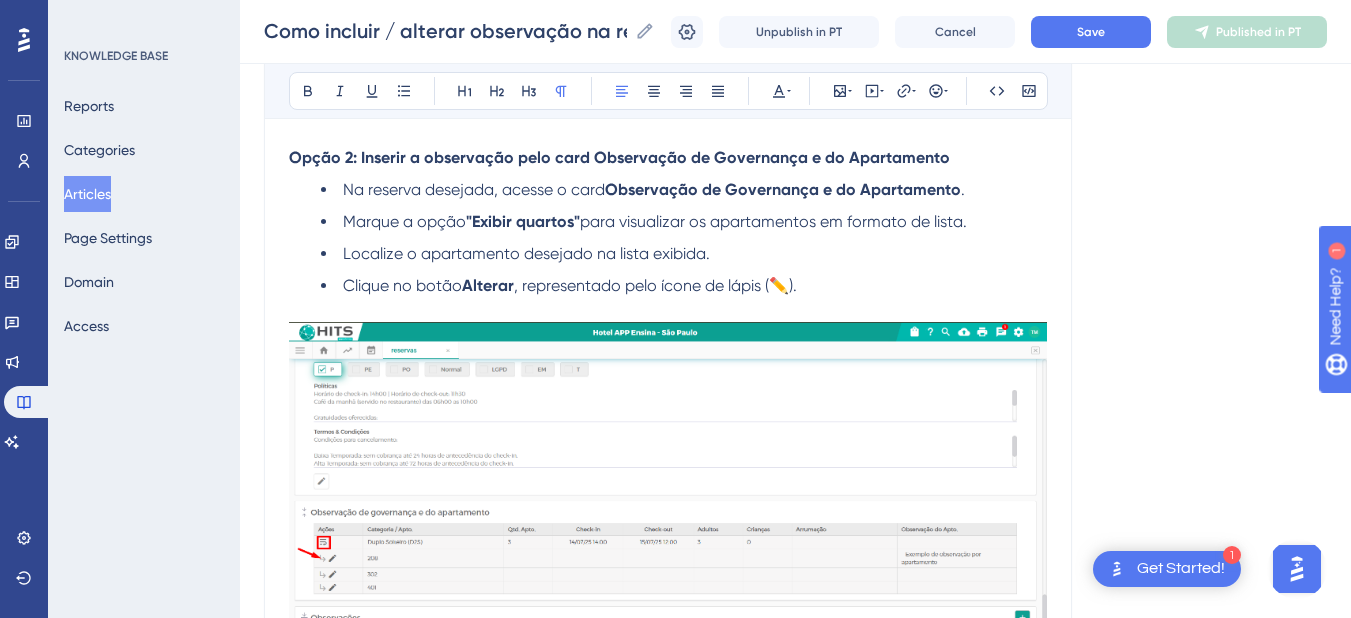 click on ""Exibir quartos"" at bounding box center (523, 221) 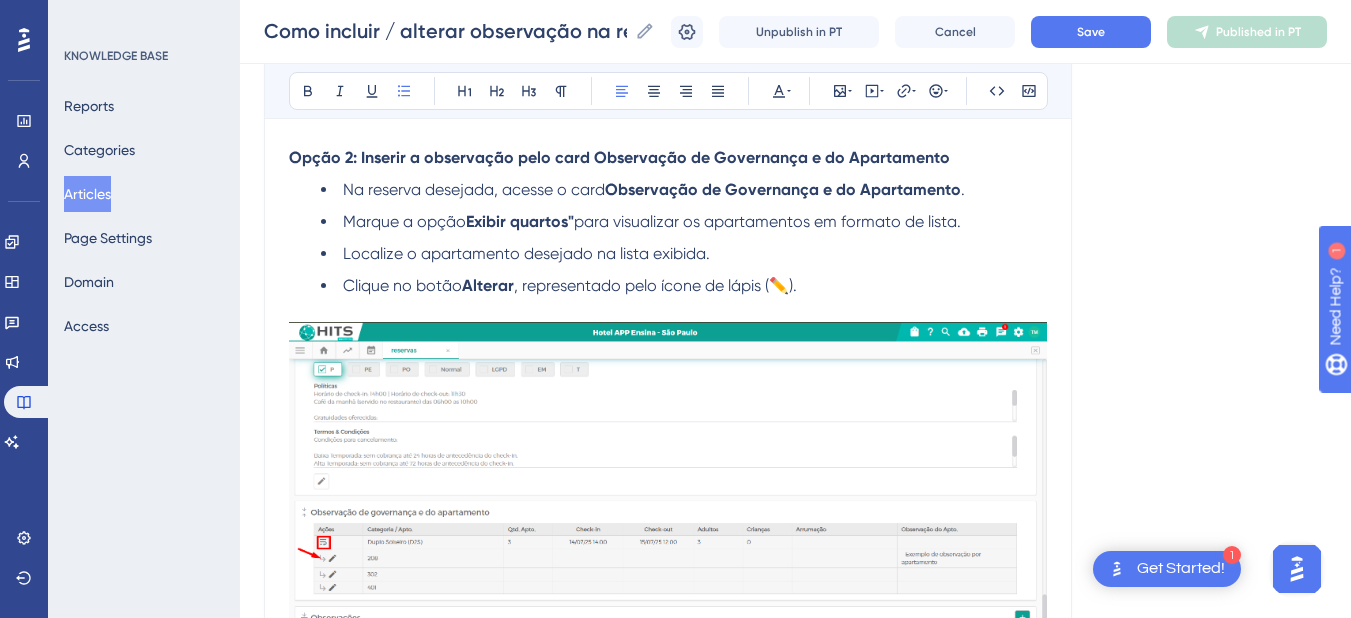 click on "para visualizar os apartamentos em formato de lista." at bounding box center [767, 221] 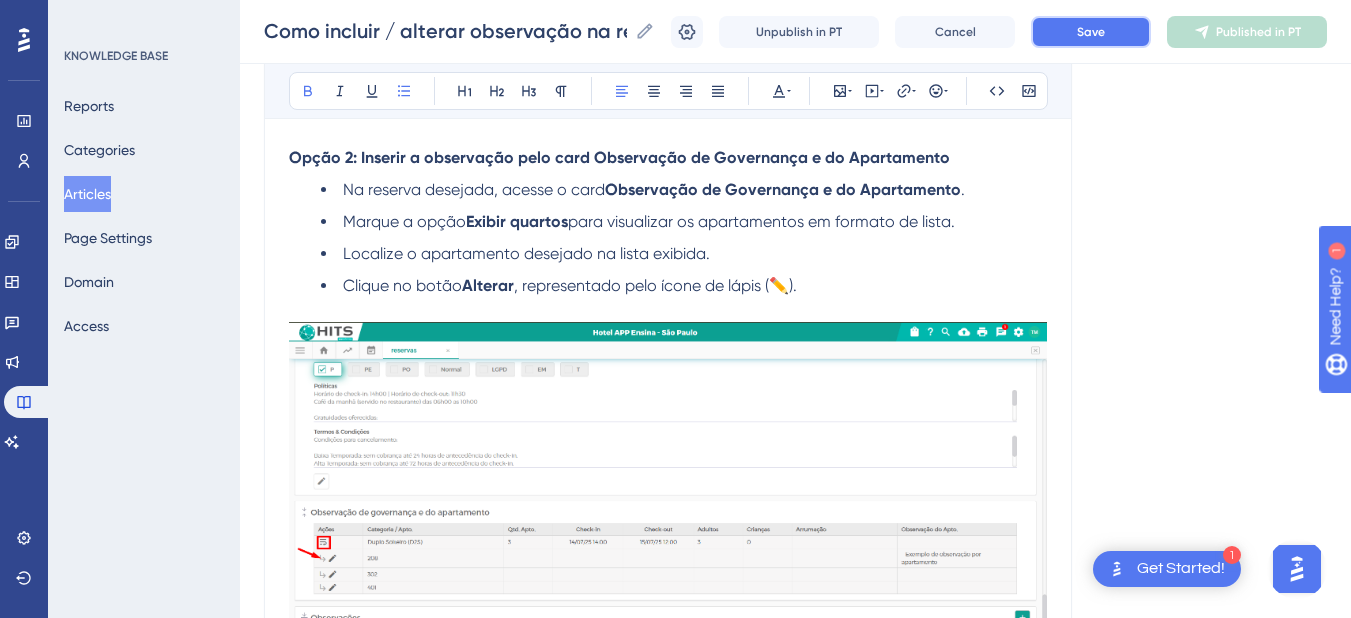 click on "Save" at bounding box center [1091, 32] 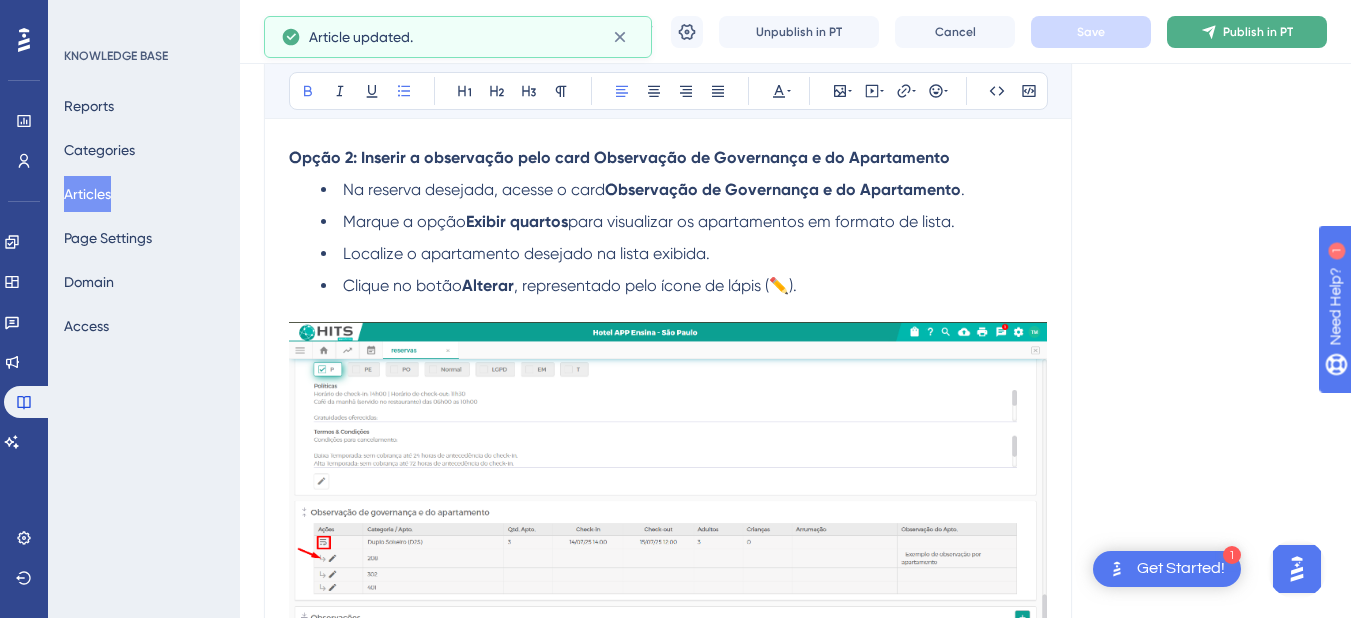click on "Publish in PT" at bounding box center [1258, 32] 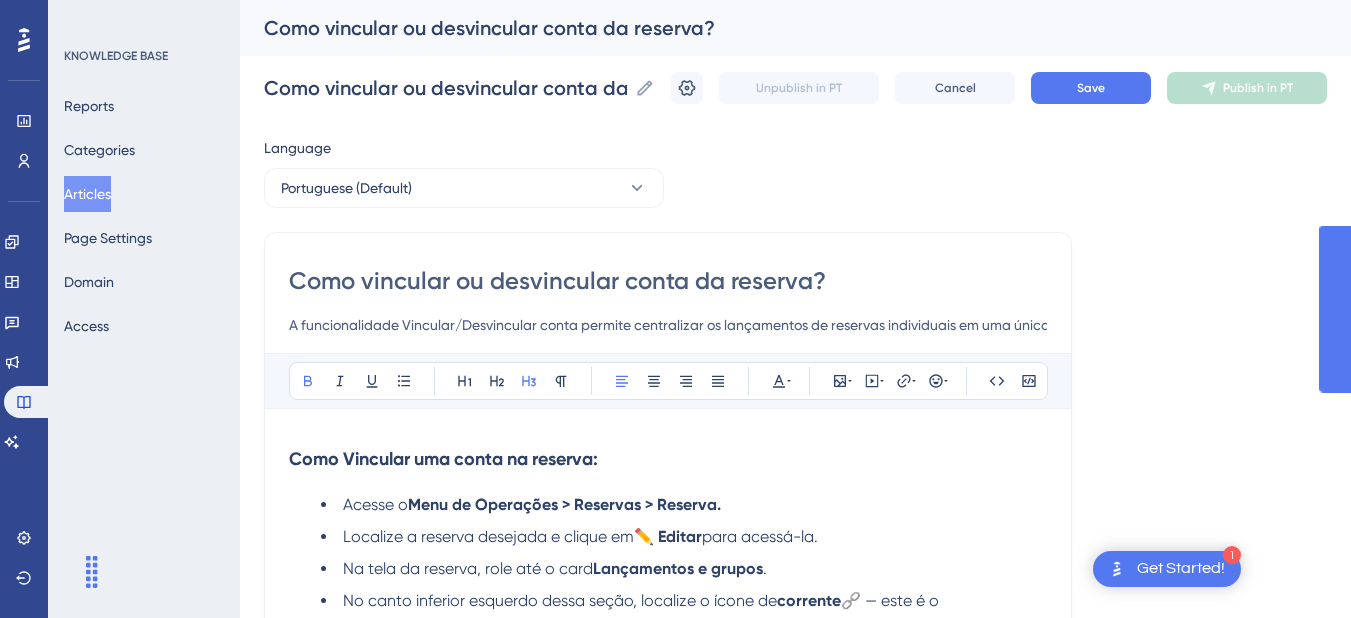 scroll, scrollTop: 0, scrollLeft: 0, axis: both 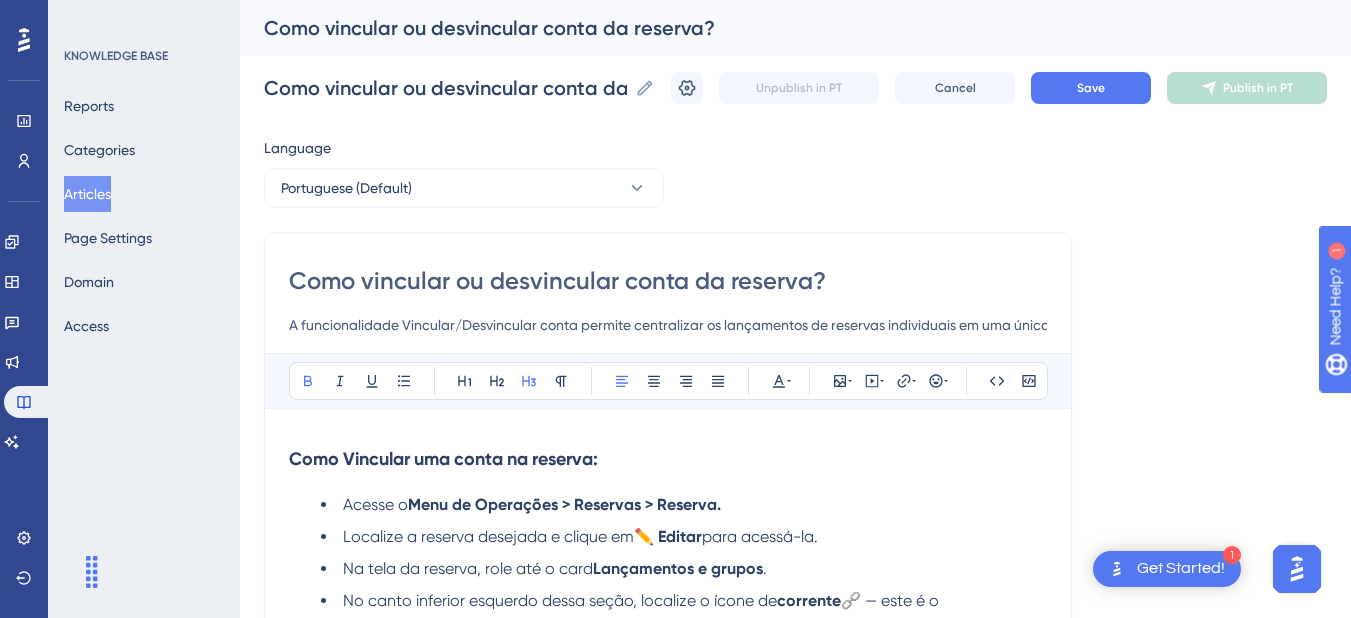 click on "A funcionalidade Vincular/Desvincular conta permite centralizar os lançamentos de reservas individuais em uma única conta." at bounding box center (668, 325) 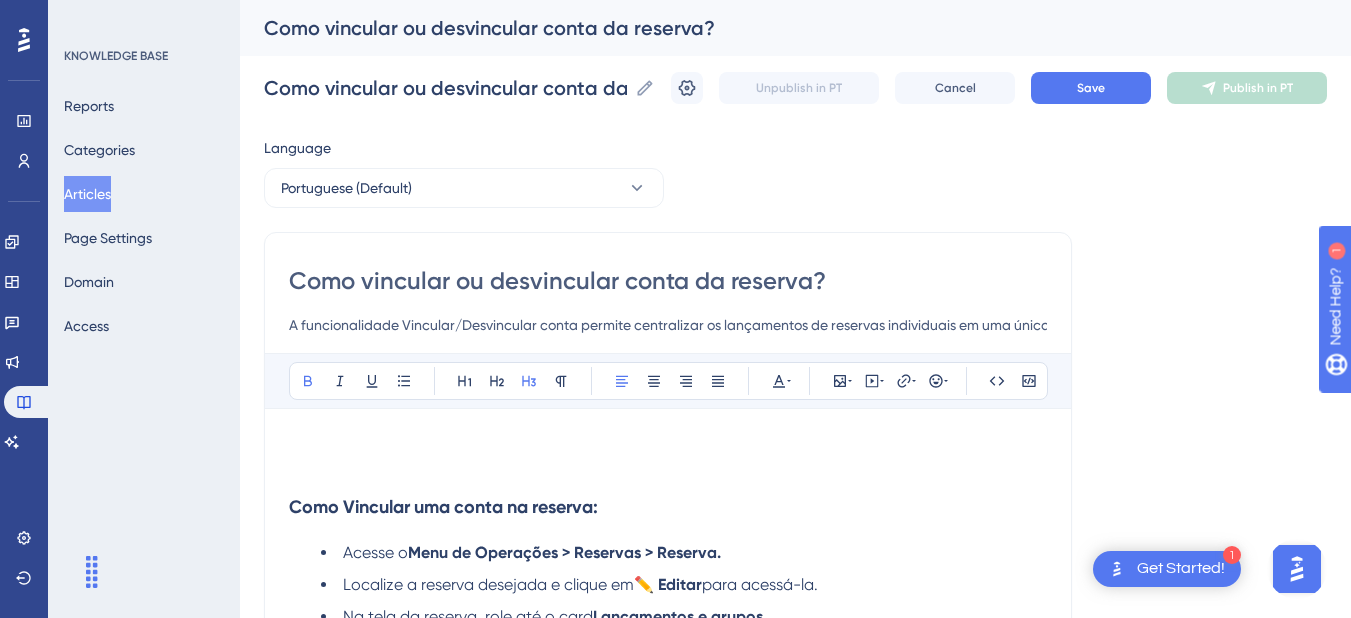 click at bounding box center (668, 445) 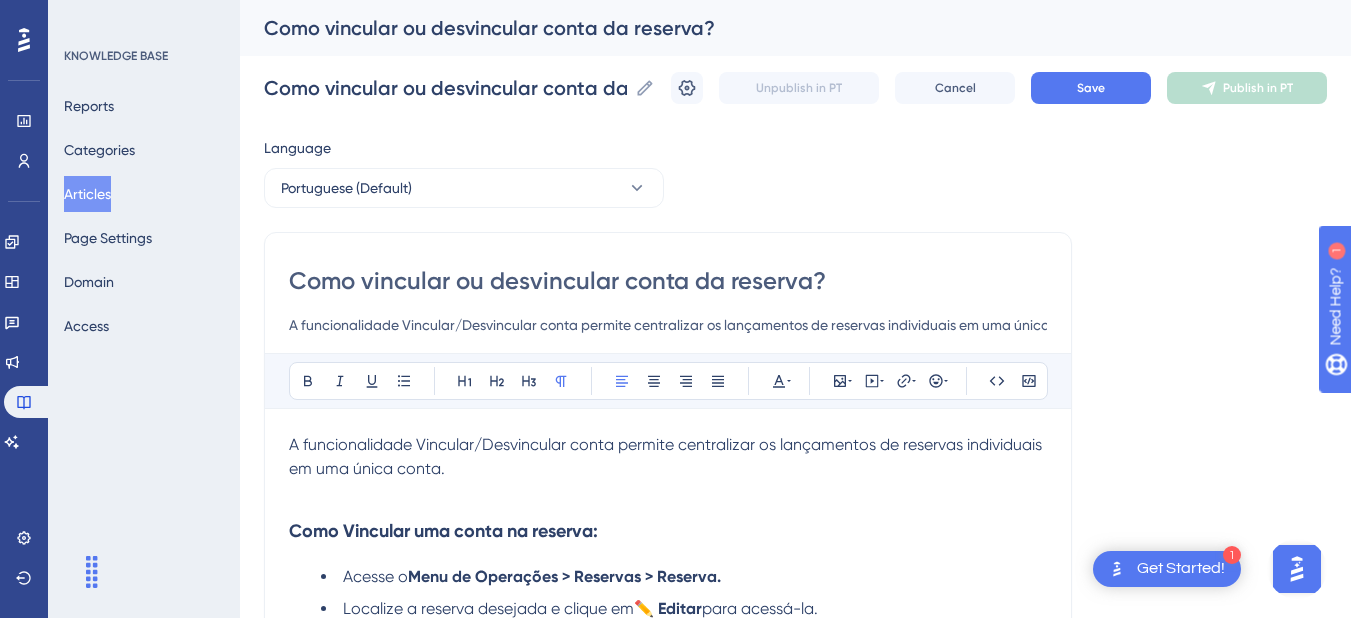 click on "A funcionalidade Vincular/Desvincular conta permite centralizar os lançamentos de reservas individuais em uma única conta." at bounding box center [668, 457] 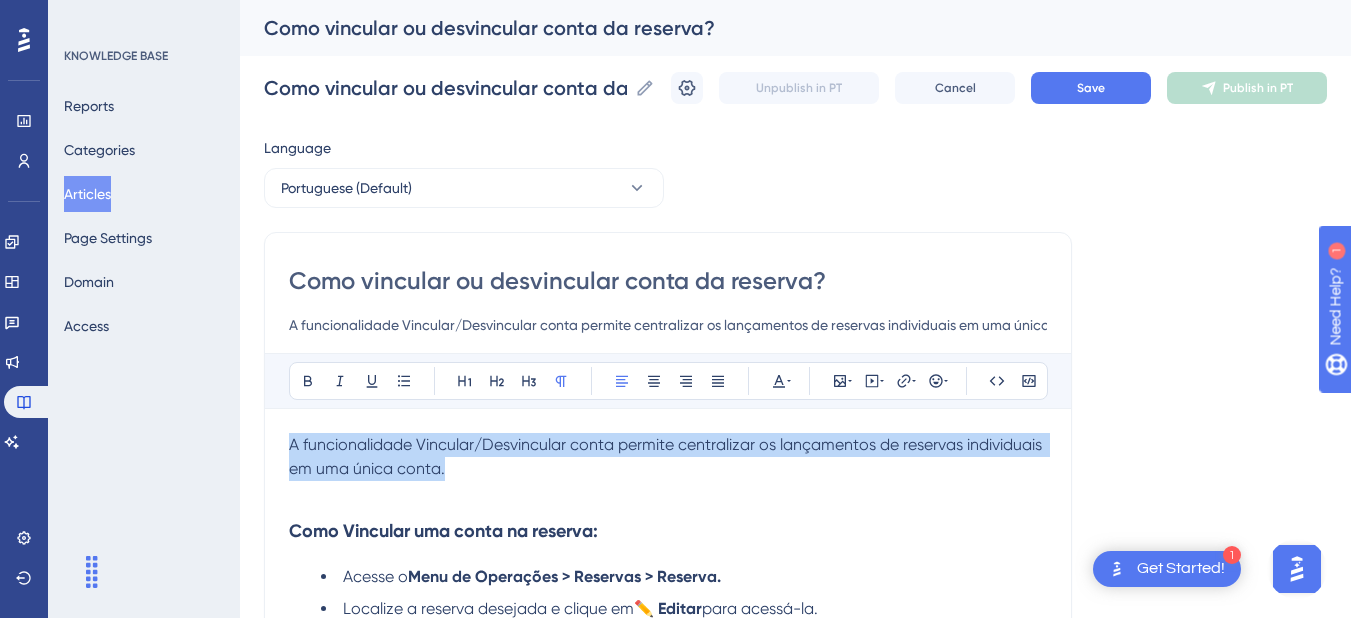 drag, startPoint x: 467, startPoint y: 468, endPoint x: 275, endPoint y: 445, distance: 193.3727 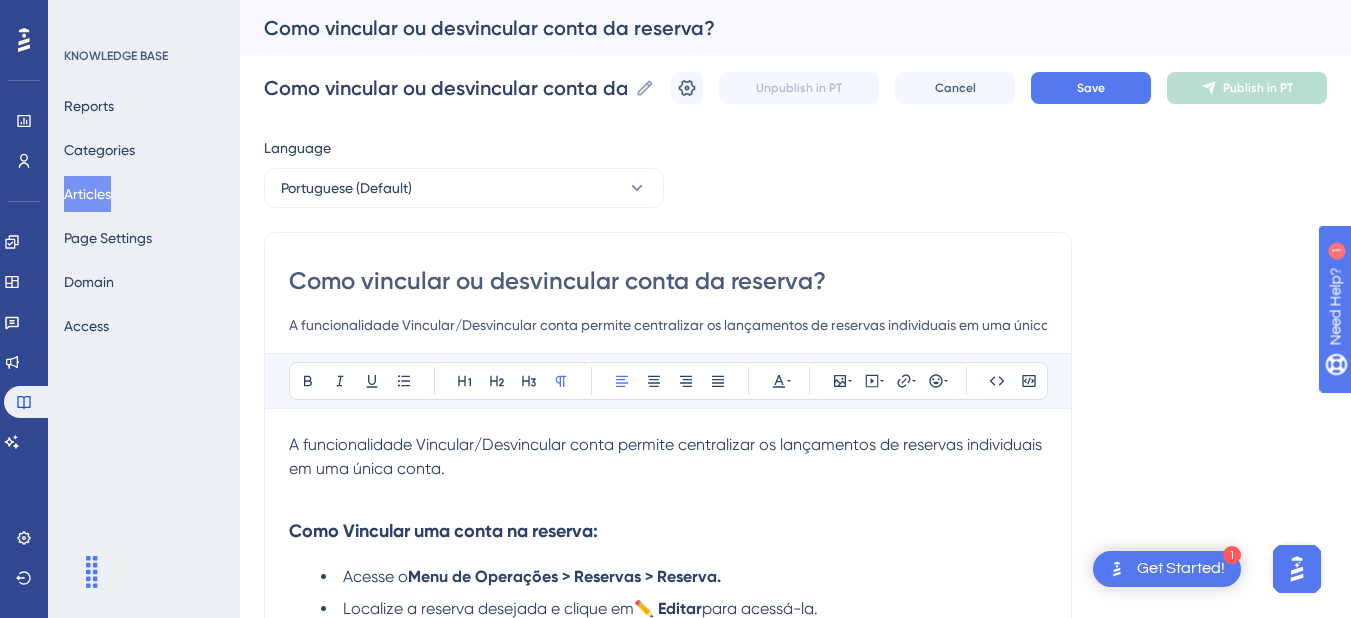 click on "A funcionalidade Vincular/Desvincular conta permite centralizar os lançamentos de reservas individuais em uma única conta." at bounding box center [668, 457] 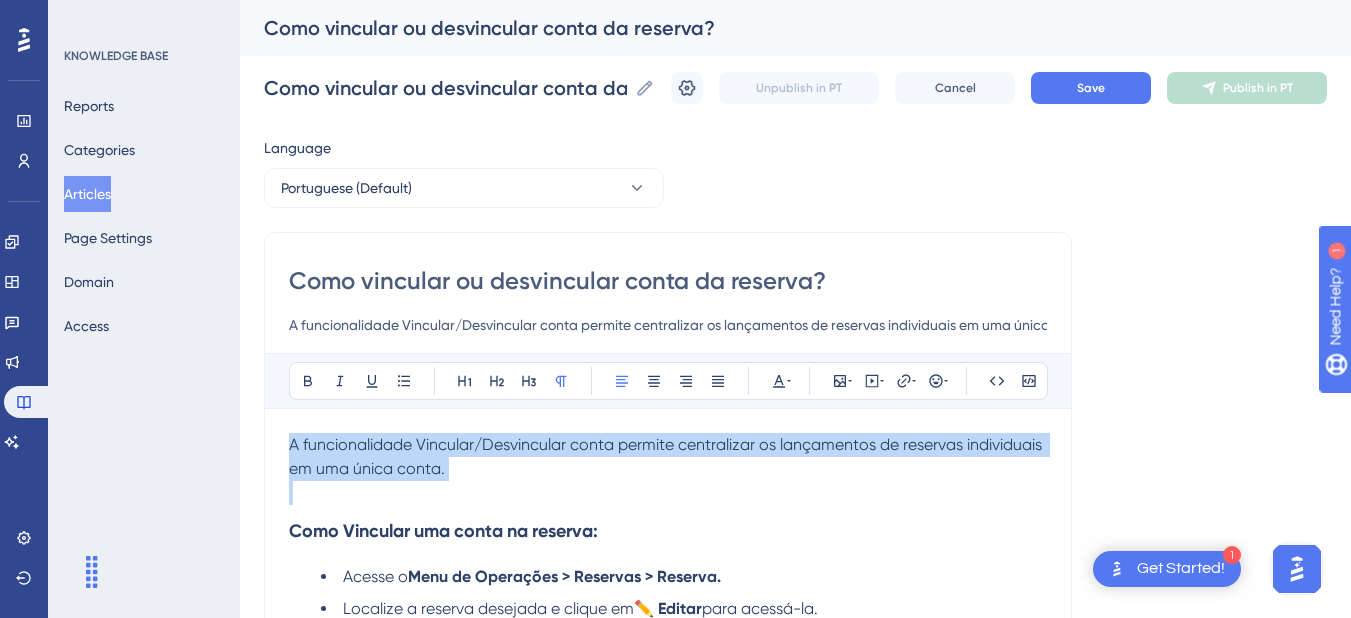 drag, startPoint x: 479, startPoint y: 465, endPoint x: 226, endPoint y: 431, distance: 255.27437 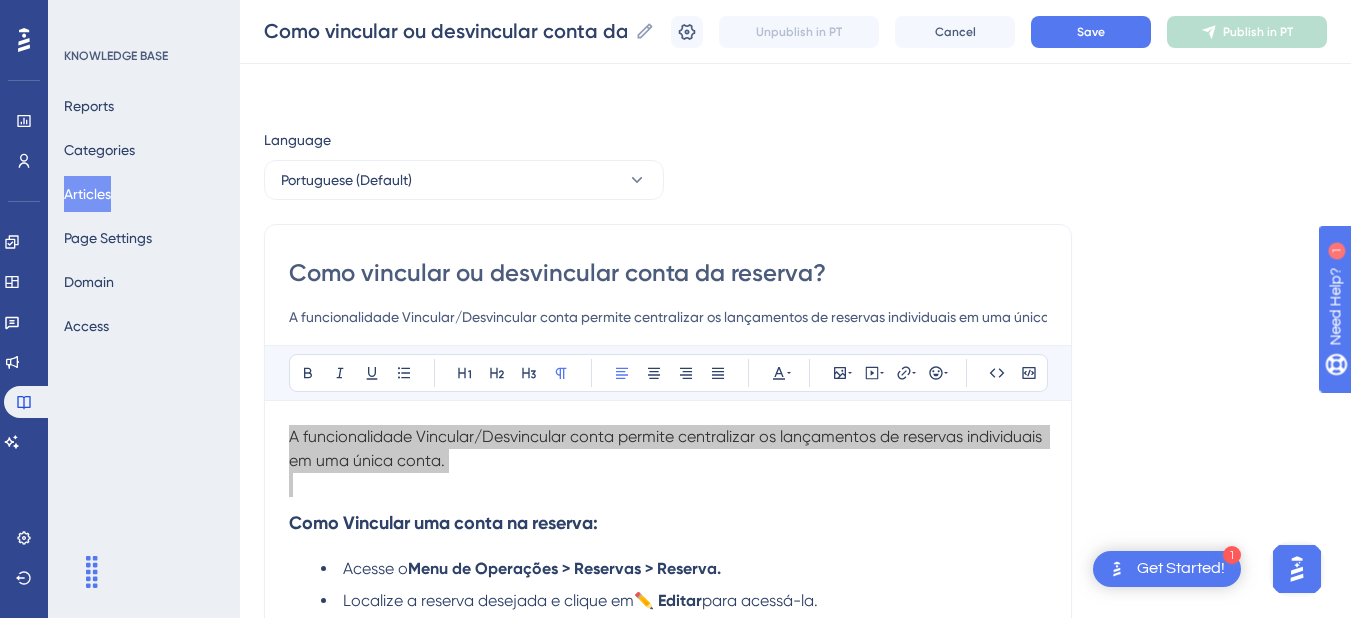 scroll, scrollTop: 200, scrollLeft: 0, axis: vertical 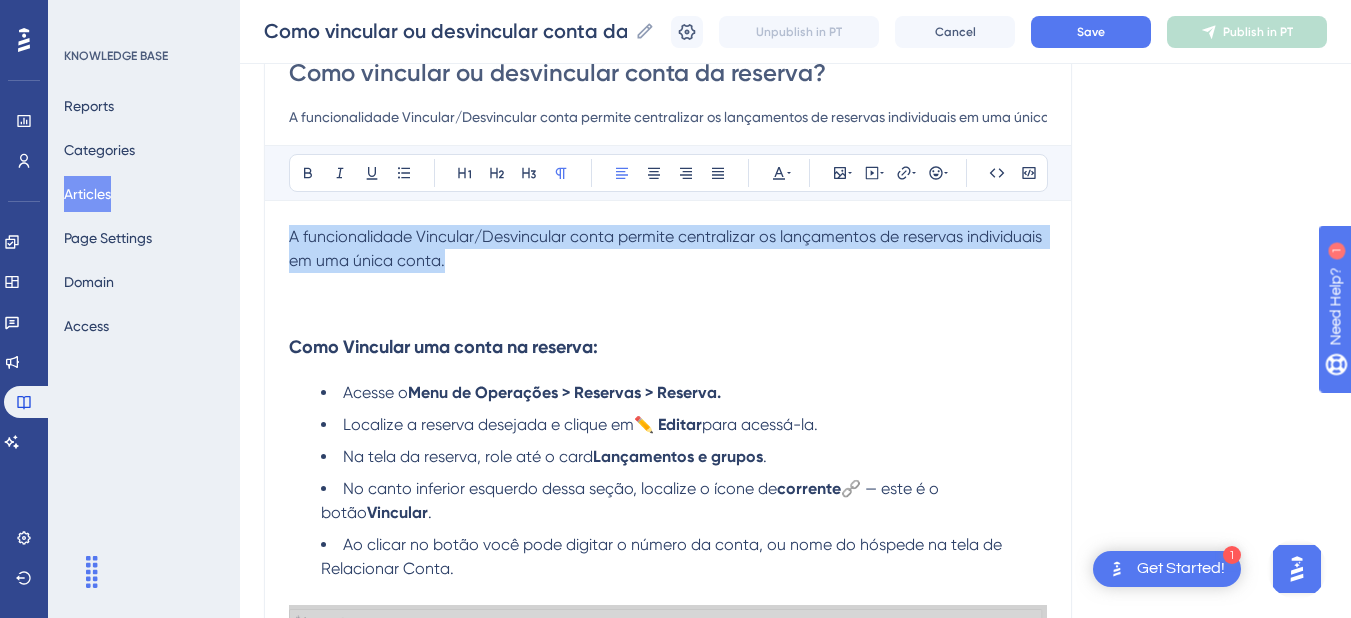 drag, startPoint x: 508, startPoint y: 262, endPoint x: 276, endPoint y: 232, distance: 233.93161 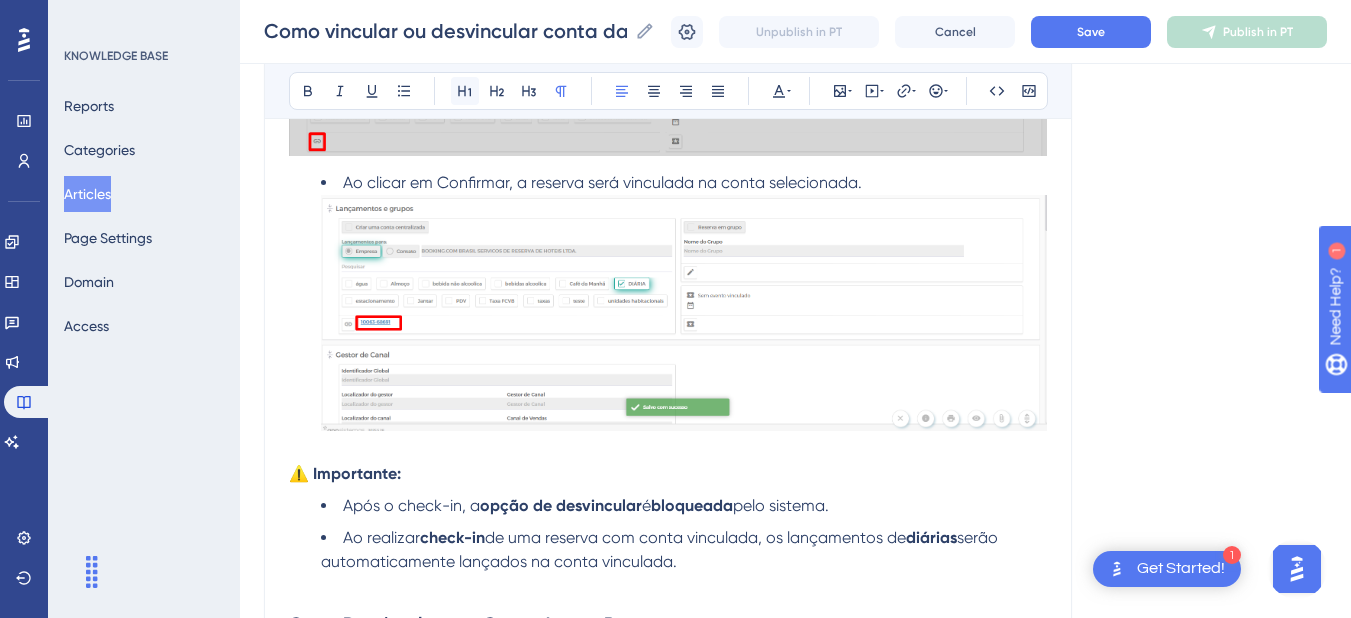 scroll, scrollTop: 0, scrollLeft: 0, axis: both 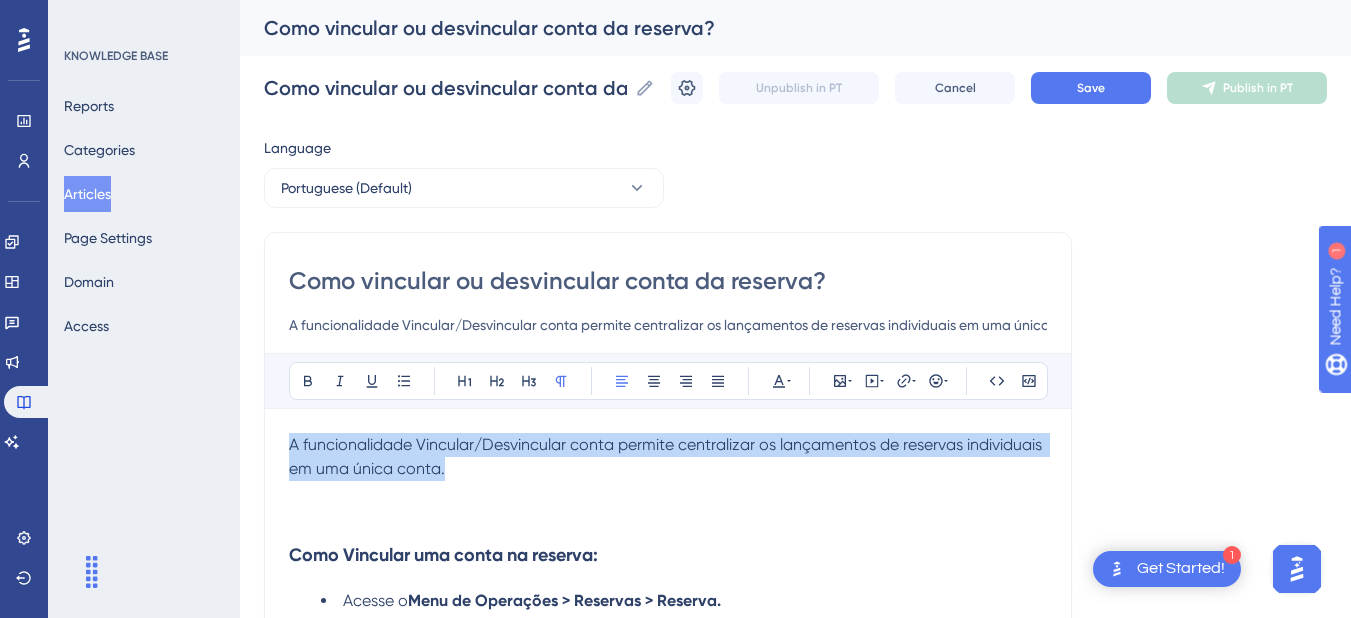 click on "A funcionalidade Vincular/Desvincular conta permite centralizar os lançamentos de reservas individuais em uma única conta." at bounding box center (668, 457) 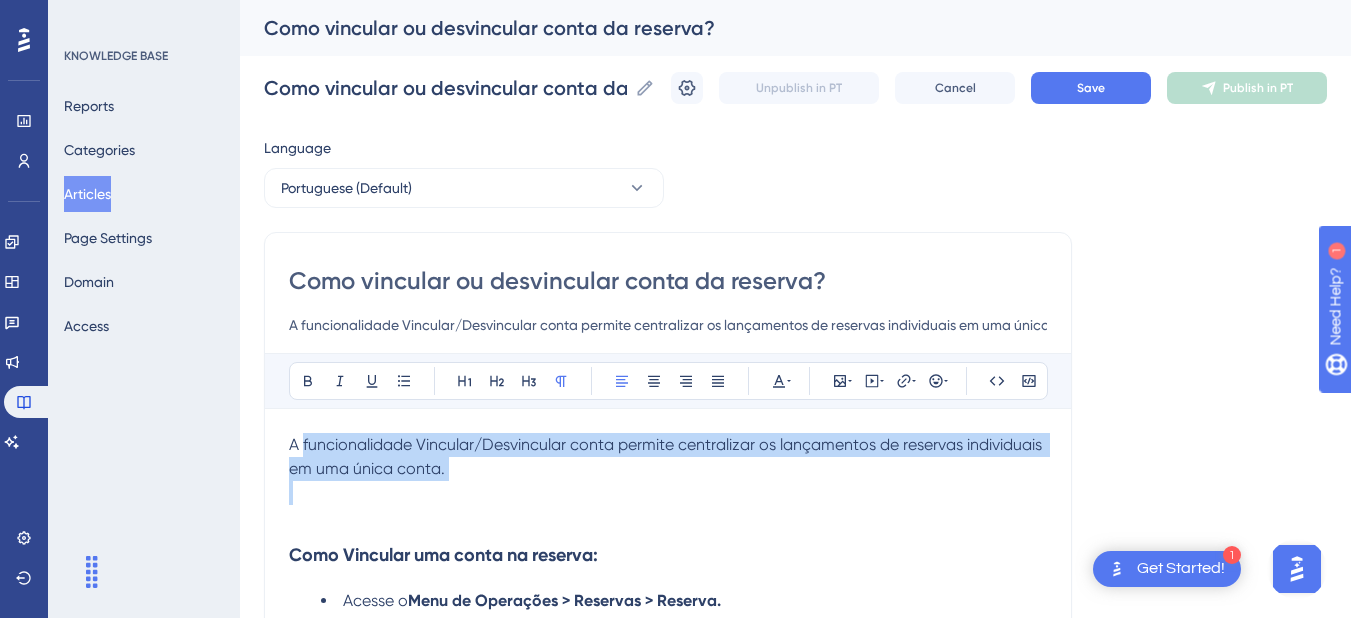 drag, startPoint x: 489, startPoint y: 468, endPoint x: 305, endPoint y: 434, distance: 187.11494 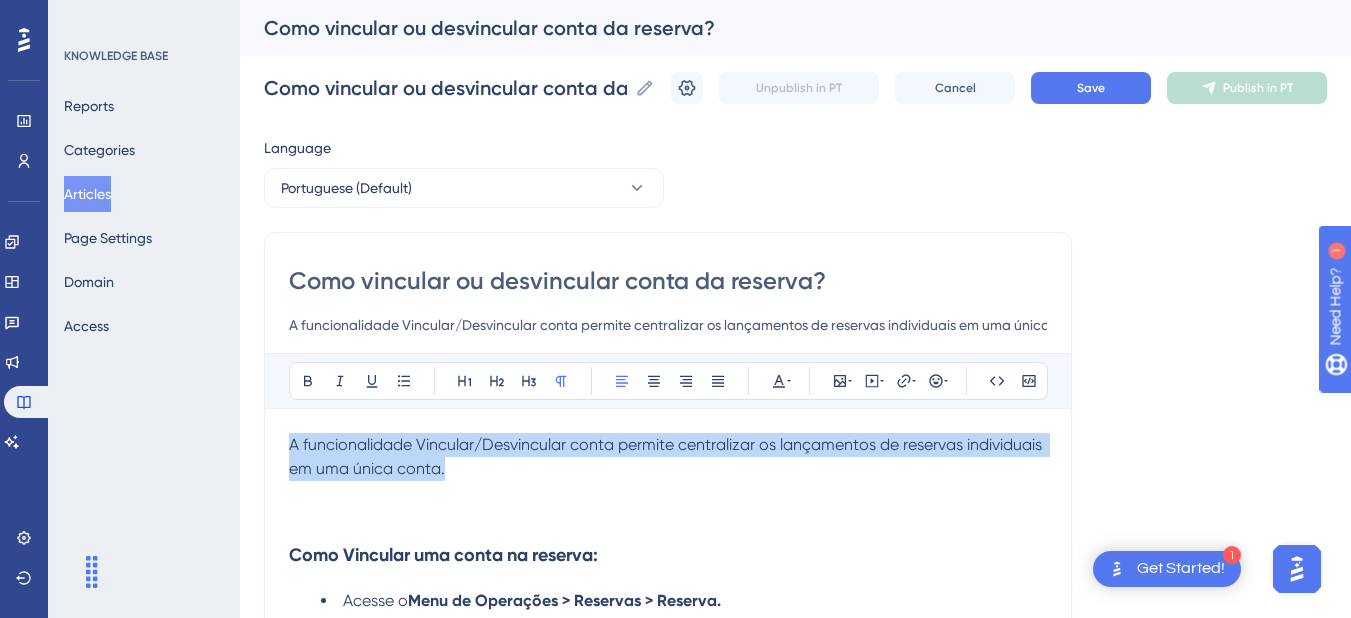 drag, startPoint x: 316, startPoint y: 457, endPoint x: 222, endPoint y: 440, distance: 95.524864 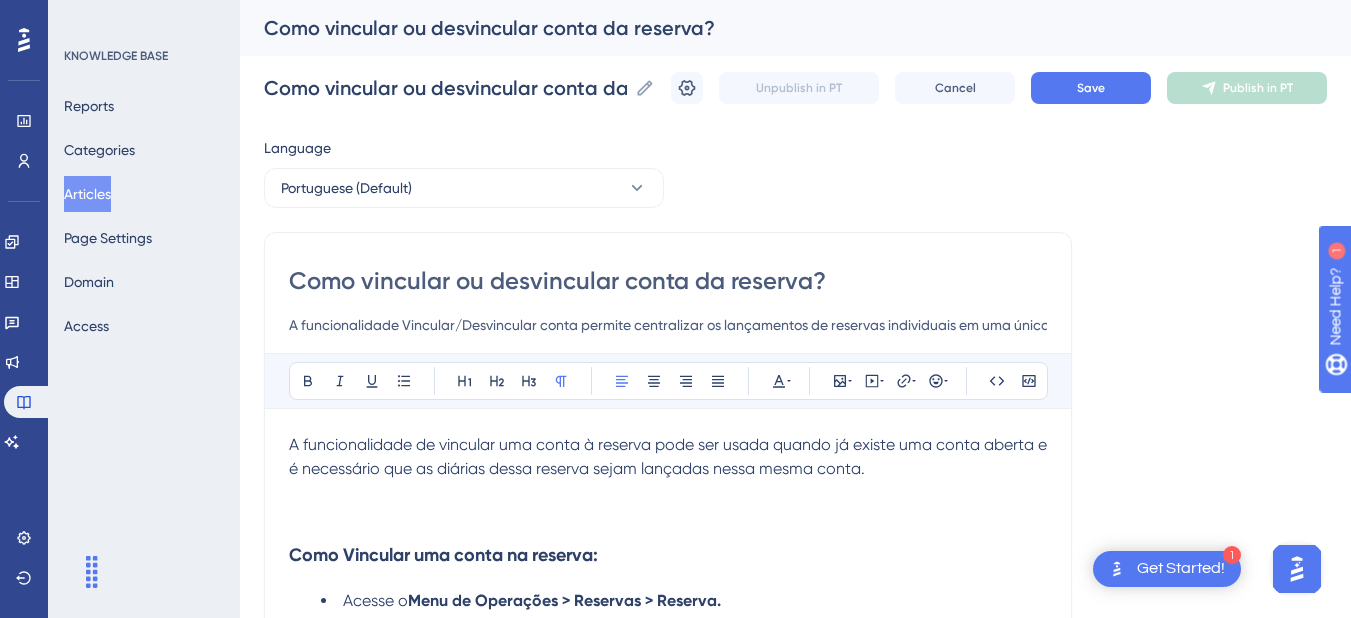 click at bounding box center [668, 493] 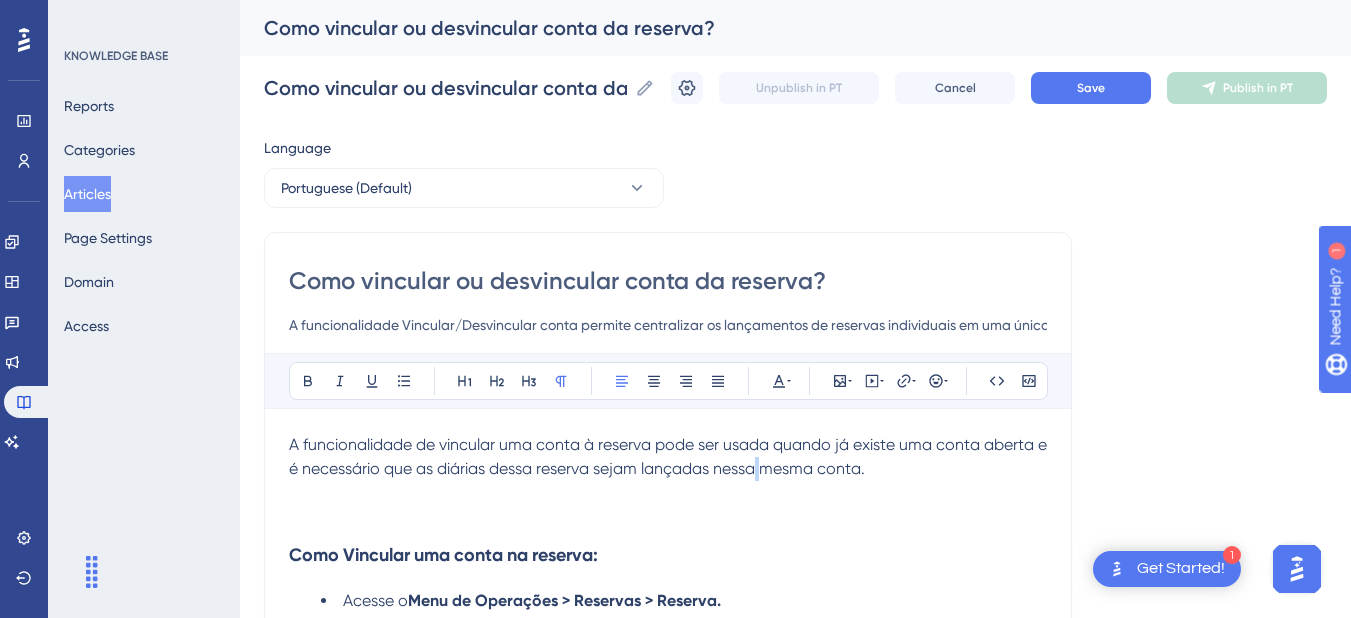 click on "A funcionalidade de vincular uma conta à reserva pode ser usada quando já existe uma conta aberta e é necessário que as diárias dessa reserva sejam lançadas nessa mesma conta." at bounding box center [670, 456] 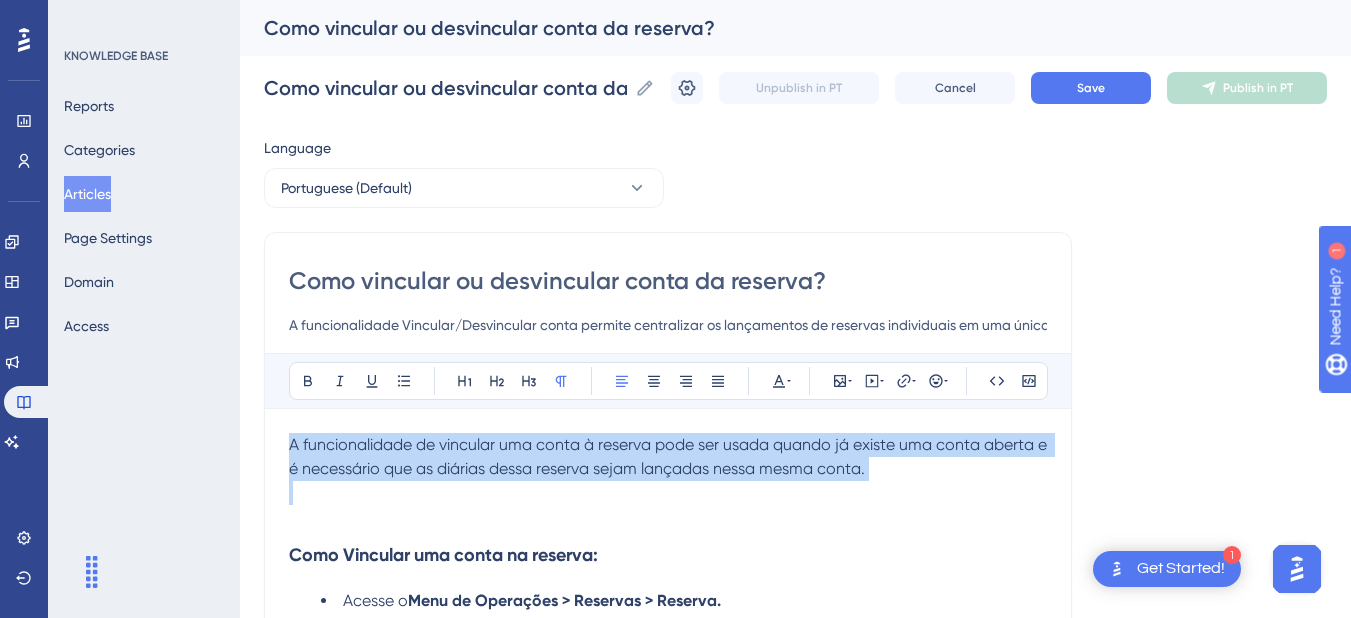 click on "A funcionalidade de vincular uma conta à reserva pode ser usada quando já existe uma conta aberta e é necessário que as diárias dessa reserva sejam lançadas nessa mesma conta." at bounding box center [670, 456] 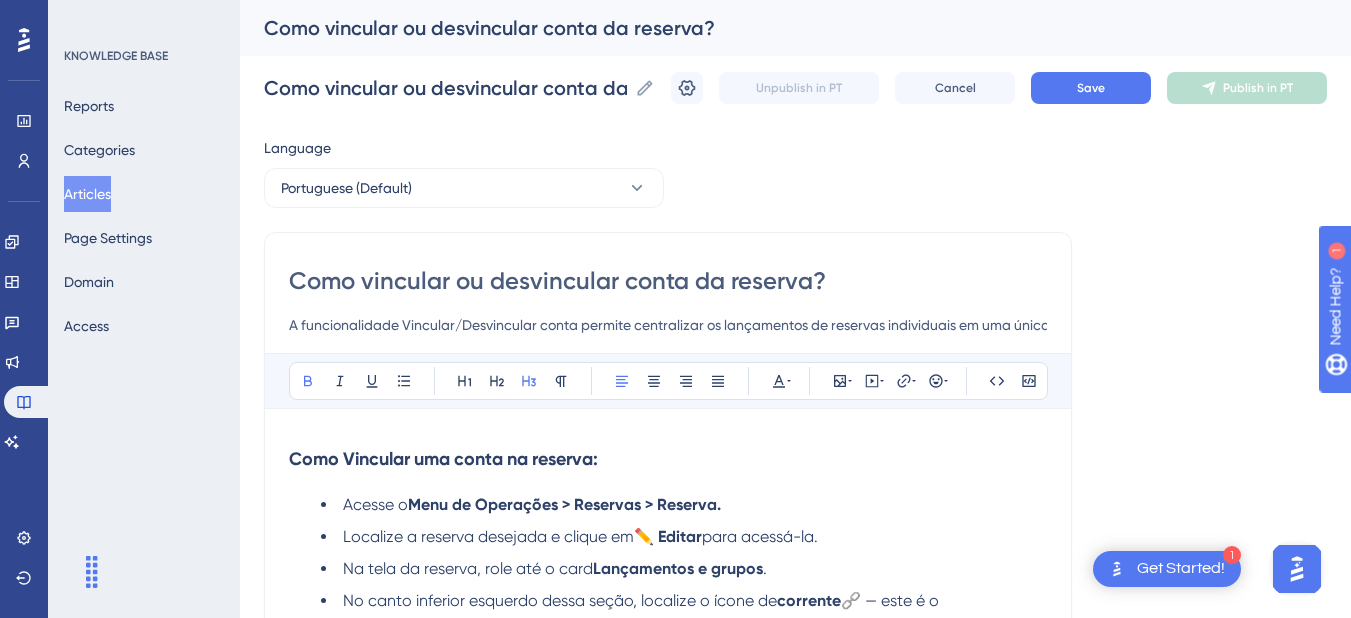 click on "Como Vincular uma conta na reserva:" at bounding box center (668, 459) 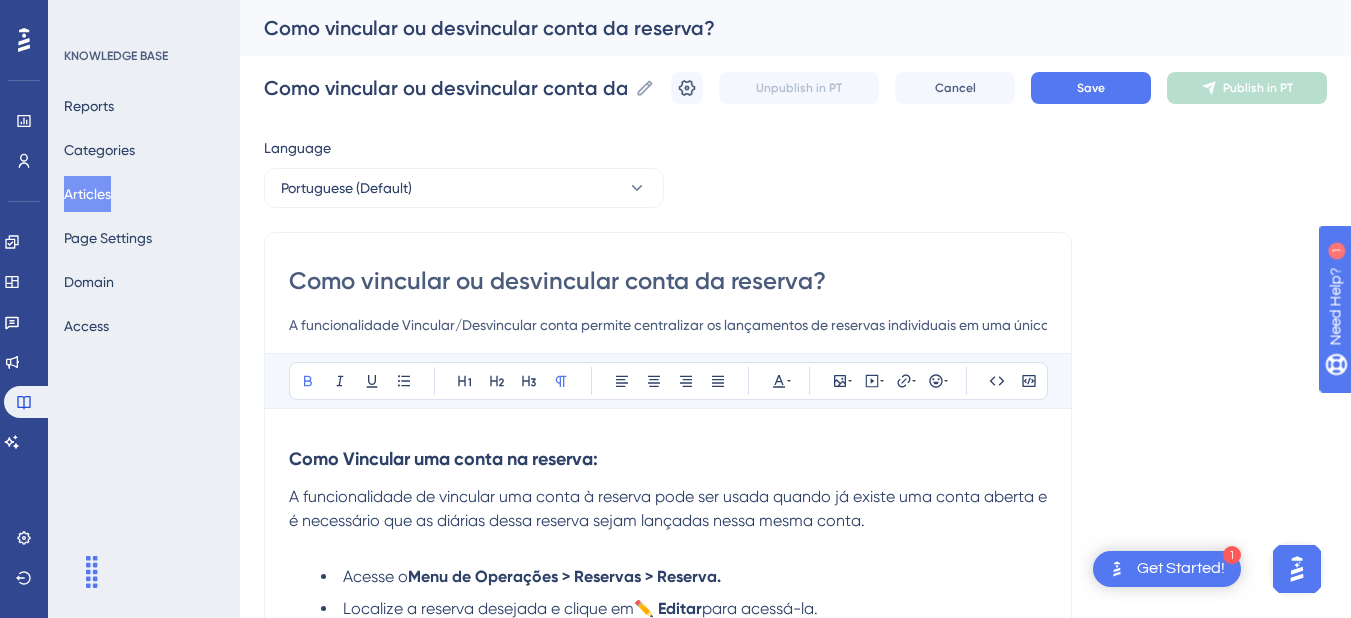 scroll, scrollTop: 200, scrollLeft: 0, axis: vertical 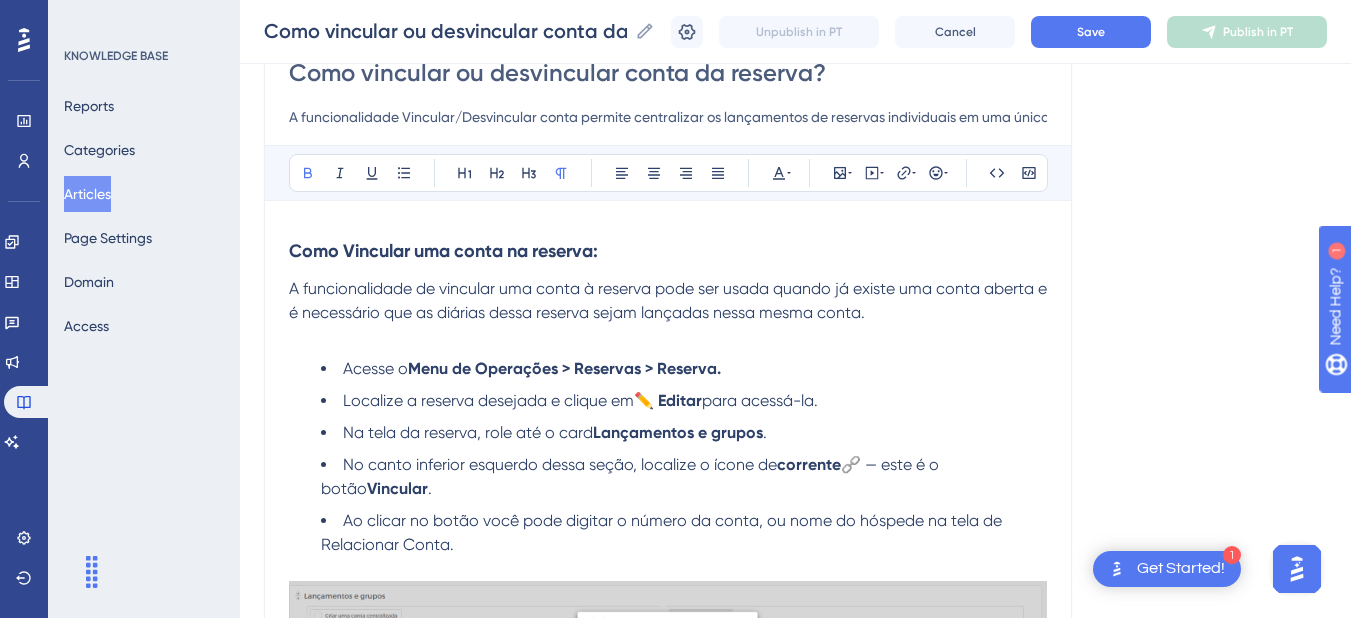 click on "A funcionalidade de vincular uma conta à reserva pode ser usada quando já existe uma conta aberta e é necessário que as diárias dessa reserva sejam lançadas nessa mesma conta." at bounding box center (668, 301) 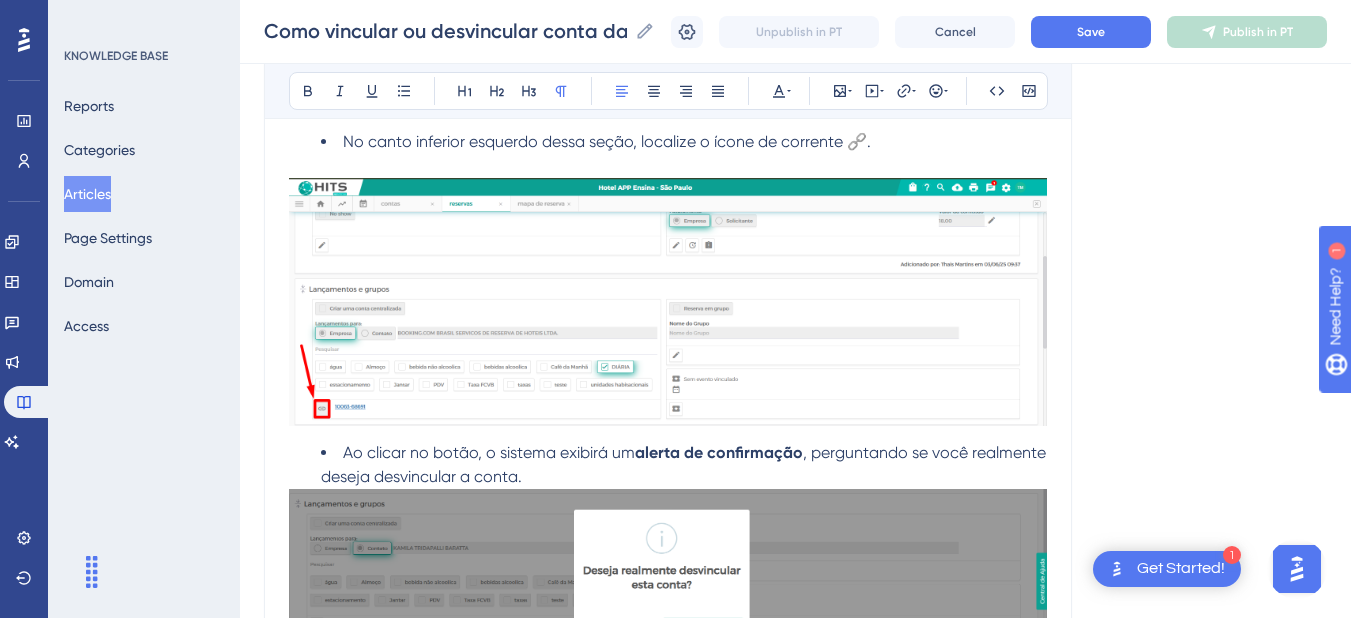 scroll, scrollTop: 1200, scrollLeft: 0, axis: vertical 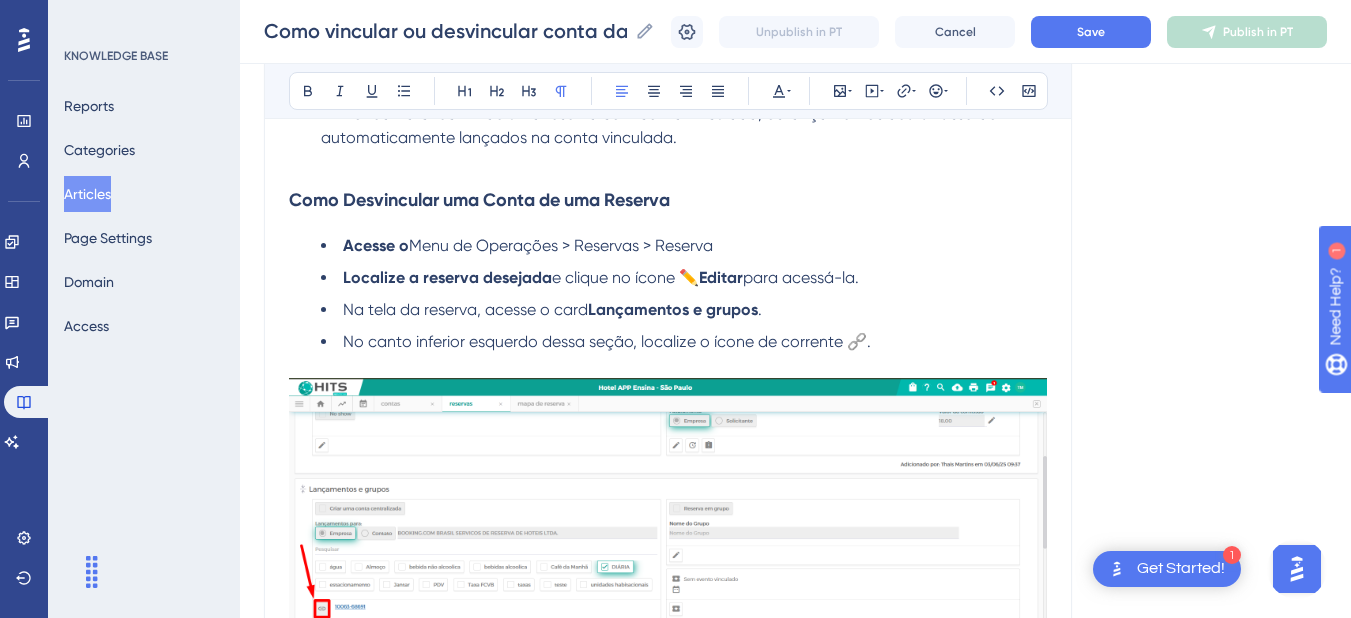 click on "Como Desvincular uma Conta de uma Reserva" at bounding box center [668, 200] 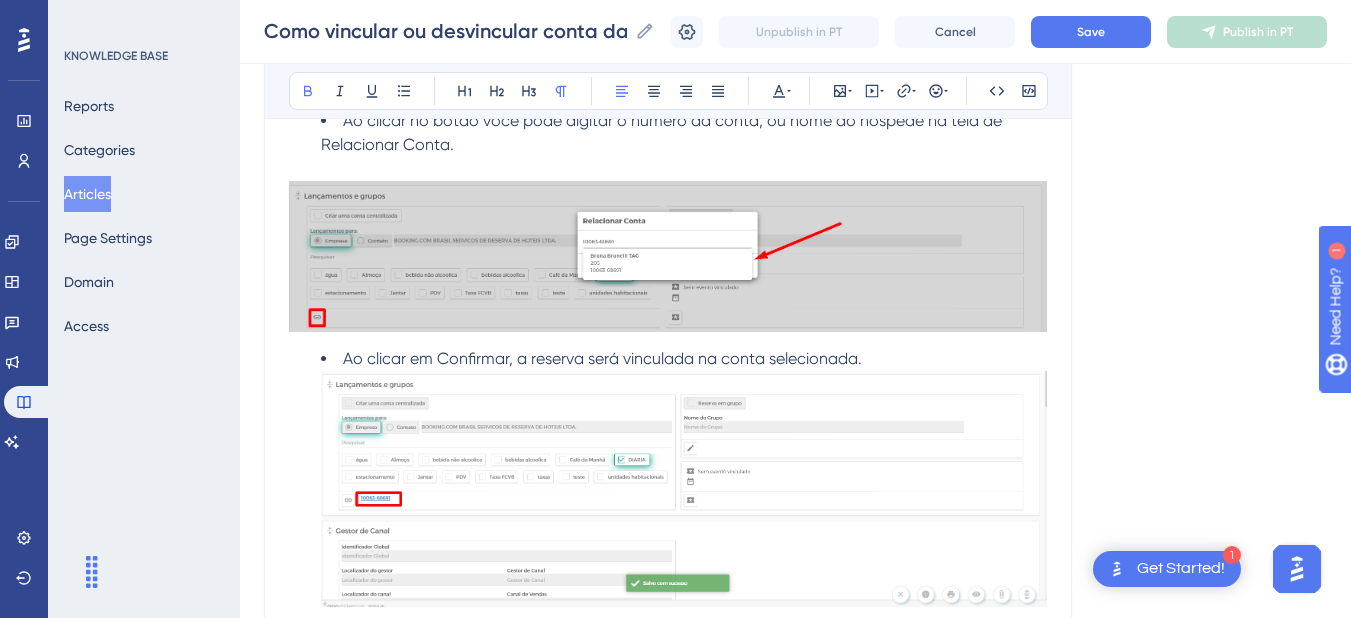 scroll, scrollTop: 200, scrollLeft: 0, axis: vertical 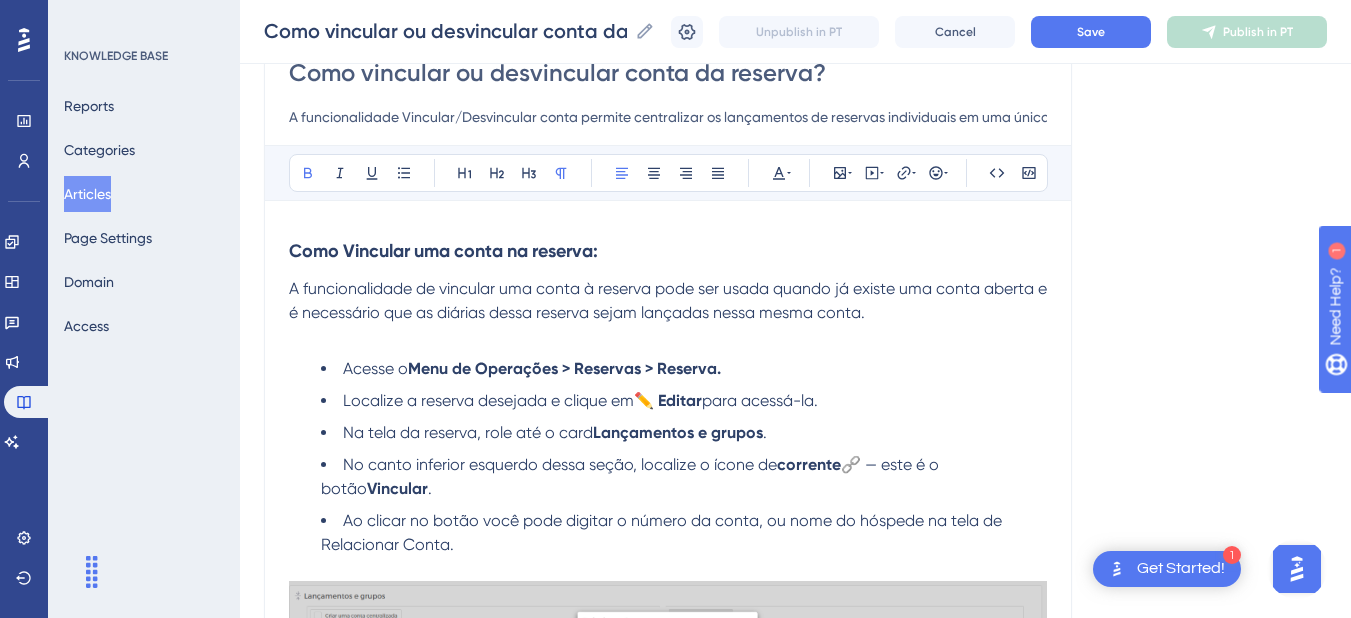 click at bounding box center [668, 337] 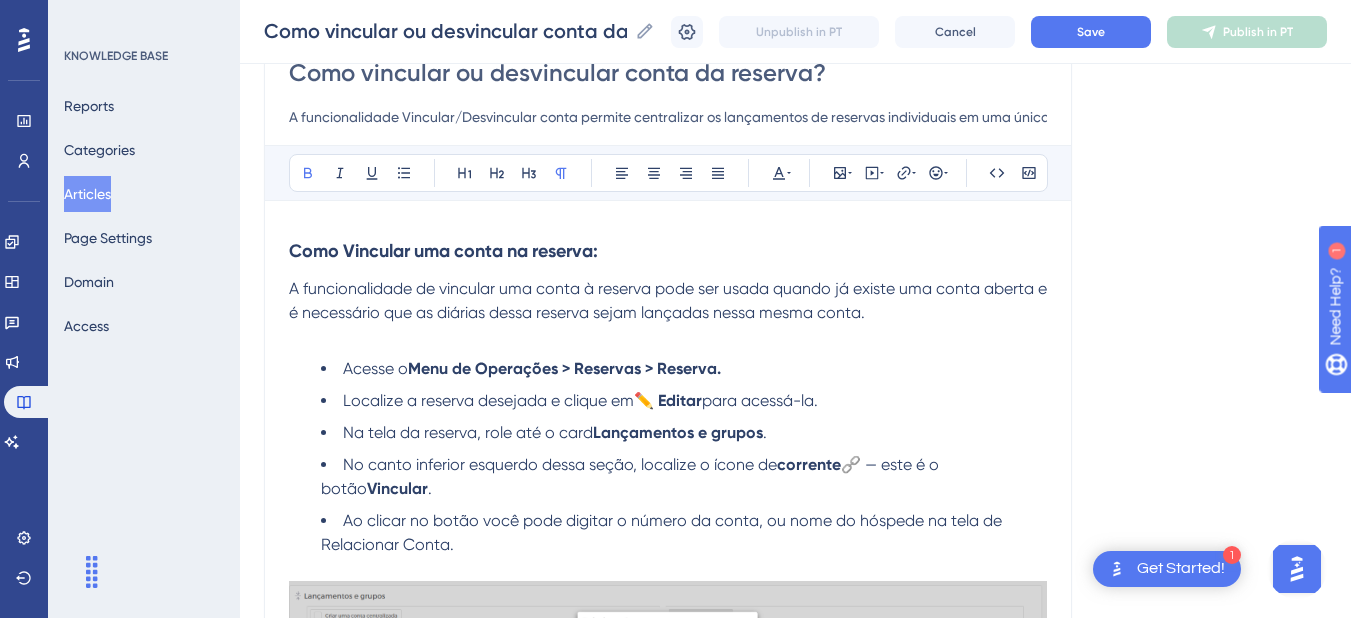 scroll, scrollTop: 0, scrollLeft: 0, axis: both 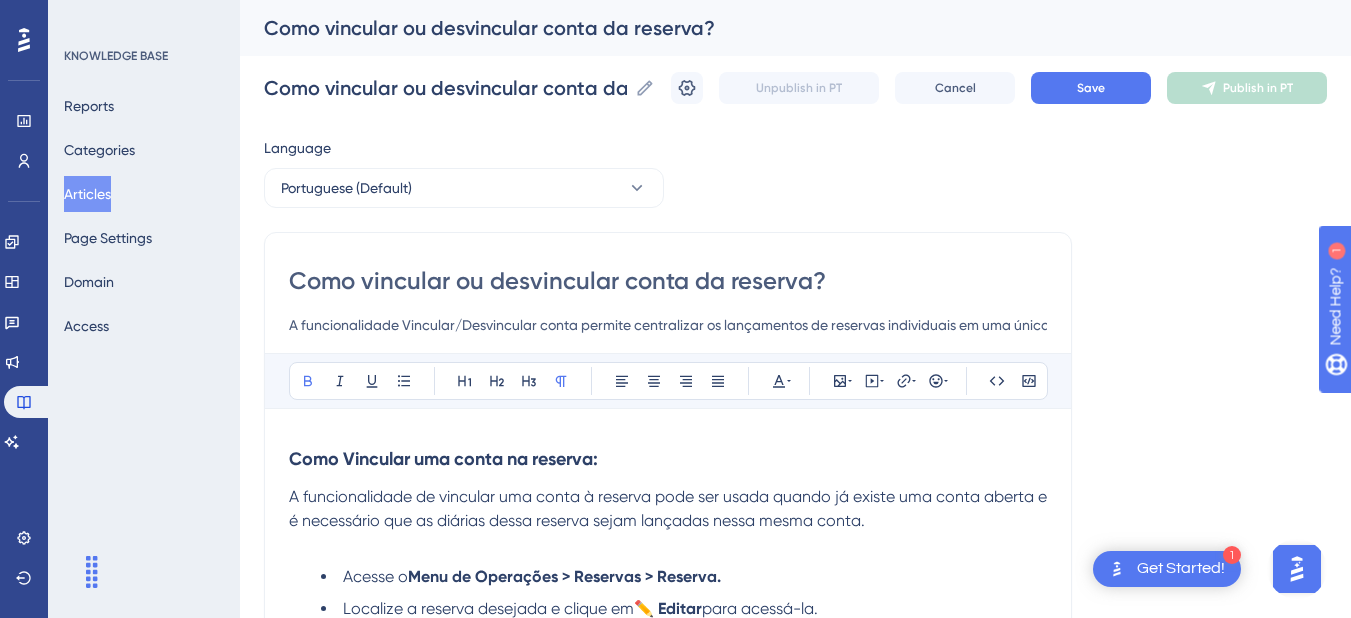 click on "A funcionalidade Vincular/Desvincular conta permite centralizar os lançamentos de reservas individuais em uma única conta." at bounding box center [668, 325] 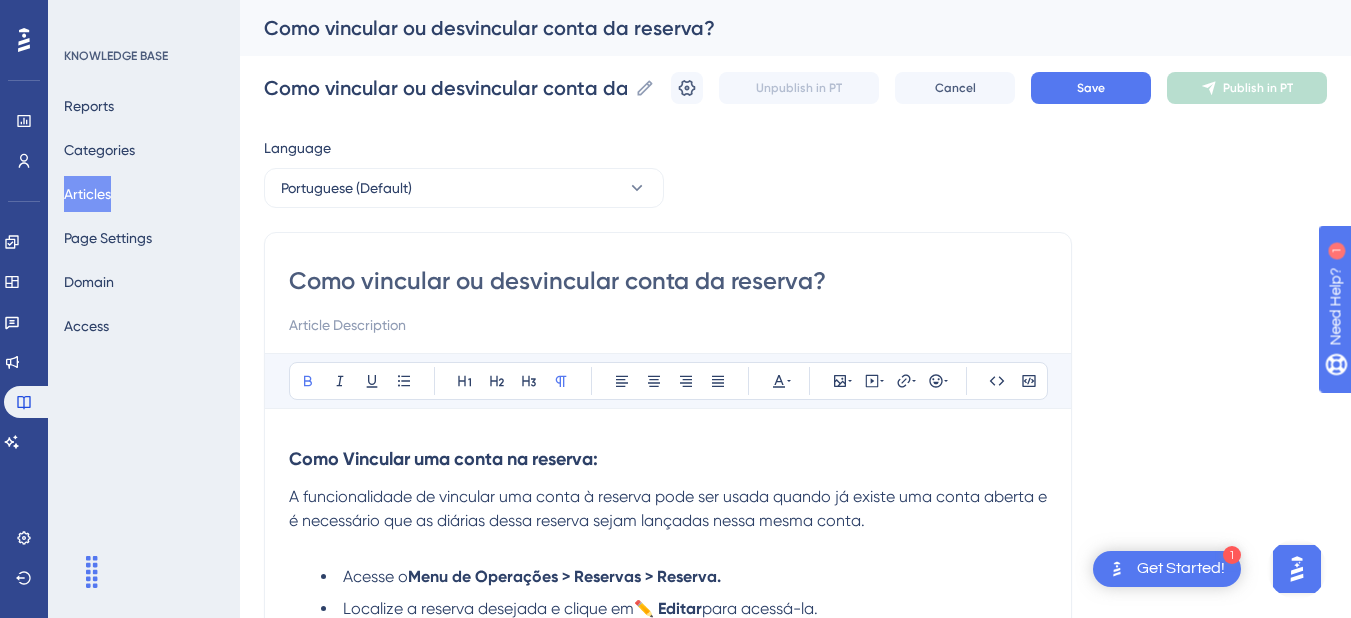 drag, startPoint x: 290, startPoint y: 284, endPoint x: 557, endPoint y: 491, distance: 337.84317 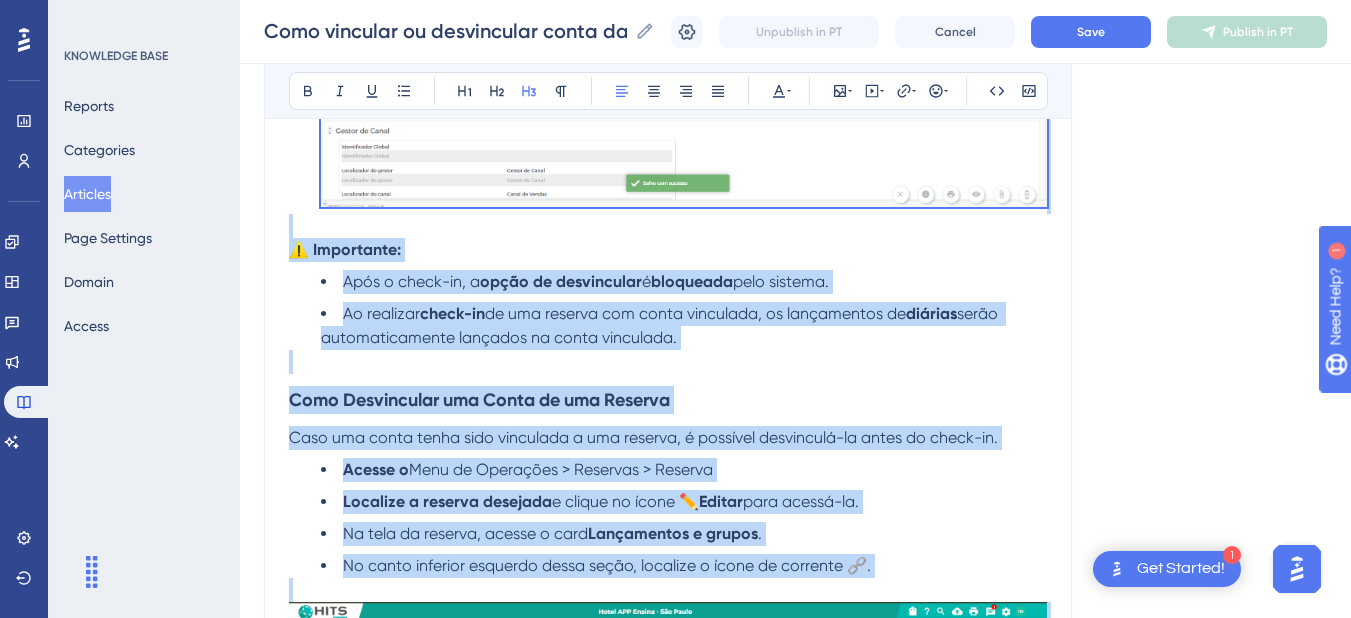 scroll, scrollTop: 2099, scrollLeft: 0, axis: vertical 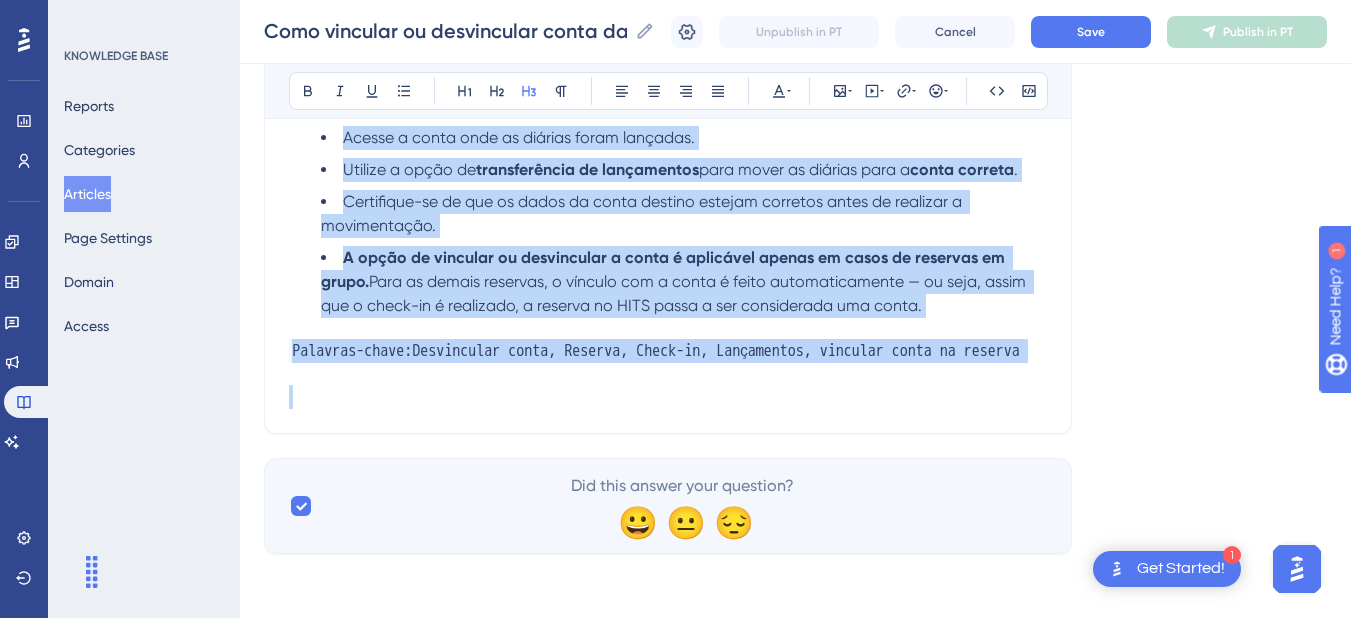 drag, startPoint x: 293, startPoint y: 453, endPoint x: 831, endPoint y: 472, distance: 538.3354 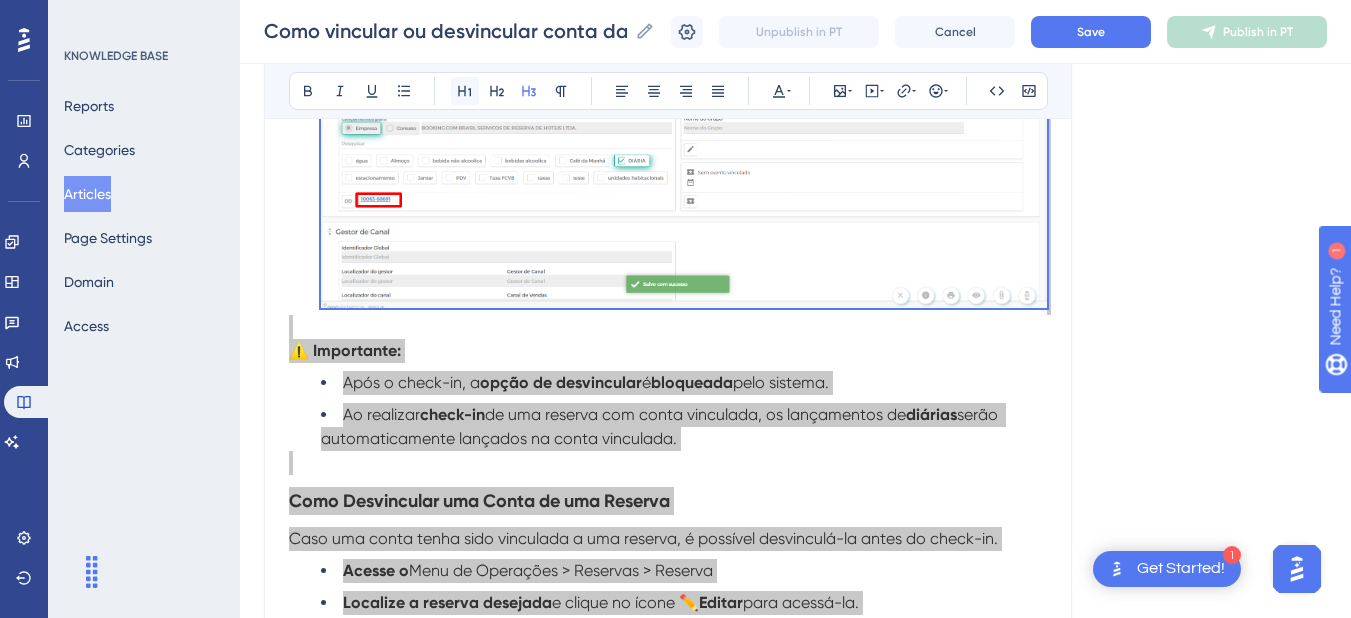 scroll, scrollTop: 0, scrollLeft: 0, axis: both 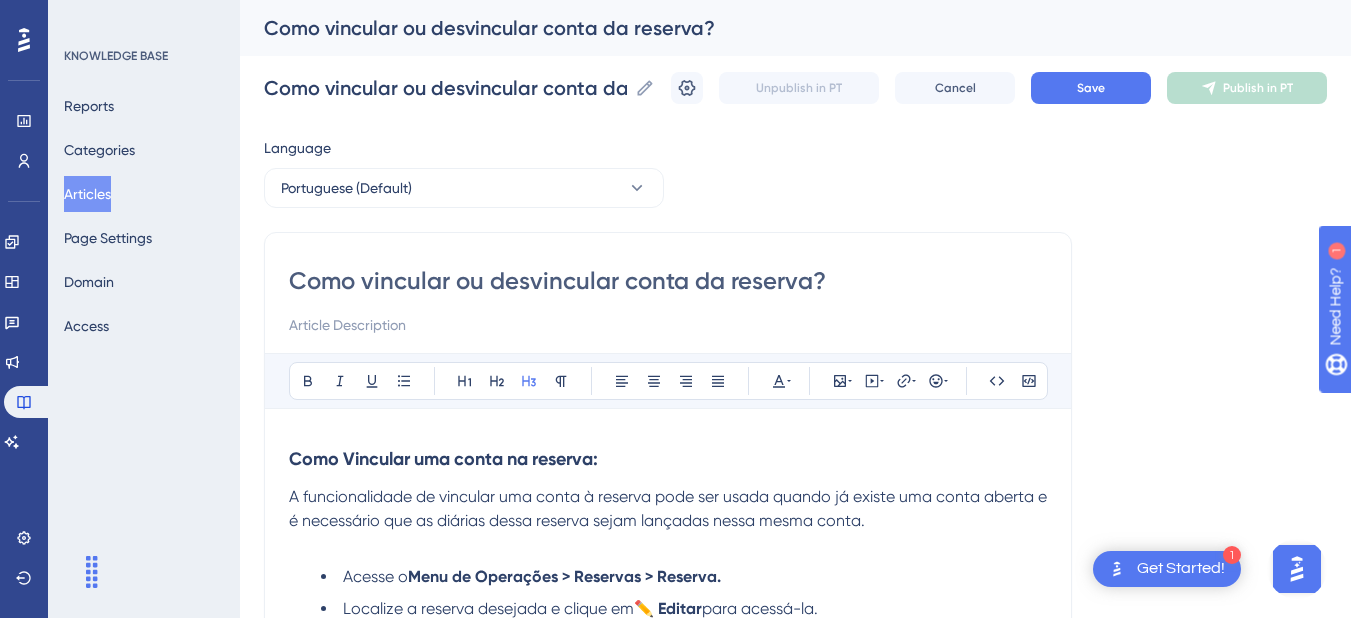 click at bounding box center [668, 325] 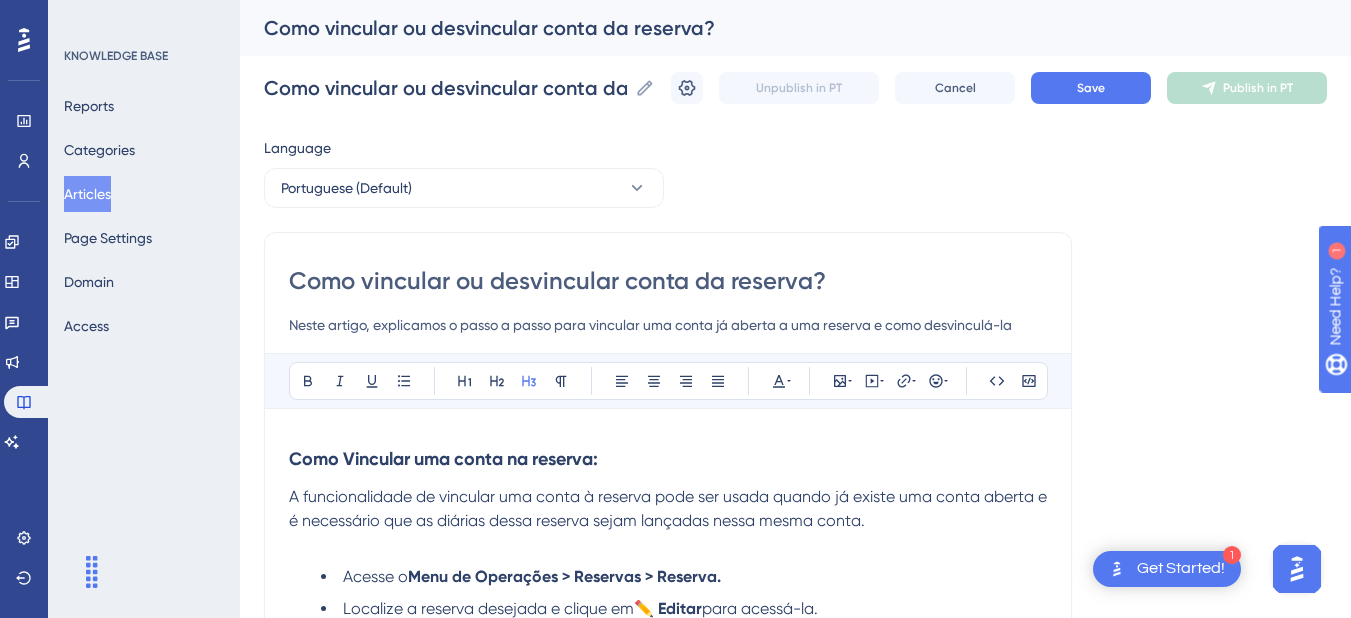 click on "Neste artigo, explicamos o passo a passo para vincular uma conta já aberta a uma reserva e como desvinculá-la" at bounding box center (668, 325) 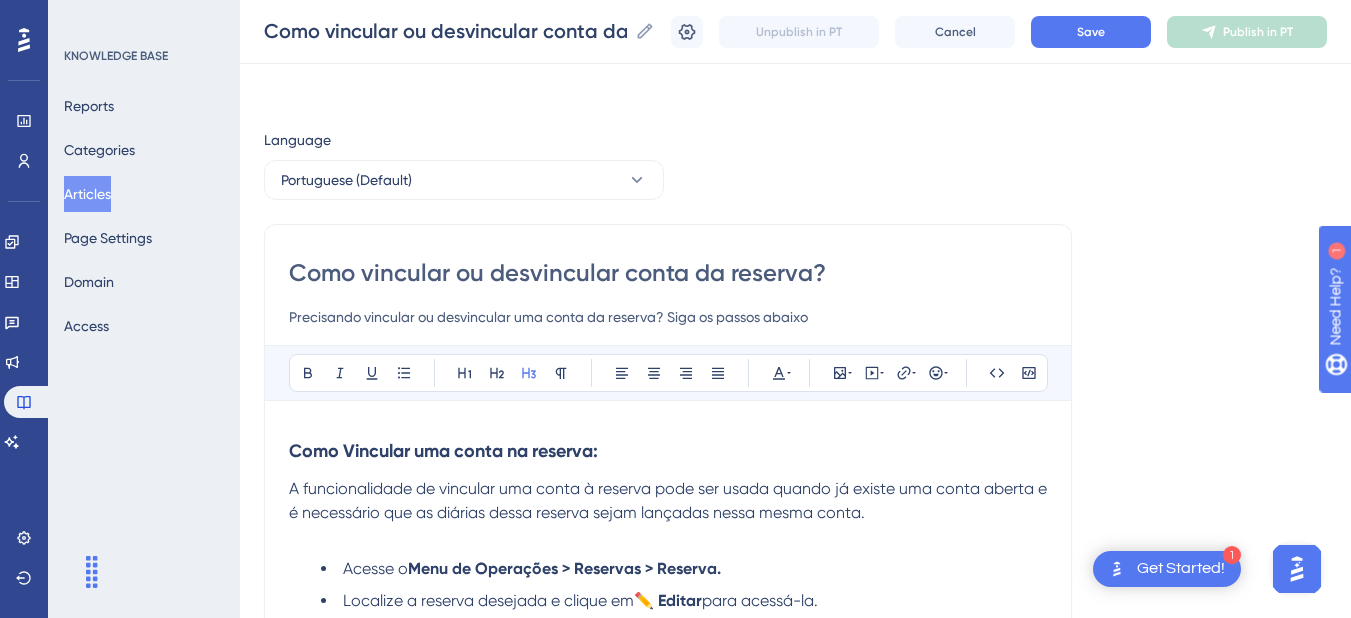 scroll, scrollTop: 200, scrollLeft: 0, axis: vertical 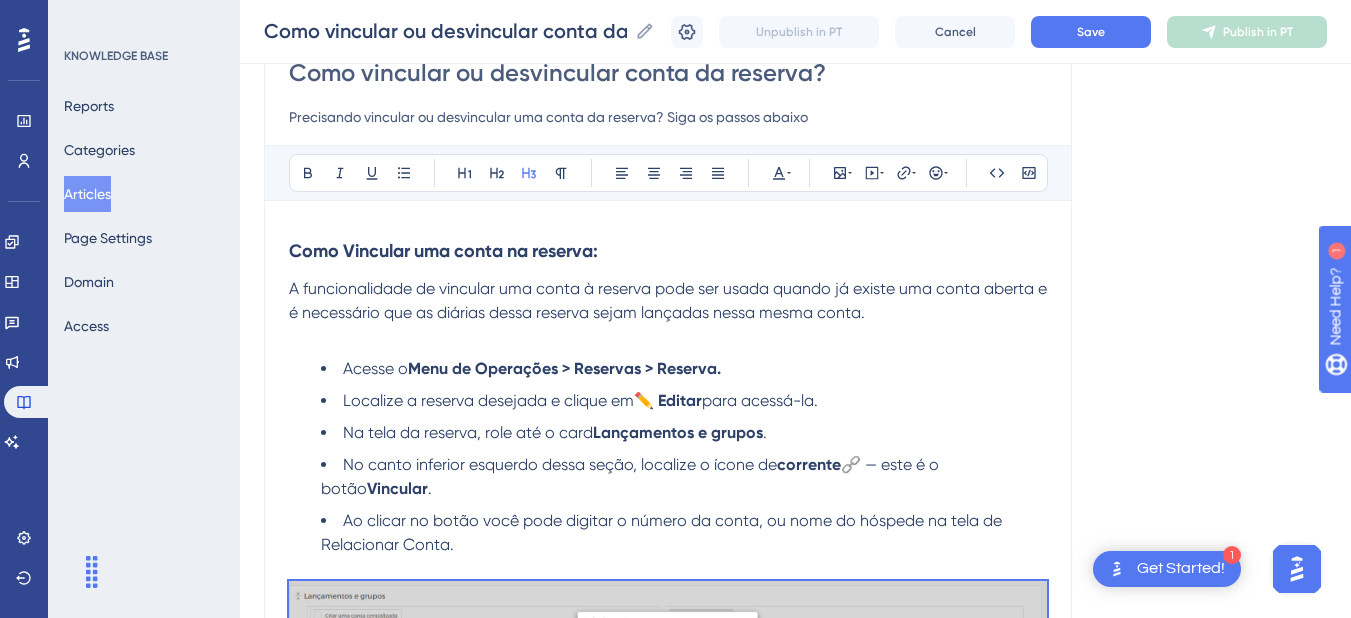 type on "Precisando vincular ou desvincular uma conta da reserva? Siga os passos abaixo" 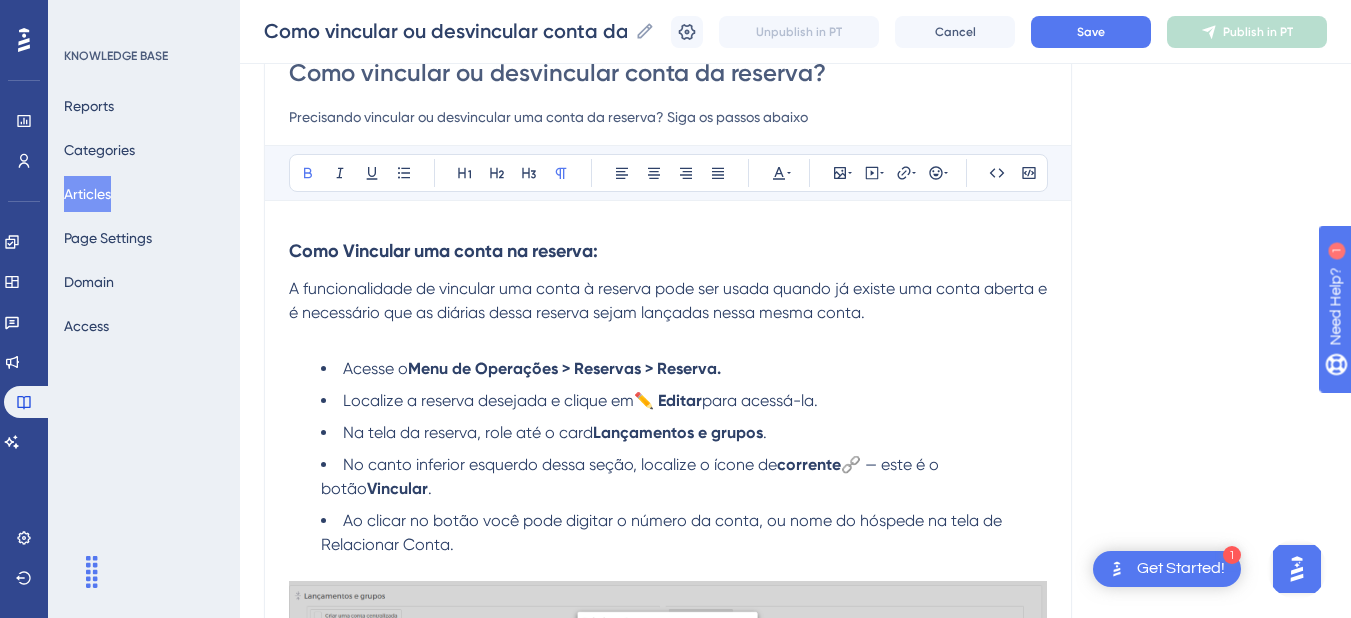click at bounding box center (668, 337) 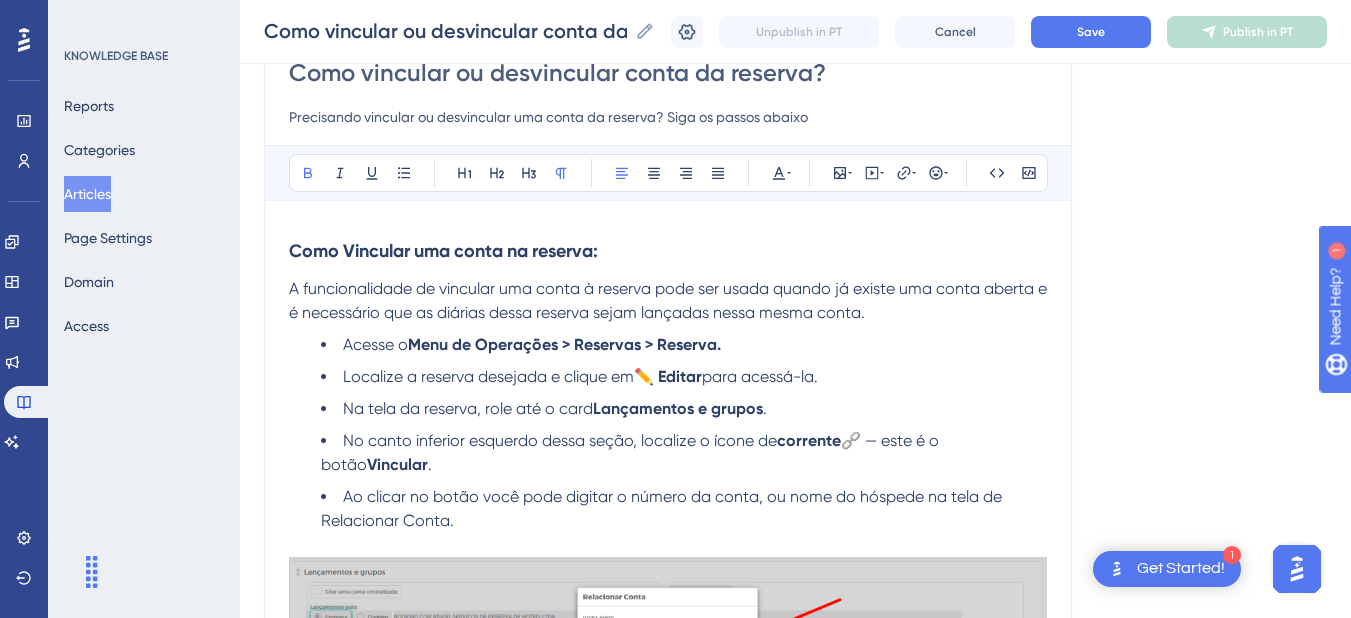 click on "A funcionalidade de vincular uma conta à reserva pode ser usada quando já existe uma conta aberta e é necessário que as diárias dessa reserva sejam lançadas nessa mesma conta." at bounding box center (670, 300) 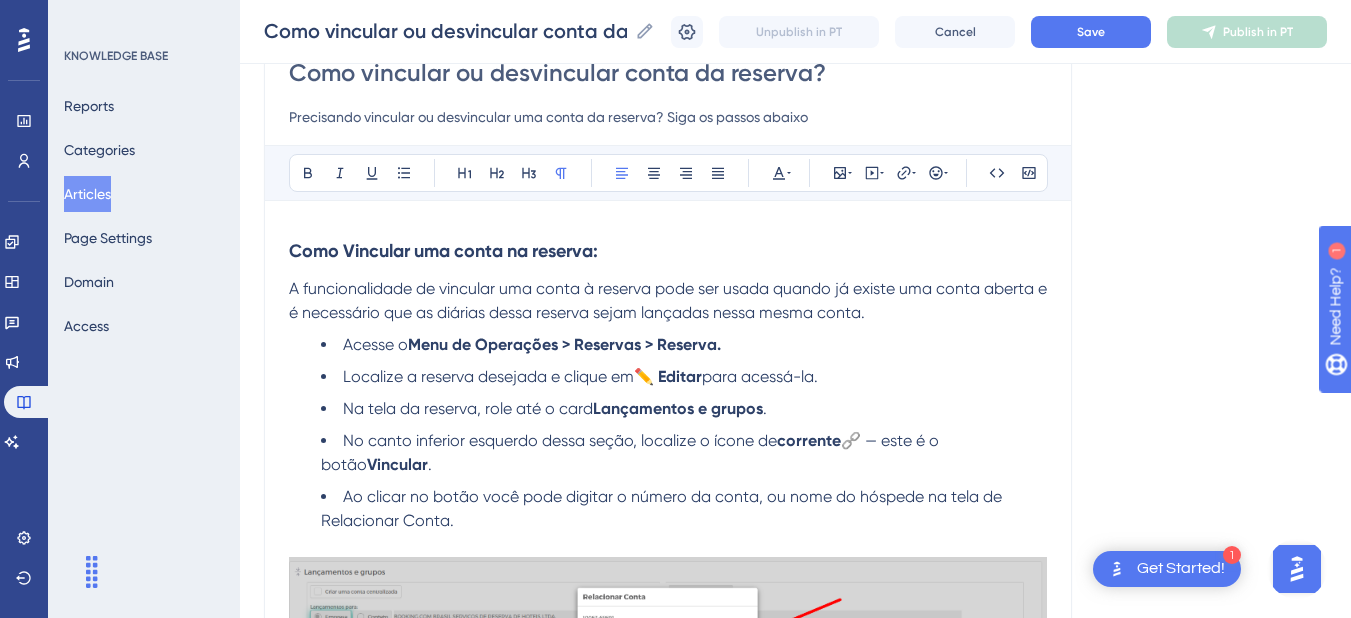 type 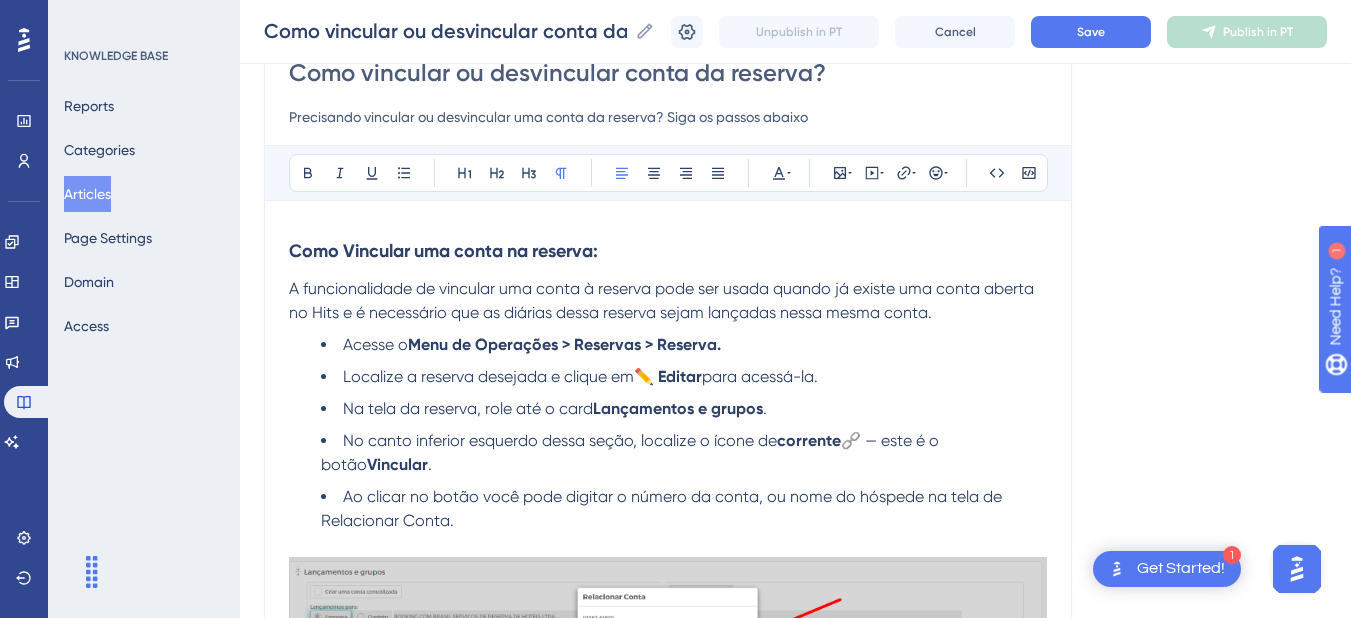 click on "A funcionalidade de vincular uma conta à reserva pode ser usada quando já existe uma conta aberta no Hits e é necessário que as diárias dessa reserva sejam lançadas nessa mesma conta." at bounding box center (663, 300) 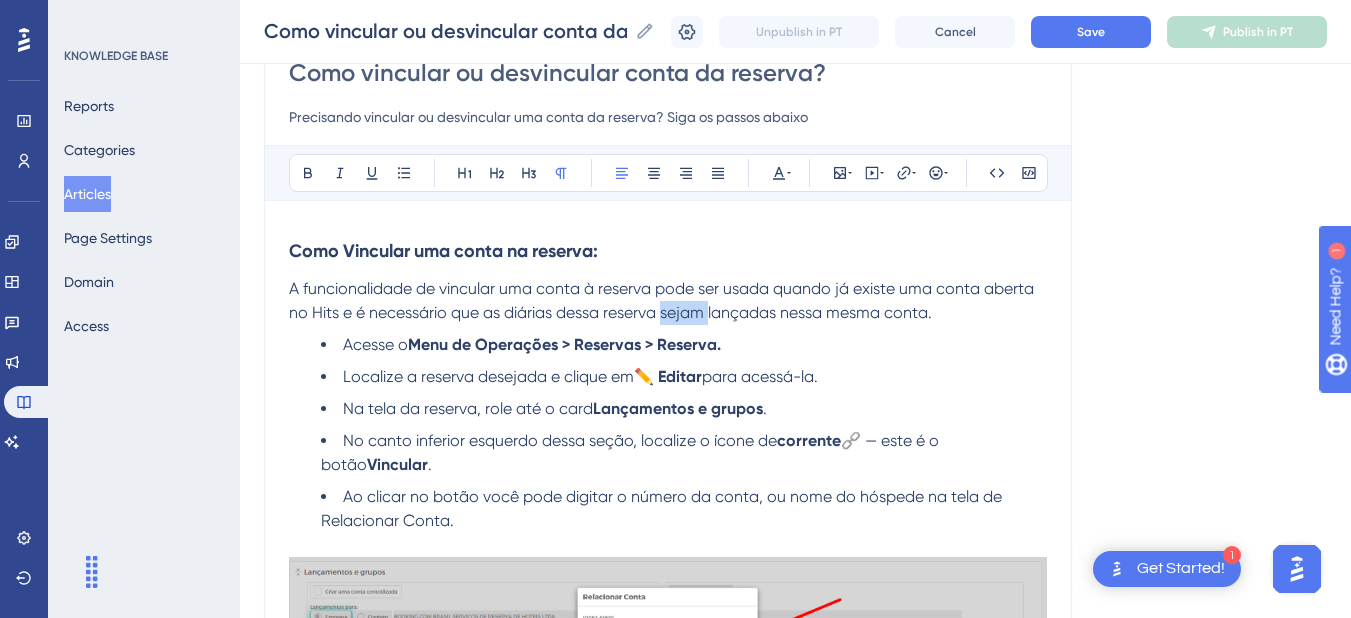 click on "A funcionalidade de vincular uma conta à reserva pode ser usada quando já existe uma conta aberta no Hits e é necessário que as diárias dessa reserva sejam lançadas nessa mesma conta." at bounding box center [663, 300] 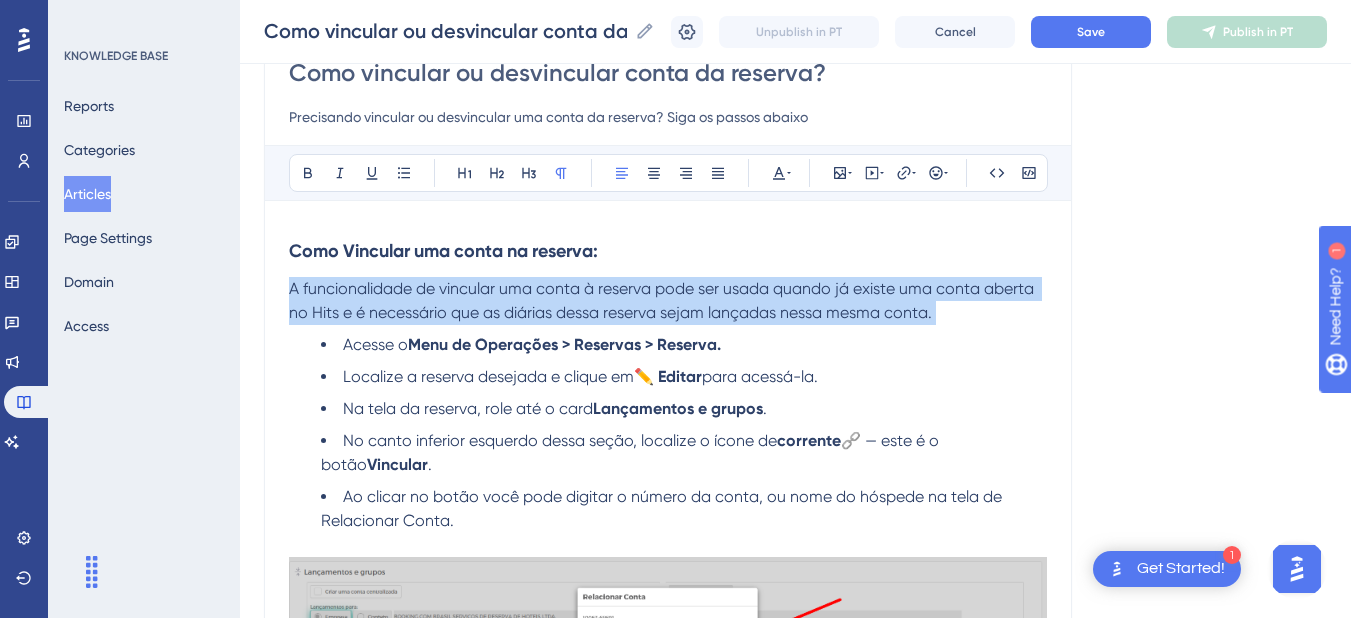 click on "A funcionalidade de vincular uma conta à reserva pode ser usada quando já existe uma conta aberta no Hits e é necessário que as diárias dessa reserva sejam lançadas nessa mesma conta." at bounding box center (663, 300) 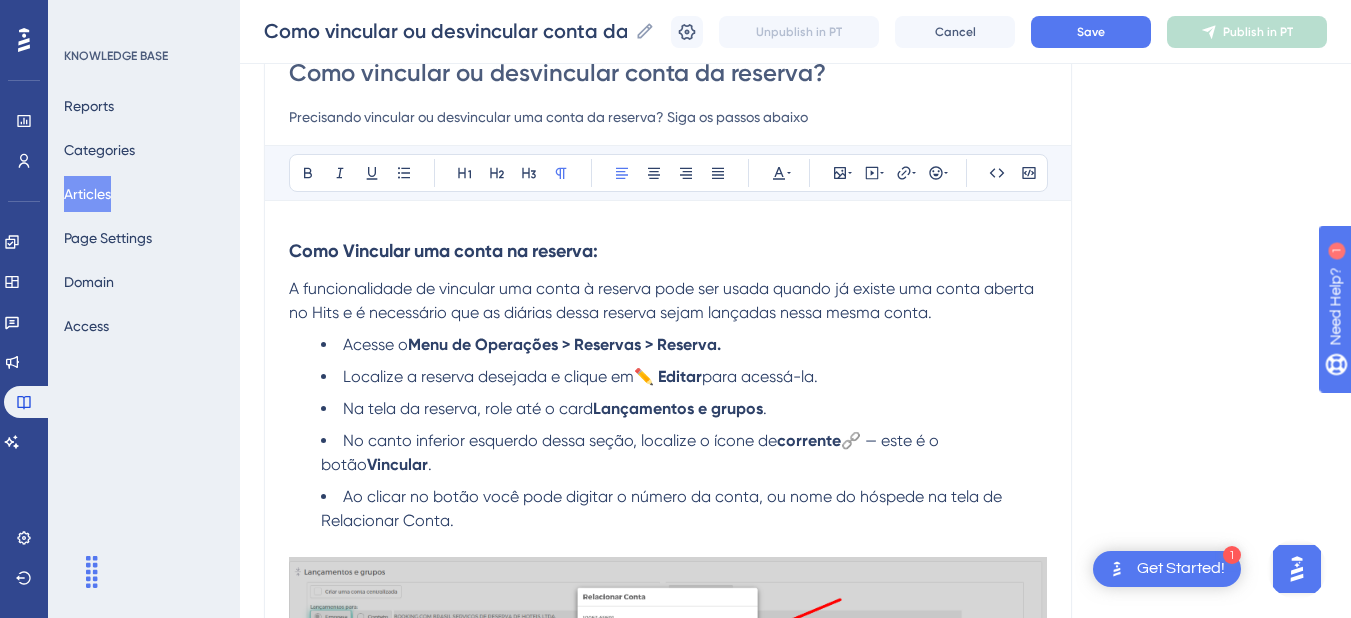 click on "A funcionalidade de vincular uma conta à reserva pode ser usada quando já existe uma conta aberta no Hits e é necessário que as diárias dessa reserva sejam lançadas nessa mesma conta." at bounding box center (663, 300) 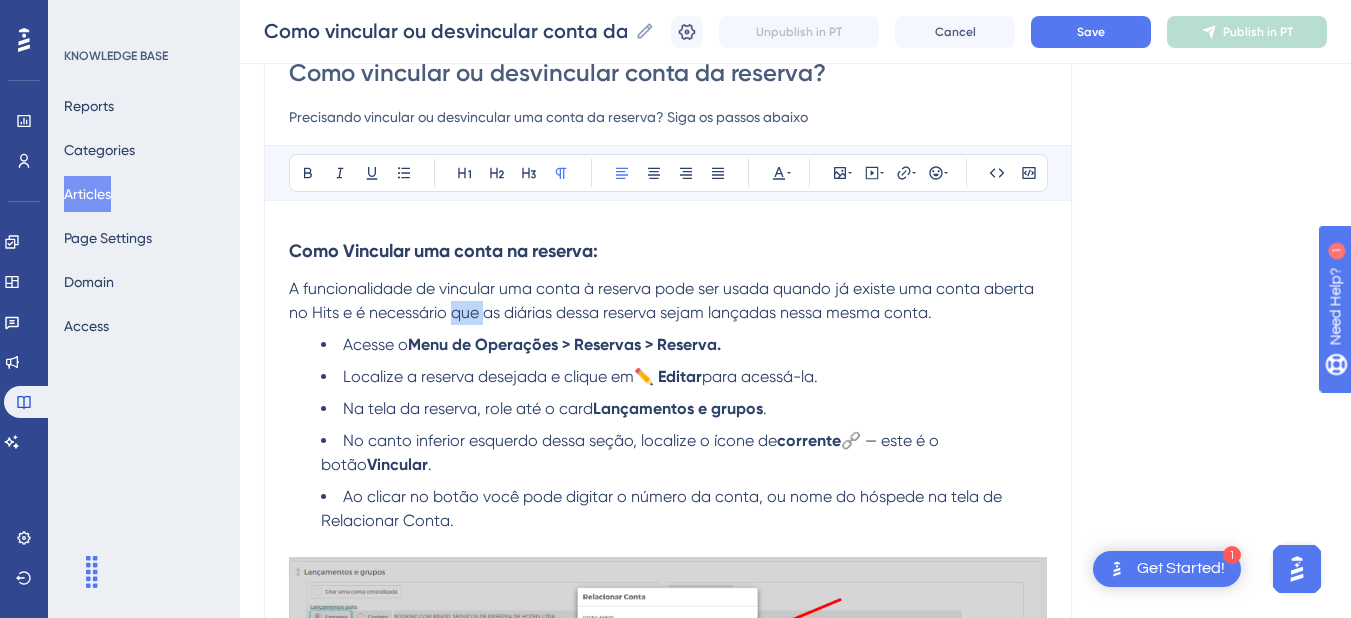 click on "A funcionalidade de vincular uma conta à reserva pode ser usada quando já existe uma conta aberta no Hits e é necessário que as diárias dessa reserva sejam lançadas nessa mesma conta." at bounding box center [663, 300] 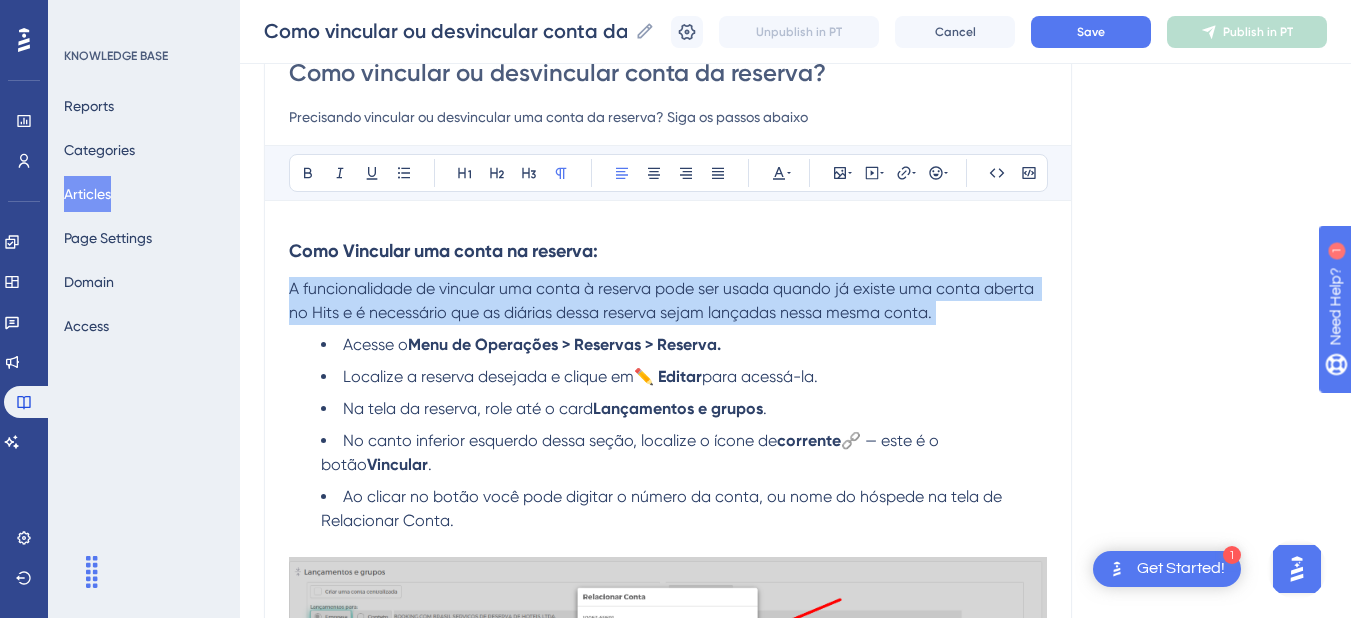click on "A funcionalidade de vincular uma conta à reserva pode ser usada quando já existe uma conta aberta no Hits e é necessário que as diárias dessa reserva sejam lançadas nessa mesma conta." at bounding box center [663, 300] 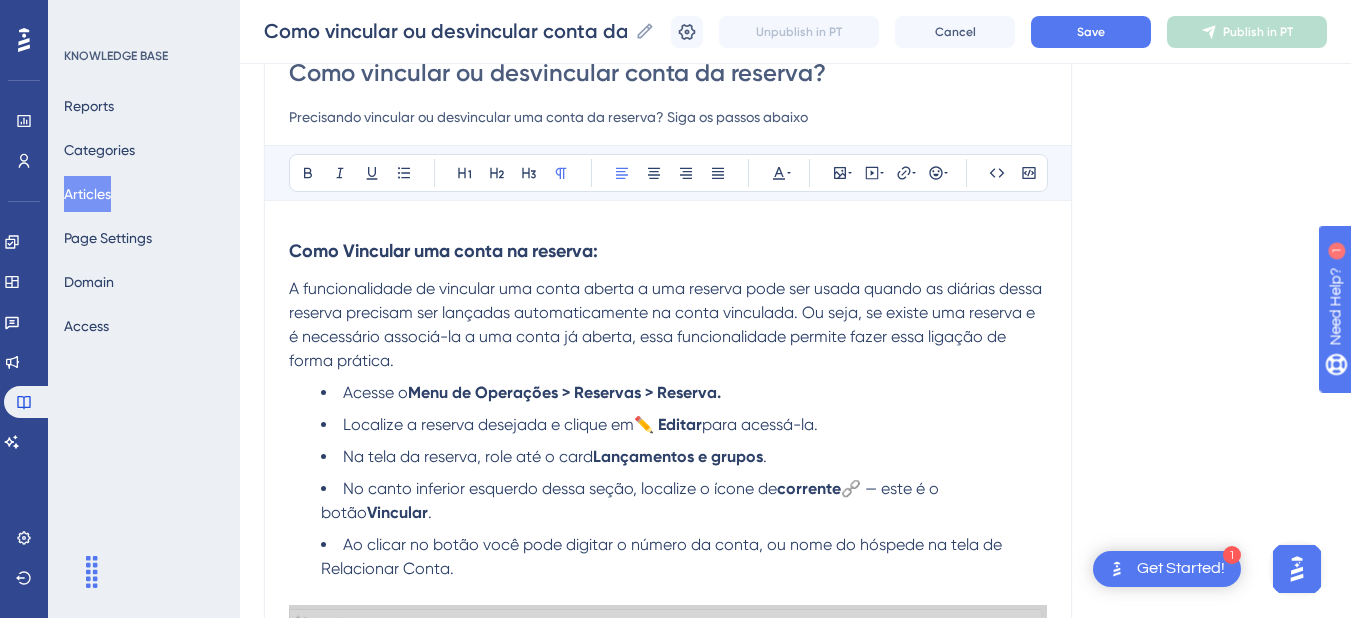 click on "A funcionalidade de vincular uma conta aberta a uma reserva pode ser usada quando as diárias dessa reserva precisam ser lançadas automaticamente na conta vinculada. Ou seja, se existe uma reserva e é necessário associá-la a uma conta já aberta, essa funcionalidade permite fazer essa ligação de forma prática." at bounding box center (667, 324) 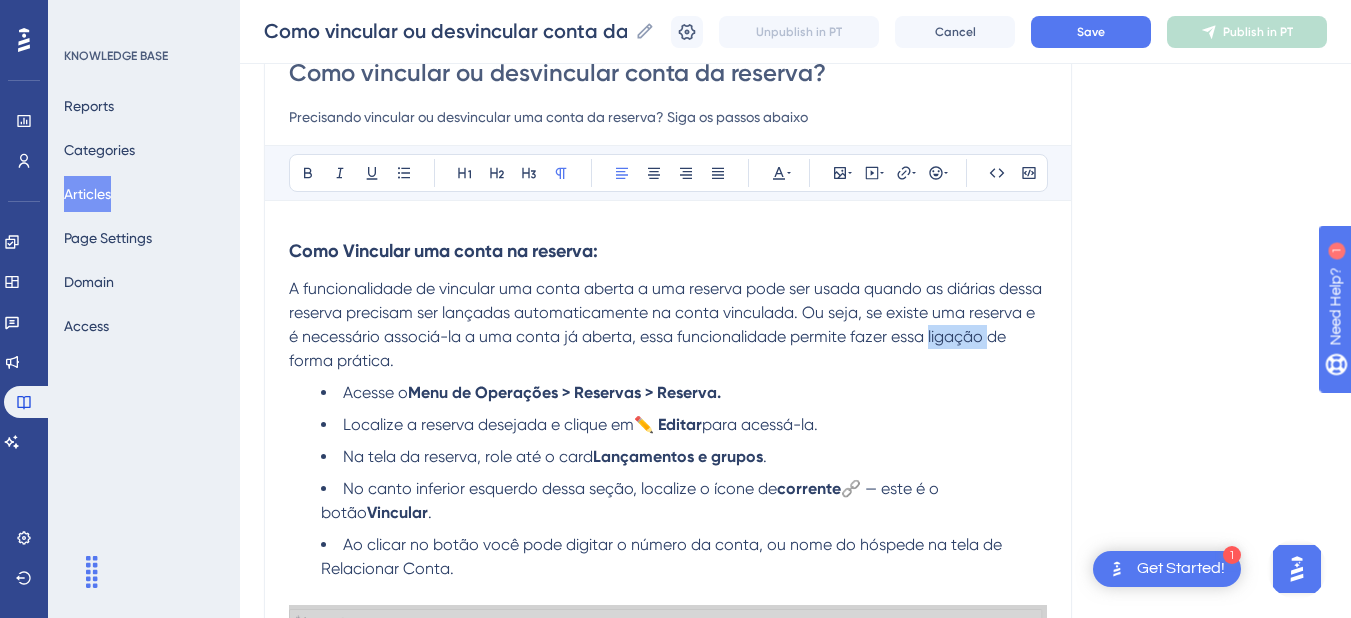 click on "A funcionalidade de vincular uma conta aberta a uma reserva pode ser usada quando as diárias dessa reserva precisam ser lançadas automaticamente na conta vinculada. Ou seja, se existe uma reserva e é necessário associá-la a uma conta já aberta, essa funcionalidade permite fazer essa ligação de forma prática." at bounding box center (667, 324) 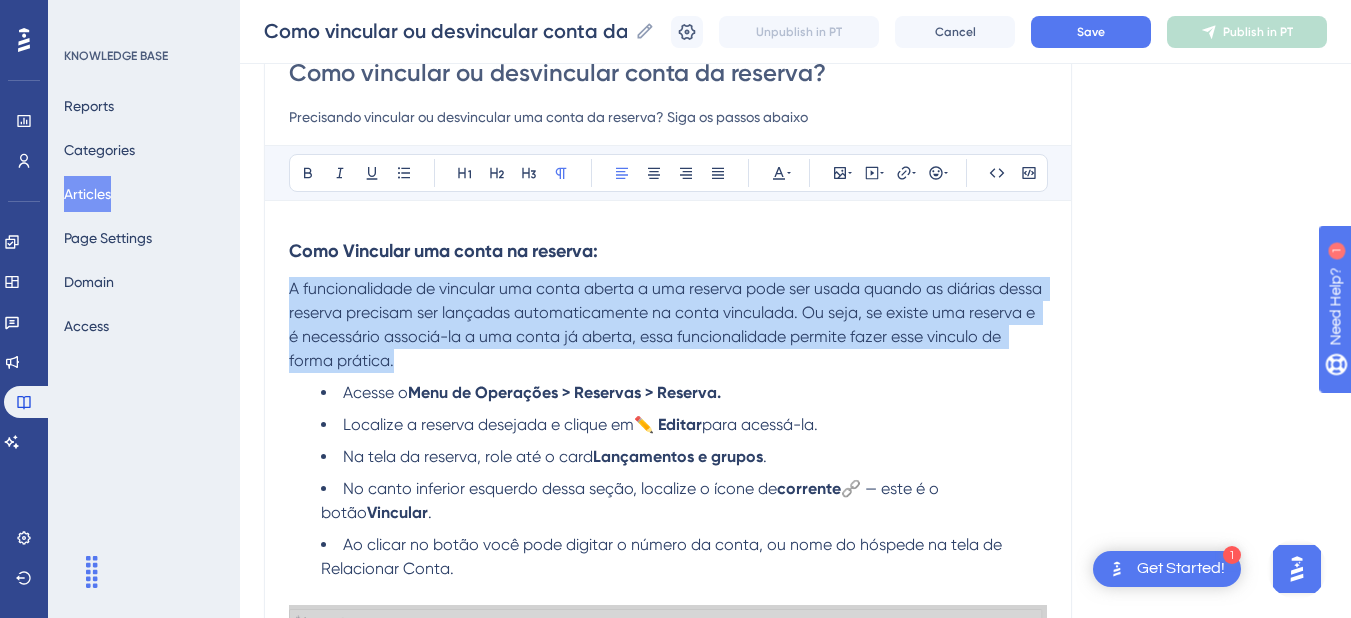 drag, startPoint x: 510, startPoint y: 358, endPoint x: 256, endPoint y: 293, distance: 262.18506 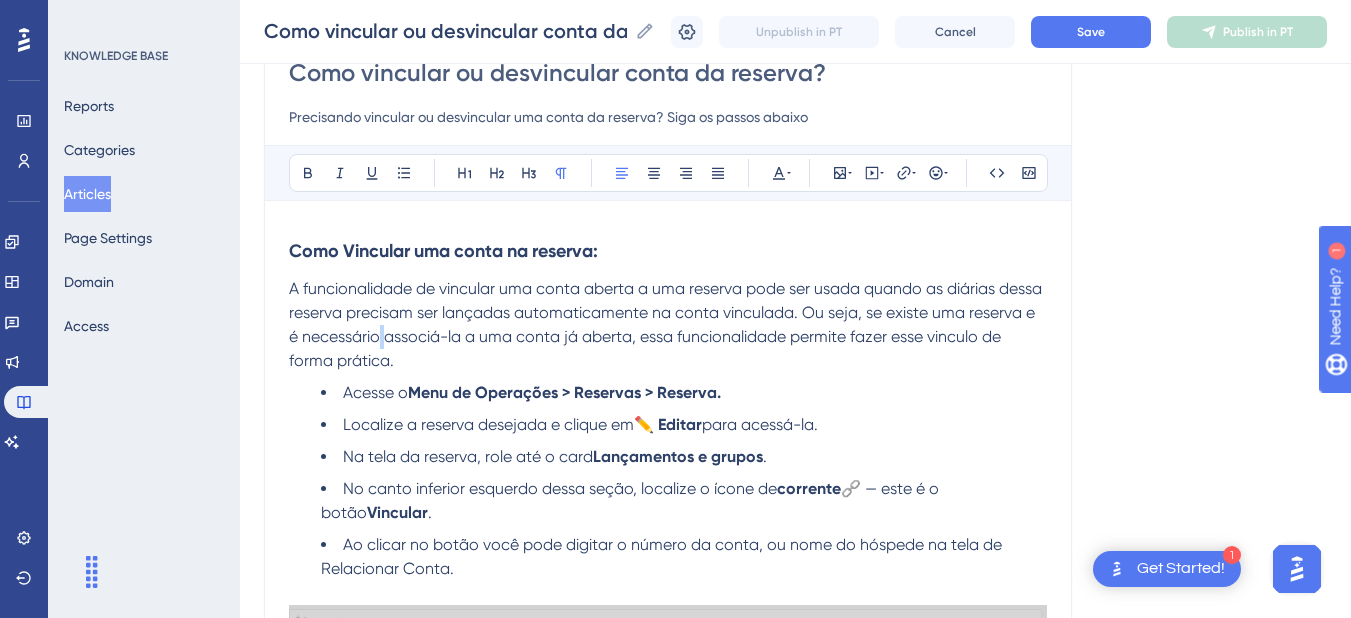 click on "A funcionalidade de vincular uma conta aberta a uma reserva pode ser usada quando as diárias dessa reserva precisam ser lançadas automaticamente na conta vinculada. Ou seja, se existe uma reserva e é necessário associá-la a uma conta já aberta, essa funcionalidade permite fazer esse vinculo de forma prática." at bounding box center [667, 324] 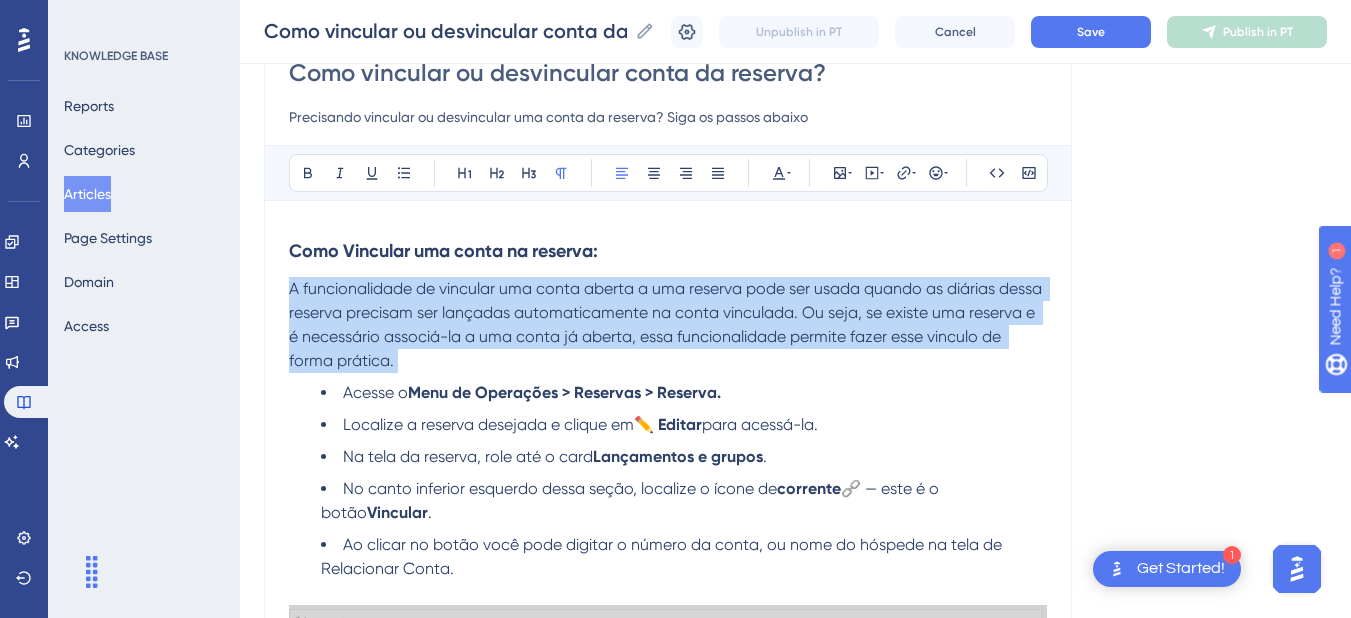 click on "A funcionalidade de vincular uma conta aberta a uma reserva pode ser usada quando as diárias dessa reserva precisam ser lançadas automaticamente na conta vinculada. Ou seja, se existe uma reserva e é necessário associá-la a uma conta já aberta, essa funcionalidade permite fazer esse vinculo de forma prática." at bounding box center (667, 324) 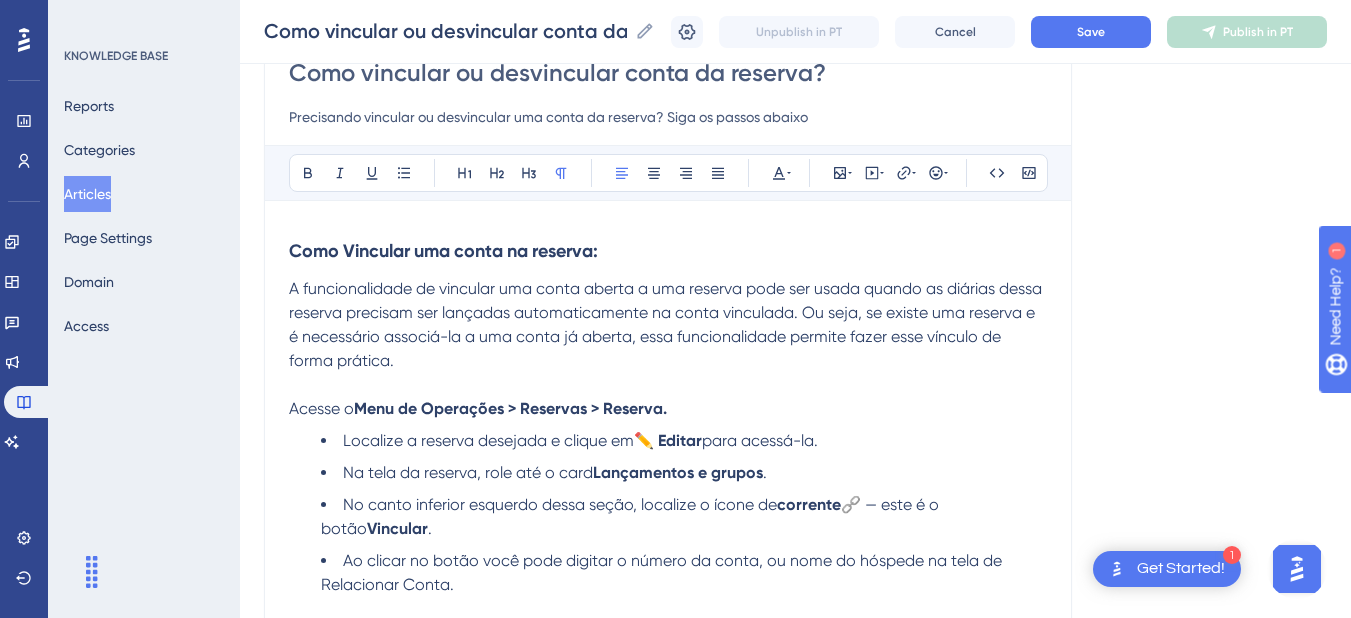click on "A funcionalidade de vincular uma conta aberta a uma reserva pode ser usada quando as diárias dessa reserva precisam ser lançadas automaticamente na conta vinculada. Ou seja, se existe uma reserva e é necessário associá-la a uma conta já aberta, essa funcionalidade permite fazer esse vínculo de forma prática." at bounding box center (668, 325) 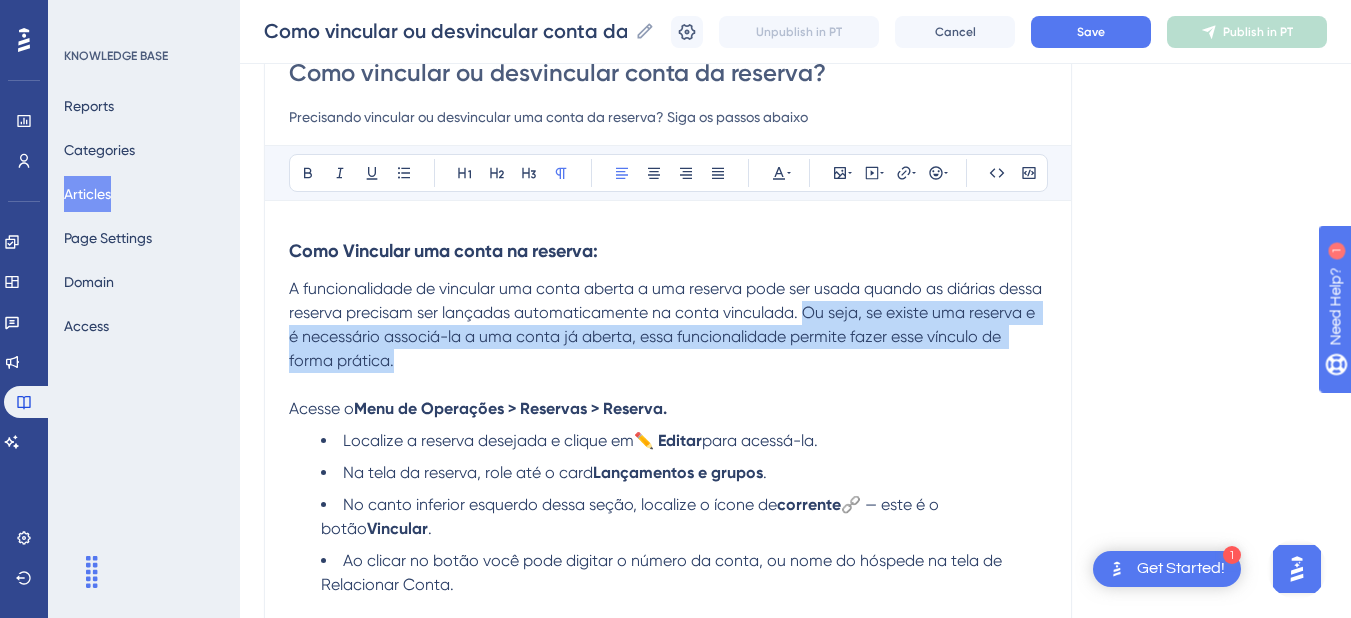 drag, startPoint x: 485, startPoint y: 360, endPoint x: 853, endPoint y: 321, distance: 370.0608 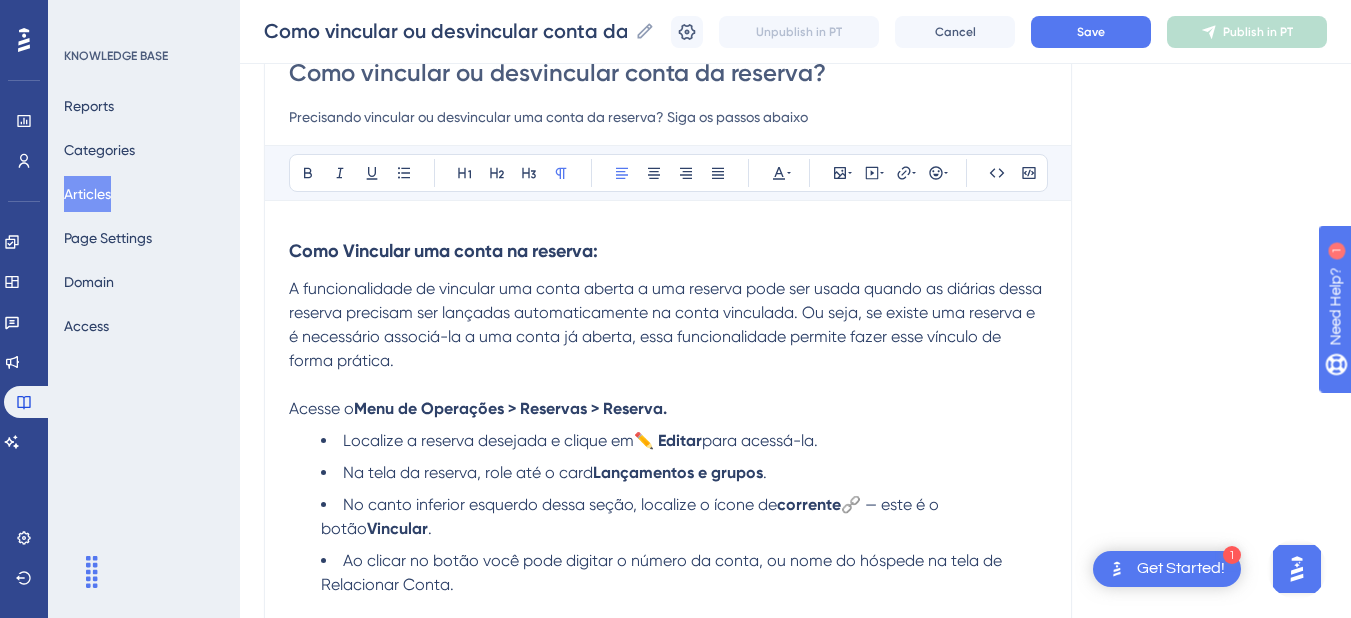 click on "A funcionalidade de vincular uma conta aberta a uma reserva pode ser usada quando as diárias dessa reserva precisam ser lançadas automaticamente na conta vinculada. Ou seja, se existe uma reserva e é necessário associá-la a uma conta já aberta, essa funcionalidade permite fazer esse vínculo de forma prática." at bounding box center [667, 324] 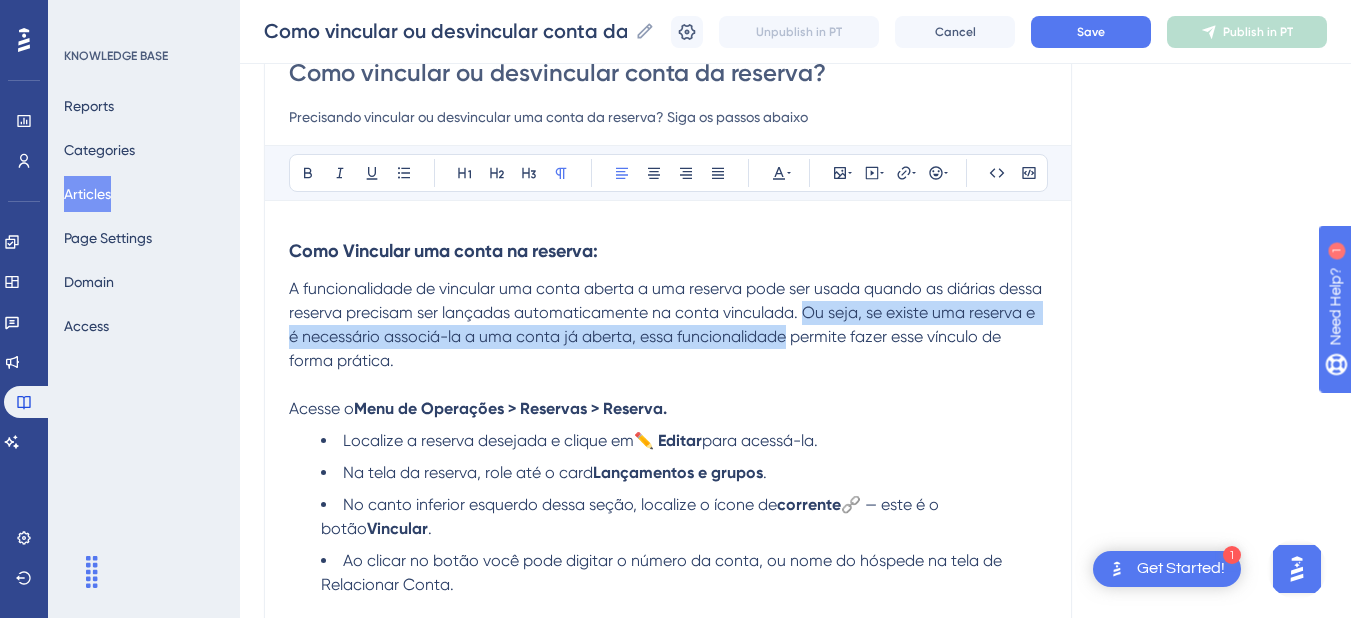 drag, startPoint x: 852, startPoint y: 313, endPoint x: 857, endPoint y: 346, distance: 33.37664 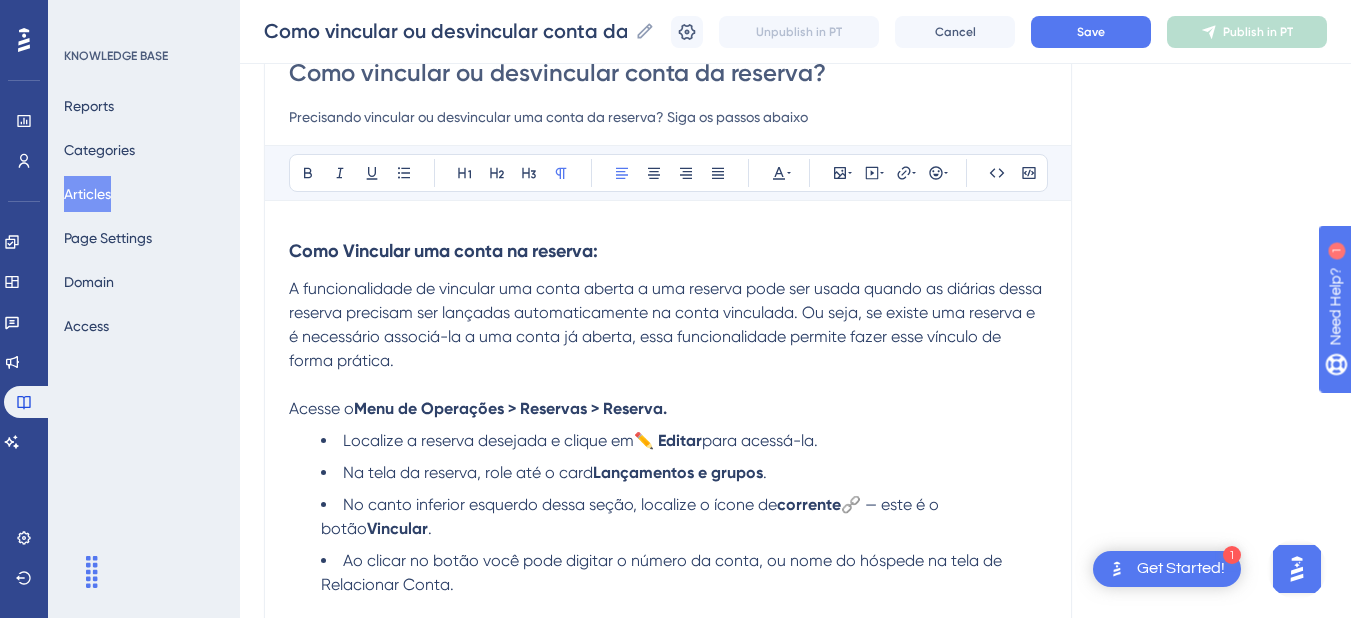 click on "A funcionalidade de vincular uma conta aberta a uma reserva pode ser usada quando as diárias dessa reserva precisam ser lançadas automaticamente na conta vinculada. Ou seja, se existe uma reserva e é necessário associá-la a uma conta já aberta, essa funcionalidade permite fazer esse vínculo de forma prática." at bounding box center [668, 325] 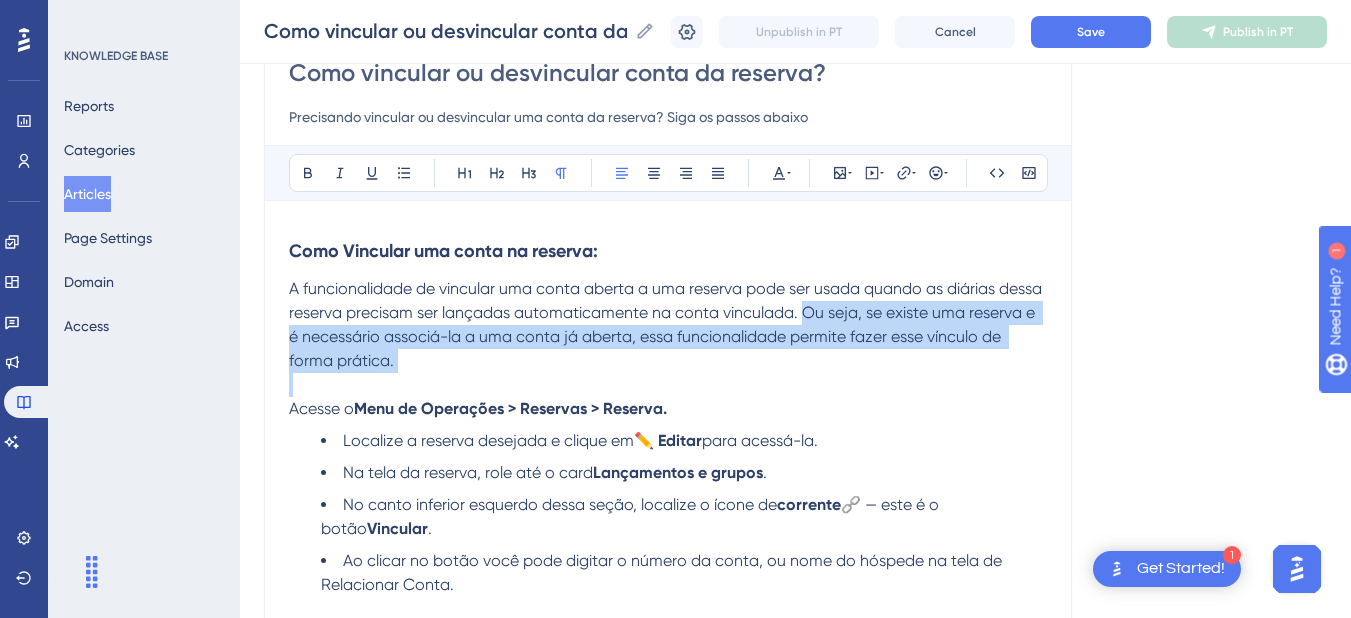 drag, startPoint x: 836, startPoint y: 360, endPoint x: 852, endPoint y: 319, distance: 44.011364 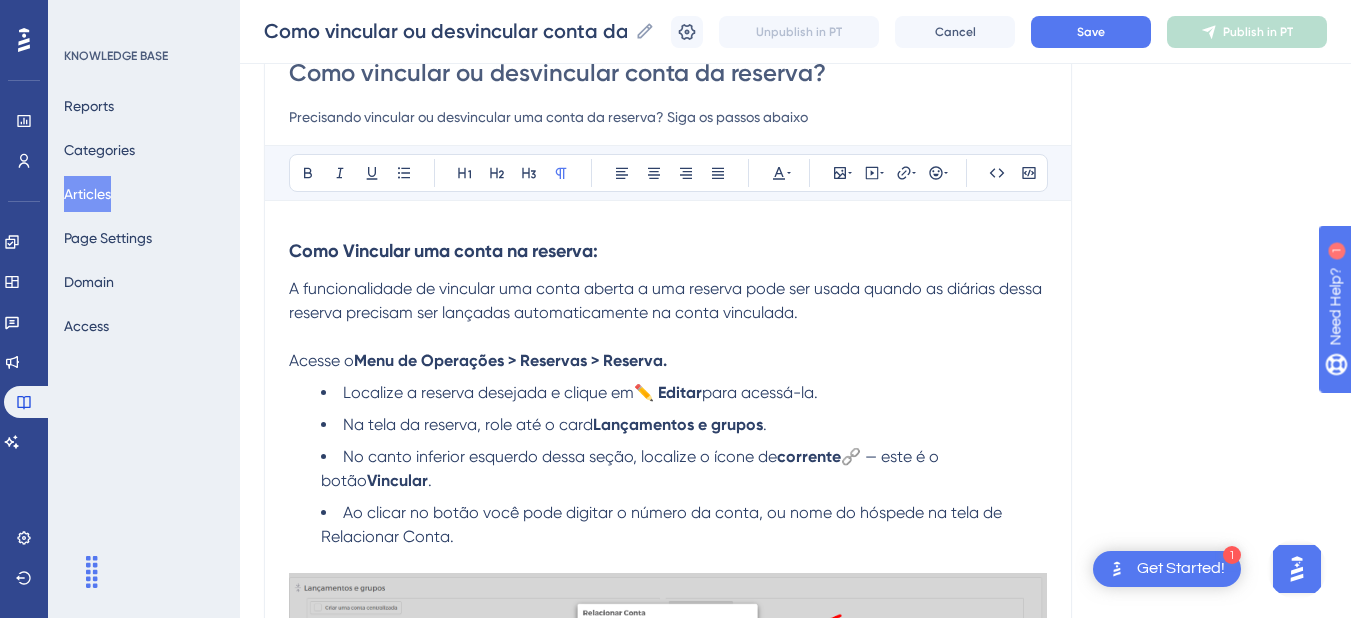 click on "A funcionalidade de vincular uma conta aberta a uma reserva pode ser usada quando as diárias dessa reserva precisam ser lançadas automaticamente na conta vinculada." at bounding box center (668, 301) 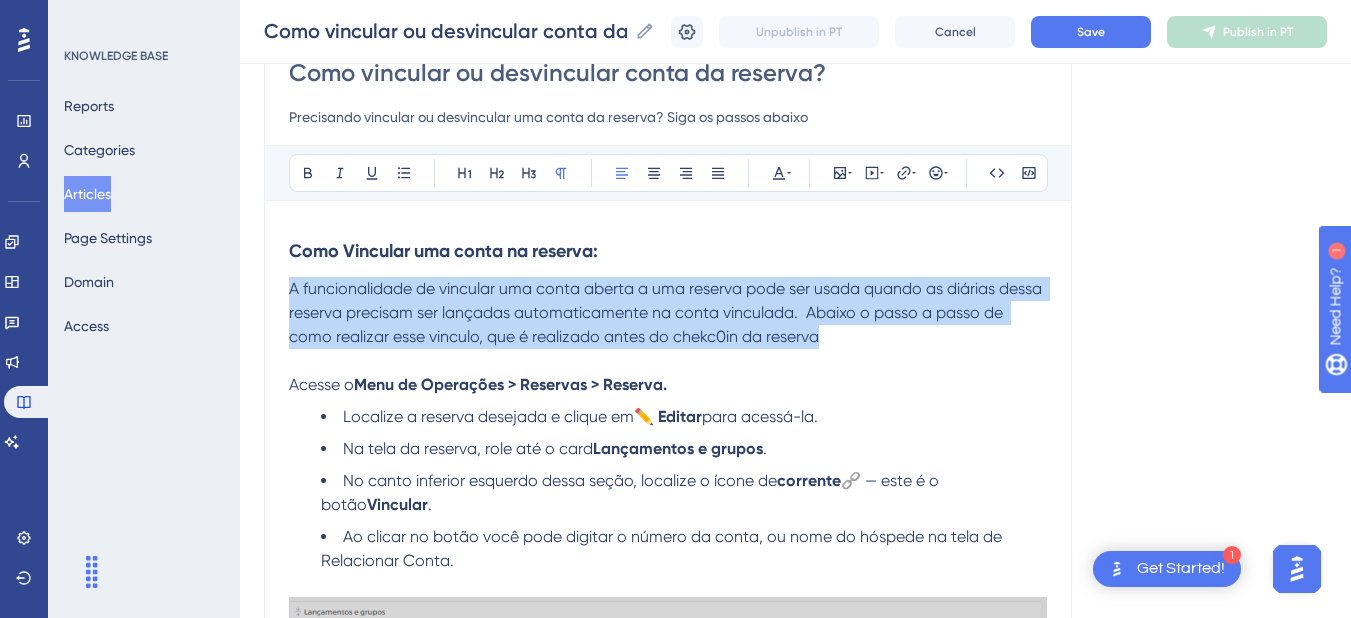 drag, startPoint x: 873, startPoint y: 332, endPoint x: 276, endPoint y: 290, distance: 598.4756 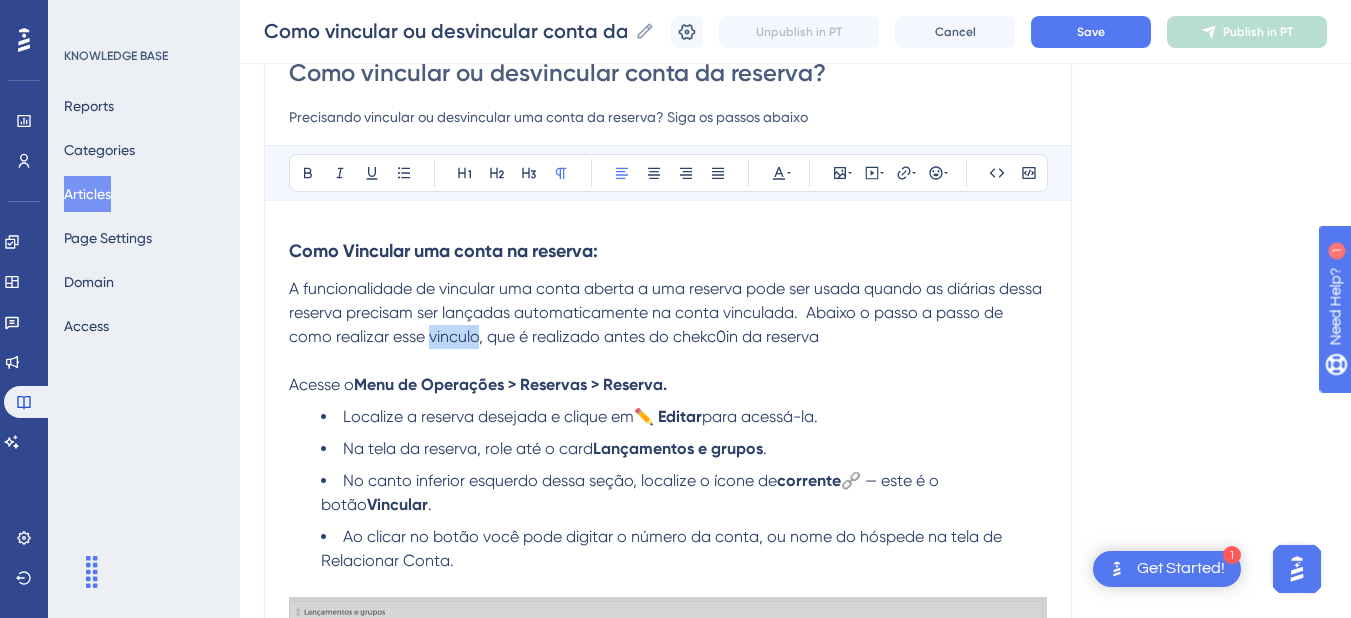 click on "A funcionalidade de vincular uma conta aberta a uma reserva pode ser usada quando as diárias dessa reserva precisam ser lançadas automaticamente na conta vinculada.  Abaixo o passo a passo de como realizar esse vinculo, que é realizado antes do chekc0in da reserva" at bounding box center [668, 313] 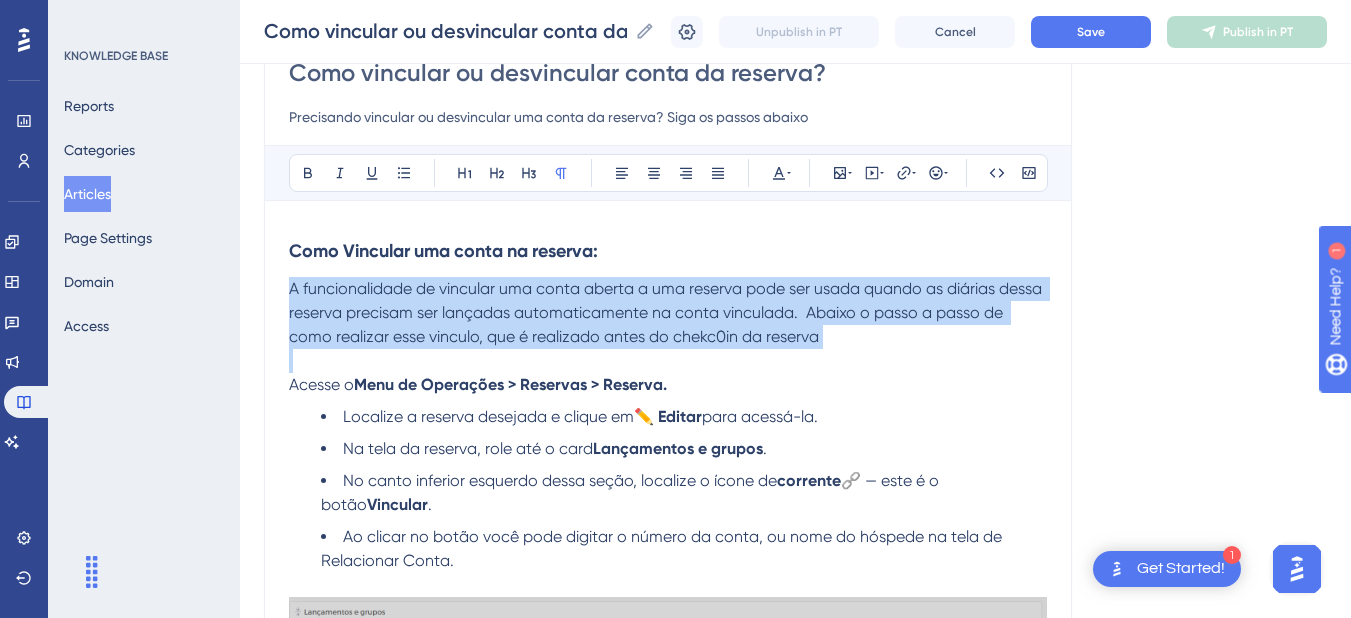 click on "A funcionalidade de vincular uma conta aberta a uma reserva pode ser usada quando as diárias dessa reserva precisam ser lançadas automaticamente na conta vinculada.  Abaixo o passo a passo de como realizar esse vinculo, que é realizado antes do chekc0in da reserva" at bounding box center [668, 313] 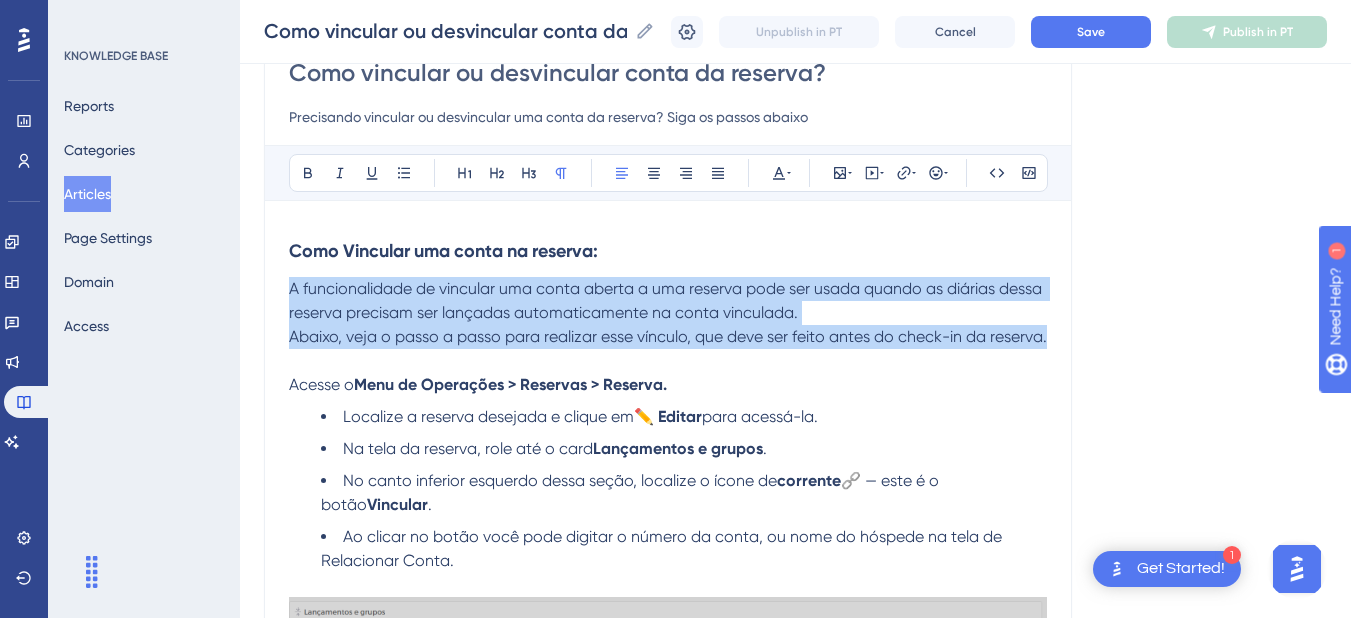drag, startPoint x: 351, startPoint y: 358, endPoint x: 275, endPoint y: 295, distance: 98.71677 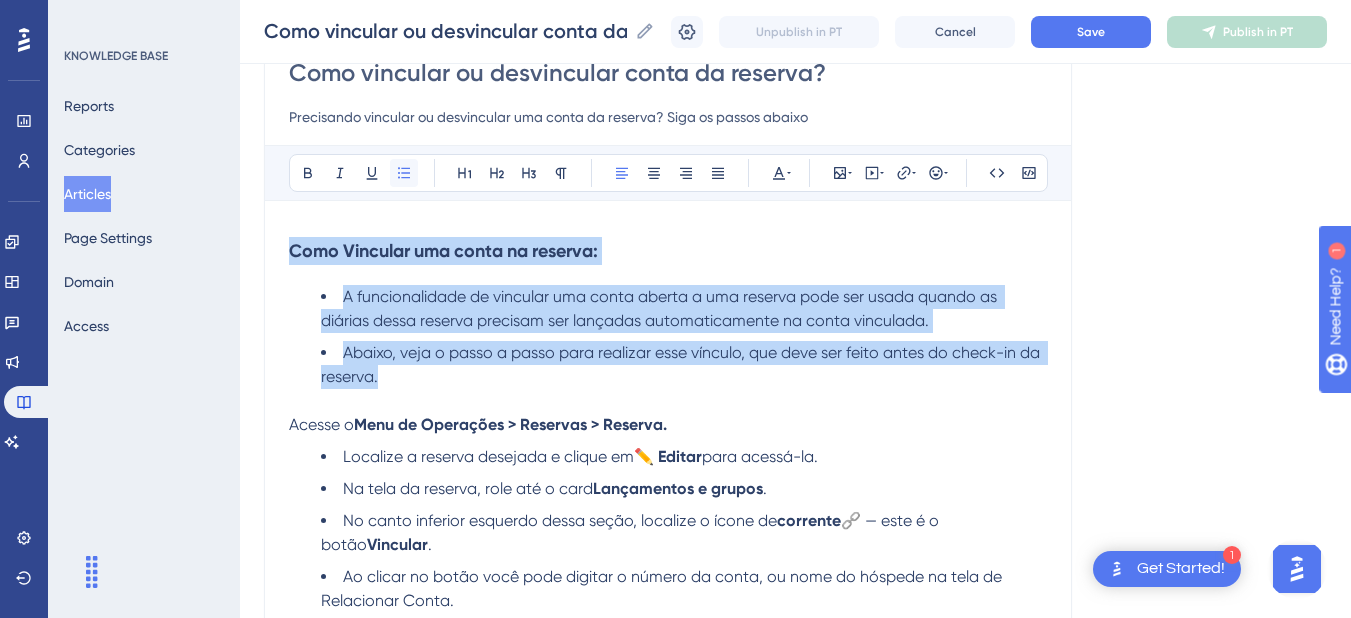 click 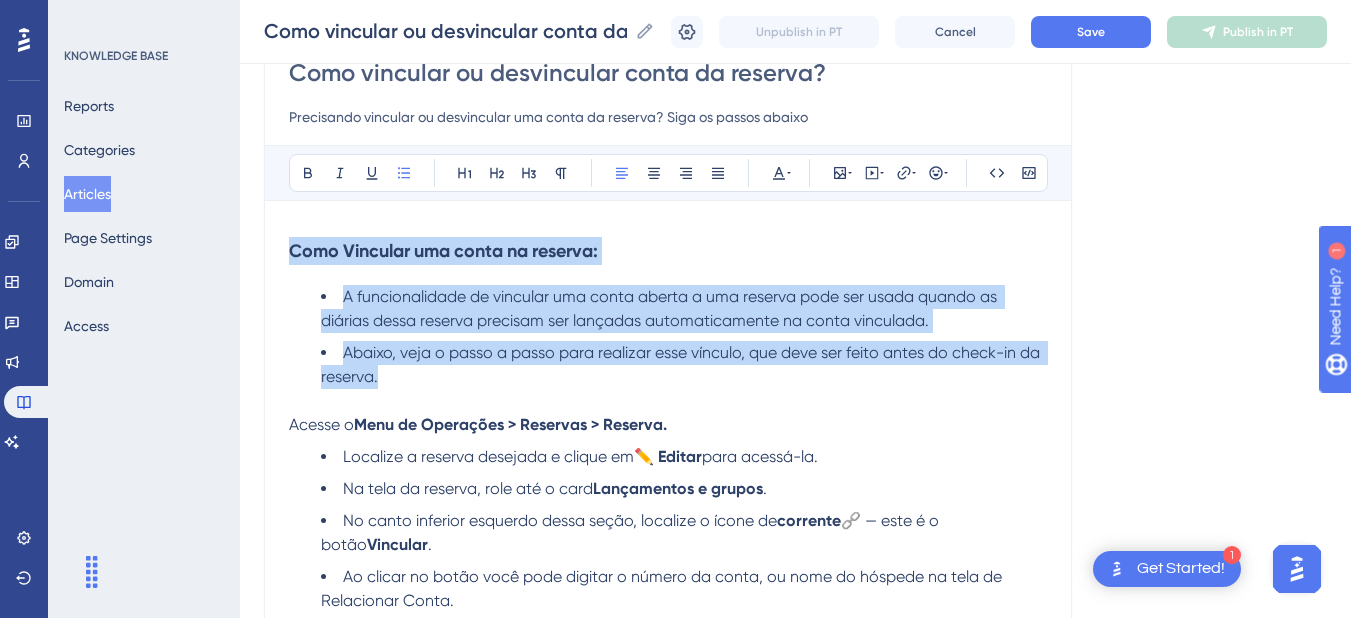 click on "Abaixo, veja o passo a passo para realizar esse vínculo, que deve ser feito antes do check-in da reserva." at bounding box center [684, 365] 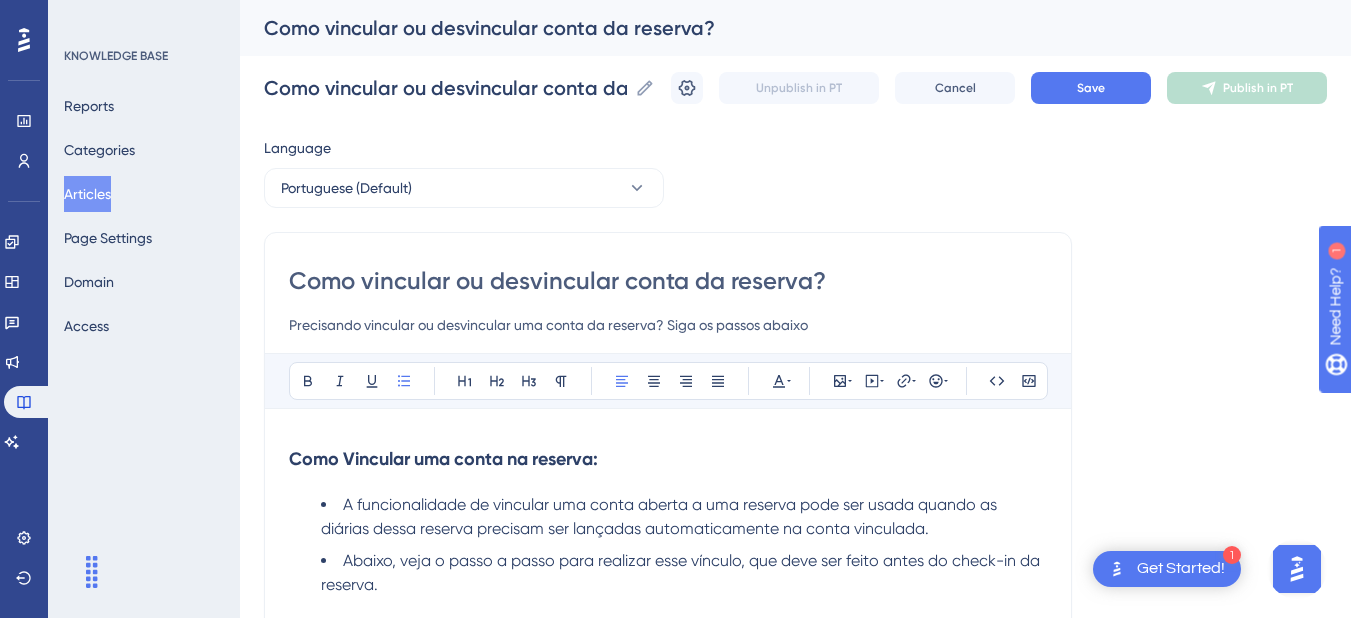 scroll, scrollTop: 200, scrollLeft: 0, axis: vertical 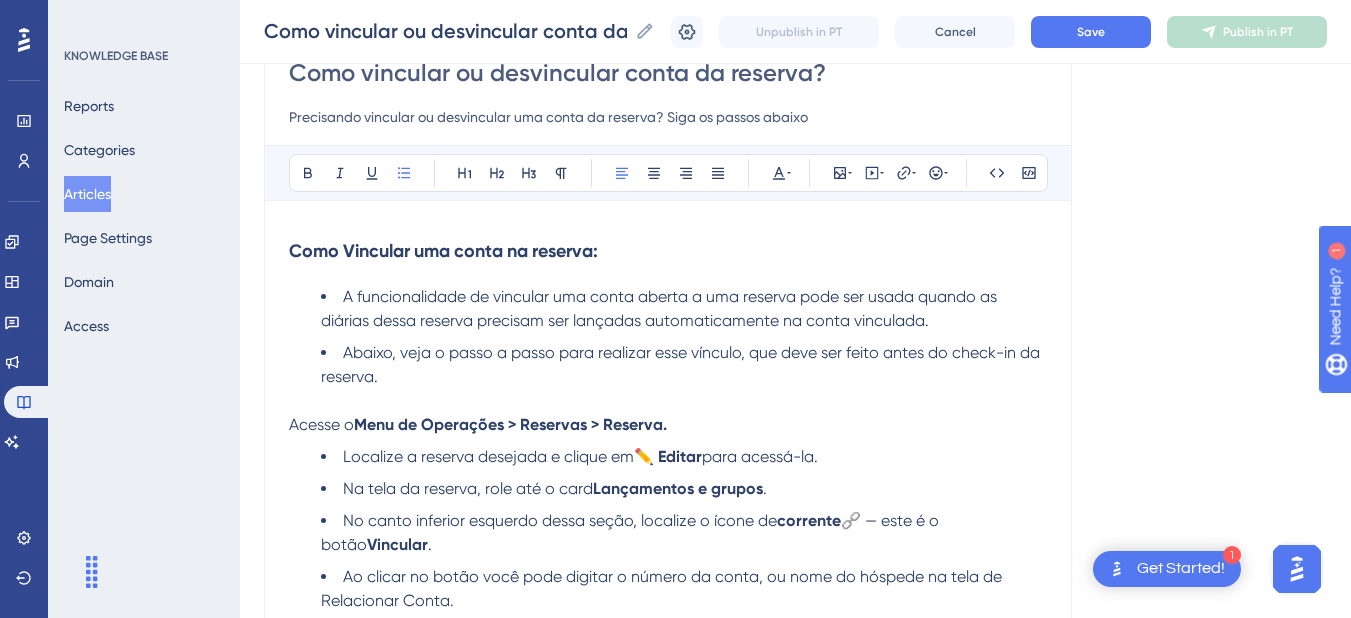 click on "A funcionalidade de vincular uma conta aberta a uma reserva pode ser usada quando as diárias dessa reserva precisam ser lançadas automaticamente na conta vinculada." at bounding box center (661, 308) 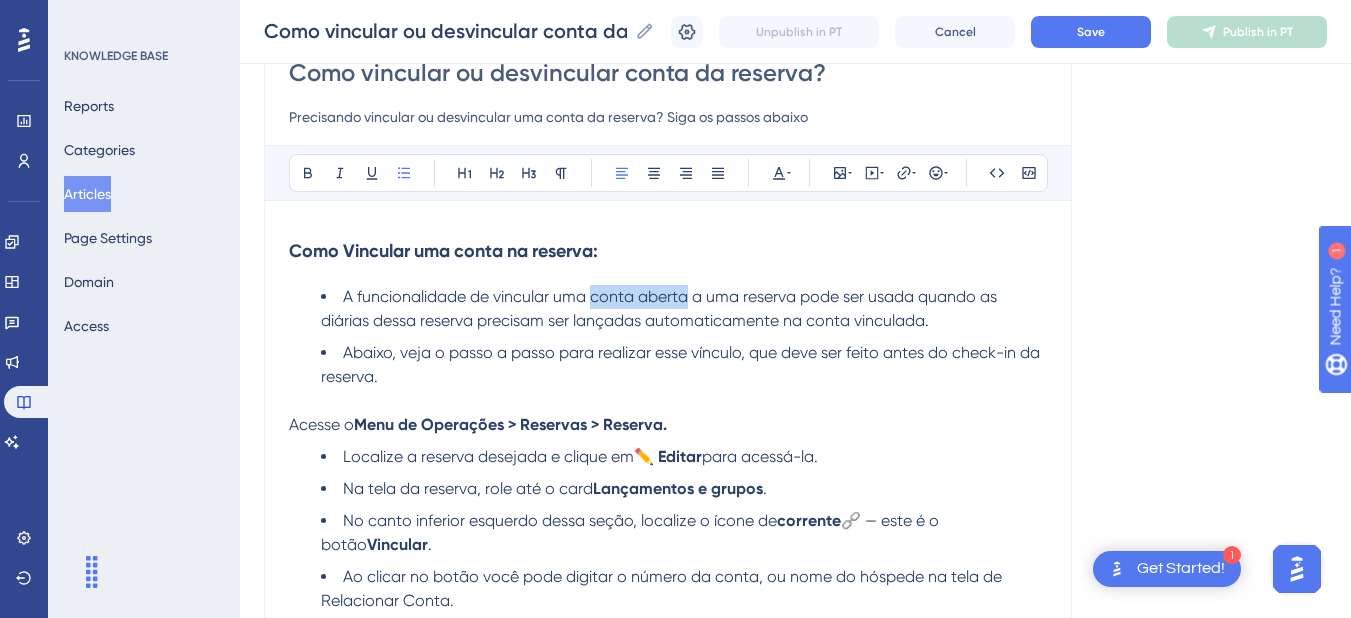 drag, startPoint x: 595, startPoint y: 298, endPoint x: 690, endPoint y: 294, distance: 95.084175 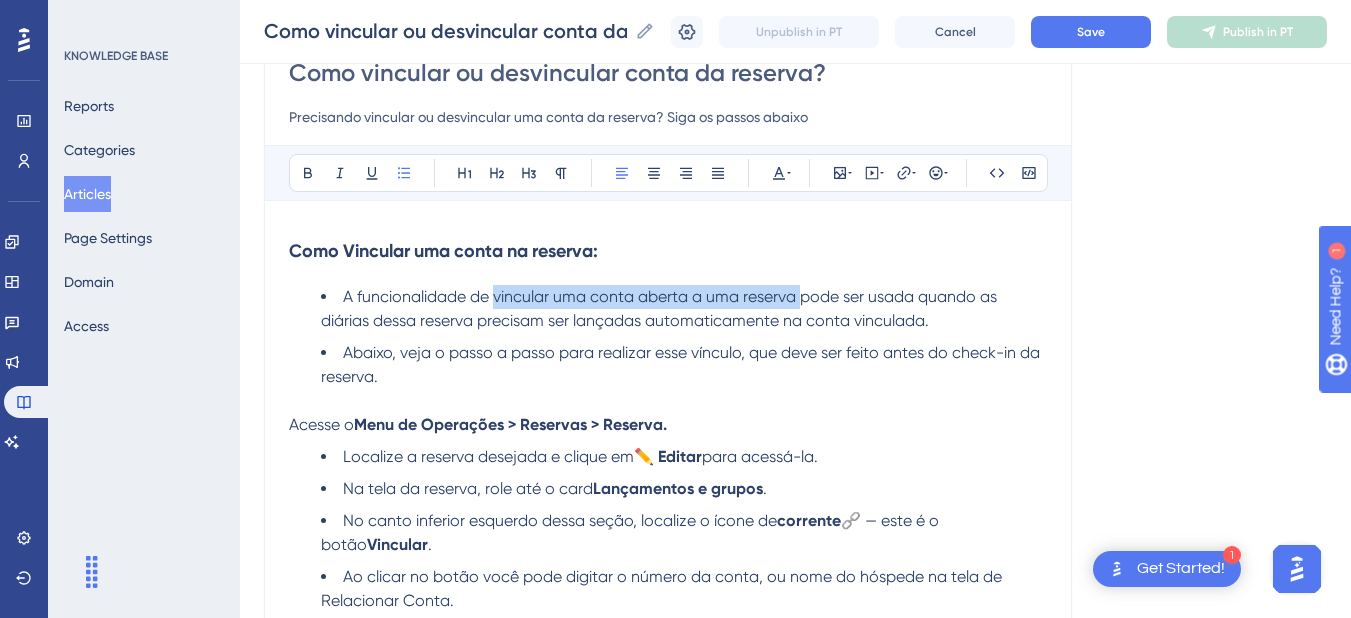 drag, startPoint x: 801, startPoint y: 297, endPoint x: 496, endPoint y: 297, distance: 305 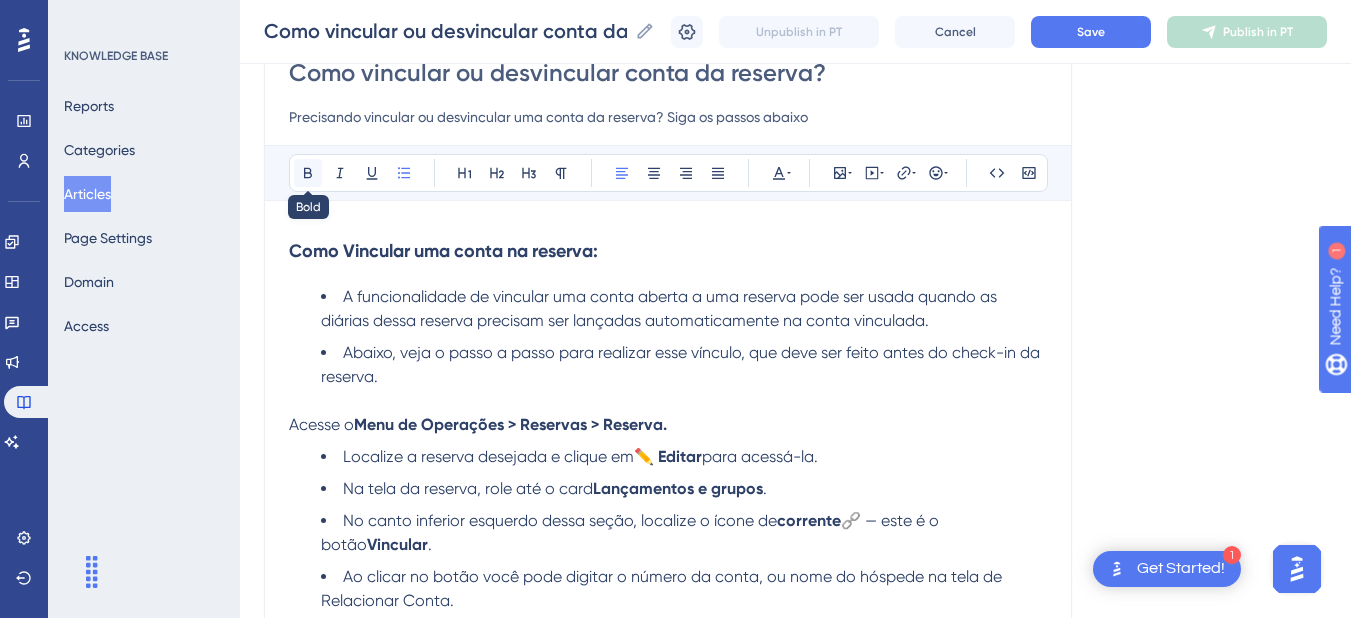 click 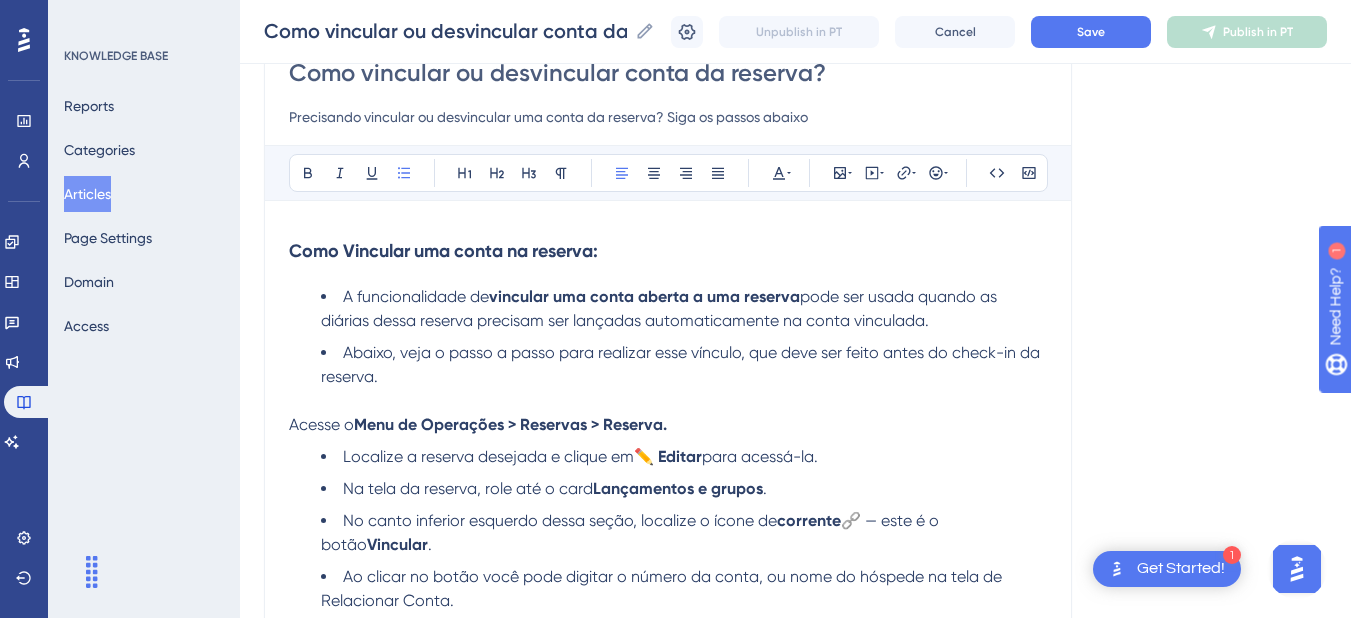 click on "pode ser usada quando as diárias dessa reserva precisam ser lançadas automaticamente na conta vinculada." at bounding box center (661, 308) 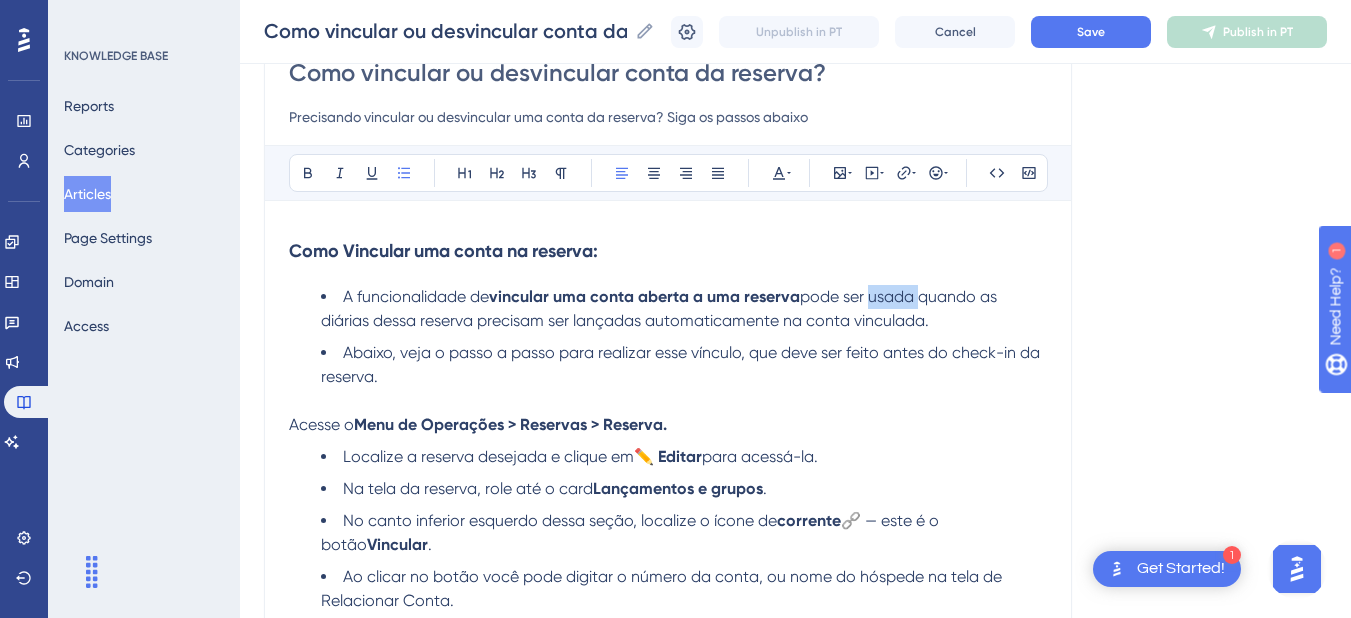 click on "pode ser usada quando as diárias dessa reserva precisam ser lançadas automaticamente na conta vinculada." at bounding box center (661, 308) 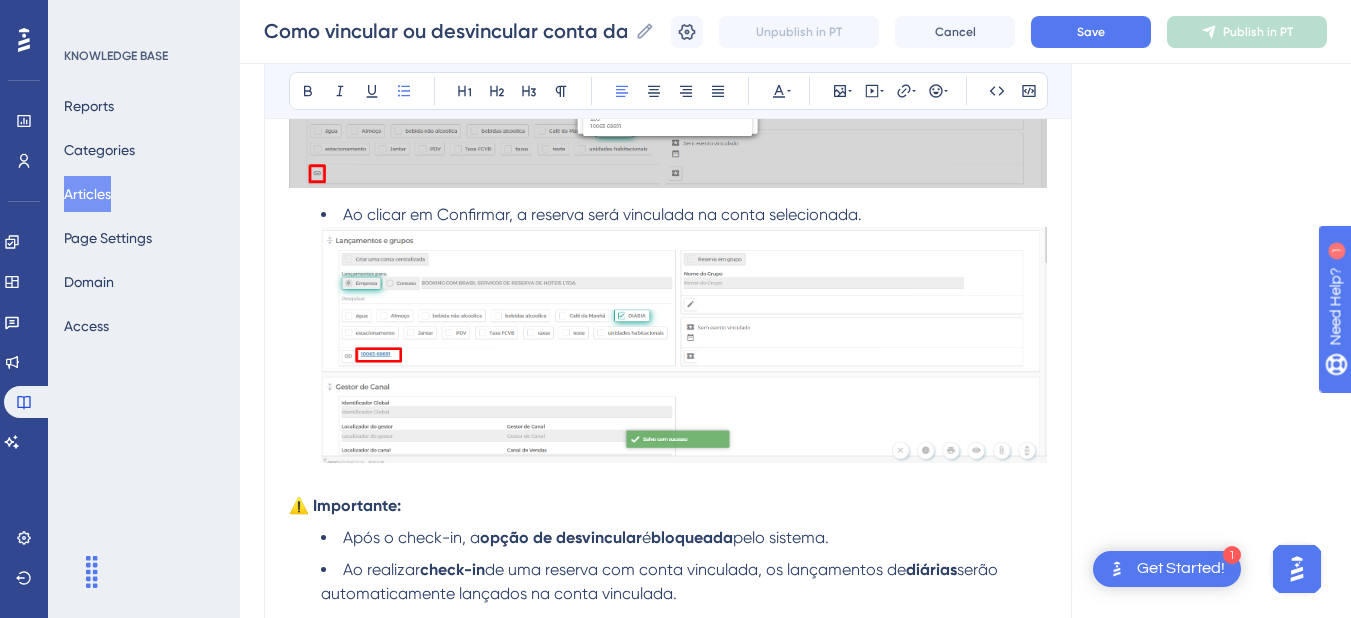 scroll, scrollTop: 1000, scrollLeft: 0, axis: vertical 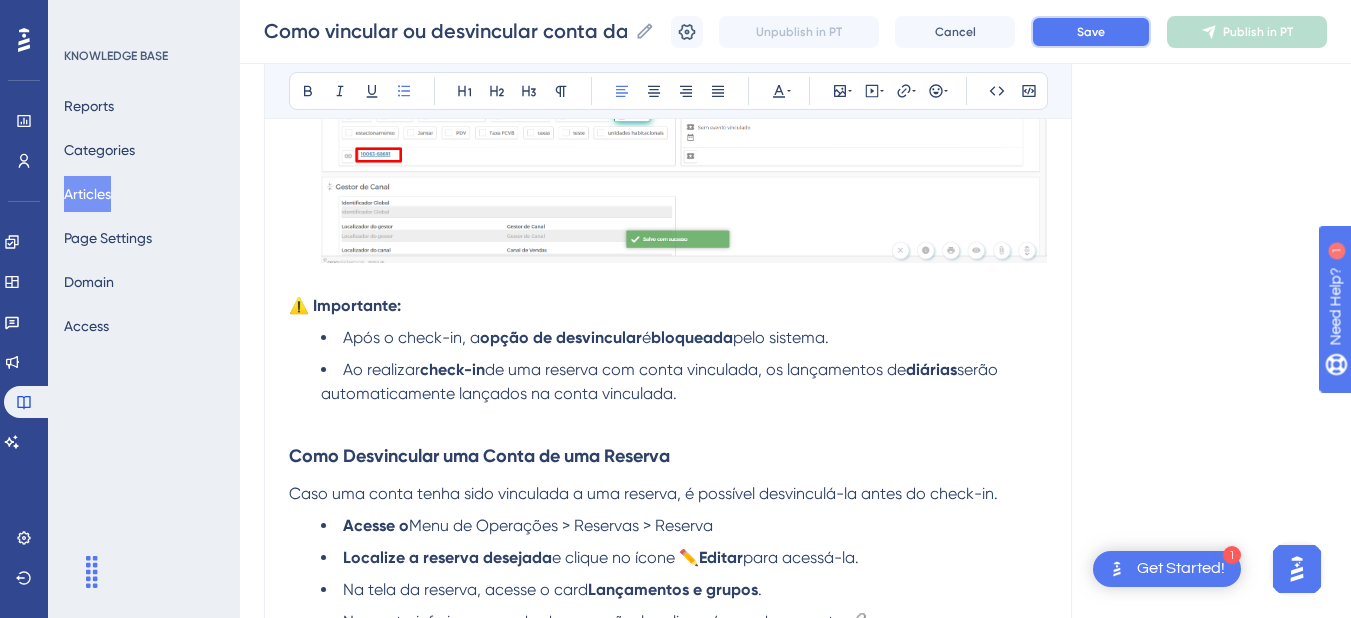 click on "Save" at bounding box center [1091, 32] 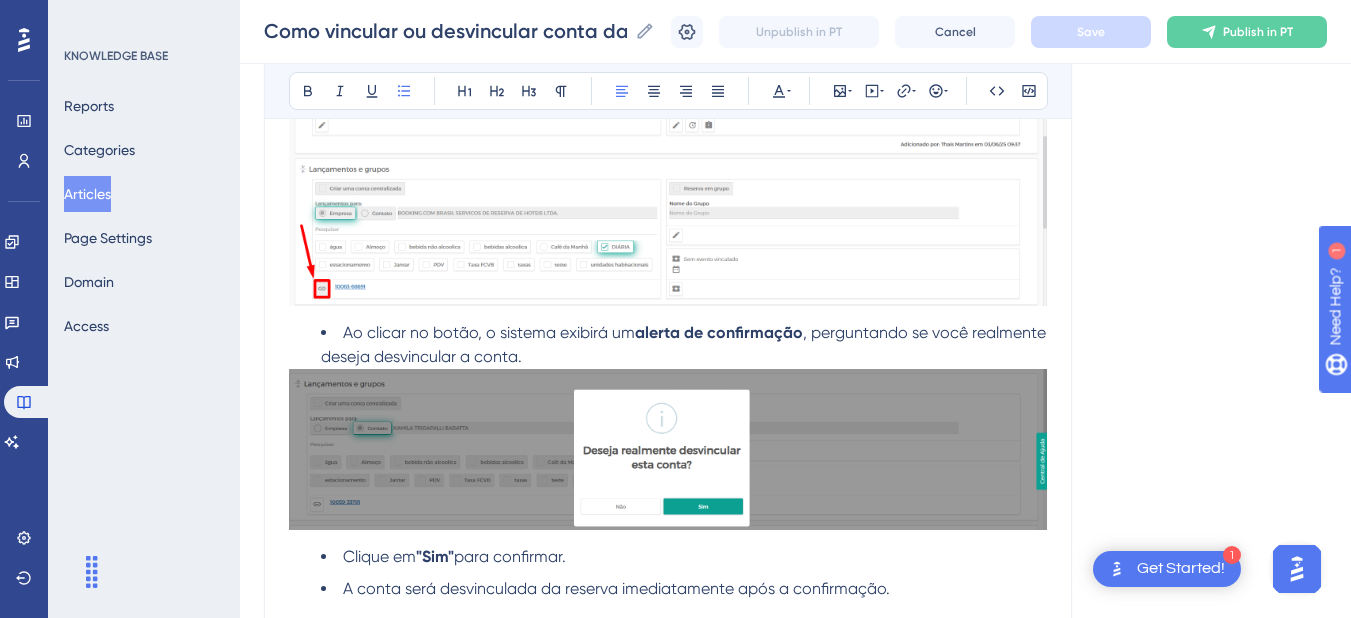 scroll, scrollTop: 1200, scrollLeft: 0, axis: vertical 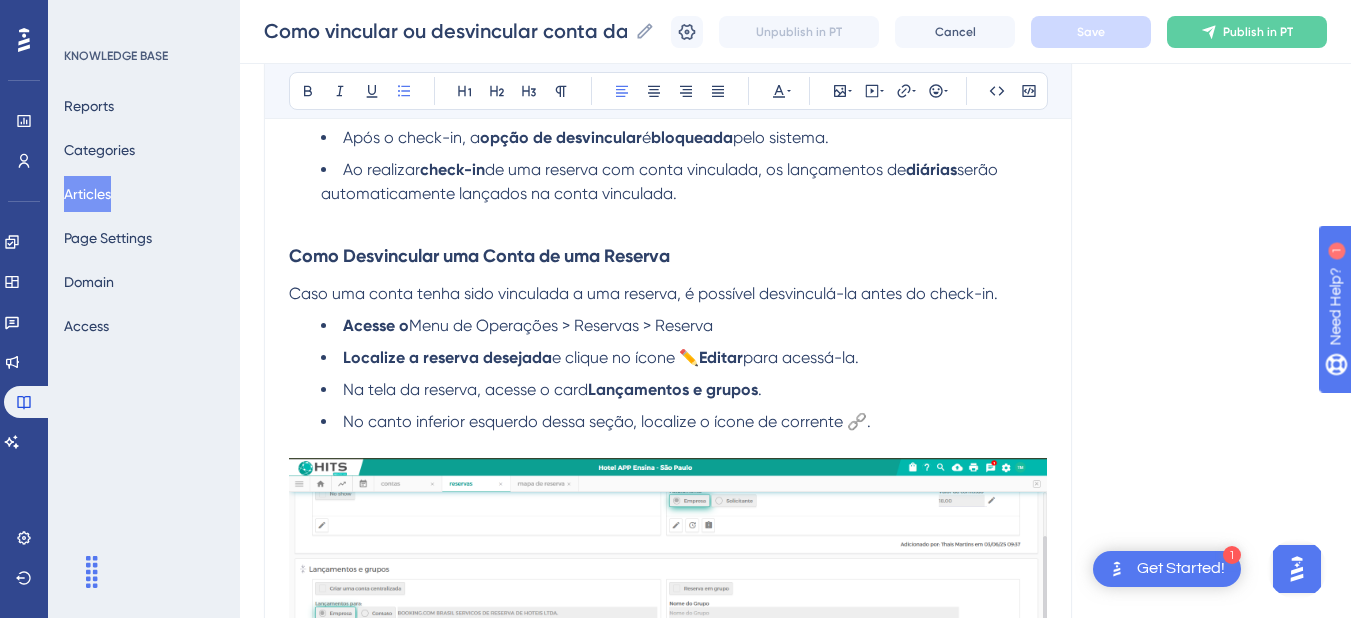 click on "Caso uma conta tenha sido vinculada a uma reserva, é possível desvinculá-la antes do check-in." at bounding box center (643, 293) 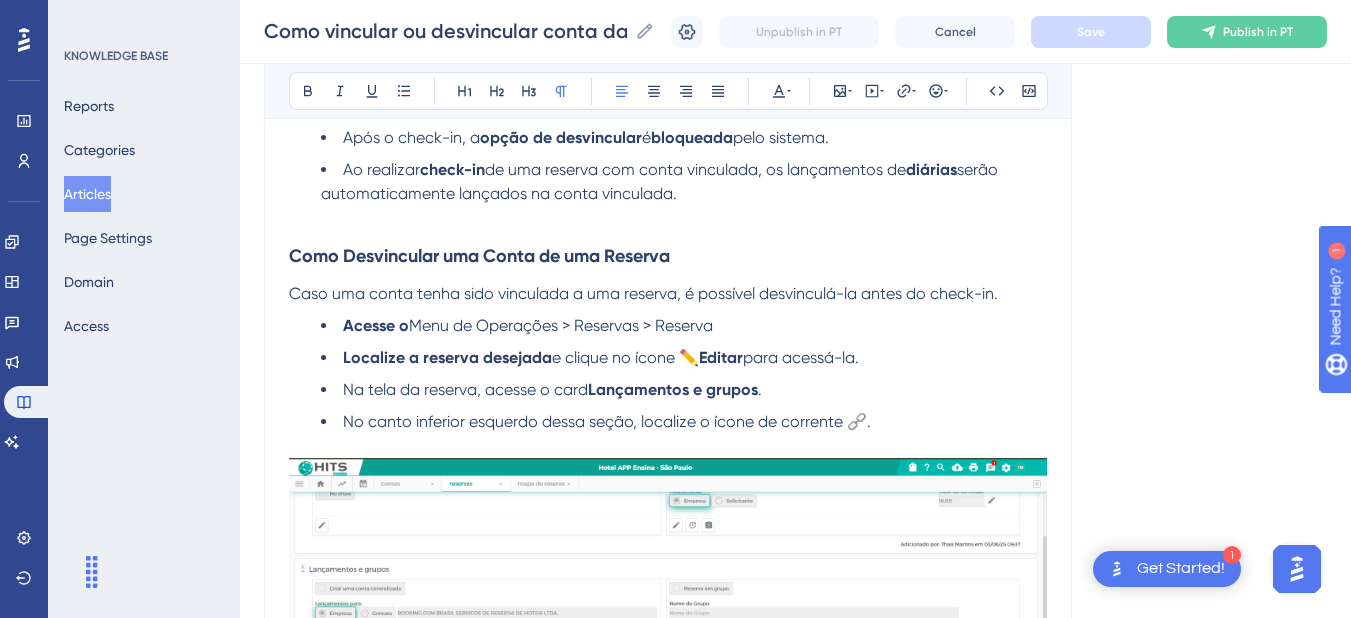 click on "Caso uma conta tenha sido vinculada a uma reserva, é possível desvinculá-la antes do check-in." at bounding box center (643, 293) 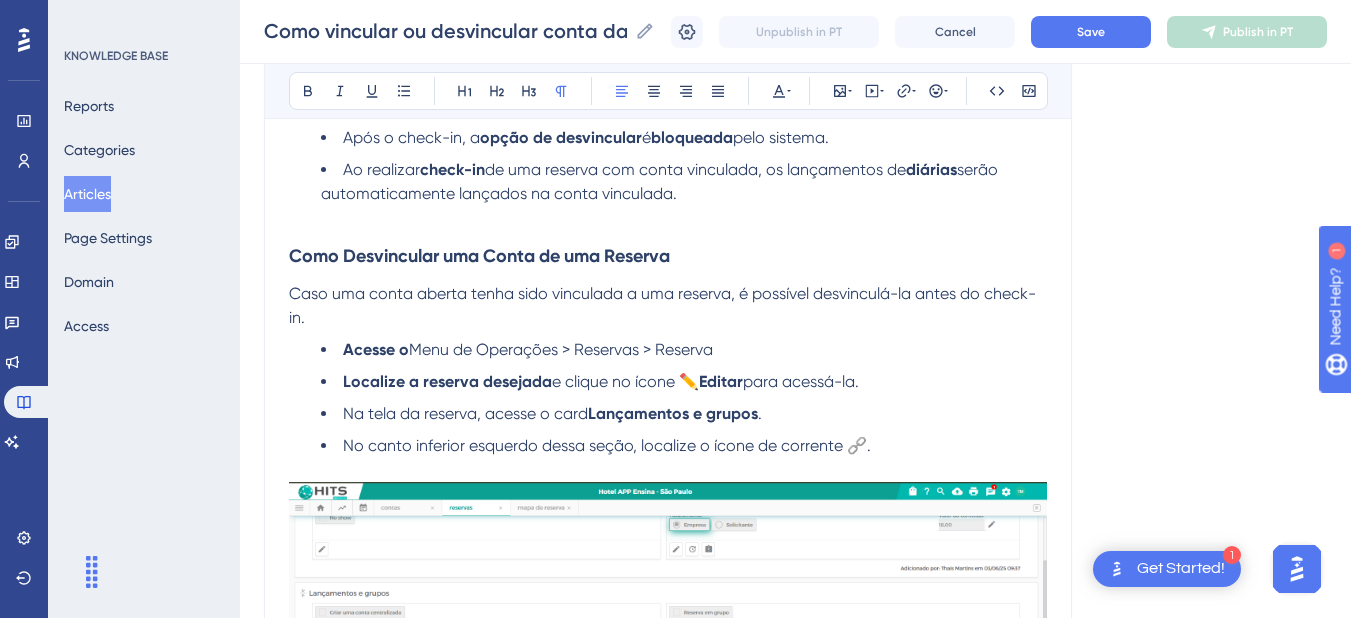 click on "Caso uma conta aberta tenha sido vinculada a uma reserva, é possível desvinculá-la antes do check-in." at bounding box center [668, 306] 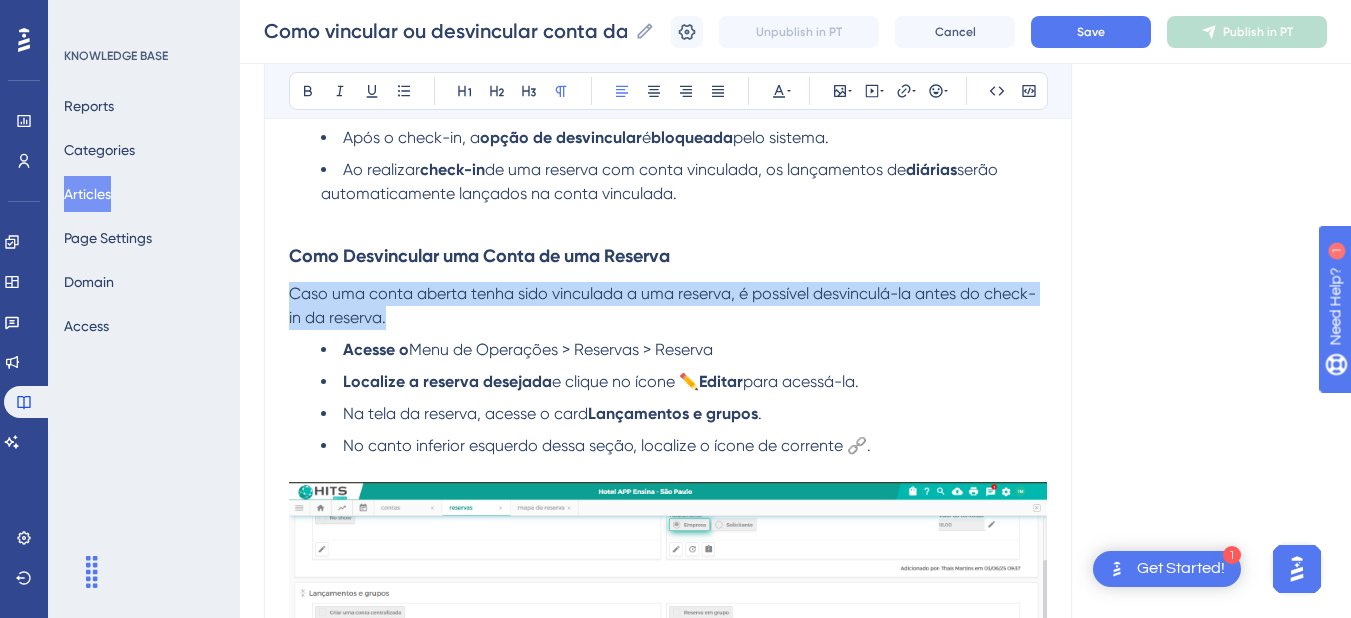 drag, startPoint x: 395, startPoint y: 322, endPoint x: 244, endPoint y: 302, distance: 152.31874 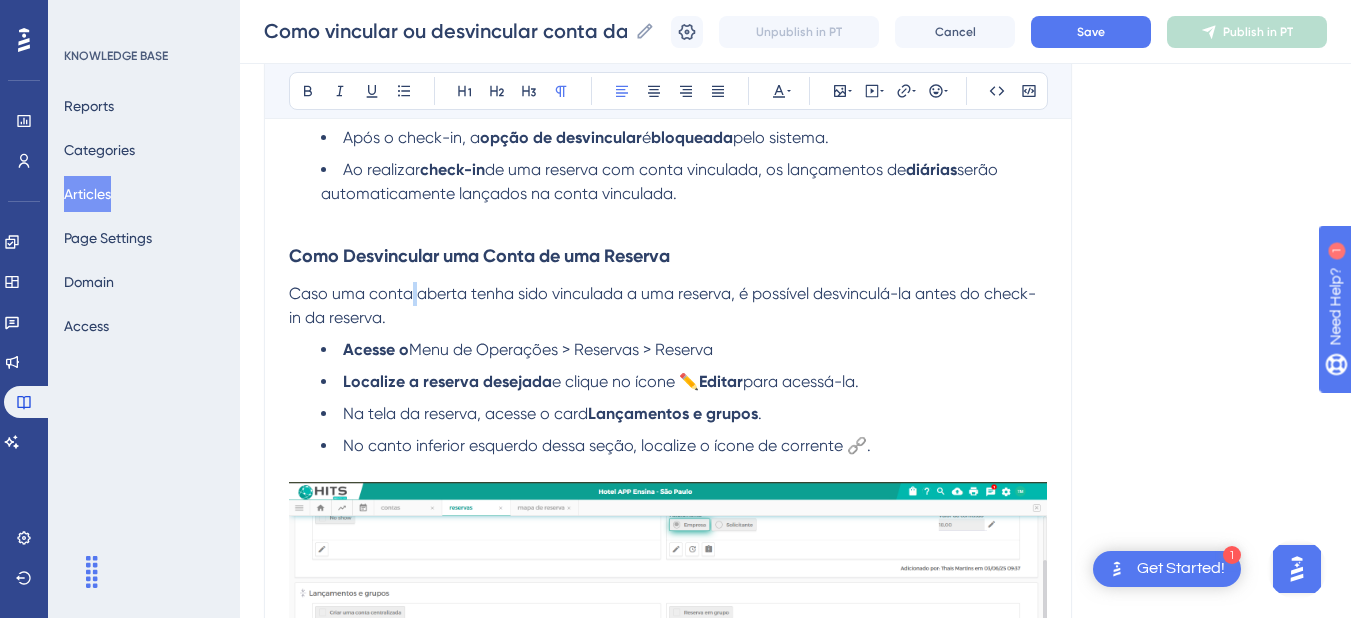 click on "Caso uma conta aberta tenha sido vinculada a uma reserva, é possível desvinculá-la antes do check-in da reserva." at bounding box center (662, 305) 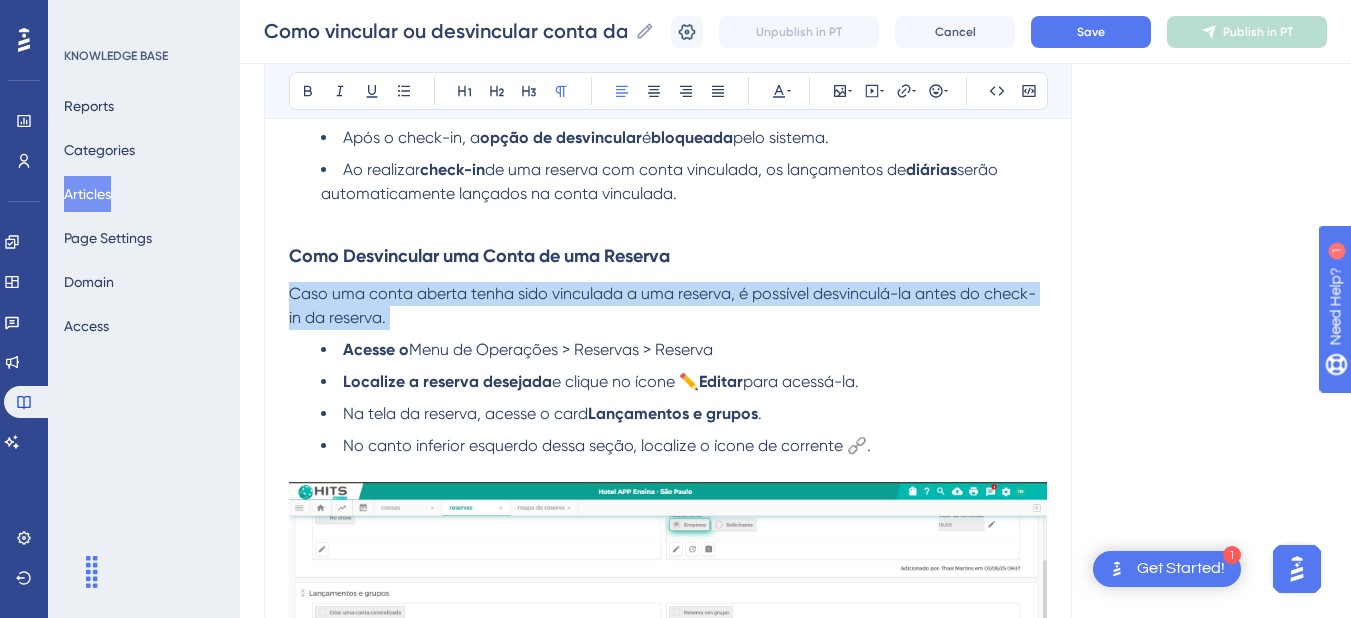 click on "Caso uma conta aberta tenha sido vinculada a uma reserva, é possível desvinculá-la antes do check-in da reserva." at bounding box center [662, 305] 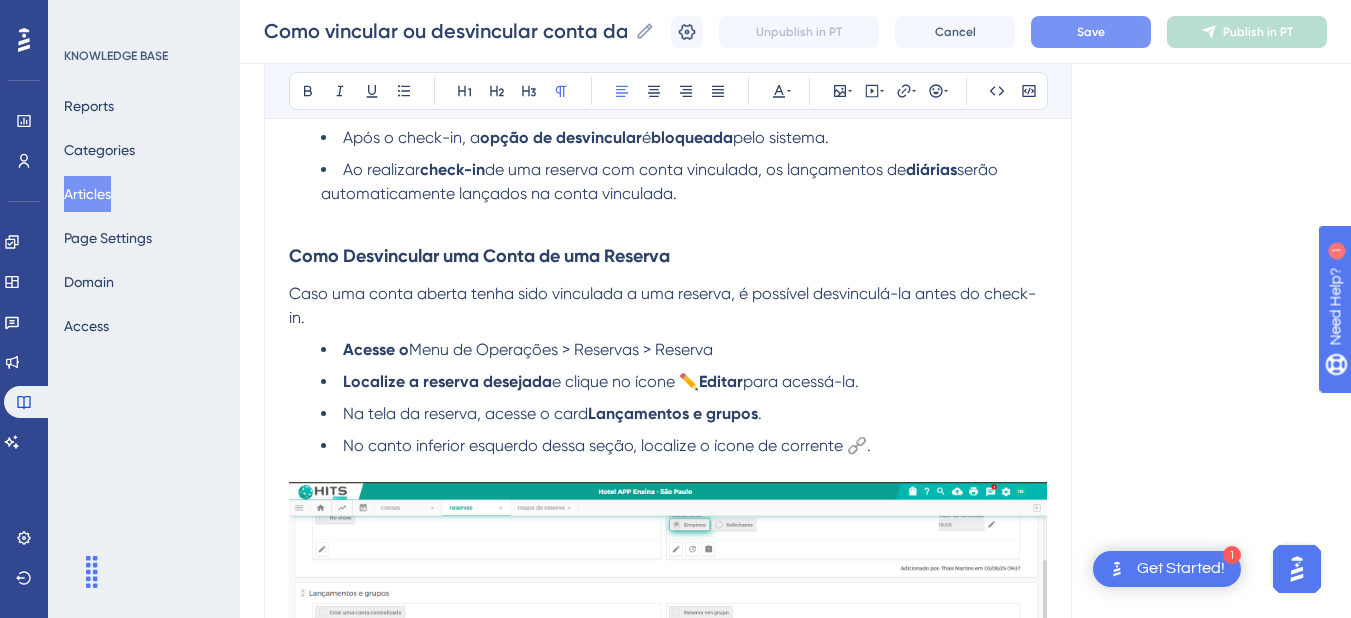 click on "Save" at bounding box center (1091, 32) 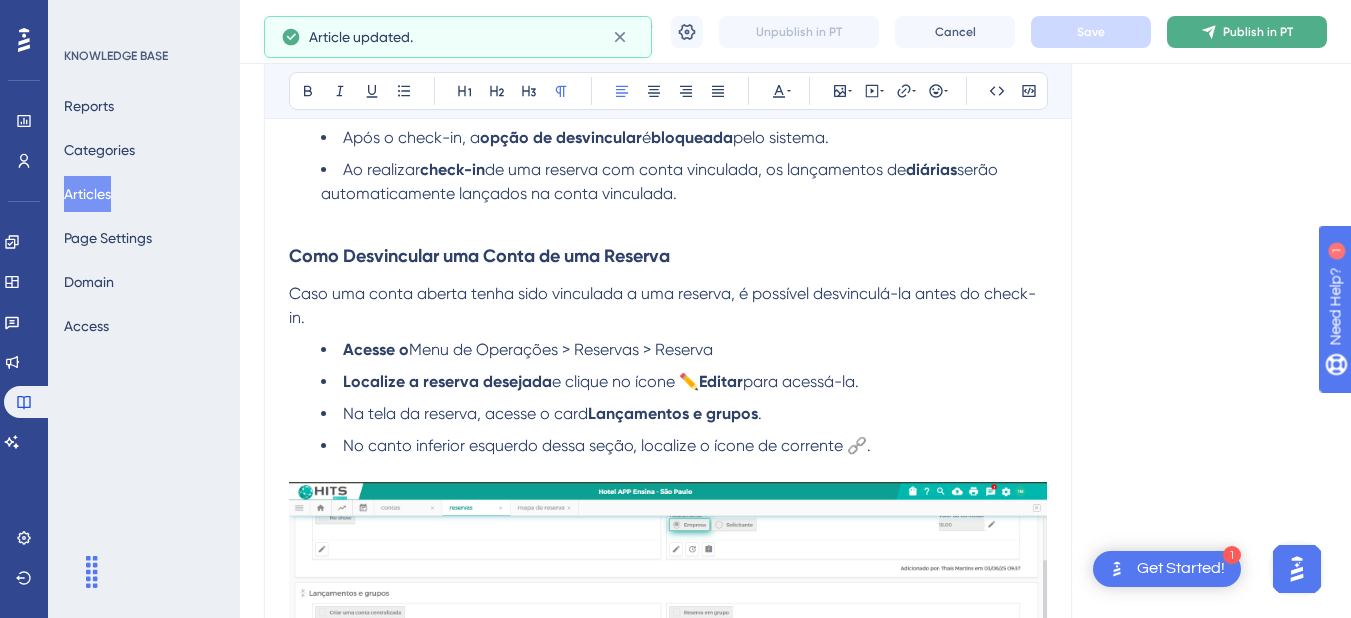 click on "Publish in PT" at bounding box center [1258, 32] 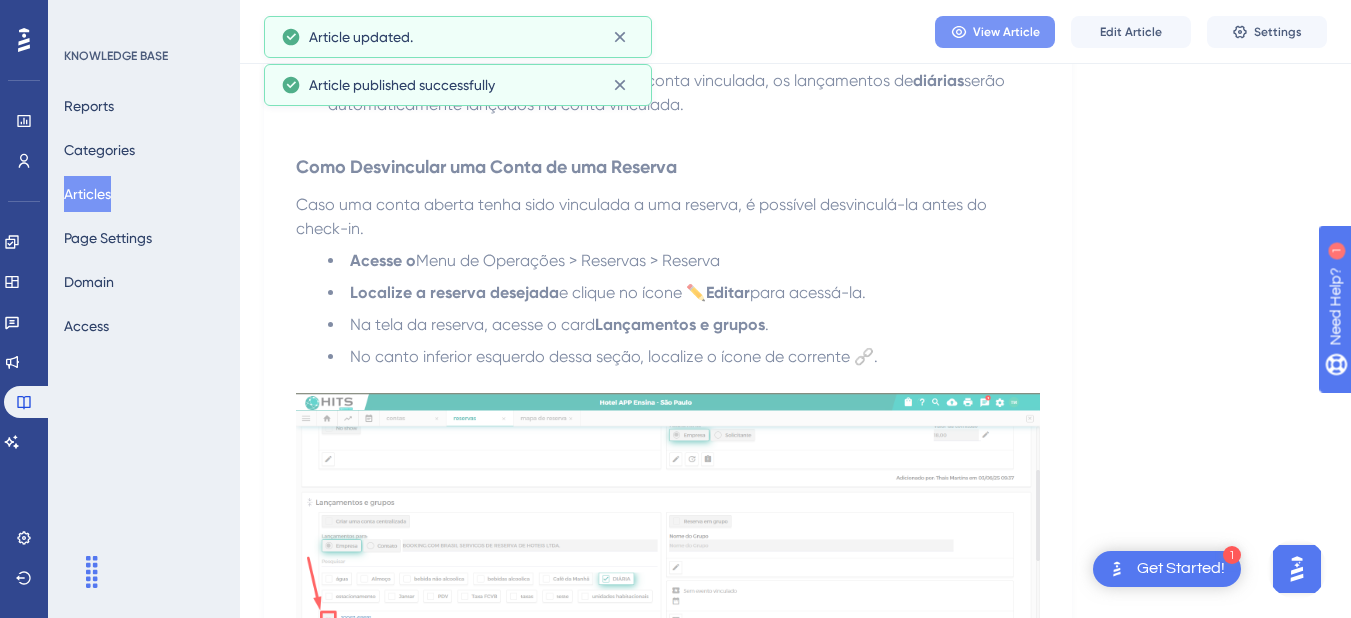 click on "View Article" at bounding box center (995, 32) 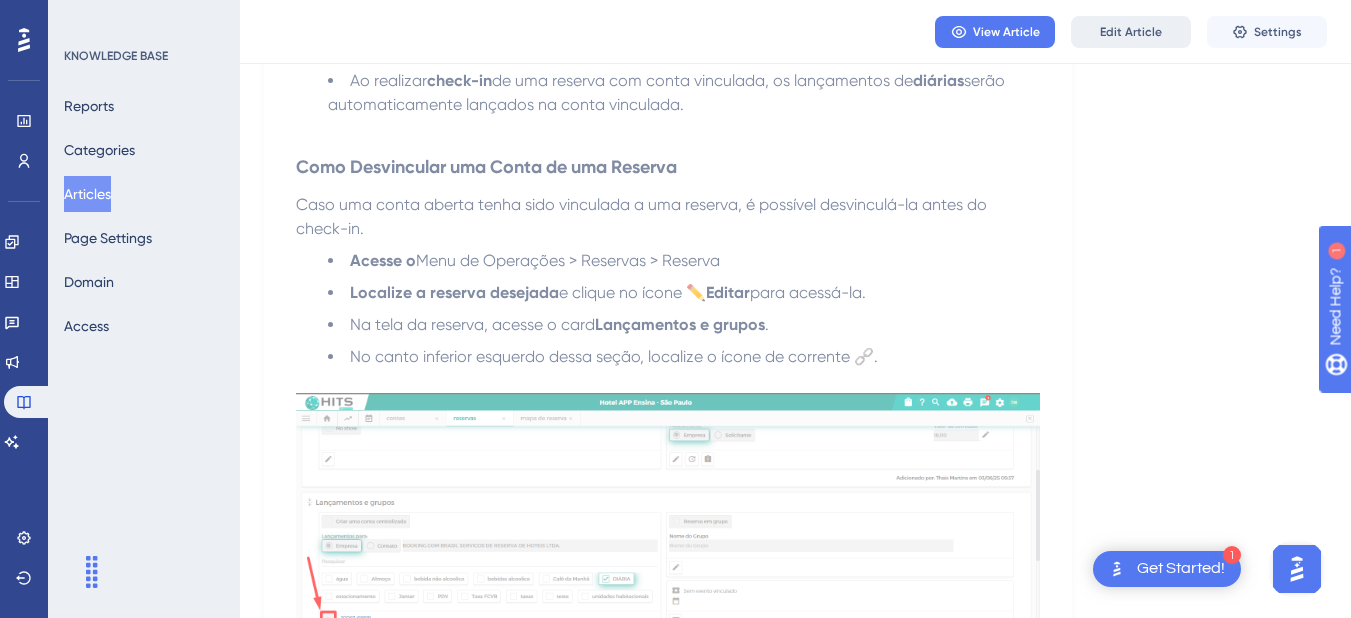 click on "Edit Article" at bounding box center [1131, 32] 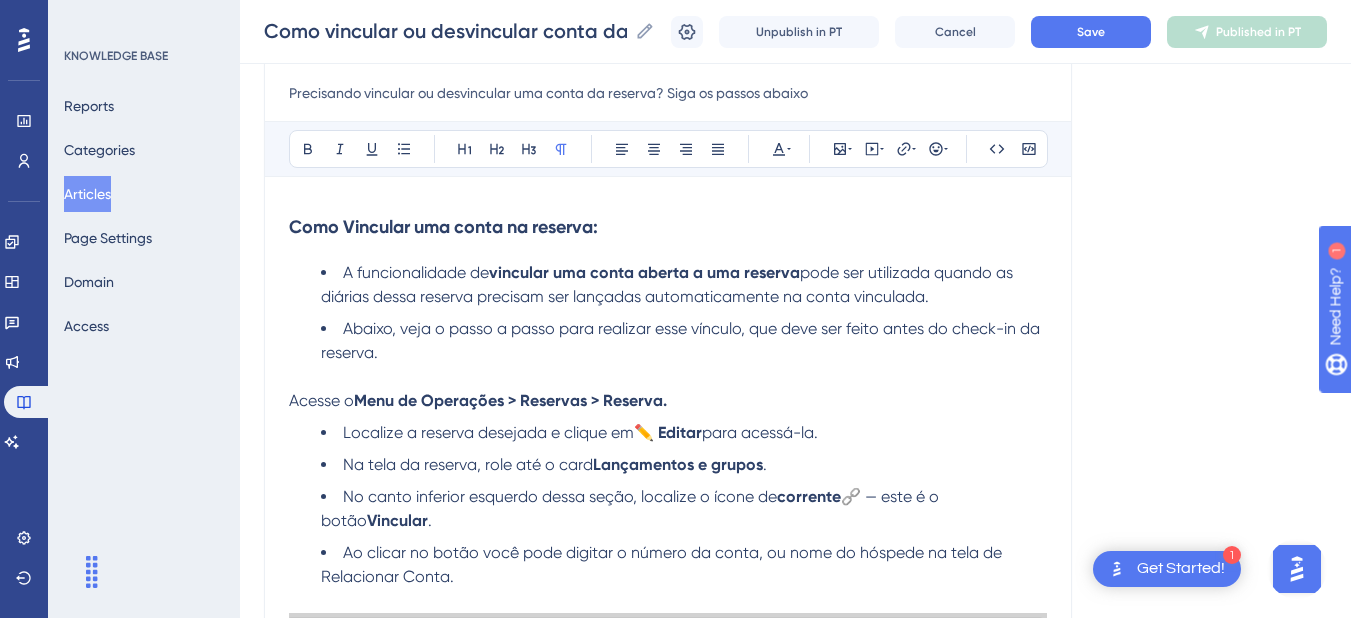 scroll, scrollTop: 0, scrollLeft: 0, axis: both 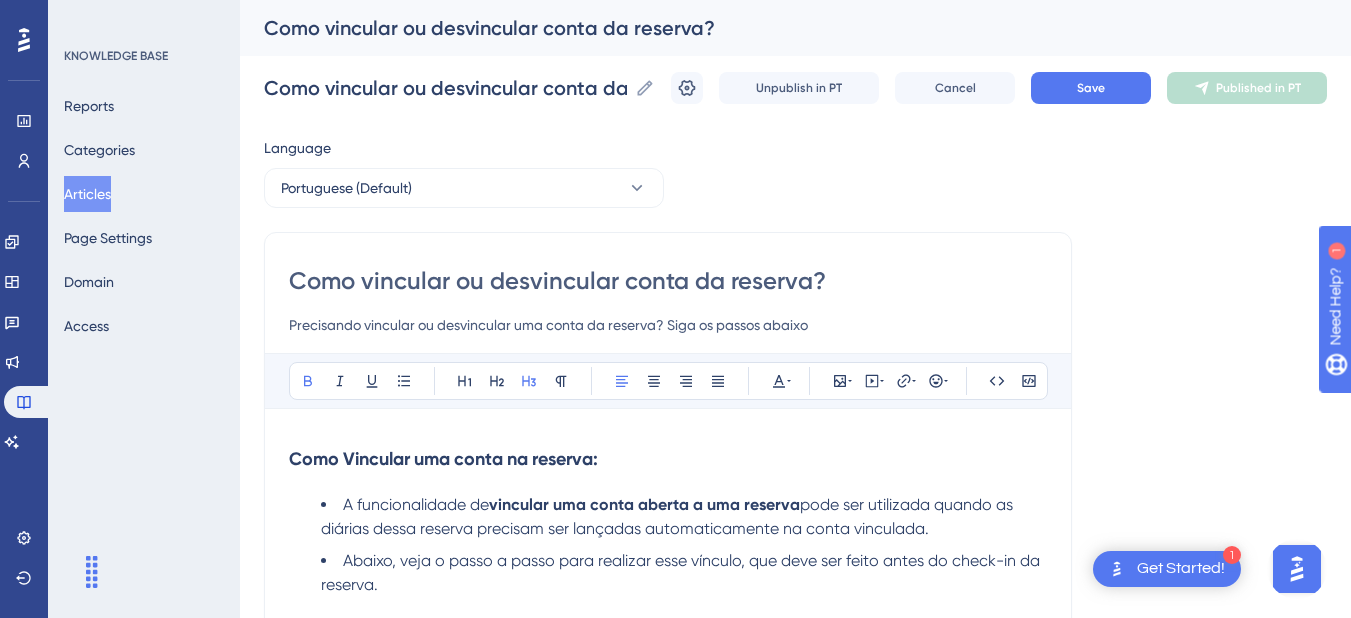 click on "Precisando vincular ou desvincular uma conta da reserva? Siga os passos abaixo" at bounding box center [668, 325] 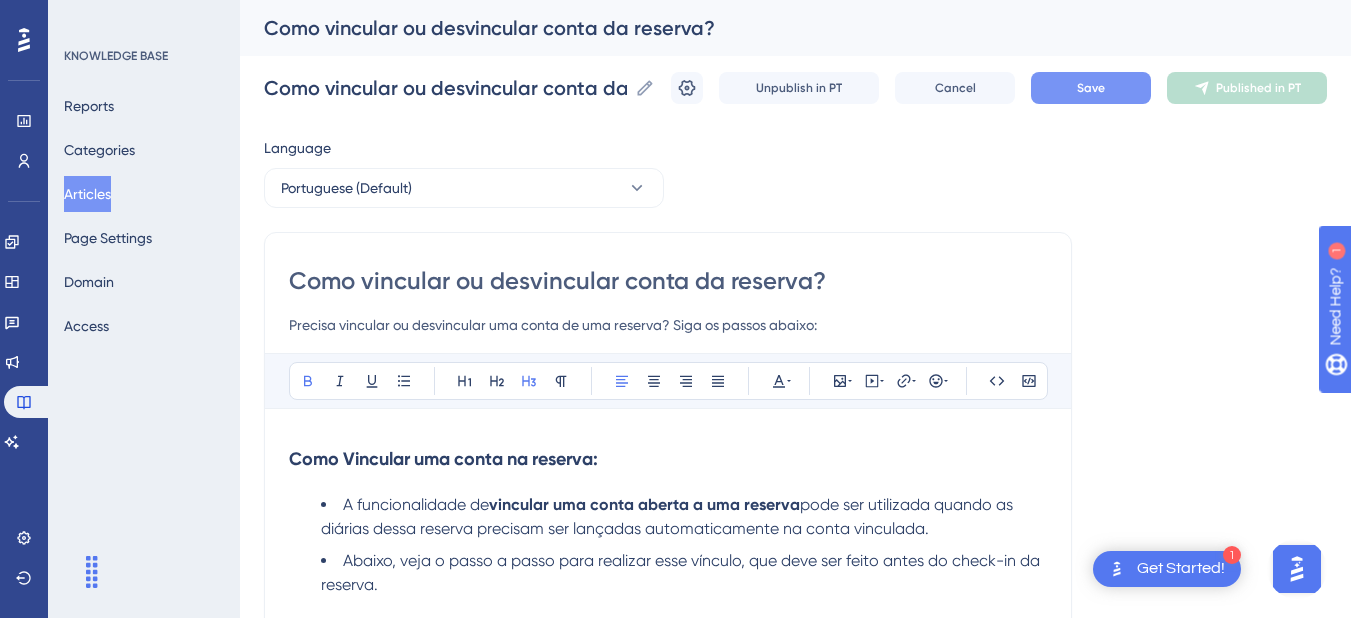 type on "Precisa vincular ou desvincular uma conta de uma reserva? Siga os passos abaixo:" 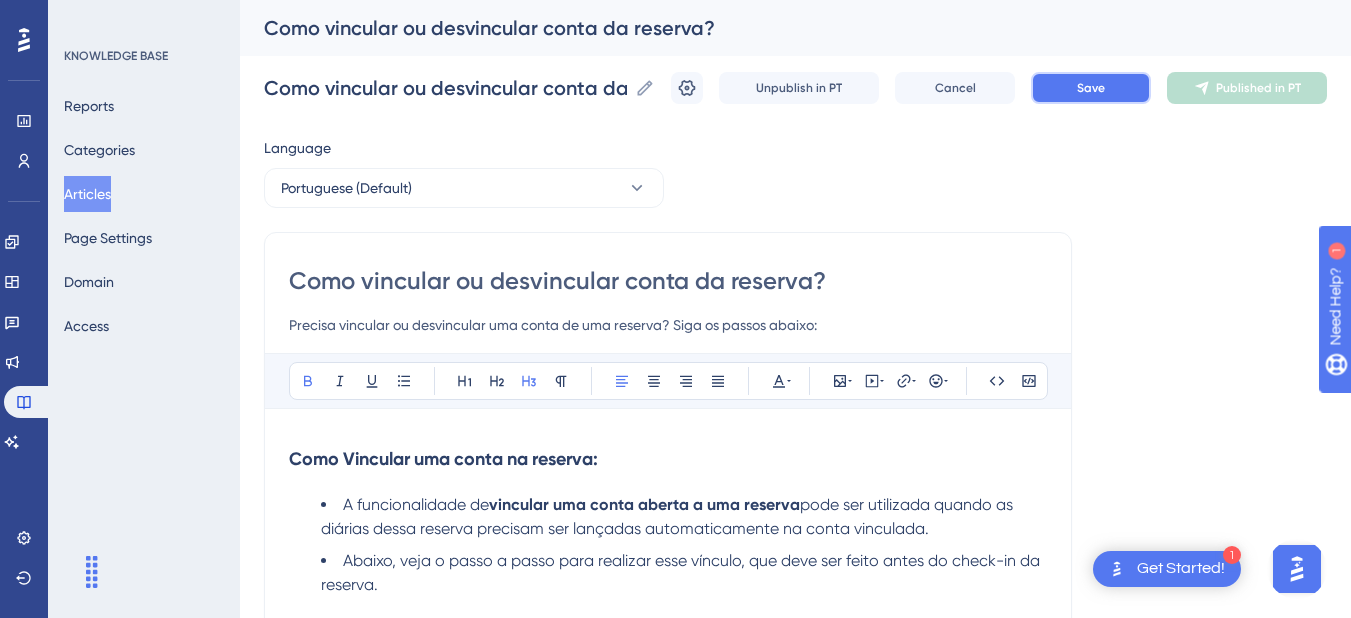 click on "Save" at bounding box center (1091, 88) 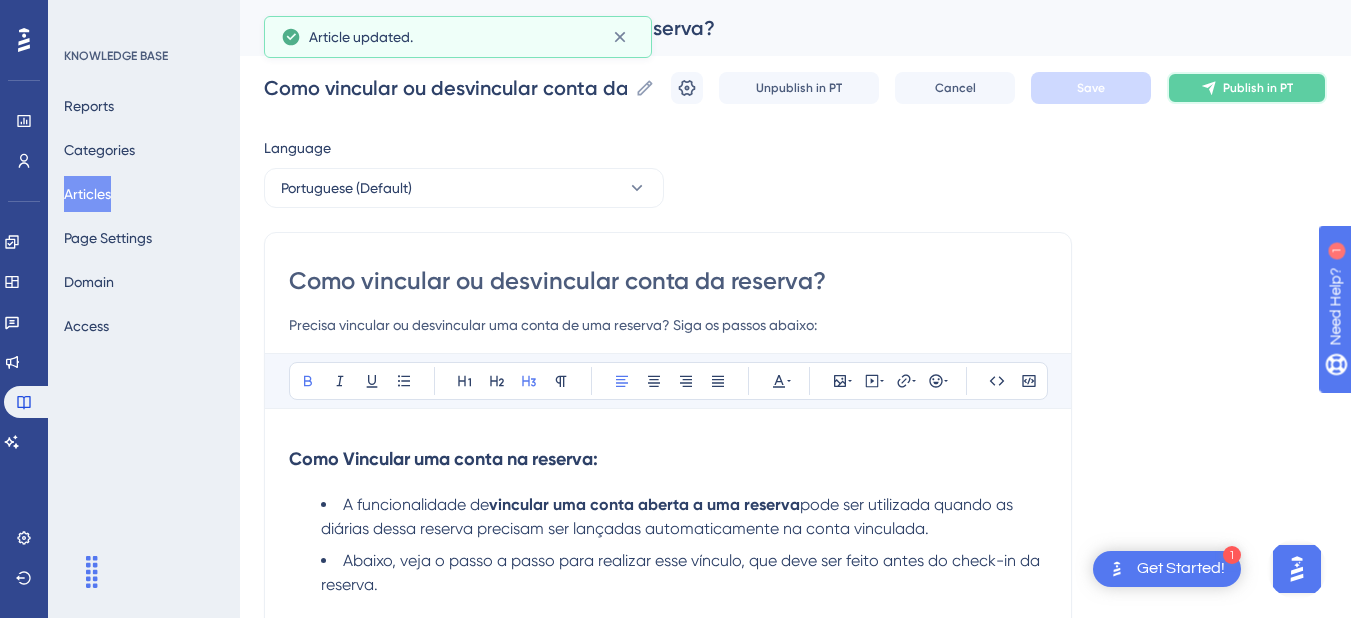 click on "Publish in PT" at bounding box center [1247, 88] 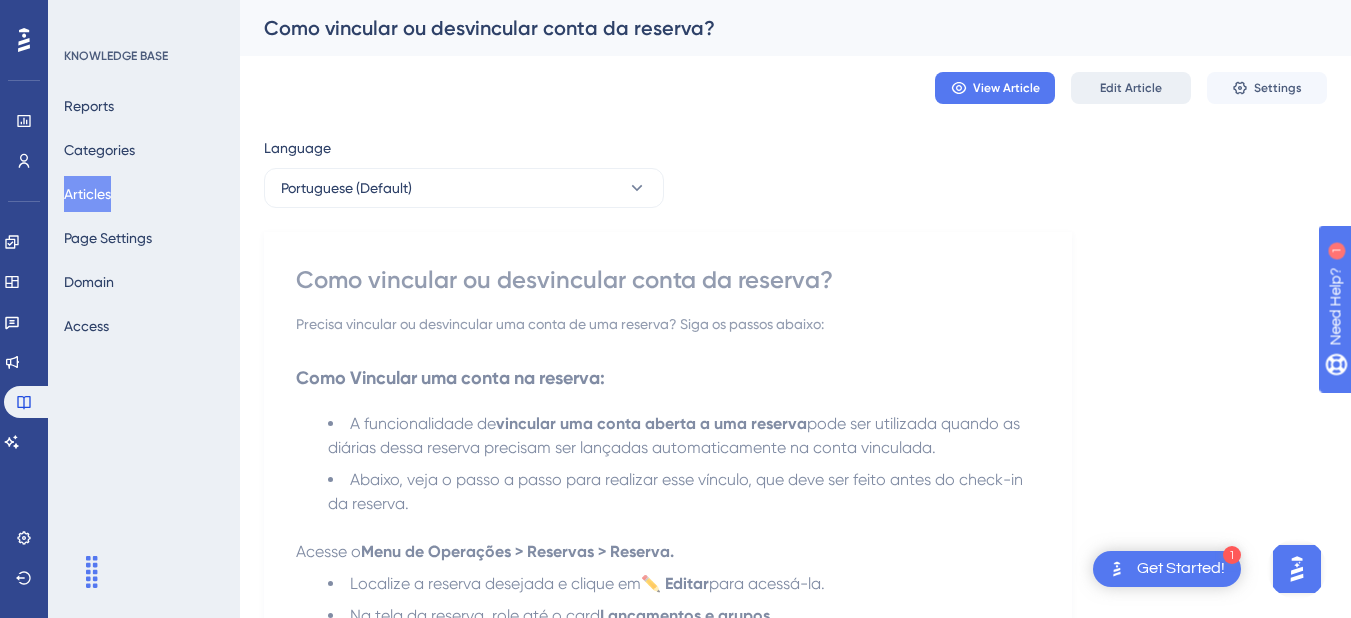click on "Edit Article" at bounding box center (1131, 88) 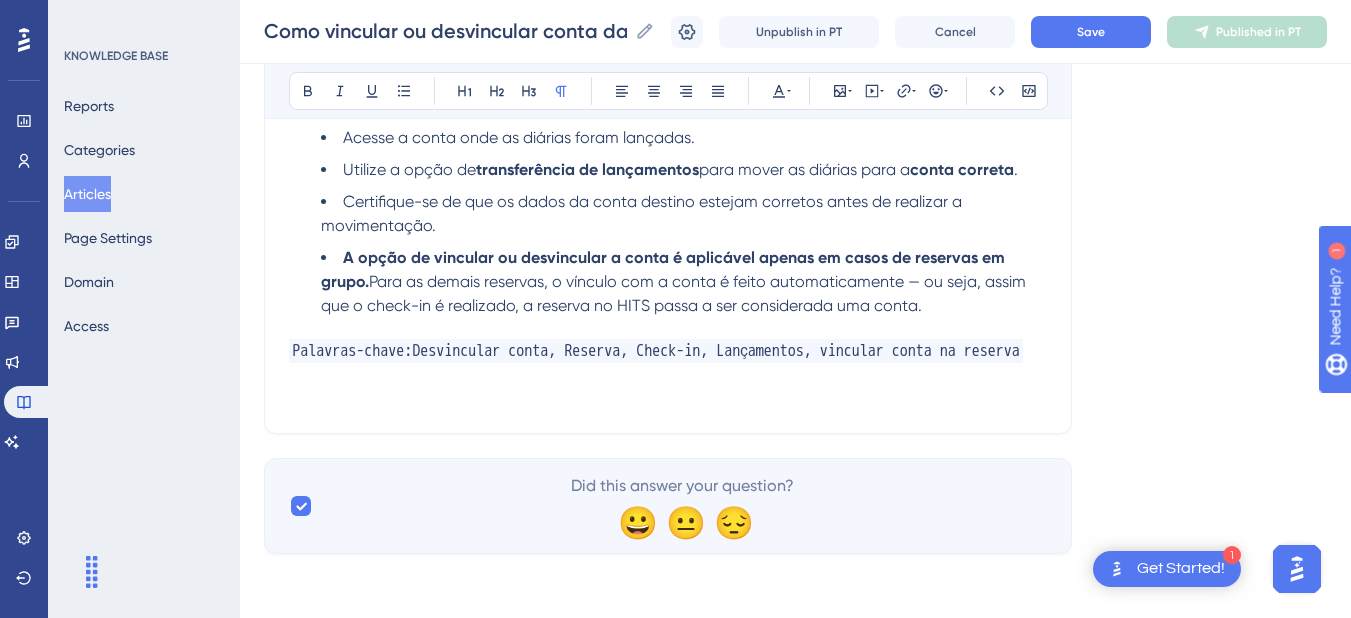 scroll, scrollTop: 1979, scrollLeft: 0, axis: vertical 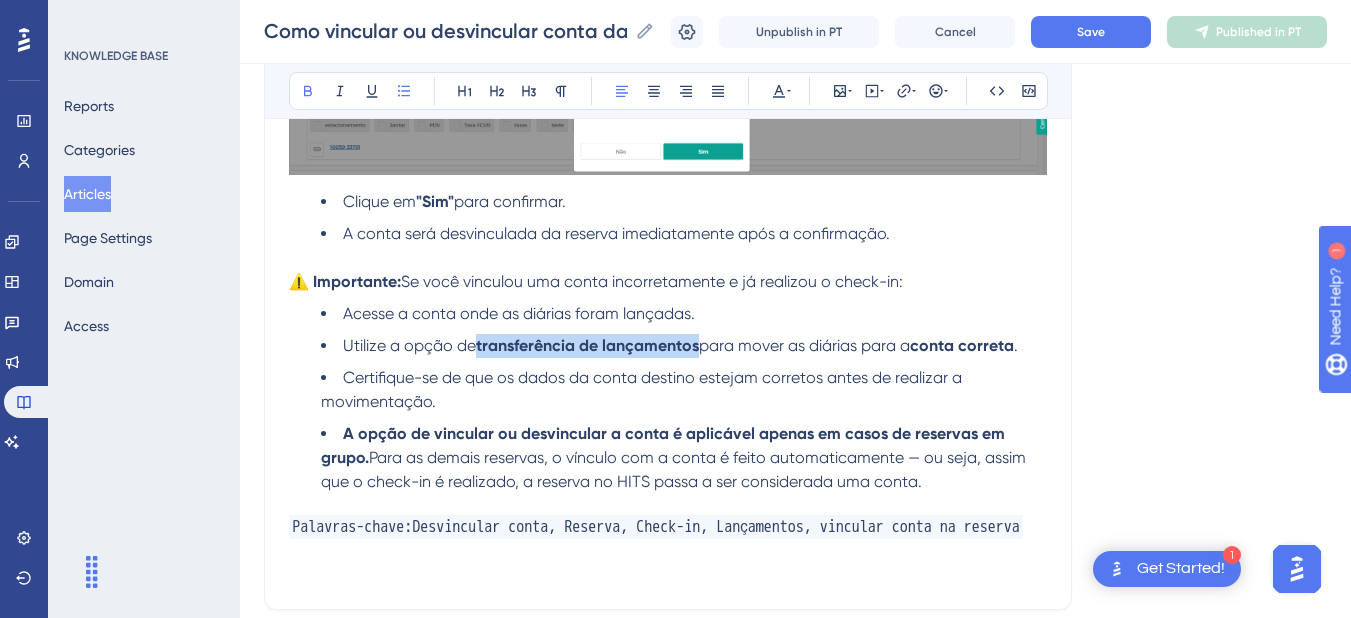 drag, startPoint x: 703, startPoint y: 343, endPoint x: 480, endPoint y: 348, distance: 223.05605 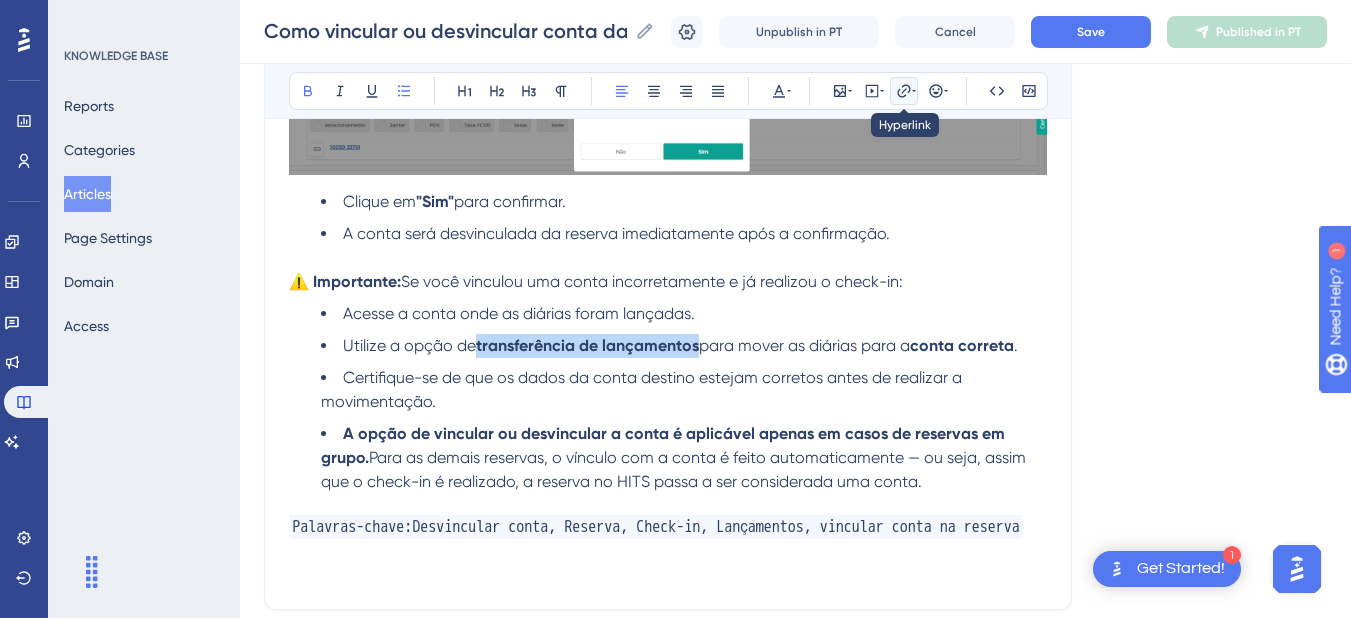 click 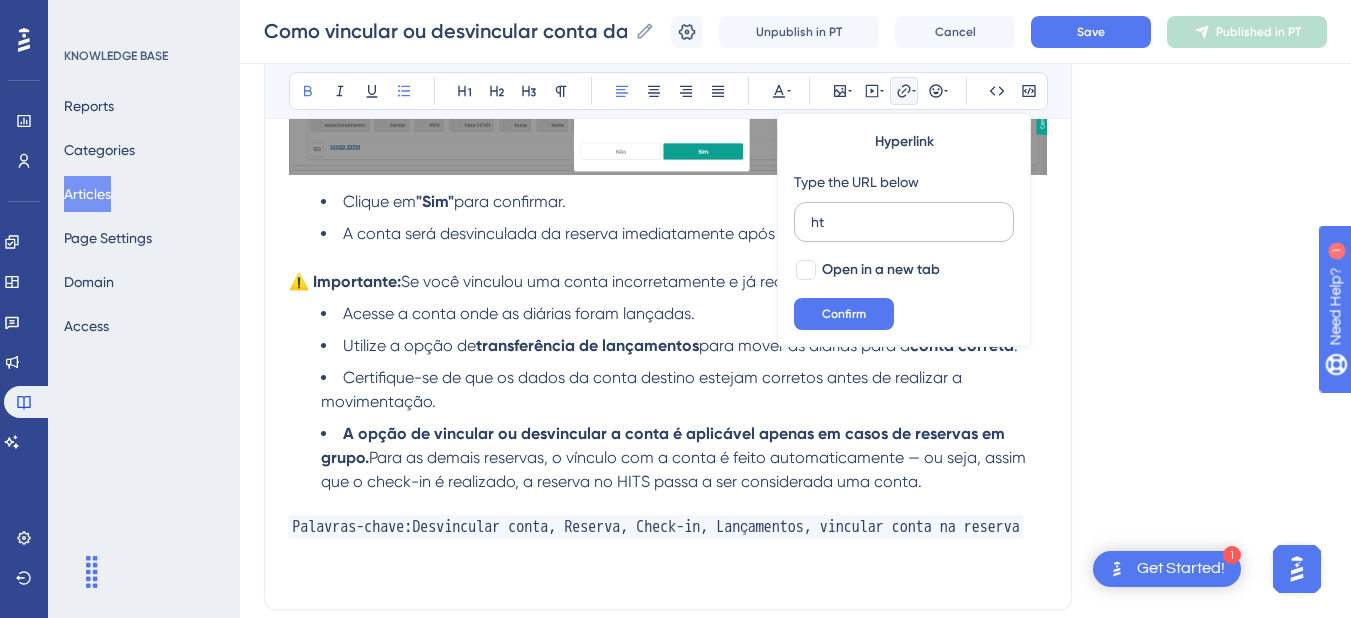type on "h" 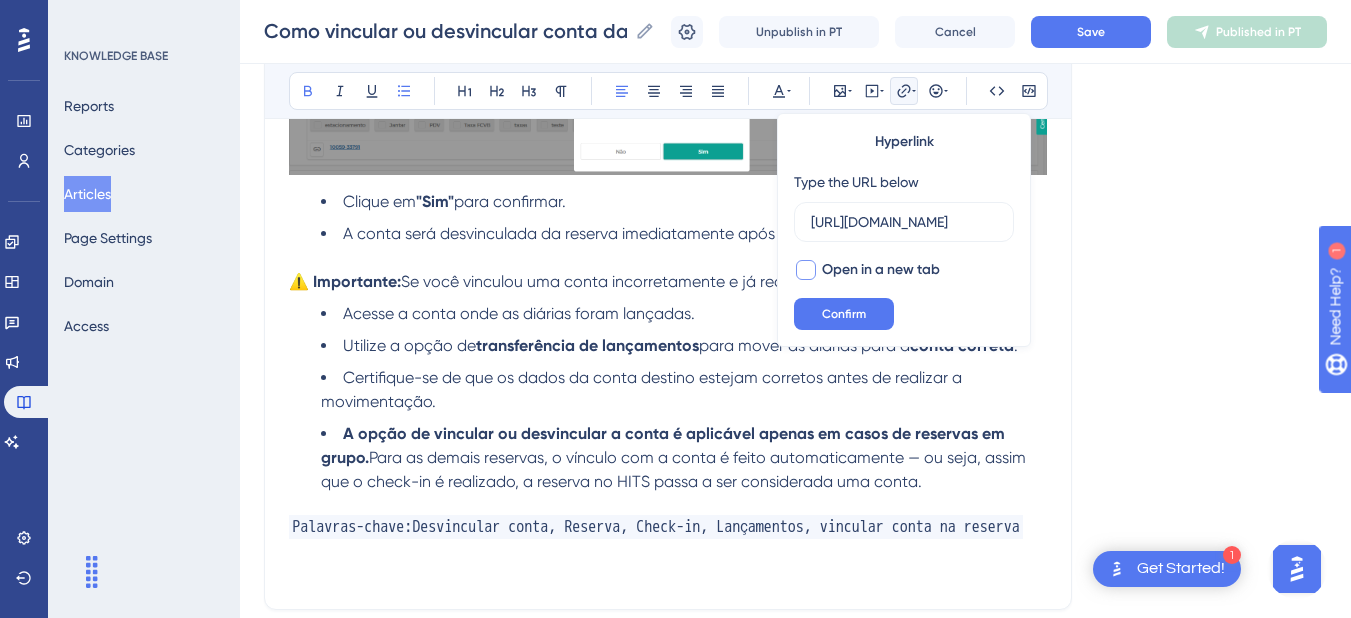 scroll, scrollTop: 0, scrollLeft: 548, axis: horizontal 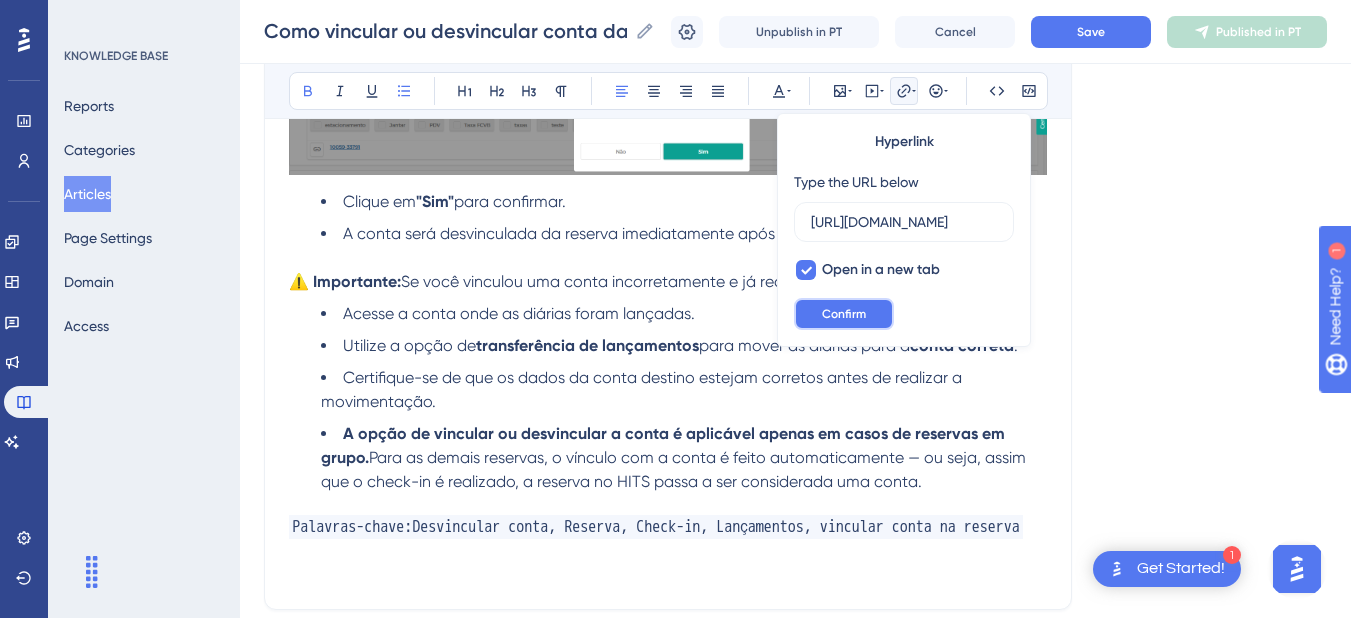 click on "Confirm" at bounding box center (844, 314) 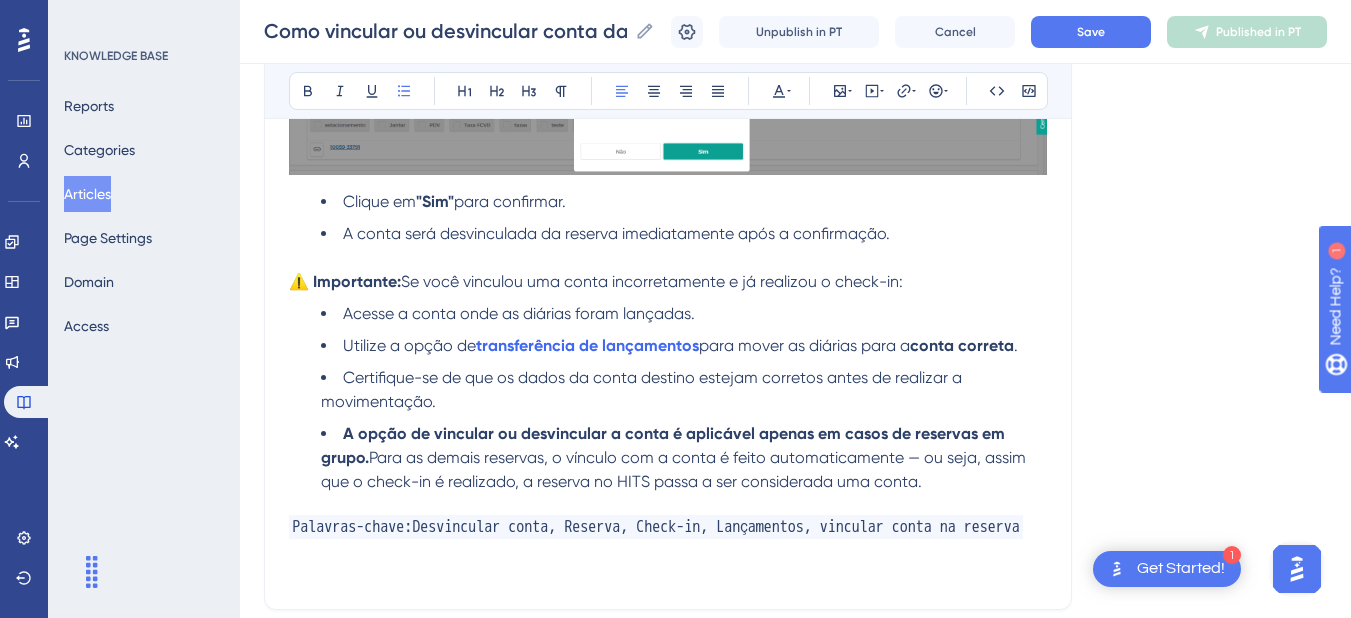 click on "Certifique-se de que os dados da conta destino estejam corretos antes de realizar a movimentação." at bounding box center (684, 390) 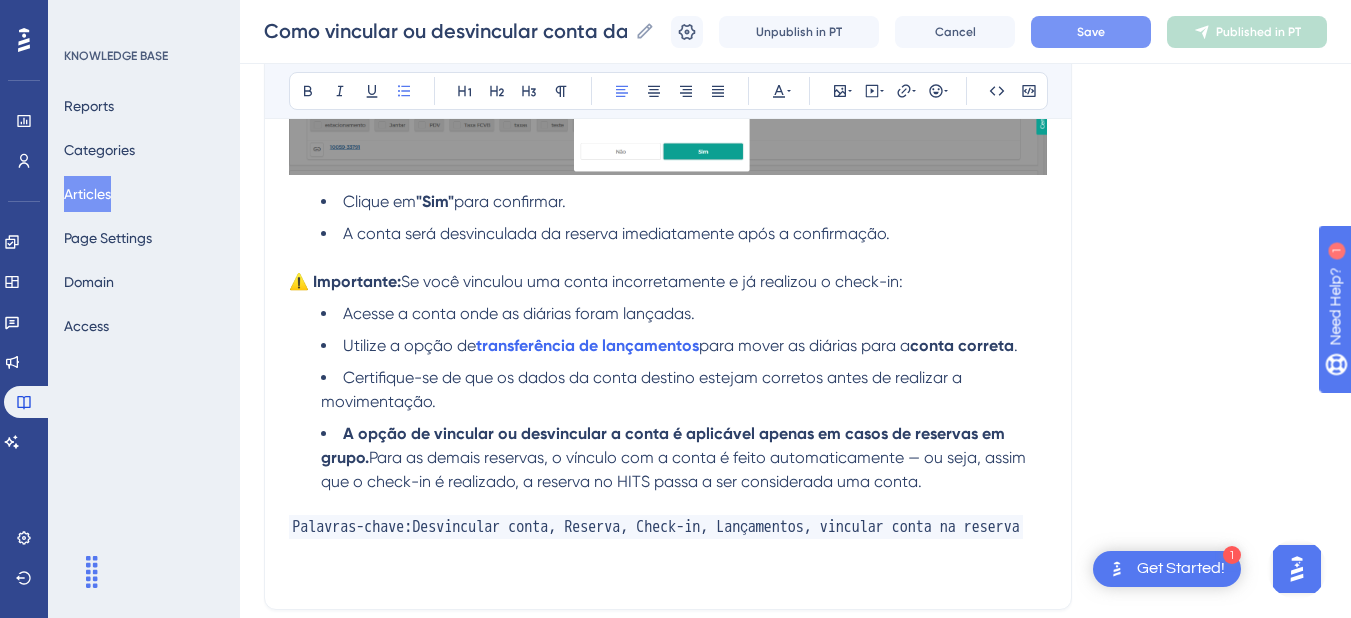 click on "Save" at bounding box center (1091, 32) 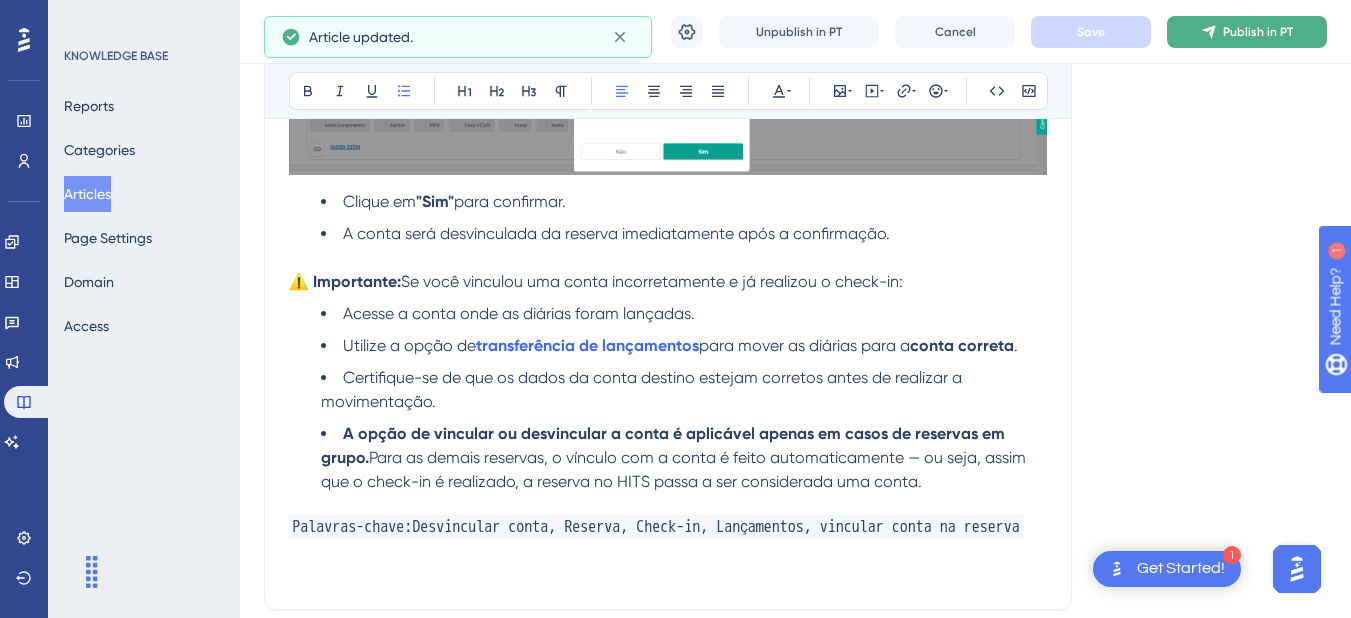 click on "Publish in PT" at bounding box center [1247, 32] 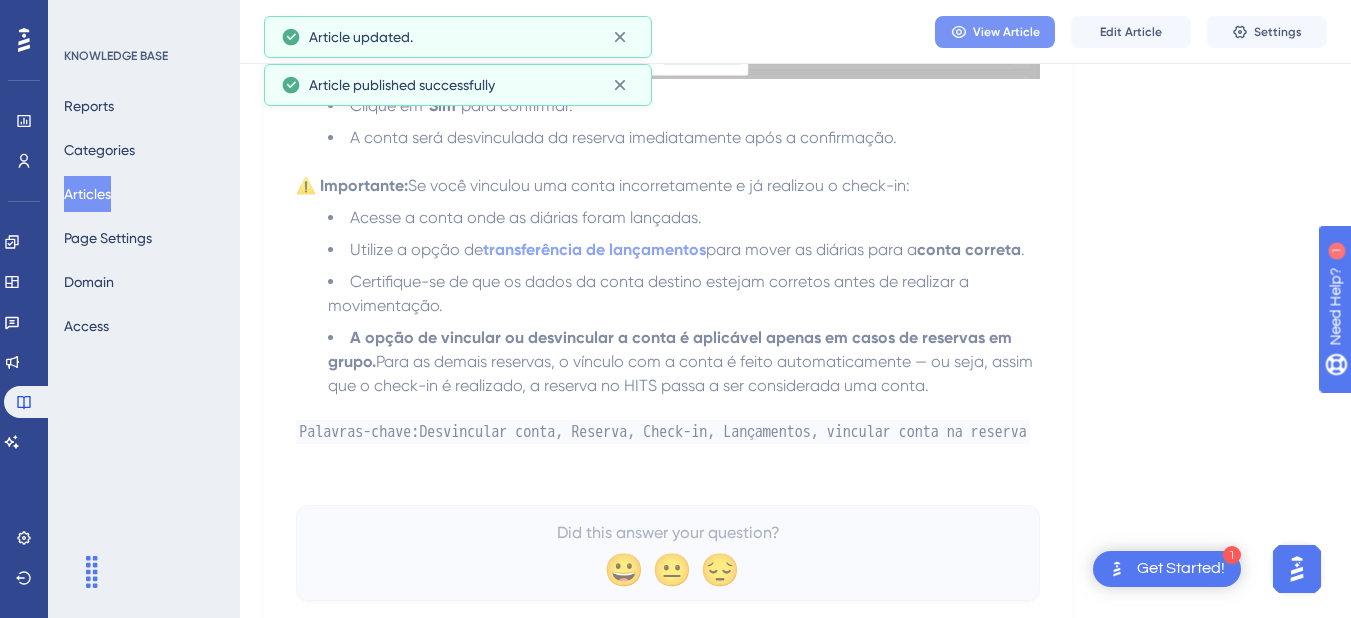 click on "View Article" at bounding box center (995, 32) 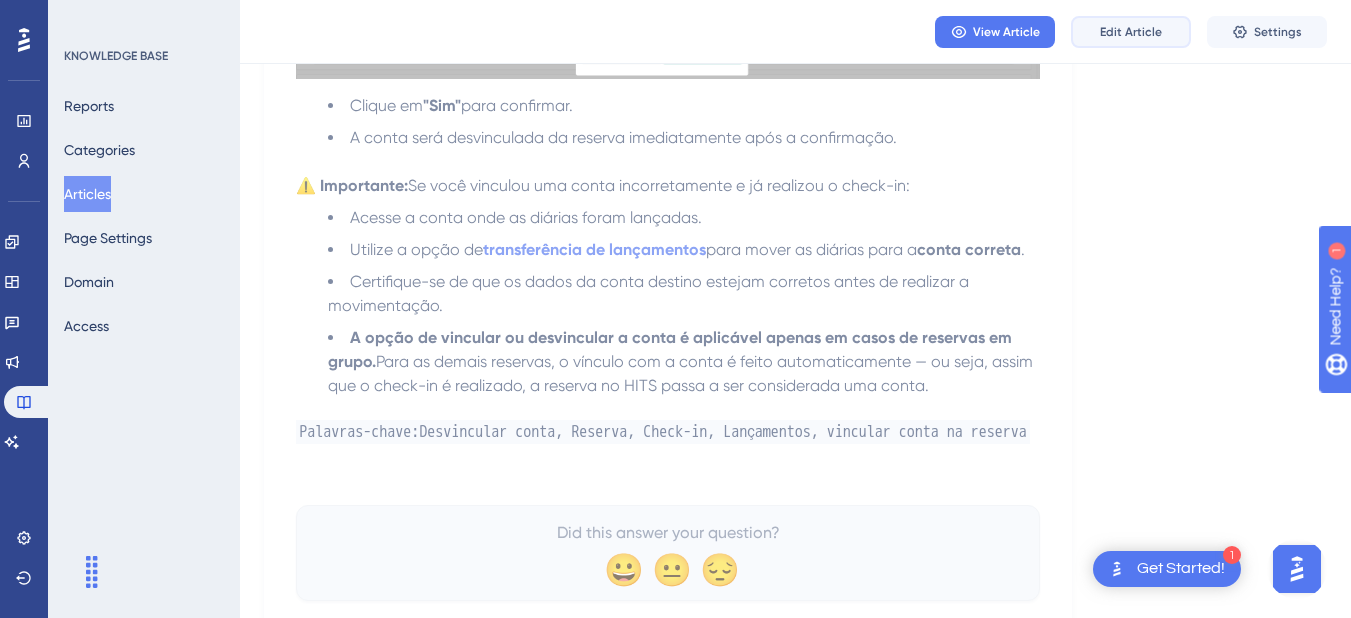 click on "Edit Article" at bounding box center (1131, 32) 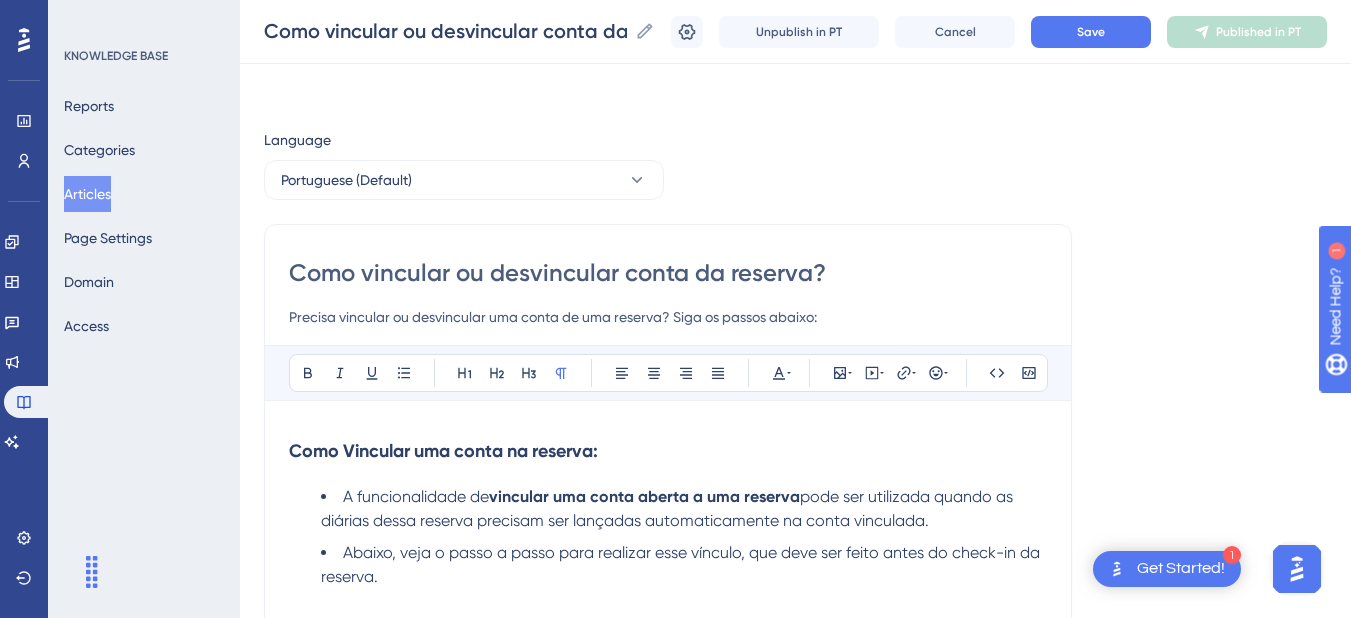 scroll, scrollTop: 200, scrollLeft: 0, axis: vertical 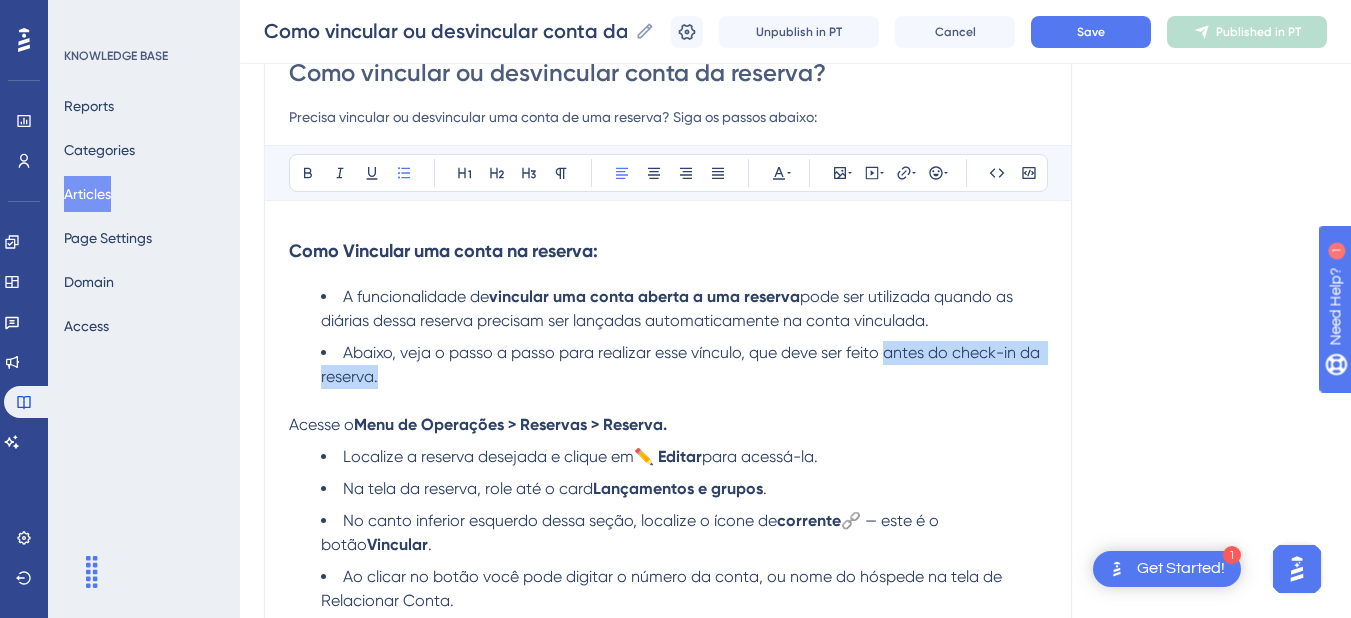 drag, startPoint x: 887, startPoint y: 355, endPoint x: 890, endPoint y: 374, distance: 19.235384 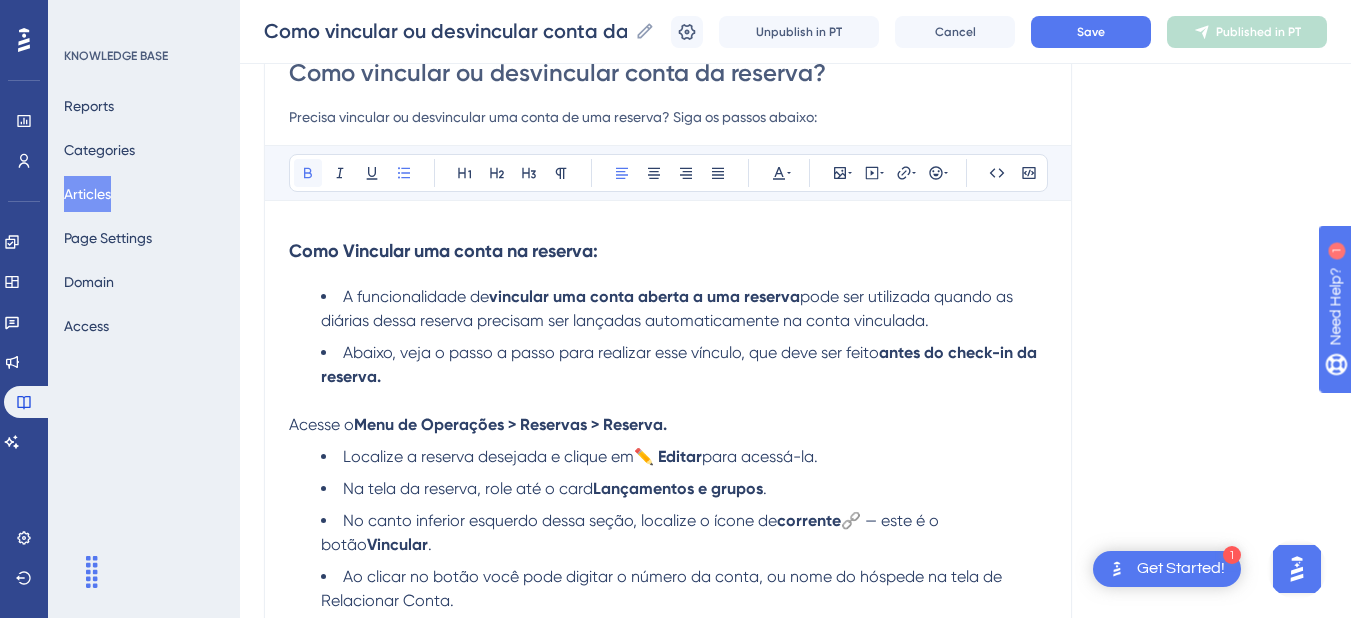 click at bounding box center (308, 173) 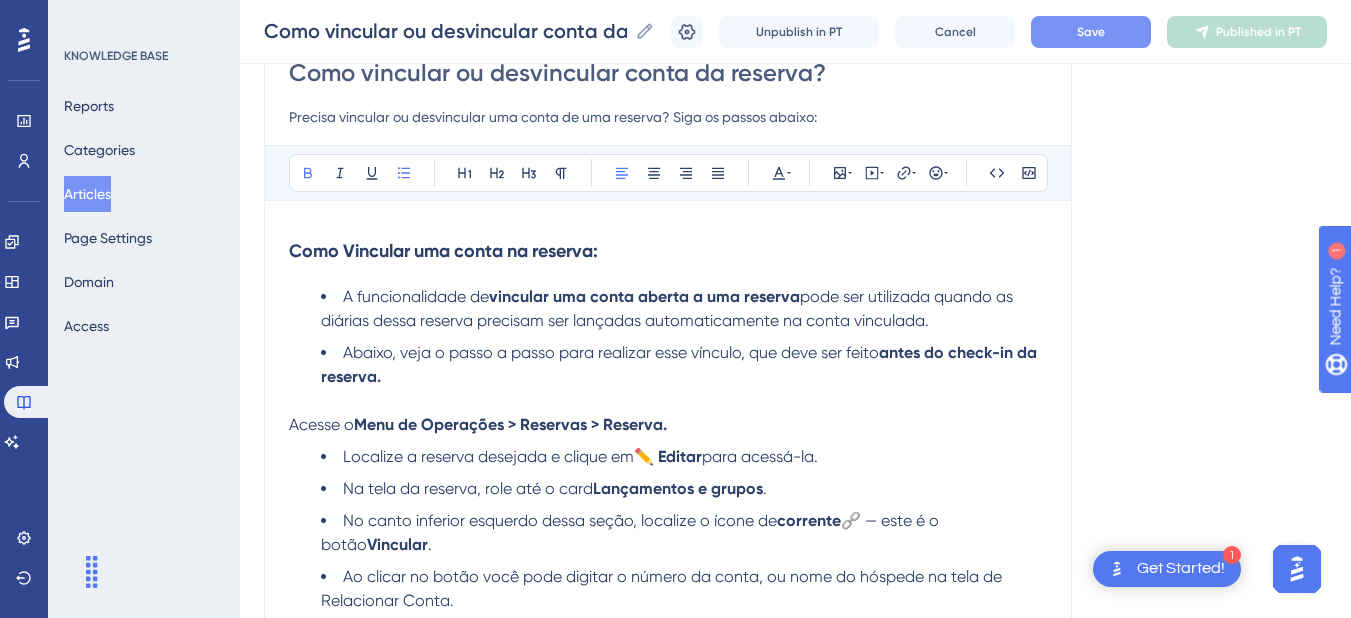 click on "Save" at bounding box center (1091, 32) 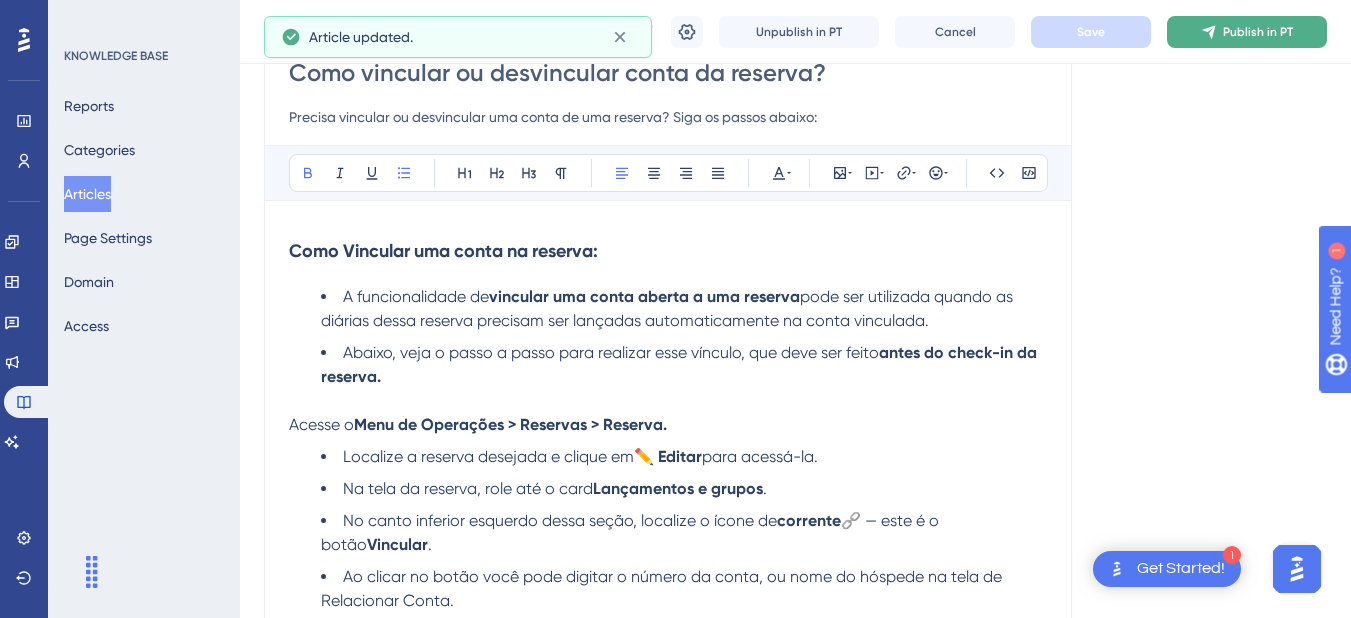 click on "Publish in PT" at bounding box center (1258, 32) 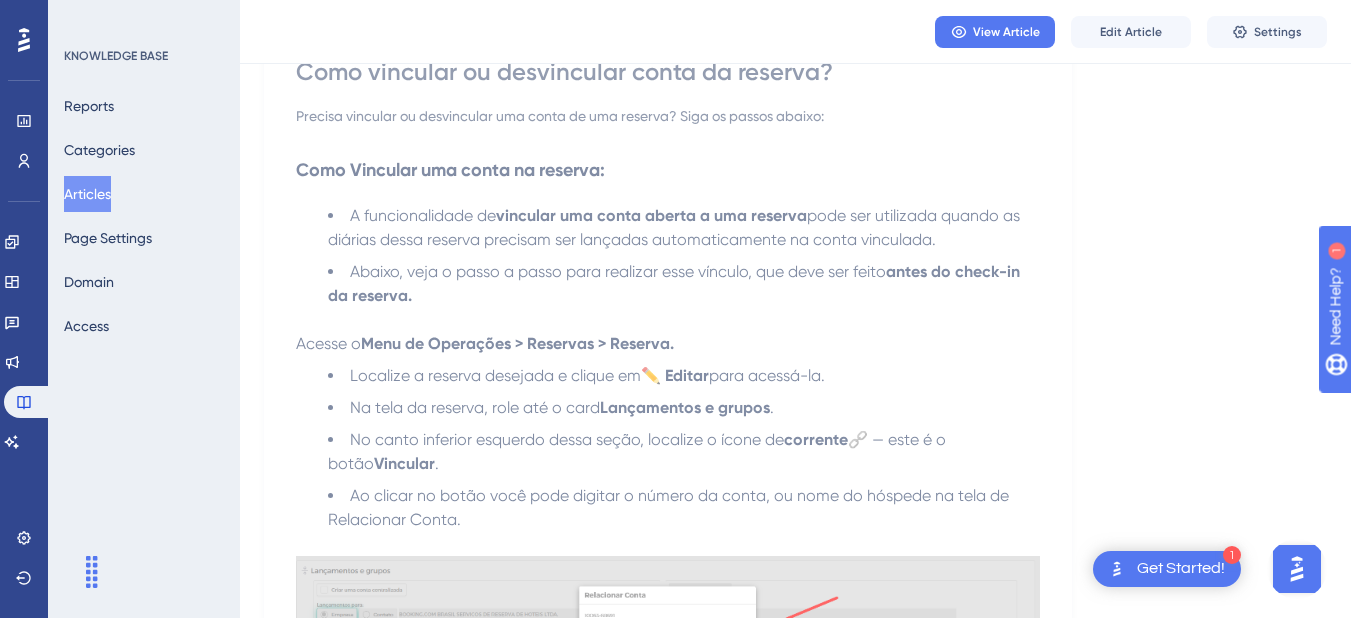 click on "Articles" at bounding box center [87, 194] 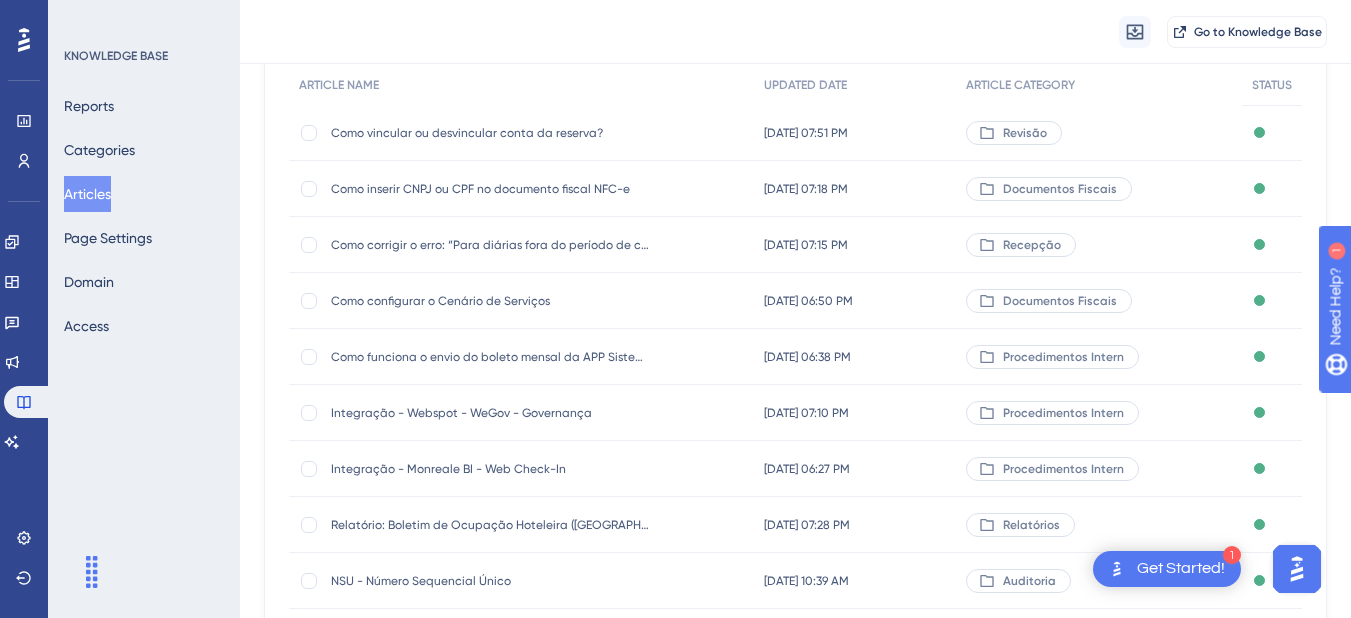 scroll, scrollTop: 0, scrollLeft: 0, axis: both 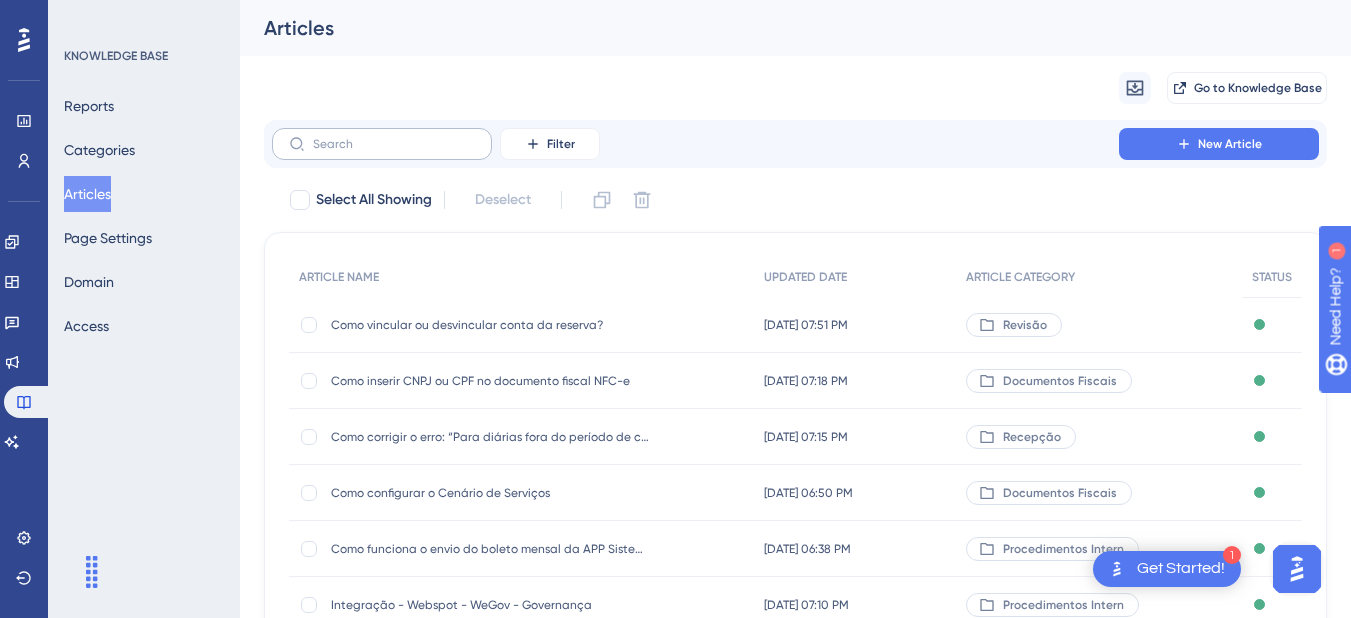 click at bounding box center [382, 144] 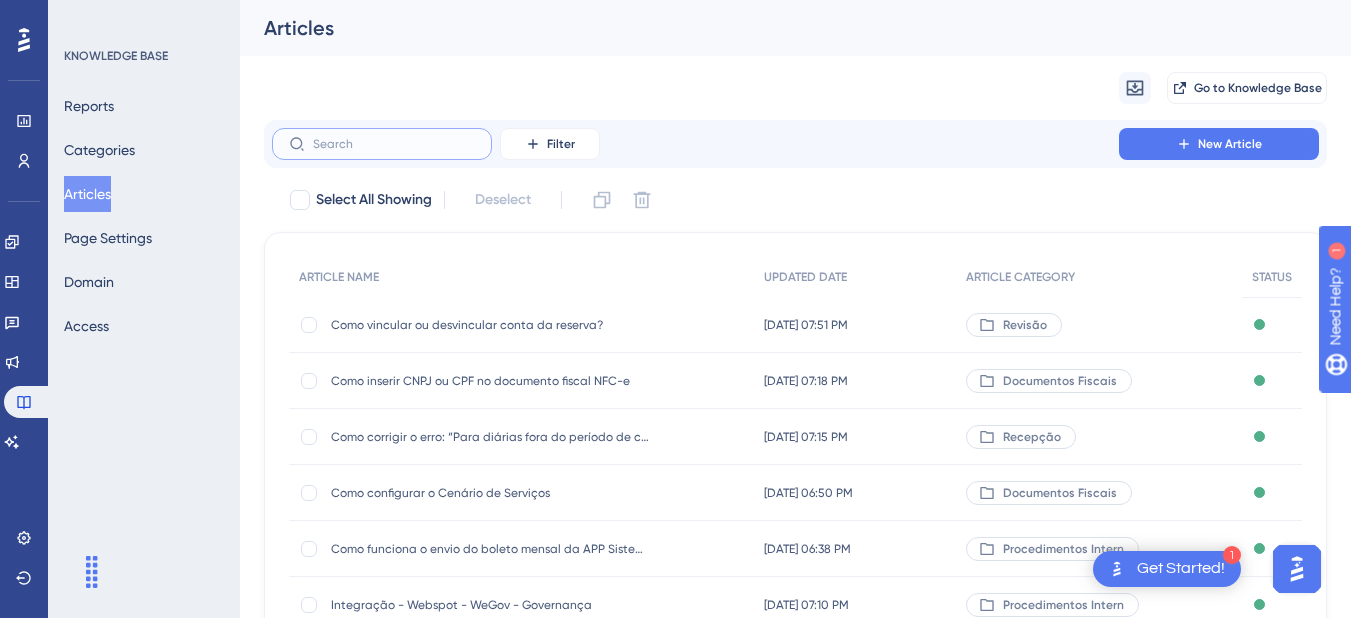 click at bounding box center [394, 144] 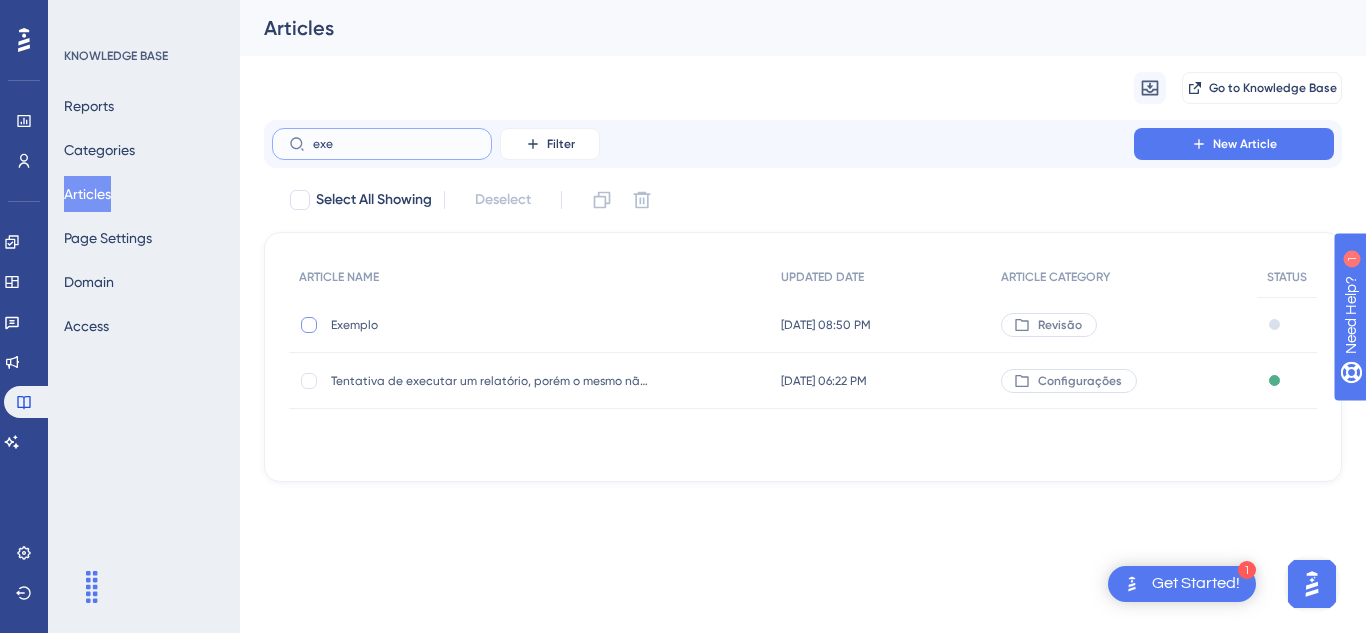 type on "exe" 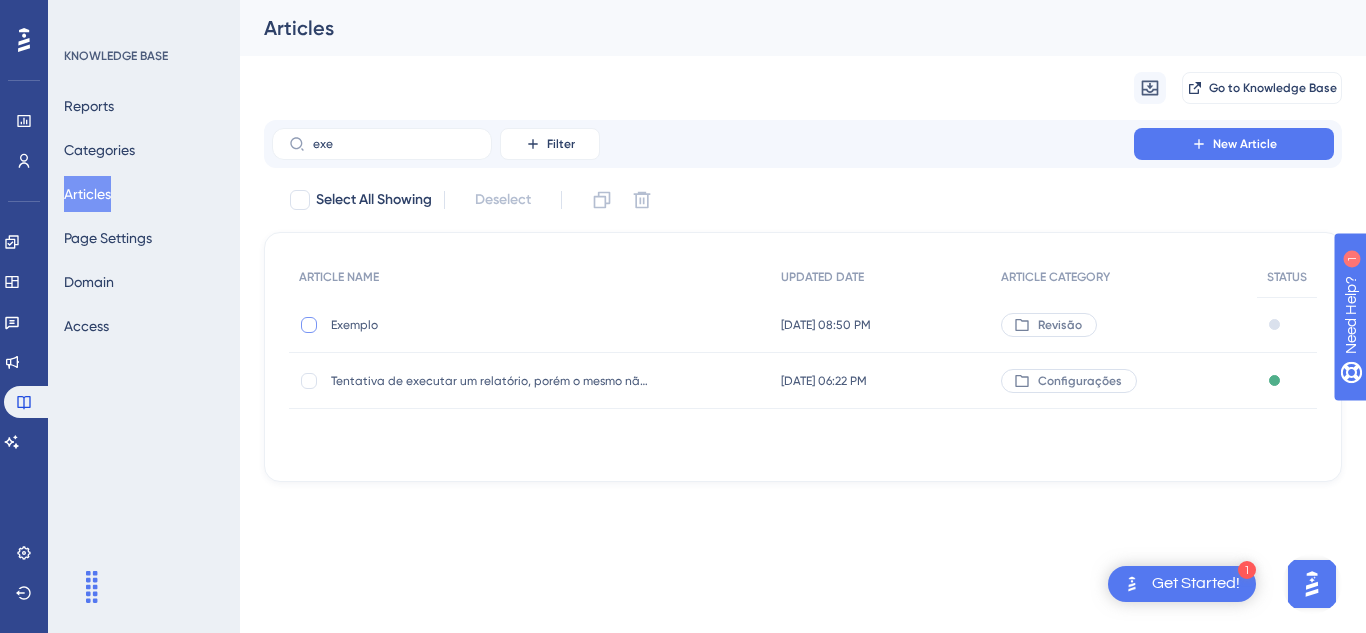 click at bounding box center (309, 325) 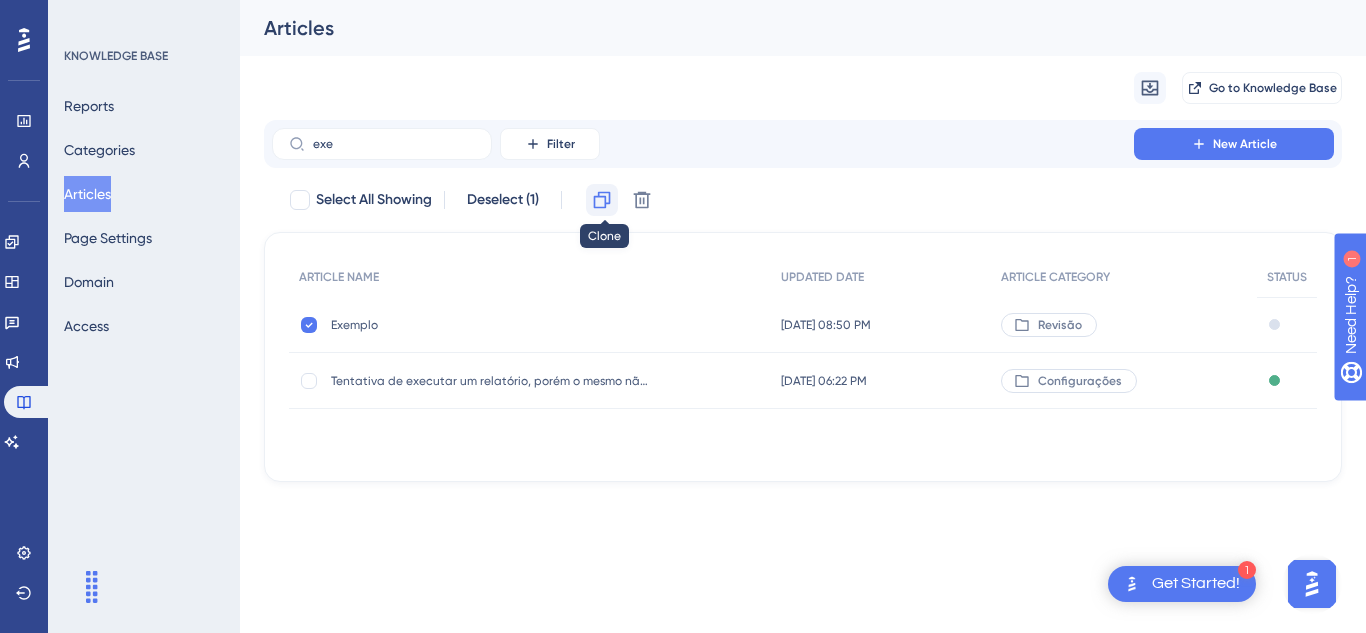 click 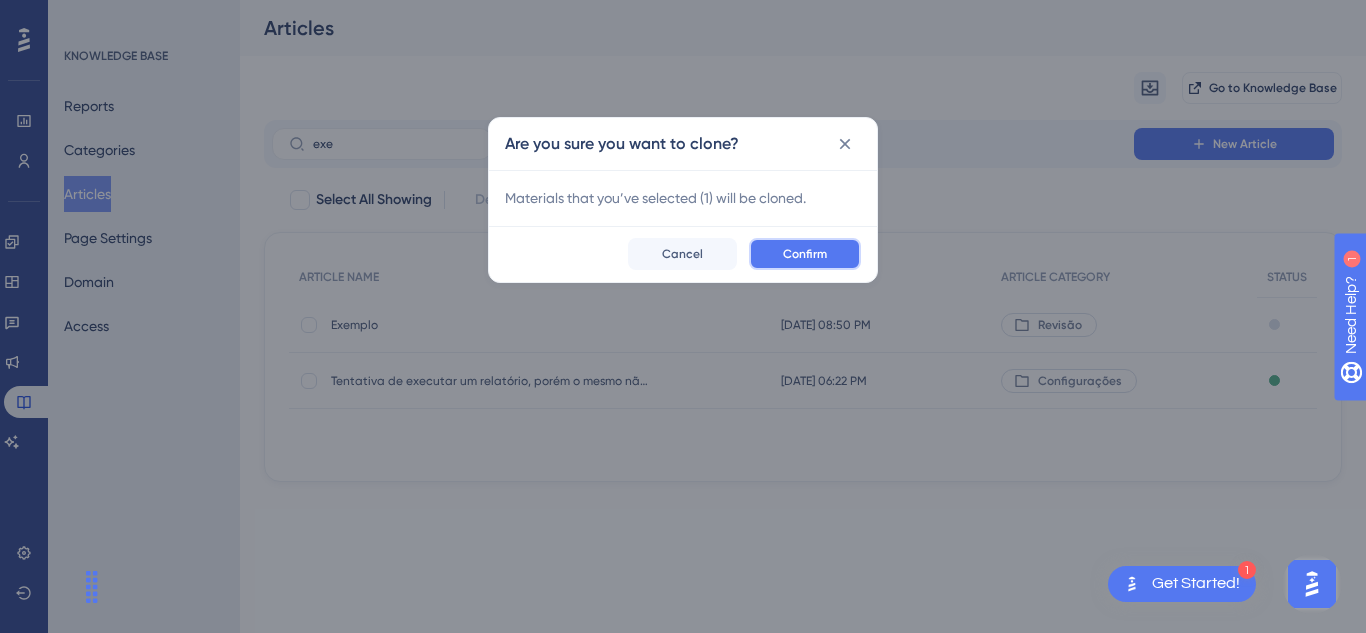 click on "Confirm" at bounding box center [805, 254] 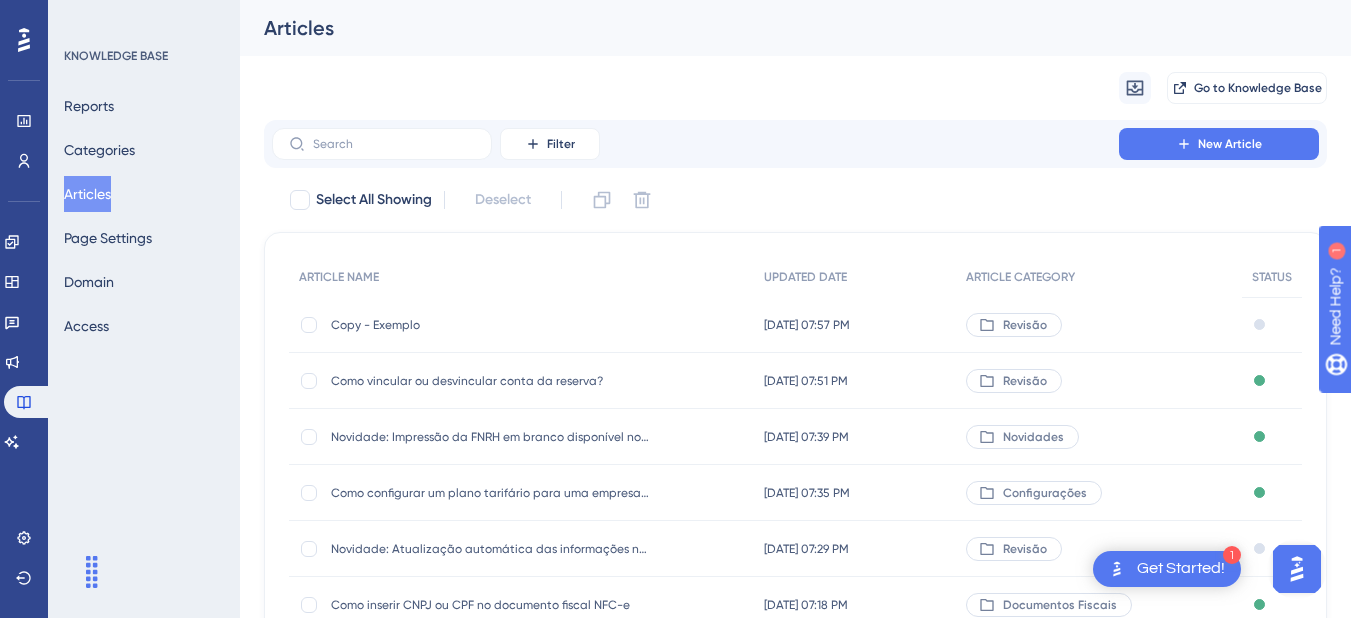 click on "Copy - Exemplo" at bounding box center [491, 325] 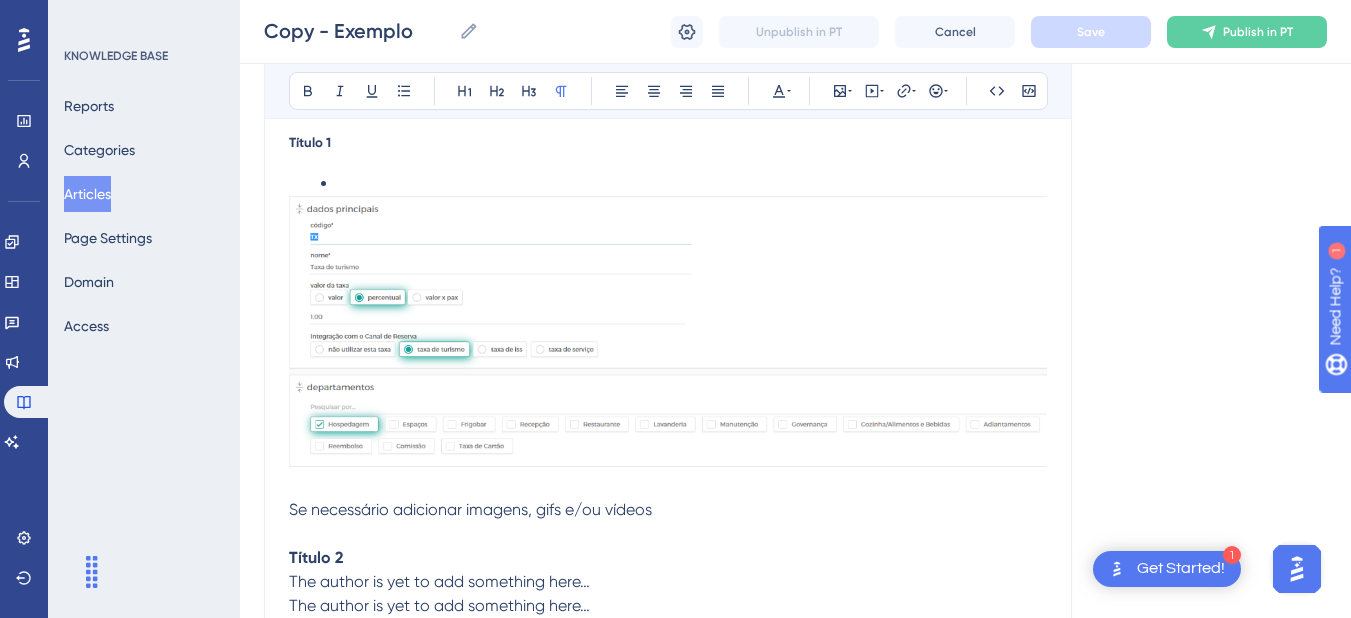 scroll, scrollTop: 0, scrollLeft: 0, axis: both 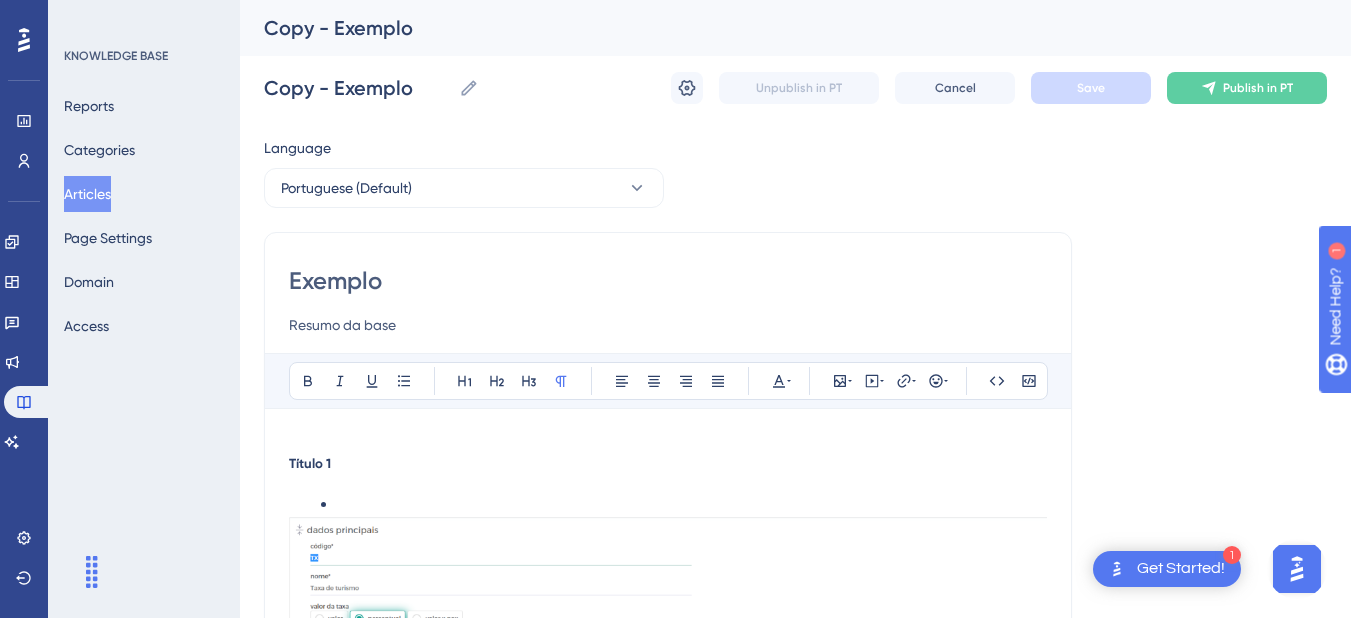 click on "Exemplo" at bounding box center [668, 281] 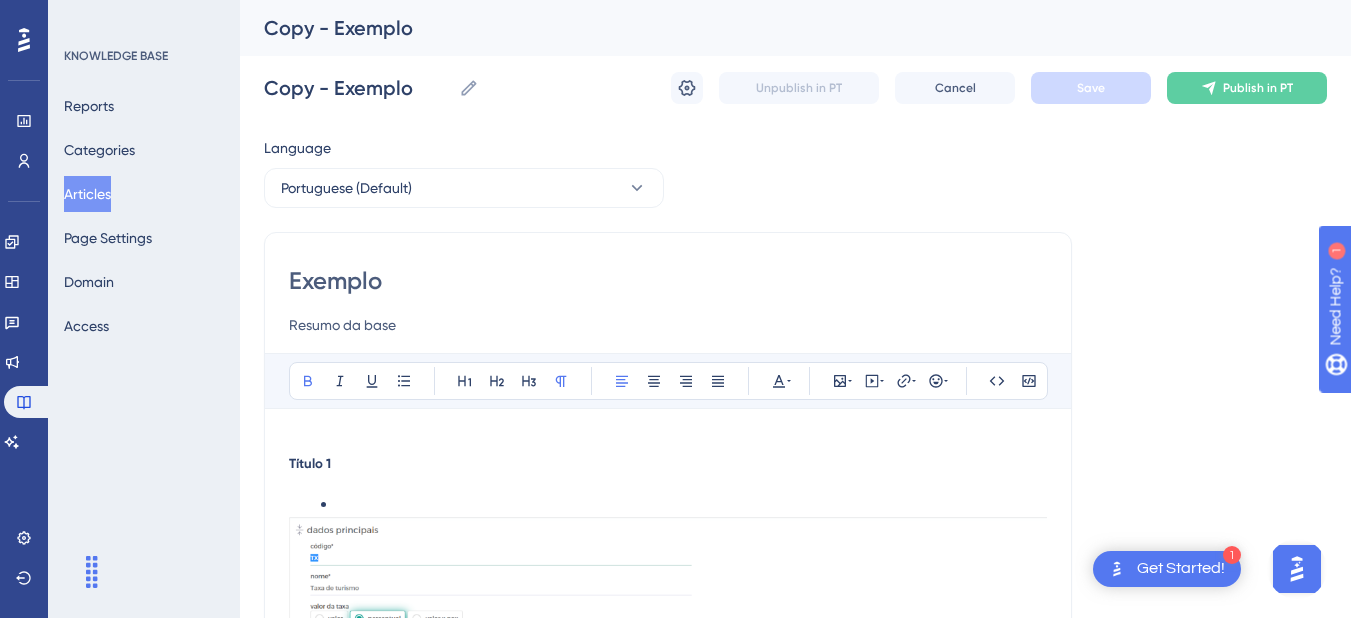 click on "Exemplo" at bounding box center (668, 281) 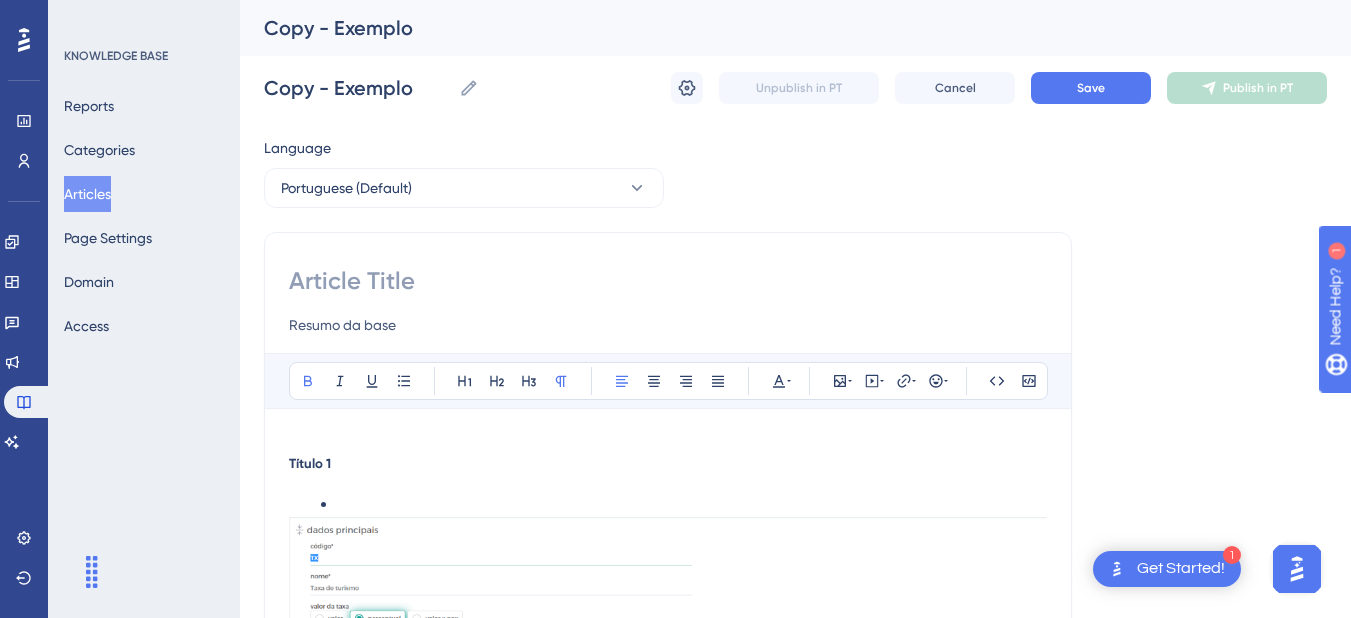 paste on "Inclusão do QR Code PIX no e-mail de pagamento via Multiplus" 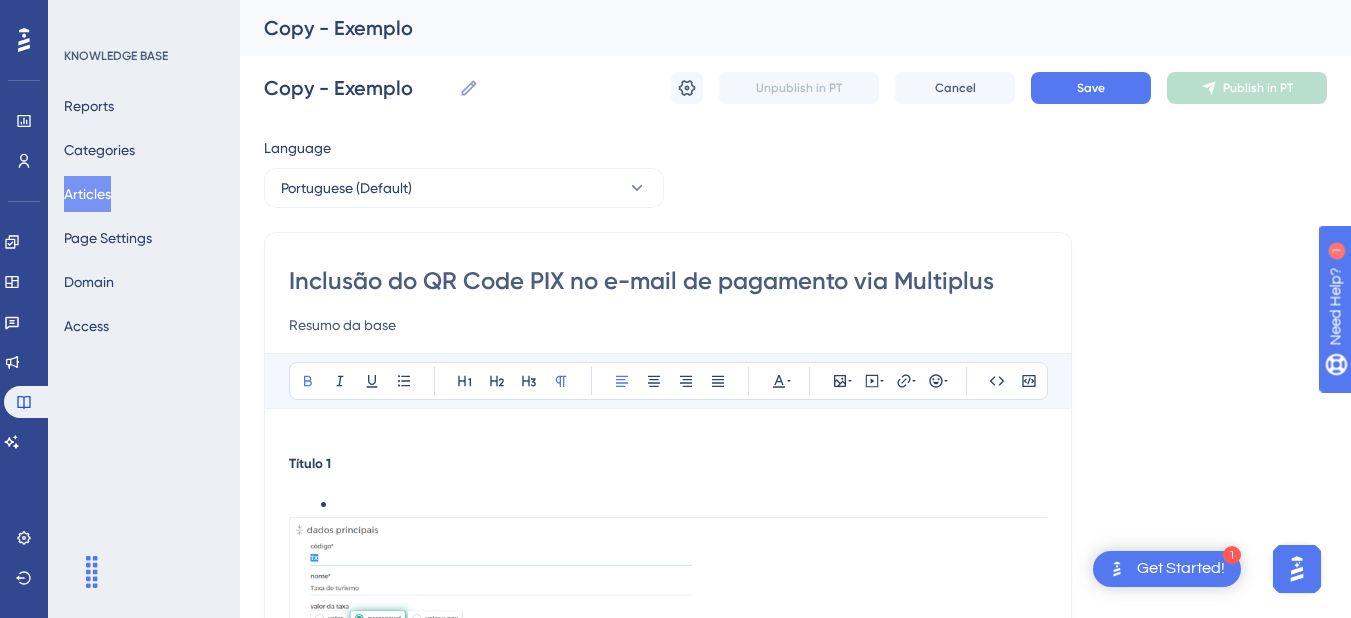 drag, startPoint x: 891, startPoint y: 273, endPoint x: 1038, endPoint y: 275, distance: 147.01361 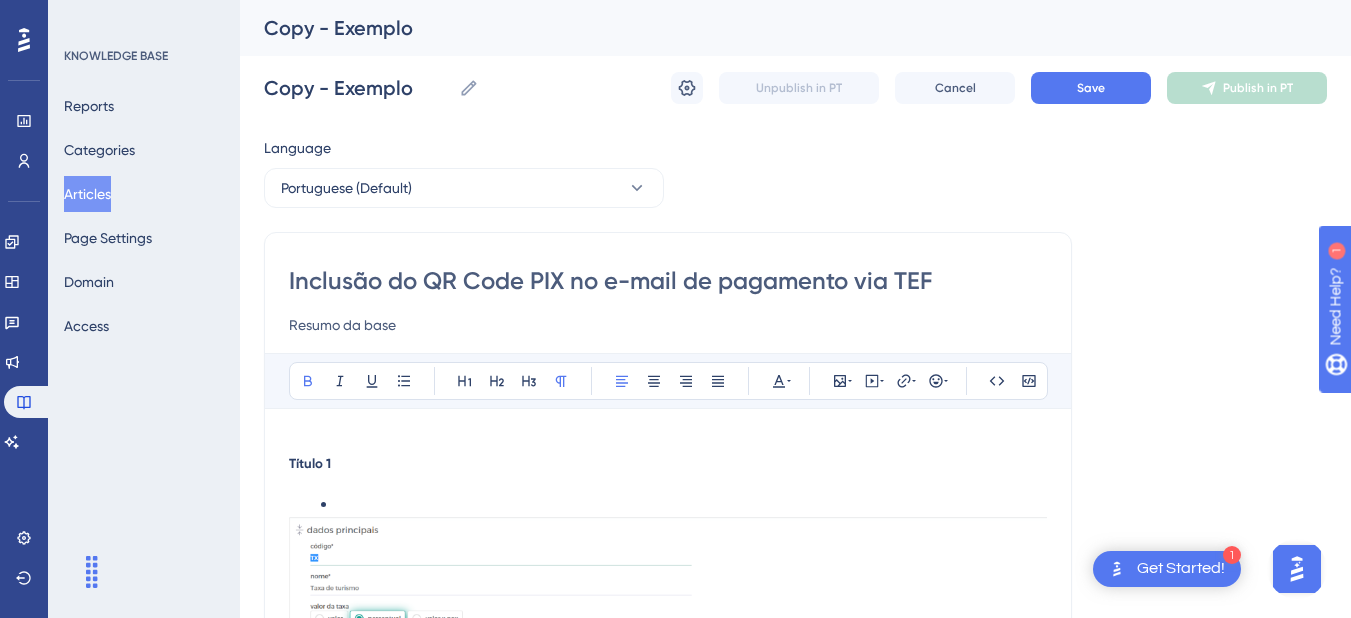 type on "Inclusão do QR Code PIX no e-mail de pagamento via TEF" 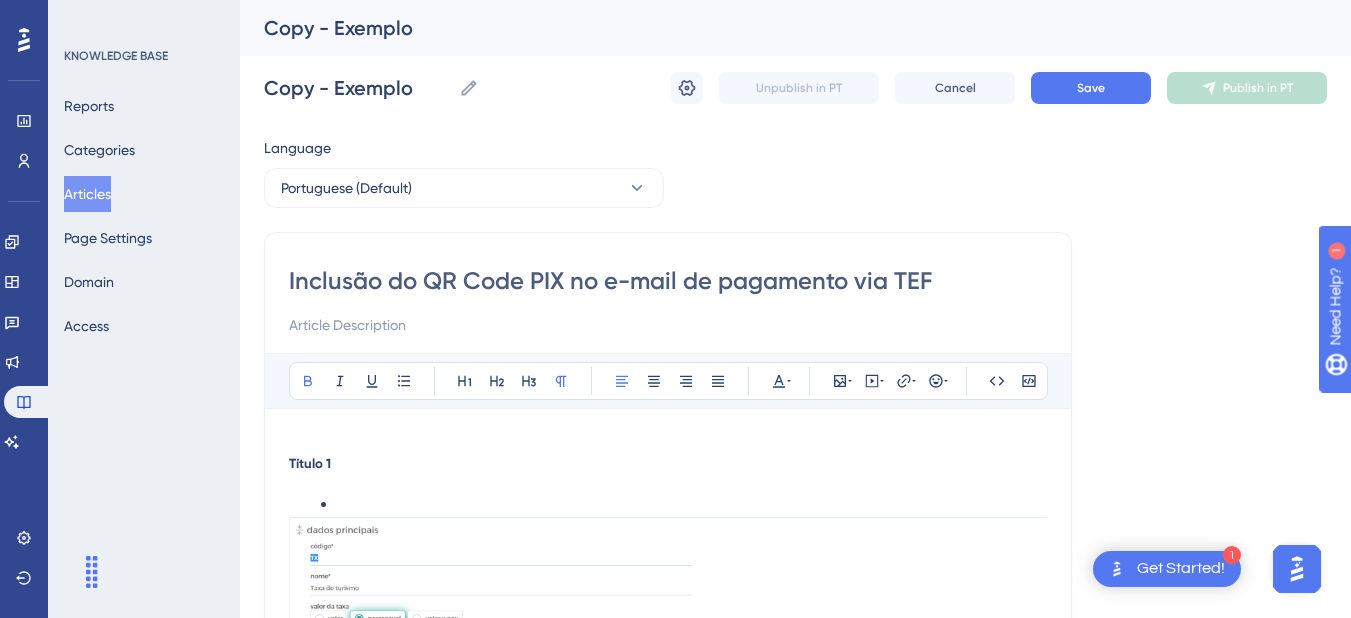 type 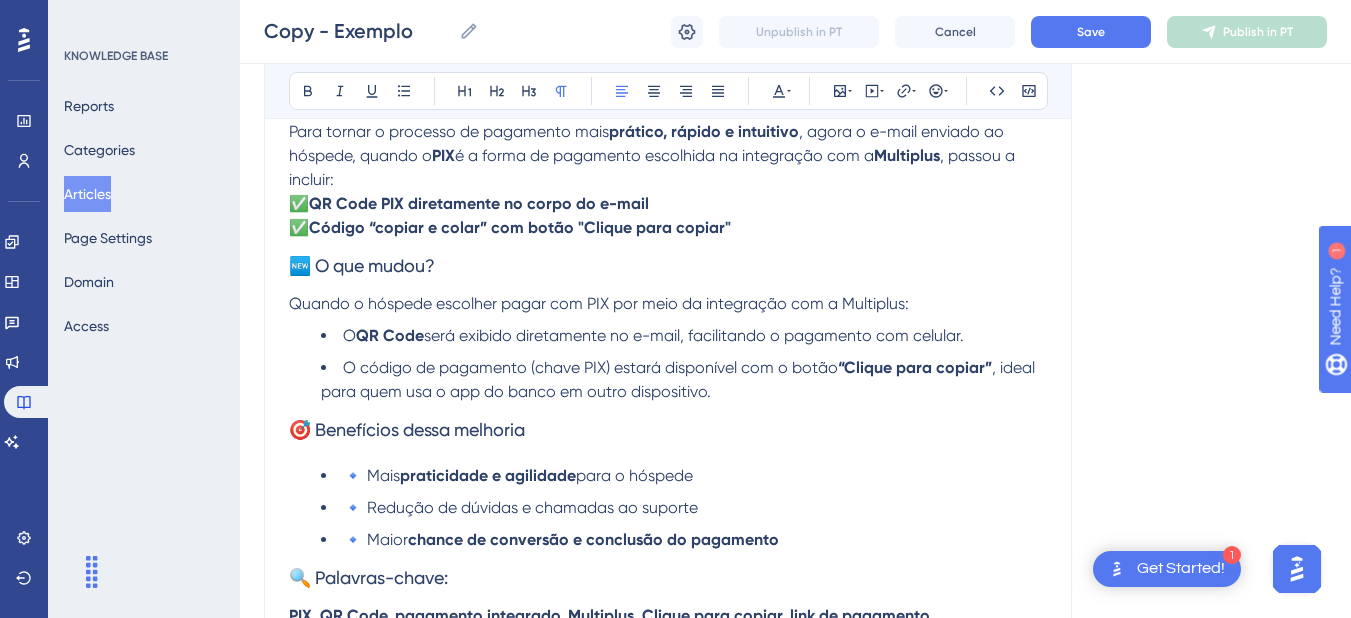 scroll, scrollTop: 576, scrollLeft: 0, axis: vertical 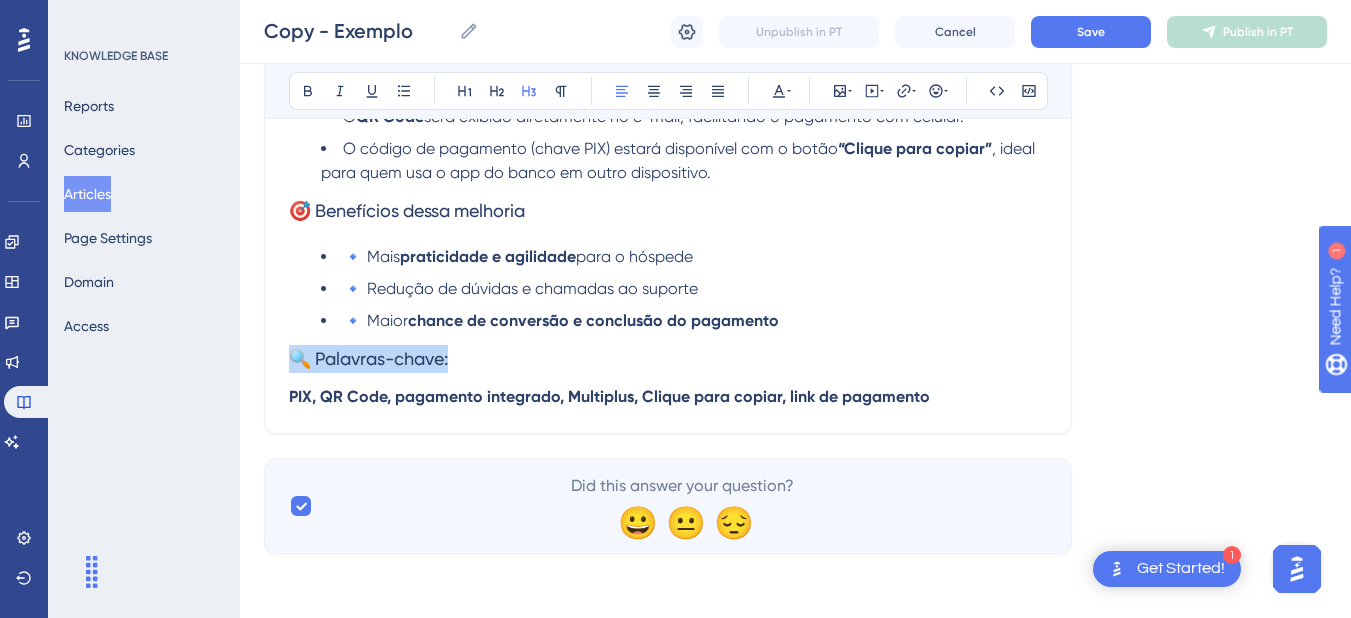 drag, startPoint x: 501, startPoint y: 352, endPoint x: 247, endPoint y: 352, distance: 254 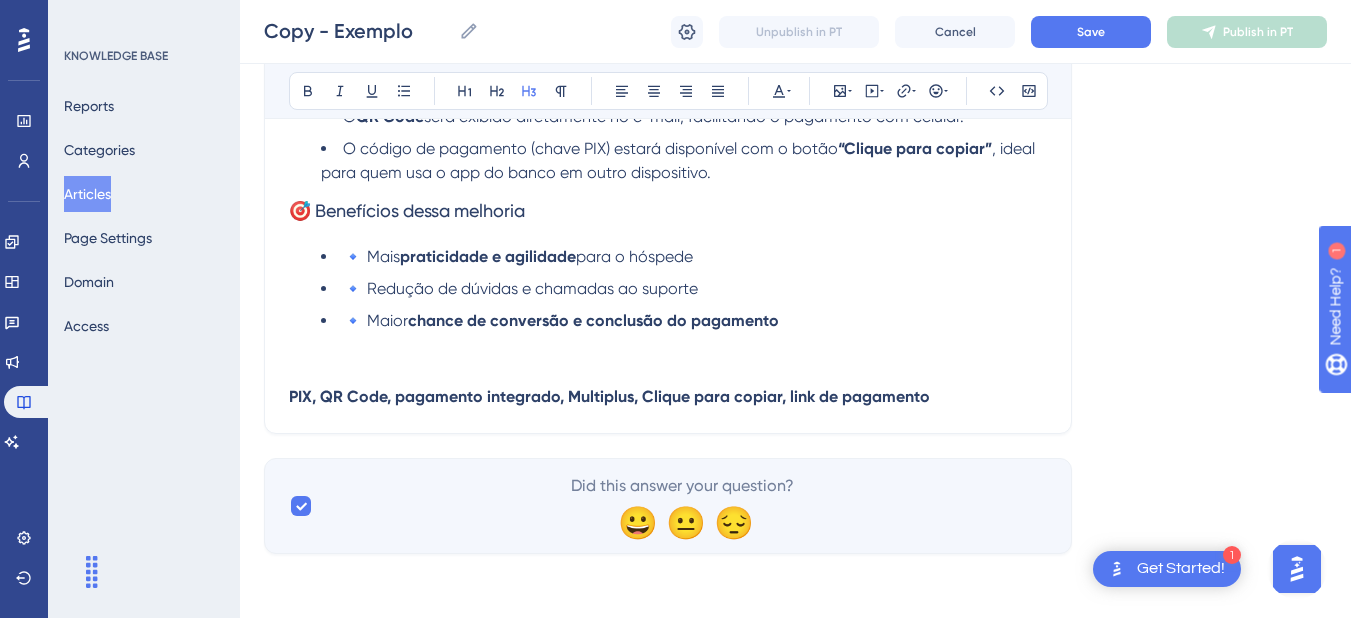 scroll, scrollTop: 524, scrollLeft: 0, axis: vertical 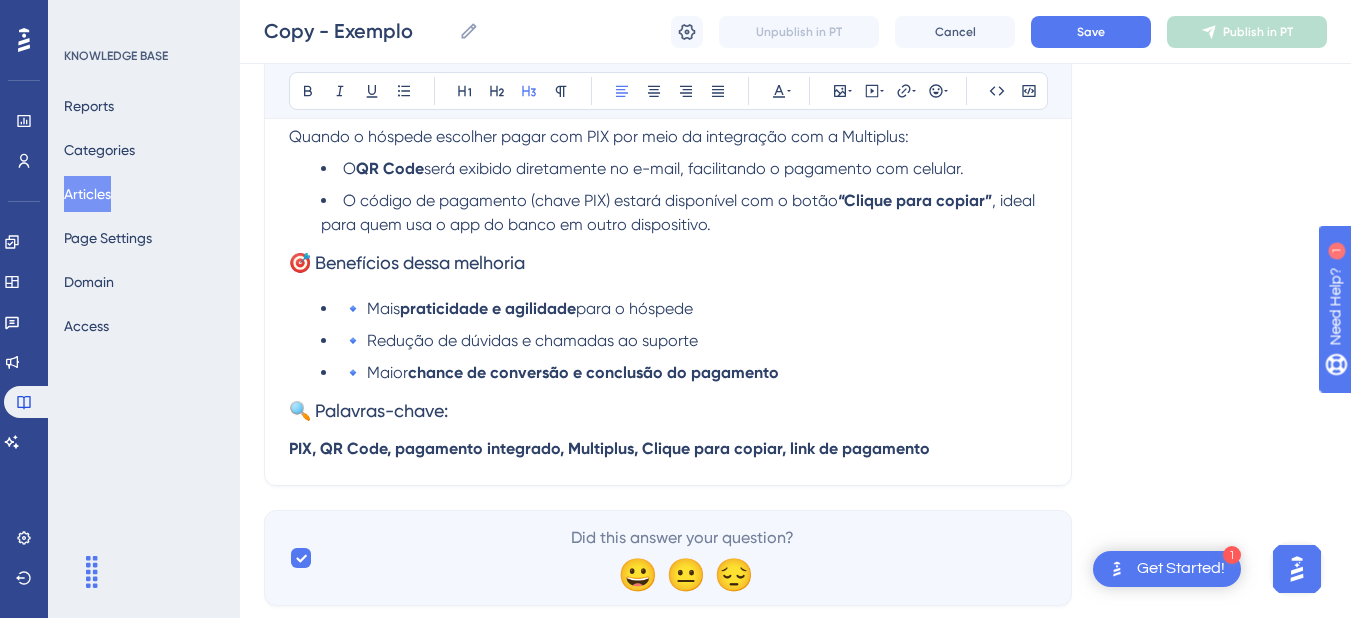 click on "PIX, QR Code, pagamento integrado, Multiplus, Clique para copiar, link de pagamento" at bounding box center (609, 448) 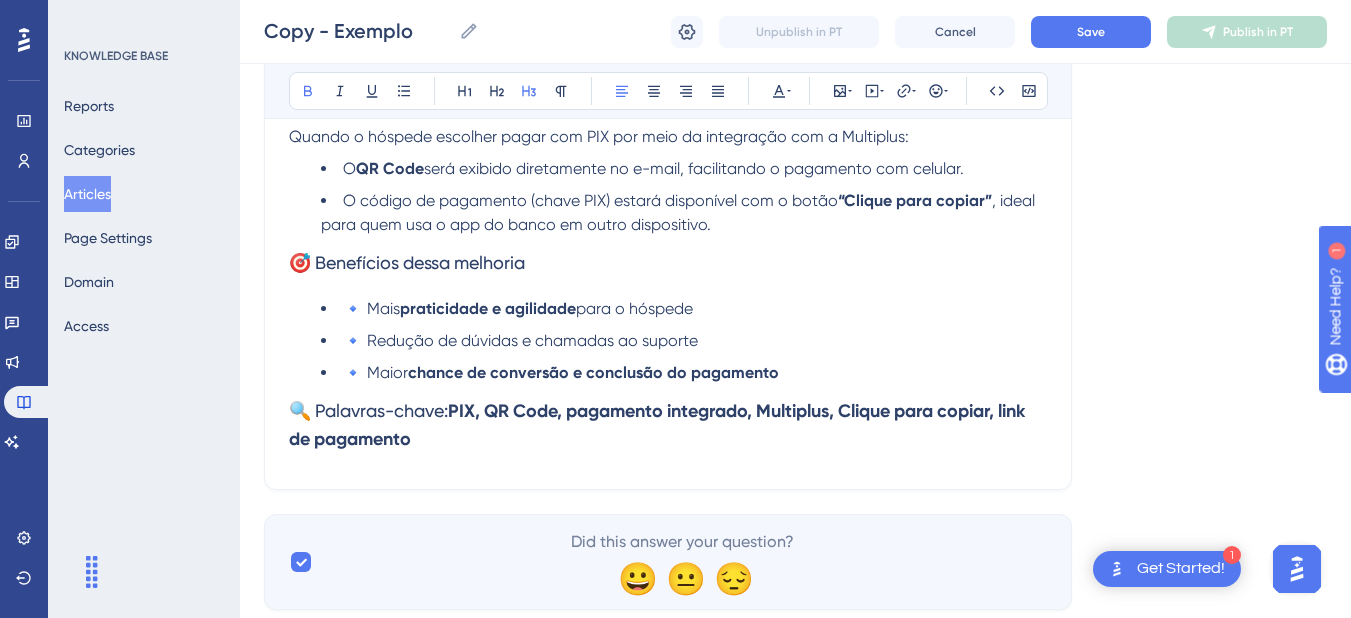 click on "🔍 Palavras-chave:" at bounding box center (368, 410) 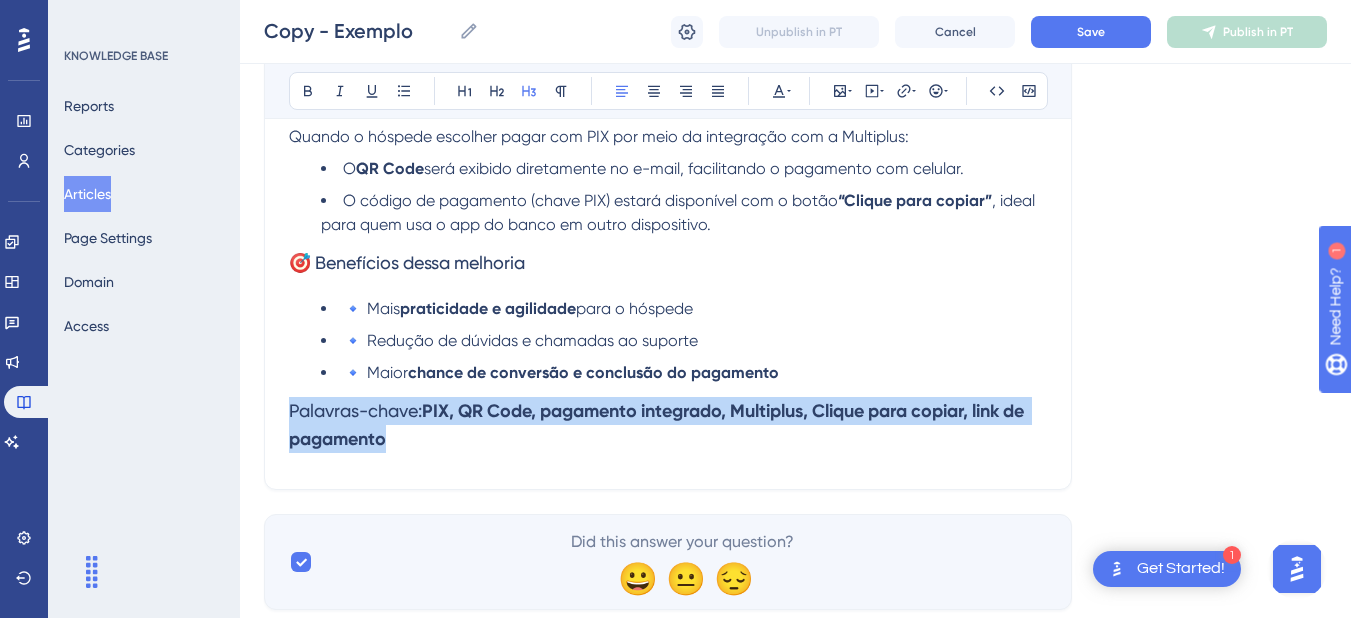 drag, startPoint x: 387, startPoint y: 441, endPoint x: 265, endPoint y: 371, distance: 140.65561 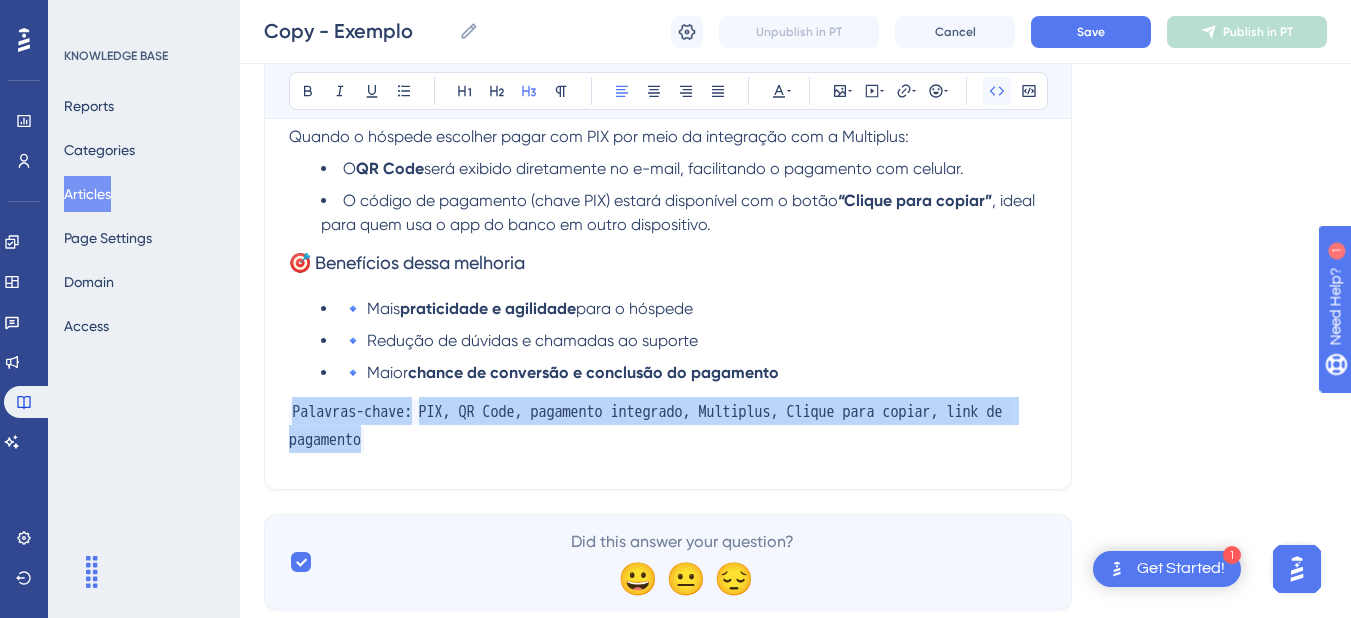 click 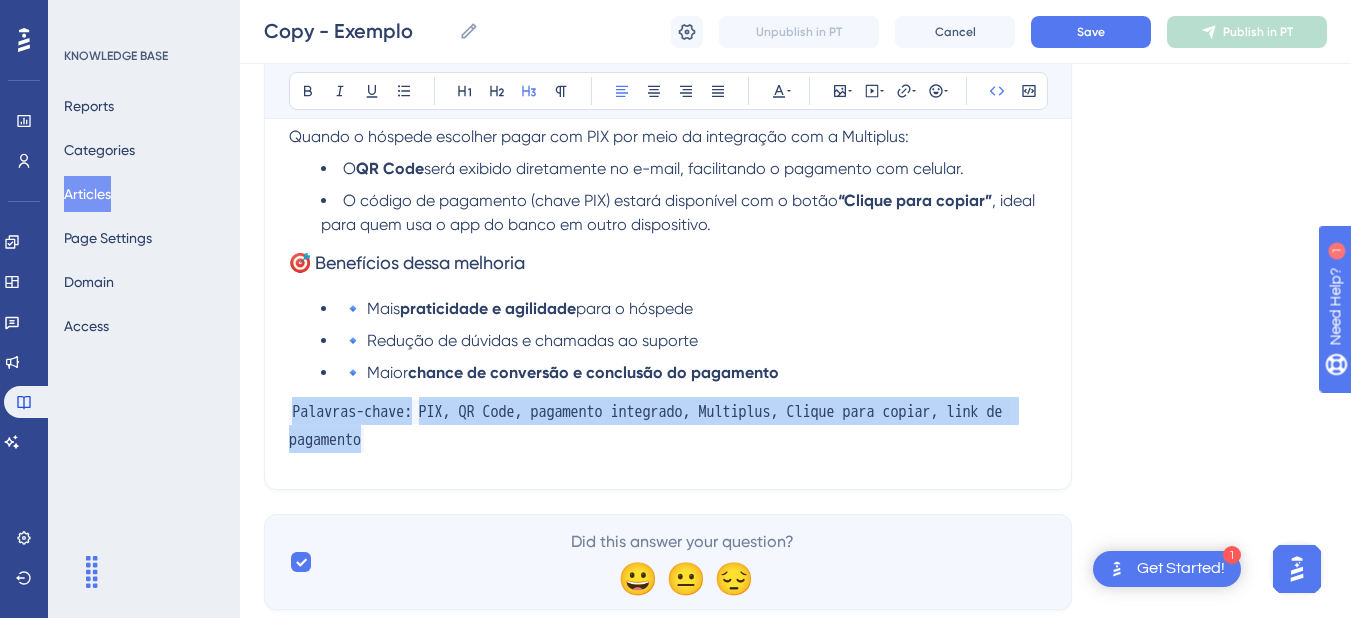 click on "Palavras-chave: PIX, QR Code, pagamento integrado, Multiplus, Clique para copiar, link de pagamento" at bounding box center [668, 425] 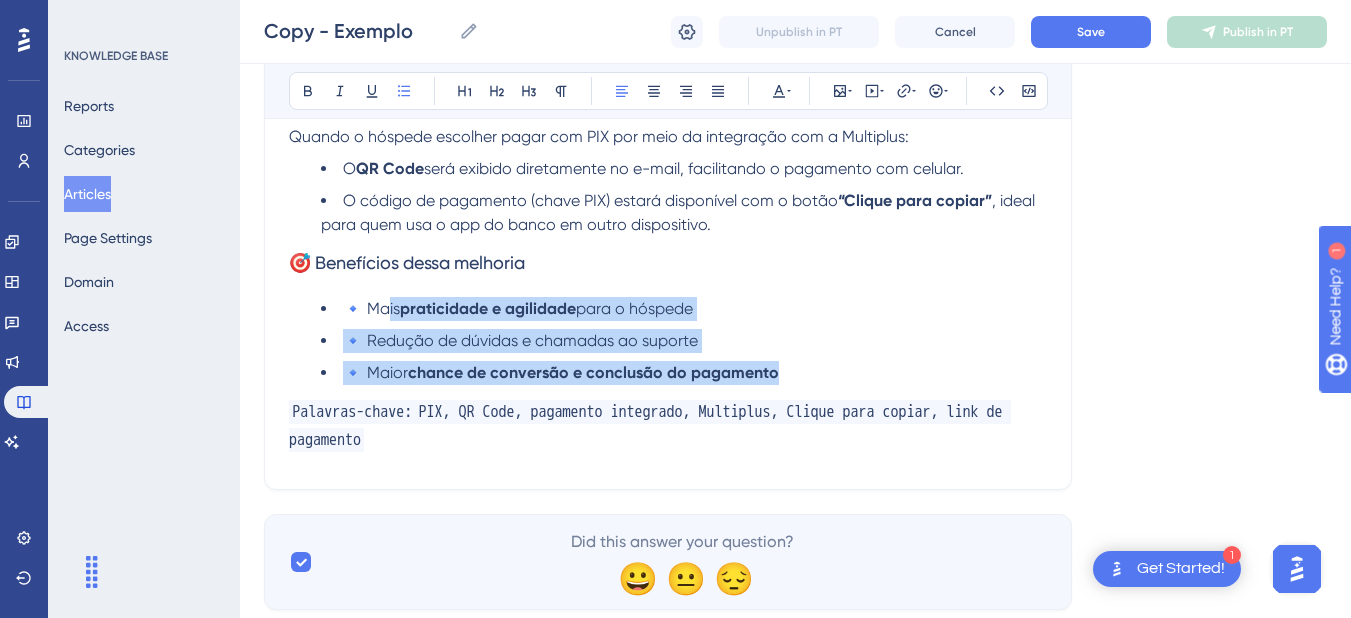 drag, startPoint x: 793, startPoint y: 362, endPoint x: 390, endPoint y: 299, distance: 407.8946 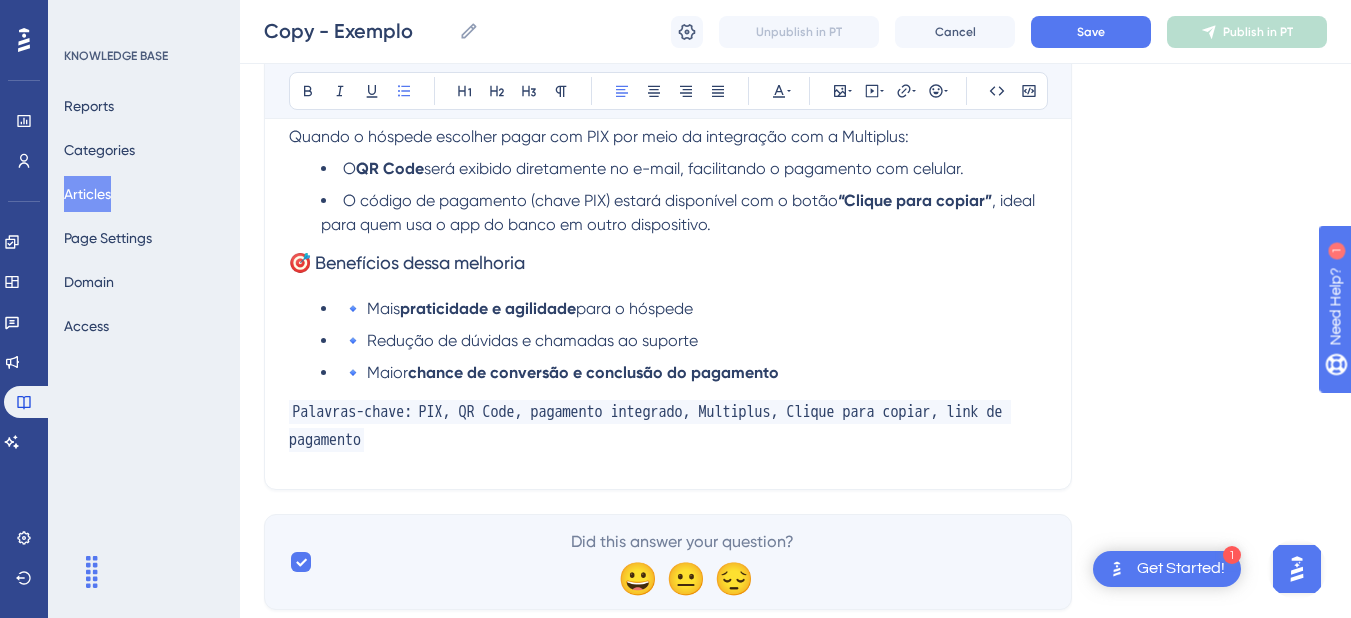 click on "🔹 Maior  chance de conversão e conclusão do pagamento" at bounding box center (684, 373) 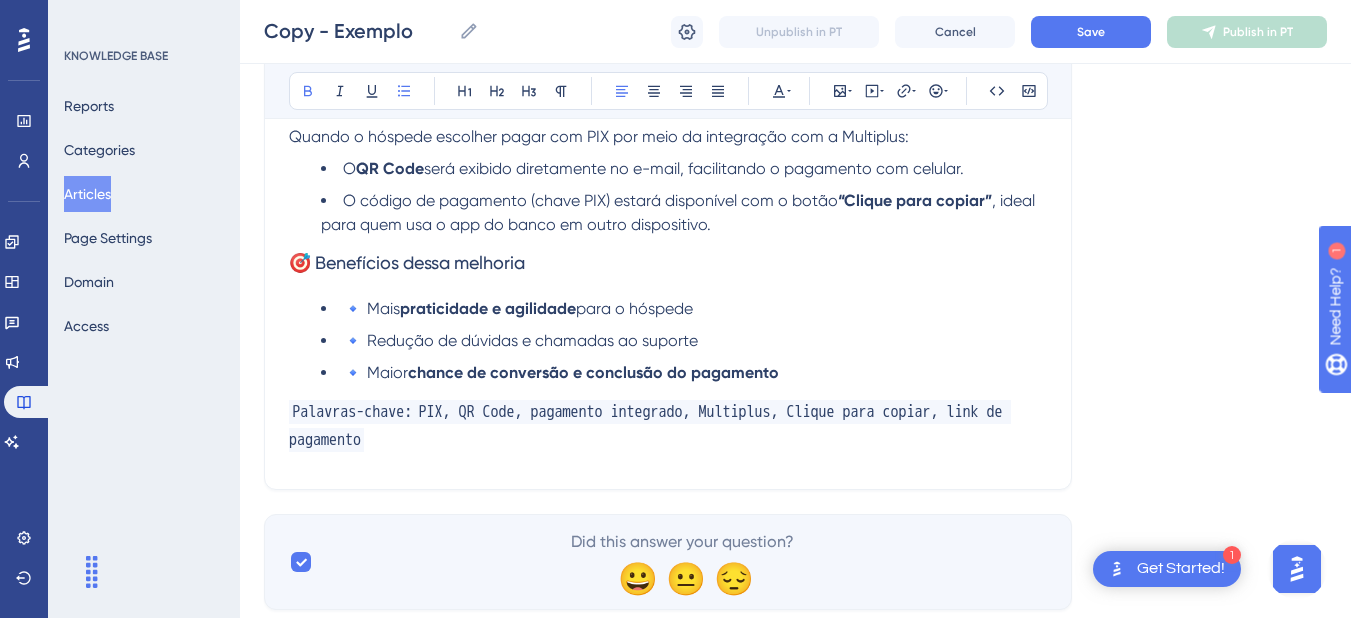 scroll, scrollTop: 324, scrollLeft: 0, axis: vertical 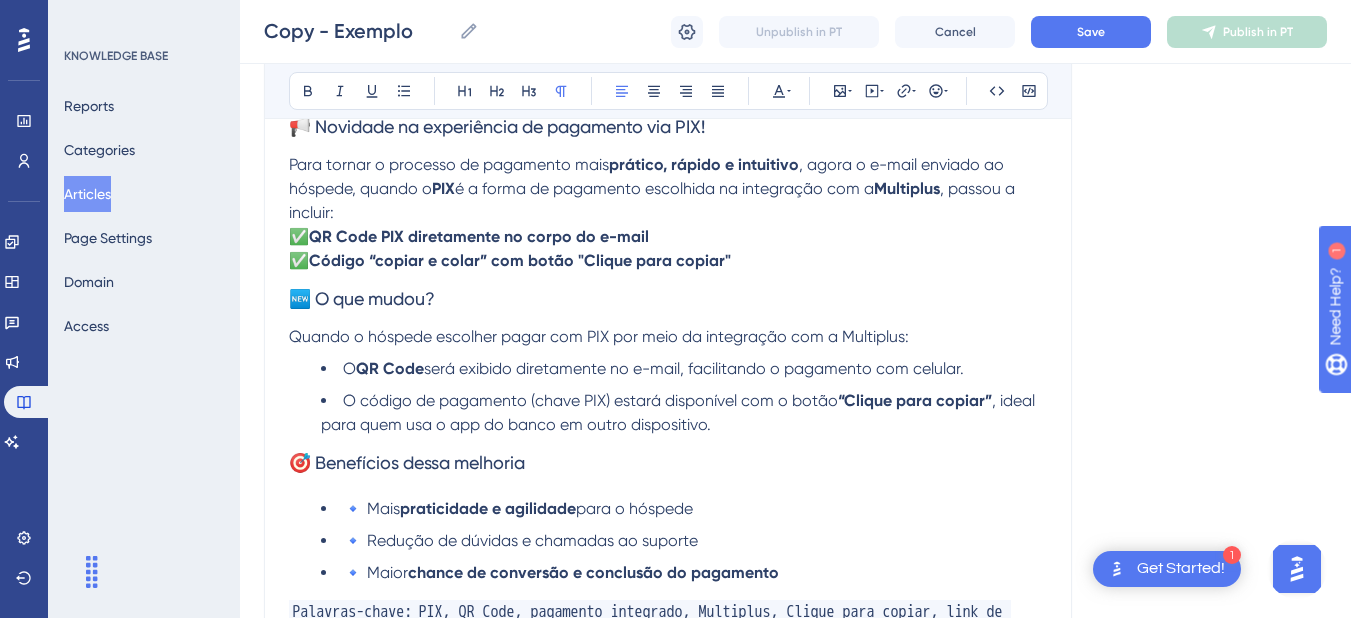 click on "Quando o hóspede escolher pagar com PIX por meio da integração com a Multiplus:" at bounding box center [599, 336] 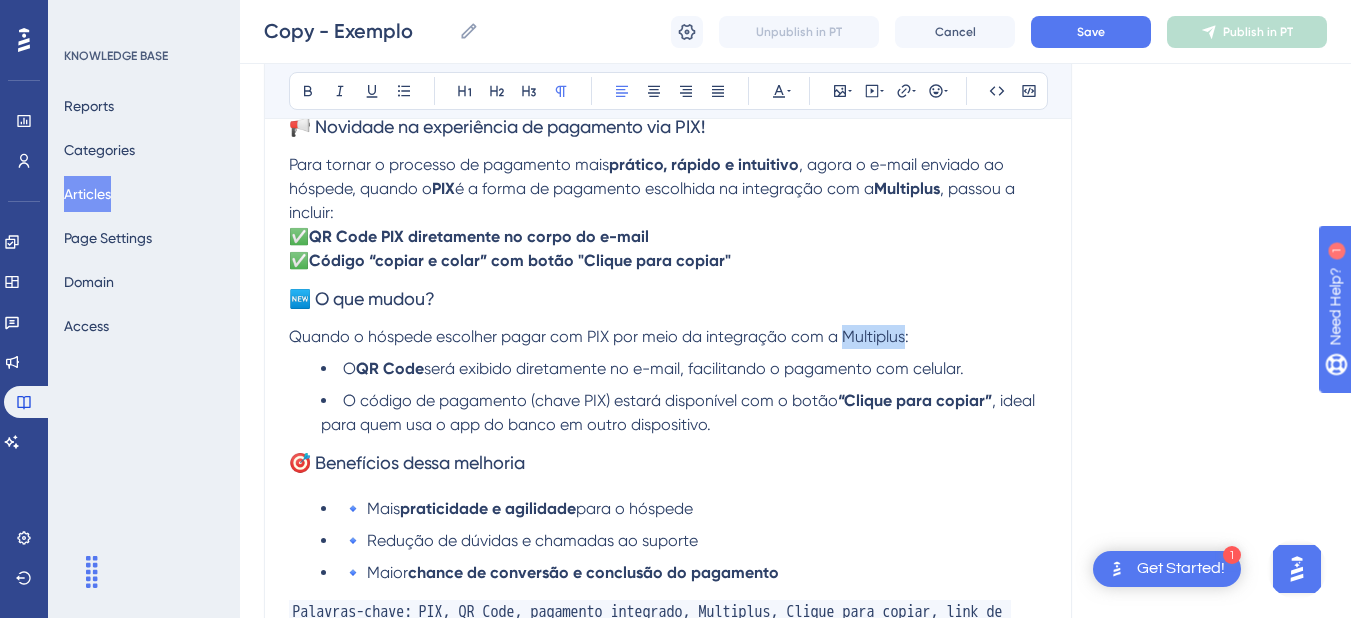click on "Quando o hóspede escolher pagar com PIX por meio da integração com a Multiplus:" at bounding box center [599, 336] 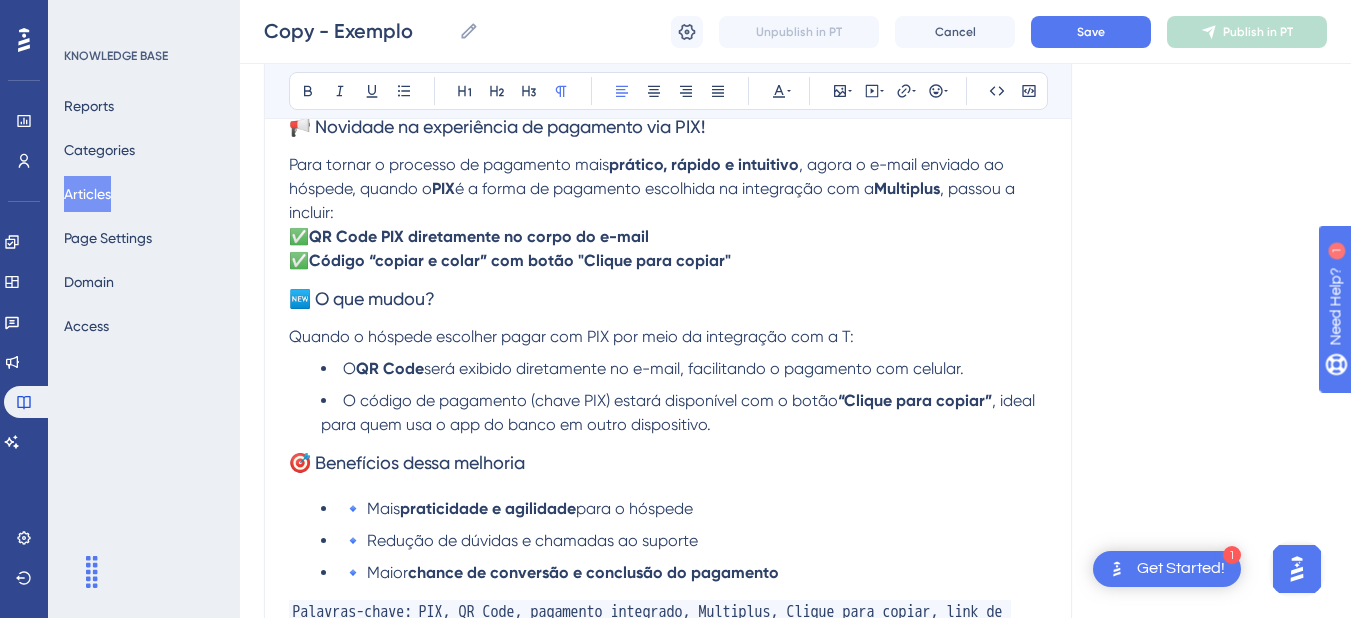 type 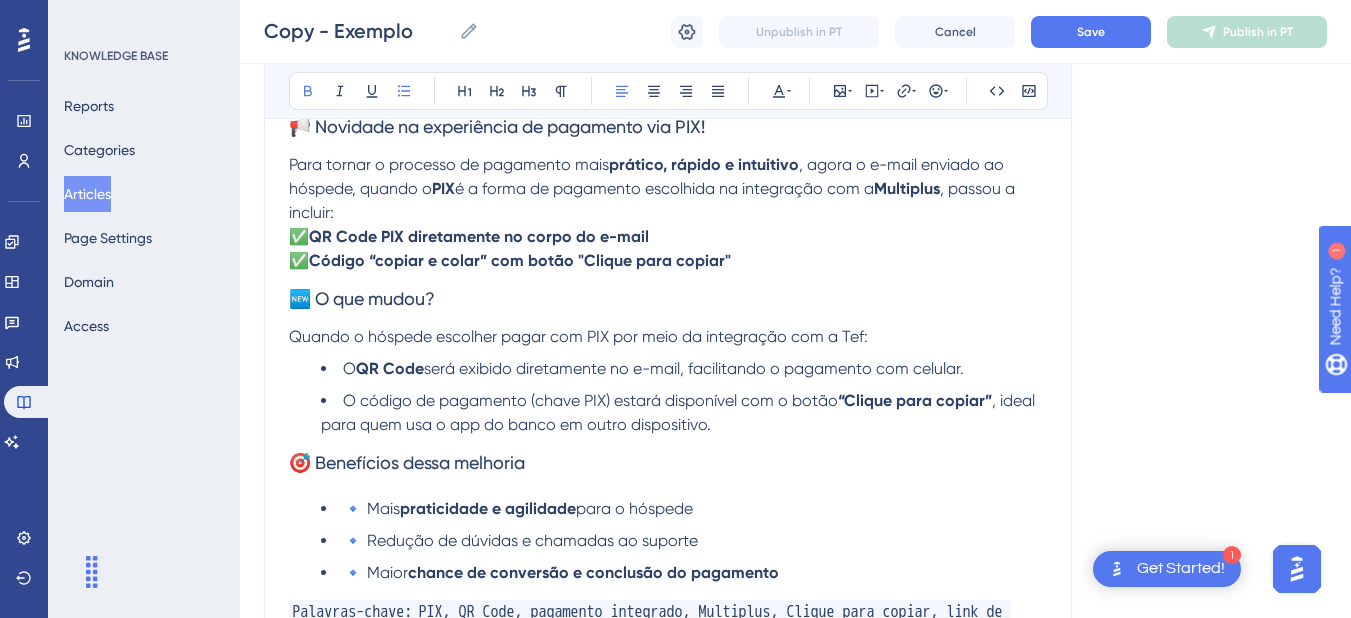 click on "“Clique para copiar”" at bounding box center (915, 400) 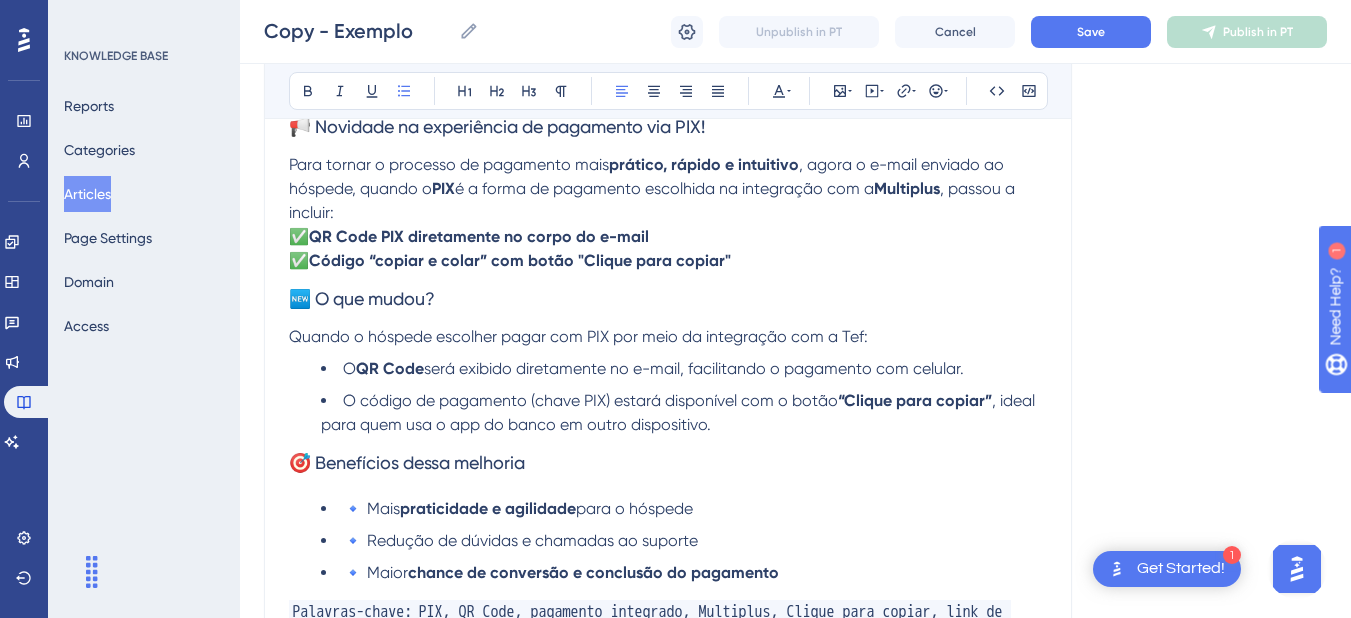 click on "O código de pagamento (chave PIX) estará disponível com o botão  “Clique para copiar” , ideal para quem usa o app do banco em outro dispositivo." at bounding box center [684, 413] 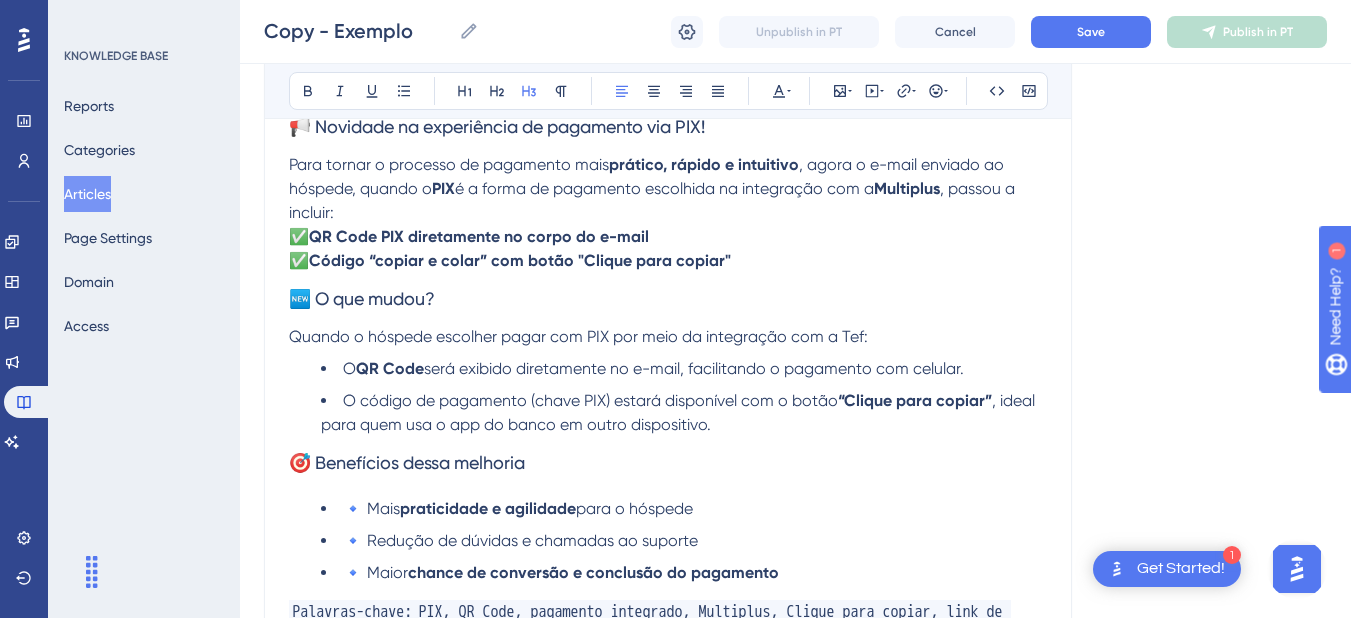 click on "O código de pagamento (chave PIX) estará disponível com o botão  “Clique para copiar” , ideal para quem usa o app do banco em outro dispositivo." at bounding box center [684, 413] 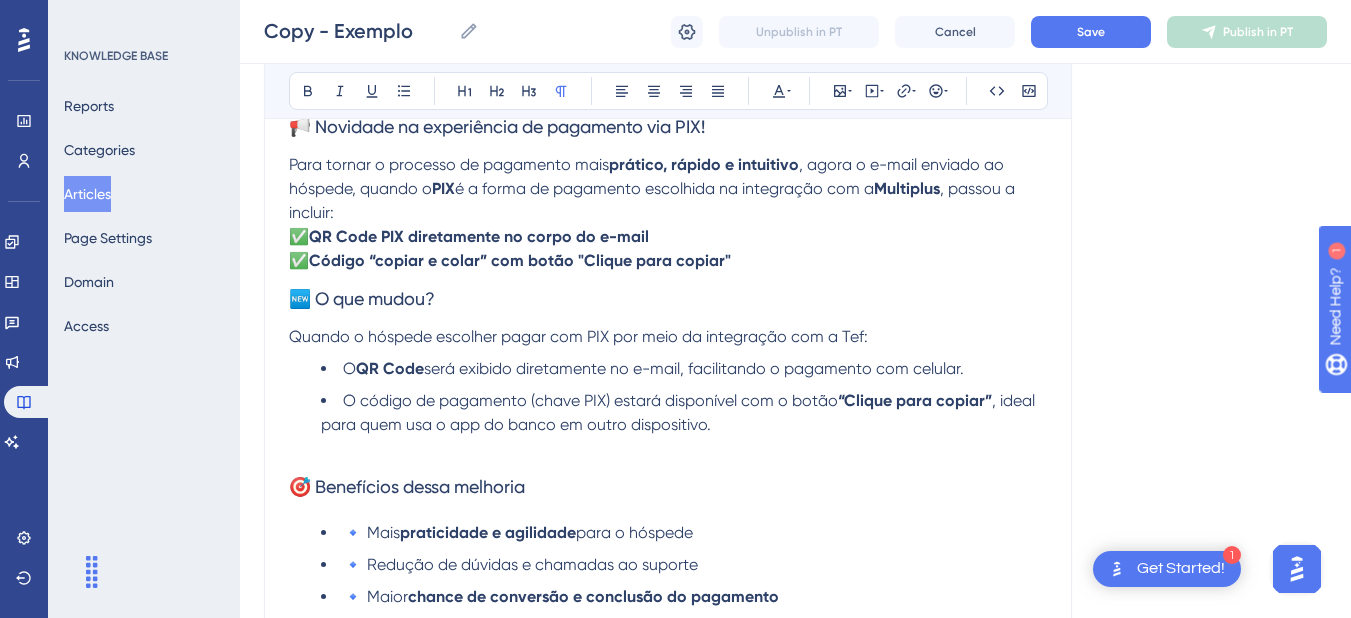 scroll, scrollTop: 124, scrollLeft: 0, axis: vertical 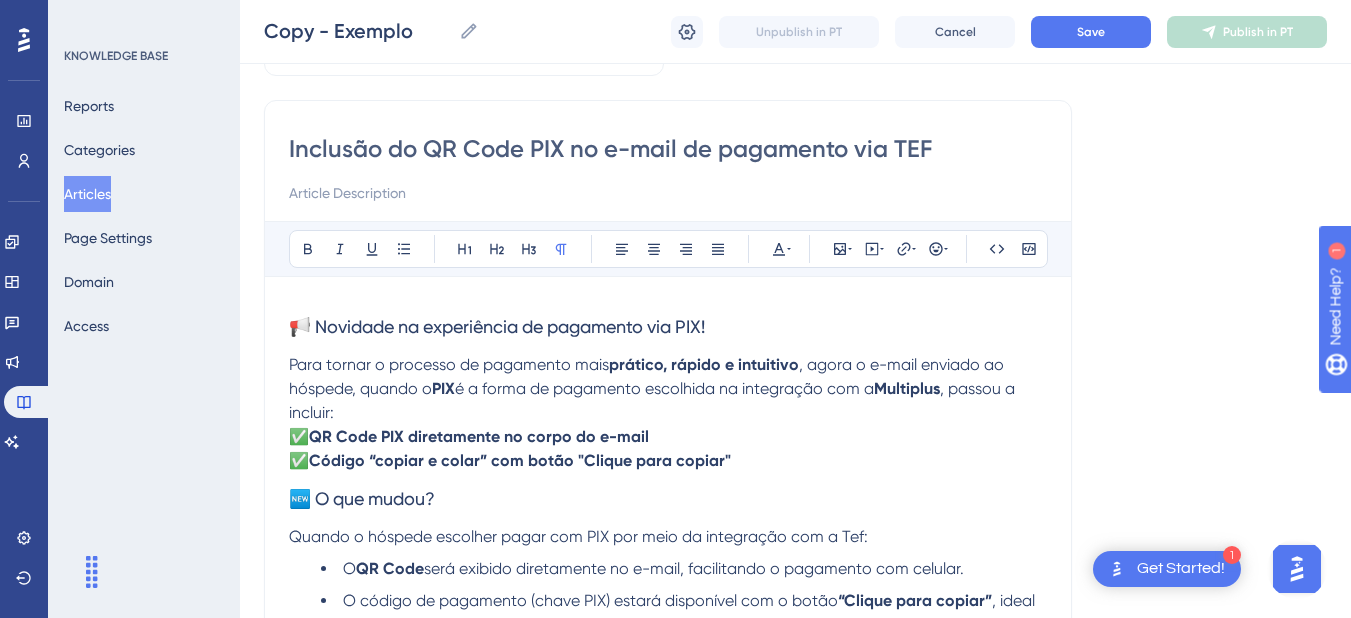 click on "🆕 O que mudou?" at bounding box center (668, 499) 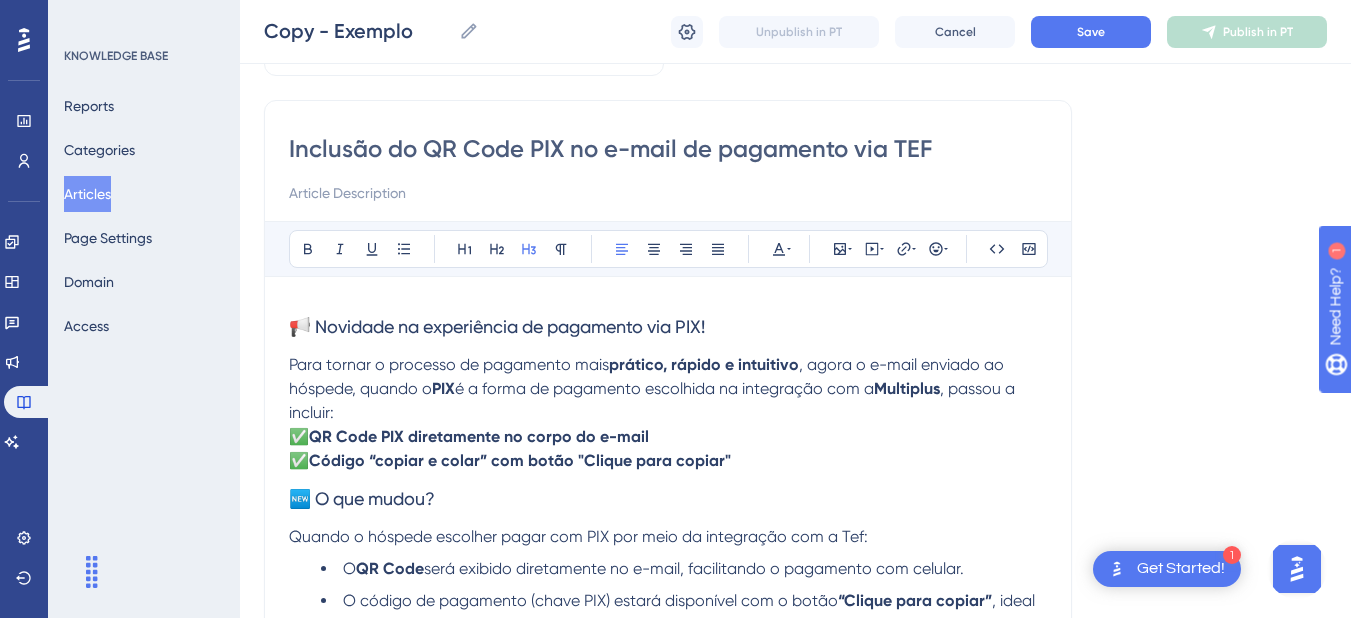 click on "🆕 O que mudou?" at bounding box center [362, 498] 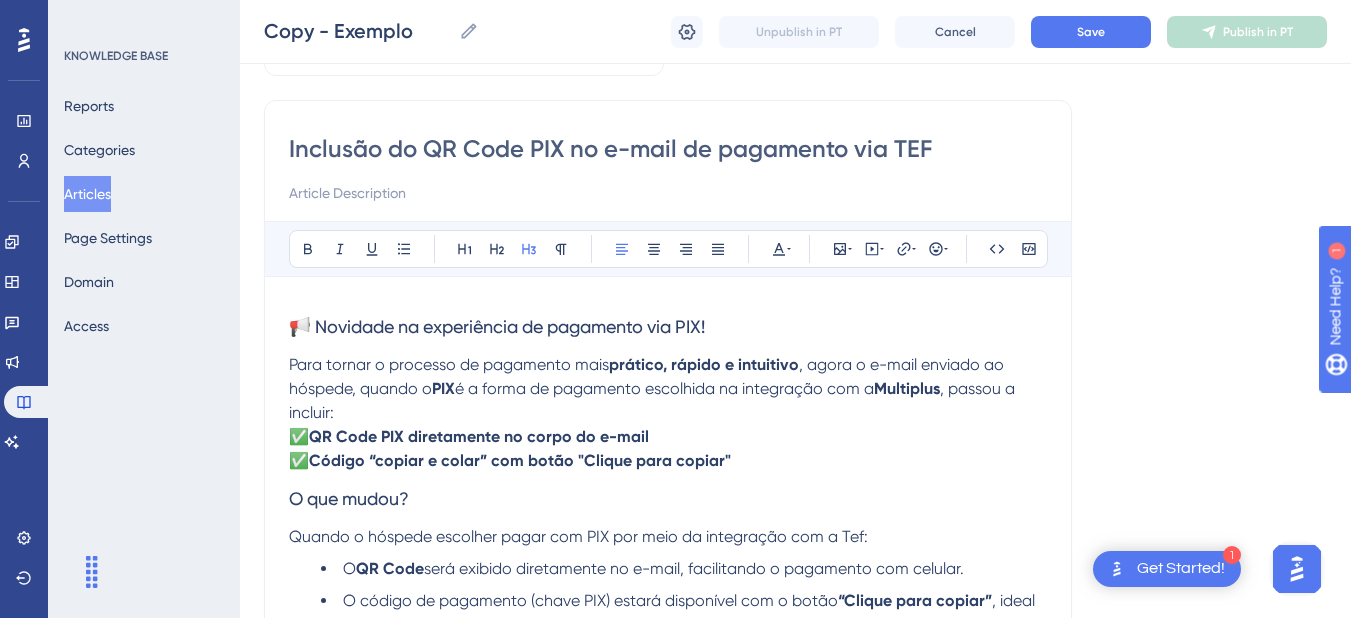 click on "O que mudou?" at bounding box center (349, 498) 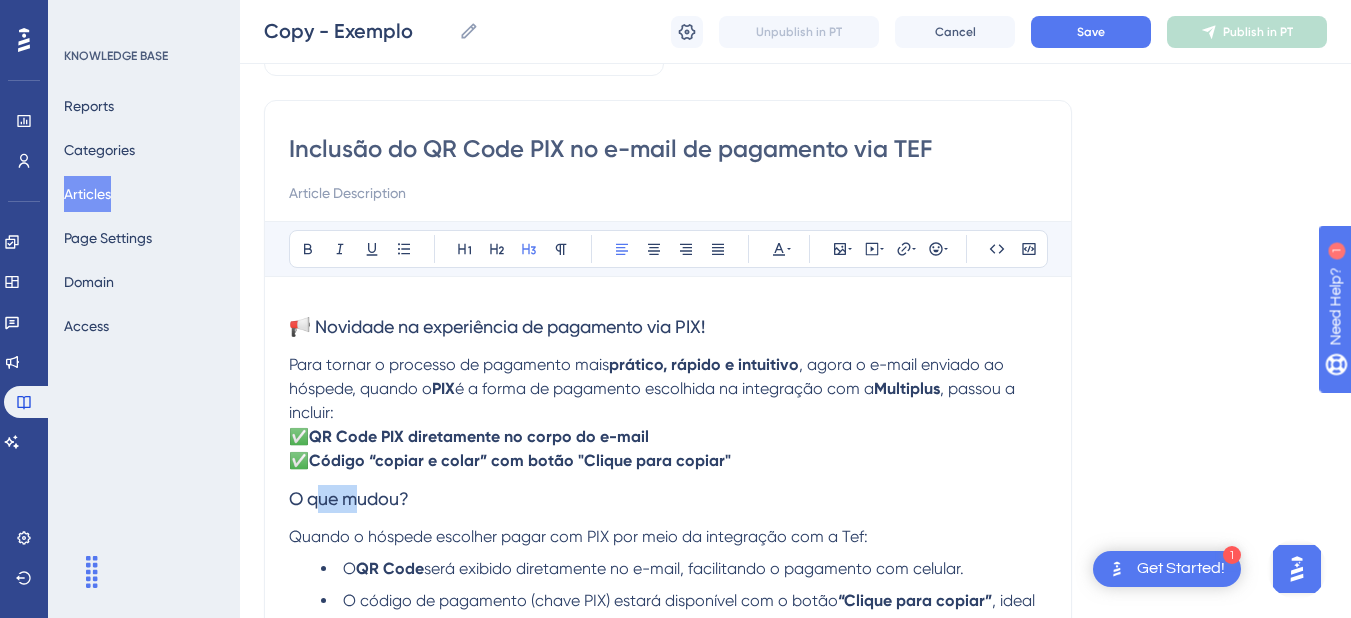 click on "O que mudou?" at bounding box center (349, 498) 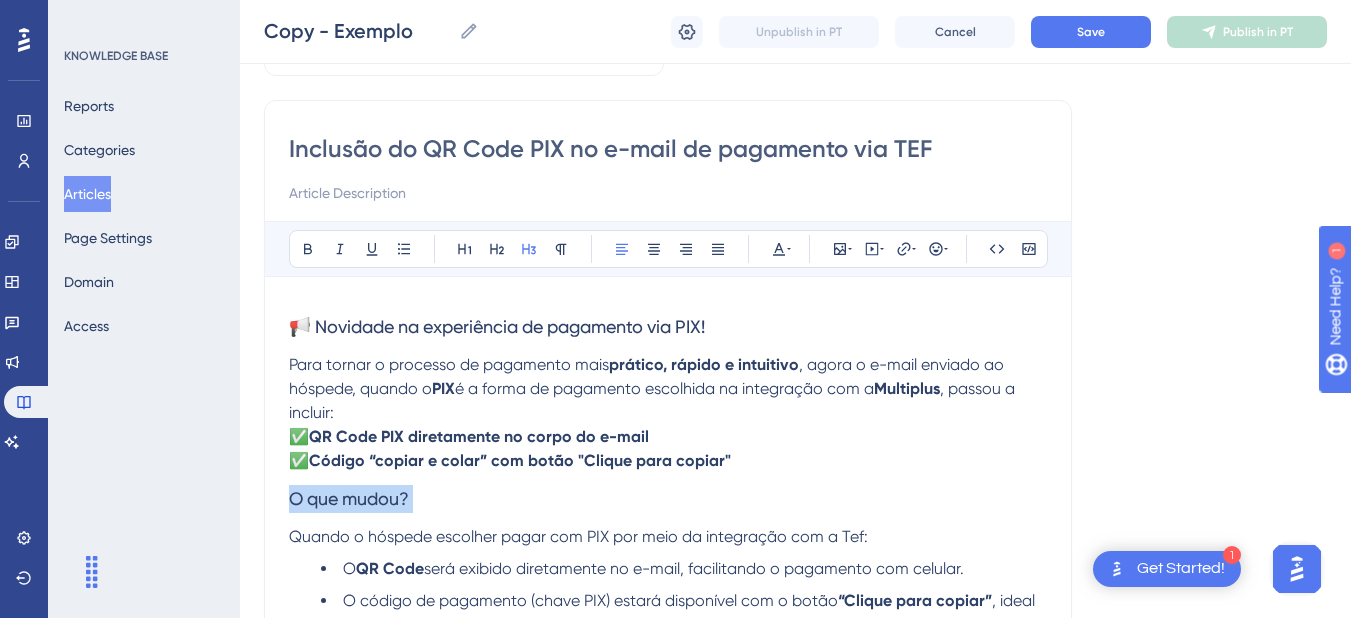 click on "O que mudou?" at bounding box center [349, 498] 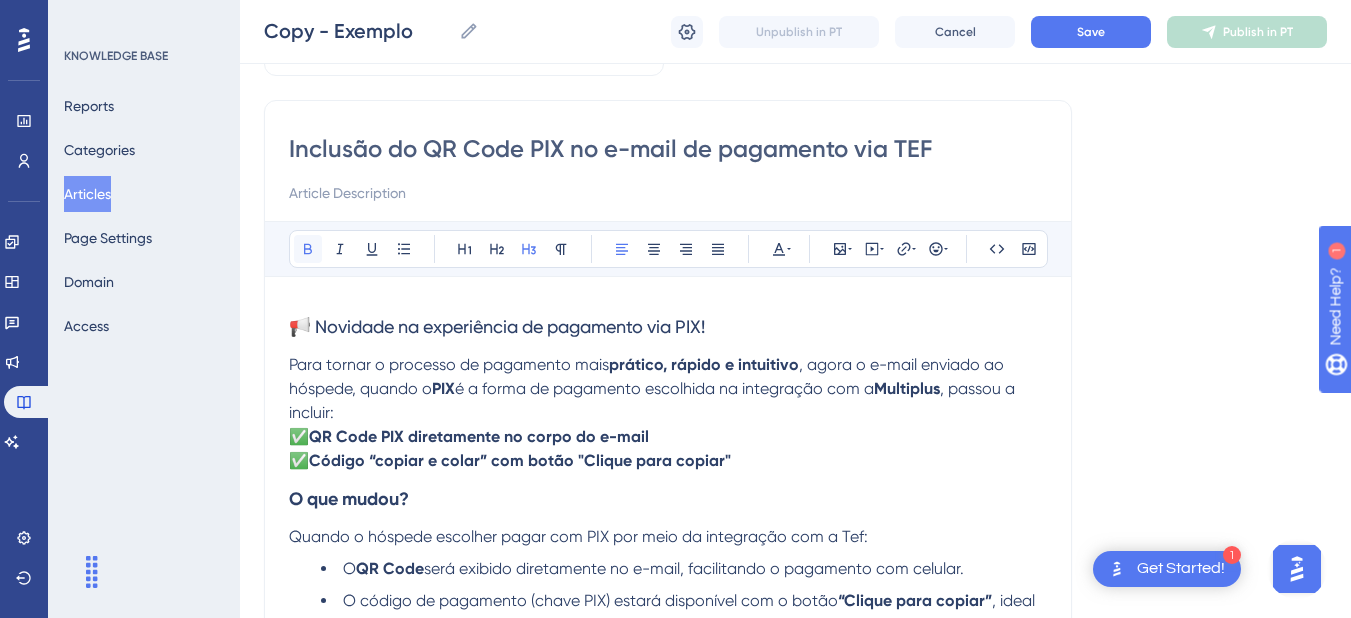 click 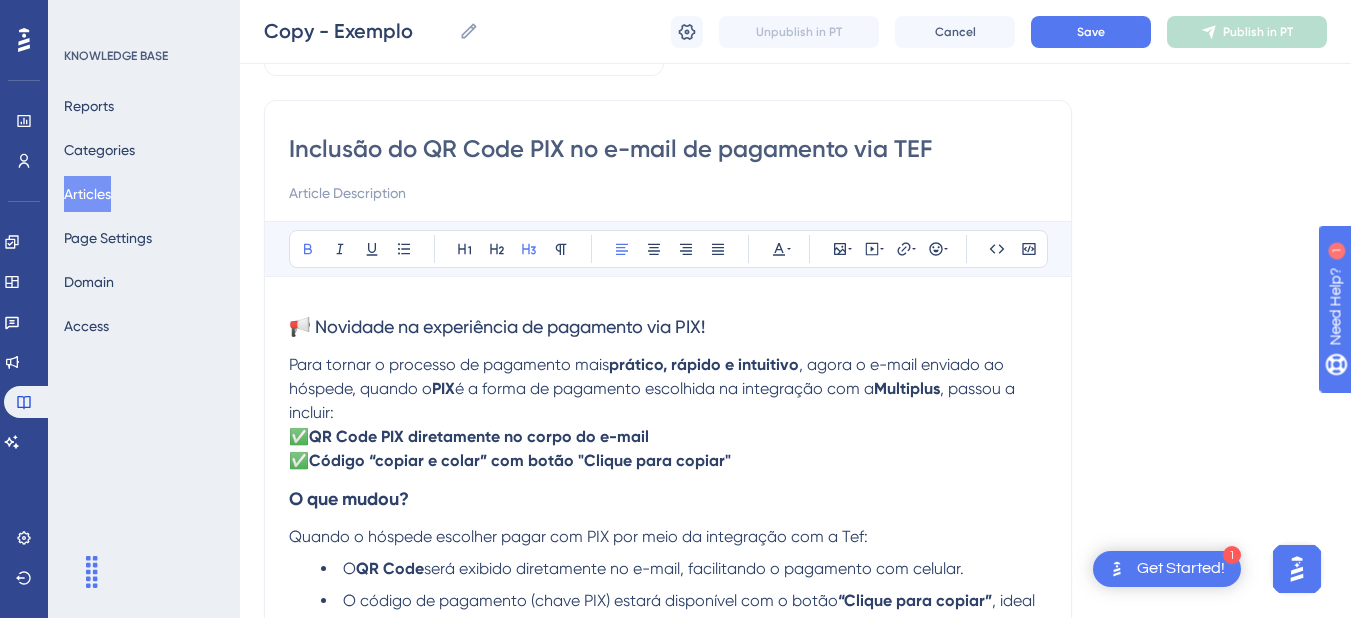 click on "O que mudou?" at bounding box center (668, 499) 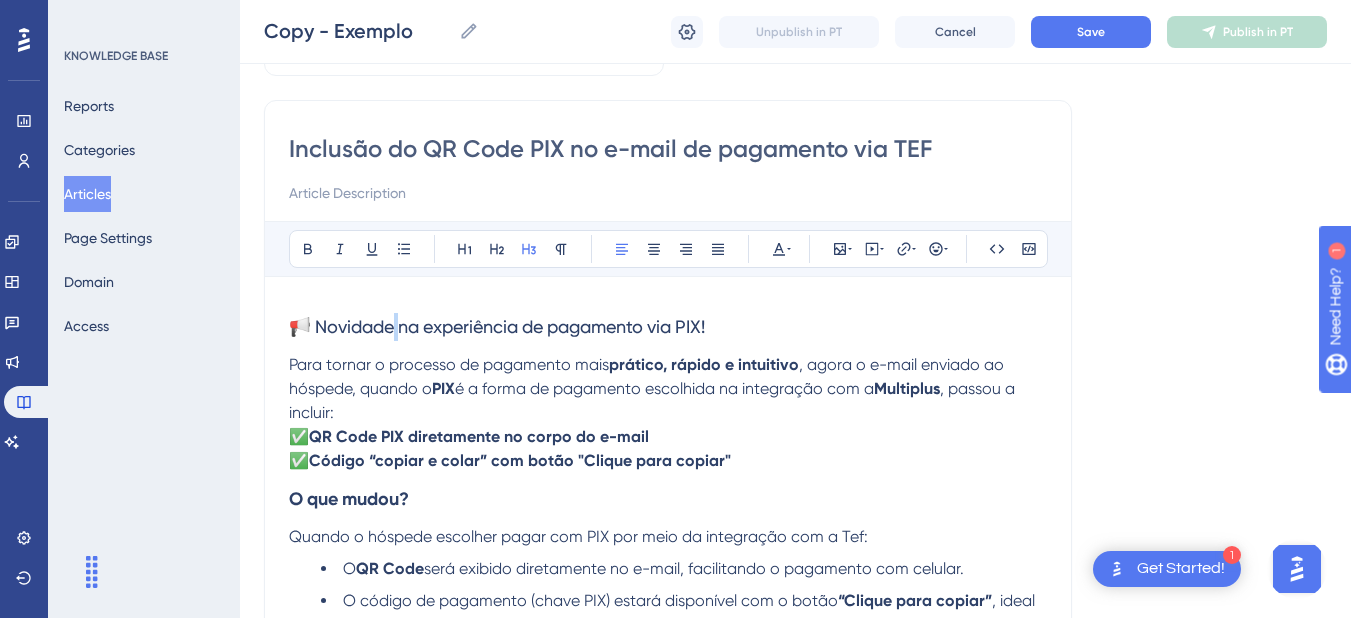 click on "📢 Novidade na experiência de pagamento via PIX!" at bounding box center (497, 326) 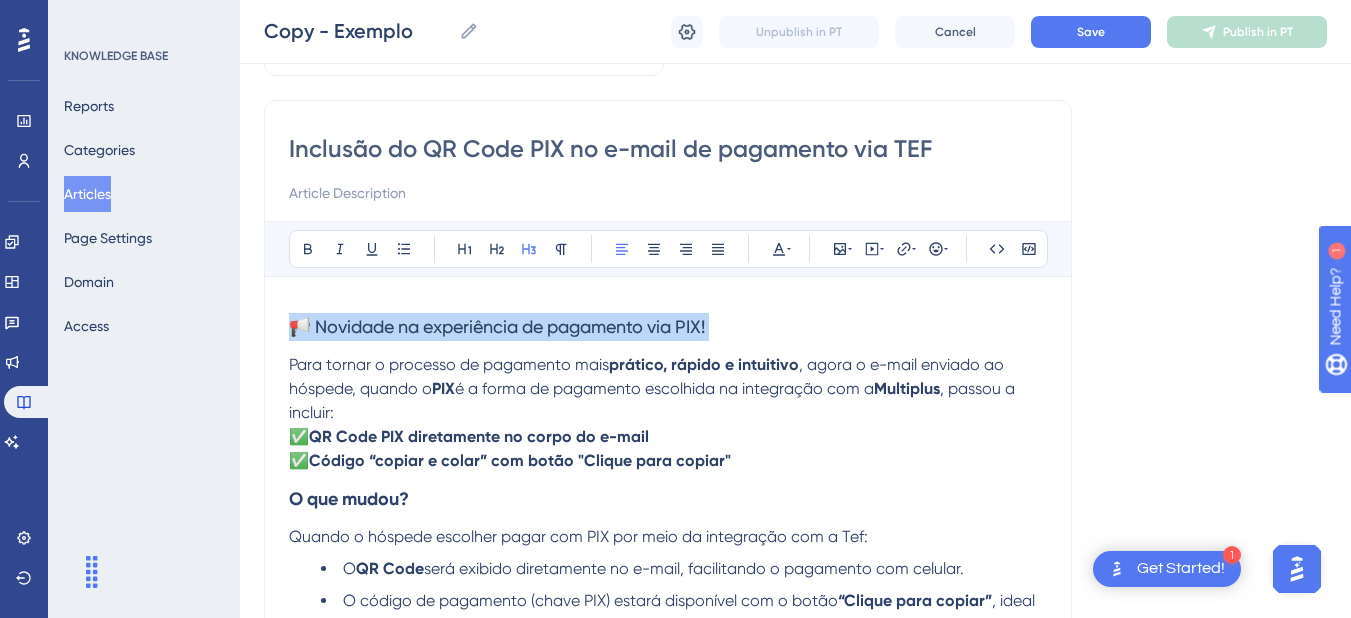 click on "📢 Novidade na experiência de pagamento via PIX!" at bounding box center [497, 326] 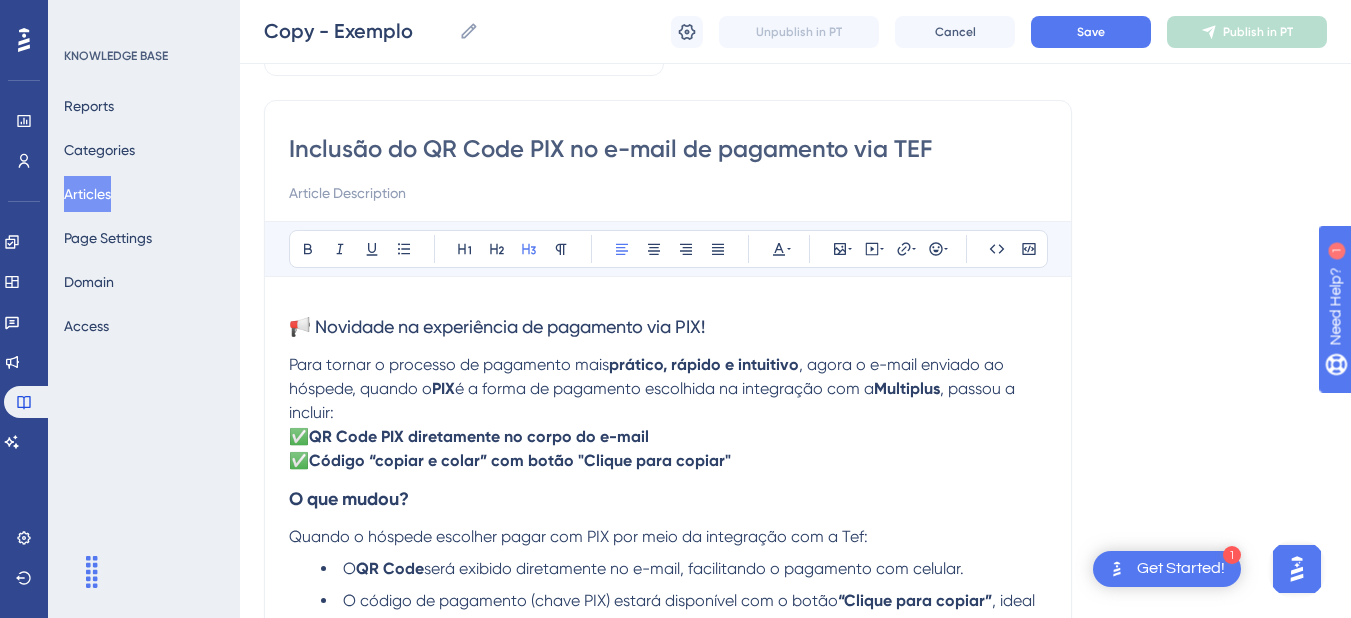 click on "📢 Novidade na experiência de pagamento via PIX!" at bounding box center [497, 326] 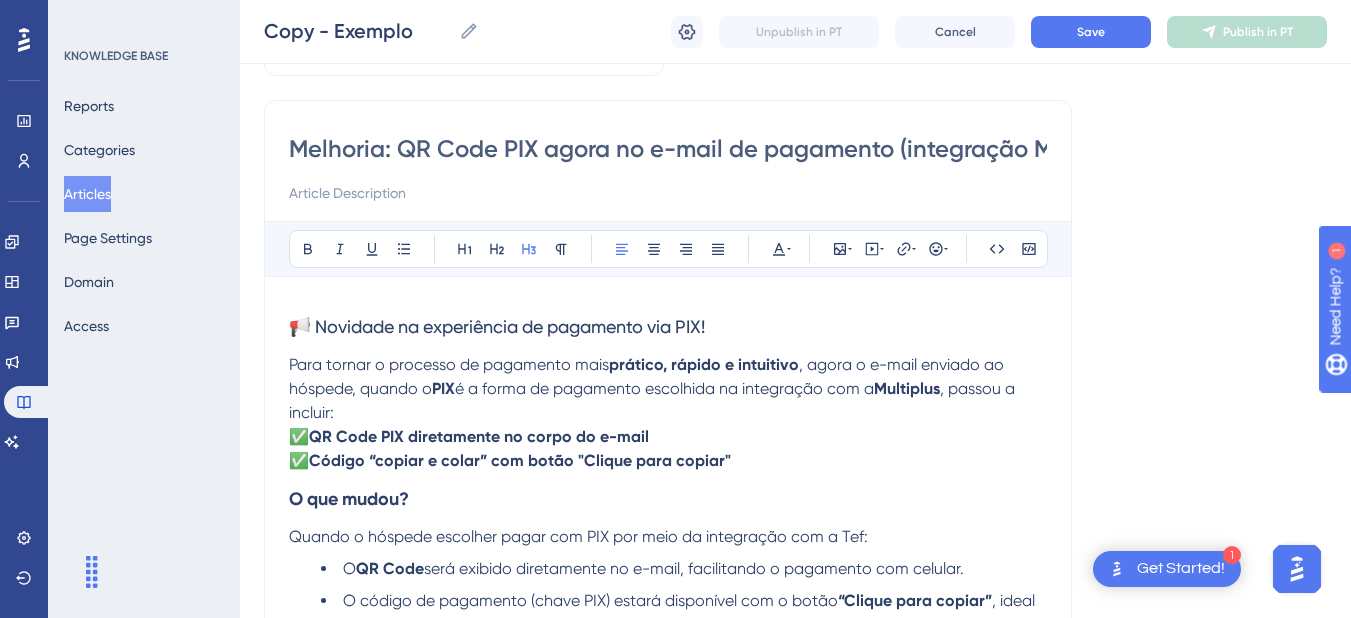 scroll, scrollTop: 0, scrollLeft: 152, axis: horizontal 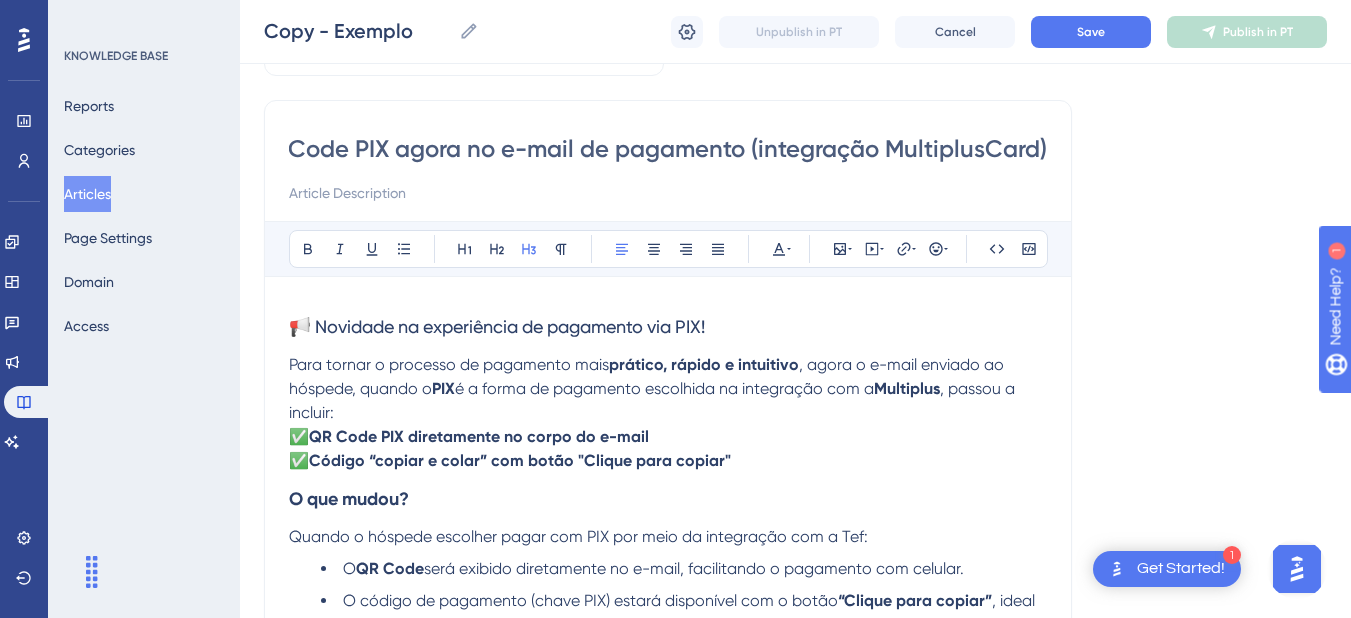 drag, startPoint x: 694, startPoint y: 150, endPoint x: 878, endPoint y: 145, distance: 184.06792 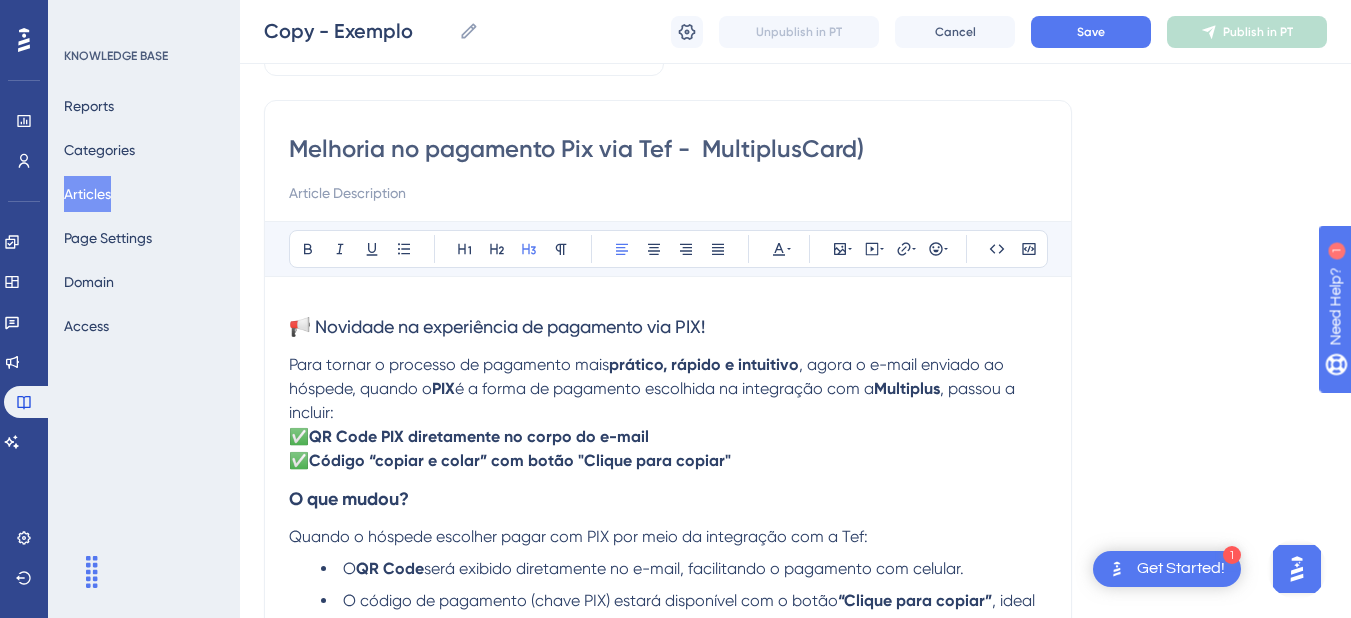 scroll, scrollTop: 0, scrollLeft: 0, axis: both 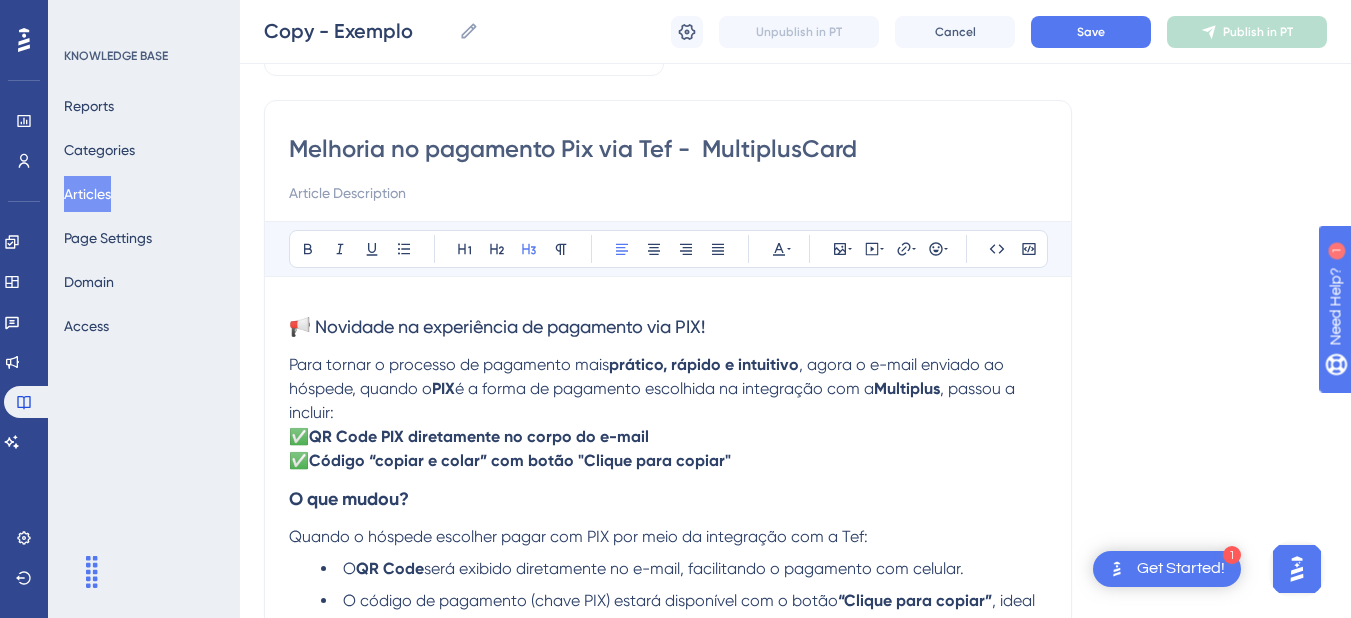 click on "Melhoria no pagamento Pix via Tef -  MultiplusCard" at bounding box center (668, 149) 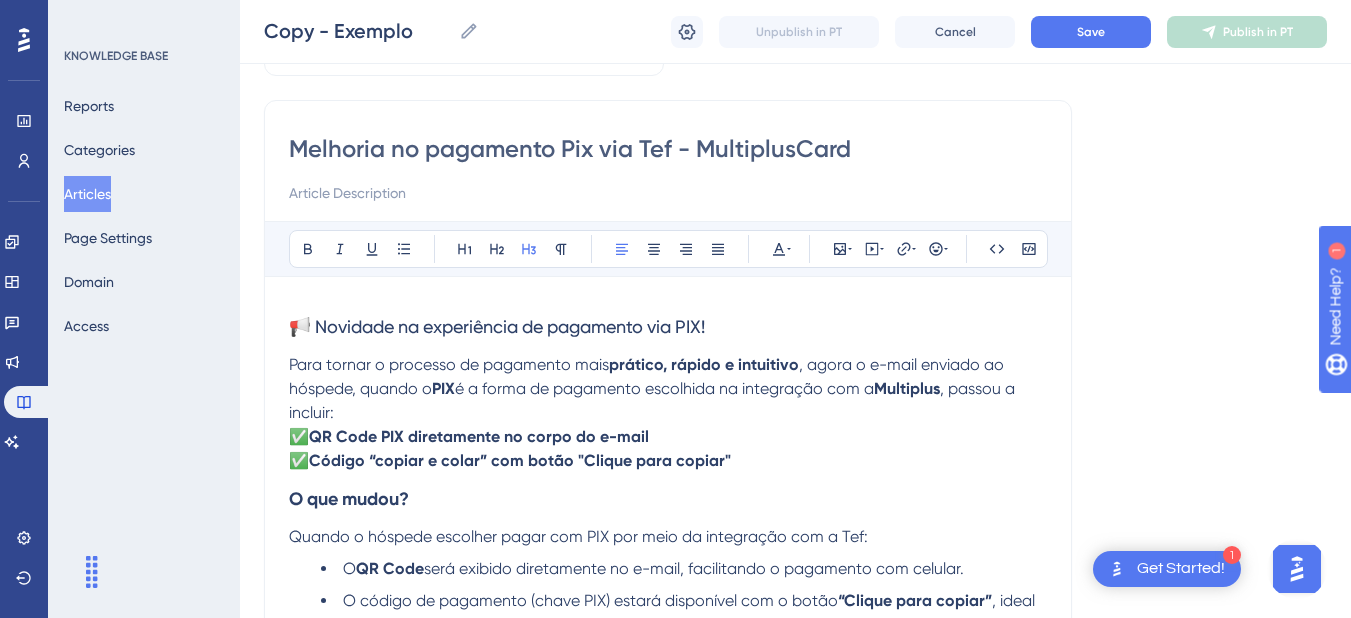 click on "Melhoria no pagamento Pix via Tef - MultiplusCard" at bounding box center [668, 149] 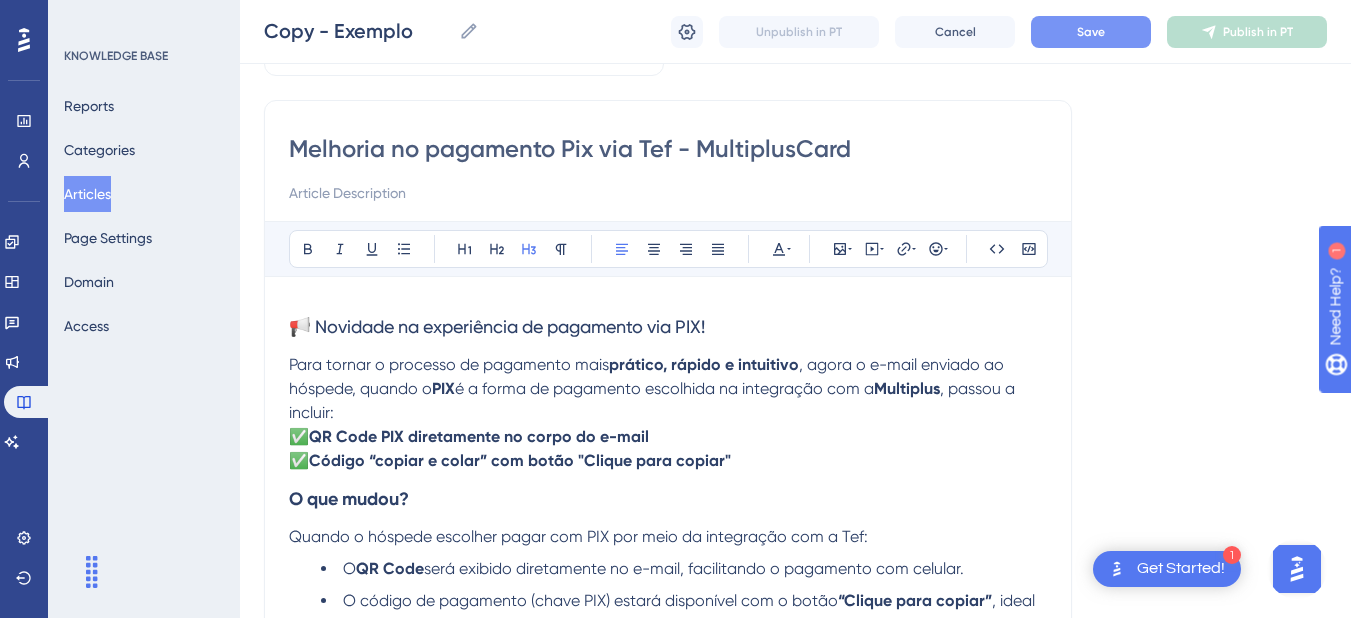 click on "Save" at bounding box center [1091, 32] 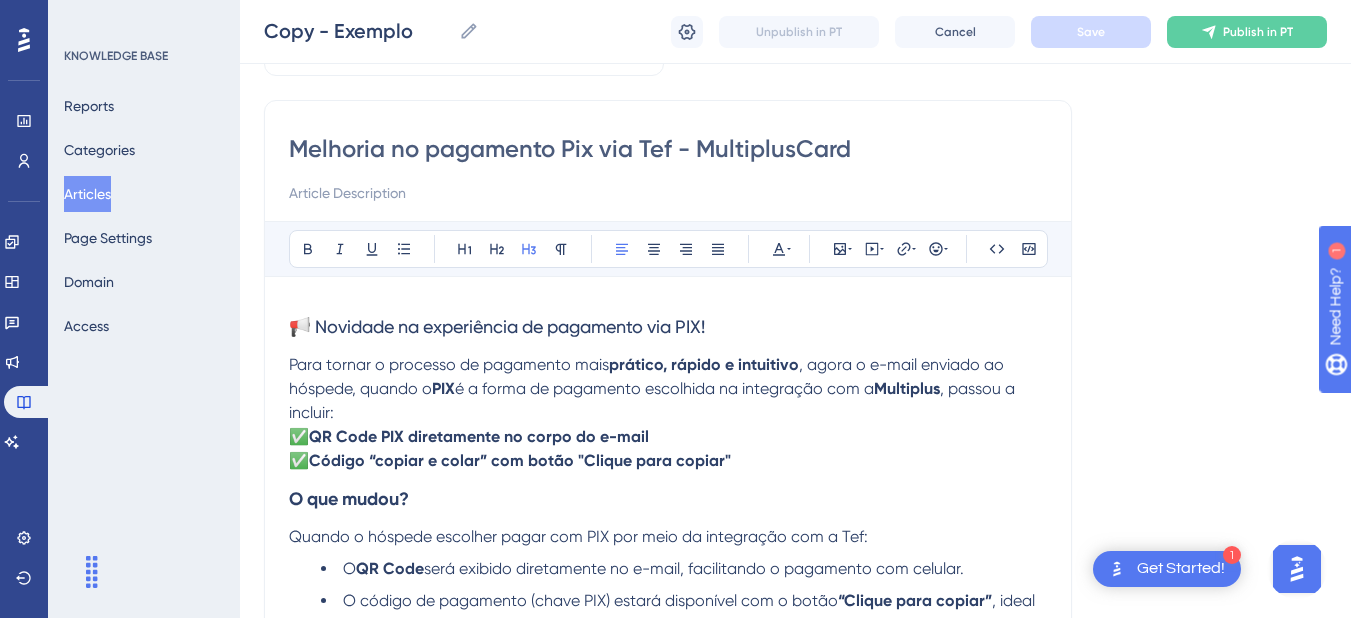 click on "Melhoria no pagamento Pix via Tef - MultiplusCard" at bounding box center [668, 149] 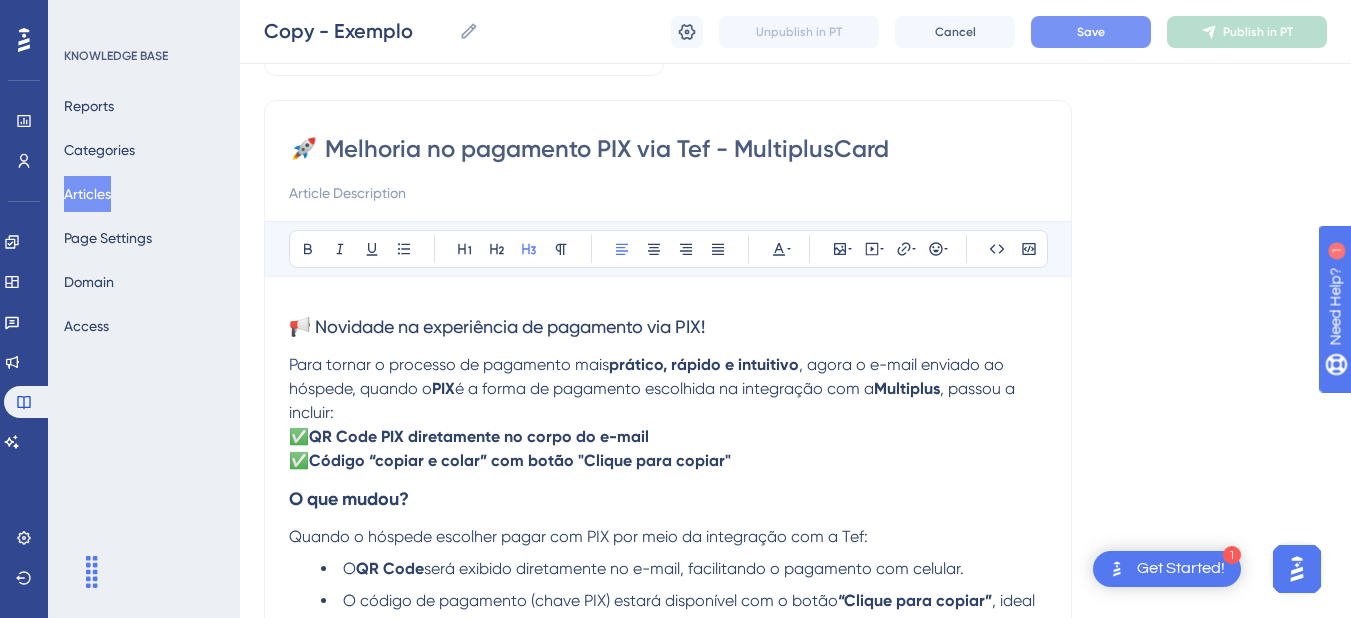 click on "🚀 Melhoria no pagamento PIX via Tef - MultiplusCard" at bounding box center [668, 149] 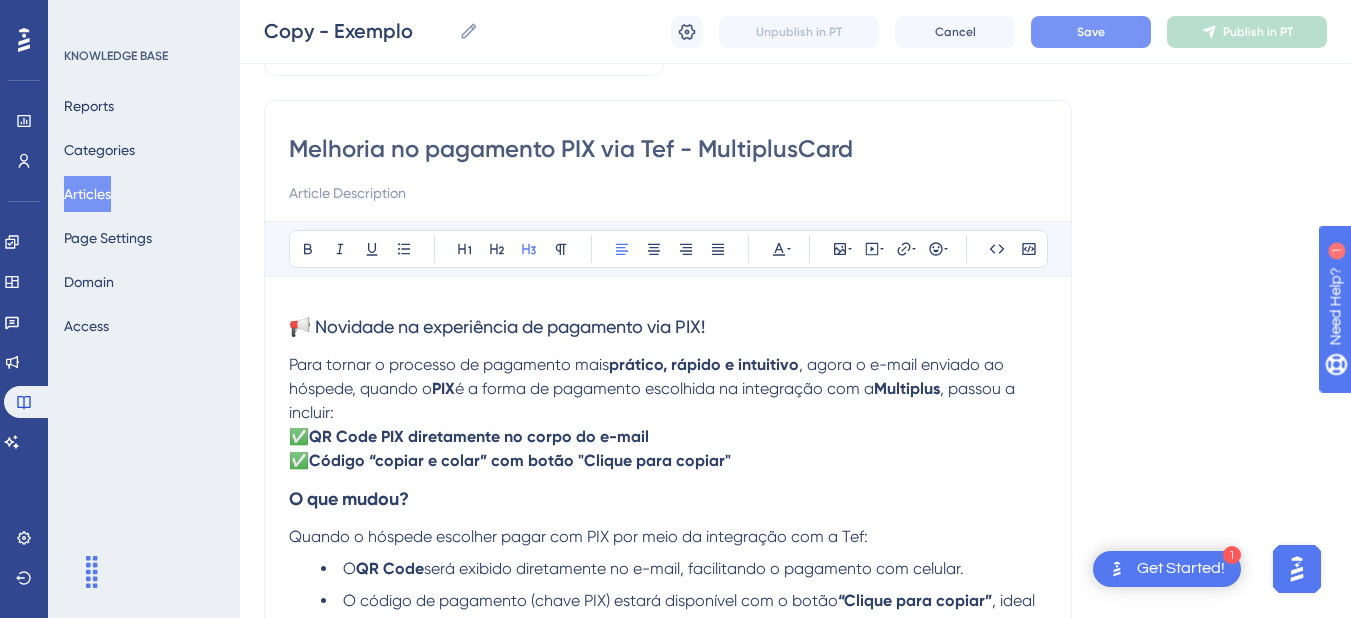 type on "Melhoria no pagamento PIX via Tef - MultiplusCard" 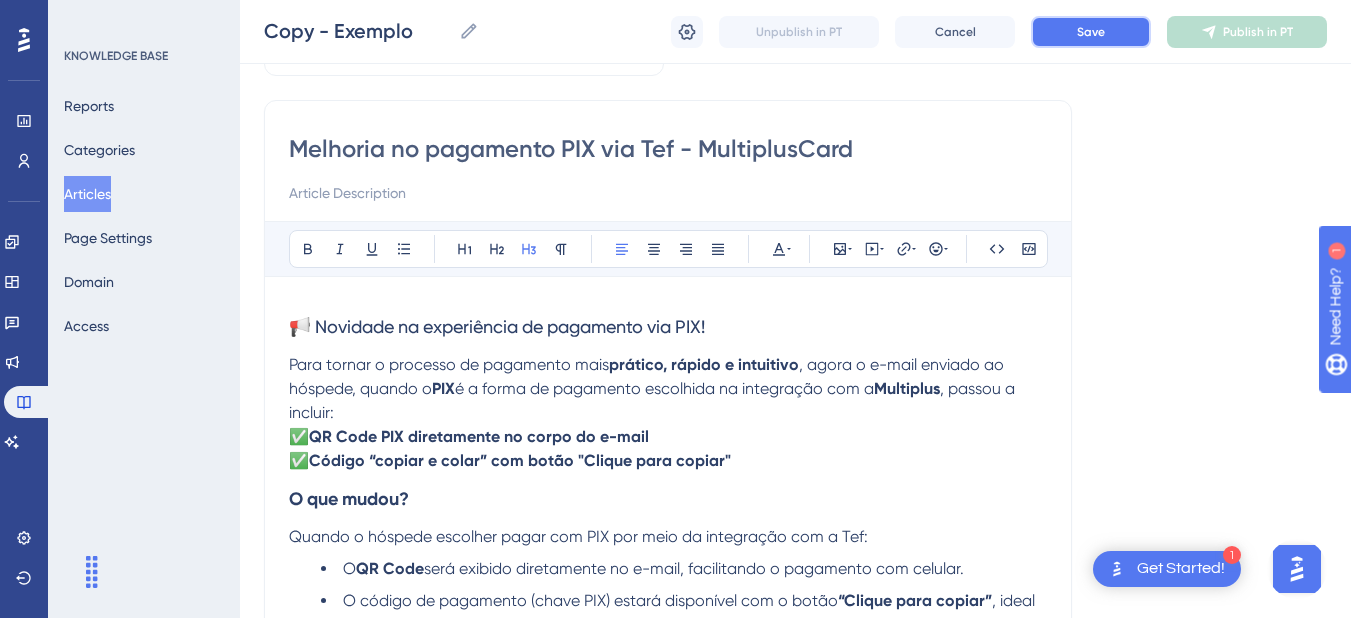 click on "Save" at bounding box center (1091, 32) 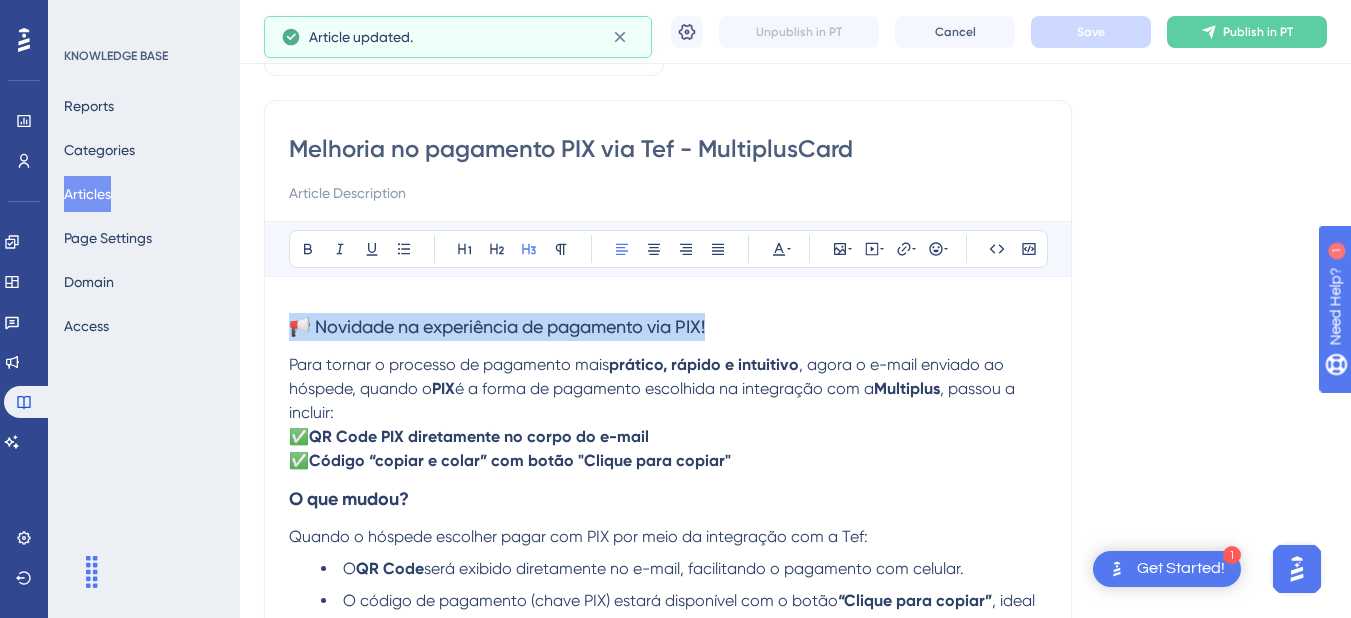 drag, startPoint x: 784, startPoint y: 328, endPoint x: 168, endPoint y: 336, distance: 616.05194 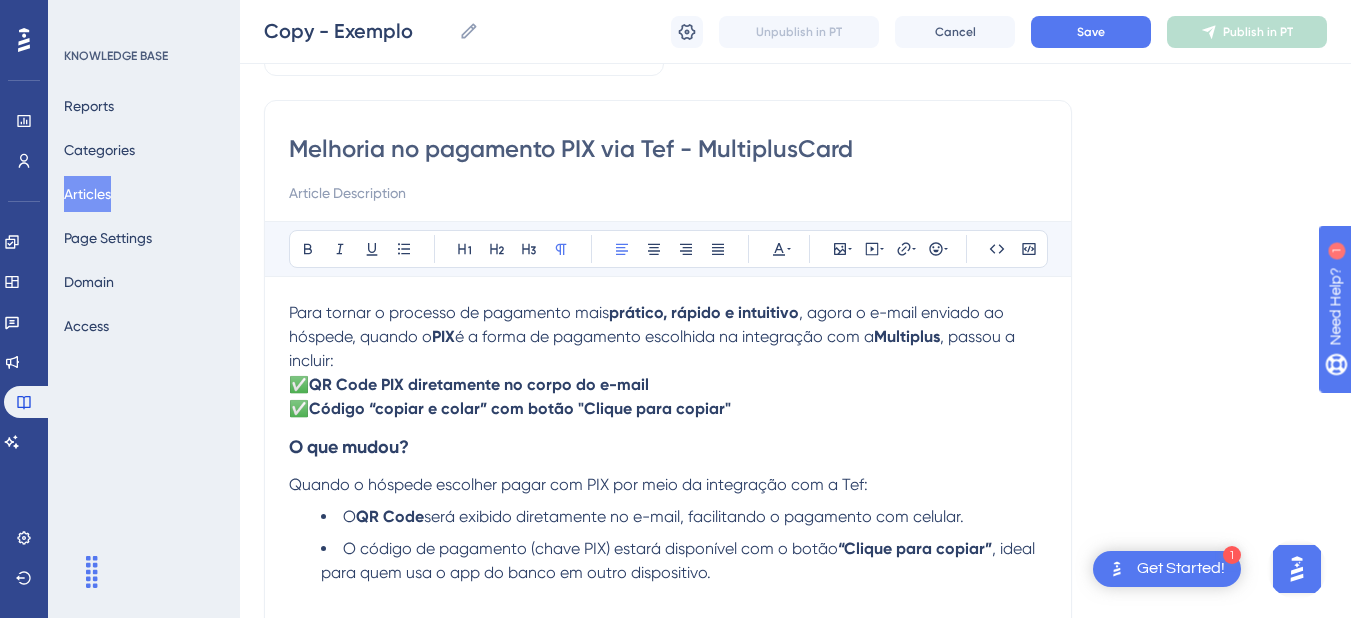 click on "Melhoria no pagamento PIX via Tef - MultiplusCard Bold Italic Underline Bullet Point Heading 1 Heading 2 Heading 3 Normal Align Left Align Center Align Right Align Justify Text Color Insert Image Embed Video Hyperlink Emojis Code Code Block Para tornar o processo de pagamento mais  prático, rápido e intuitivo , agora o e-mail enviado ao hóspede, quando o  PIX  é a forma de pagamento escolhida na integração com a  Multiplus , passou a incluir: ✅  QR Code PIX diretamente no corpo do e-mail ✅  Código “copiar e colar” com botão "Clique para copiar"  O que mudou? Quando o hóspede escolher pagar com PIX por meio da integração com a Tef: O  QR Code  será exibido diretamente no e-mail, facilitando o pagamento com celular. O código de pagamento (chave PIX) estará disponível com o botão  “Clique para copiar” , ideal para quem usa o app do banco em outro dispositivo. 🎯 Benefícios dessa melhoria 🔹 Mais  praticidade e agilidade  para o hóspede 🔹 Maior  Palavras-chave:" at bounding box center [668, 481] 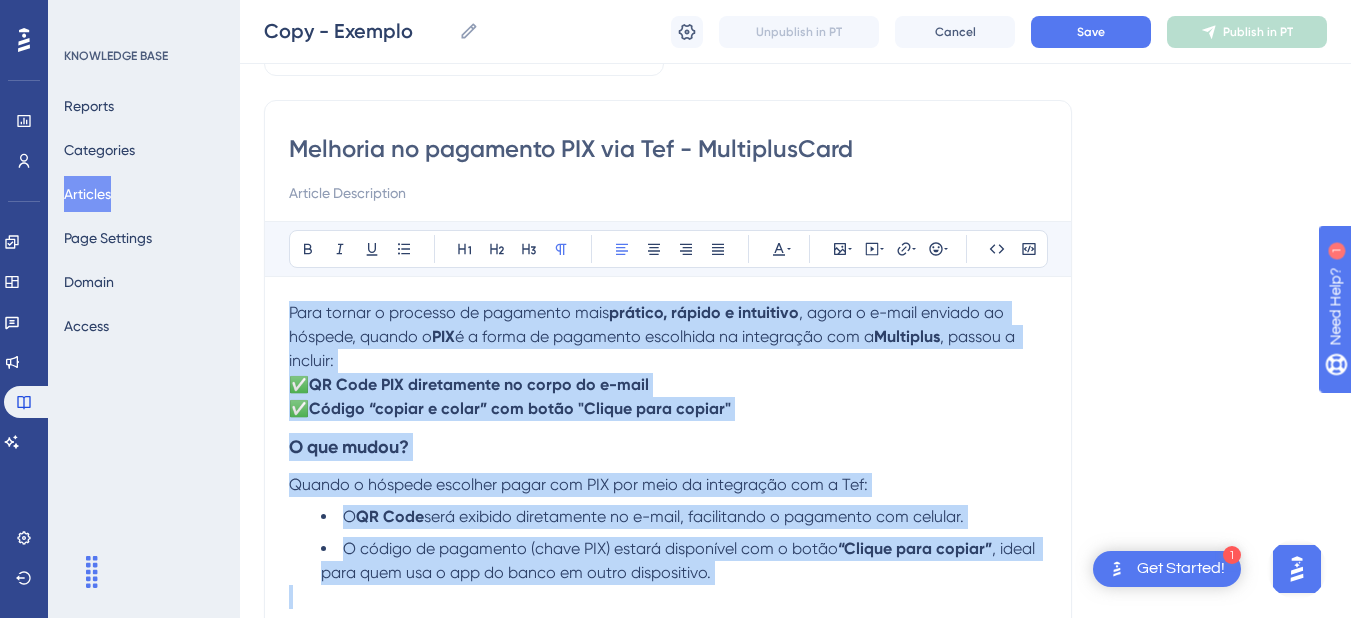 scroll, scrollTop: 552, scrollLeft: 0, axis: vertical 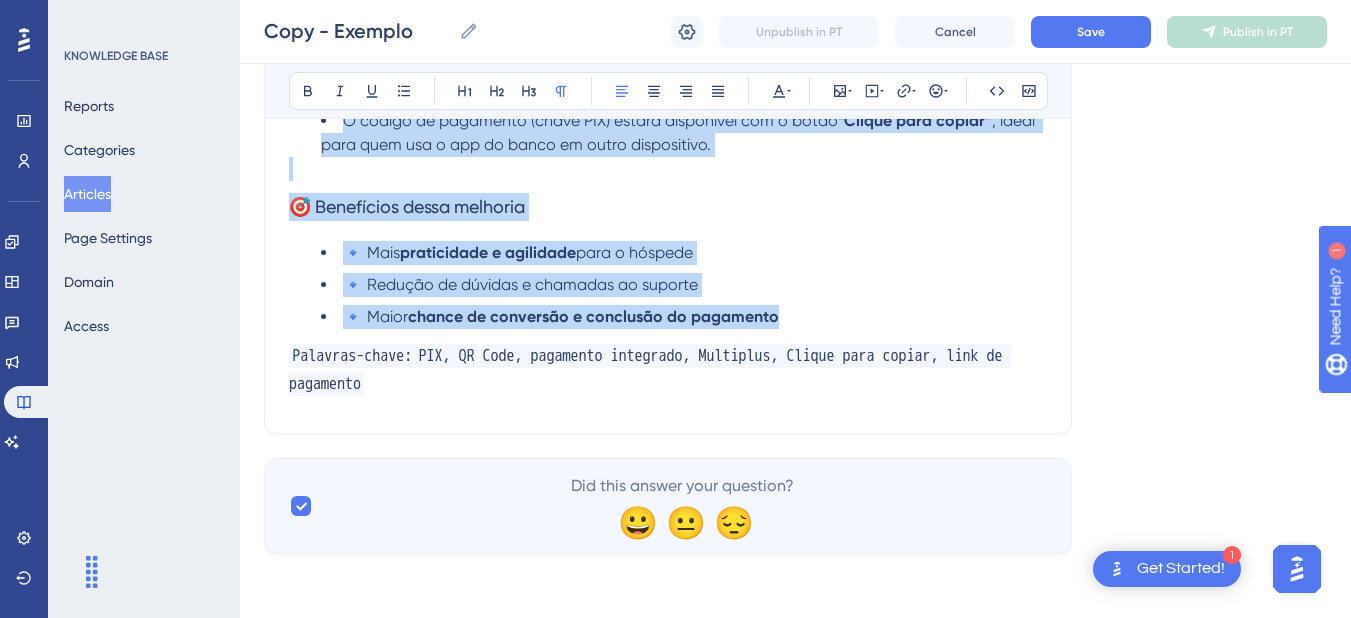 drag, startPoint x: 291, startPoint y: 313, endPoint x: 796, endPoint y: 313, distance: 505 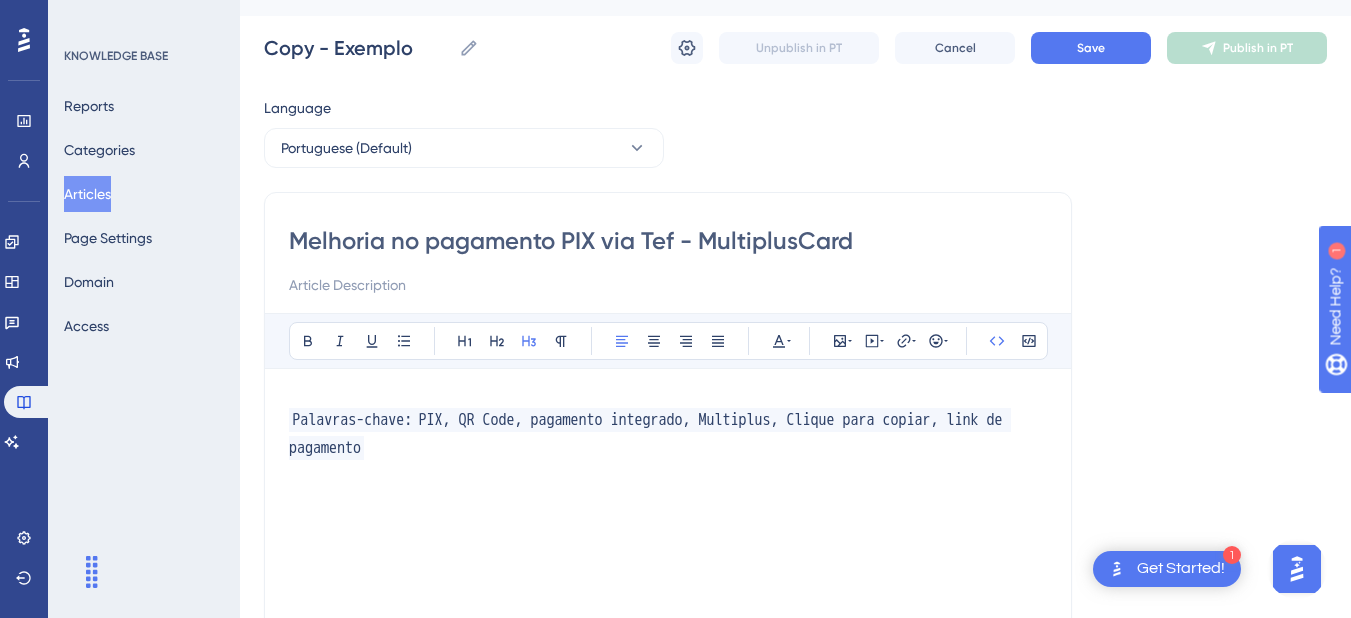 scroll, scrollTop: 120, scrollLeft: 0, axis: vertical 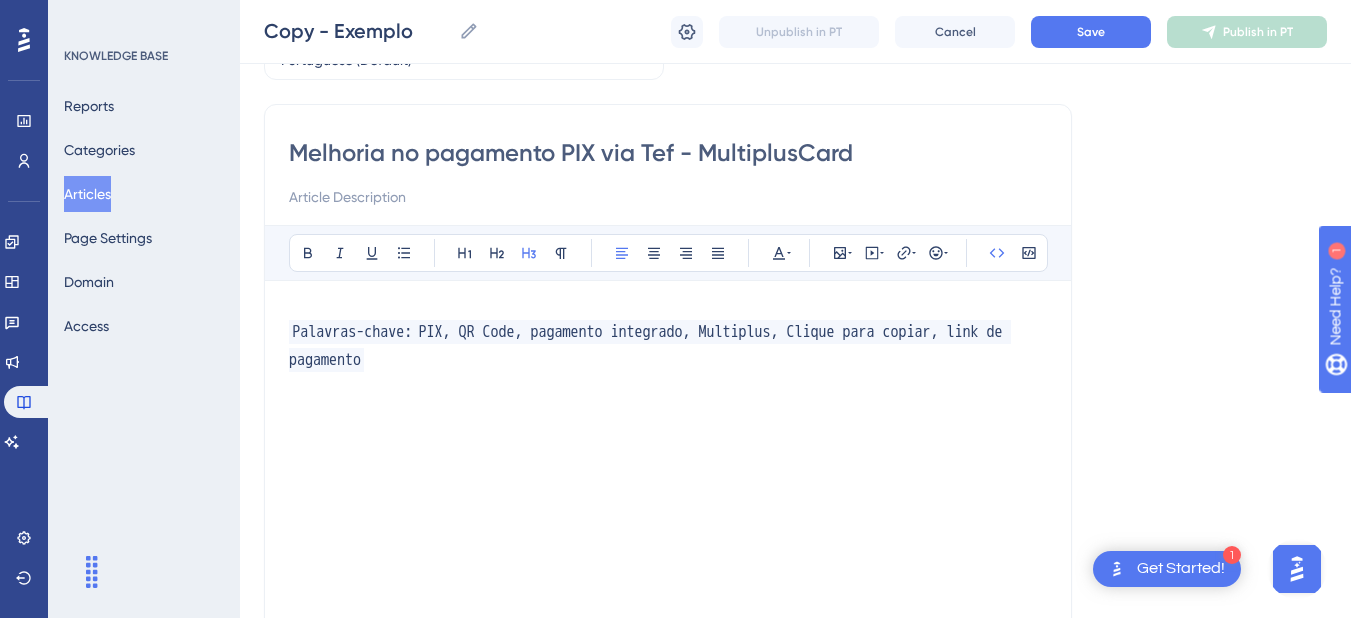 click on "Bold Italic Underline Bullet Point Heading 1 Heading 2 Heading 3 Normal Align Left Align Center Align Right Align Justify Text Color Insert Image Embed Video Hyperlink Emojis Code Code Block Palavras-chave: PIX, QR Code, pagamento integrado, Multiplus, Clique para copiar, link de pagamento" at bounding box center (668, 485) 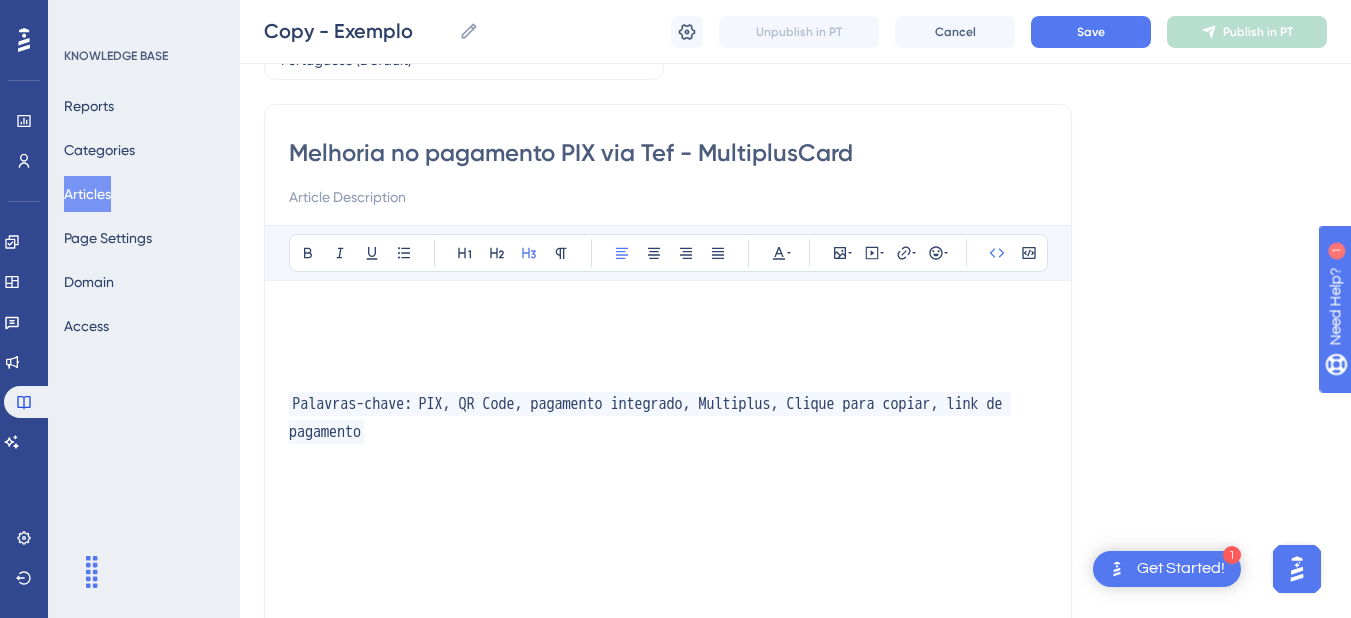 click at bounding box center [668, 317] 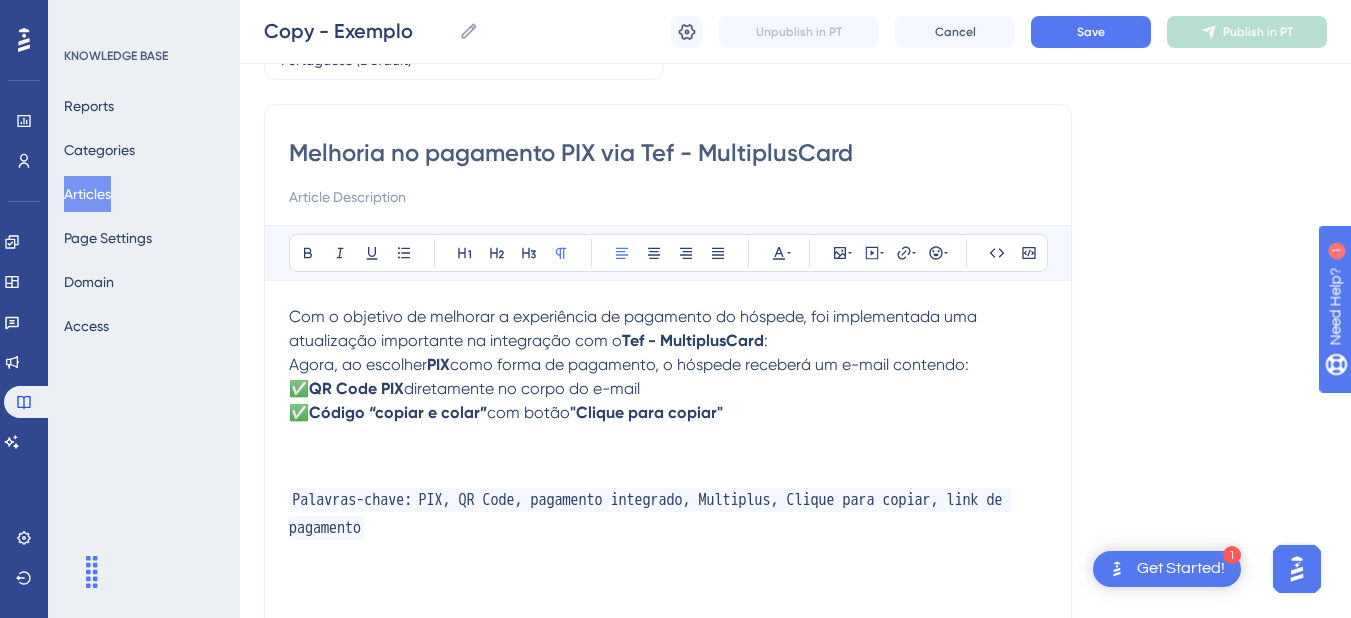 click on "Com o objetivo de melhorar a experiência de pagamento do hóspede, foi implementada uma atualização importante na integração com o  Tef - MultiplusCard :" at bounding box center (668, 329) 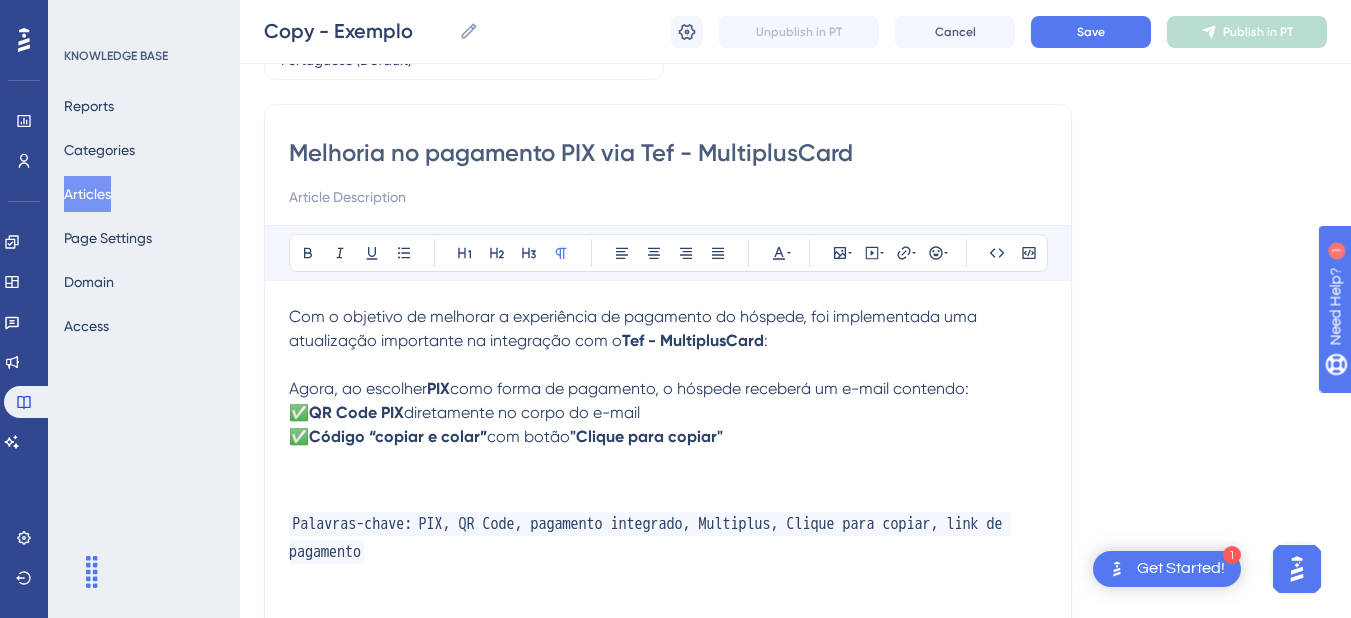 click on "Agora, ao escolher  PIX  como forma de pagamento, o hóspede receberá um e-mail contendo:" at bounding box center [668, 389] 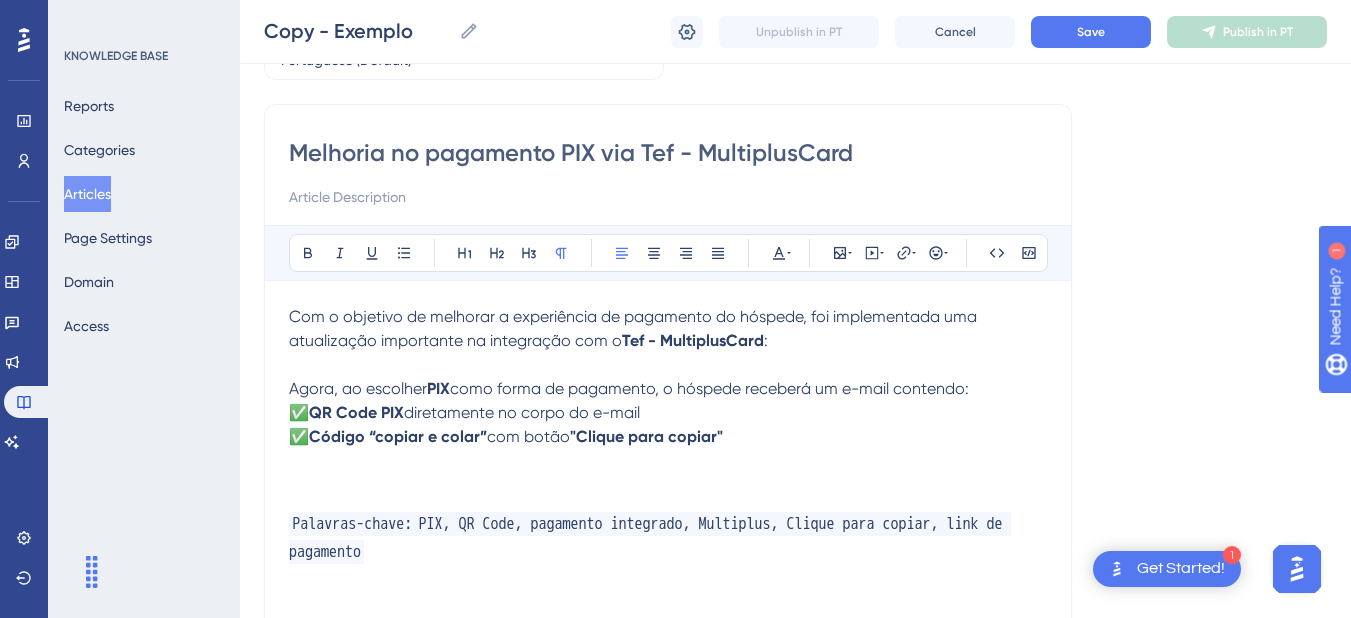 click on "✅  QR Code PIX  diretamente no corpo do e-mail ✅  Código “copiar e colar”  com botão  "Clique para copiar"" at bounding box center (668, 425) 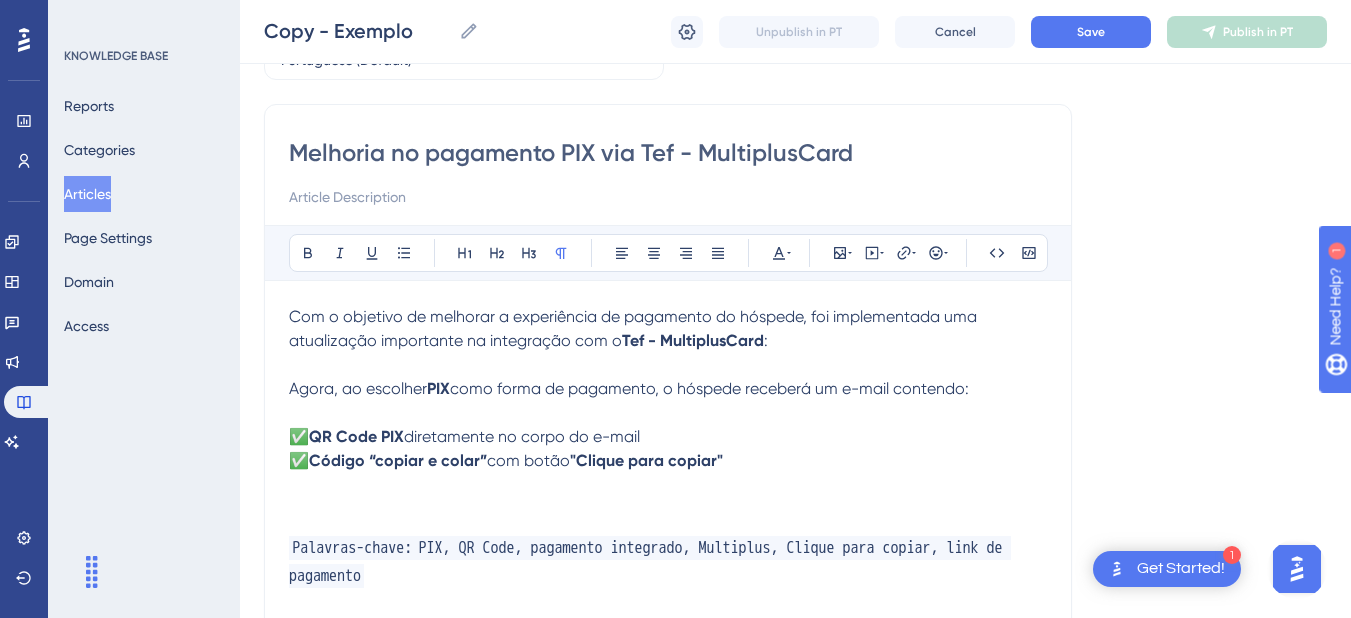 click on "Agora, ao escolher" at bounding box center [358, 388] 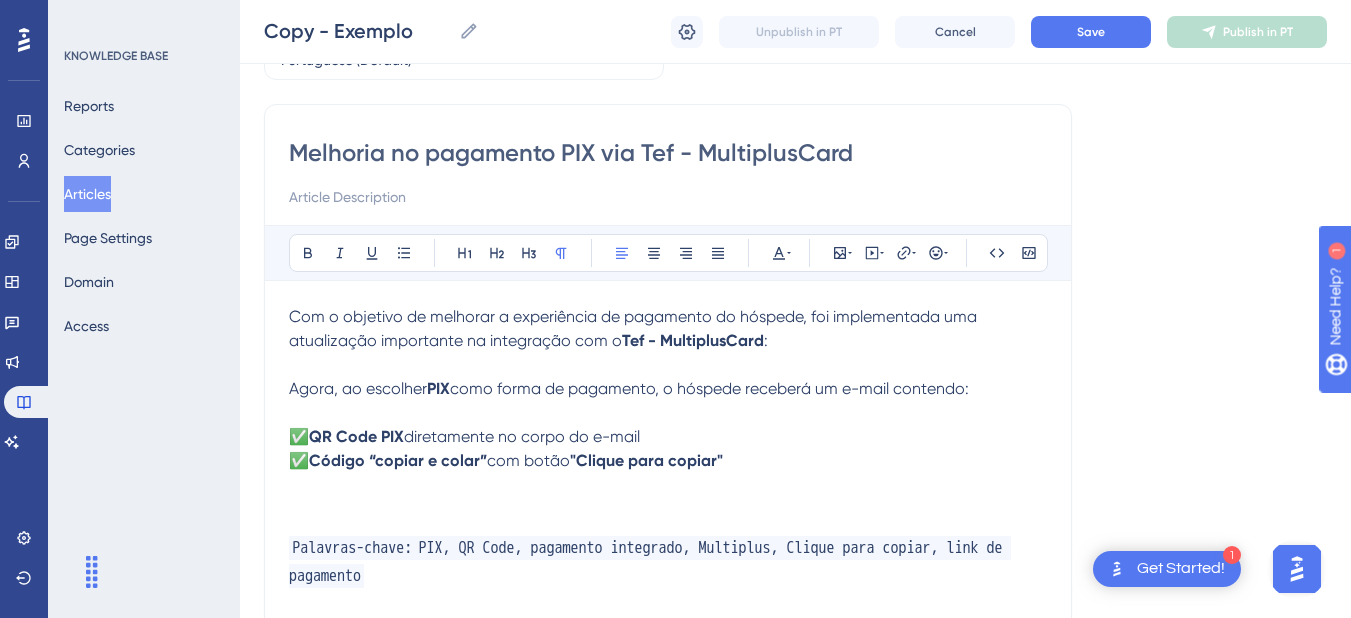 click on "Agora, ao escolher" at bounding box center (358, 388) 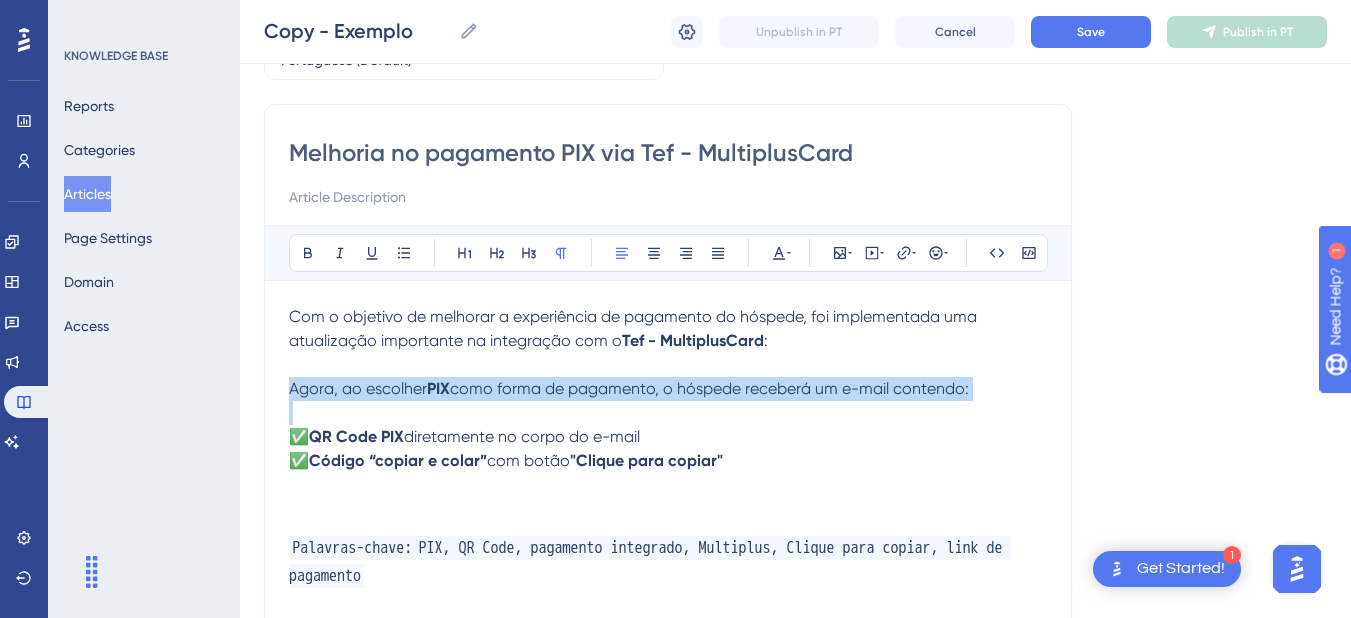 click on "Agora, ao escolher" at bounding box center (358, 388) 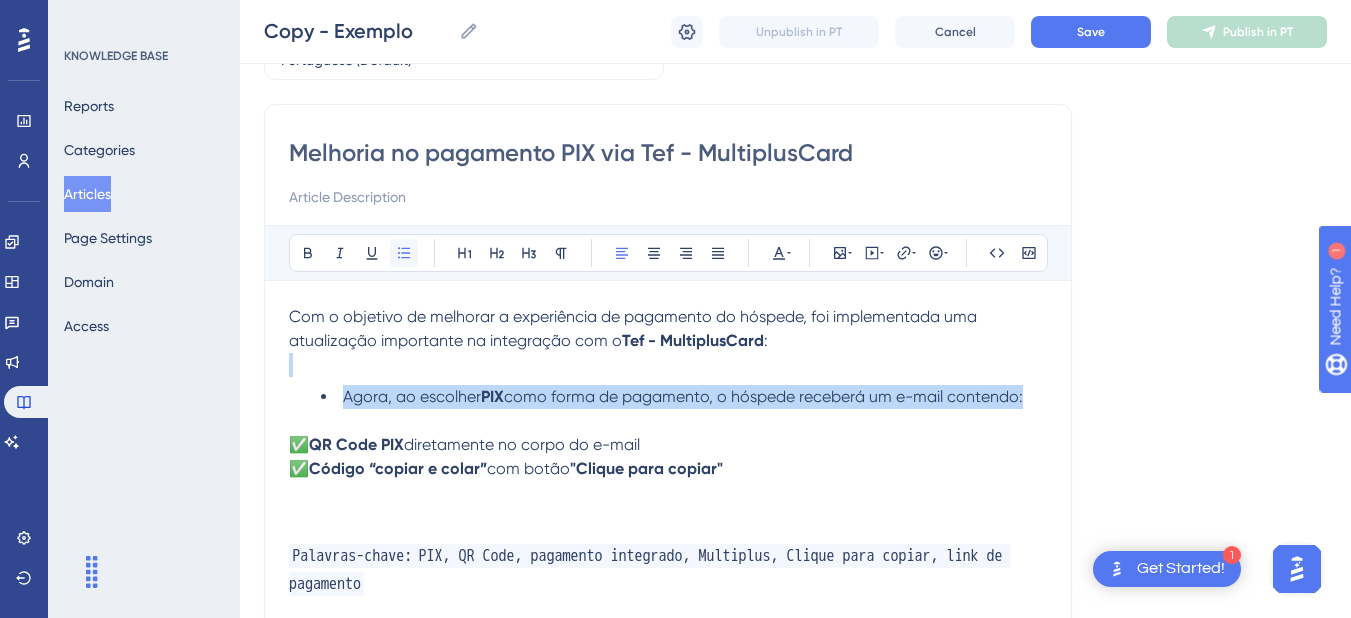 click 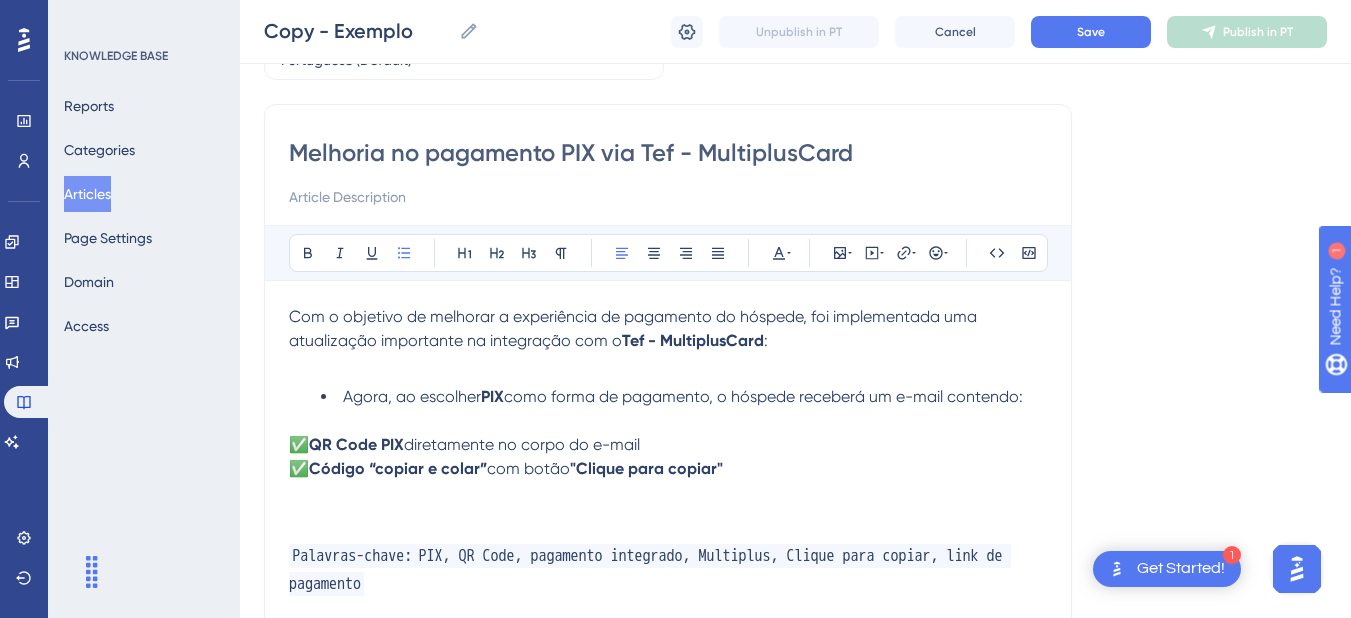 click at bounding box center [668, 421] 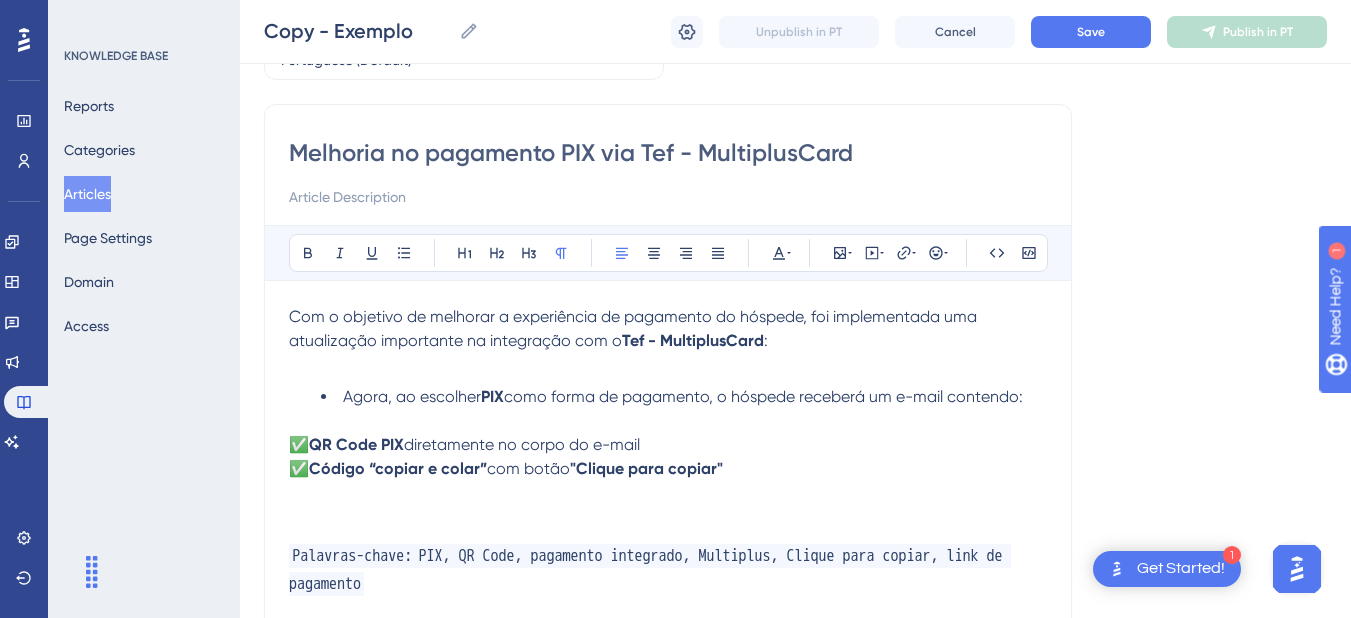 click on "✅" at bounding box center (299, 444) 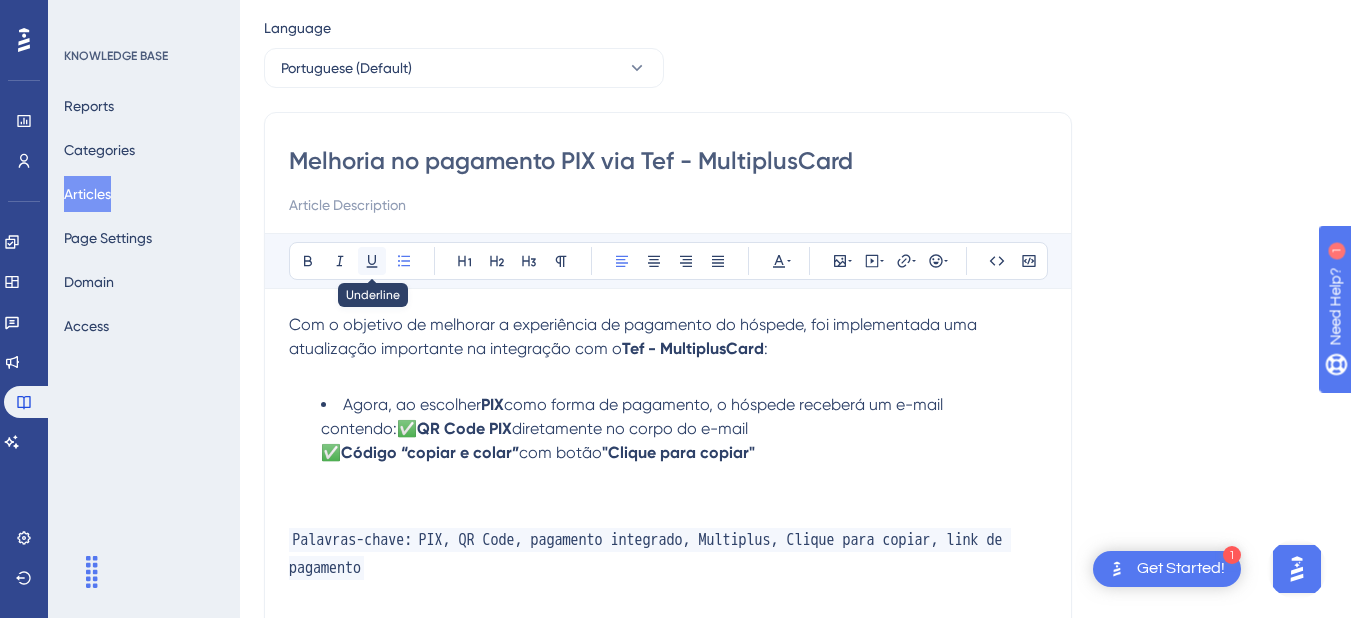 scroll, scrollTop: 0, scrollLeft: 0, axis: both 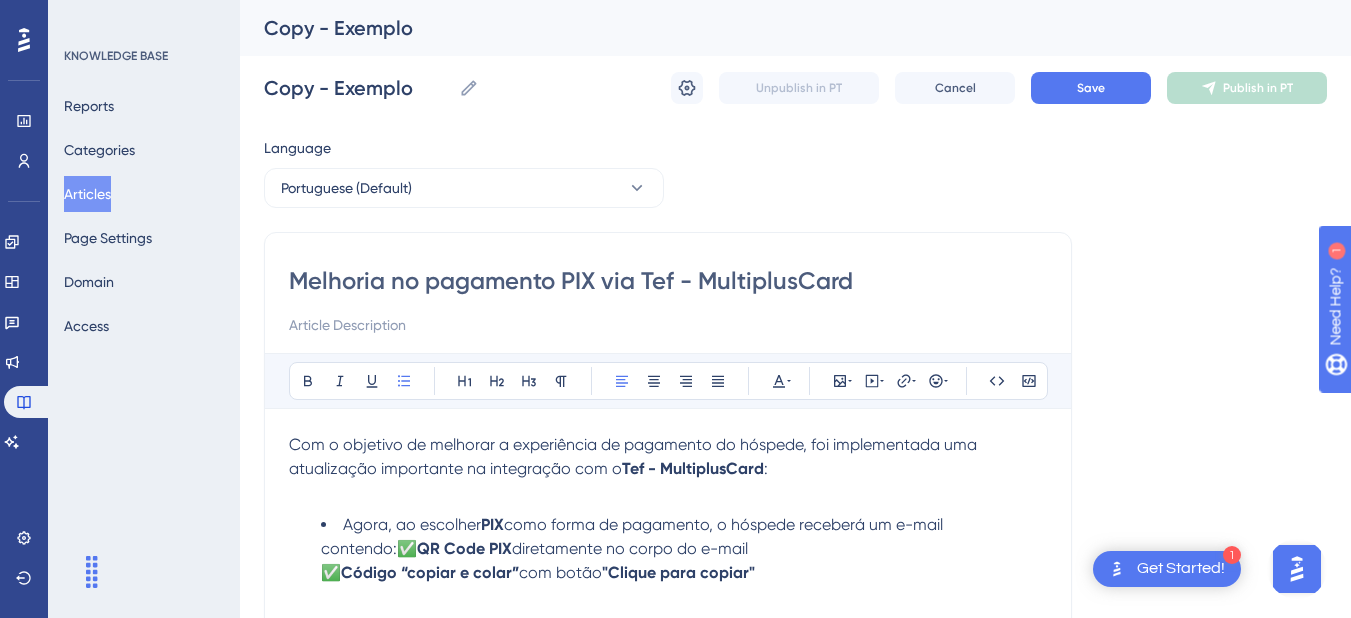 click at bounding box center [668, 325] 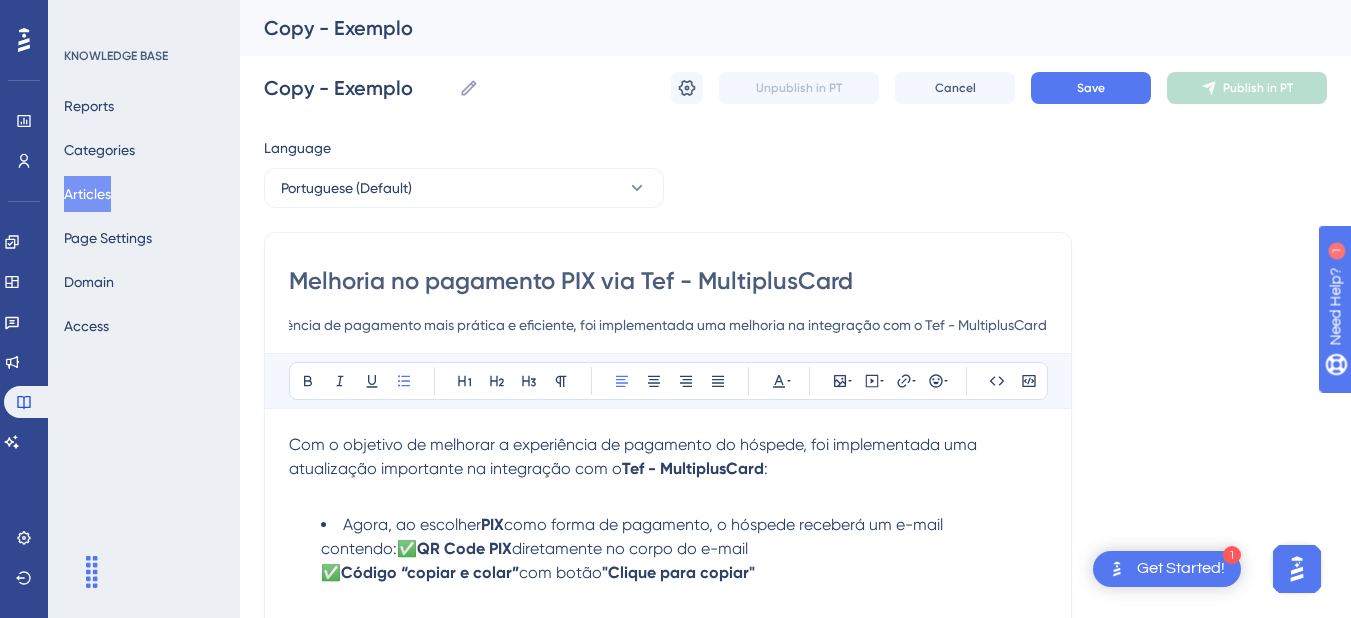 scroll, scrollTop: 0, scrollLeft: 0, axis: both 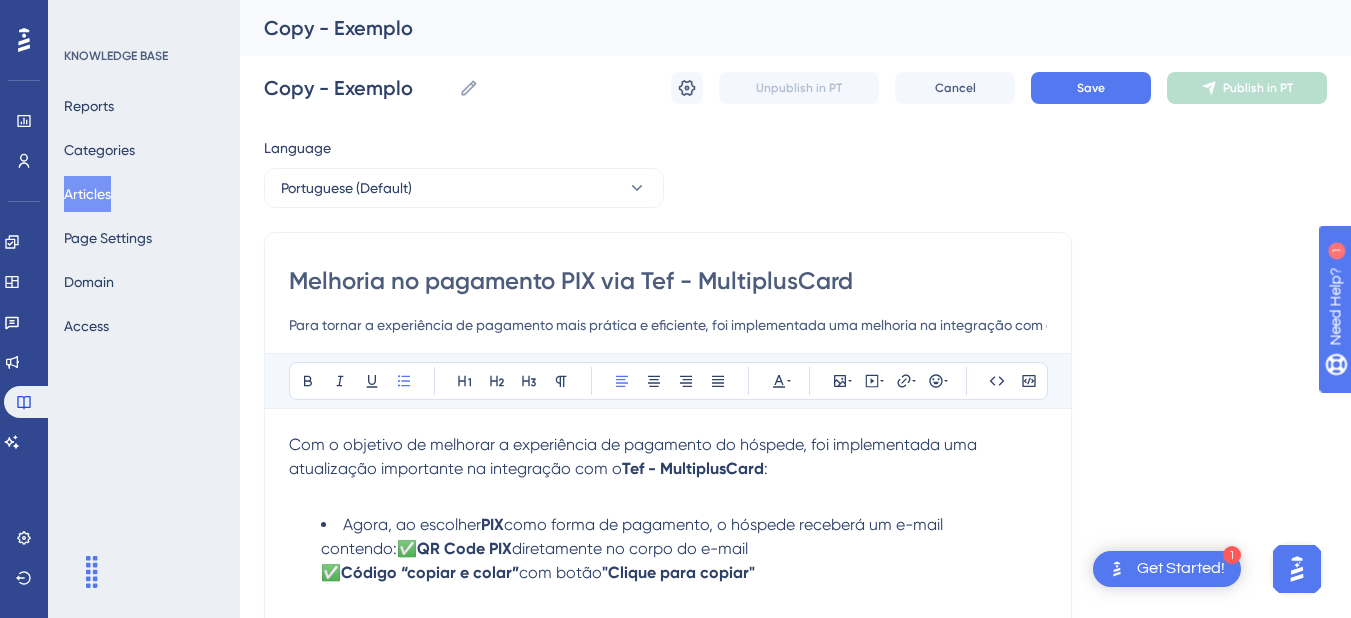drag, startPoint x: 423, startPoint y: 326, endPoint x: 200, endPoint y: 321, distance: 223.05605 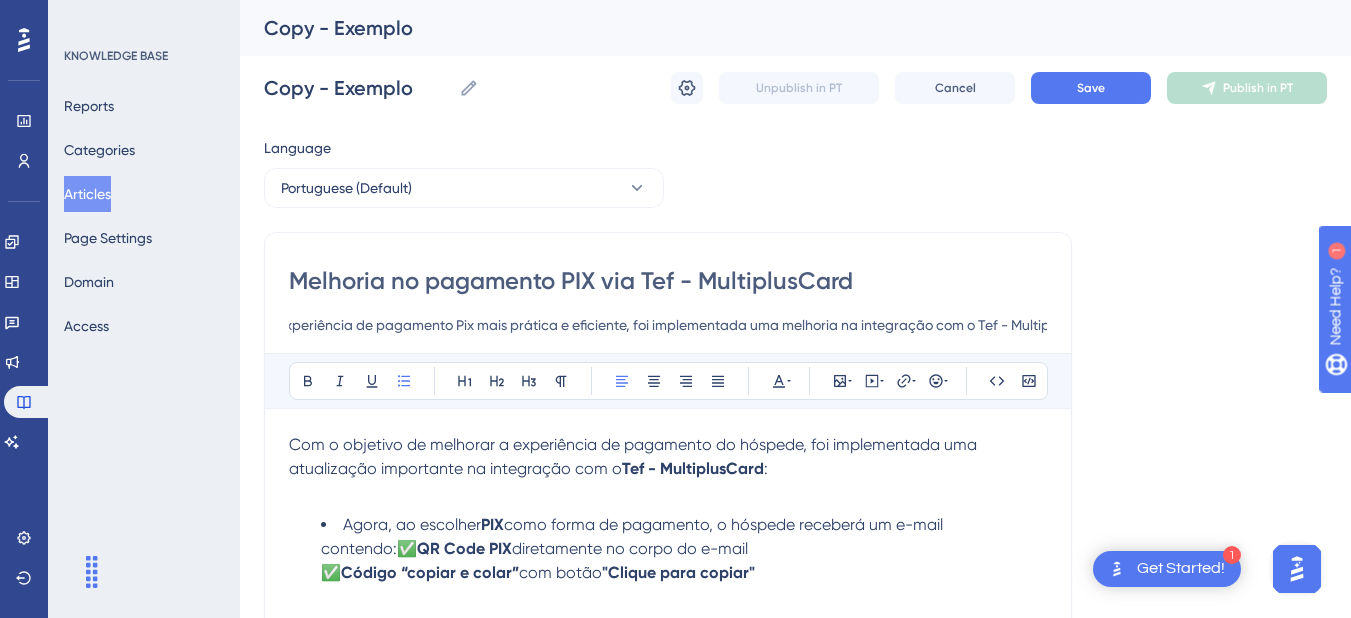 scroll, scrollTop: 0, scrollLeft: 158, axis: horizontal 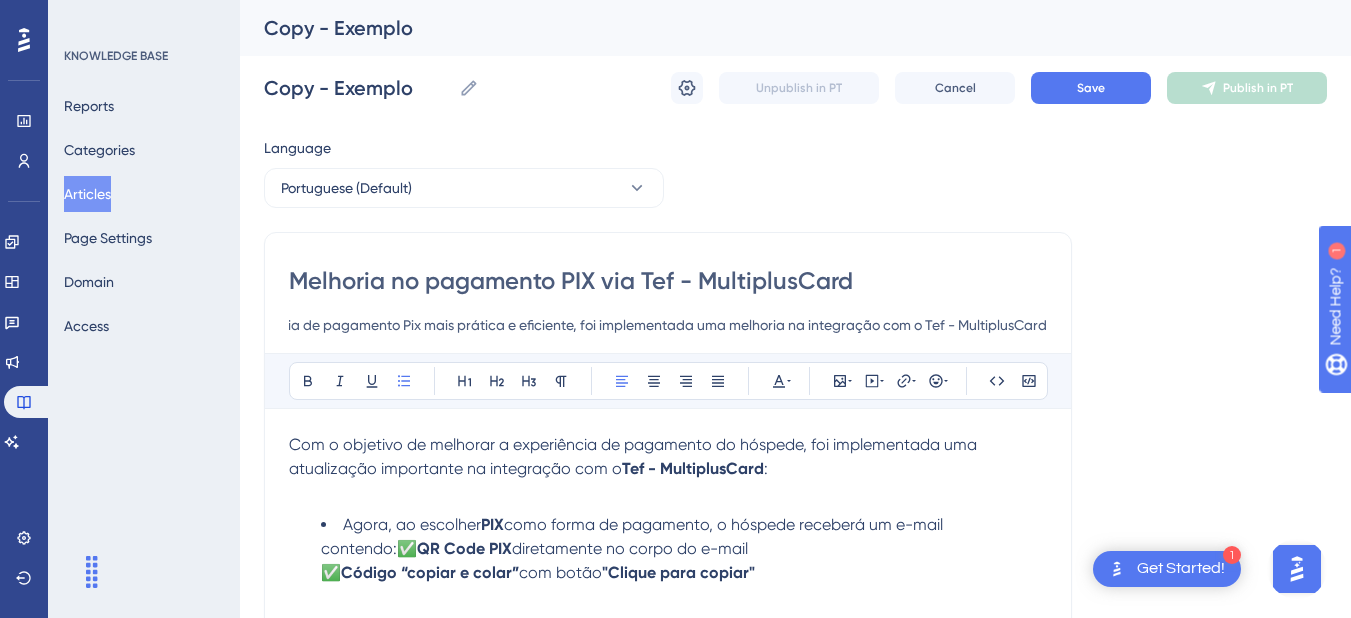 drag, startPoint x: 712, startPoint y: 326, endPoint x: 1037, endPoint y: 324, distance: 325.00616 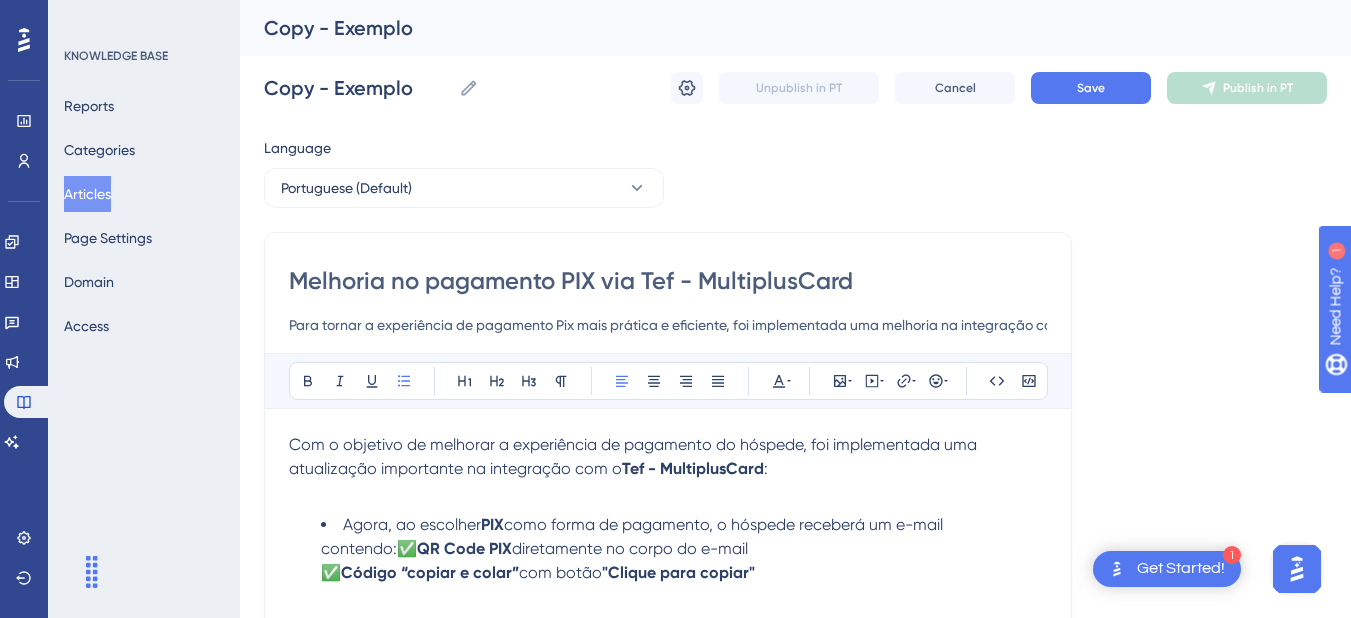 click on "Para tornar a experiência de pagamento Pix mais prática e eficiente, foi implementada uma melhoria na integração com o Tef - MultiplusCard" at bounding box center (668, 325) 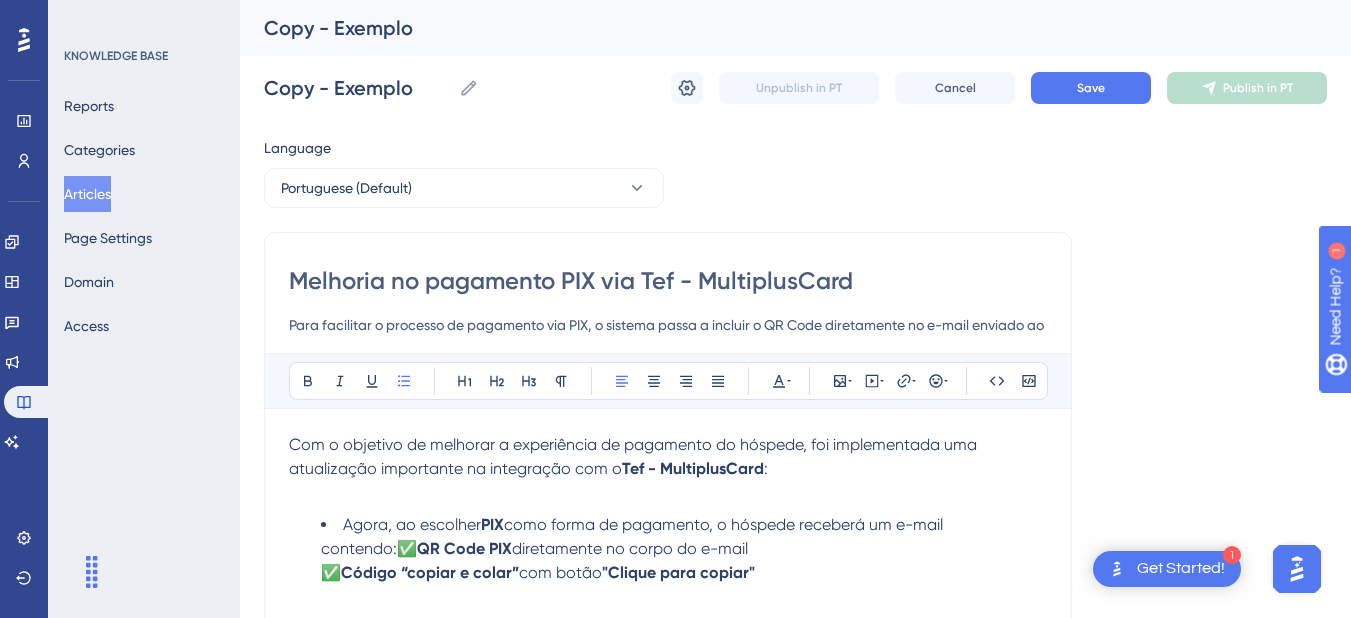 scroll, scrollTop: 0, scrollLeft: 558, axis: horizontal 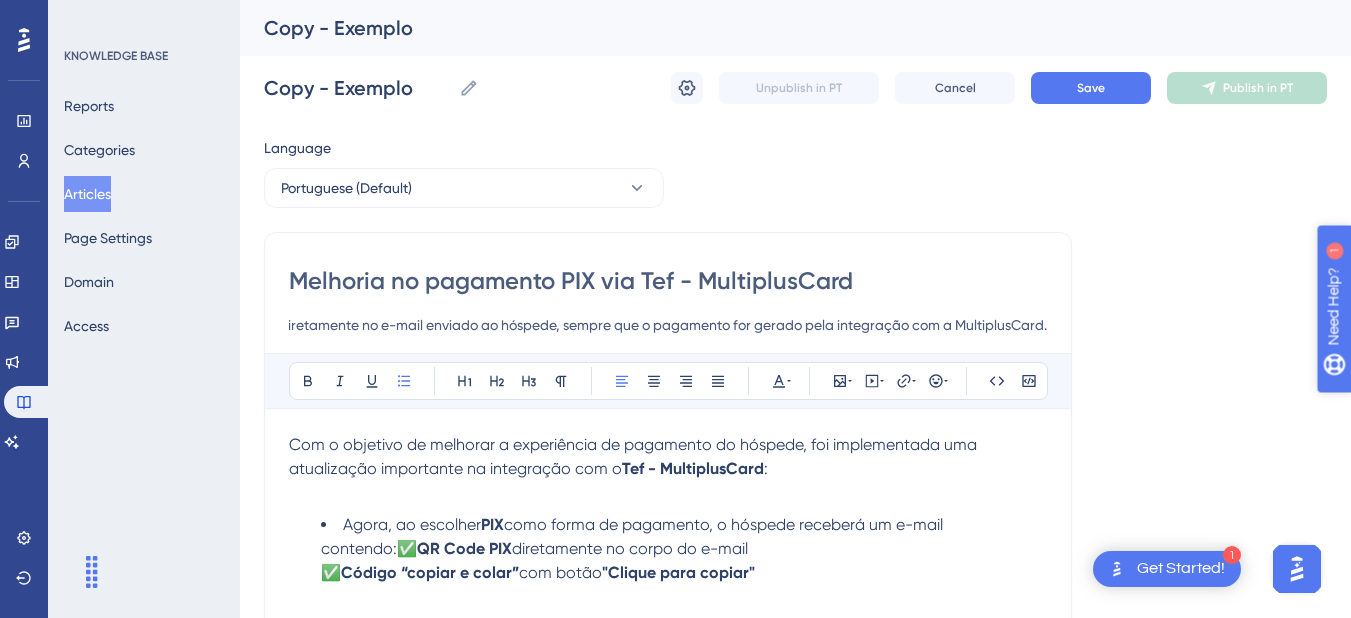 type on "Para facilitar o processo de pagamento via PIX, o sistema passa a incluir o QR Code diretamente no e-mail enviado ao hóspede, sempre que o pagamento for gerado pela integração com a MultiplusCard." 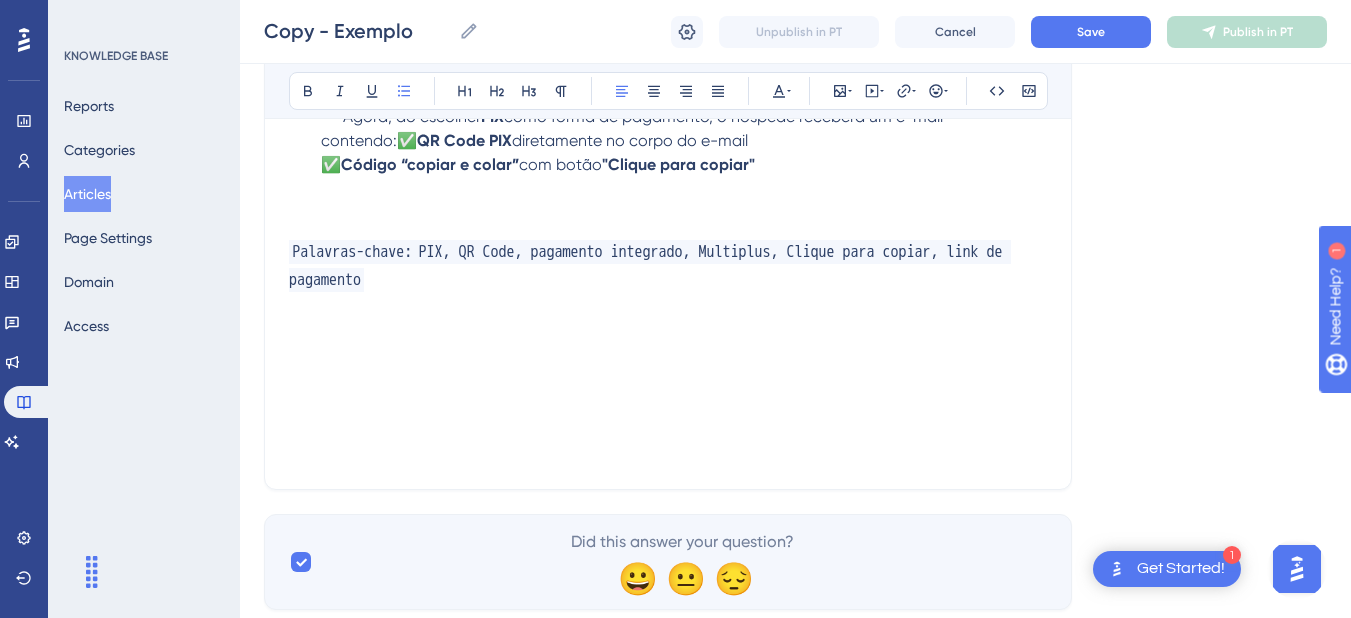 scroll, scrollTop: 200, scrollLeft: 0, axis: vertical 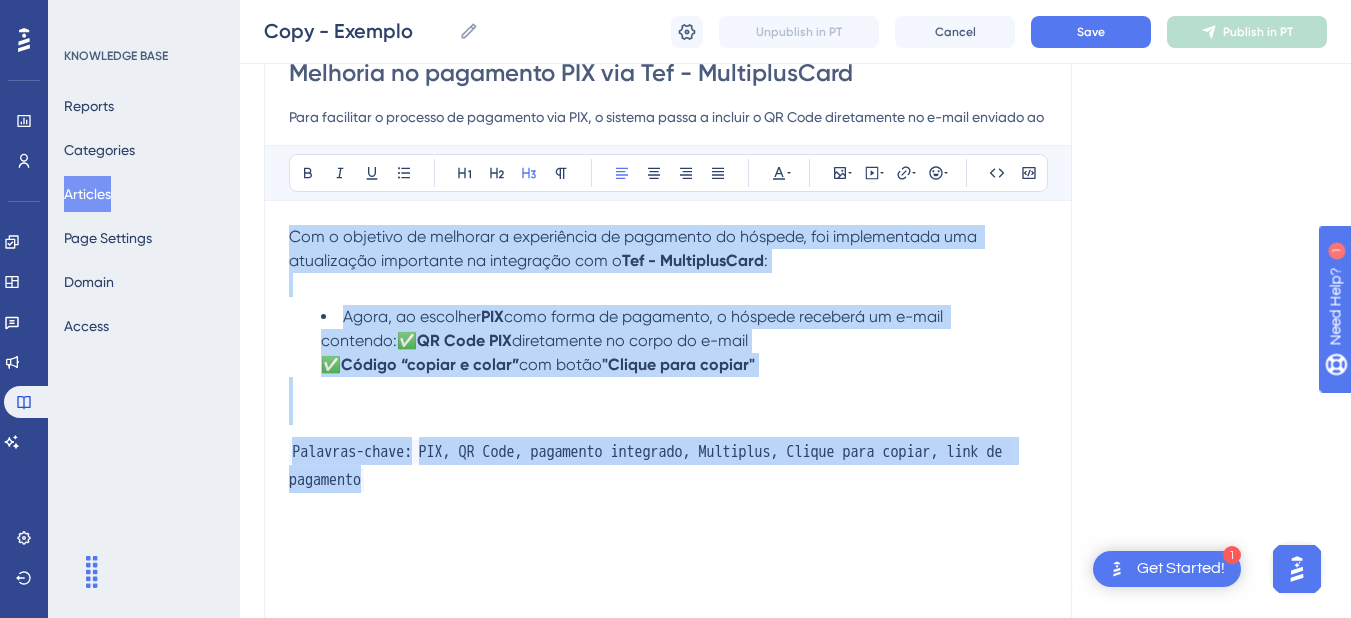 drag, startPoint x: 415, startPoint y: 482, endPoint x: 269, endPoint y: 229, distance: 292.10443 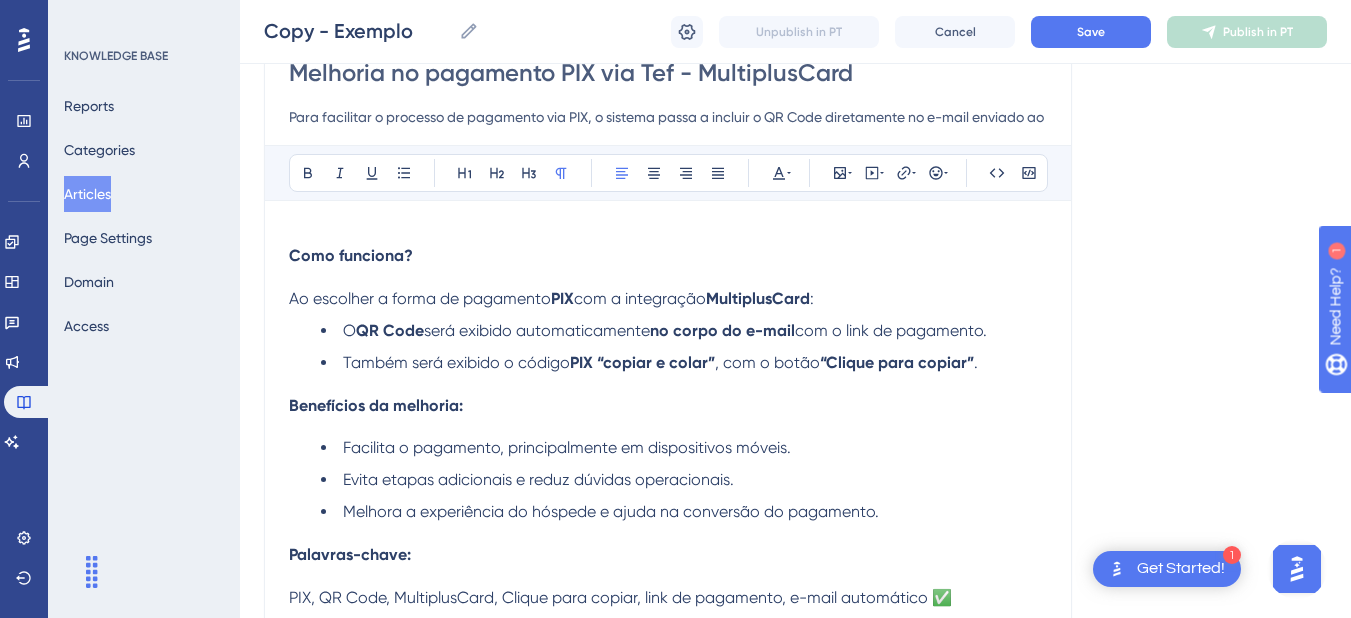 click on "Como funciona?" at bounding box center [351, 255] 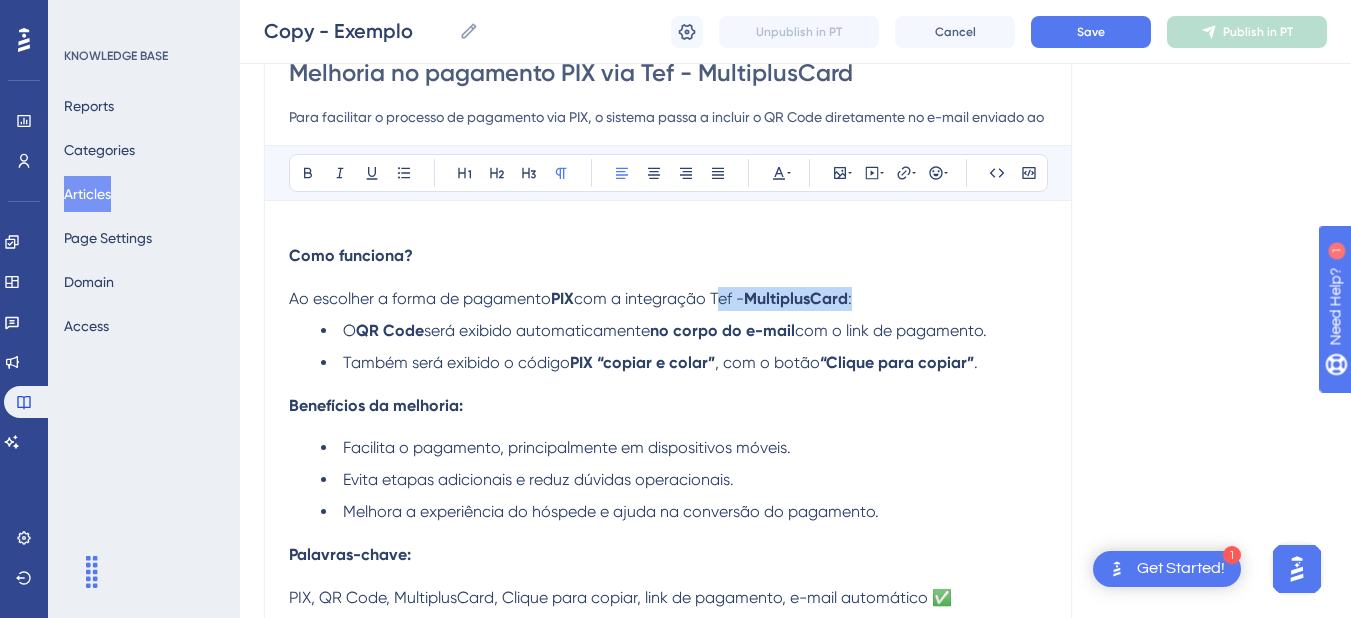 drag, startPoint x: 716, startPoint y: 298, endPoint x: 731, endPoint y: 268, distance: 33.54102 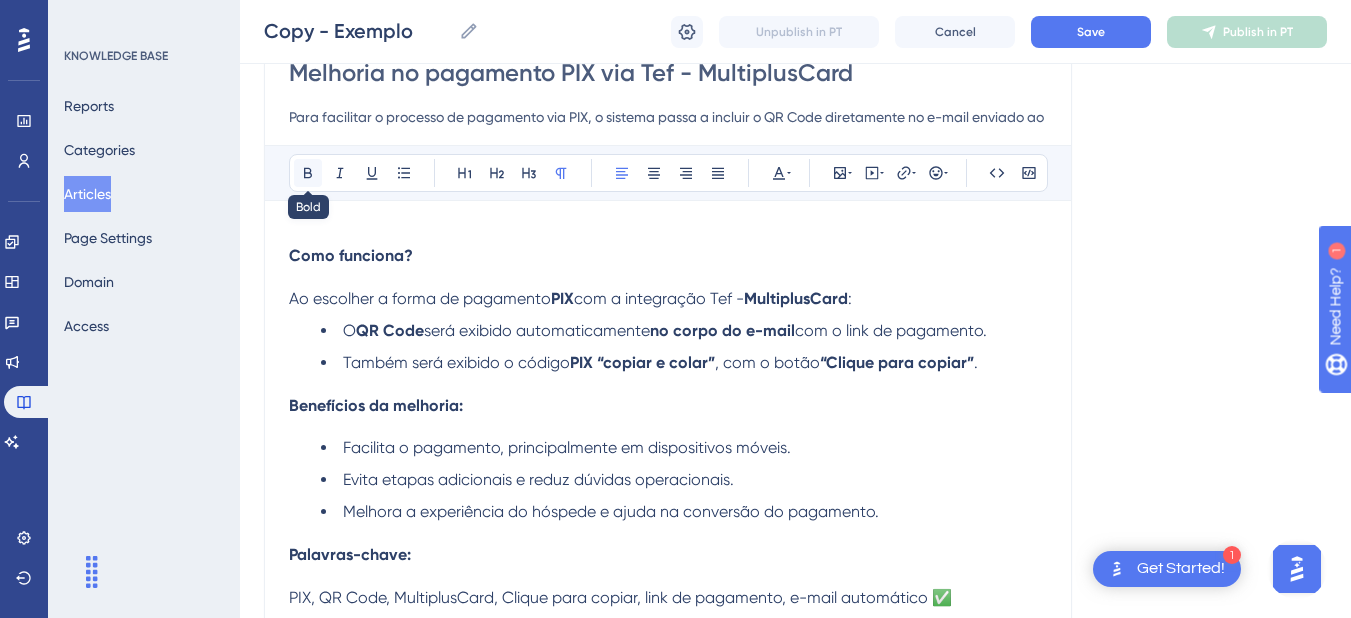 click at bounding box center [308, 173] 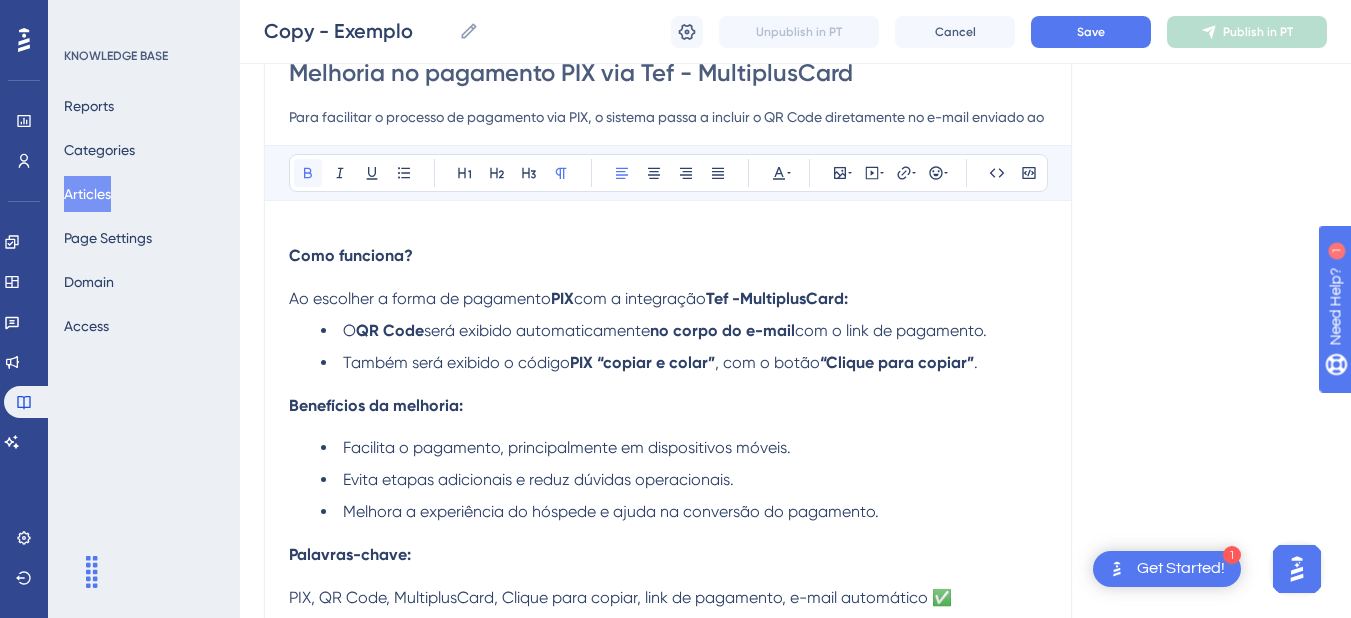 click at bounding box center (308, 173) 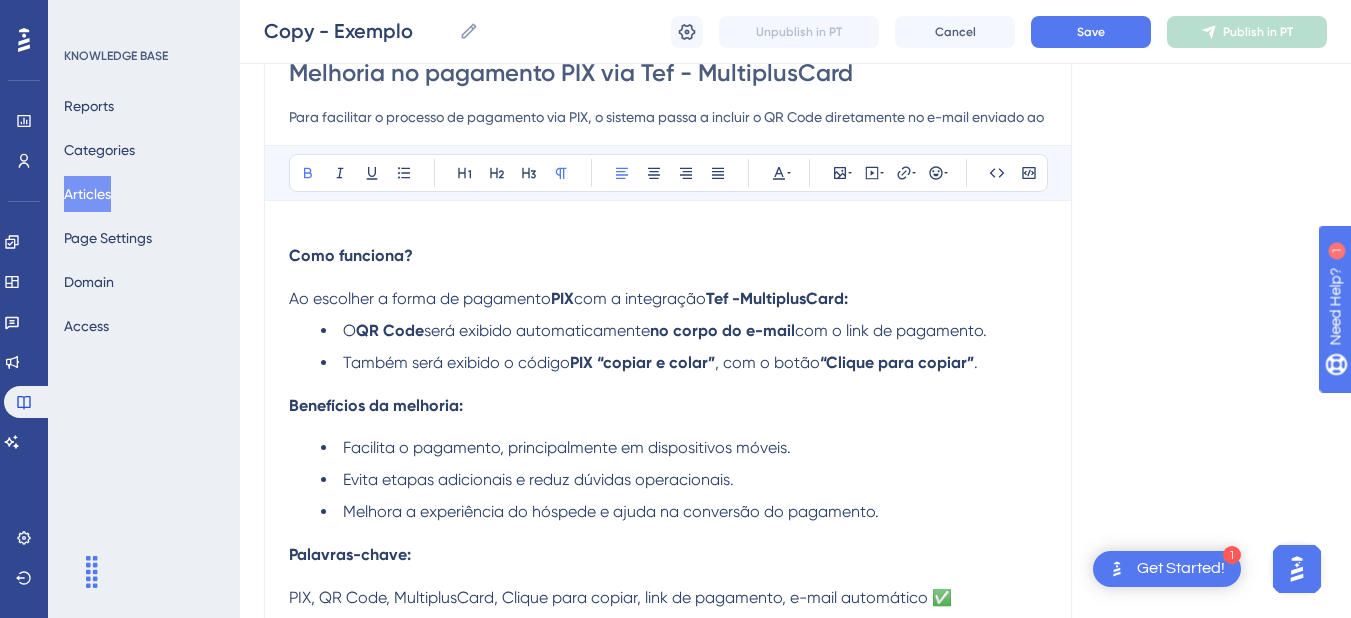 click on "será exibido automaticamente" at bounding box center (537, 330) 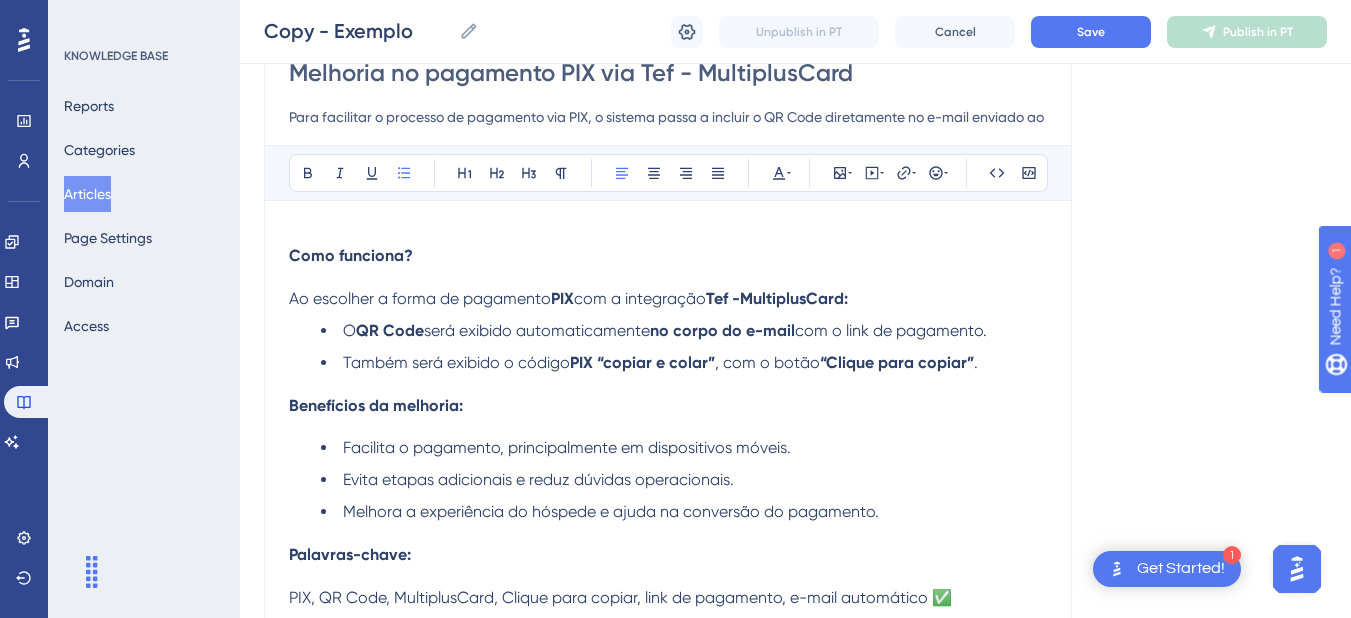 click on "O" at bounding box center (349, 330) 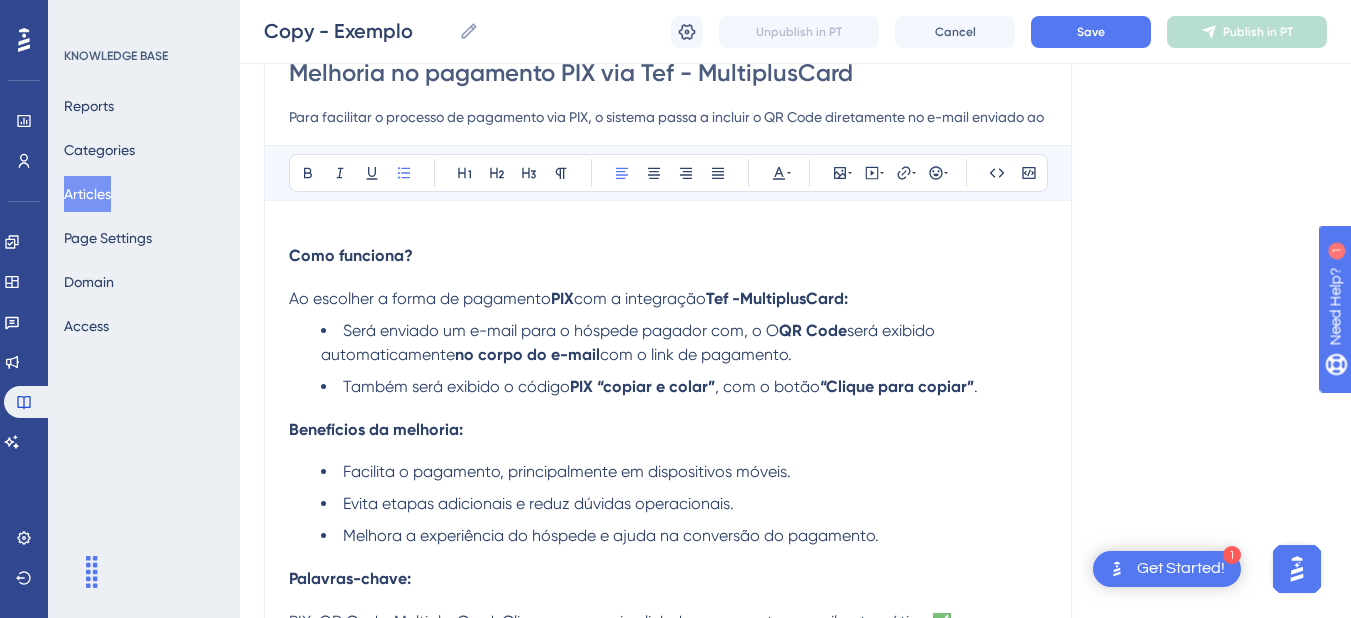 click on "Será enviado um e-mail para o hóspede pagador com, o O" at bounding box center [561, 330] 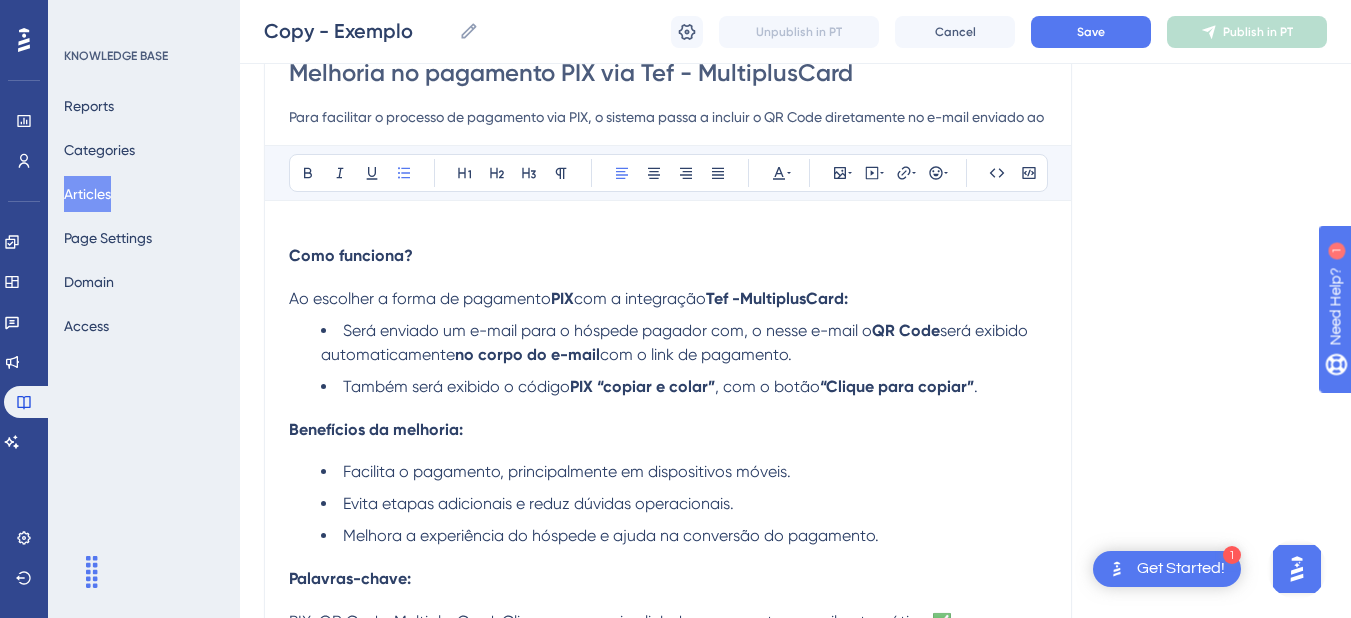 click on "Benefícios da melhoria:" at bounding box center [668, 429] 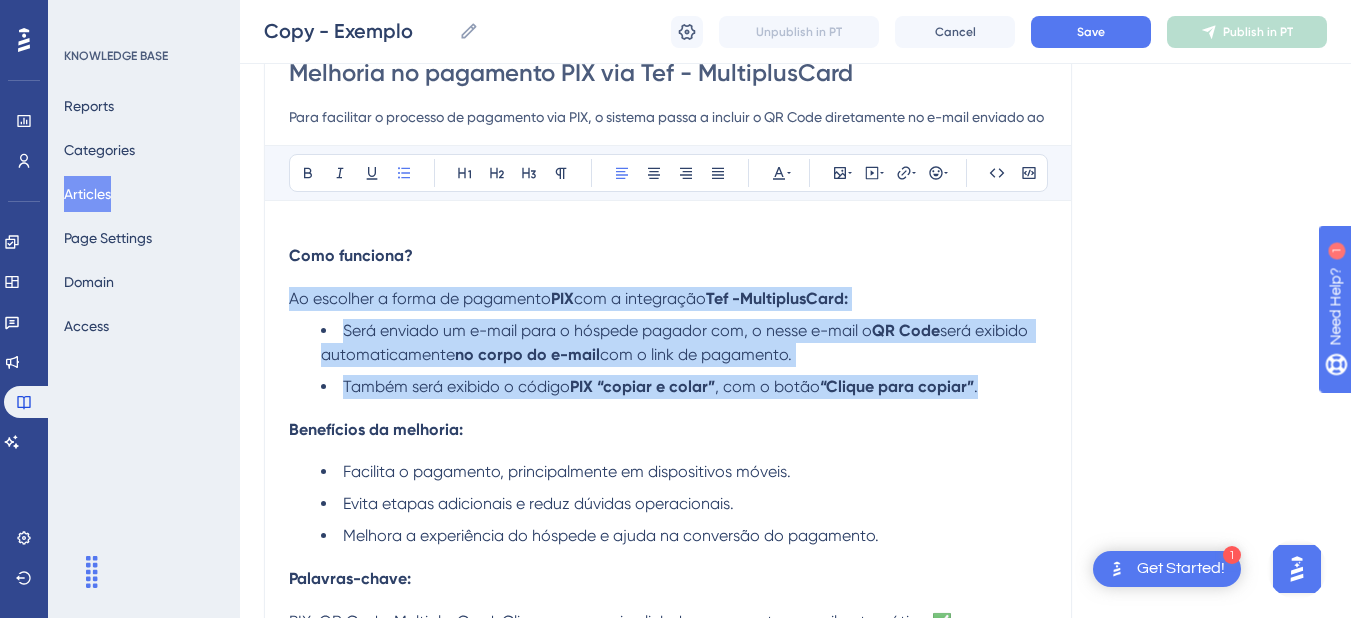 drag, startPoint x: 1010, startPoint y: 390, endPoint x: 219, endPoint y: 306, distance: 795.4477 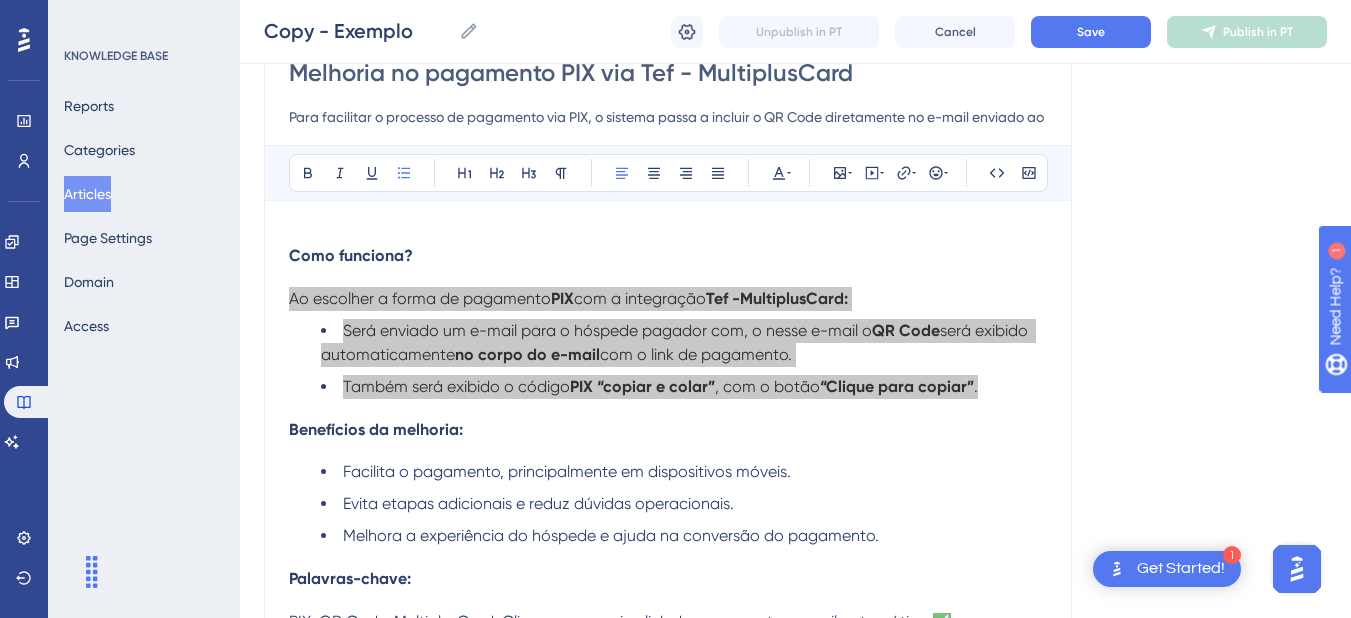 scroll, scrollTop: 400, scrollLeft: 0, axis: vertical 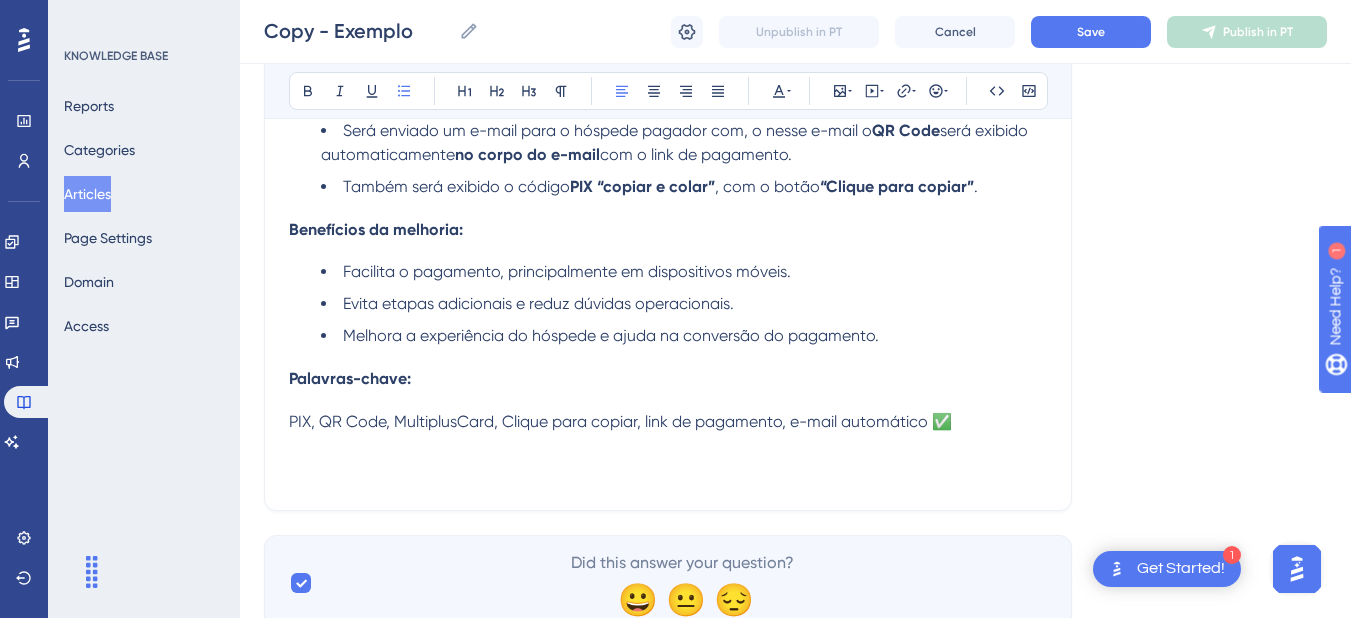 click on "Palavras-chave:" at bounding box center [668, 378] 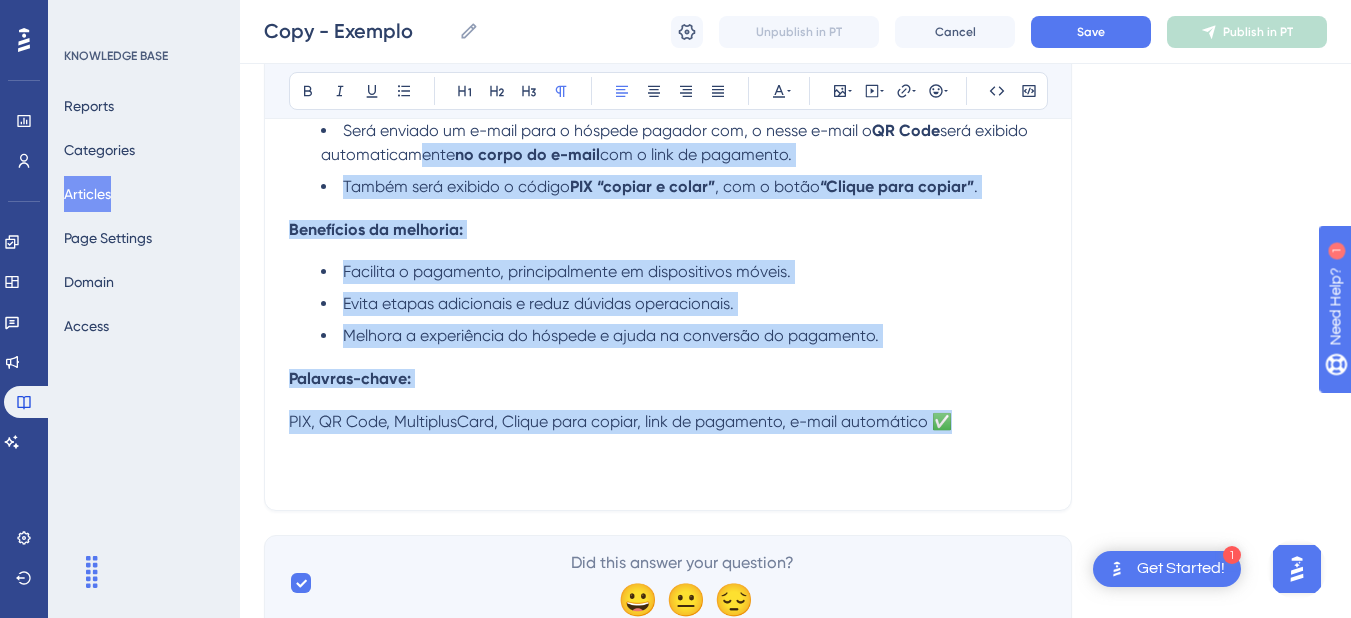 scroll, scrollTop: 200, scrollLeft: 0, axis: vertical 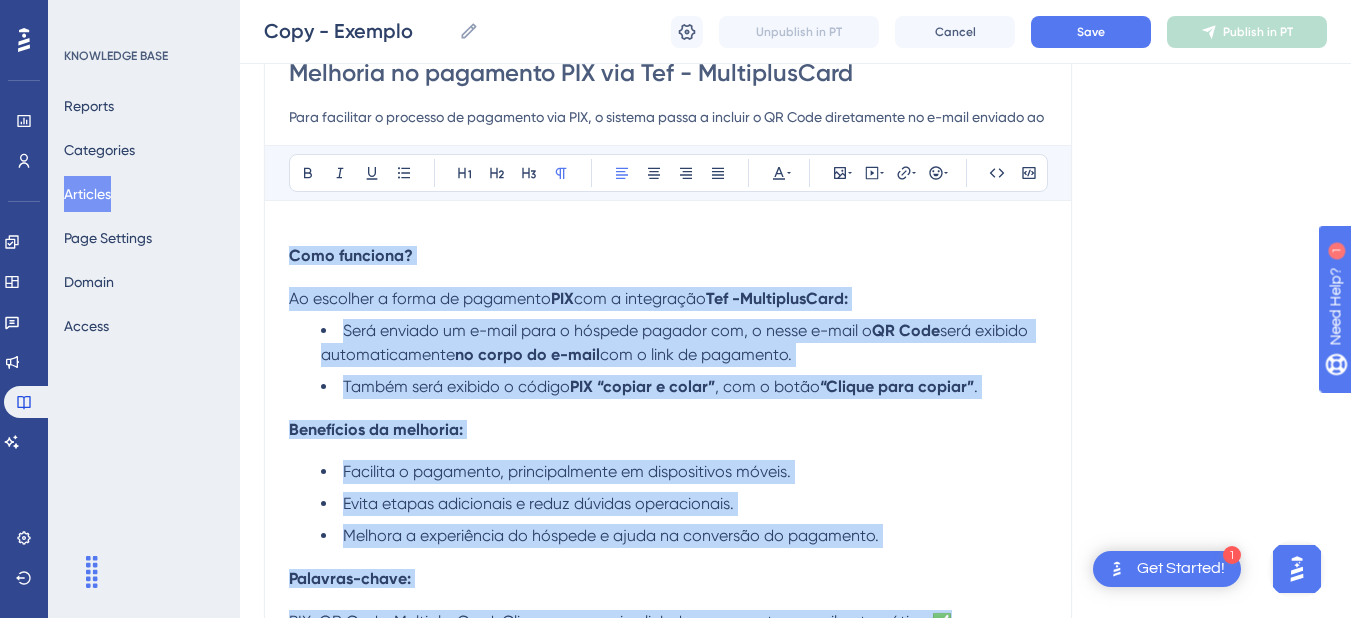 drag, startPoint x: 988, startPoint y: 432, endPoint x: 266, endPoint y: 258, distance: 742.67084 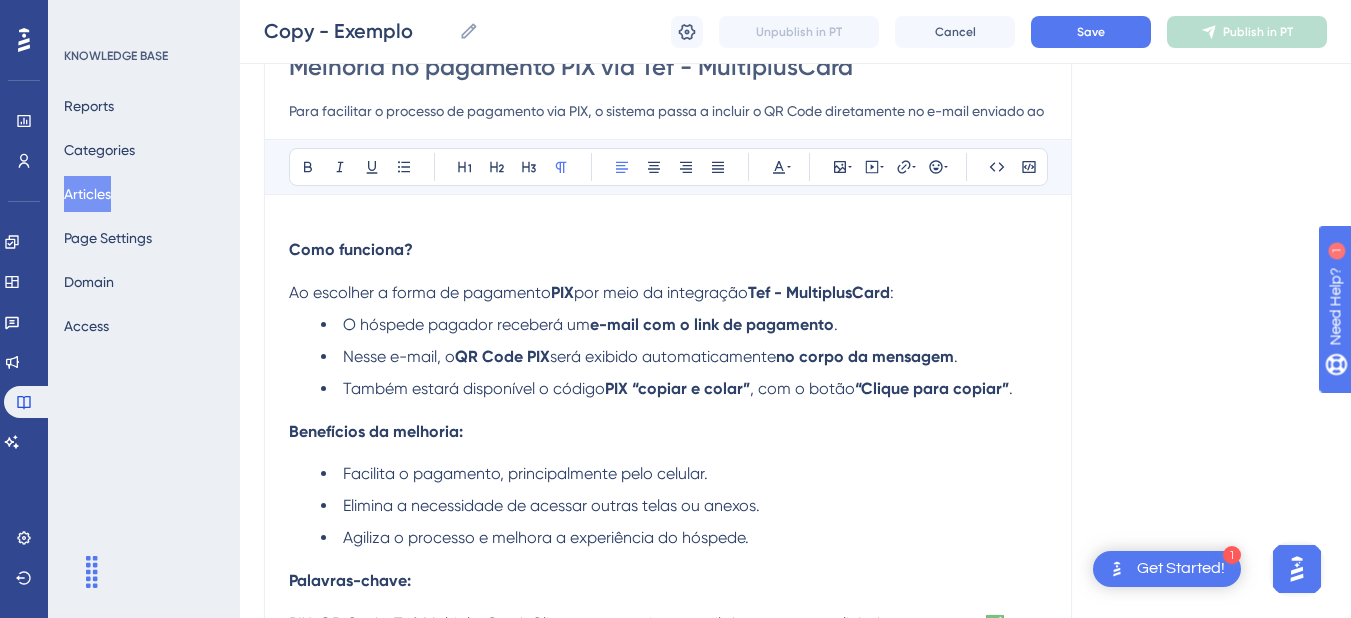 click on "Como funciona? Ao escolher a forma de pagamento  PIX  por meio da integração  Tef - MultiplusCard : O hóspede pagador receberá um  e-mail com o link de pagamento . Nesse e-mail, o  QR Code PIX  será exibido automaticamente  no corpo da mensagem . Também estará disponível o código  PIX “copiar e colar” , com o botão  “Clique para copiar” . Benefícios da melhoria: Facilita o pagamento, principalmente pelo celular. Elimina a necessidade de acessar outras telas ou anexos. Agiliza o processo e melhora a experiência do hóspede. Palavras-chave: PIX, QR Code, Tef, MultiplusCard, Clique para copiar, e-mail de pagamento, link de pagamento ✅" at bounding box center [668, 449] 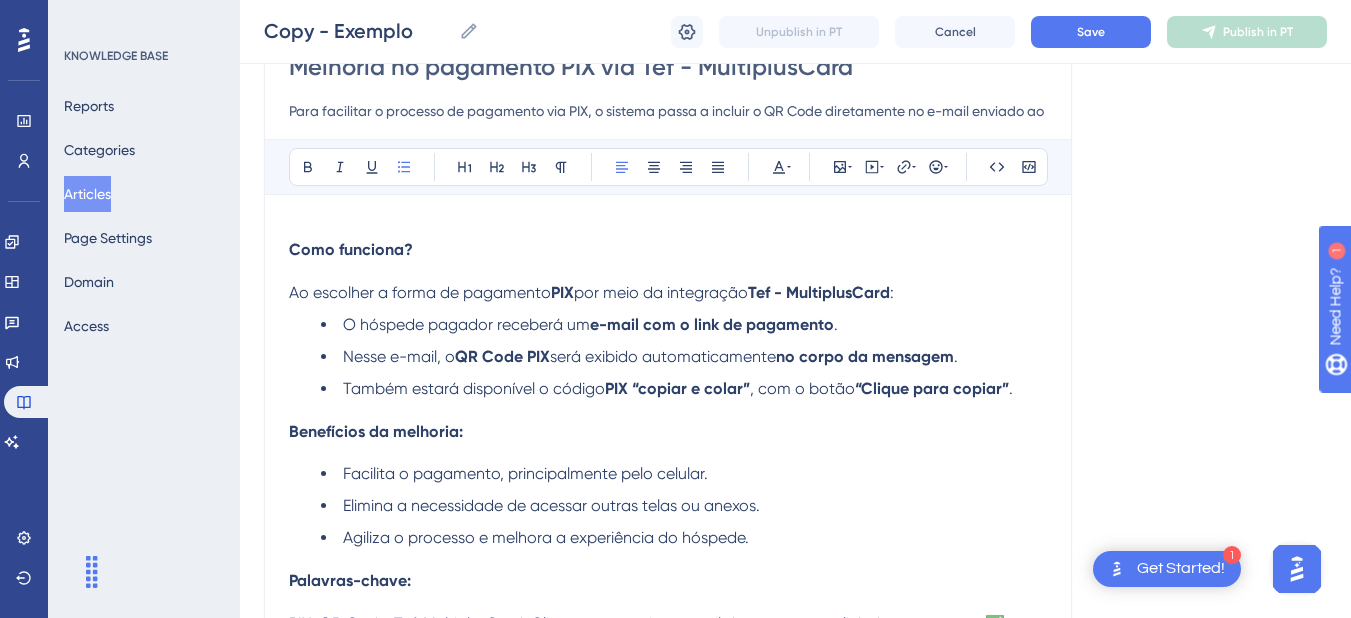 click on "Também estará disponível o código  PIX “copiar e colar” , com o botão  “Clique para copiar” ." at bounding box center [684, 389] 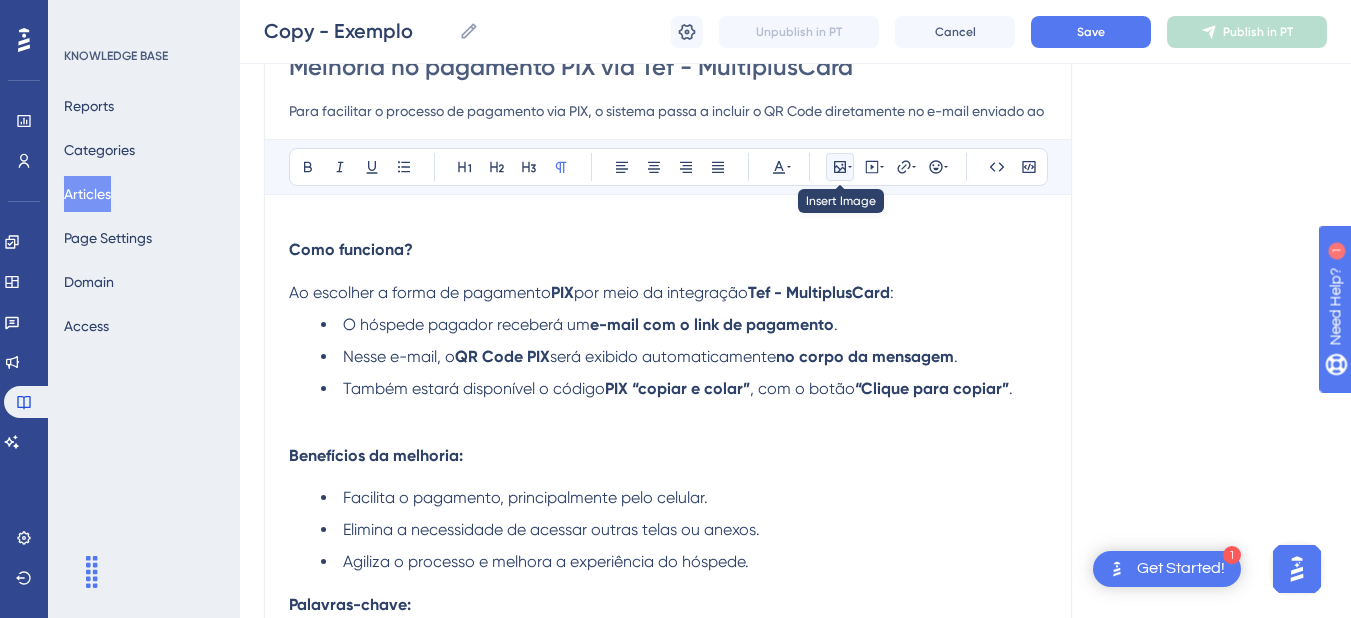 drag, startPoint x: 842, startPoint y: 163, endPoint x: 838, endPoint y: 178, distance: 15.524175 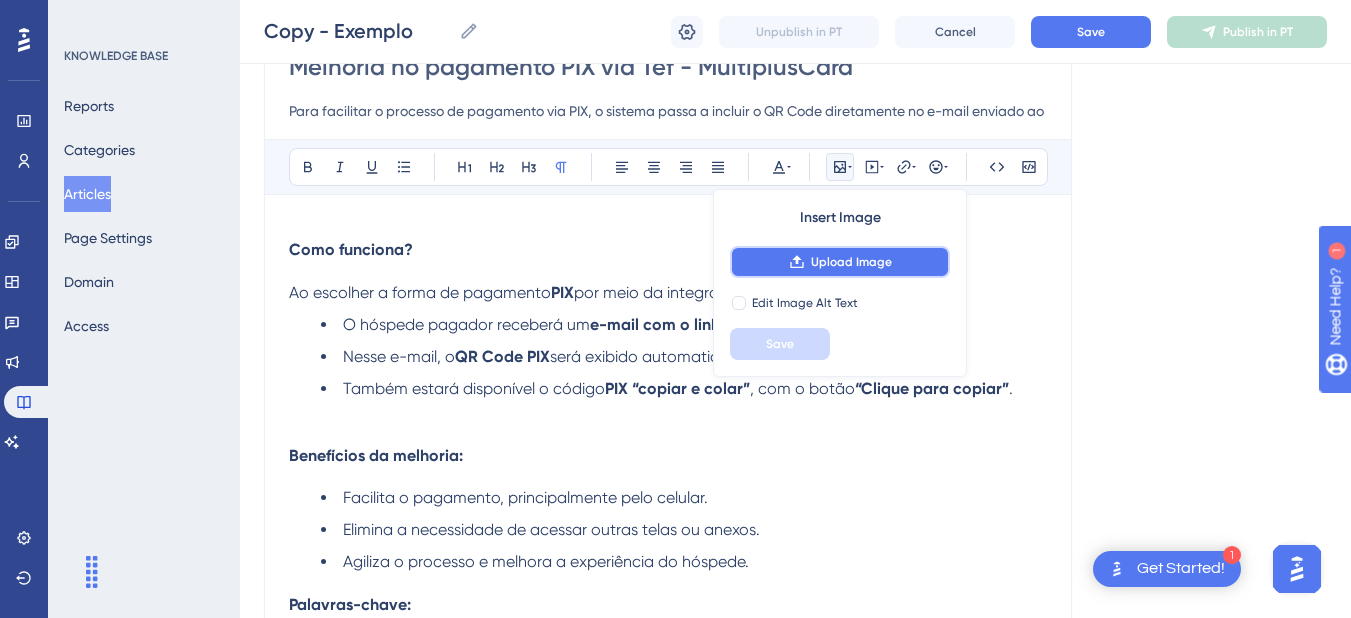 click on "Upload Image" at bounding box center (840, 262) 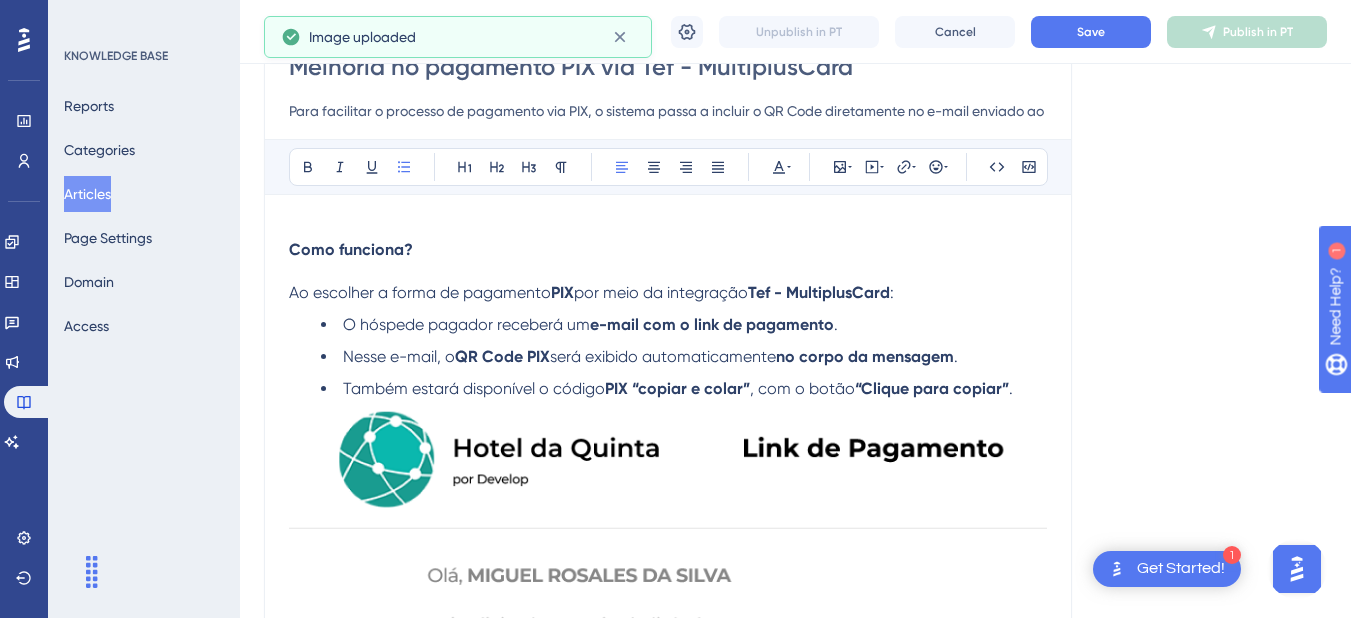 click on "Também estará disponível o código  PIX “copiar e colar” , com o botão  “Clique para copiar” ." at bounding box center [684, 389] 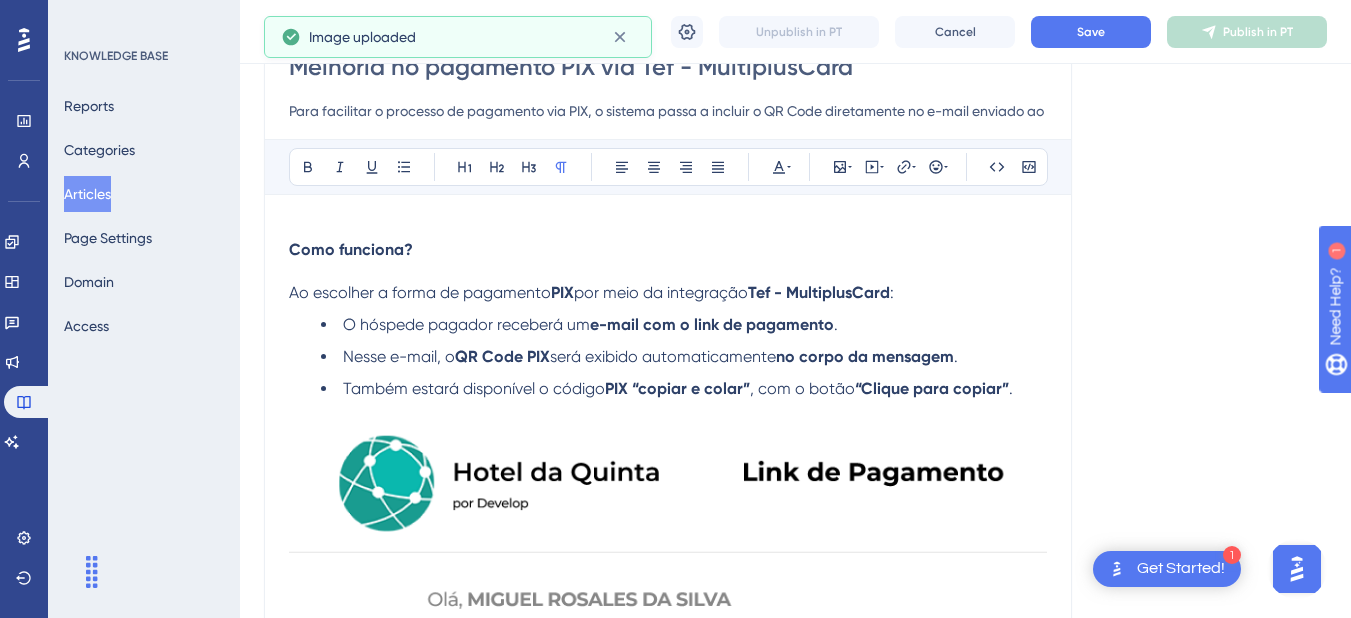 click on "PIX “copiar e colar”" at bounding box center [677, 388] 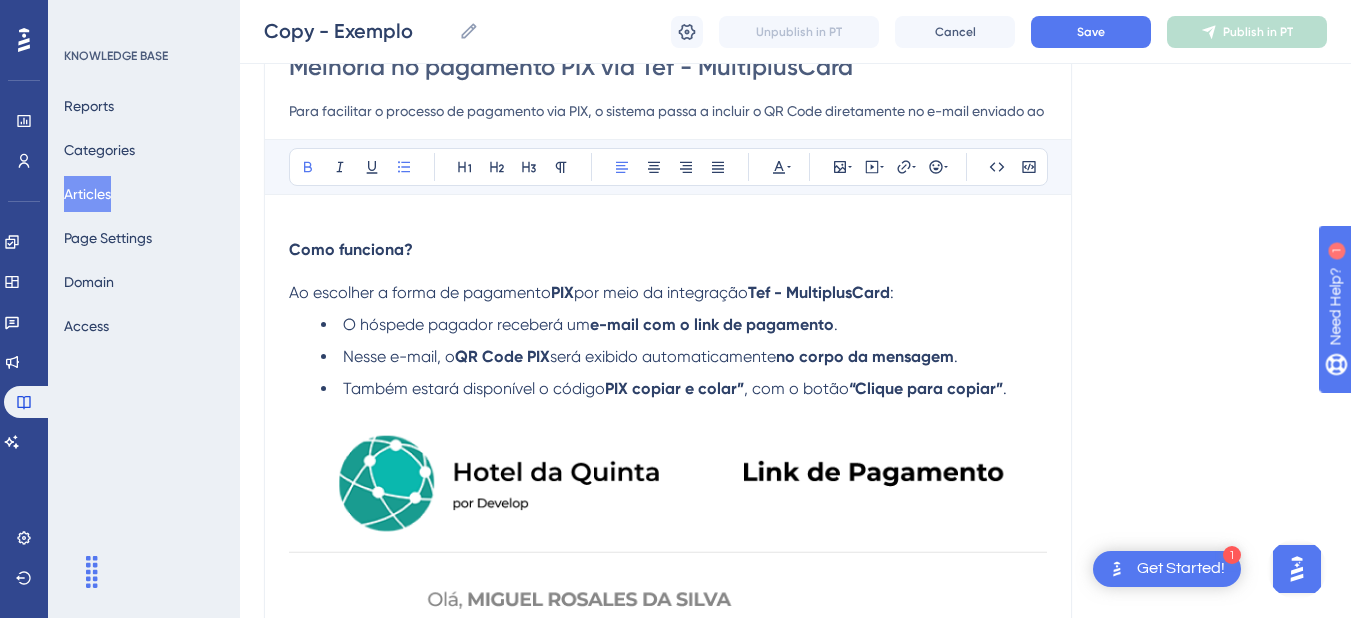click on ", com o botão" at bounding box center (796, 388) 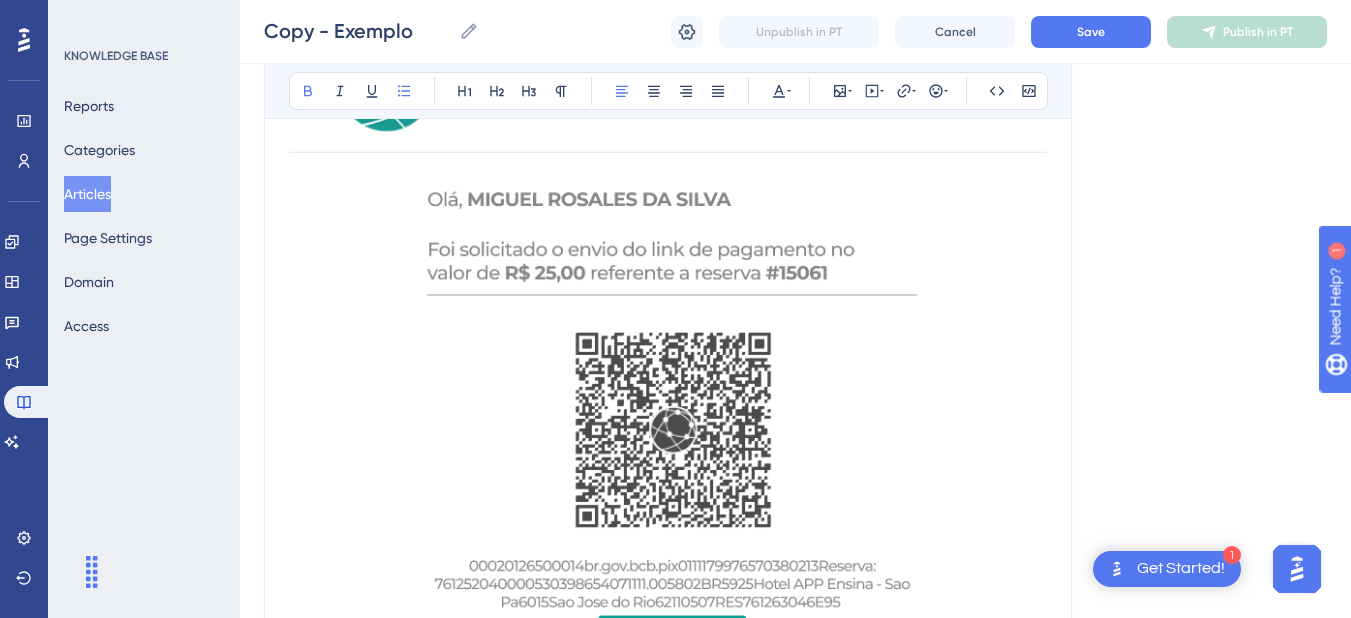 scroll, scrollTop: 206, scrollLeft: 0, axis: vertical 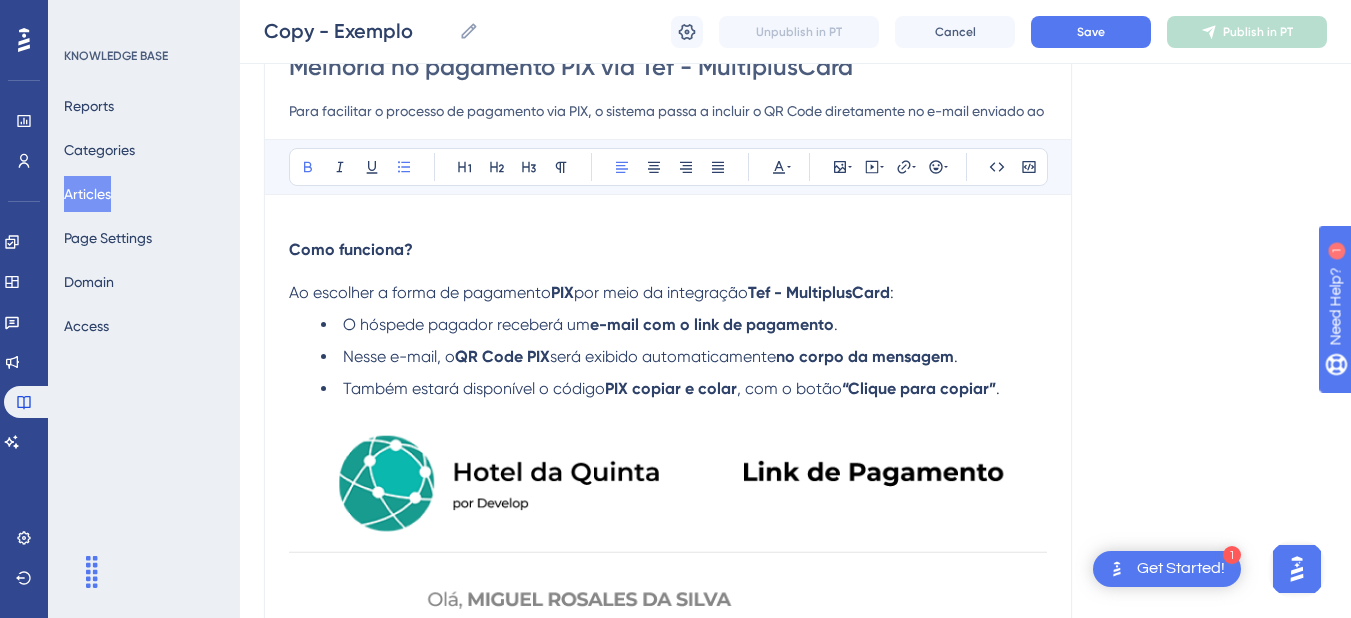 click on "“Clique para copiar”" at bounding box center [919, 388] 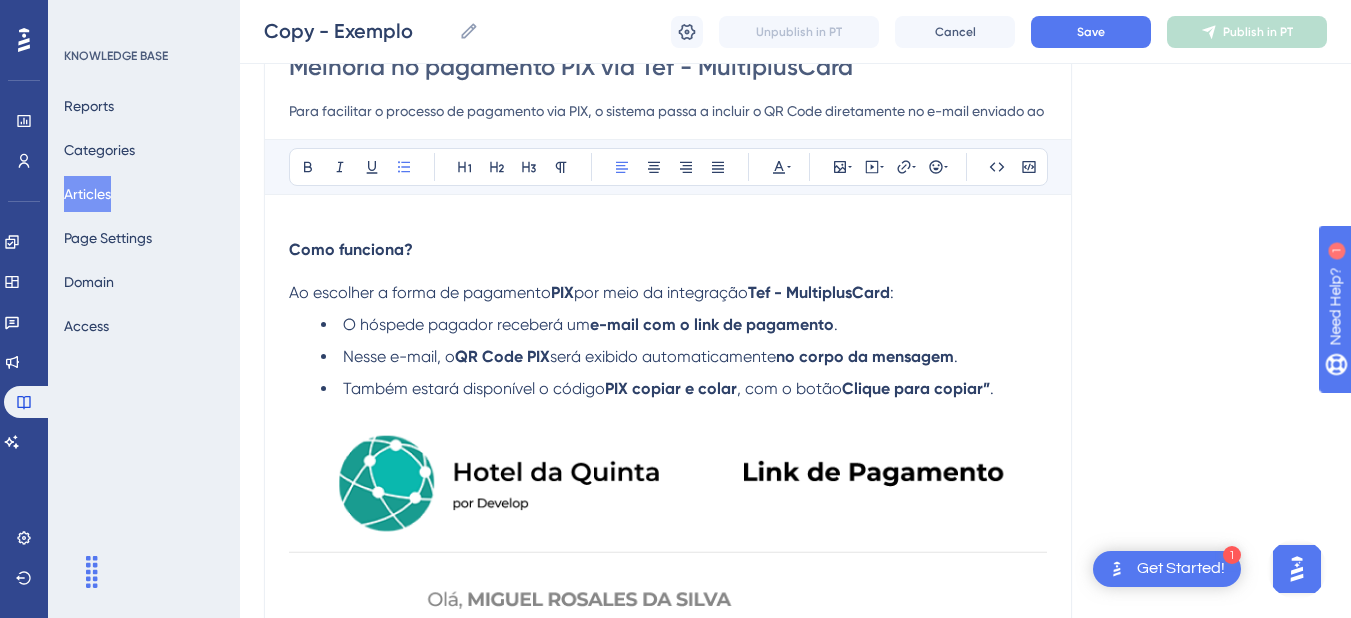 click on "Clique para copiar”" at bounding box center (916, 388) 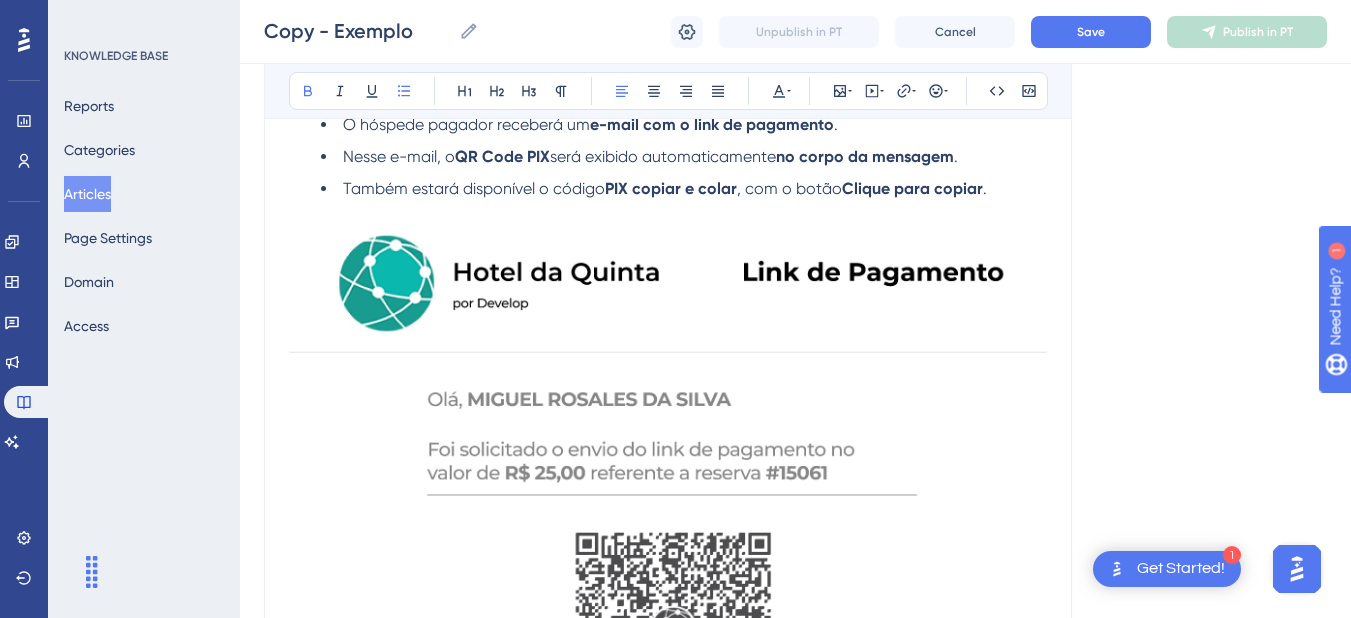 scroll, scrollTop: 206, scrollLeft: 0, axis: vertical 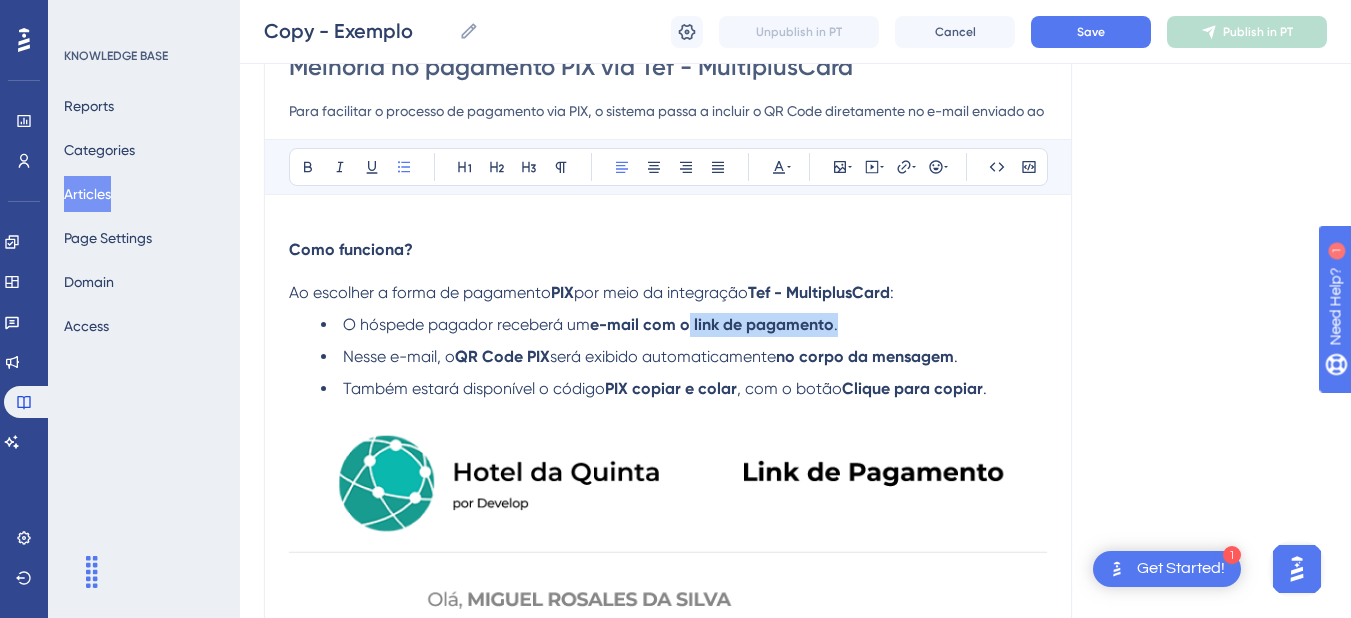 drag, startPoint x: 840, startPoint y: 324, endPoint x: 693, endPoint y: 325, distance: 147.0034 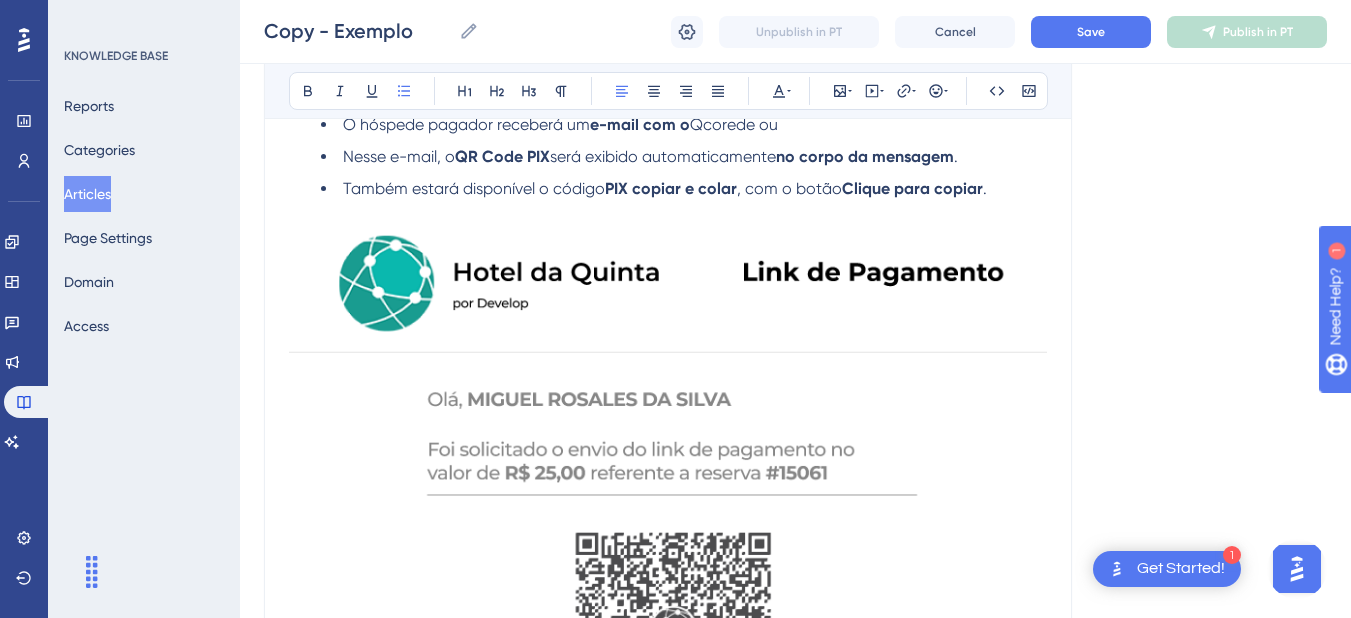 scroll, scrollTop: 206, scrollLeft: 0, axis: vertical 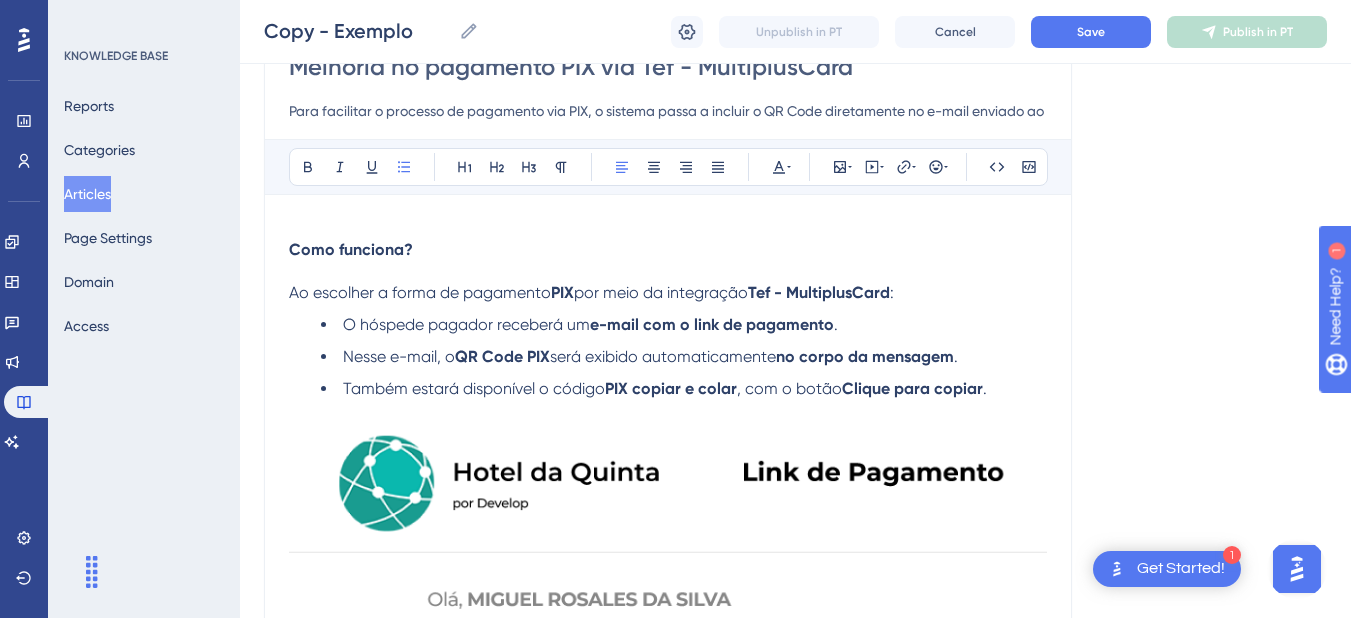 click on "será exibido automaticamente" at bounding box center [663, 356] 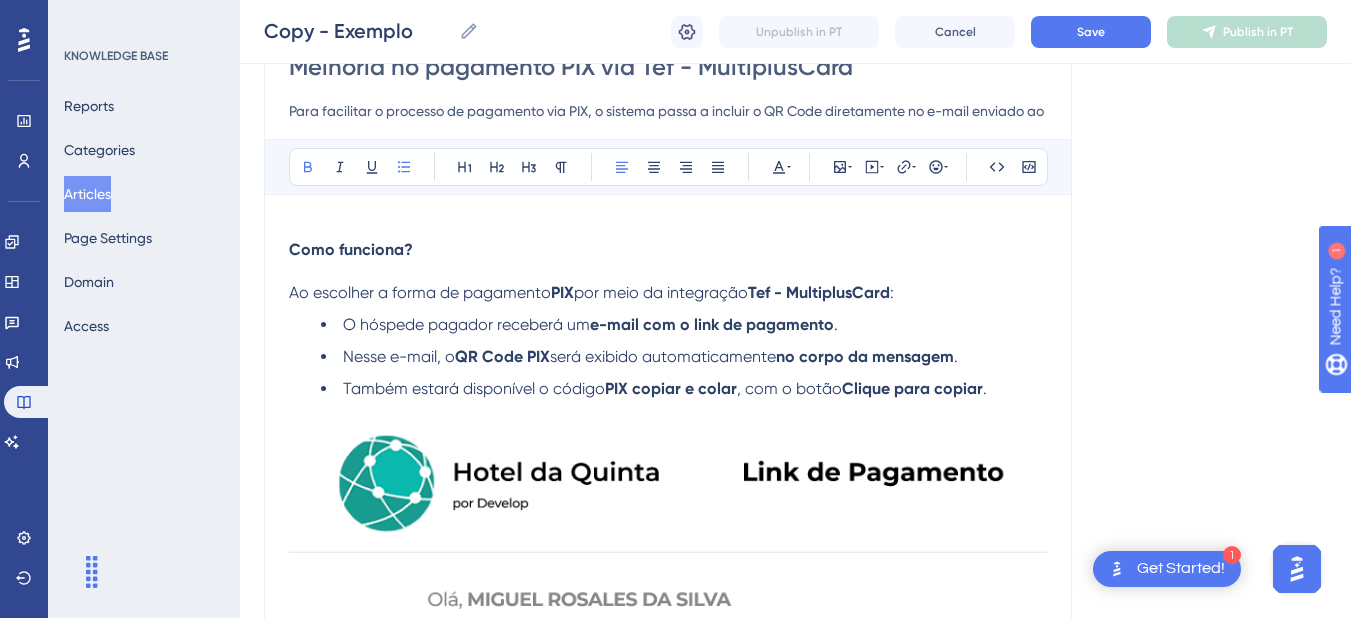 click on "no corpo da mensagem" at bounding box center [865, 356] 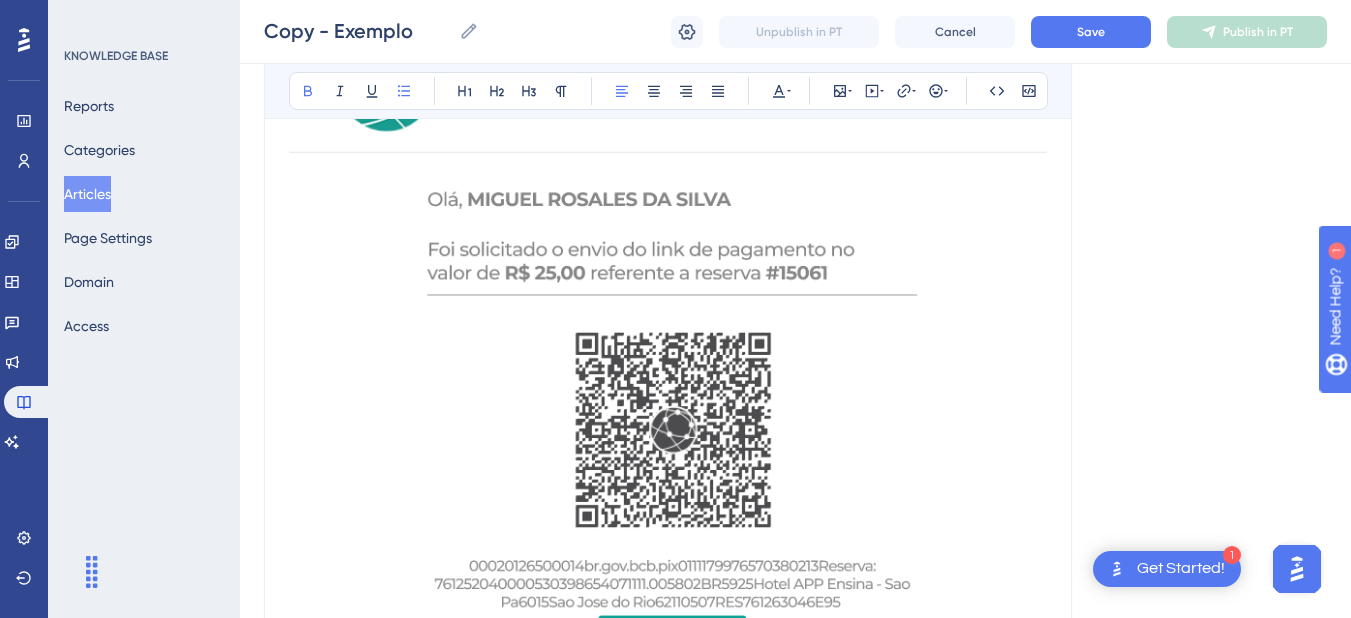 scroll, scrollTop: 1006, scrollLeft: 0, axis: vertical 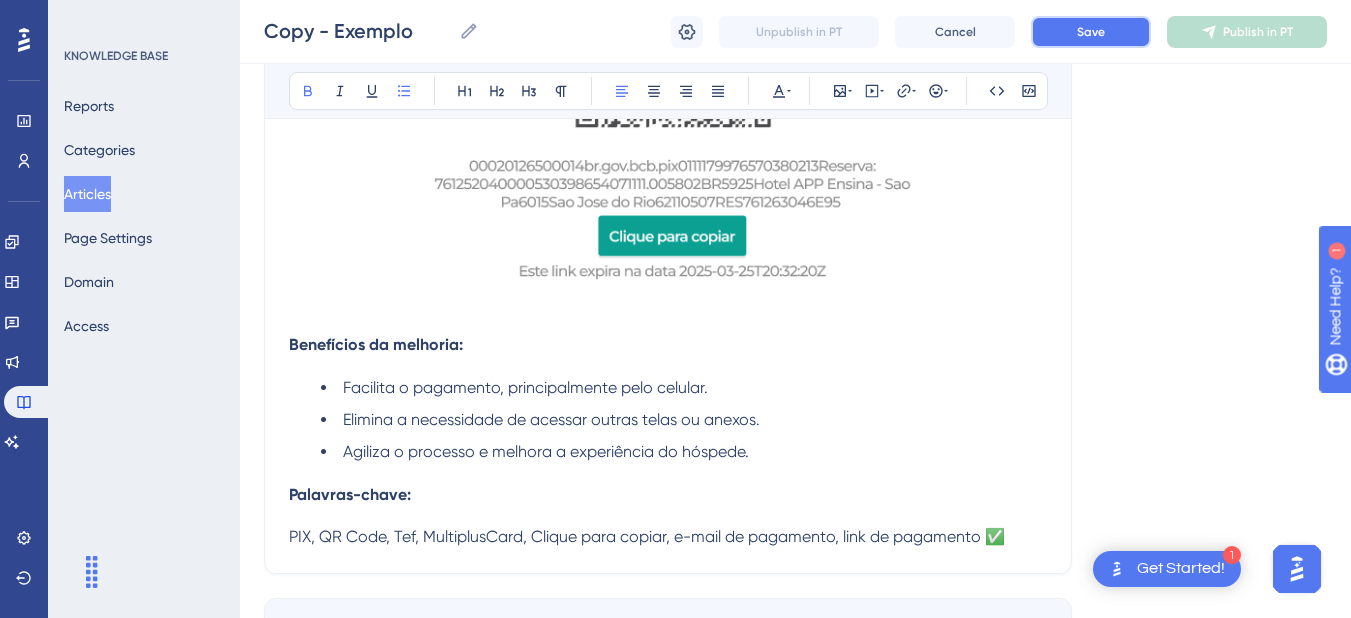 click on "Save" at bounding box center (1091, 32) 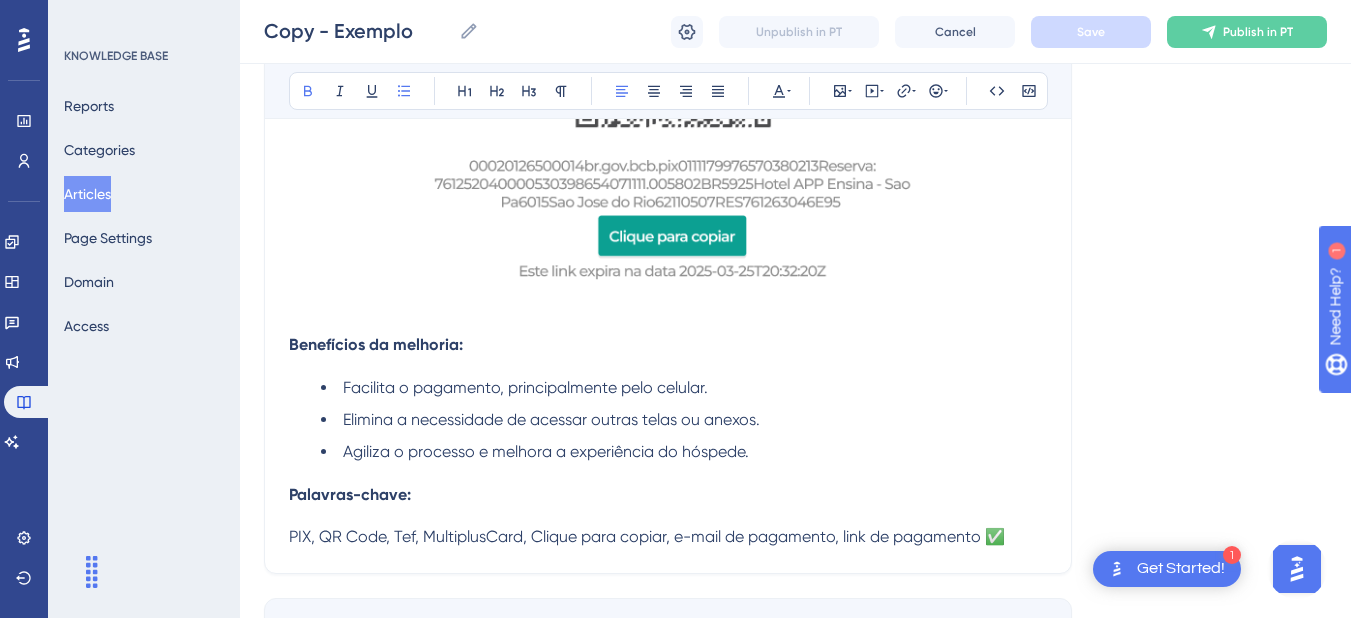 scroll, scrollTop: 1146, scrollLeft: 0, axis: vertical 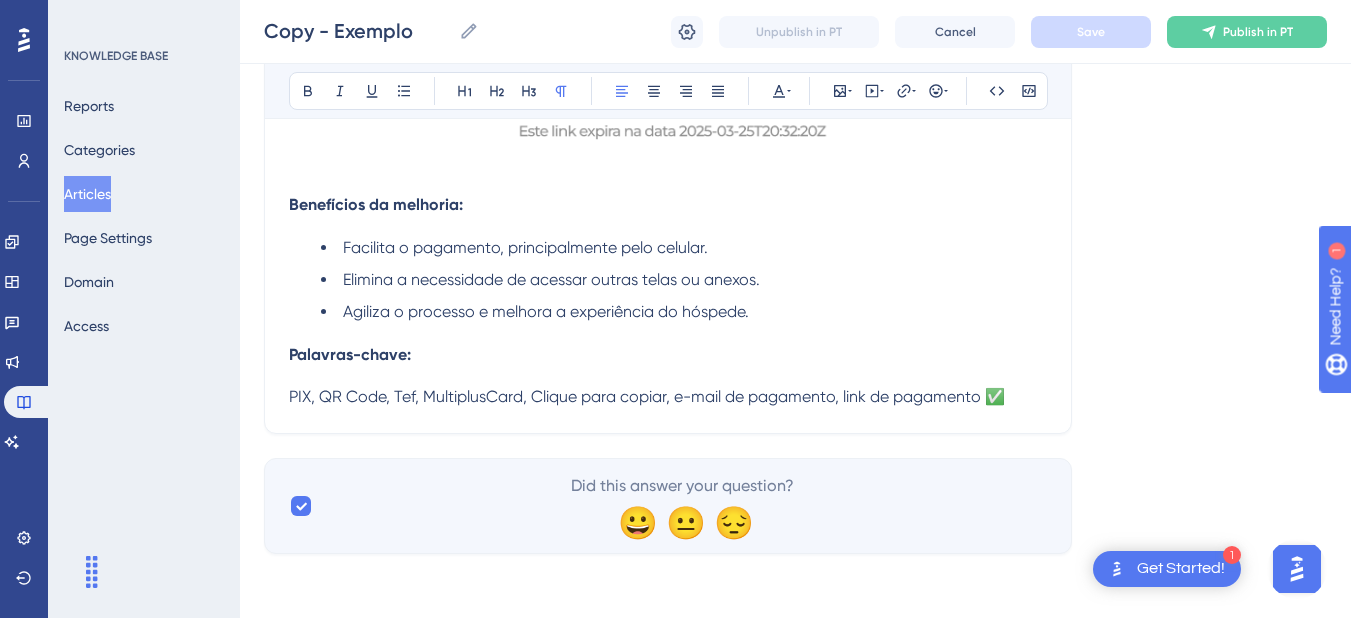 click on "PIX, QR Code, Tef, MultiplusCard, Clique para copiar, e-mail de pagamento, link de pagamento ✅" at bounding box center (668, 397) 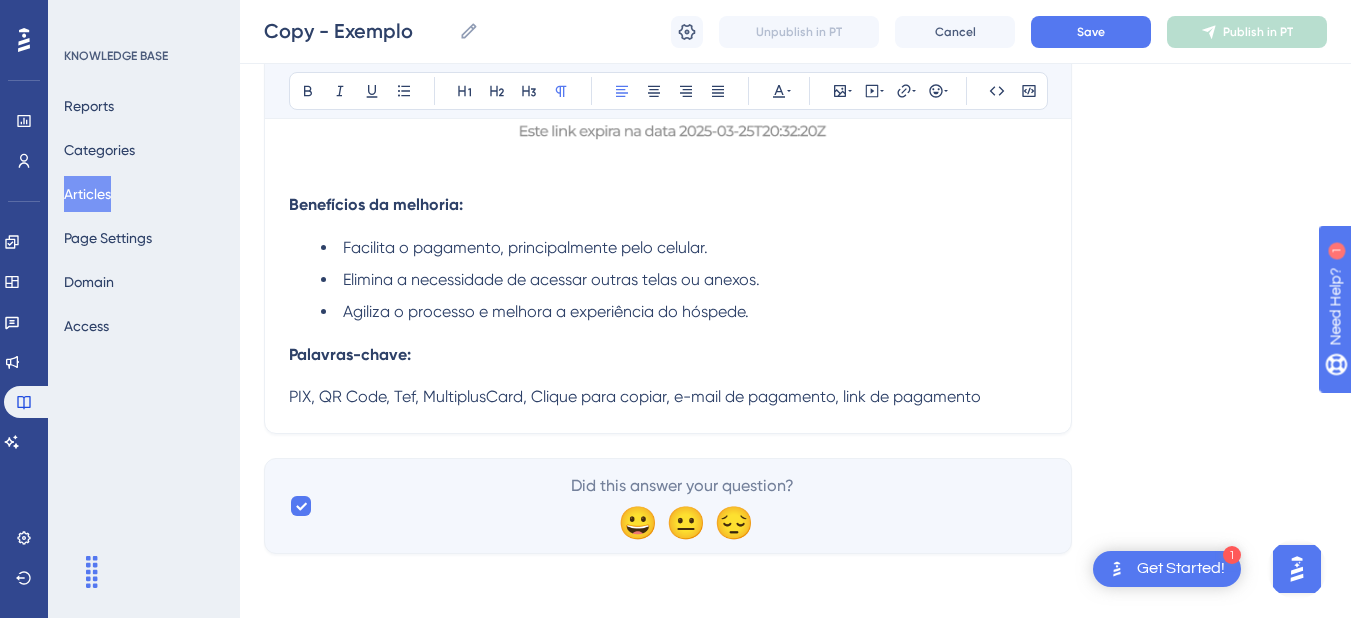 click on "Como funciona? Ao escolher a forma de pagamento  PIX  por meio da integração  Tef - MultiplusCard : O hóspede pagador receberá um  e-mail com o link de pagamento . Nesse e-mail, o  QR Code PIX  será exibido automaticamente  no corpo da mensagem . Também estará disponível o código  PIX copiar e colar , com o botão  Clique para copiar . Benefícios da melhoria: Facilita o pagamento, principalmente pelo celular. Elimina a necessidade de acessar outras telas ou anexos. Agiliza o processo e melhora a experiência do hóspede. Palavras-chave: PIX, QR Code, Tef, MultiplusCard, Clique para copiar, e-mail de pagamento, link de pagamento" at bounding box center [668, -135] 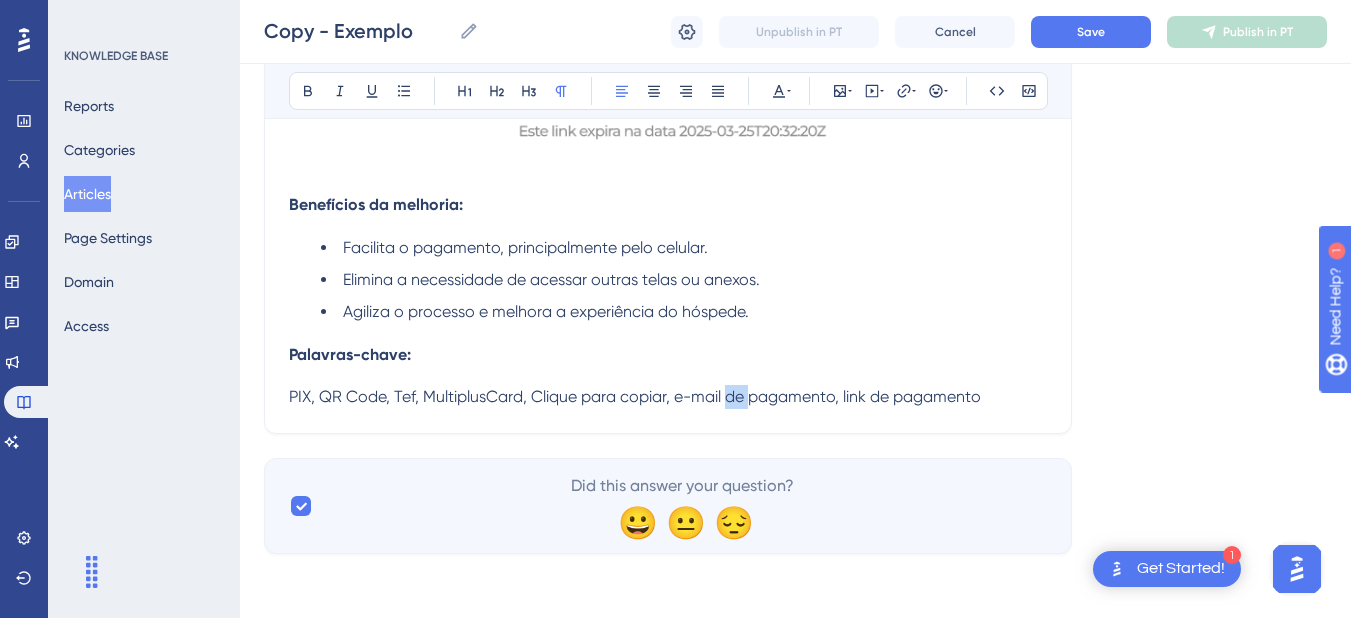 click on "PIX, QR Code, Tef, MultiplusCard, Clique para copiar, e-mail de pagamento, link de pagamento" at bounding box center [635, 396] 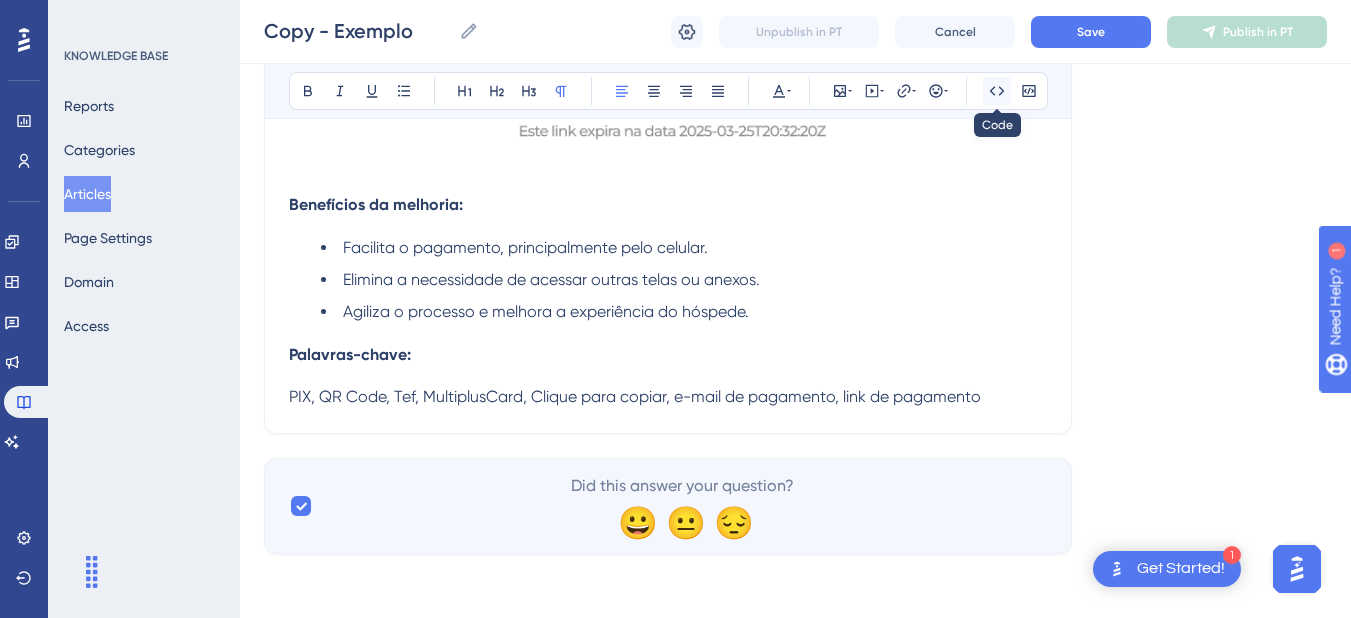click 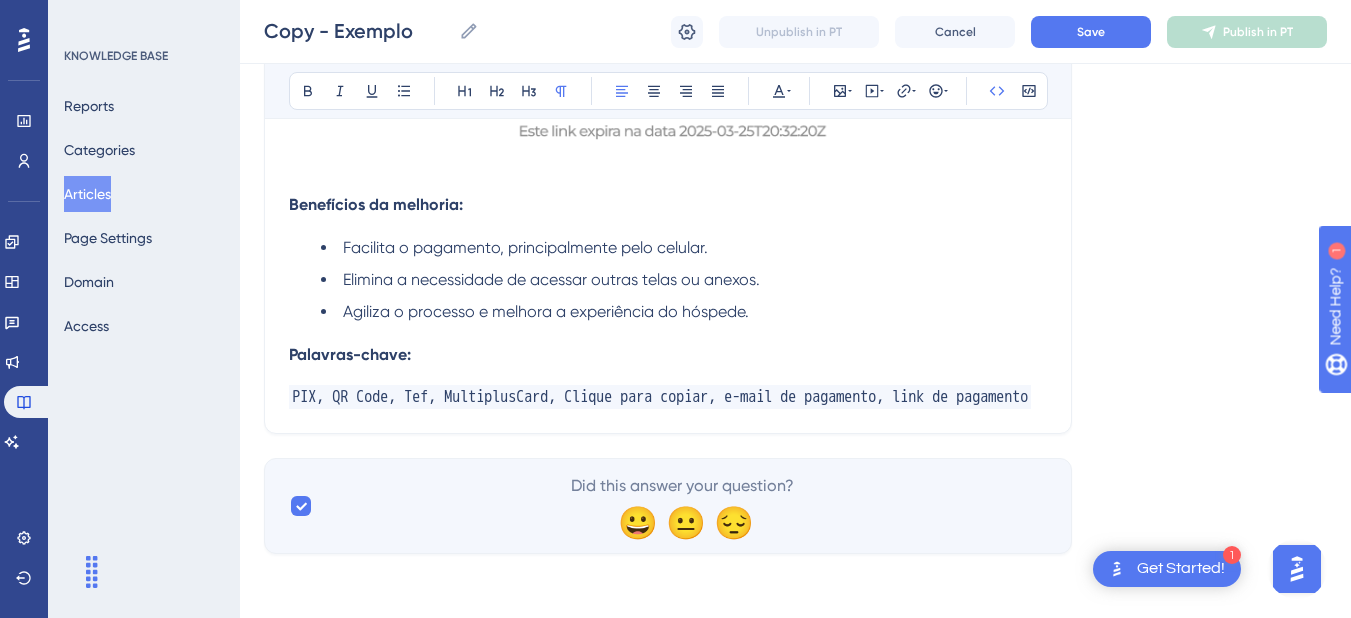 click on "PIX, QR Code, Tef, MultiplusCard, Clique para copiar, e-mail de pagamento, link de pagamento" at bounding box center [660, 397] 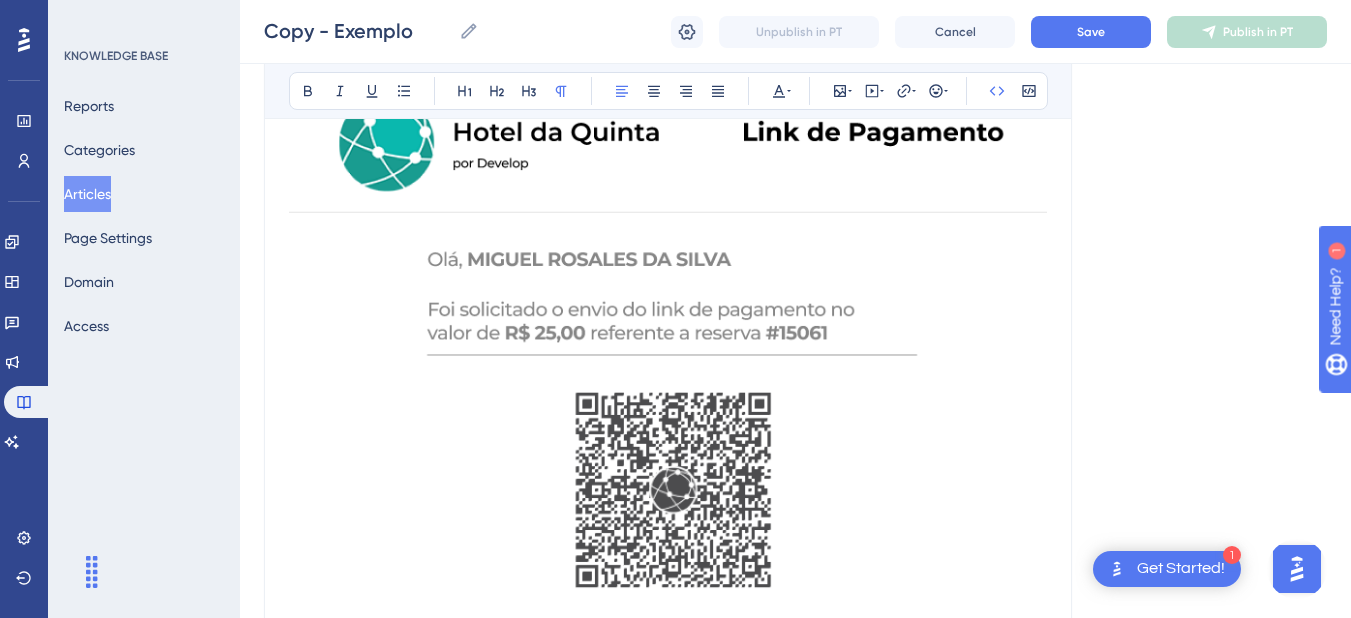 scroll, scrollTop: 146, scrollLeft: 0, axis: vertical 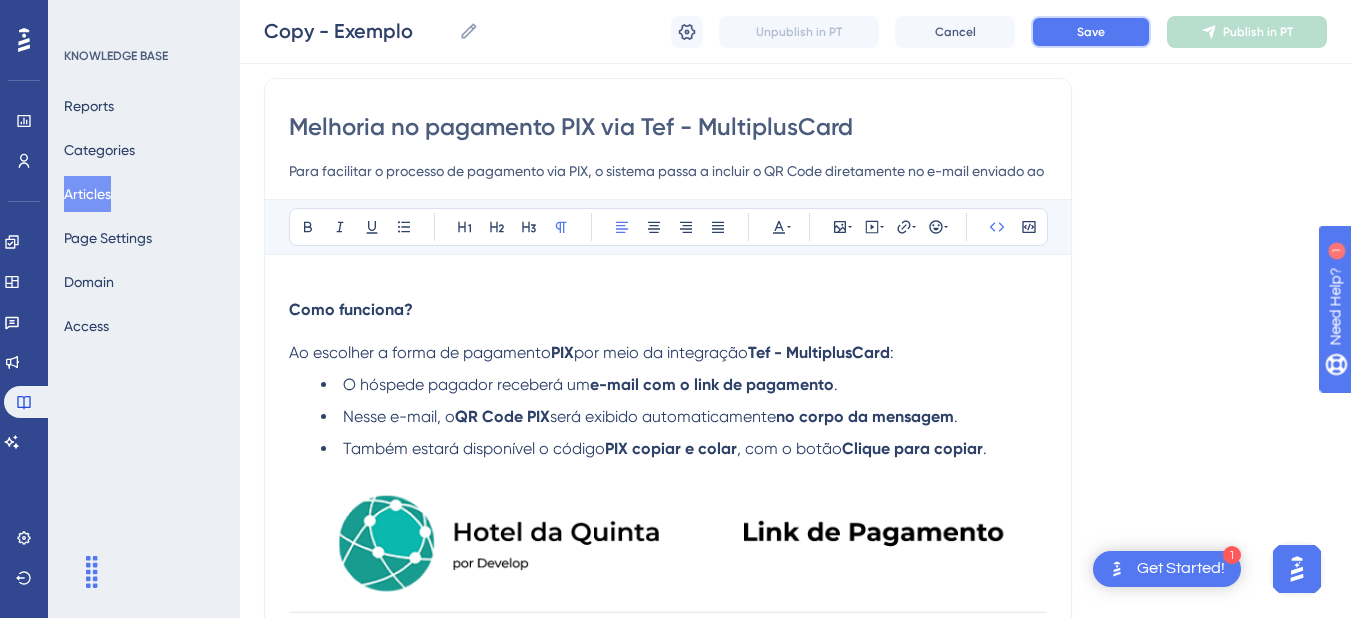 click on "Save" at bounding box center (1091, 32) 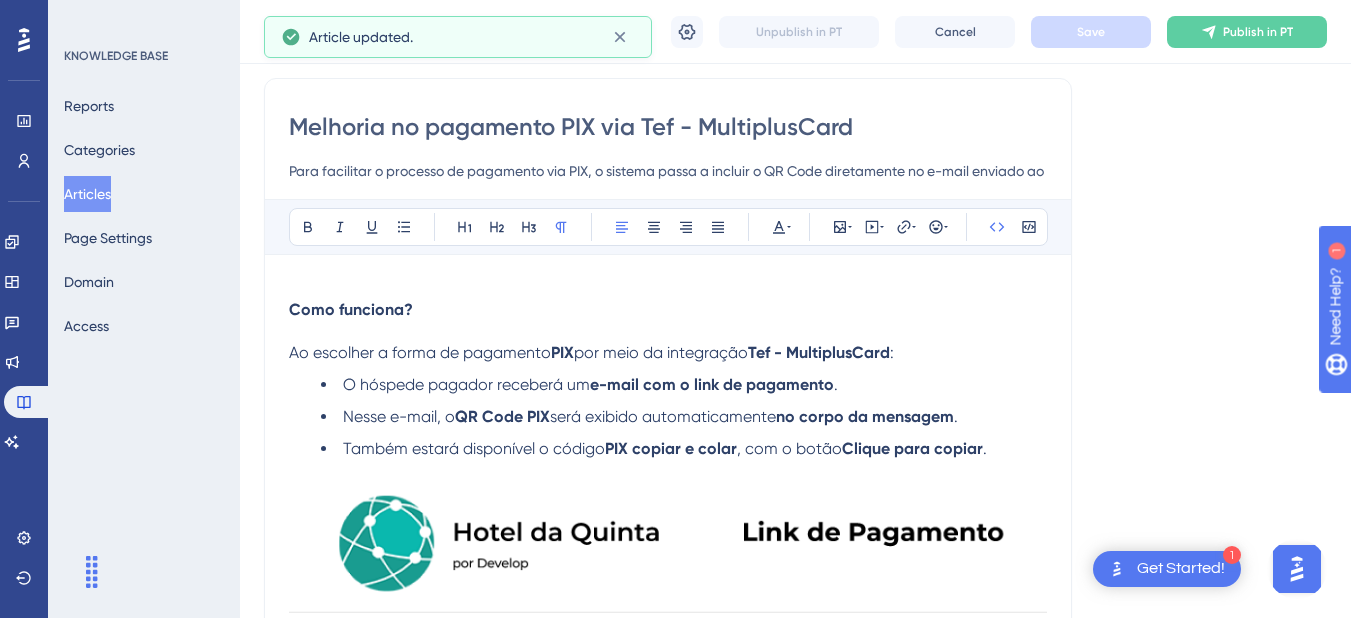 click on "Para facilitar o processo de pagamento via PIX, o sistema passa a incluir o QR Code diretamente no e-mail enviado ao hóspede, sempre que o pagamento for gerado pela integração com a MultiplusCard." at bounding box center [668, 171] 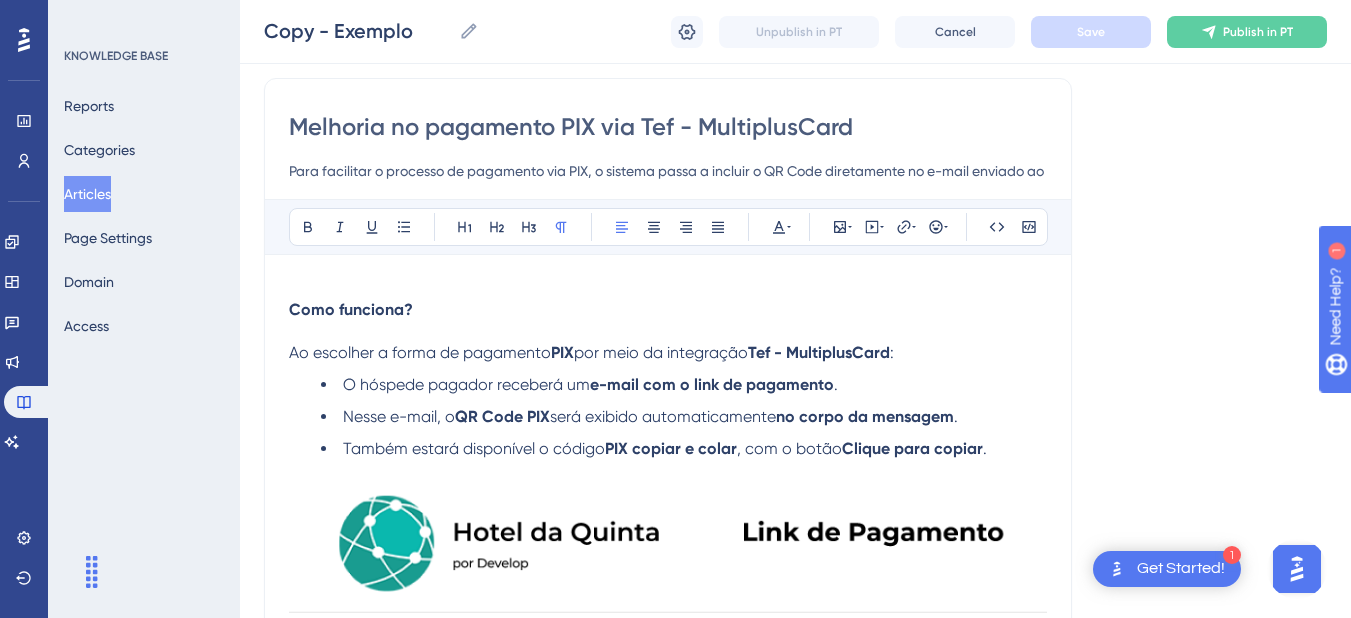 click on "Como funciona?" at bounding box center (351, 309) 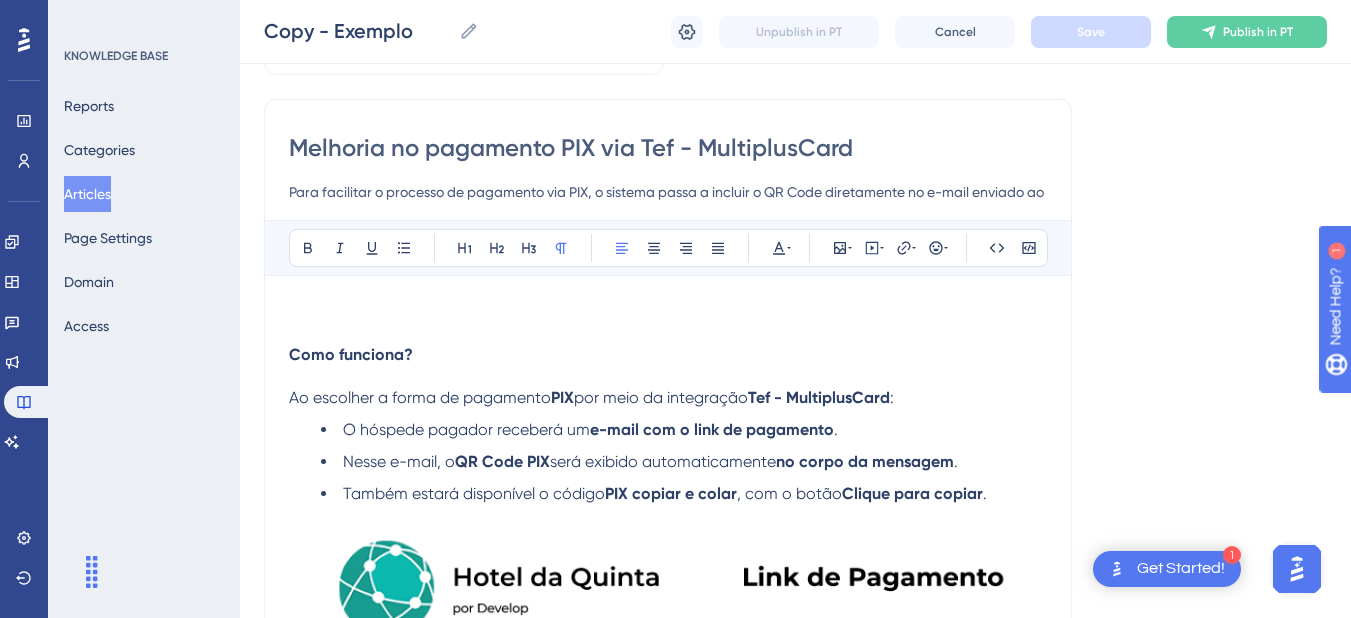 click on "Bold Italic Underline Bullet Point Heading 1 Heading 2 Heading 3 Normal Align Left Align Center Align Right Align Justify Text Color Insert Image Embed Video Hyperlink Emojis Code Code Block Como funciona? Ao escolher a forma de pagamento  PIX  por meio da integração  Tef - MultiplusCard : O hóspede pagador receberá um  e-mail com o link de pagamento . Nesse e-mail, o  QR Code PIX  será exibido automaticamente  no corpo da mensagem . Também estará disponível o código  PIX copiar e colar , com o botão  Clique para copiar . Benefícios da melhoria: Facilita o pagamento, principalmente pelo celular. Elimina a necessidade de acessar outras telas ou anexos. Agiliza o processo e melhora a experiência do hóspede. Palavras-chave:  PIX, QR Code, Tef, MultiplusCard, Clique para copiar, e-mail de pagamento, link de pagamento" at bounding box center (668, 839) 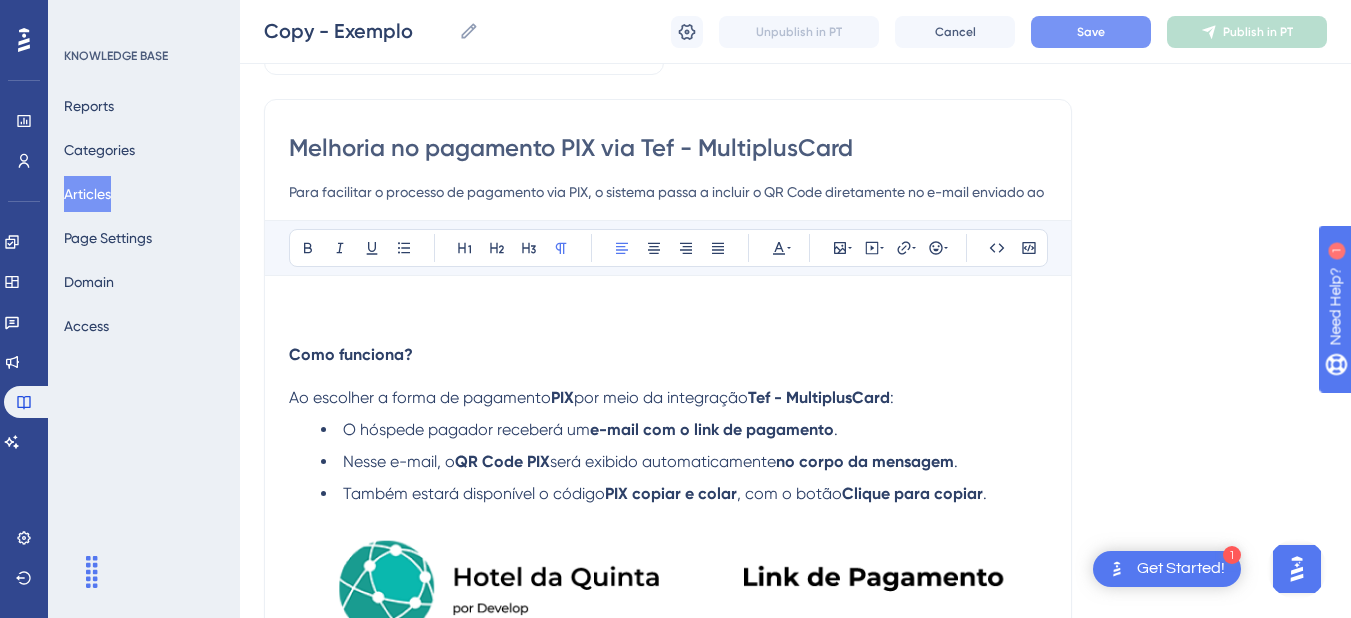 click at bounding box center [668, 312] 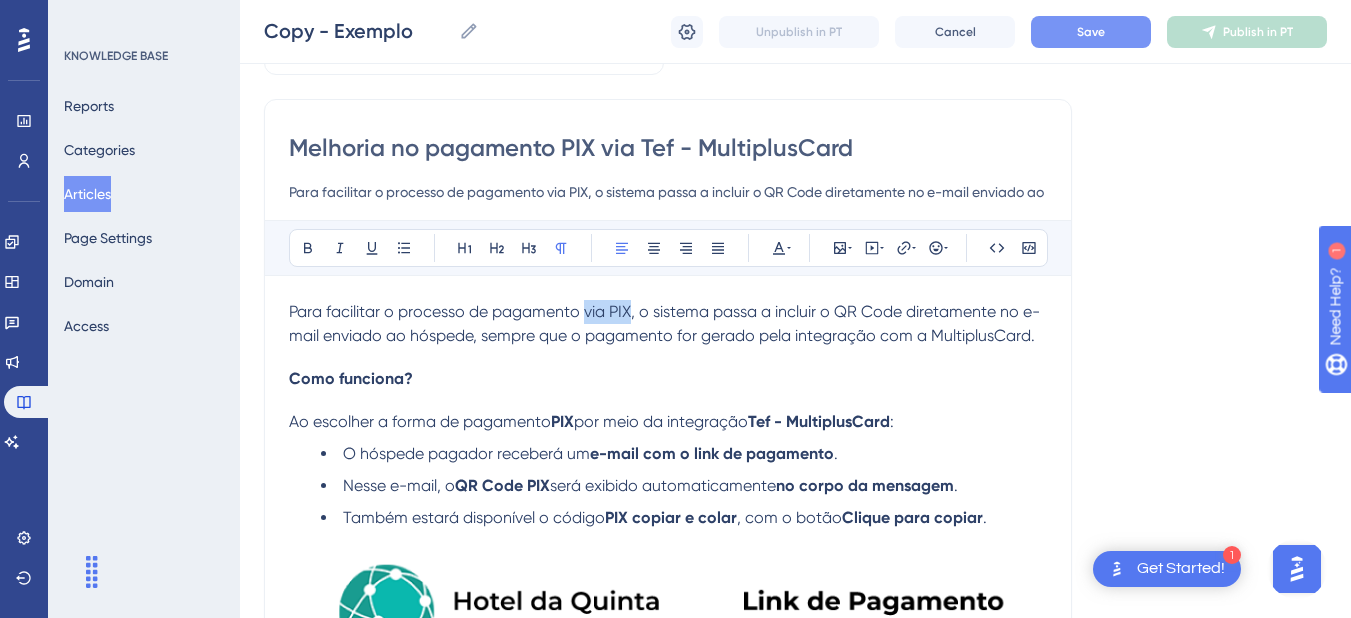 drag, startPoint x: 633, startPoint y: 308, endPoint x: 582, endPoint y: 312, distance: 51.156624 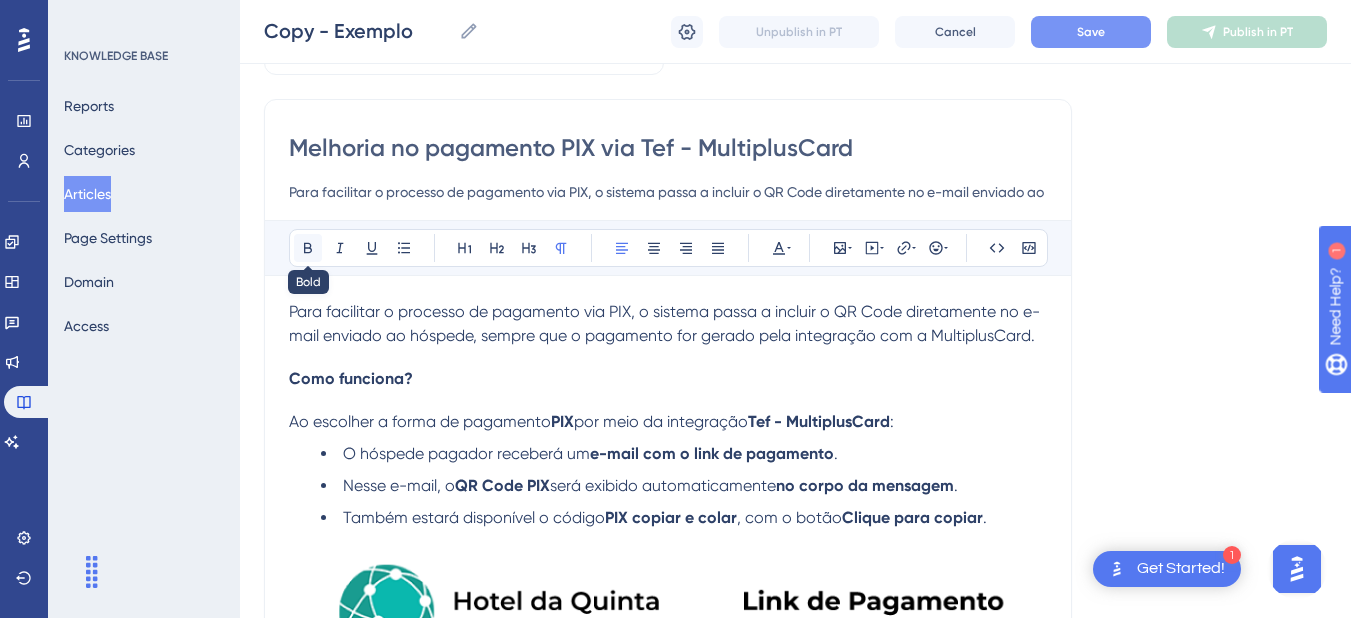 click 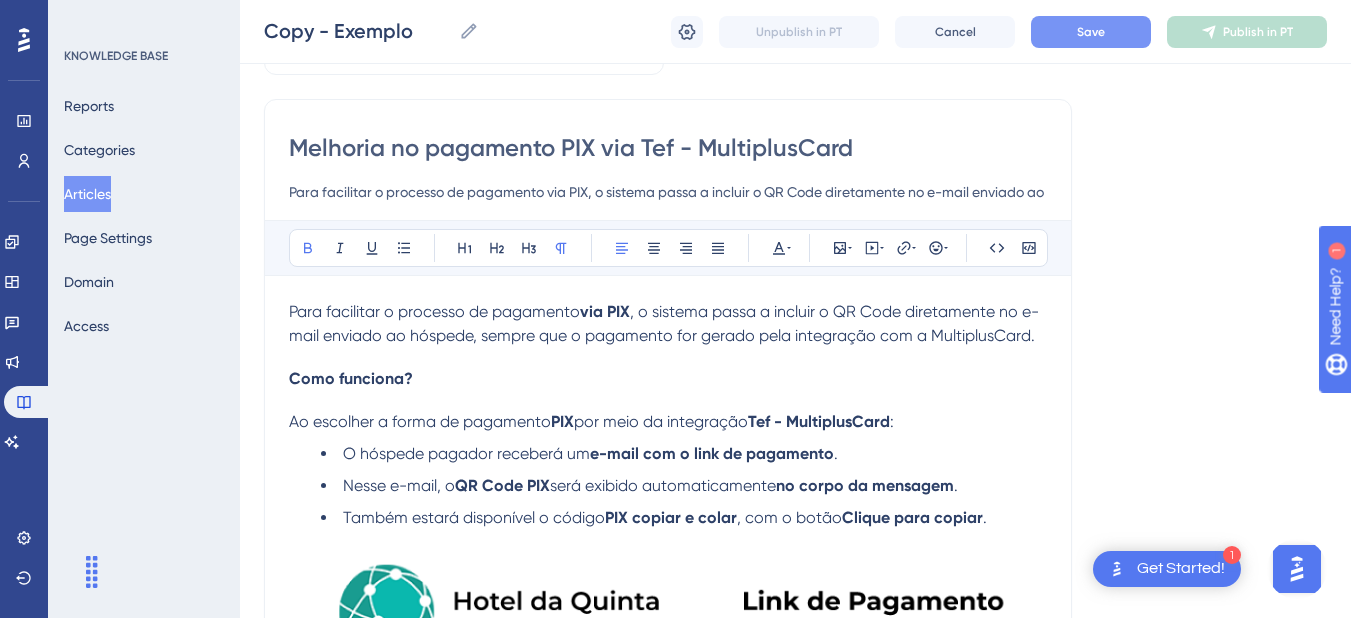 click on "Para facilitar o processo de pagamento  via PIX , o sistema passa a incluir o QR Code diretamente no e-mail enviado ao hóspede, sempre que o pagamento for gerado pela integração com a MultiplusCard." at bounding box center (668, 324) 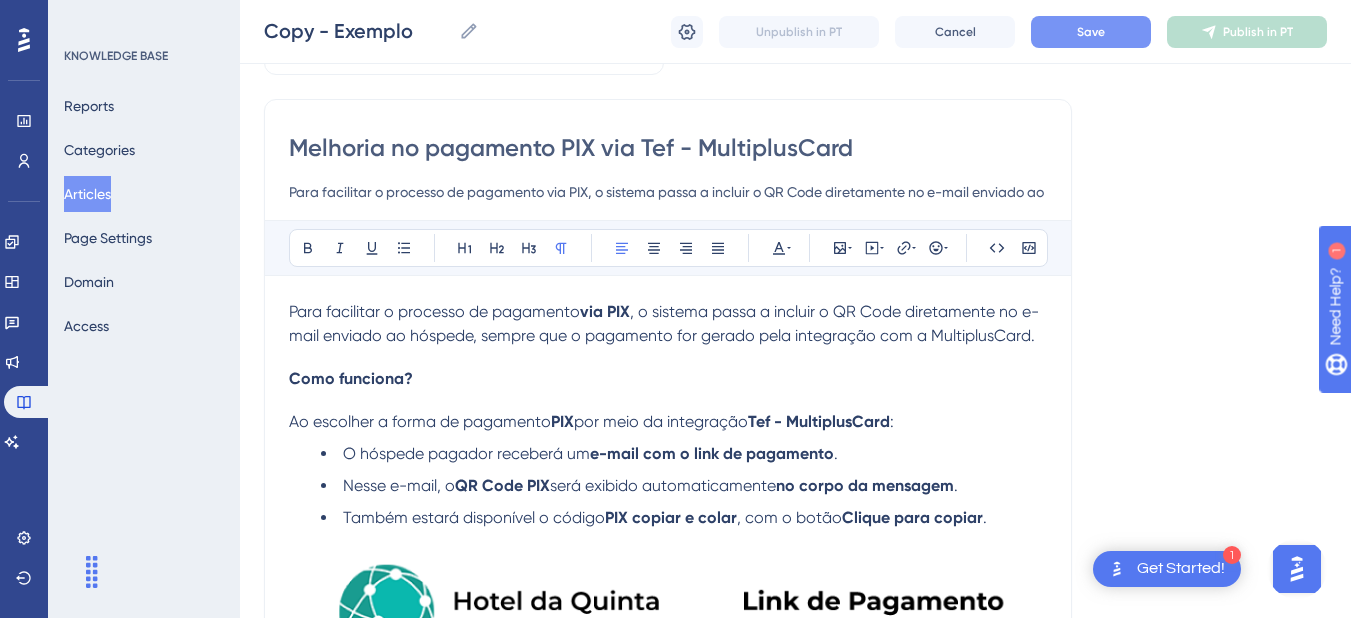 drag, startPoint x: 936, startPoint y: 333, endPoint x: 935, endPoint y: 375, distance: 42.0119 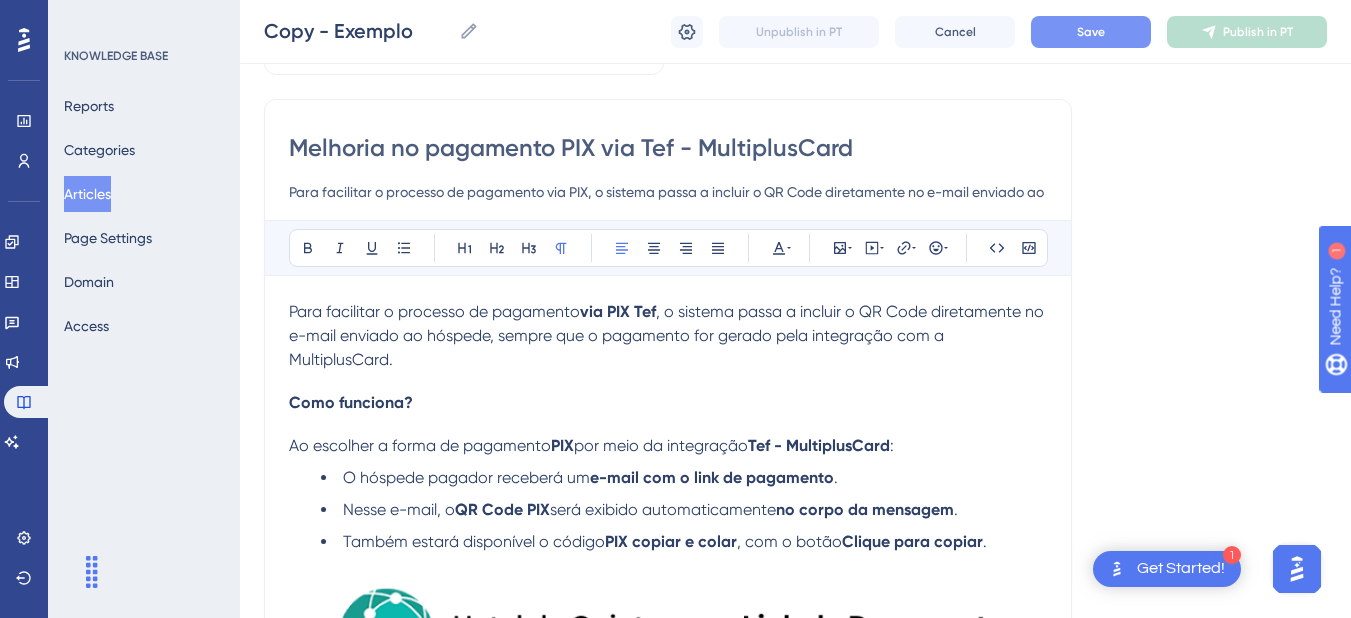click on ", o sistema passa a incluir o QR Code diretamente no e-mail enviado ao hóspede, sempre que o pagamento for gerado pela integração com a MultiplusCard." at bounding box center [668, 335] 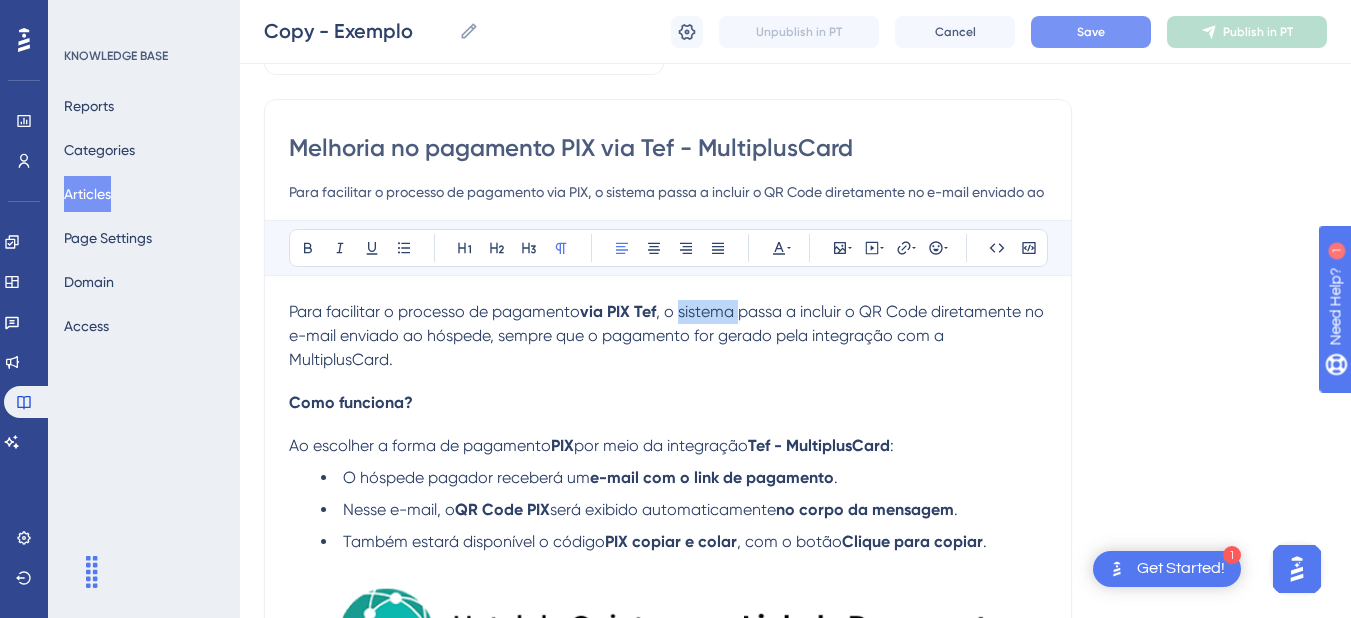 click on ", o sistema passa a incluir o QR Code diretamente no e-mail enviado ao hóspede, sempre que o pagamento for gerado pela integração com a MultiplusCard." at bounding box center (668, 335) 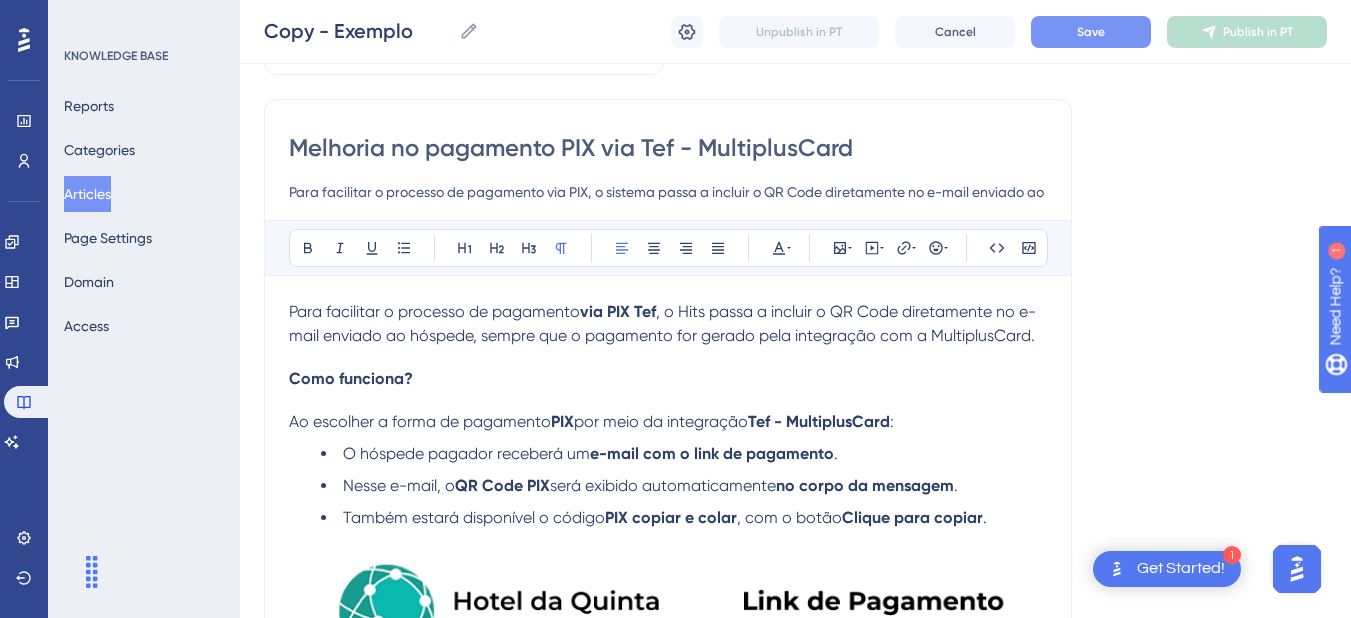 click on ", o Hits passa a incluir o QR Code diretamente no e-mail enviado ao hóspede, sempre que o pagamento for gerado pela integração com a MultiplusCard." at bounding box center (662, 323) 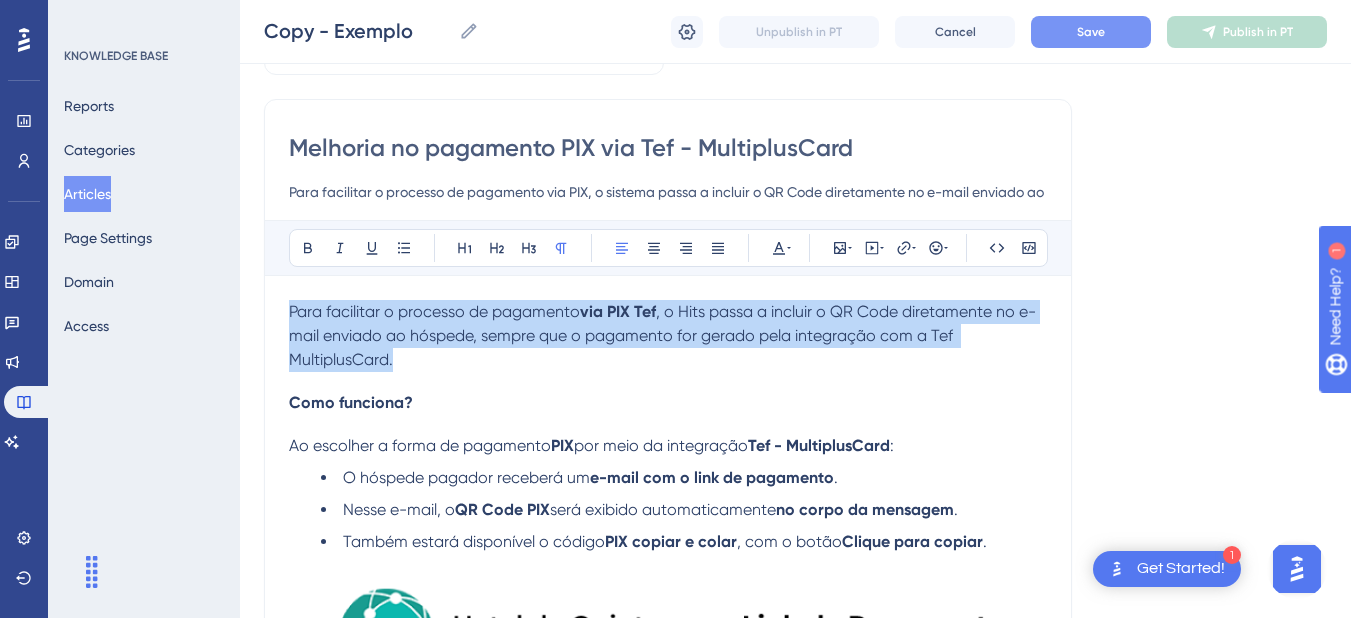 drag, startPoint x: 433, startPoint y: 354, endPoint x: 262, endPoint y: 302, distance: 178.73164 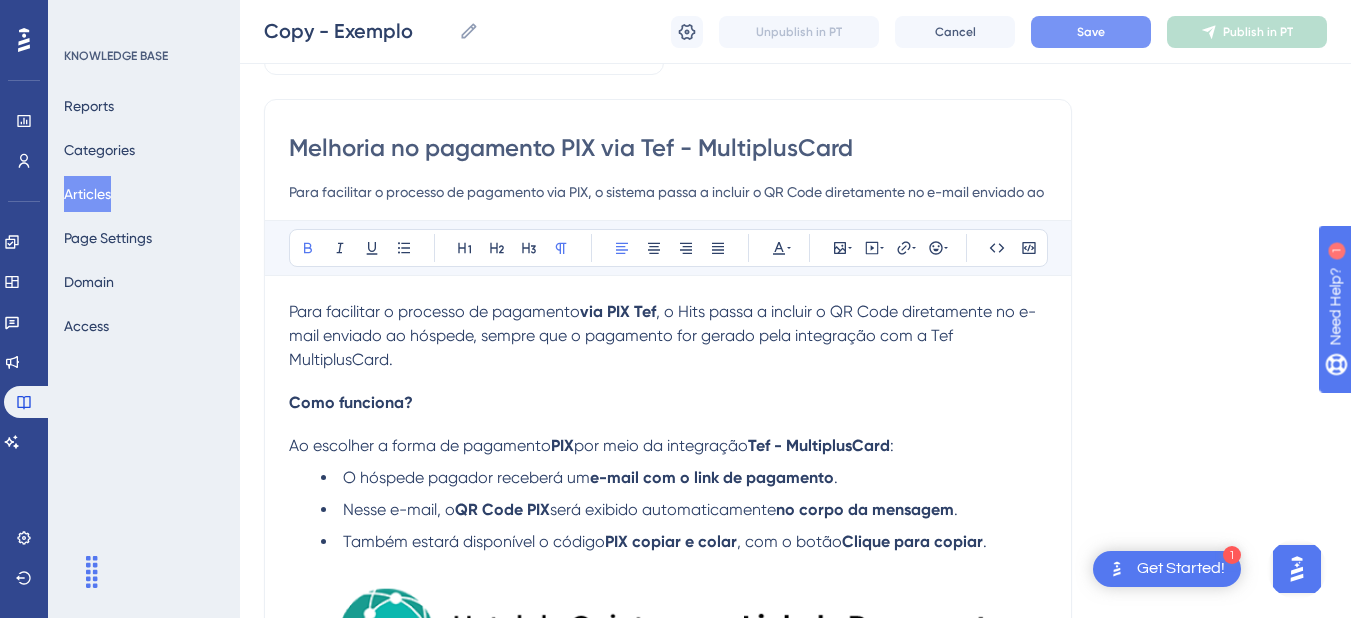 click on "Tef - MultiplusCard" at bounding box center [819, 445] 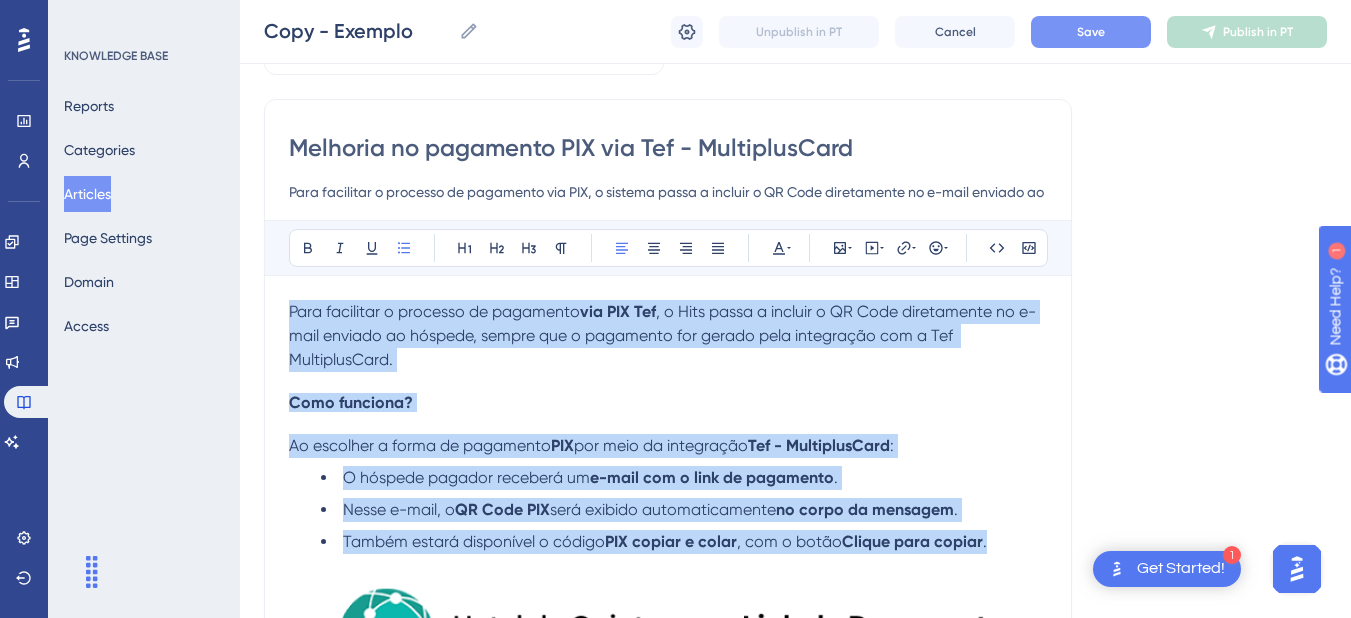 drag, startPoint x: 1004, startPoint y: 541, endPoint x: 278, endPoint y: 305, distance: 763.395 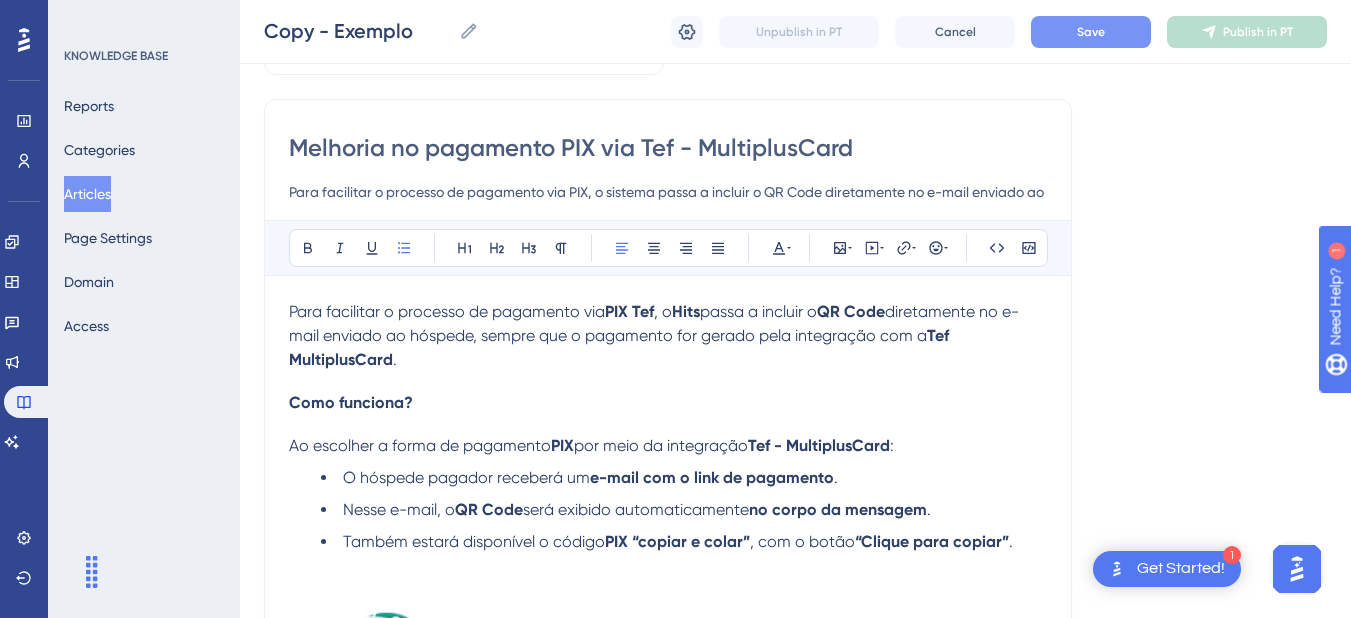 click on "Tef MultiplusCard" at bounding box center (621, 347) 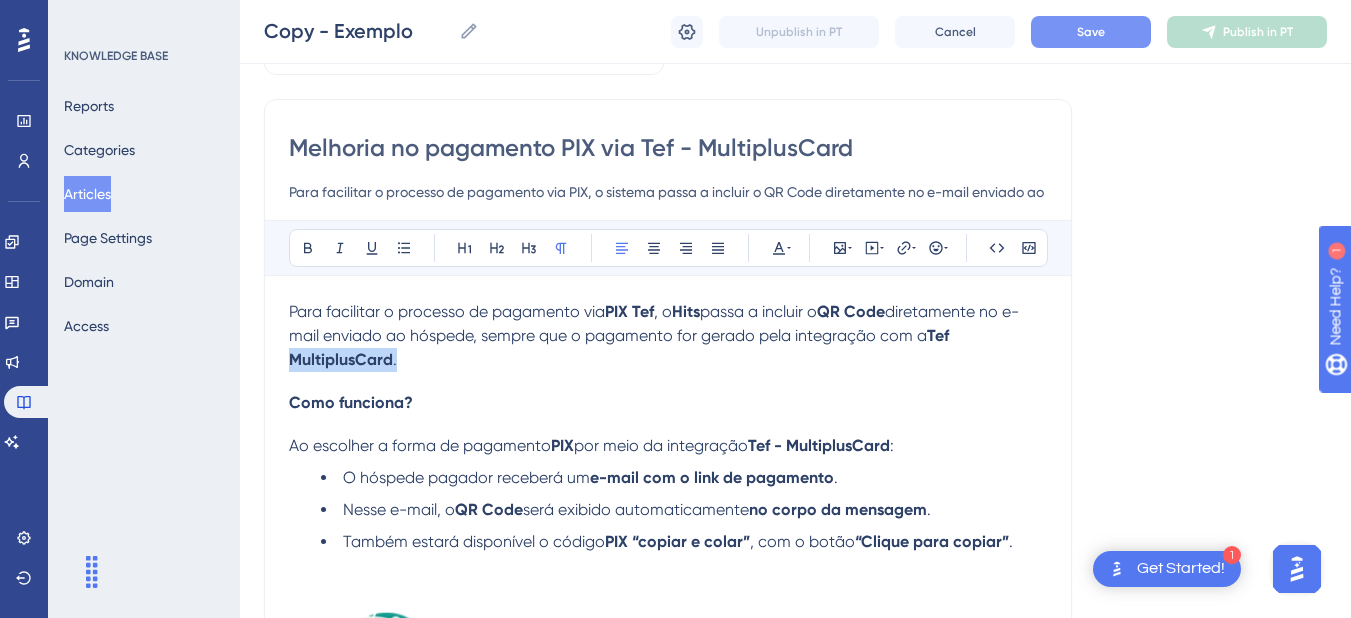 drag, startPoint x: 447, startPoint y: 363, endPoint x: 262, endPoint y: 363, distance: 185 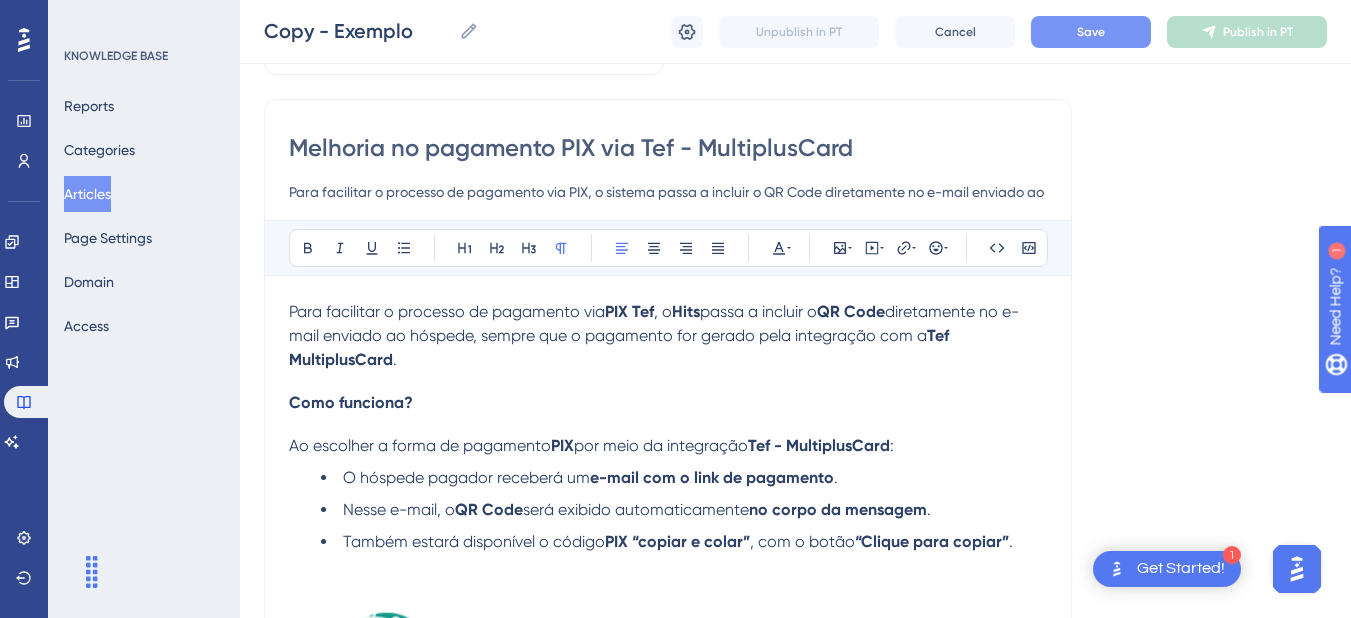 click on "diretamente no e-mail enviado ao hóspede, sempre que o pagamento for gerado pela integração com a" at bounding box center (654, 323) 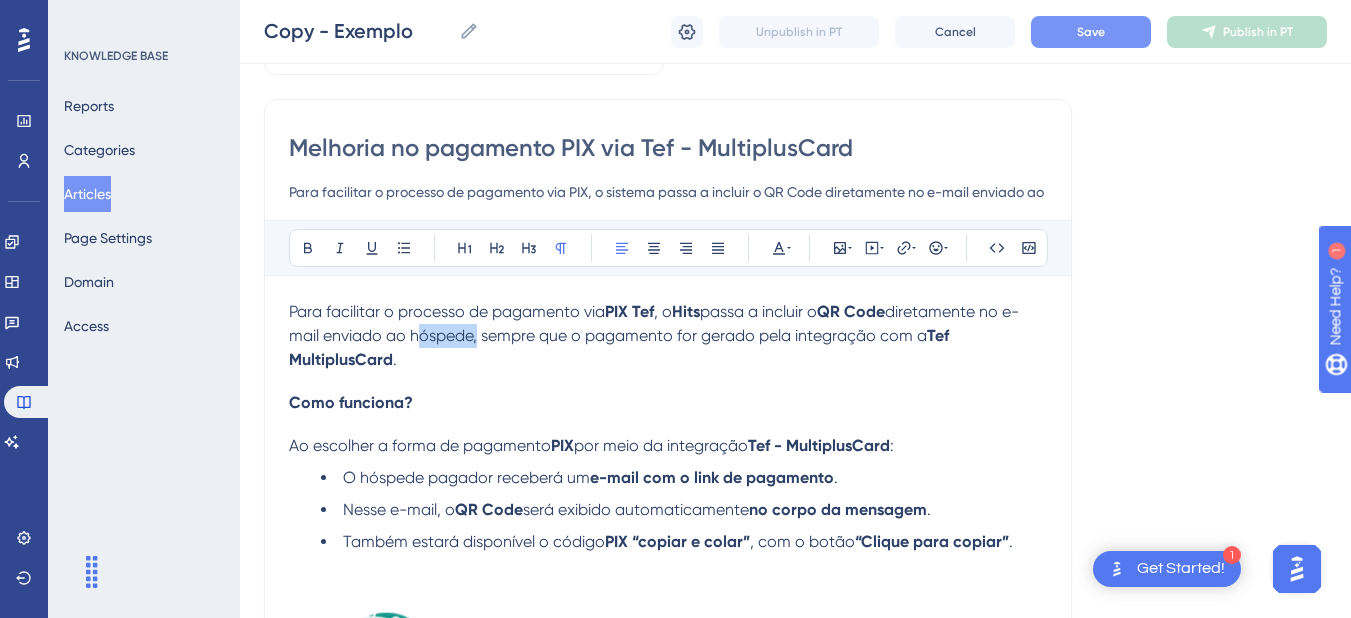 click on "diretamente no e-mail enviado ao hóspede, sempre que o pagamento for gerado pela integração com a" at bounding box center (654, 323) 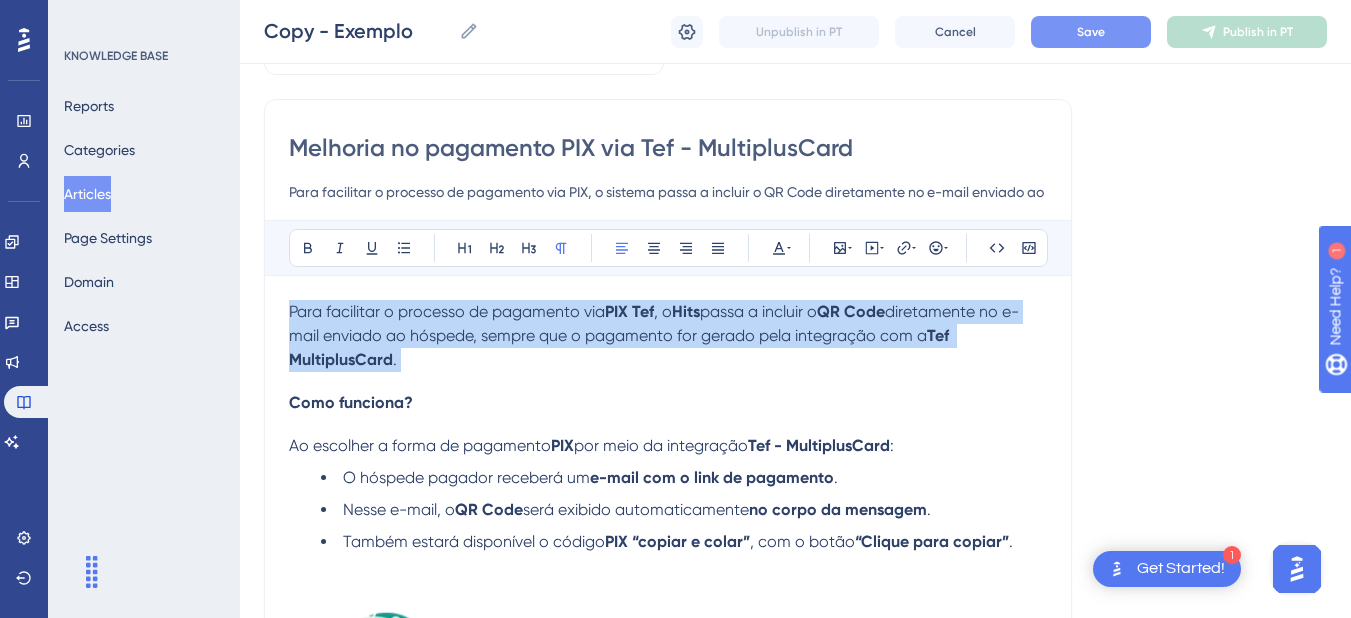 click on "diretamente no e-mail enviado ao hóspede, sempre que o pagamento for gerado pela integração com a" at bounding box center [654, 323] 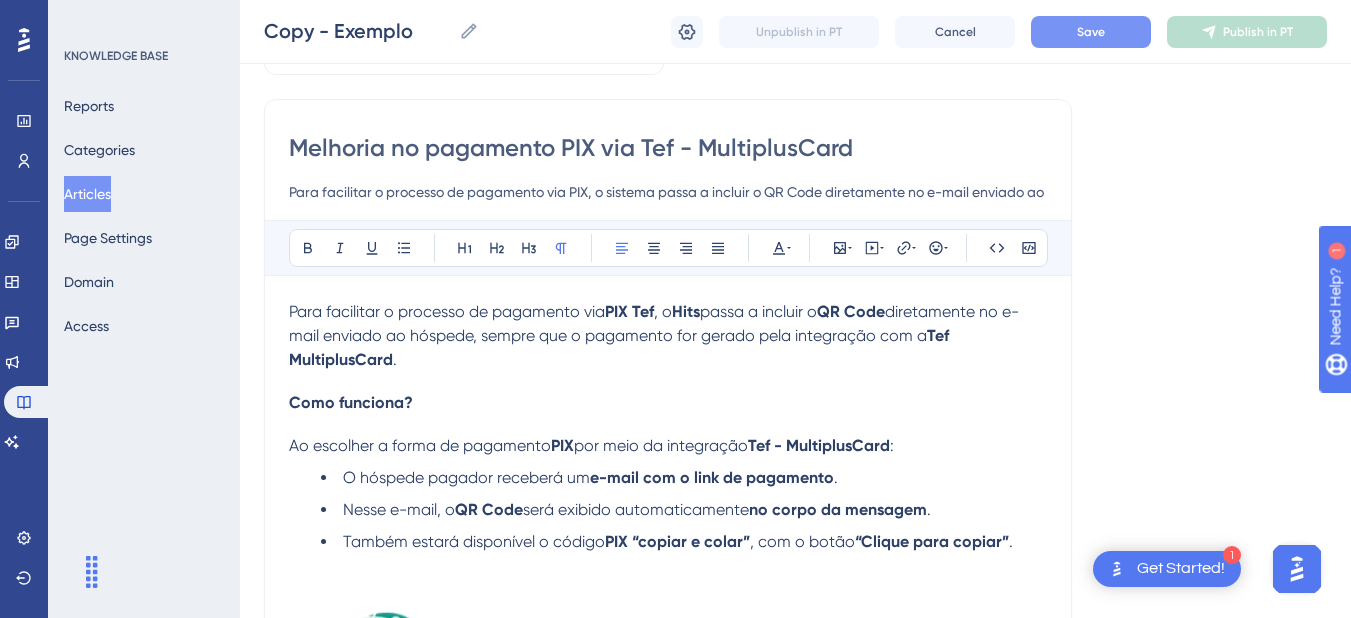 click on "Para facilitar o processo de pagamento via PIX, o sistema passa a incluir o QR Code diretamente no e-mail enviado ao hóspede, sempre que o pagamento for gerado pela integração com a MultiplusCard." at bounding box center [668, 192] 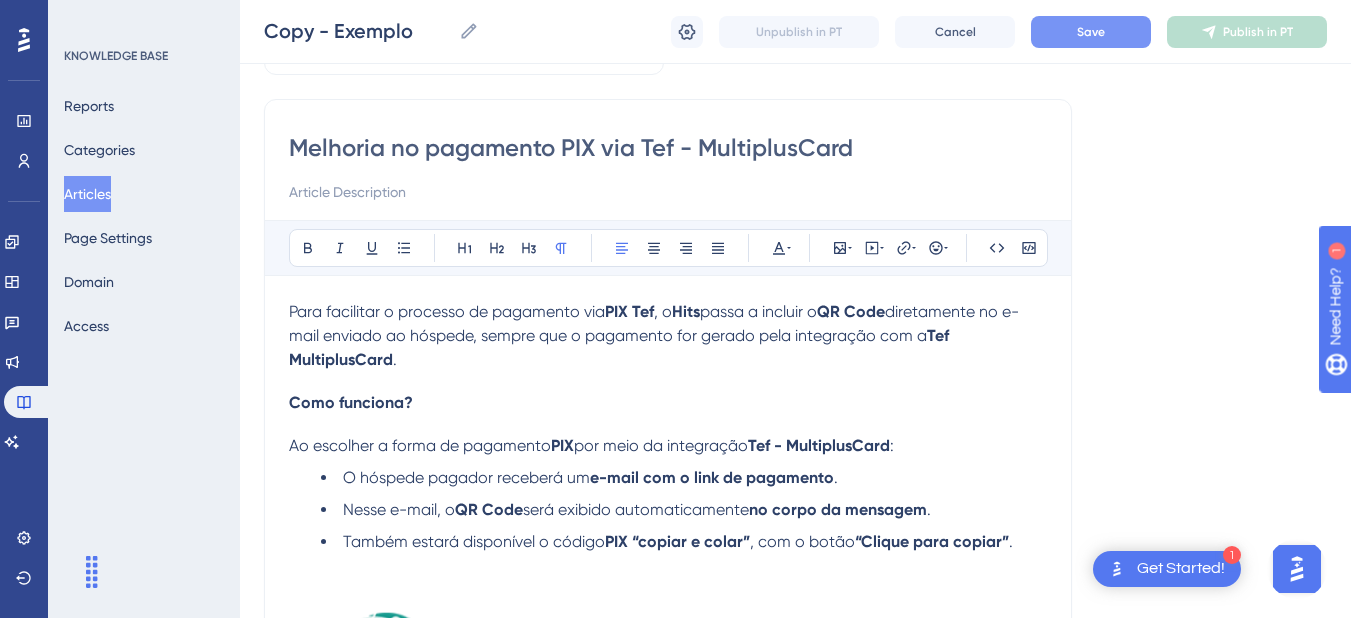 click on "." at bounding box center [395, 359] 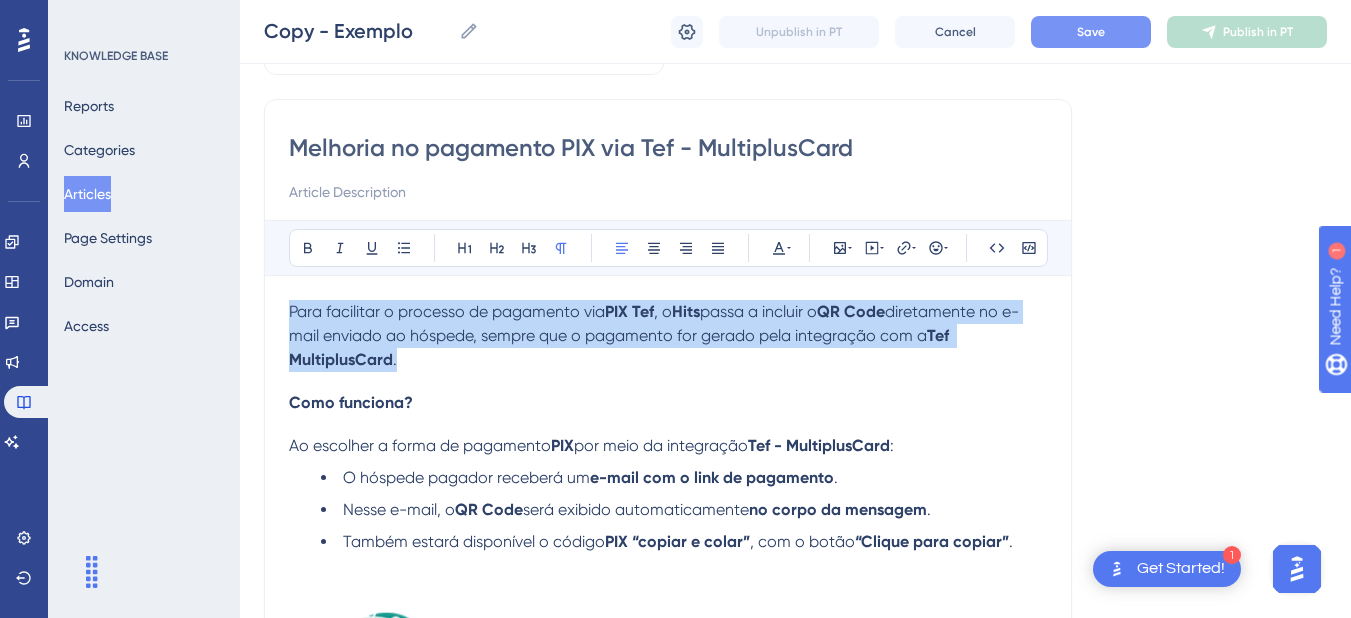 drag, startPoint x: 457, startPoint y: 364, endPoint x: 258, endPoint y: 312, distance: 205.6818 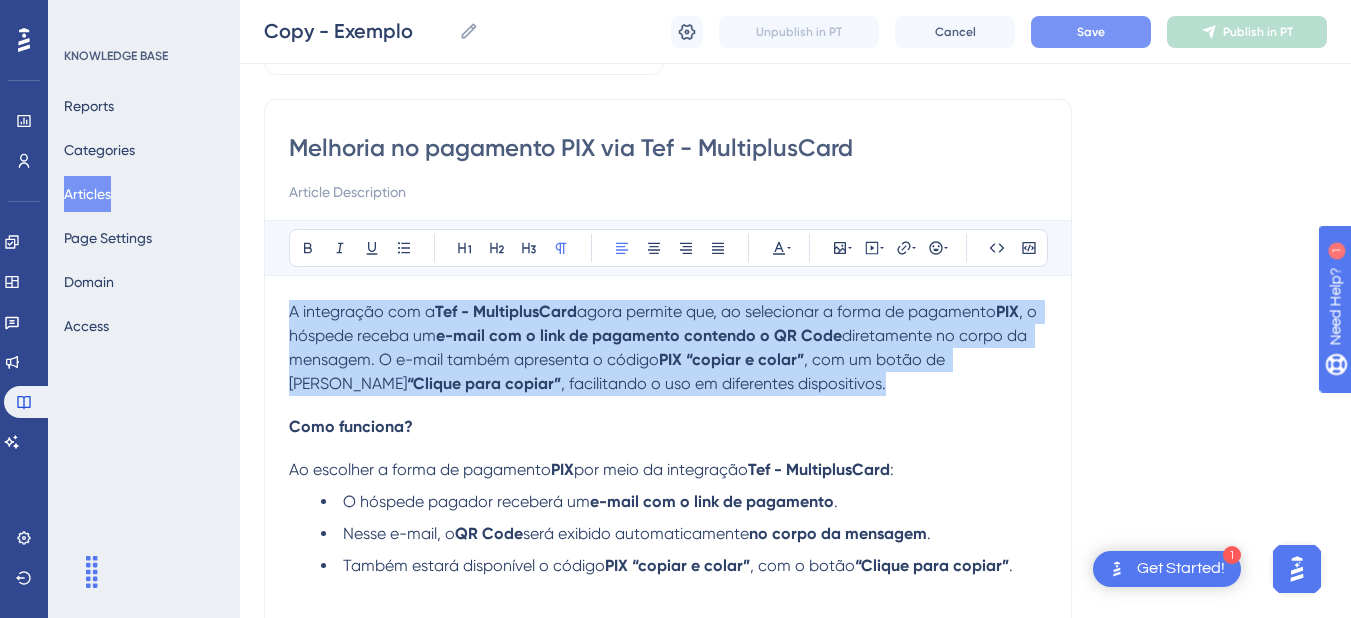 drag, startPoint x: 720, startPoint y: 376, endPoint x: 197, endPoint y: 319, distance: 526.0969 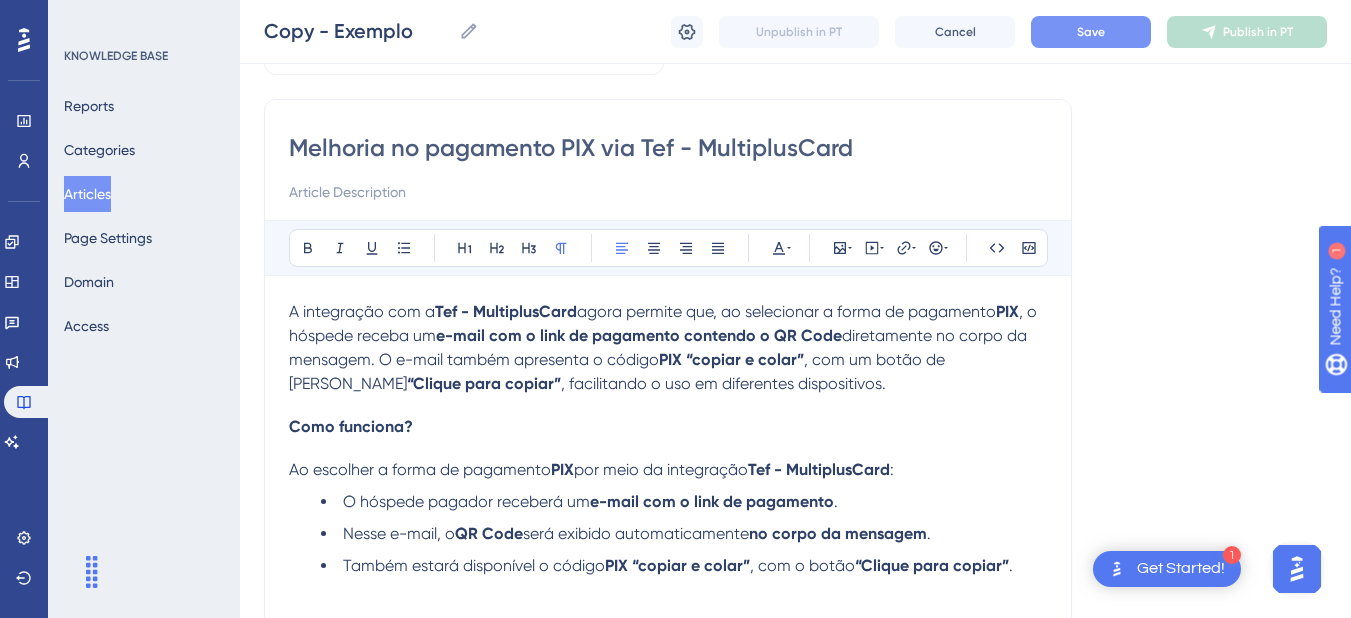 click at bounding box center [668, 192] 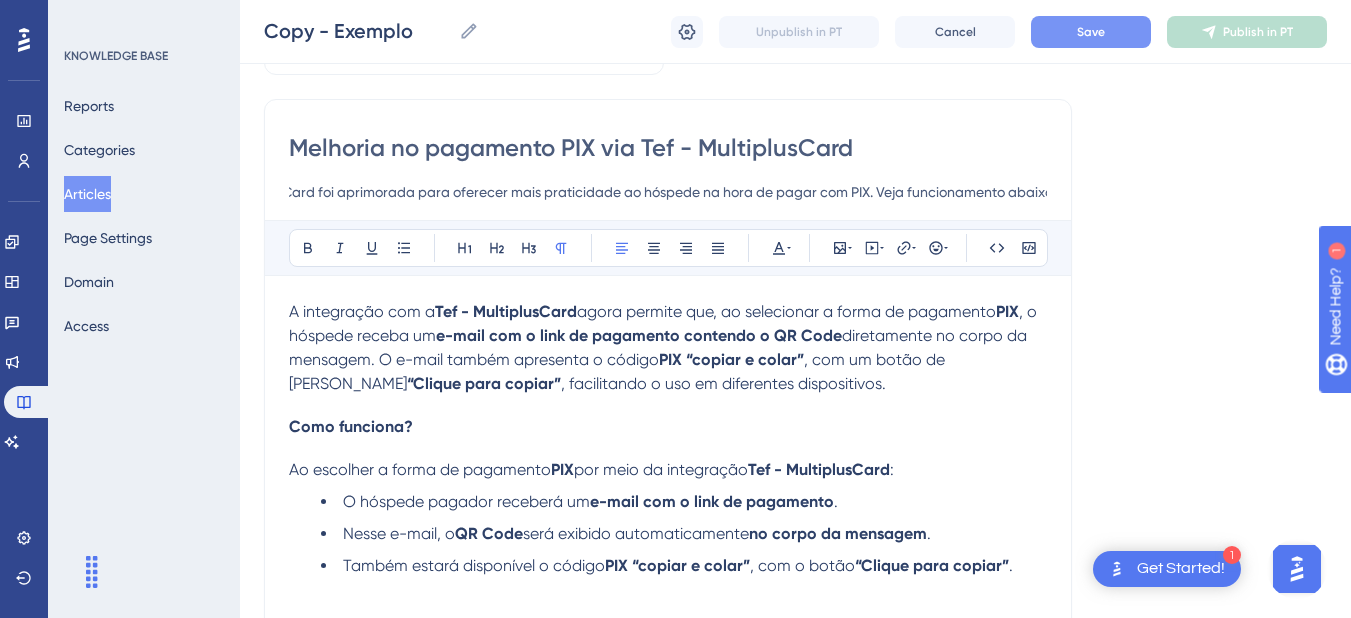 scroll, scrollTop: 0, scrollLeft: 234, axis: horizontal 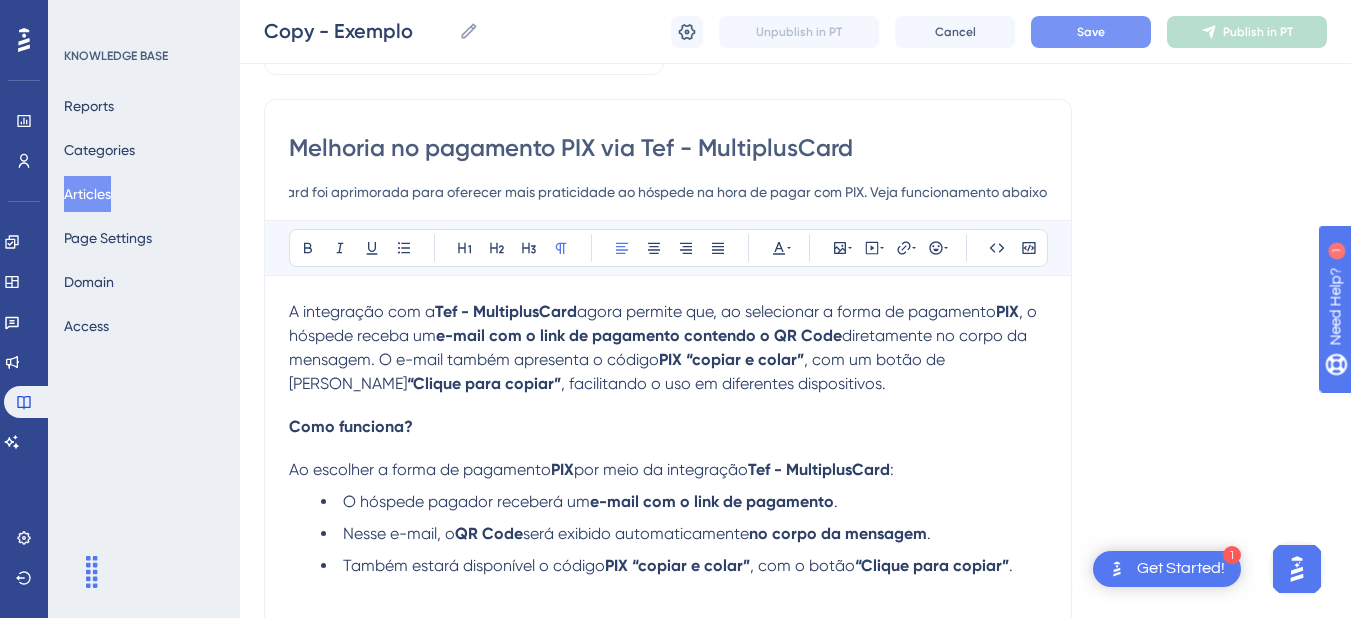 click on "A integração com a Tef - MultiplusCard foi aprimorada para oferecer mais praticidade ao hóspede na hora de pagar com PIX. Veja funcionamento abaixo" at bounding box center (668, 192) 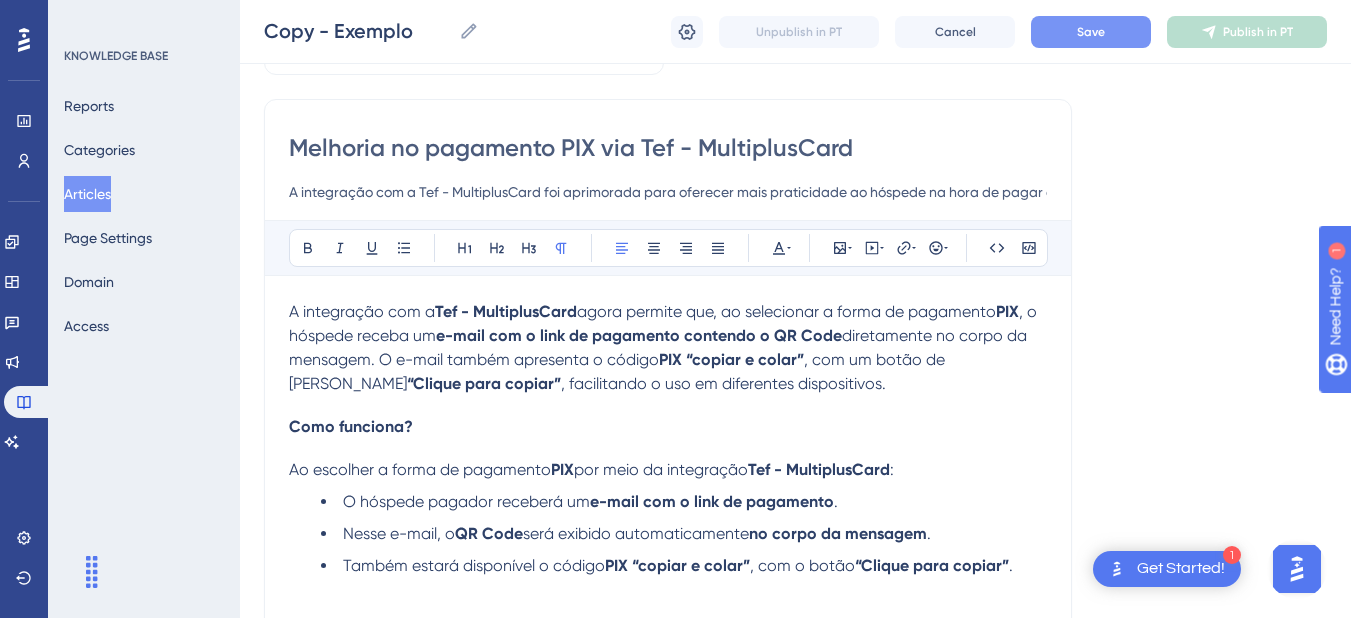 click on "A integração com a Tef - MultiplusCard foi aprimorada para oferecer mais praticidade ao hóspede na hora de pagar com PIX. Veja funcionamento abaixo" at bounding box center [668, 192] 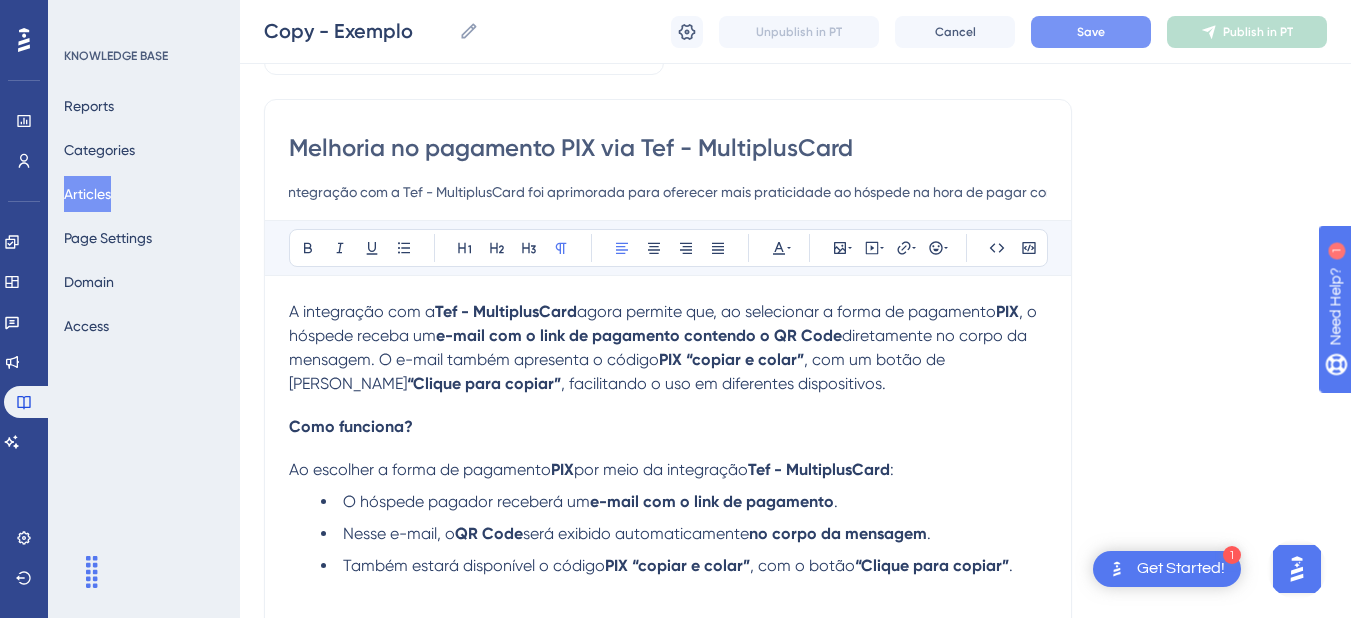 scroll, scrollTop: 0, scrollLeft: 0, axis: both 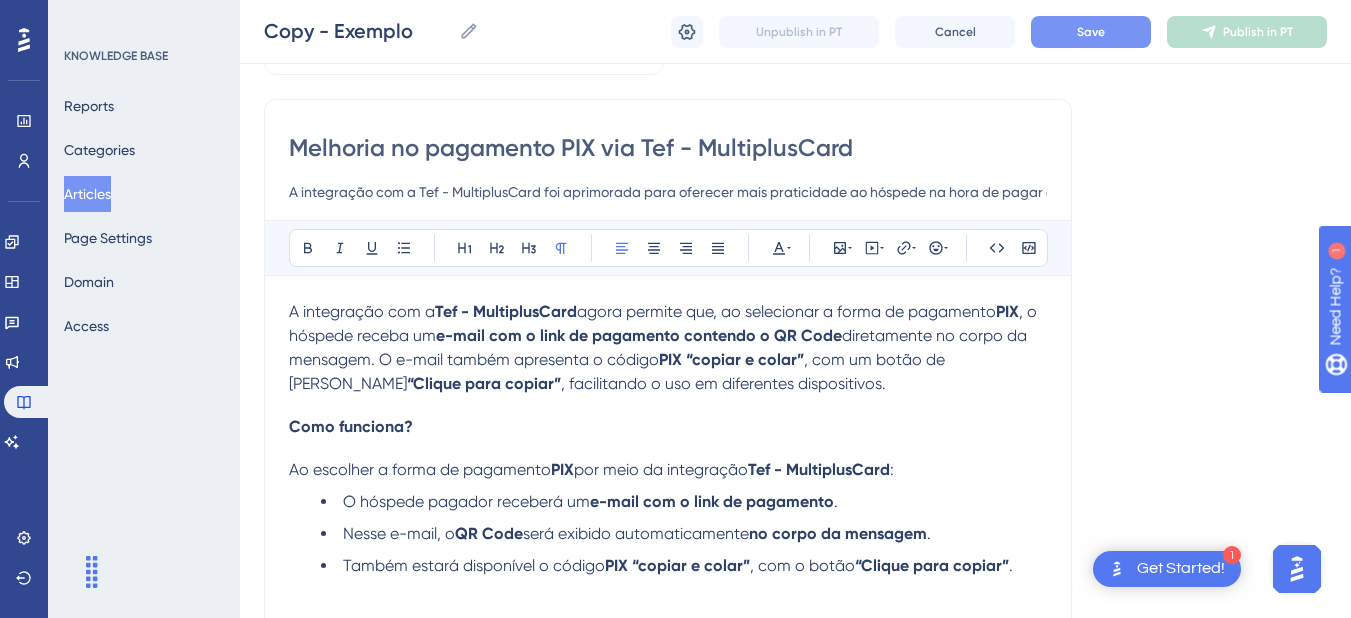 drag, startPoint x: 552, startPoint y: 182, endPoint x: 178, endPoint y: 183, distance: 374.00134 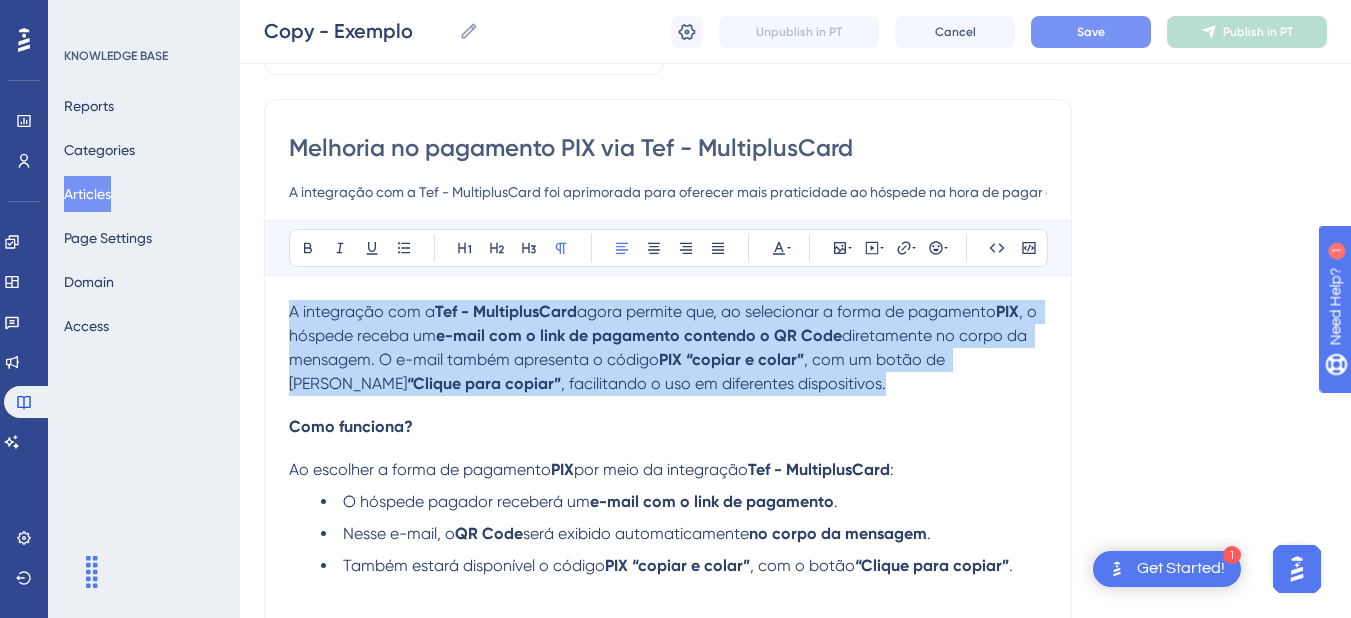 drag, startPoint x: 839, startPoint y: 382, endPoint x: 250, endPoint y: 297, distance: 595.1017 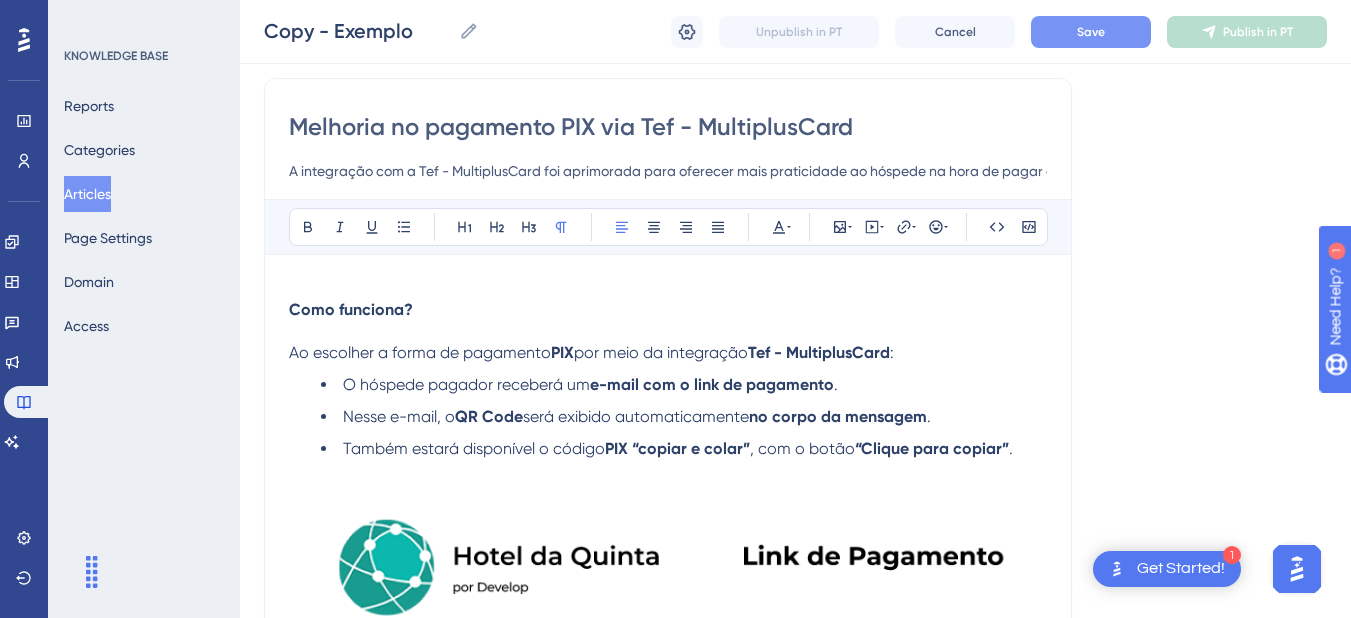 click on "Ao escolher a forma de pagamento" at bounding box center (420, 352) 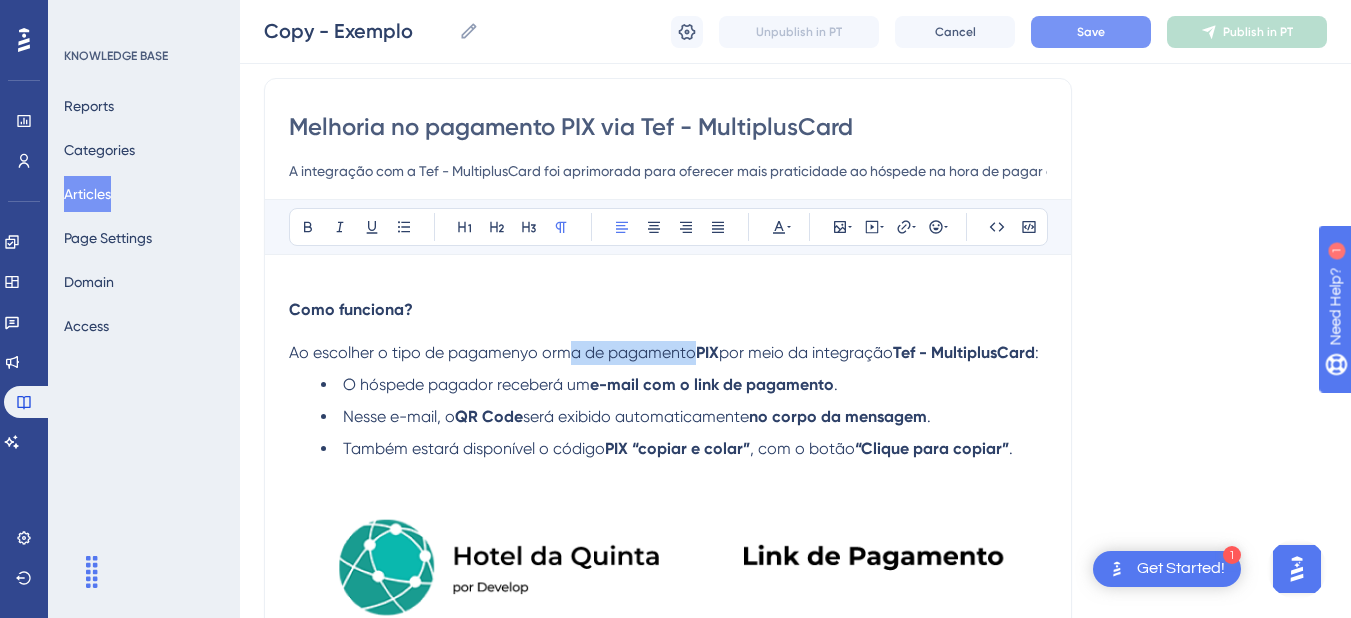 drag, startPoint x: 688, startPoint y: 354, endPoint x: 565, endPoint y: 342, distance: 123.58398 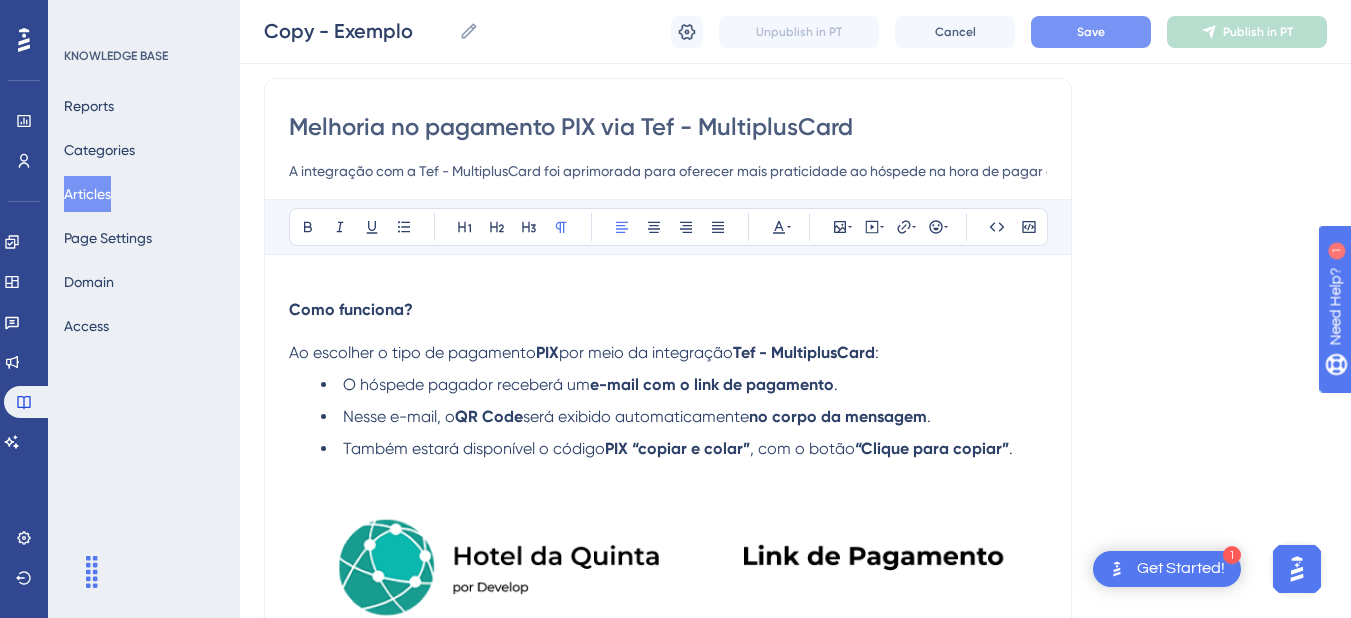 click on "PIX" at bounding box center (547, 352) 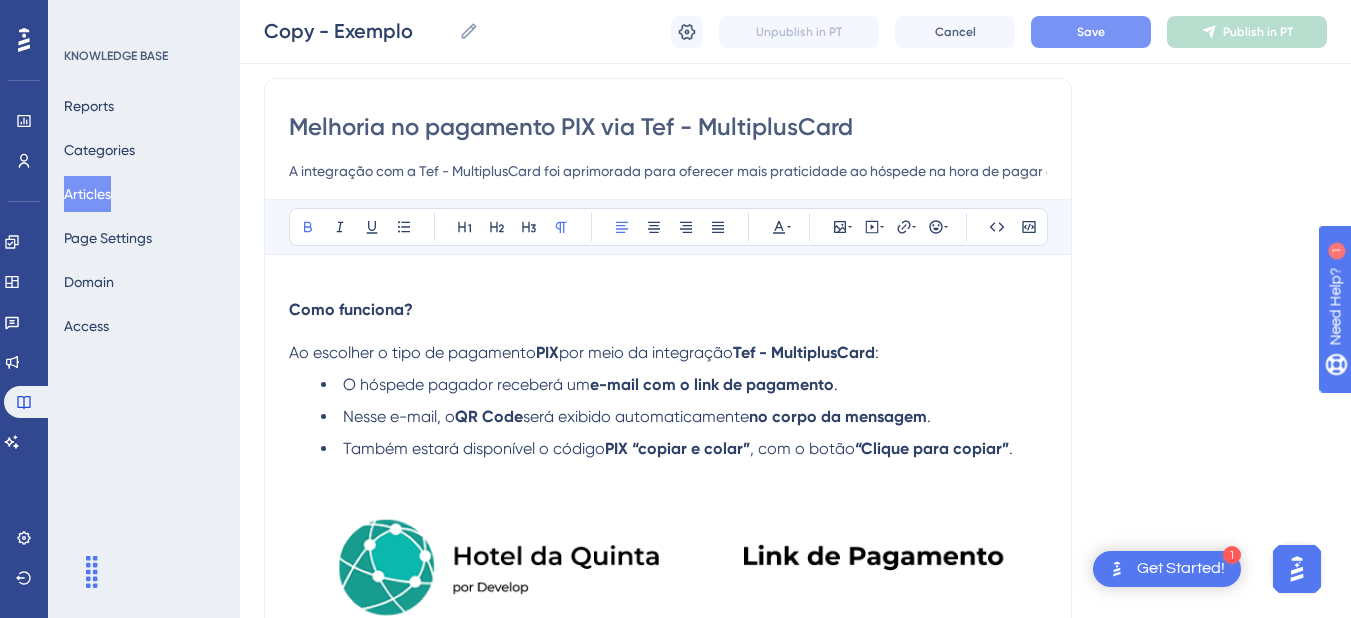 click on "Tef - MultiplusCard" at bounding box center (804, 352) 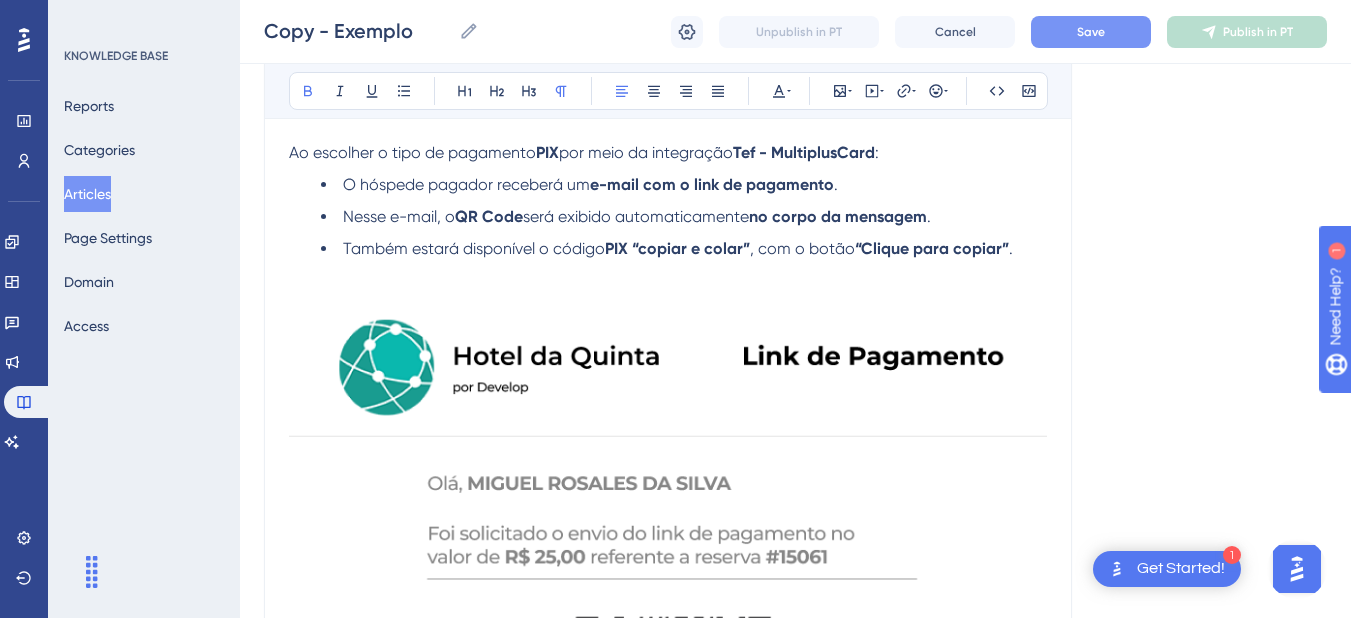 click on "Ao escolher o tipo de pagamento" at bounding box center (412, 152) 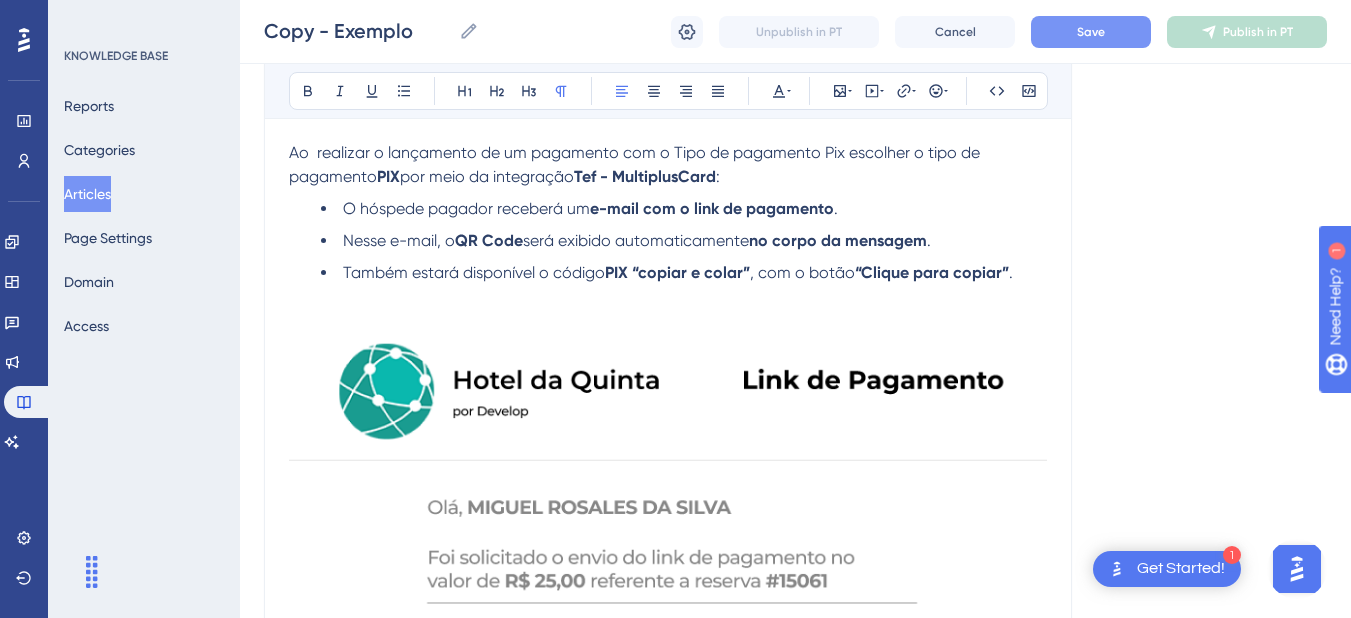 click on "por meio da integração" at bounding box center [487, 176] 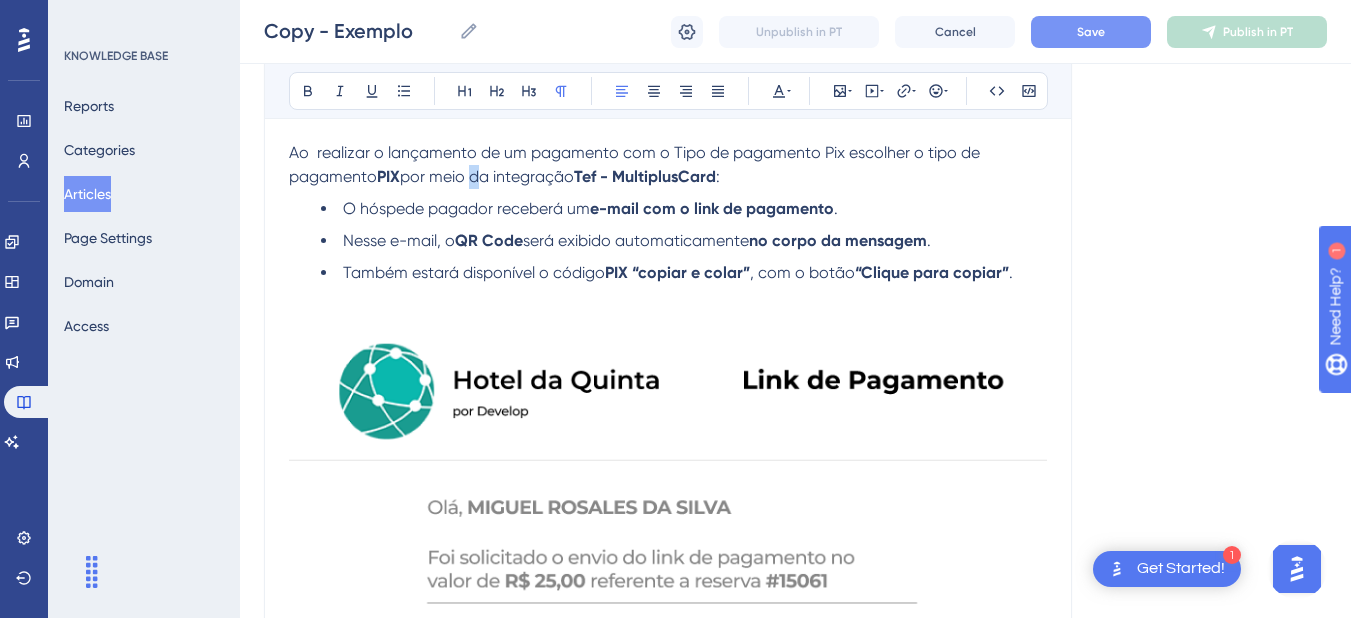 click on "por meio da integração" at bounding box center [487, 176] 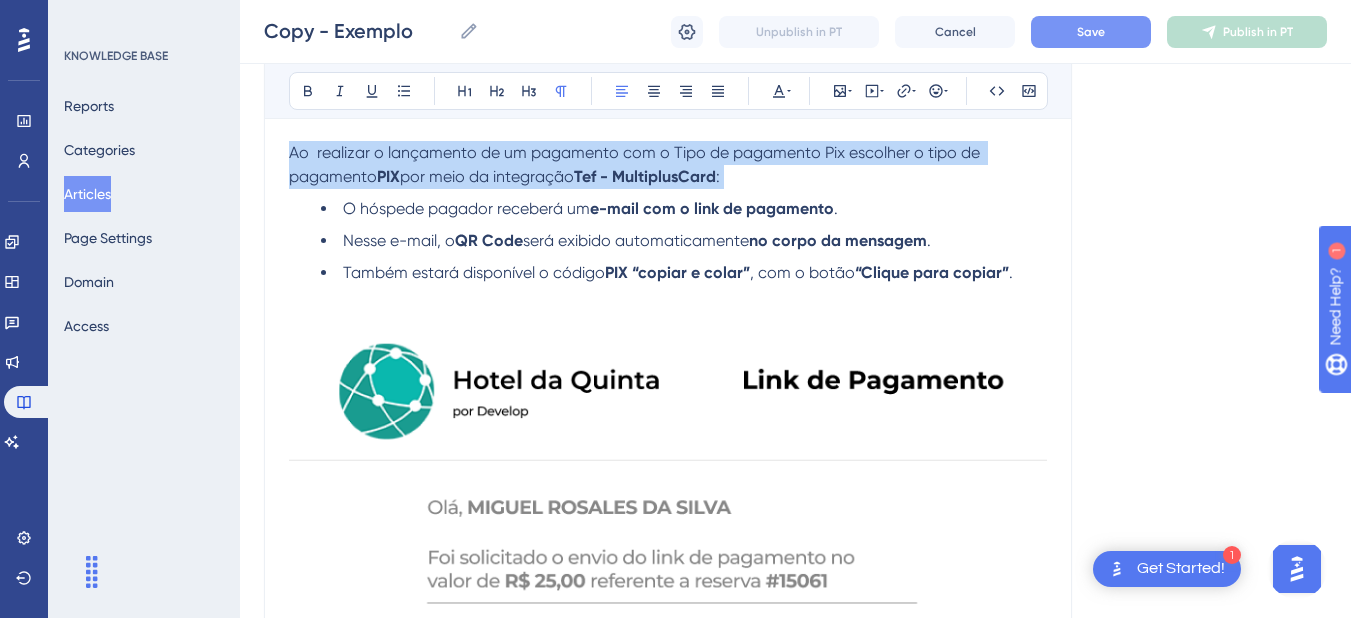 click on "por meio da integração" at bounding box center (487, 176) 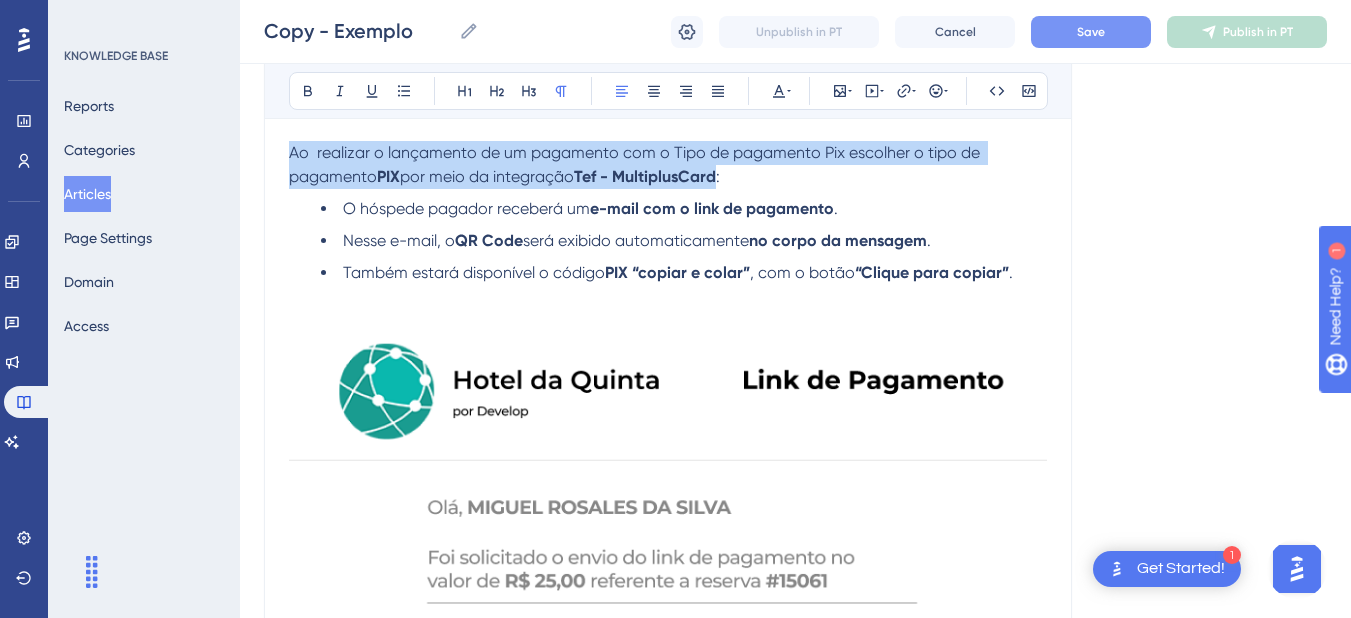 copy on "Ao  realizar o lançamento de um pagamento com o Tipo de pagamento Pix escolher o tipo de pagamento  PIX  por meio da integração  Tef - MultiplusCard" 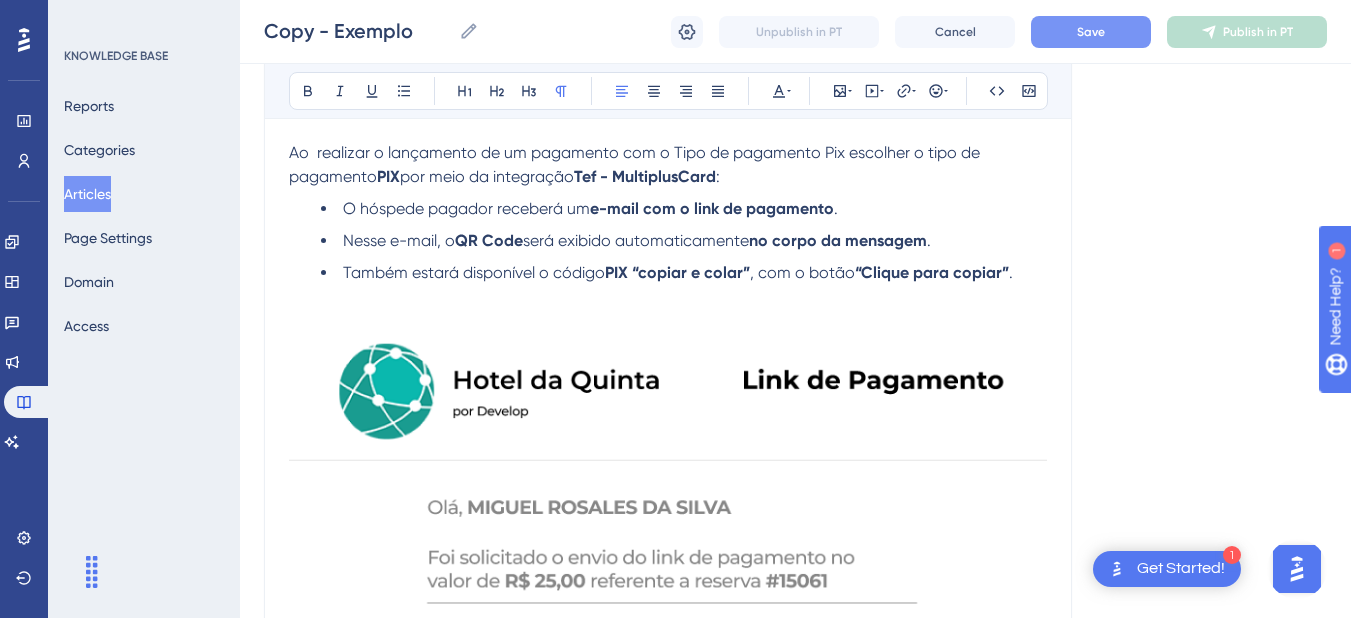 click on "Melhoria no pagamento PIX via Tef - MultiplusCard A integração com a Tef - MultiplusCard foi aprimorada para oferecer mais praticidade ao hóspede na hora de pagar com PIX. Veja o funcionamento abaixo: Bold Italic Underline Bullet Point Heading 1 Heading 2 Heading 3 Normal Align Left Align Center Align Right Align Justify Text Color Insert Image Embed Video Hyperlink Emojis Code Code Block Como funciona? Ao  realizar o lançamento de um pagamento com o Tipo de pagamento Pix escolher o tipo de pagamento  PIX  por meio da integração  Tef - MultiplusCard : O hóspede pagador receberá um  e-mail com o link de pagamento . Nesse e-mail, o  QR Code  será exibido automaticamente  no corpo da mensagem . Também estará disponível o código  PIX “copiar e colar” , com o botão  “Clique para copiar” . Benefícios da melhoria: Facilita o pagamento, principalmente pelo celular. Elimina a necessidade de acessar outras telas ou anexos. Agiliza o processo e melhora a experiência do hóspede. Palavras-chave:" at bounding box center (668, 582) 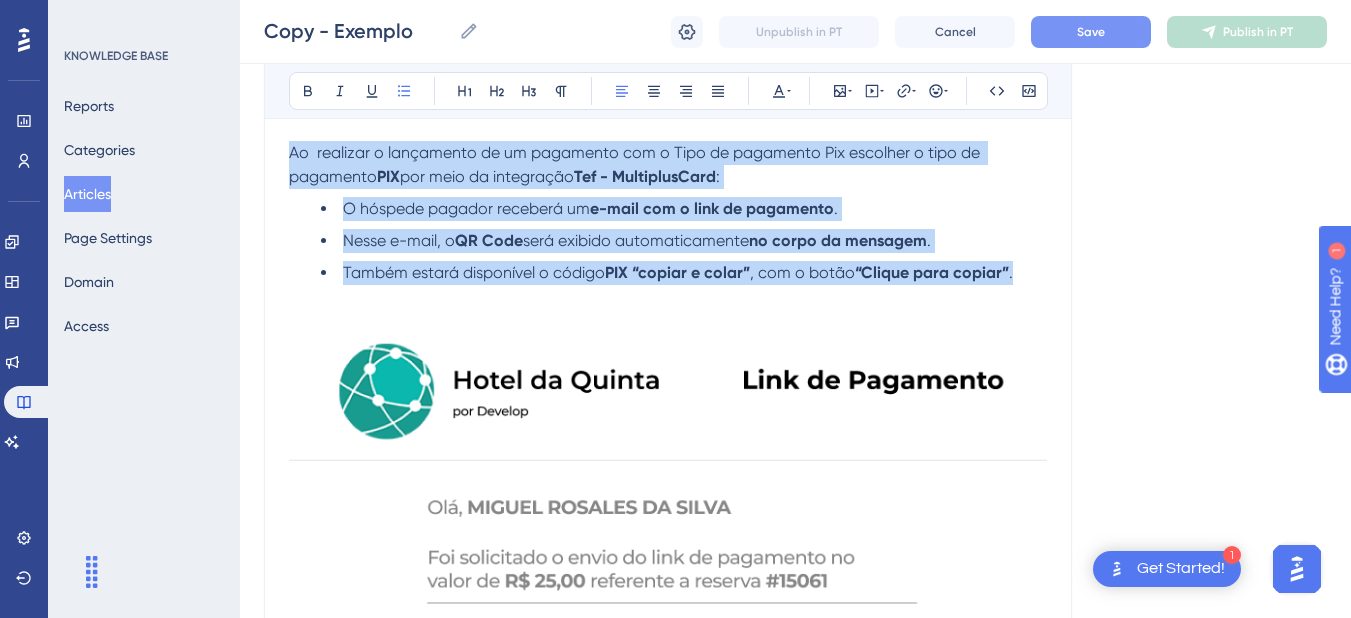 scroll, scrollTop: 146, scrollLeft: 0, axis: vertical 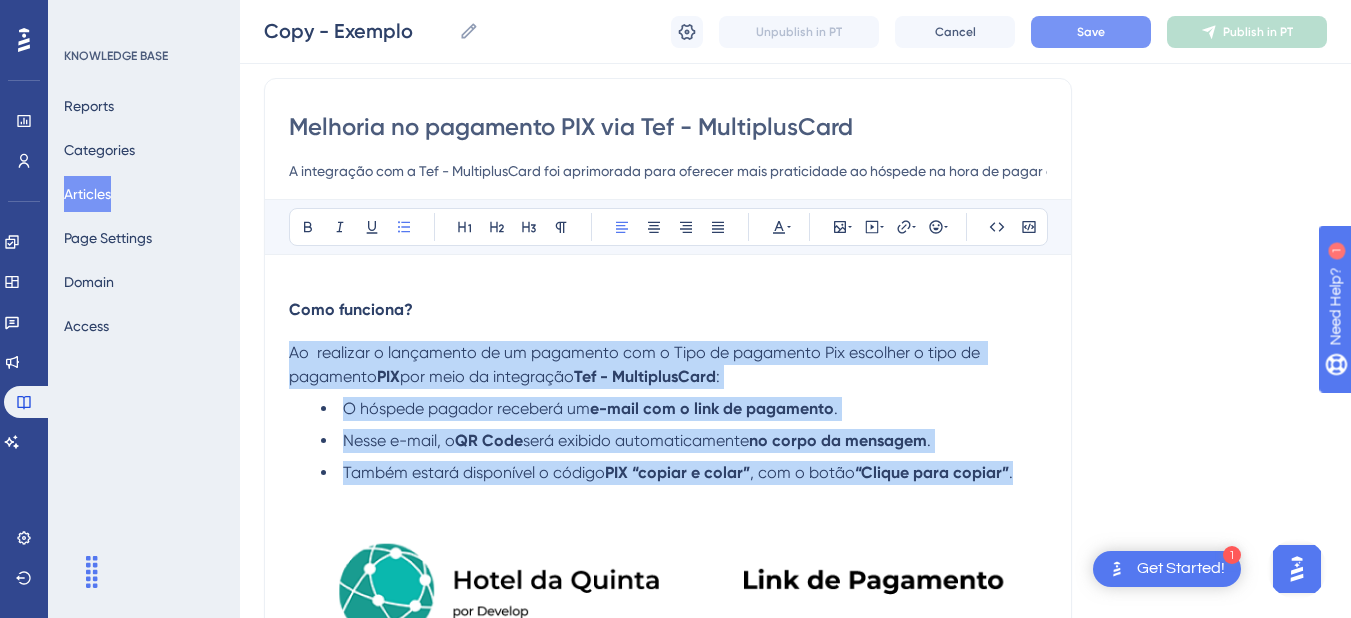 drag, startPoint x: 1029, startPoint y: 281, endPoint x: 261, endPoint y: 339, distance: 770.187 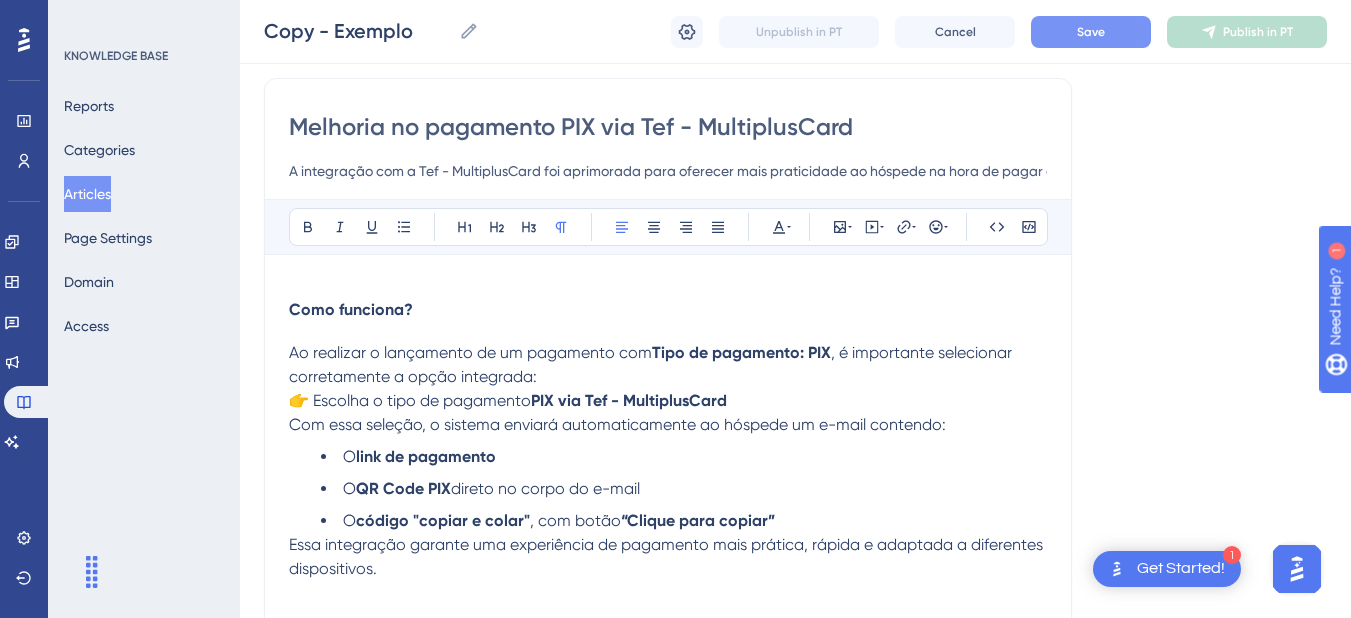 click on "Ao realizar o lançamento de um pagamento com  Tipo de pagamento: PIX , é importante selecionar corretamente a opção integrada:" at bounding box center [668, 365] 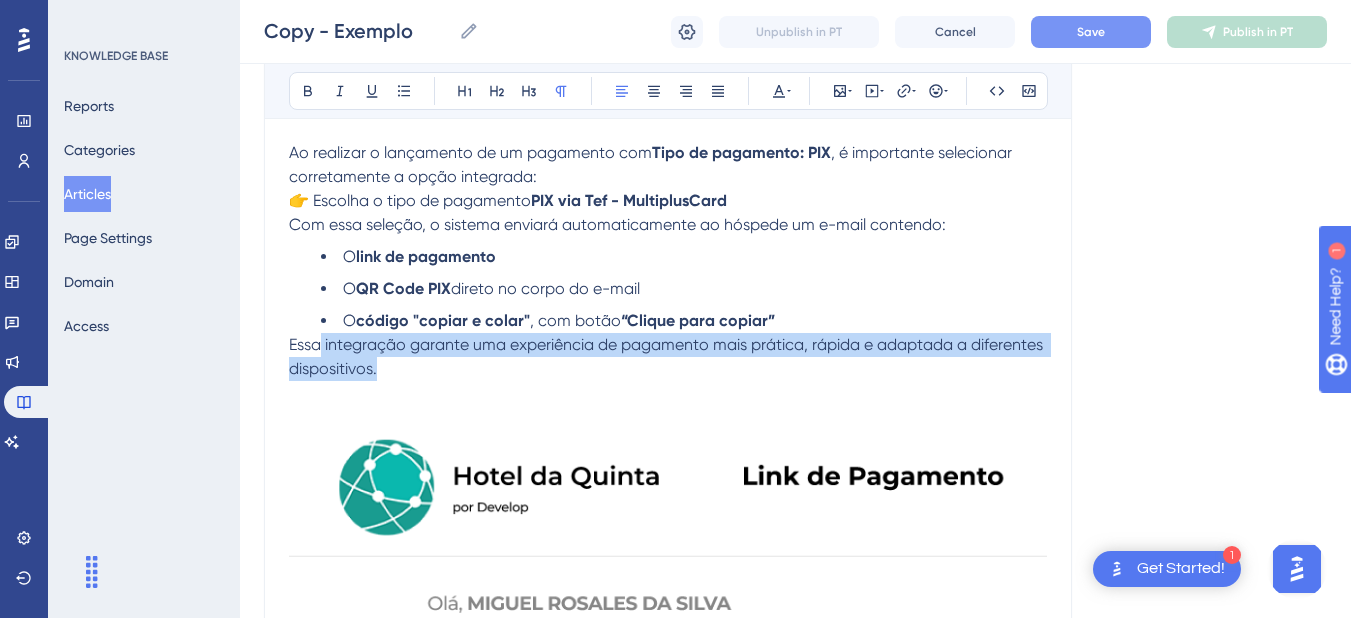 scroll, scrollTop: 146, scrollLeft: 0, axis: vertical 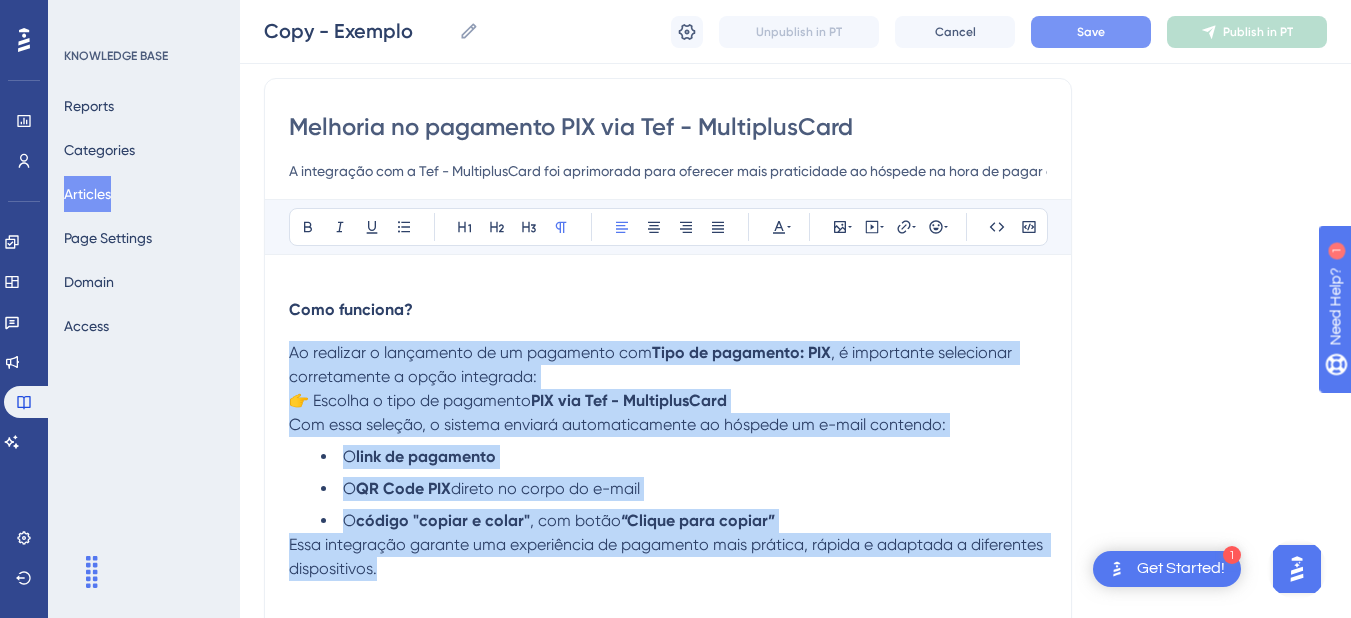 drag, startPoint x: 393, startPoint y: 370, endPoint x: 285, endPoint y: 350, distance: 109.83624 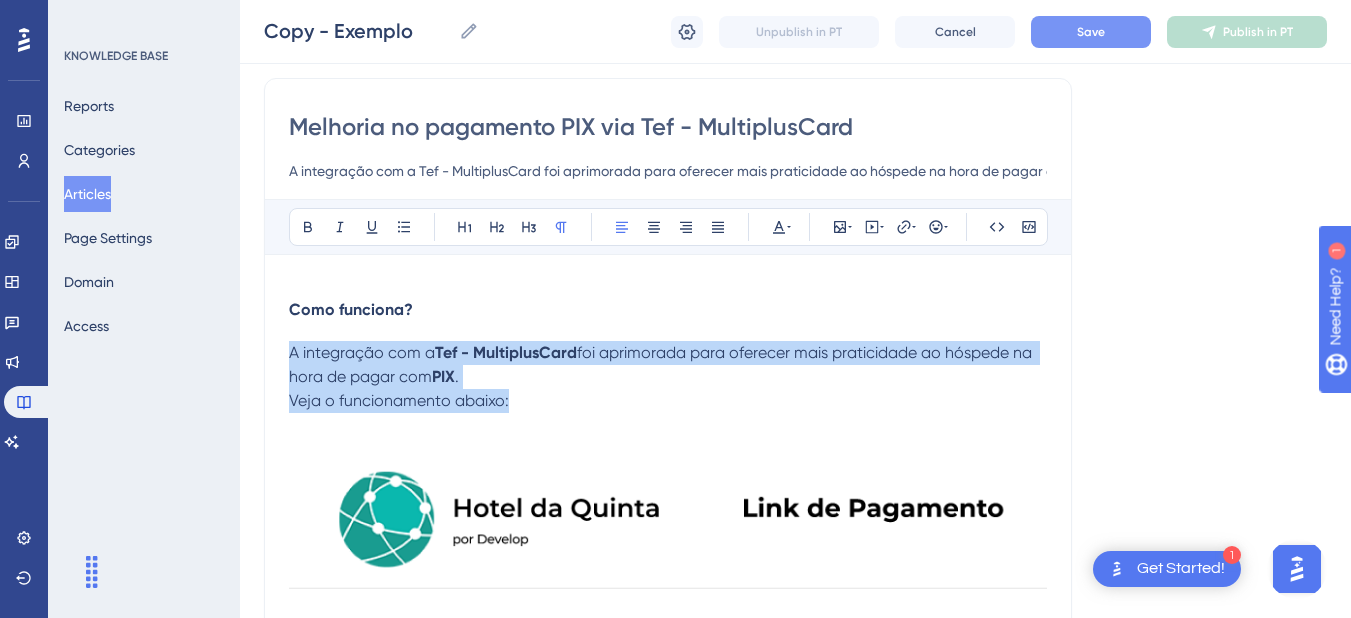 drag, startPoint x: 516, startPoint y: 395, endPoint x: 249, endPoint y: 354, distance: 270.1296 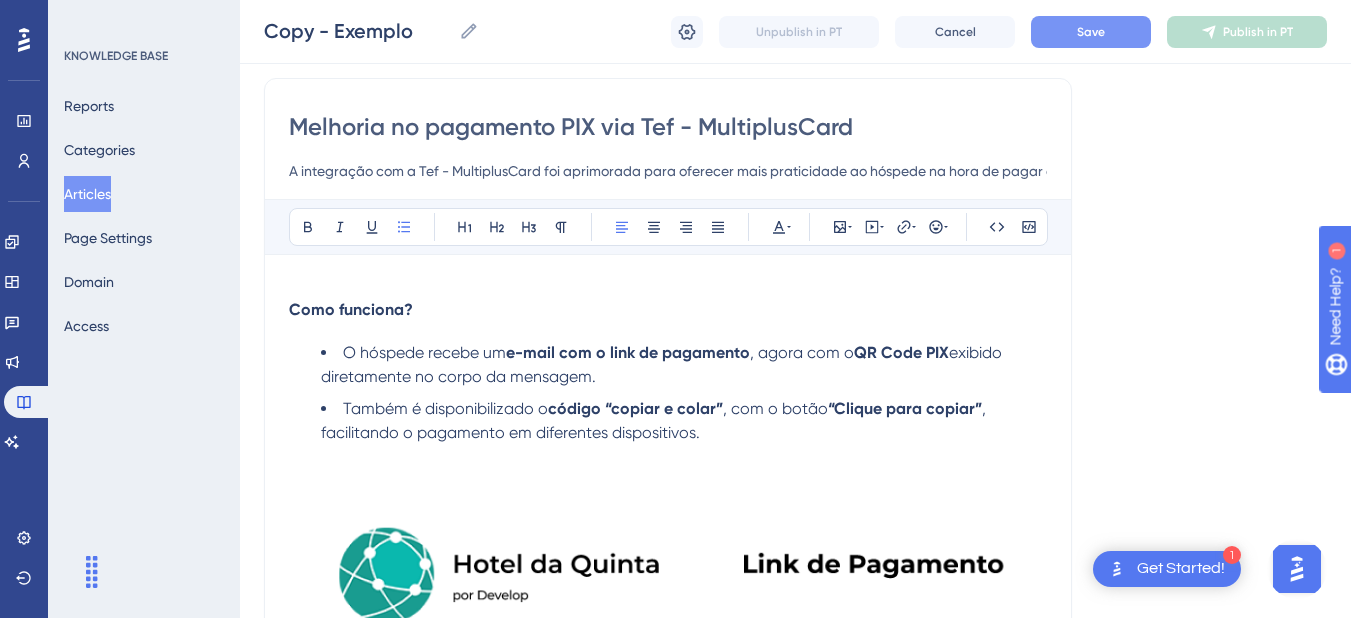 click on "O hóspede recebe um" at bounding box center [424, 352] 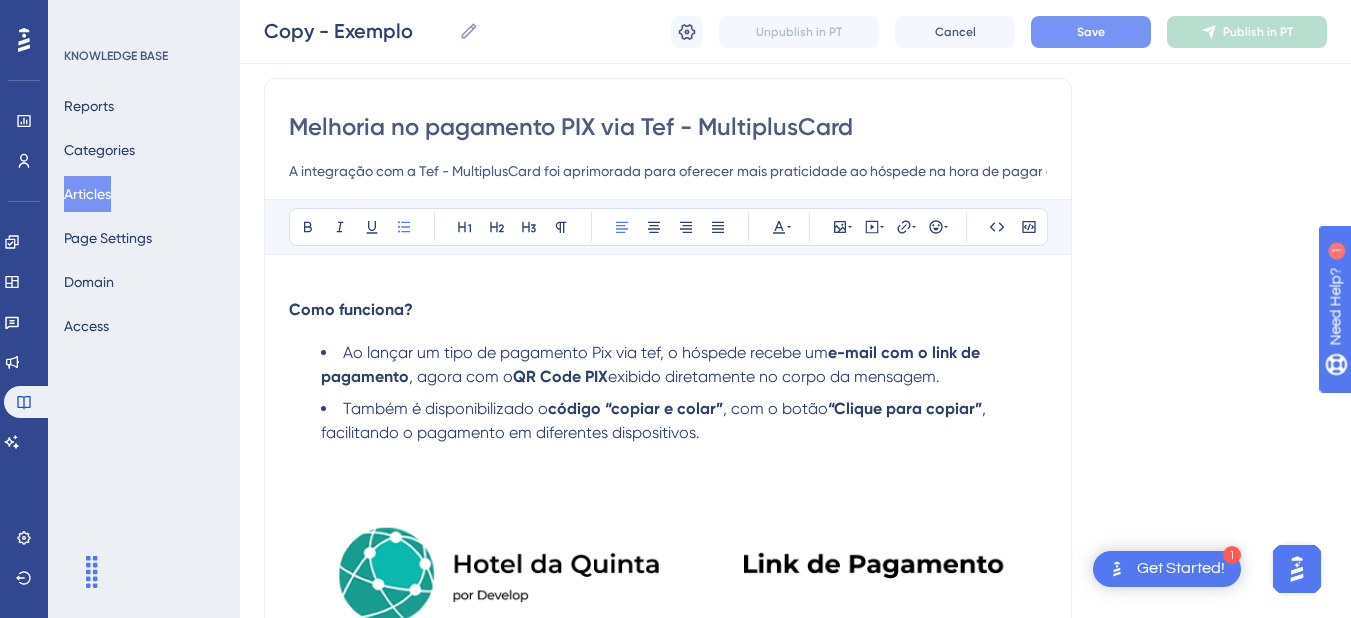 click on "Ao lançar um tipo de pagamento Pix via tef, o hóspede recebe um" at bounding box center [585, 352] 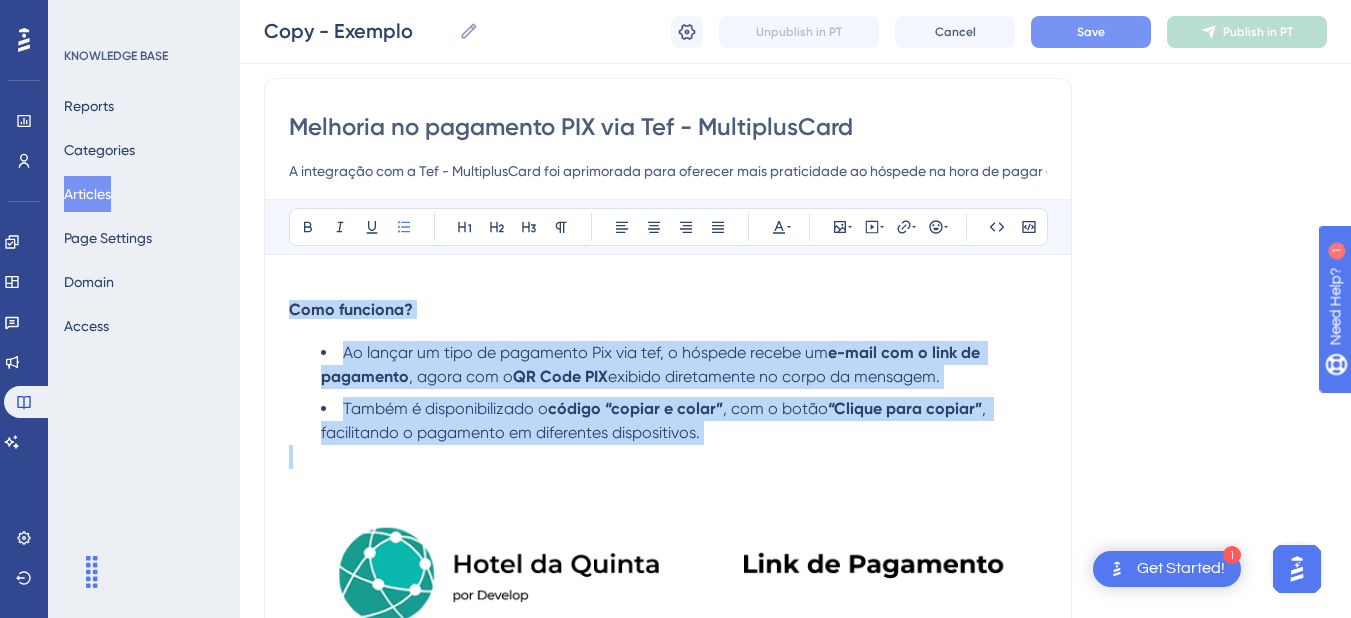 drag, startPoint x: 289, startPoint y: 306, endPoint x: 803, endPoint y: 456, distance: 535.44 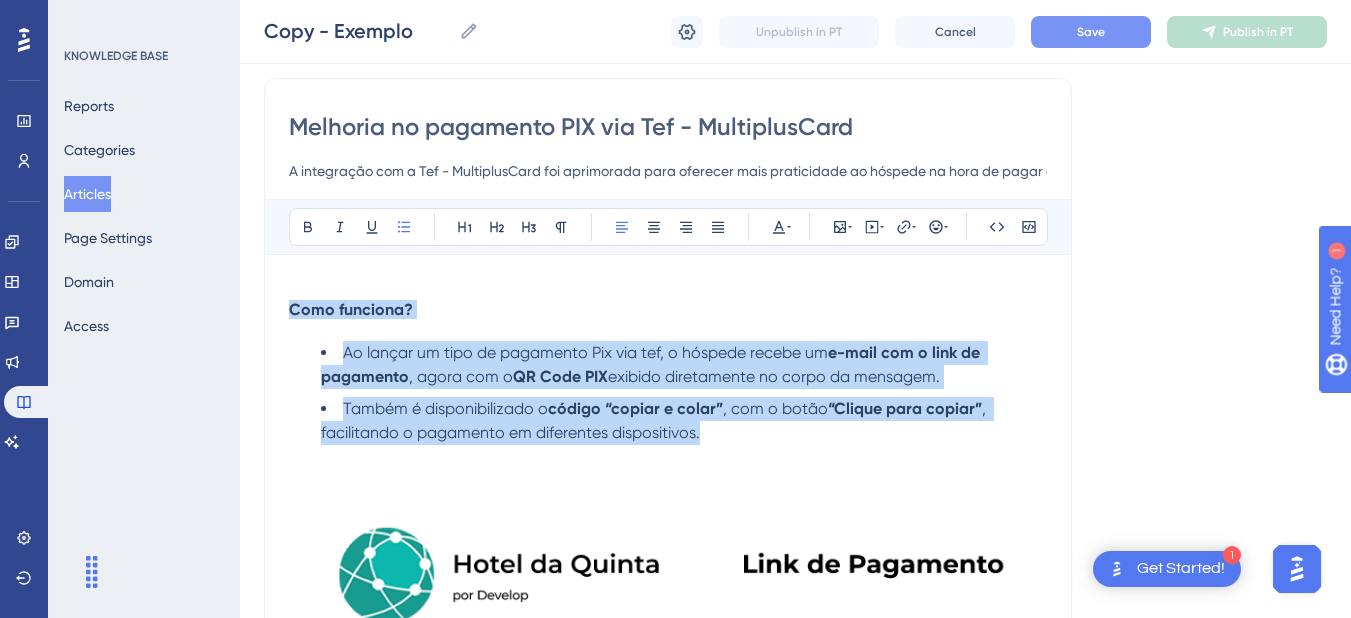 drag, startPoint x: 741, startPoint y: 430, endPoint x: 259, endPoint y: 298, distance: 499.74792 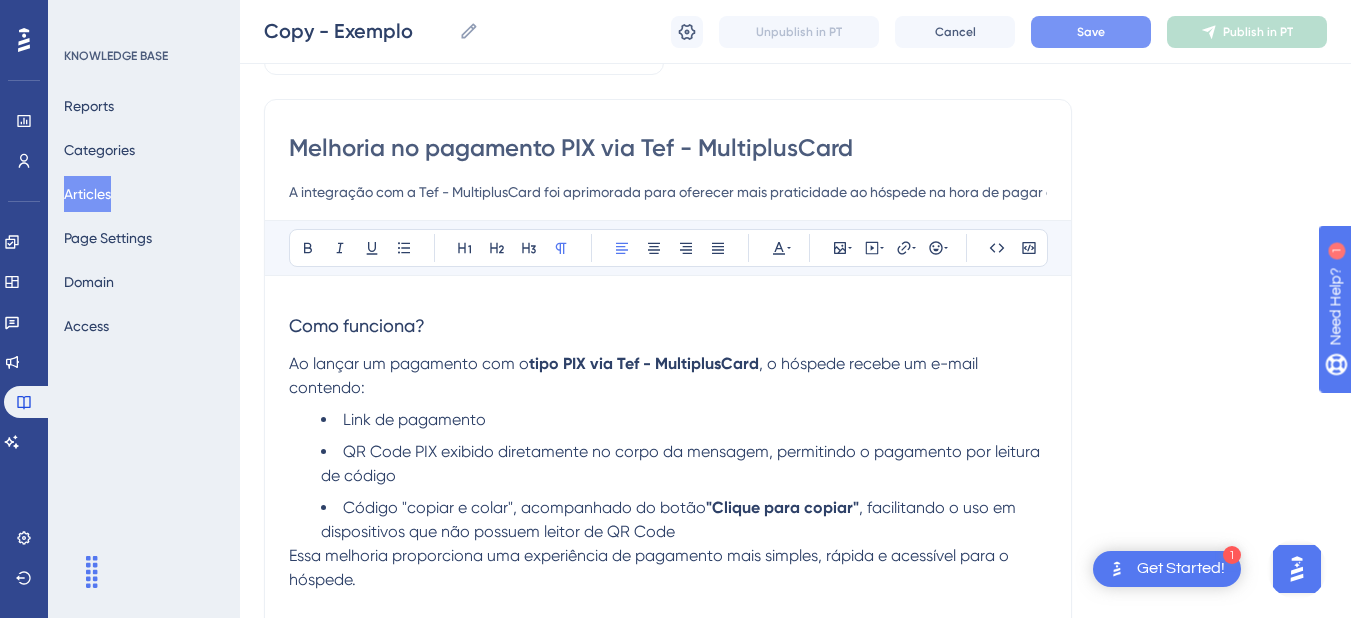 click on "Essa melhoria proporciona uma experiência de pagamento mais simples, rápida e acessível para o hóspede." at bounding box center (651, 567) 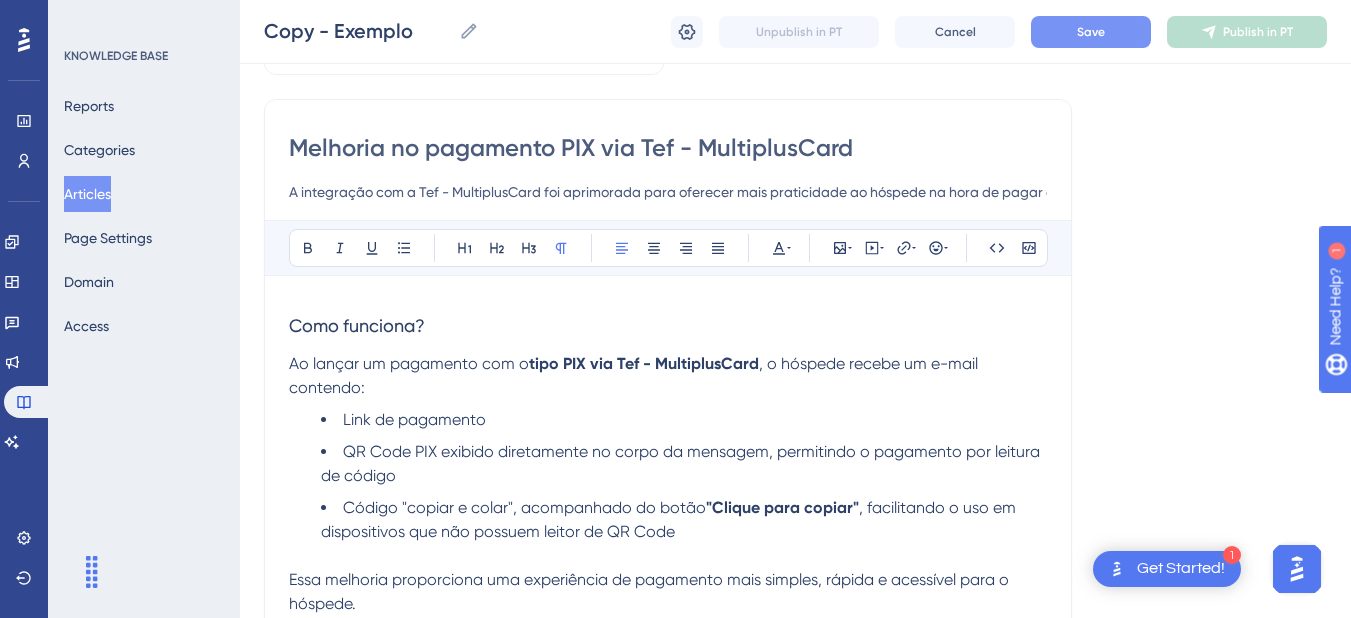 scroll, scrollTop: 325, scrollLeft: 0, axis: vertical 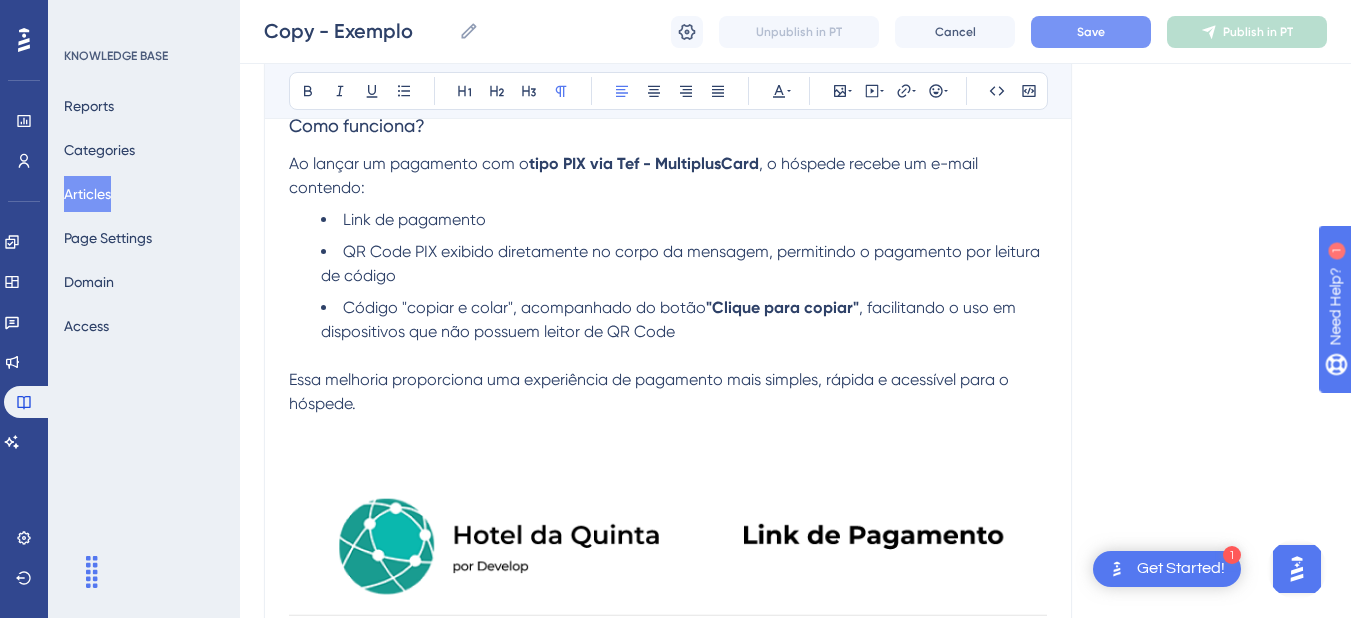 click on "Essa melhoria proporciona uma experiência de pagamento mais simples, rápida e acessível para o hóspede." at bounding box center (668, 392) 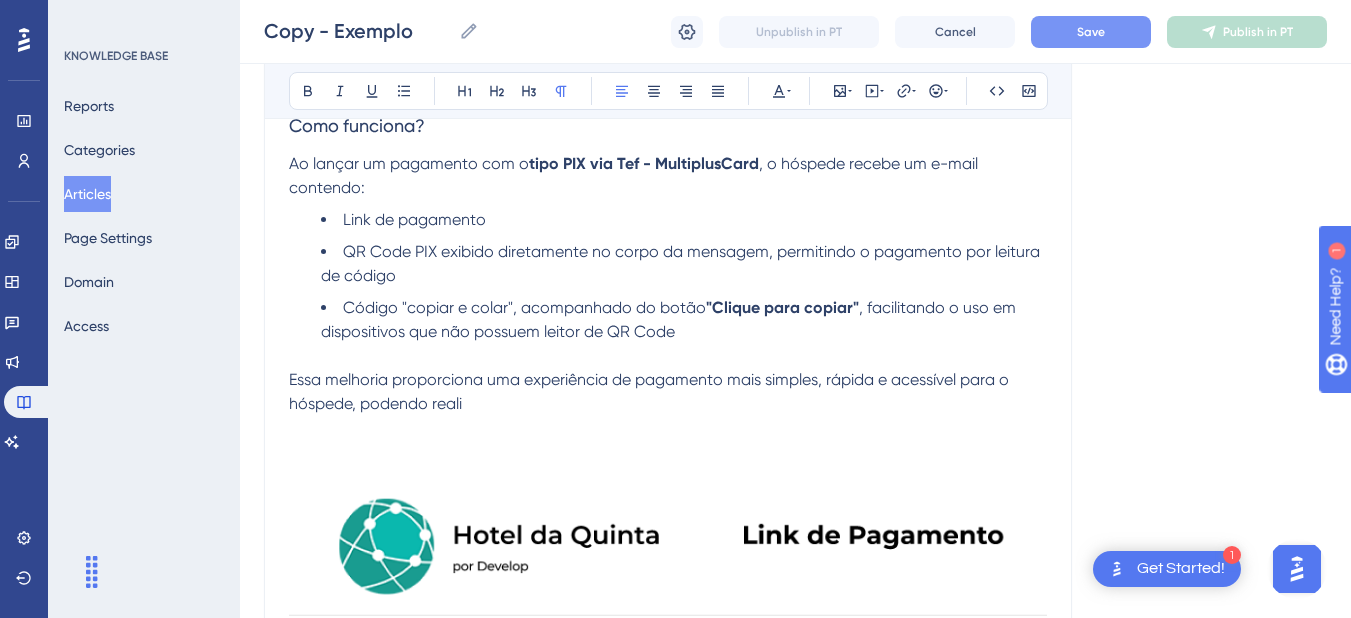 scroll, scrollTop: 125, scrollLeft: 0, axis: vertical 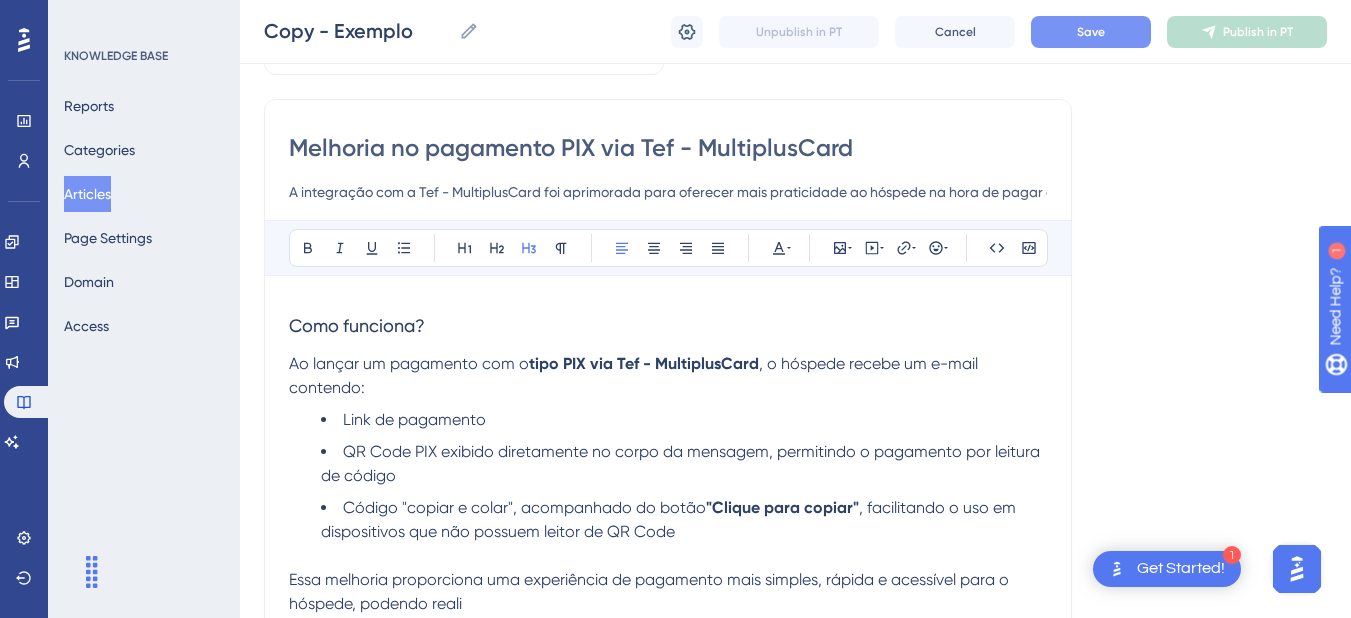 click on "Como funciona?" at bounding box center (357, 325) 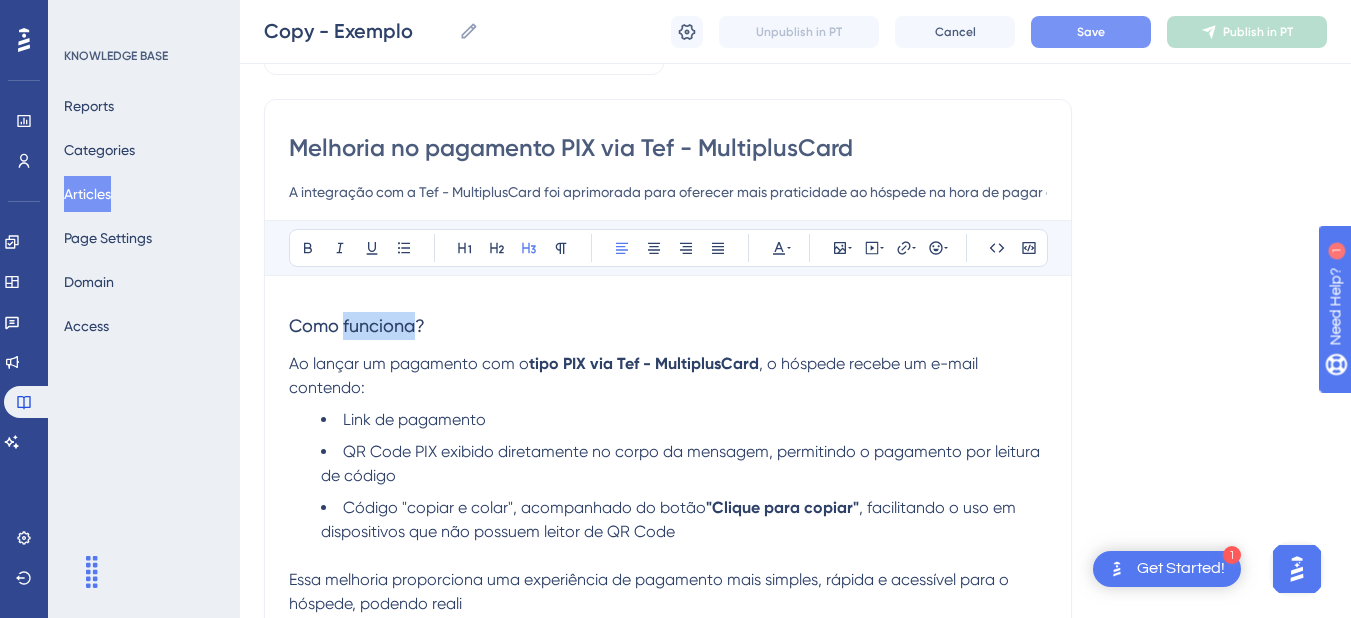click on "Como funciona?" at bounding box center [357, 325] 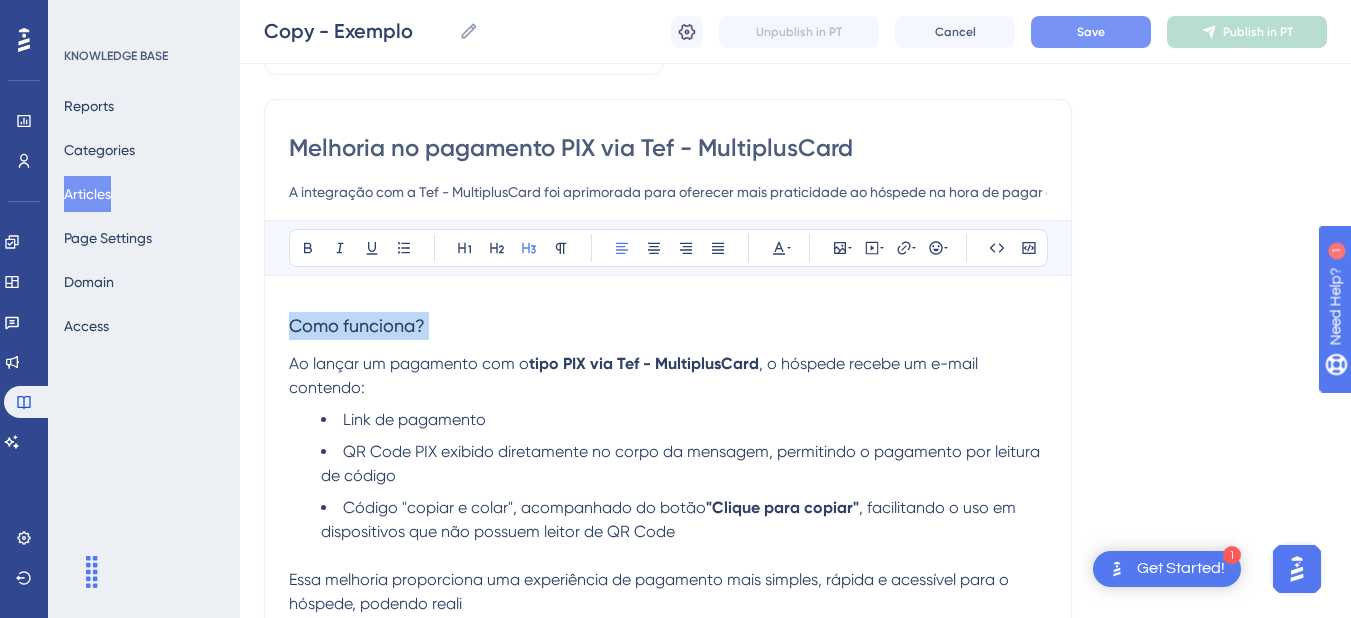 click on "Como funciona?" at bounding box center (357, 325) 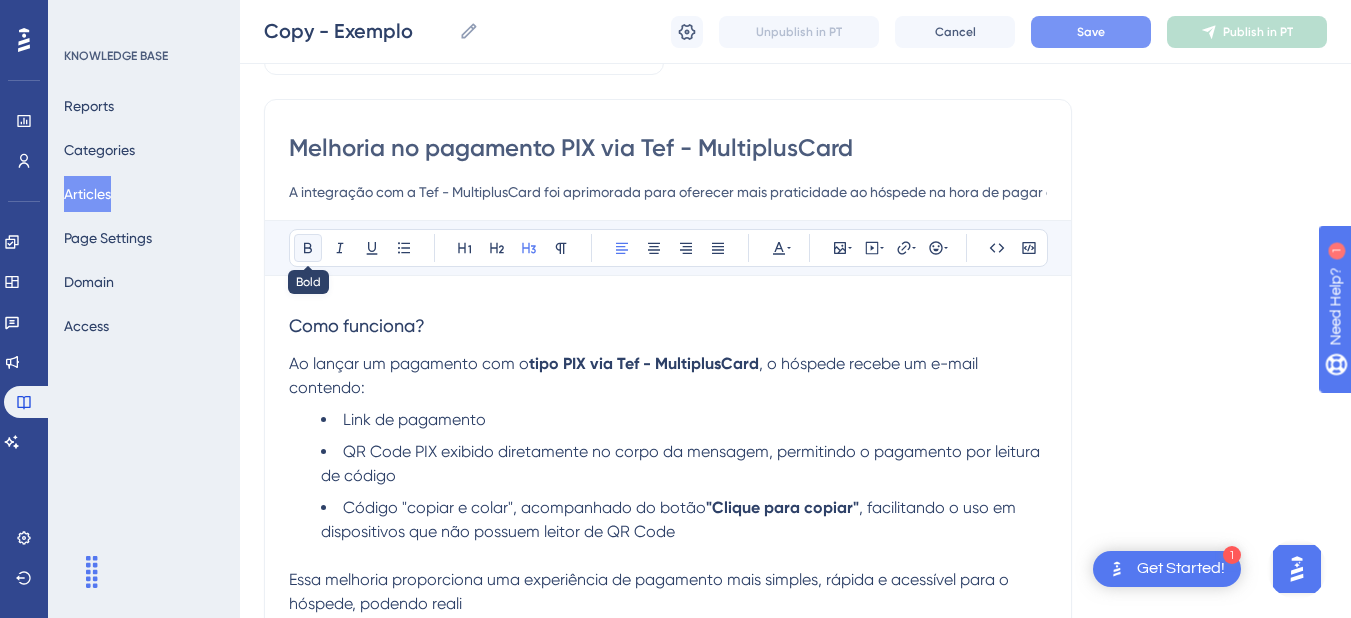 click at bounding box center (308, 248) 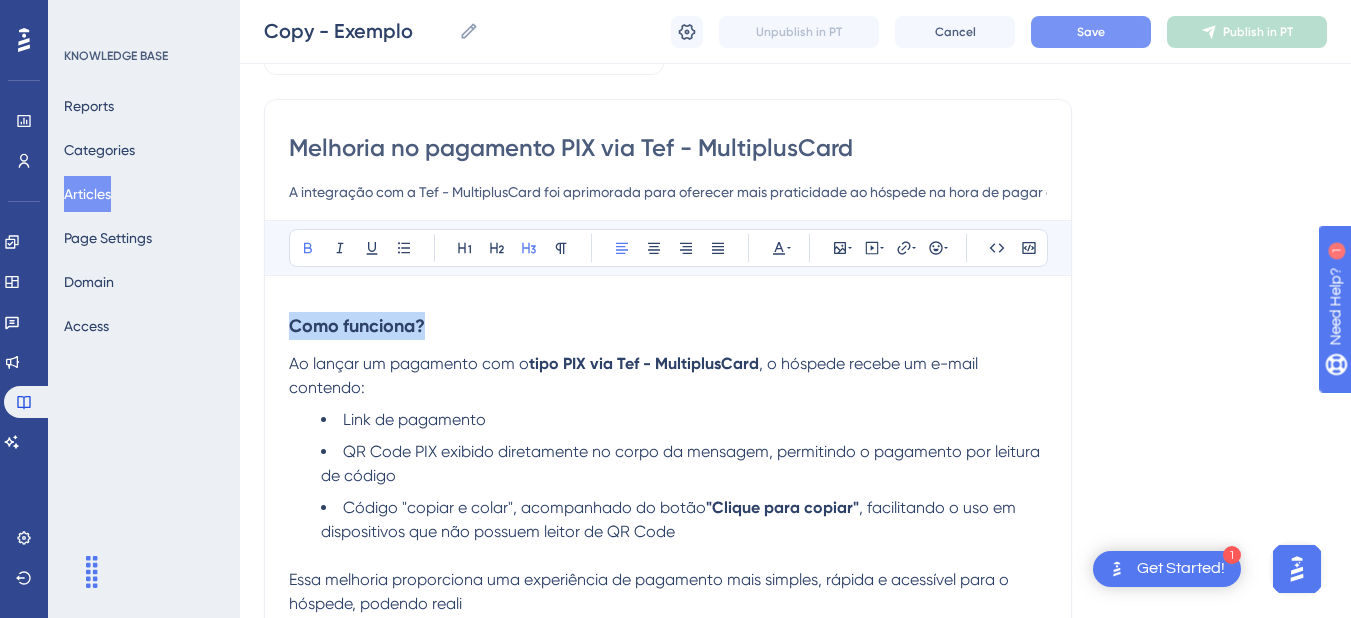 click on "Como funciona?" at bounding box center [668, 326] 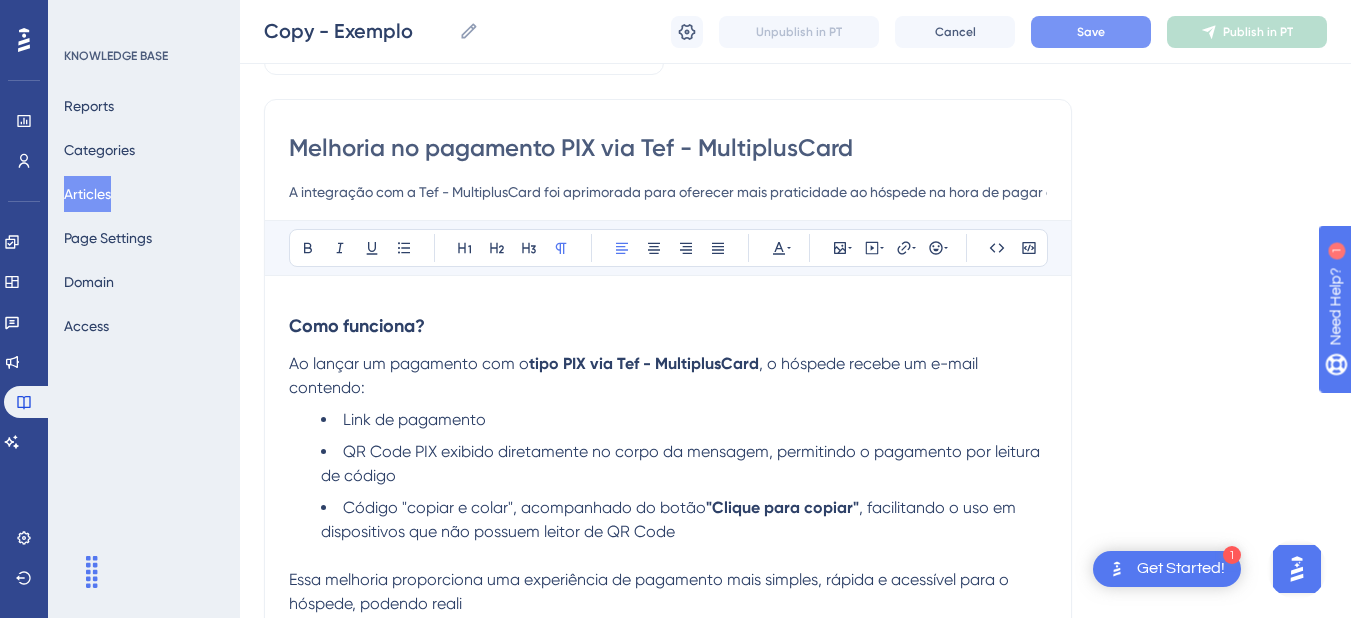 click on "Ao lançar um pagamento com o  tipo PIX via Tef - MultiplusCard , o hóspede recebe um e-mail contendo:" at bounding box center (668, 376) 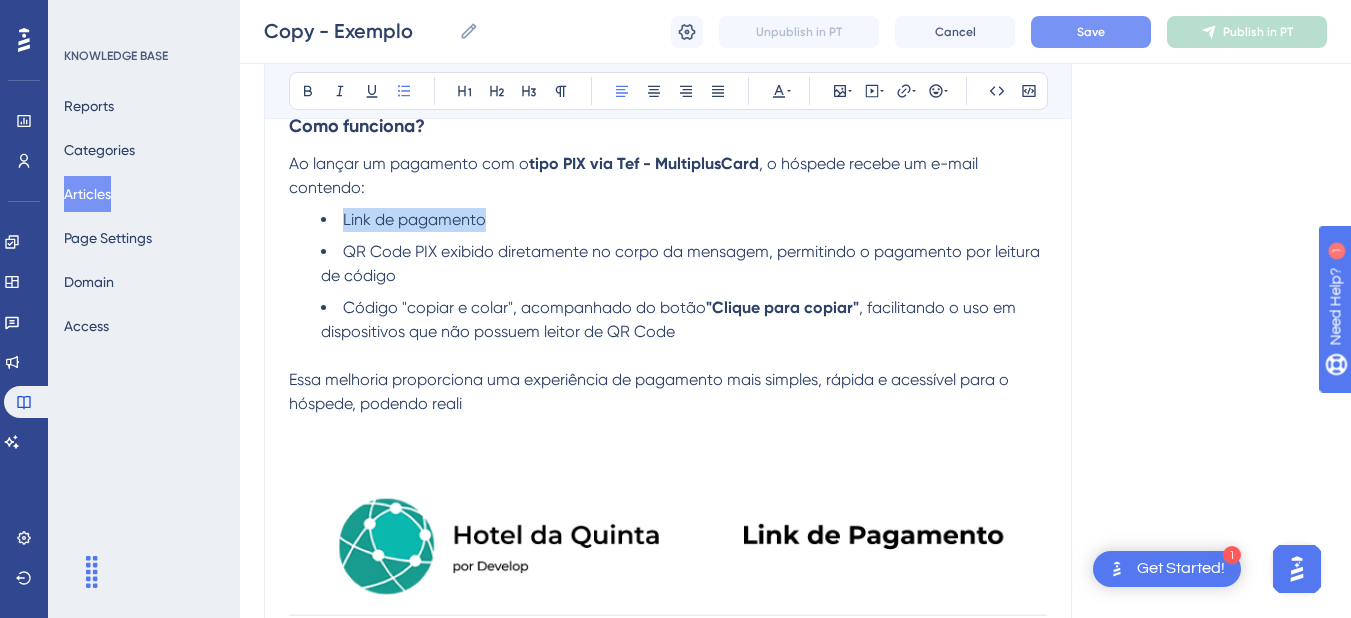 drag, startPoint x: 494, startPoint y: 215, endPoint x: 324, endPoint y: 209, distance: 170.10585 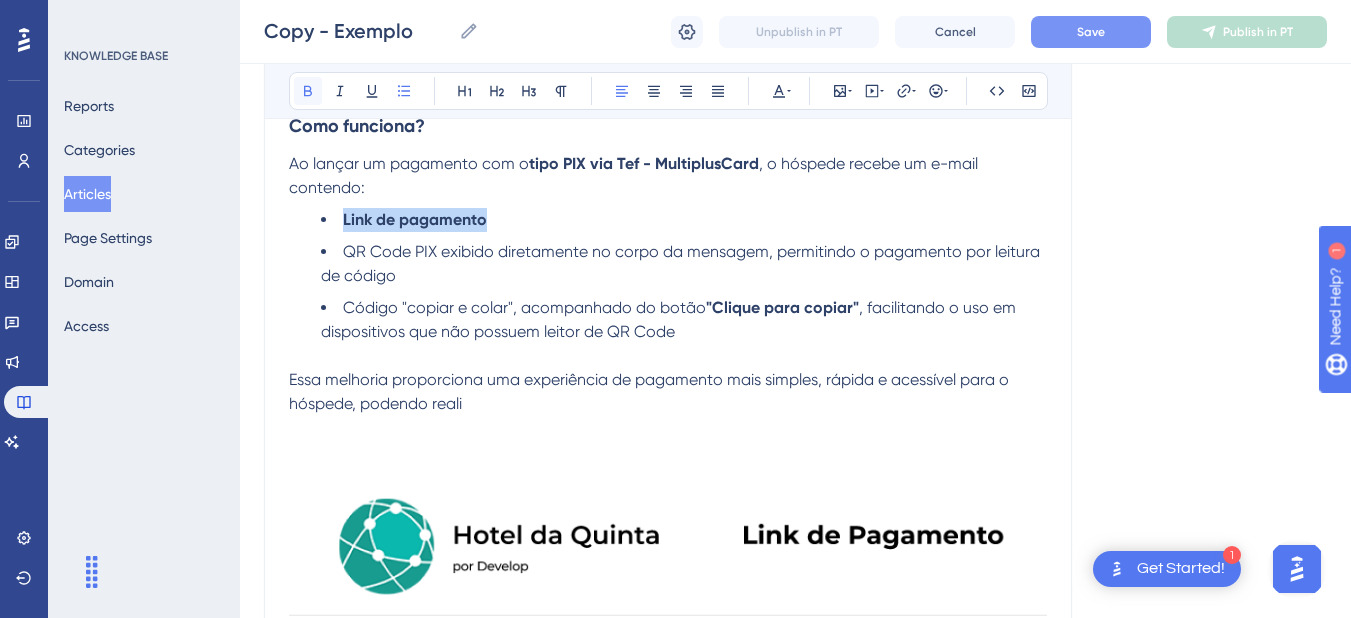 click at bounding box center (308, 91) 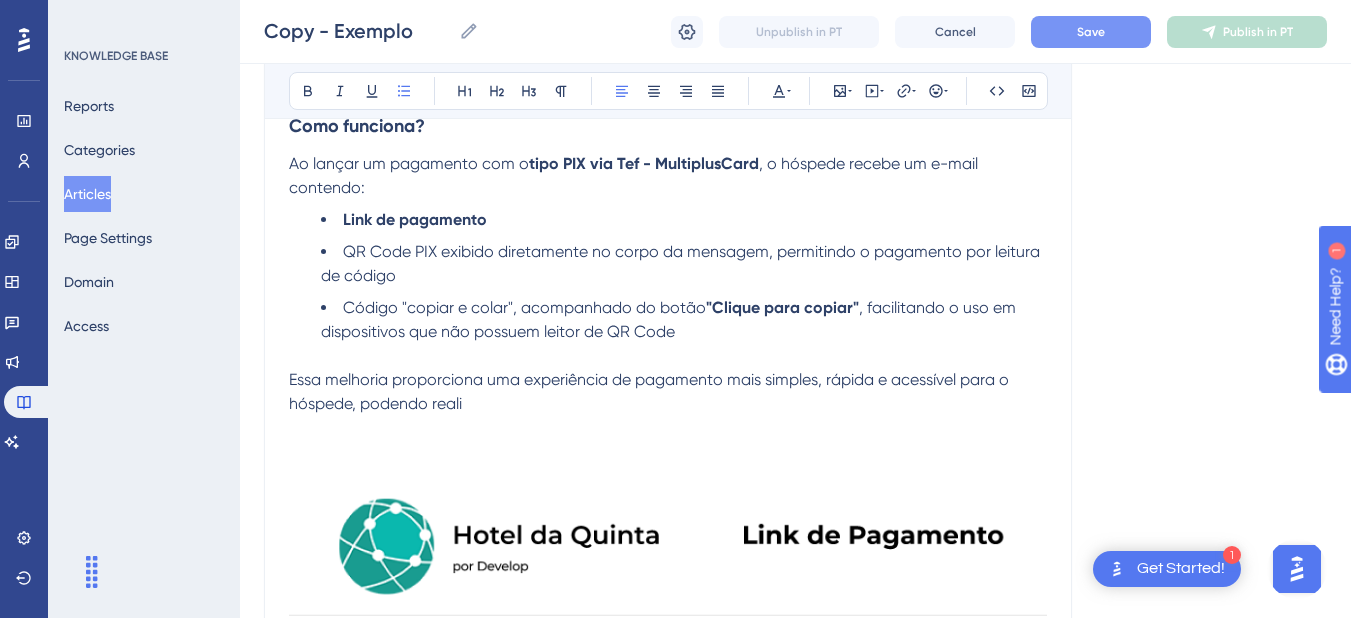 click on "QR Code PIX exibido diretamente no corpo da mensagem, permitindo o pagamento por leitura de código" at bounding box center [682, 263] 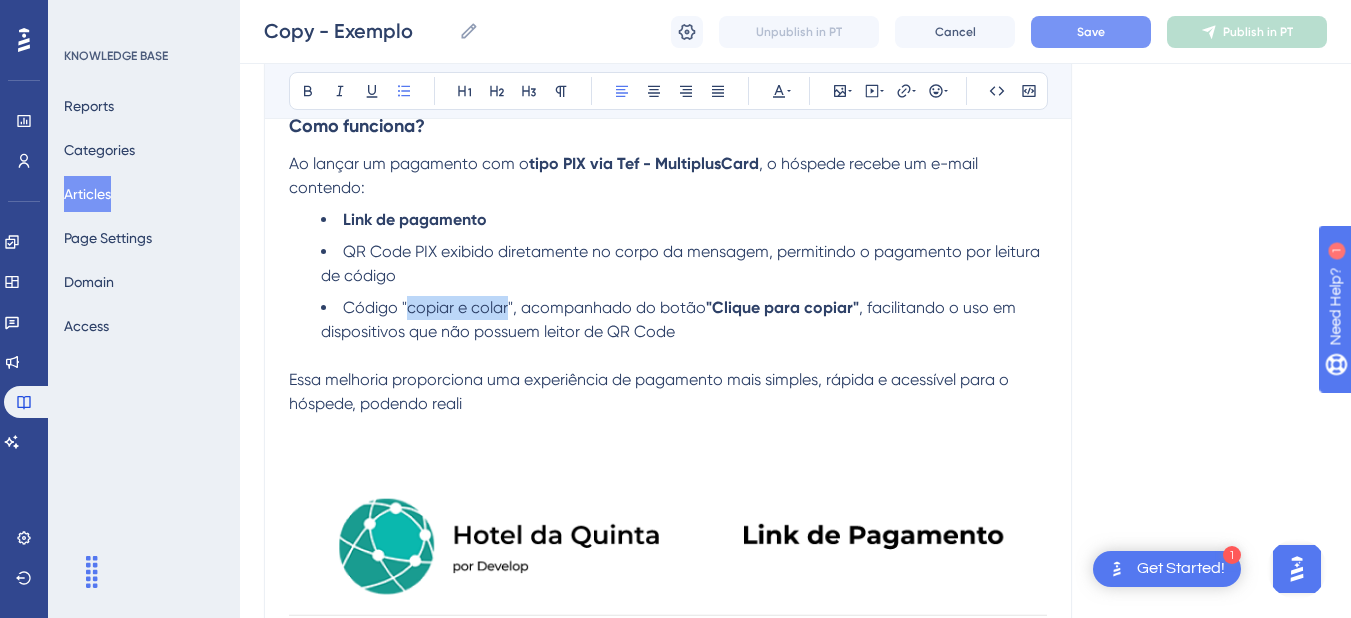 drag, startPoint x: 408, startPoint y: 309, endPoint x: 350, endPoint y: 182, distance: 139.61734 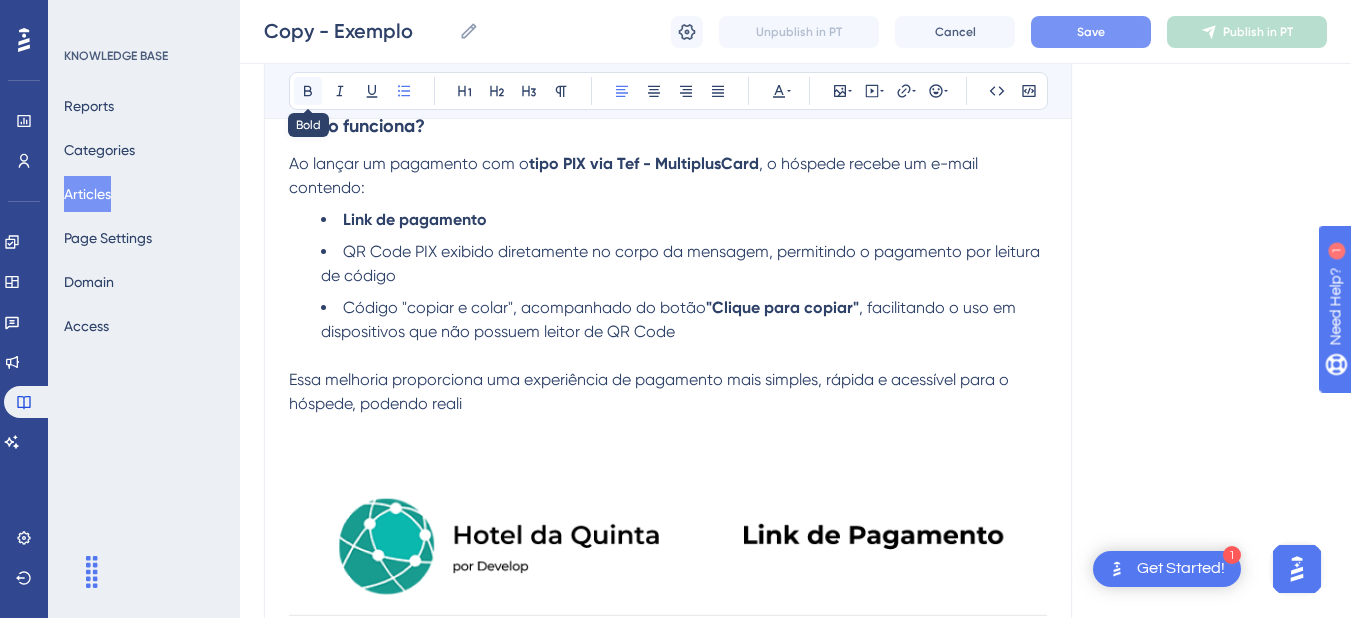 click 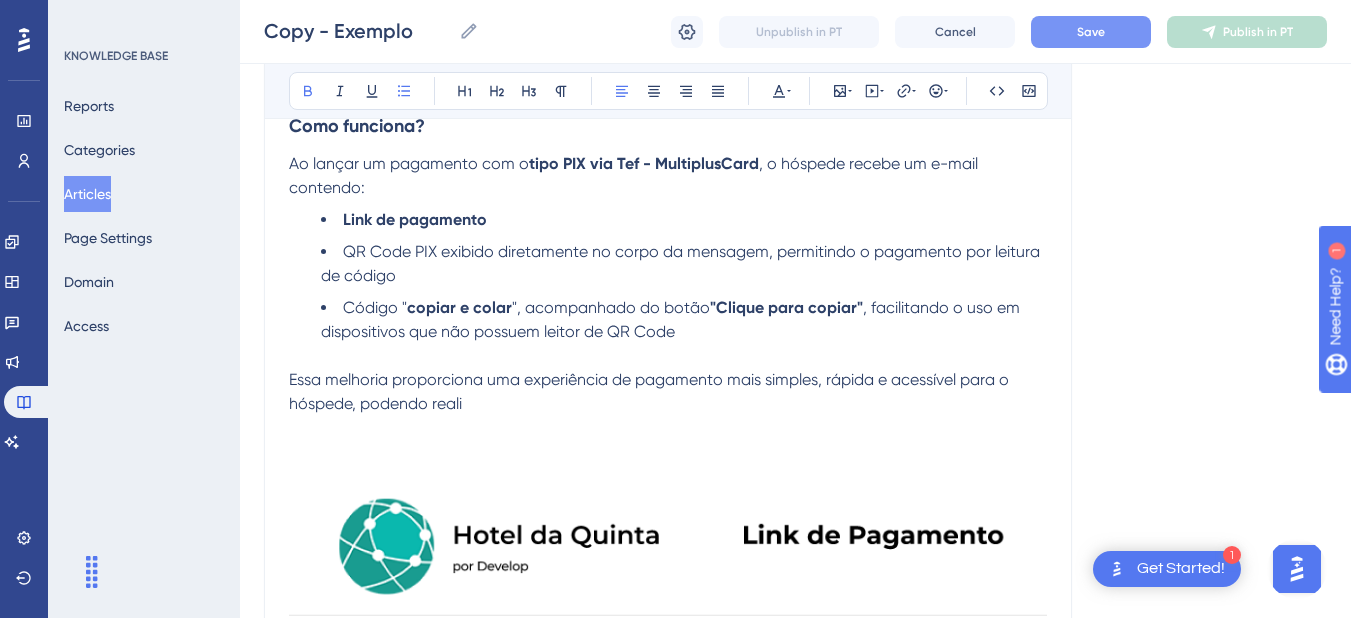 click on "copiar e colar" at bounding box center (459, 307) 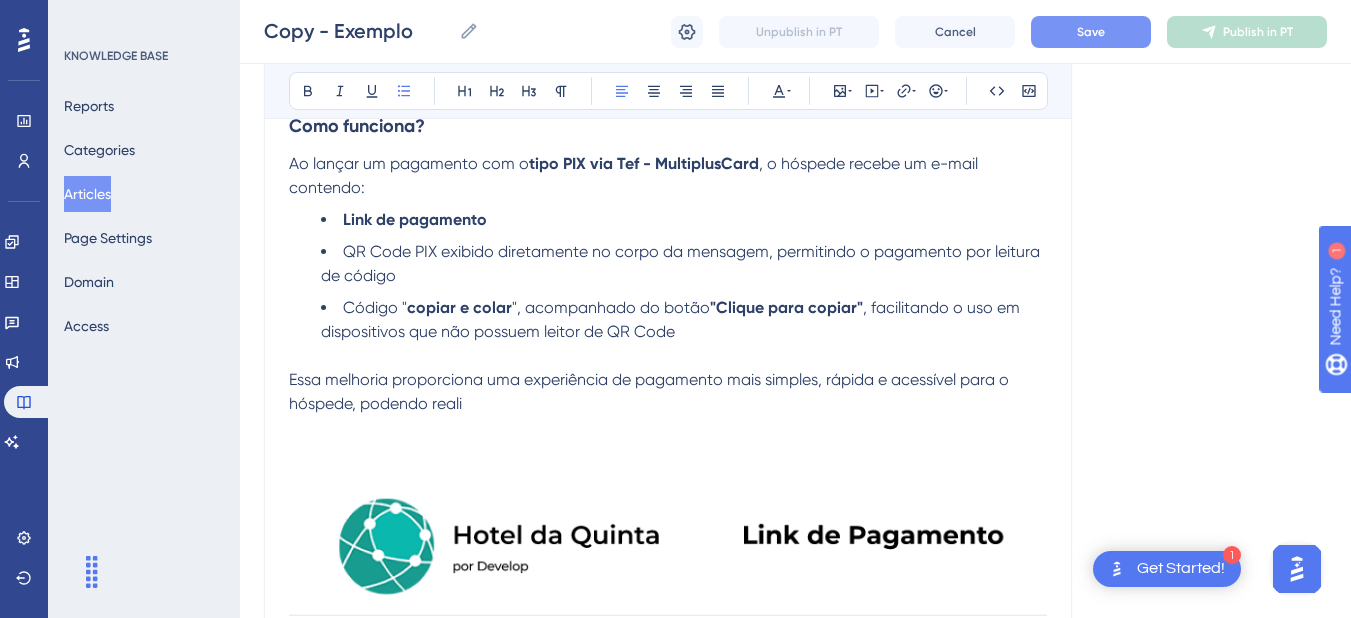 click on "copiar e colar" at bounding box center (459, 307) 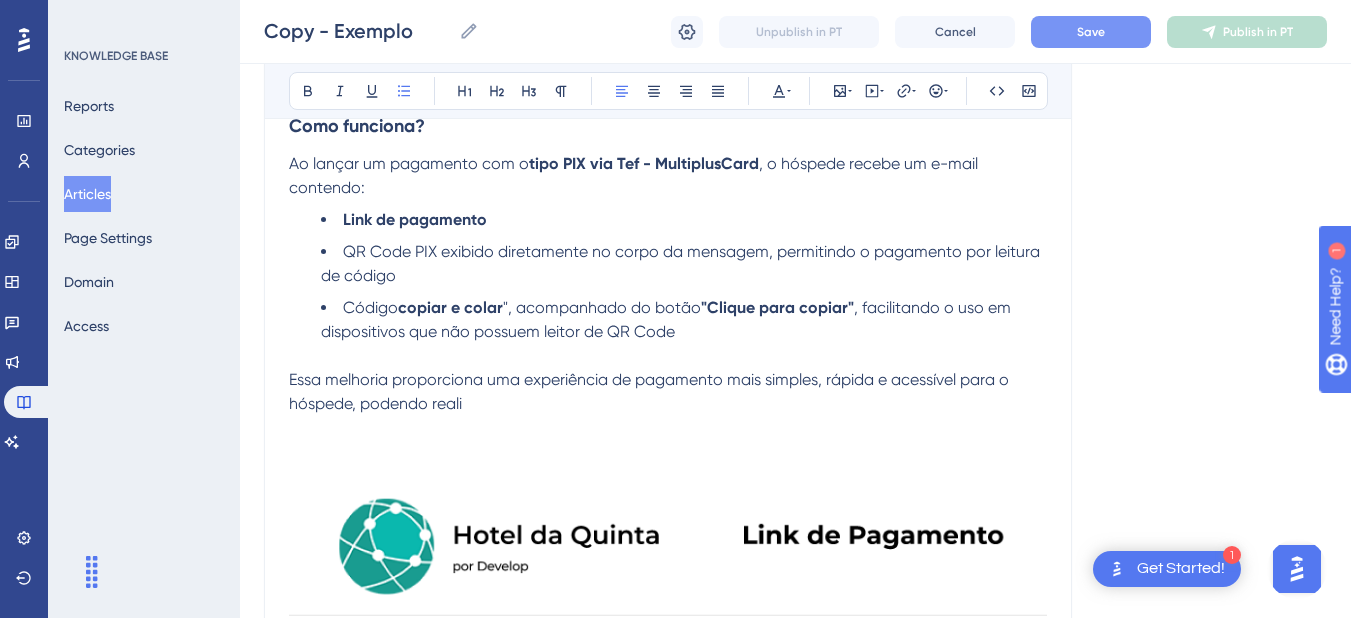 click on "", acompanhado do botão" at bounding box center [602, 307] 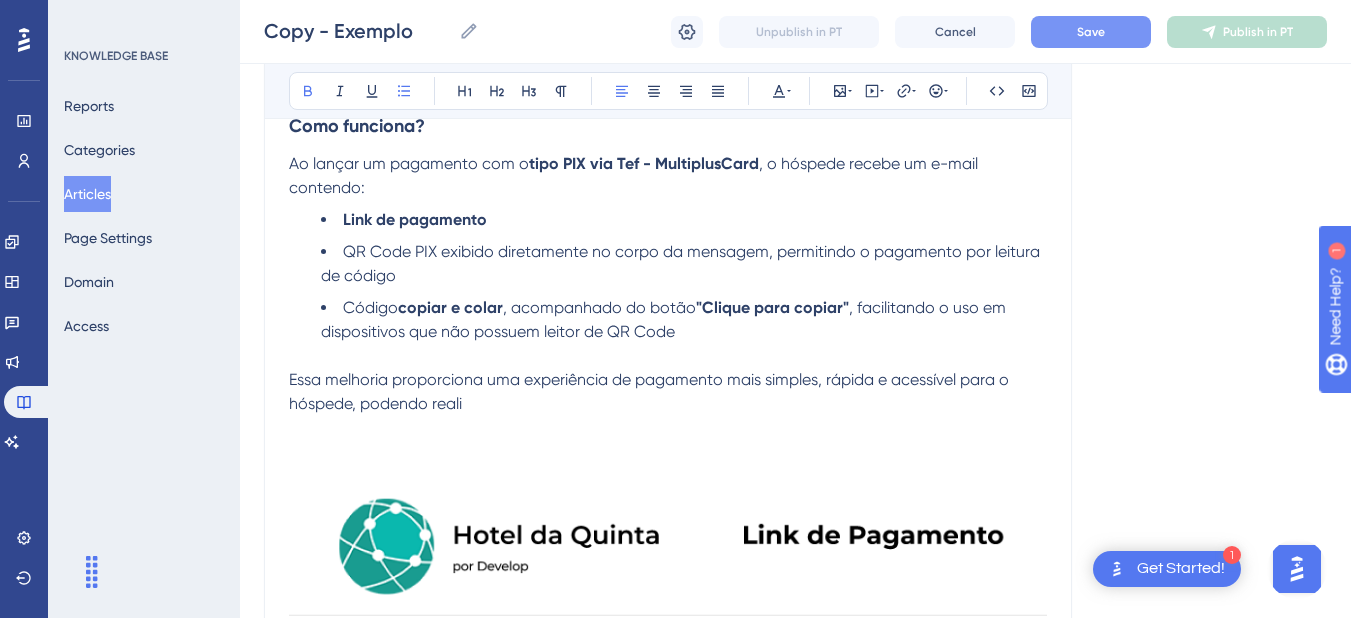 click on ""Clique para copiar"" at bounding box center [772, 307] 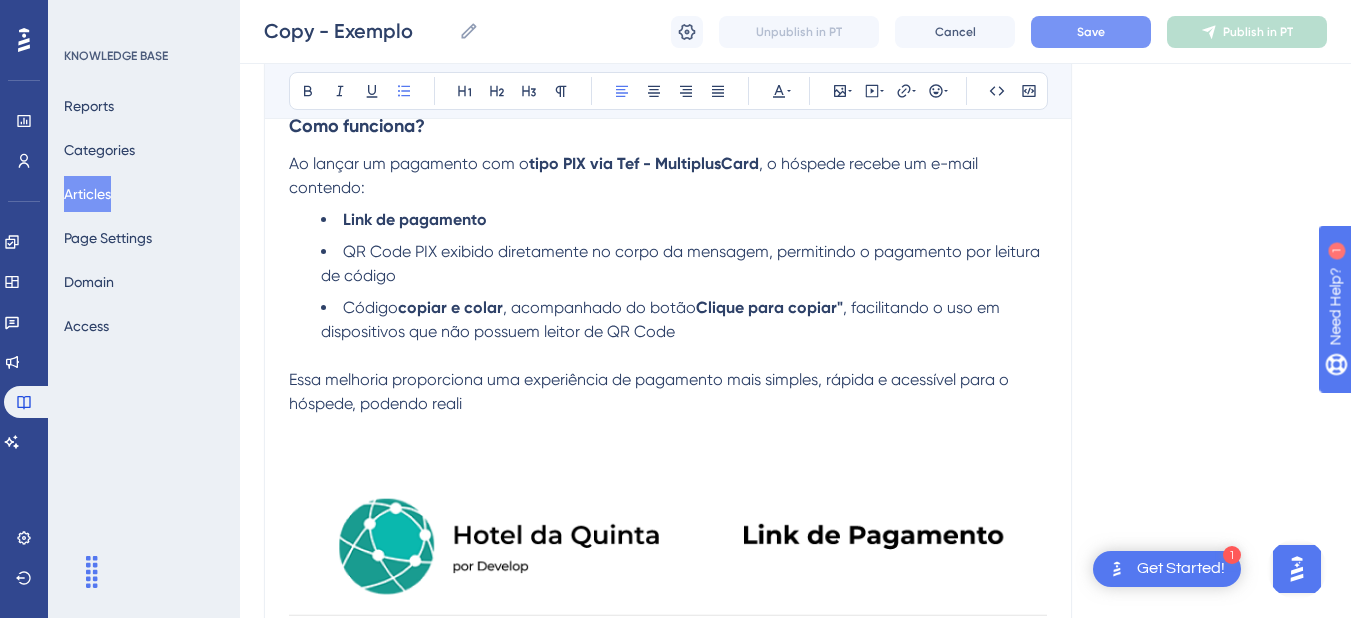 click on ", facilitando o uso em dispositivos que não possuem leitor de QR Code" at bounding box center (662, 319) 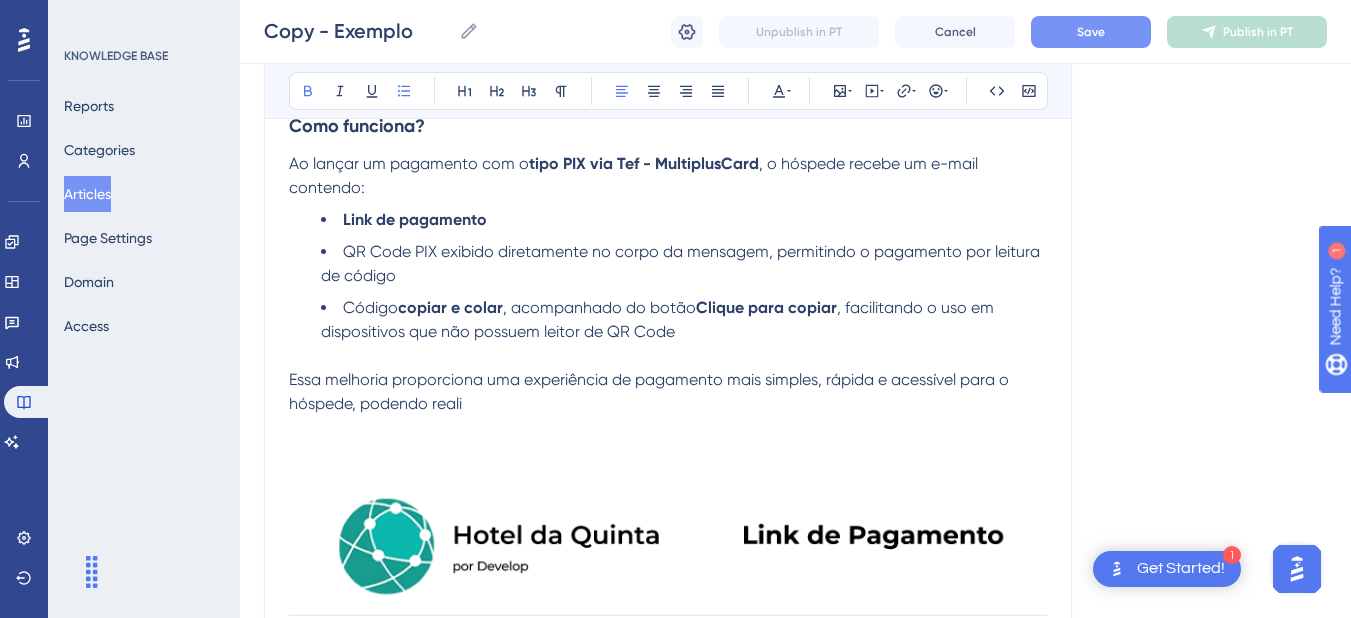click on "Código  copiar e colar , acompanhado do botão  Clique para copiar , facilitando o uso em dispositivos que não possuem leitor de QR Code" at bounding box center [684, 320] 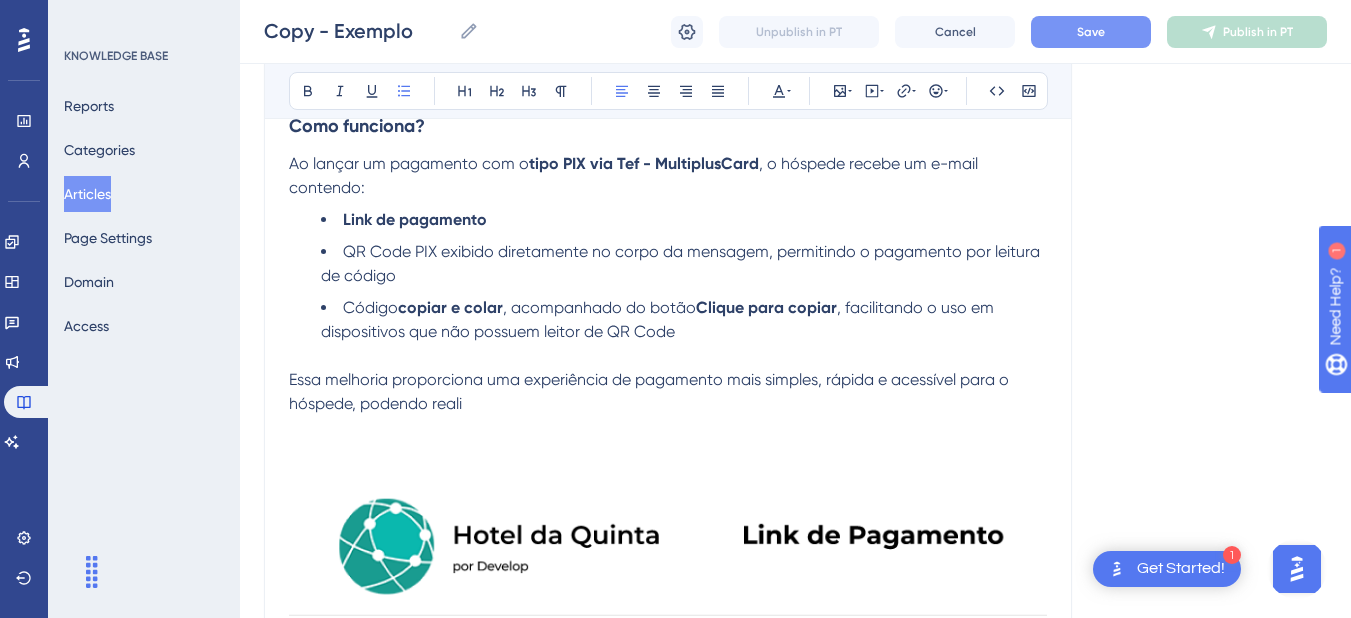 click on "Essa melhoria proporciona uma experiência de pagamento mais simples, rápida e acessível para o hóspede, podendo reali" at bounding box center [668, 392] 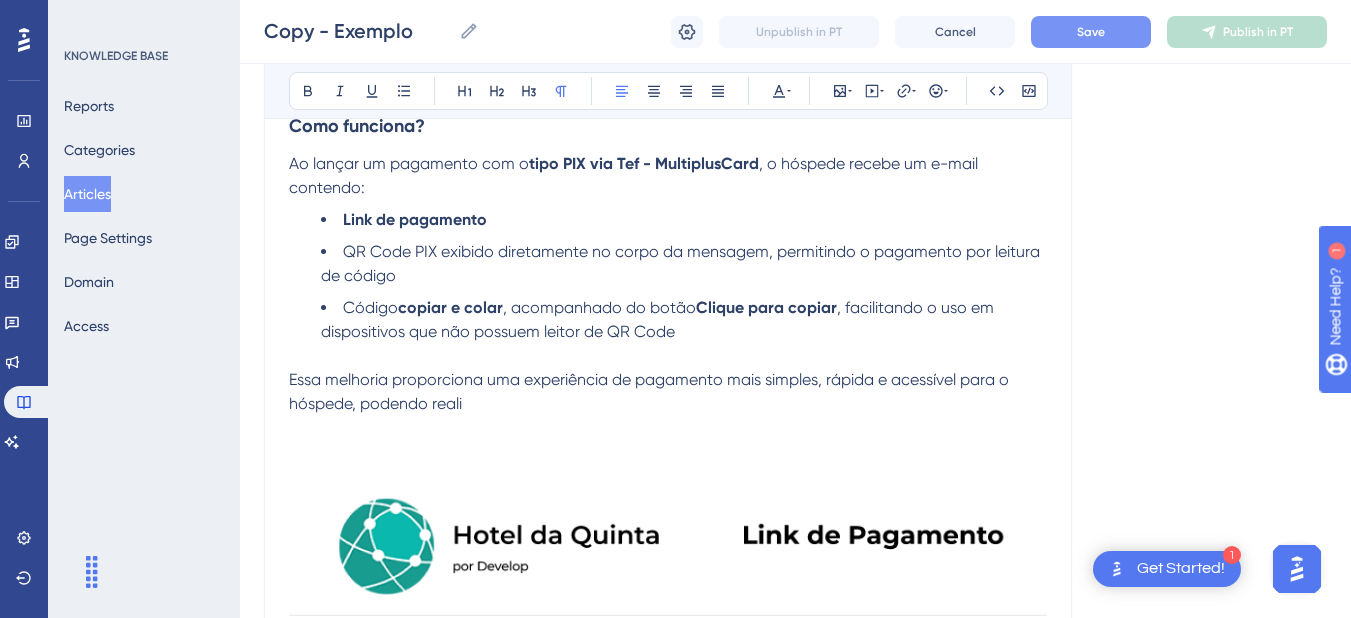 click on "Essa melhoria proporciona uma experiência de pagamento mais simples, rápida e acessível para o hóspede, podendo reali" at bounding box center (668, 392) 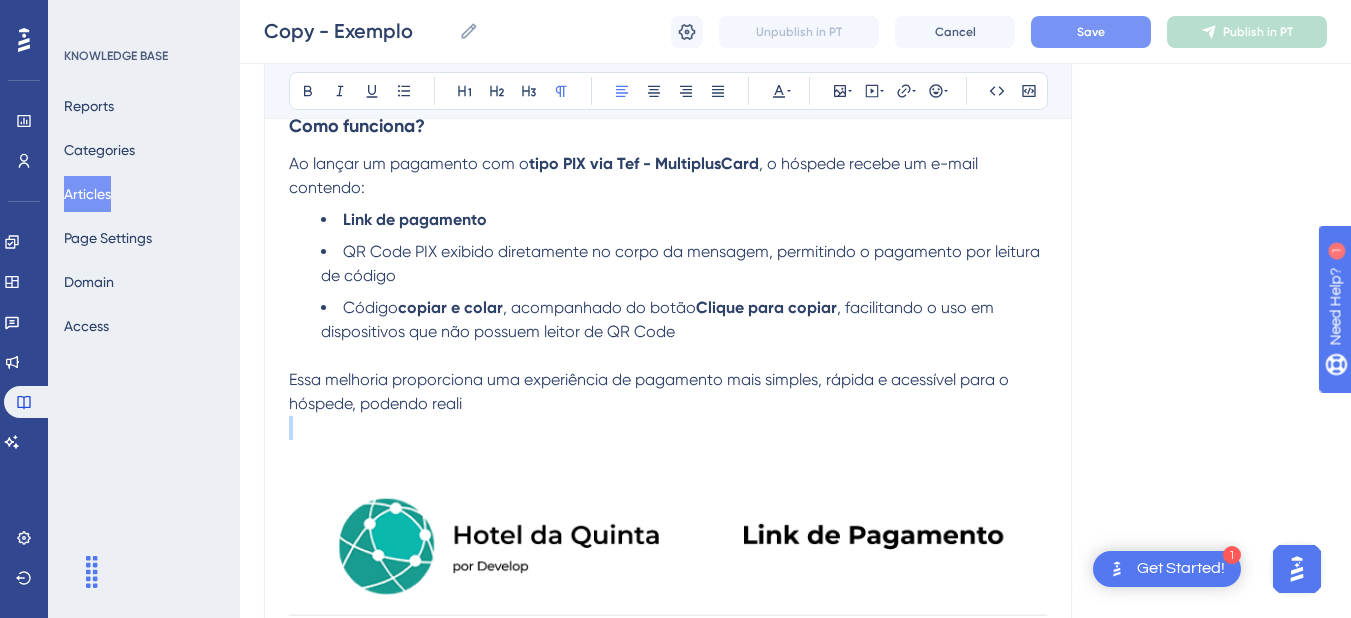click on "Essa melhoria proporciona uma experiência de pagamento mais simples, rápida e acessível para o hóspede, podendo reali" at bounding box center [668, 392] 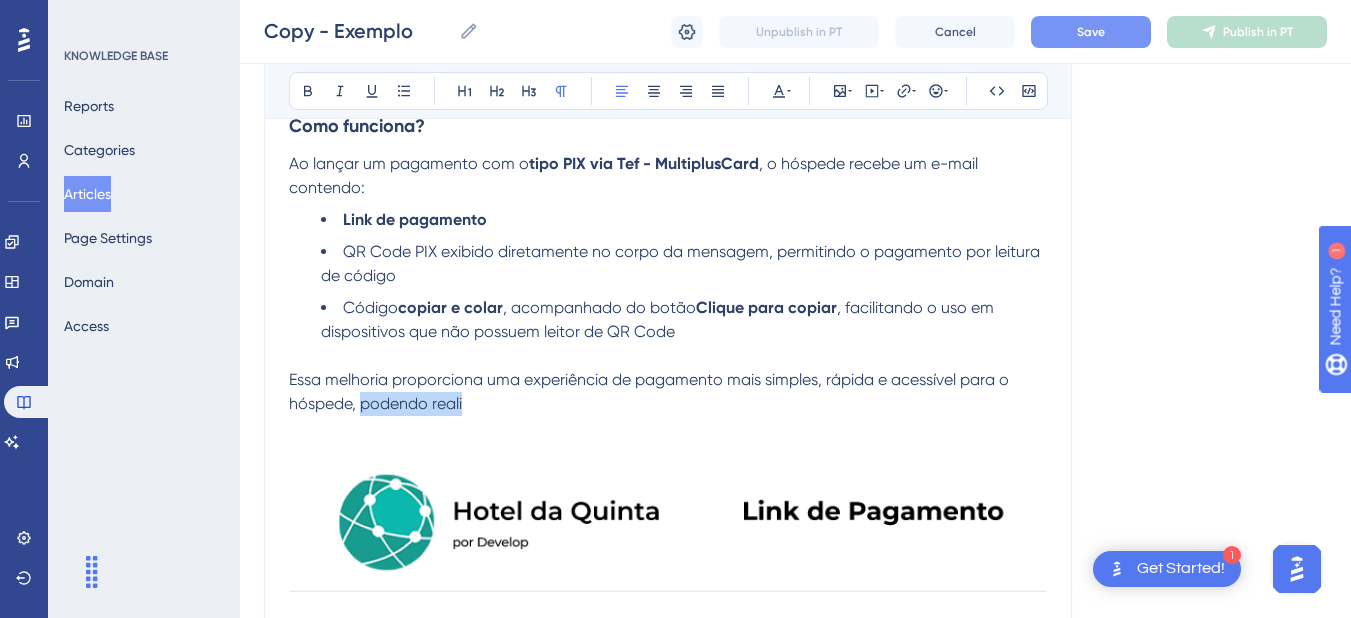 drag, startPoint x: 362, startPoint y: 406, endPoint x: 489, endPoint y: 402, distance: 127.06297 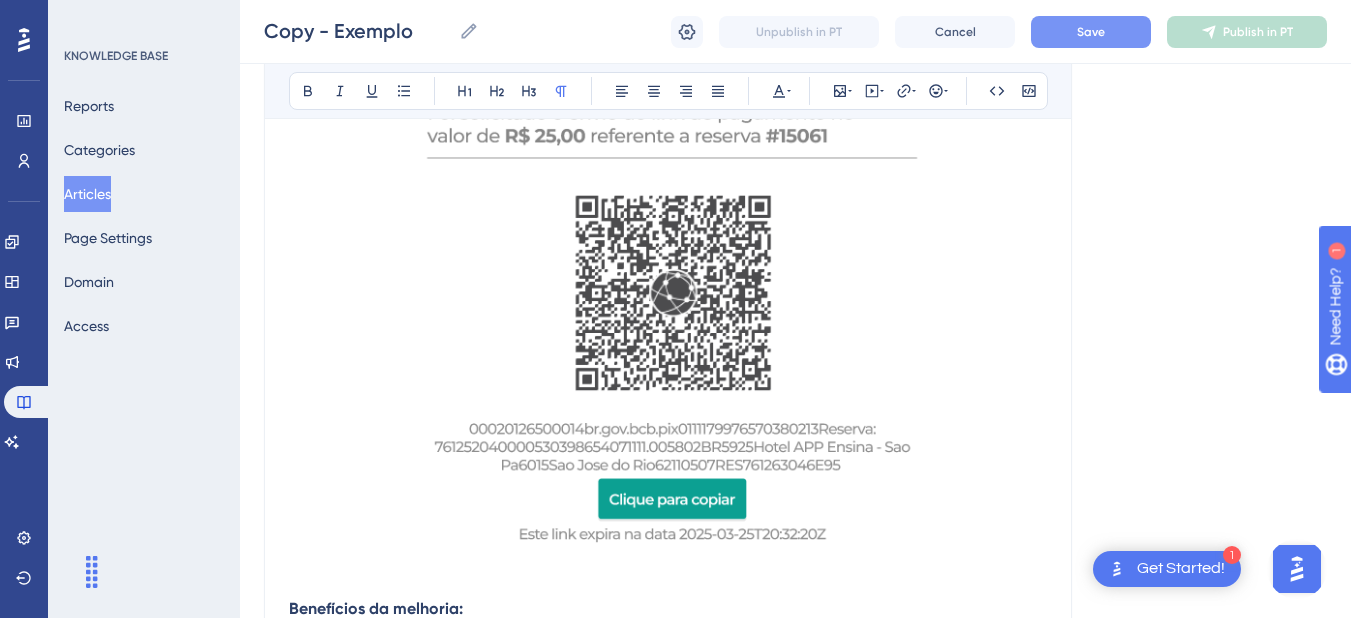 scroll, scrollTop: 1325, scrollLeft: 0, axis: vertical 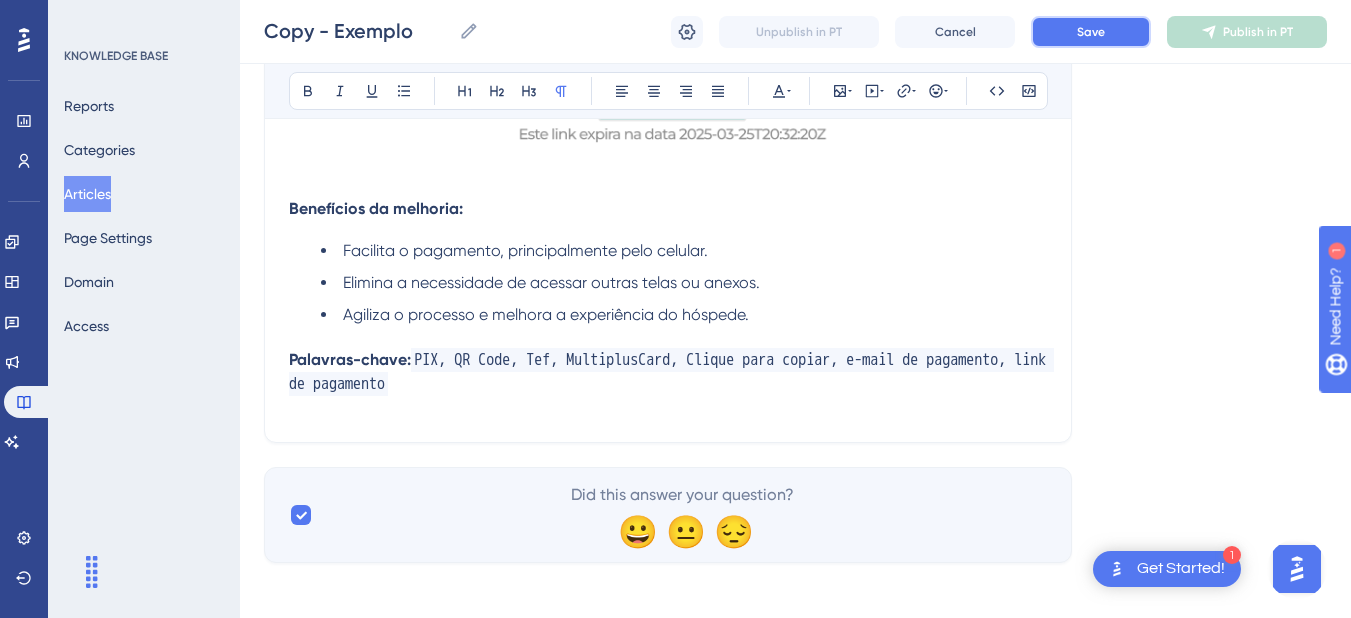 click on "Save" at bounding box center [1091, 32] 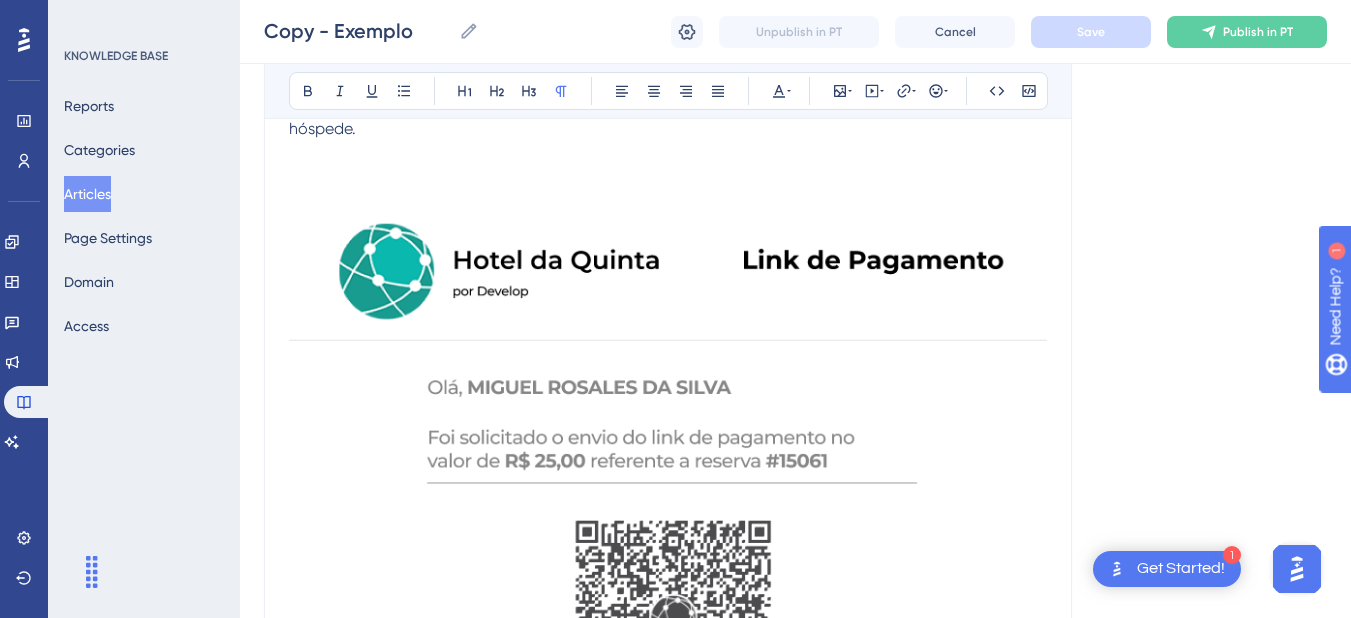 scroll, scrollTop: 0, scrollLeft: 0, axis: both 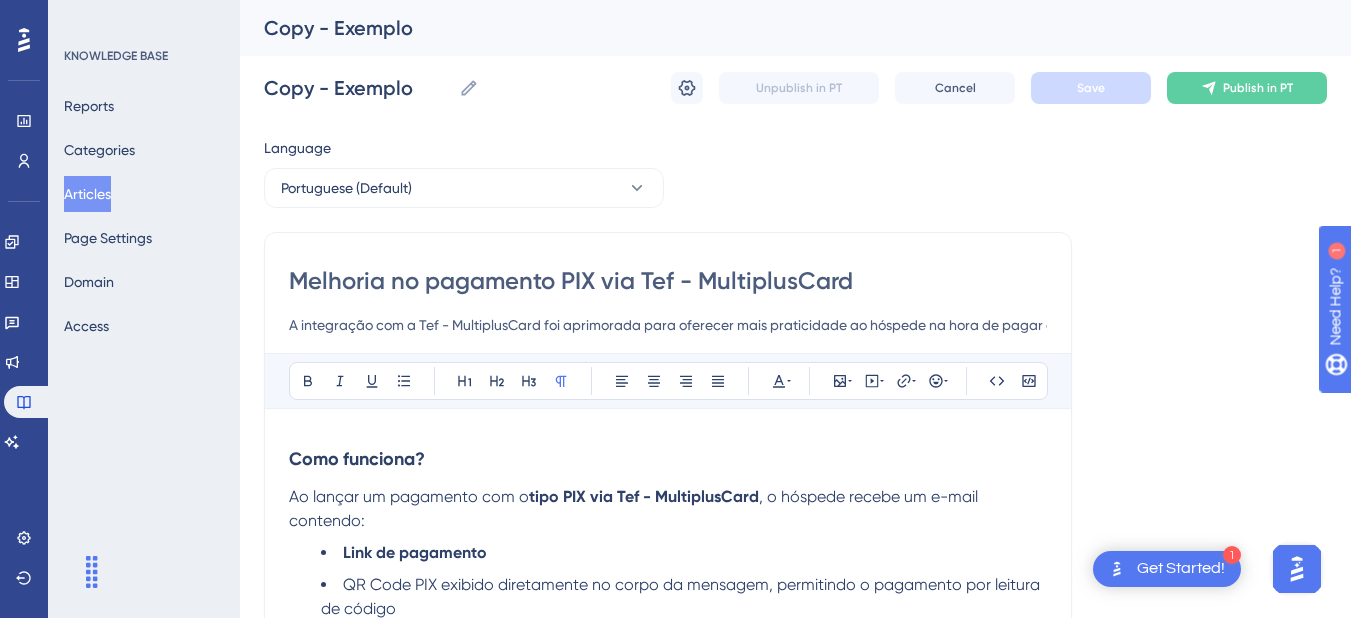 click on "Melhoria no pagamento PIX via Tef - MultiplusCard" at bounding box center (668, 281) 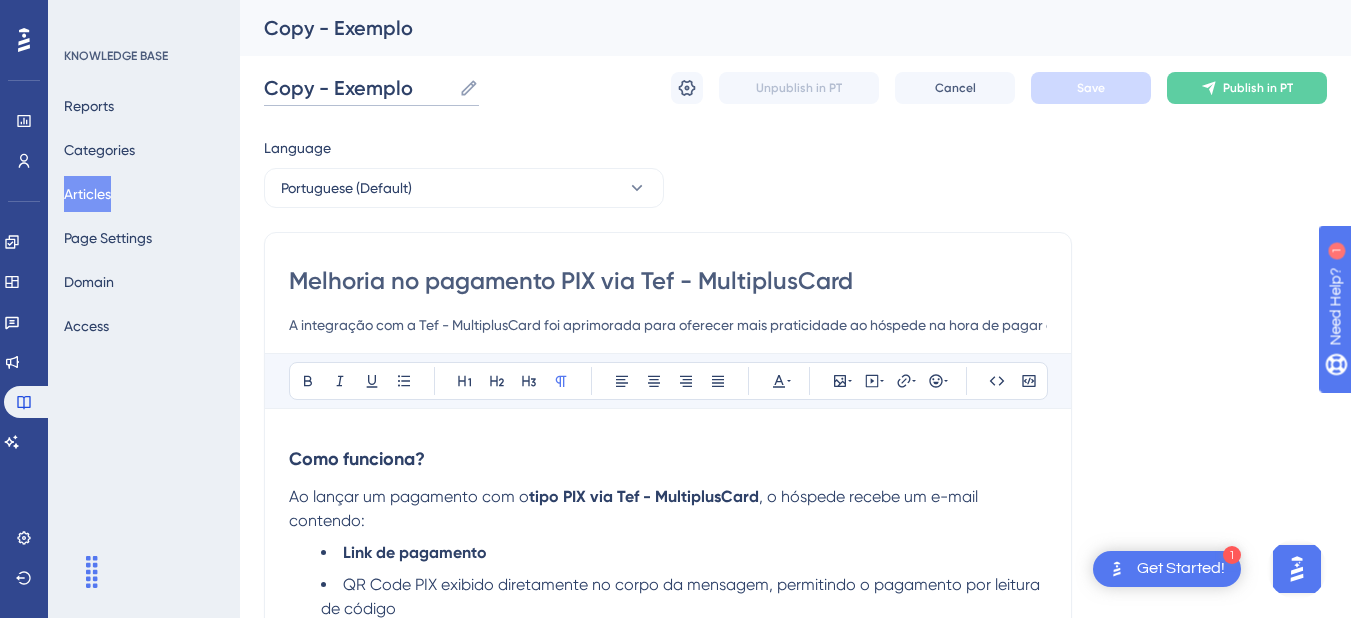 click on "Copy - Exemplo" at bounding box center [357, 88] 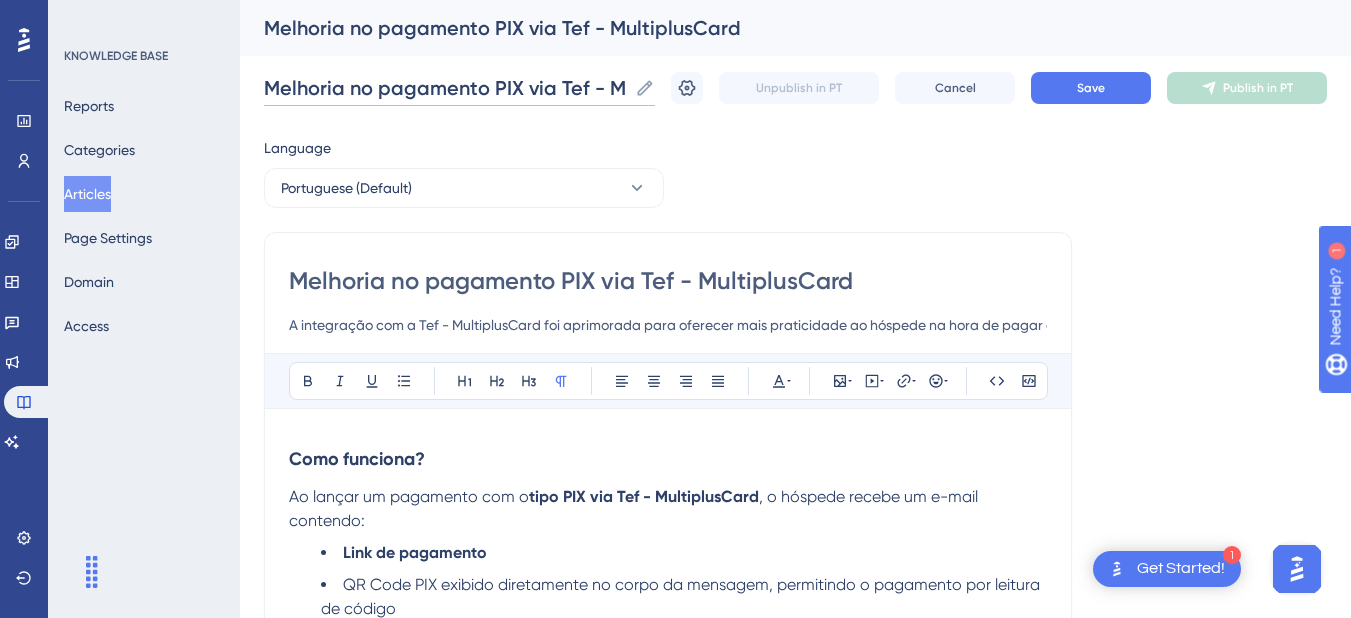 scroll, scrollTop: 0, scrollLeft: 97, axis: horizontal 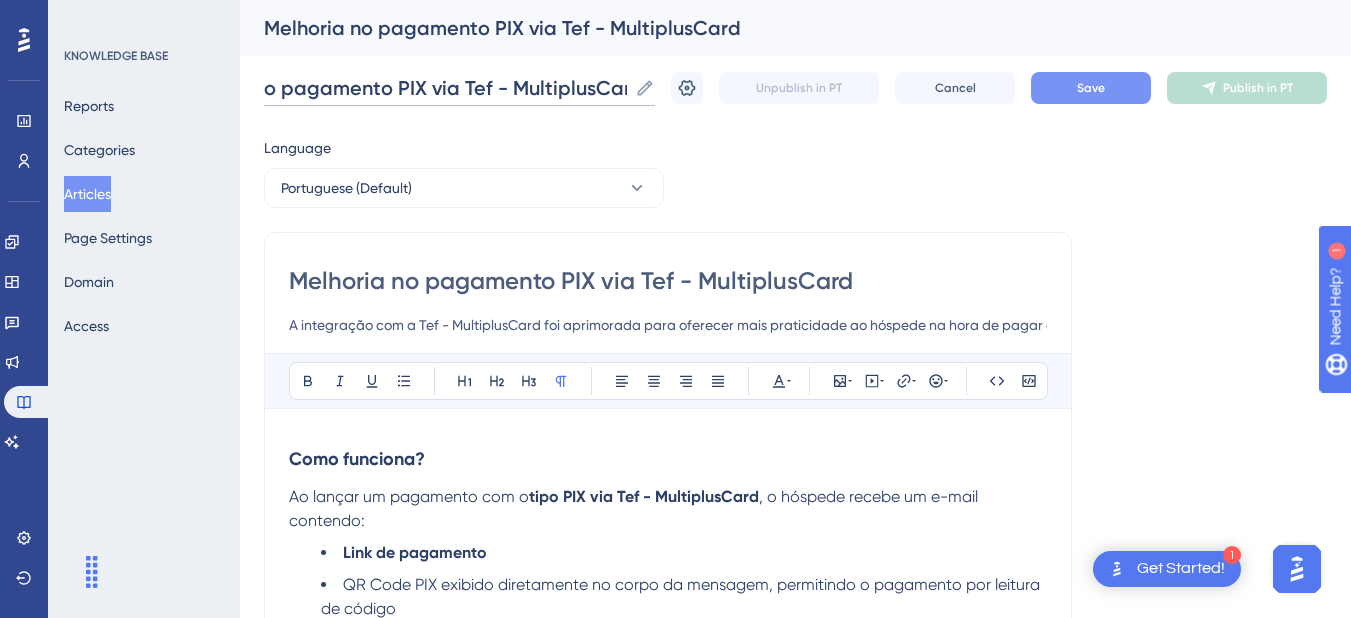 type on "Melhoria no pagamento PIX via Tef - MultiplusCard" 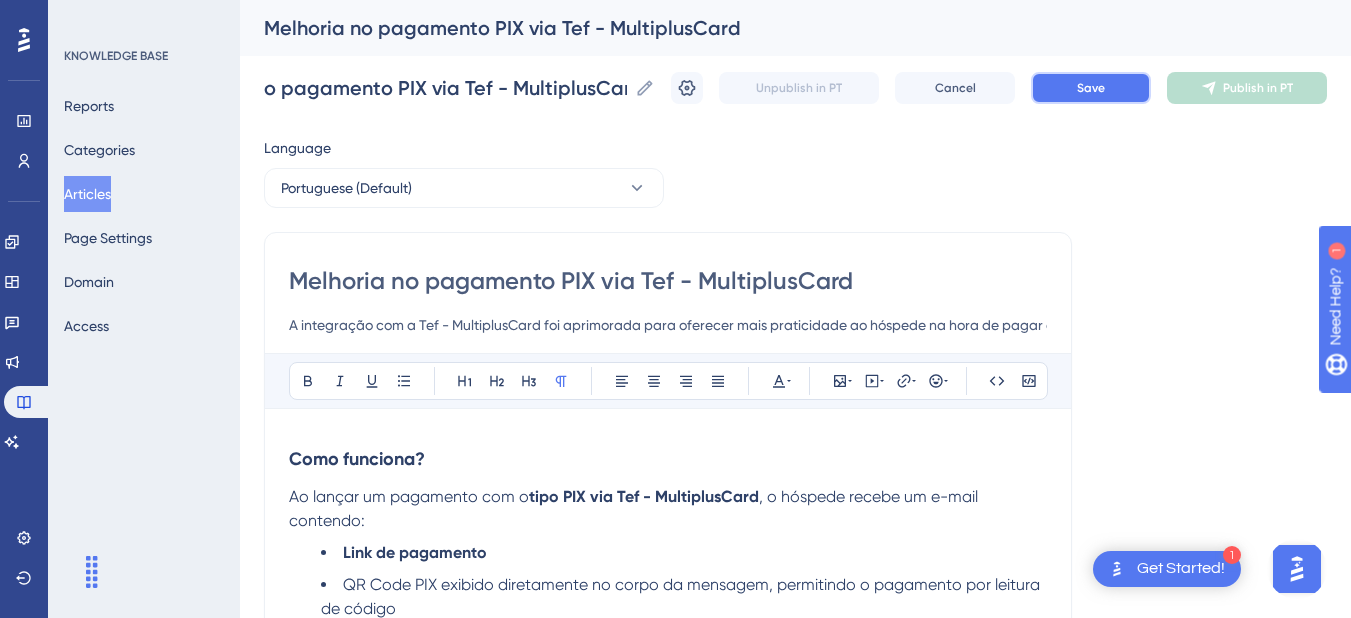 click on "Save" at bounding box center [1091, 88] 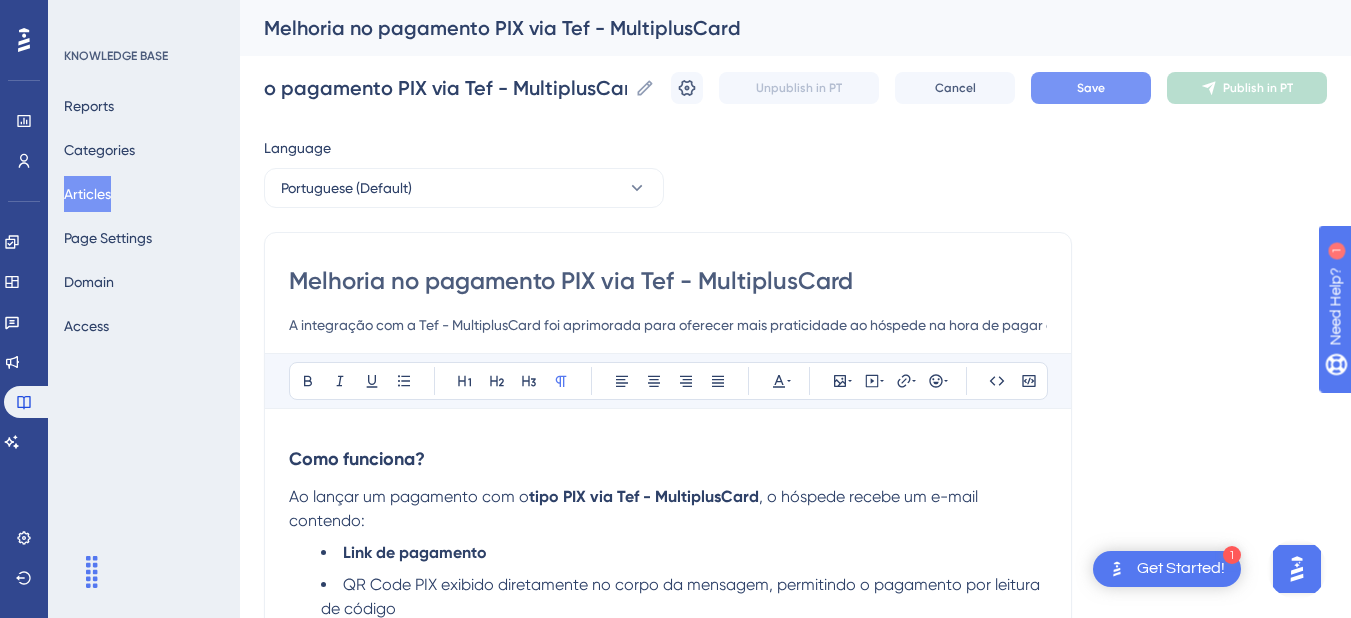 scroll, scrollTop: 0, scrollLeft: 0, axis: both 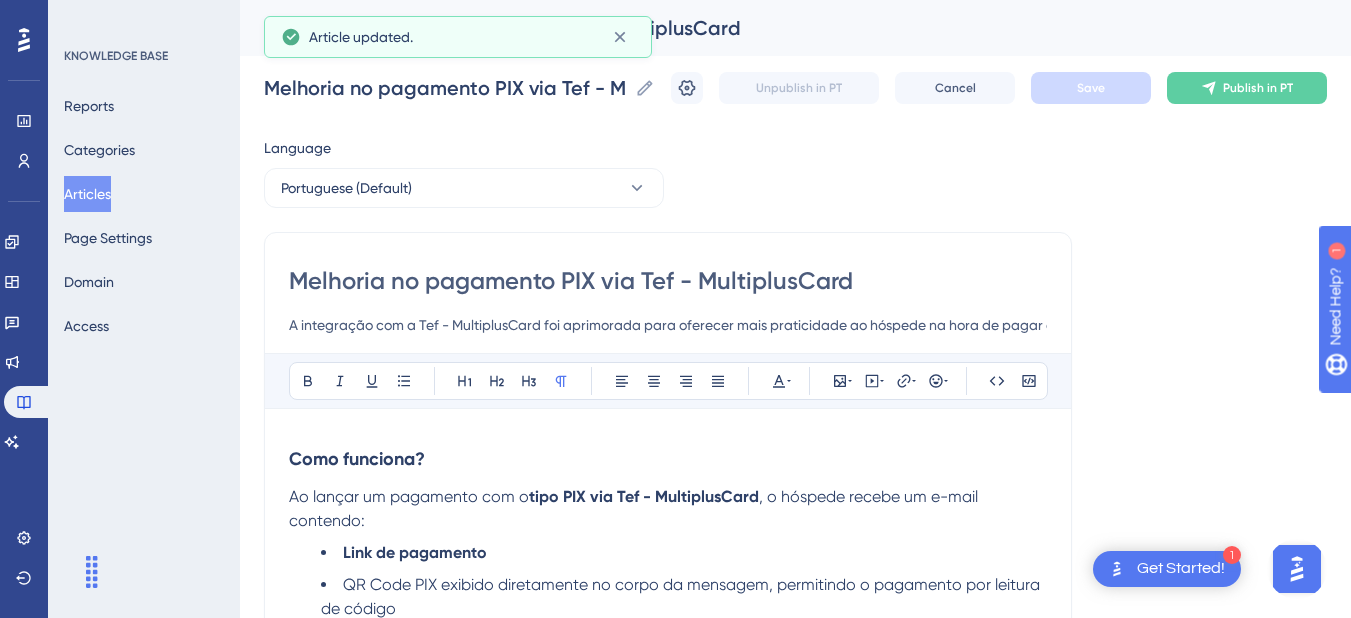 click on "Articles" at bounding box center [87, 194] 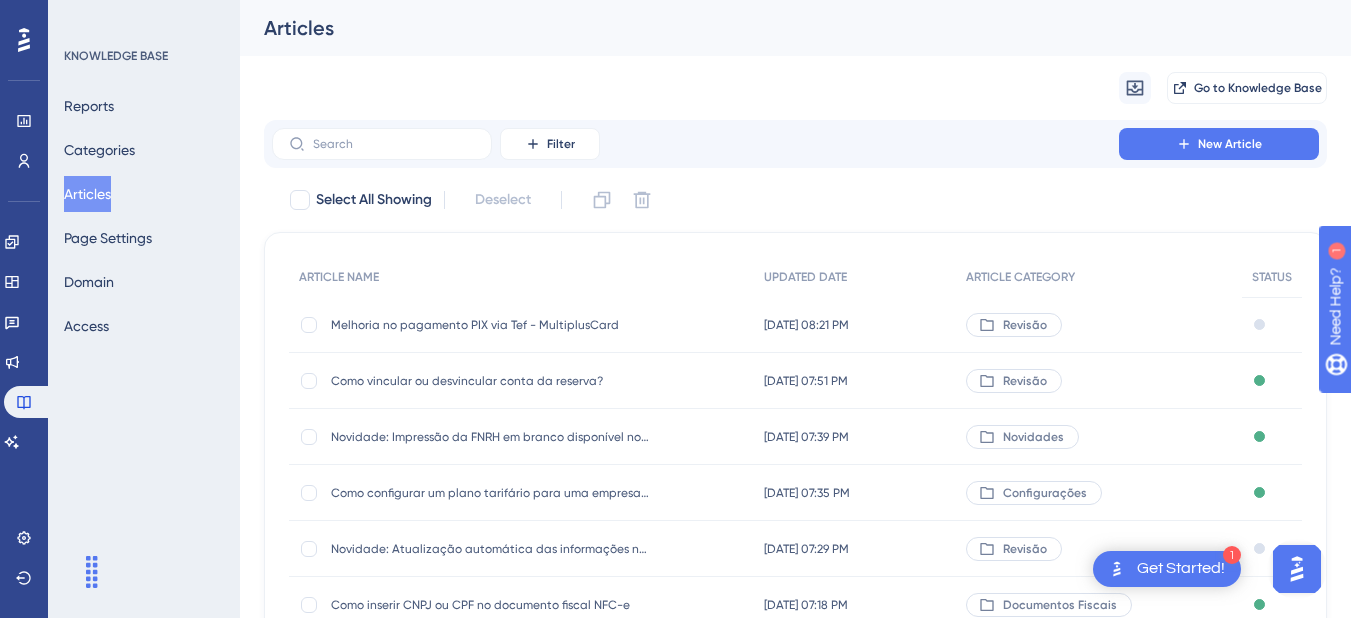 click on "Melhoria no pagamento PIX via Tef - MultiplusCard" at bounding box center [491, 325] 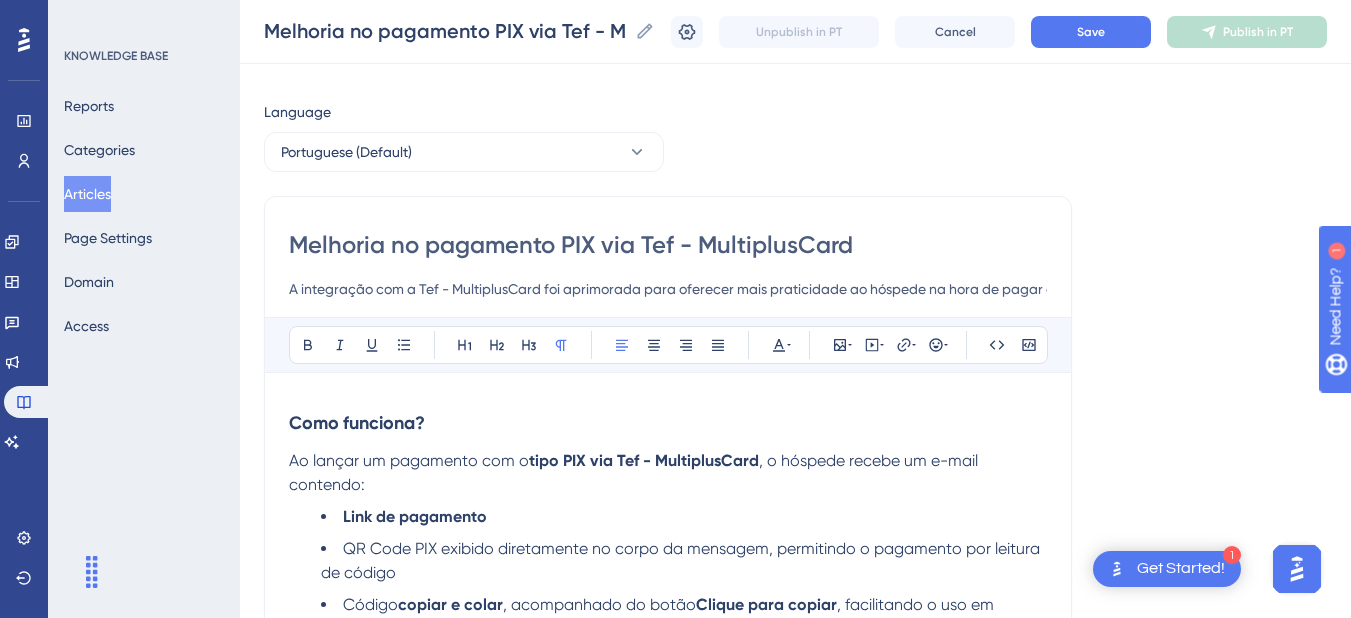 scroll, scrollTop: 428, scrollLeft: 0, axis: vertical 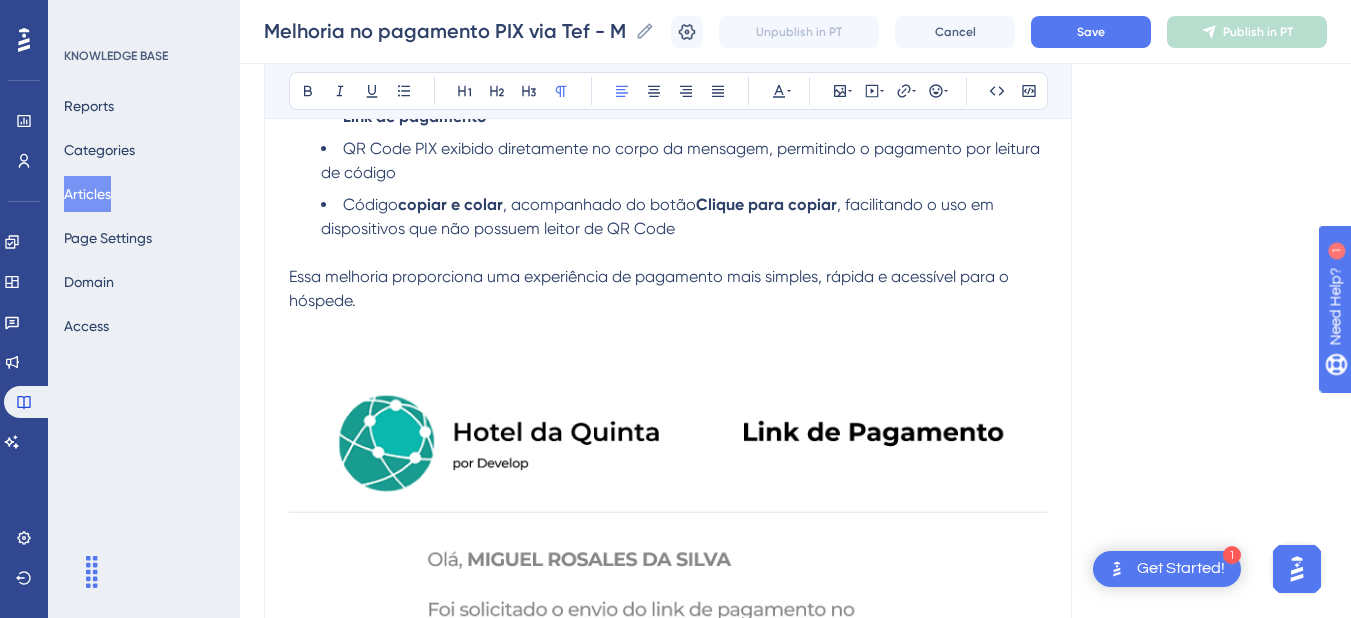 click on "Essa melhoria proporciona uma experiência de pagamento mais simples, rápida e acessível para o hóspede." at bounding box center (651, 288) 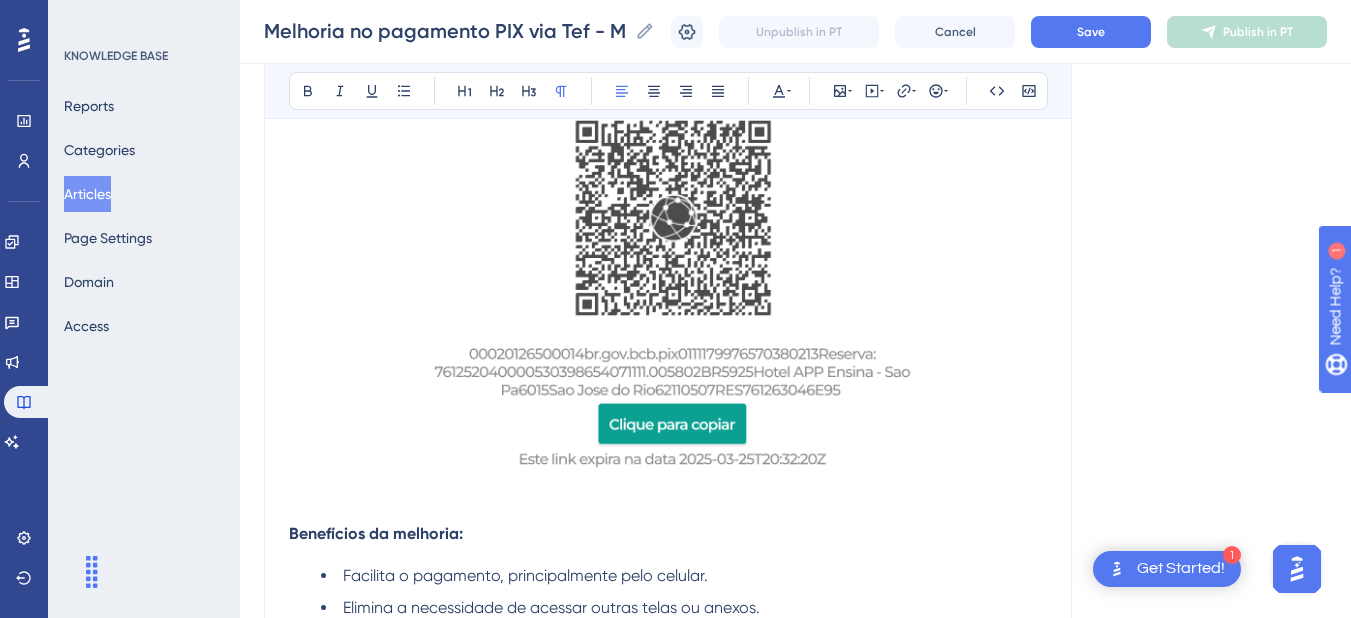 scroll, scrollTop: 1334, scrollLeft: 0, axis: vertical 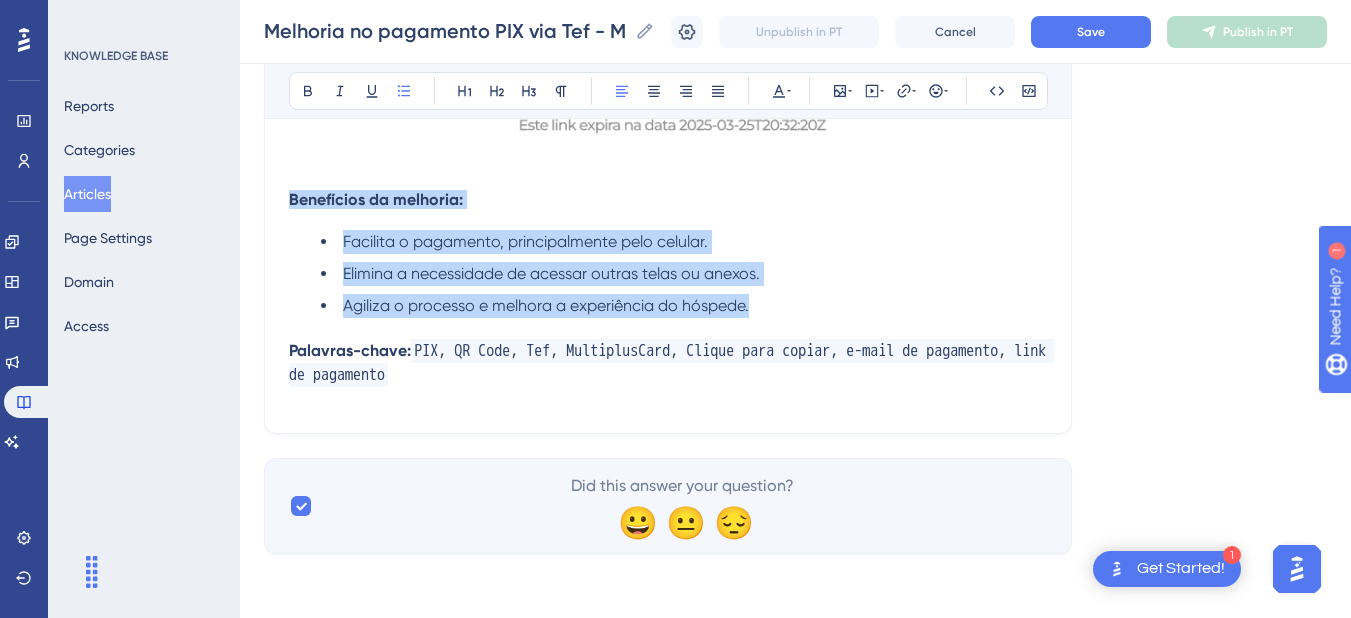 drag, startPoint x: 772, startPoint y: 304, endPoint x: 275, endPoint y: 208, distance: 506.18674 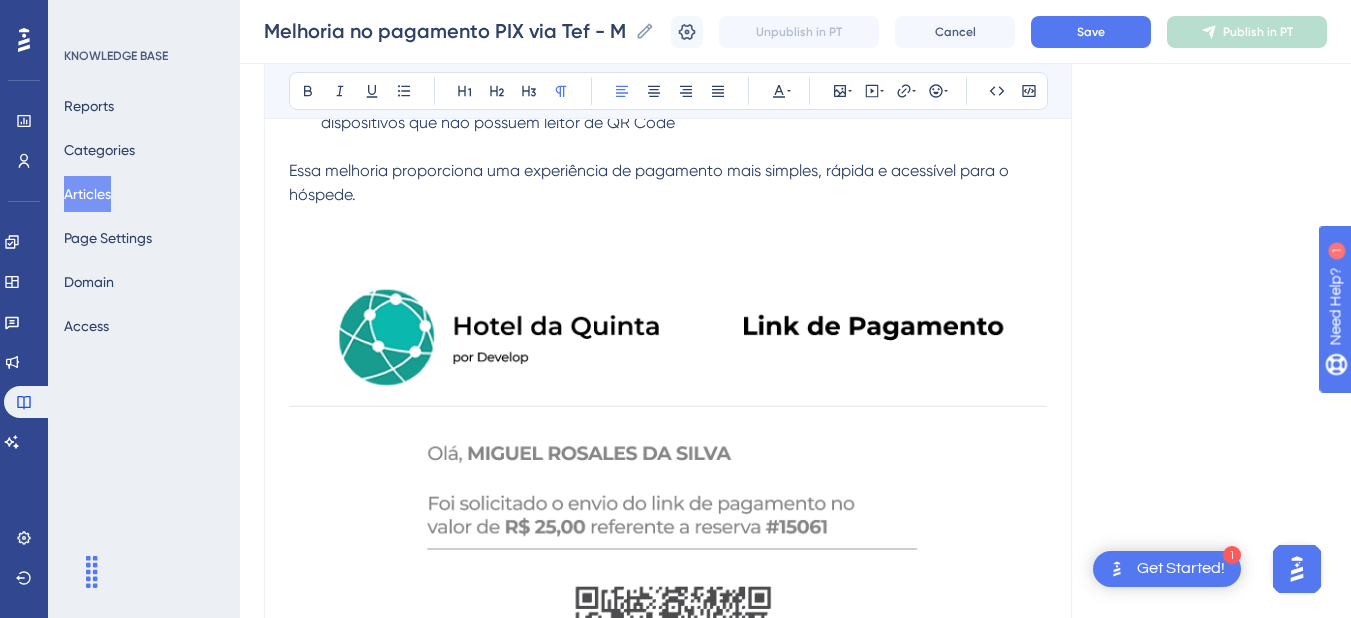 click on "Essa melhoria proporciona uma experiência de pagamento mais simples, rápida e acessível para o hóspede." at bounding box center [668, 183] 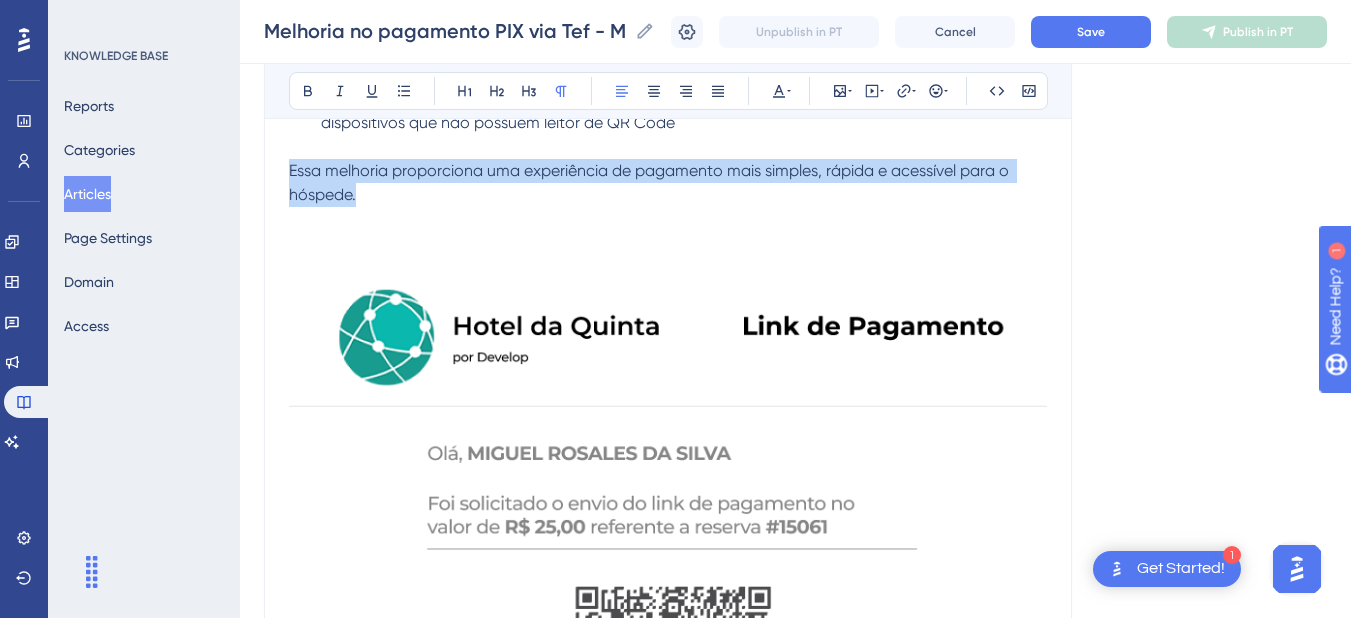 drag, startPoint x: 392, startPoint y: 196, endPoint x: 260, endPoint y: 159, distance: 137.08757 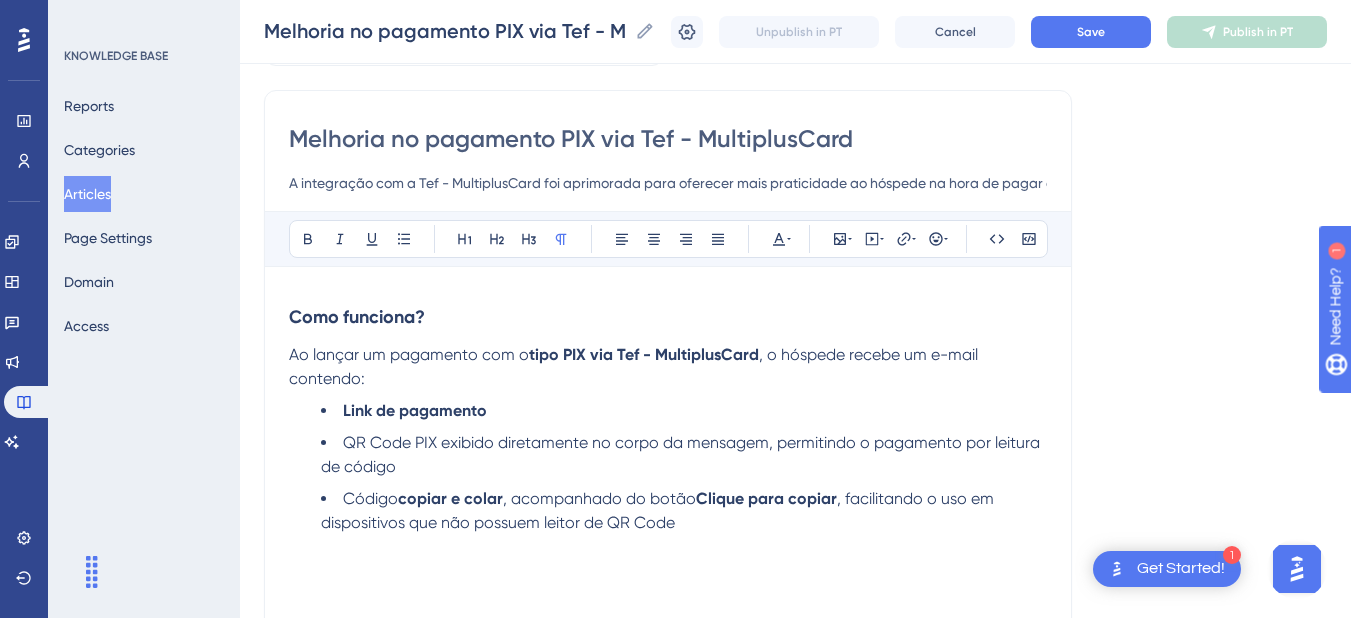 scroll, scrollTop: 534, scrollLeft: 0, axis: vertical 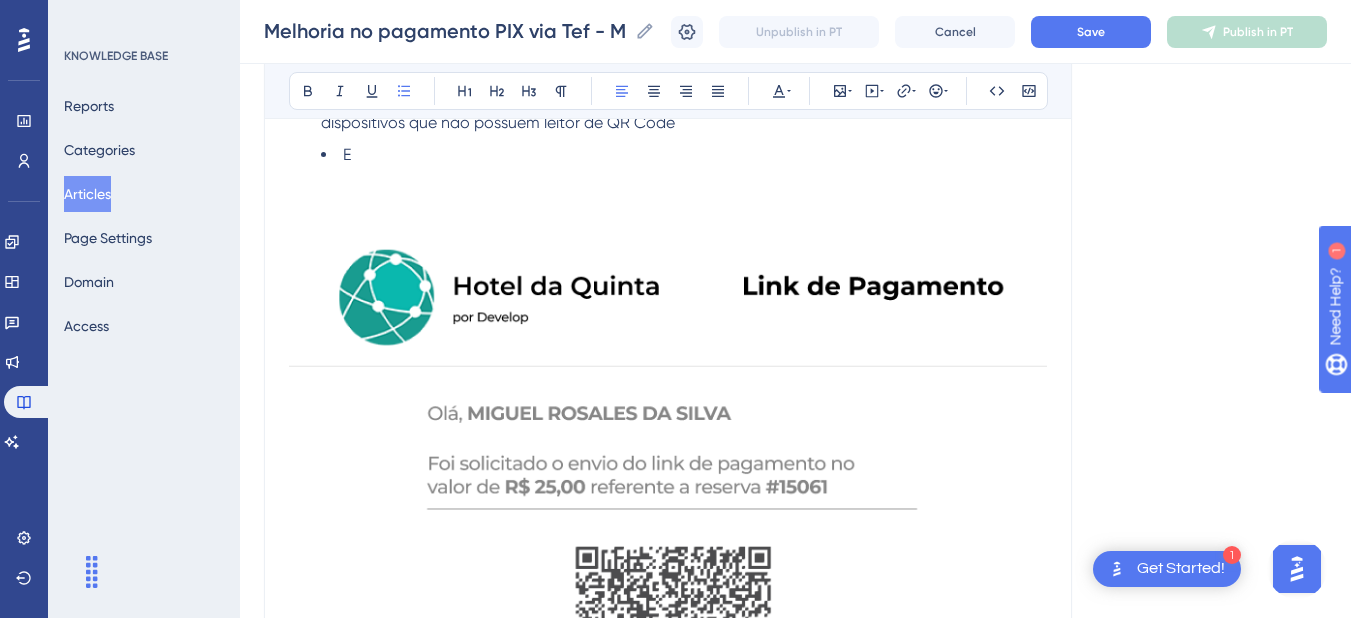type 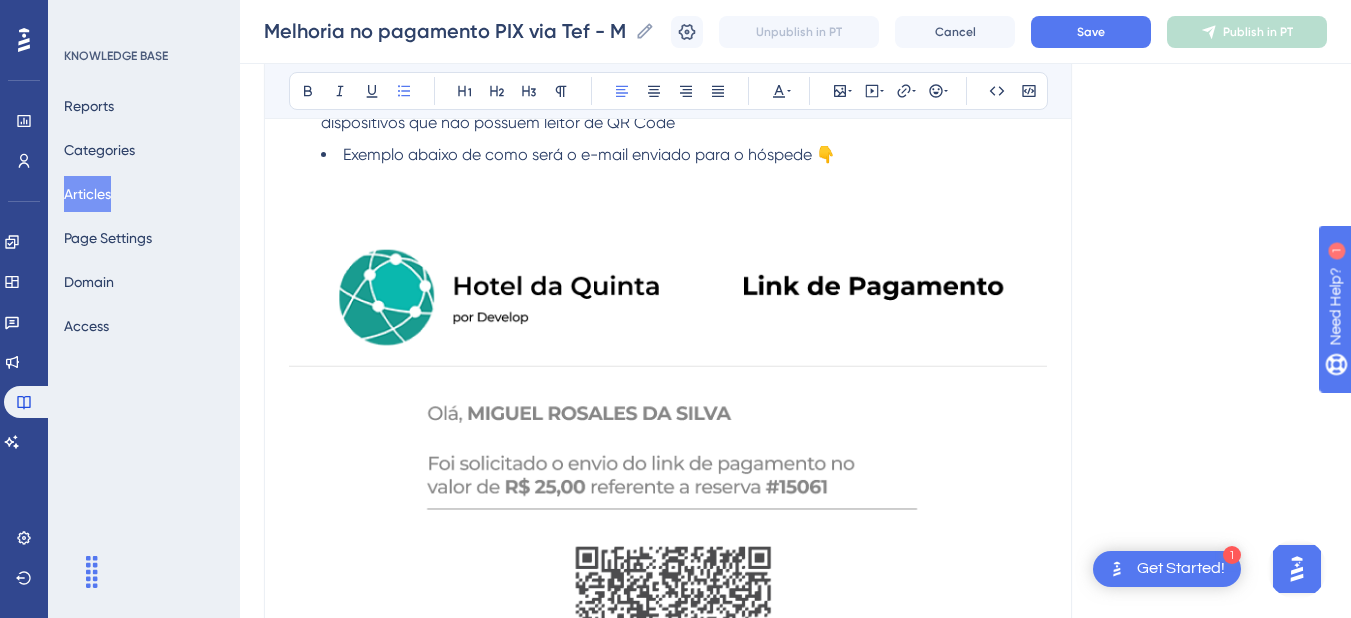 click on "Exemplo abaixo de como será o e-mail enviado para o hóspede 👇" at bounding box center (589, 154) 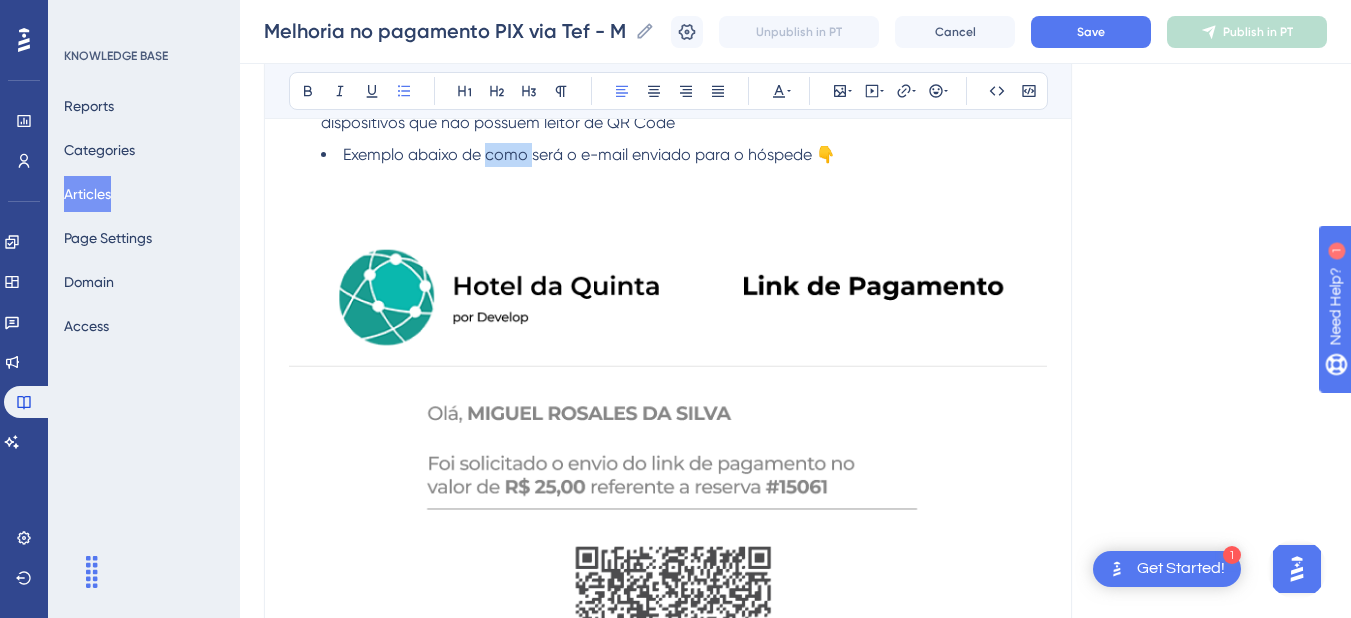 click on "Exemplo abaixo de como será o e-mail enviado para o hóspede 👇" at bounding box center (589, 154) 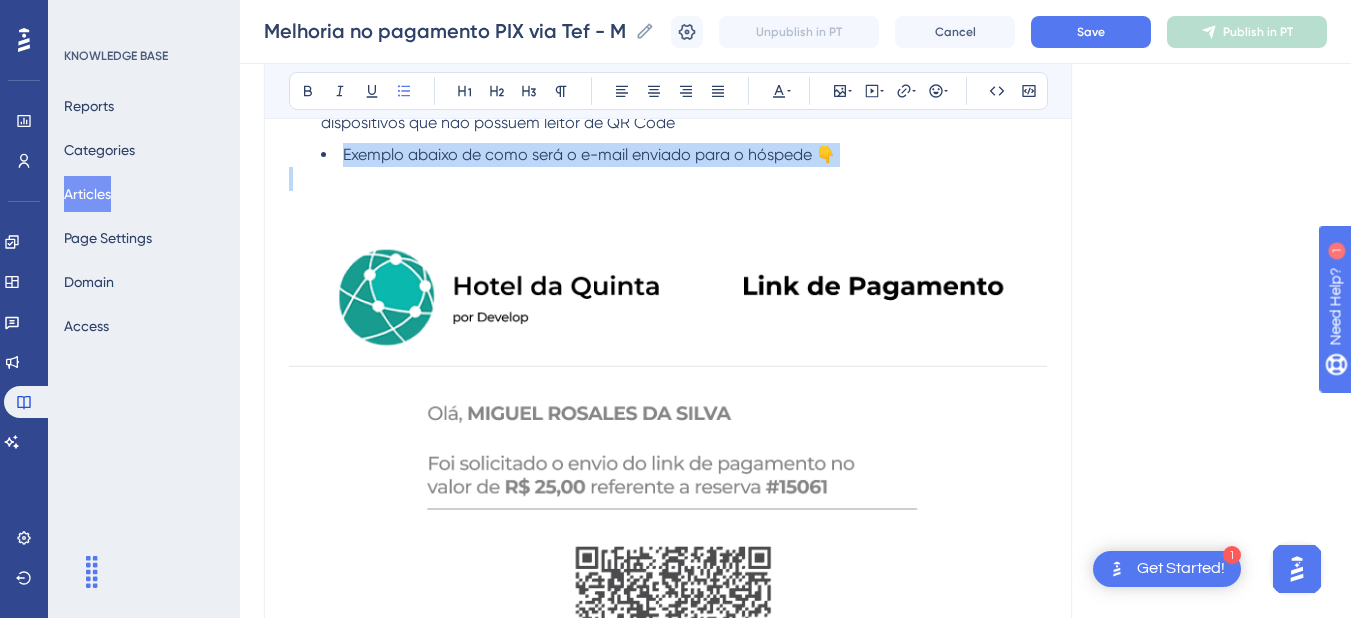 click on "Exemplo abaixo de como será o e-mail enviado para o hóspede 👇" at bounding box center [589, 154] 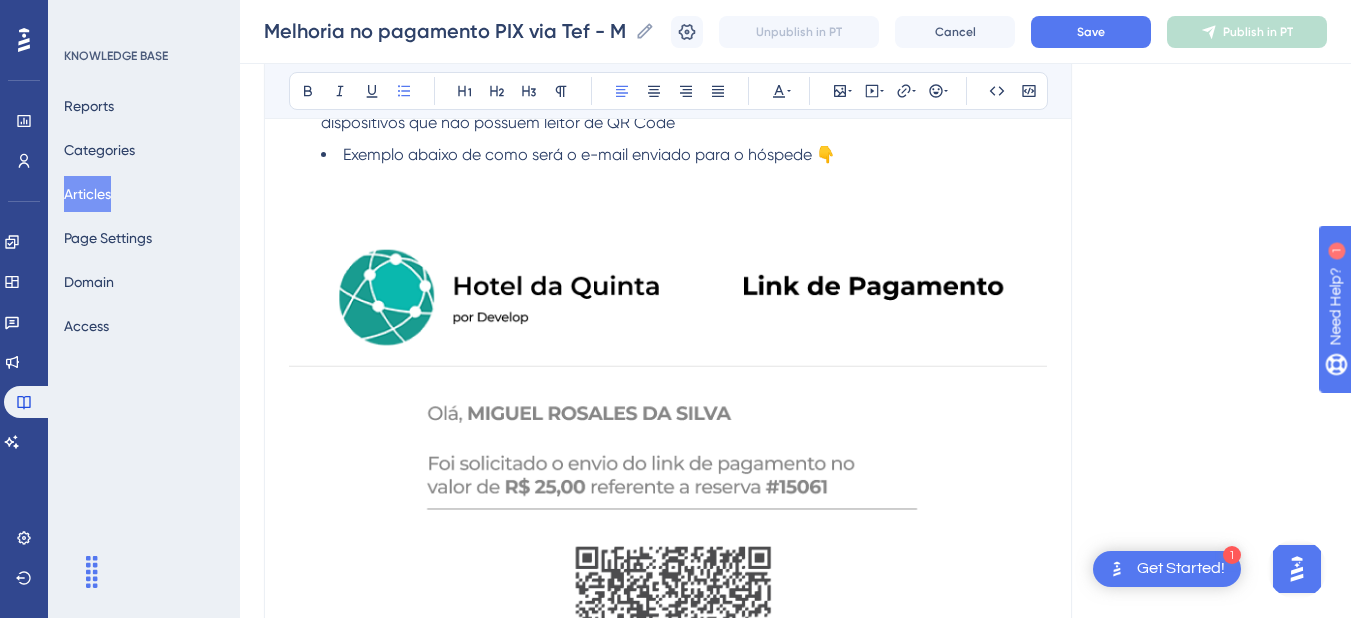 click at bounding box center (668, 179) 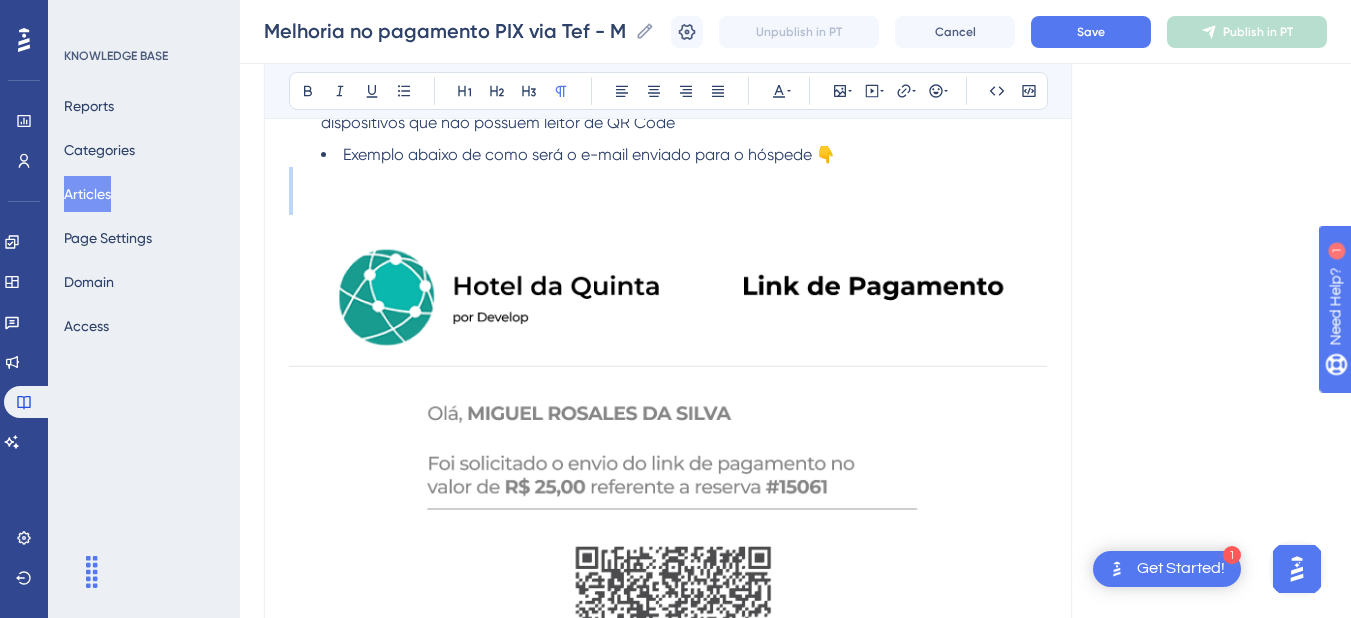 click at bounding box center [668, 179] 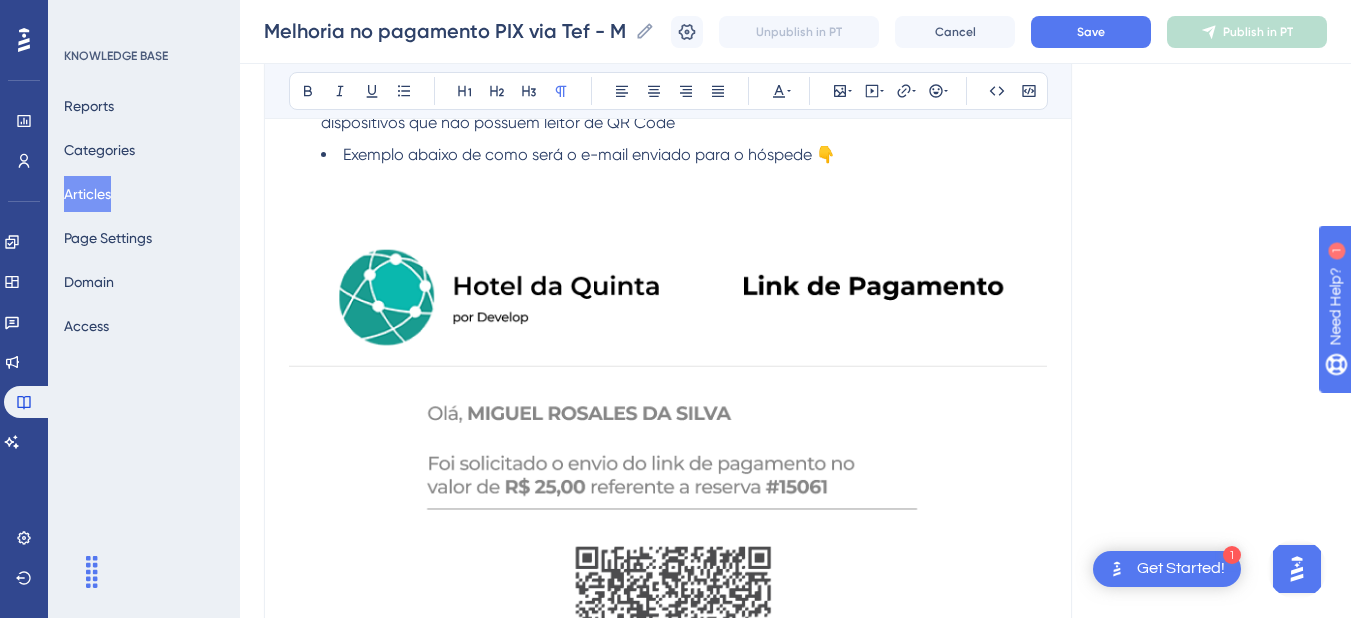 click on "Exemplo abaixo de como será o e-mail enviado para o hóspede 👇" at bounding box center (589, 154) 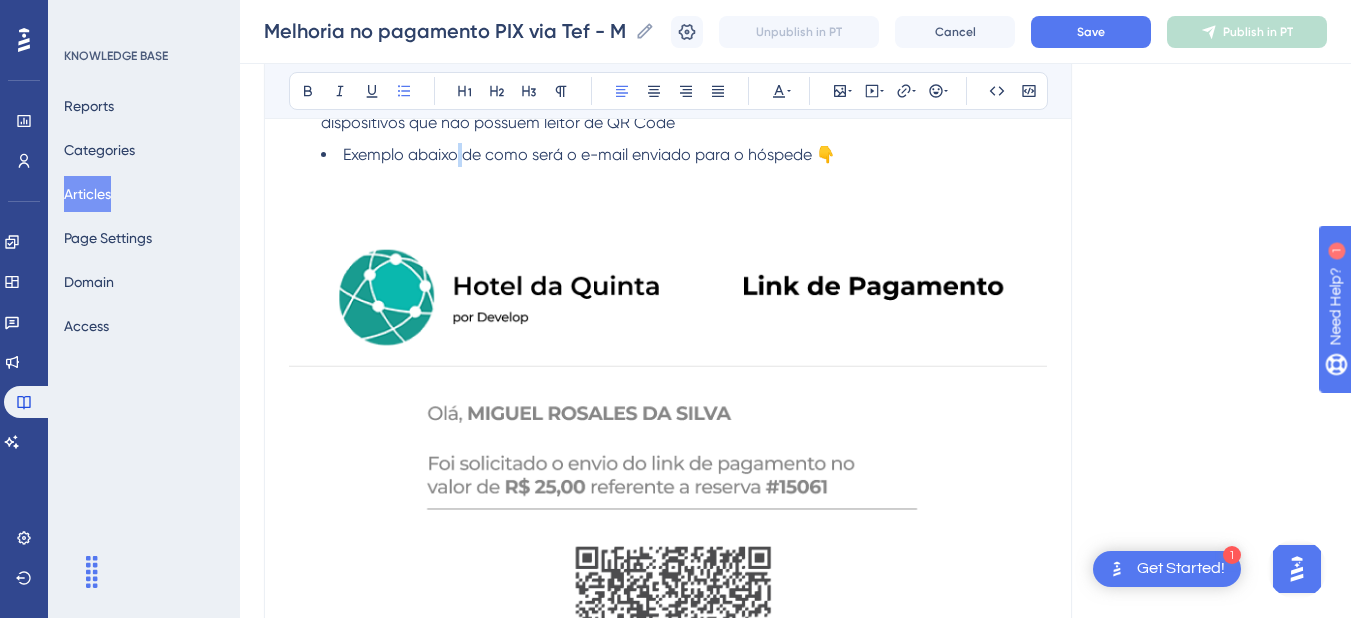 click on "Exemplo abaixo de como será o e-mail enviado para o hóspede 👇" at bounding box center (589, 154) 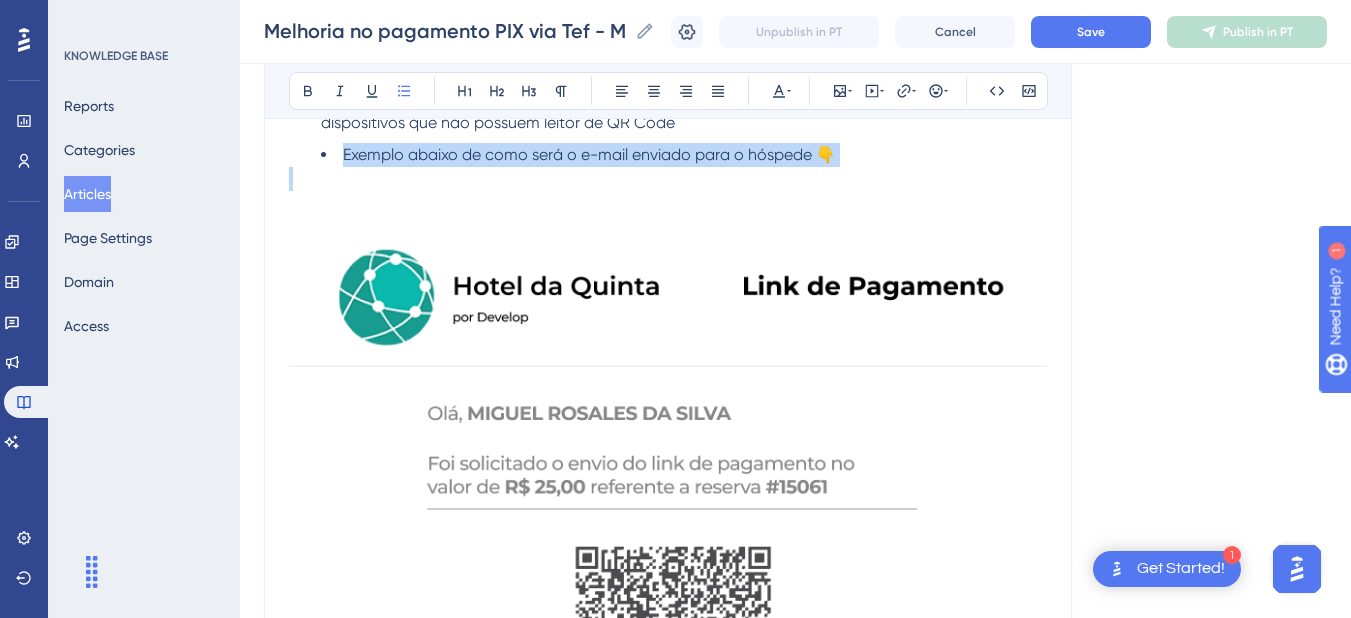 click on "Exemplo abaixo de como será o e-mail enviado para o hóspede 👇" at bounding box center (589, 154) 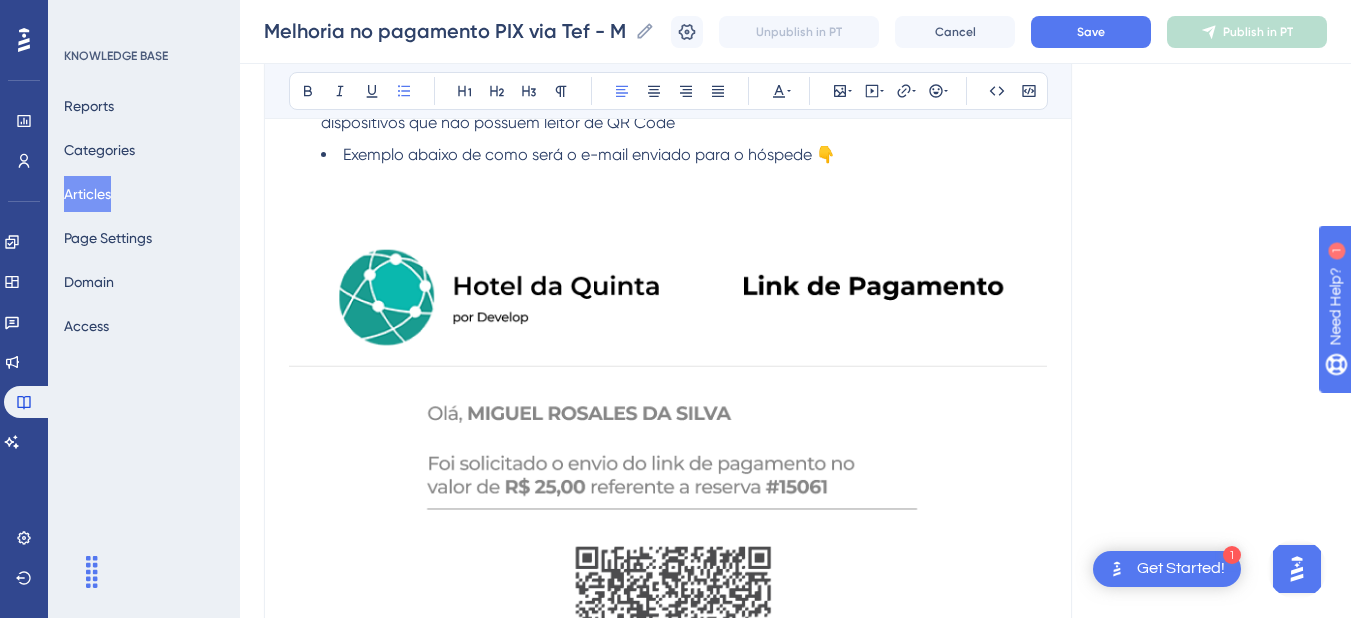 click on "Exemplo abaixo de como será o e-mail enviado para o hóspede 👇" at bounding box center (589, 154) 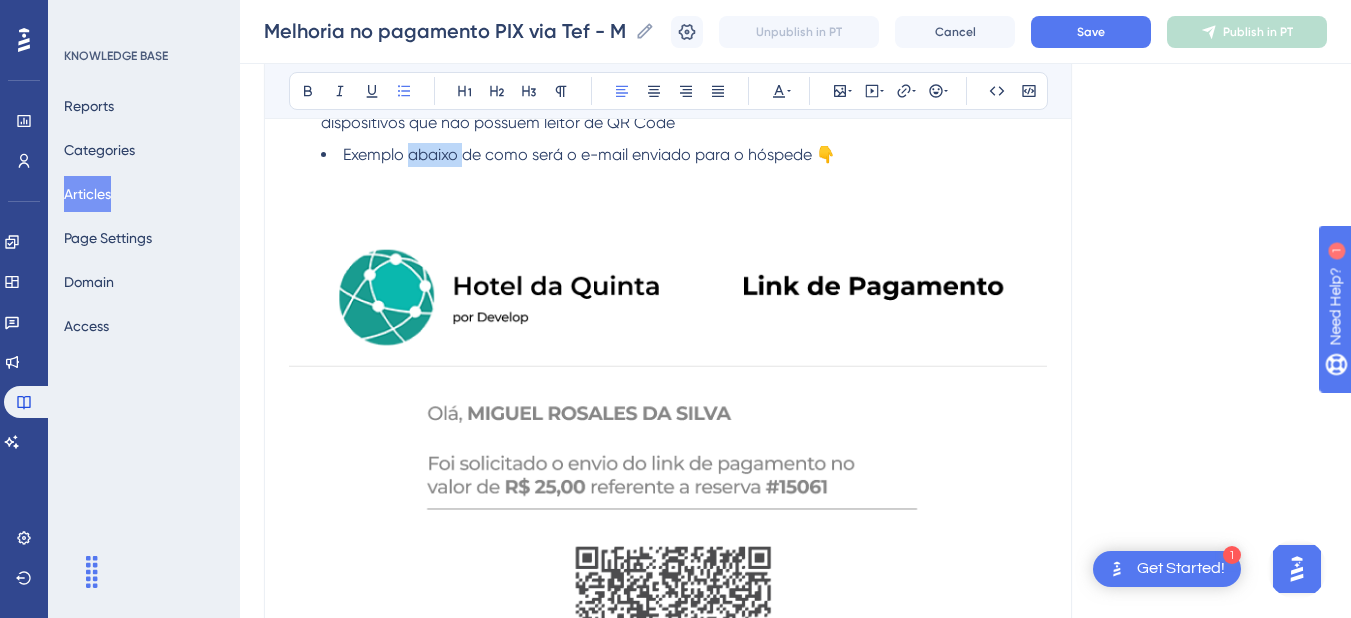 click on "Exemplo abaixo de como será o e-mail enviado para o hóspede 👇" at bounding box center [589, 154] 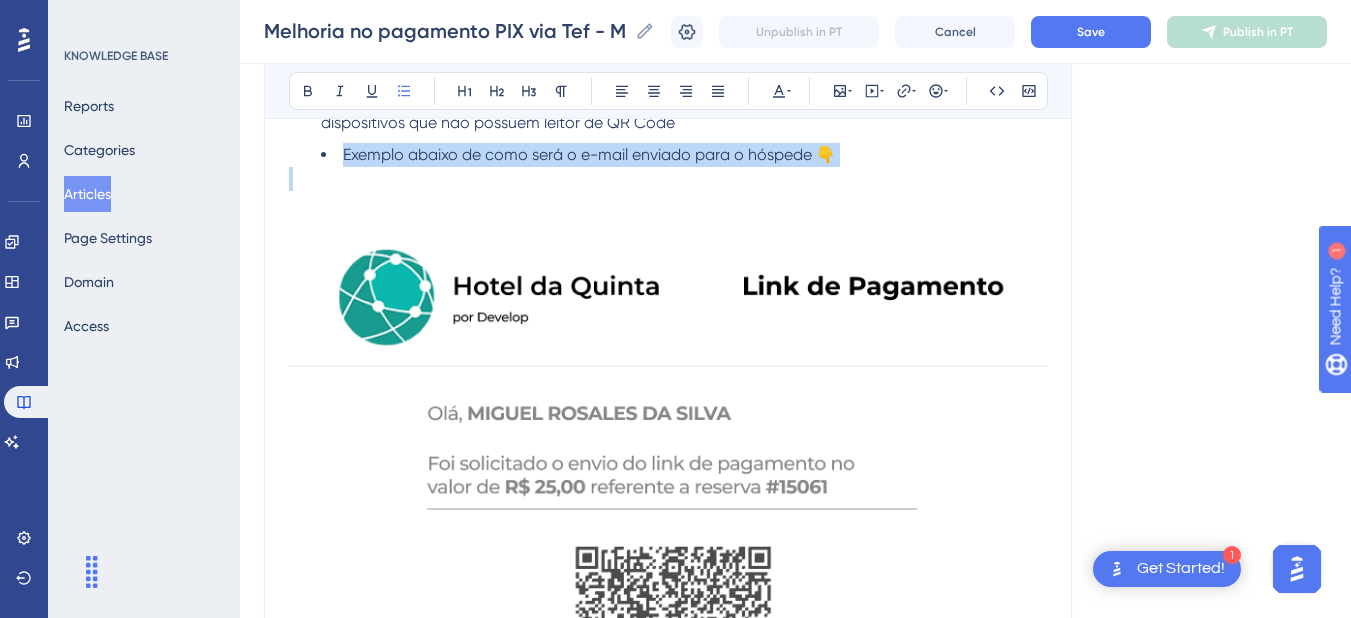 click on "Exemplo abaixo de como será o e-mail enviado para o hóspede 👇" at bounding box center [589, 154] 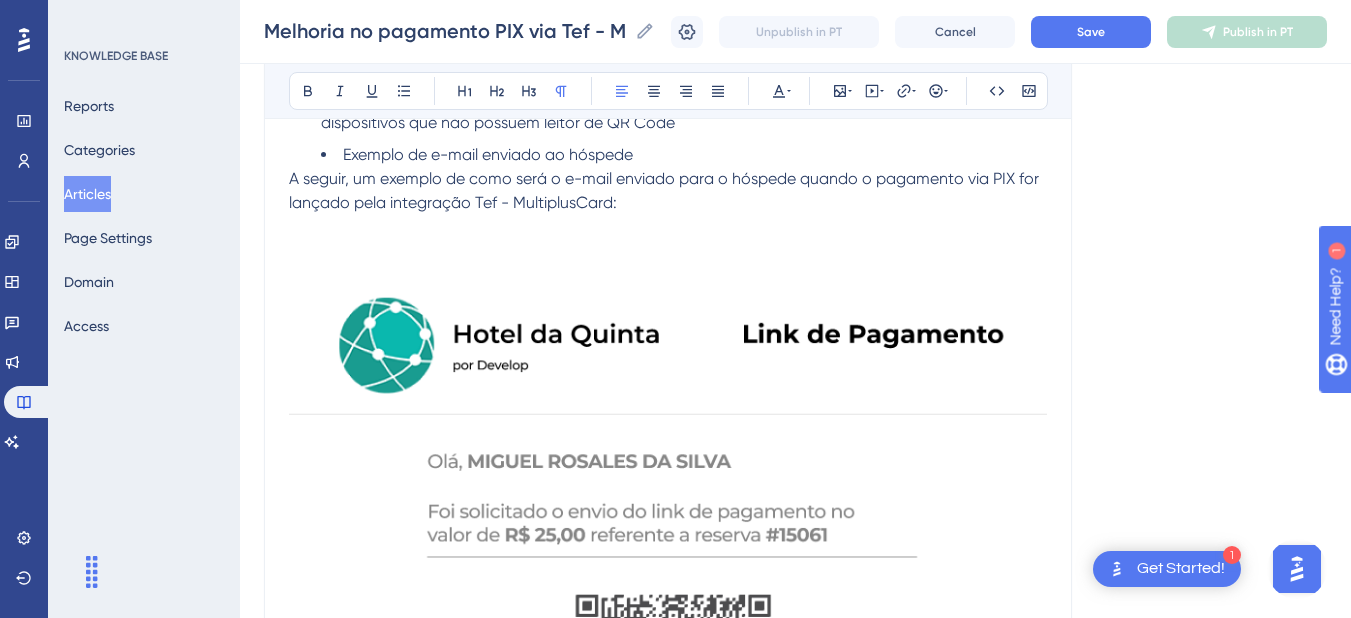 click on "A seguir, um exemplo de como será o e-mail enviado para o hóspede quando o pagamento via PIX for lançado pela integração Tef - MultiplusCard:" at bounding box center [666, 190] 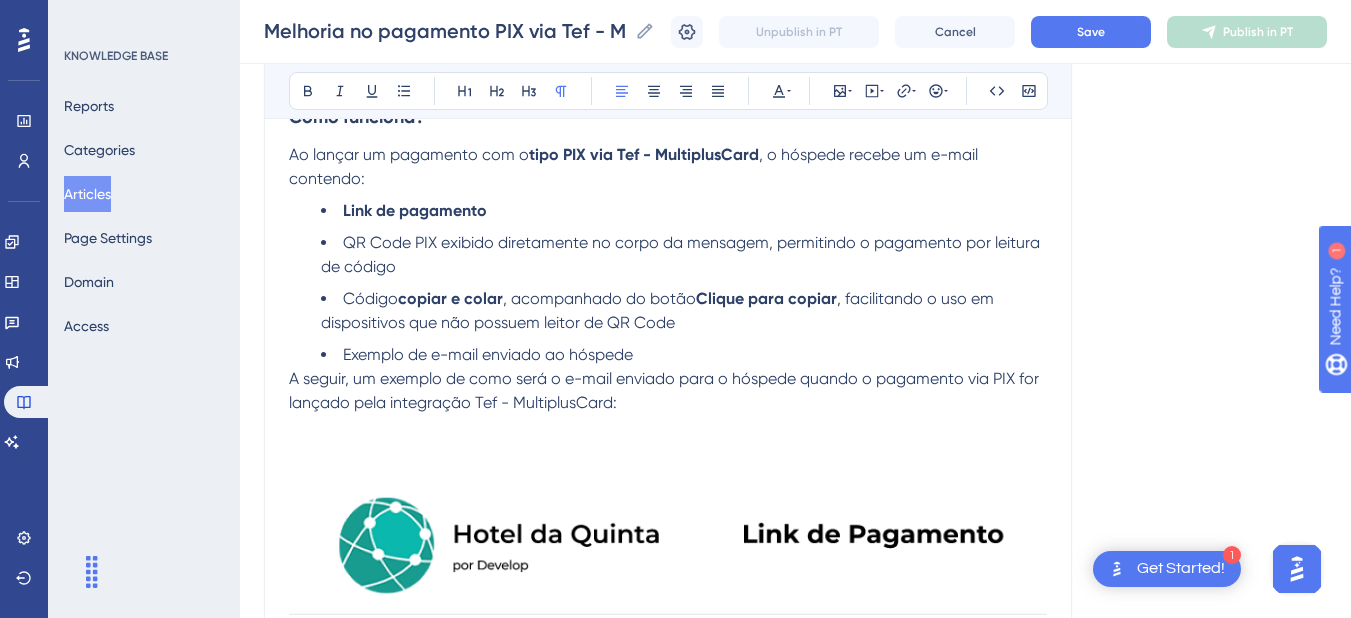 click on "Código  copiar e colar , acompanhado do botão  Clique para copiar , facilitando o uso em dispositivos que não possuem leitor de QR Code" at bounding box center (684, 311) 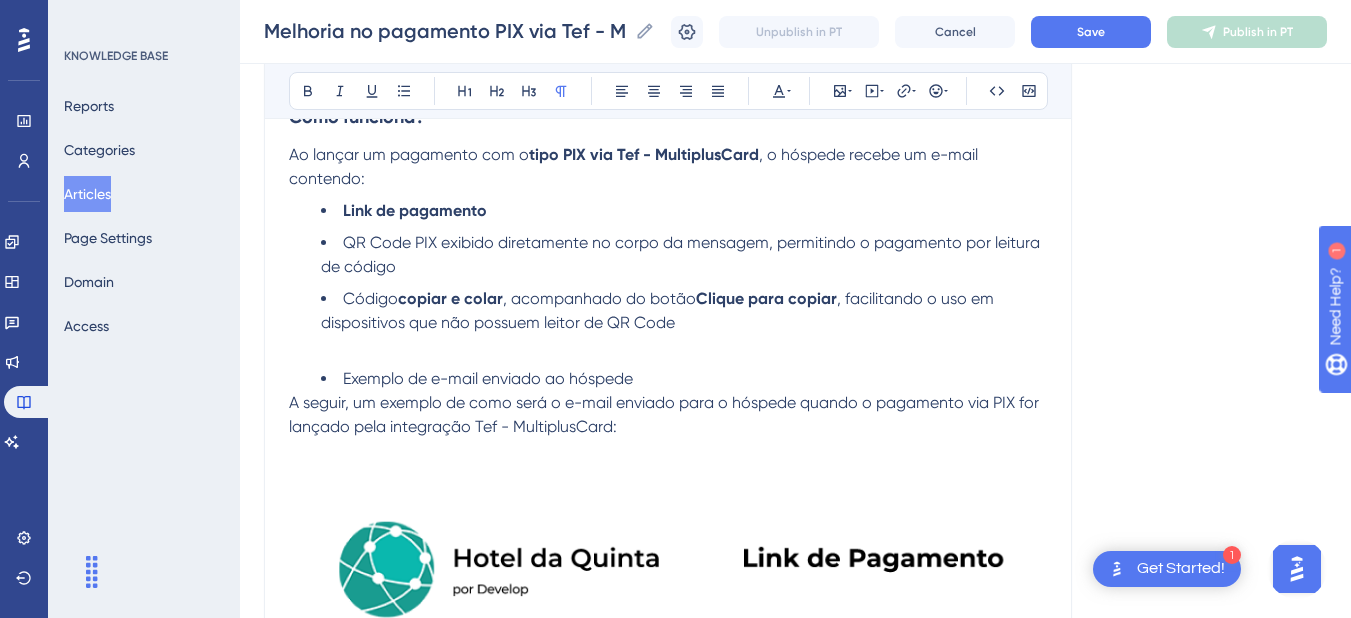 click on "Exemplo de e-mail enviado ao hóspede" at bounding box center [684, 379] 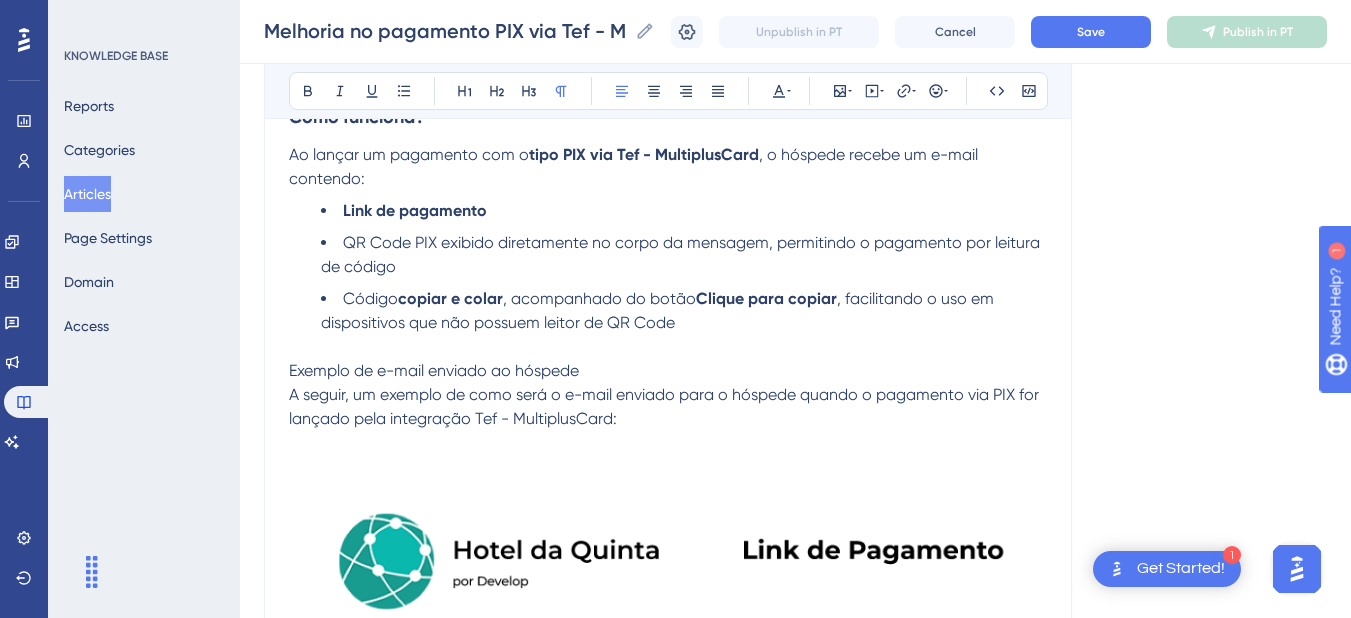 click on "Exemplo de e-mail enviado ao hóspede" at bounding box center [434, 370] 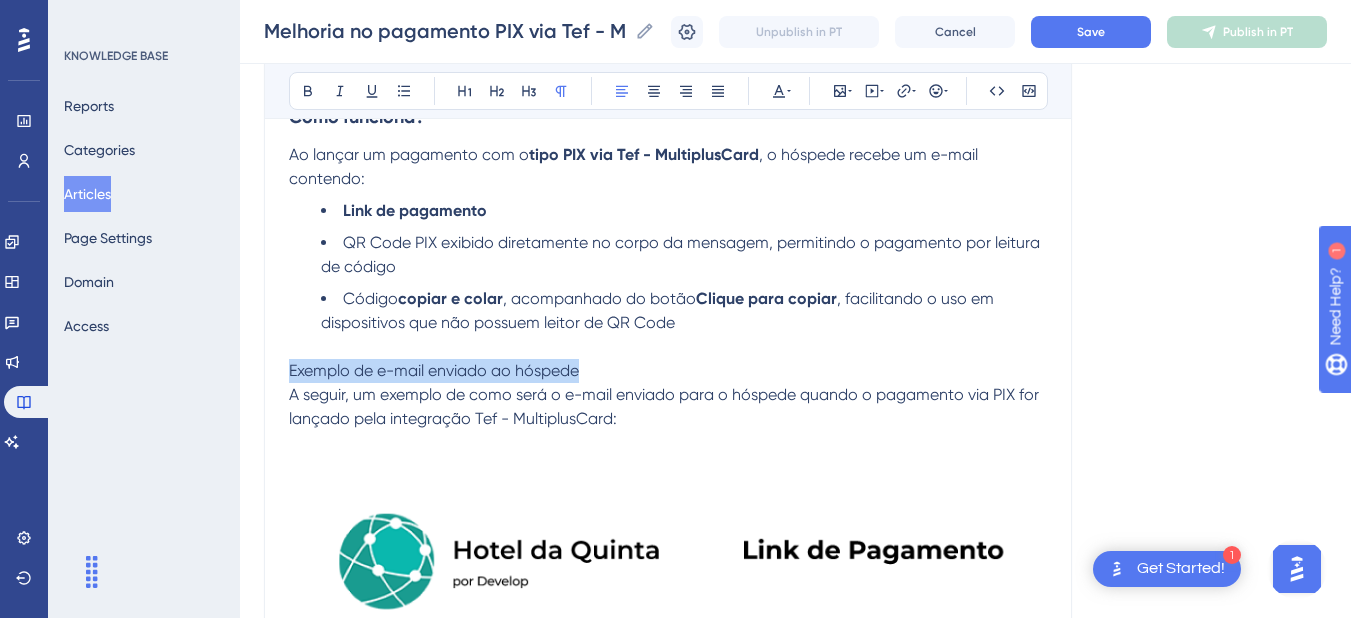 drag, startPoint x: 647, startPoint y: 374, endPoint x: 262, endPoint y: 368, distance: 385.04675 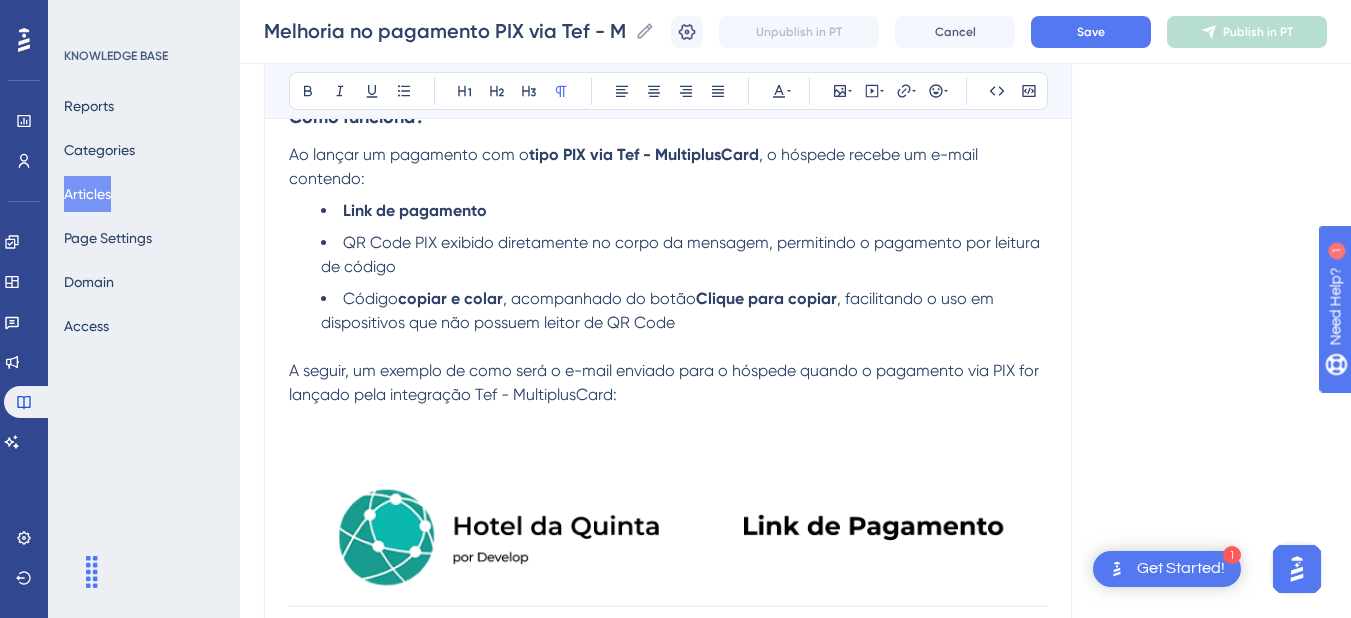 click on "A seguir, um exemplo de como será o e-mail enviado para o hóspede quando o pagamento via PIX for lançado pela integração Tef - MultiplusCard:" at bounding box center [666, 382] 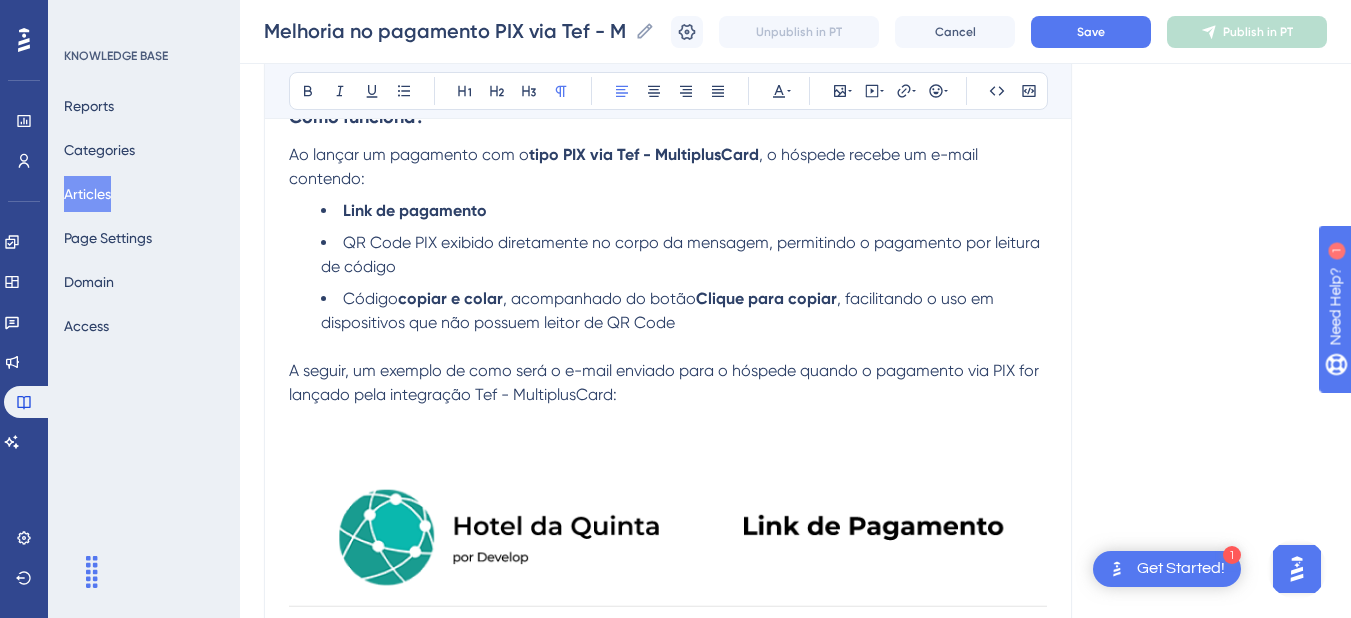 click on "Melhoria no pagamento PIX via Tef - MultiplusCard A integração com a Tef - MultiplusCard foi aprimorada para oferecer mais praticidade ao hóspede na hora de pagar com PIX. Veja o funcionamento abaixo: Bold Italic Underline Bullet Point Heading 1 Heading 2 Heading 3 Normal Align Left Align Center Align Right Align Justify Text Color Insert Image Embed Video Hyperlink Emojis Code Code Block Como funciona? Ao lançar um pagamento com o  tipo PIX via Tef - MultiplusCard , o hóspede recebe um e-mail contendo: Link de pagamento QR Code PIX exibido diretamente no corpo da mensagem, permitindo o pagamento por leitura de código Código  copiar e colar , acompanhado do botão  Clique para copiar , facilitando o uso em dispositivos que não possuem leitor de QR Code A seguir, um exemplo de como será o e-mail enviado para o hóspede quando o pagamento via PIX for lançado pela integração Tef - MultiplusCard: Benefícios da melhoria: Facilita o pagamento, principalmente pelo celular. Palavras-chave:" at bounding box center (668, 662) 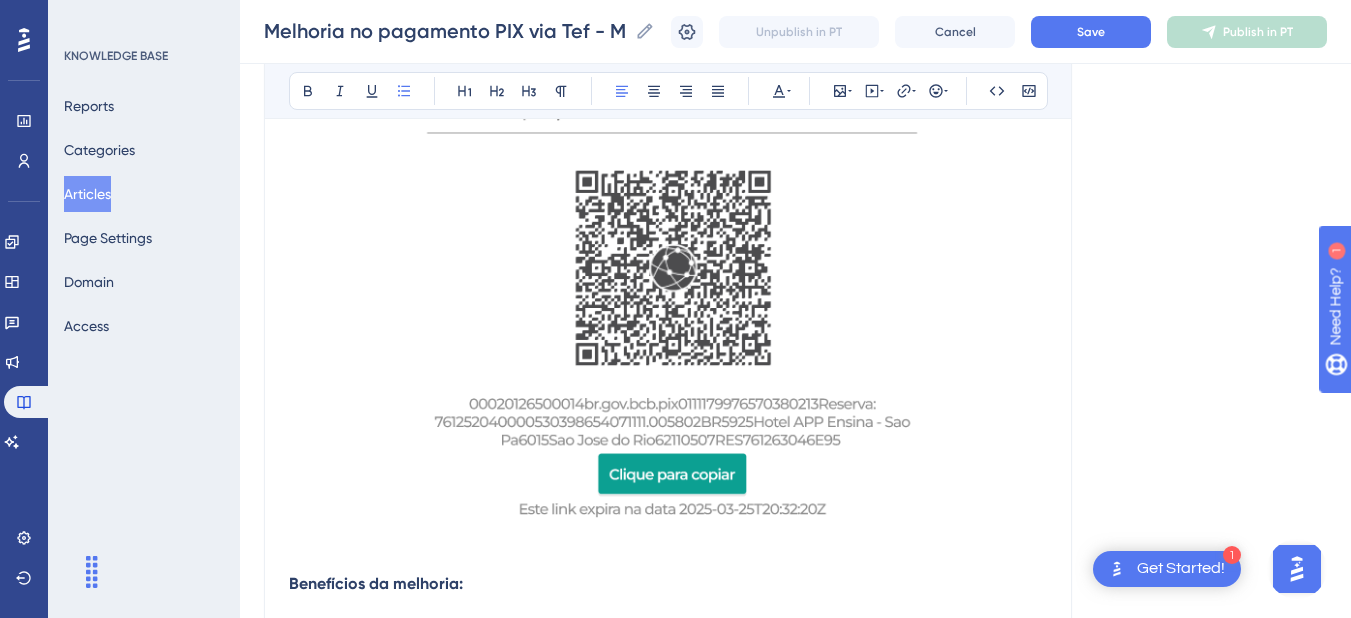 scroll, scrollTop: 1134, scrollLeft: 0, axis: vertical 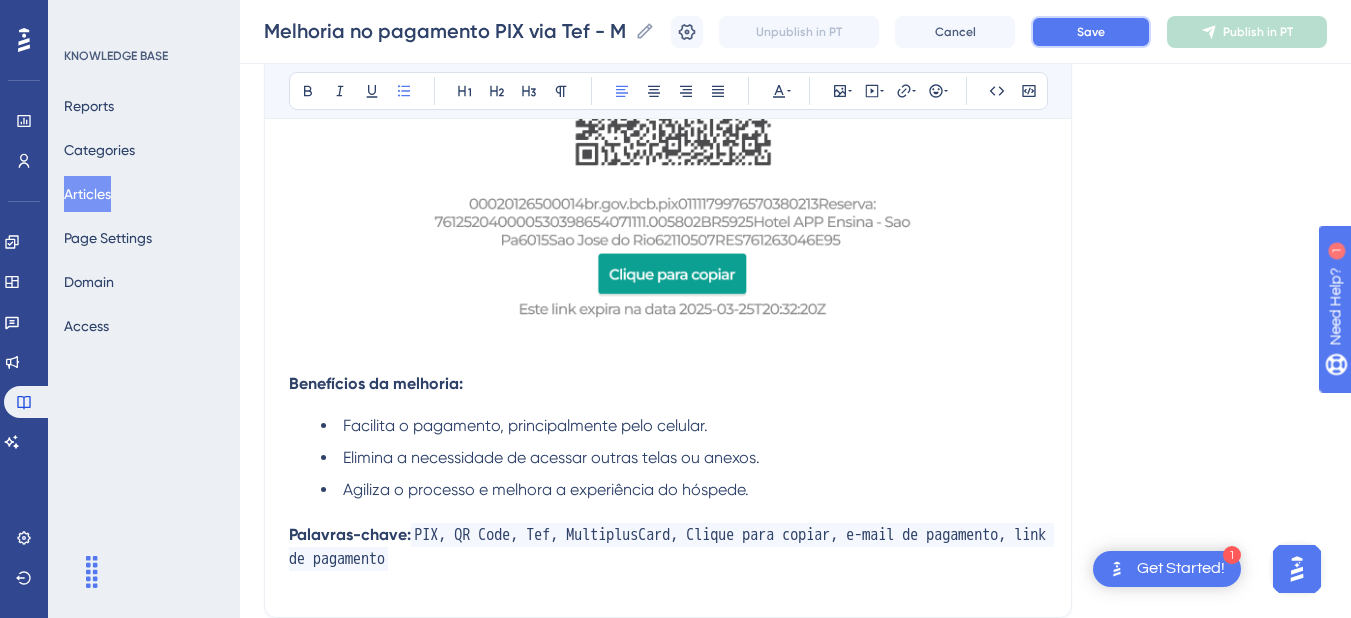 click on "Save" at bounding box center [1091, 32] 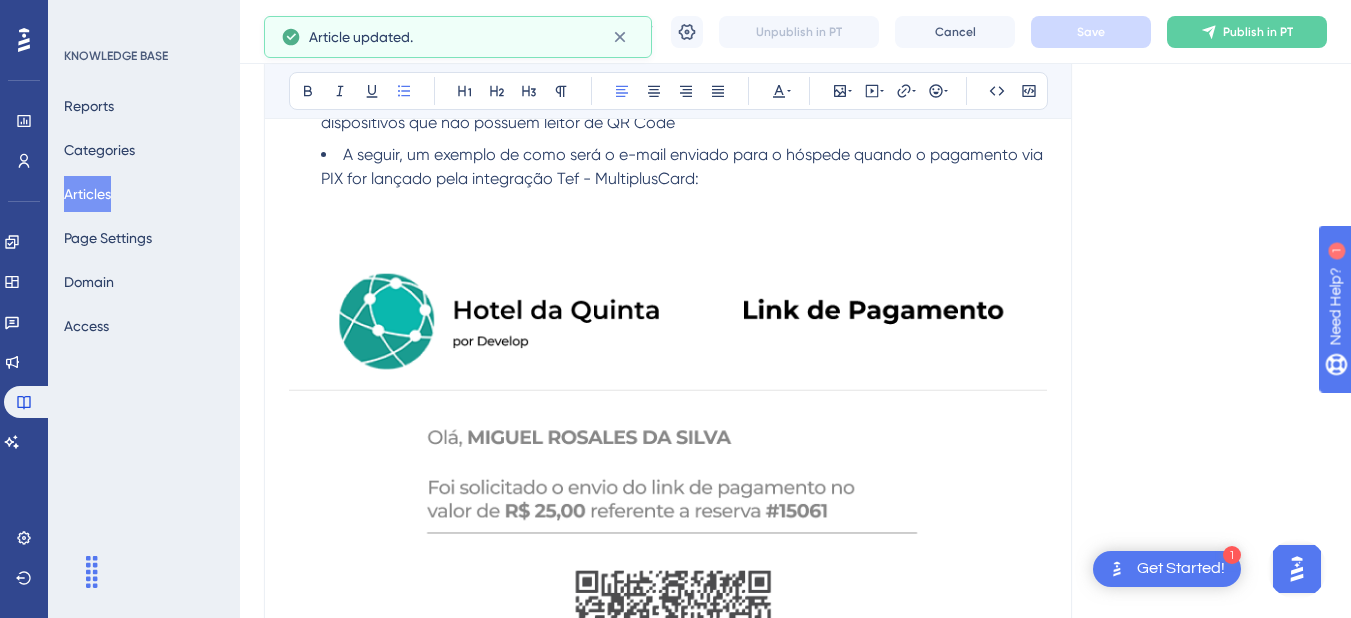 scroll, scrollTop: 0, scrollLeft: 0, axis: both 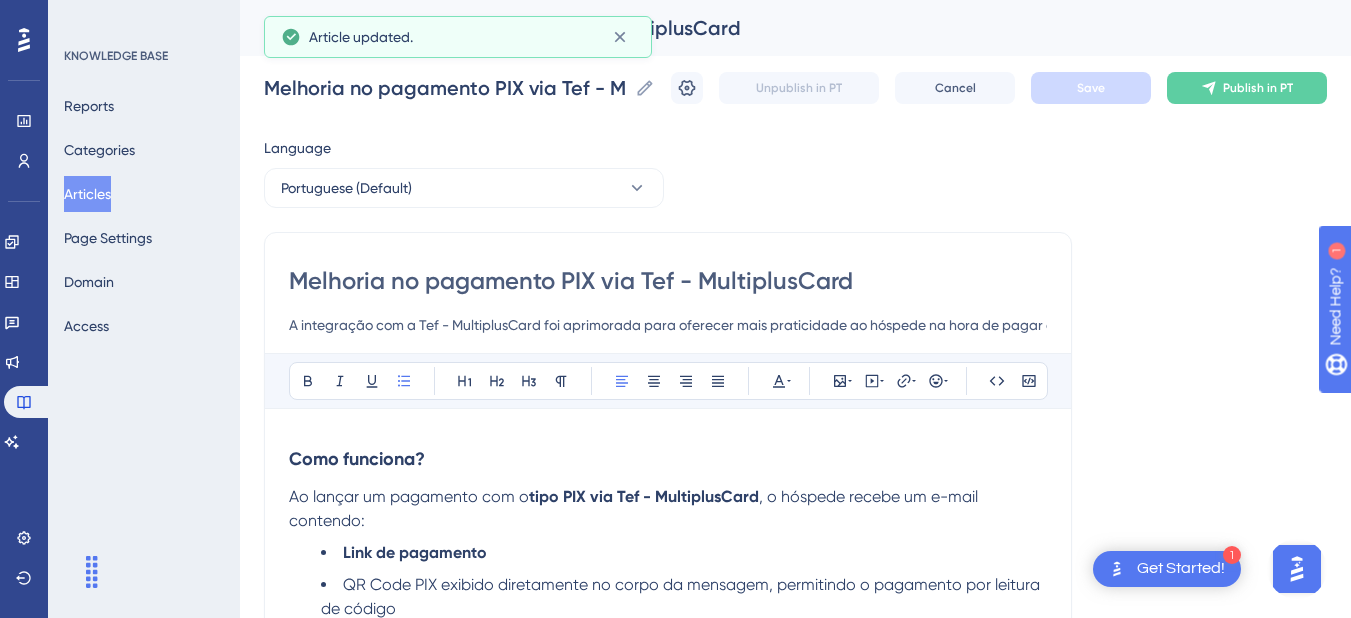 click on "Articles" at bounding box center [87, 194] 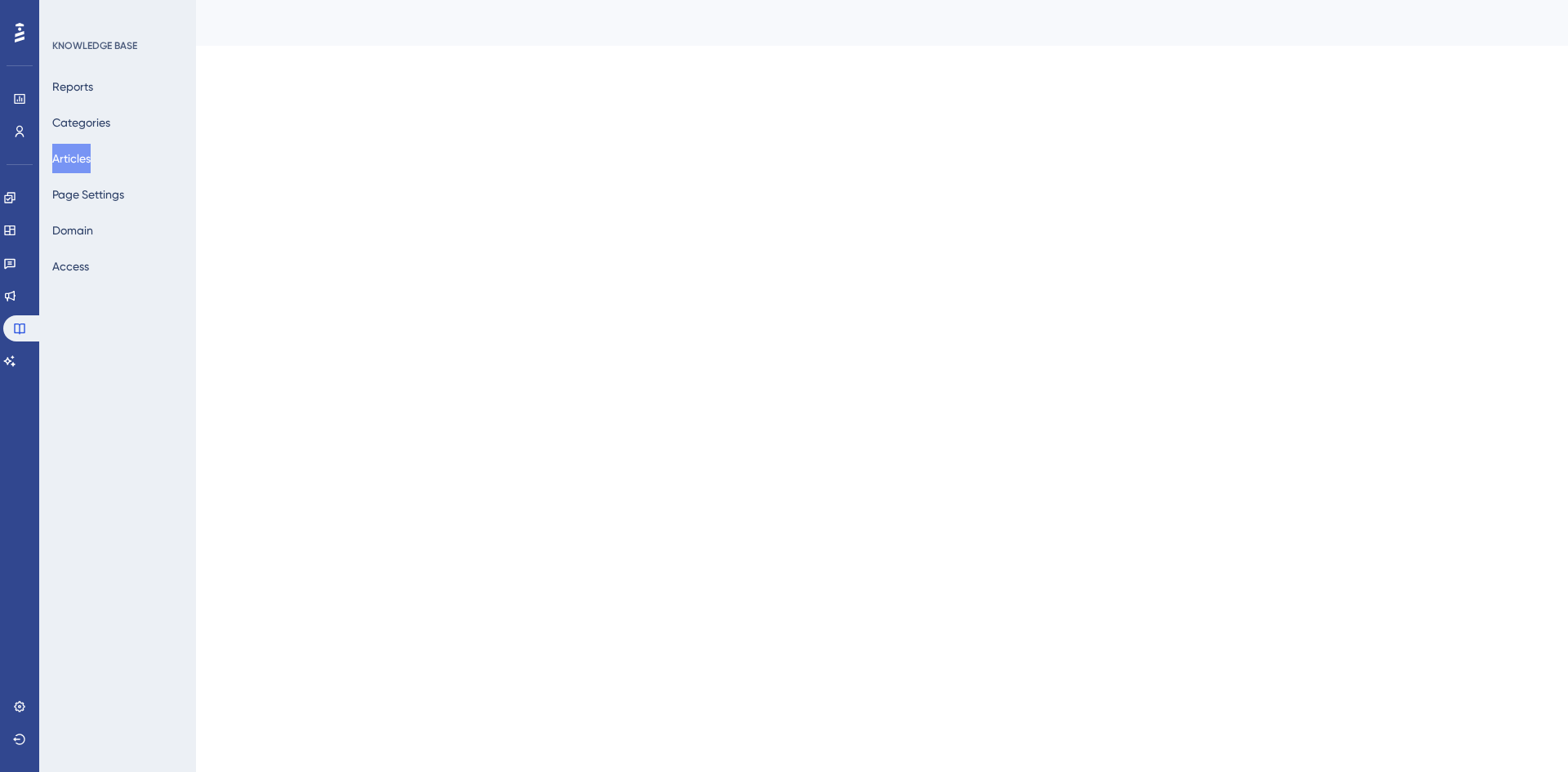 scroll, scrollTop: 0, scrollLeft: 0, axis: both 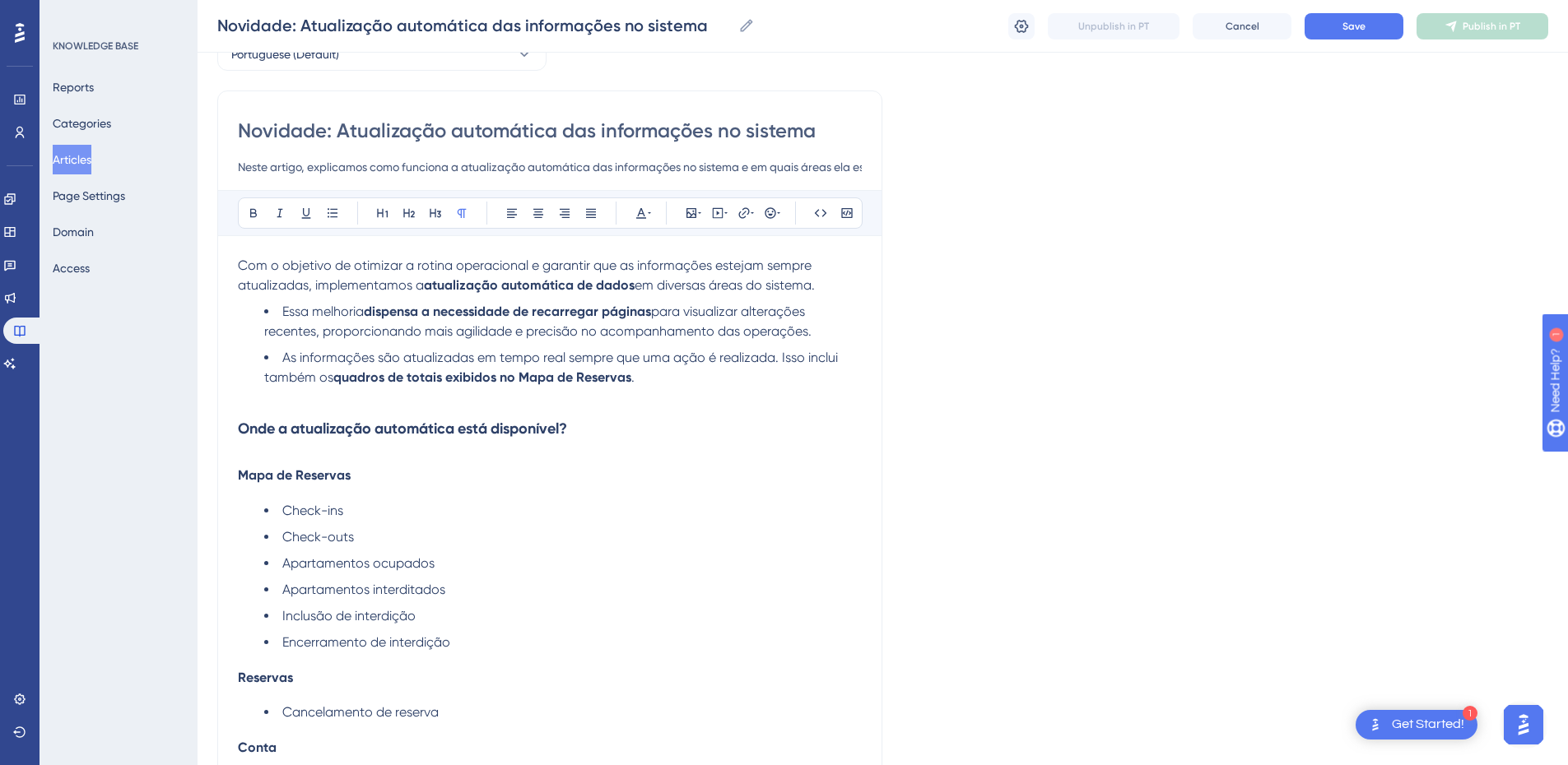 click on "As informações são atualizadas em tempo real sempre que uma ação é realizada. Isso inclui também os" at bounding box center [552, 367] 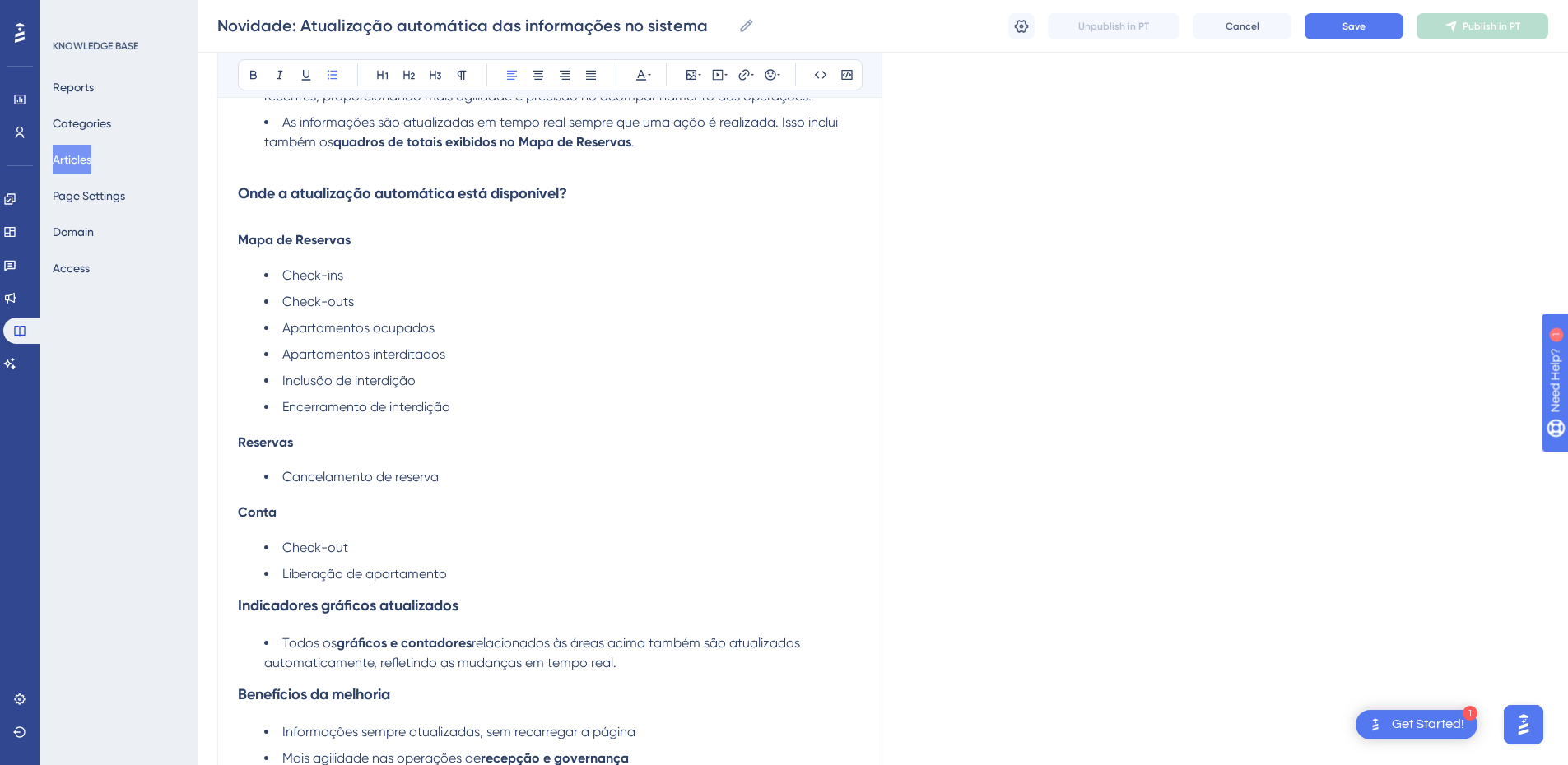 scroll, scrollTop: 658, scrollLeft: 0, axis: vertical 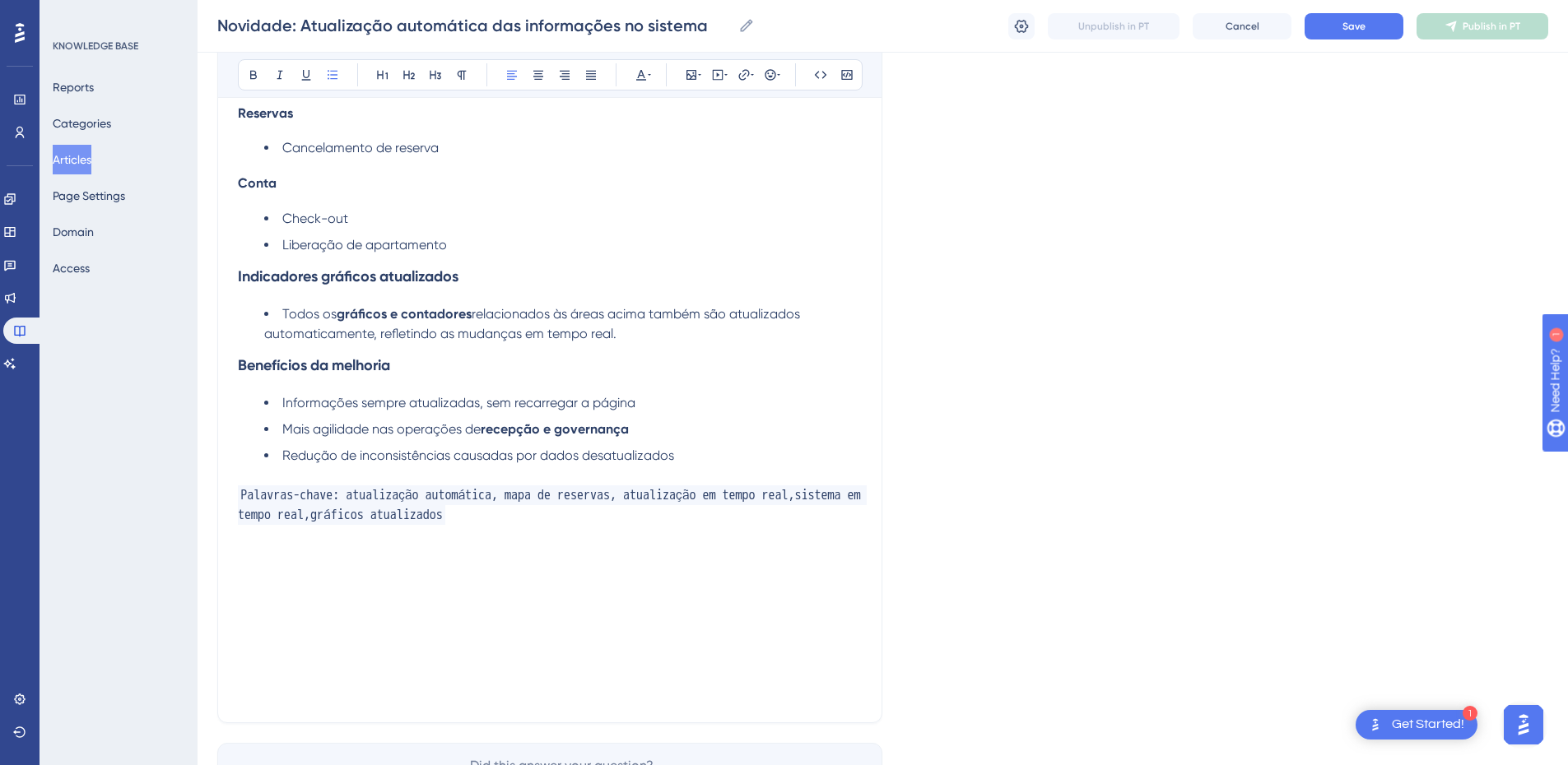 click on "gráficos e contadores" at bounding box center [404, 313] 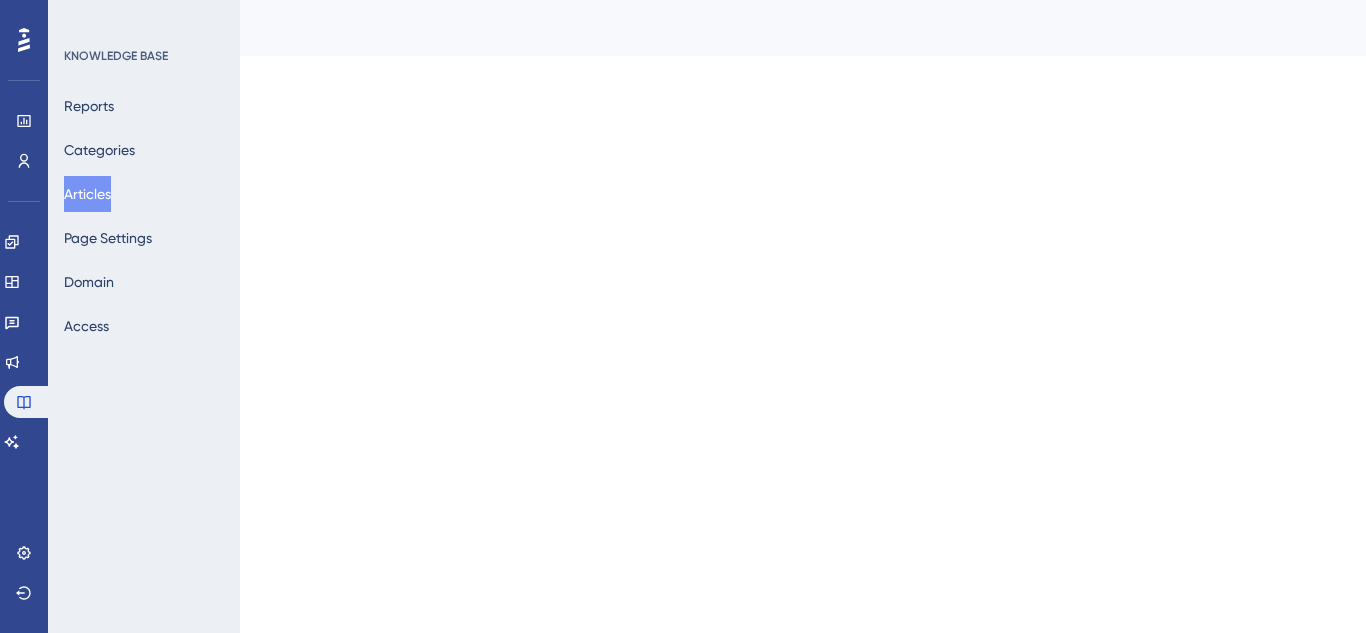 scroll, scrollTop: 0, scrollLeft: 0, axis: both 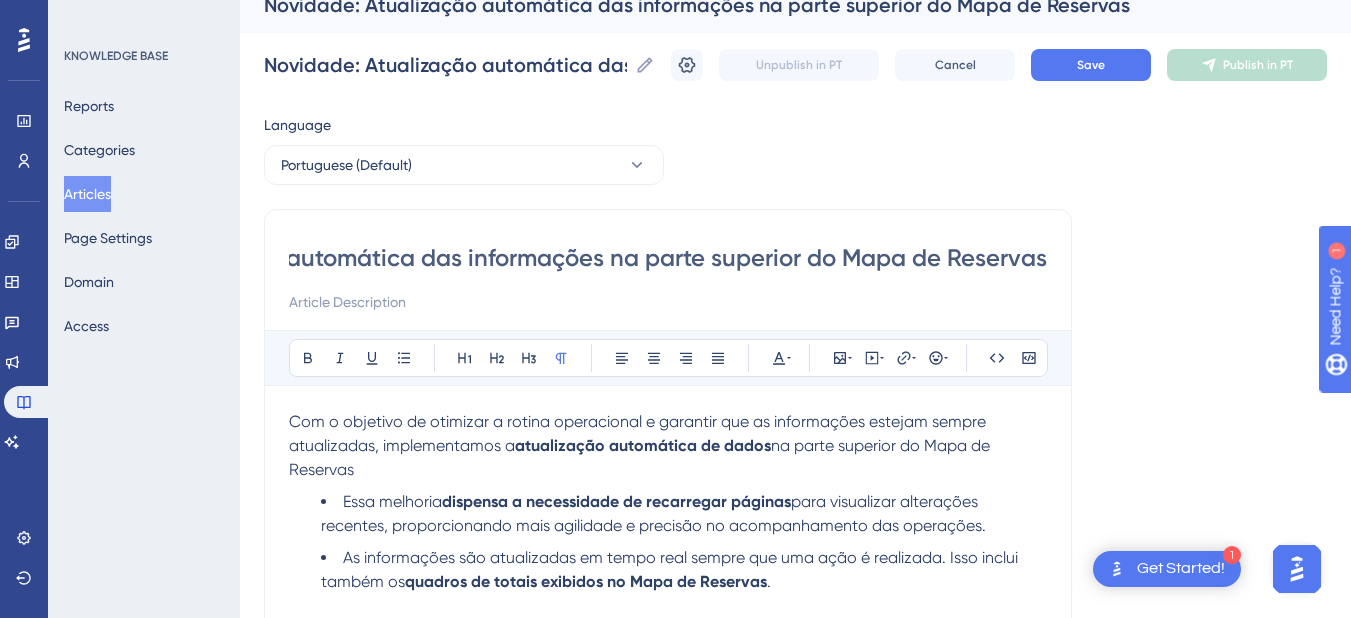 drag, startPoint x: 572, startPoint y: 267, endPoint x: 579, endPoint y: 255, distance: 13.892444 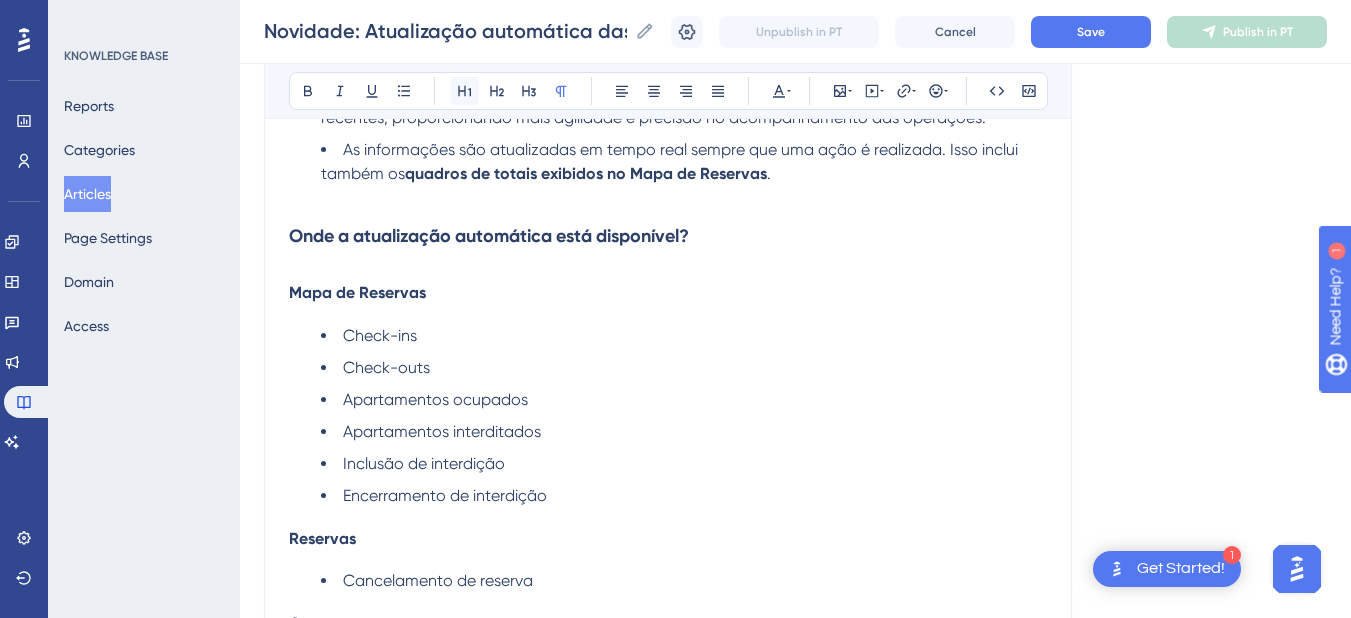 scroll, scrollTop: 23, scrollLeft: 0, axis: vertical 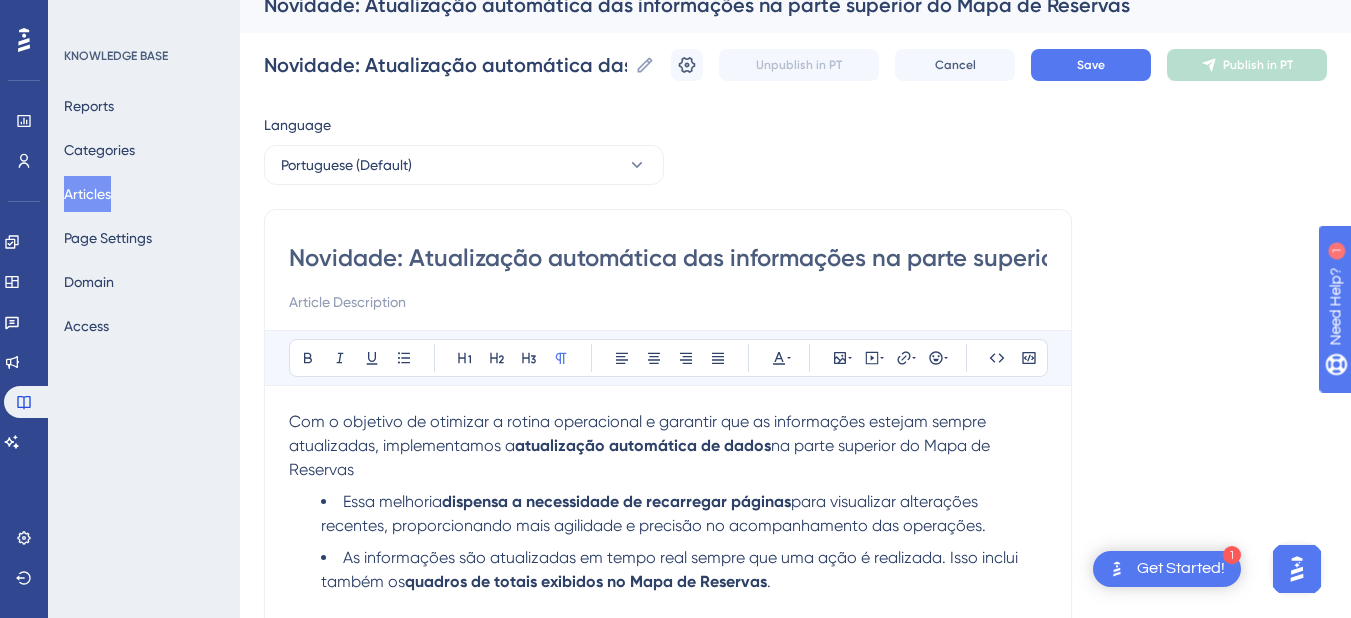 click on "dispensa a necessidade de recarregar páginas" at bounding box center [616, 501] 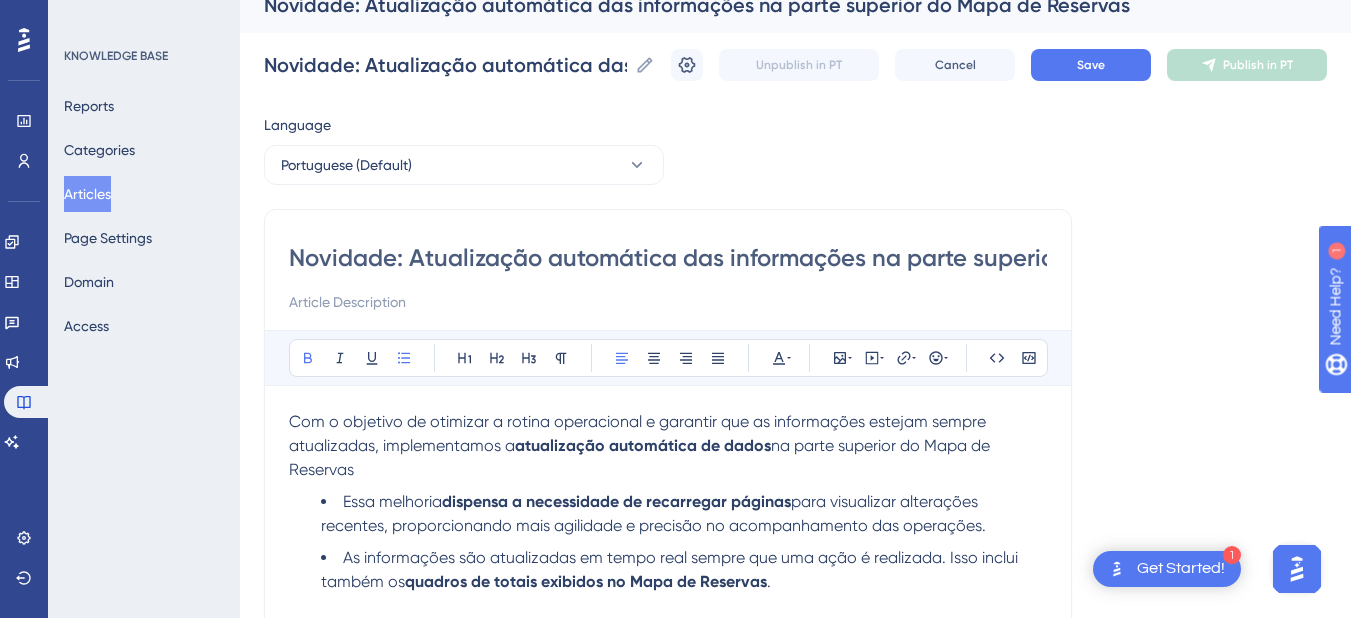click on "Articles" at bounding box center [87, 194] 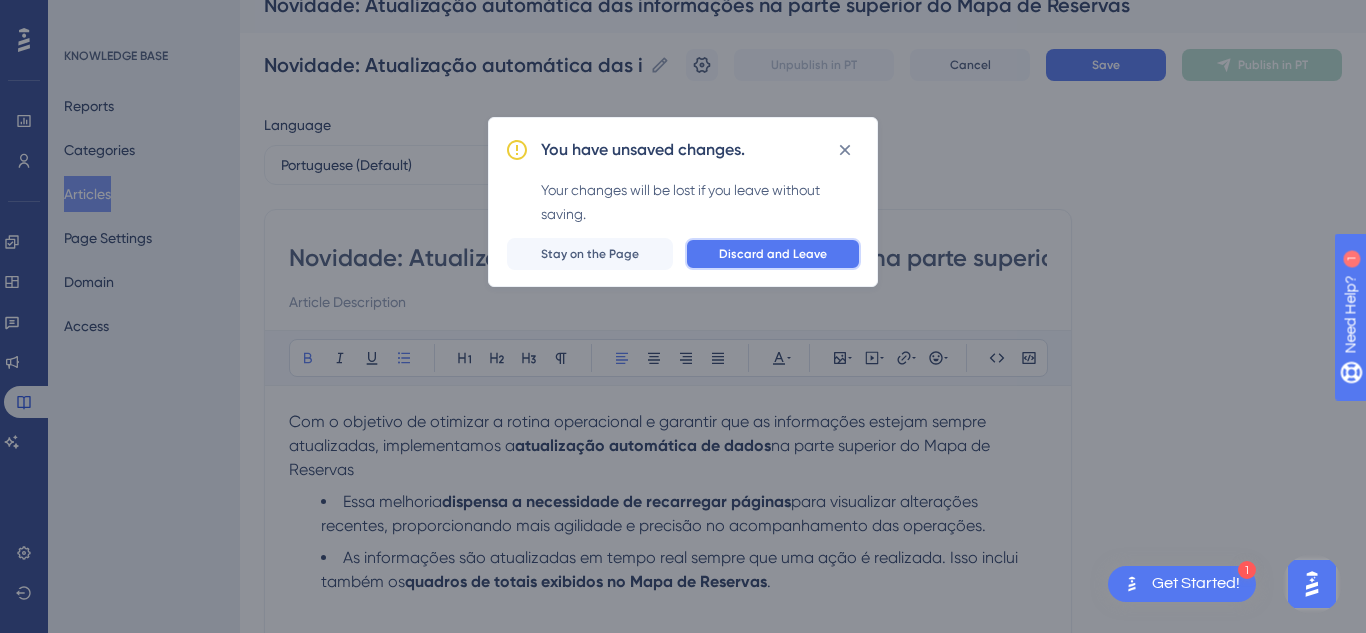 click on "Discard and Leave" at bounding box center (773, 254) 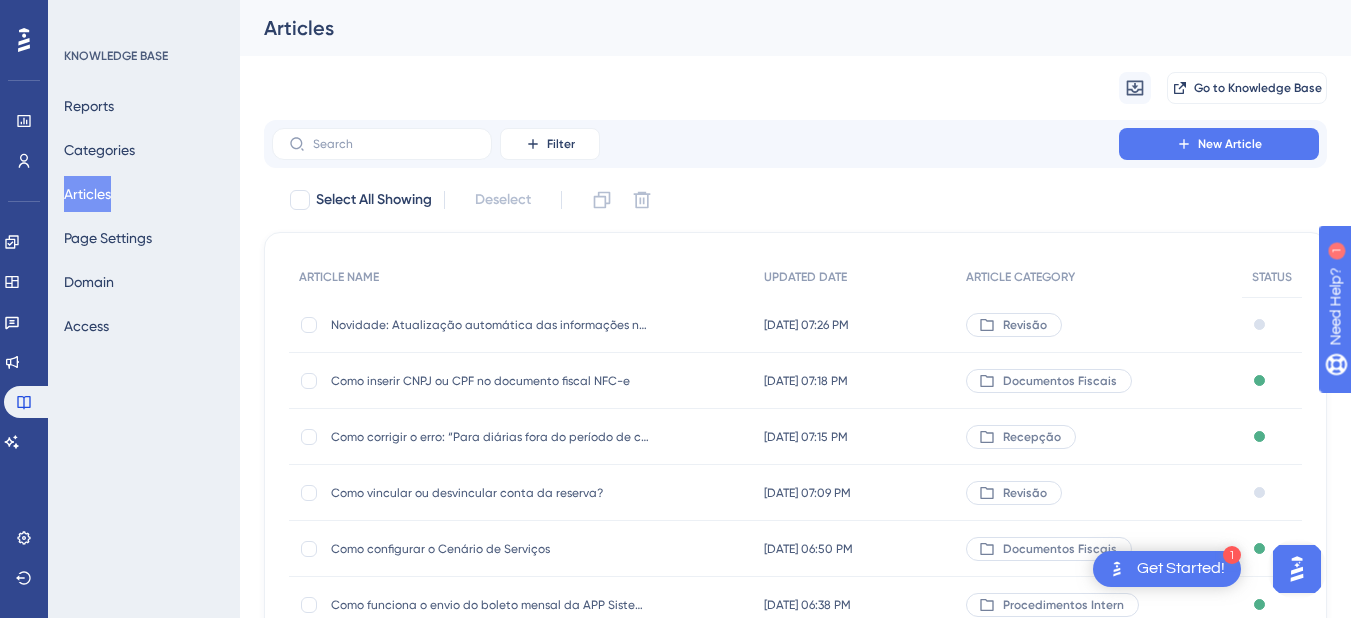scroll, scrollTop: 200, scrollLeft: 0, axis: vertical 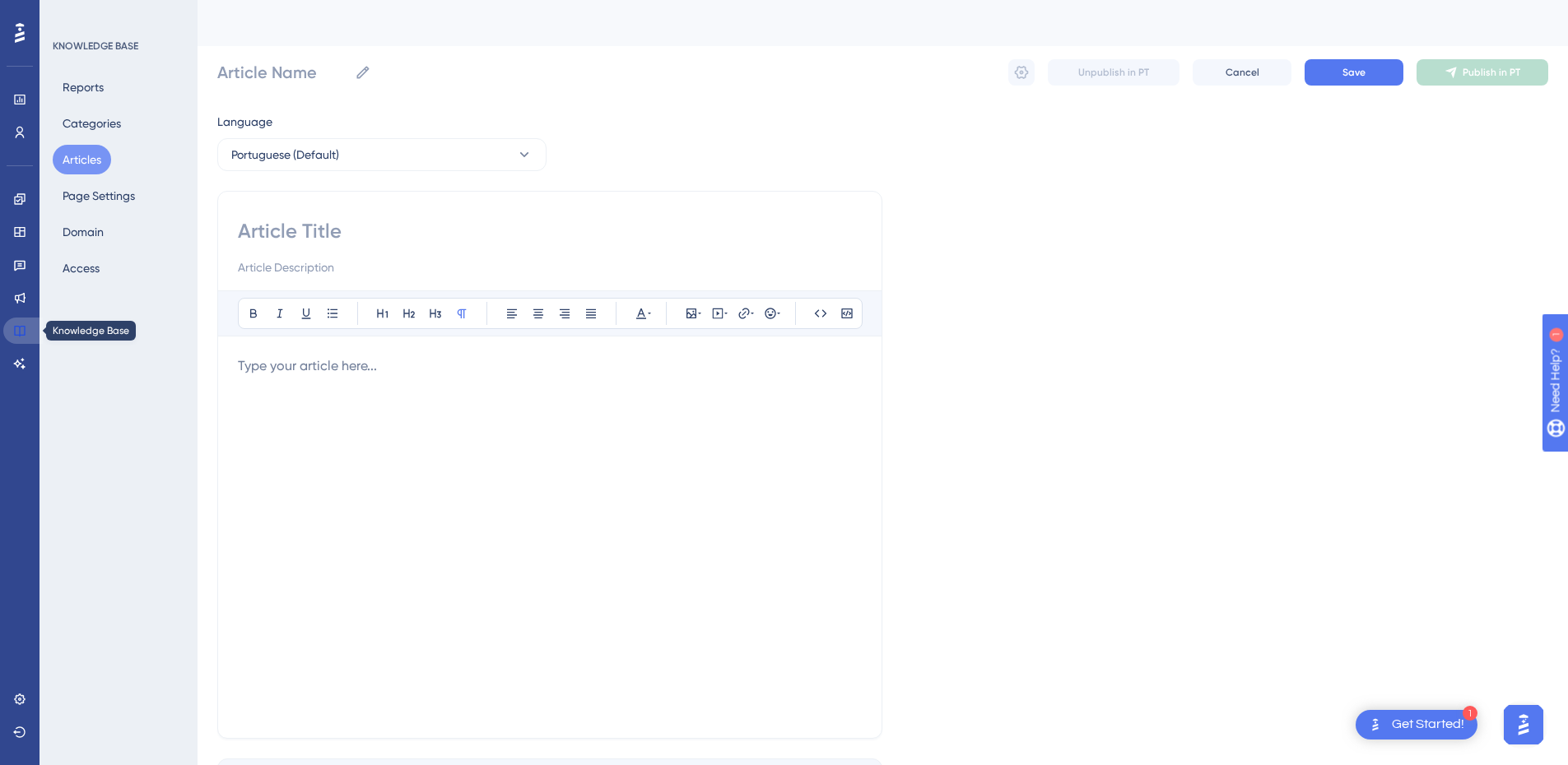 click 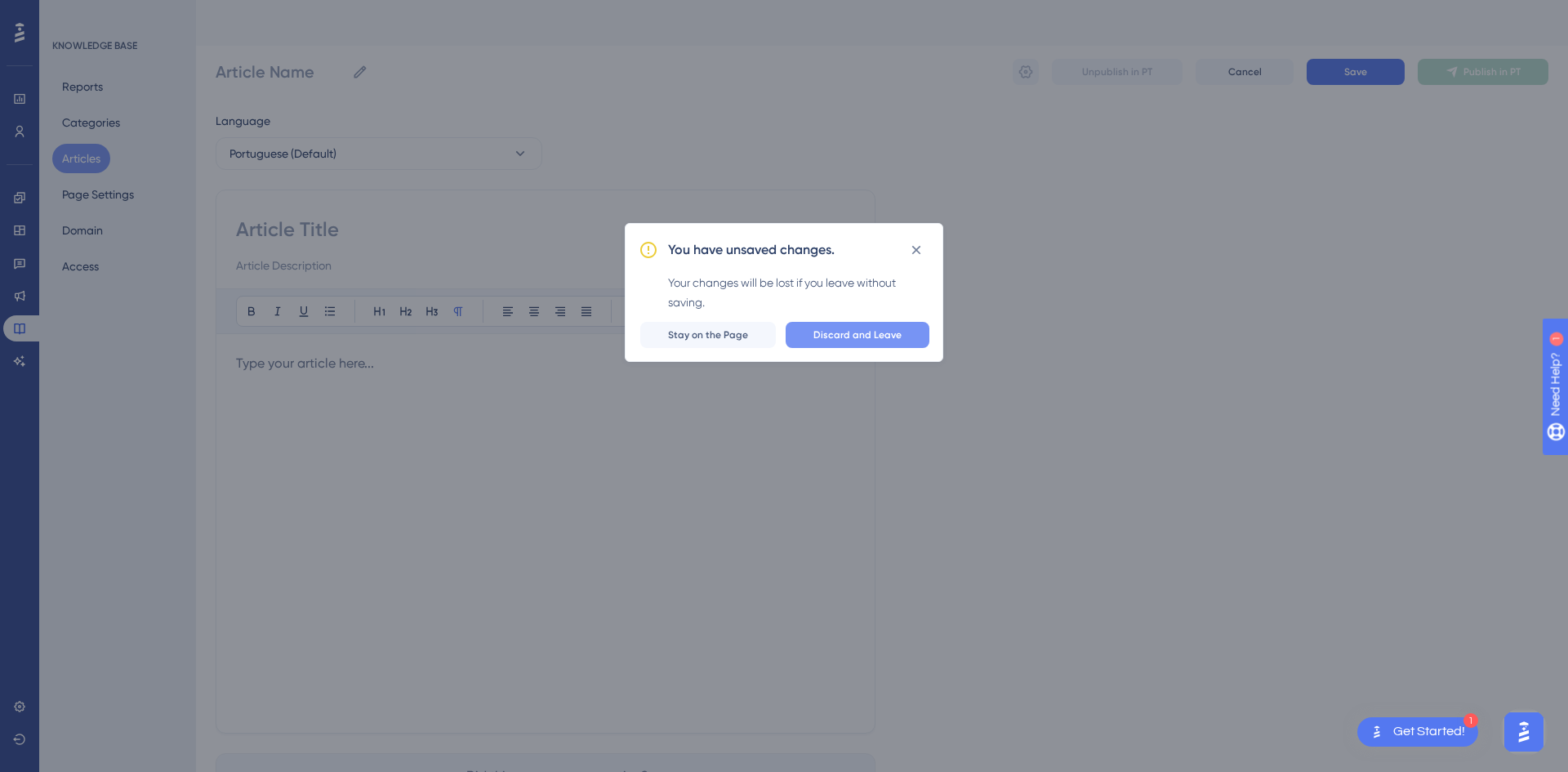 click on "Discard and Leave" at bounding box center (858, 335) 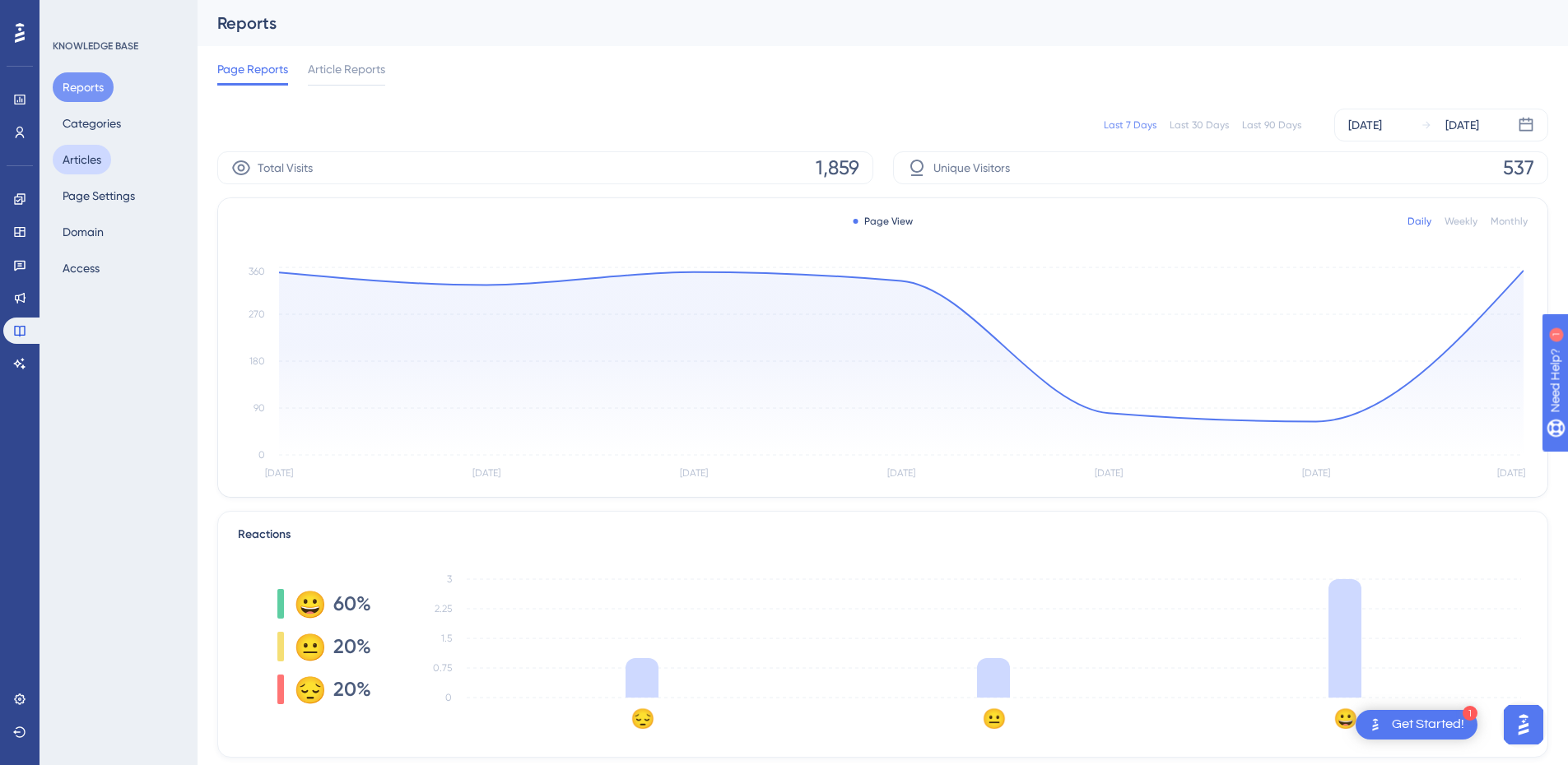drag, startPoint x: 89, startPoint y: 155, endPoint x: 49, endPoint y: 168, distance: 42.059482 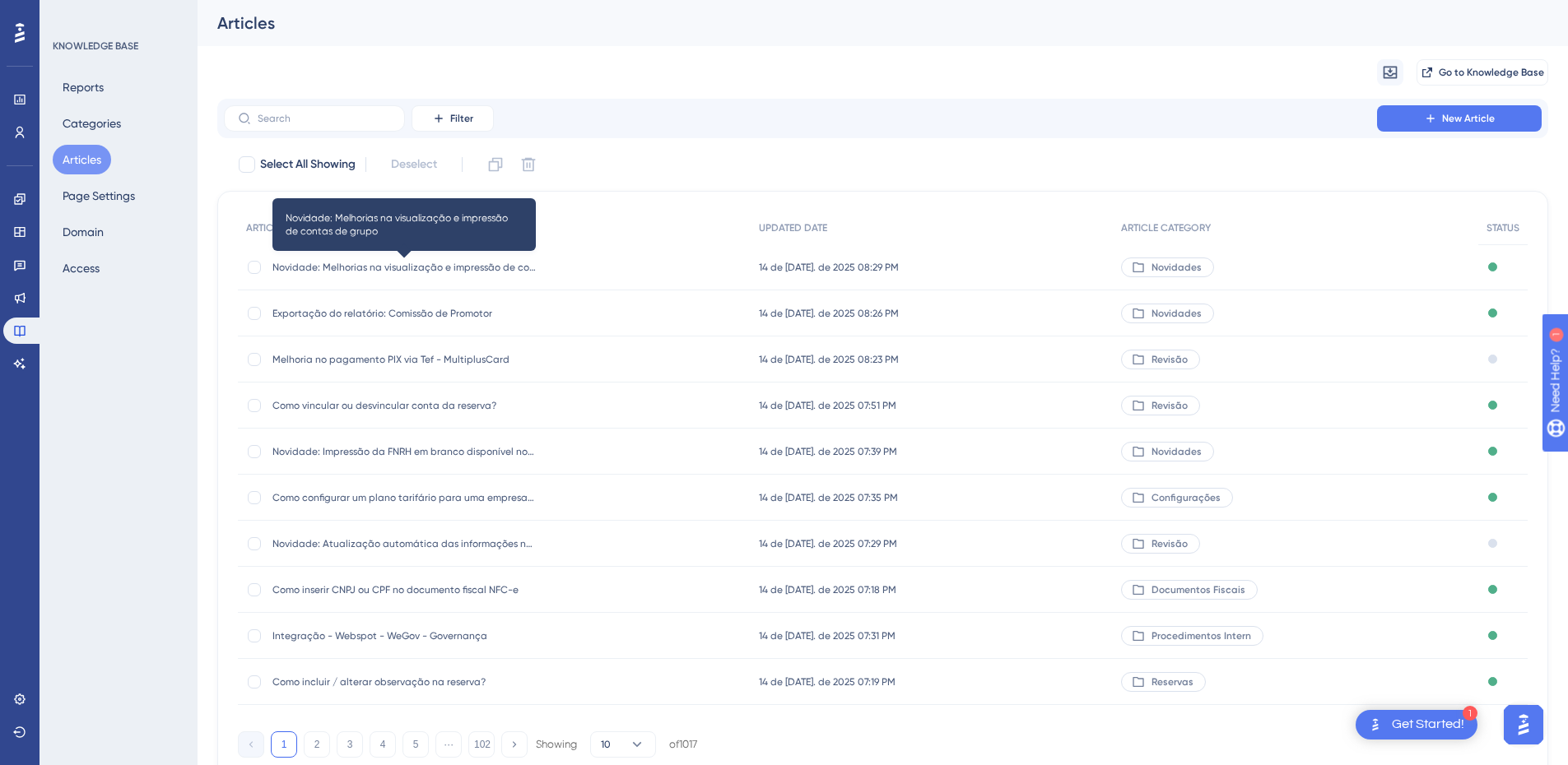 click on "Novidade: Melhorias na visualização e impressão de contas de grupo" at bounding box center [404, 267] 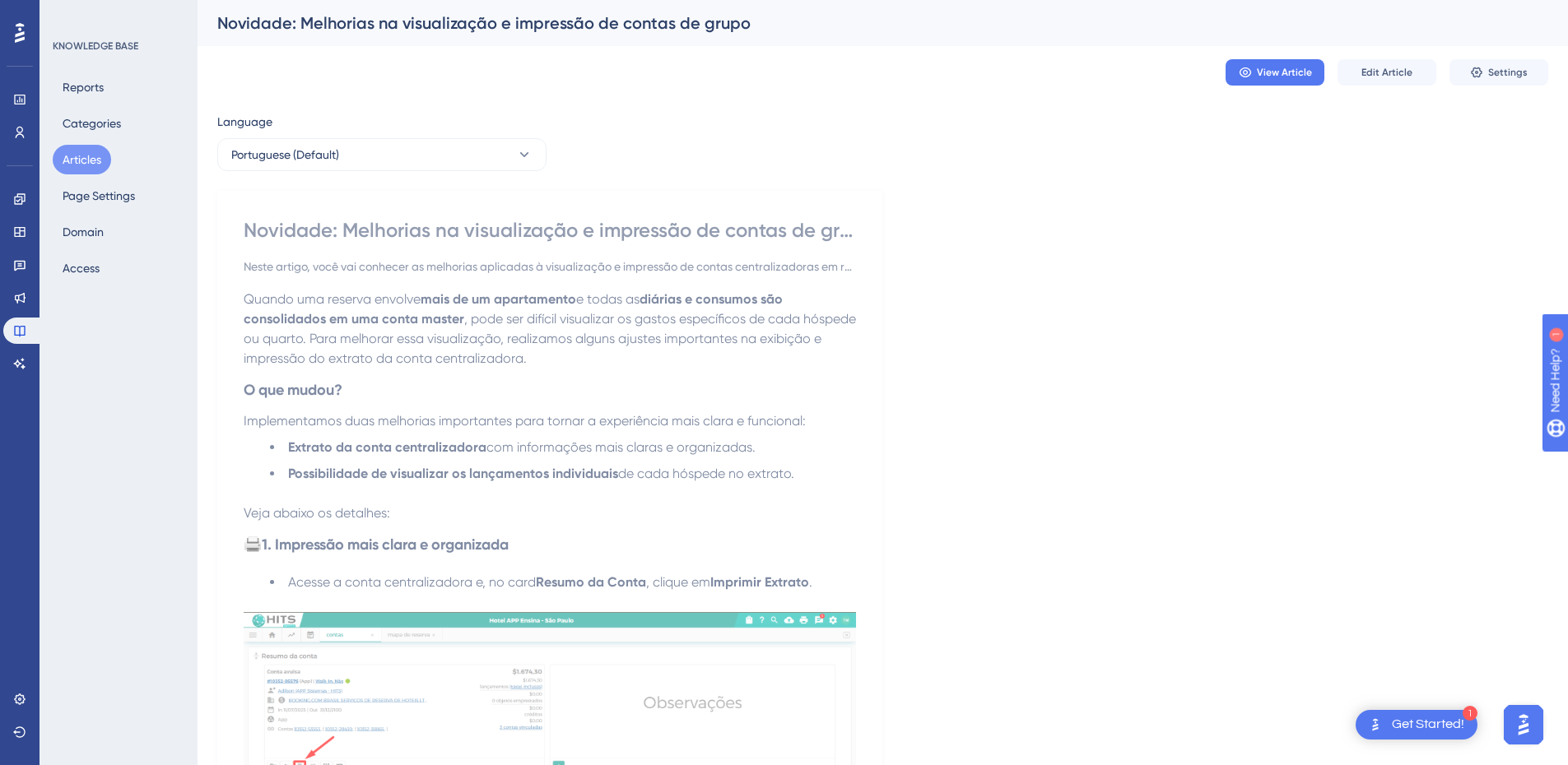click on "Articles" at bounding box center [81, 160] 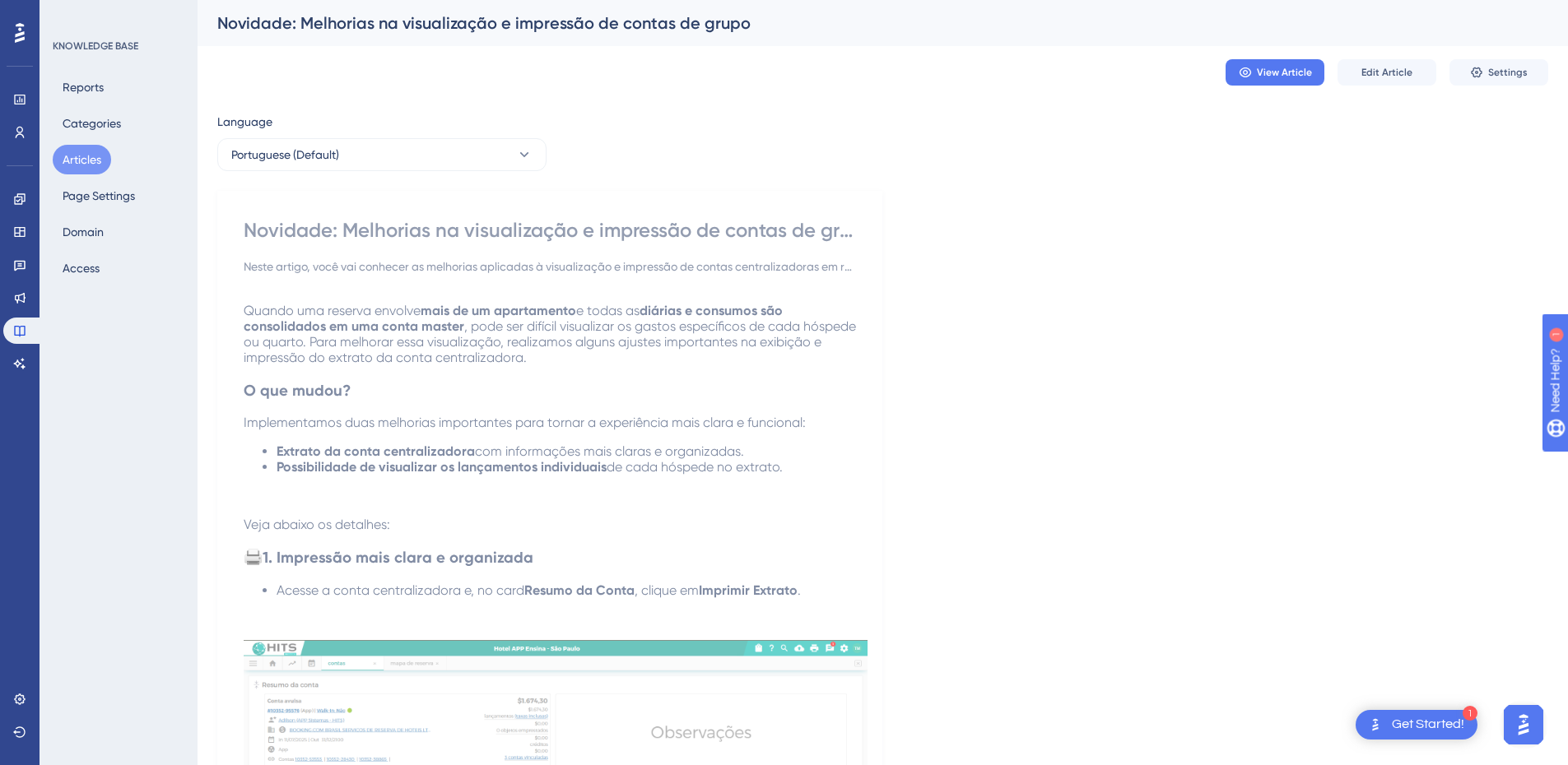 click on "Articles" at bounding box center (81, 160) 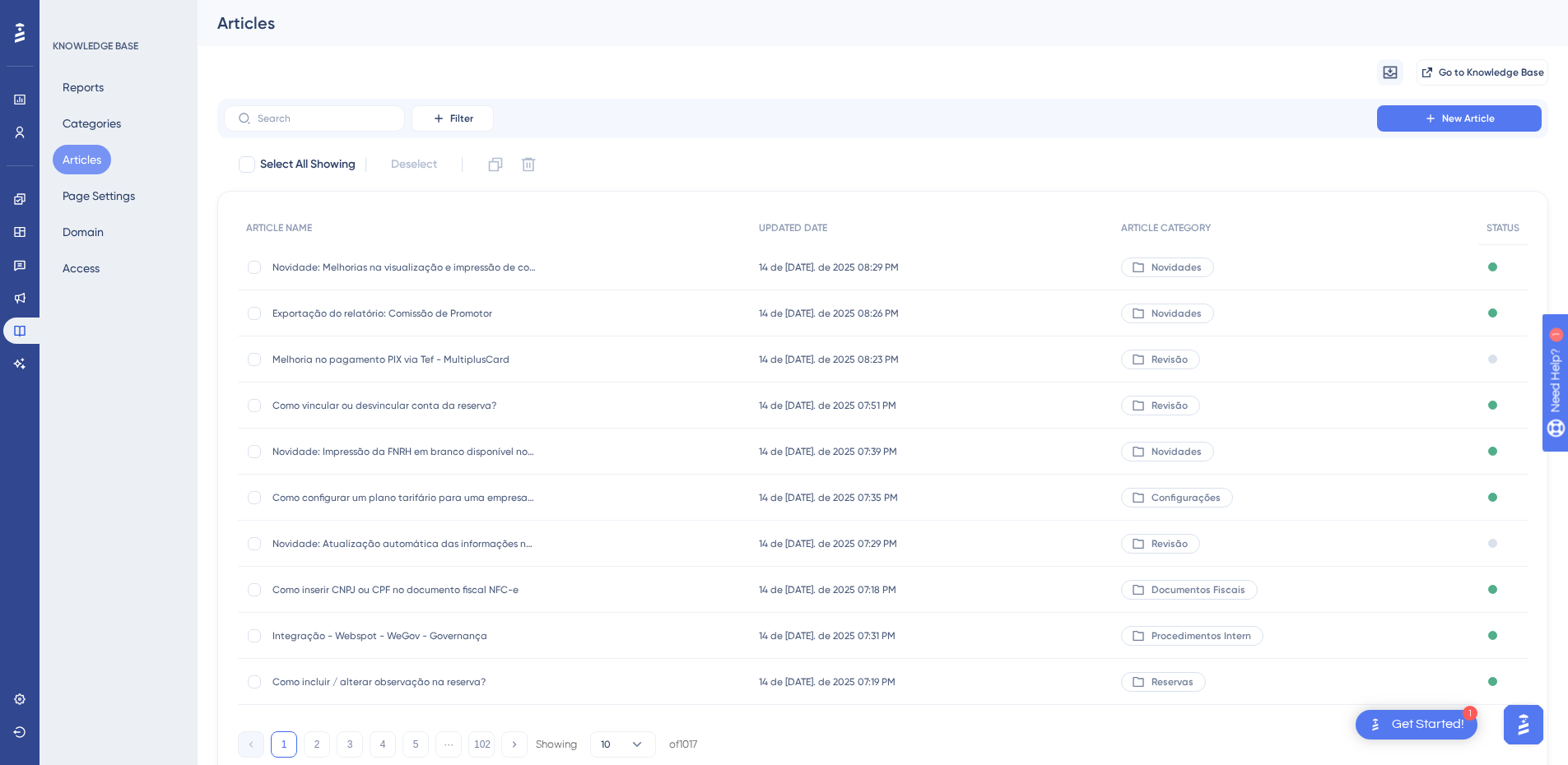click on "Melhoria no pagamento PIX via Tef - MultiplusCard" at bounding box center (404, 359) 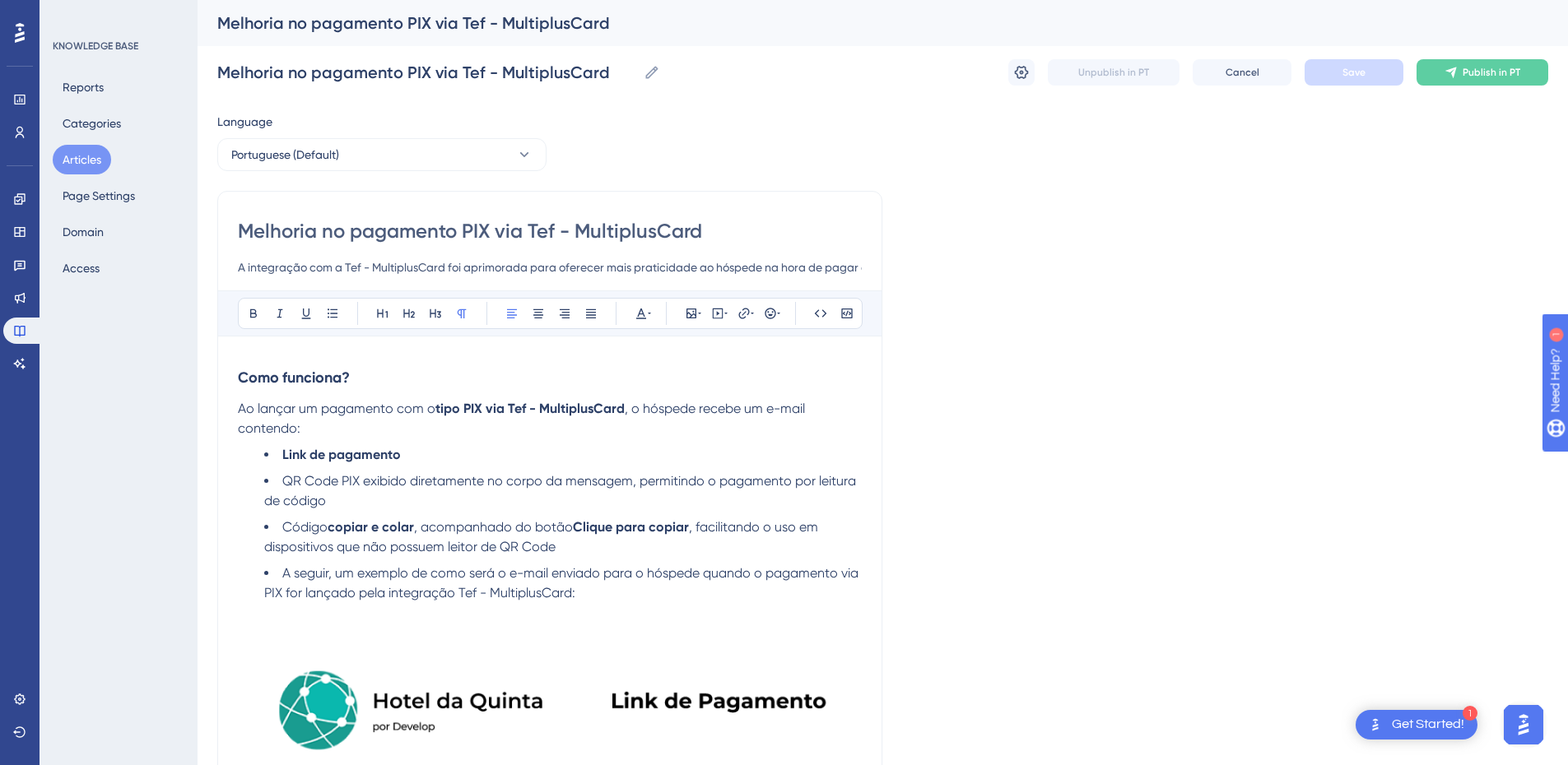 scroll, scrollTop: 82, scrollLeft: 0, axis: vertical 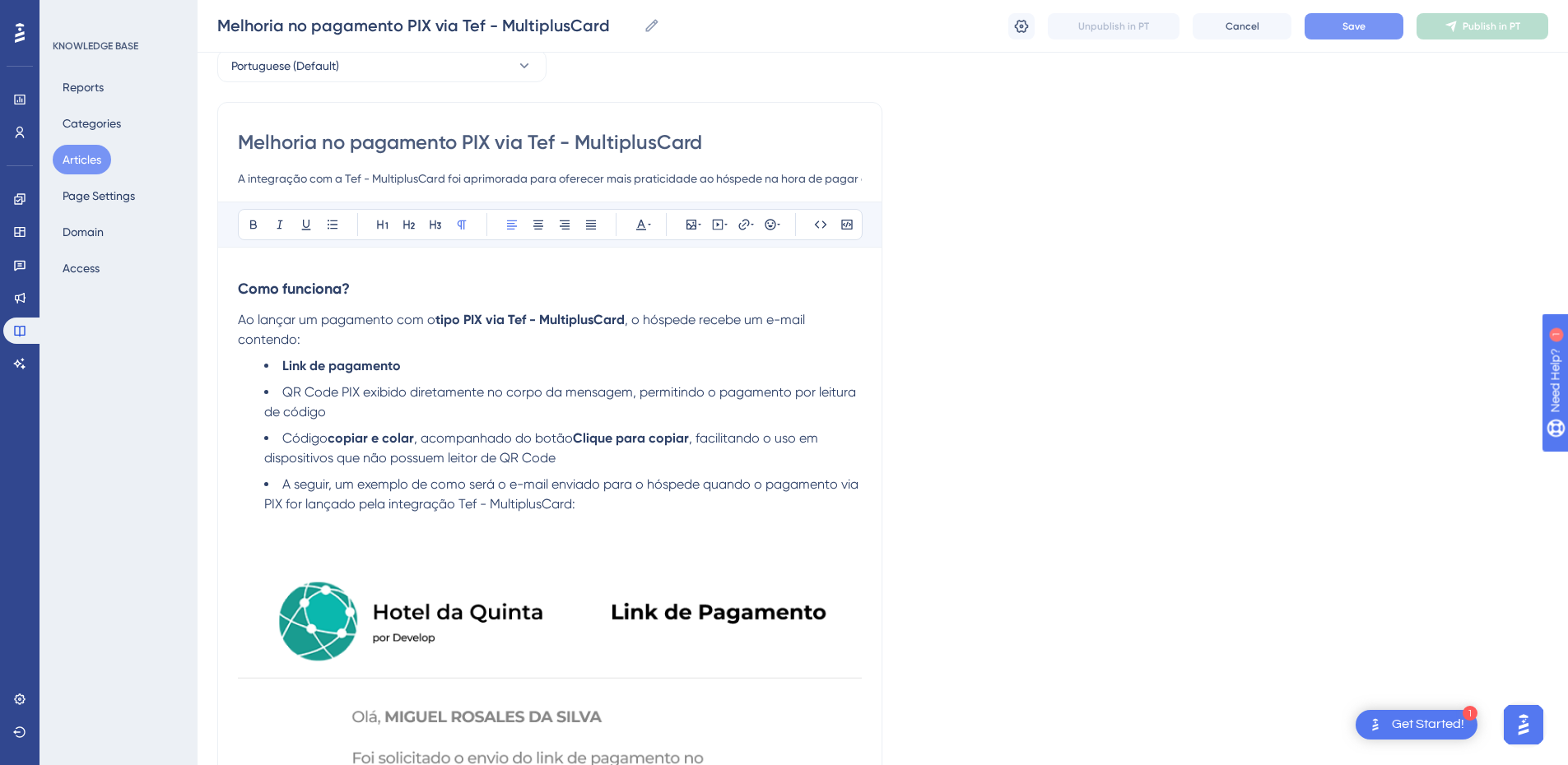 click on "Save" at bounding box center [1354, 26] 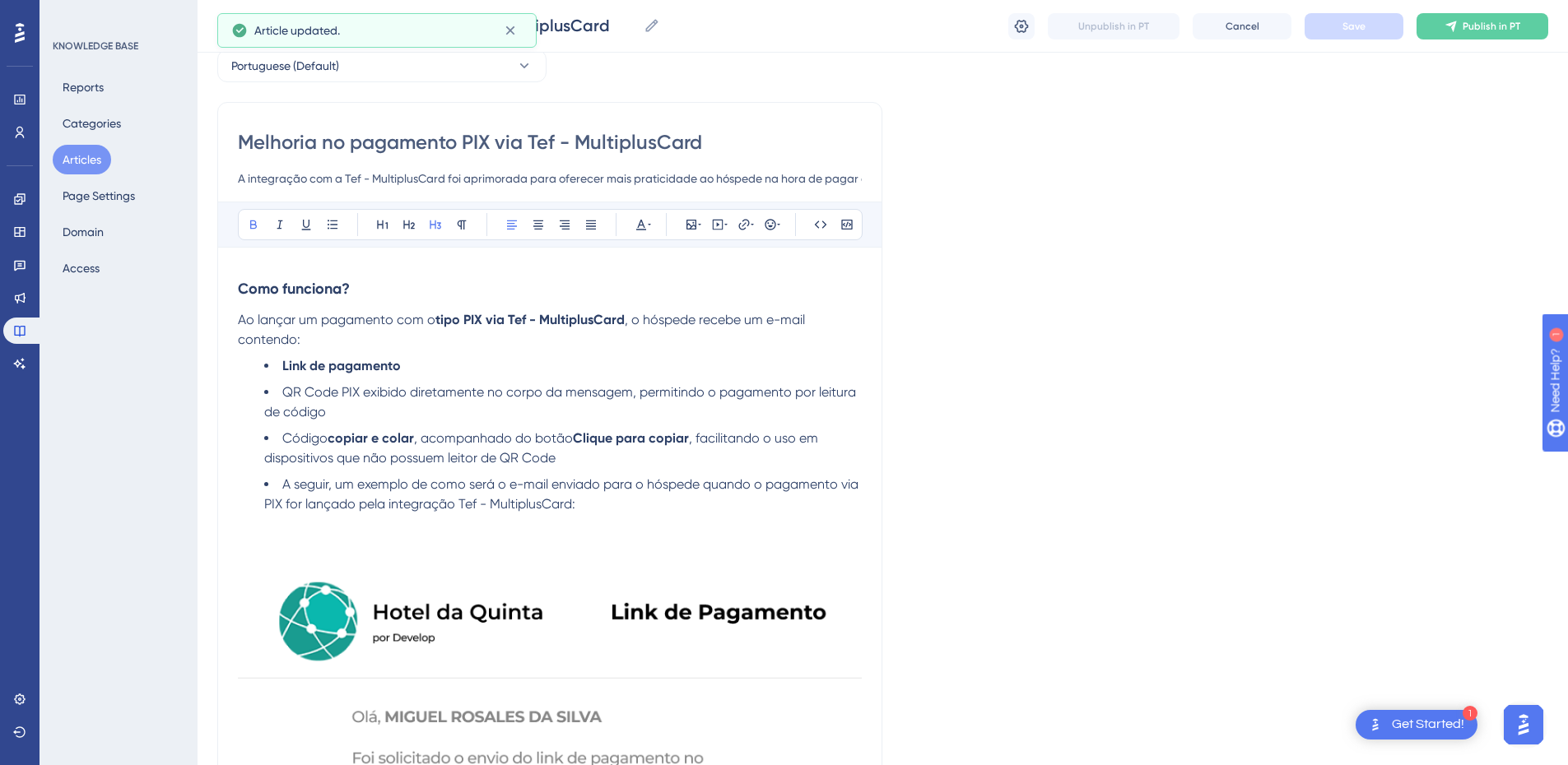 click on "Articles" at bounding box center [81, 160] 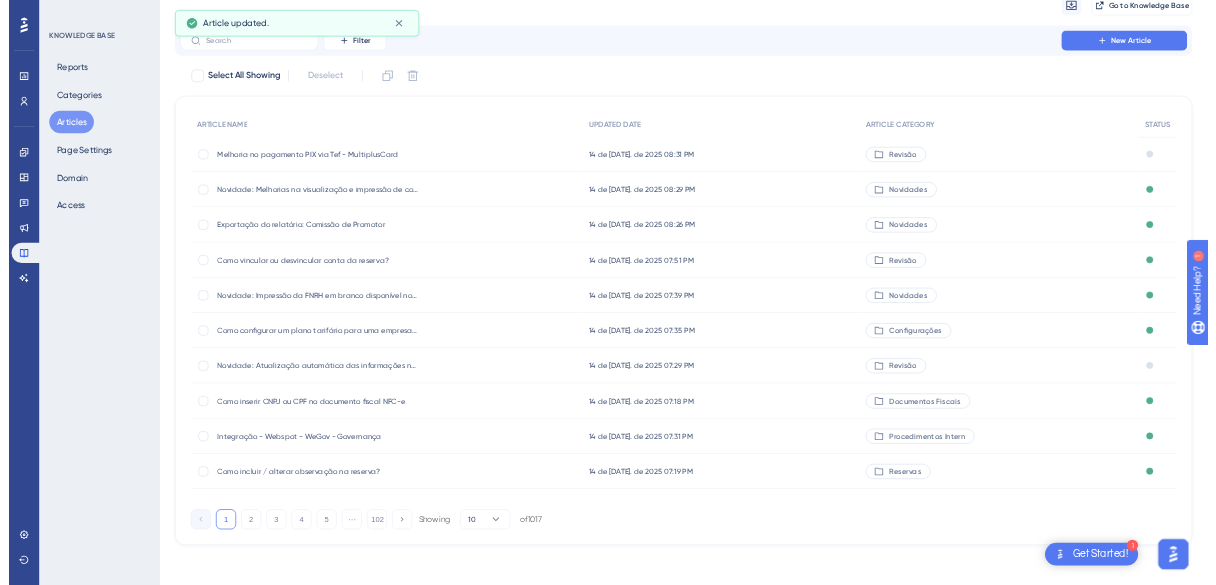 scroll, scrollTop: 0, scrollLeft: 0, axis: both 